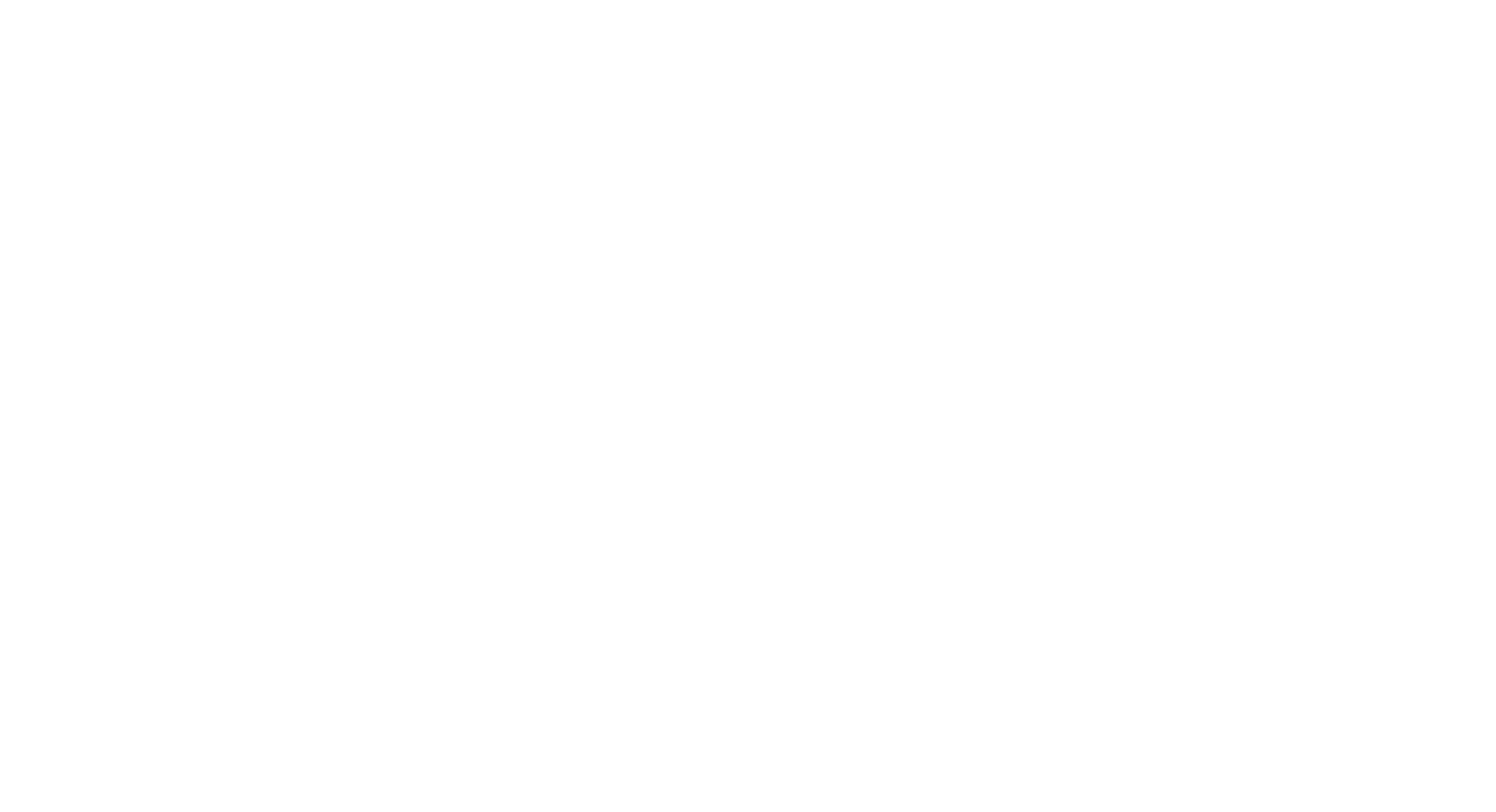 scroll, scrollTop: 0, scrollLeft: 0, axis: both 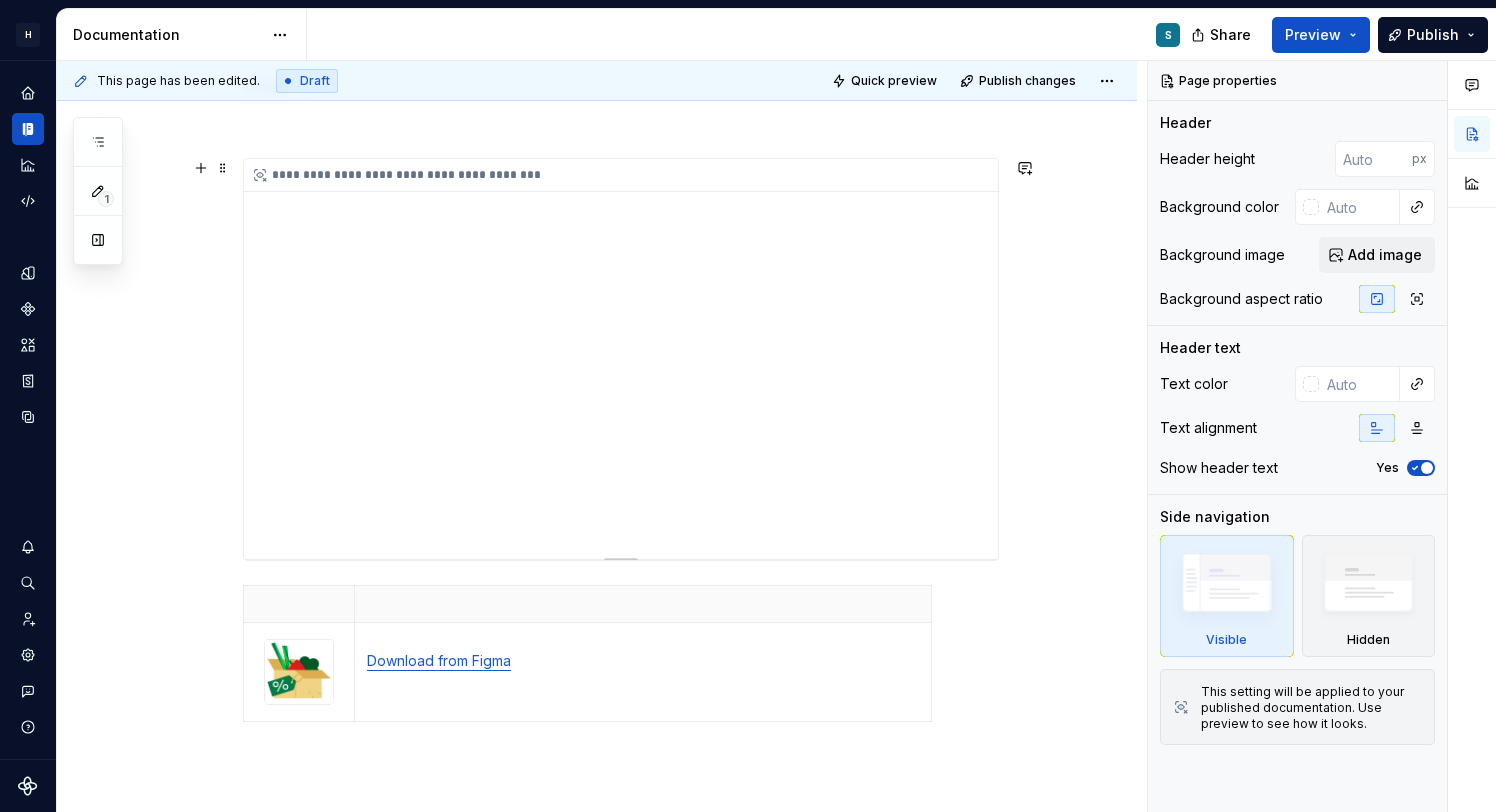 click on "**********" at bounding box center [621, 359] 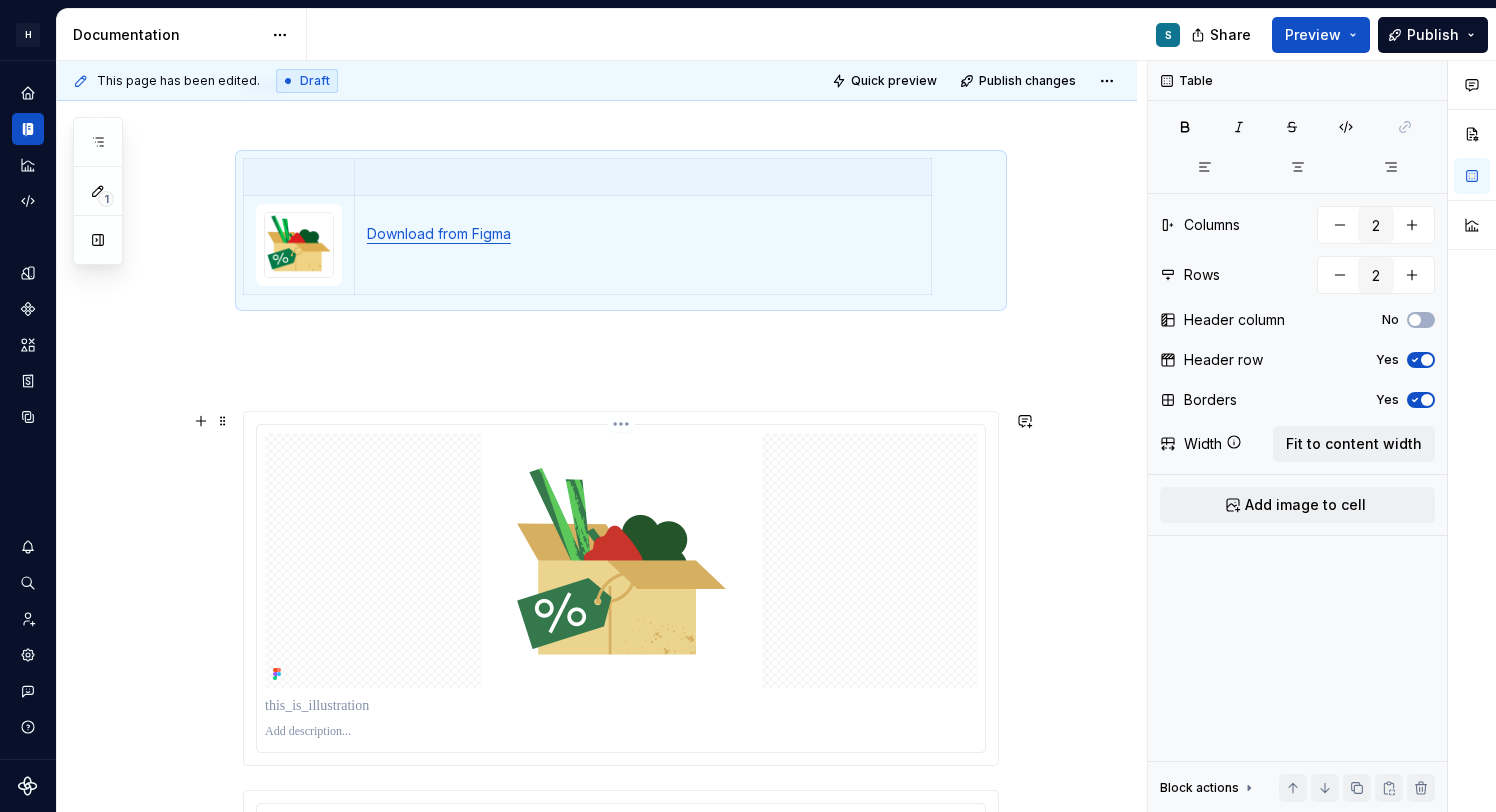 click at bounding box center (621, 560) 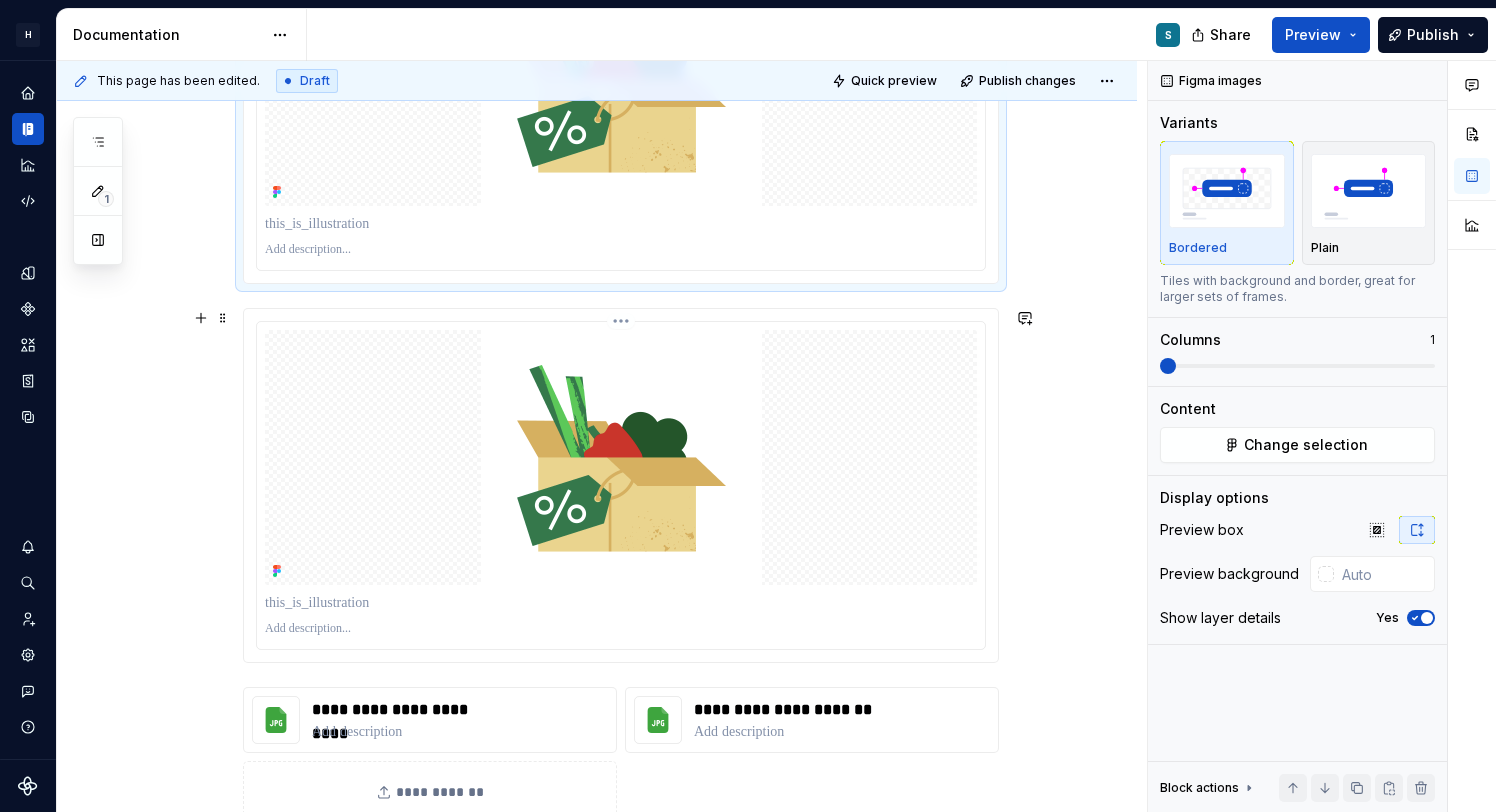 scroll, scrollTop: 824, scrollLeft: 0, axis: vertical 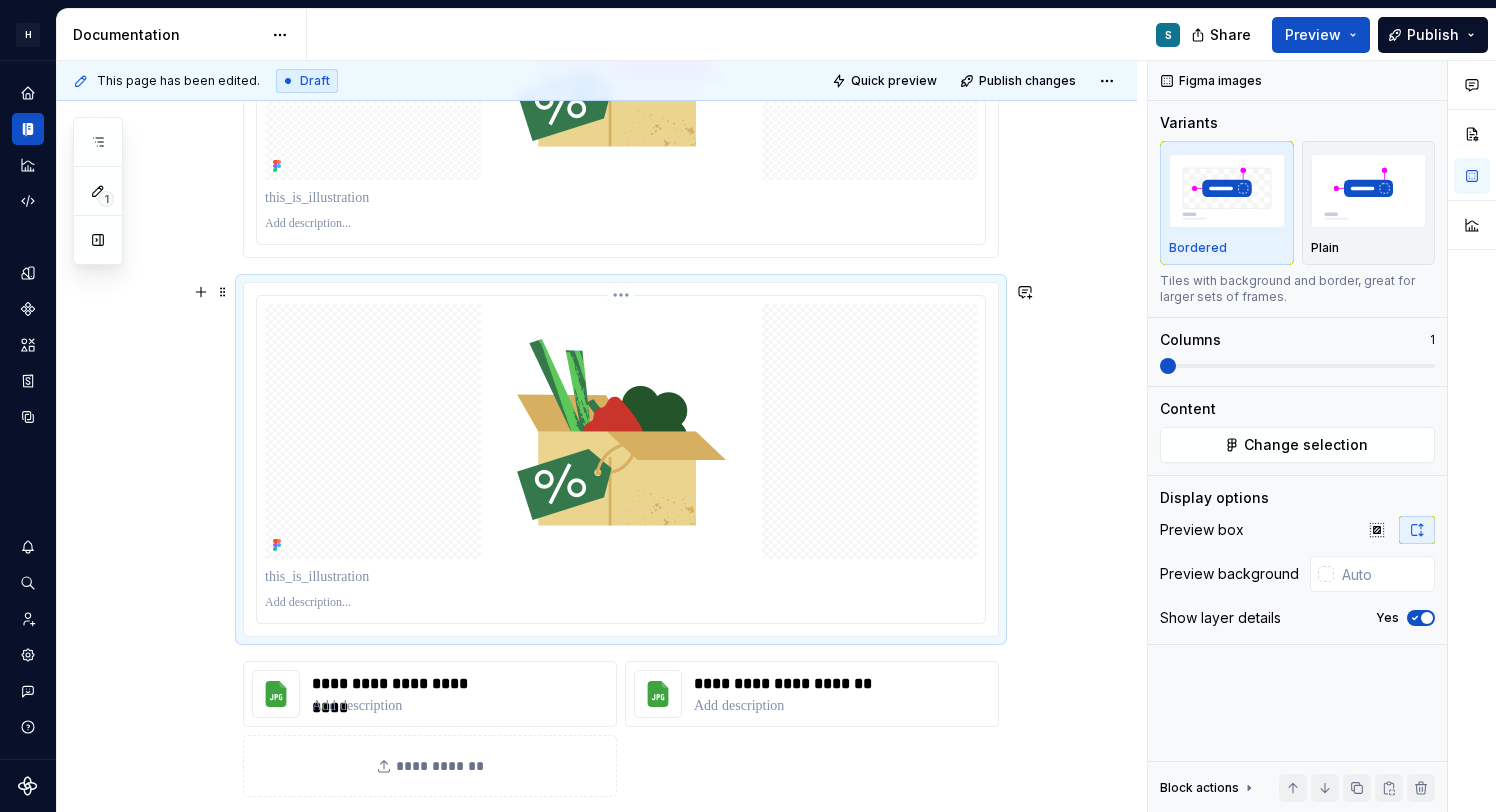 click at bounding box center [621, 431] 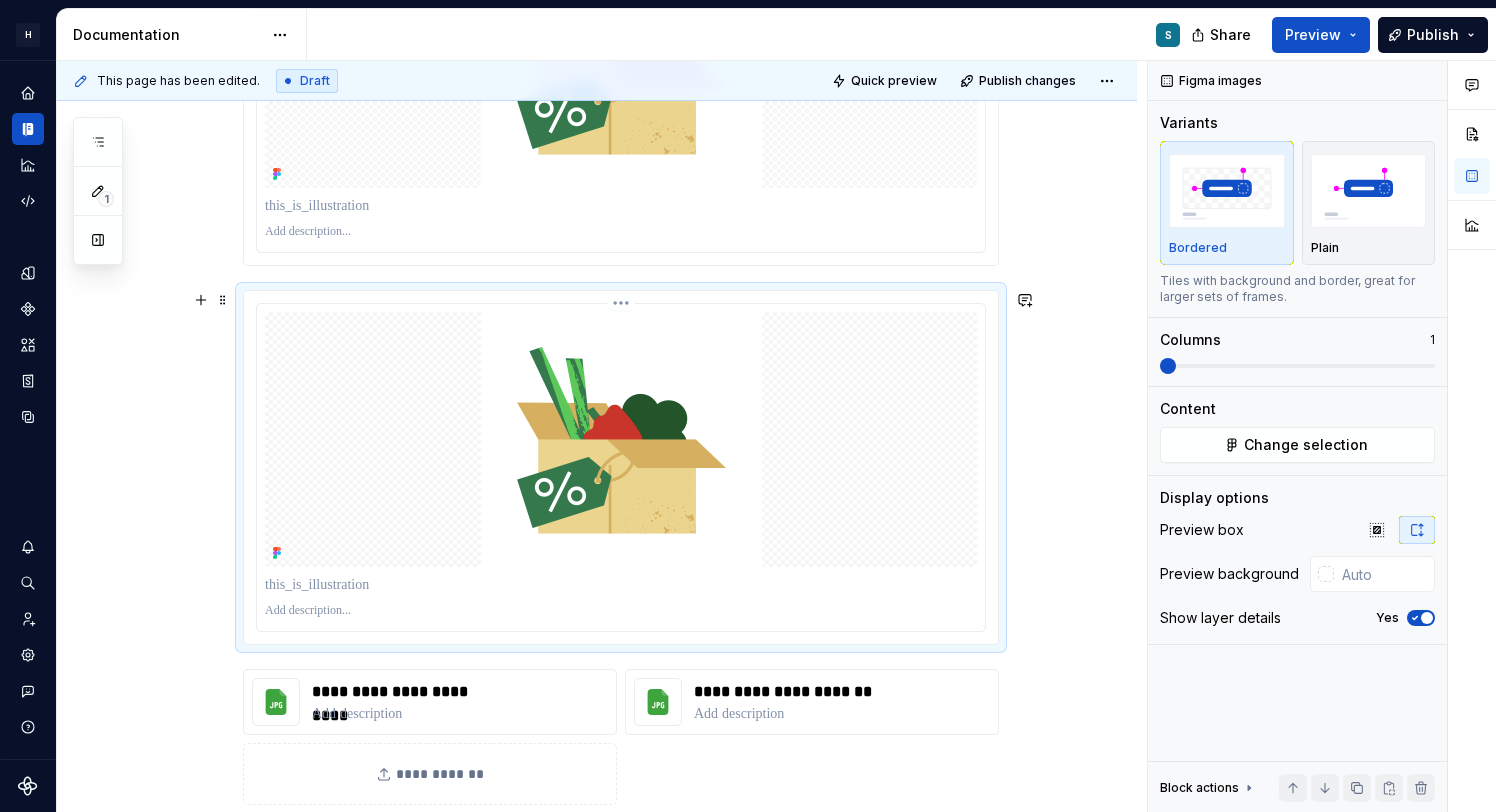 scroll, scrollTop: 808, scrollLeft: 0, axis: vertical 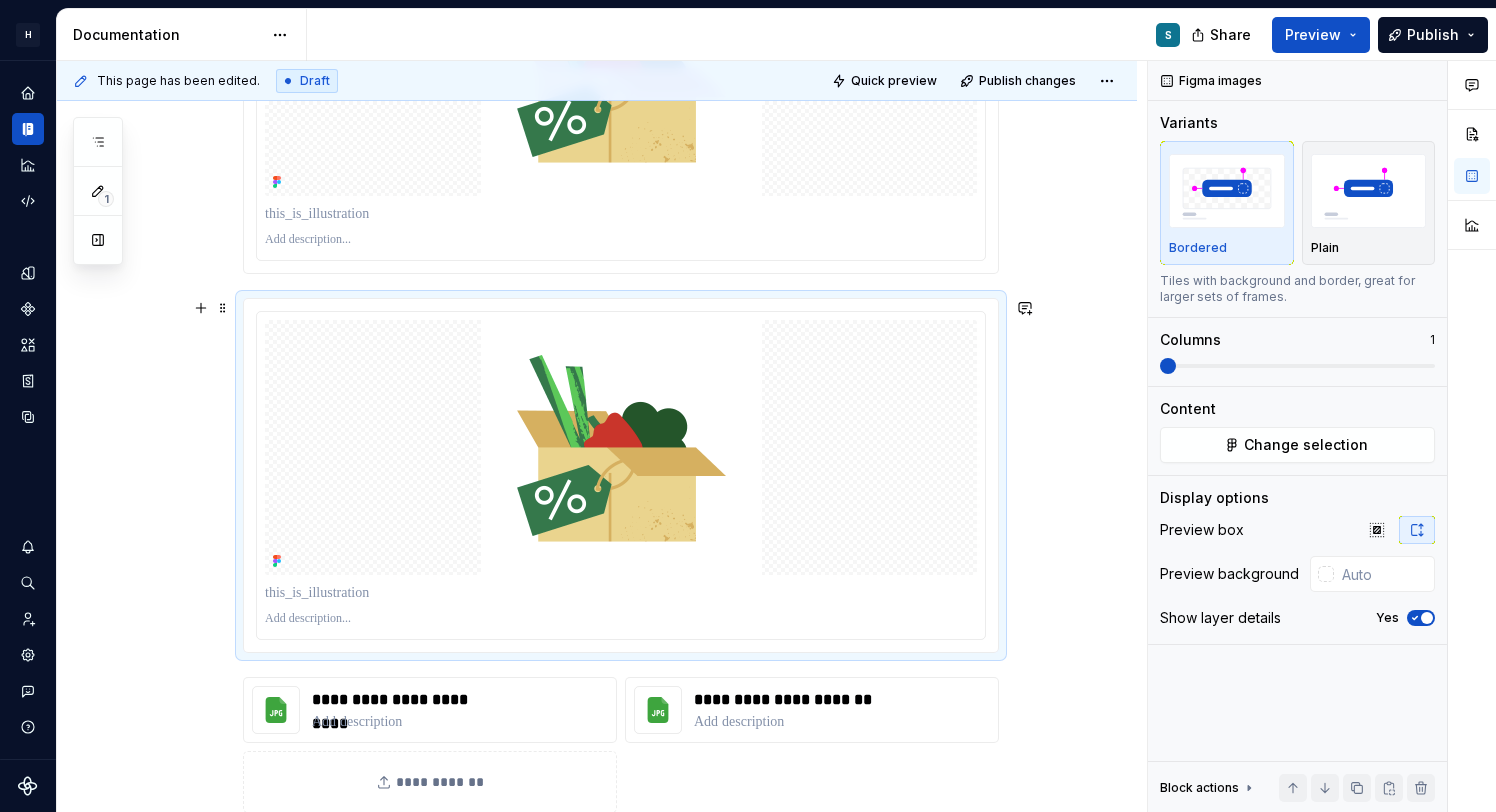 click at bounding box center (621, 475) 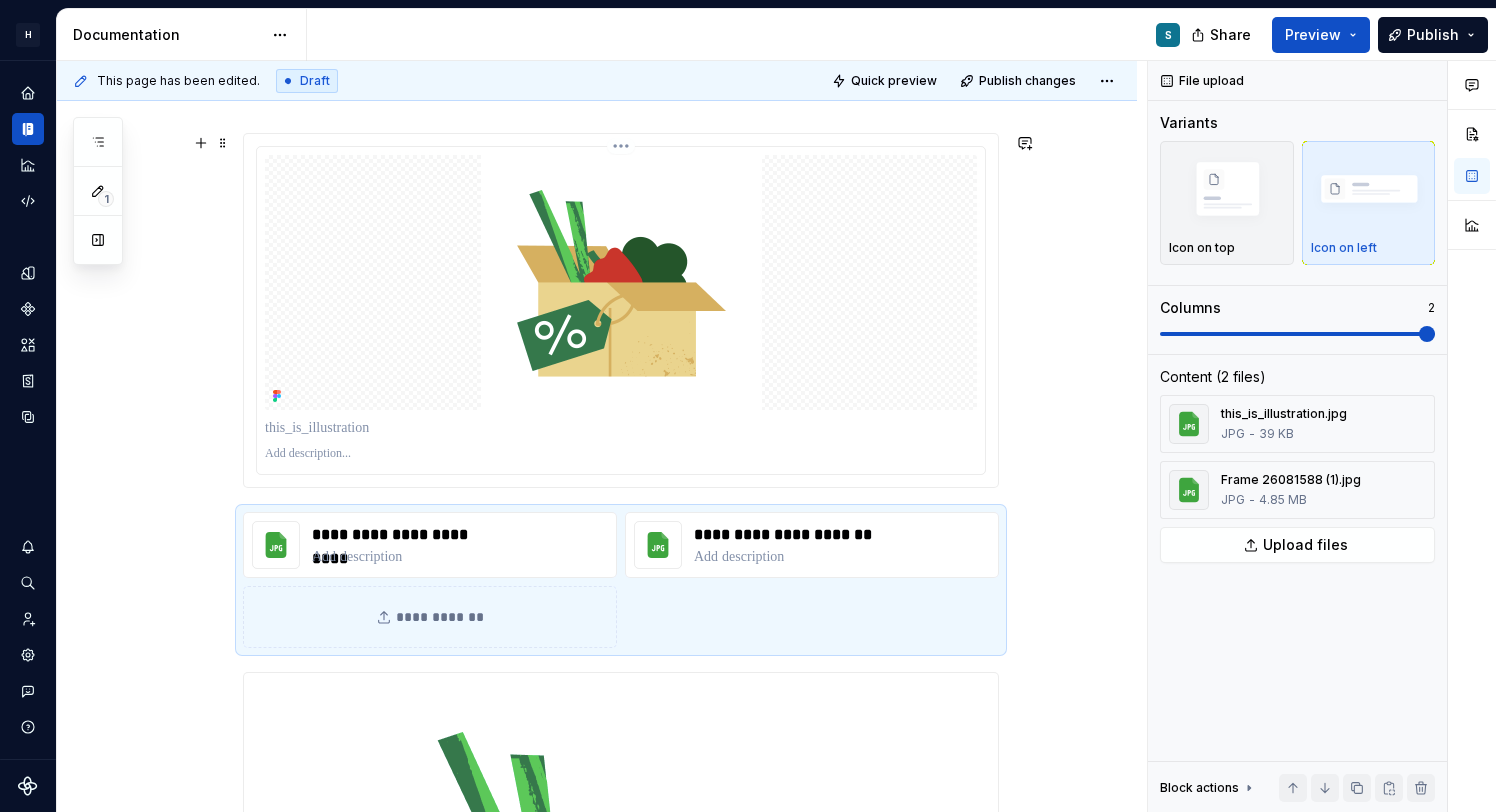 click at bounding box center (621, 282) 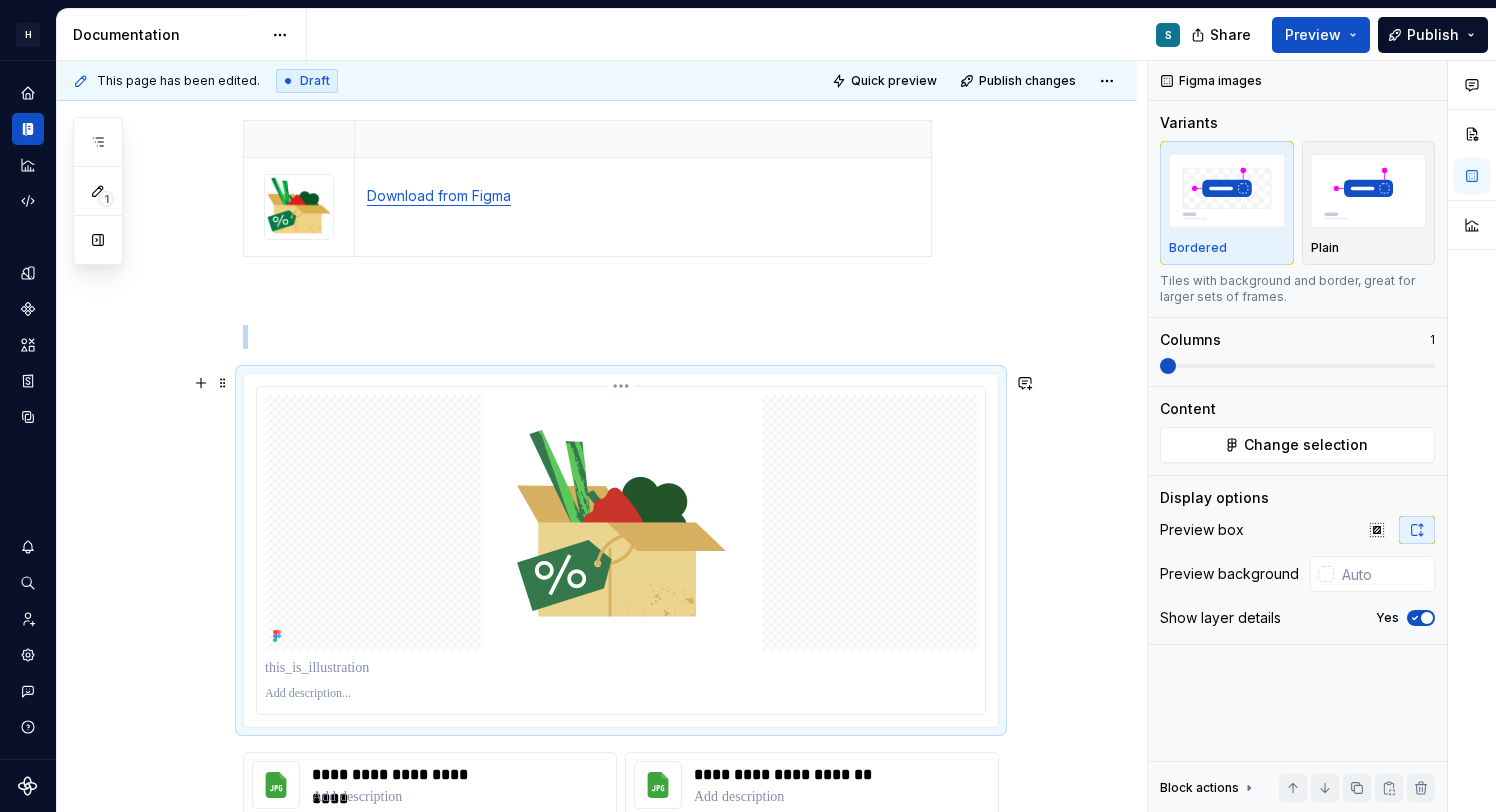 scroll, scrollTop: 330, scrollLeft: 0, axis: vertical 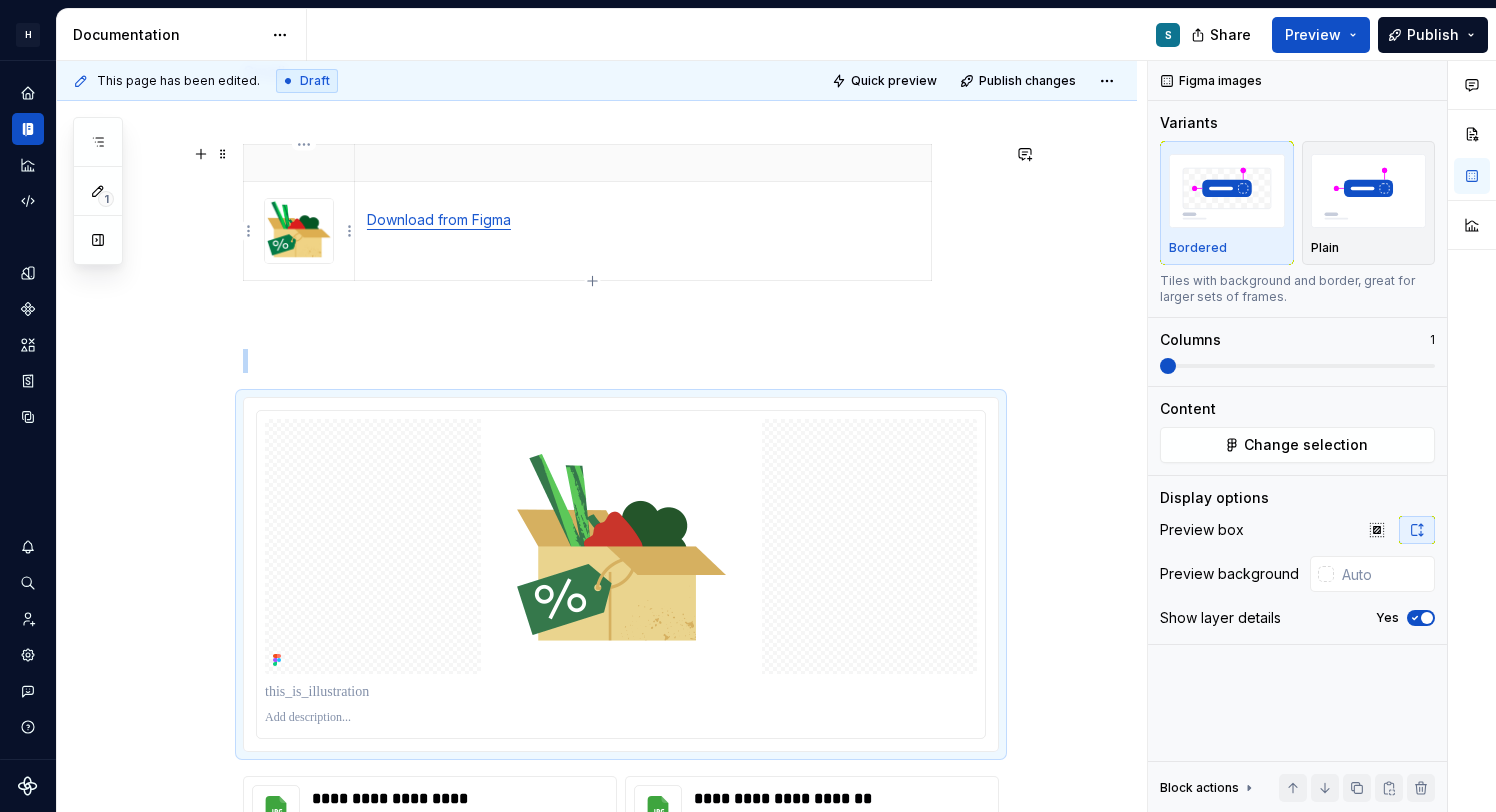 click at bounding box center [299, 231] 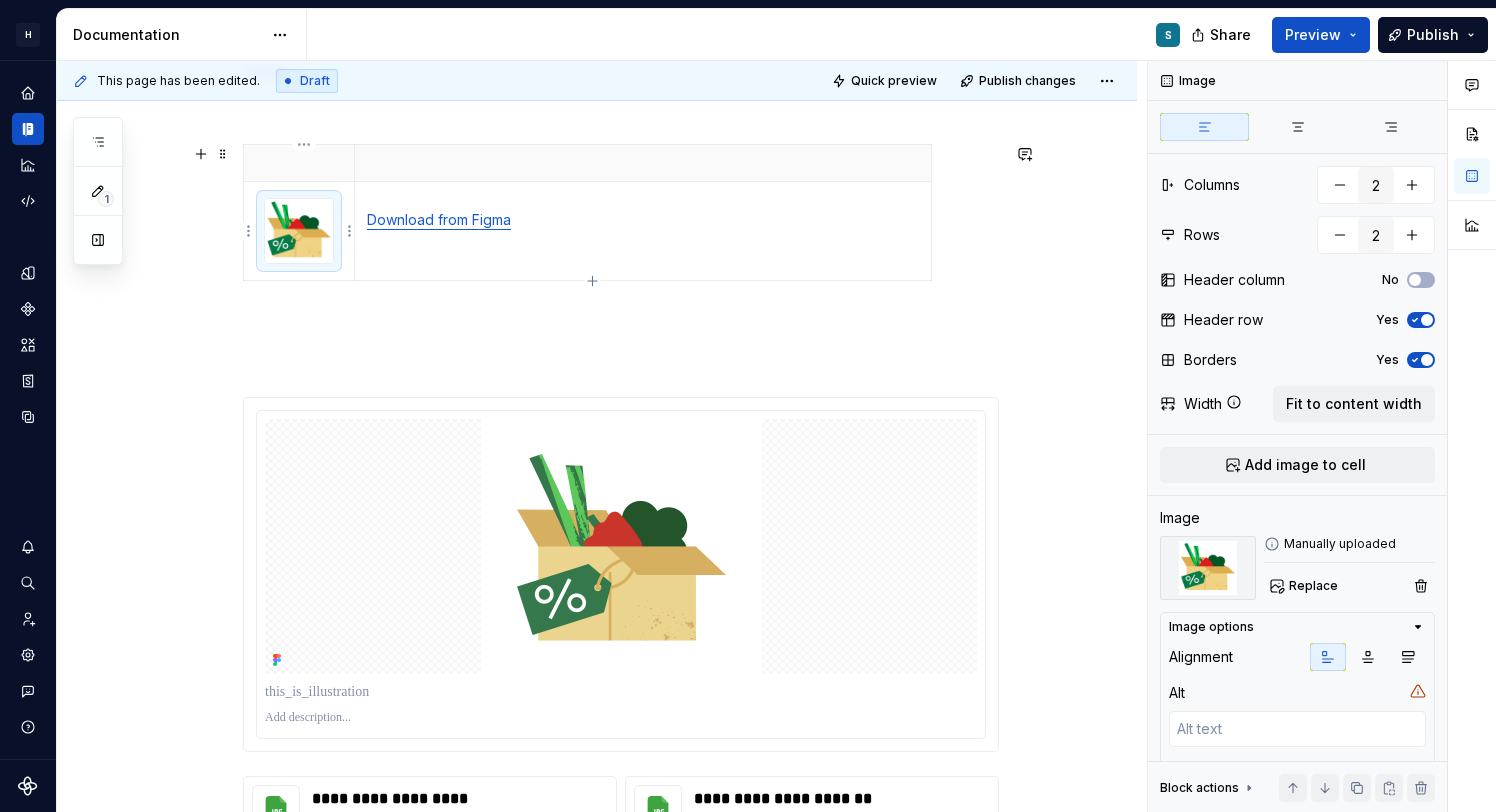 click at bounding box center [299, 231] 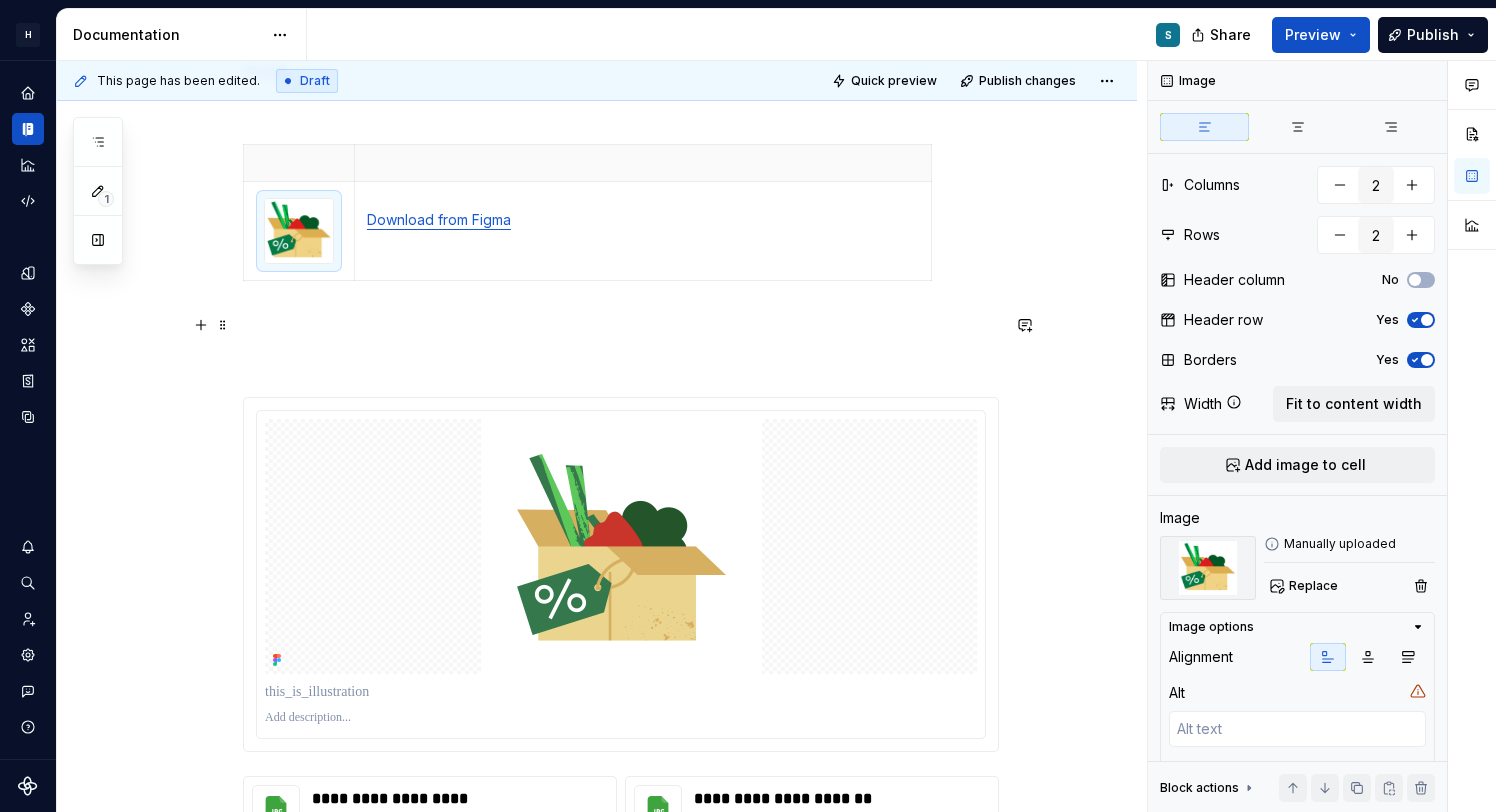 click at bounding box center [621, 325] 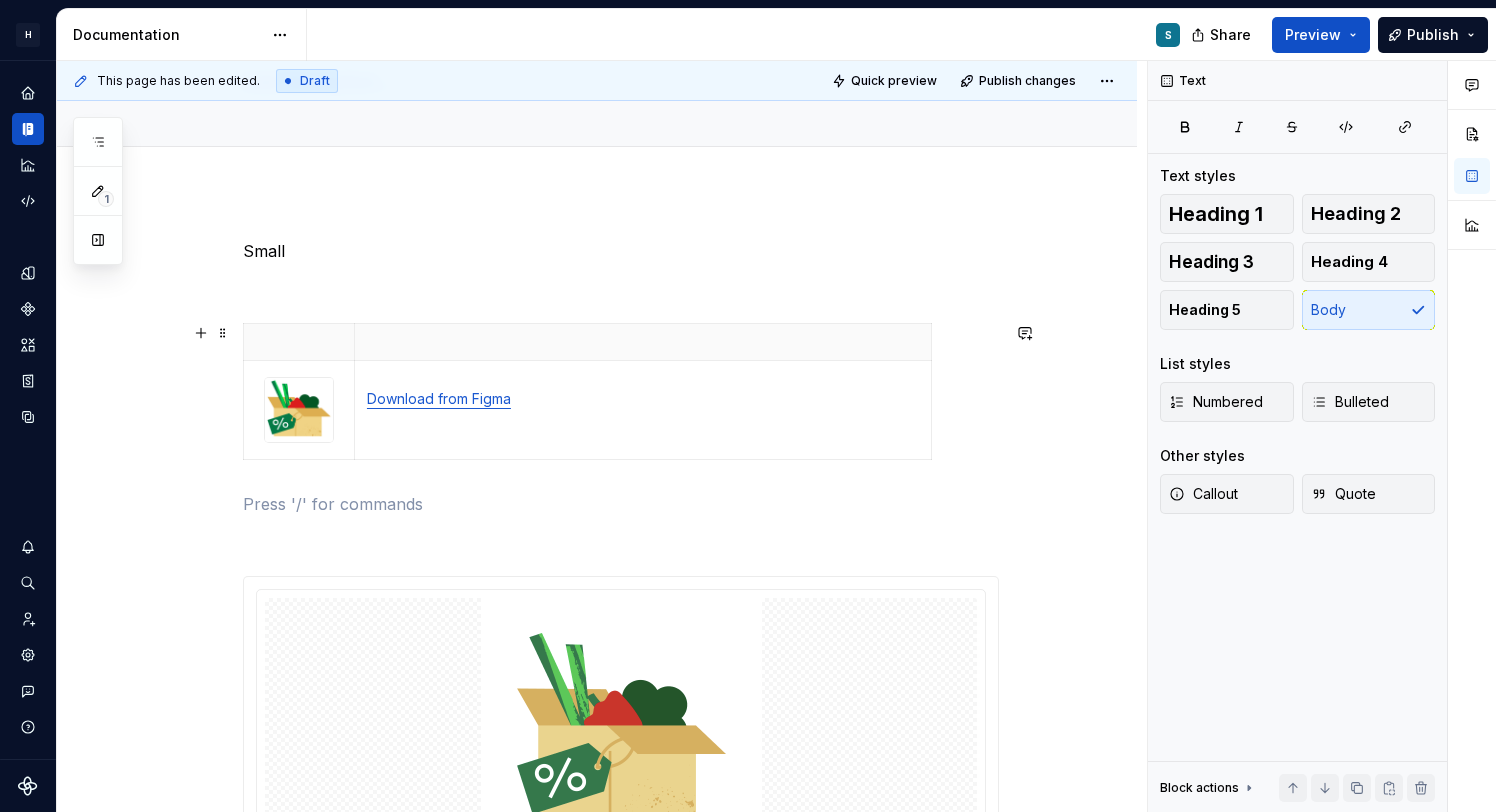scroll, scrollTop: 139, scrollLeft: 0, axis: vertical 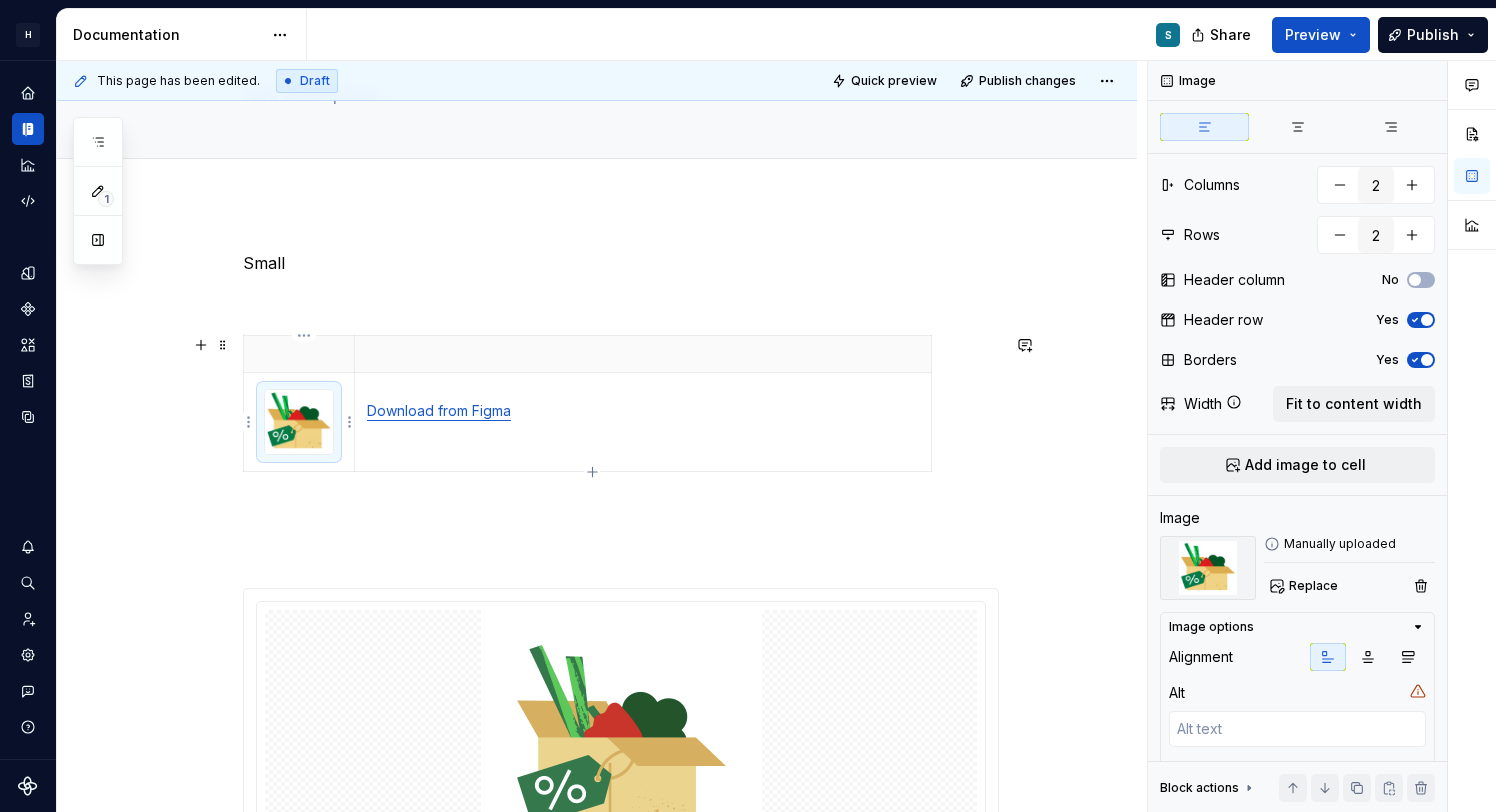 click at bounding box center (299, 422) 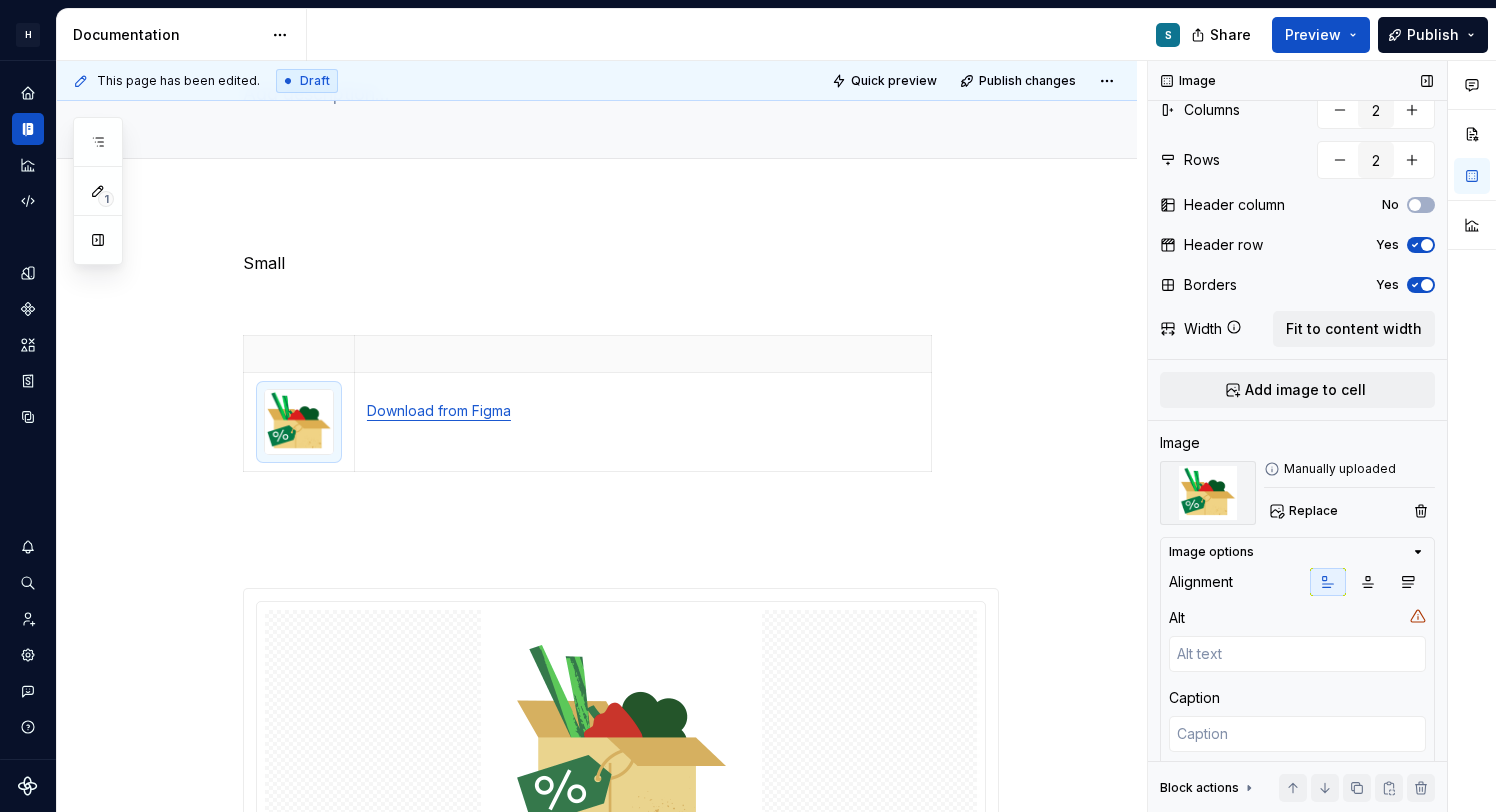 scroll, scrollTop: 106, scrollLeft: 0, axis: vertical 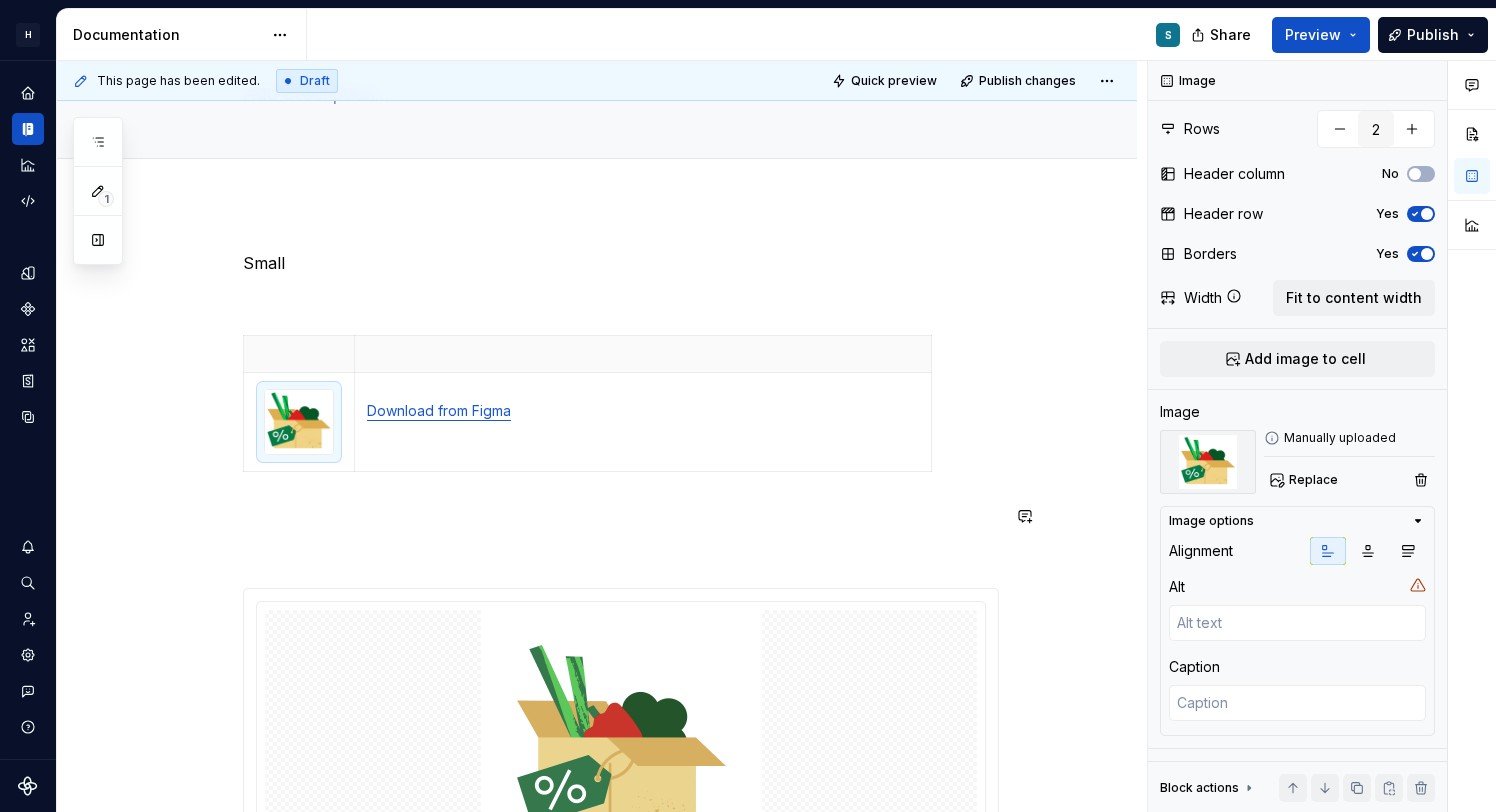 click on "Download from Figma" at bounding box center [643, 401] 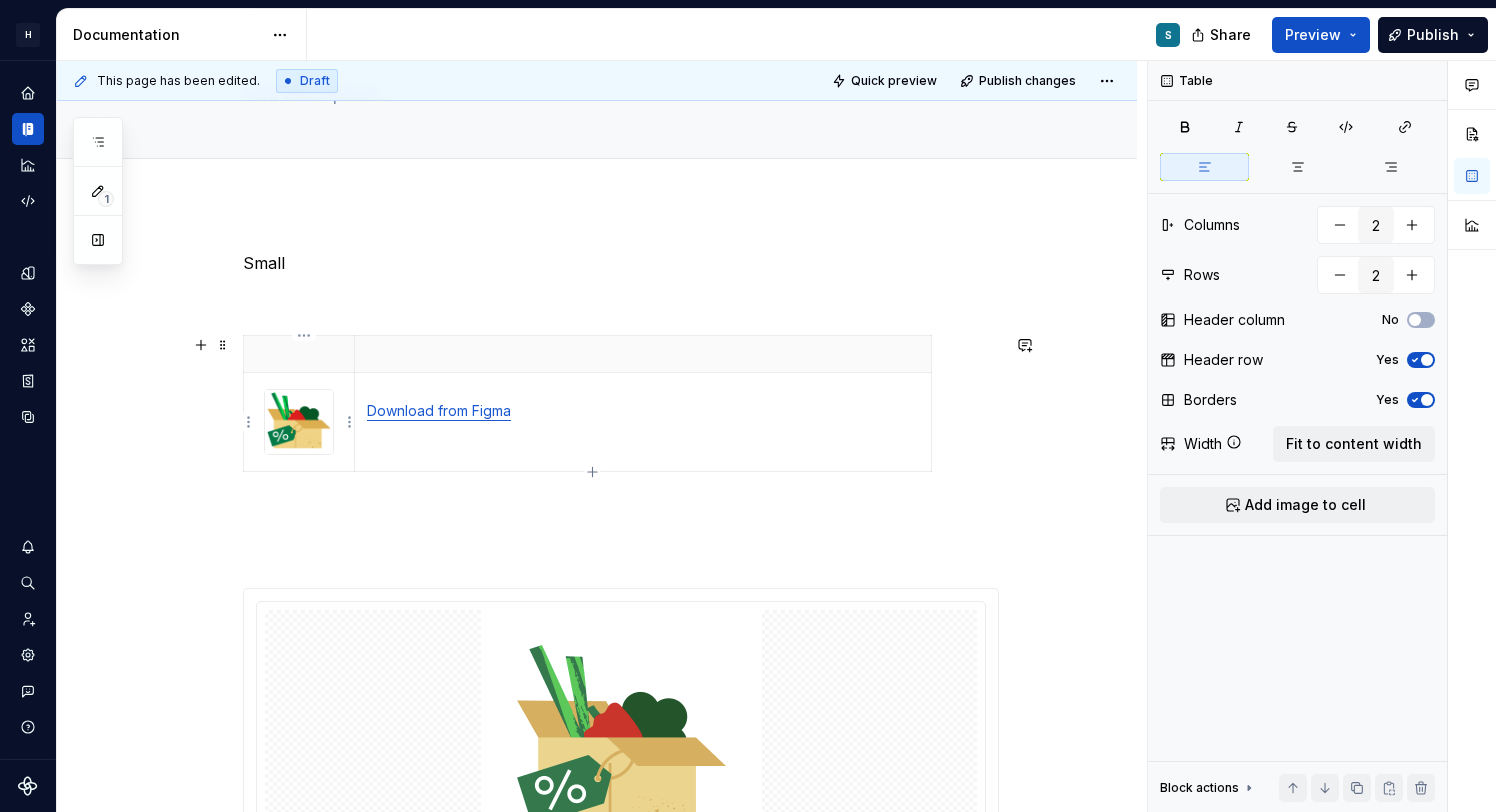 click at bounding box center (299, 422) 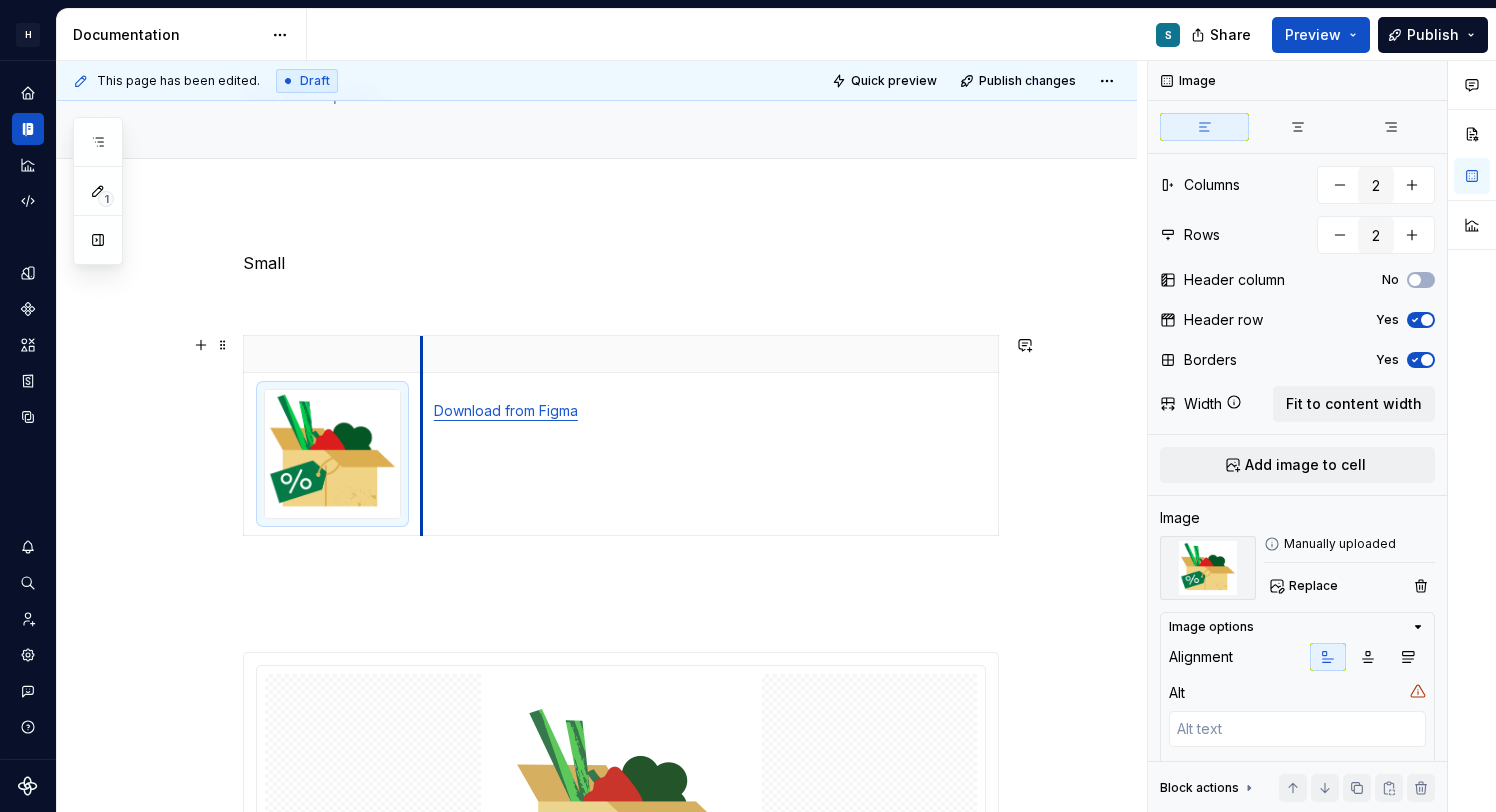 drag, startPoint x: 358, startPoint y: 352, endPoint x: 425, endPoint y: 353, distance: 67.00746 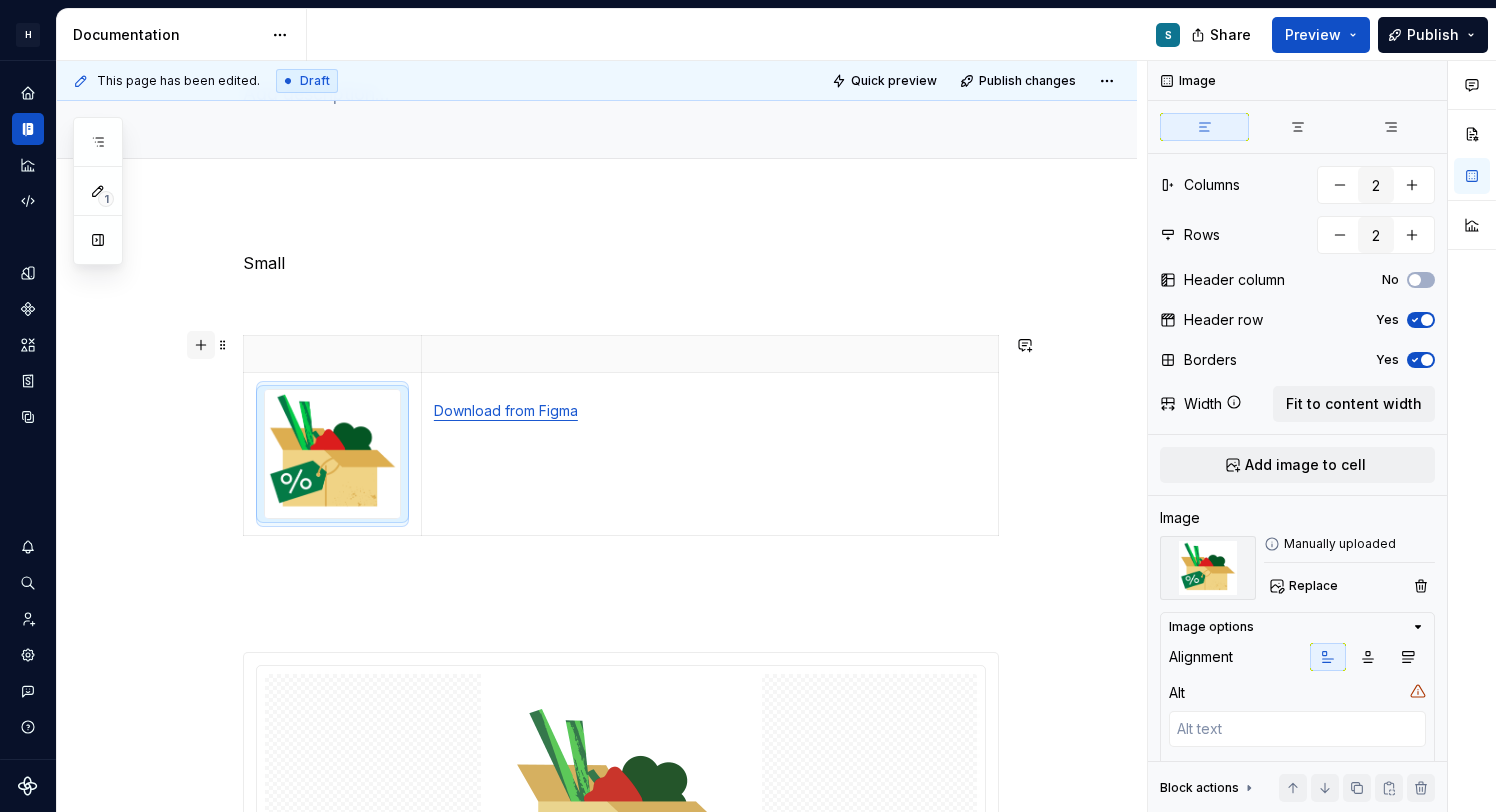click at bounding box center (201, 345) 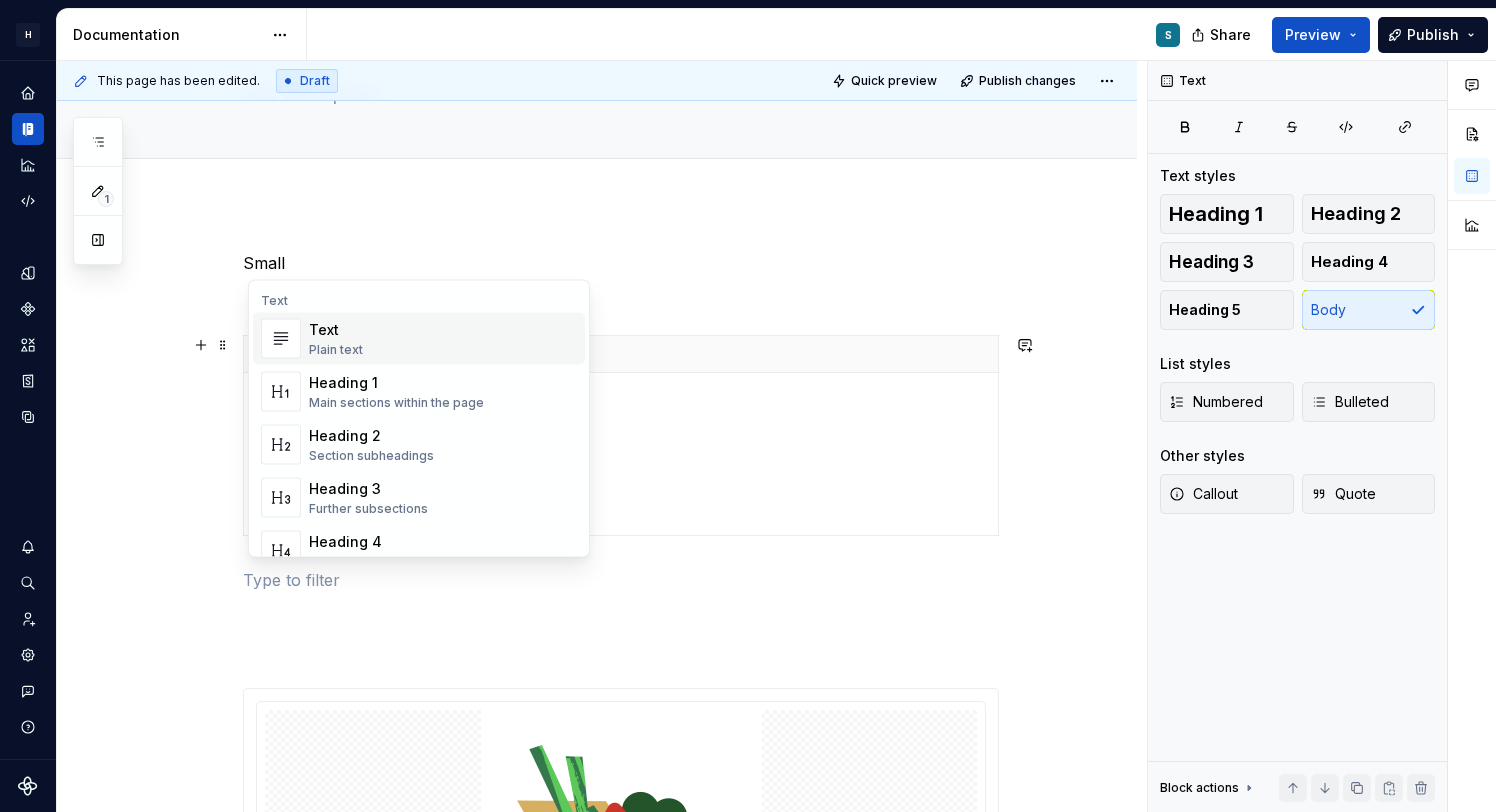 click on "**********" at bounding box center (621, 1071) 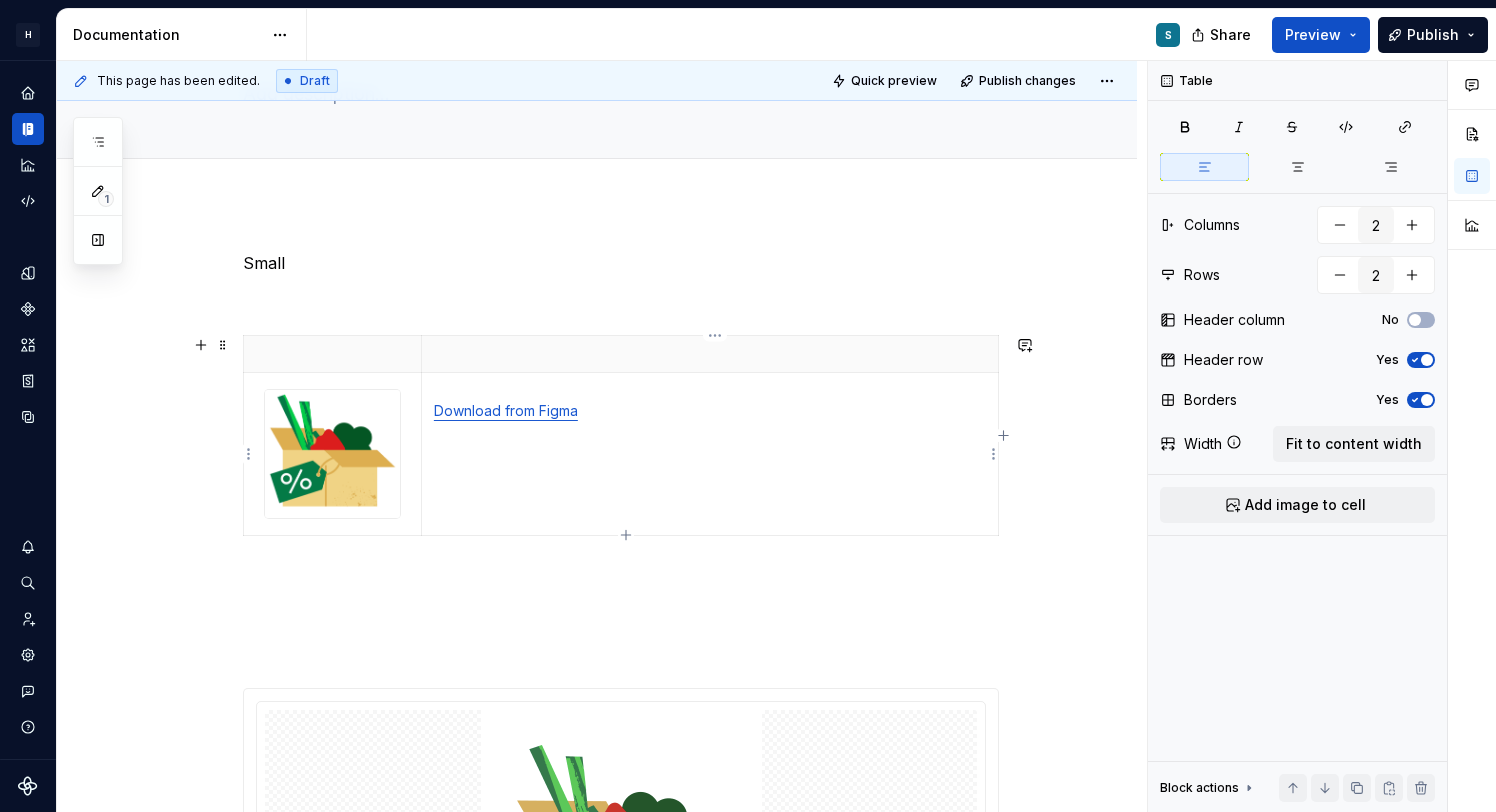click on "Download from Figma" at bounding box center [710, 401] 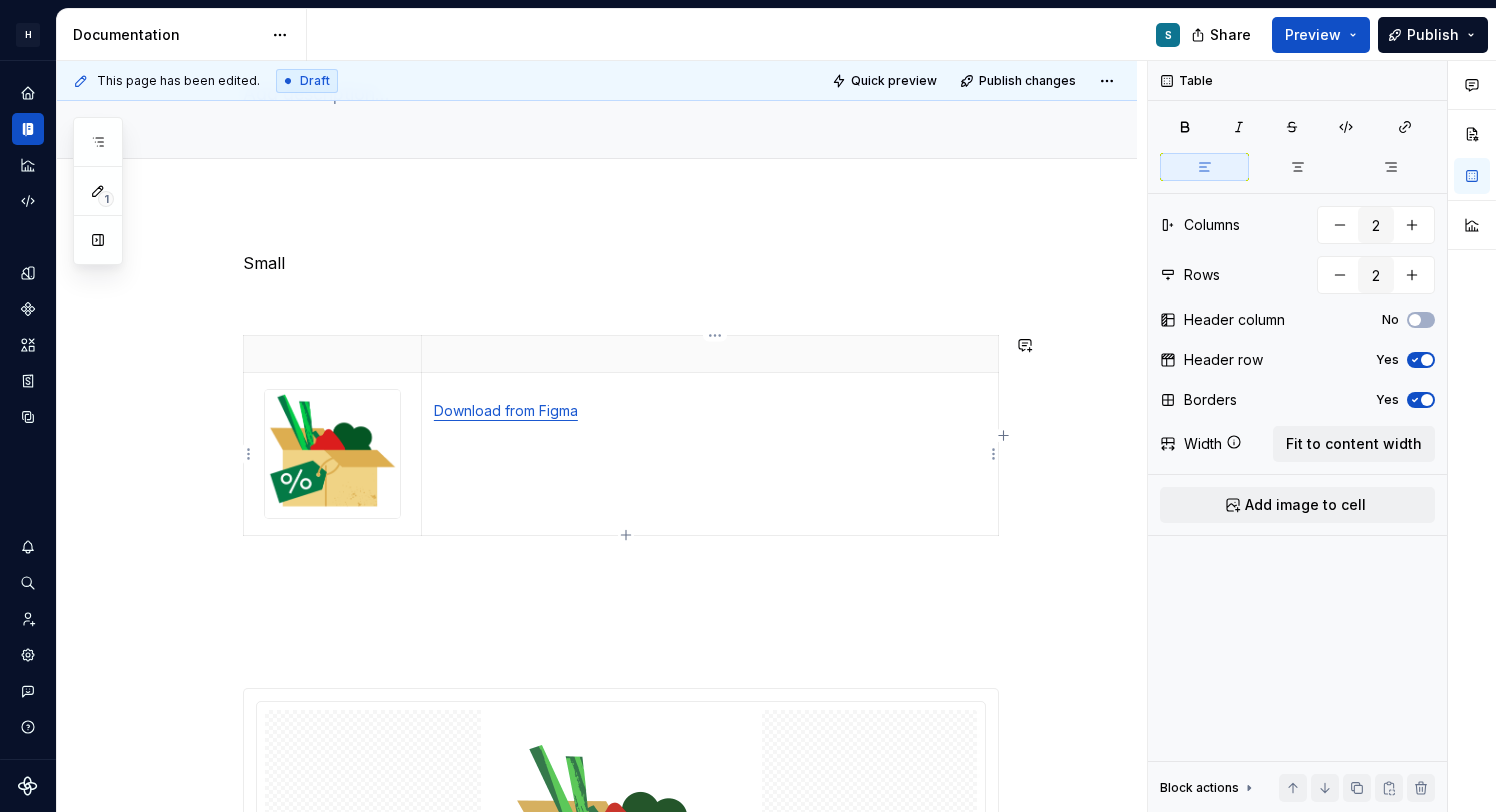click 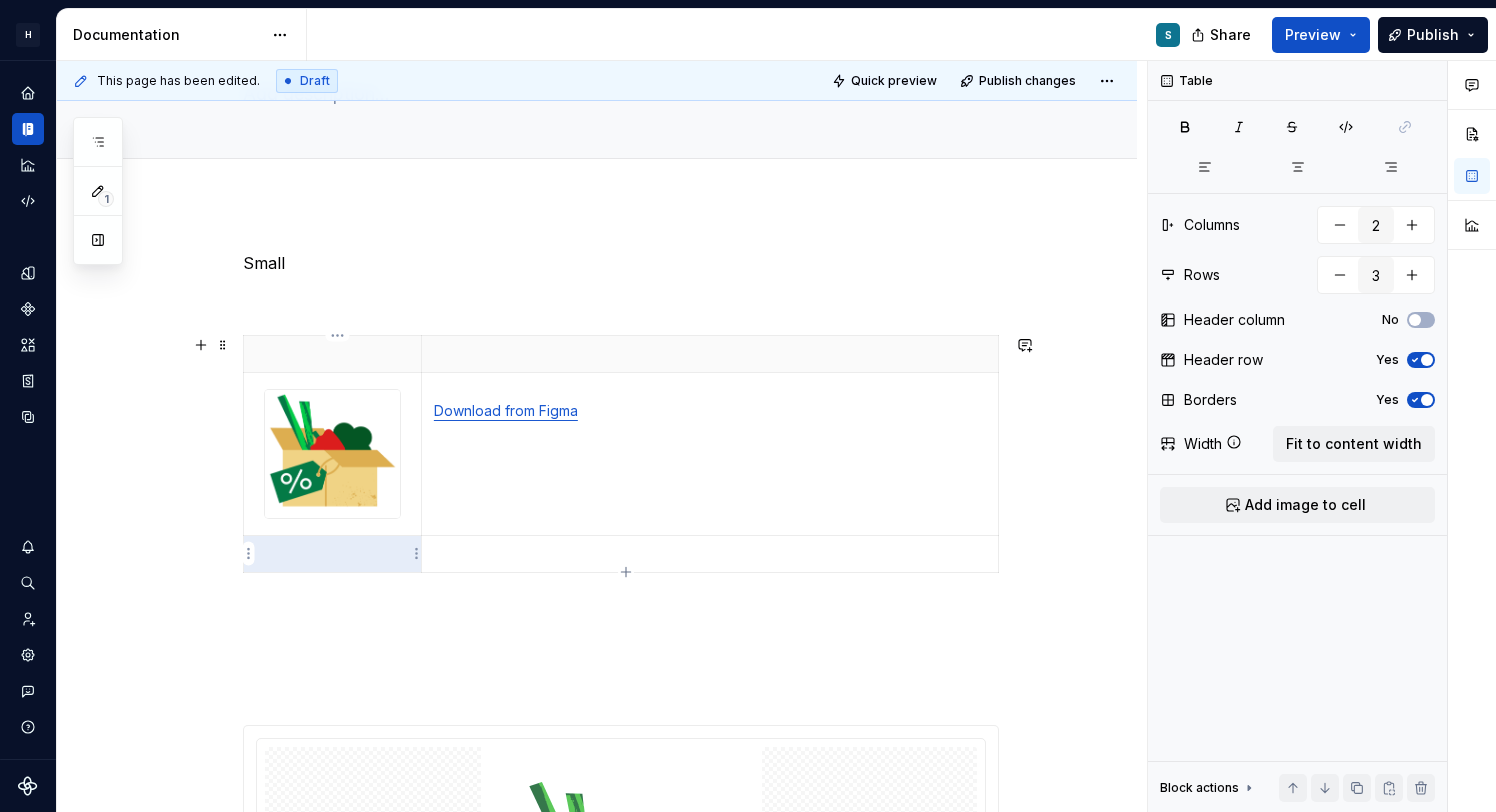 click at bounding box center [332, 554] 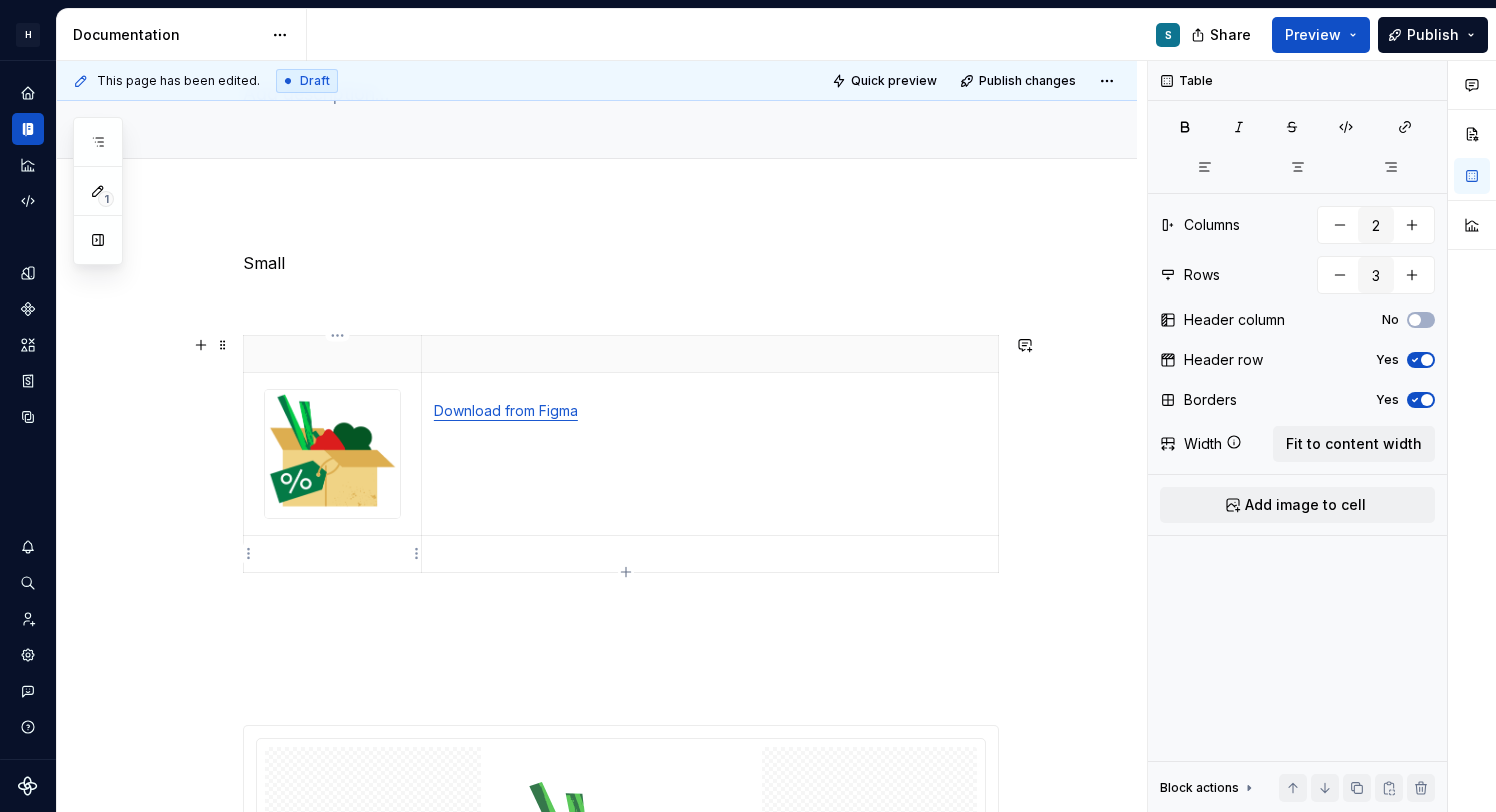 type 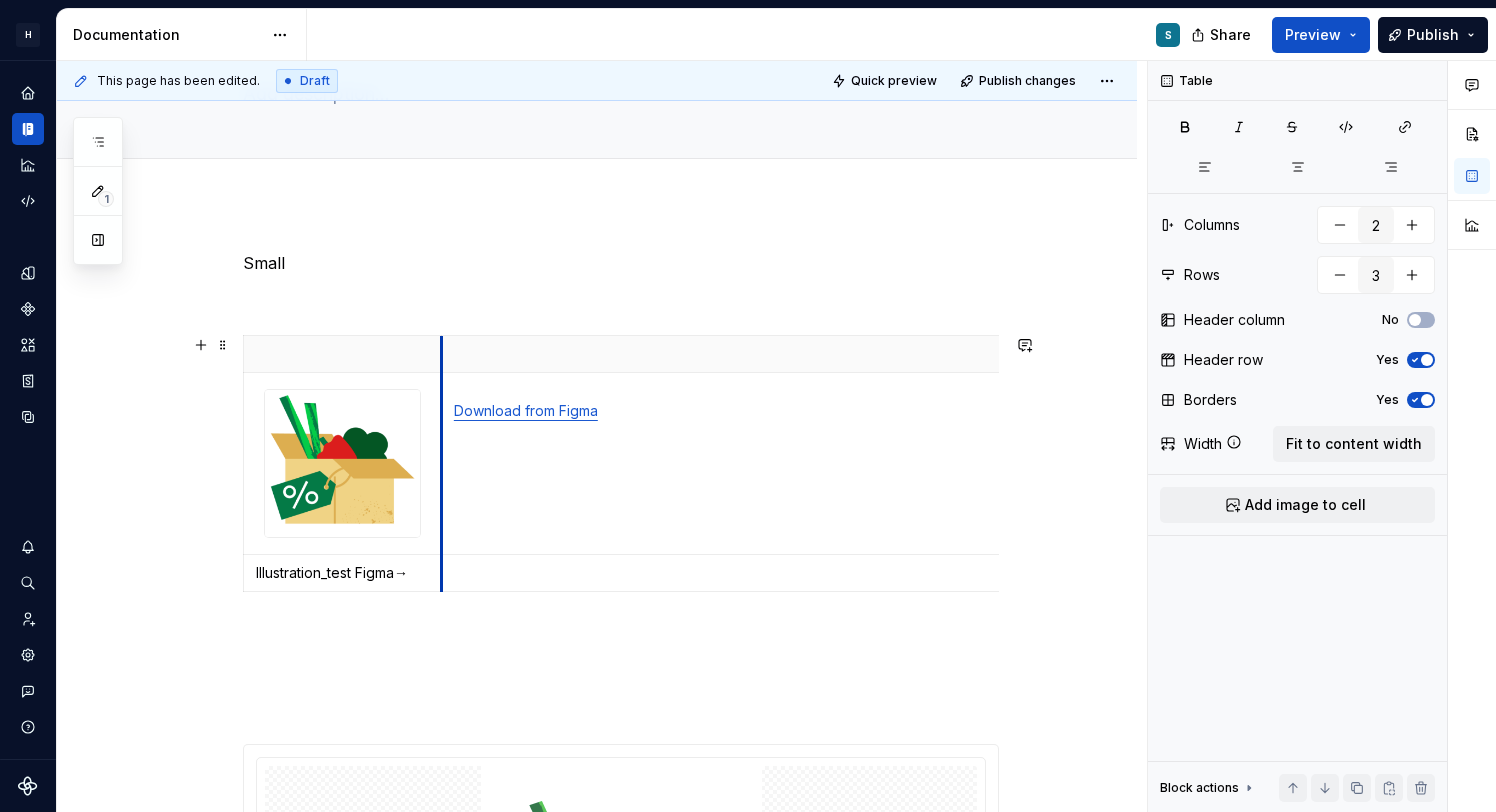 drag, startPoint x: 426, startPoint y: 351, endPoint x: 459, endPoint y: 350, distance: 33.01515 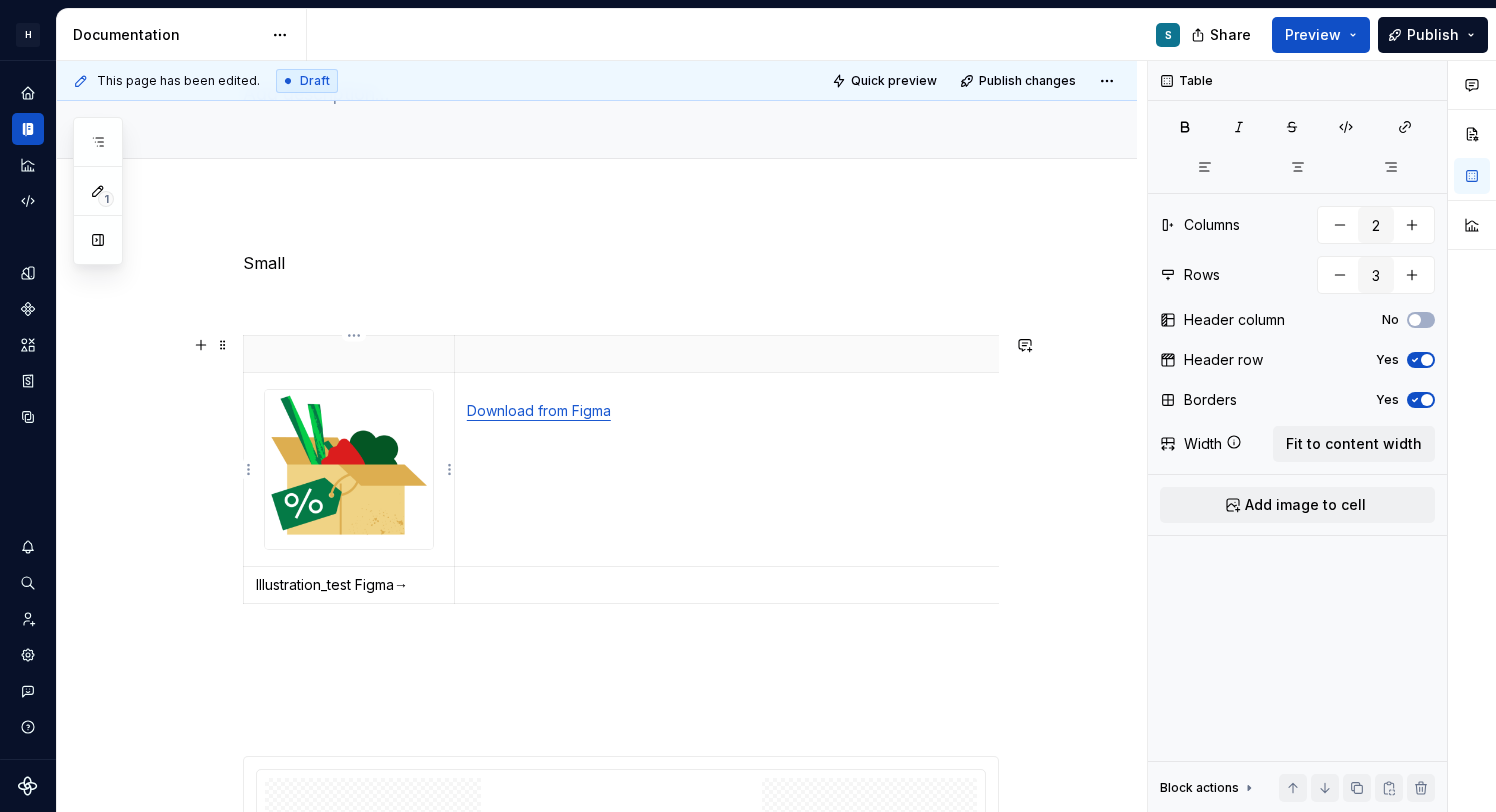 type on "*" 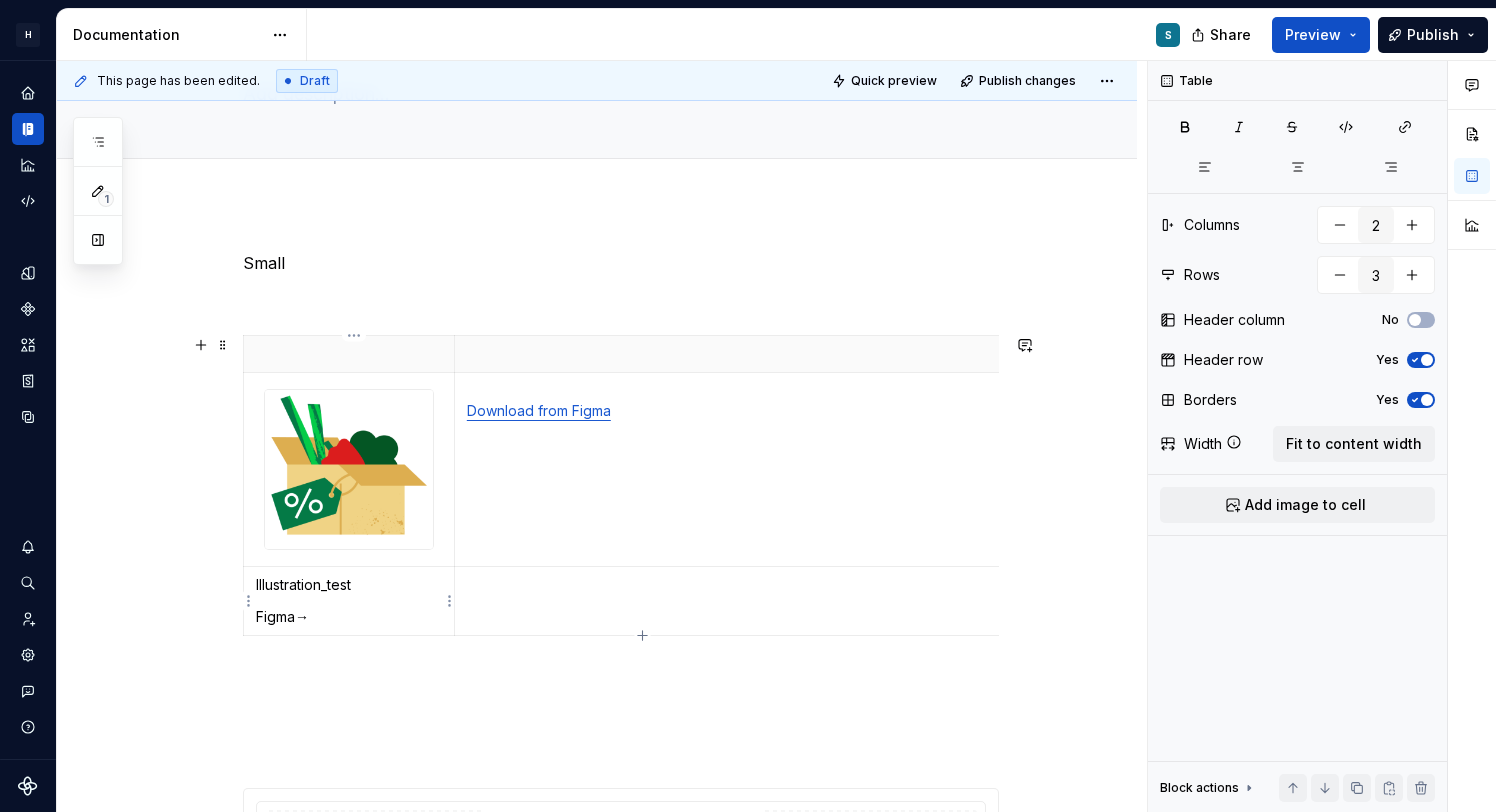 click on "Figma→" at bounding box center [349, 617] 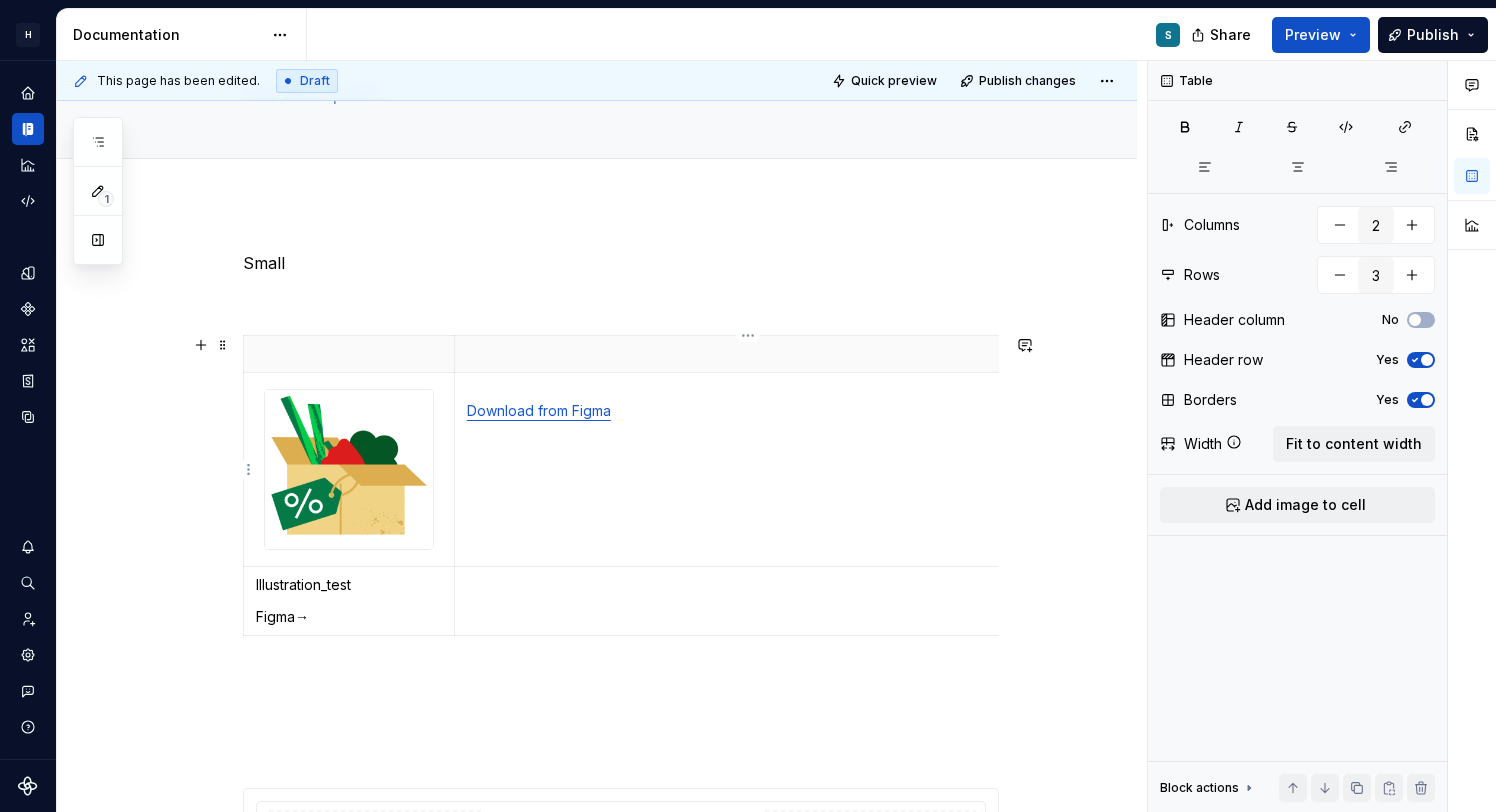 click on "Download from Figma" at bounding box center (539, 410) 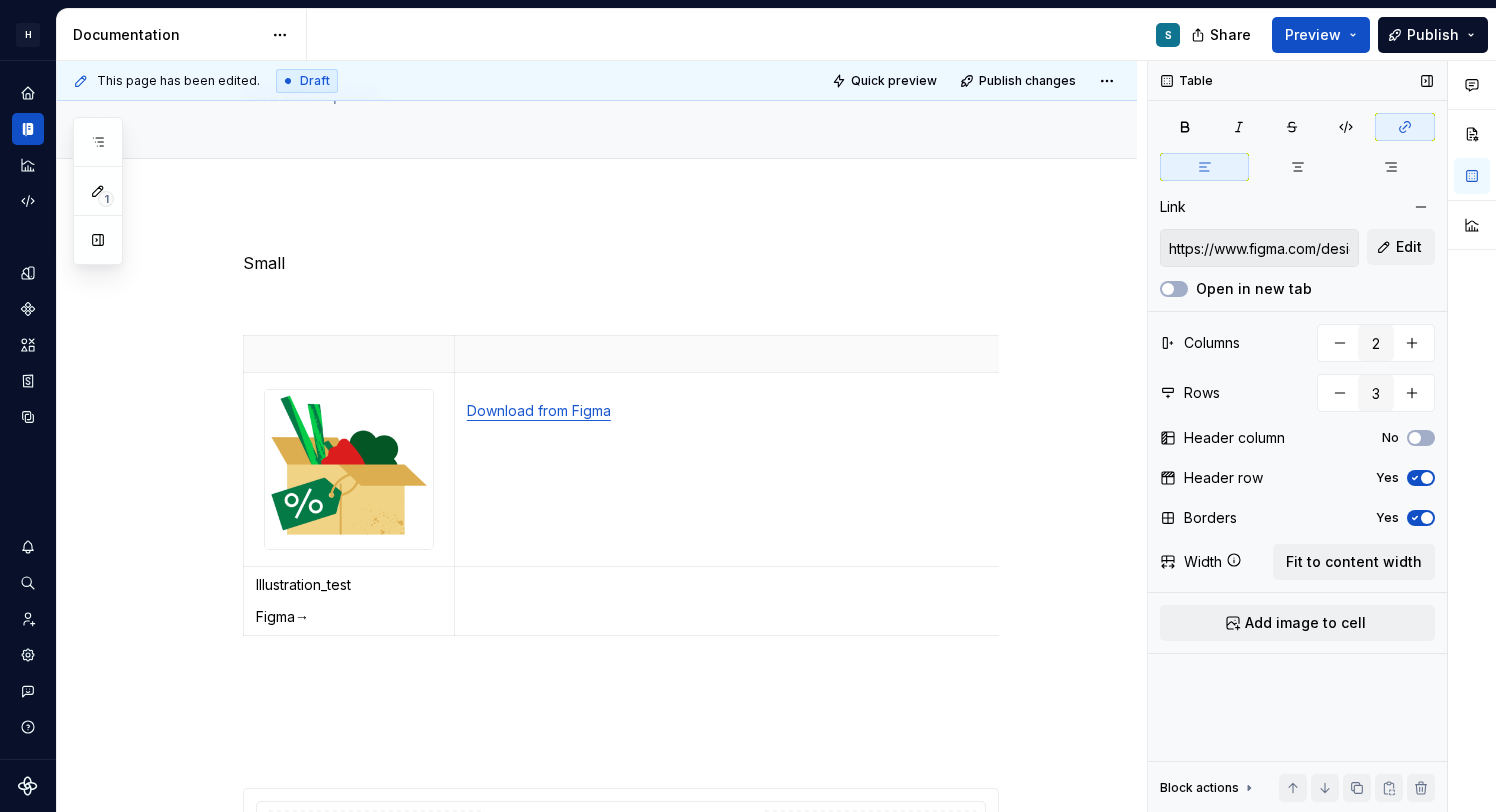 click on "https://www.figma.com/design/6jxvq1nAeNtbBIhWZIhYw4/%F0%9F%8D%8B-[BRAND]-Icons?m=auto&node-id=2023-701&t=AjrMarAkPgtoGCnN-1" at bounding box center [1259, 248] 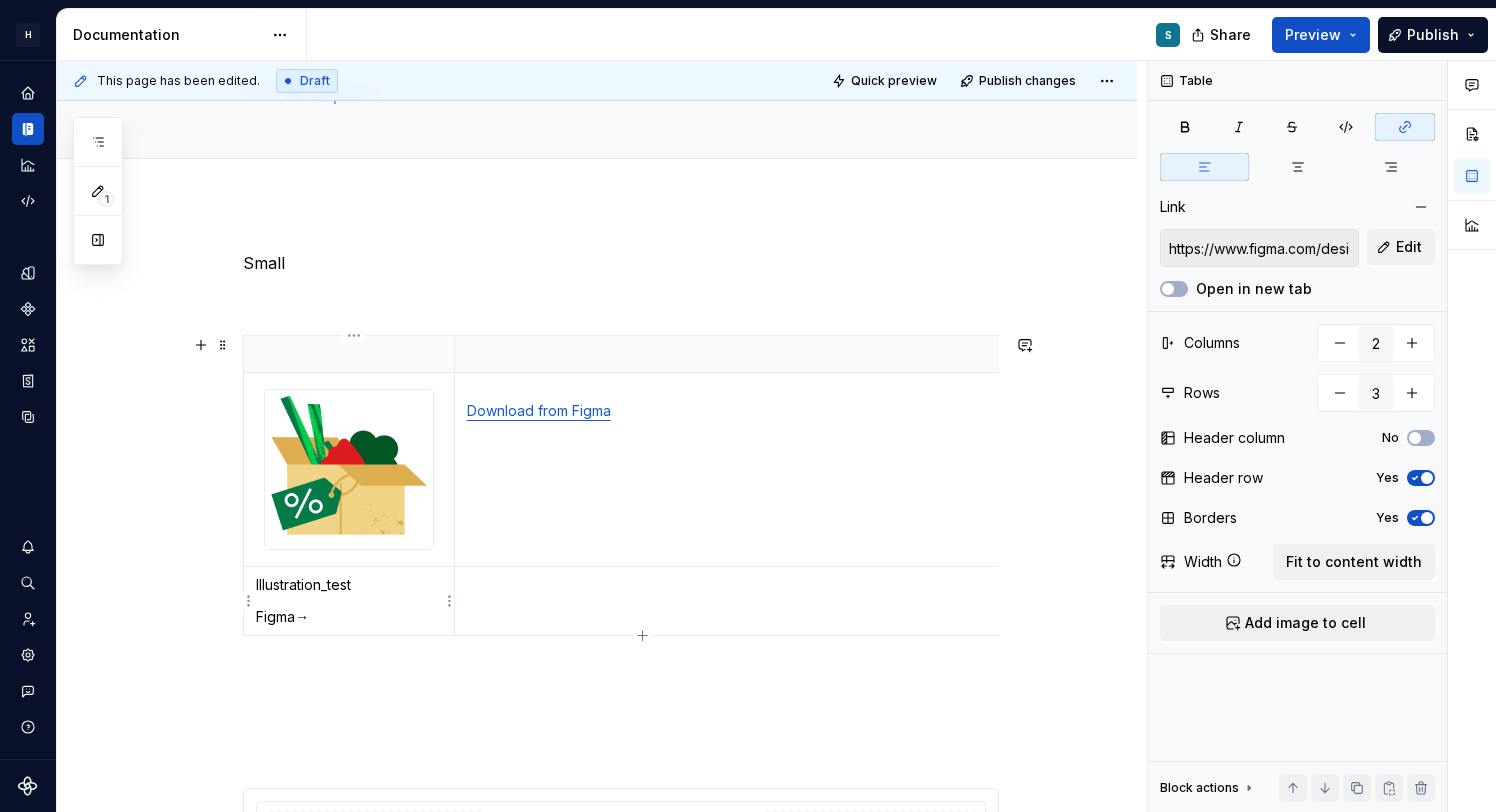 click on "Figma→" at bounding box center [349, 617] 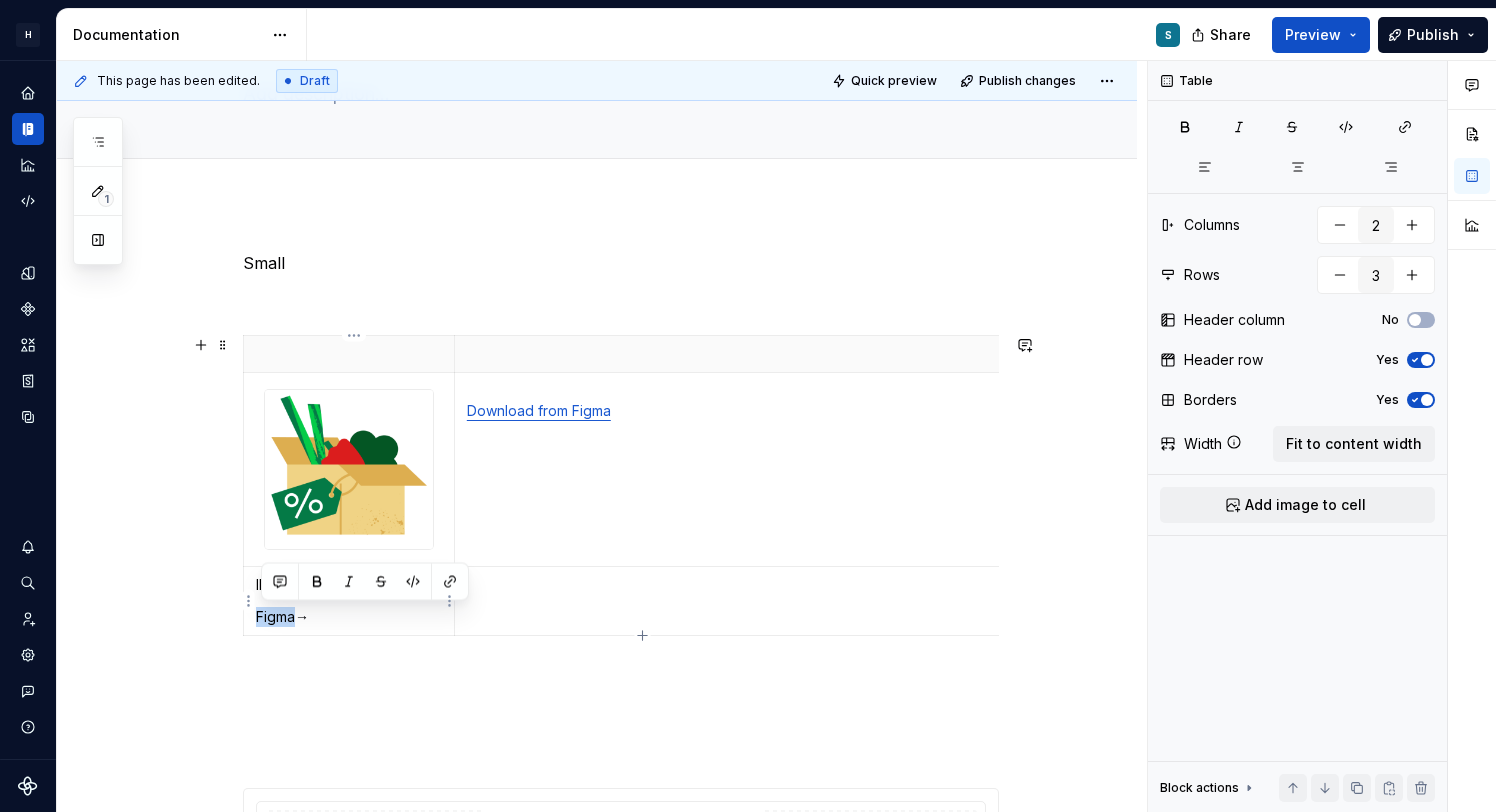 click on "Figma→" at bounding box center (349, 617) 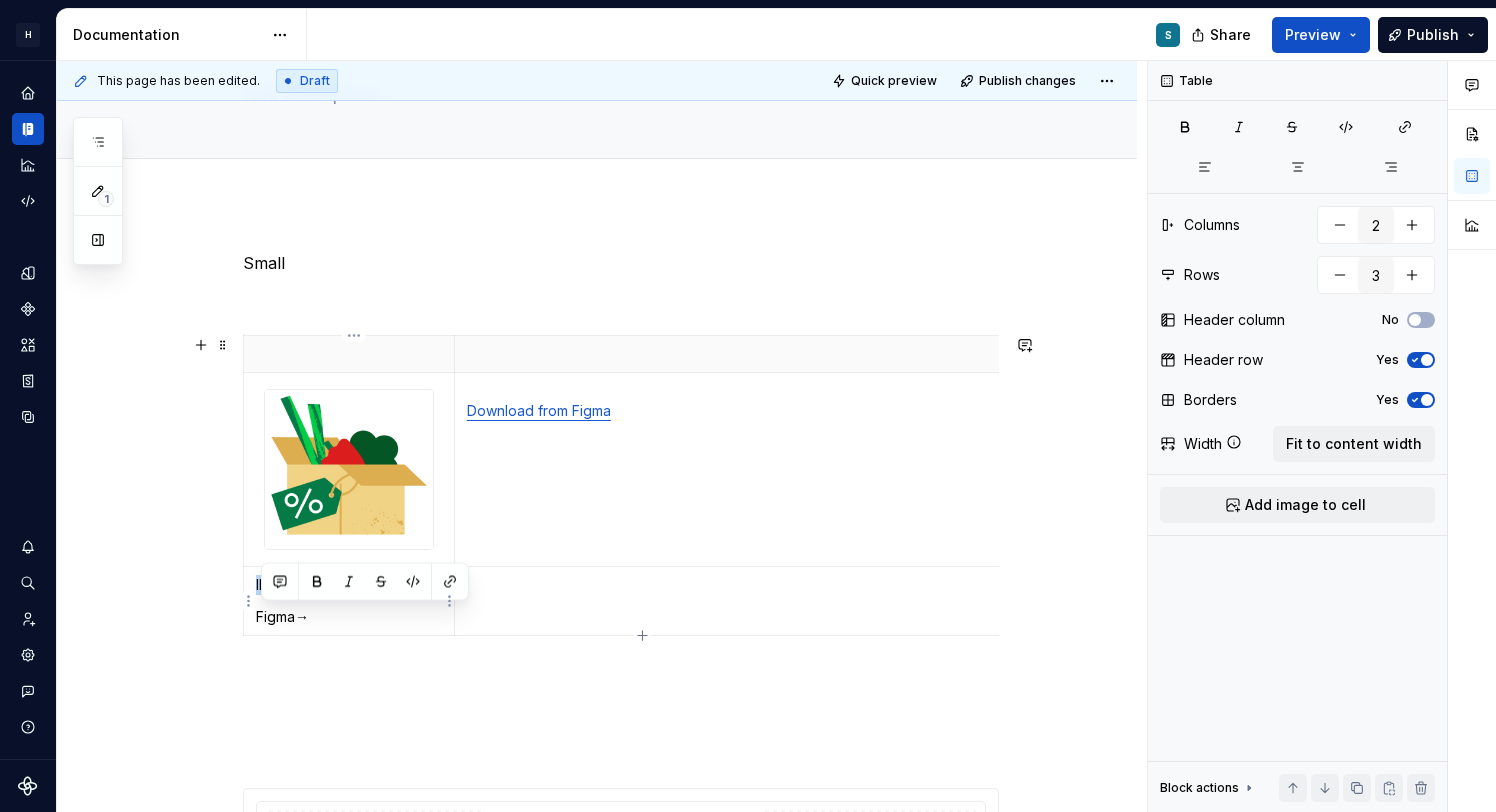 click on "Figma→" at bounding box center (349, 617) 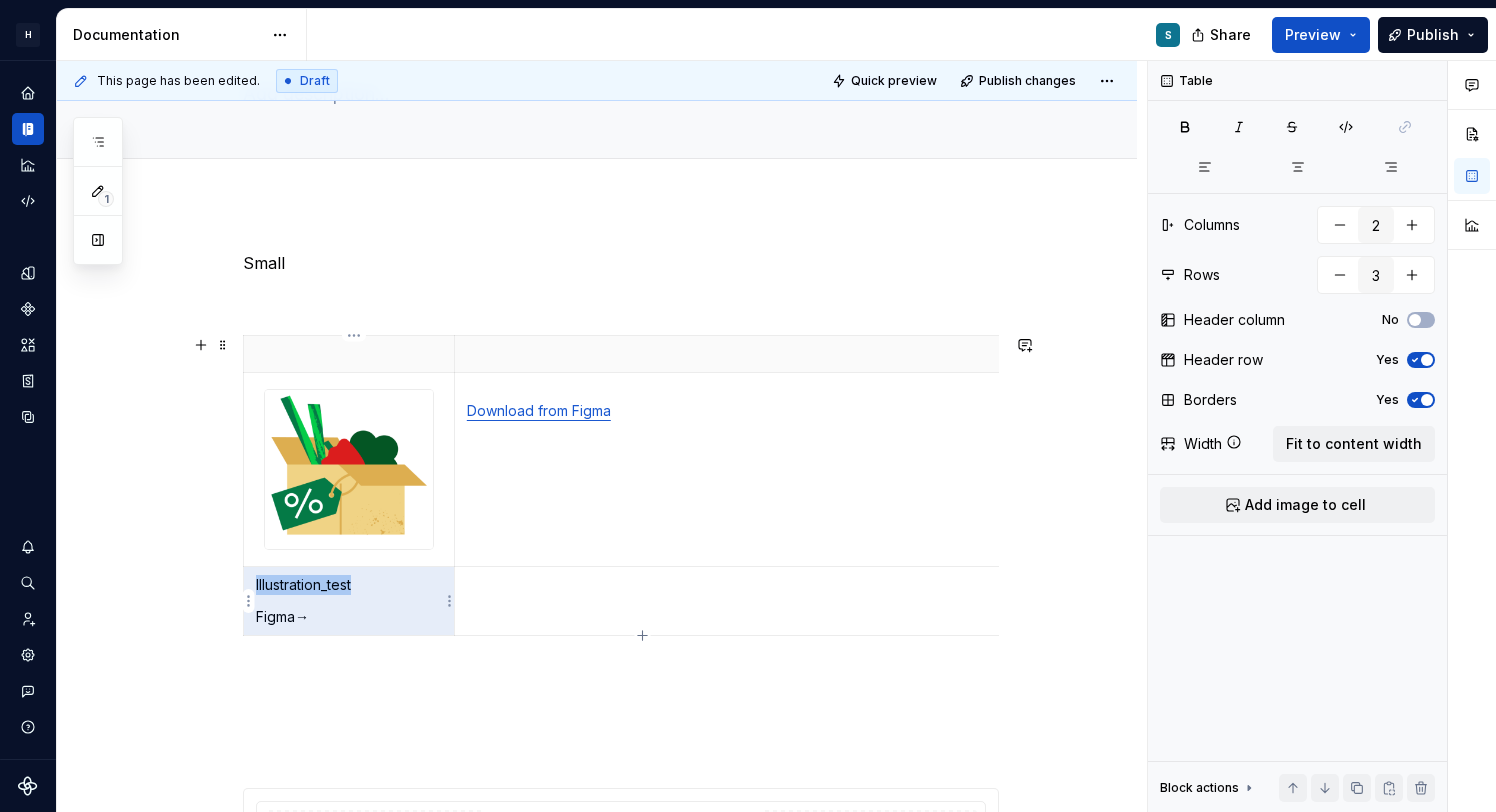 click on "Figma→" at bounding box center [349, 617] 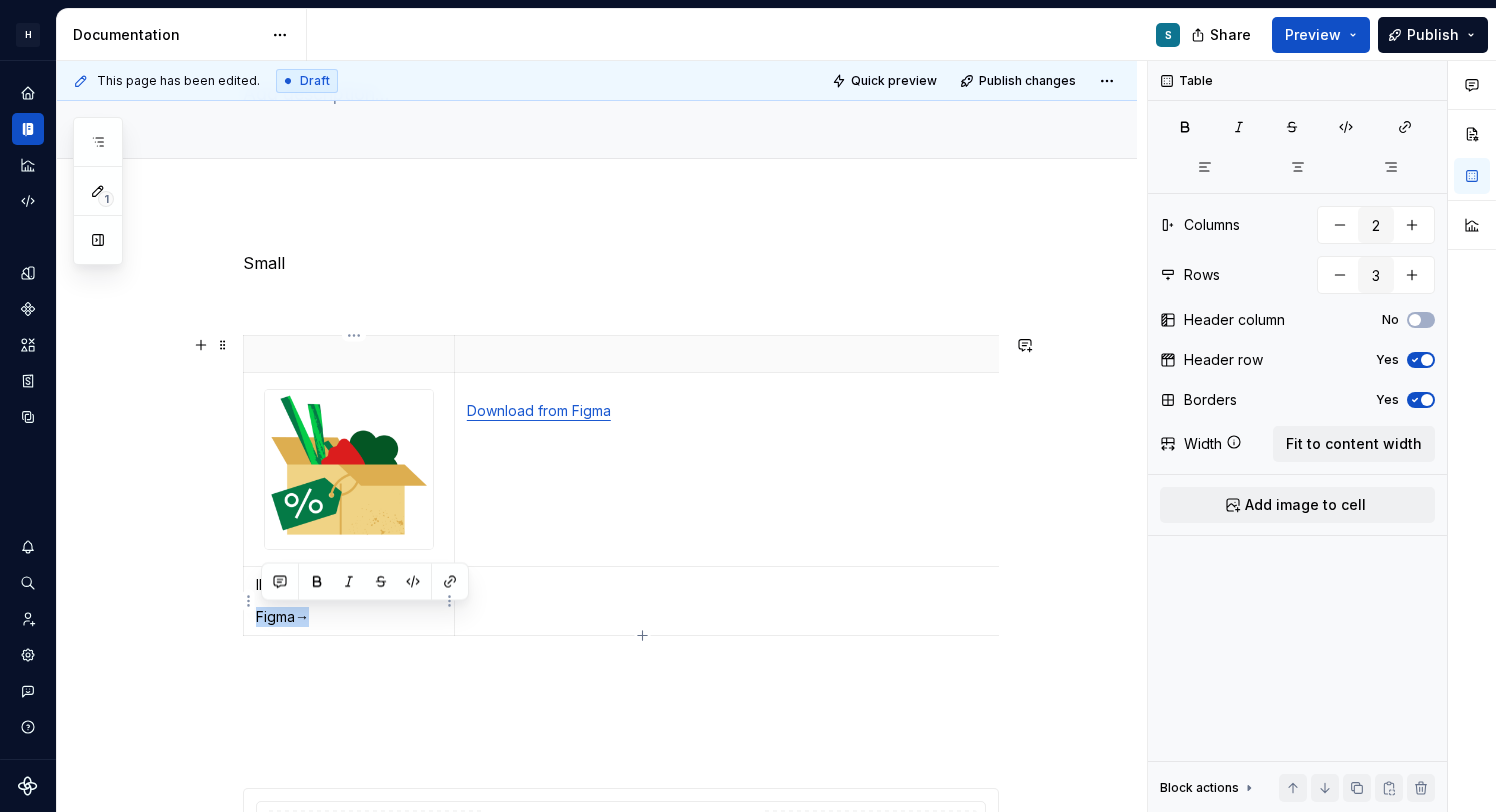 drag, startPoint x: 352, startPoint y: 619, endPoint x: 259, endPoint y: 618, distance: 93.00538 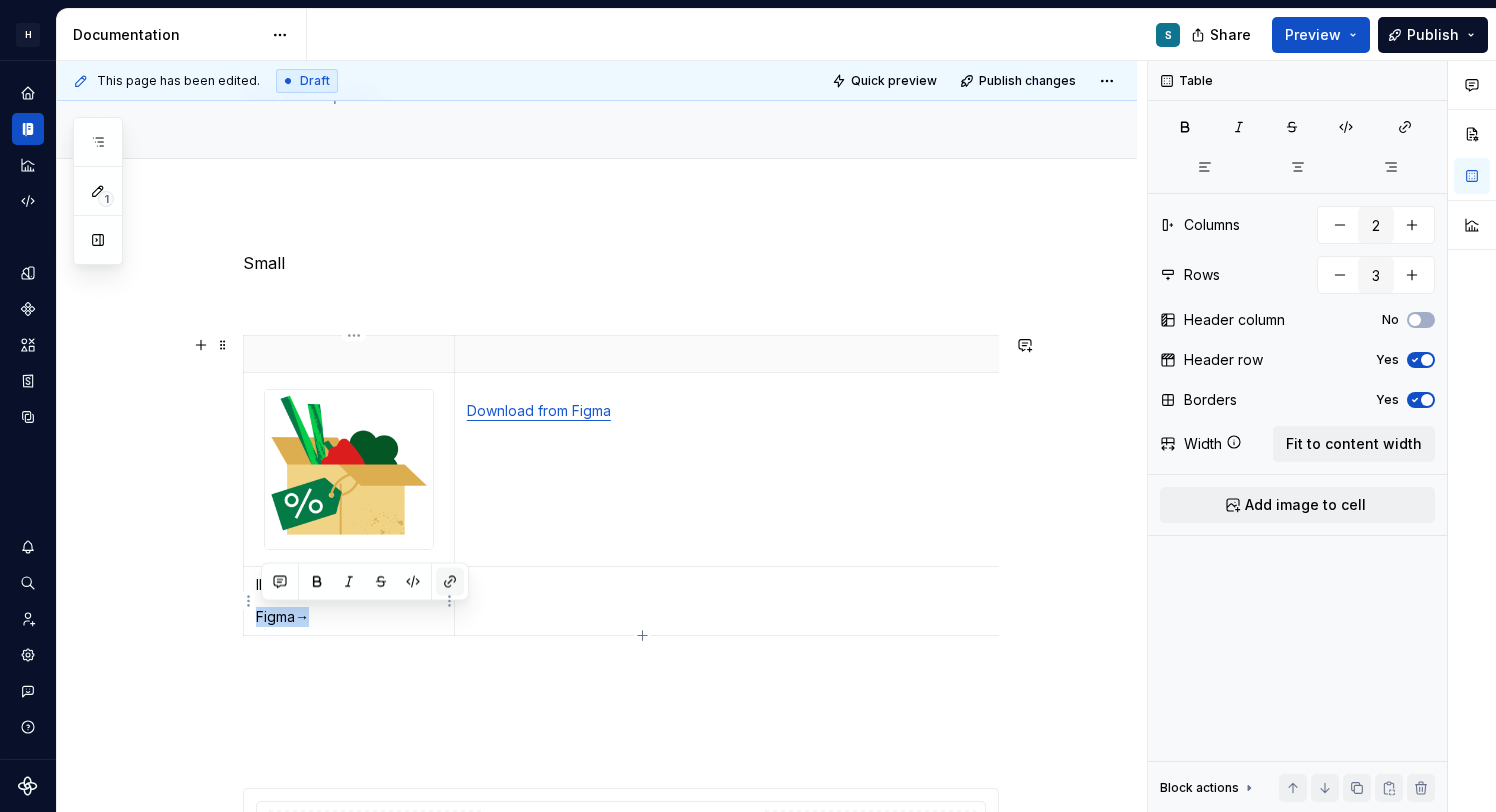 click at bounding box center (450, 582) 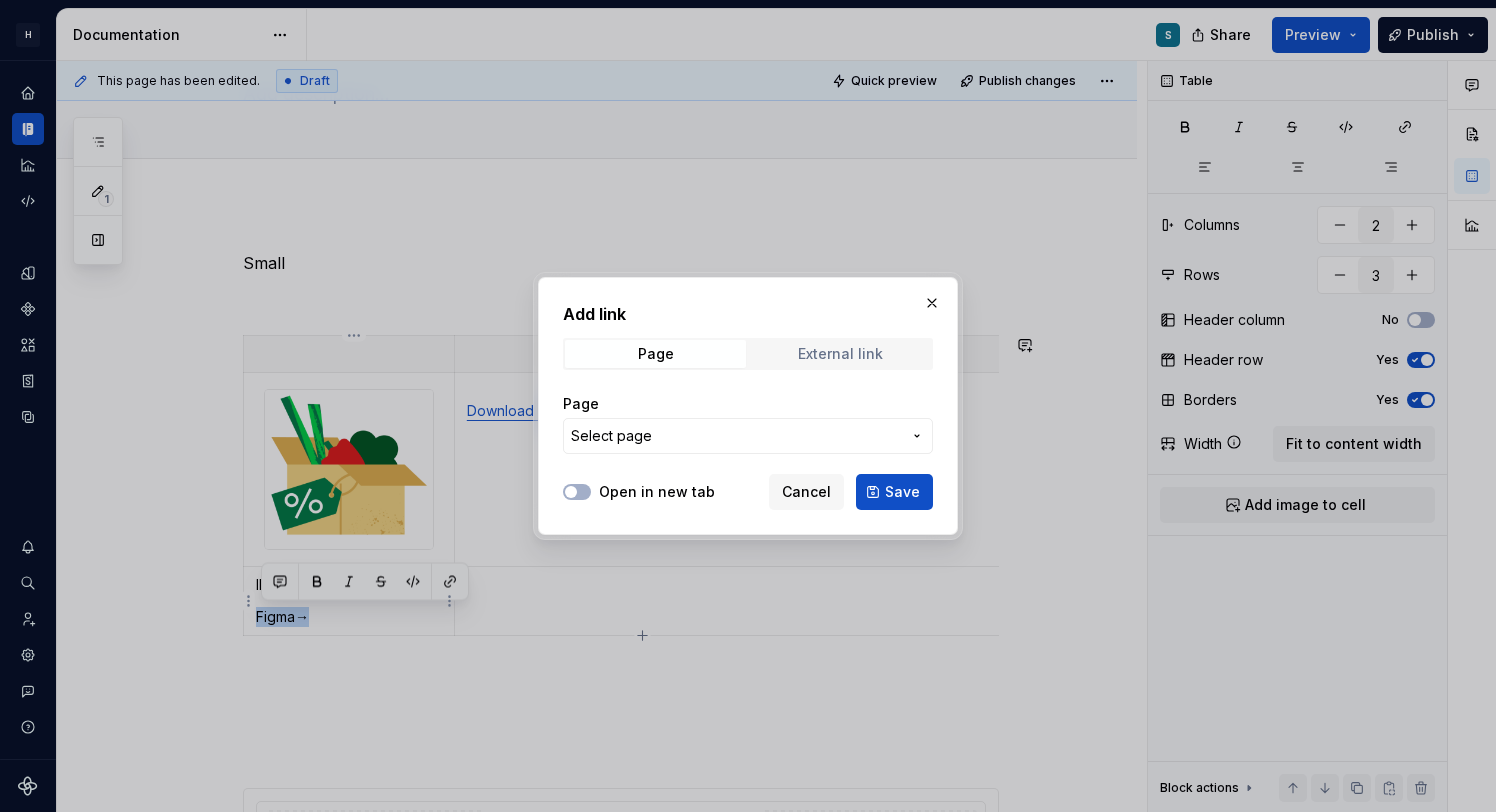 click on "External link" at bounding box center [840, 354] 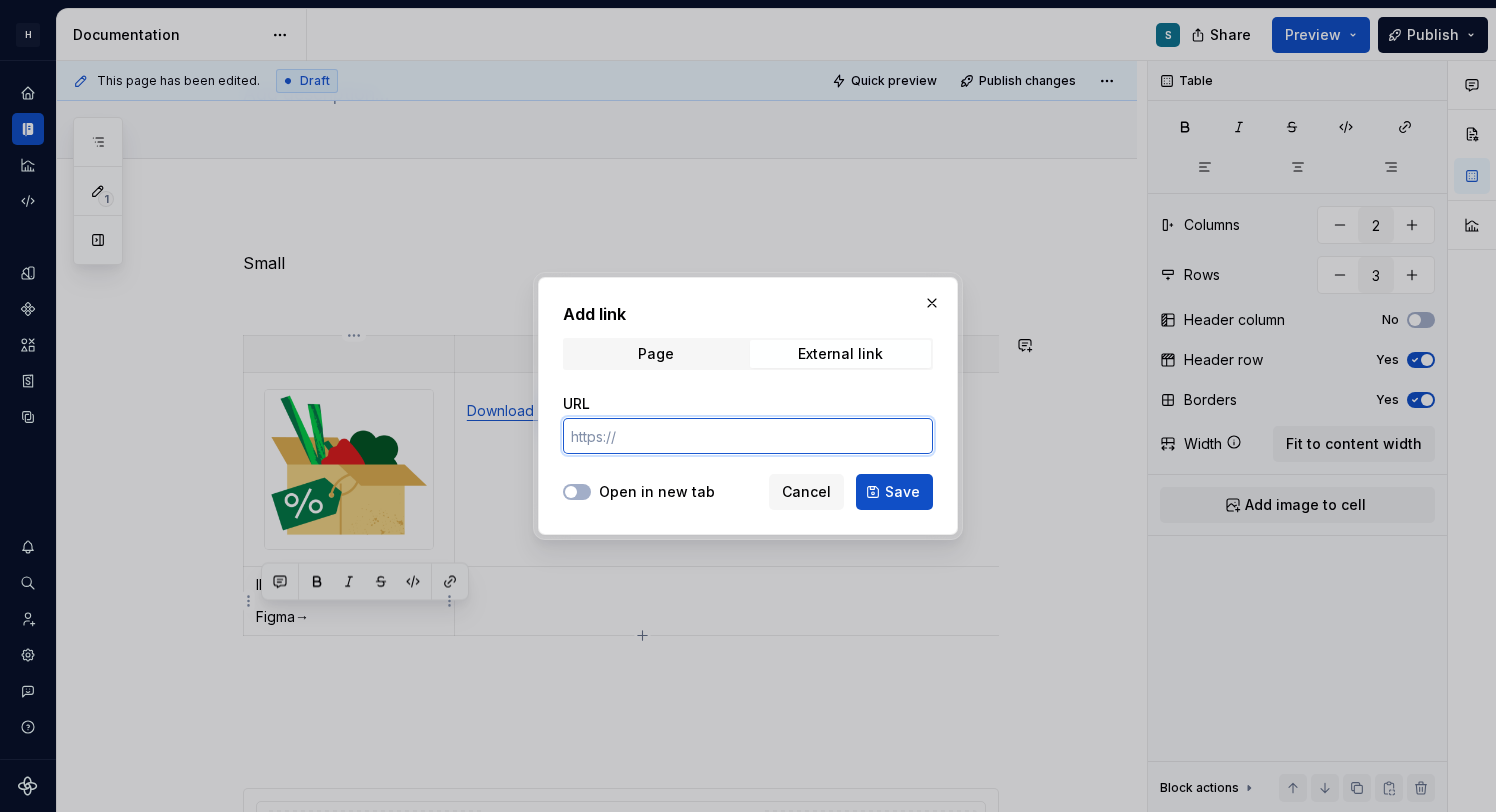 click on "URL" at bounding box center (748, 436) 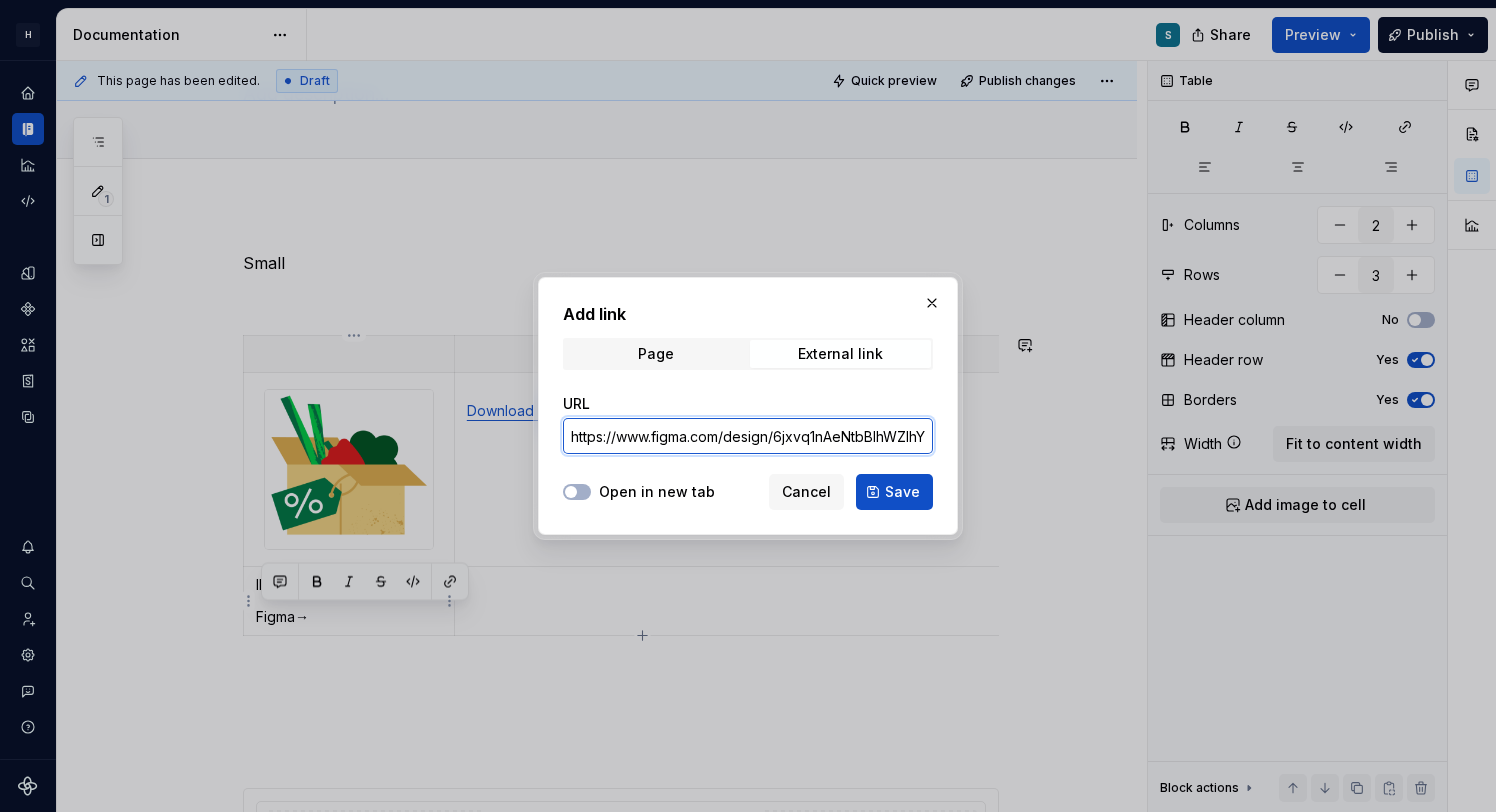 scroll, scrollTop: 0, scrollLeft: 594, axis: horizontal 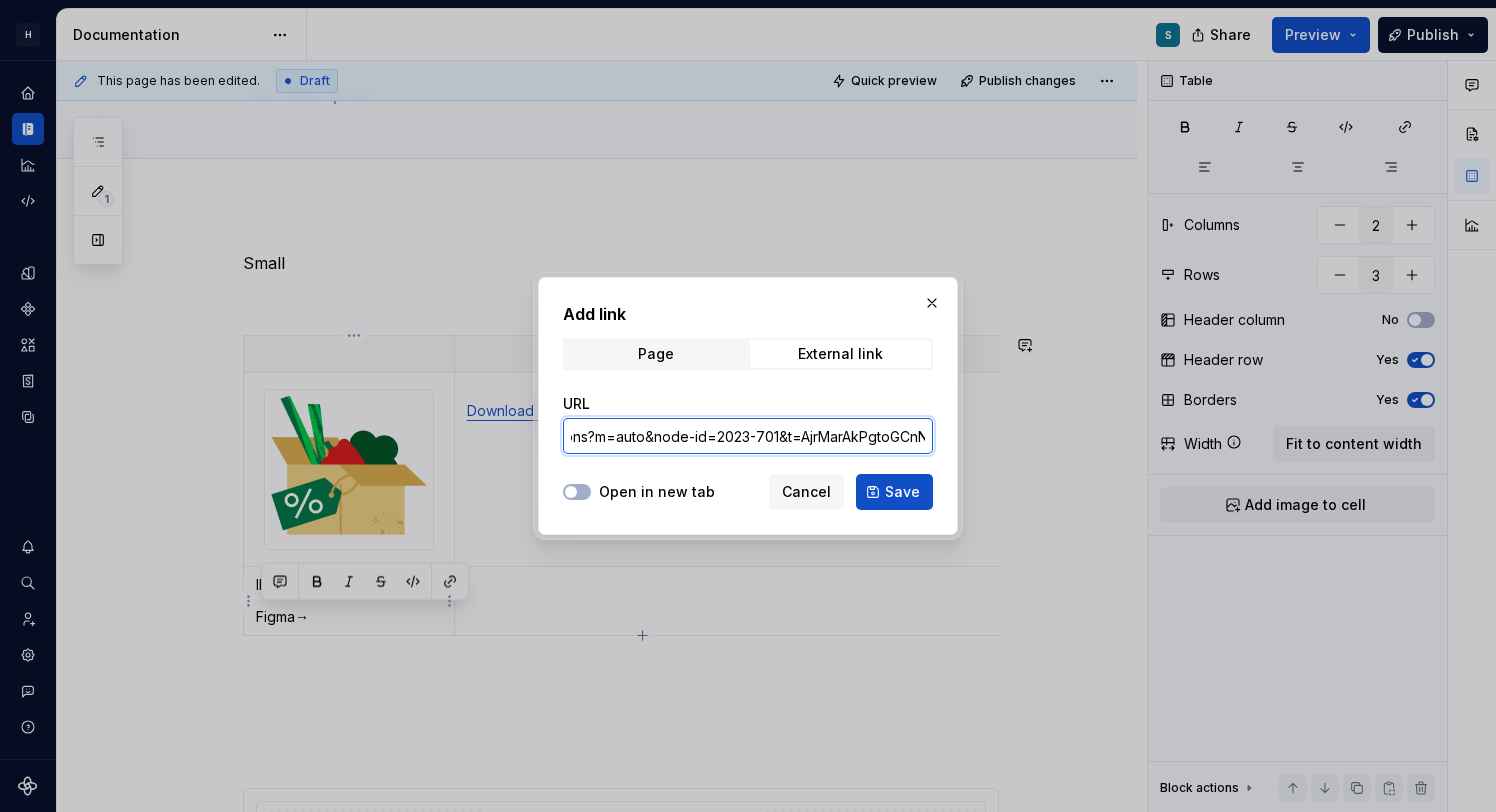 type on "https://www.figma.com/design/6jxvq1nAeNtbBIhWZIhYw4/%F0%9F%8D%8B-[BRAND]-Icons?m=auto&node-id=2023-701&t=AjrMarAkPgtoGCnN-1" 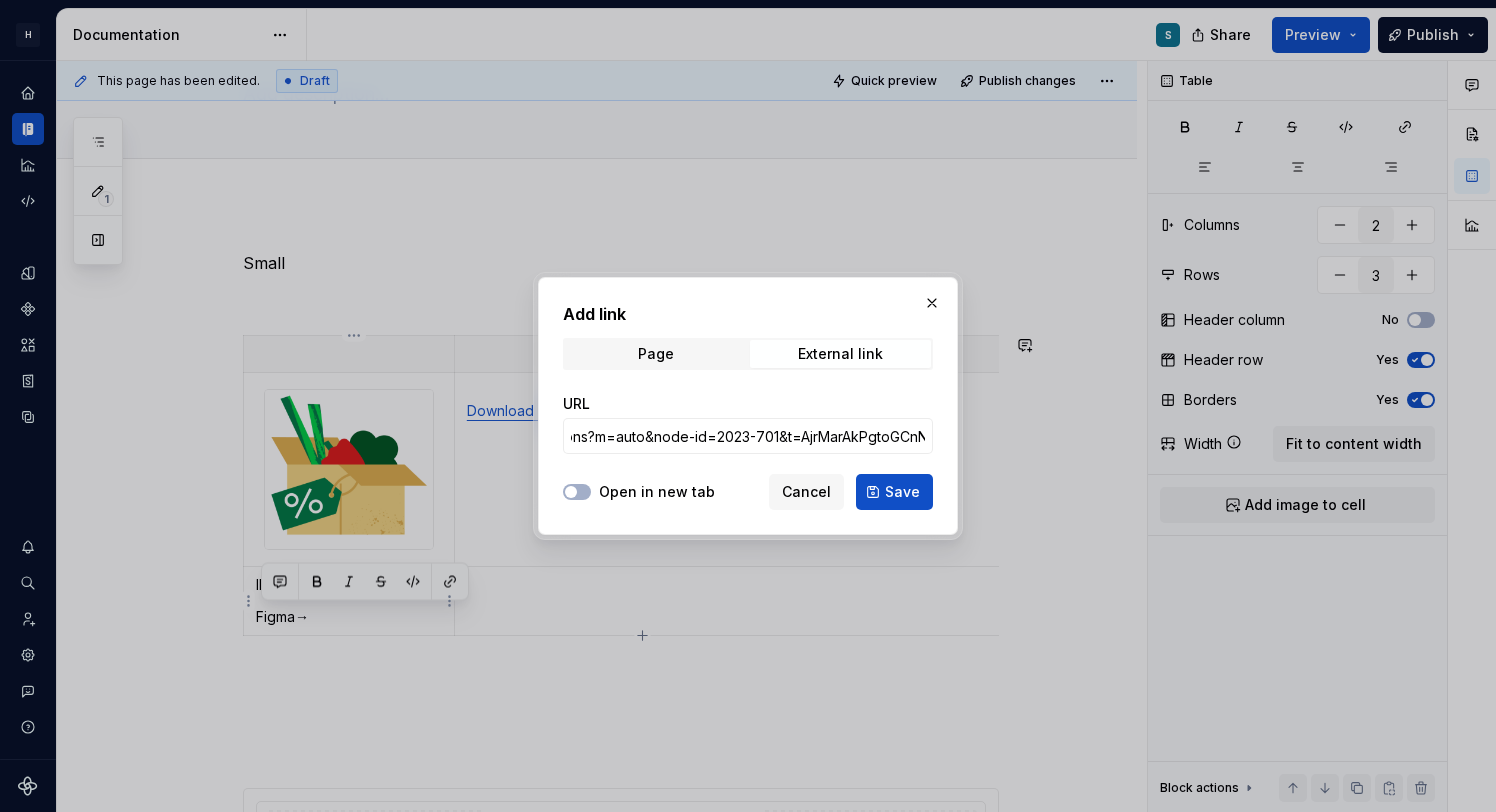 click on "Open in new tab" at bounding box center (657, 492) 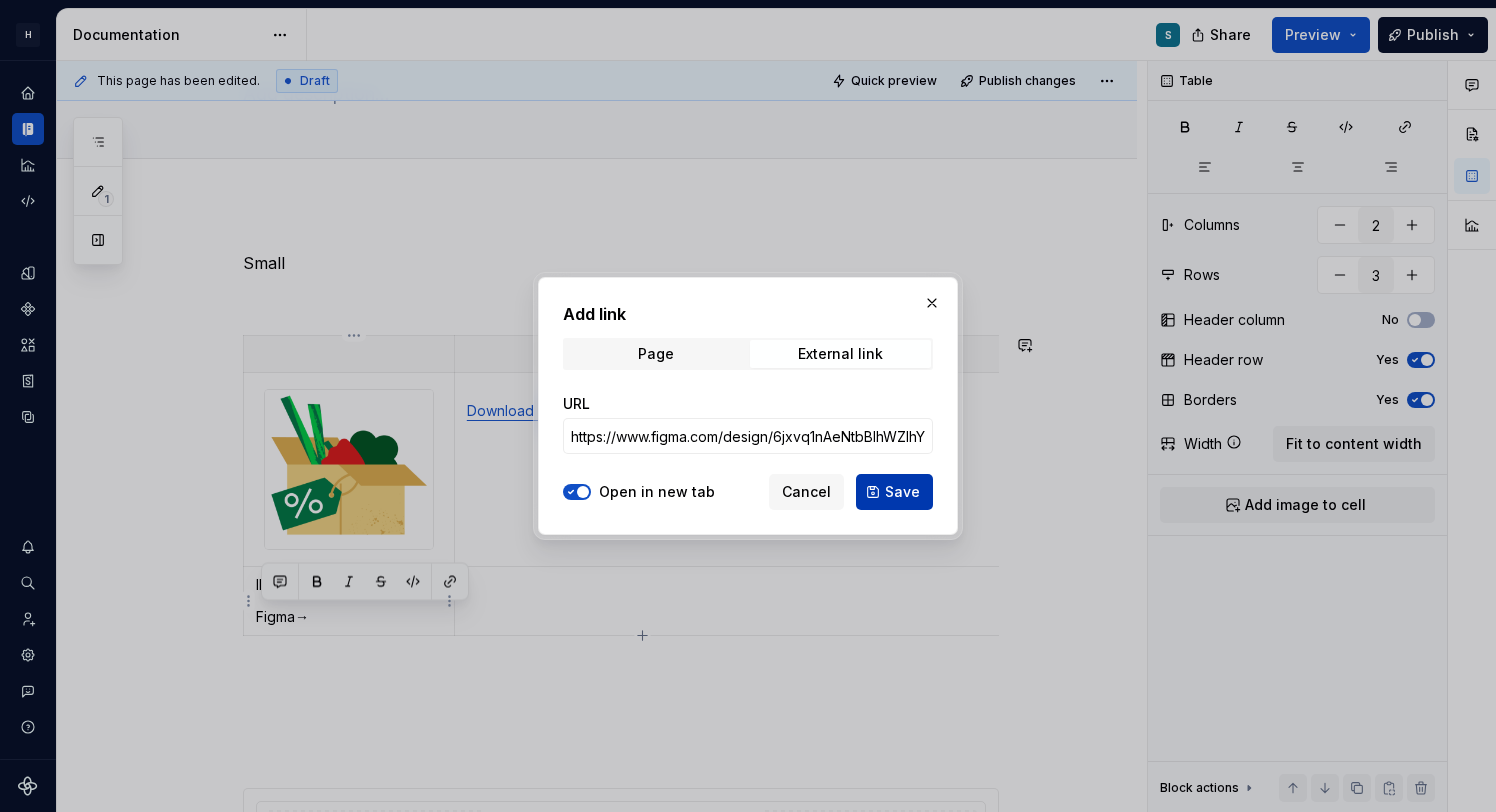click on "Save" at bounding box center (894, 492) 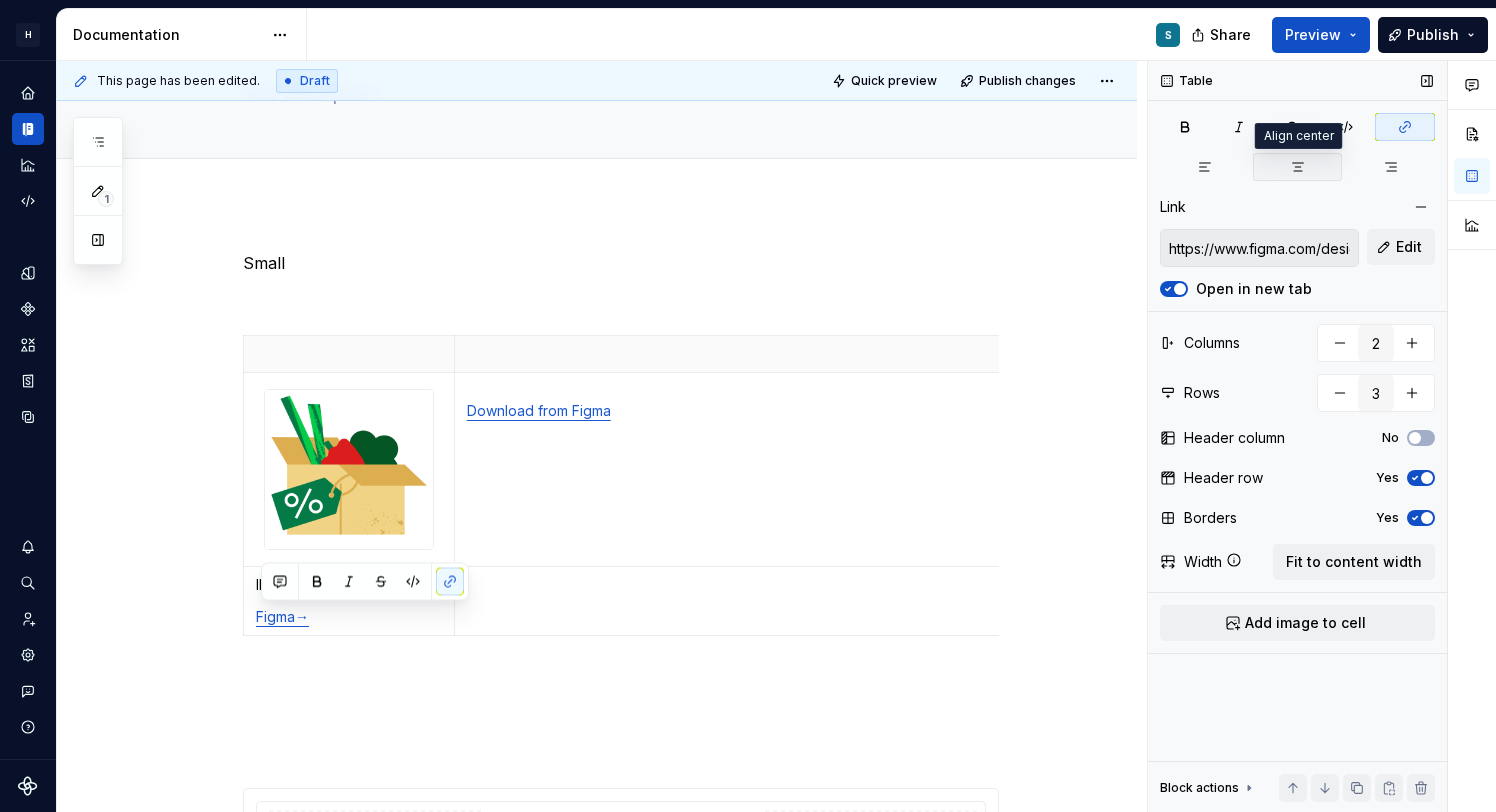 click at bounding box center [1297, 167] 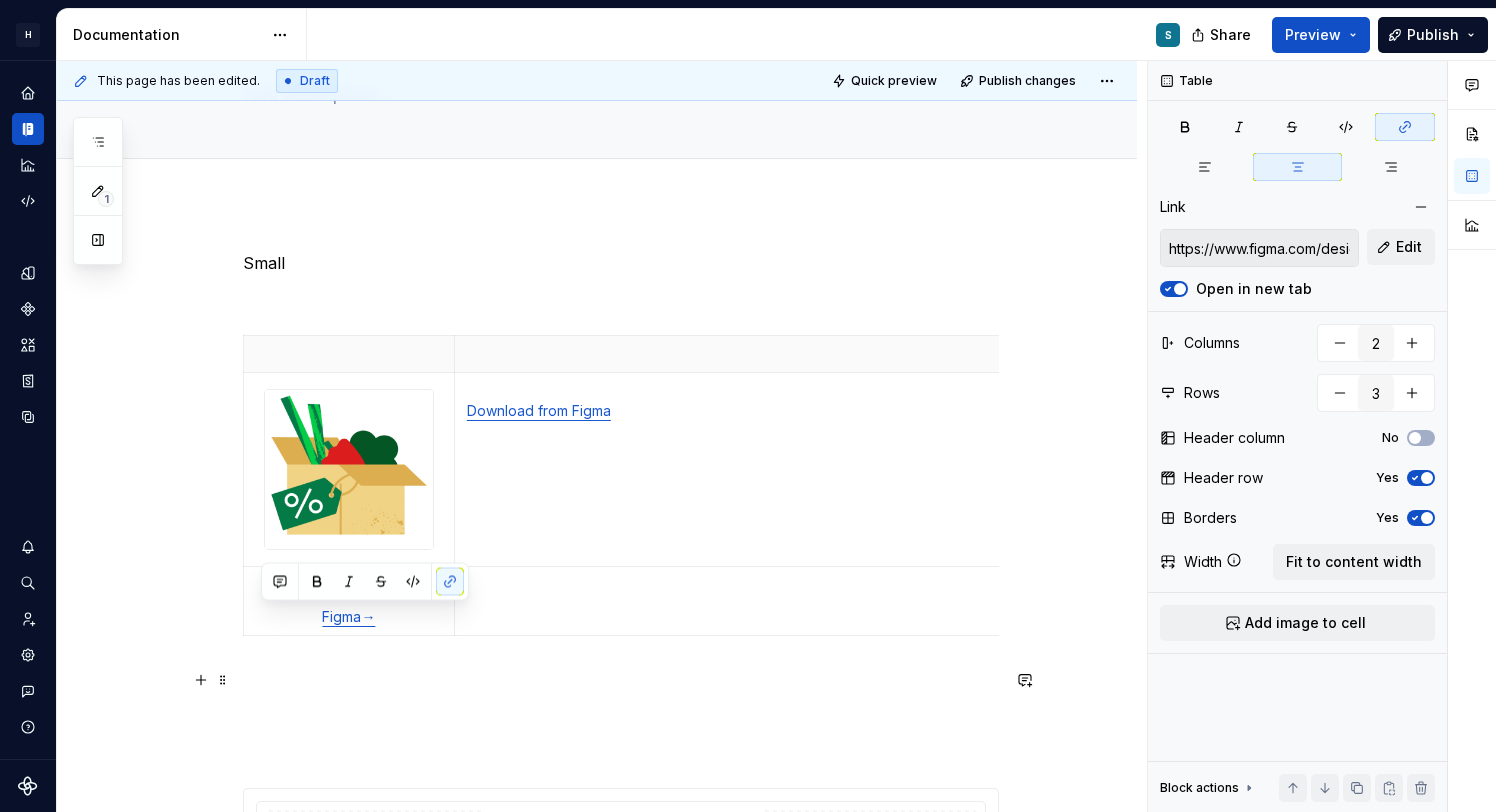 click on "**********" at bounding box center [621, 1121] 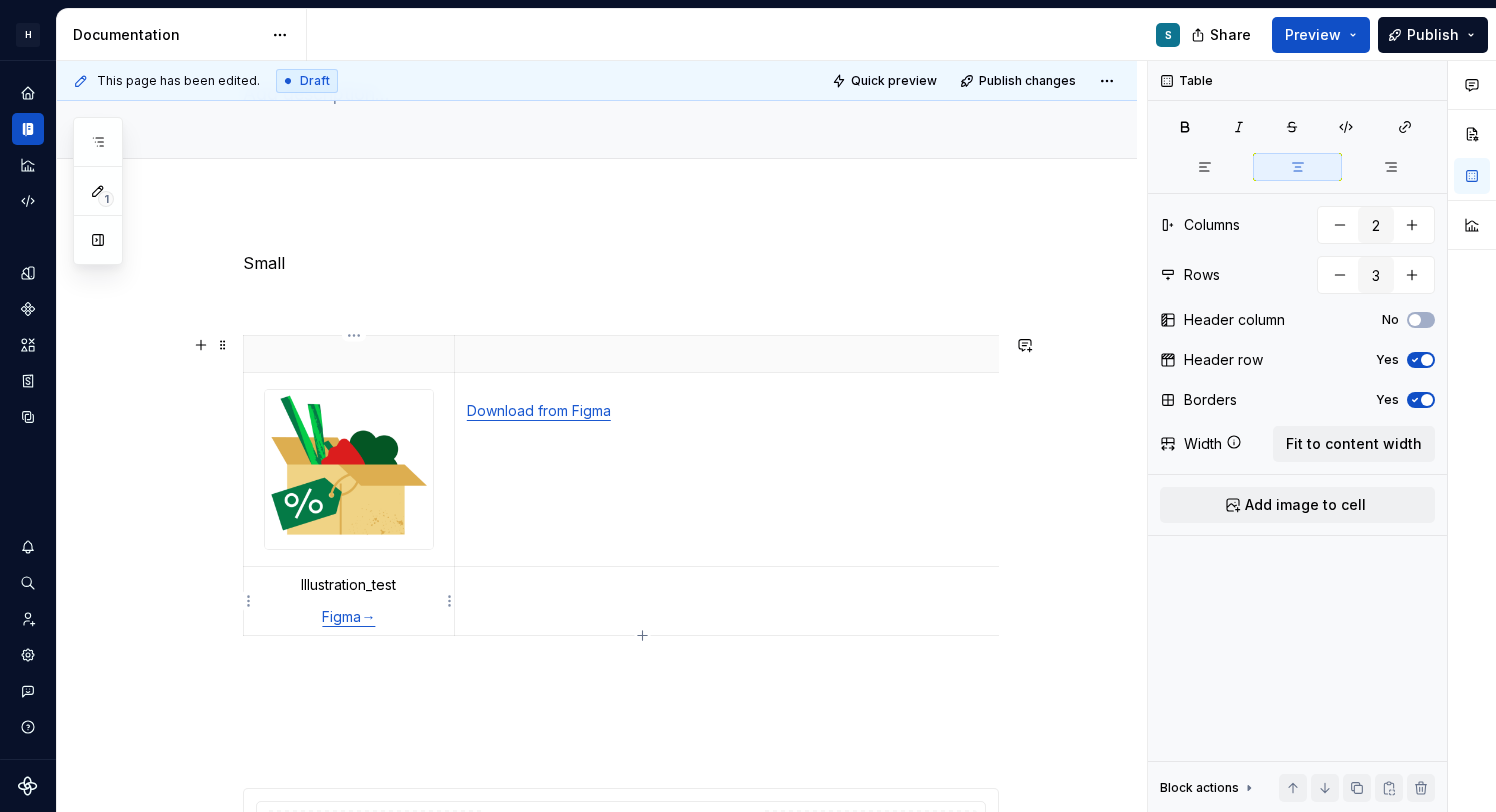 click on "Illustration_test" at bounding box center (349, 585) 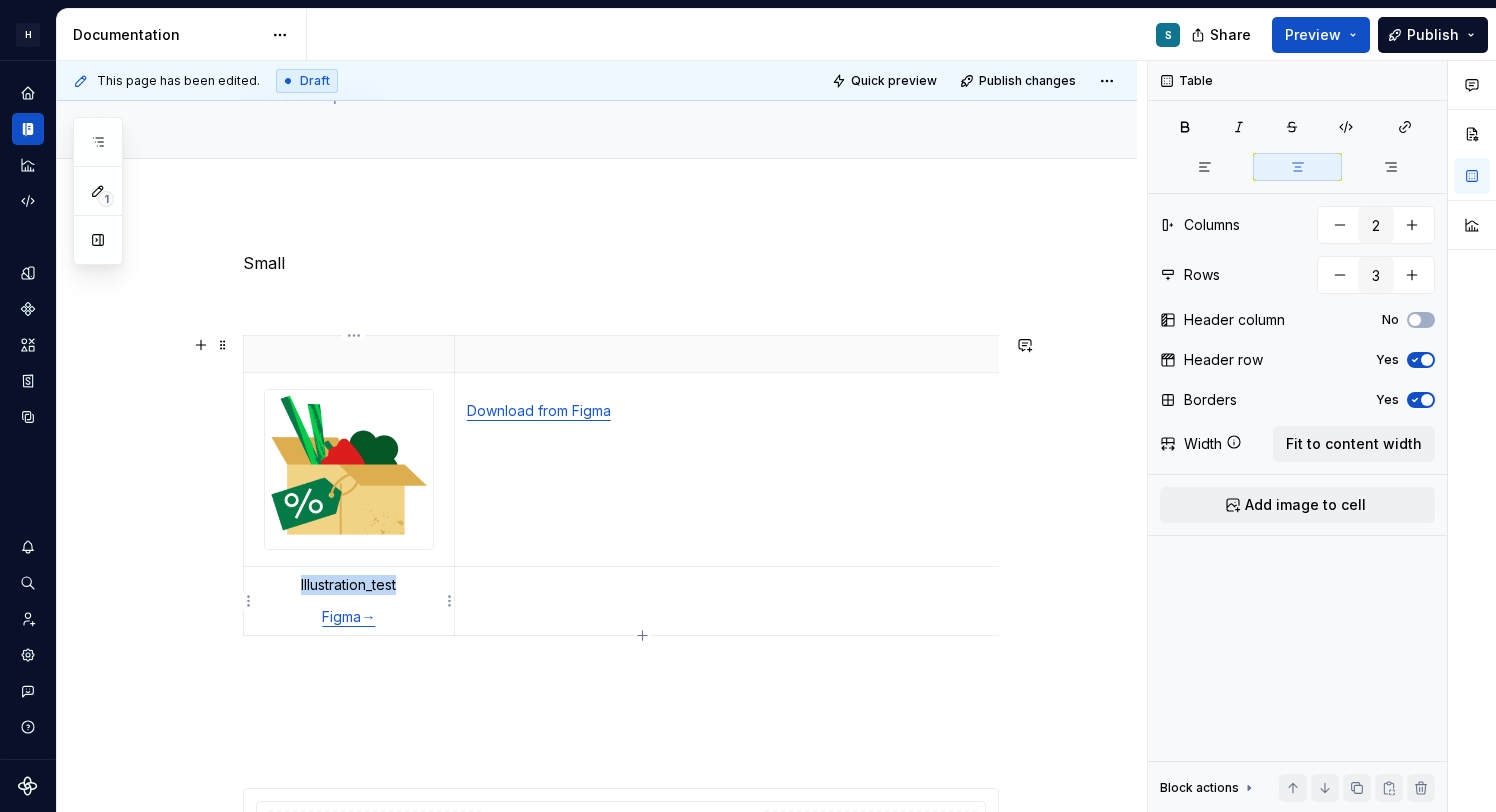 click on "Illustration_test" at bounding box center (349, 585) 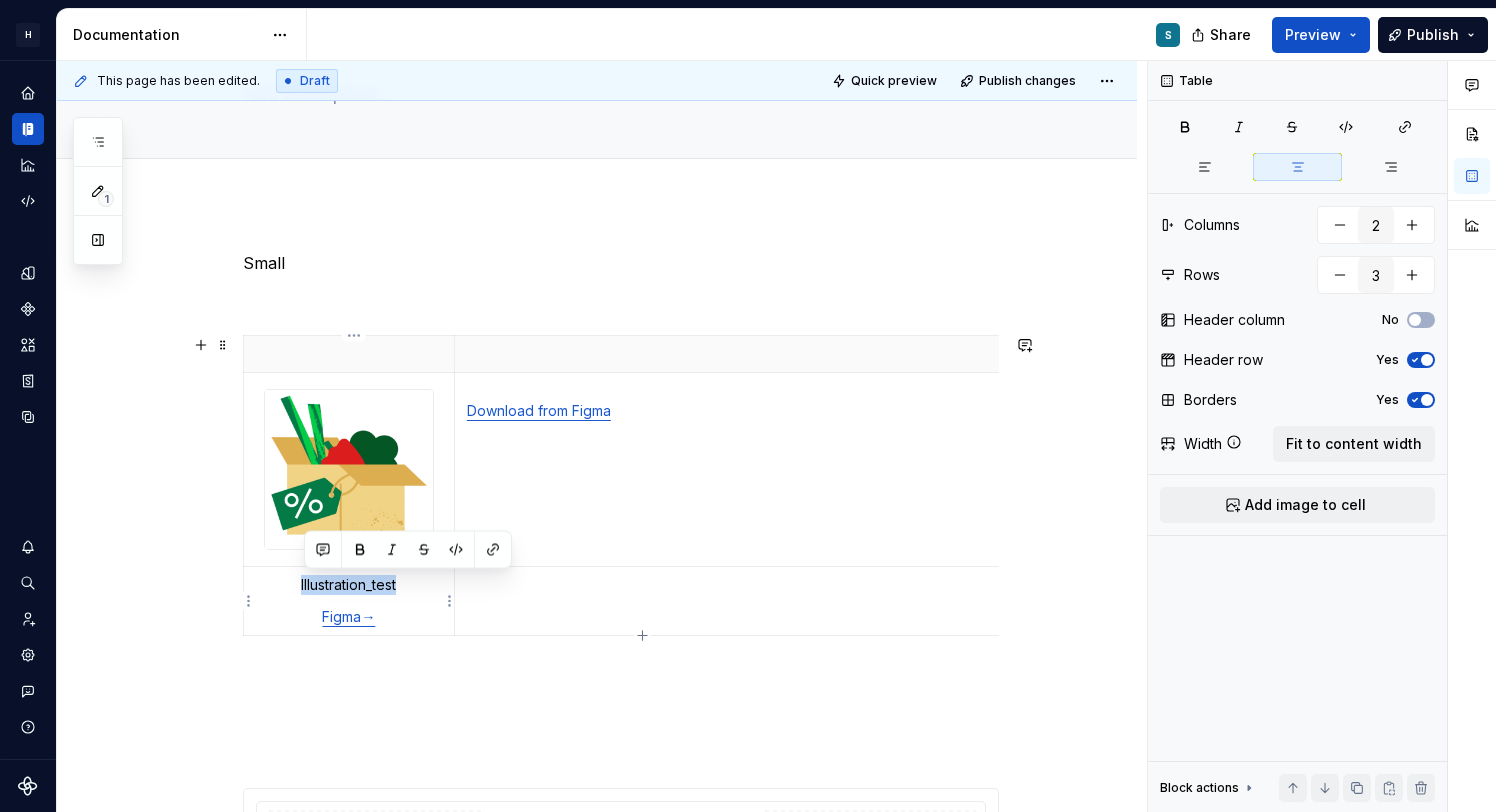 click on "Illustration_test" at bounding box center [349, 585] 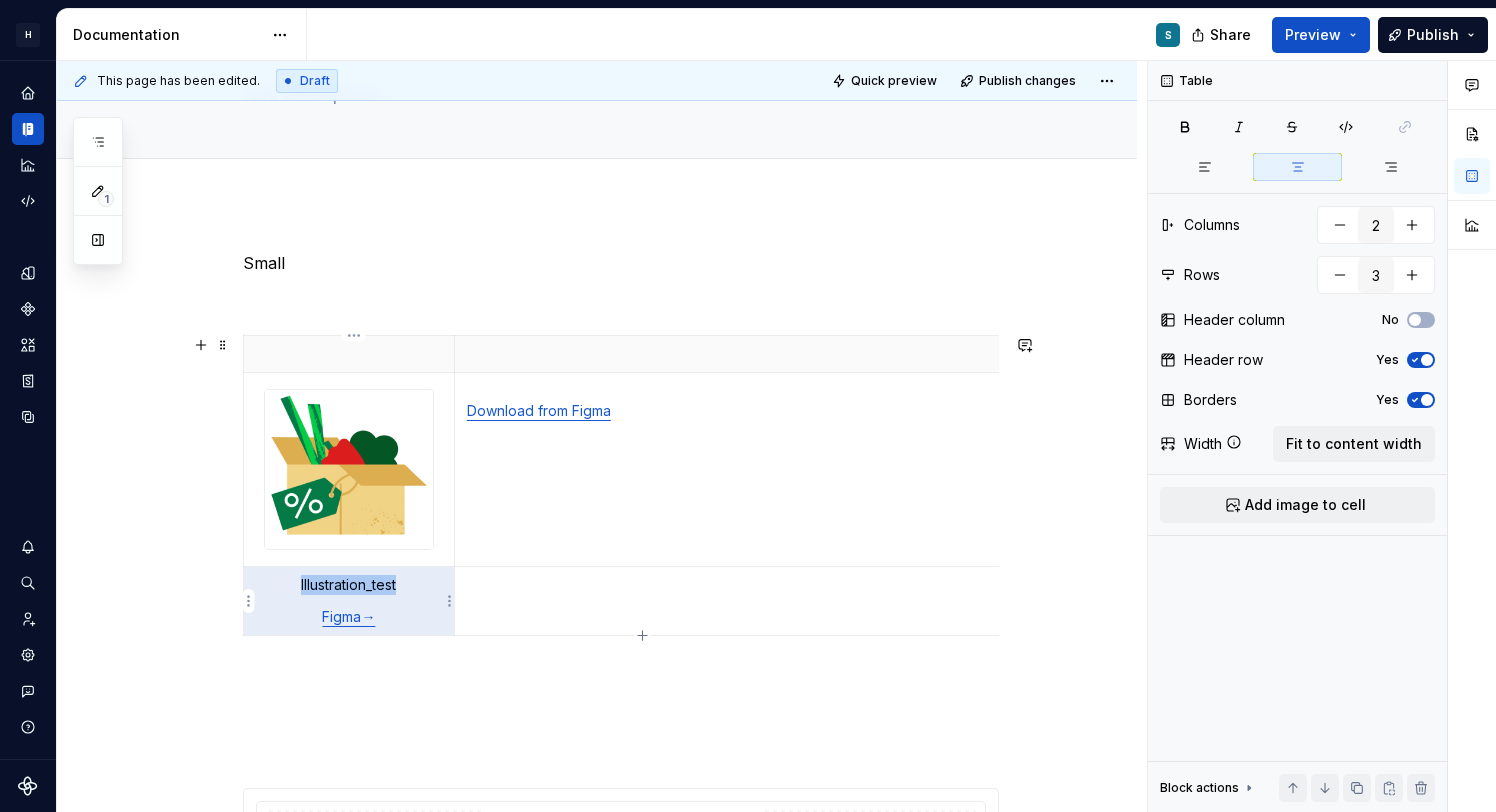 click on "Illustration_test" at bounding box center (349, 585) 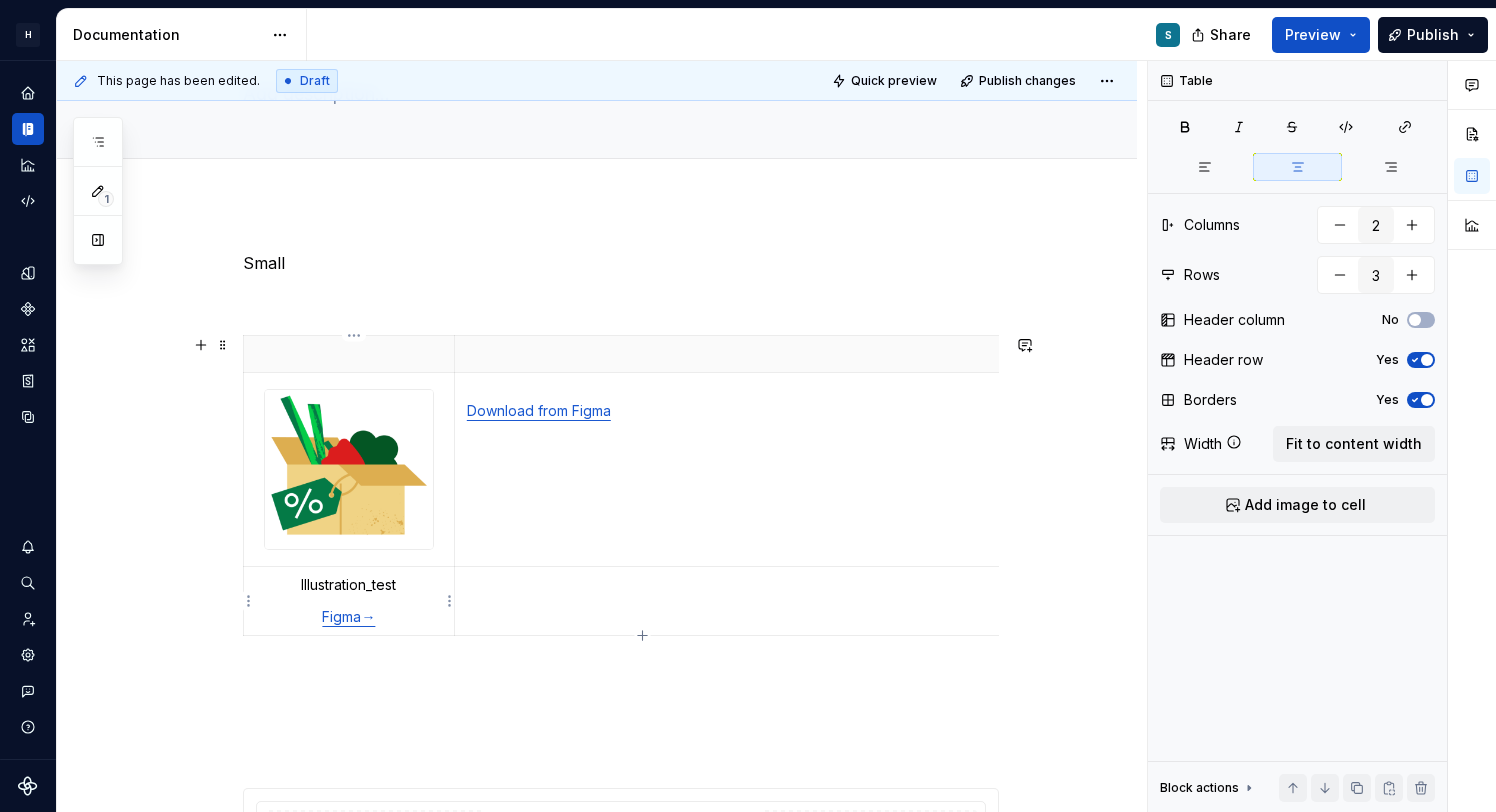 click on "Illustration_test" at bounding box center (349, 585) 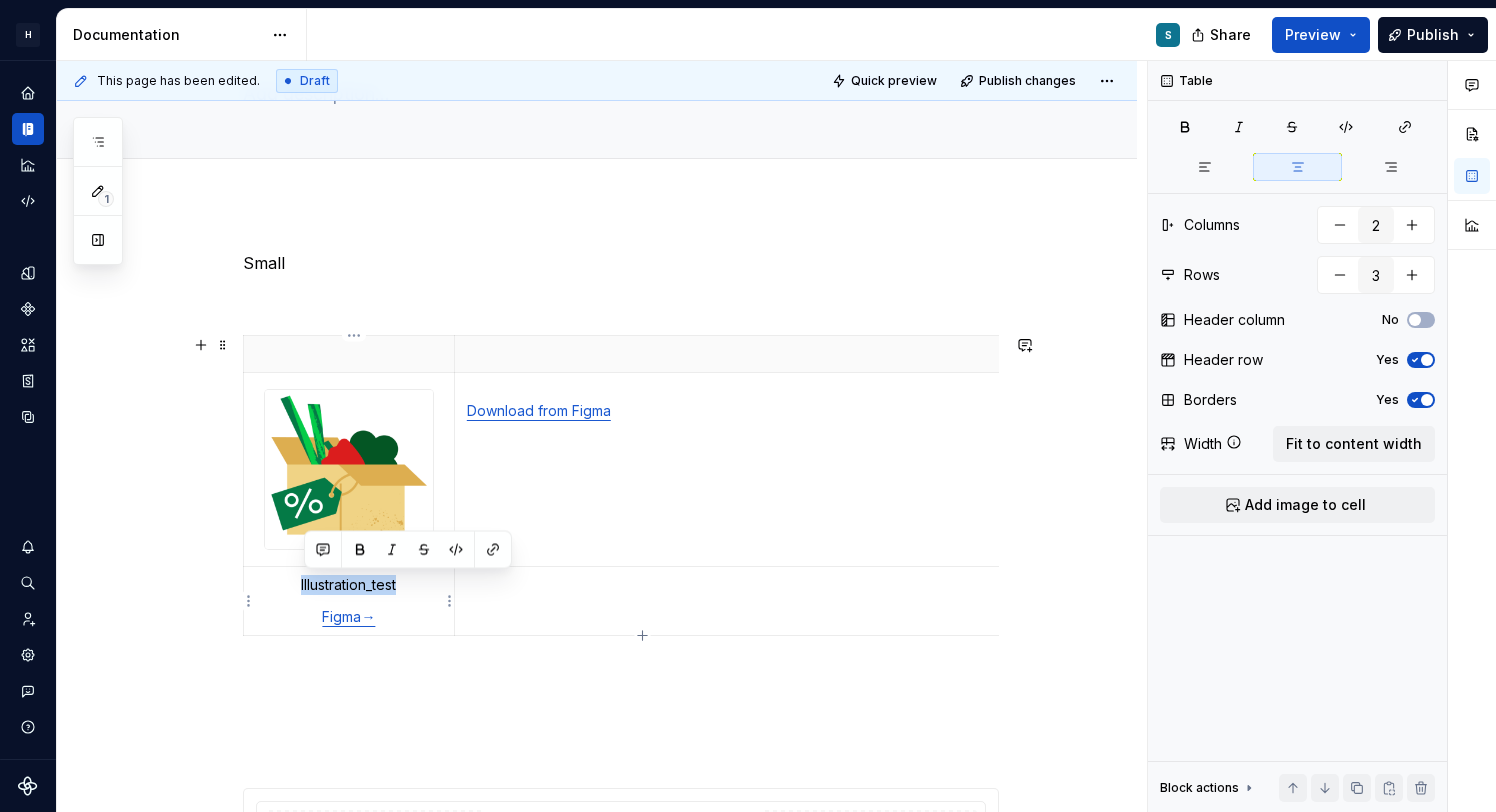 click on "Illustration_test" at bounding box center [349, 585] 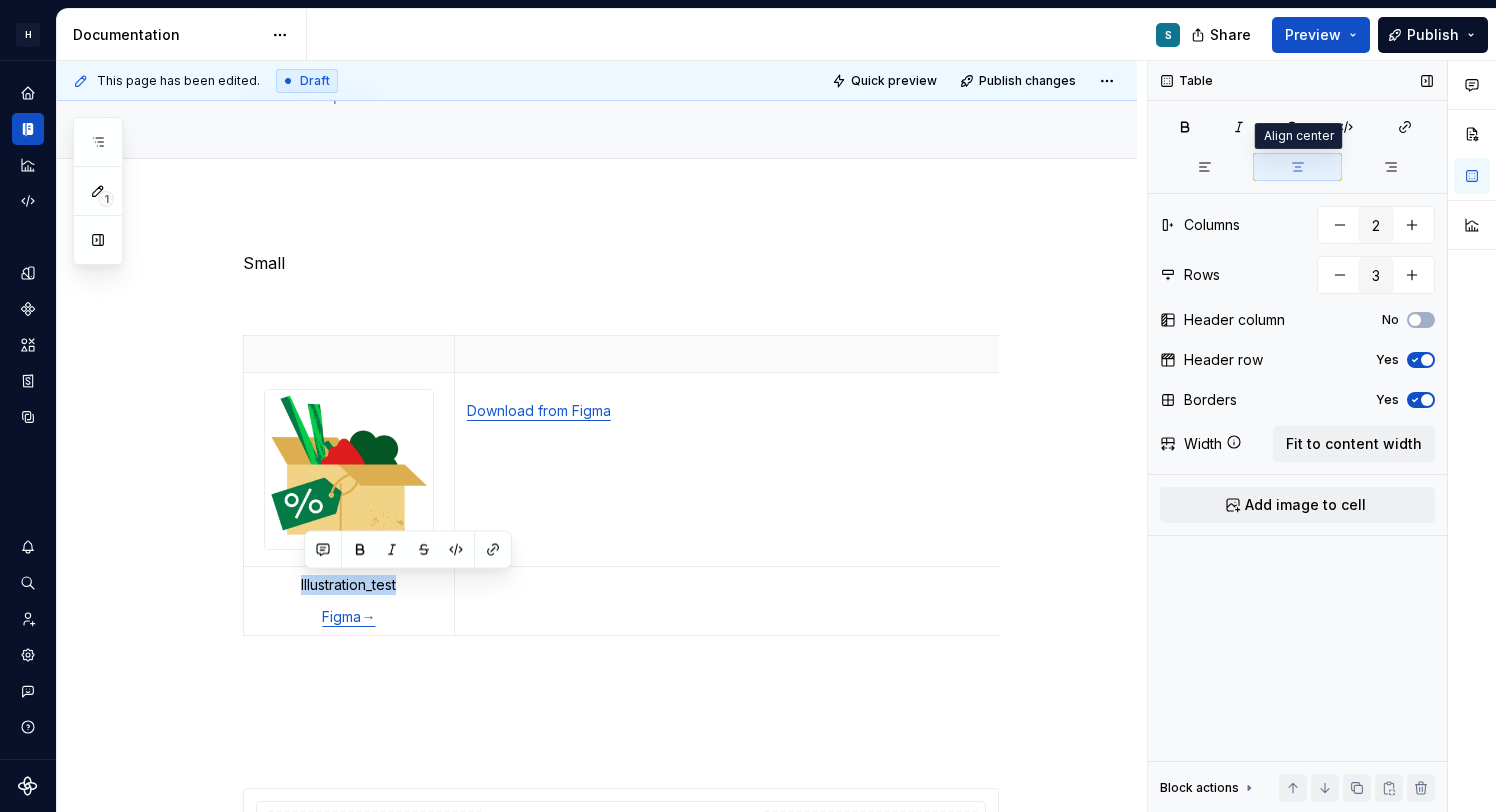 click 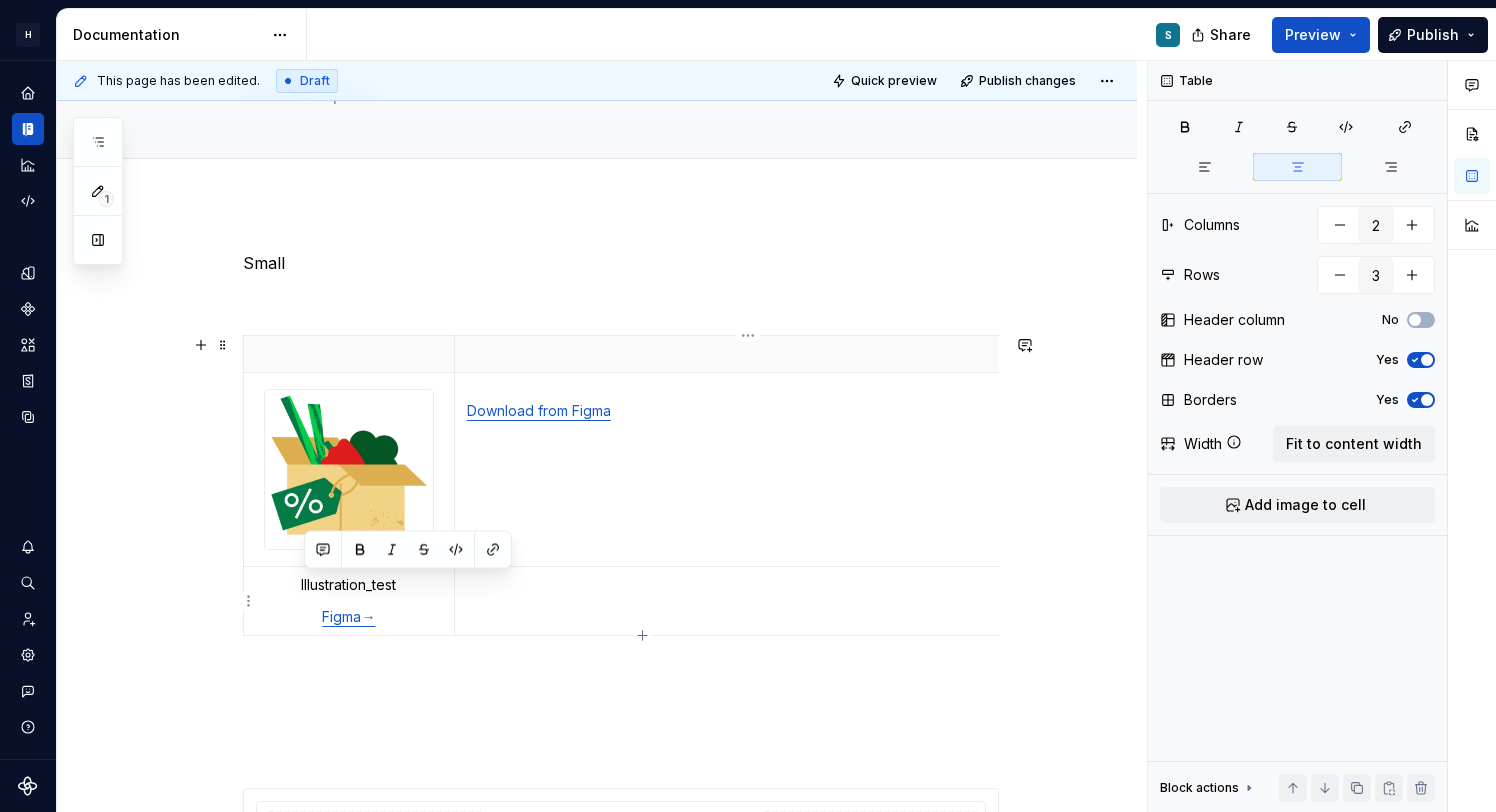 click on "**********" at bounding box center (621, 1121) 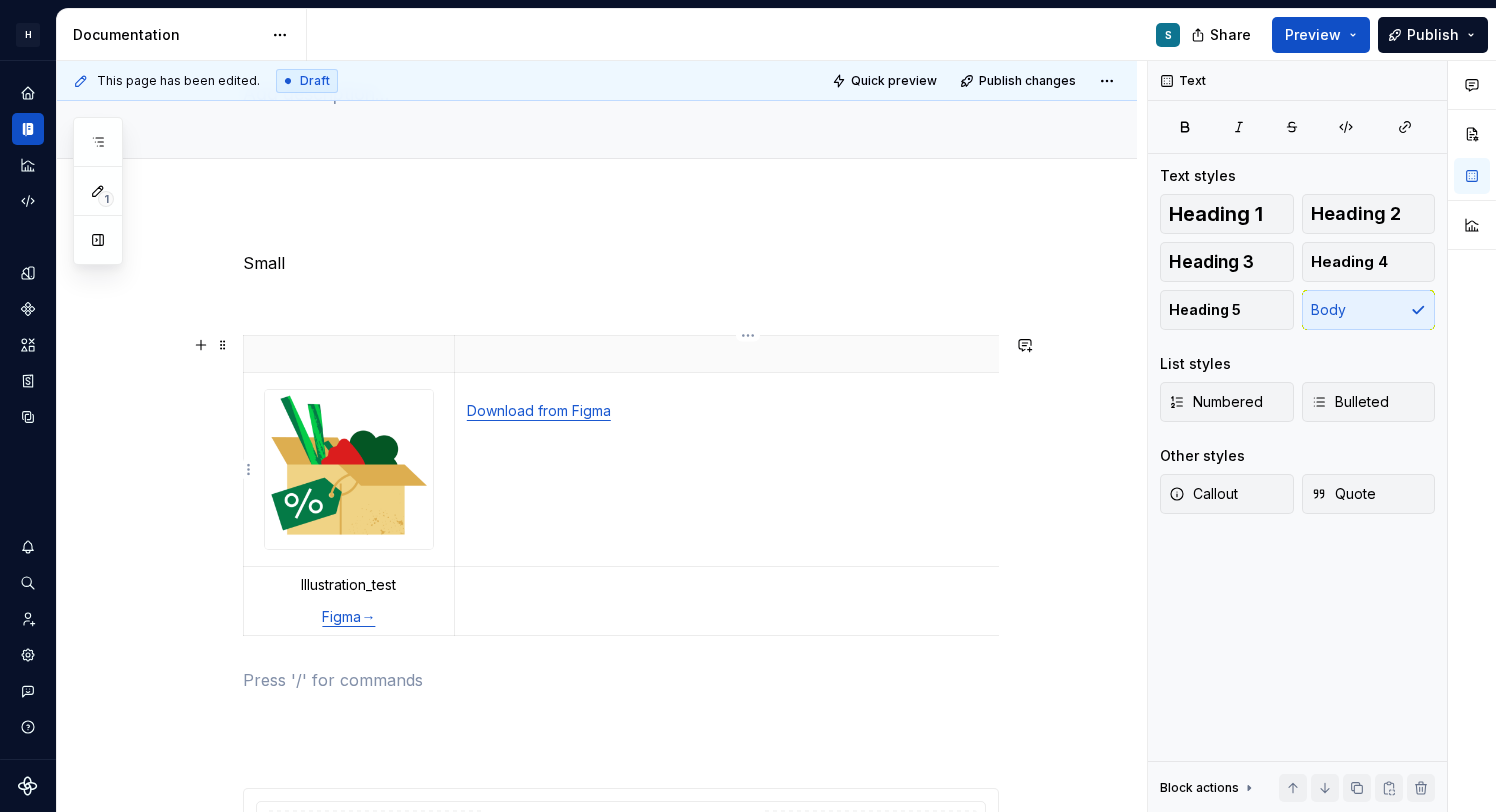 click on "Download from Figma" at bounding box center [743, 401] 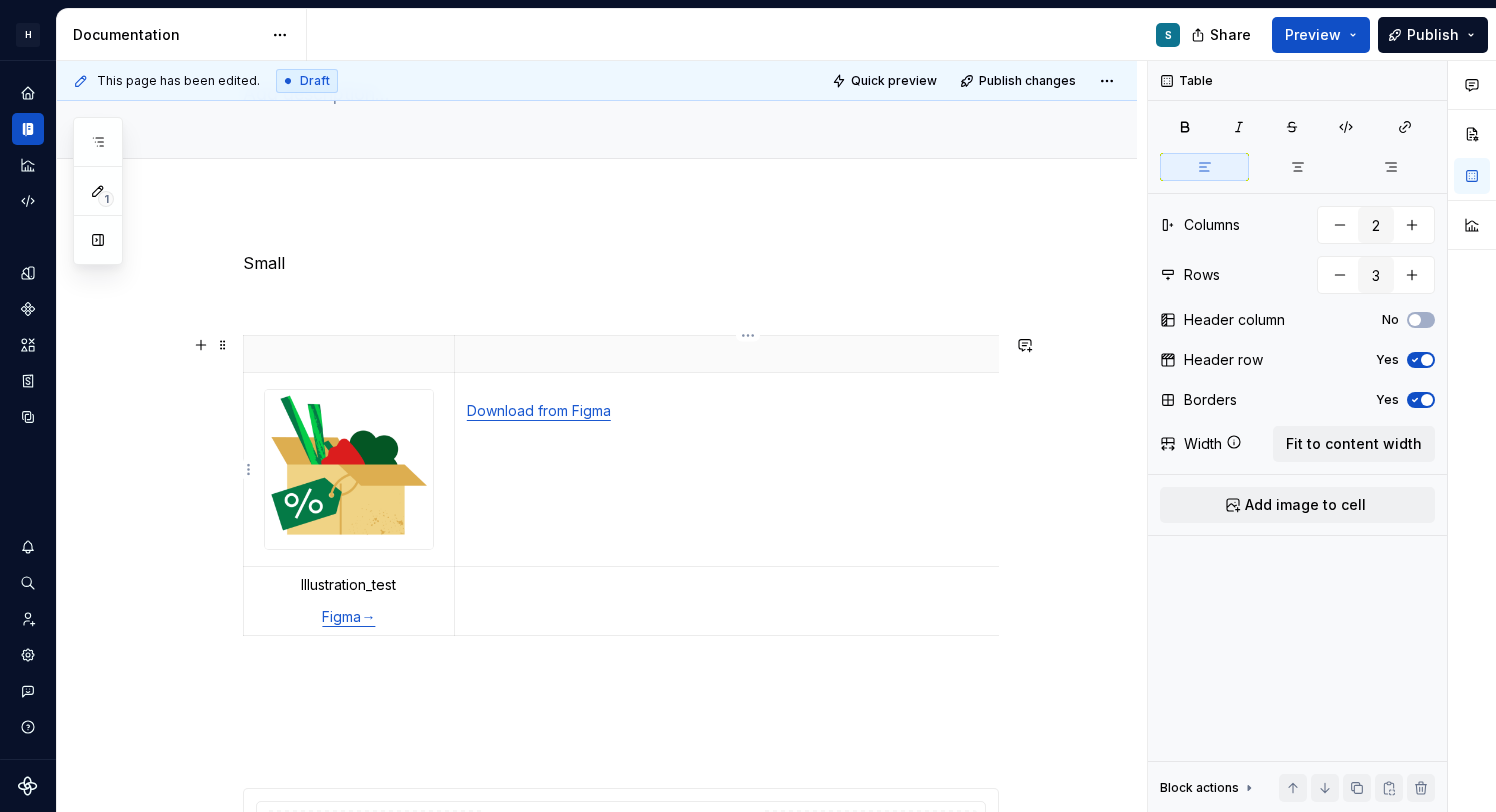 click on "Download from Figma" at bounding box center (742, 470) 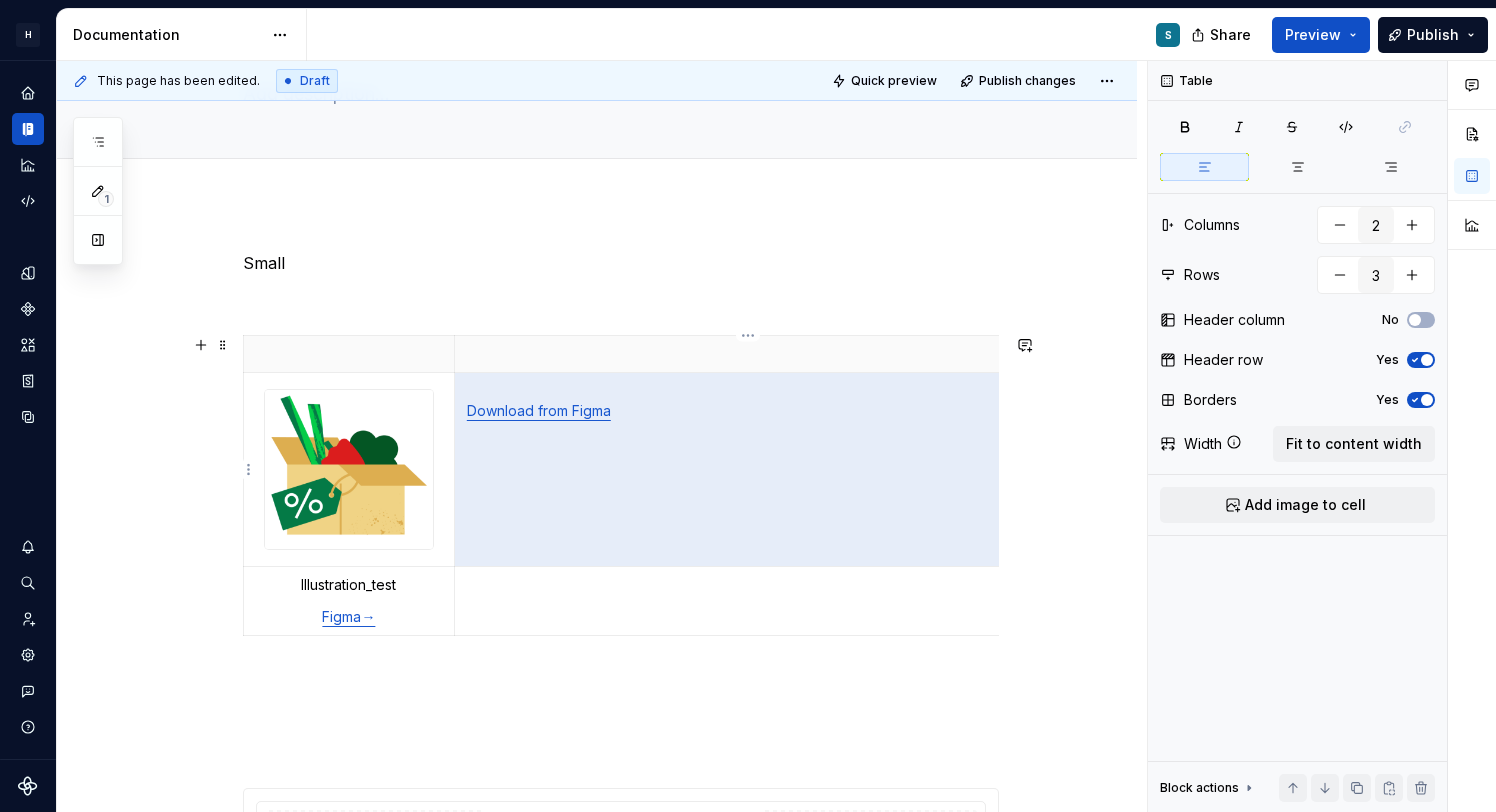 drag, startPoint x: 639, startPoint y: 410, endPoint x: 501, endPoint y: 408, distance: 138.0145 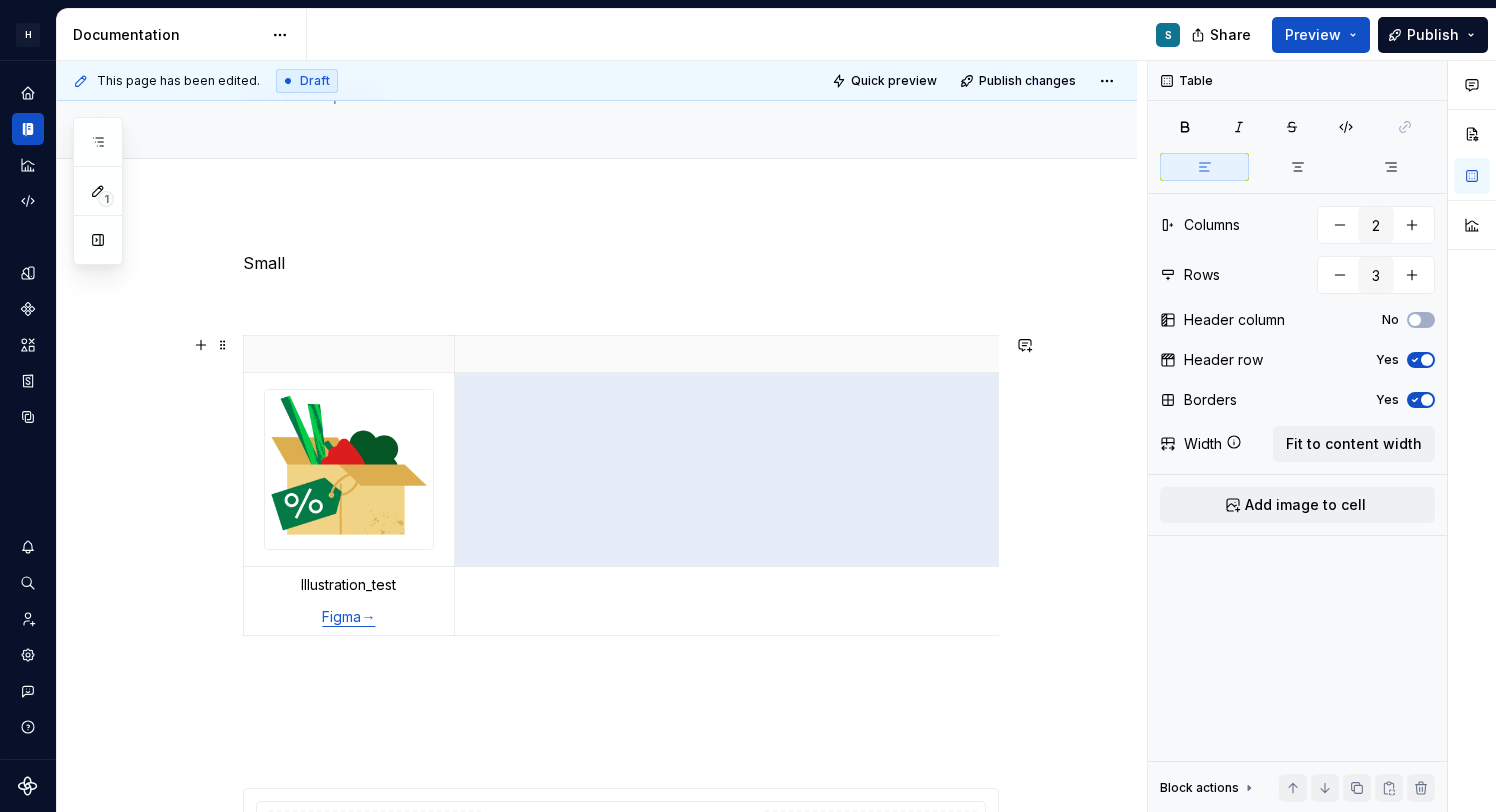 click on "**********" at bounding box center (597, 1230) 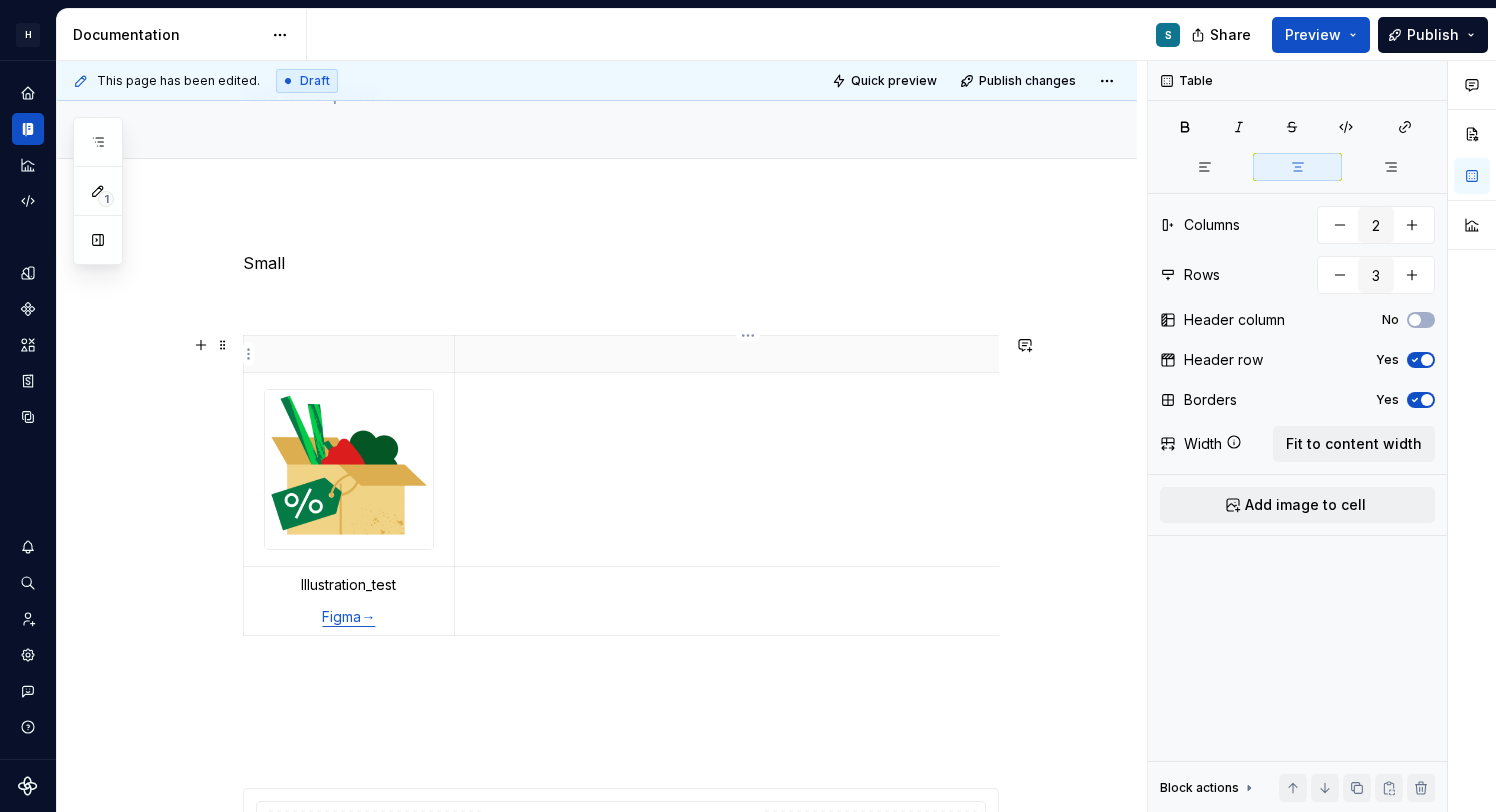 click at bounding box center [742, 354] 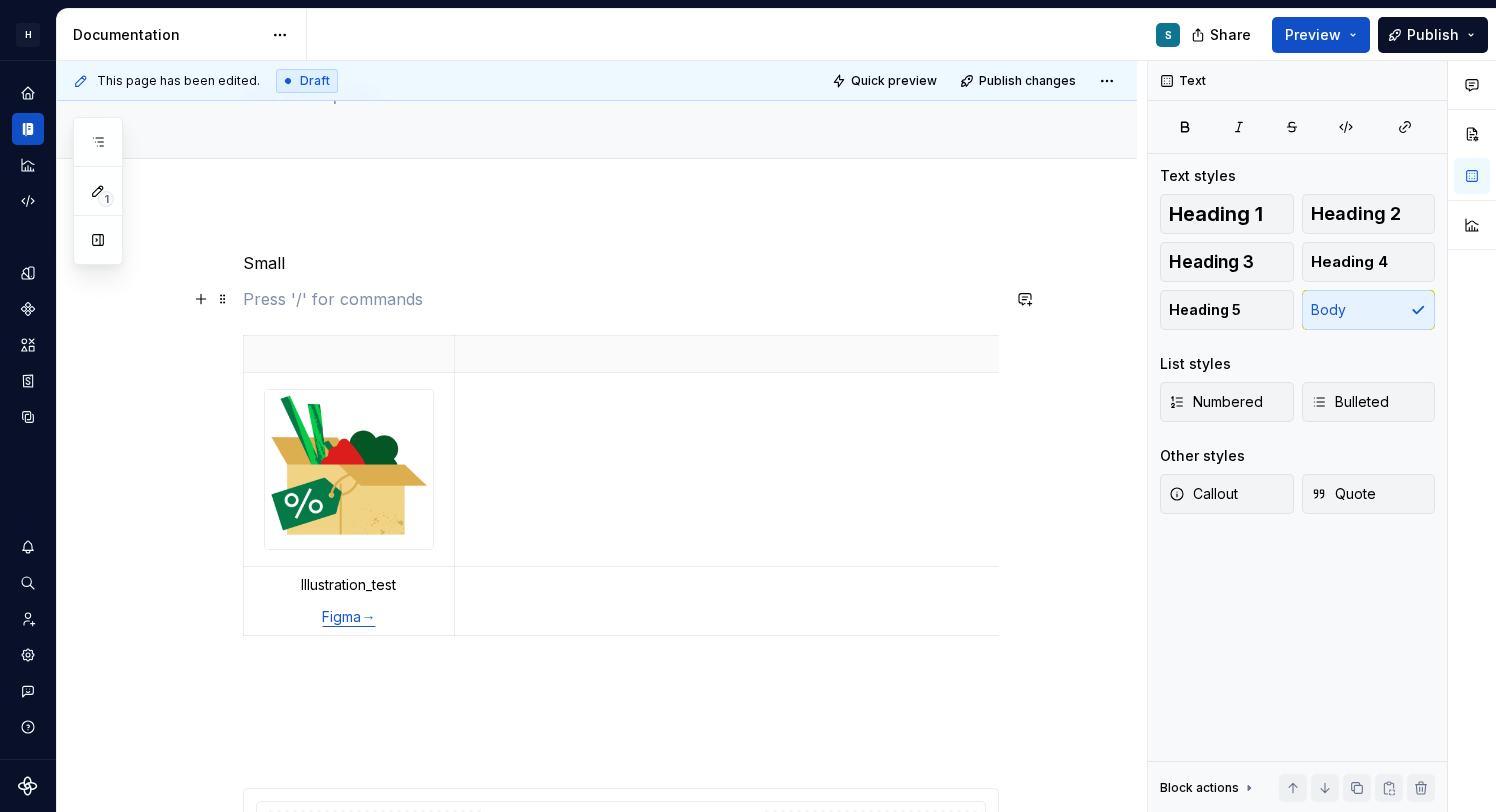 click at bounding box center [621, 299] 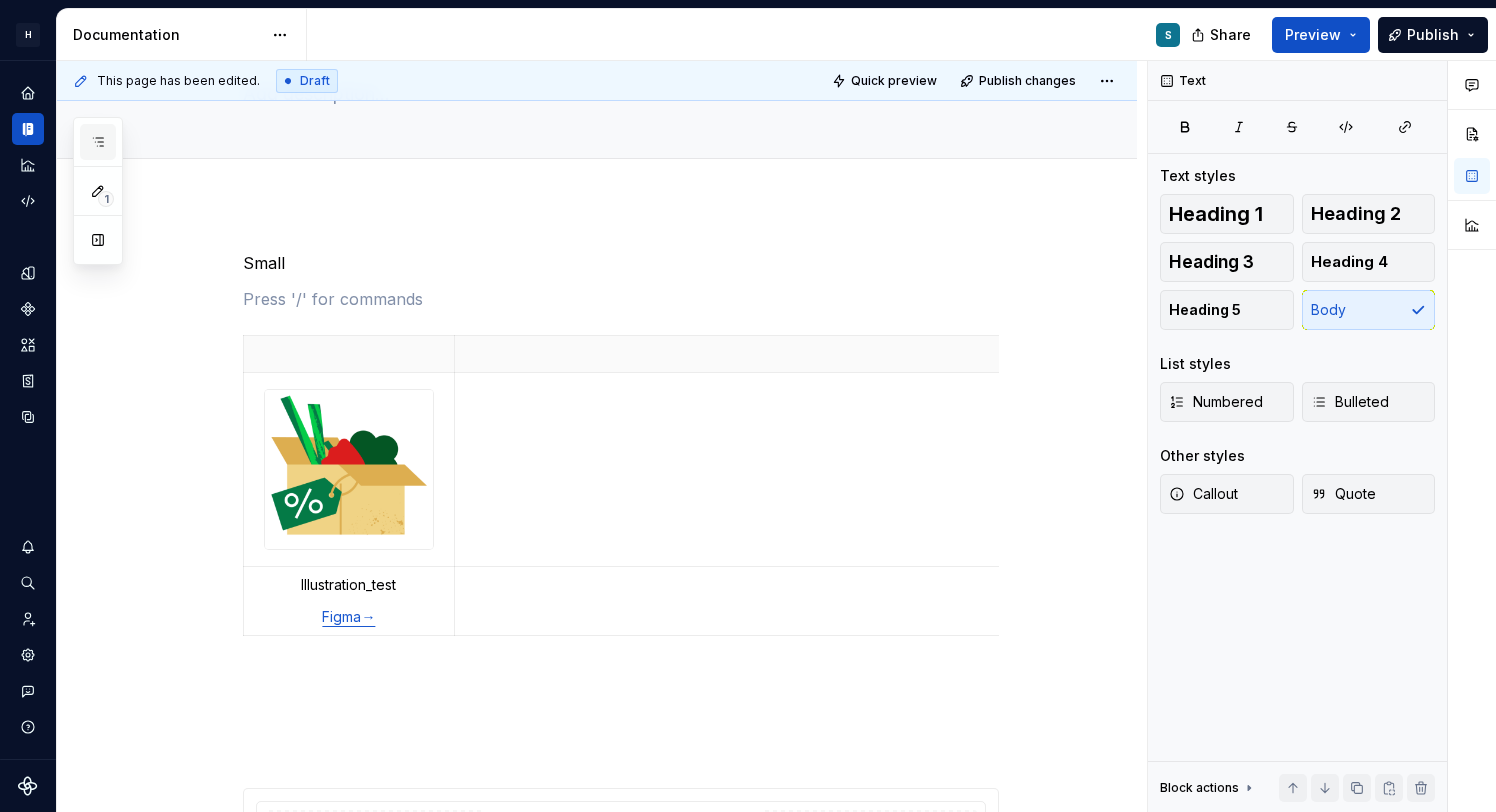click 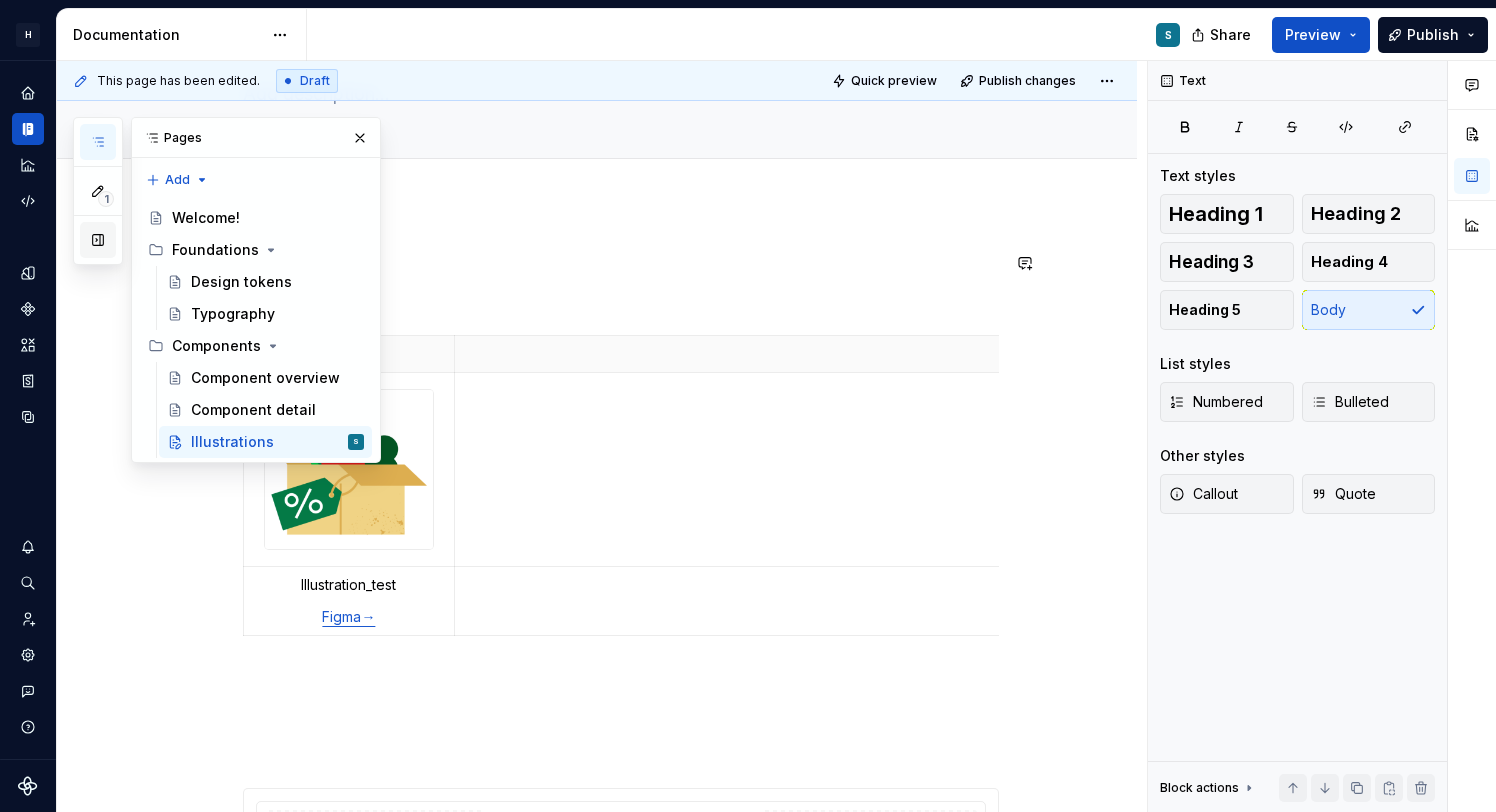 click at bounding box center [98, 240] 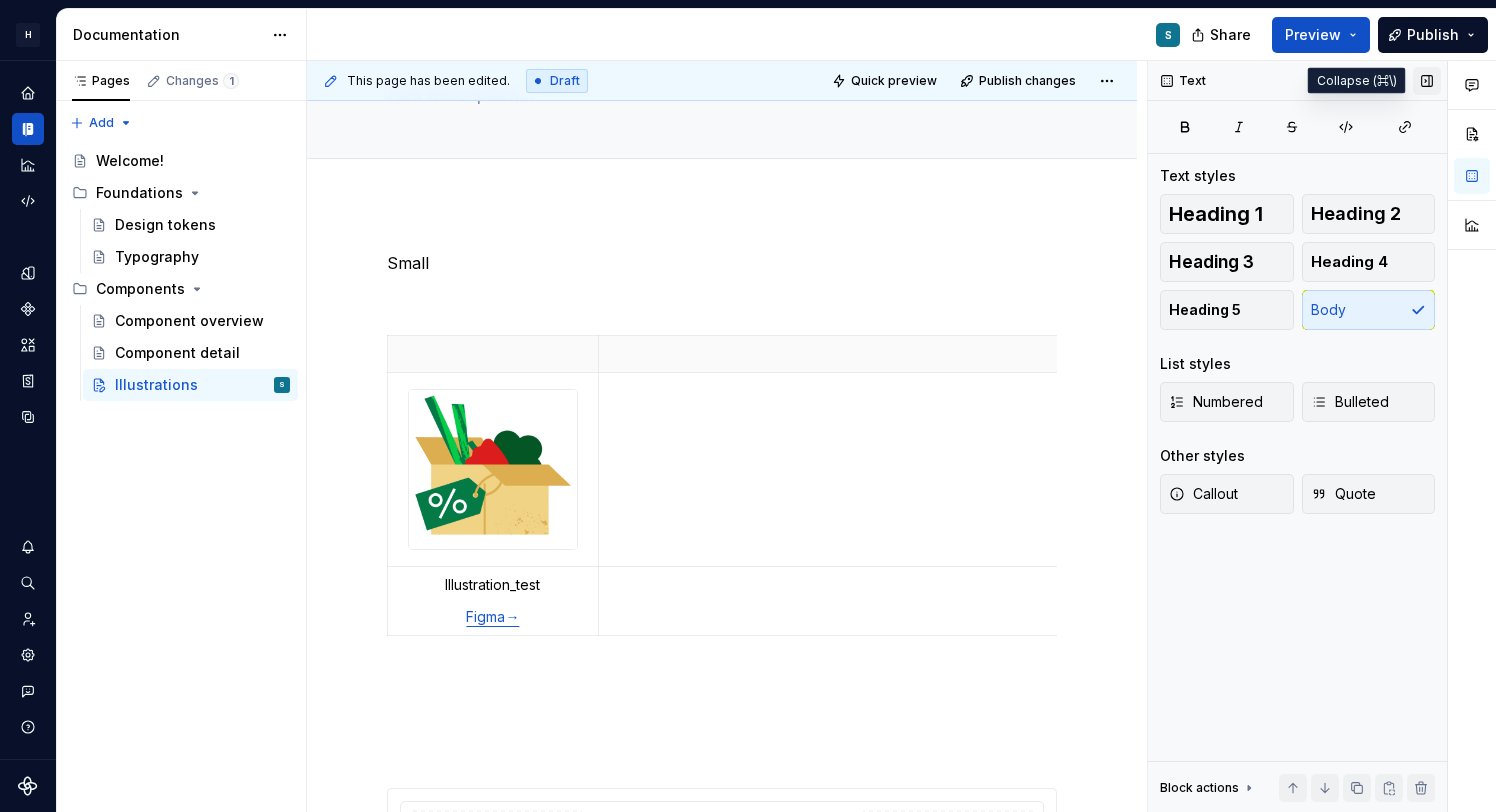 click at bounding box center (1427, 81) 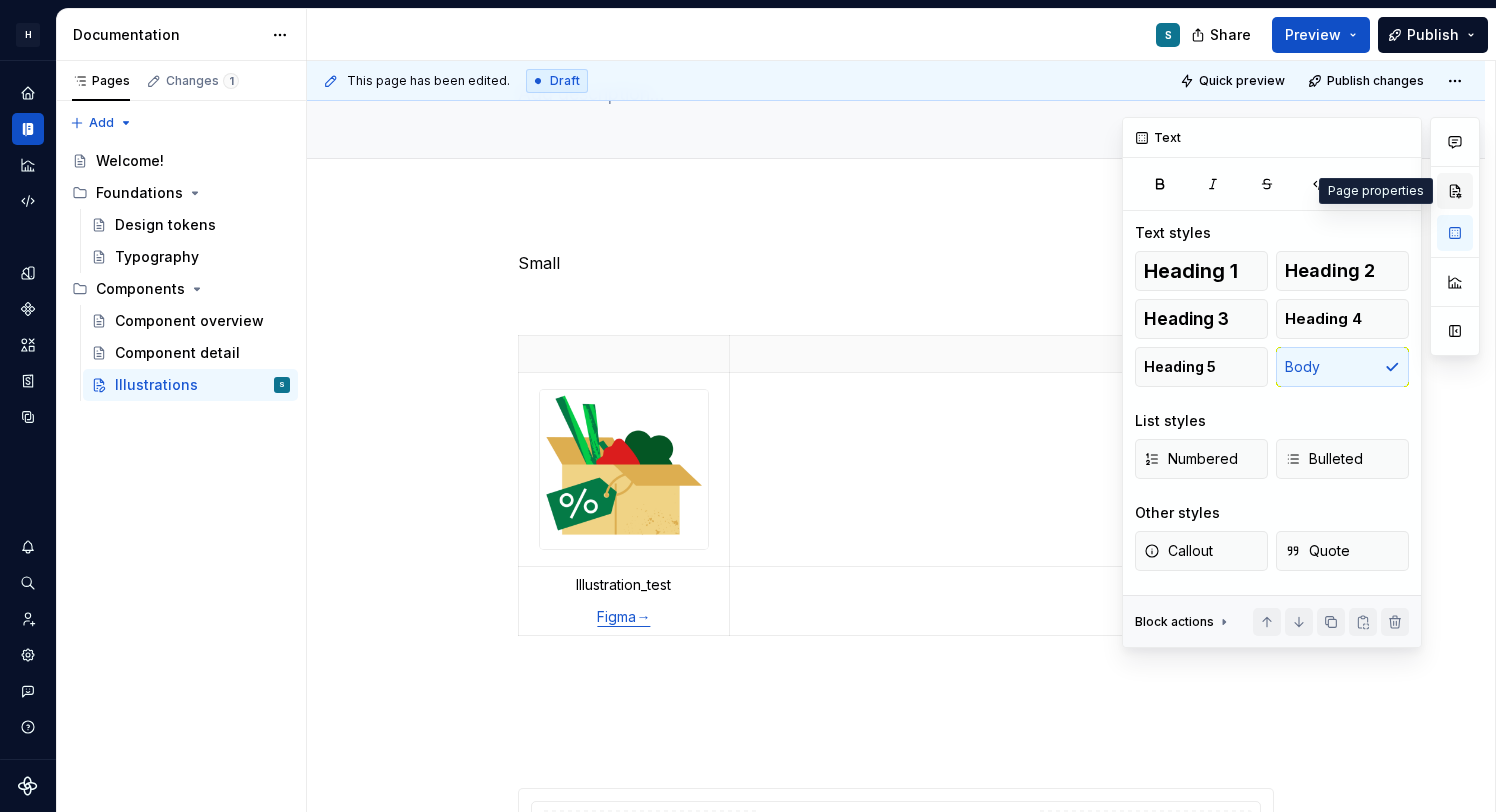 click at bounding box center (1455, 191) 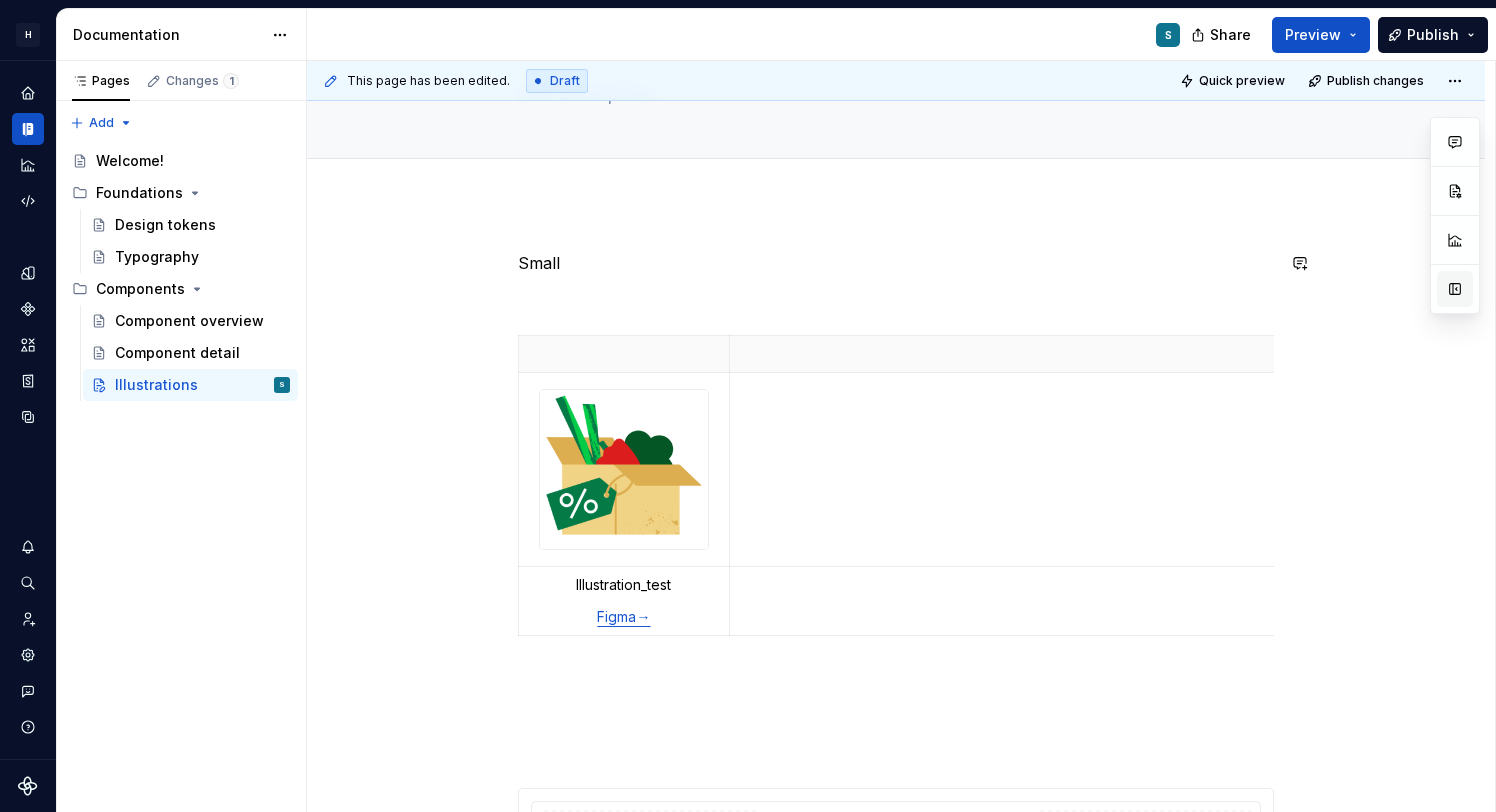 click at bounding box center (1455, 289) 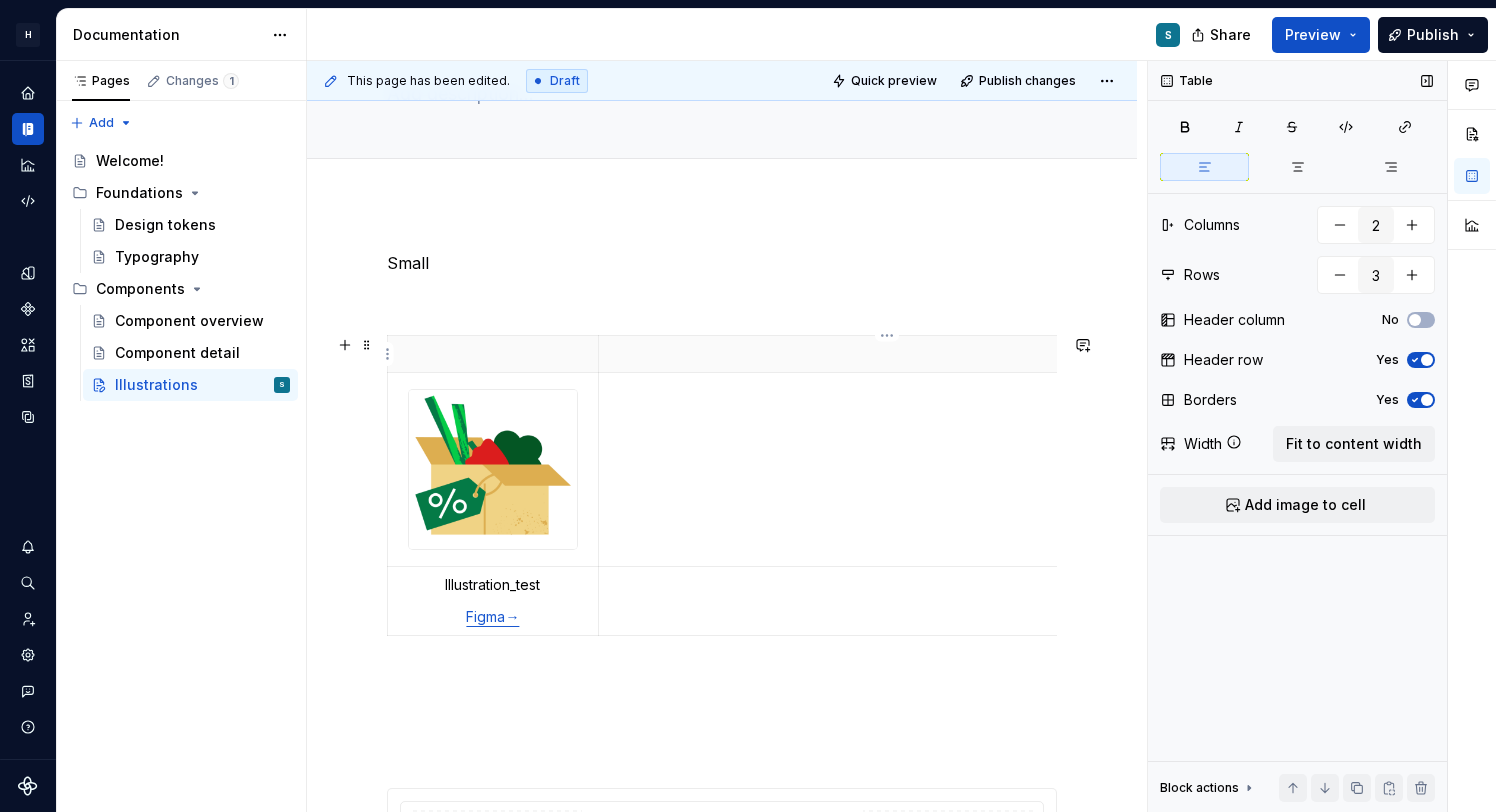 click at bounding box center (887, 354) 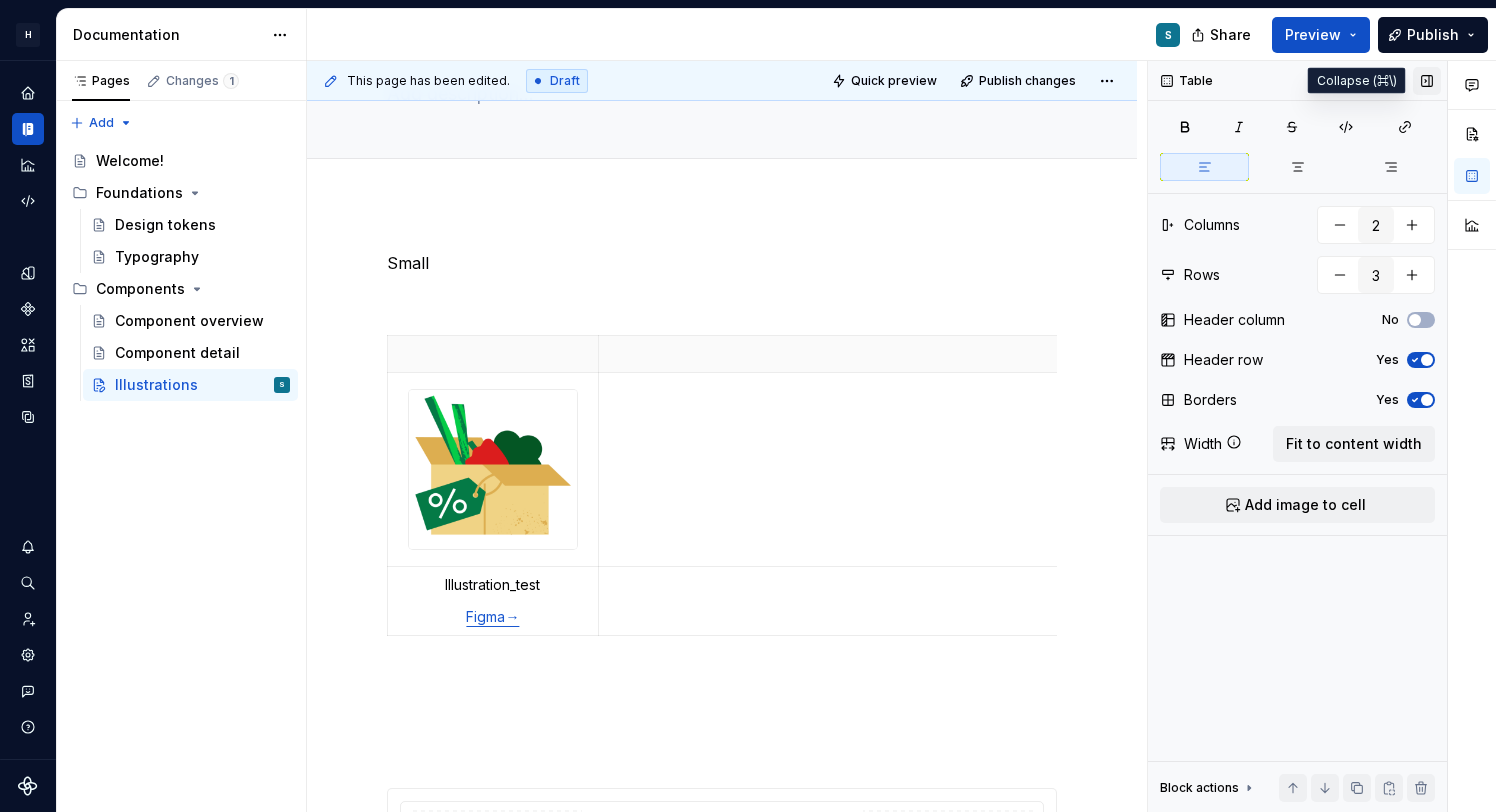 click at bounding box center (1427, 81) 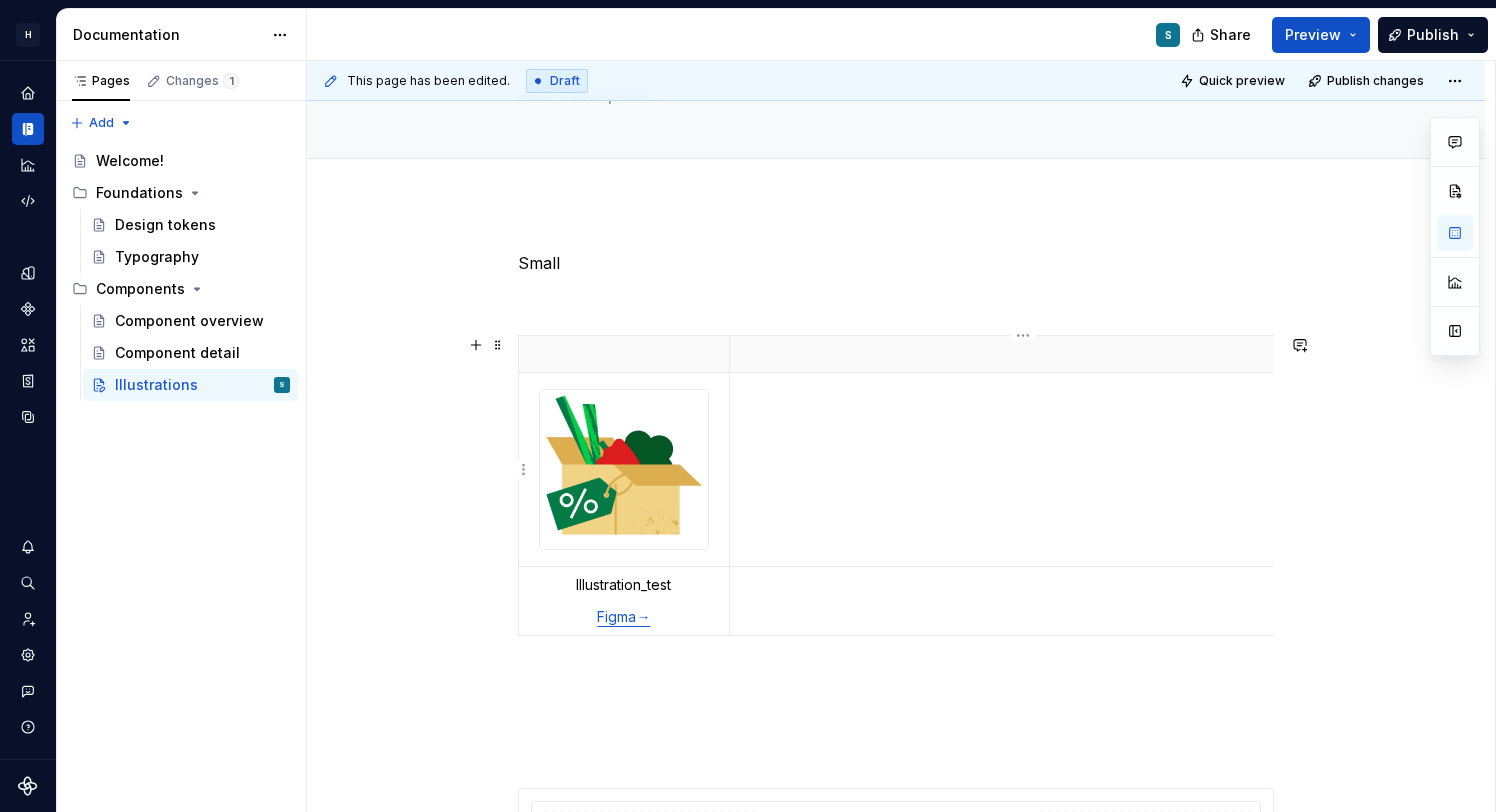 click at bounding box center (1017, 470) 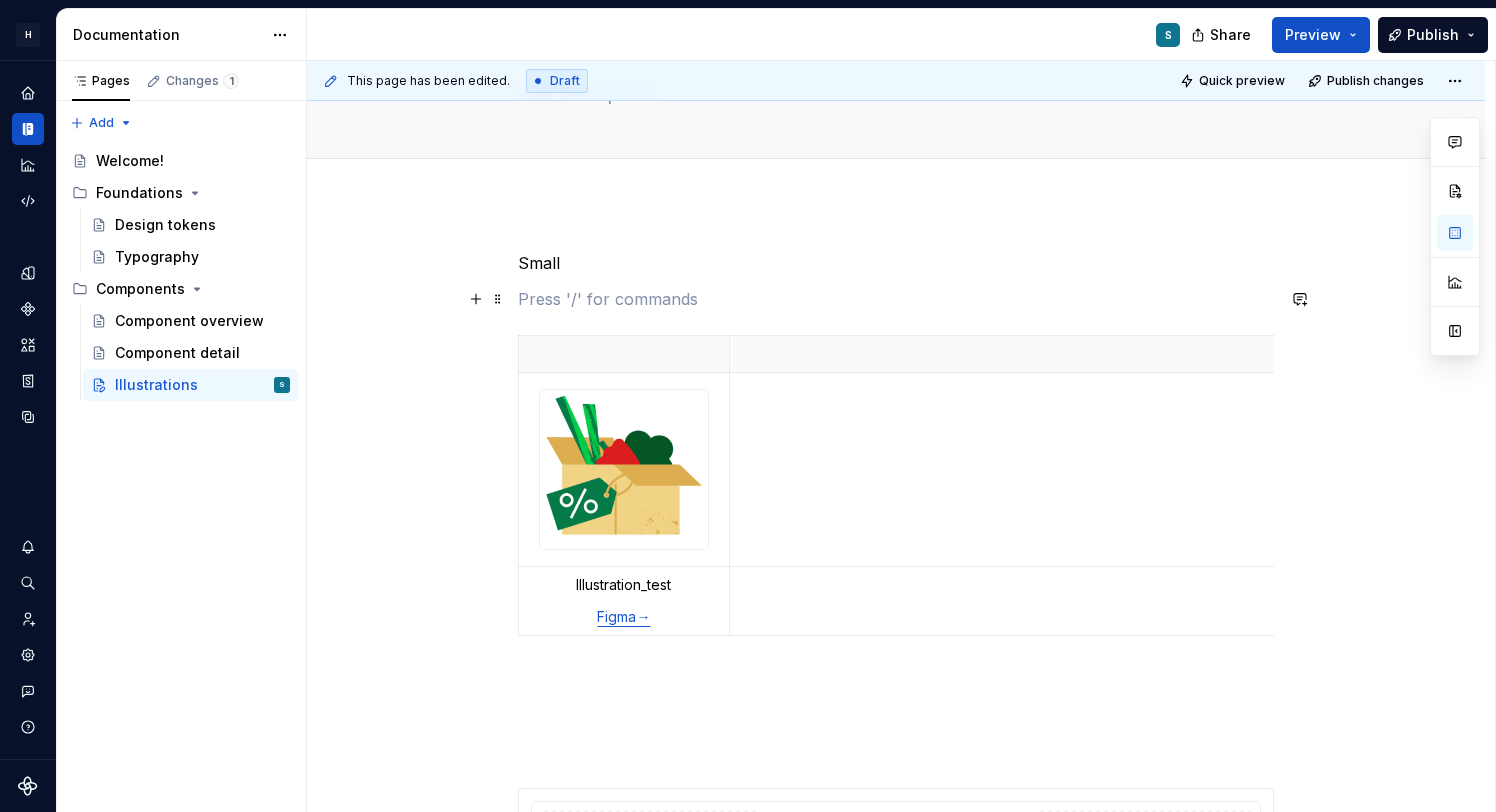 click at bounding box center [896, 299] 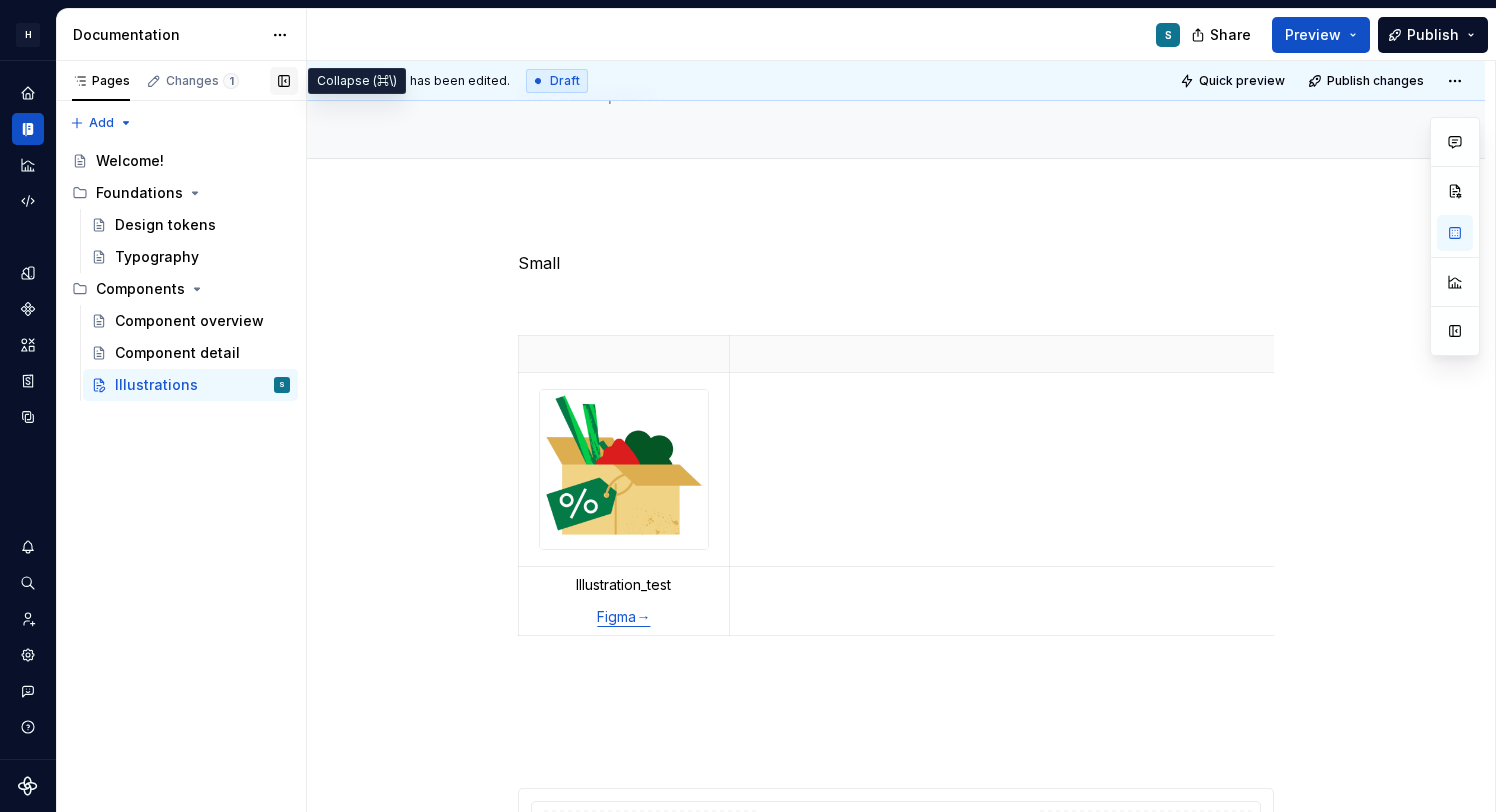 click at bounding box center [284, 81] 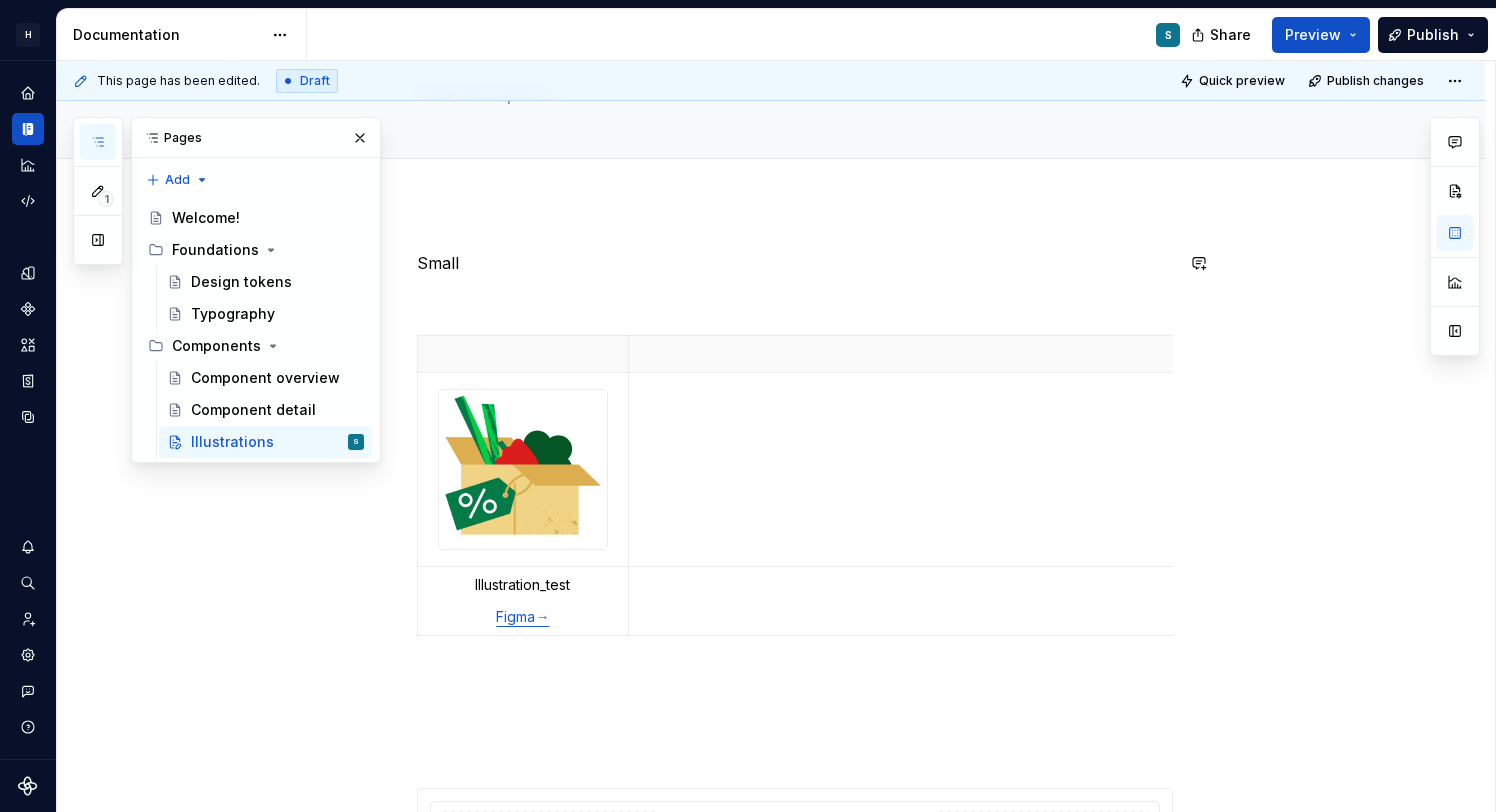 click on "**********" at bounding box center (771, 1230) 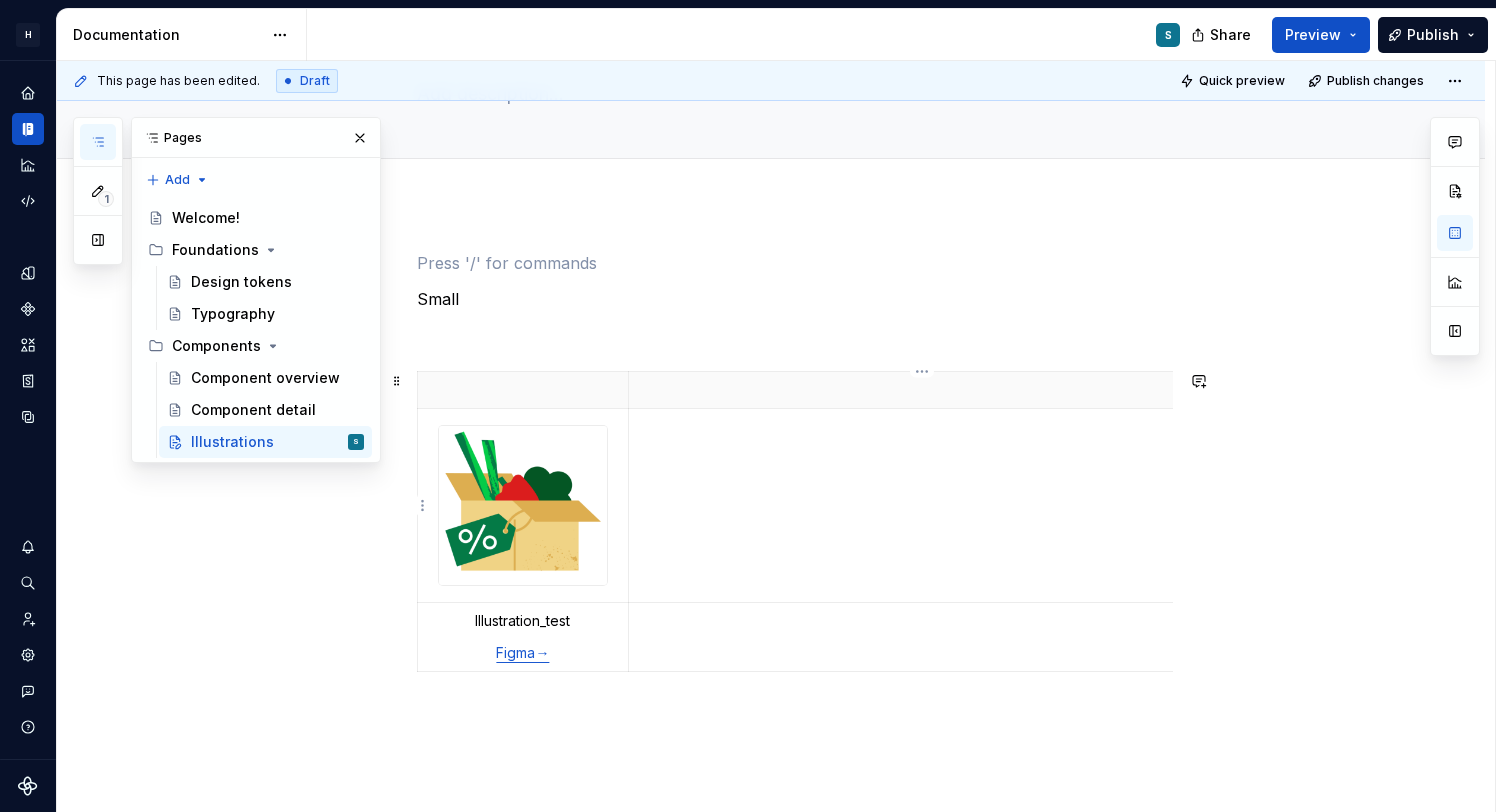 click at bounding box center (916, 506) 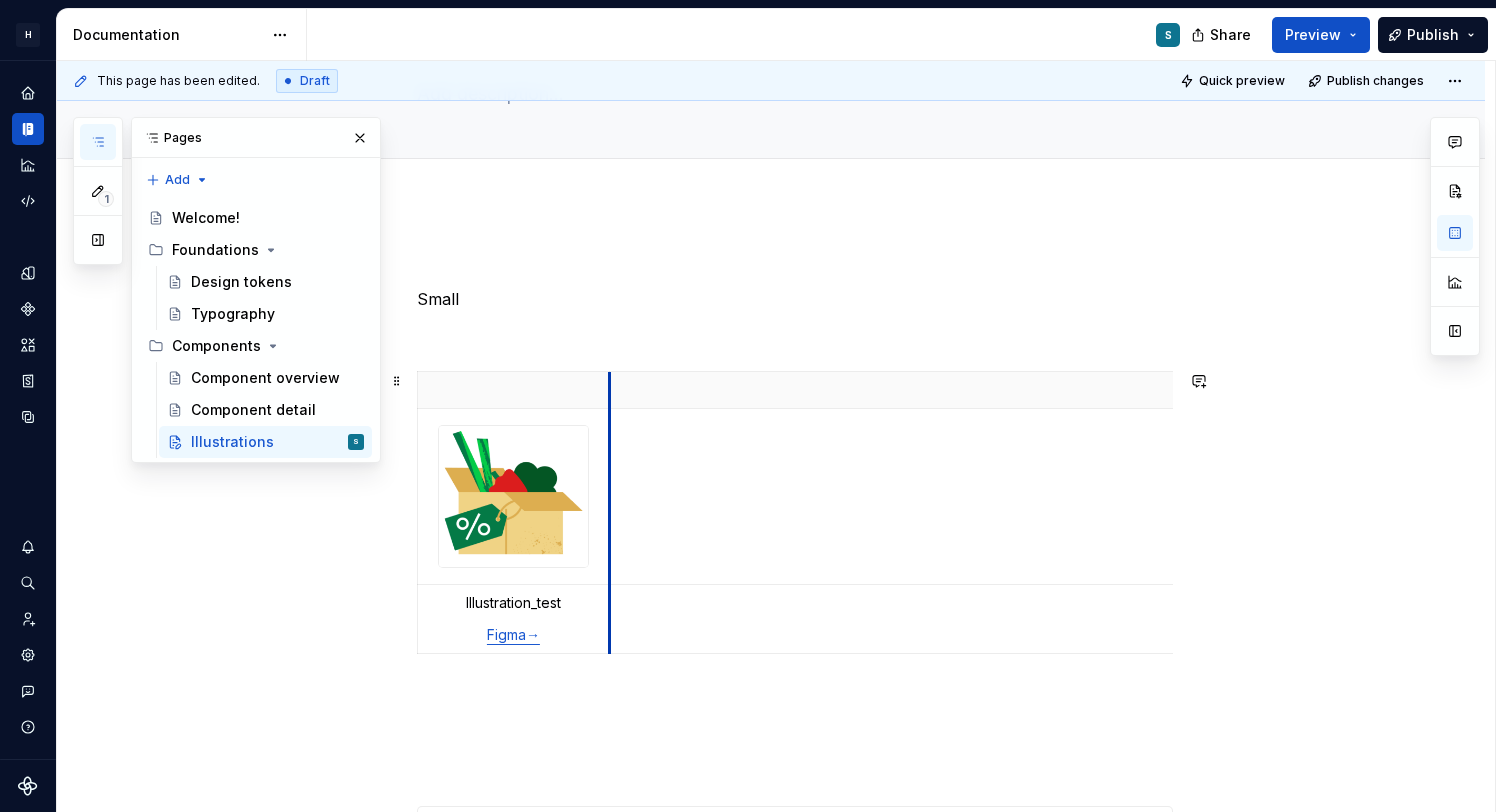drag, startPoint x: 636, startPoint y: 505, endPoint x: 625, endPoint y: 457, distance: 49.24429 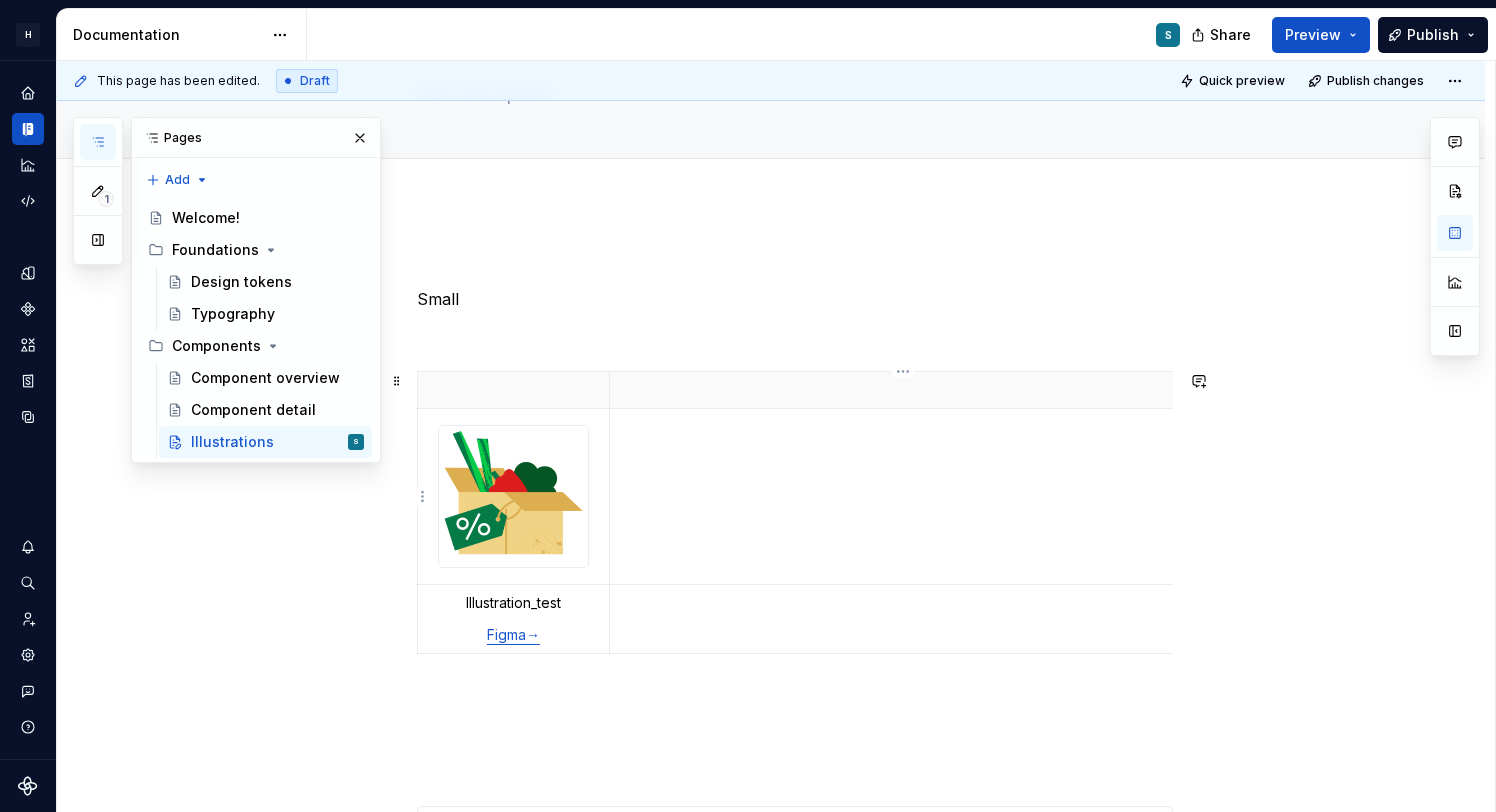 click at bounding box center [897, 497] 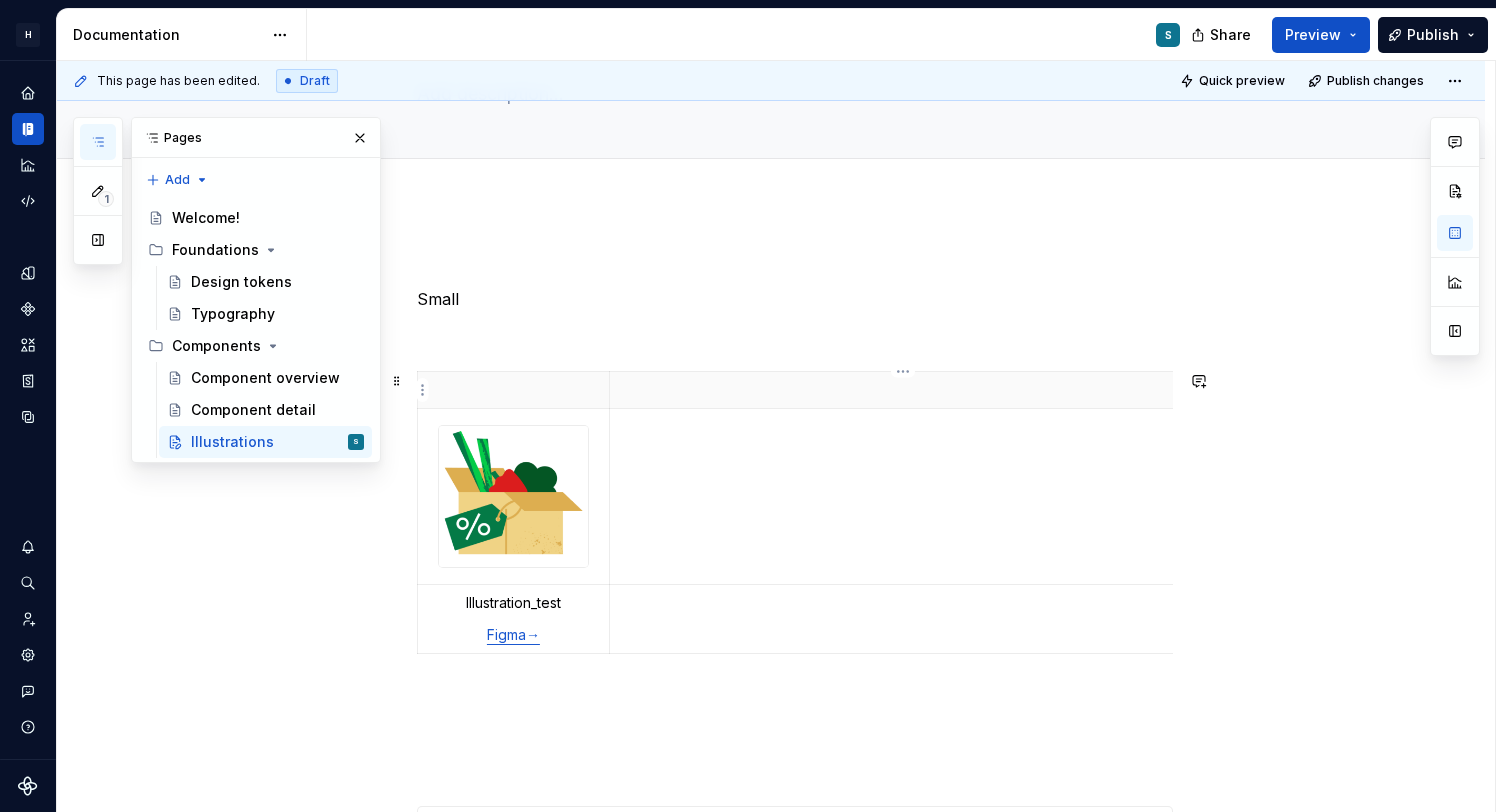 click at bounding box center (898, 390) 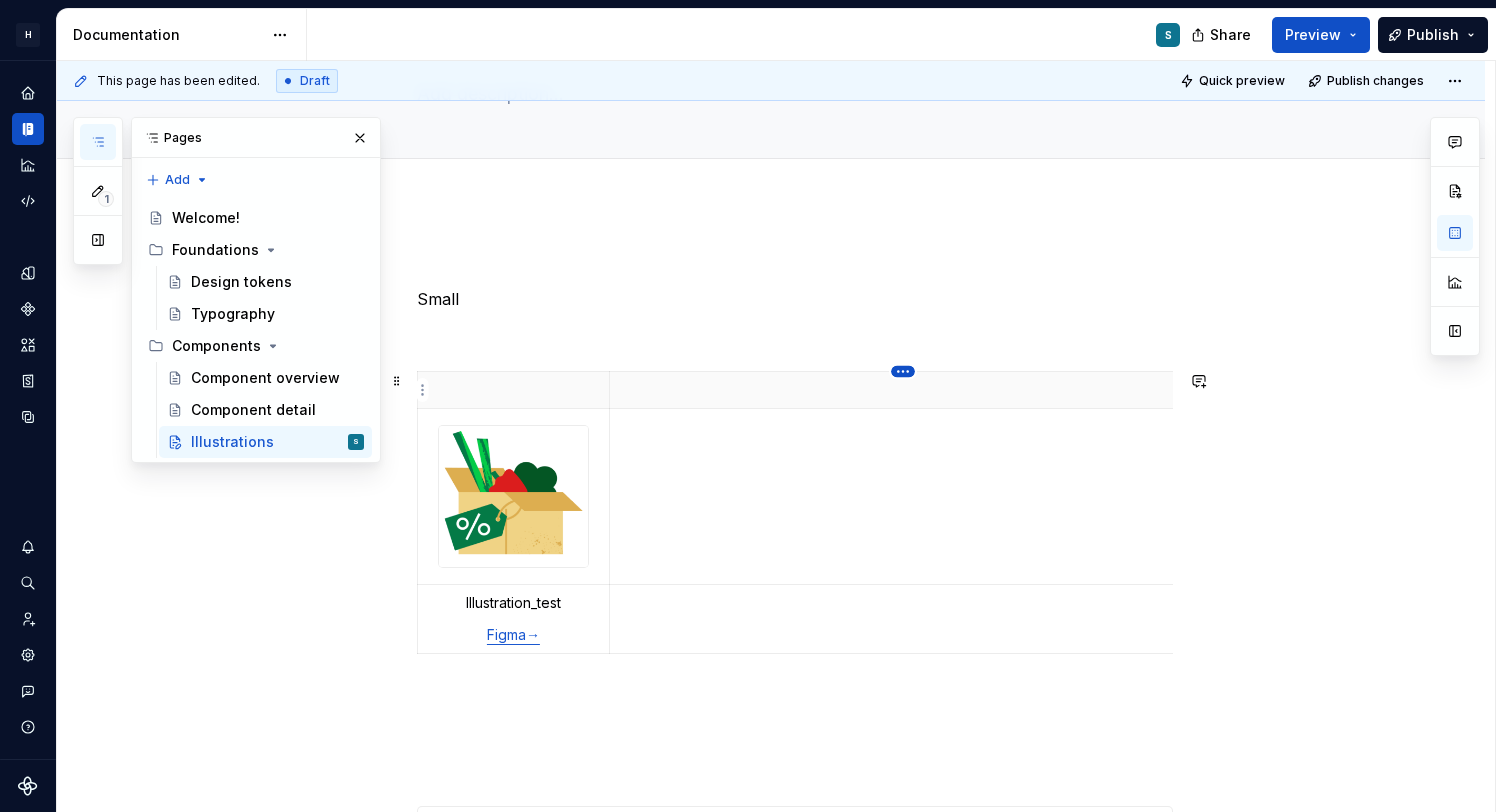 click on "**********" at bounding box center (748, 406) 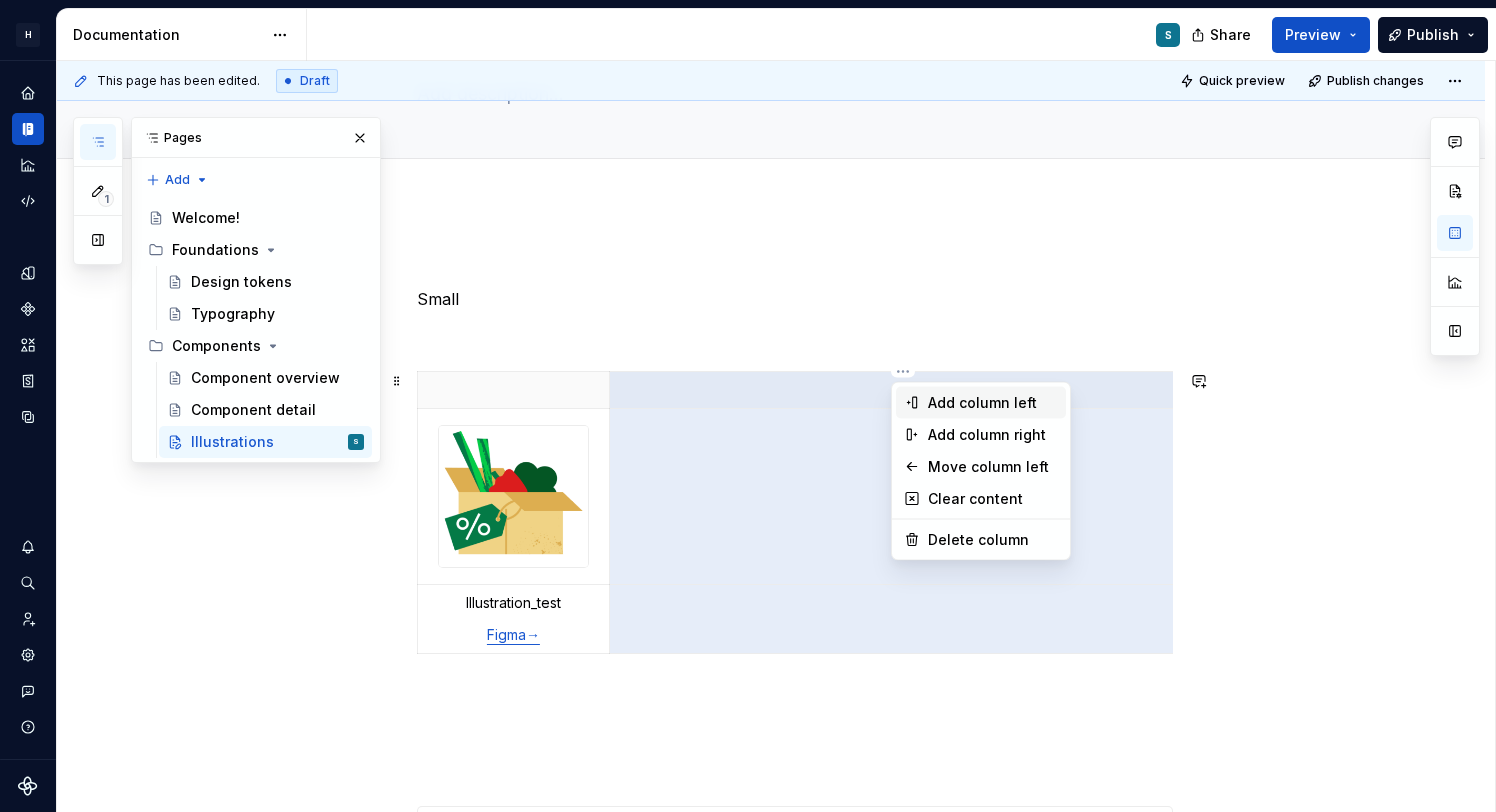 click on "Add column left" at bounding box center [993, 403] 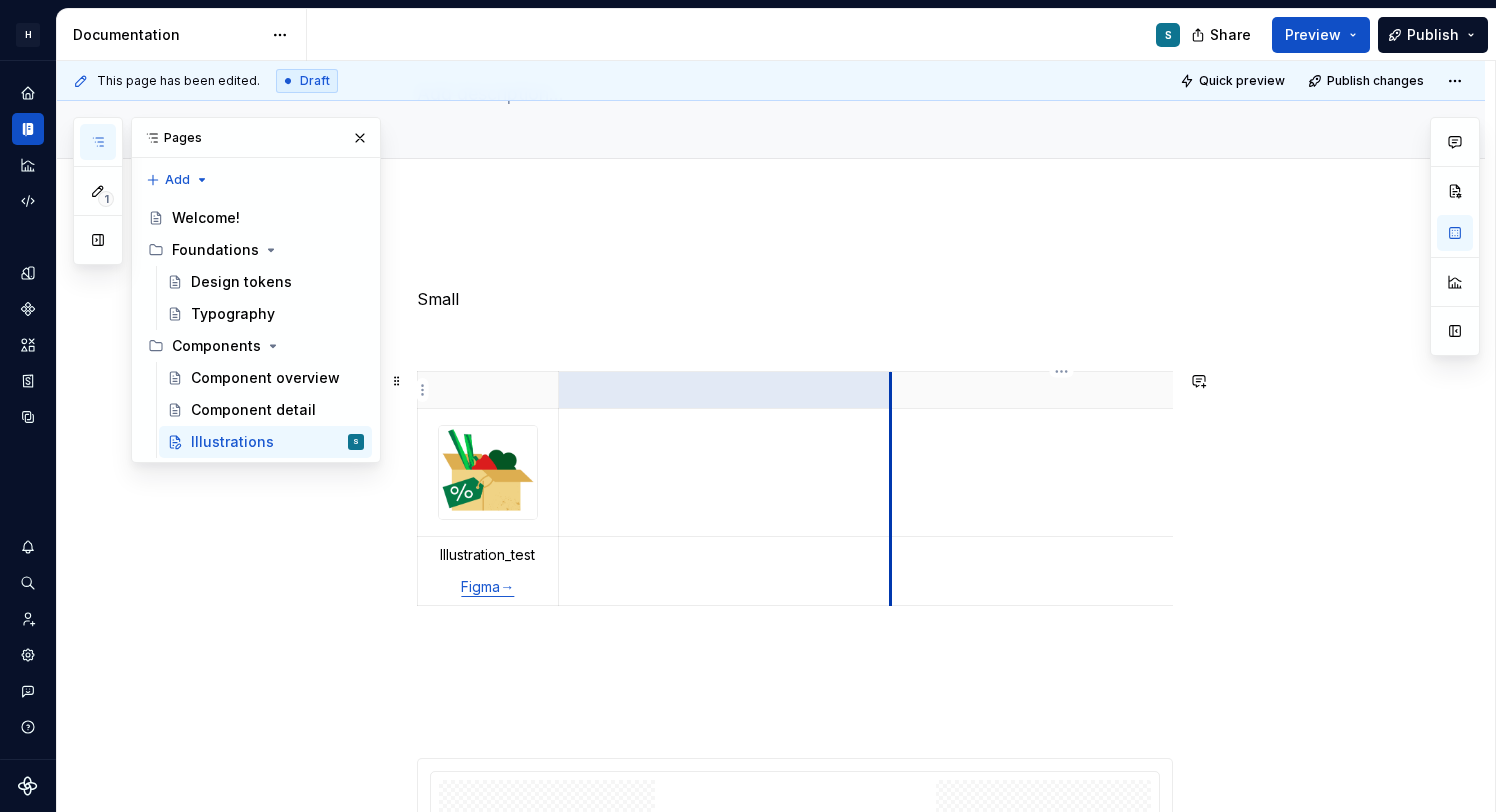 click at bounding box center [1056, 390] 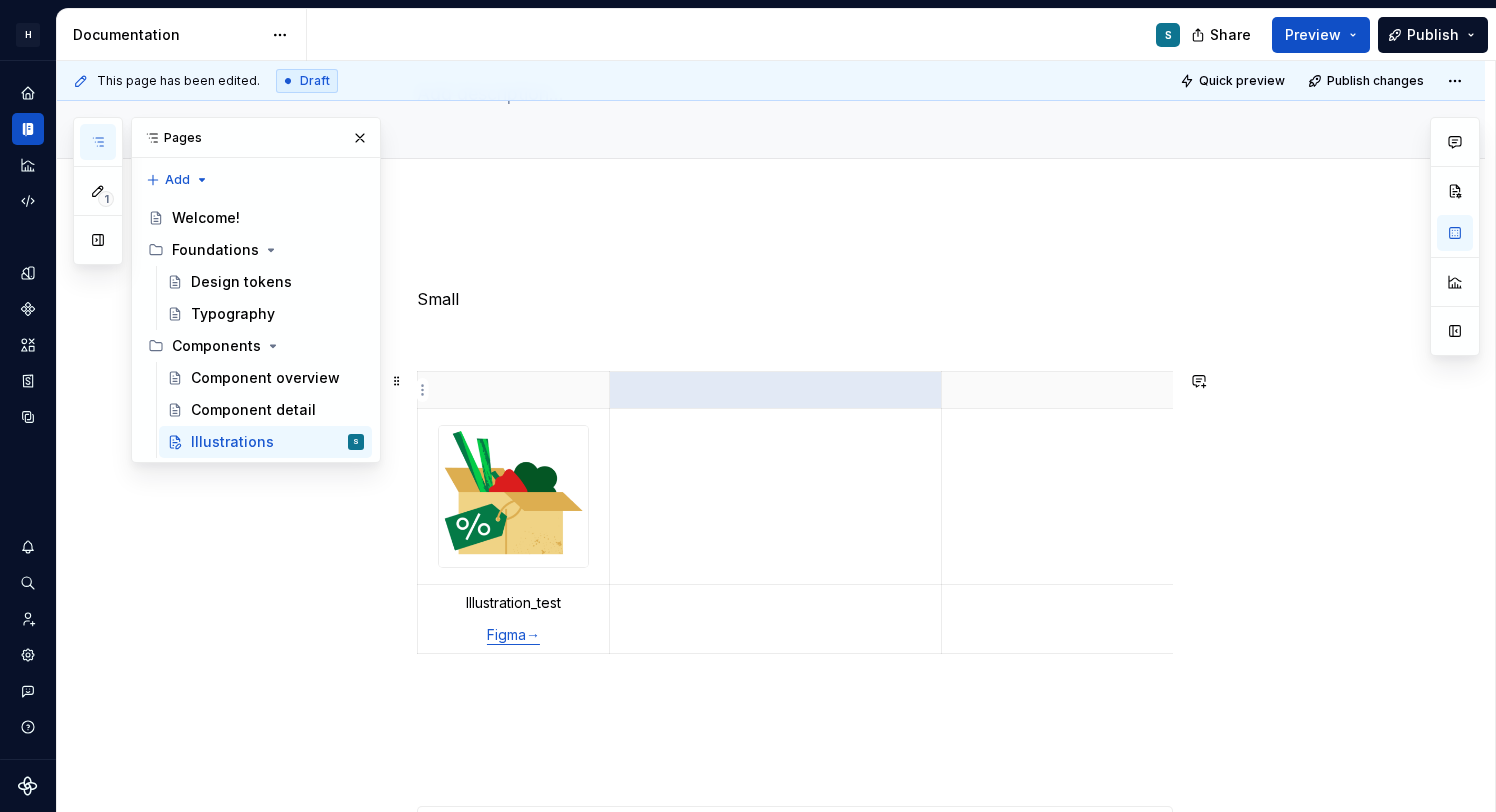 click at bounding box center (1230, 390) 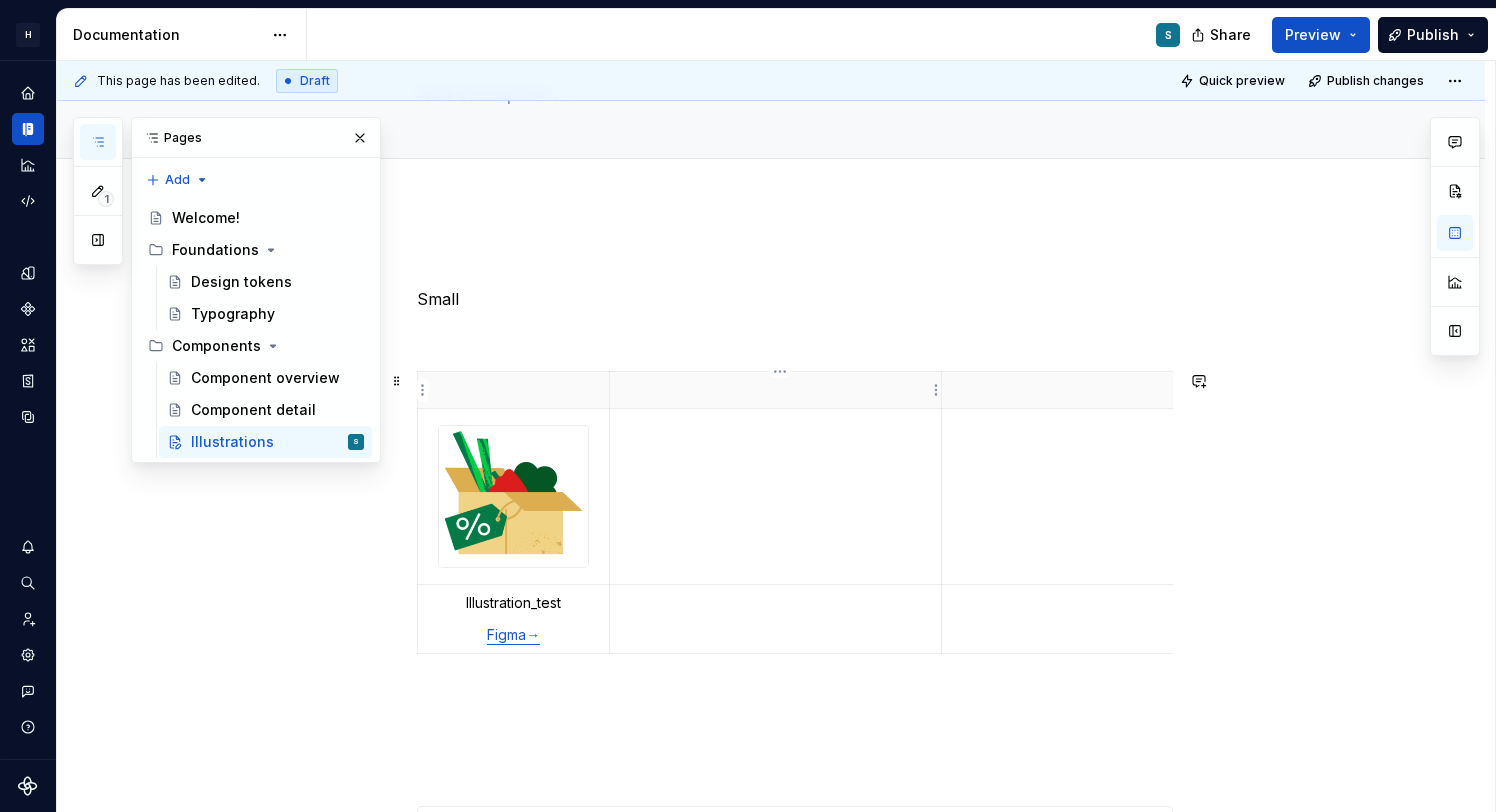 click at bounding box center (775, 390) 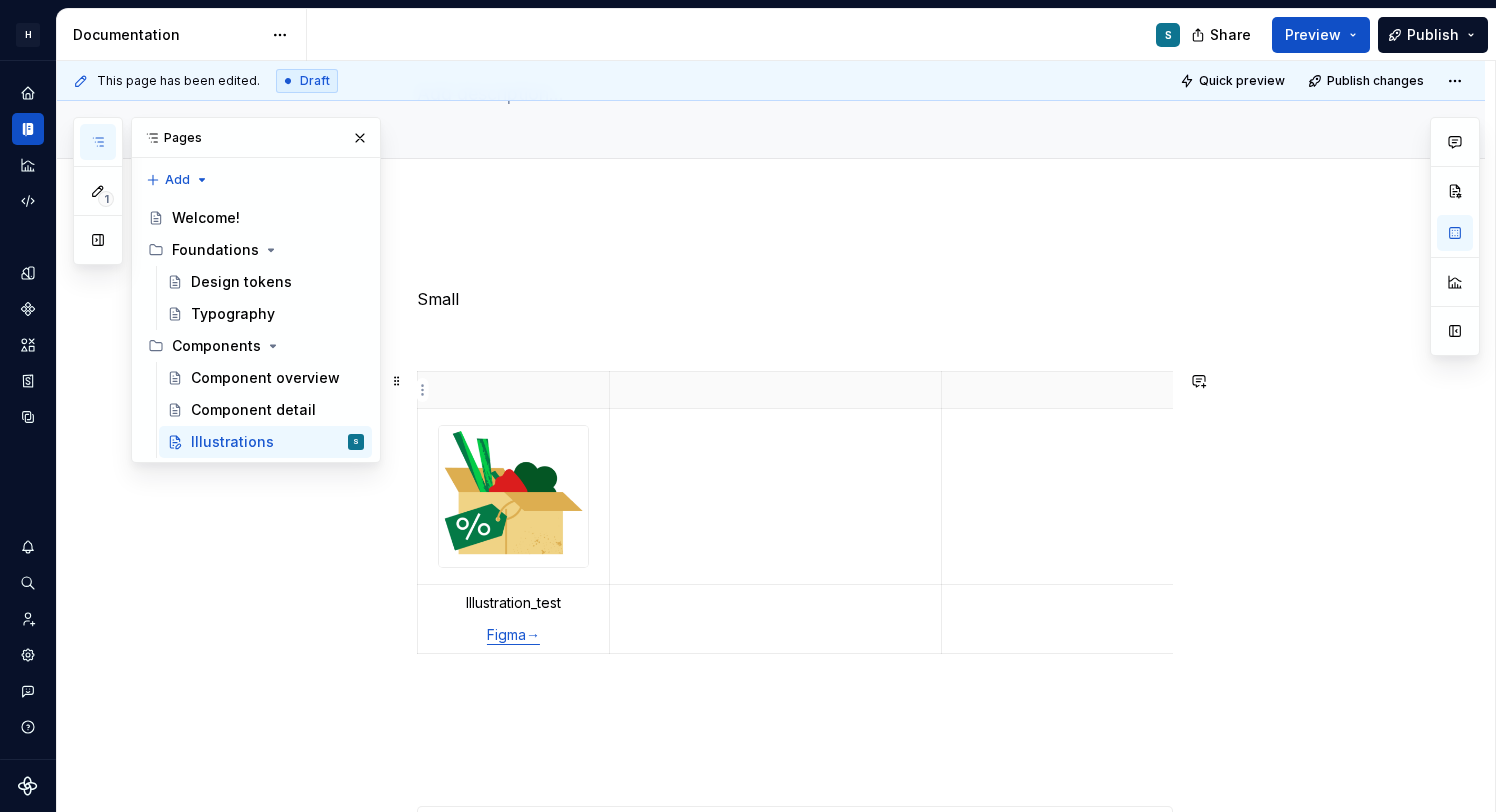 click at bounding box center [1230, 390] 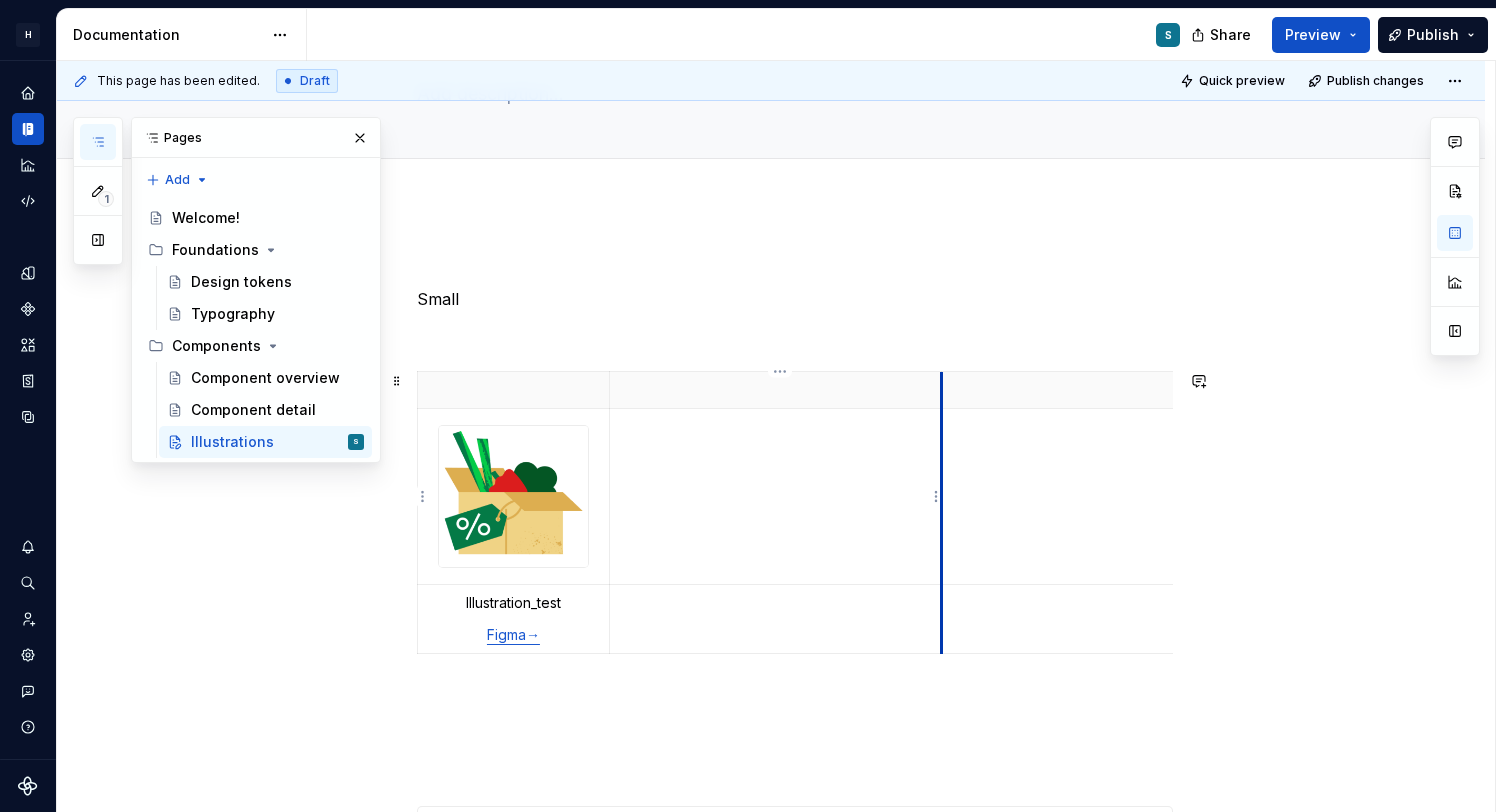 click at bounding box center [1229, 497] 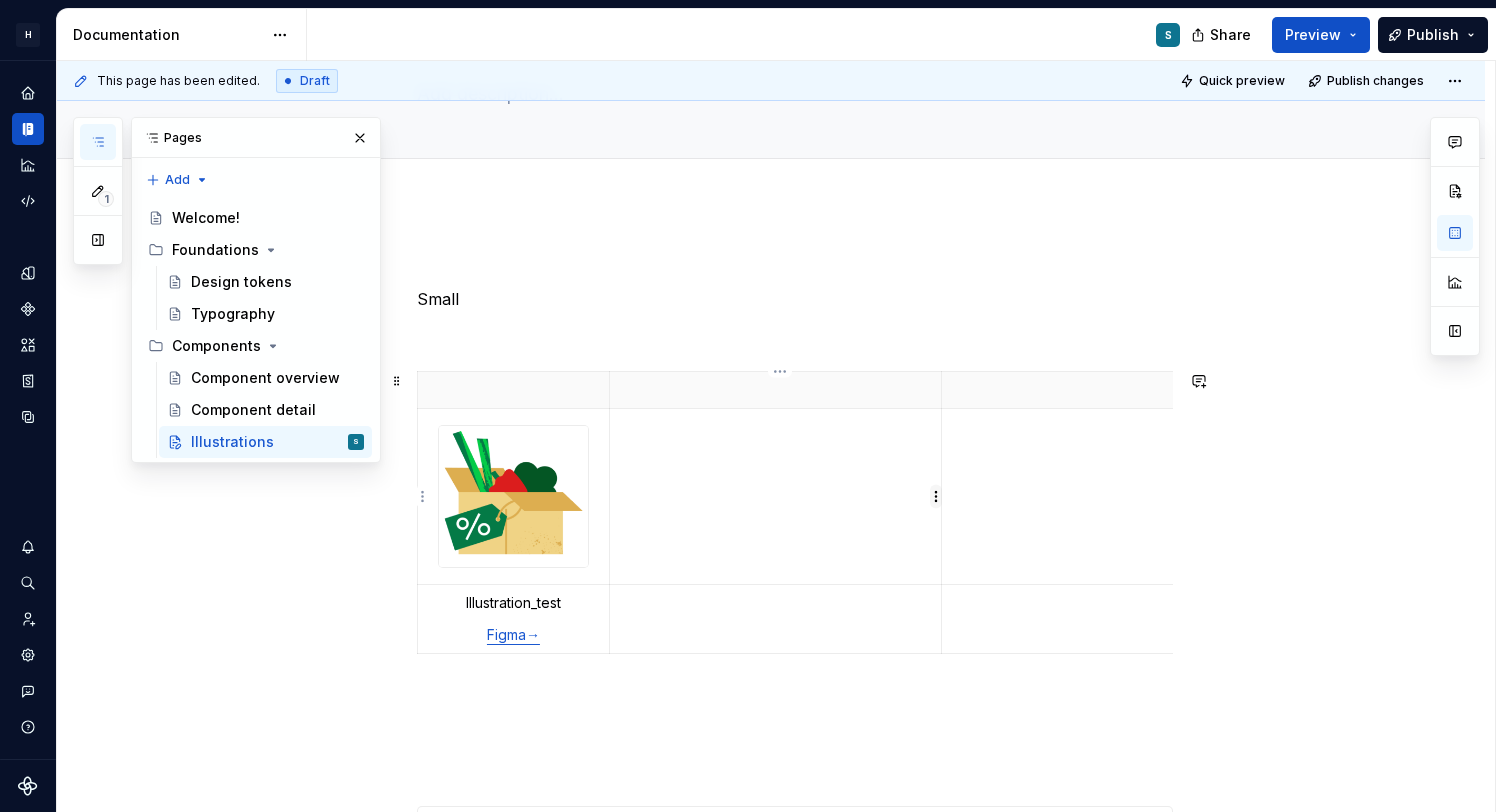click on "**********" at bounding box center (748, 406) 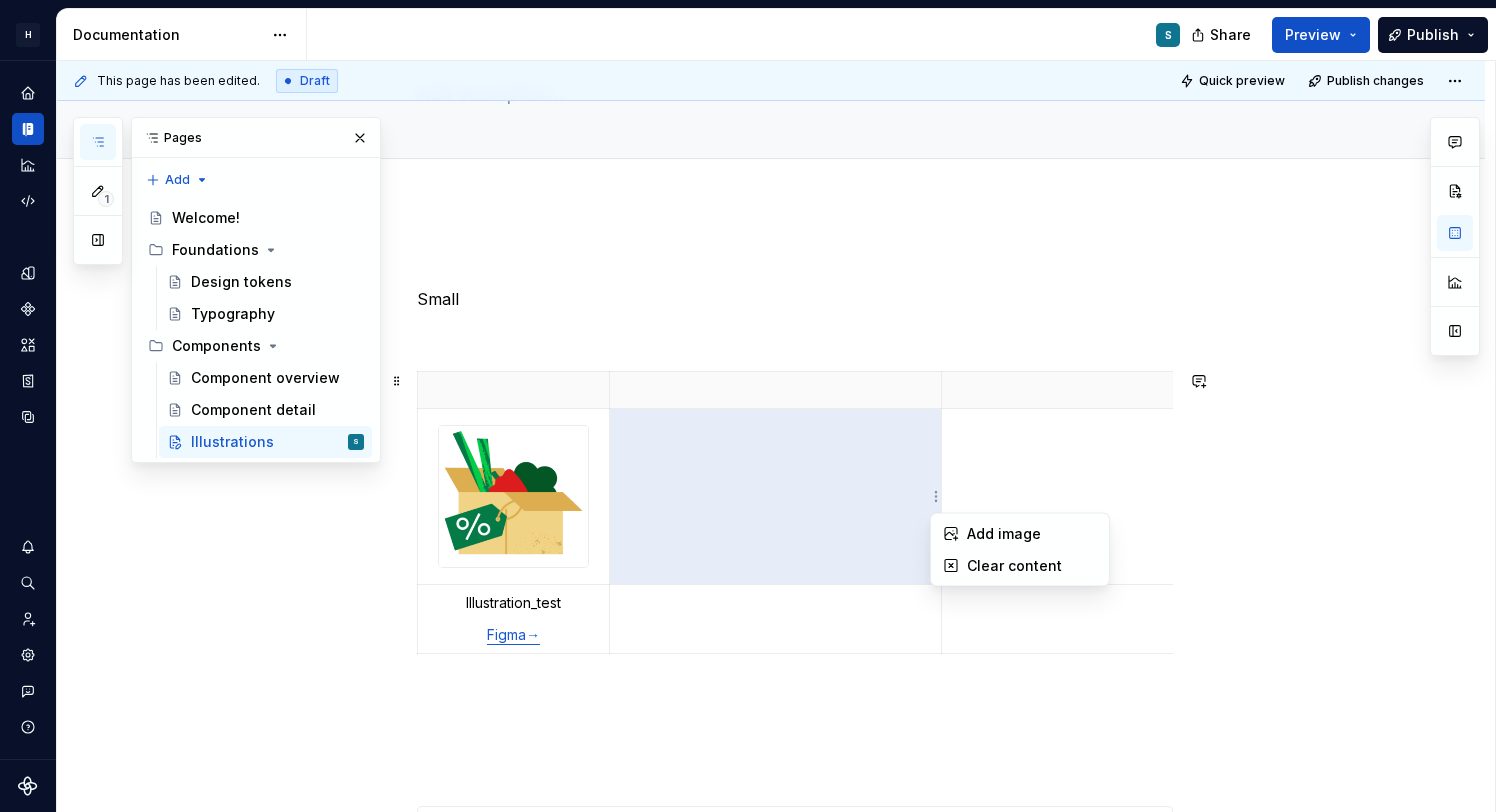 click on "**********" at bounding box center [748, 406] 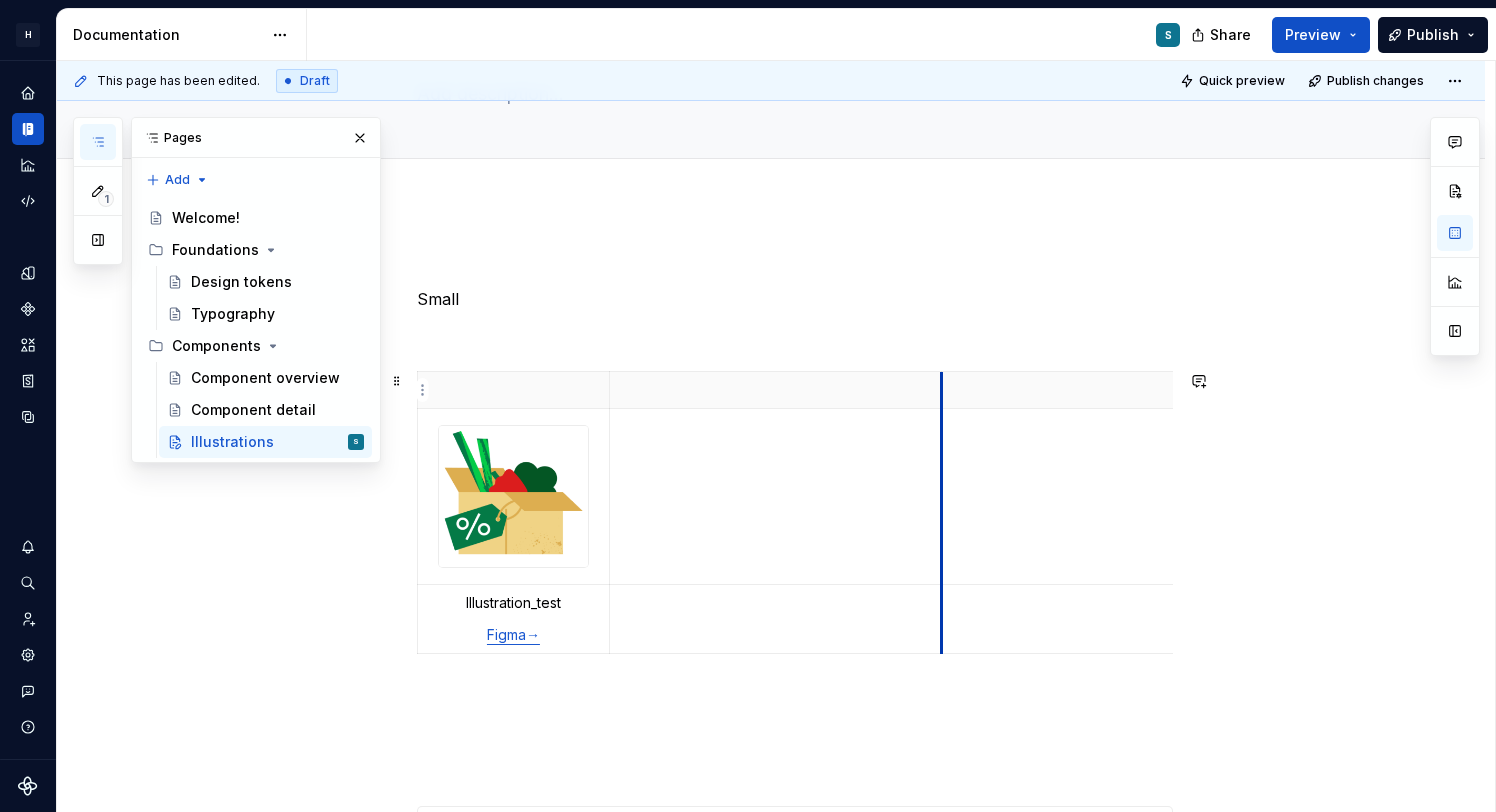 click at bounding box center [1229, 390] 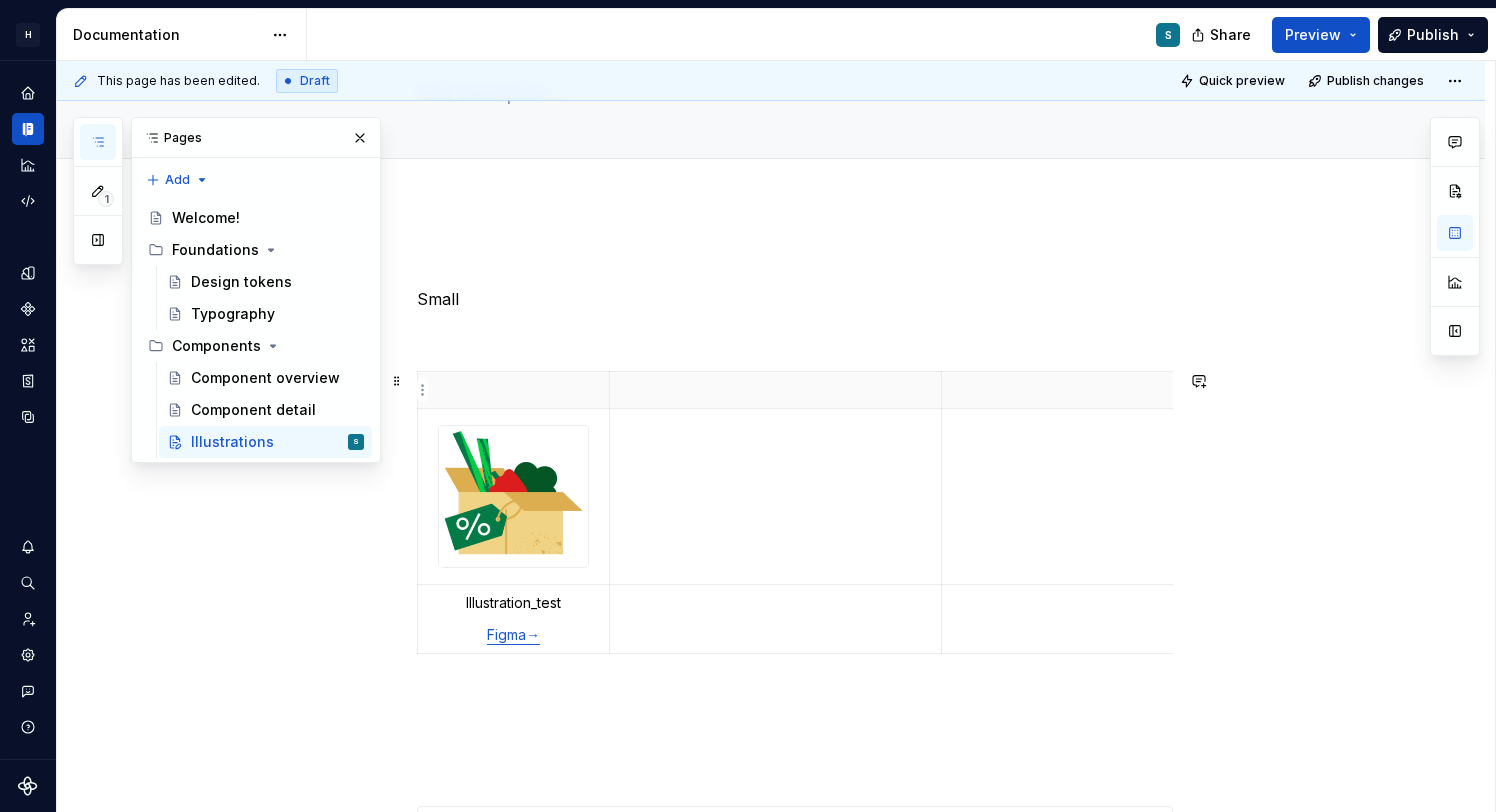 click at bounding box center (1229, 390) 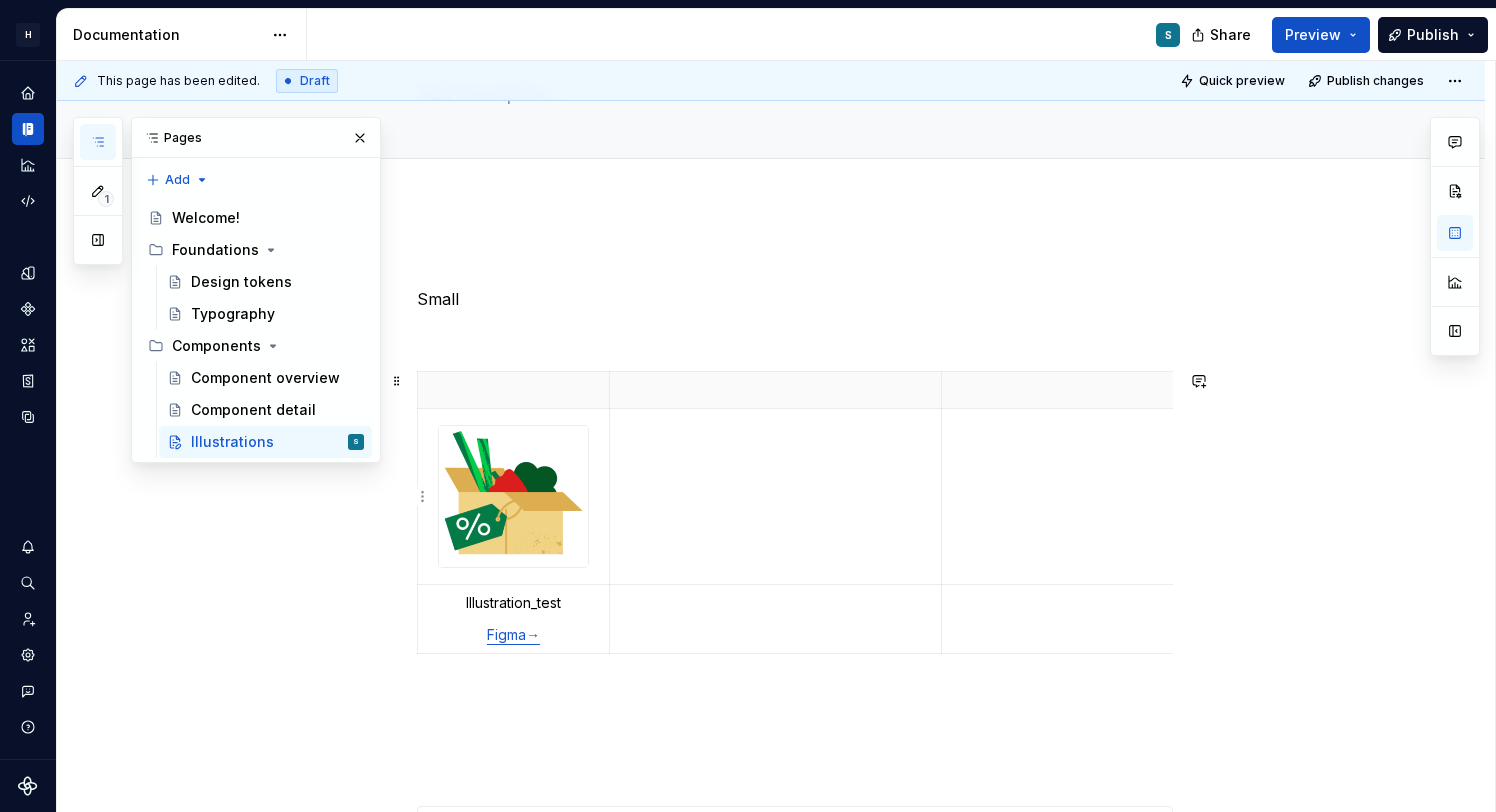 click at bounding box center [1229, 497] 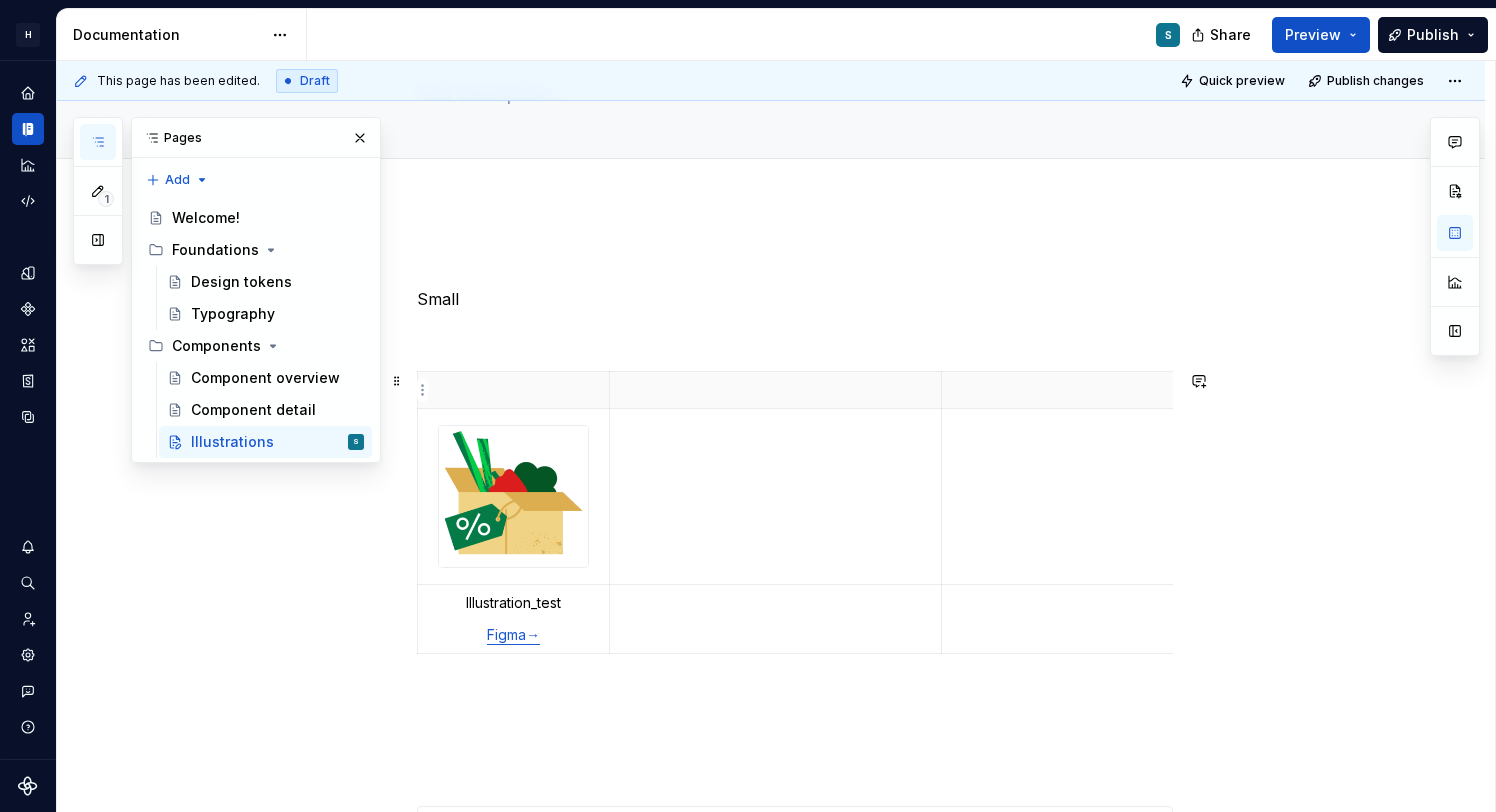 click at bounding box center (1229, 497) 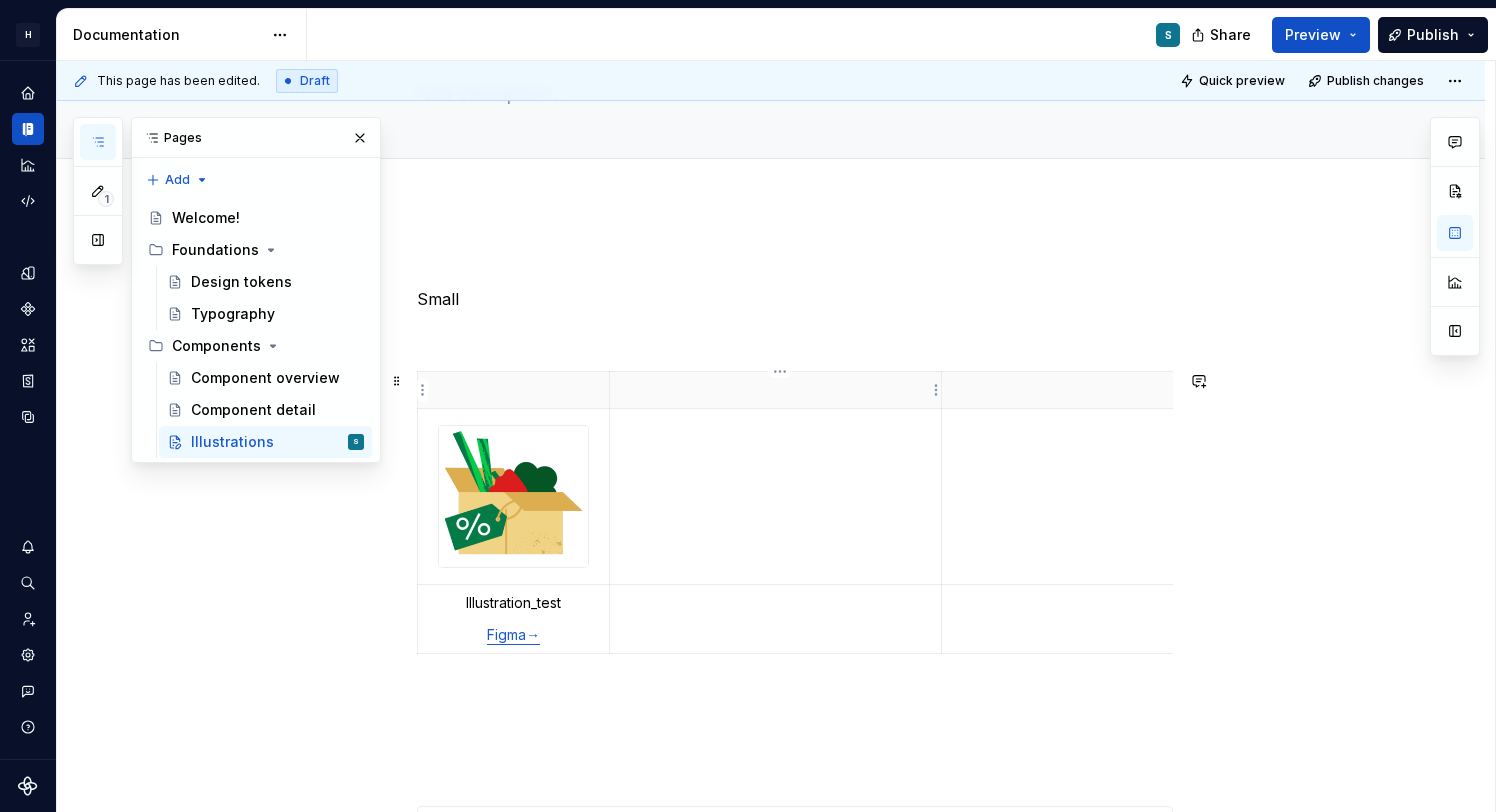 click at bounding box center (775, 390) 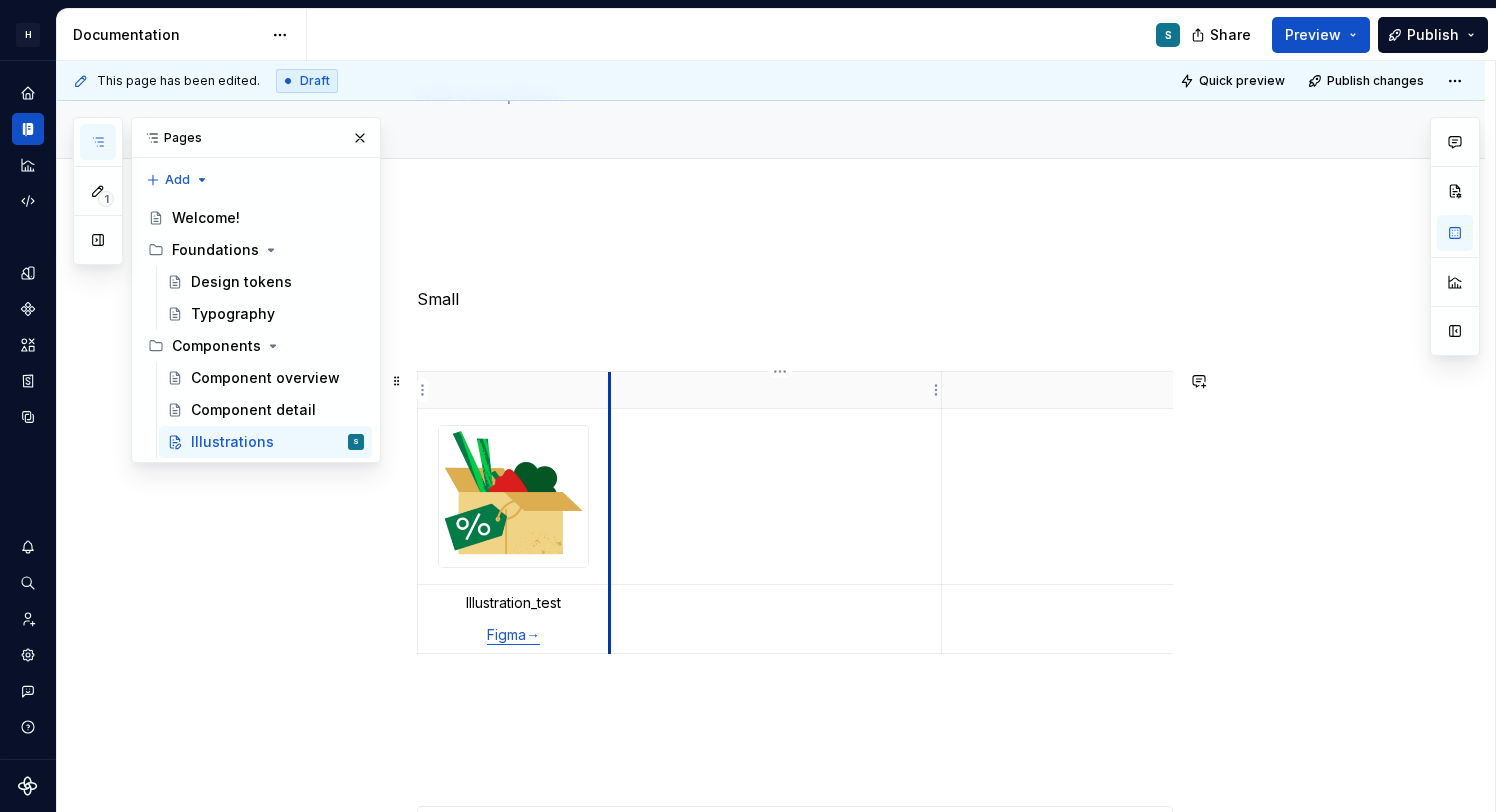 click at bounding box center (775, 390) 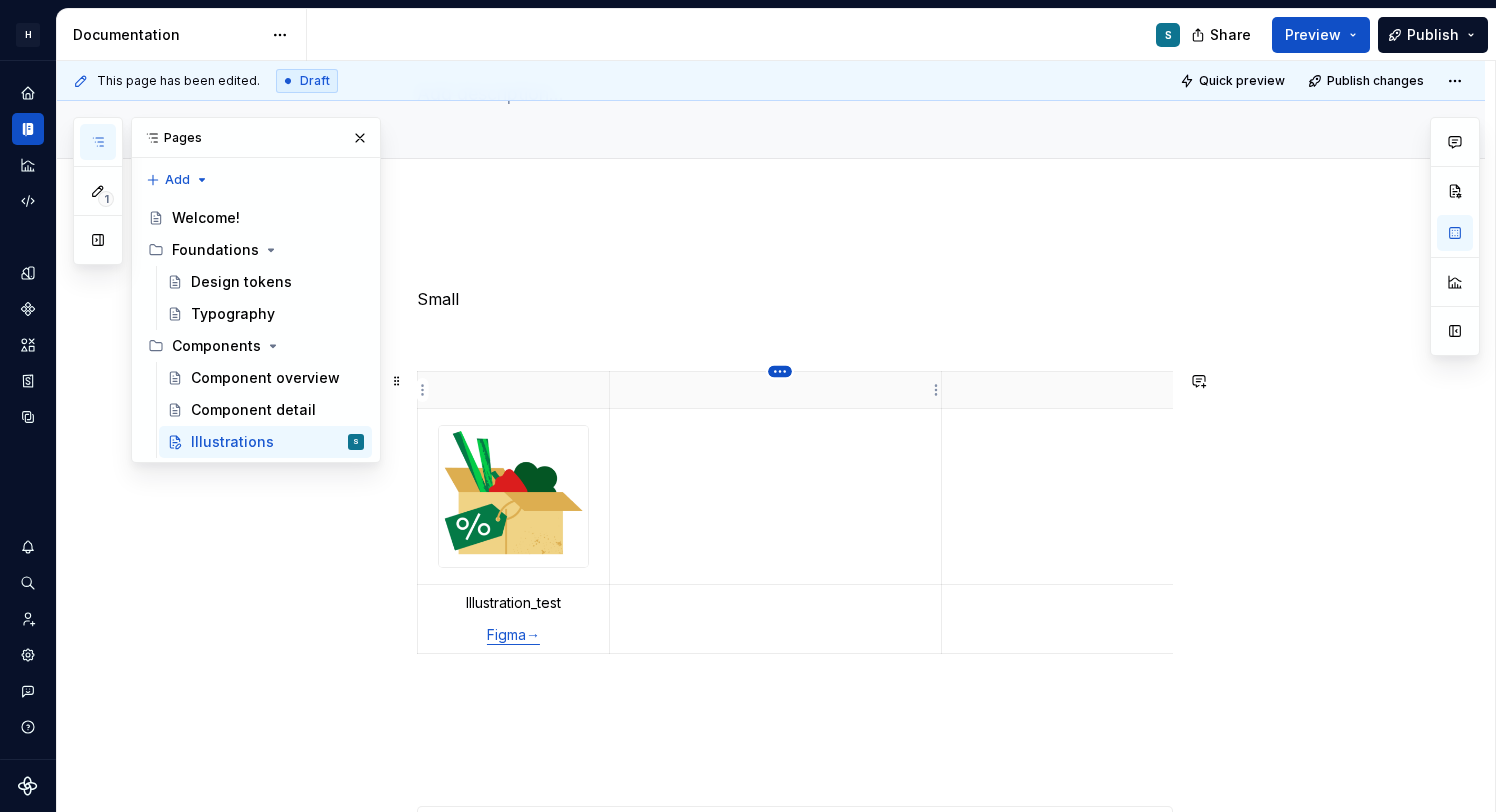 click on "**********" at bounding box center [748, 406] 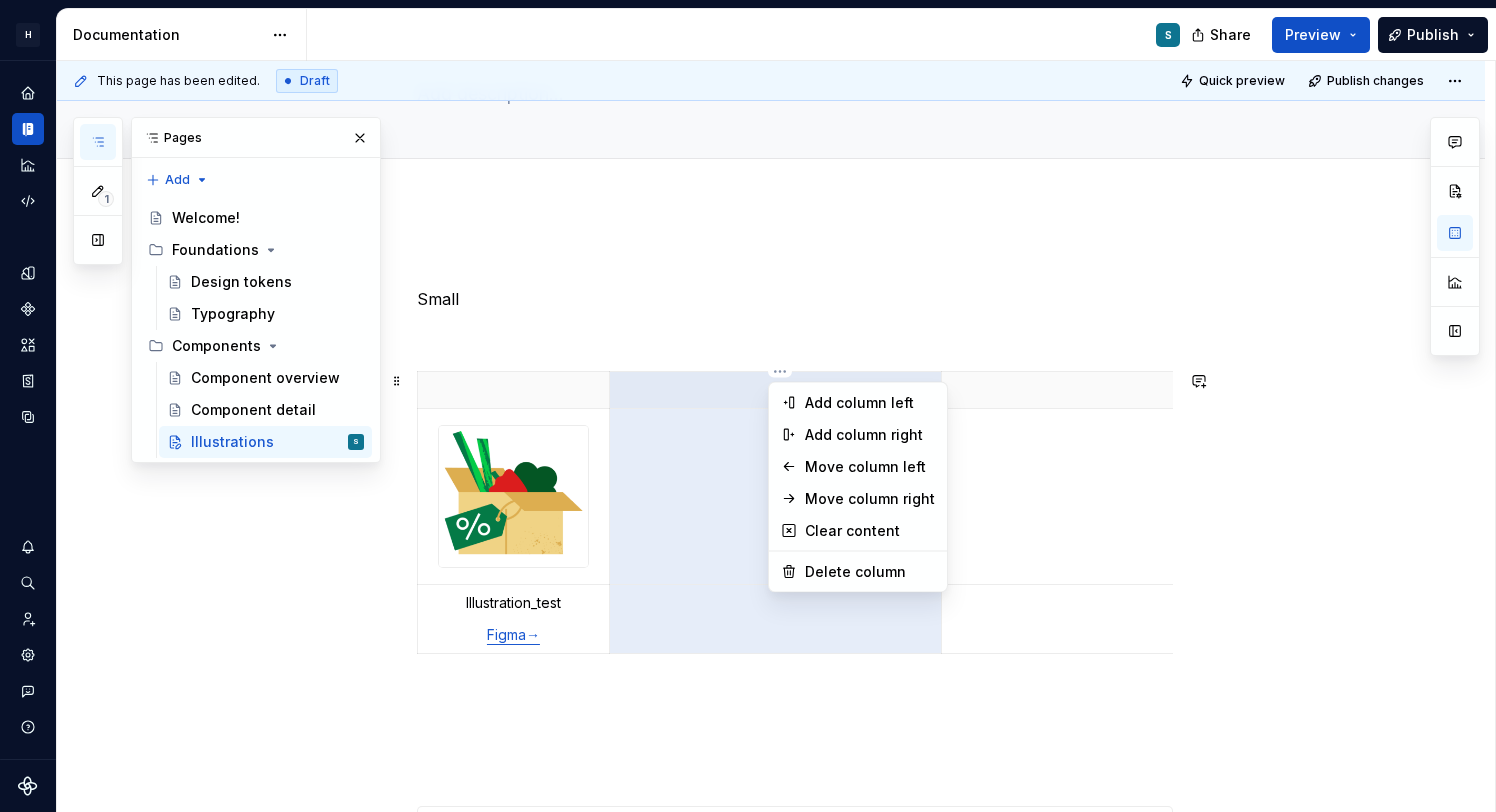 click on "**********" at bounding box center (748, 406) 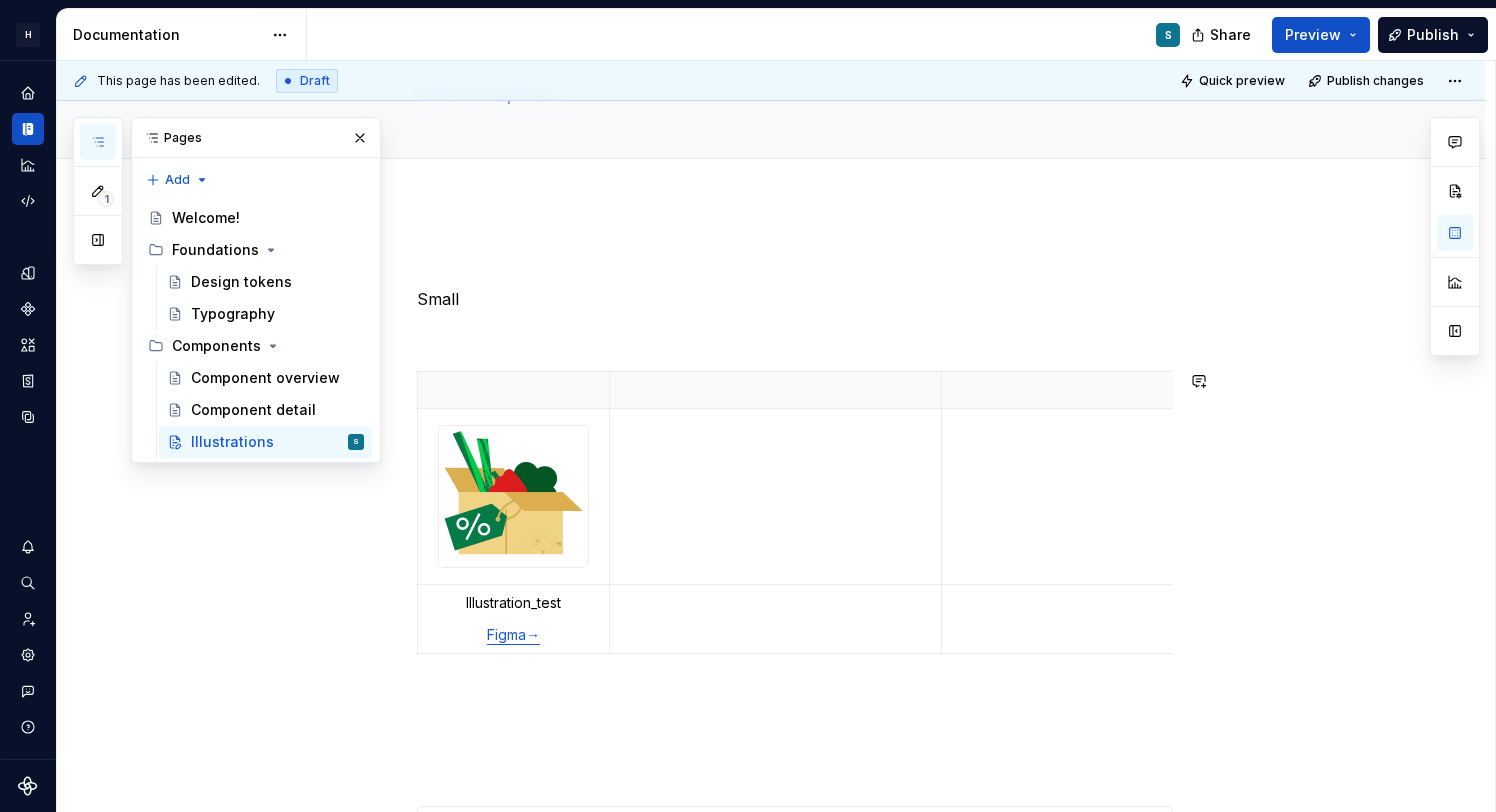 click on "**********" at bounding box center [795, 1130] 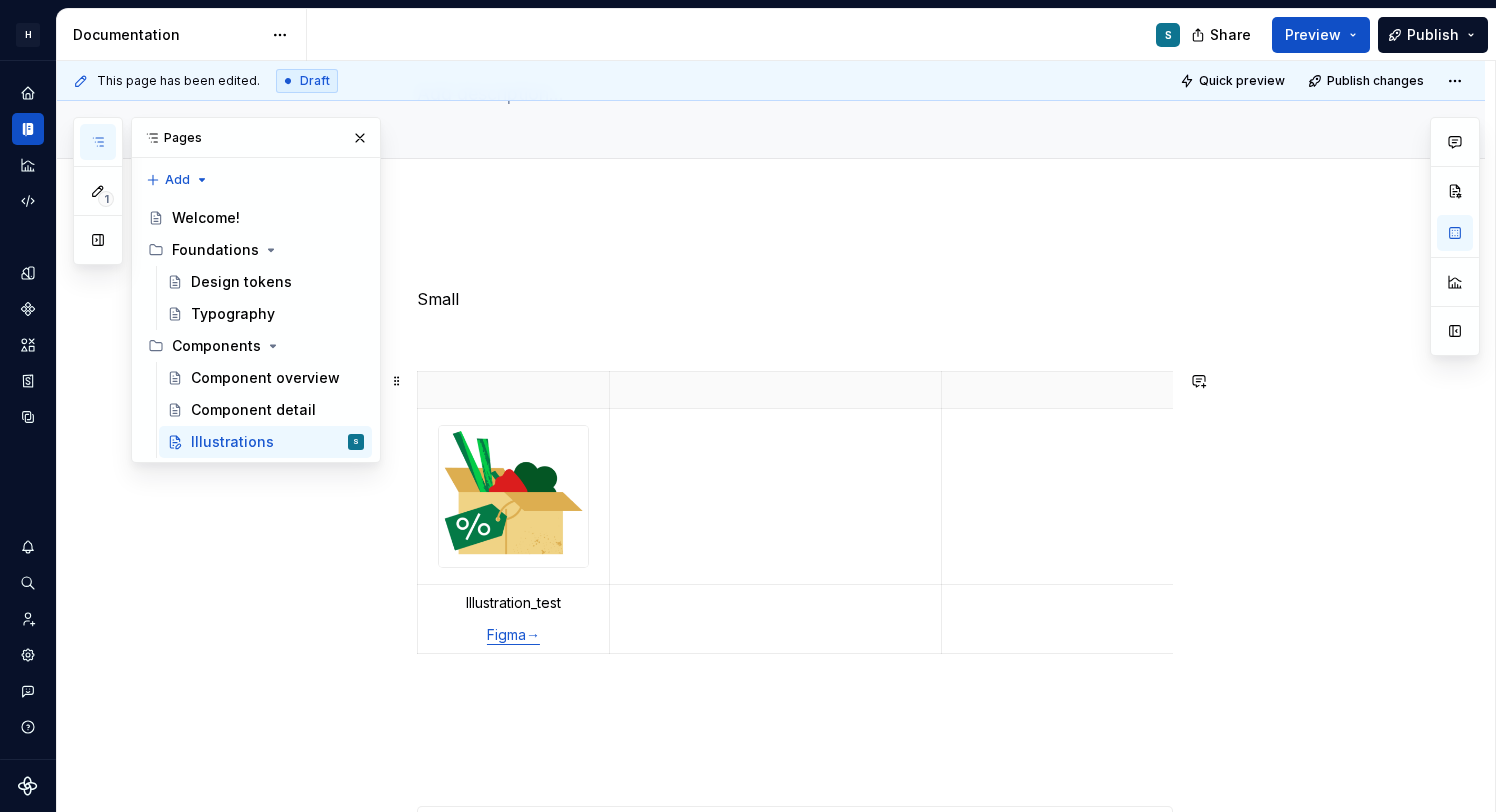 click on "Illustration_test Figma→" at bounding box center (968, 512) 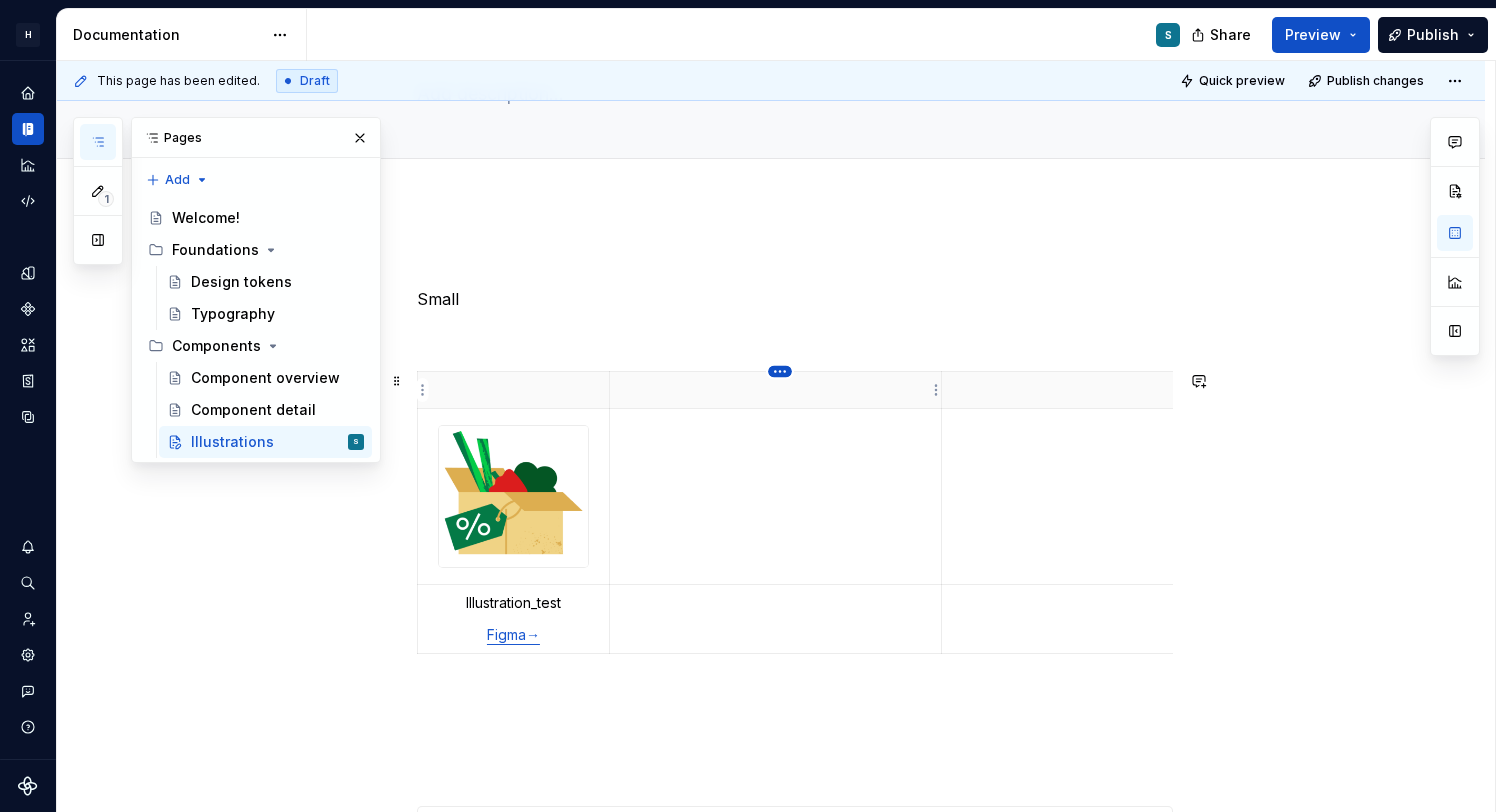 click on "**********" at bounding box center (748, 406) 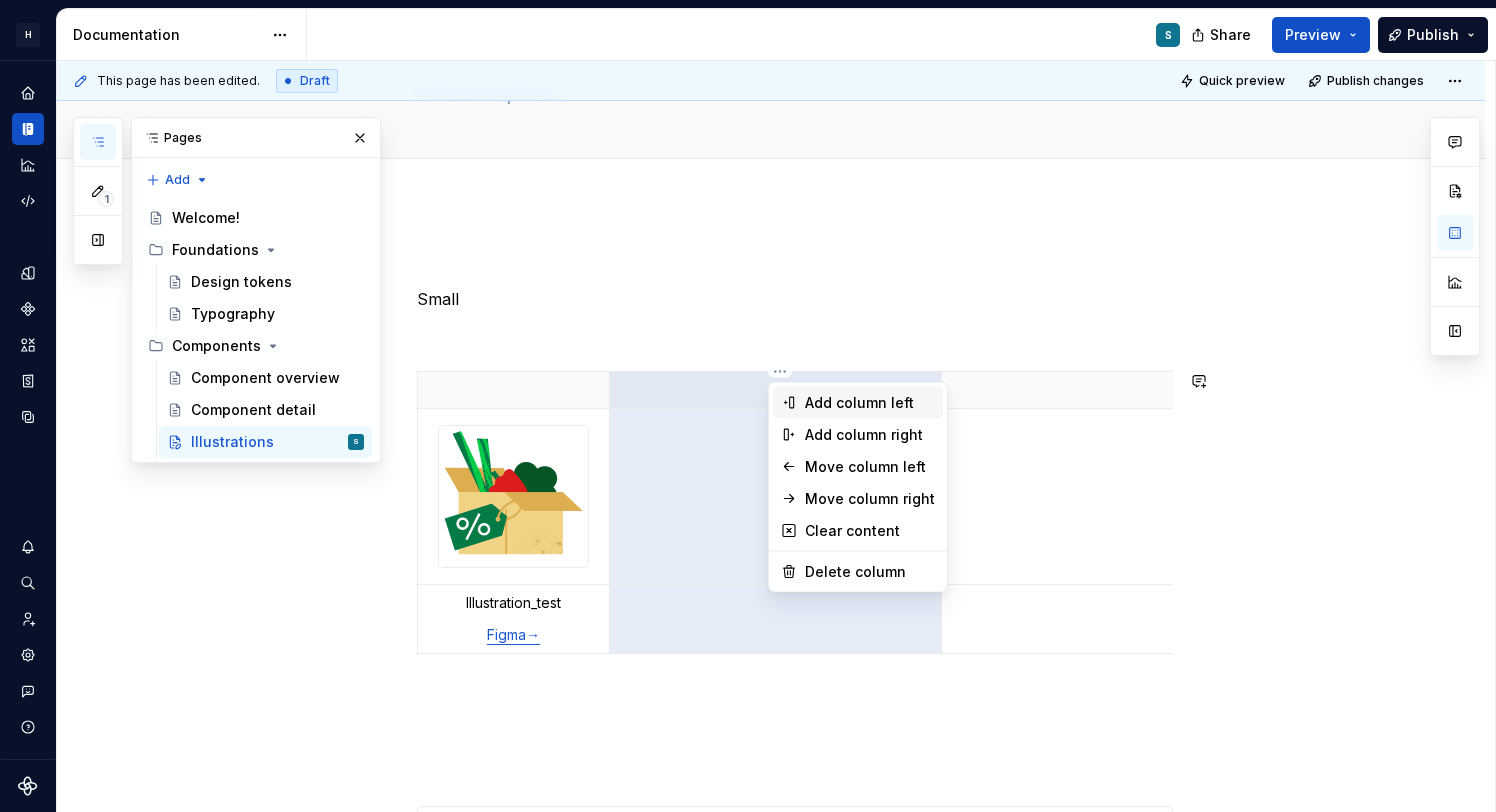 click on "Add column left" at bounding box center (870, 403) 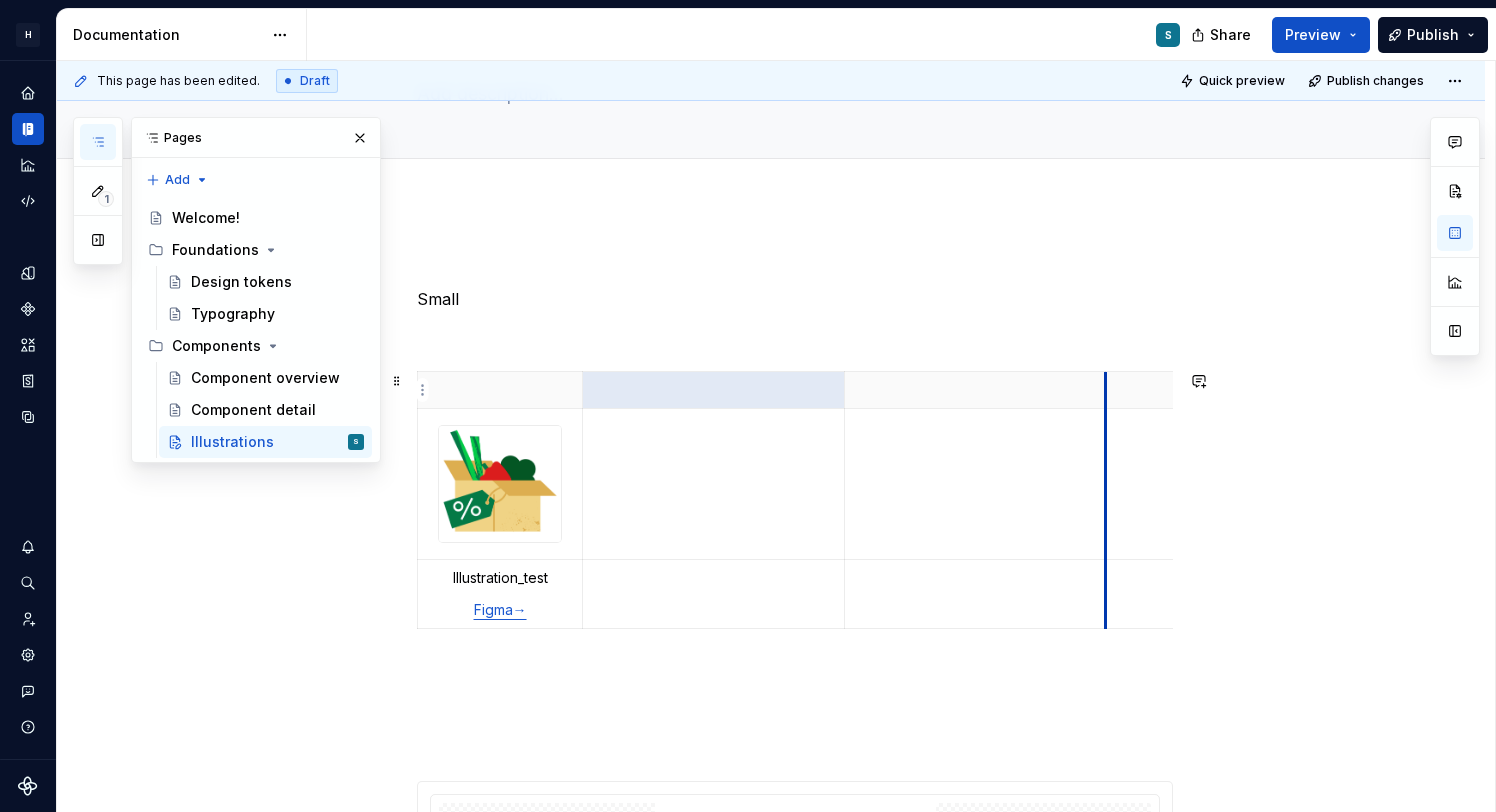click at bounding box center [1330, 390] 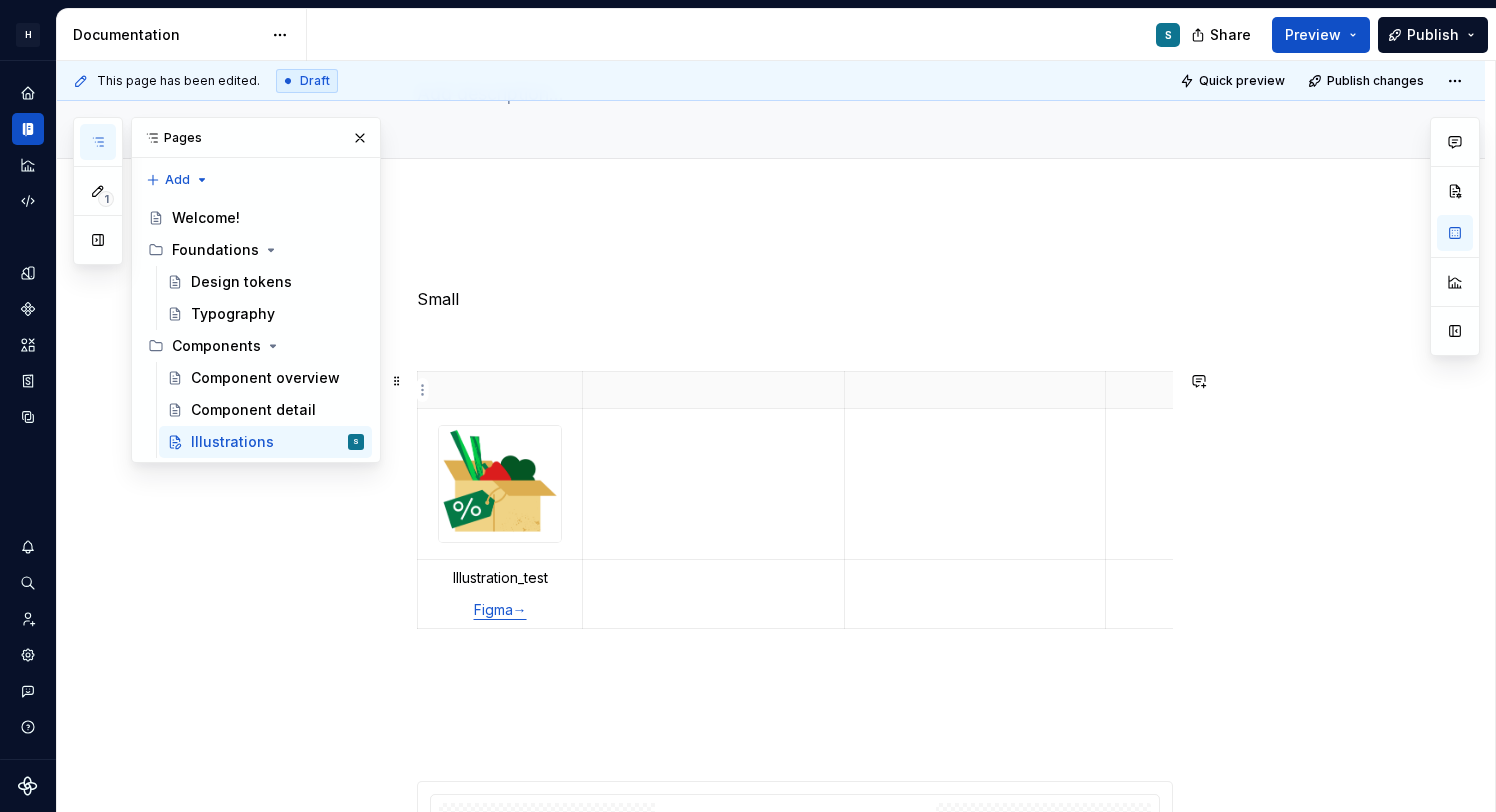 click at bounding box center [1330, 390] 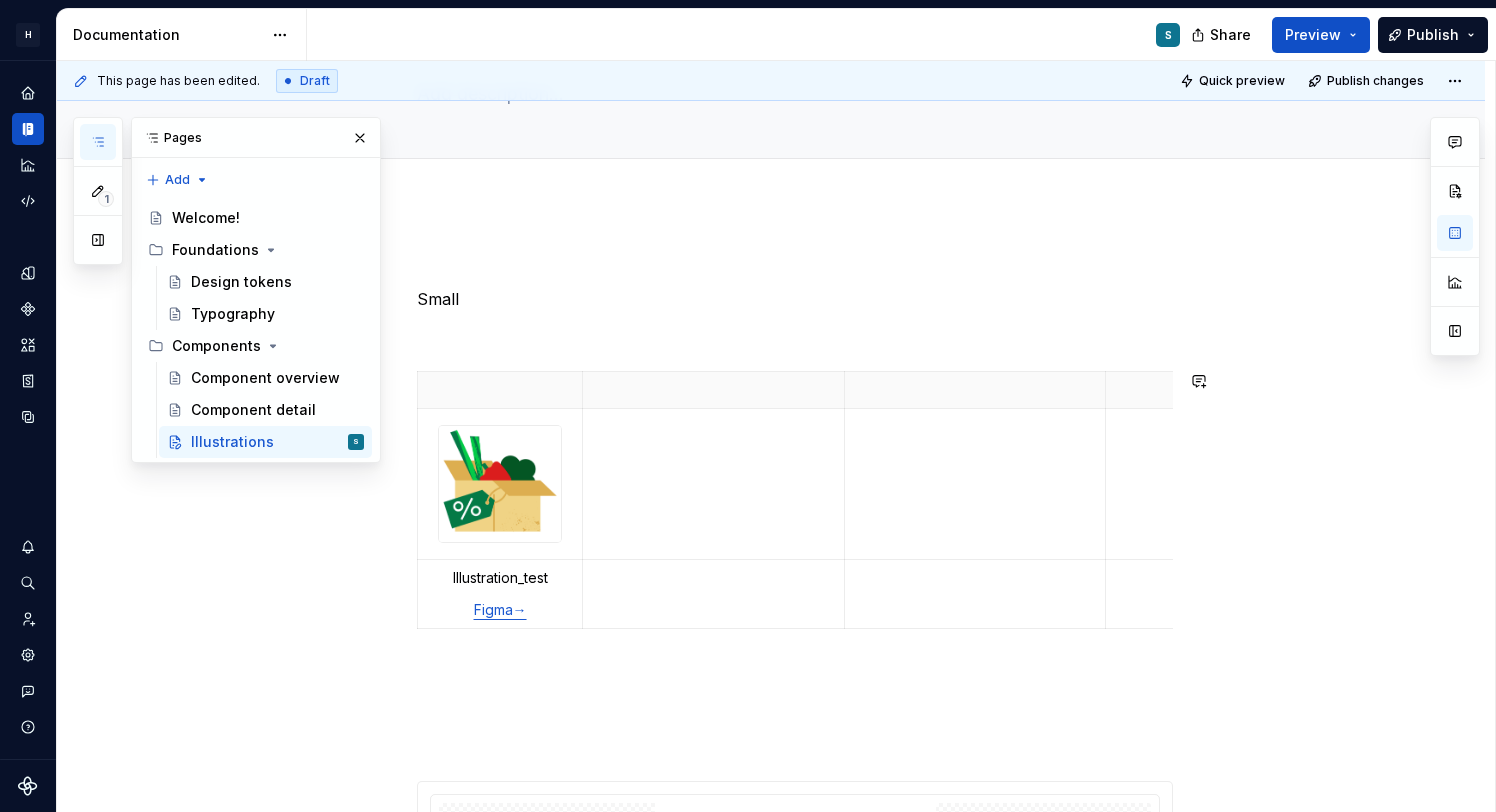 click on "**********" at bounding box center [795, 1117] 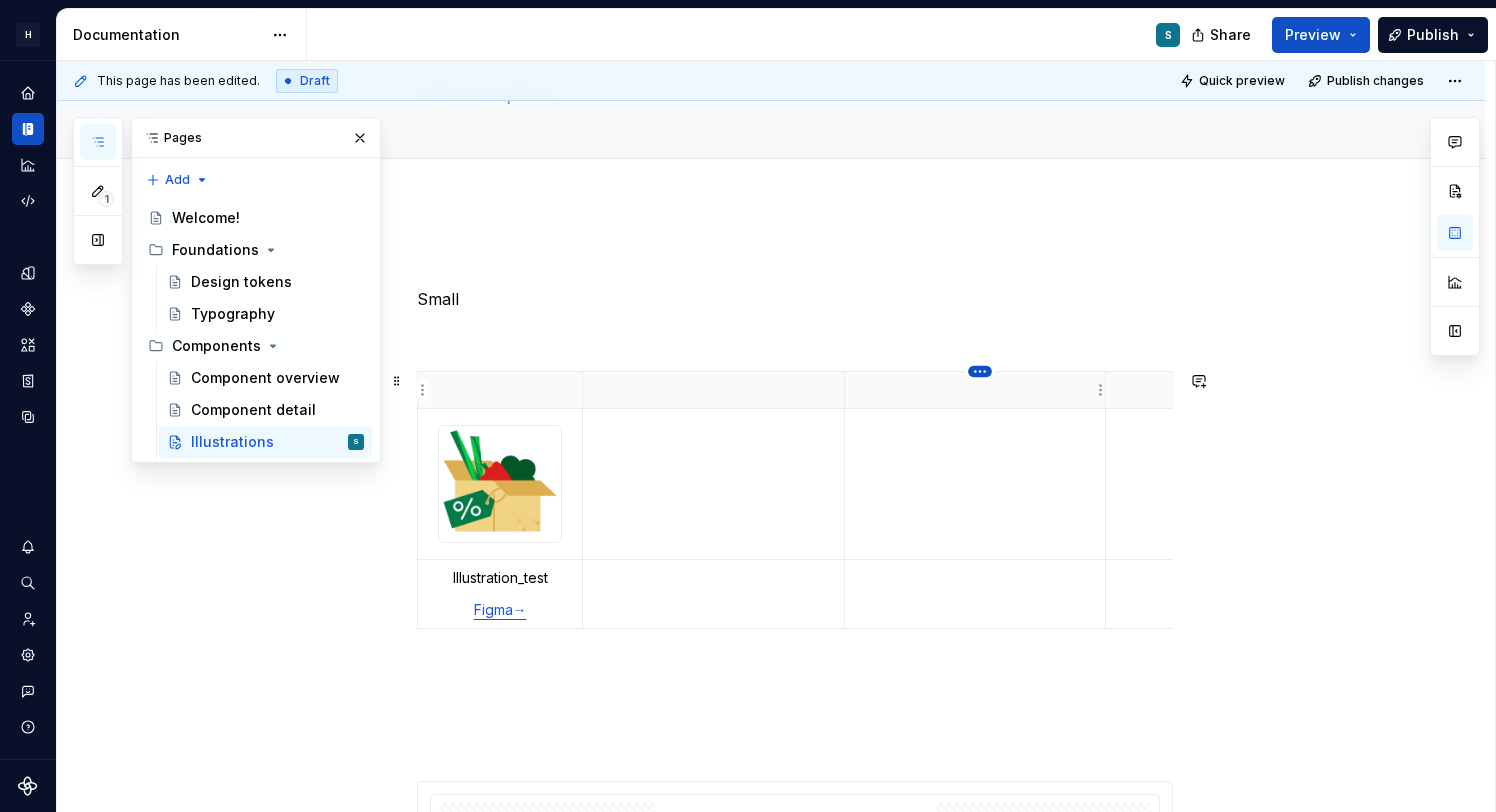 click on "**********" at bounding box center (748, 406) 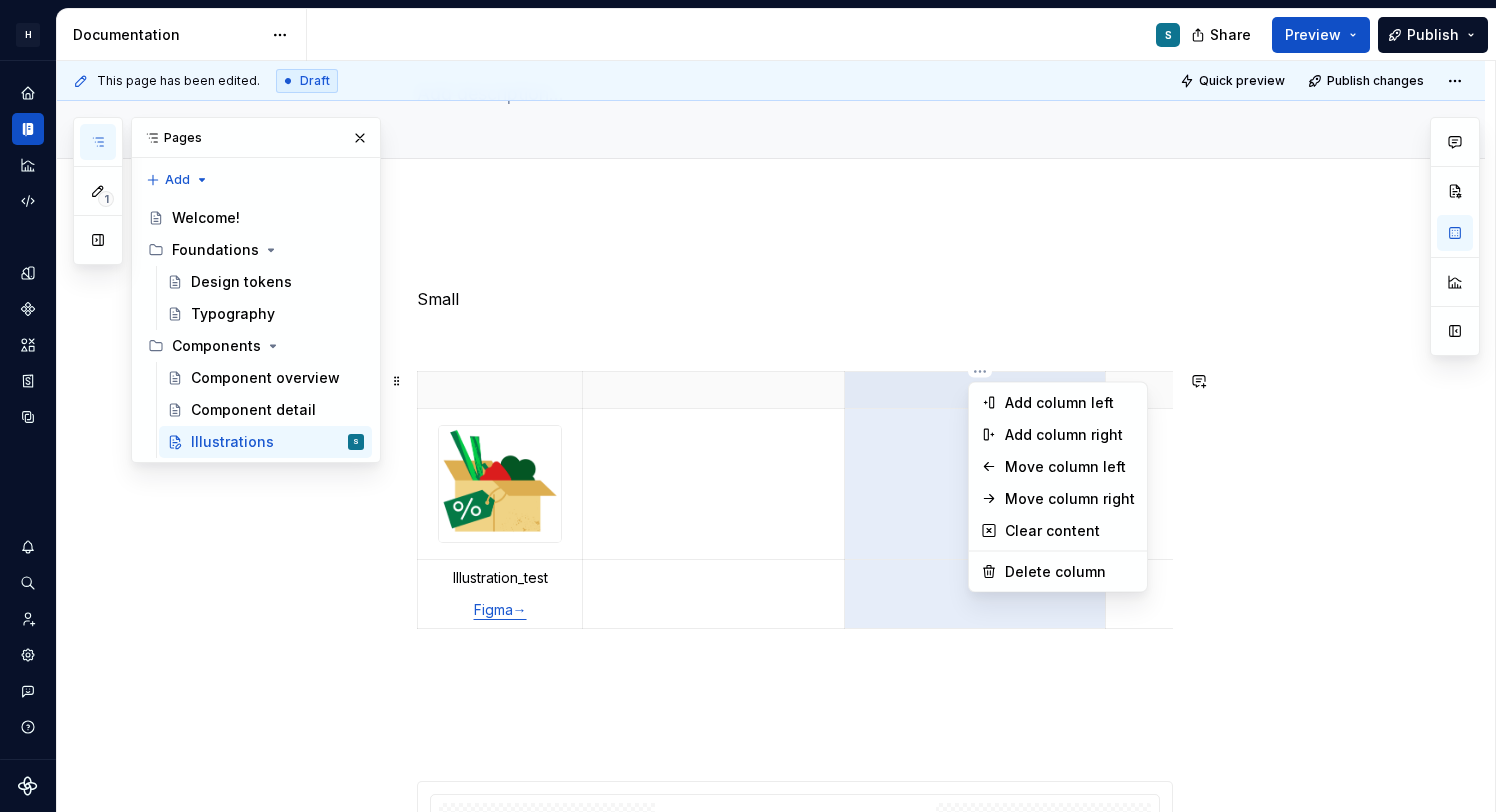 click on "**********" at bounding box center [748, 406] 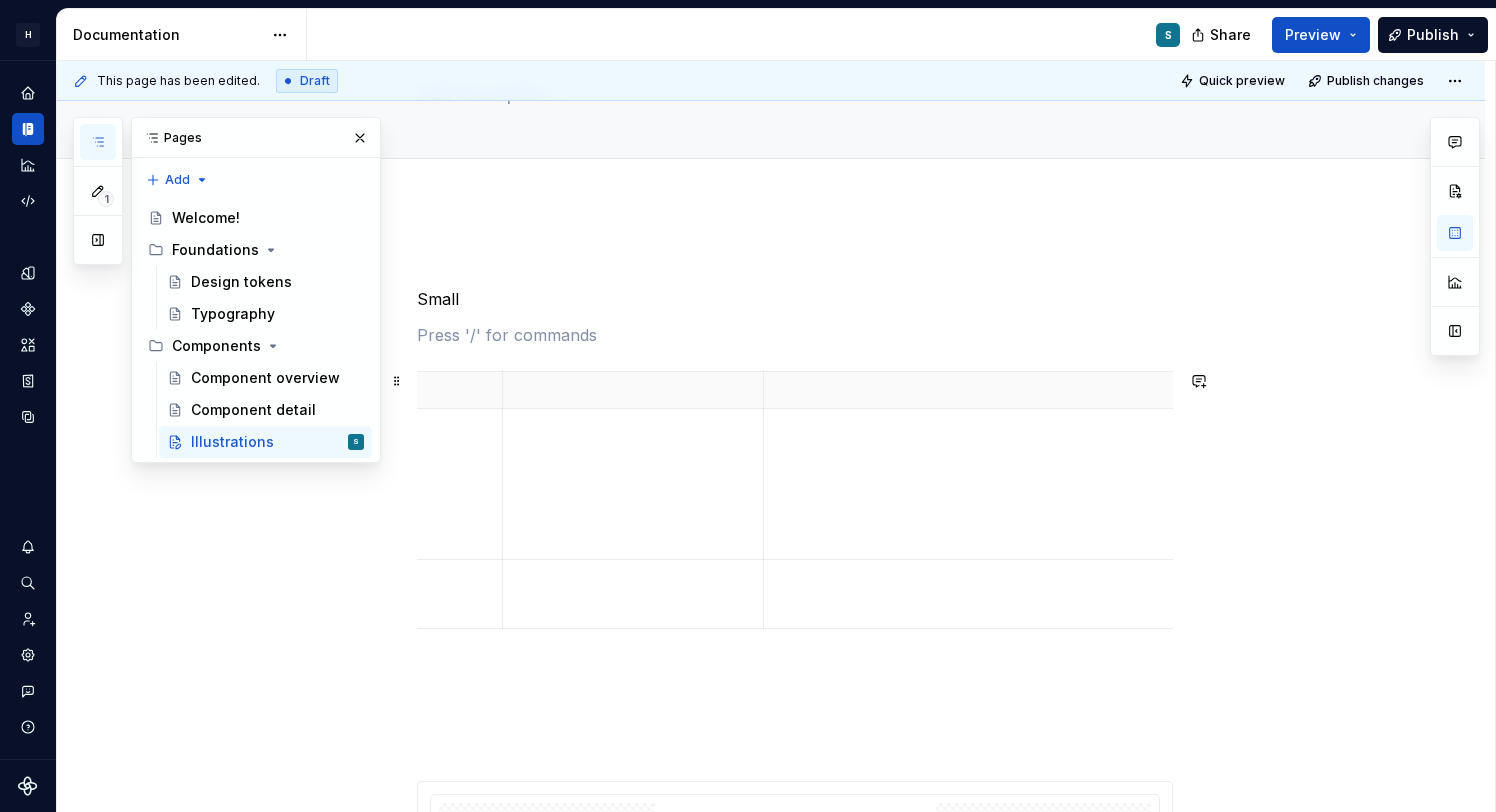 scroll, scrollTop: 0, scrollLeft: 382, axis: horizontal 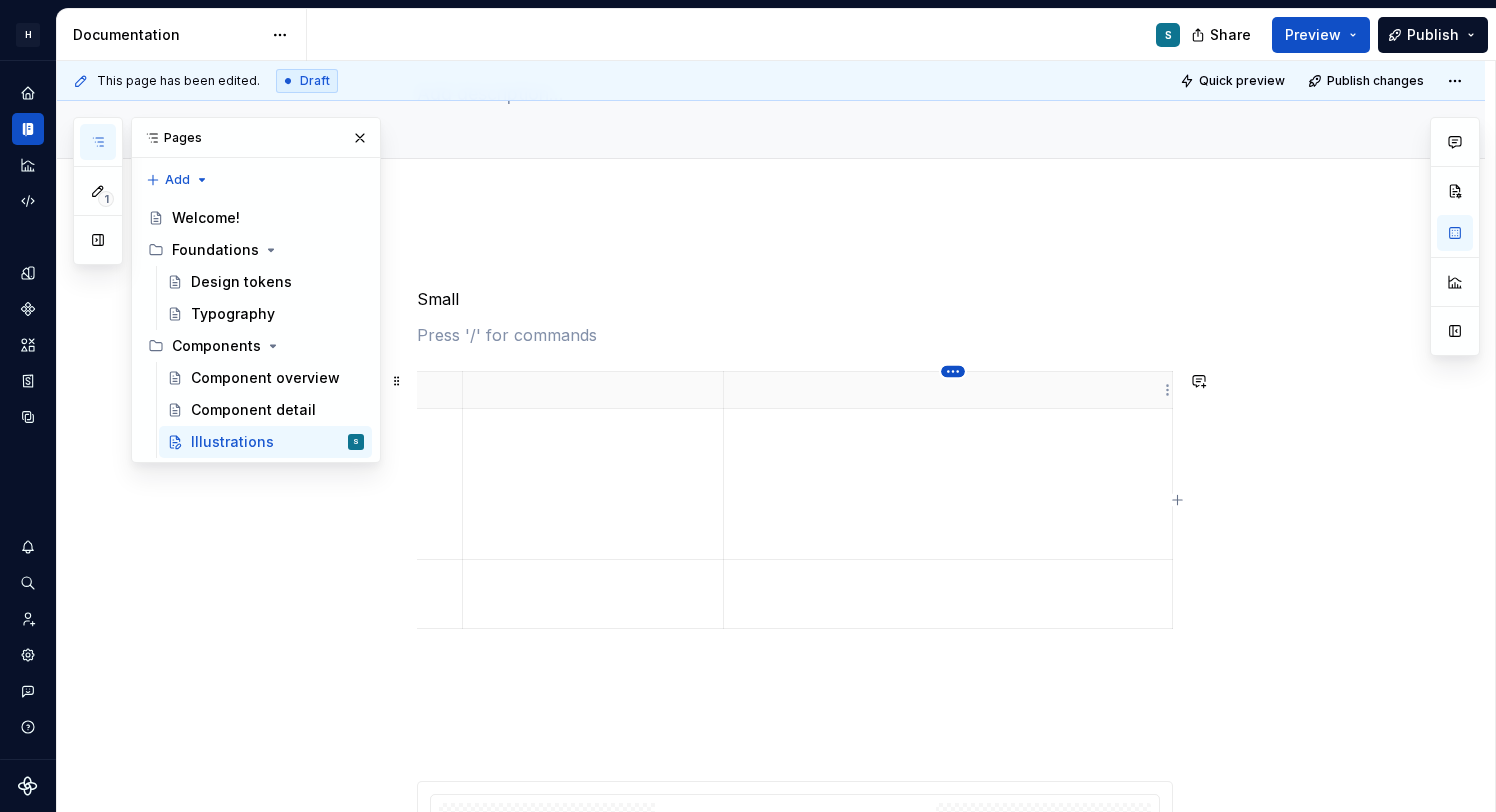 click on "**********" at bounding box center (748, 406) 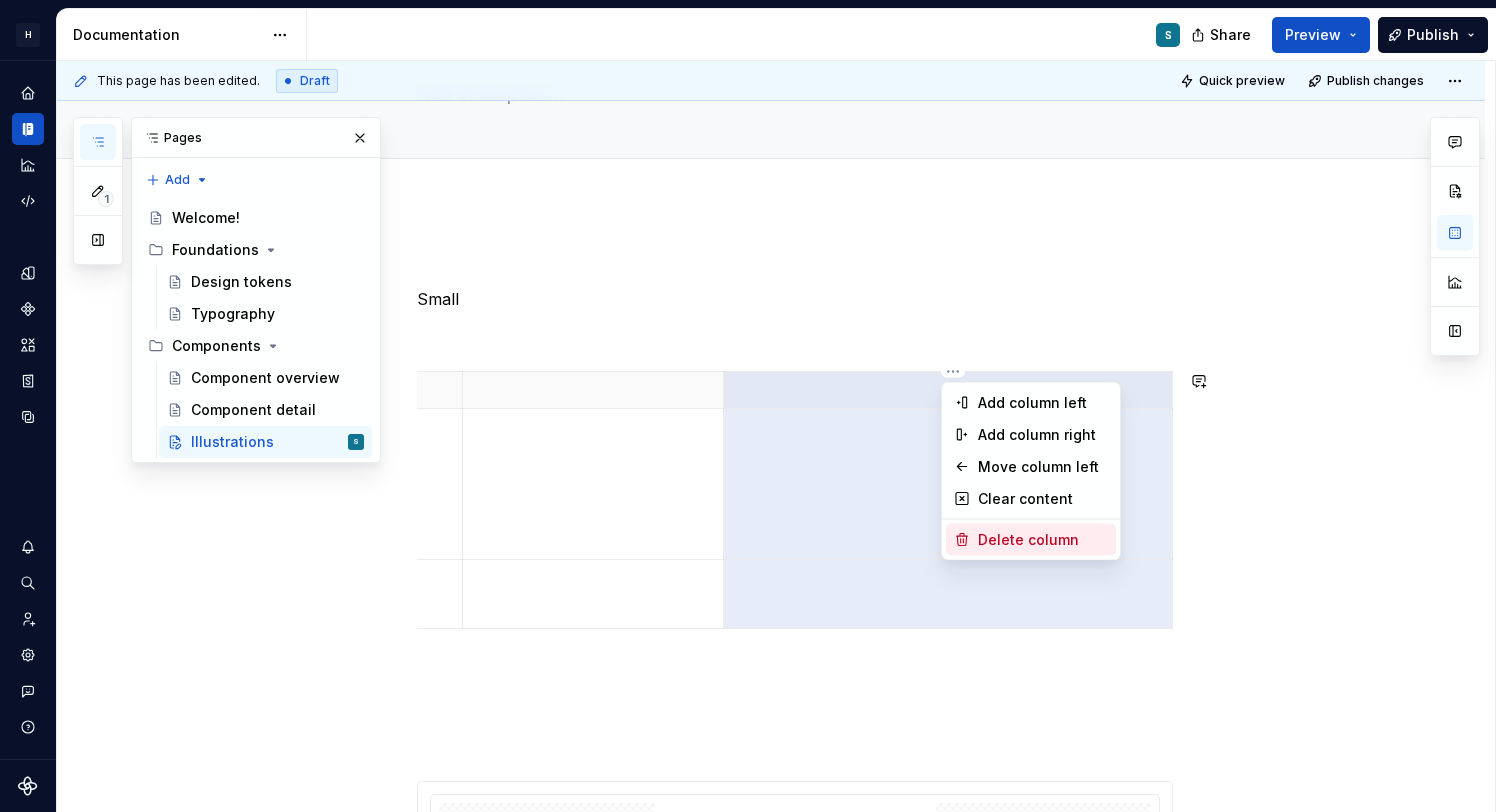 click on "Delete column" at bounding box center [1043, 540] 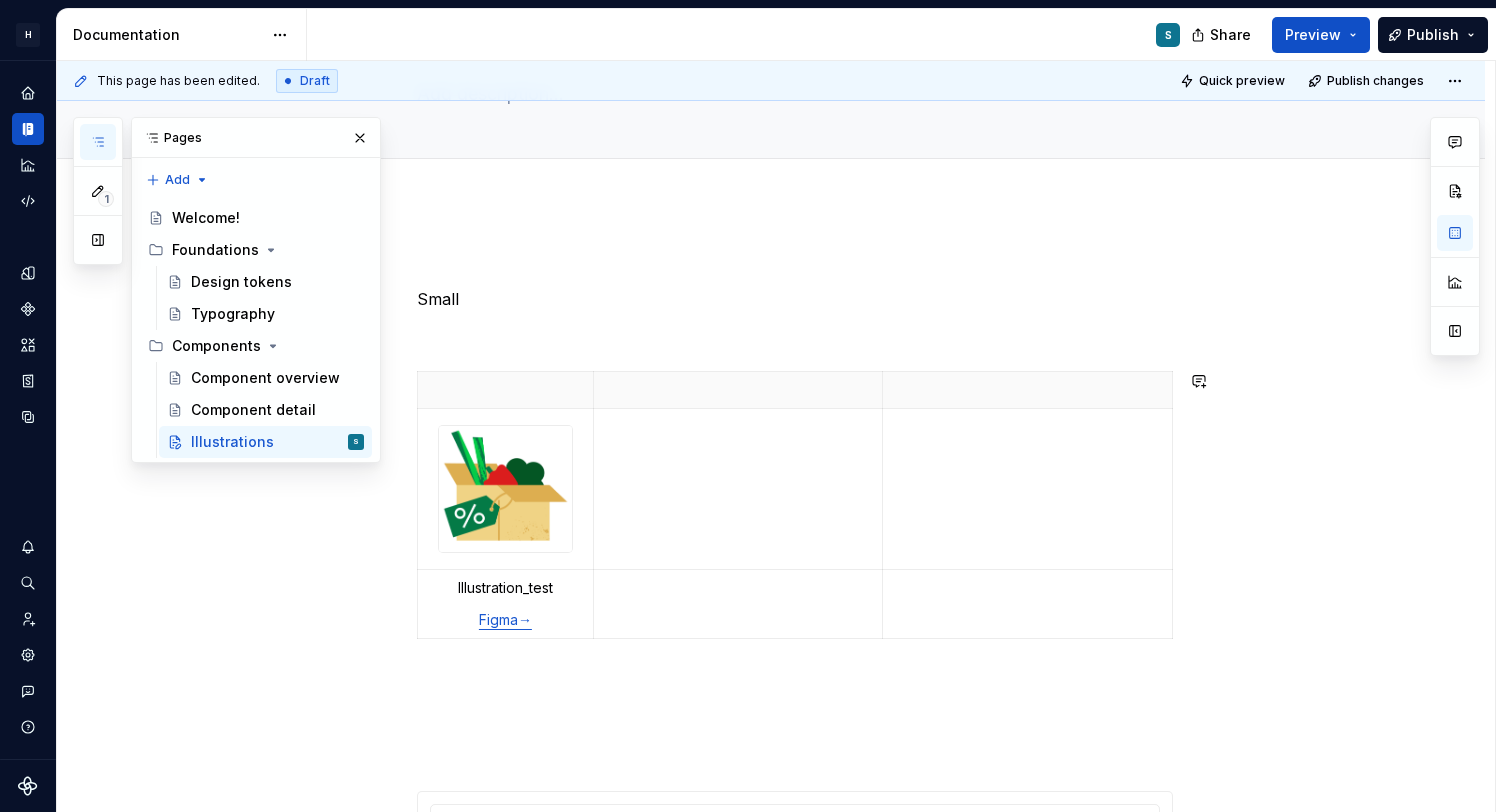 scroll, scrollTop: 0, scrollLeft: 0, axis: both 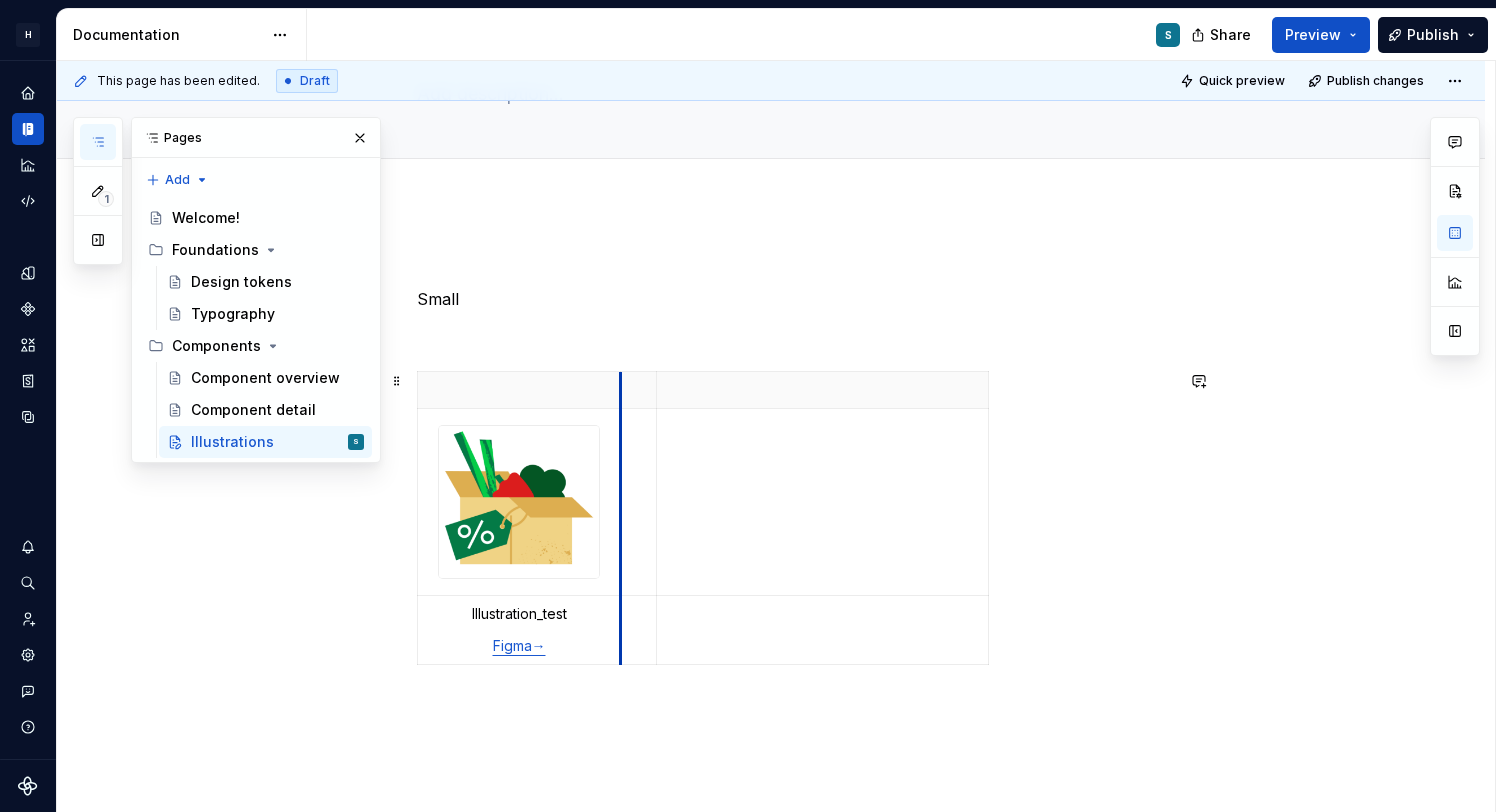 drag, startPoint x: 601, startPoint y: 392, endPoint x: 612, endPoint y: 391, distance: 11.045361 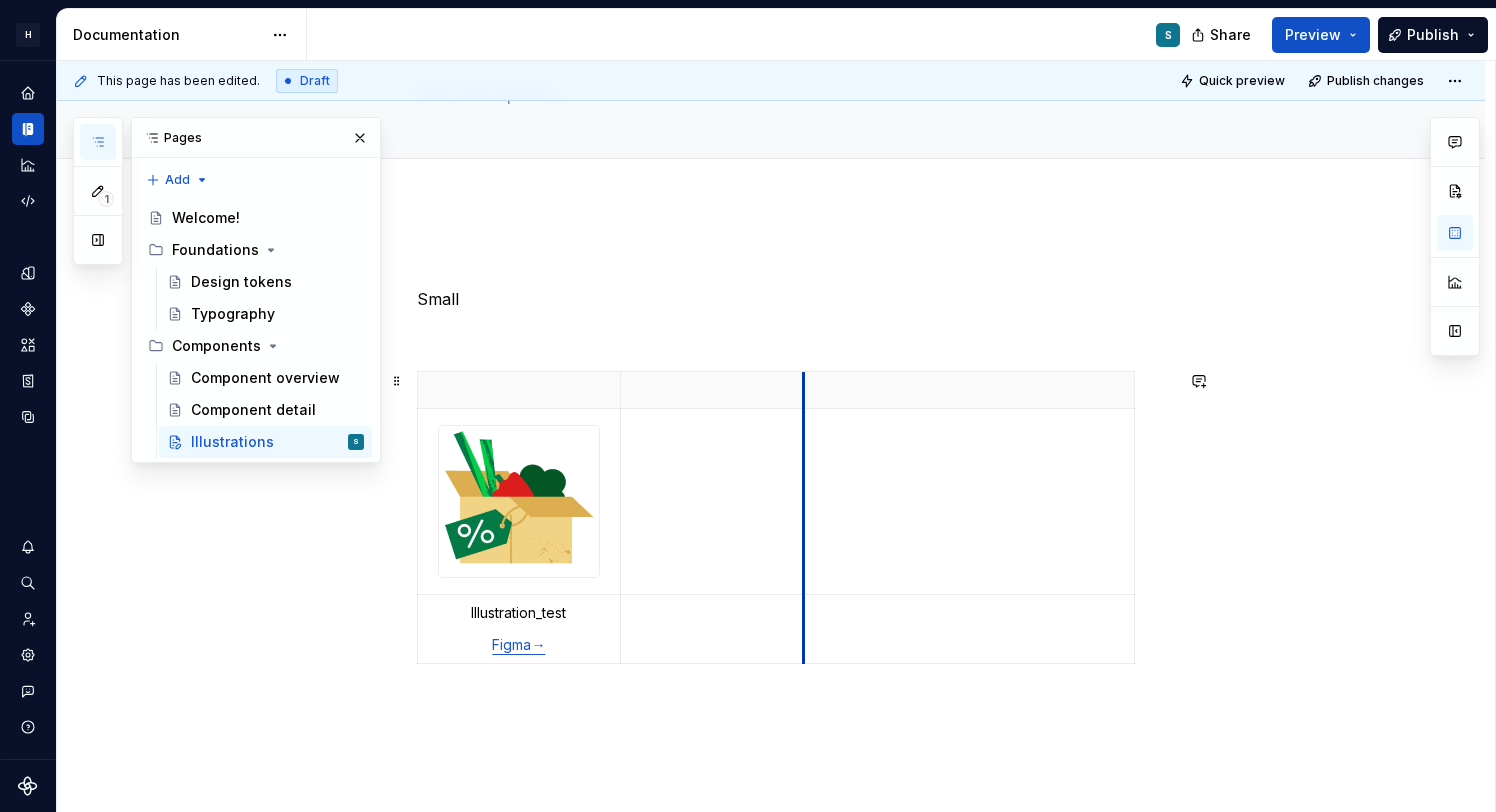 drag, startPoint x: 662, startPoint y: 393, endPoint x: 809, endPoint y: 392, distance: 147.0034 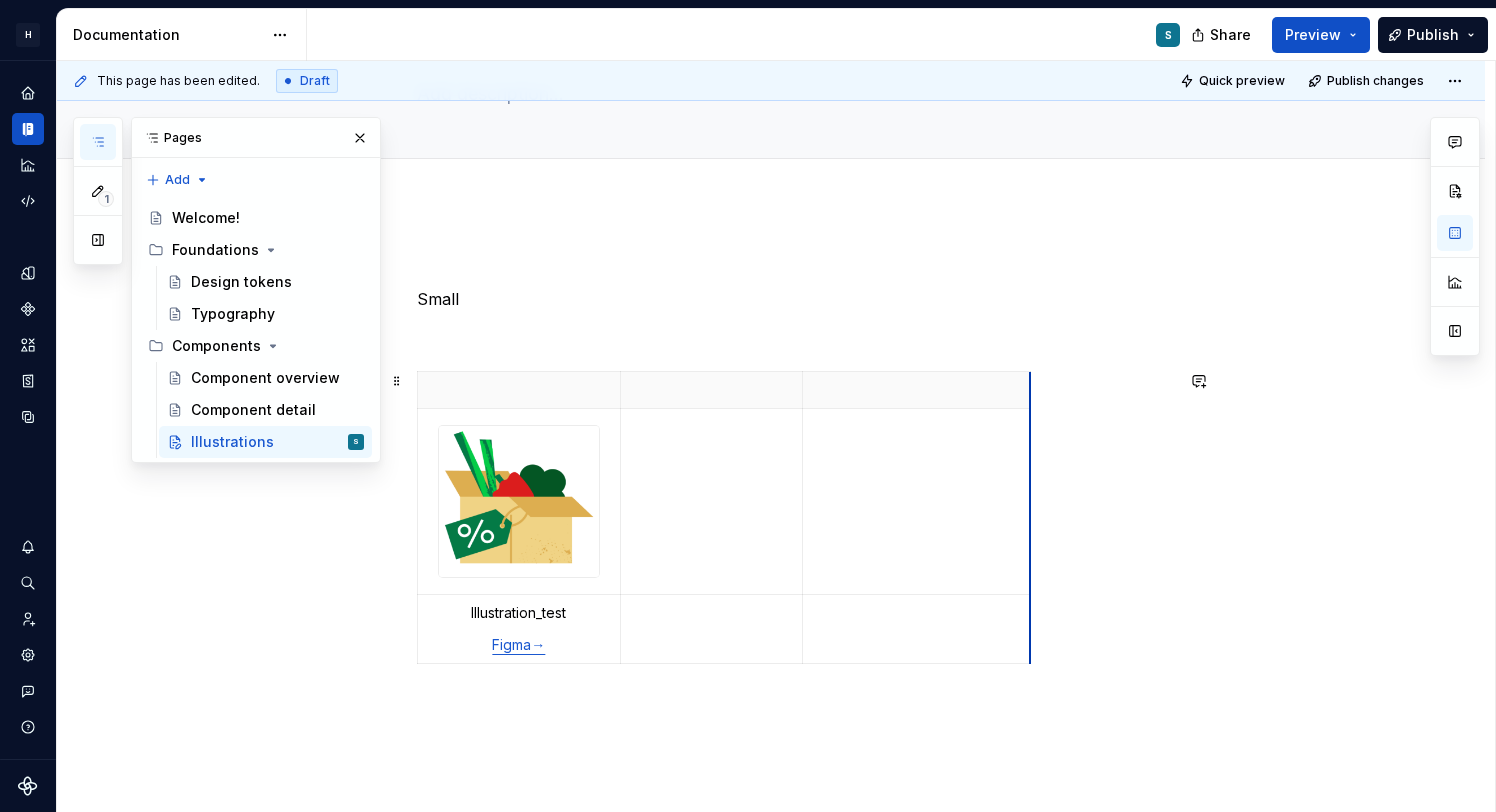 drag, startPoint x: 1137, startPoint y: 424, endPoint x: 1033, endPoint y: 422, distance: 104.019226 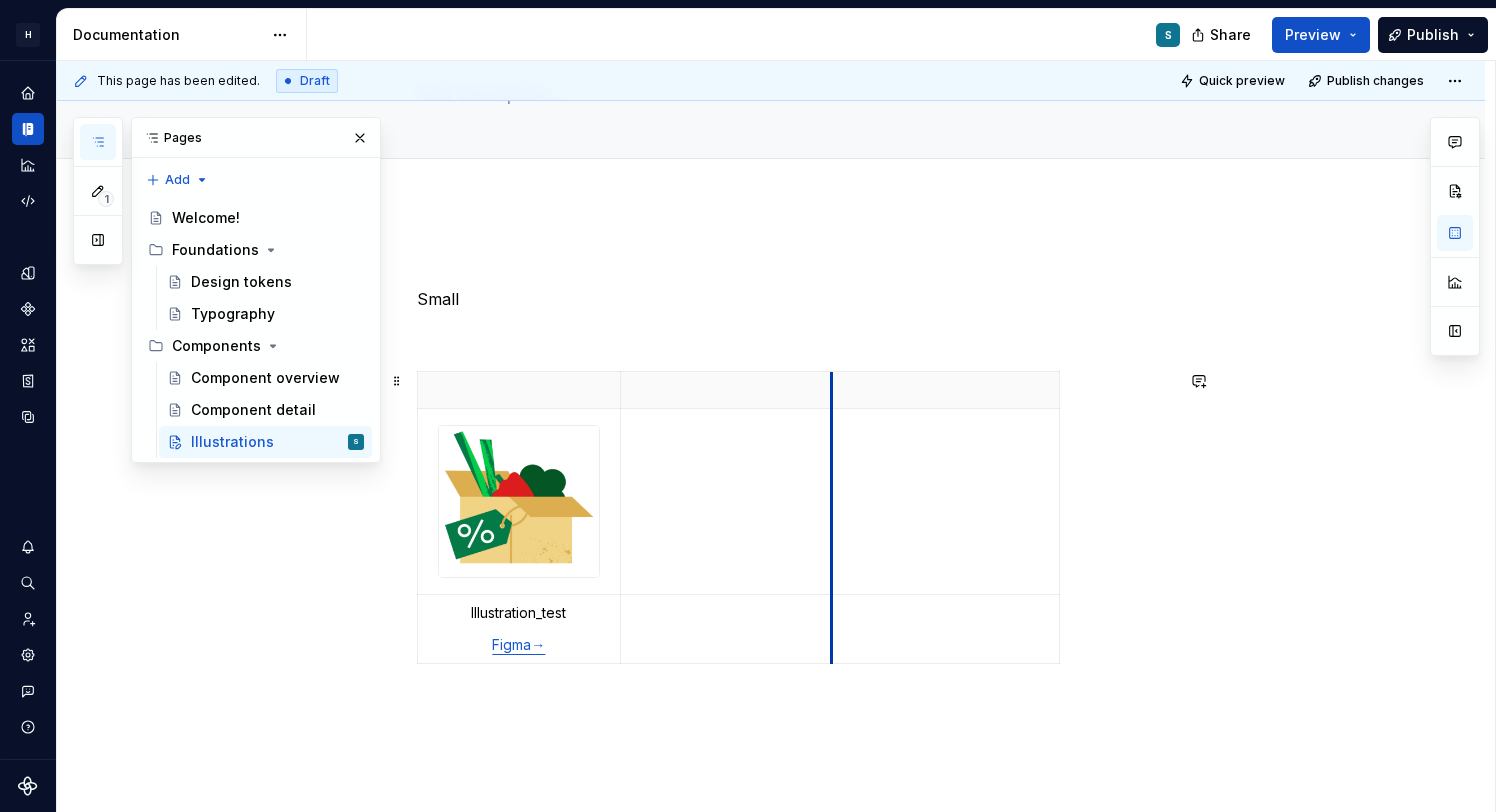 drag, startPoint x: 808, startPoint y: 442, endPoint x: 823, endPoint y: 442, distance: 15 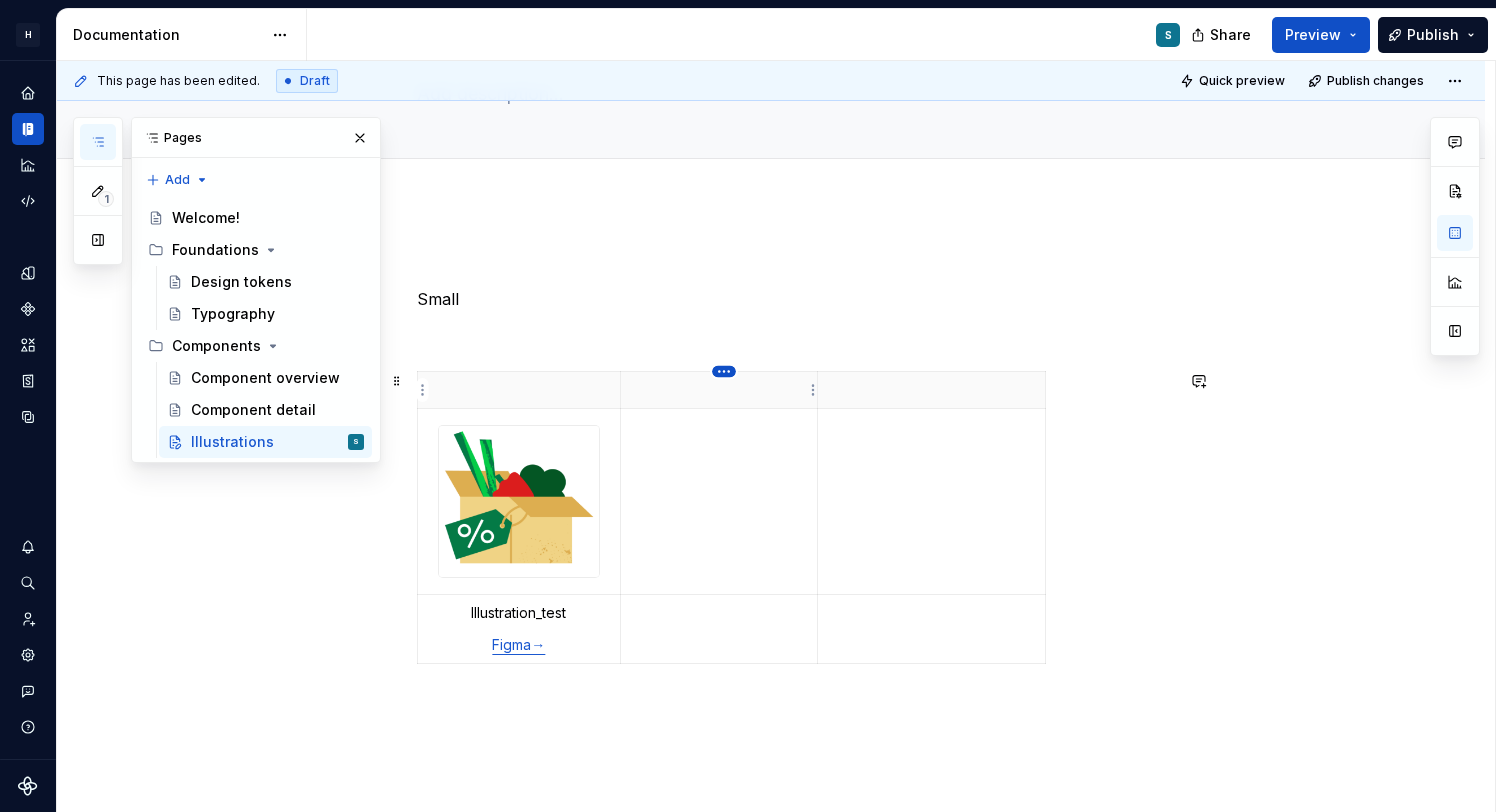 click on "**********" at bounding box center [748, 406] 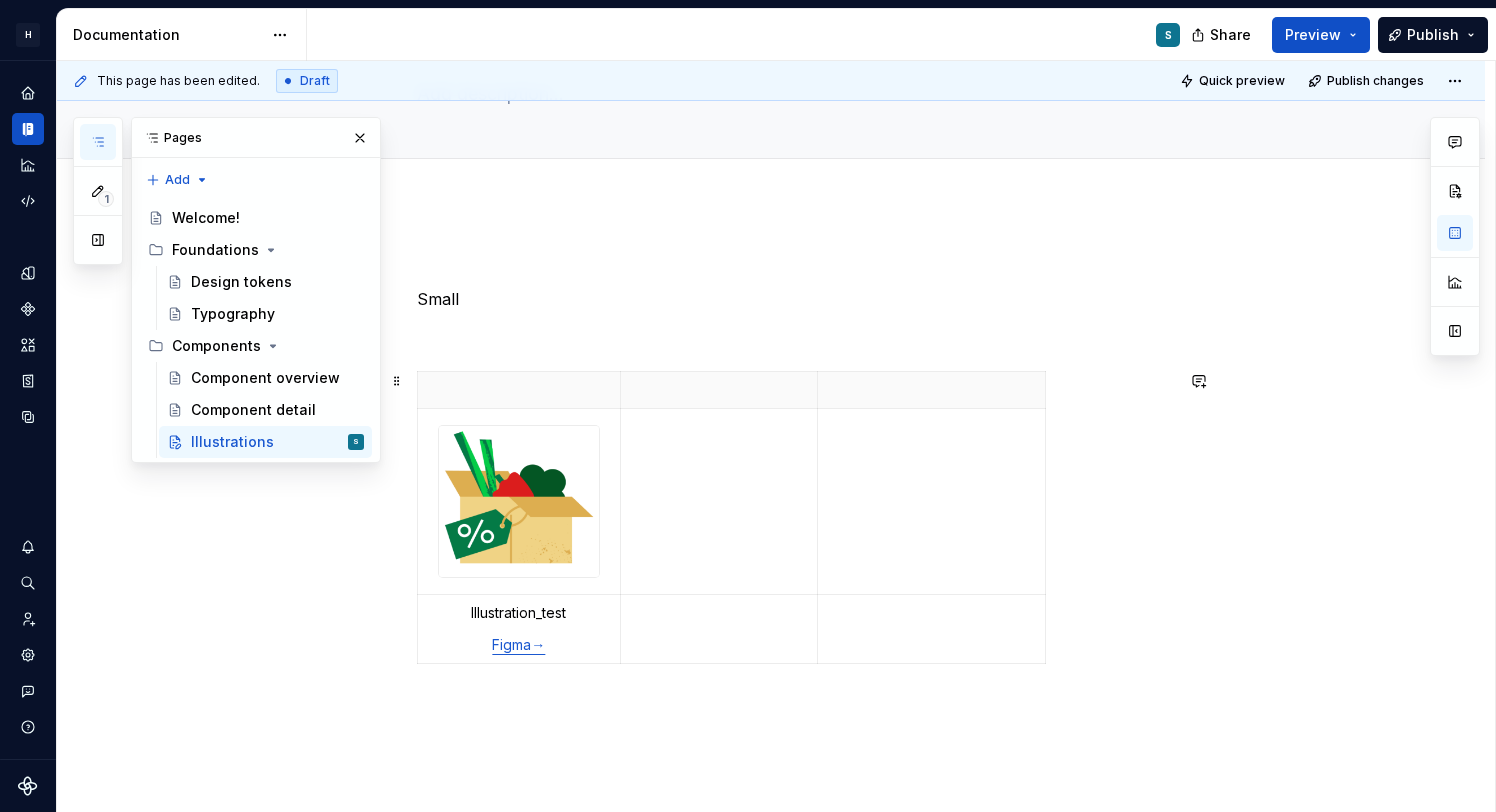 click on "**********" at bounding box center (748, 406) 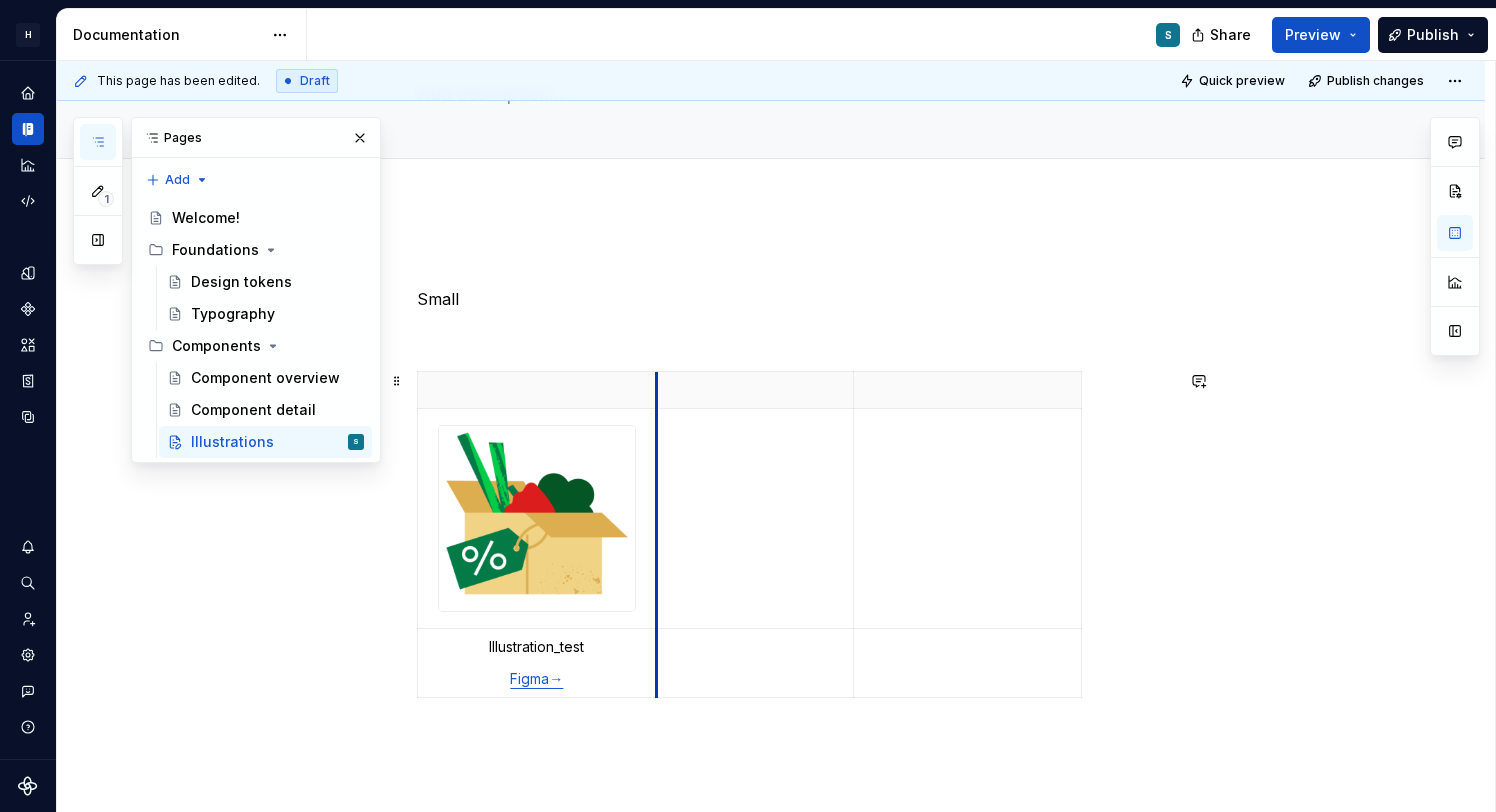drag, startPoint x: 624, startPoint y: 402, endPoint x: 660, endPoint y: 402, distance: 36 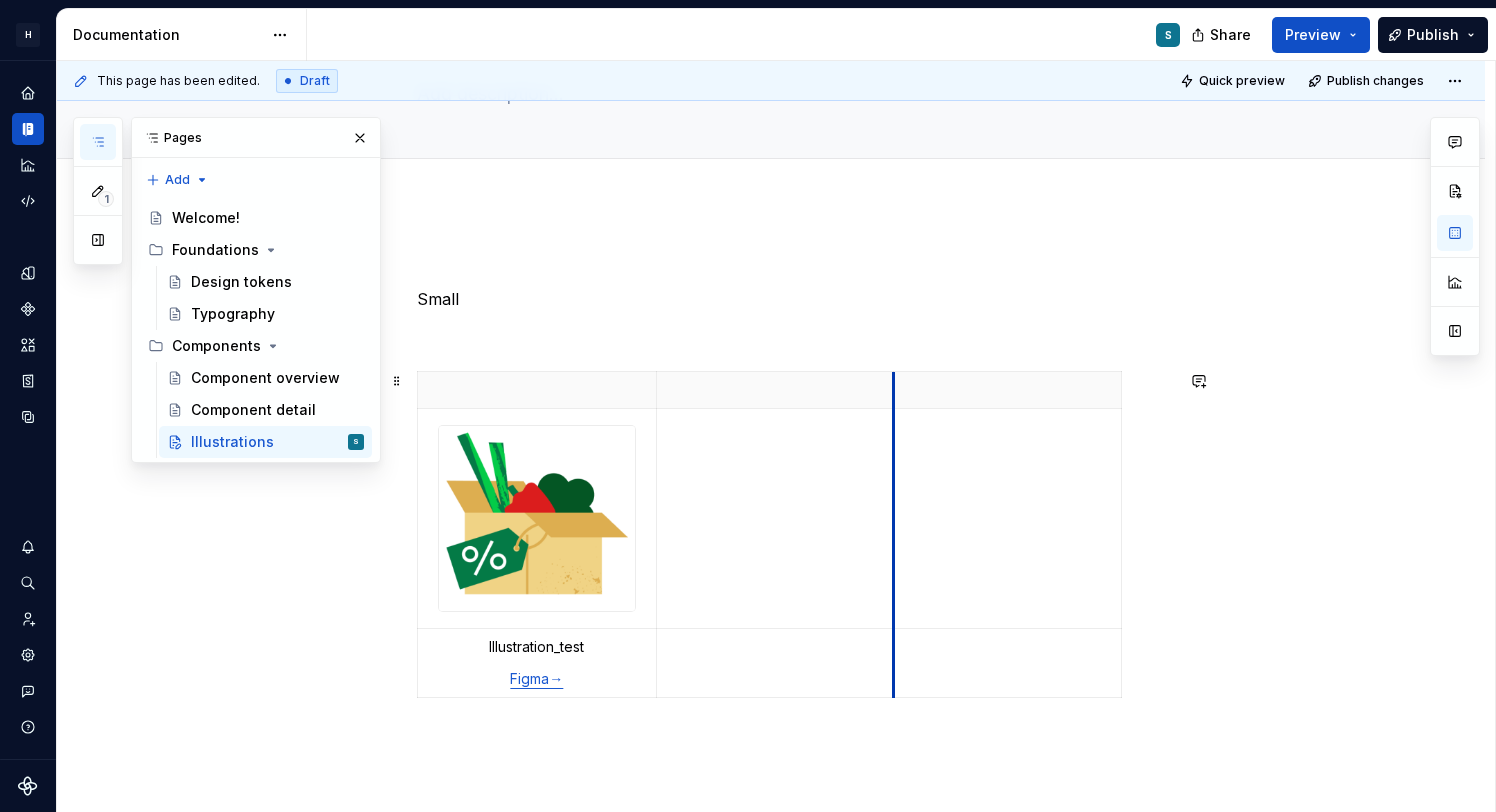 drag, startPoint x: 860, startPoint y: 399, endPoint x: 900, endPoint y: 404, distance: 40.311287 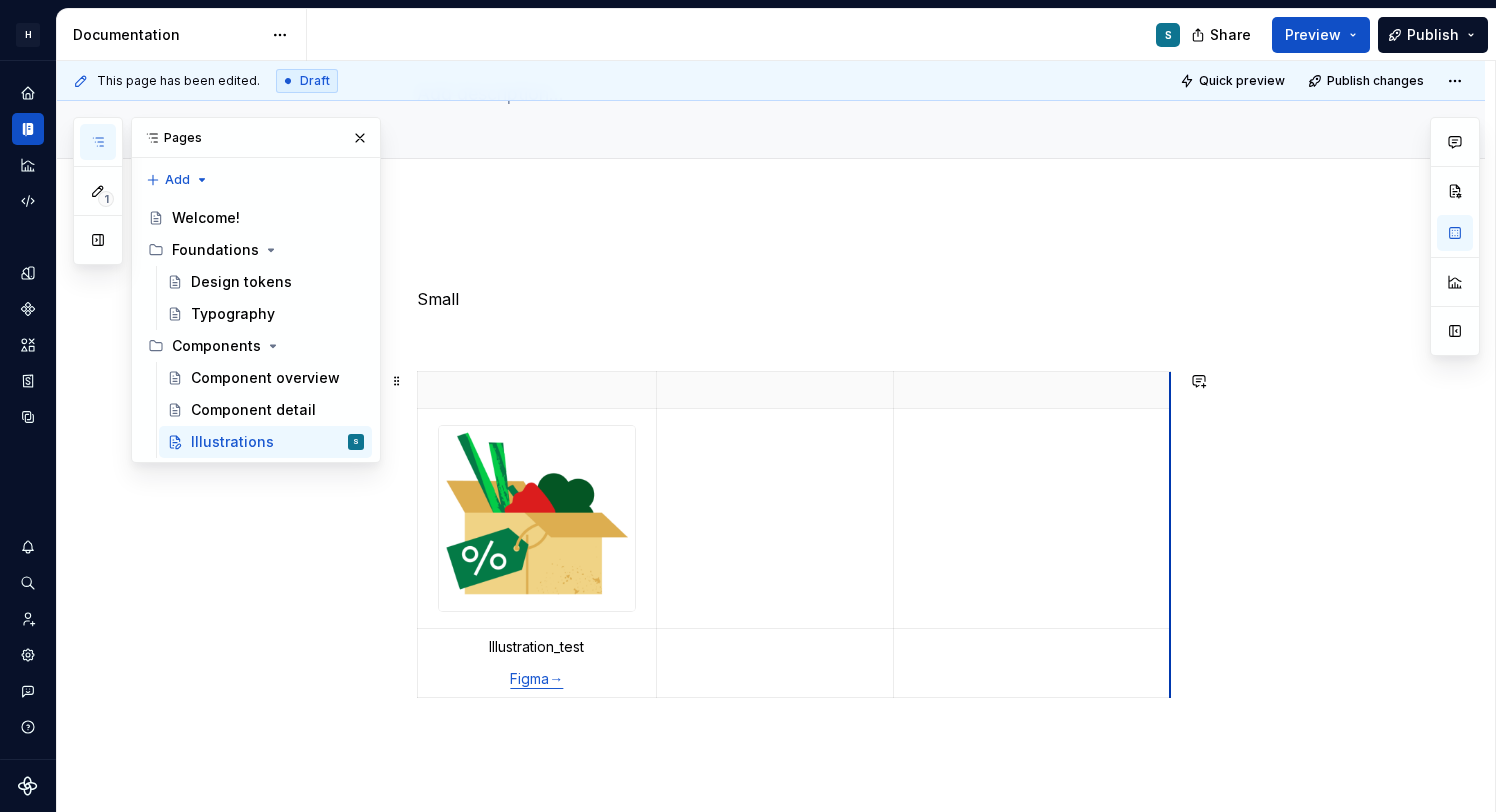 drag, startPoint x: 1125, startPoint y: 408, endPoint x: 1174, endPoint y: 412, distance: 49.162994 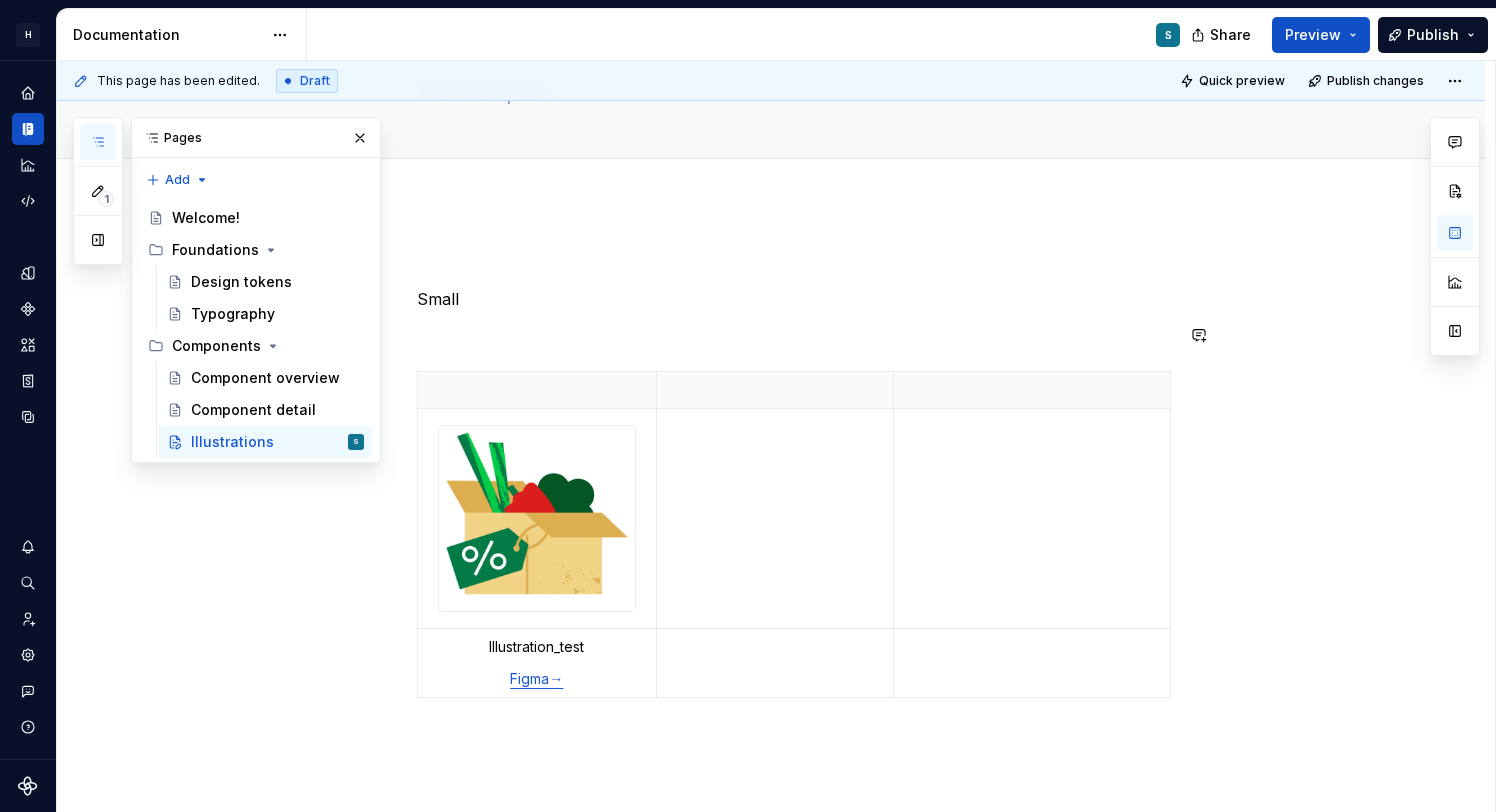 click on "**********" at bounding box center (795, 1152) 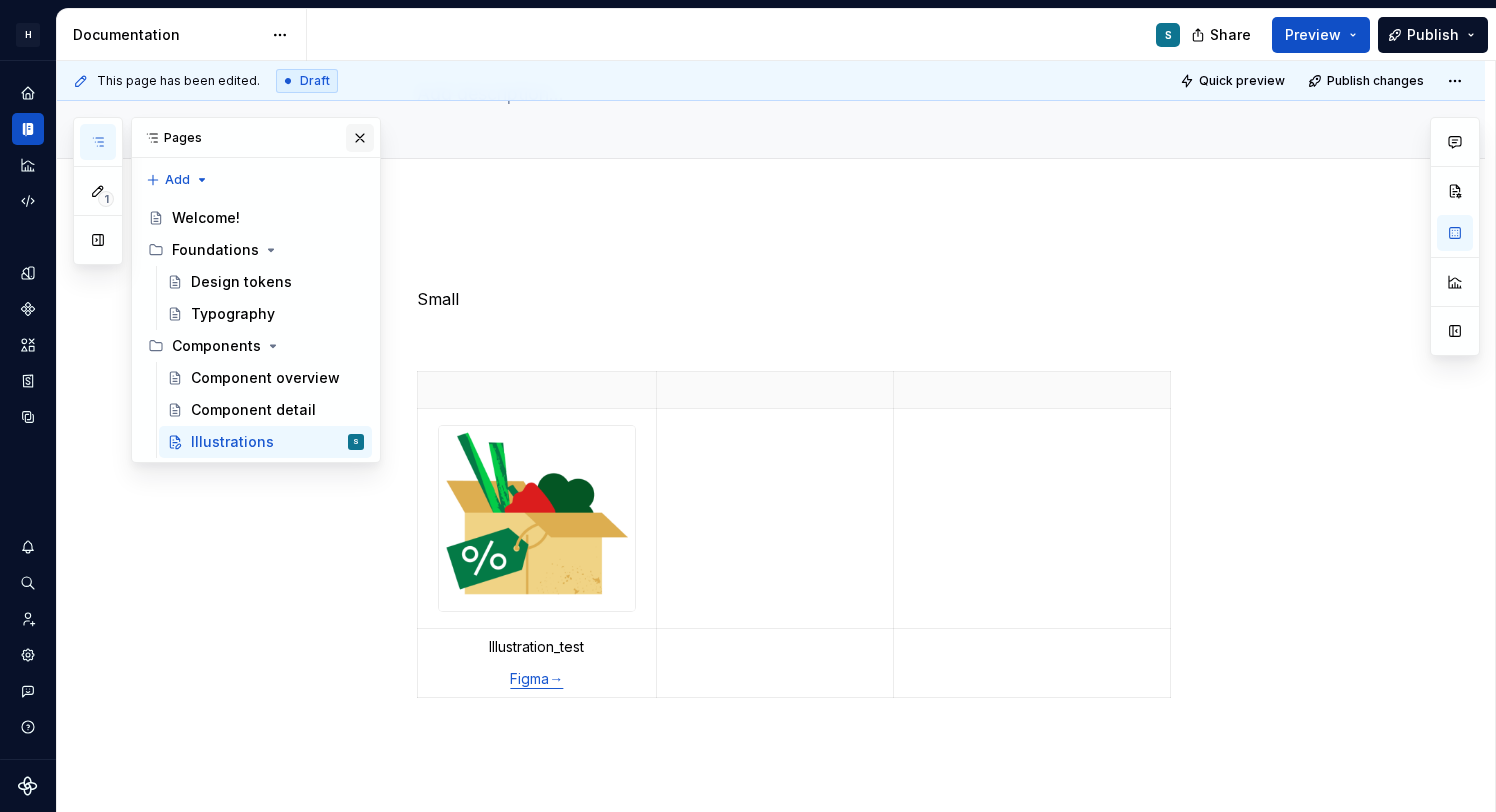 click at bounding box center (360, 138) 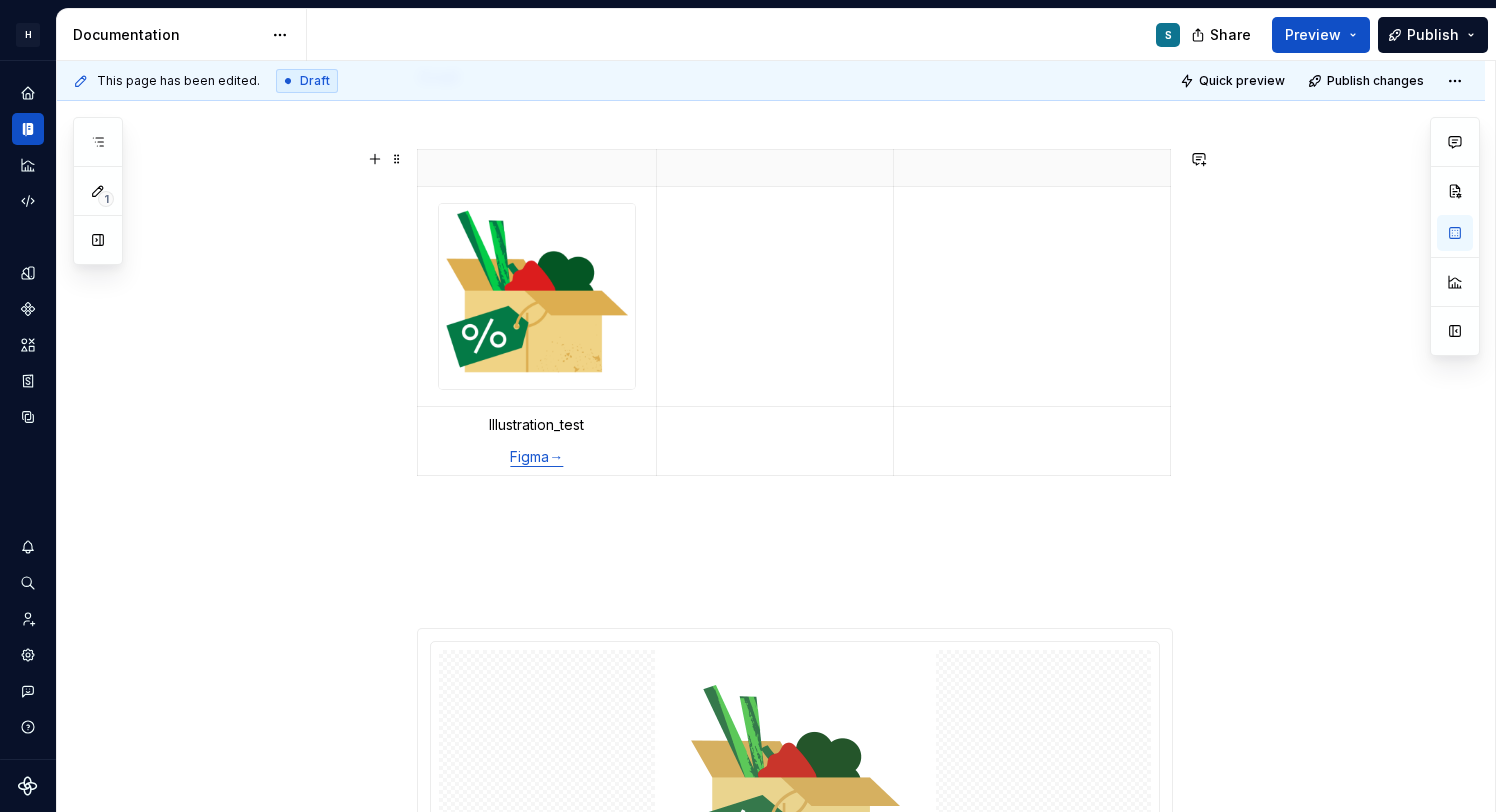 scroll, scrollTop: 444, scrollLeft: 0, axis: vertical 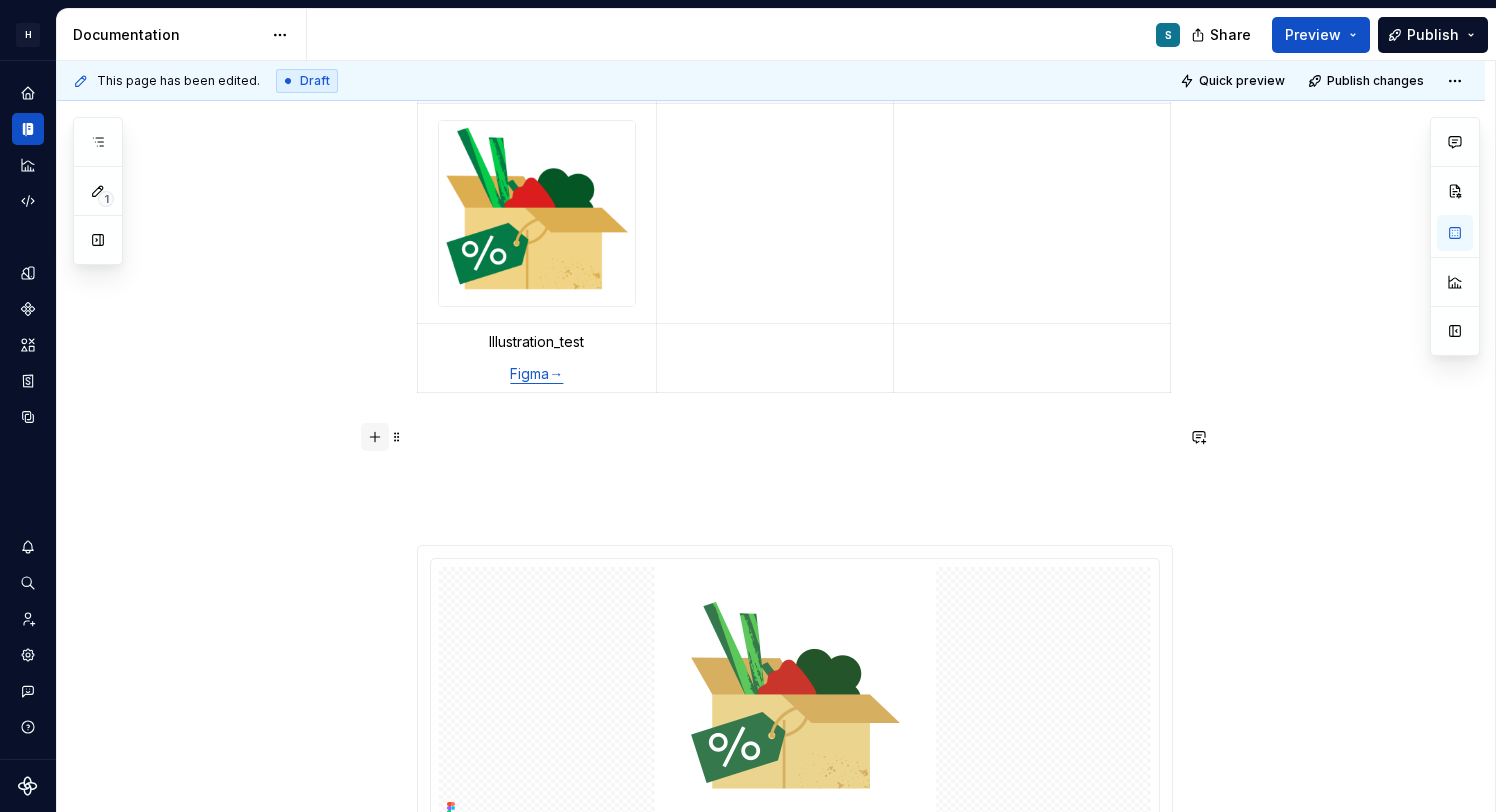 click at bounding box center (375, 437) 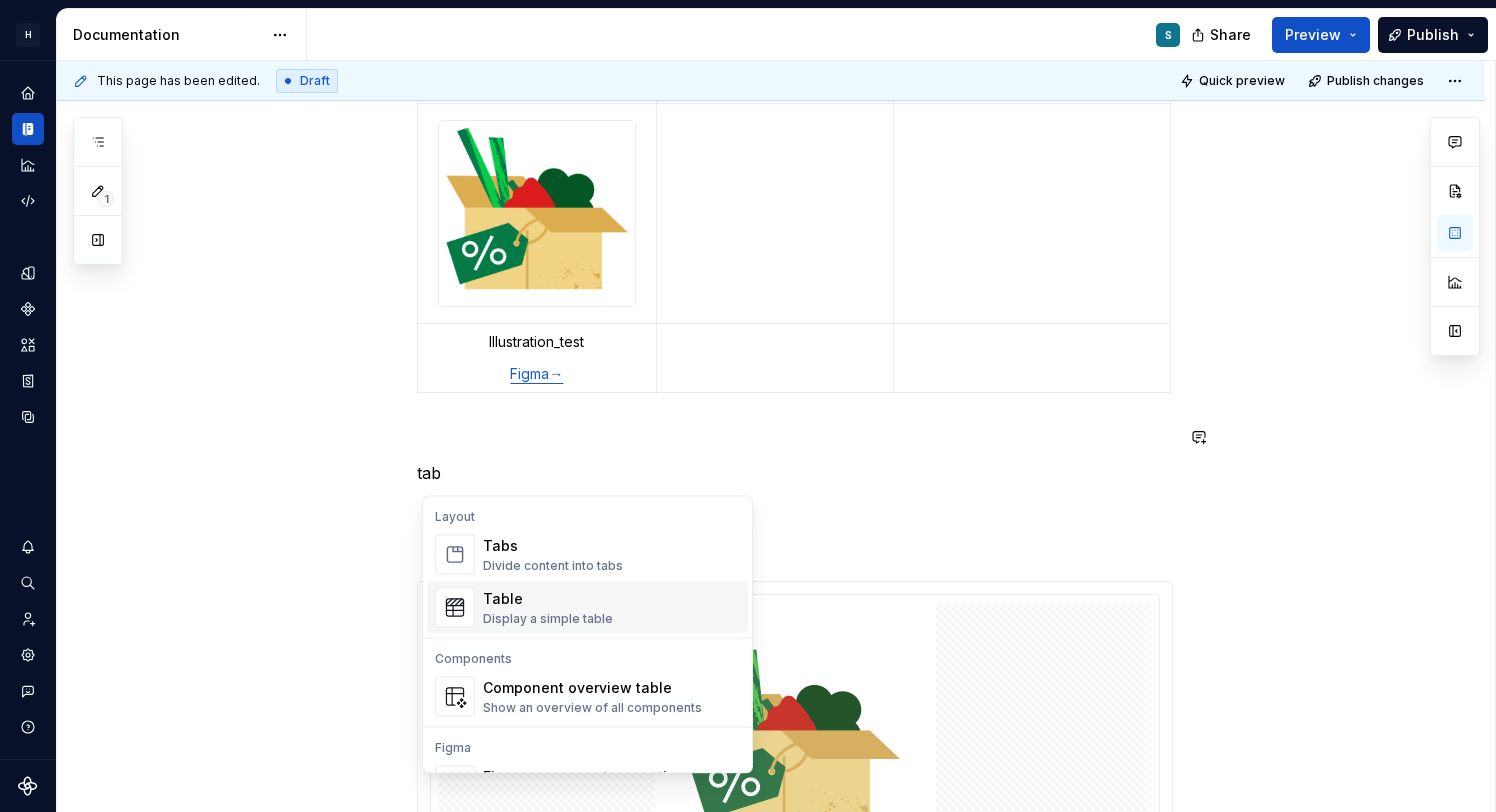 click on "Display a simple table" at bounding box center [548, 619] 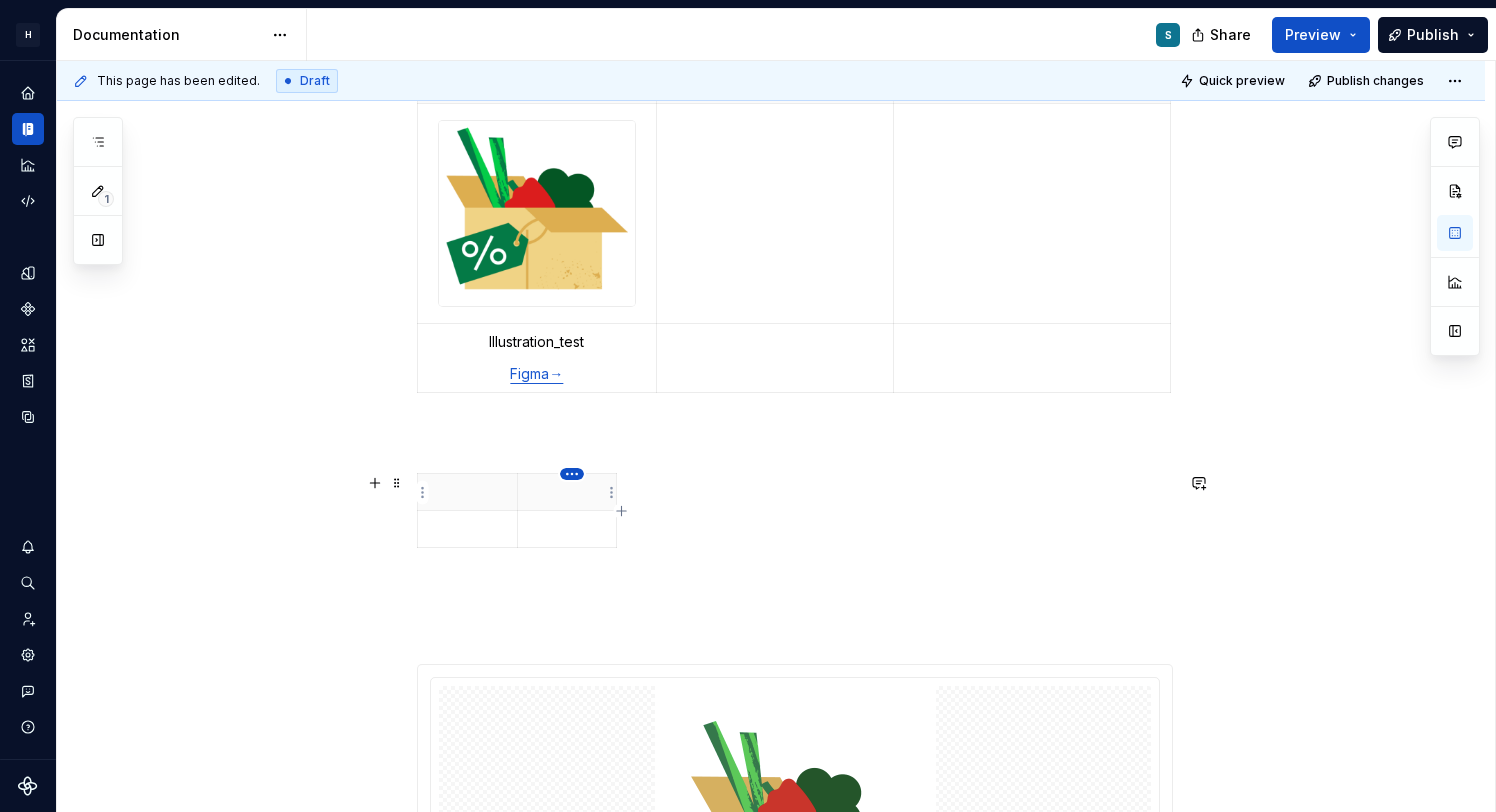 click on "**********" at bounding box center (748, 406) 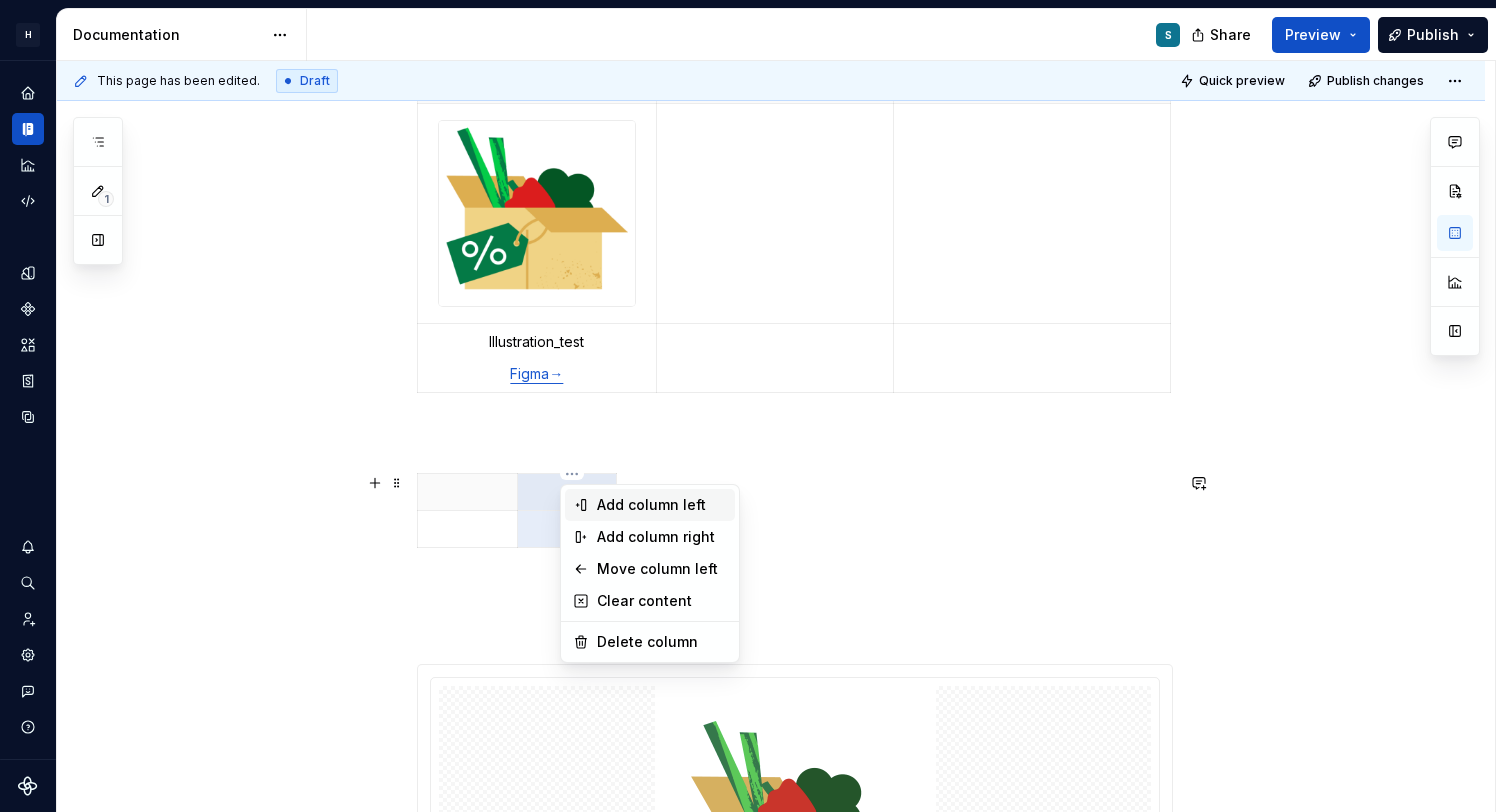 click on "Add column left" at bounding box center (662, 505) 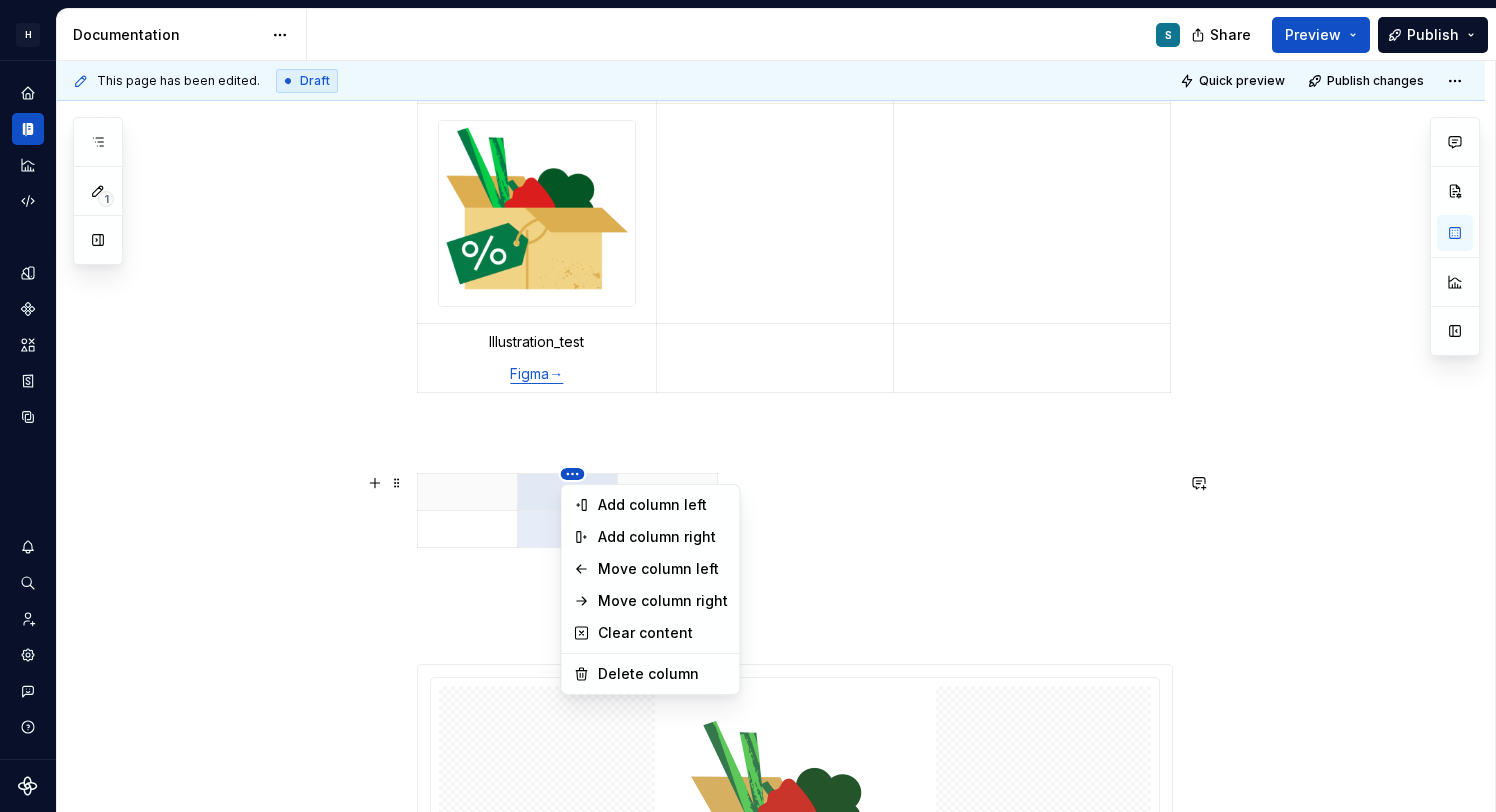 click on "**********" at bounding box center [748, 406] 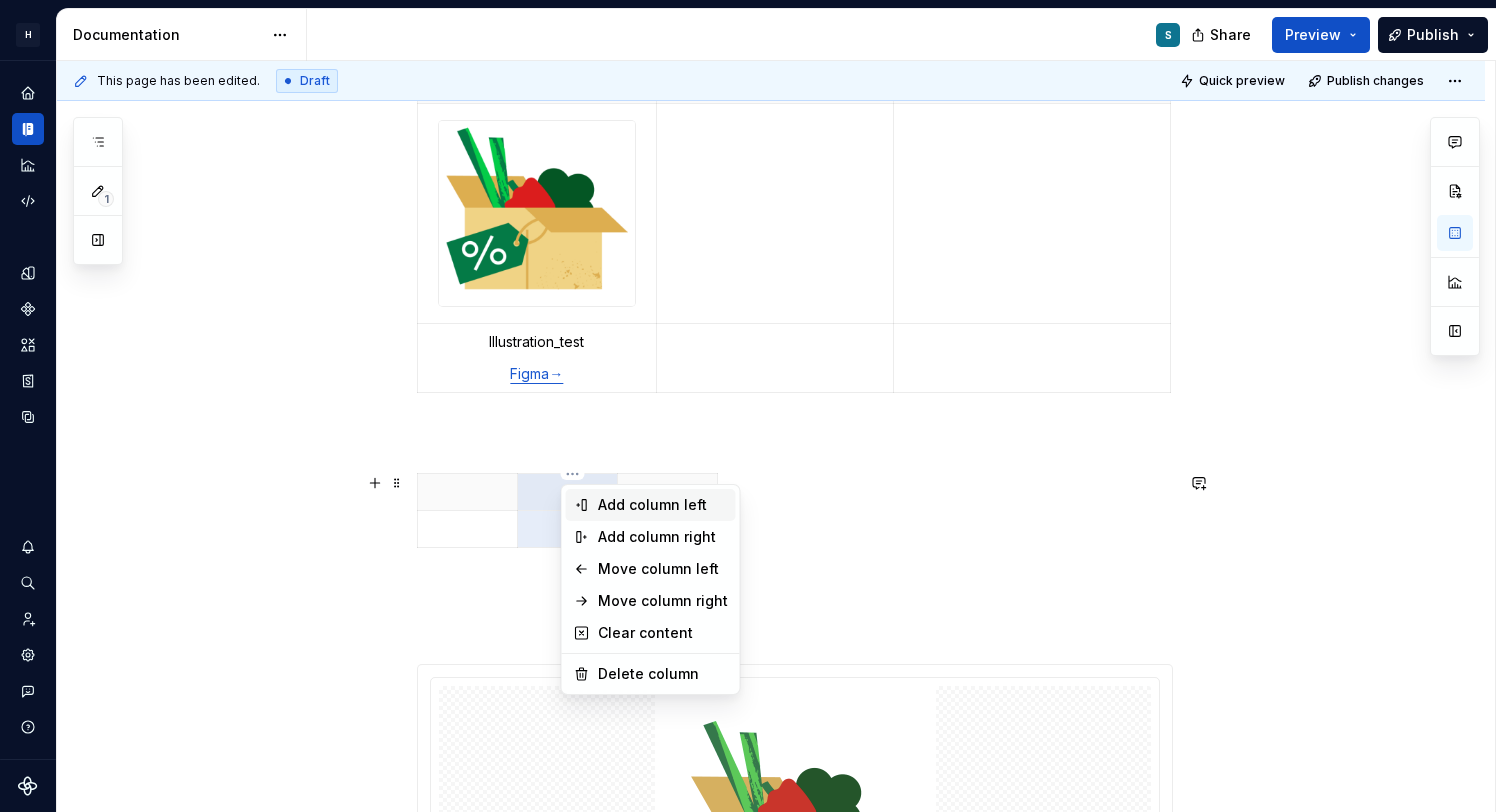 click on "Add column left" at bounding box center [663, 505] 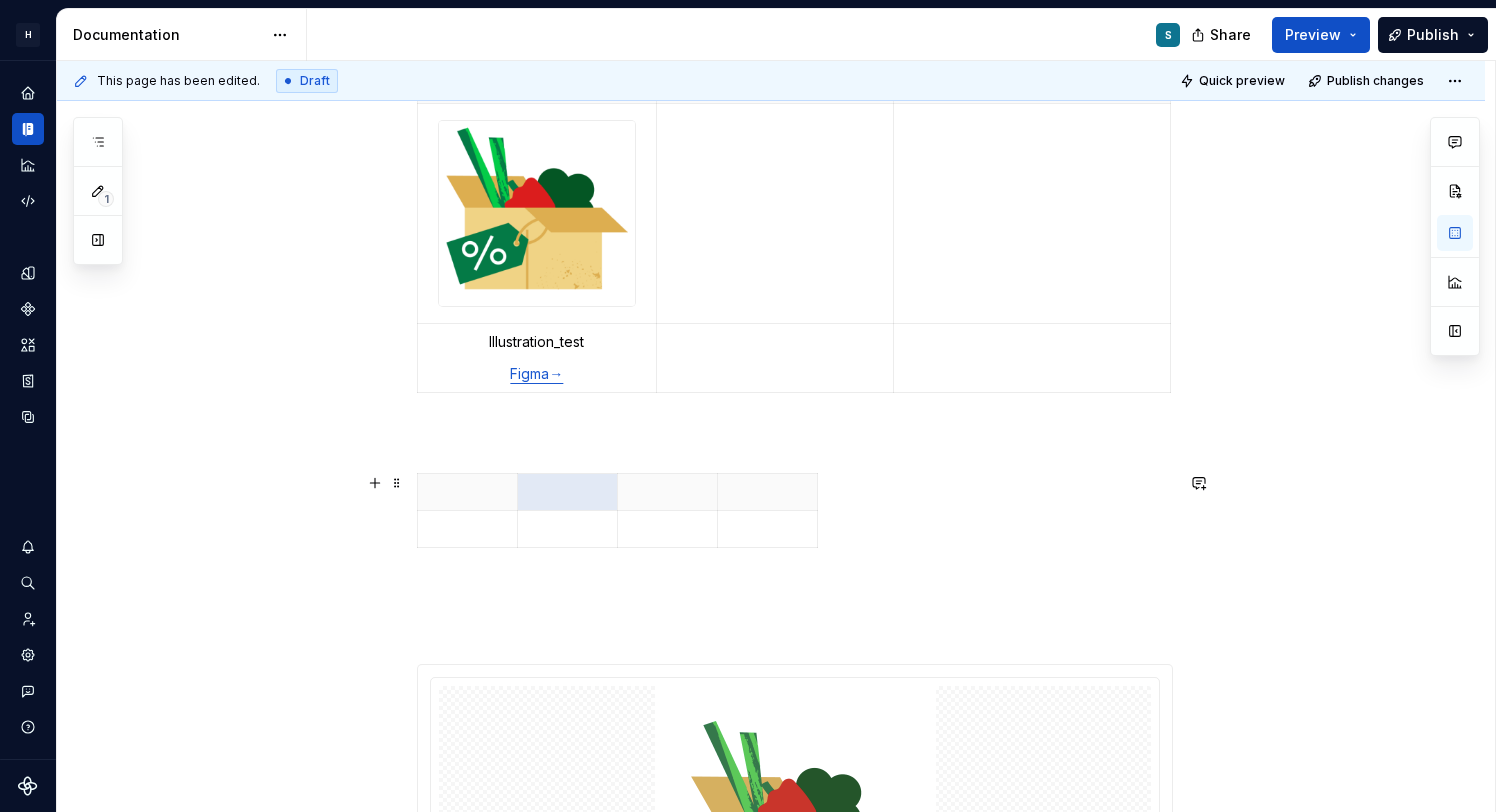 drag, startPoint x: 821, startPoint y: 514, endPoint x: 940, endPoint y: 514, distance: 119 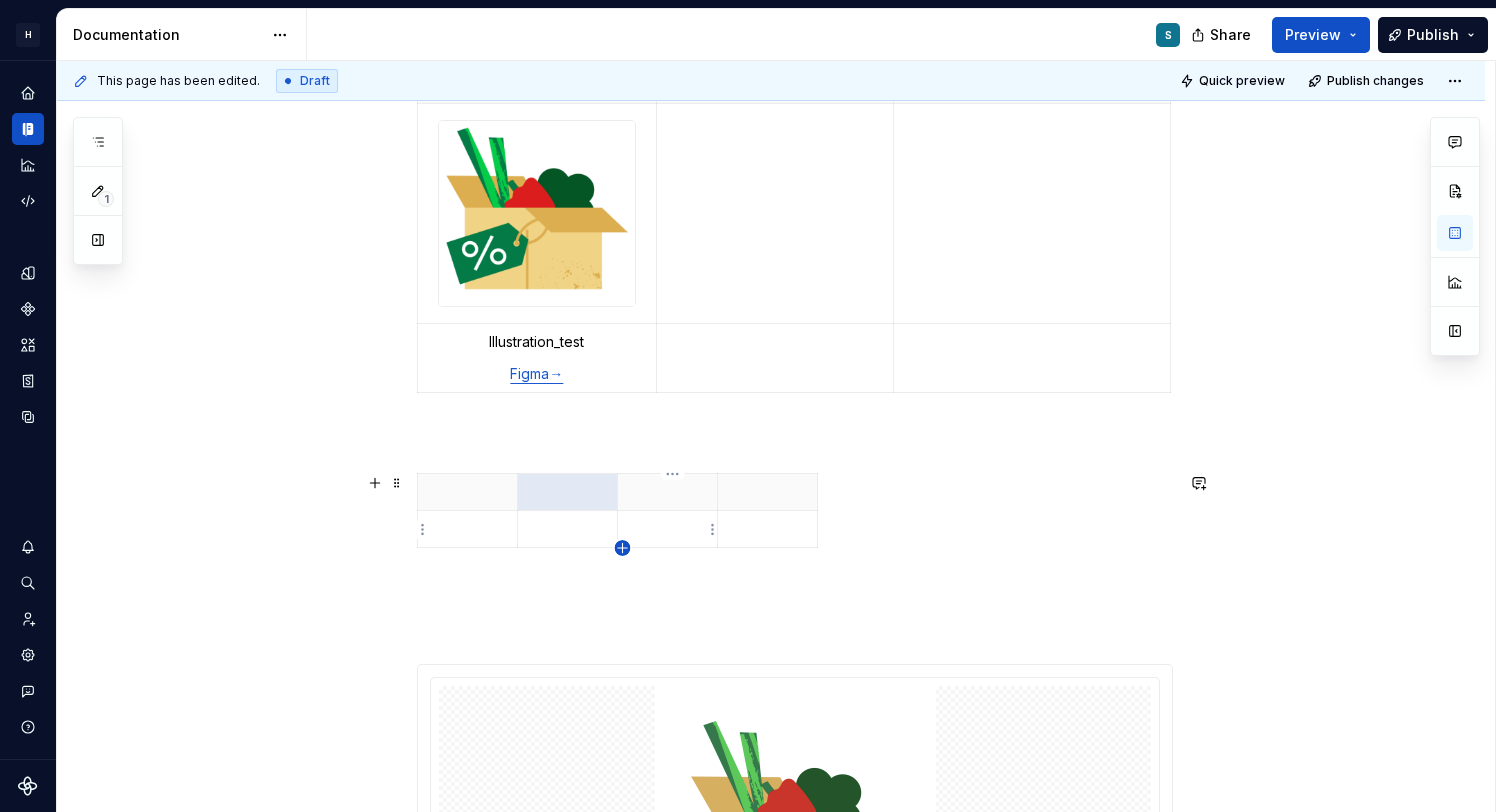 click 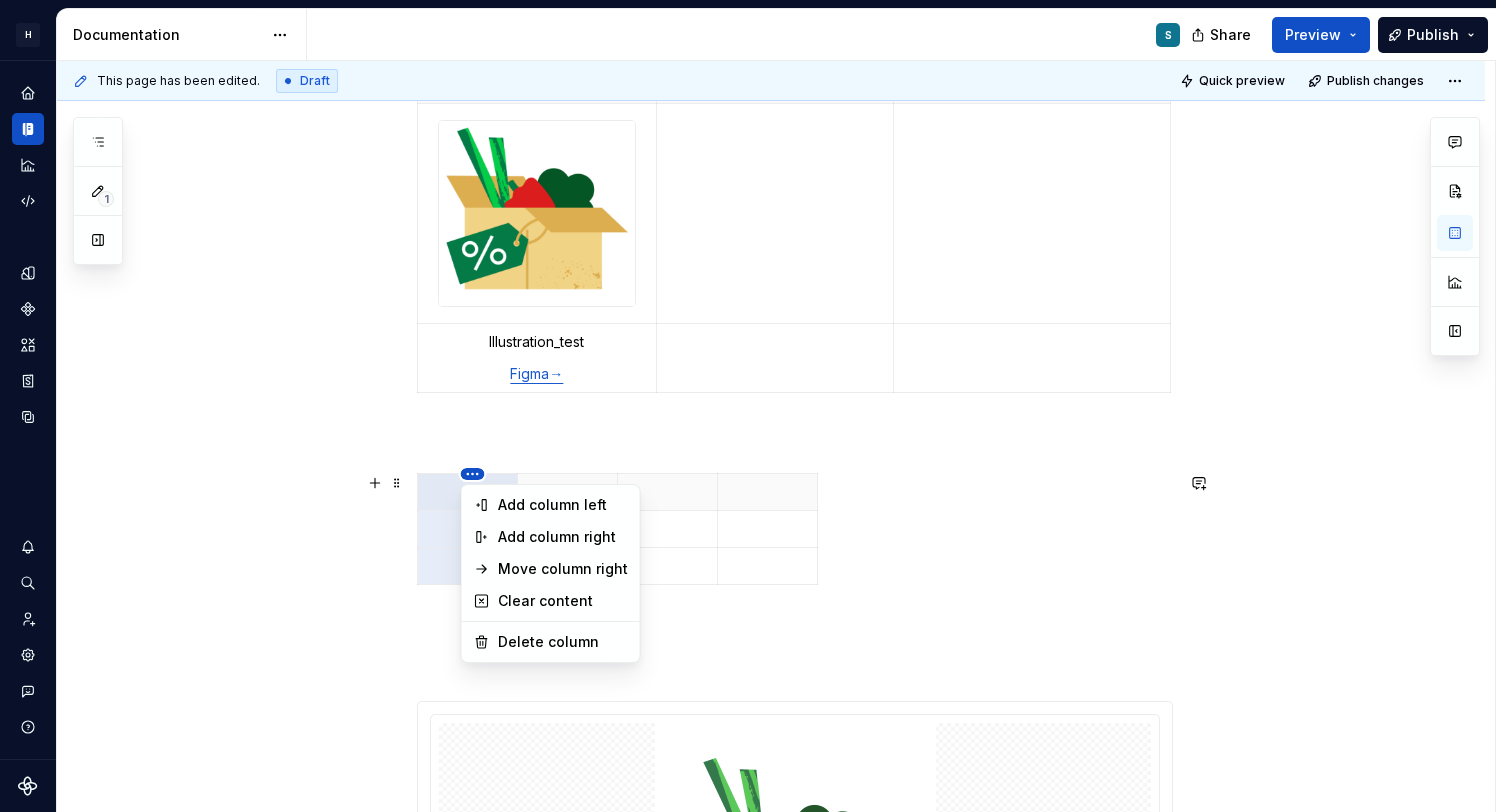 click on "**********" at bounding box center (748, 406) 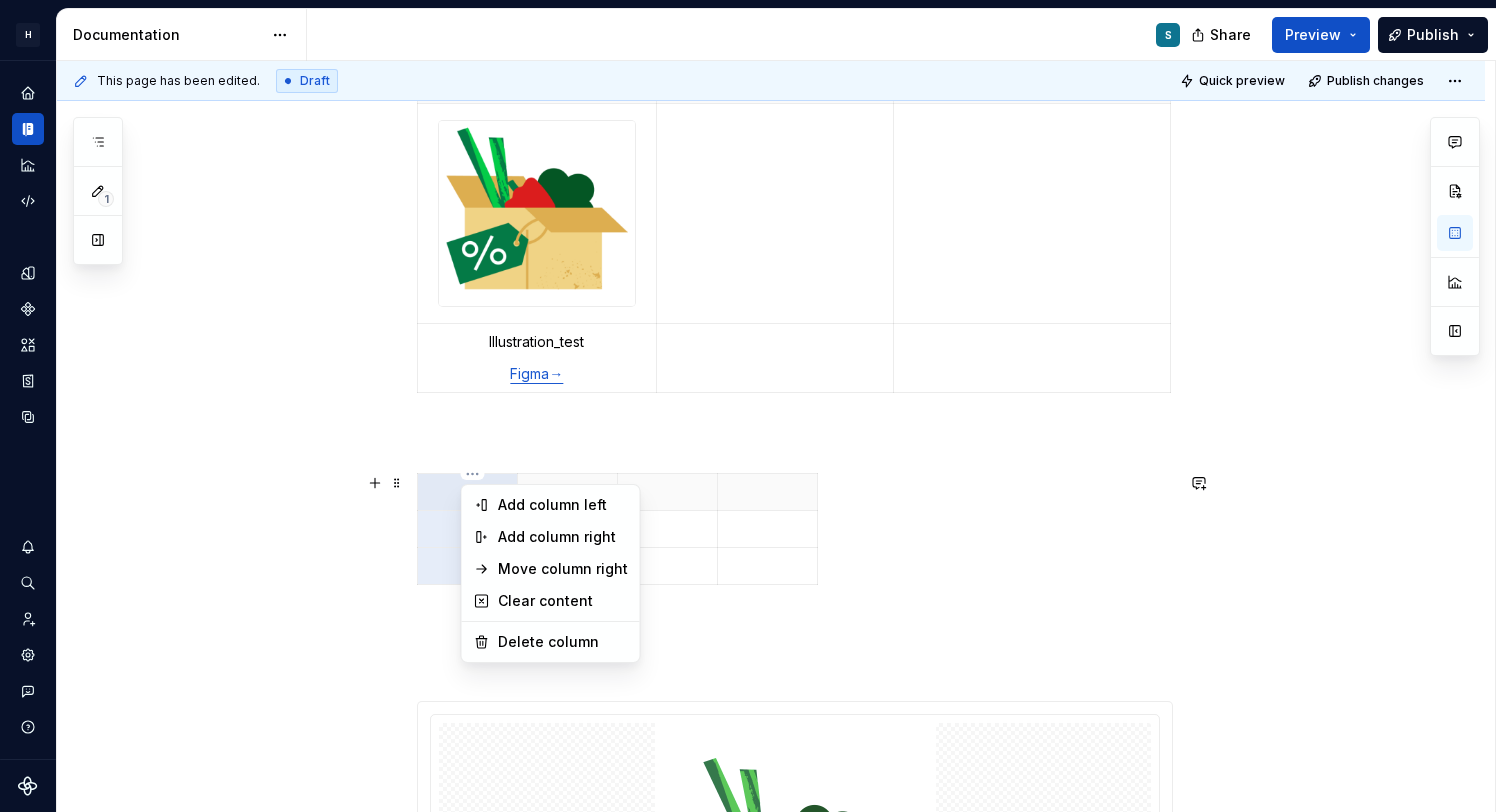 click on "**********" at bounding box center (748, 406) 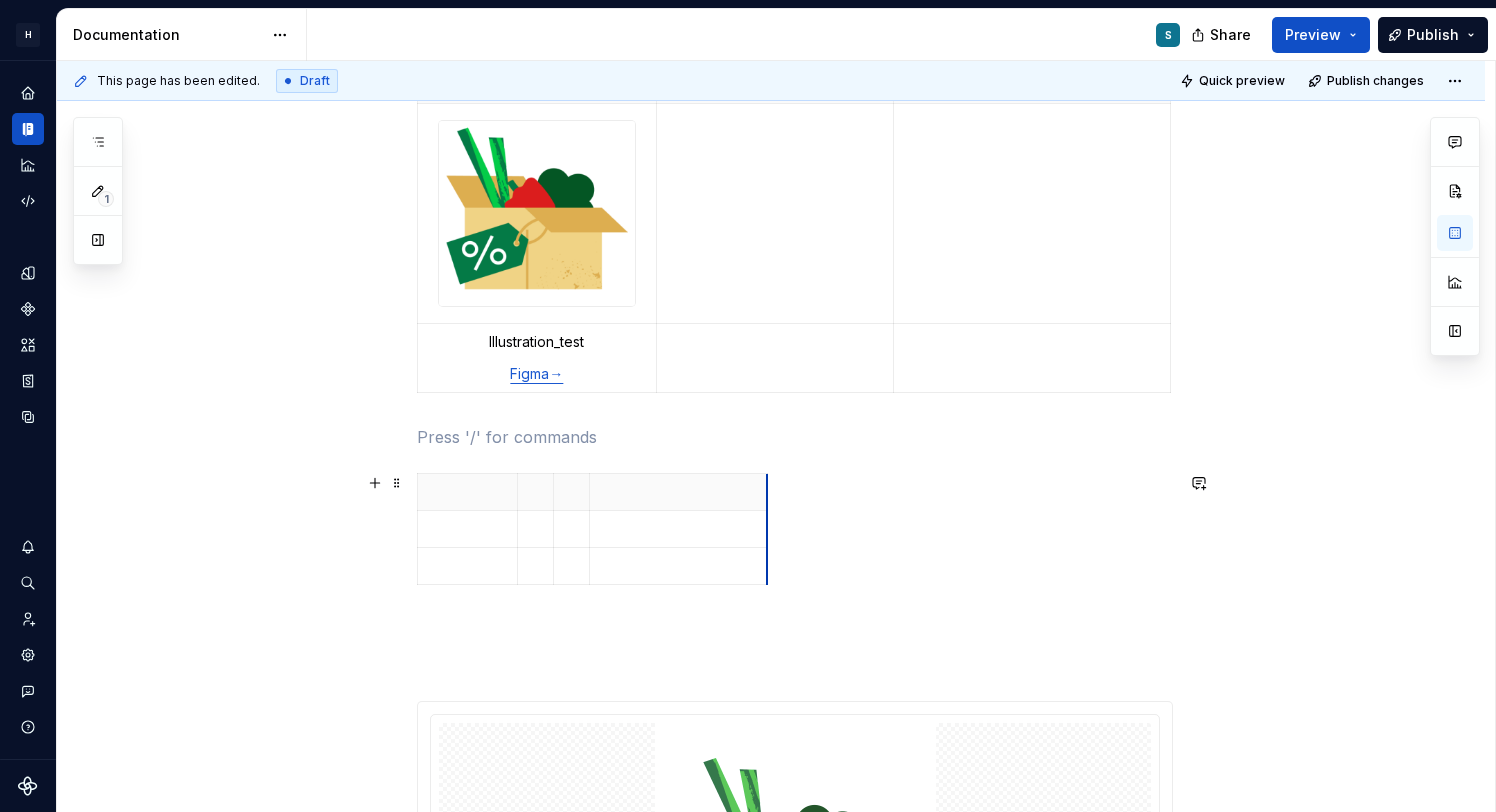 drag, startPoint x: 821, startPoint y: 505, endPoint x: 899, endPoint y: 507, distance: 78.025635 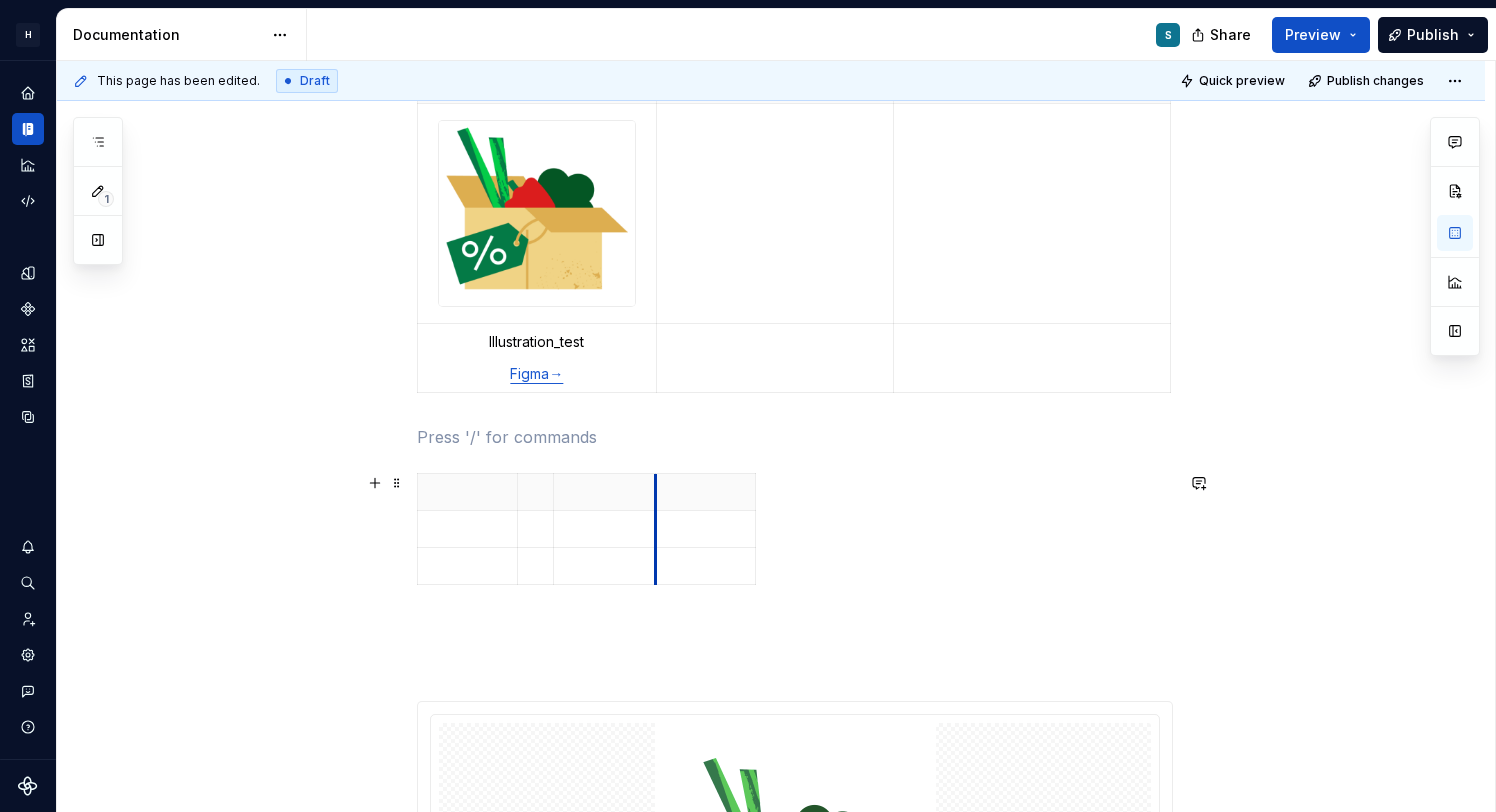drag, startPoint x: 596, startPoint y: 491, endPoint x: 662, endPoint y: 491, distance: 66 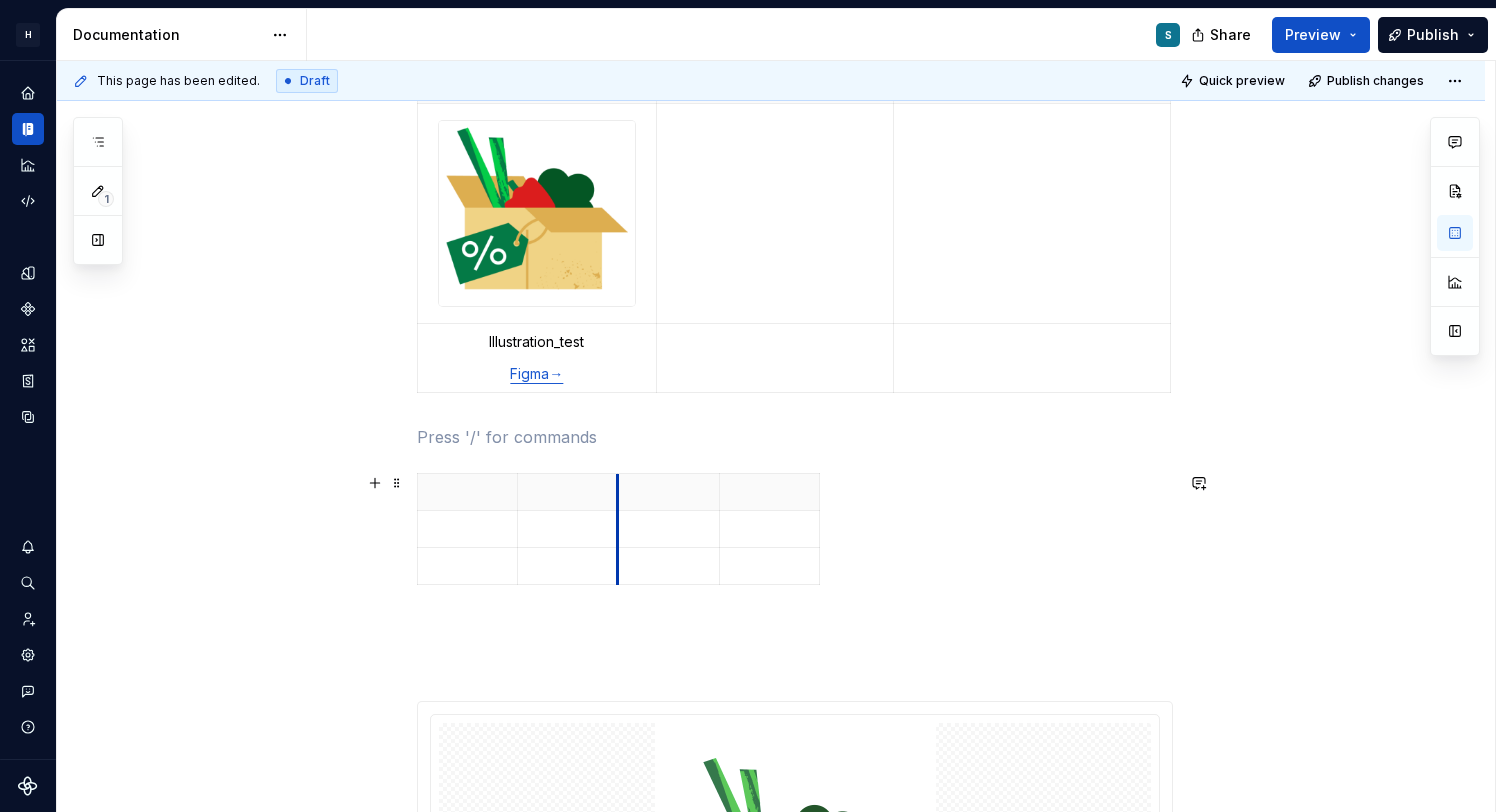 drag, startPoint x: 558, startPoint y: 488, endPoint x: 621, endPoint y: 488, distance: 63 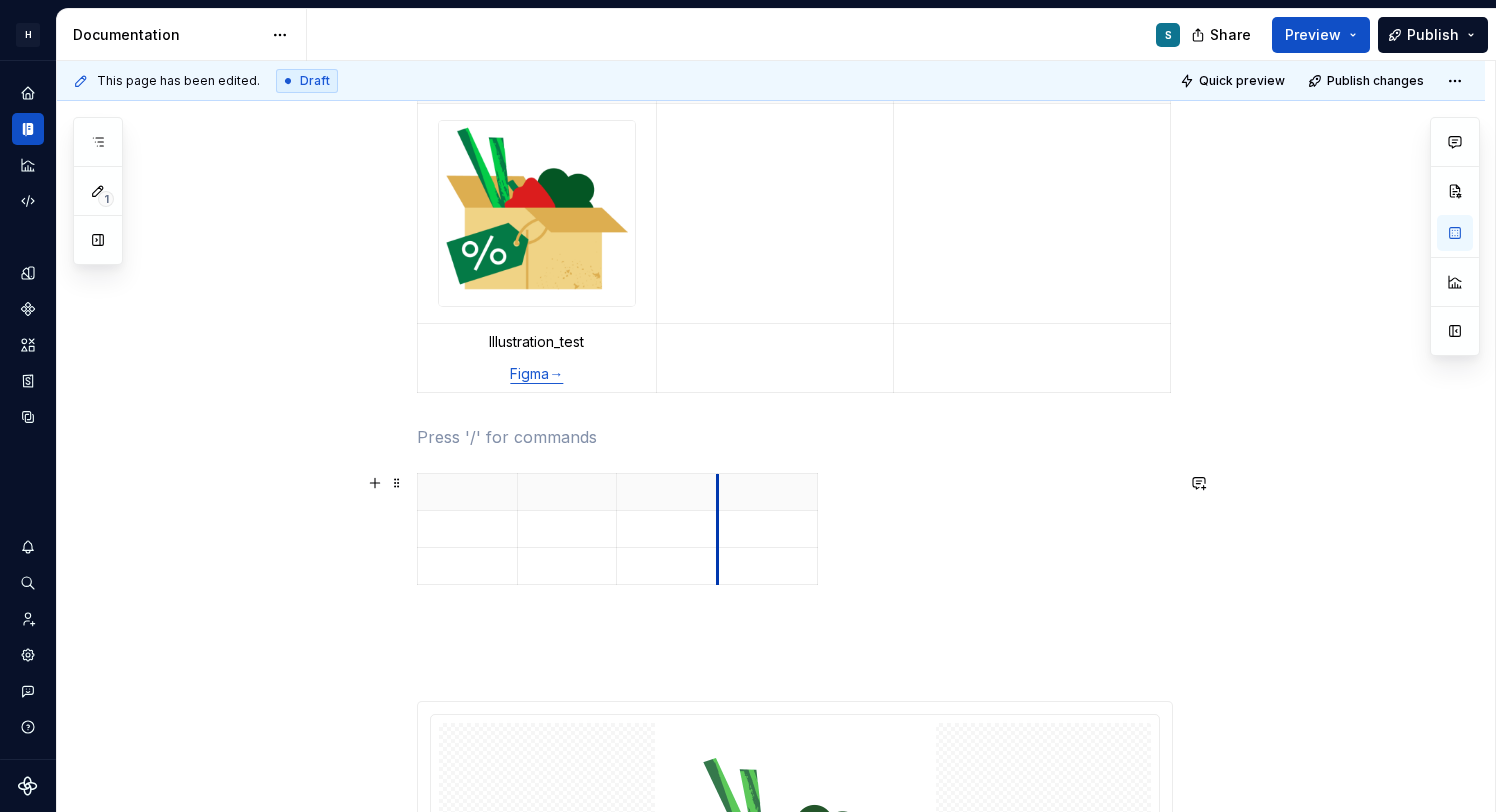 click at bounding box center (667, 492) 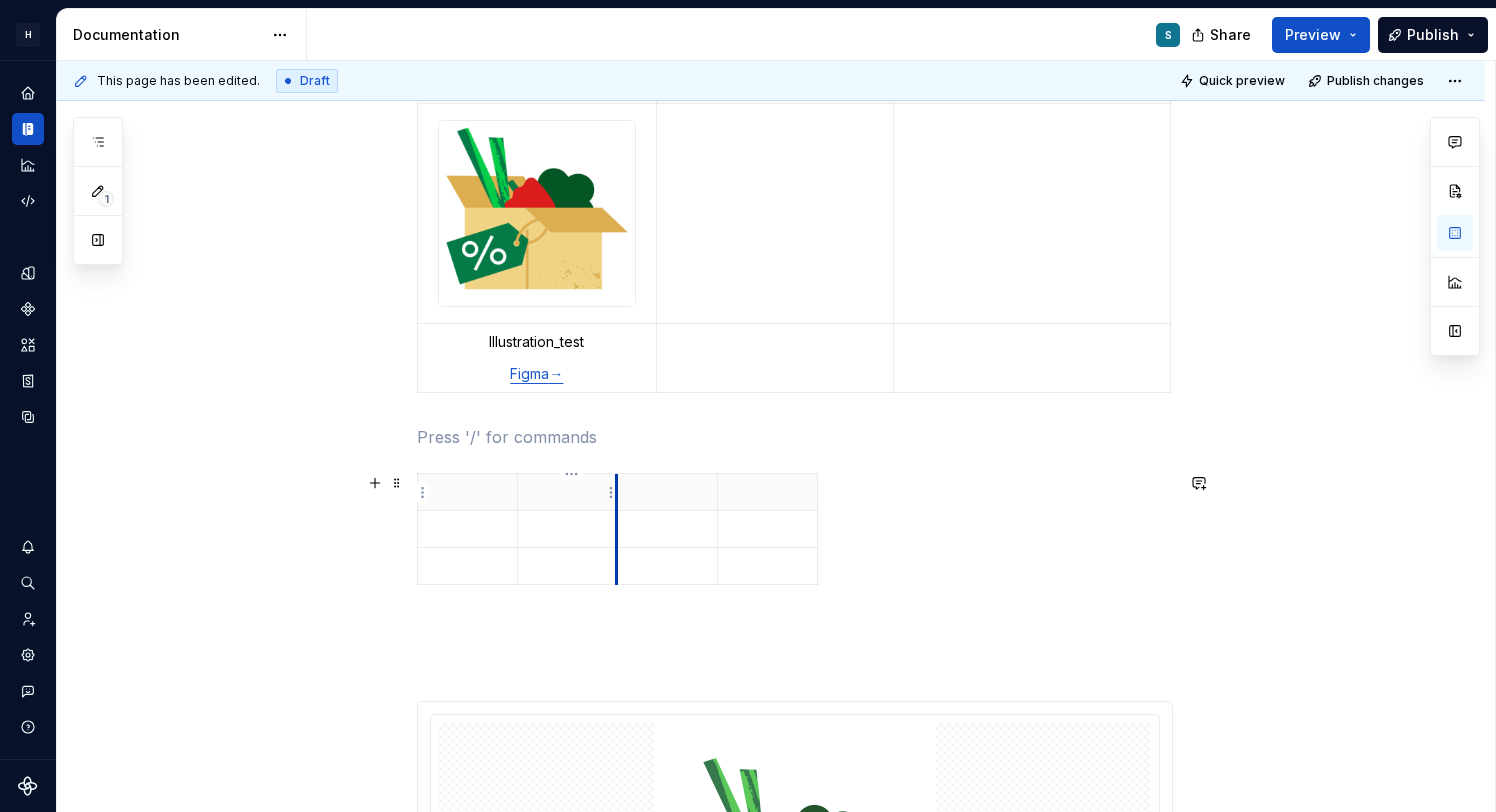 click at bounding box center [566, 492] 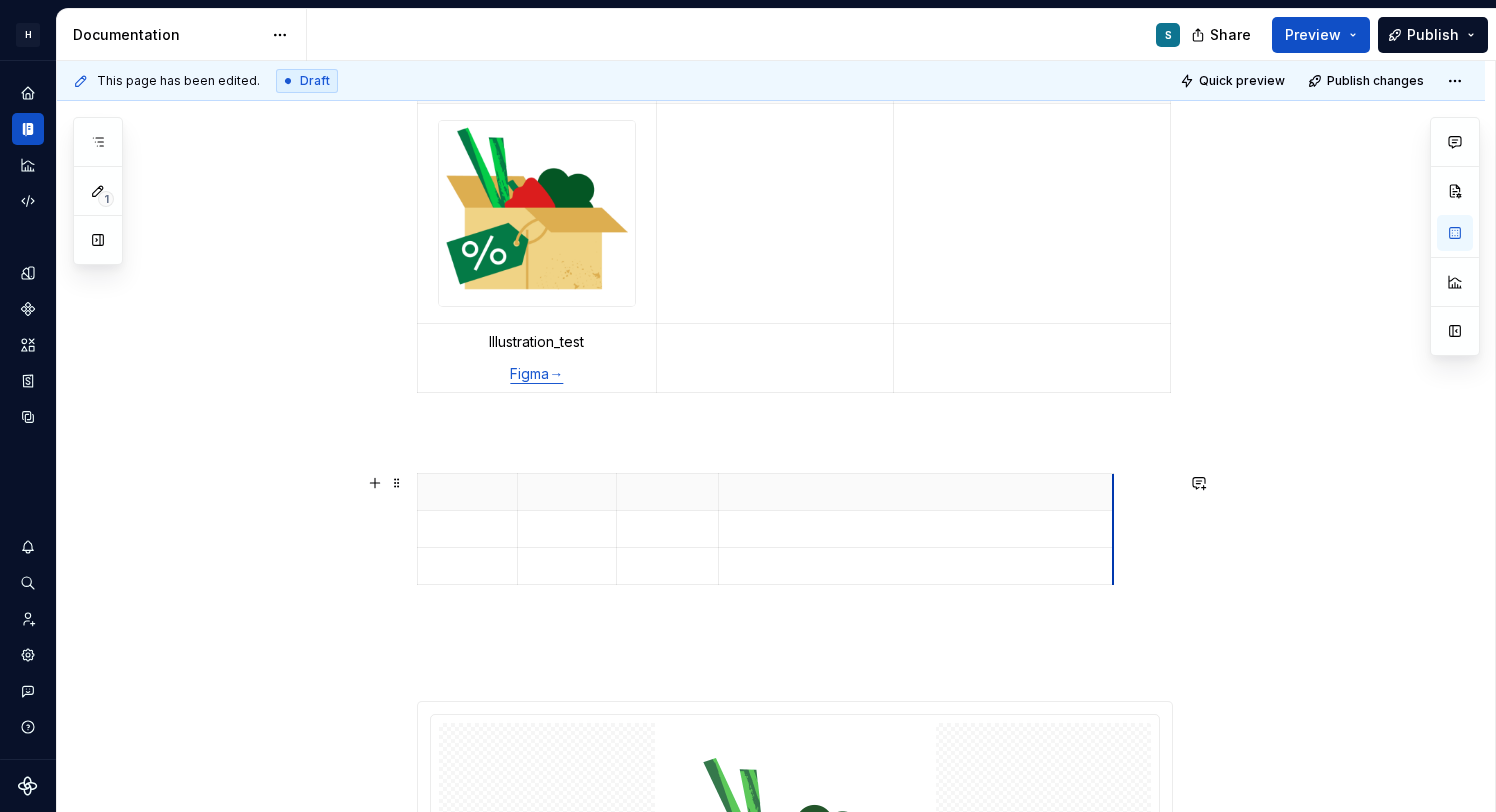 drag, startPoint x: 822, startPoint y: 506, endPoint x: 1118, endPoint y: 523, distance: 296.48776 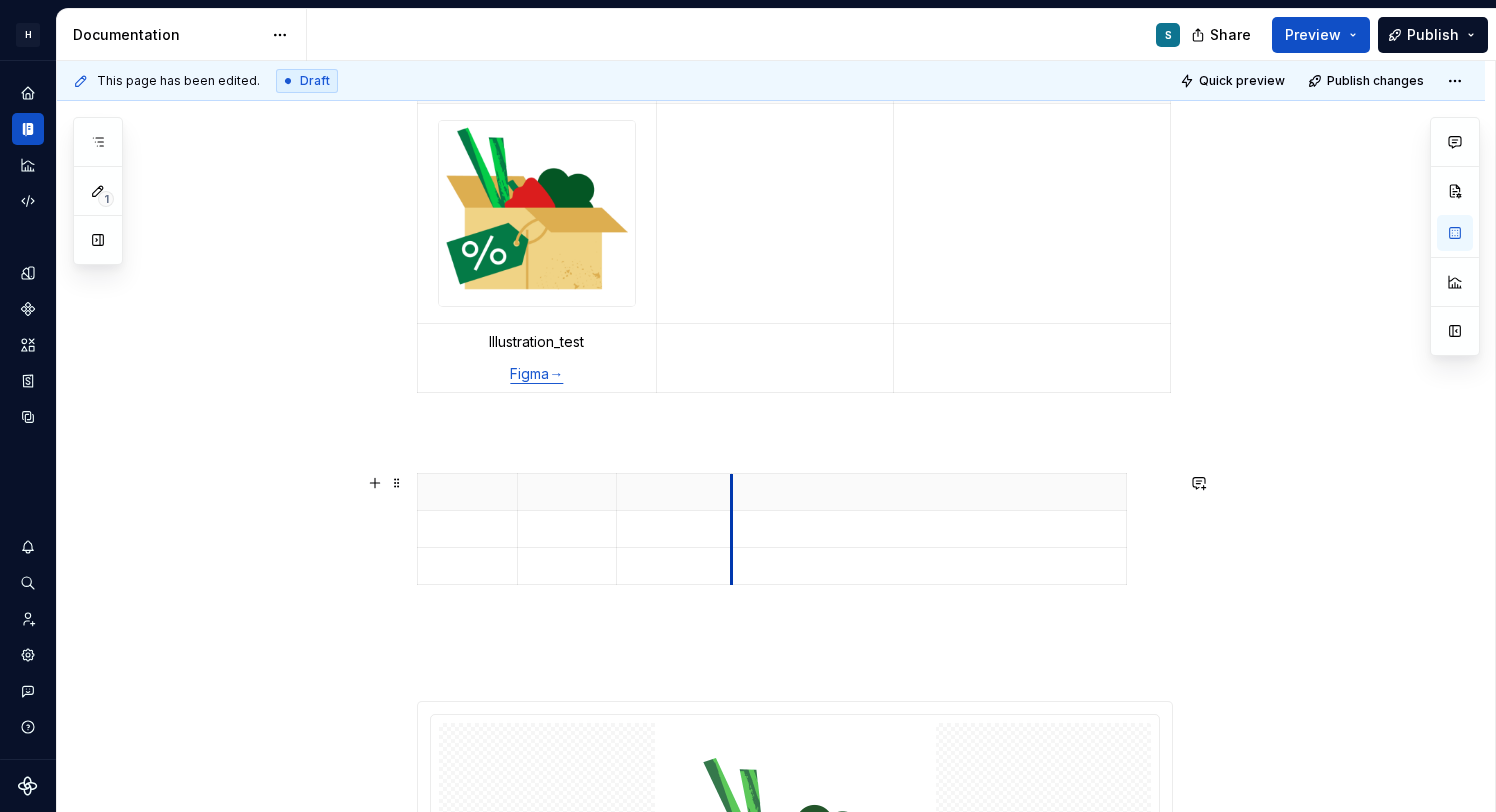 click at bounding box center (772, 529) 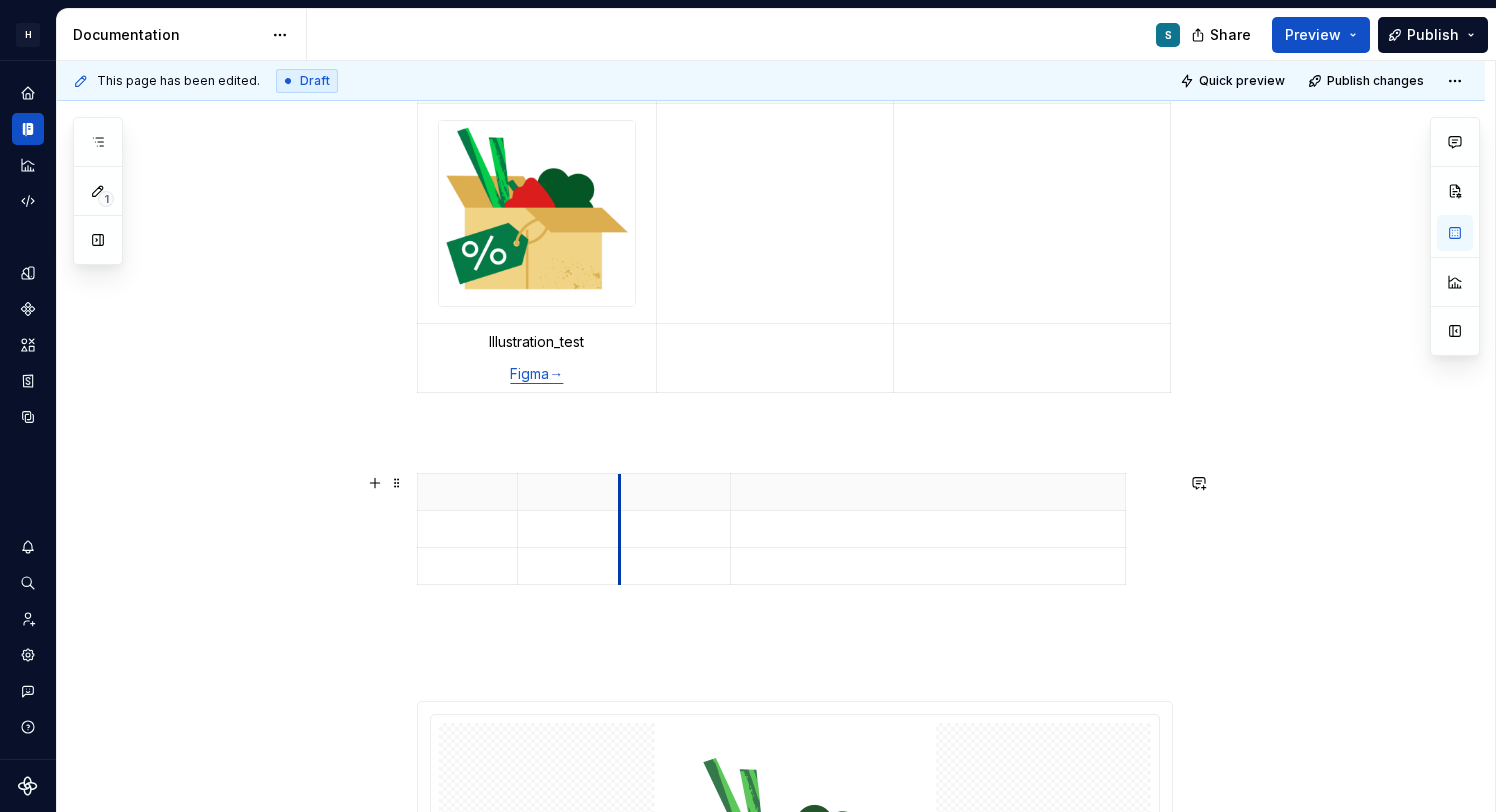 drag, startPoint x: 619, startPoint y: 504, endPoint x: 639, endPoint y: 502, distance: 20.09975 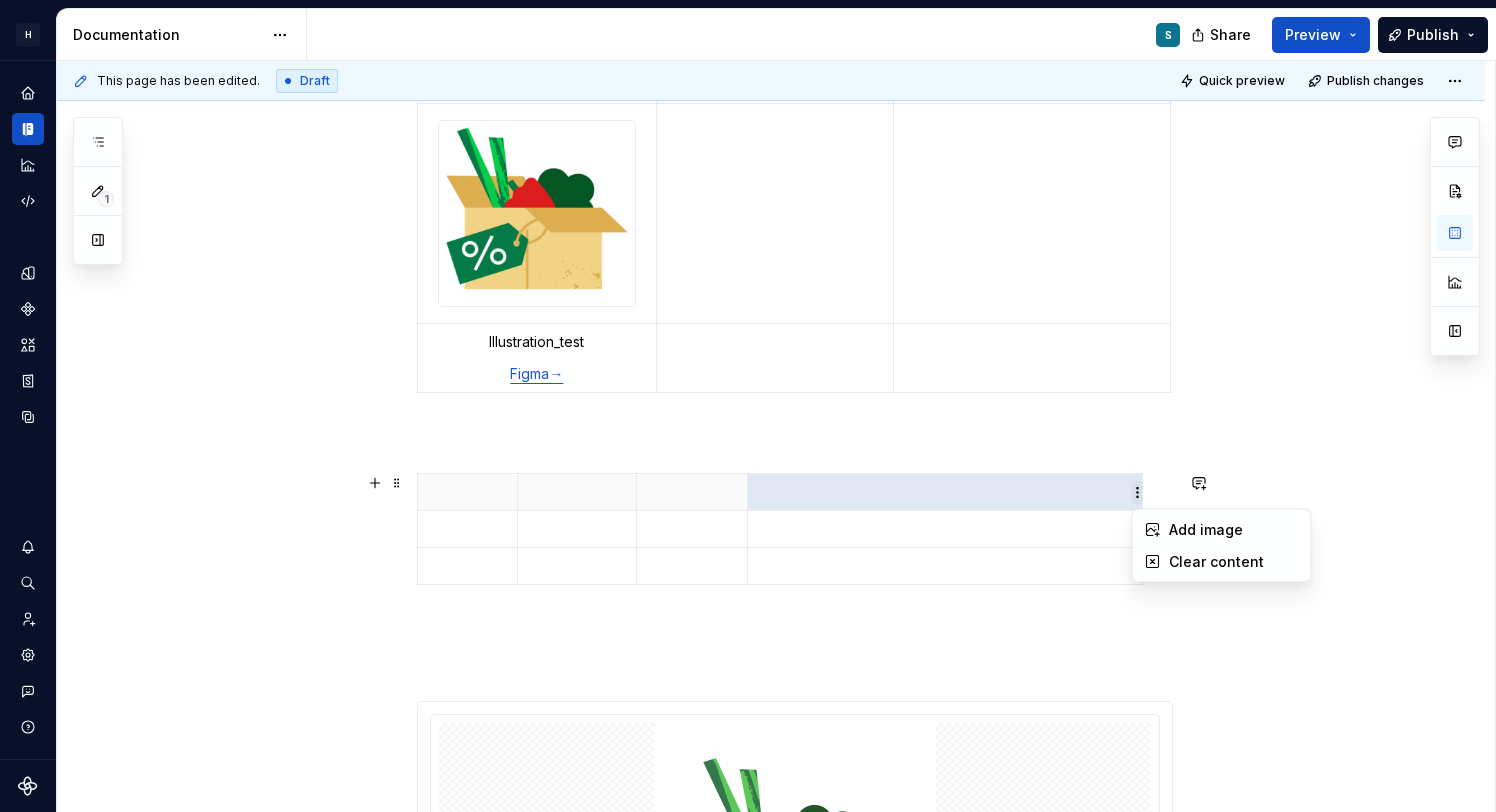 click on "**********" at bounding box center [748, 406] 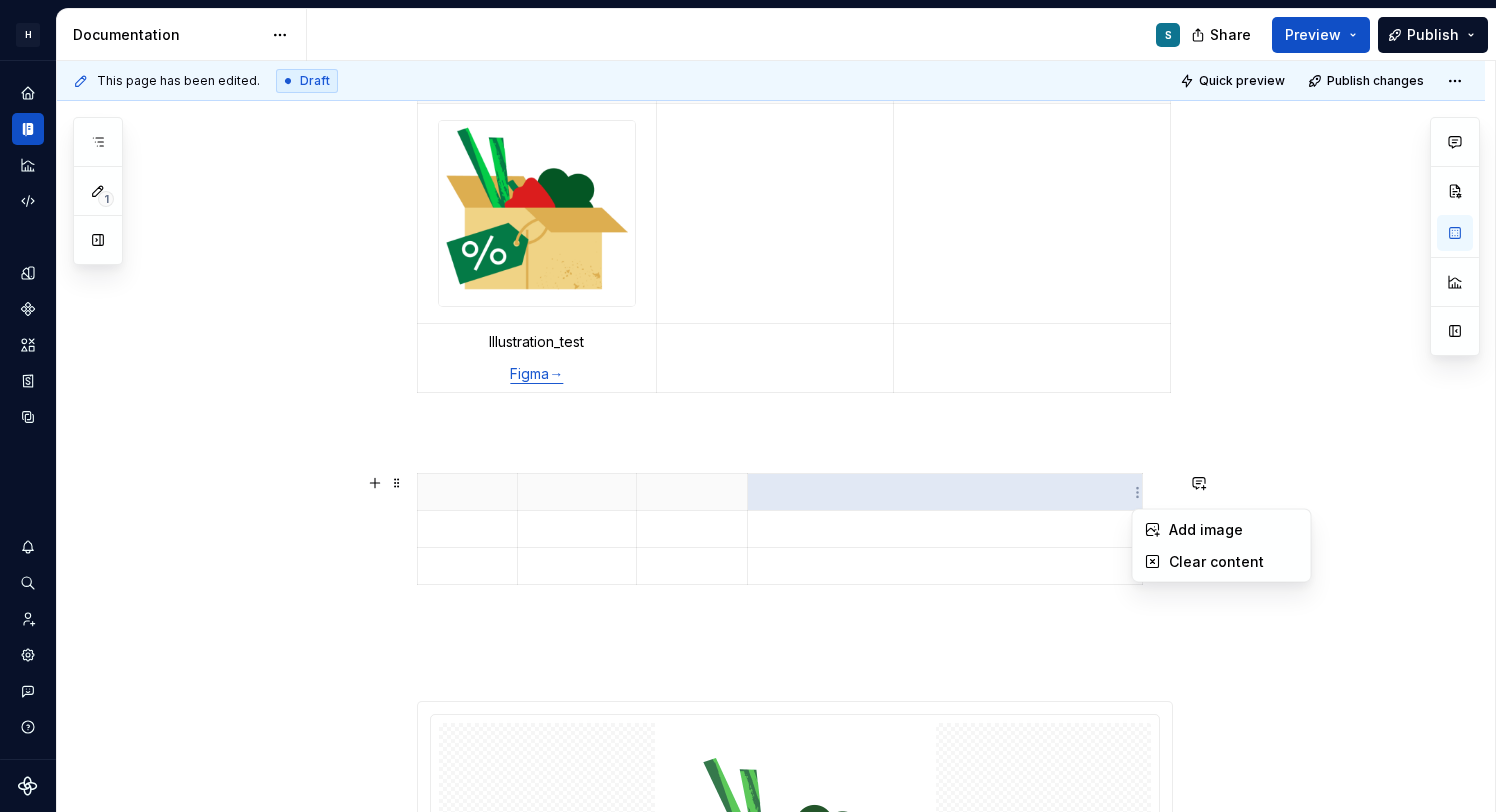 click on "**********" at bounding box center (748, 406) 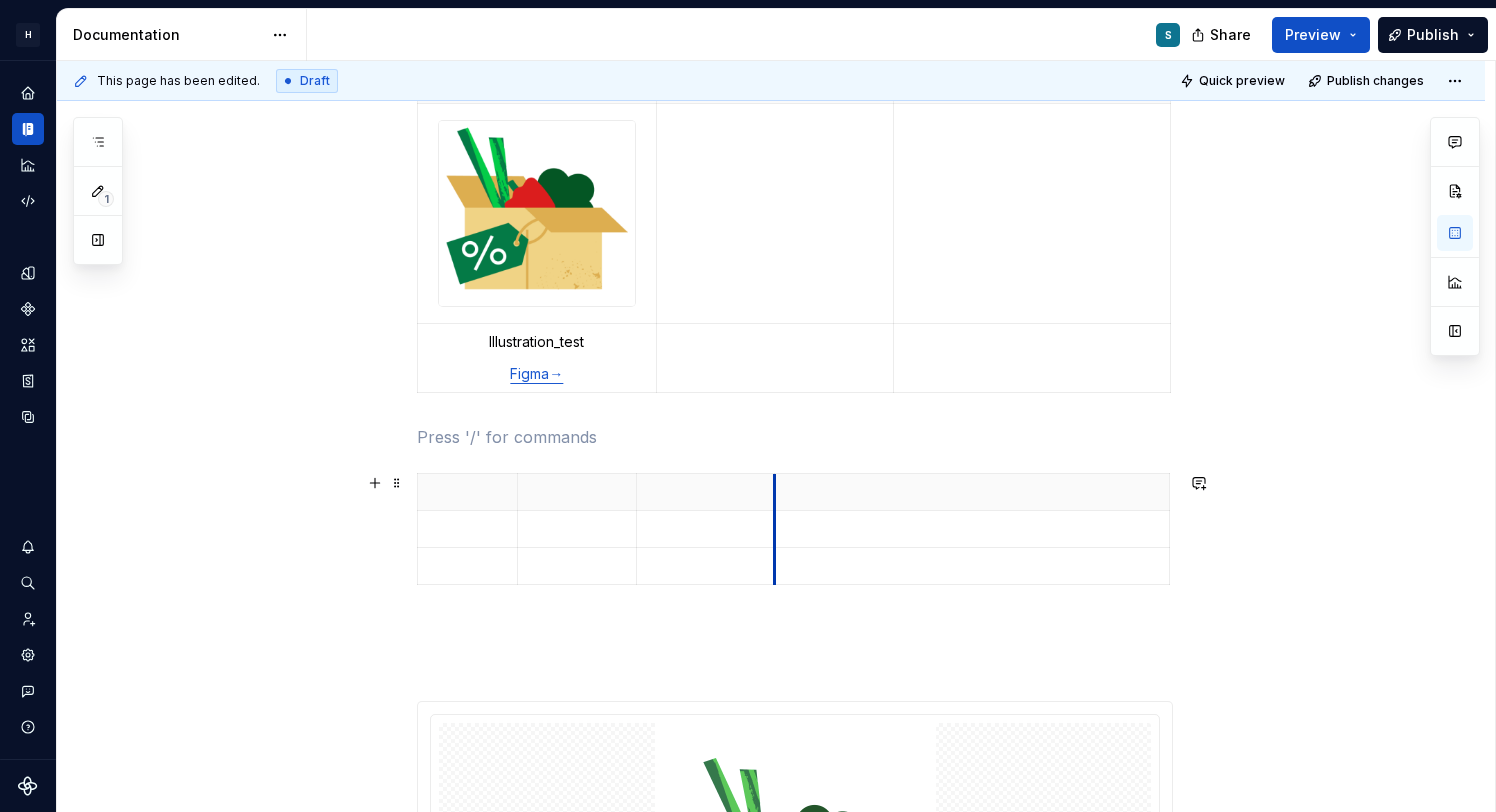drag, startPoint x: 752, startPoint y: 495, endPoint x: 779, endPoint y: 494, distance: 27.018513 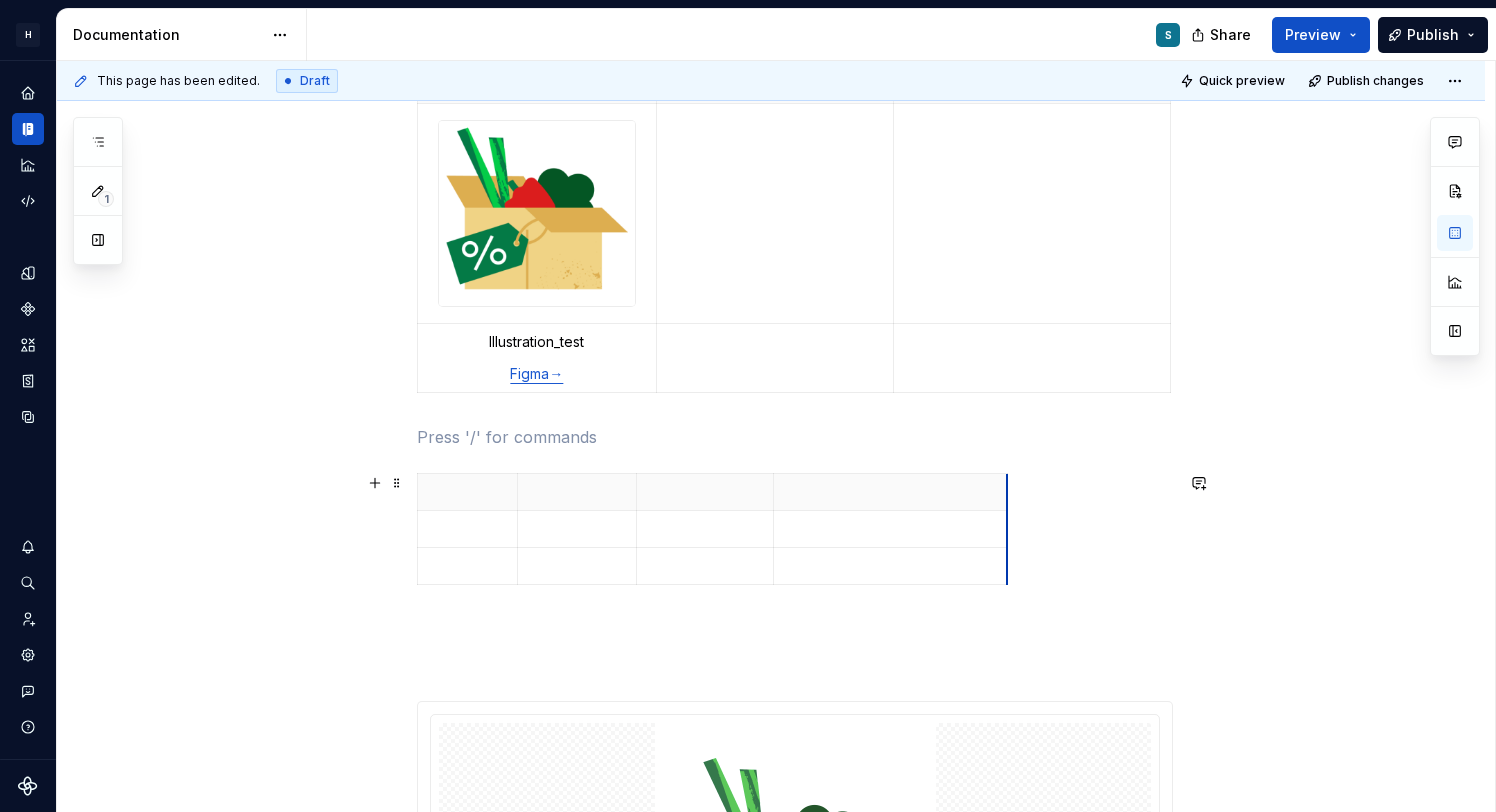 drag, startPoint x: 1173, startPoint y: 548, endPoint x: 1012, endPoint y: 547, distance: 161.00311 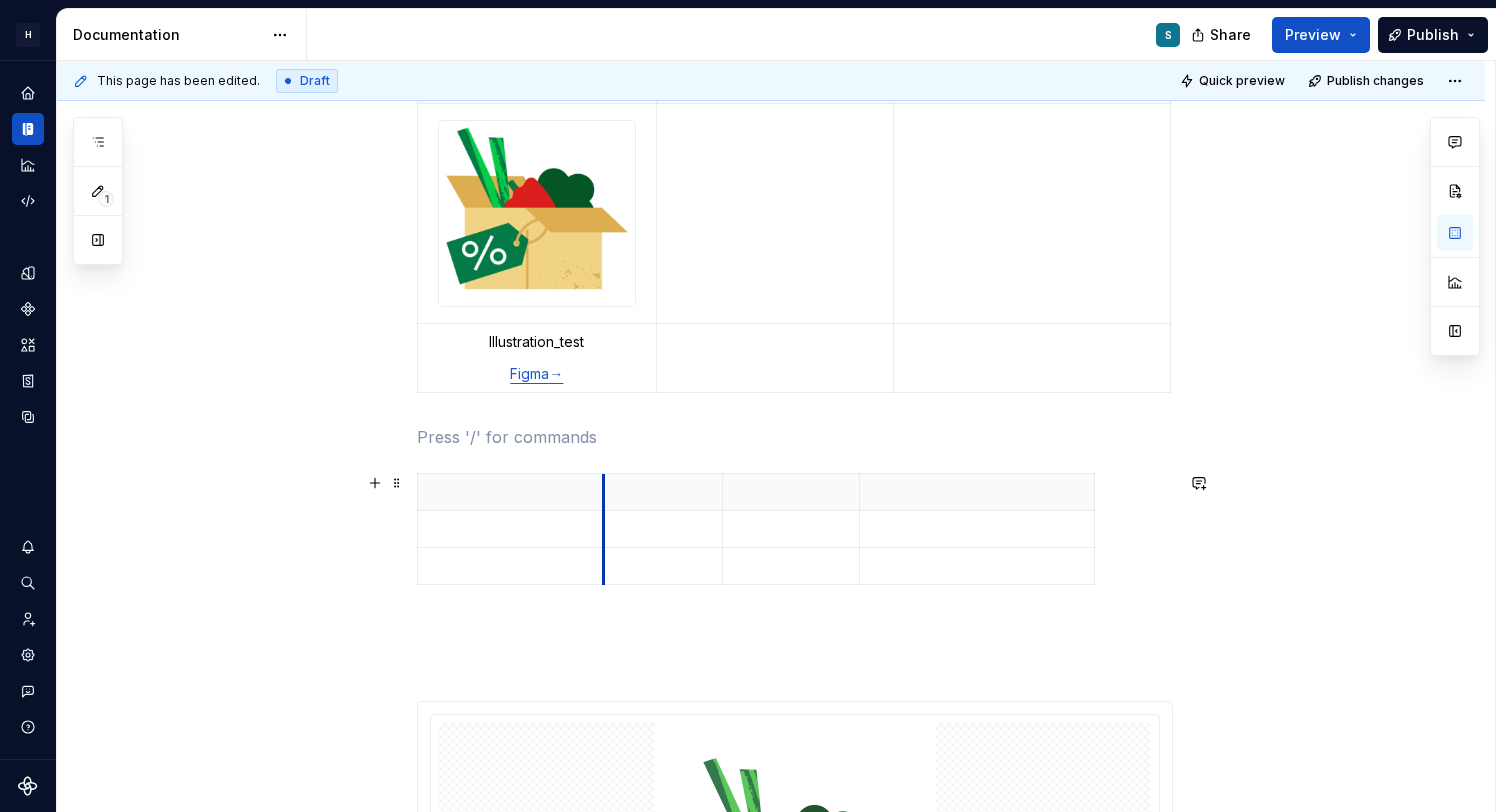 drag, startPoint x: 526, startPoint y: 503, endPoint x: 622, endPoint y: 502, distance: 96.00521 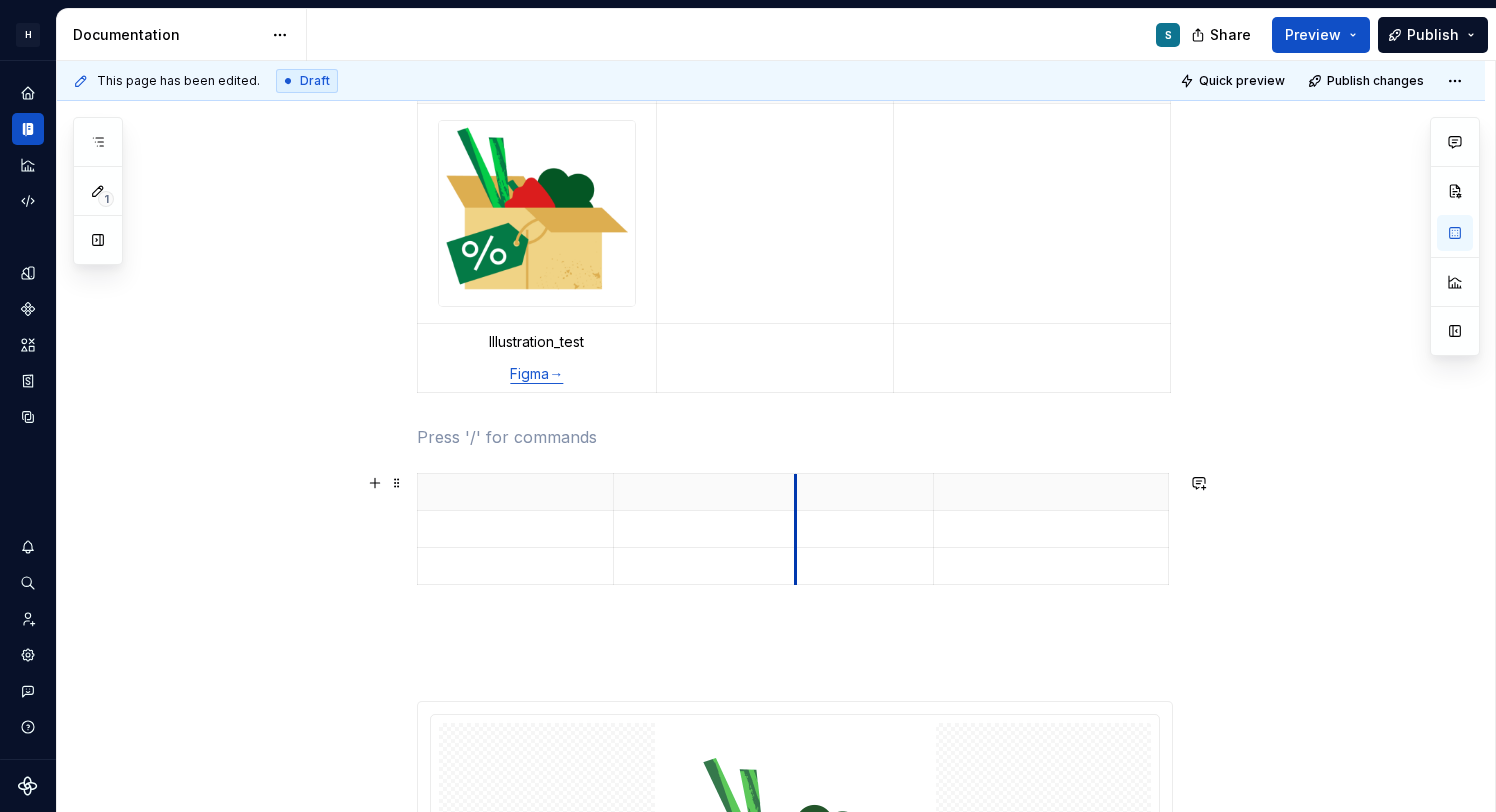 drag, startPoint x: 737, startPoint y: 509, endPoint x: 801, endPoint y: 510, distance: 64.00781 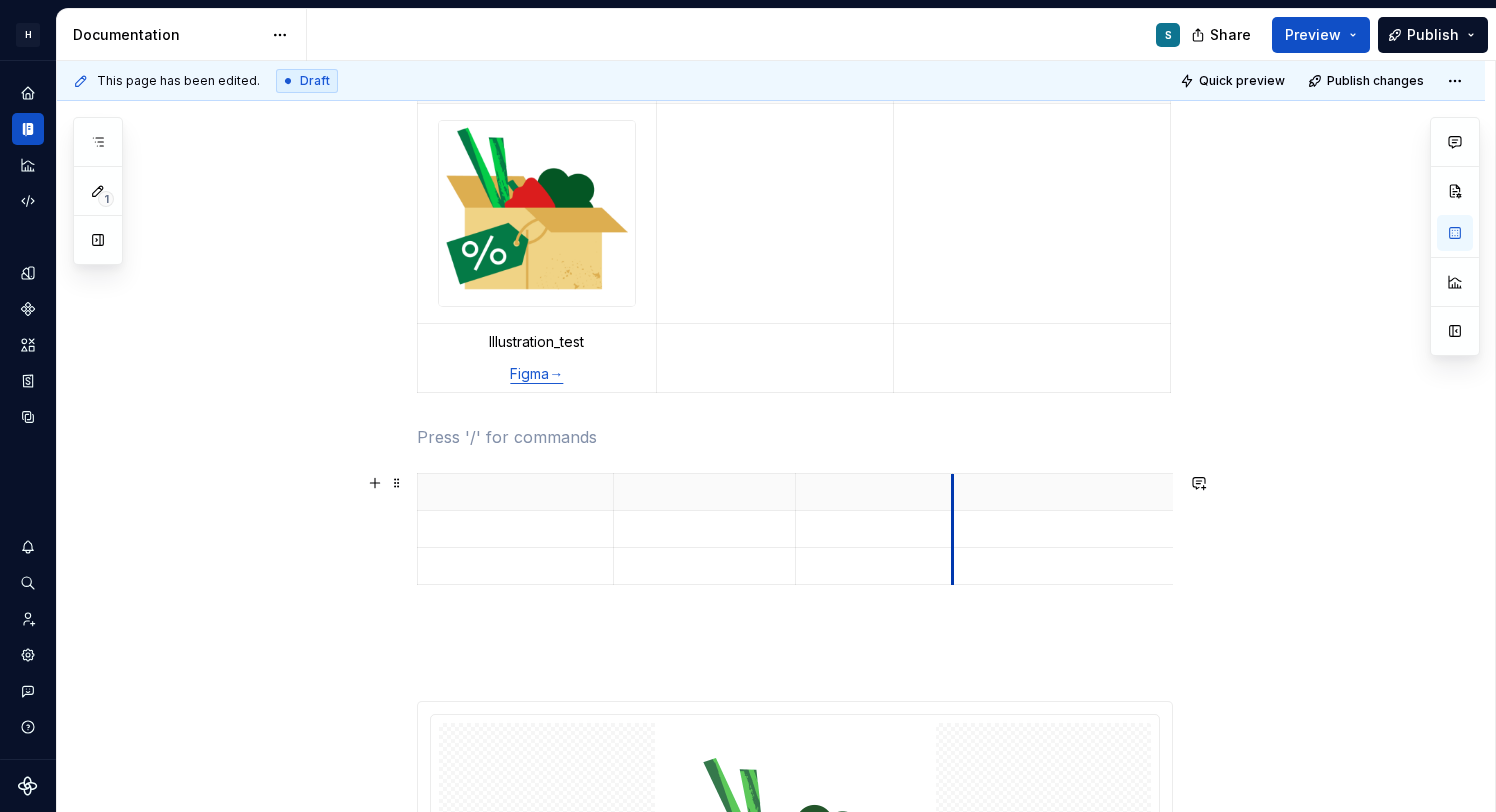 drag, startPoint x: 948, startPoint y: 509, endPoint x: 961, endPoint y: 509, distance: 13 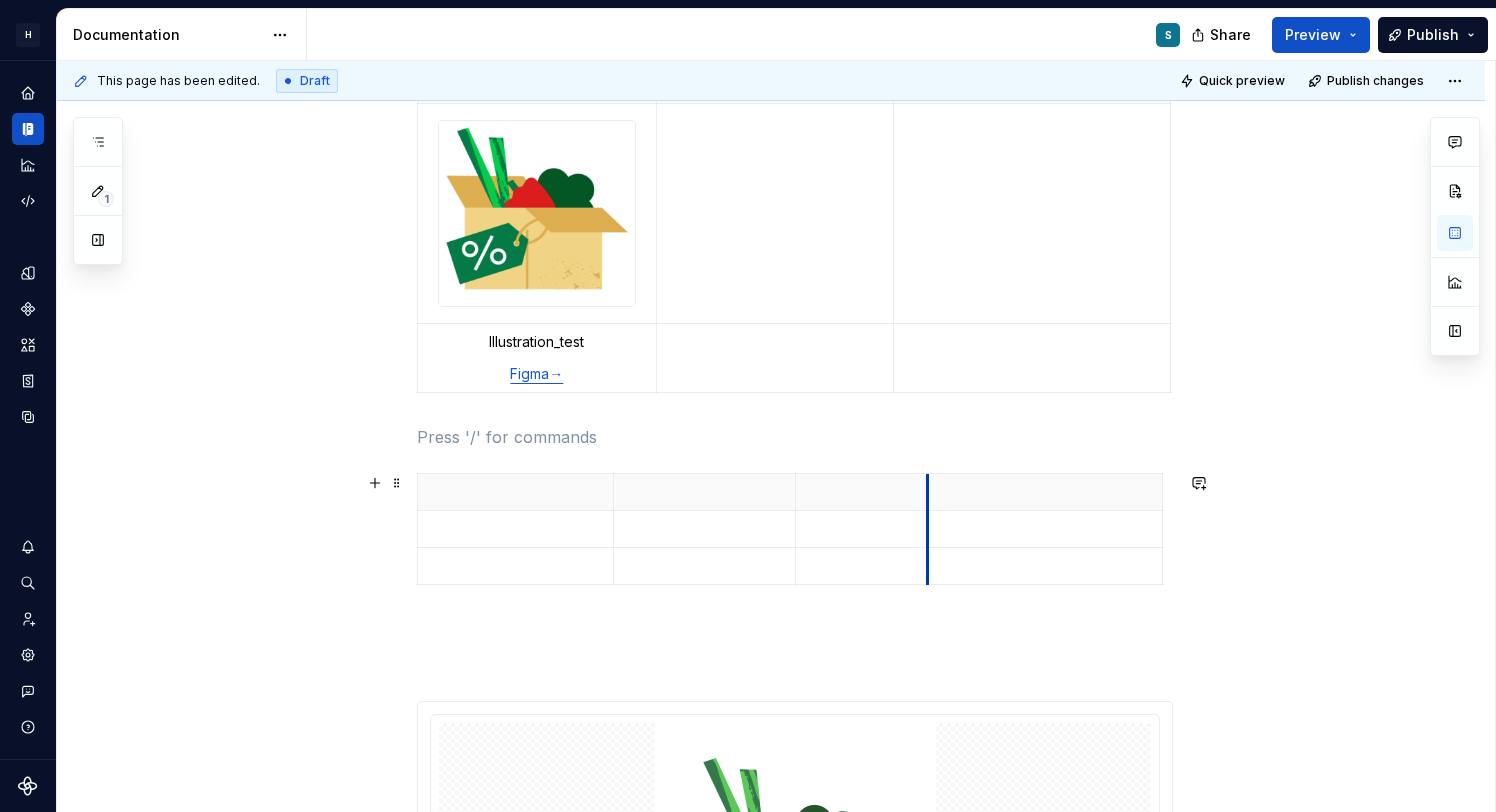 drag, startPoint x: 961, startPoint y: 509, endPoint x: 933, endPoint y: 509, distance: 28 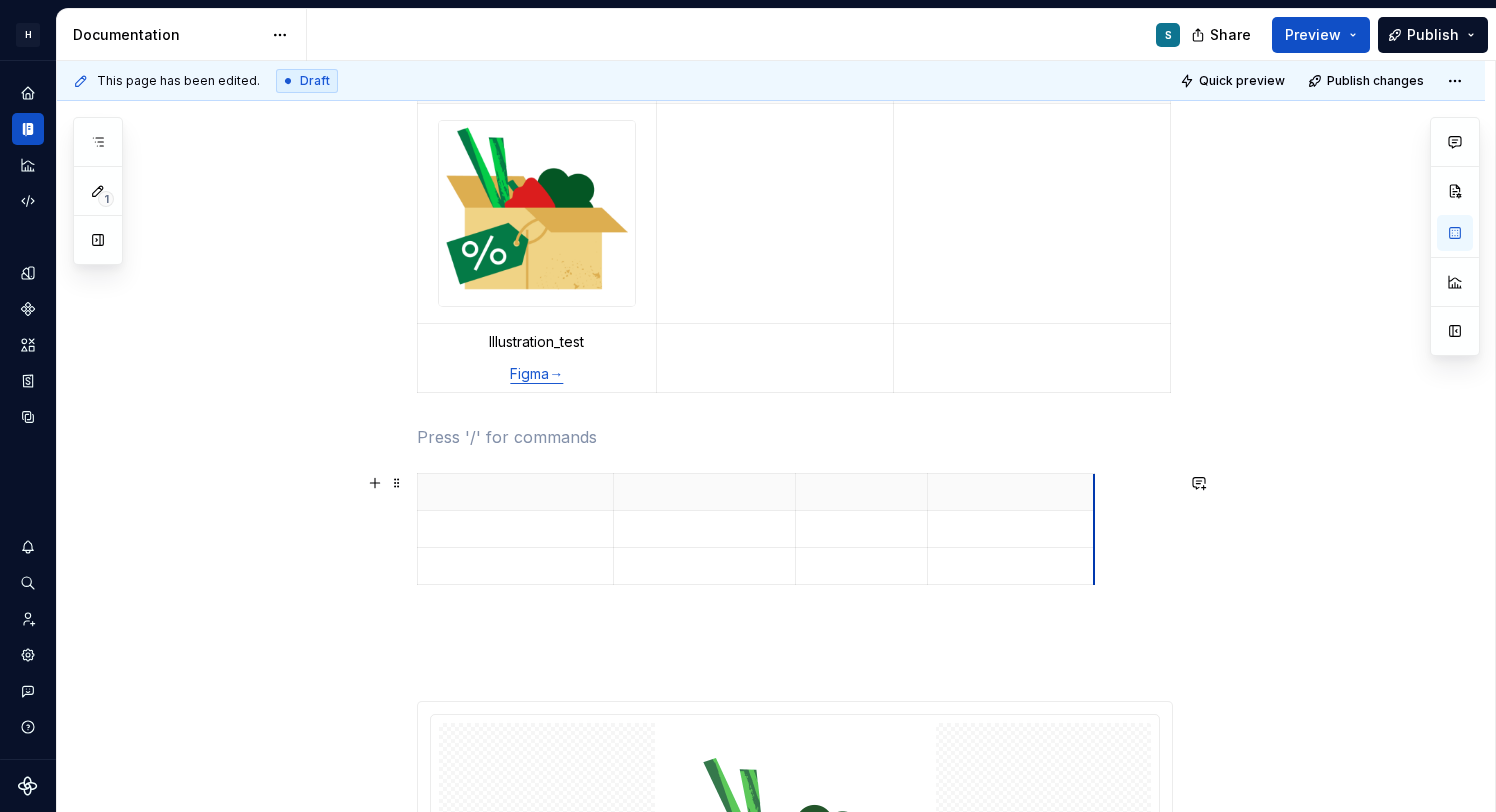 drag, startPoint x: 1165, startPoint y: 507, endPoint x: 1097, endPoint y: 497, distance: 68.73136 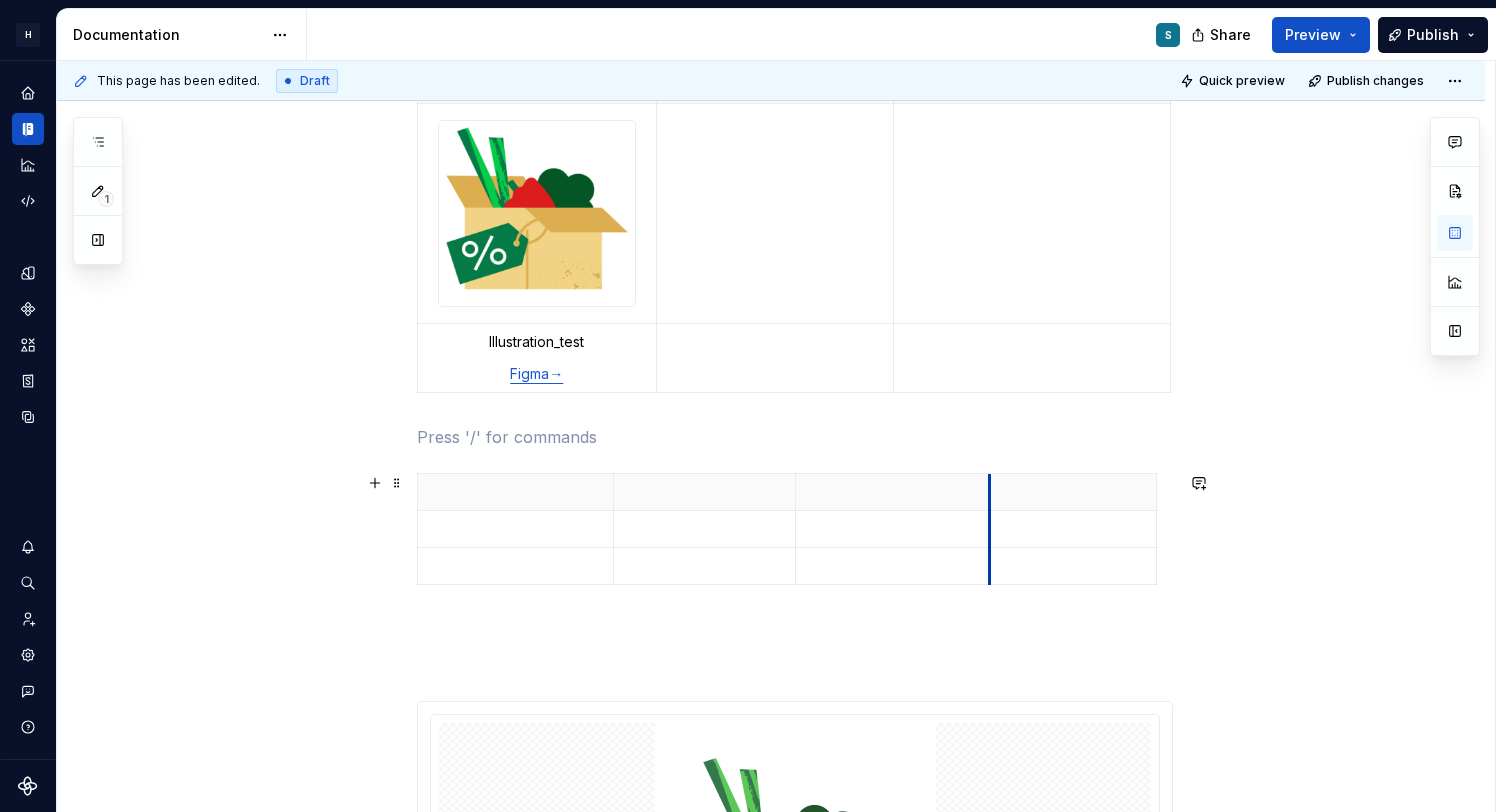 drag, startPoint x: 931, startPoint y: 500, endPoint x: 993, endPoint y: 499, distance: 62.008064 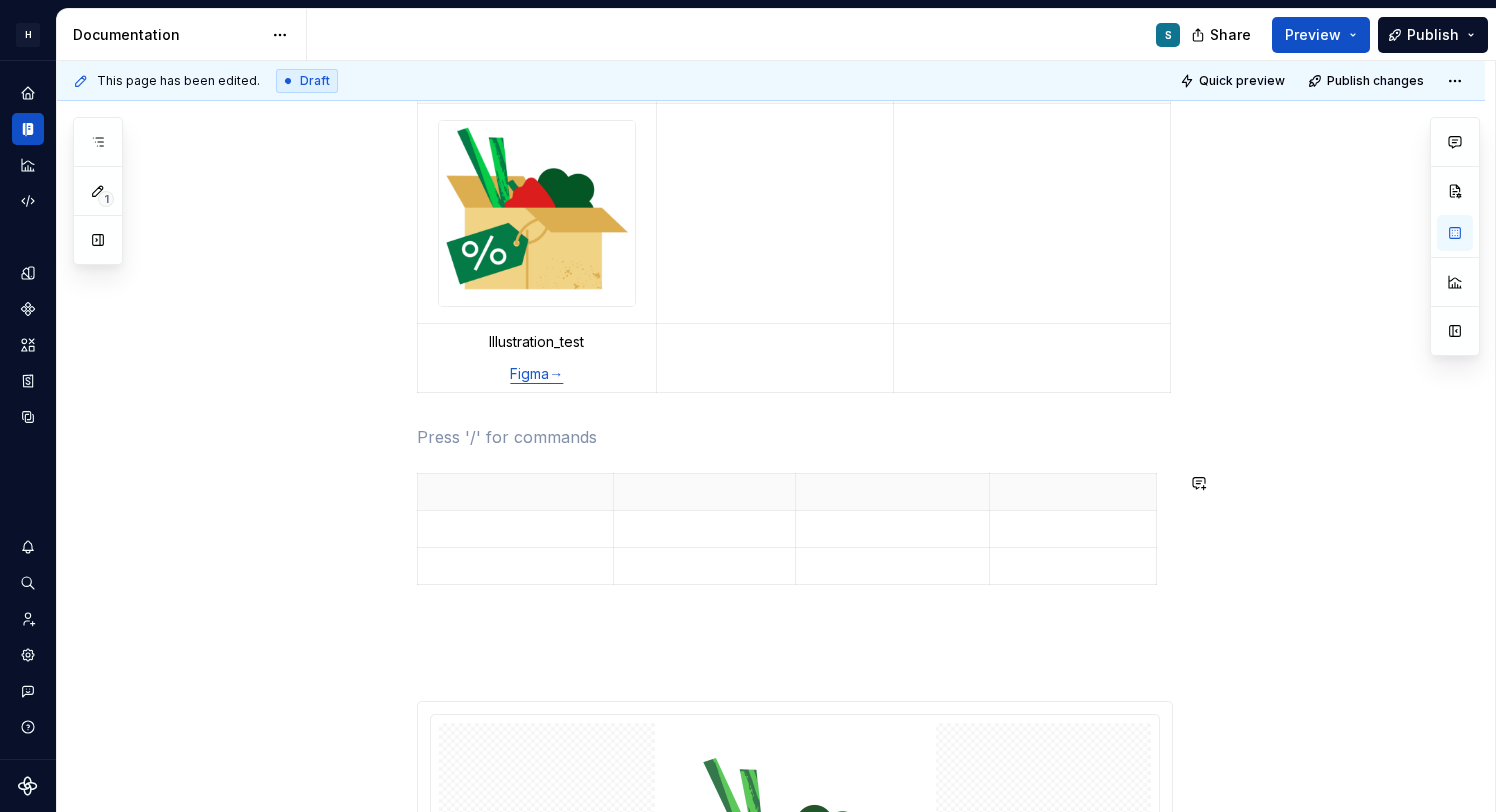 click on "**********" at bounding box center [795, 925] 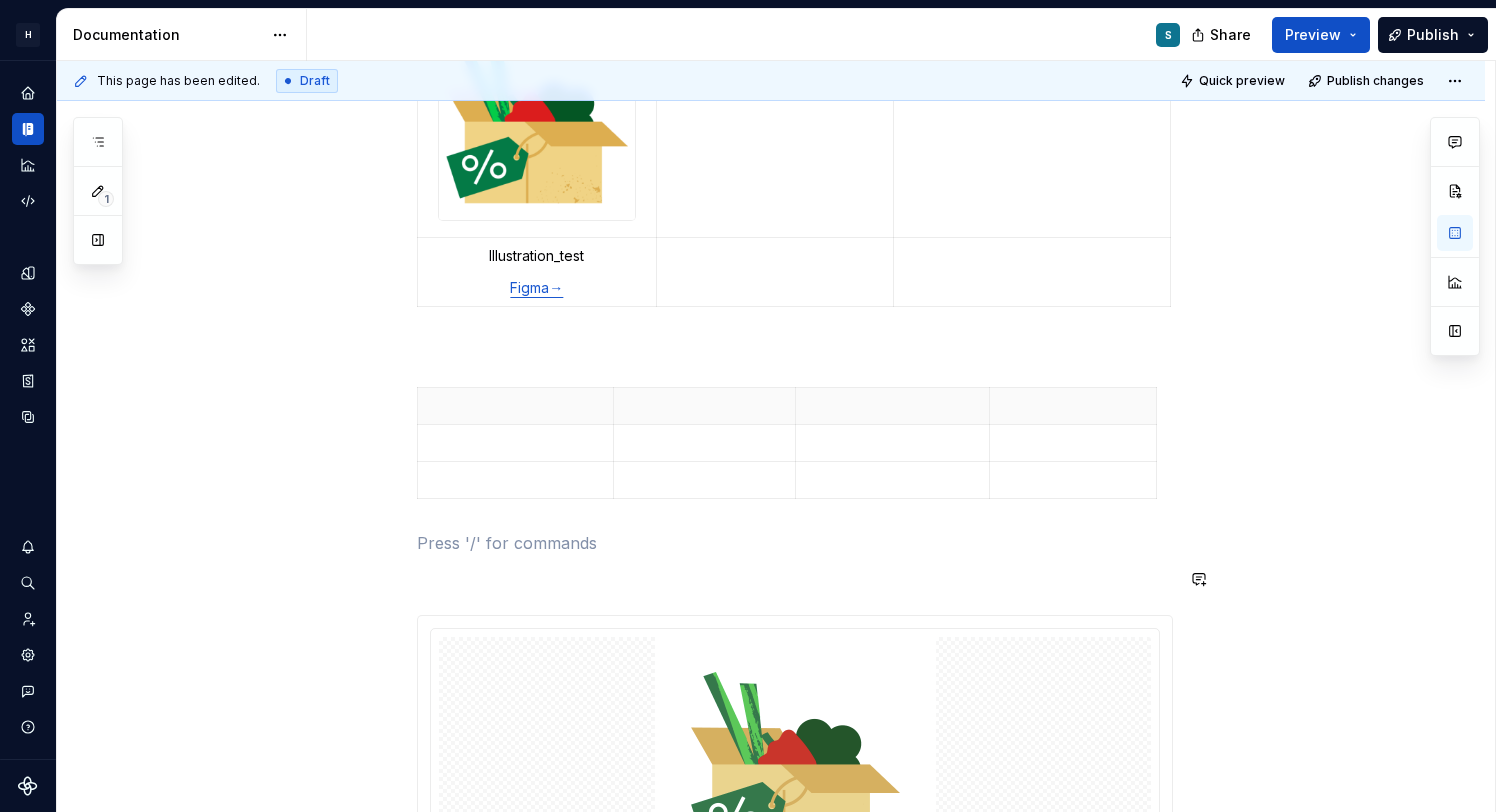 scroll, scrollTop: 543, scrollLeft: 0, axis: vertical 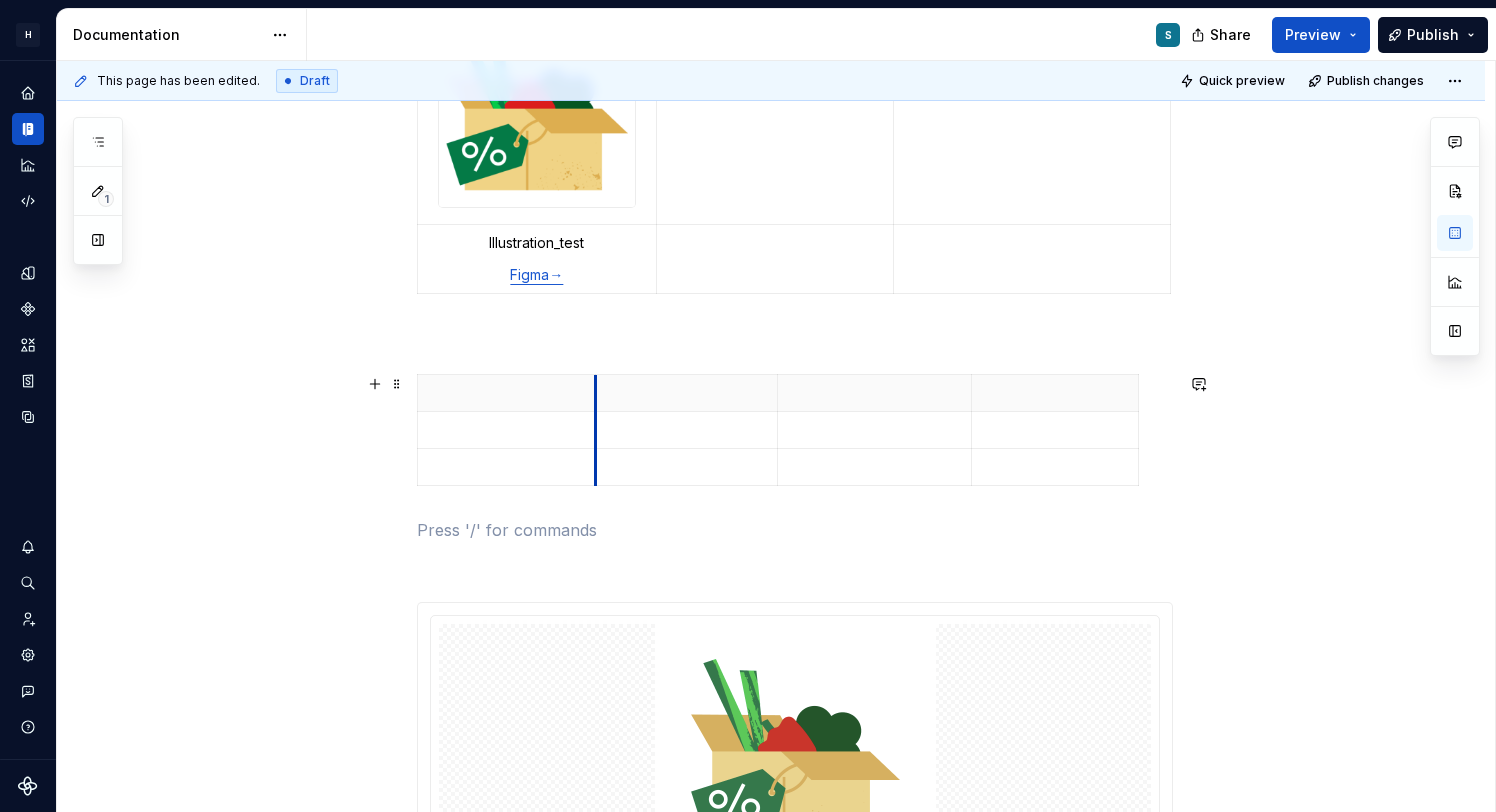 drag, startPoint x: 622, startPoint y: 393, endPoint x: 604, endPoint y: 392, distance: 18.027756 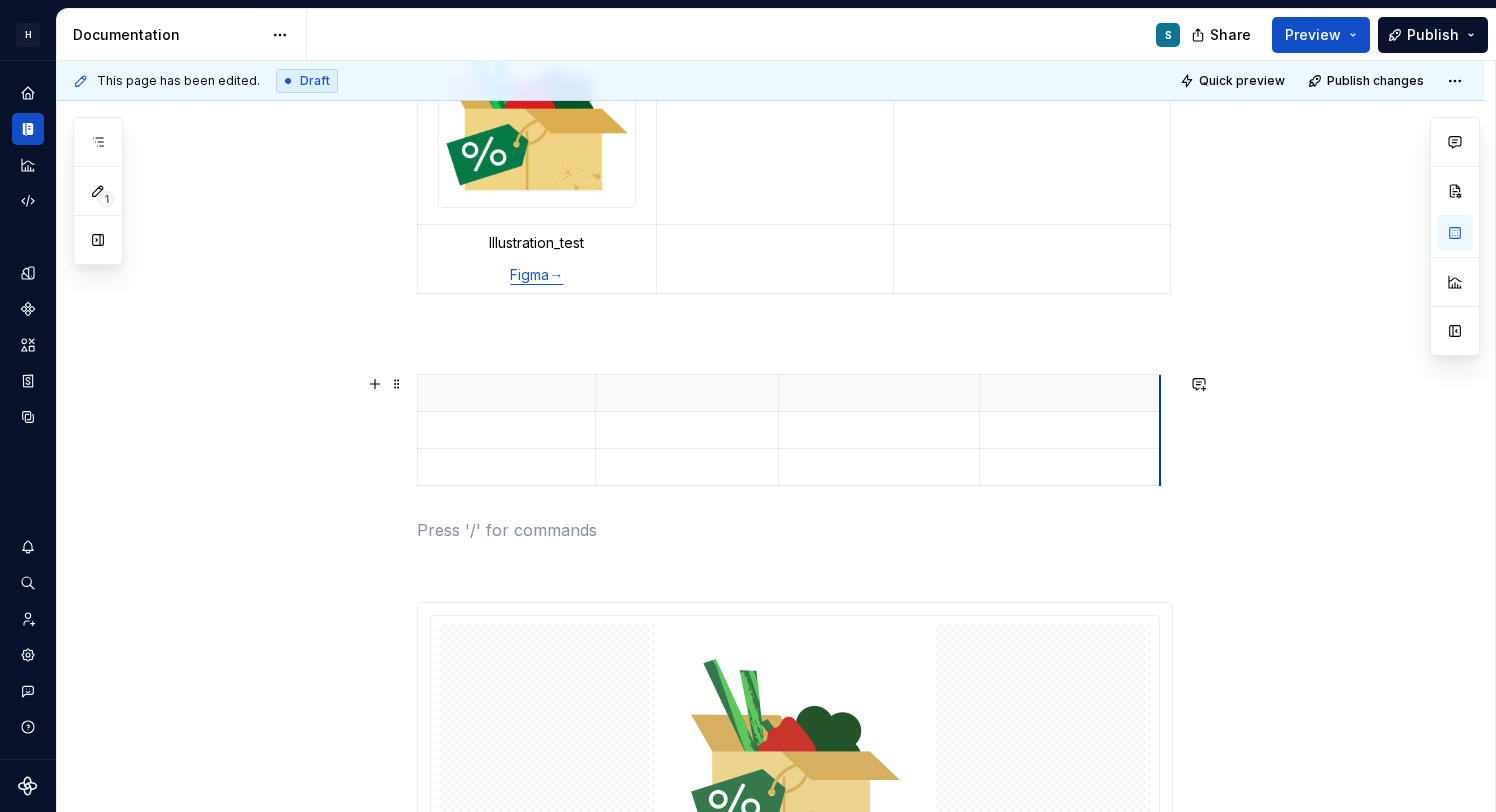 drag, startPoint x: 1150, startPoint y: 393, endPoint x: 1170, endPoint y: 395, distance: 20.09975 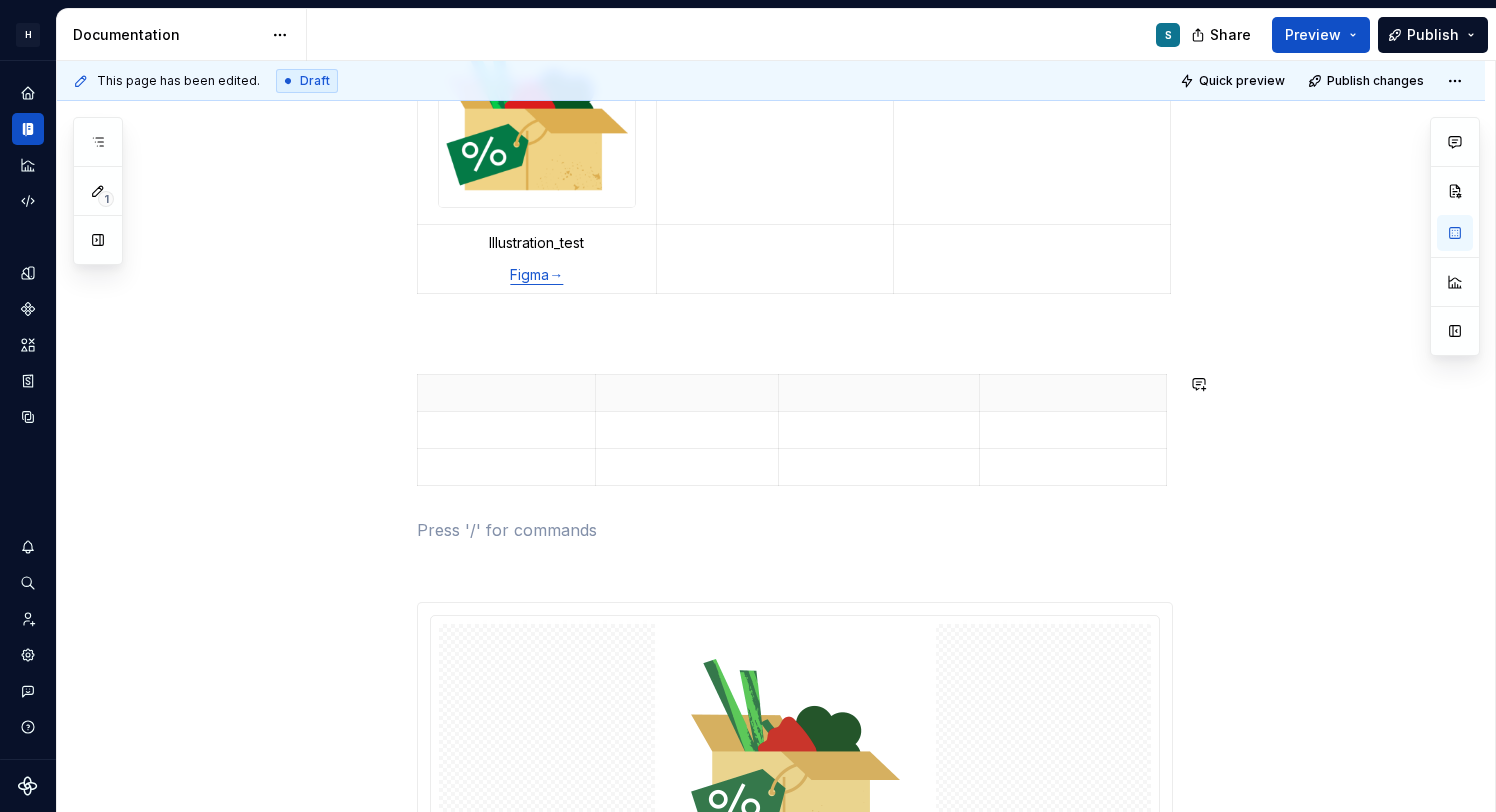 click on "**********" at bounding box center [795, 826] 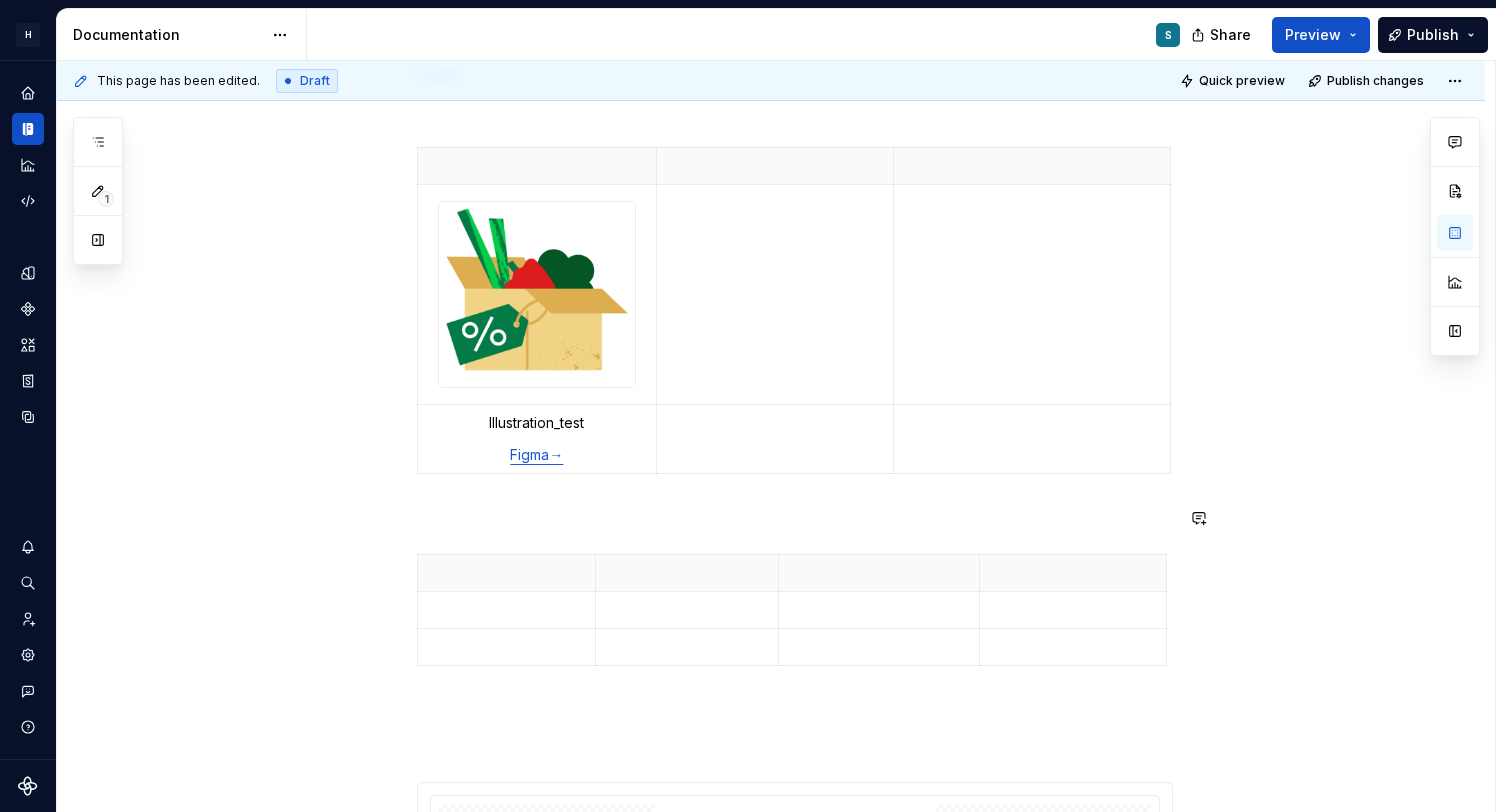 scroll, scrollTop: 298, scrollLeft: 0, axis: vertical 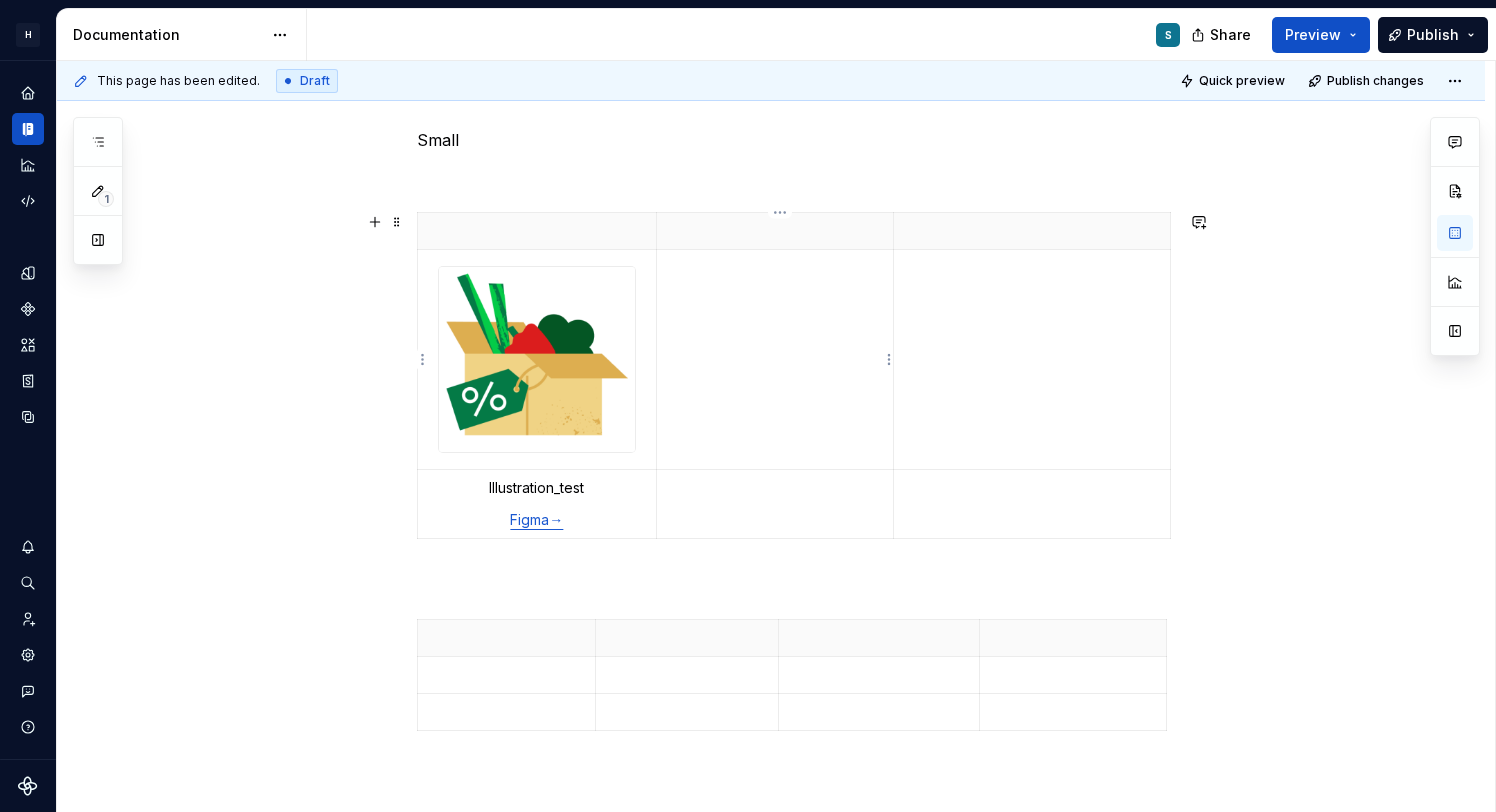 click at bounding box center (775, 360) 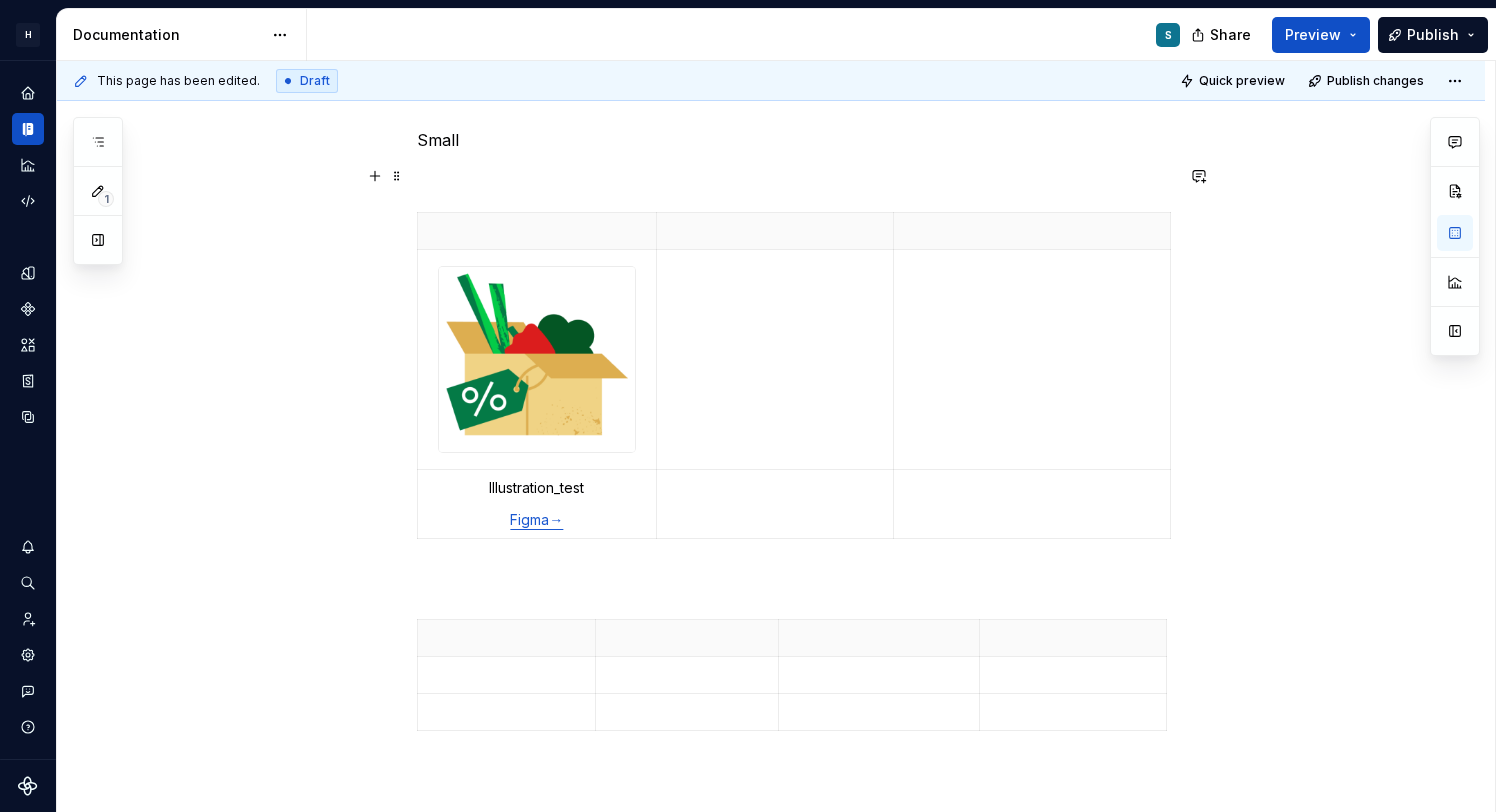 click at bounding box center [795, 176] 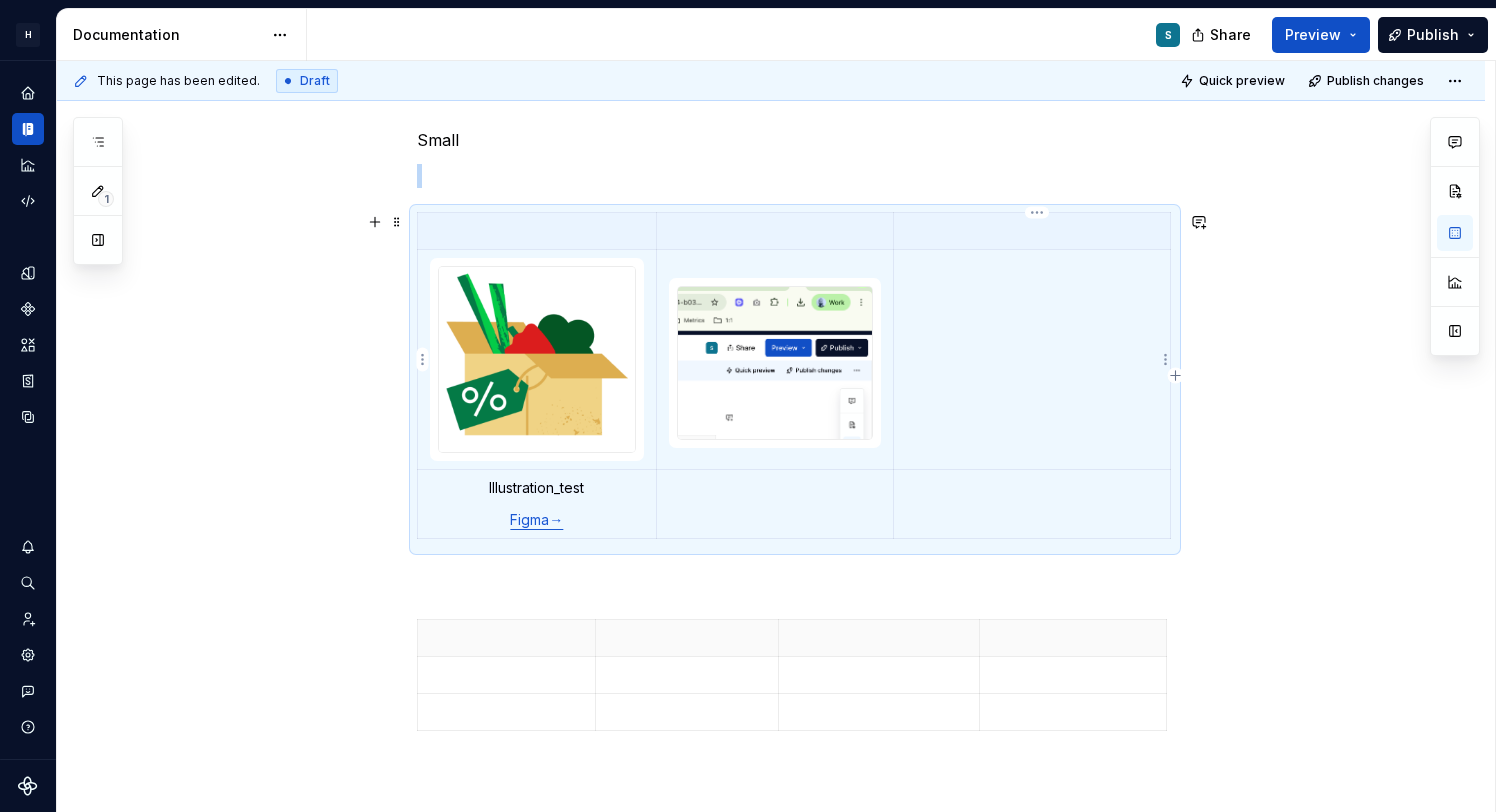 click at bounding box center (1032, 360) 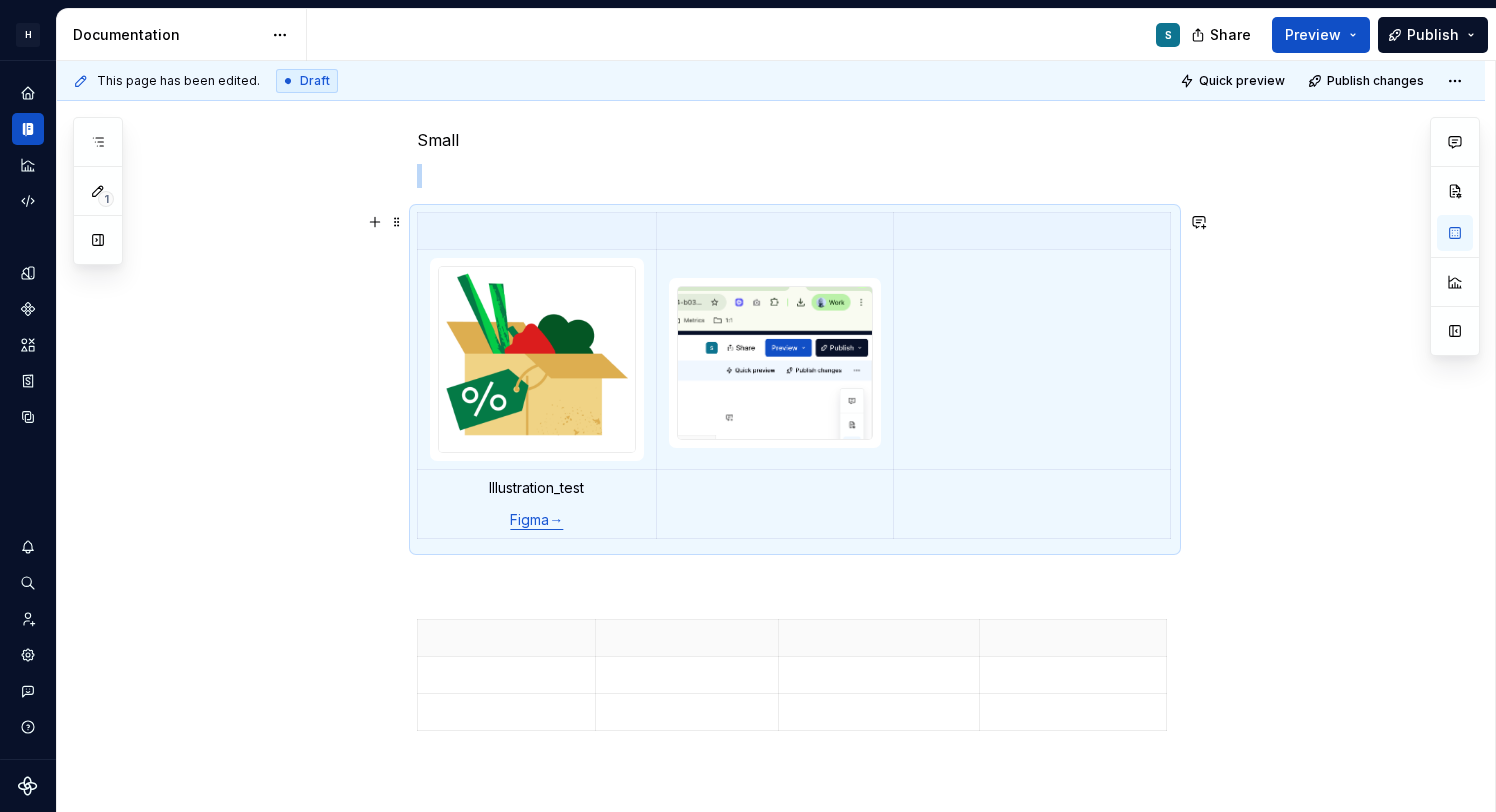 click on "**********" at bounding box center [771, 1181] 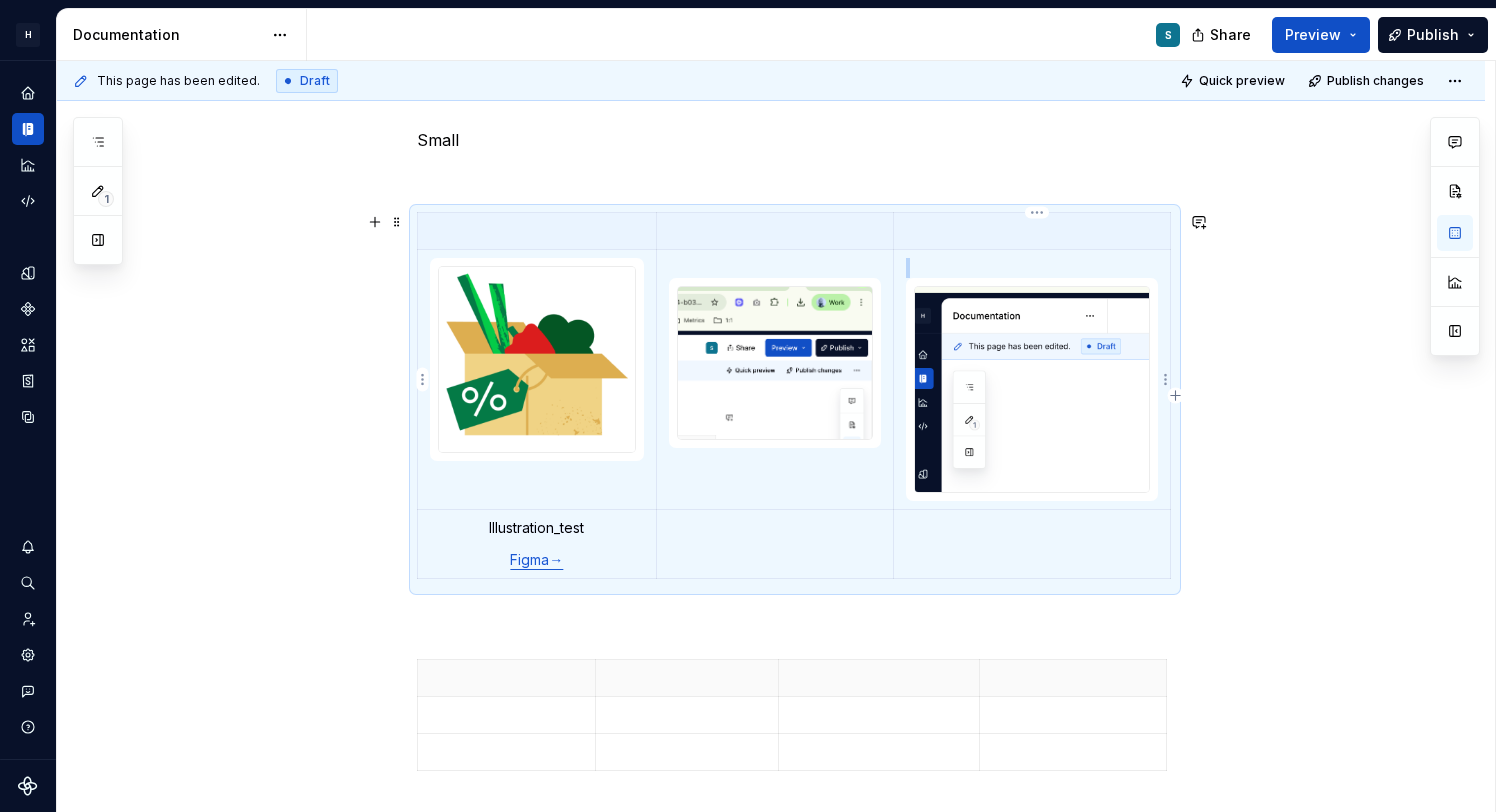 click at bounding box center [1032, 389] 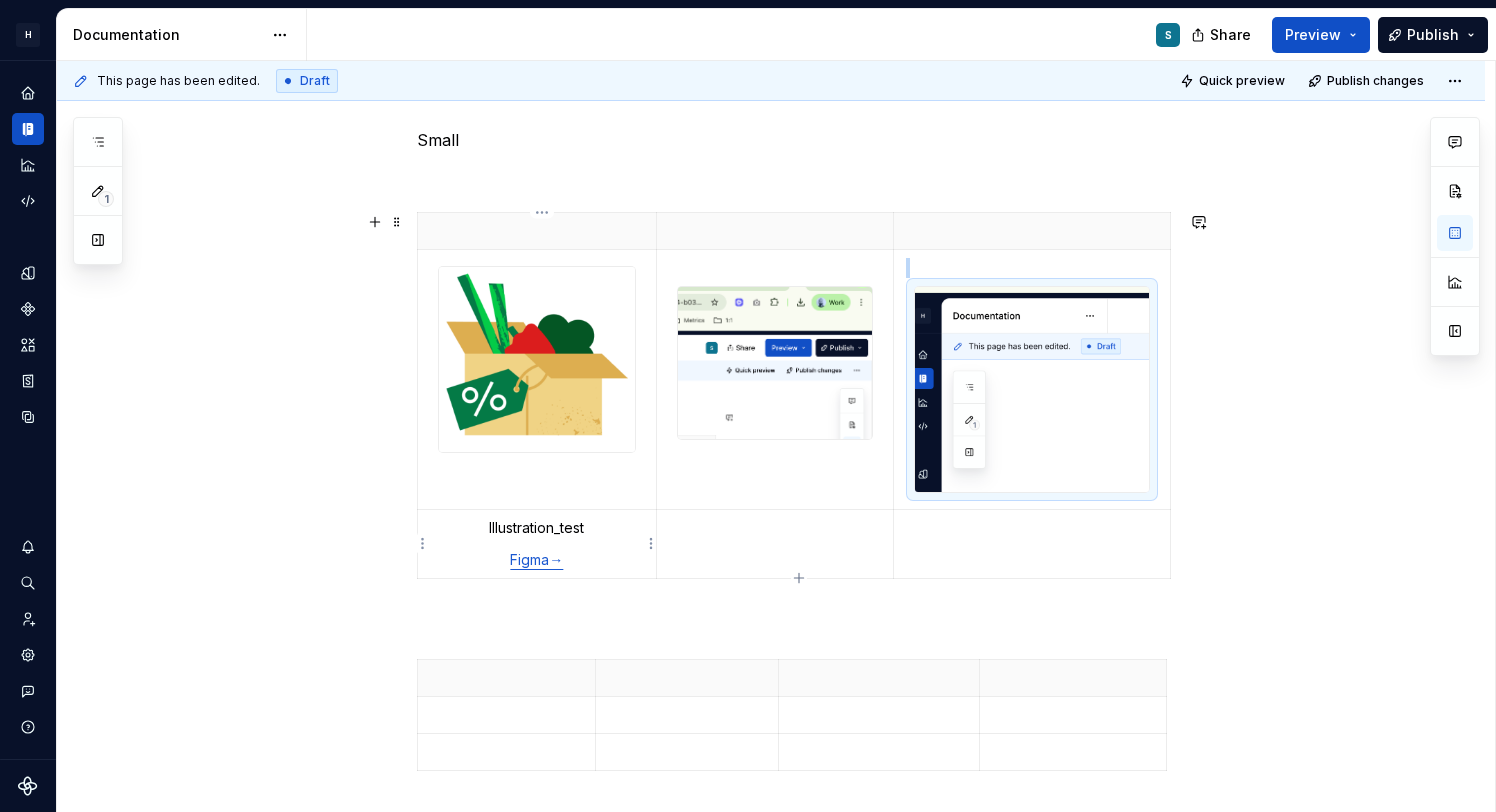 click on "Illustration_test Figma→" at bounding box center [537, 543] 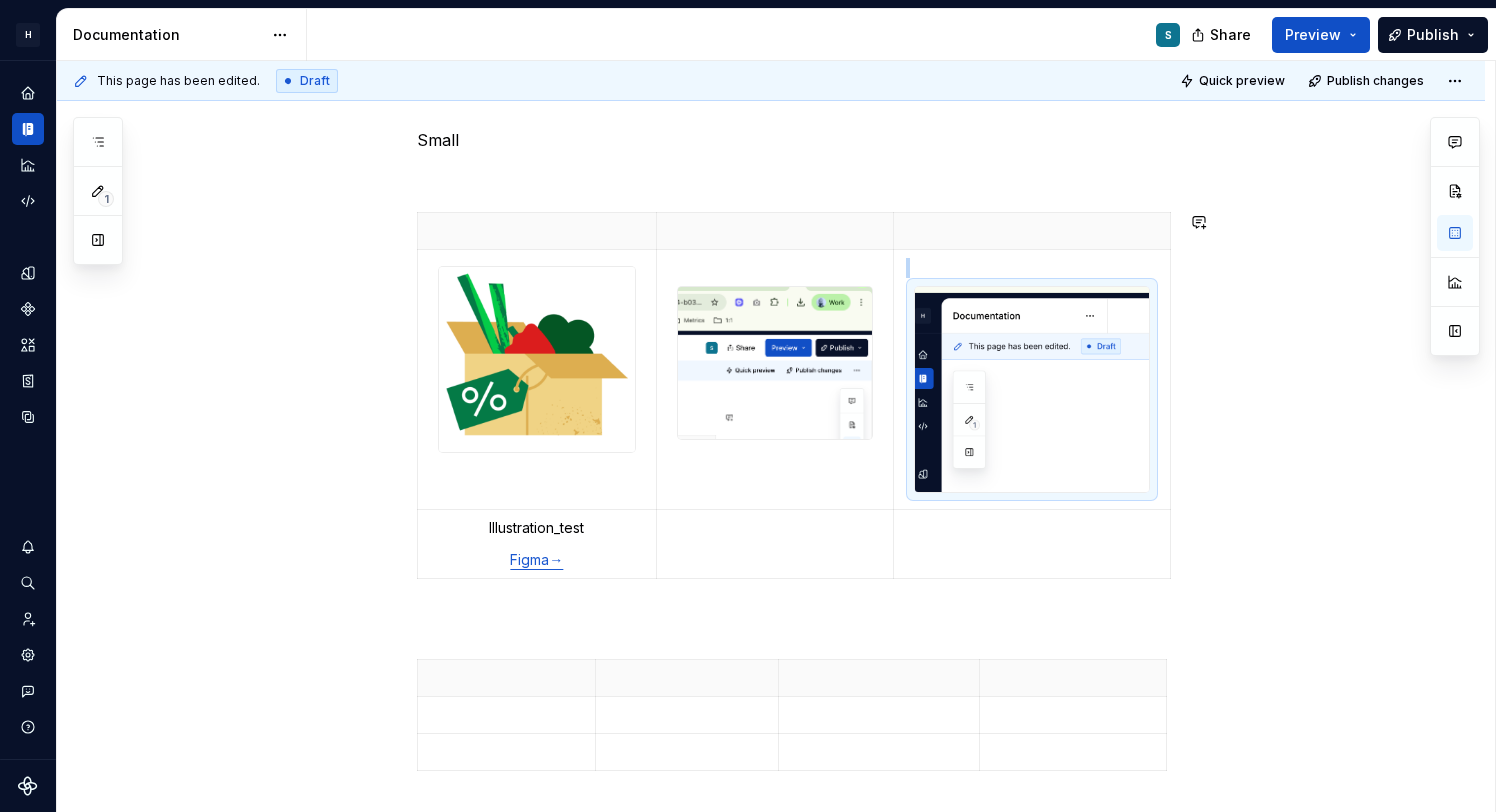click on "**********" at bounding box center (795, 1091) 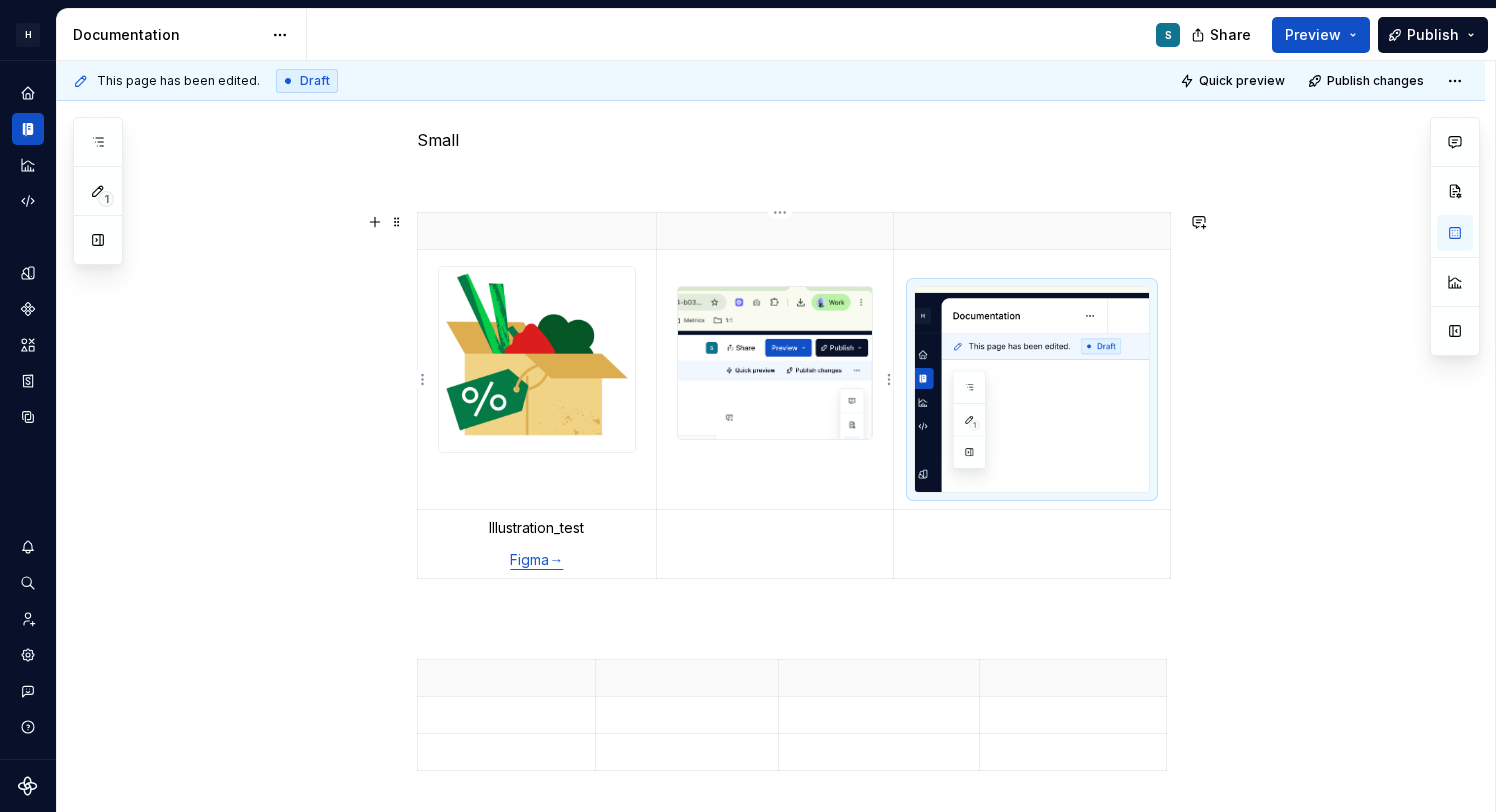 click at bounding box center (775, 363) 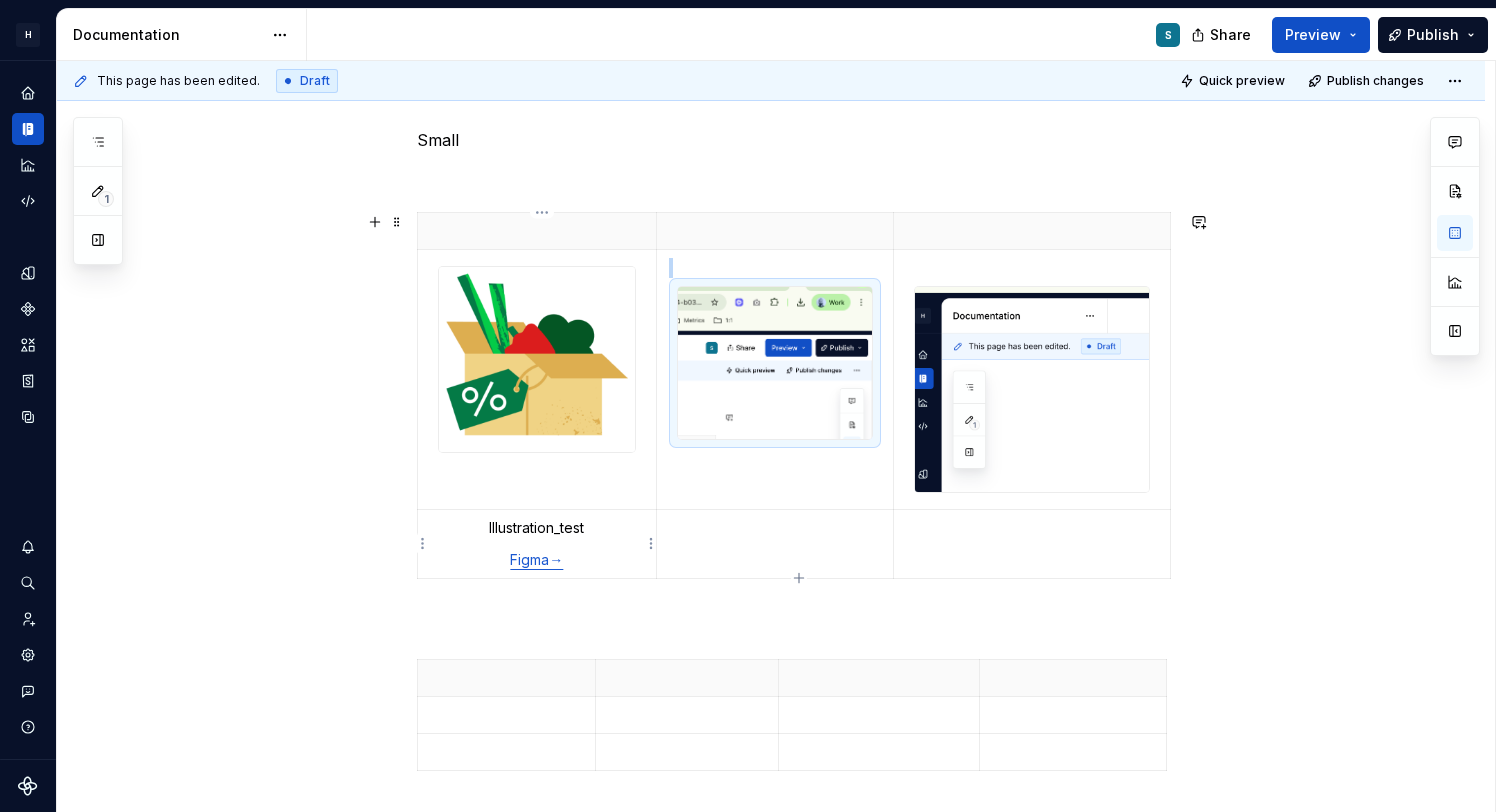 click on "Illustration_test Figma→" at bounding box center [537, 543] 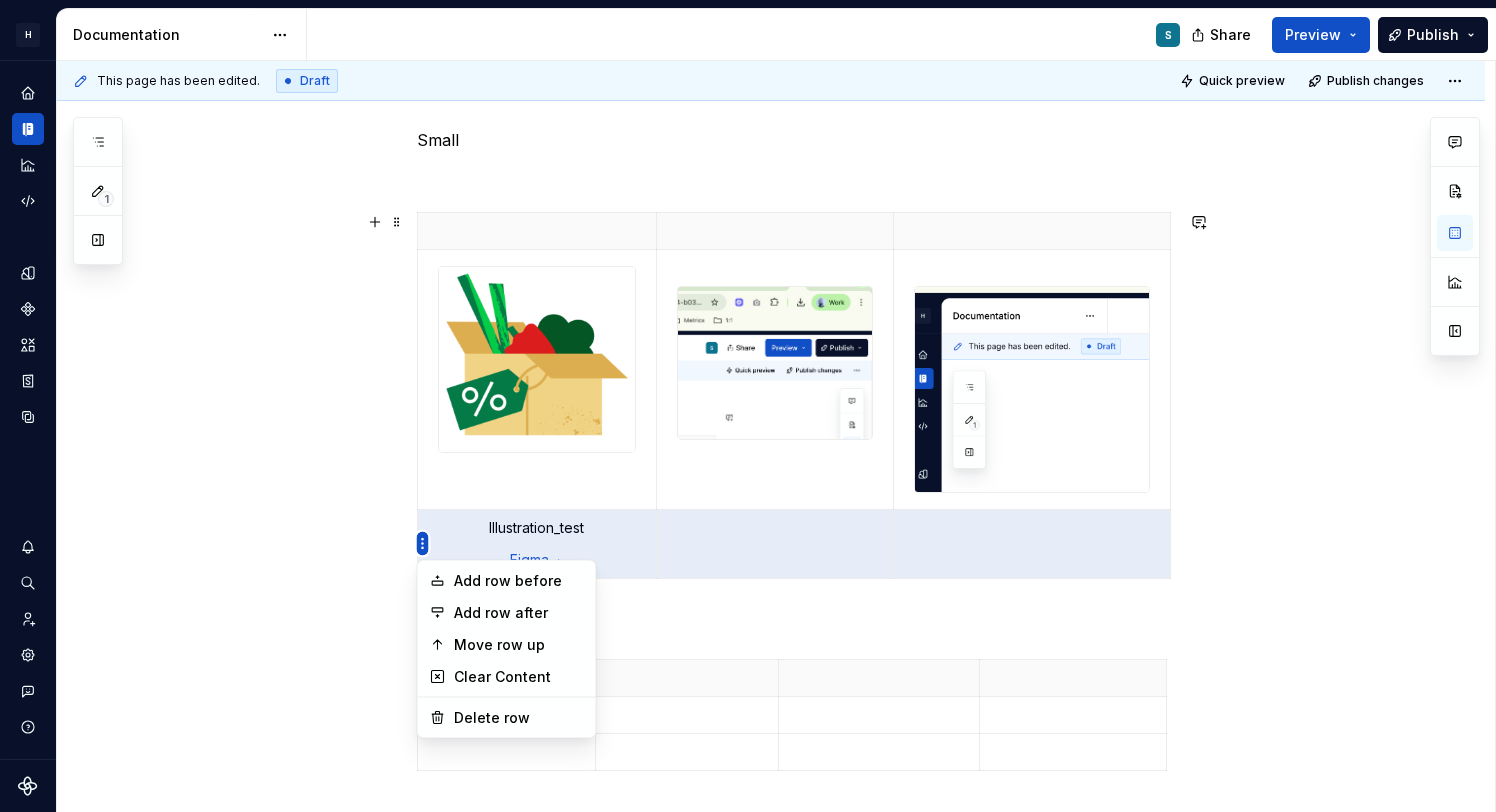 click on "**********" at bounding box center (748, 406) 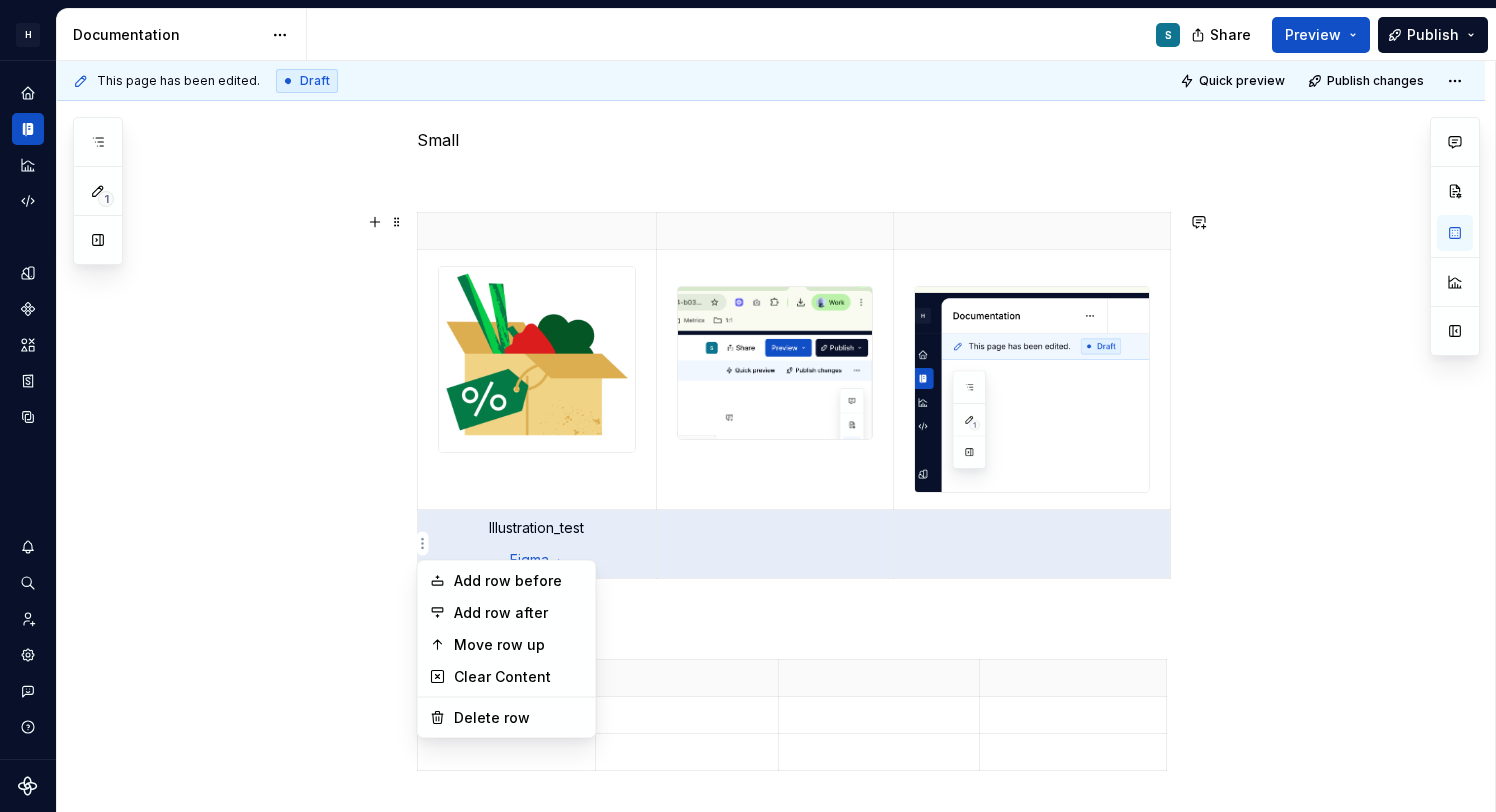 click on "**********" at bounding box center (748, 406) 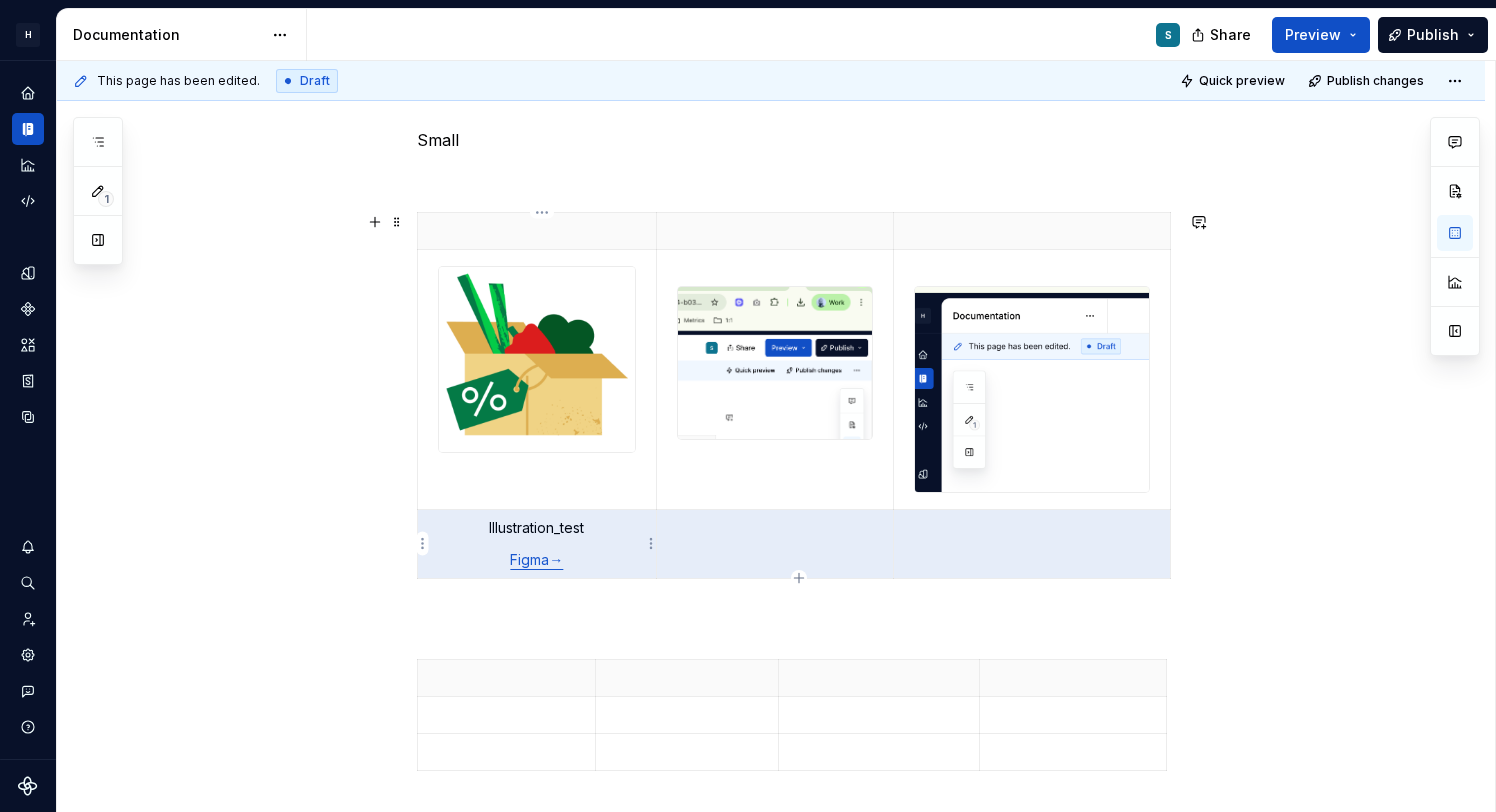drag, startPoint x: 584, startPoint y: 532, endPoint x: 525, endPoint y: 532, distance: 59 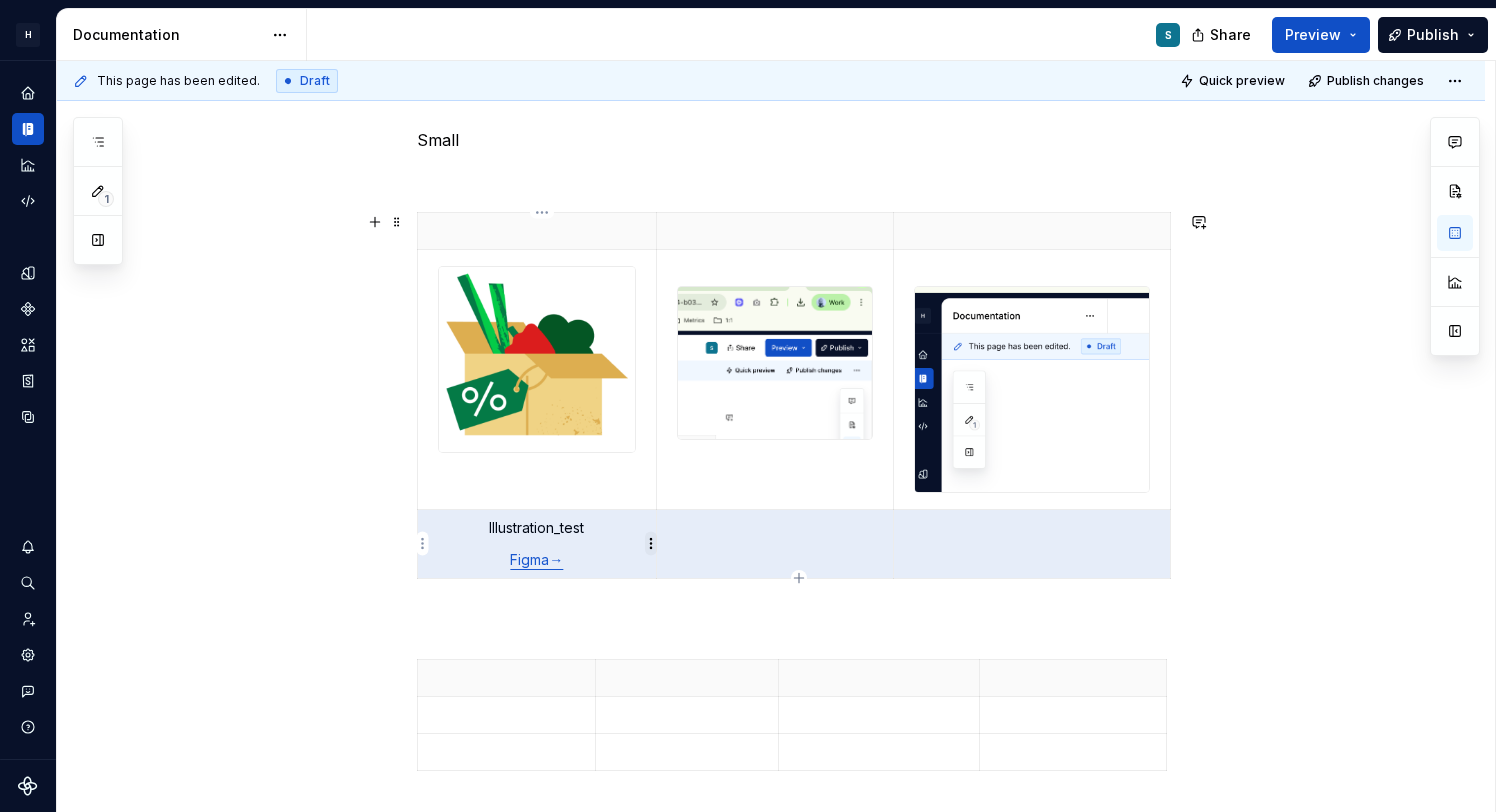 click on "**********" at bounding box center [748, 406] 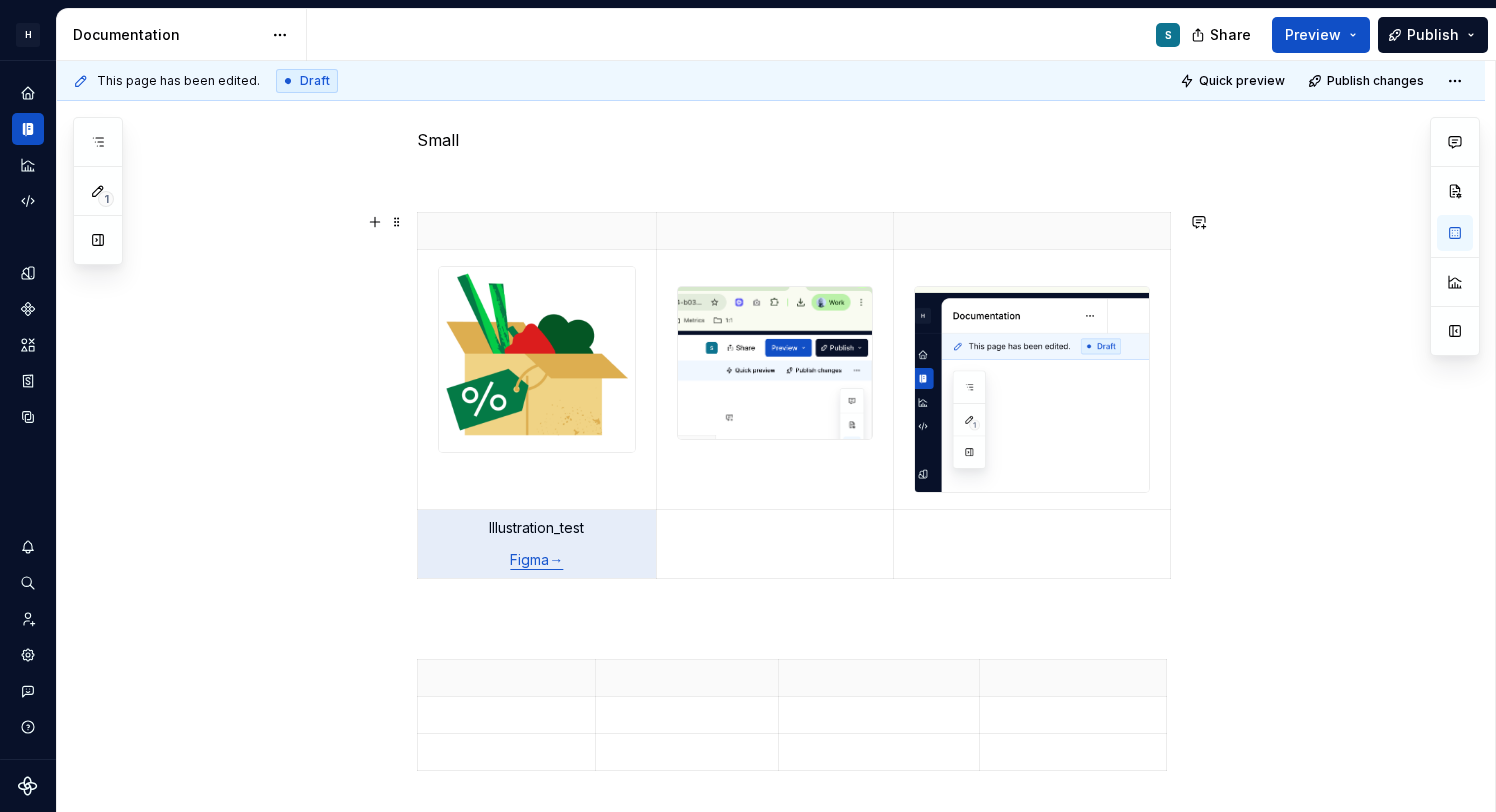 click on "**********" at bounding box center (748, 406) 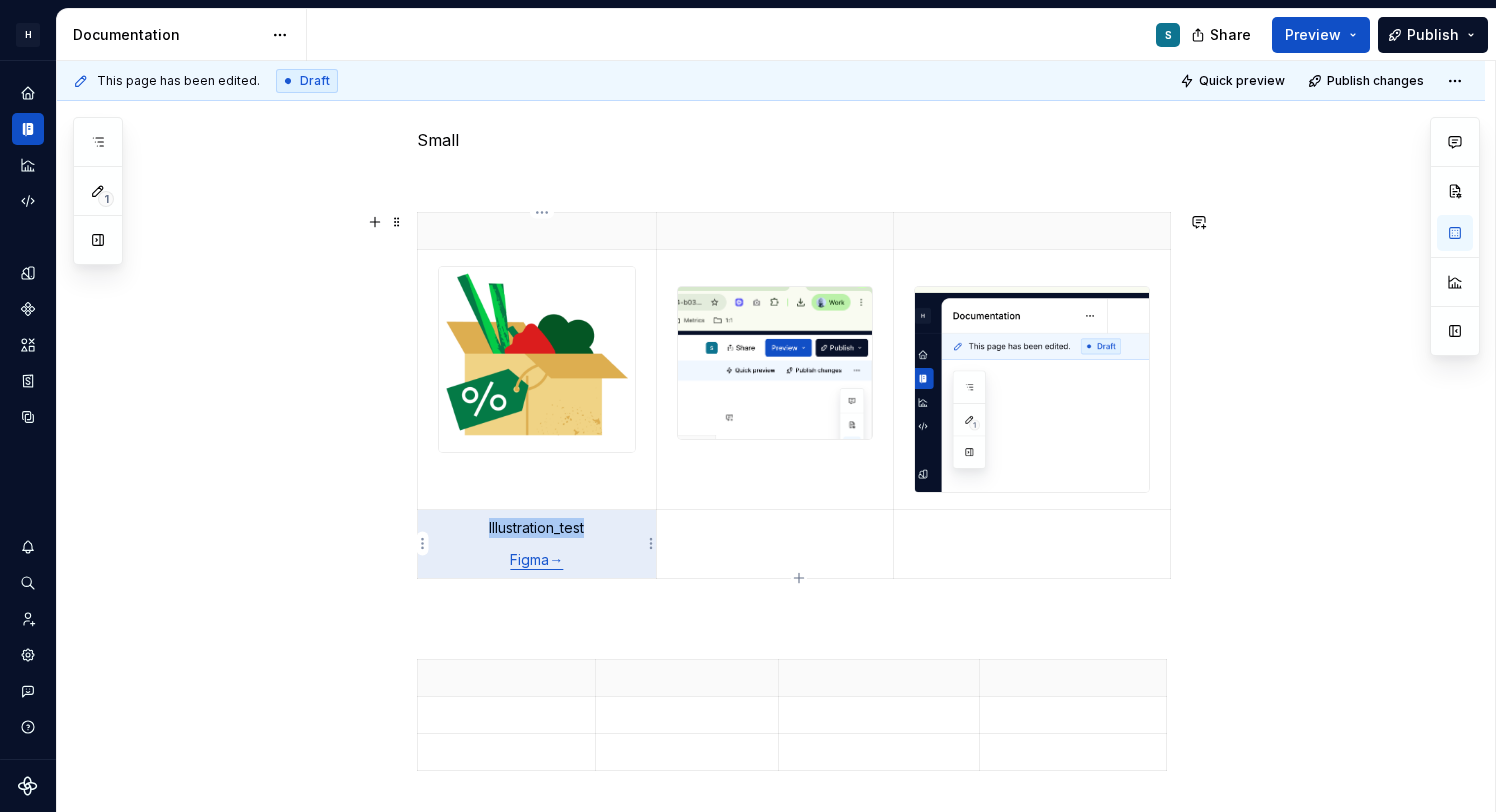 click at bounding box center [775, 528] 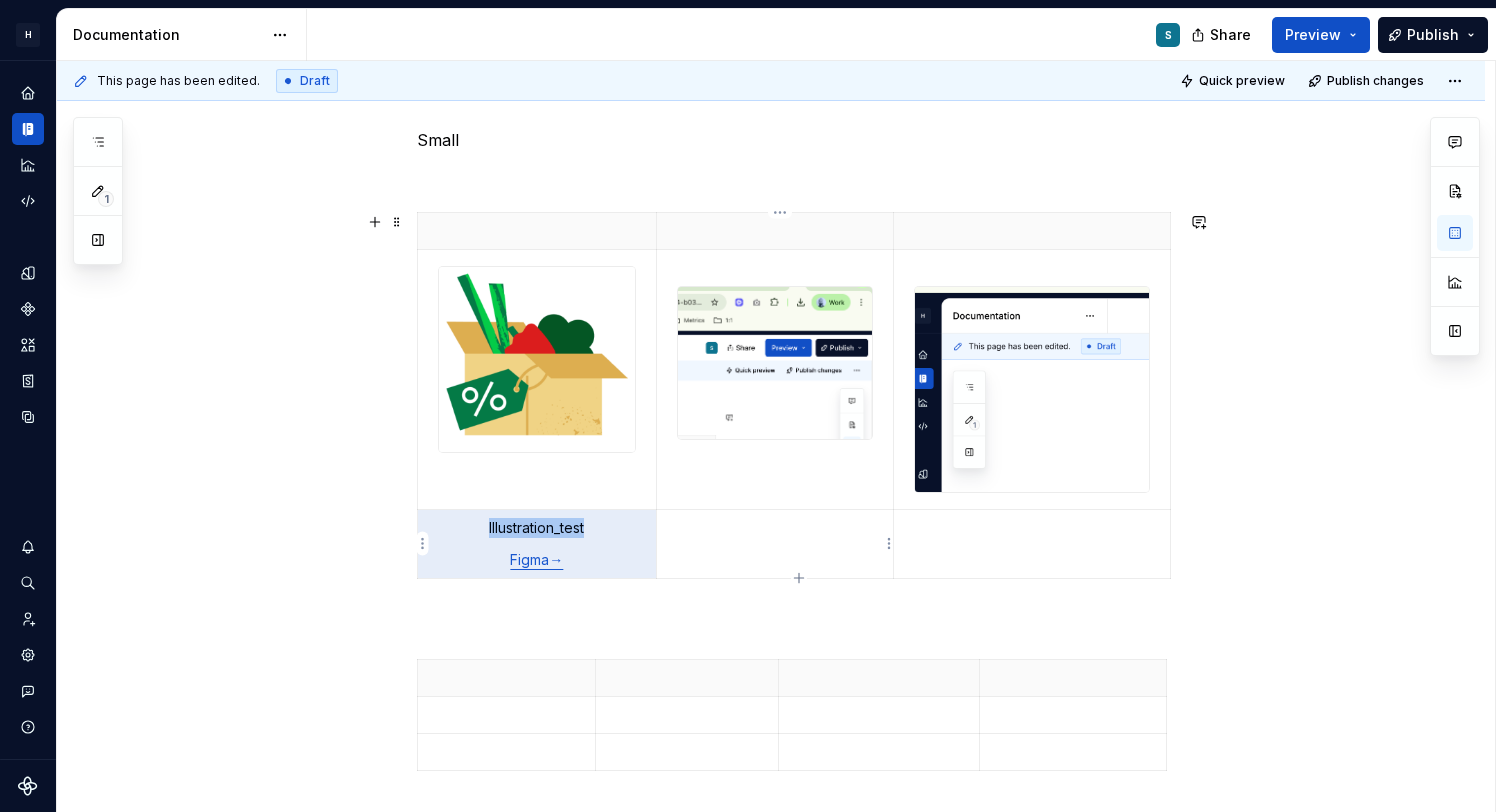 click at bounding box center (775, 528) 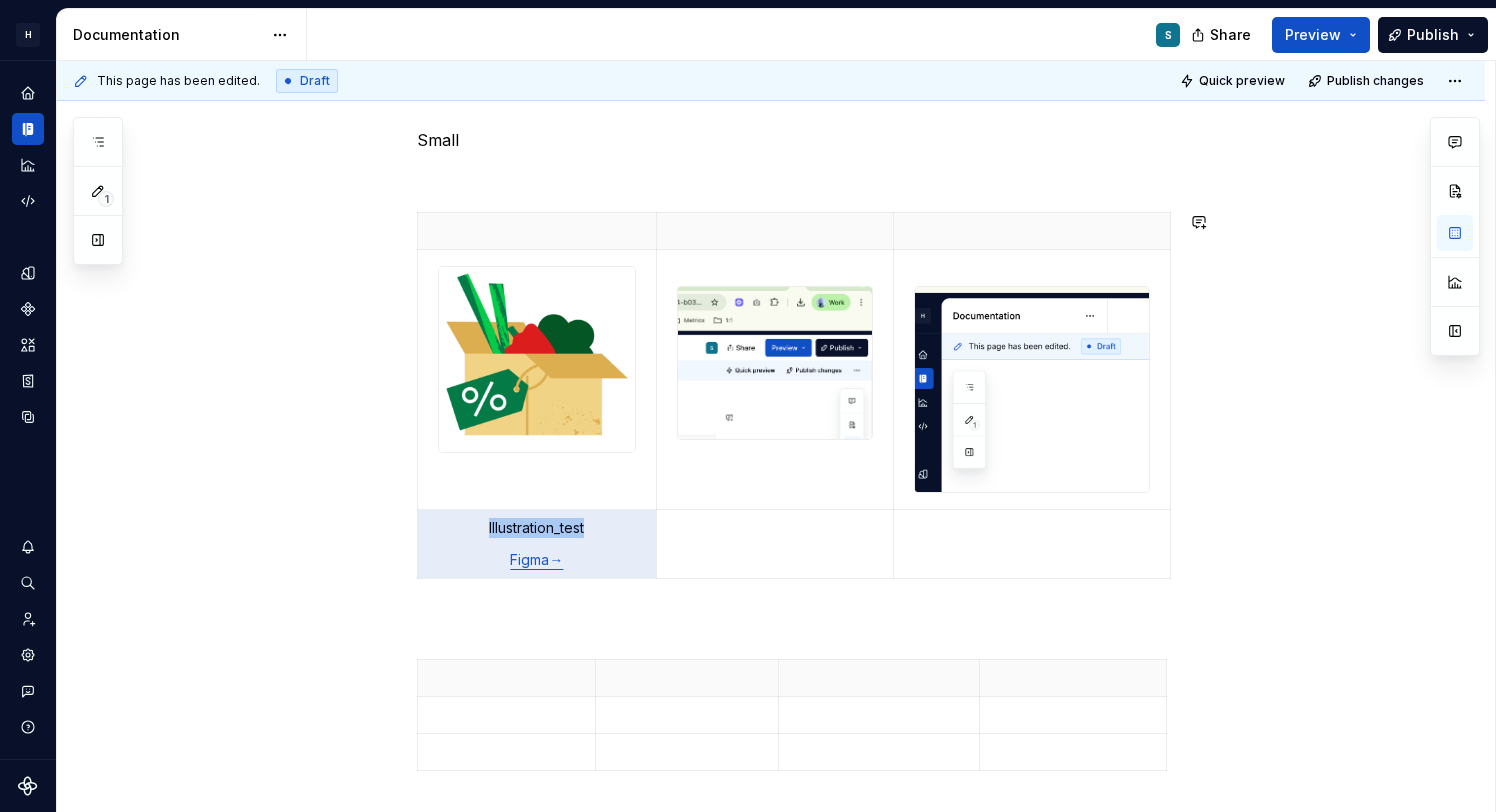 click on "**********" at bounding box center (795, 1091) 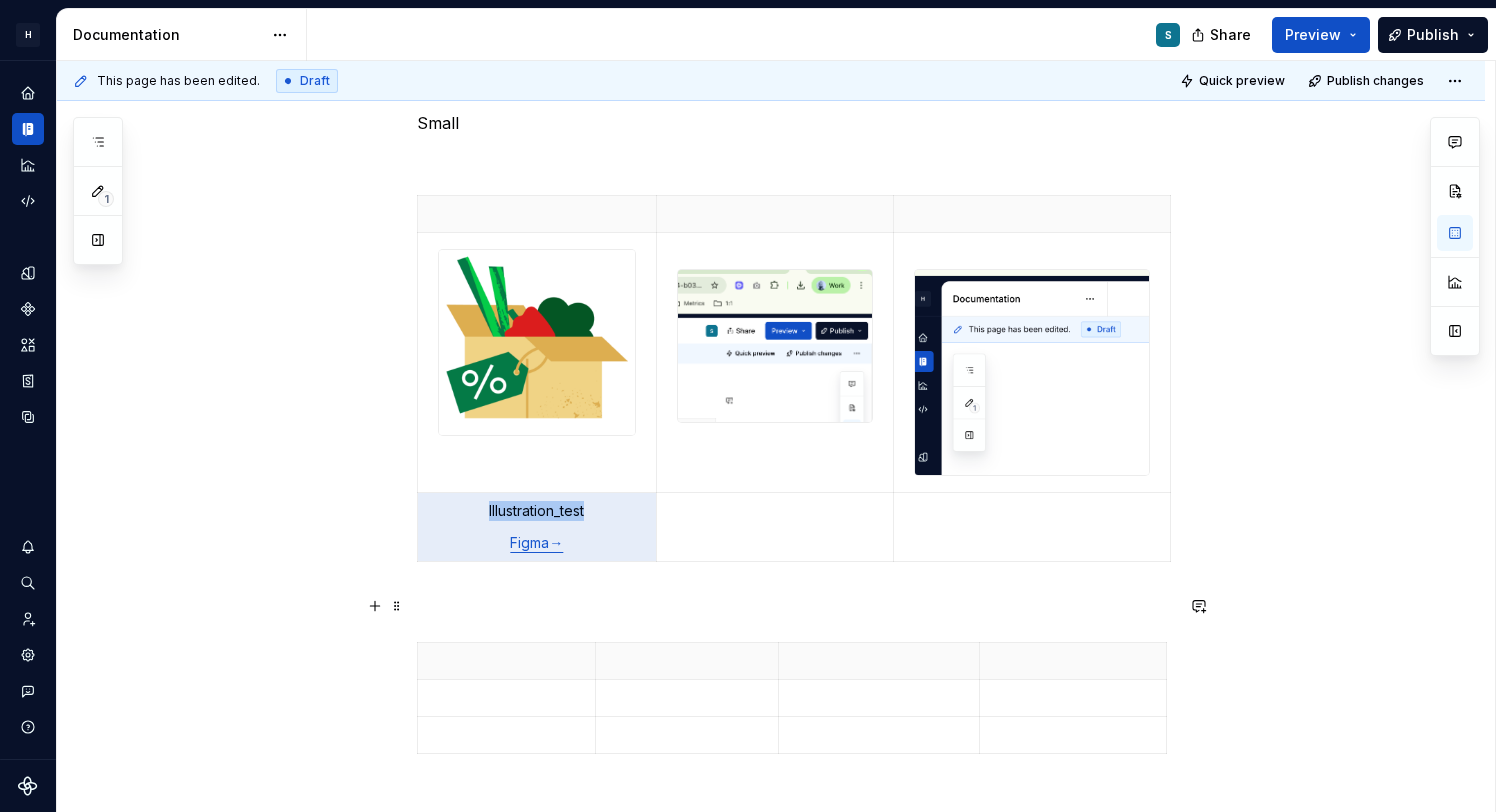 scroll, scrollTop: 329, scrollLeft: 0, axis: vertical 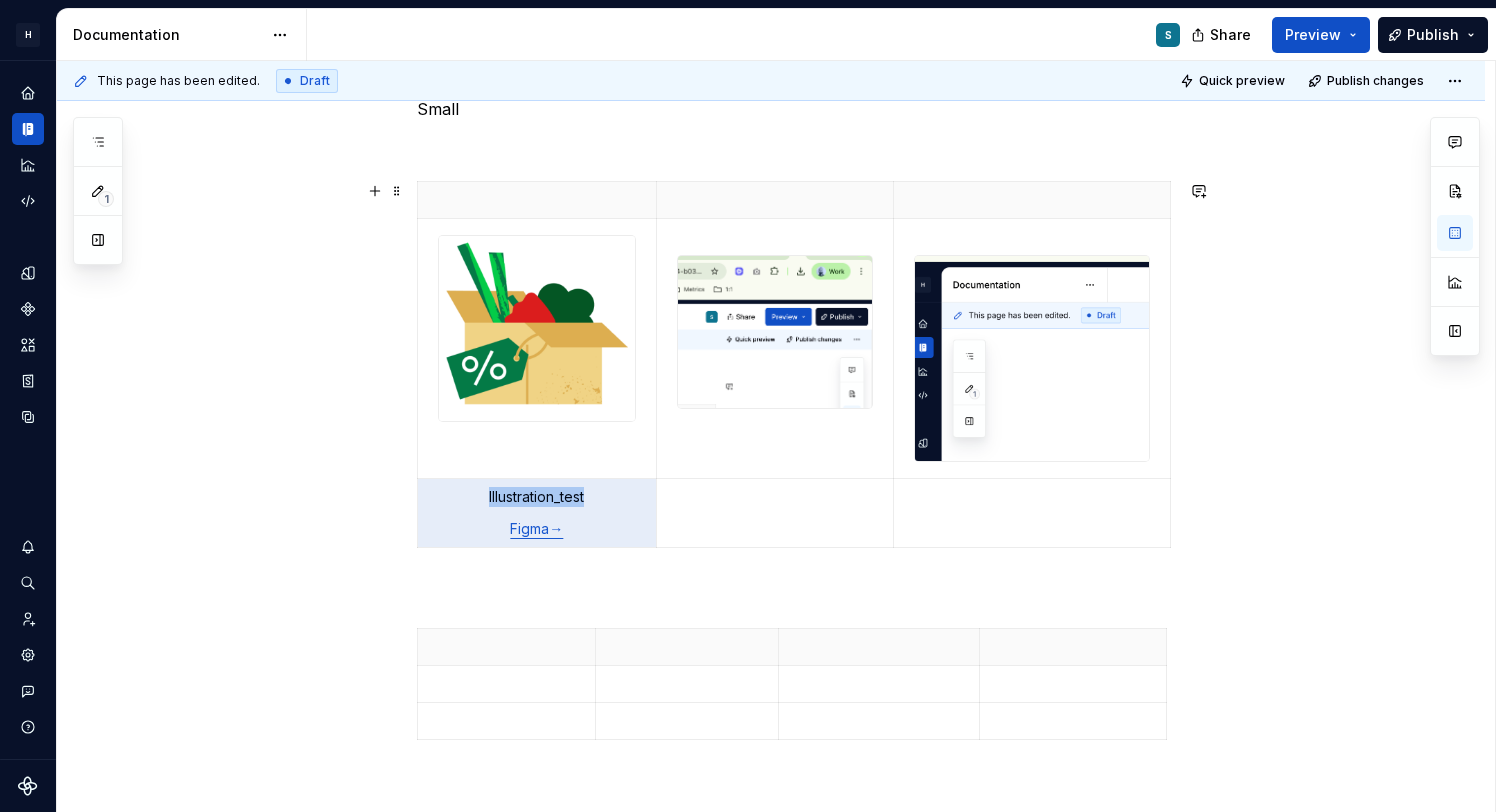 click on "**********" at bounding box center [771, 1169] 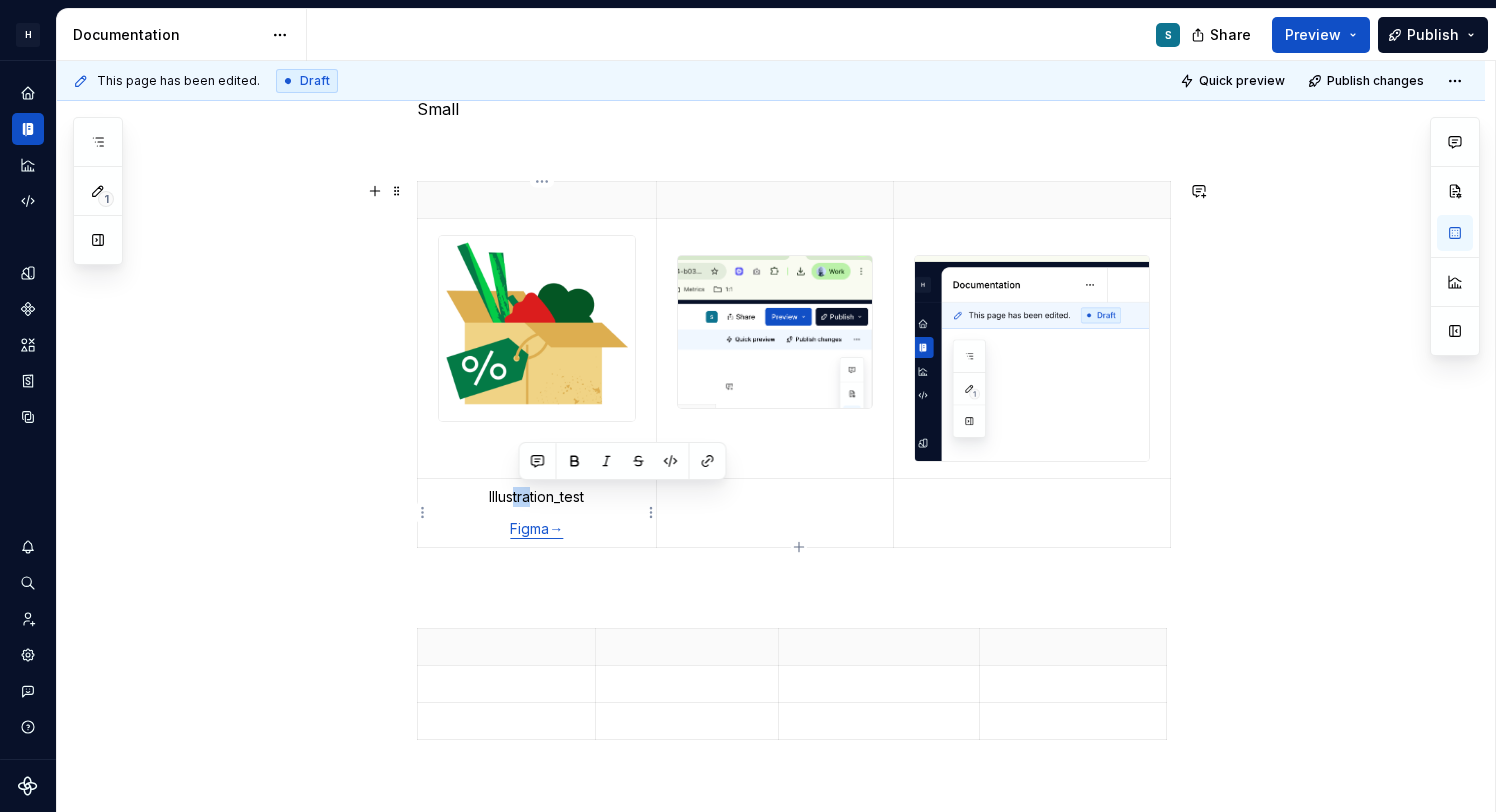 drag, startPoint x: 519, startPoint y: 499, endPoint x: 535, endPoint y: 499, distance: 16 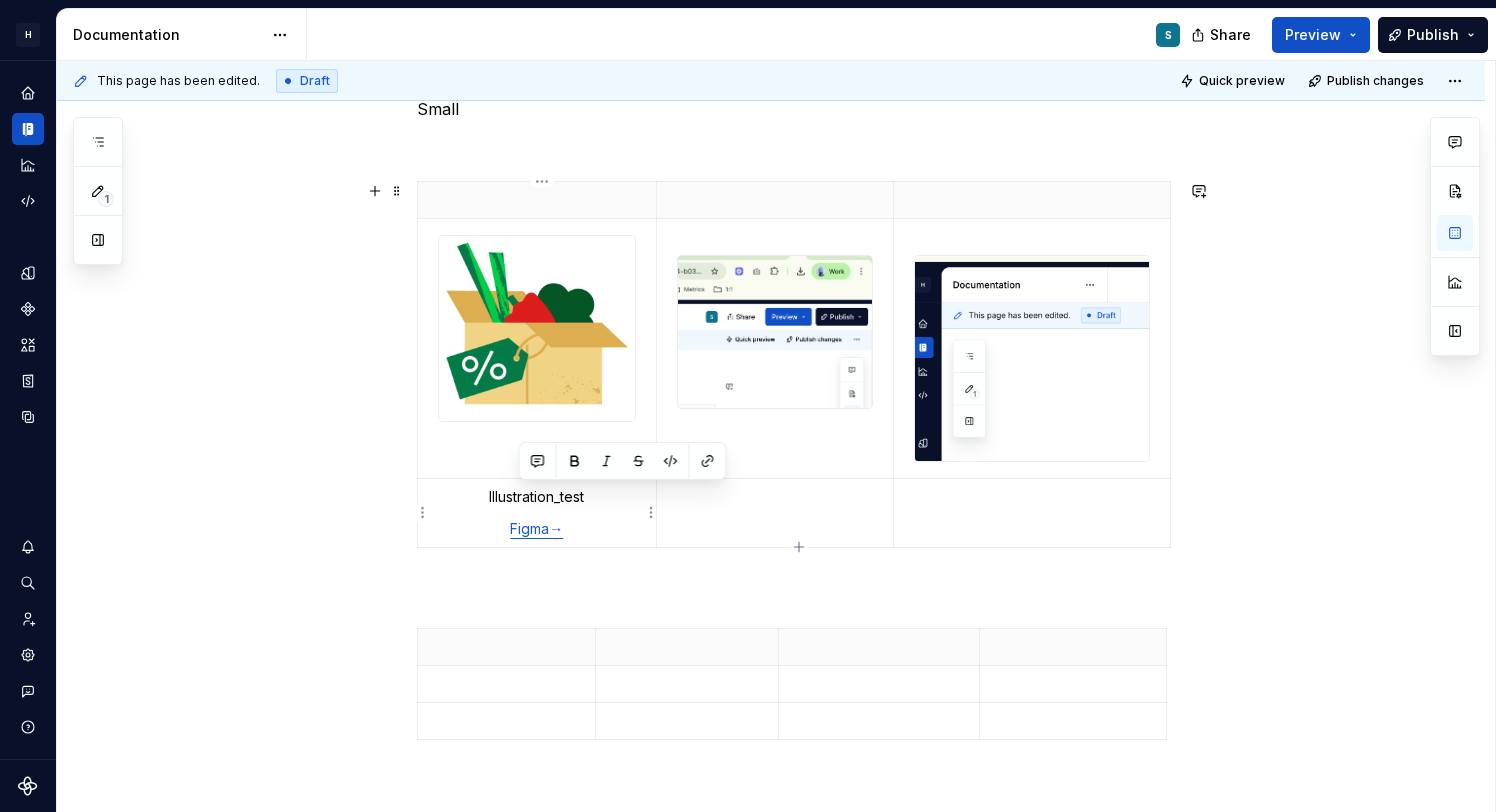 click on "Illustration_test Figma→" at bounding box center [537, 512] 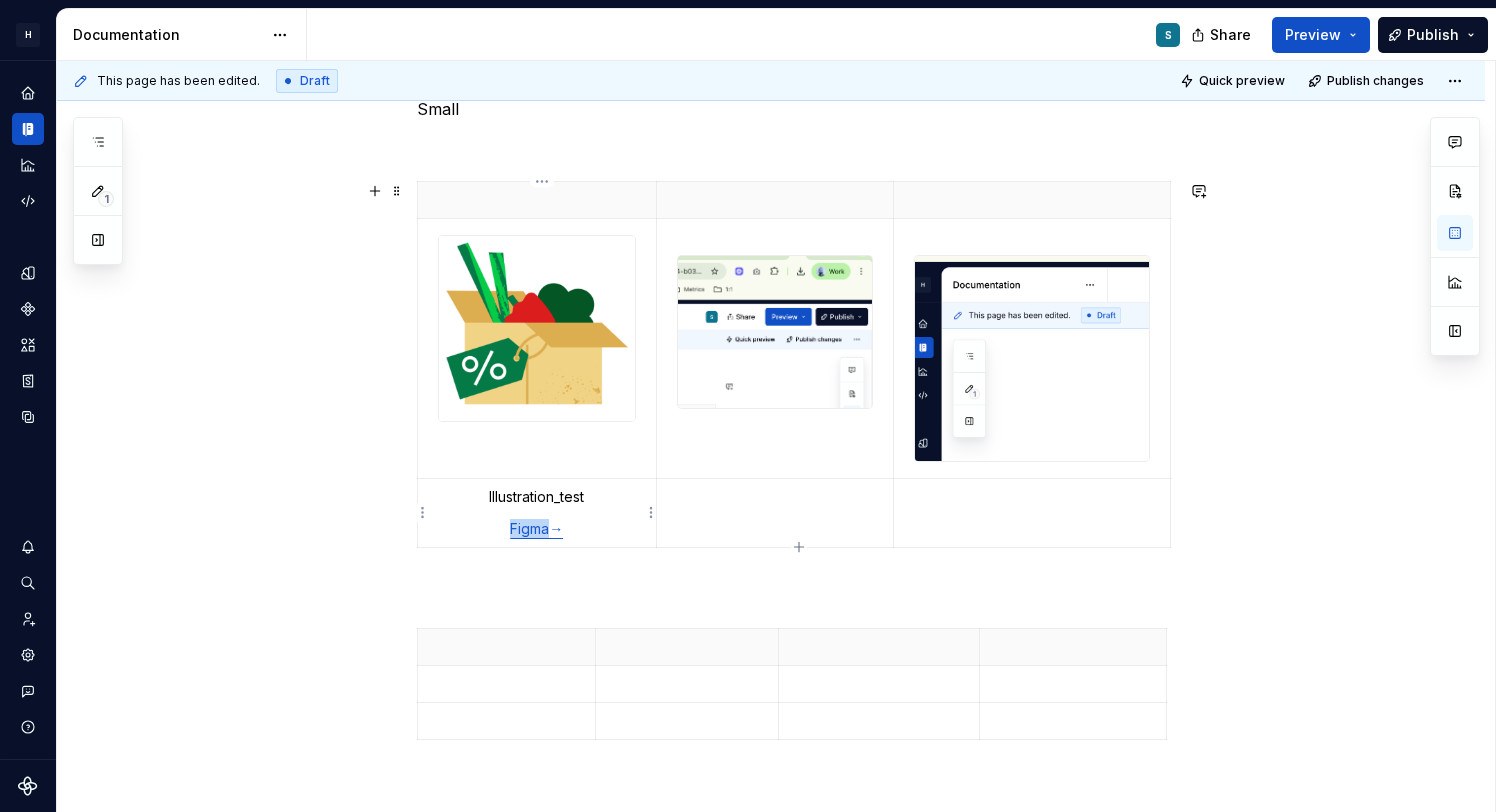 click on "Illustration_test Figma→" at bounding box center [537, 512] 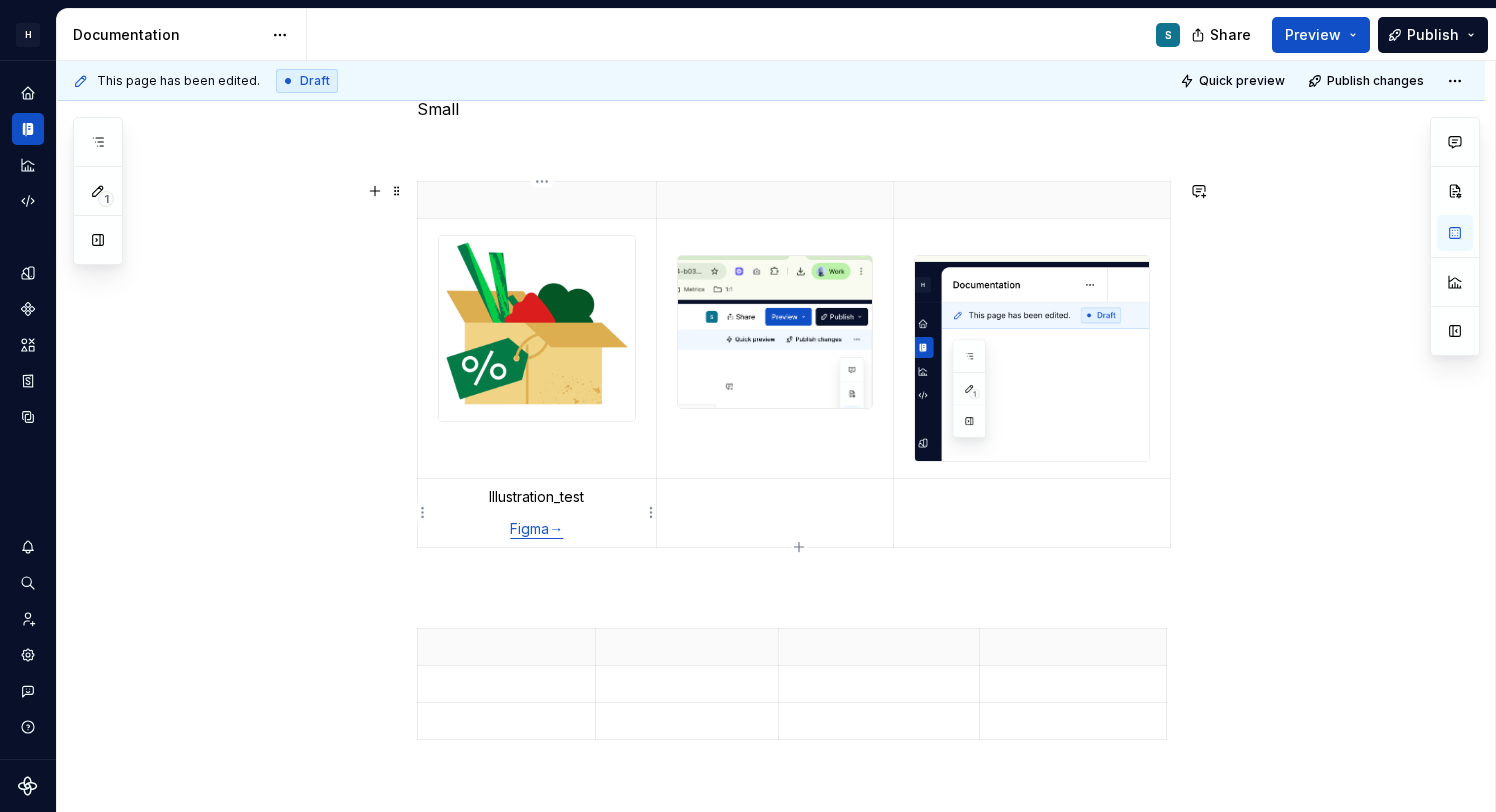 click on "Illustration_test" at bounding box center [537, 497] 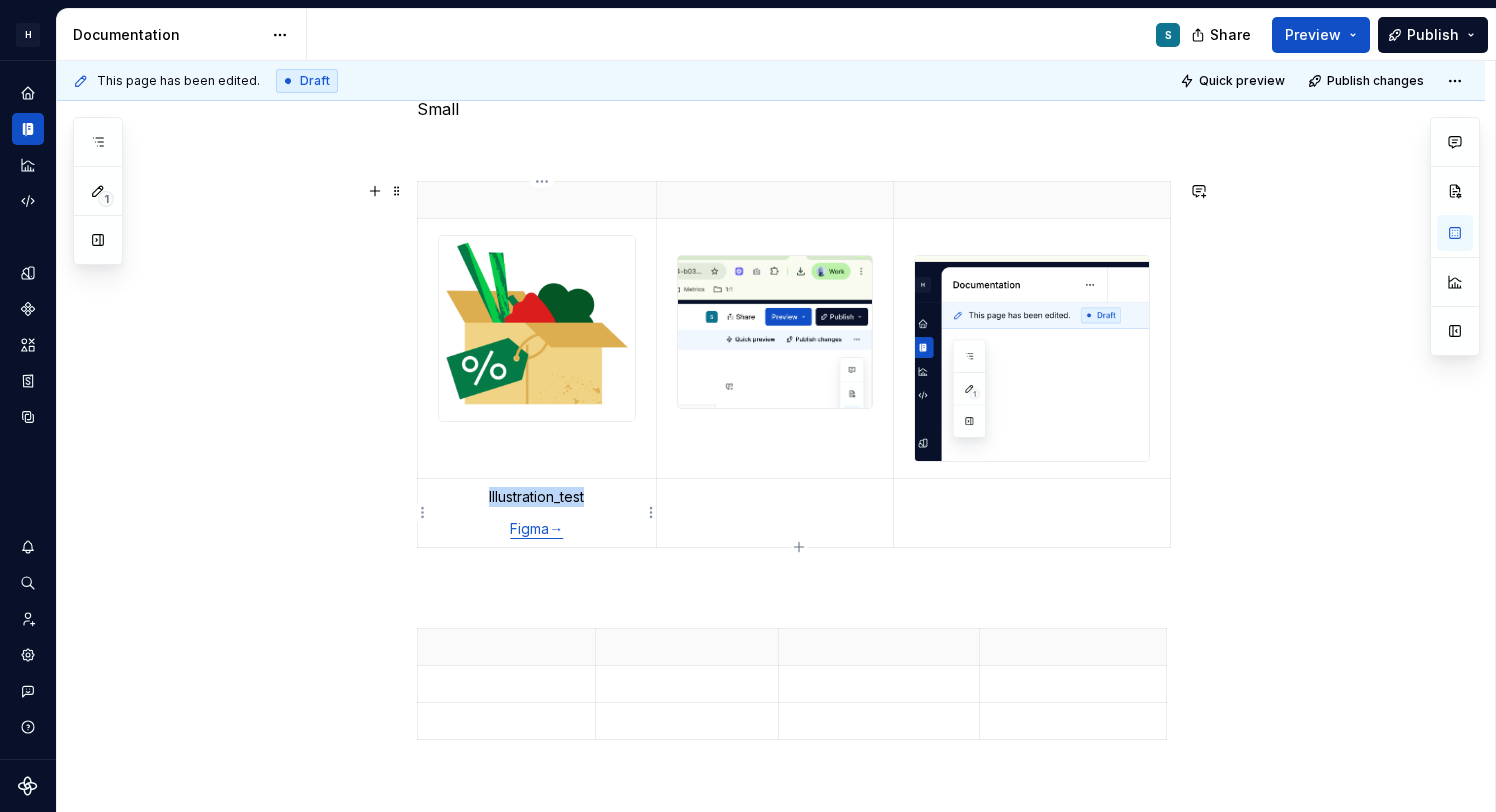 click on "Illustration_test" at bounding box center [537, 497] 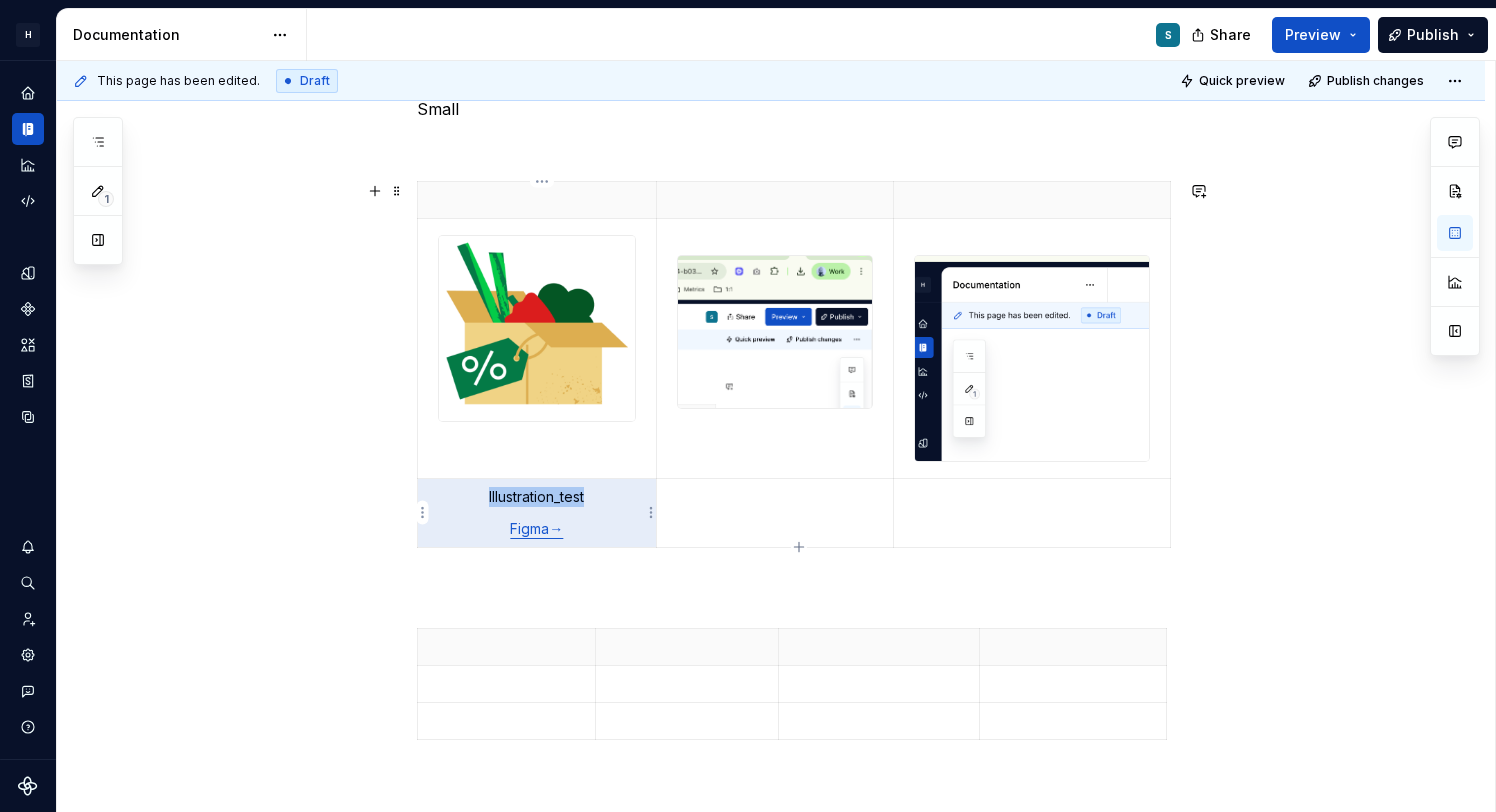 click on "Illustration_test" at bounding box center [537, 497] 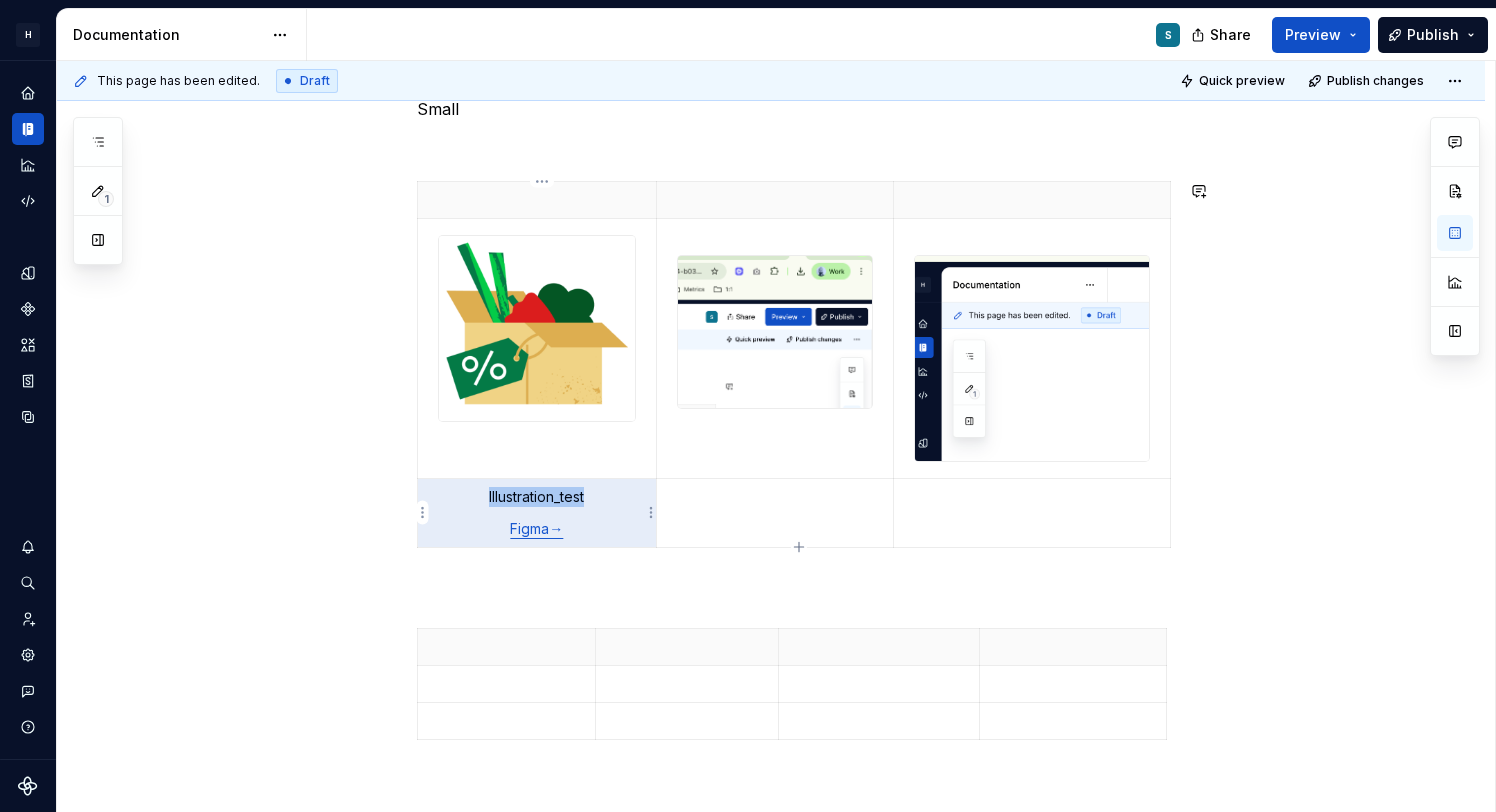 copy on "Illustration_test" 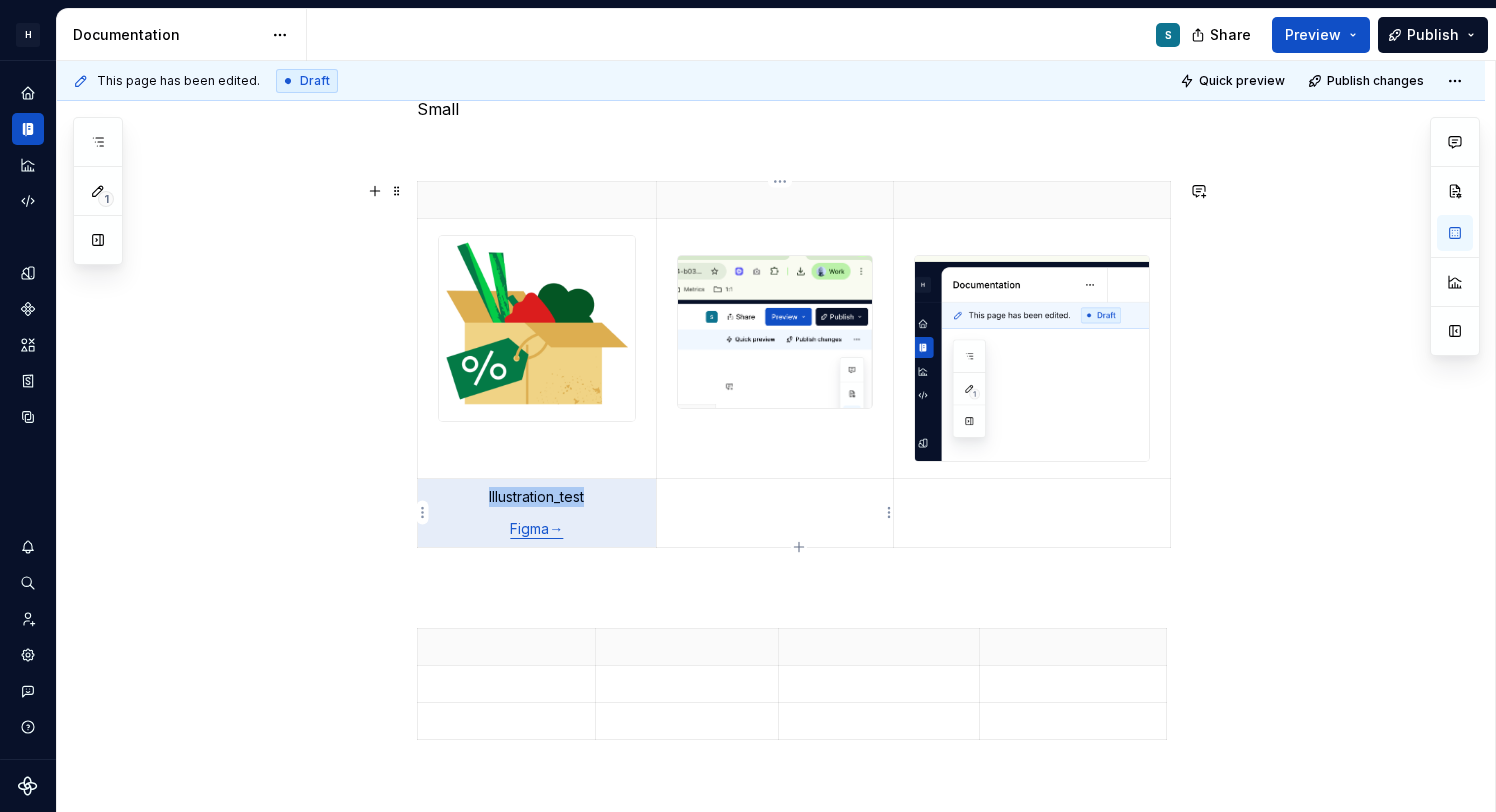 click at bounding box center (775, 512) 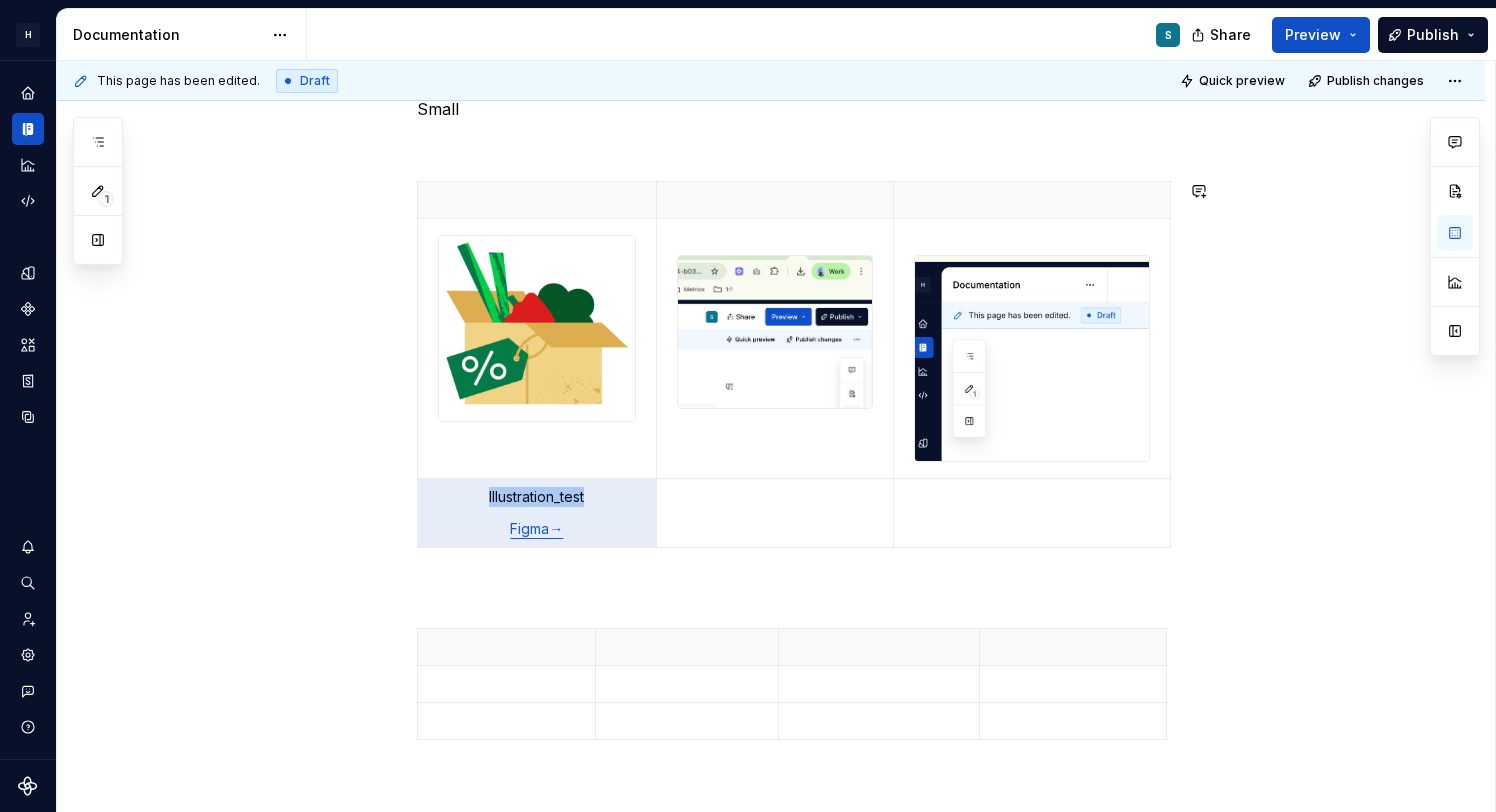 click on "**********" at bounding box center [795, 1060] 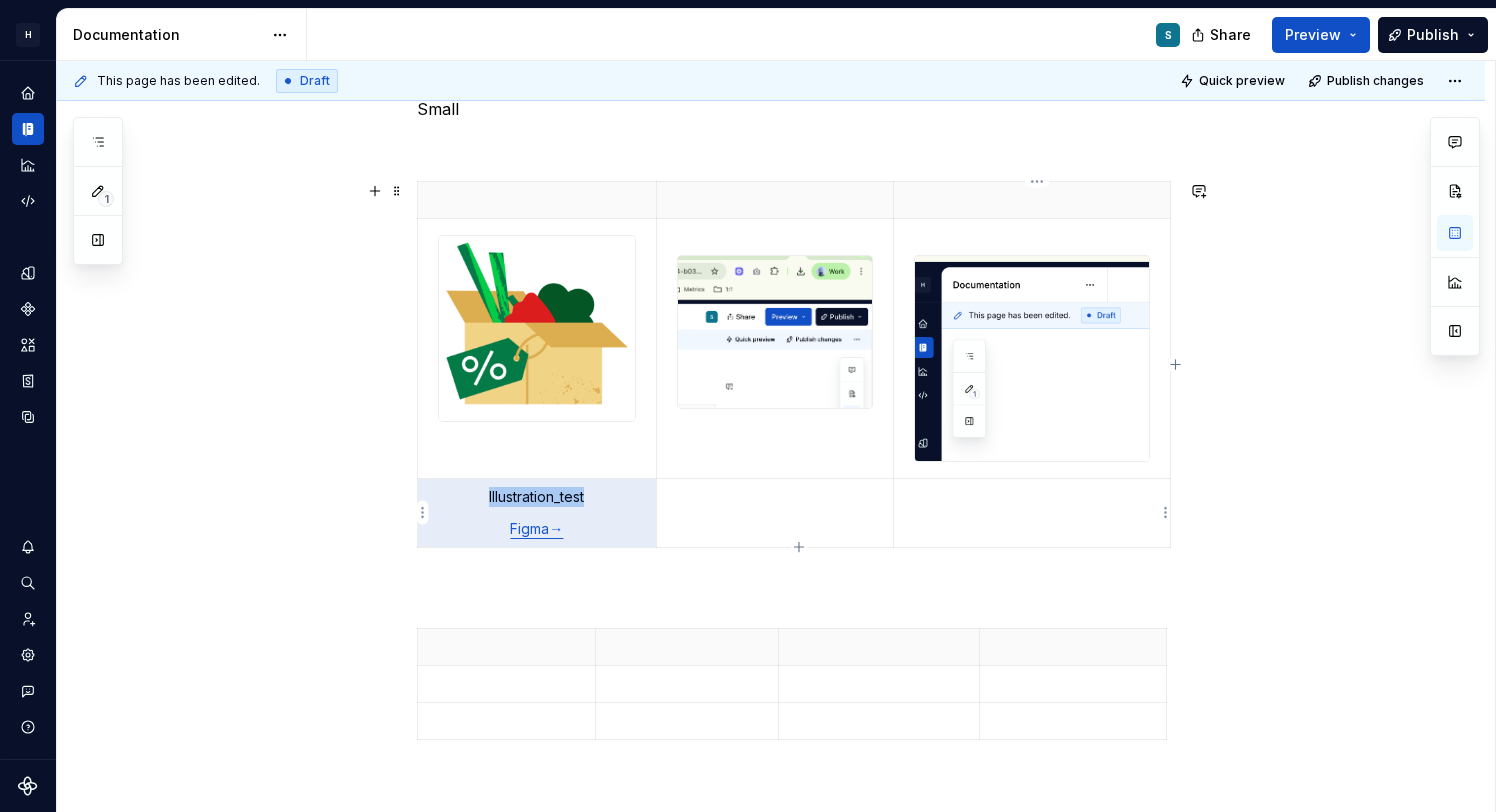 click at bounding box center (1032, 512) 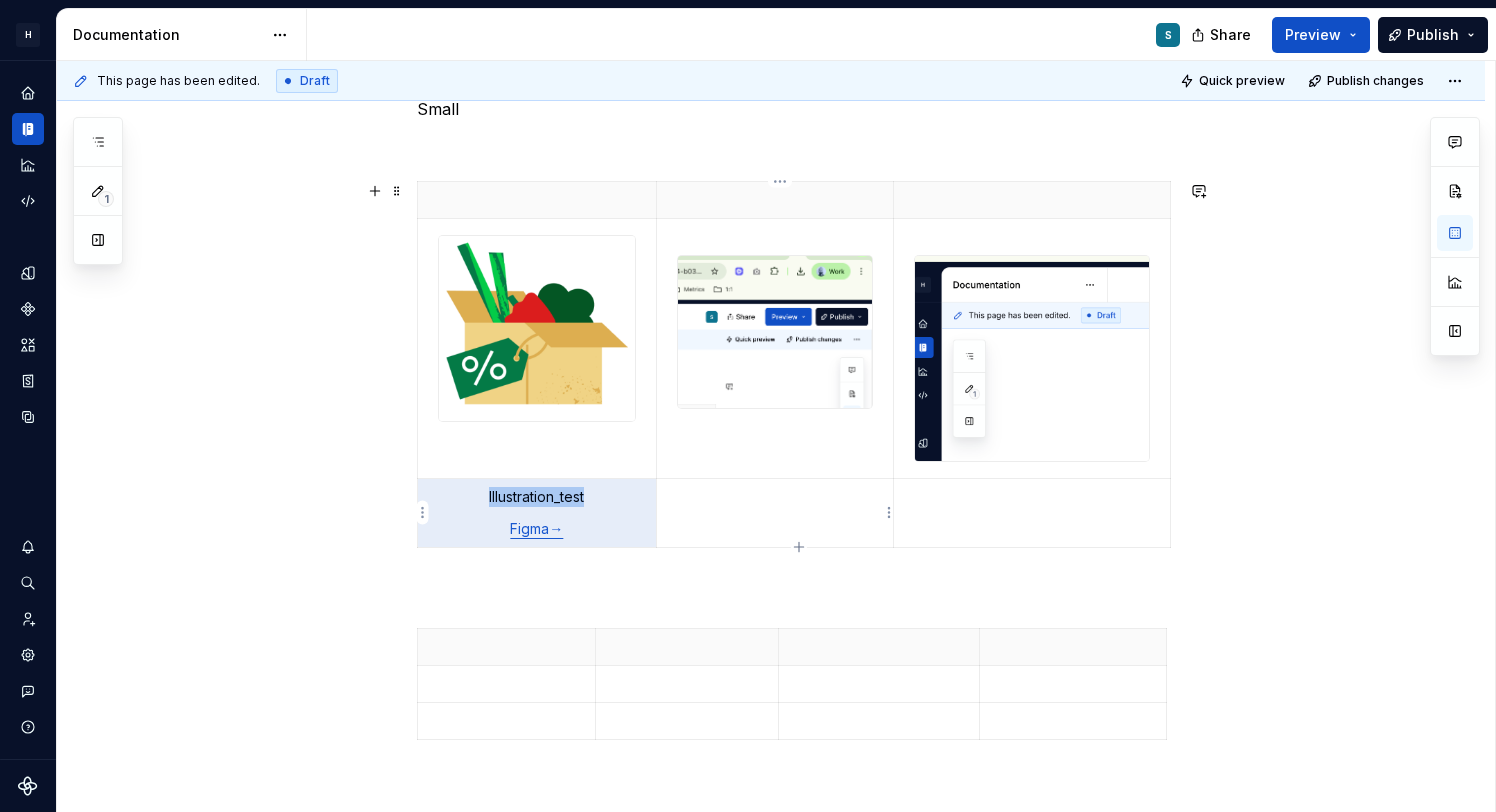 click at bounding box center [775, 512] 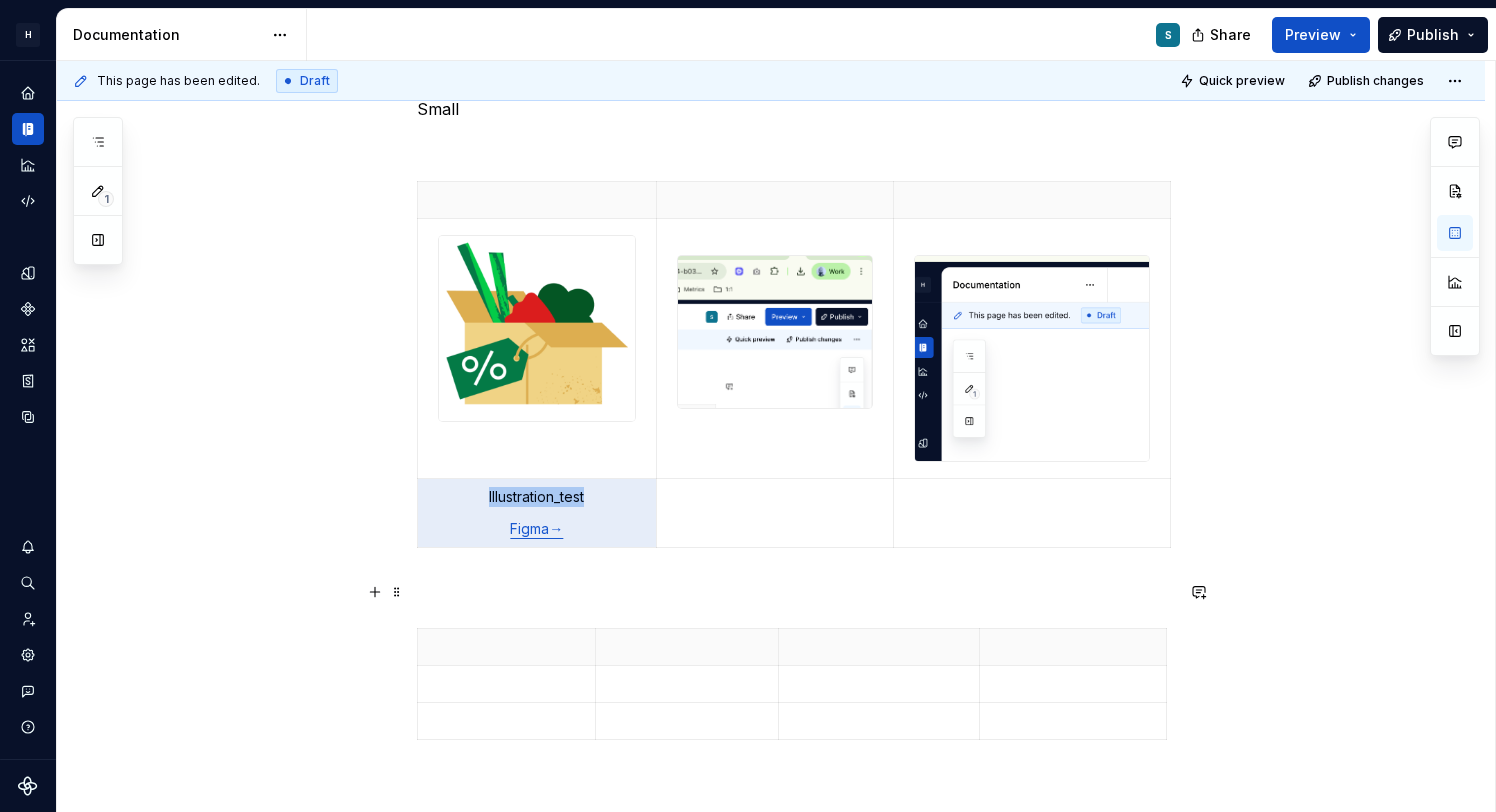 click at bounding box center (795, 592) 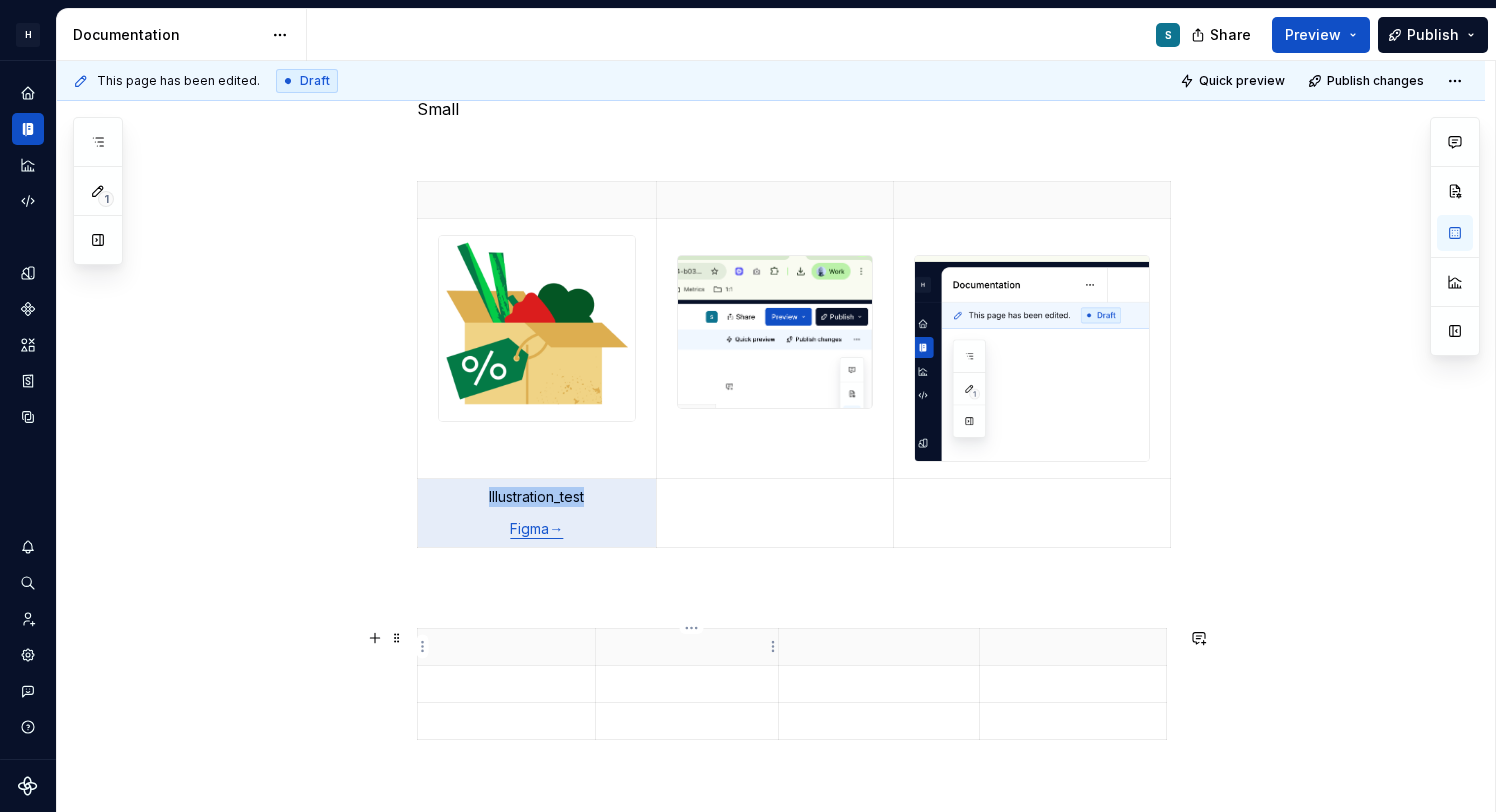 click at bounding box center (686, 646) 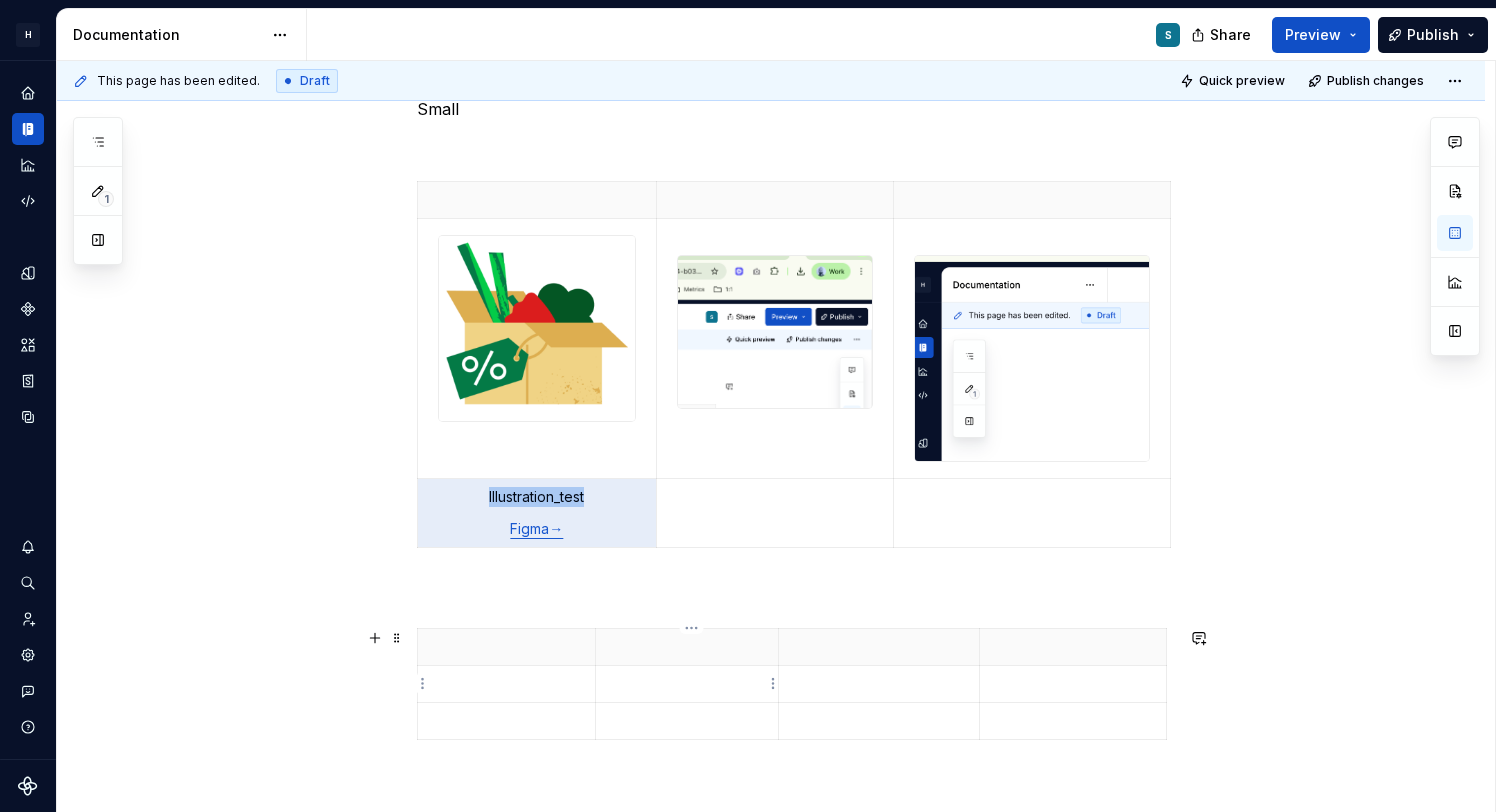 click at bounding box center (687, 684) 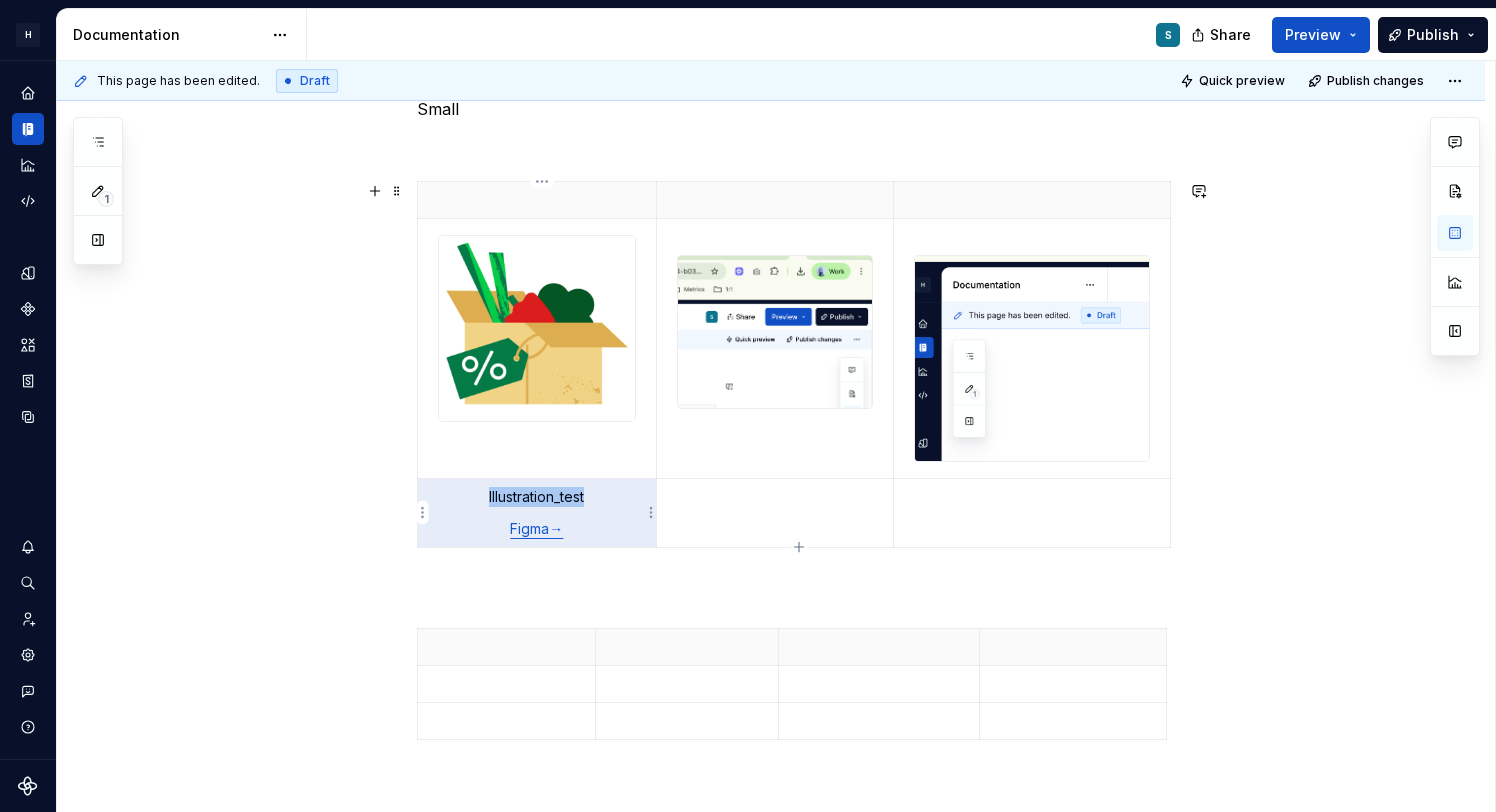 click on "Illustration_test Figma→" at bounding box center (537, 512) 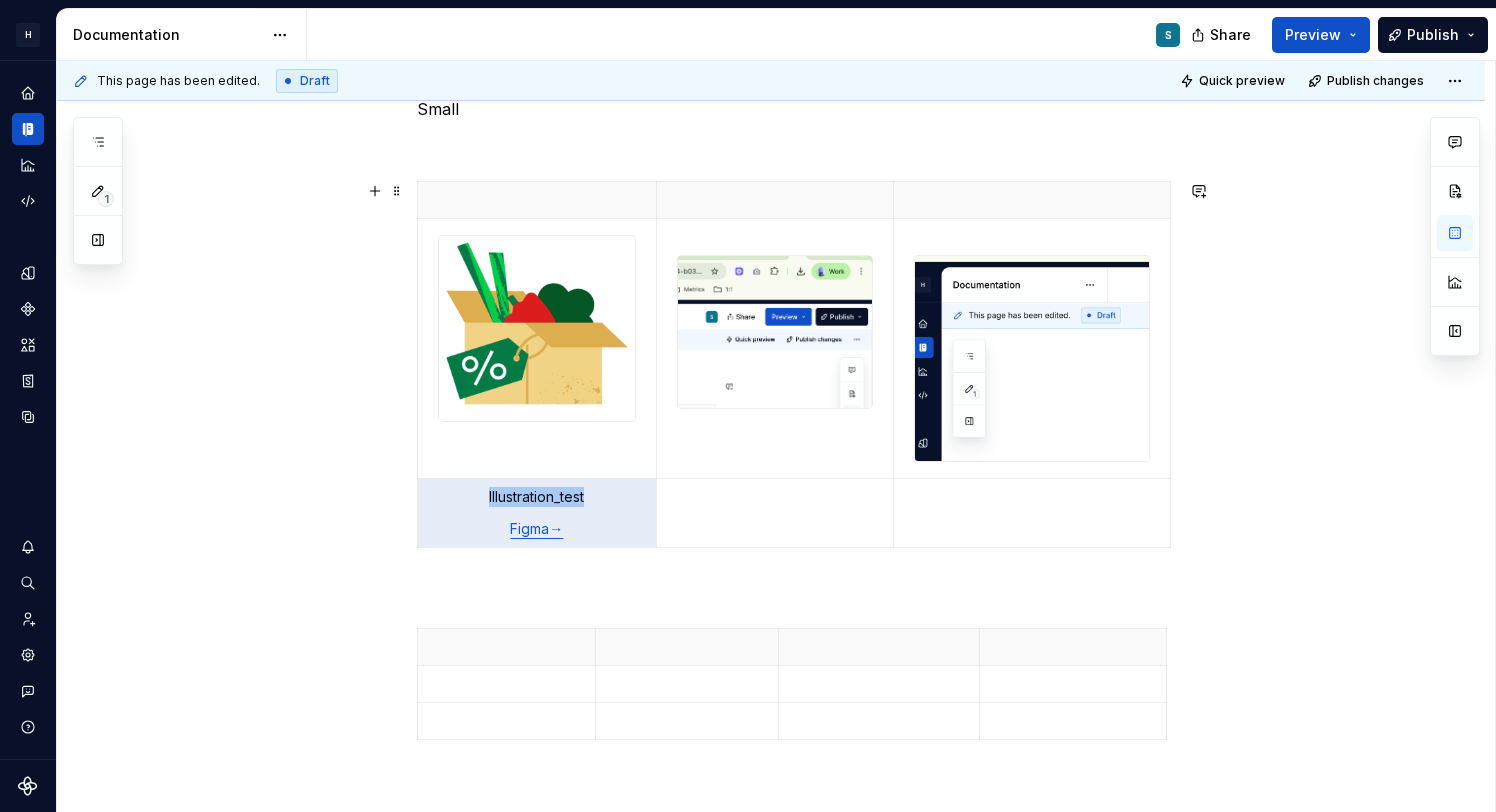 click on "**********" at bounding box center [771, 1169] 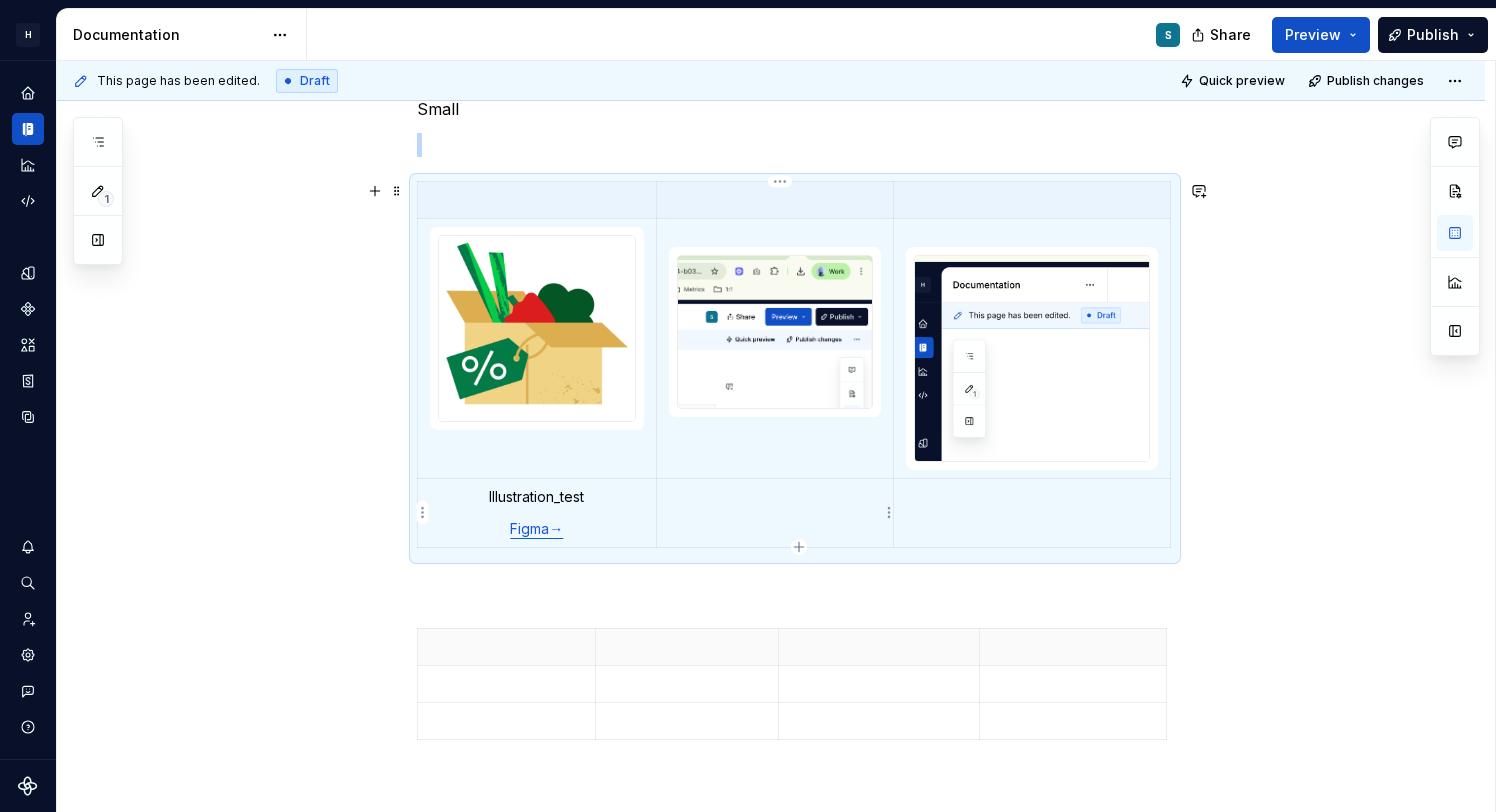 click at bounding box center (775, 512) 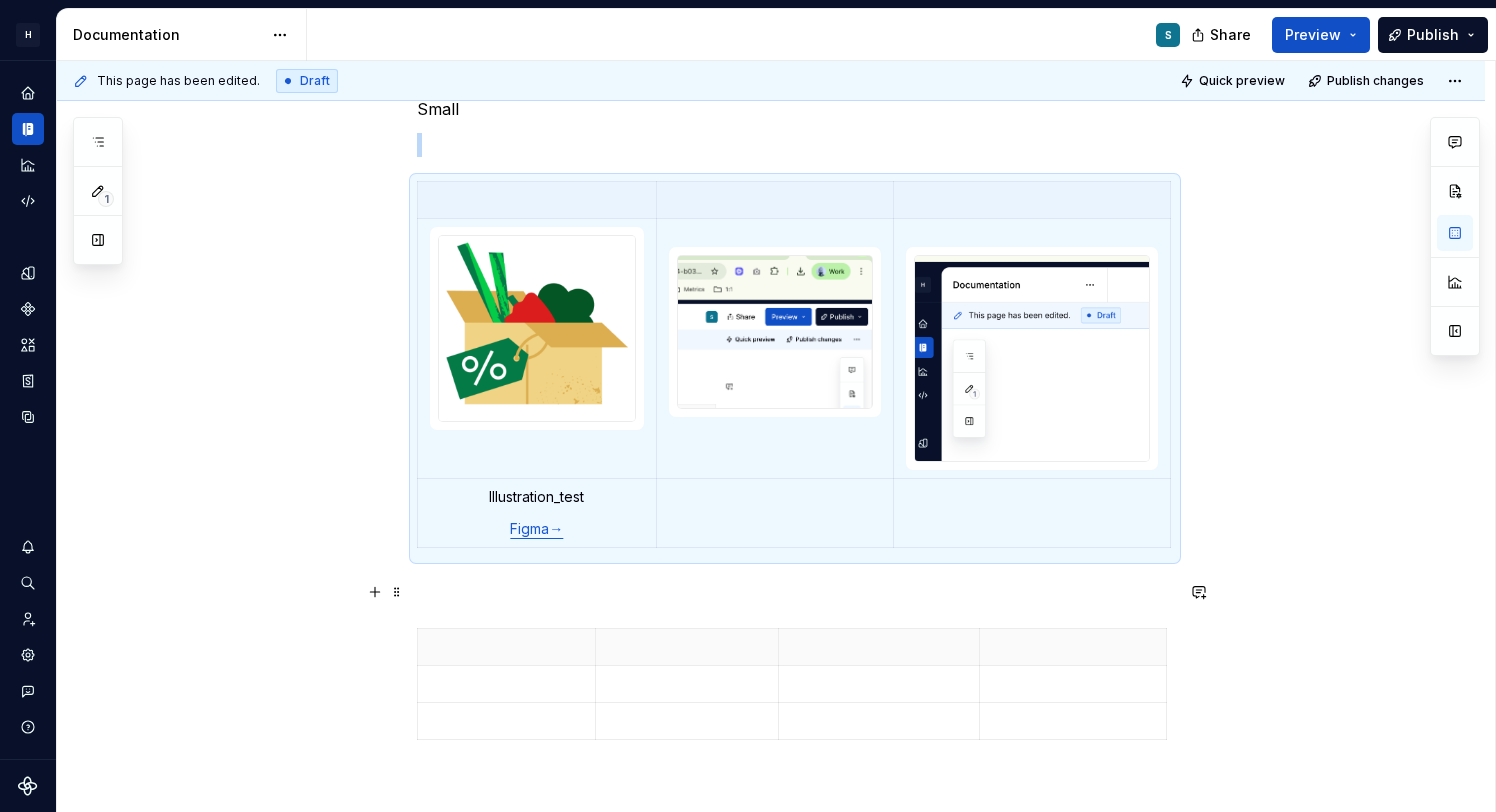 click on "**********" at bounding box center [795, 1060] 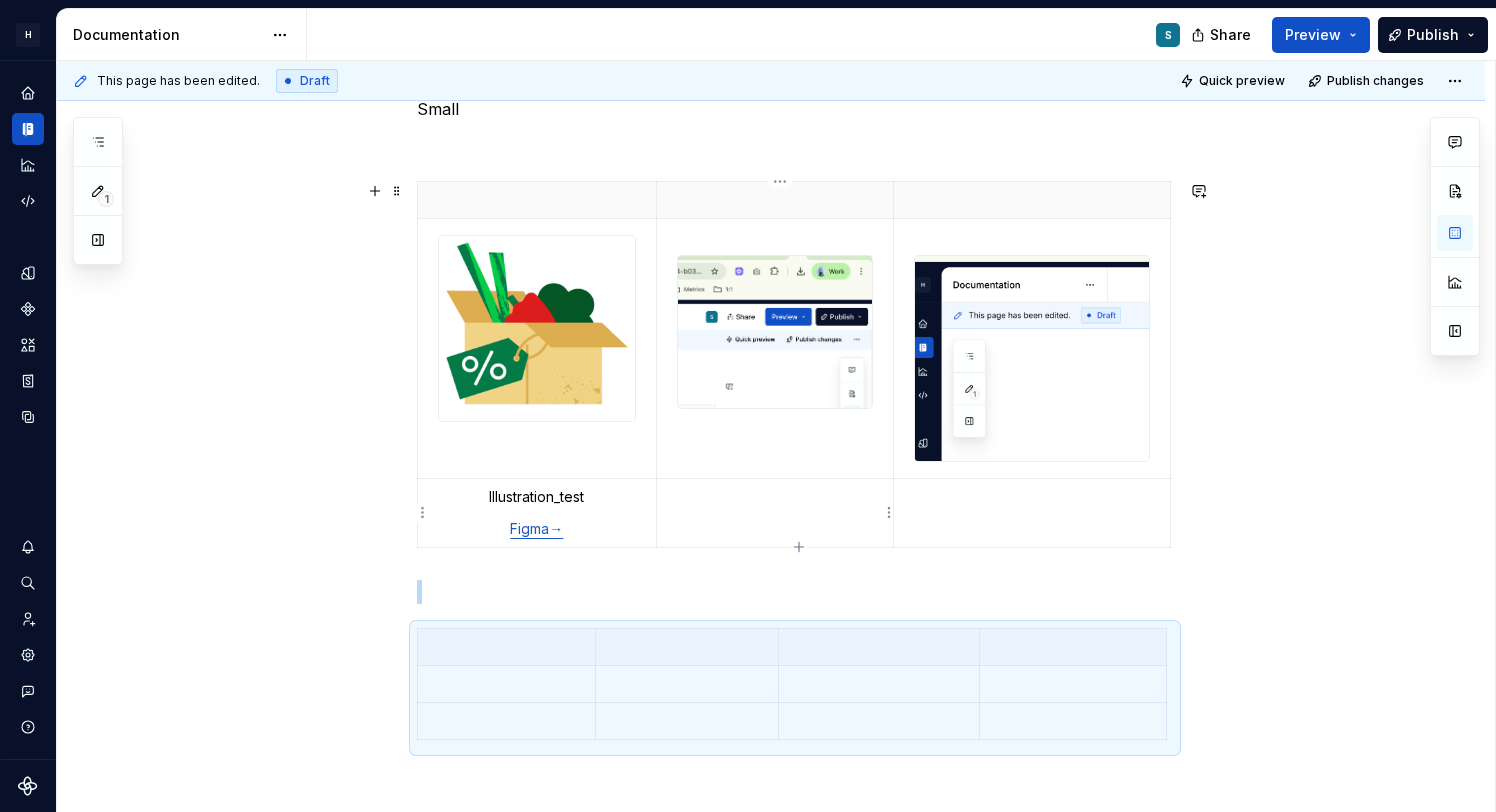 click at bounding box center [775, 512] 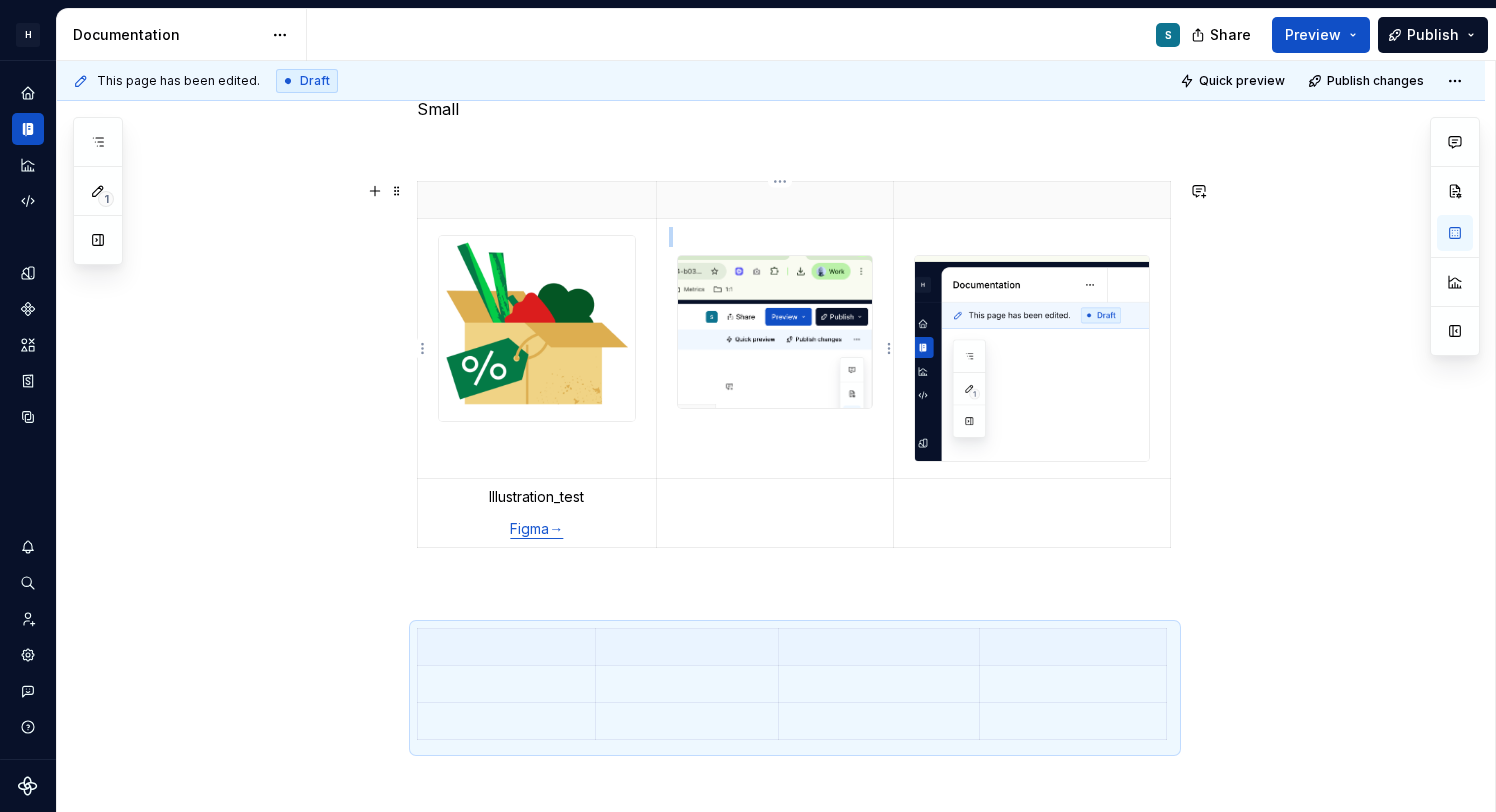 click at bounding box center [775, 332] 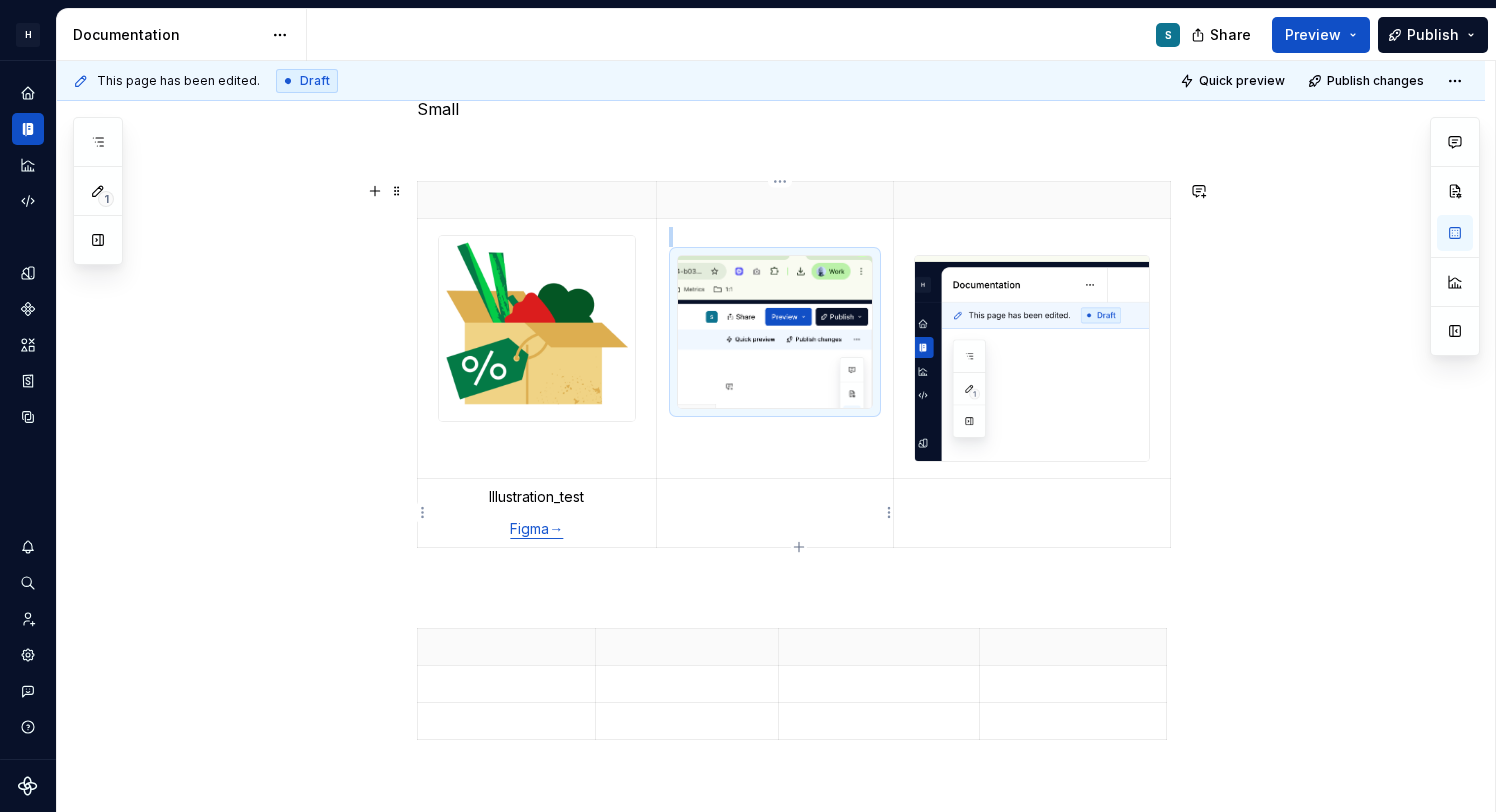 click at bounding box center (775, 497) 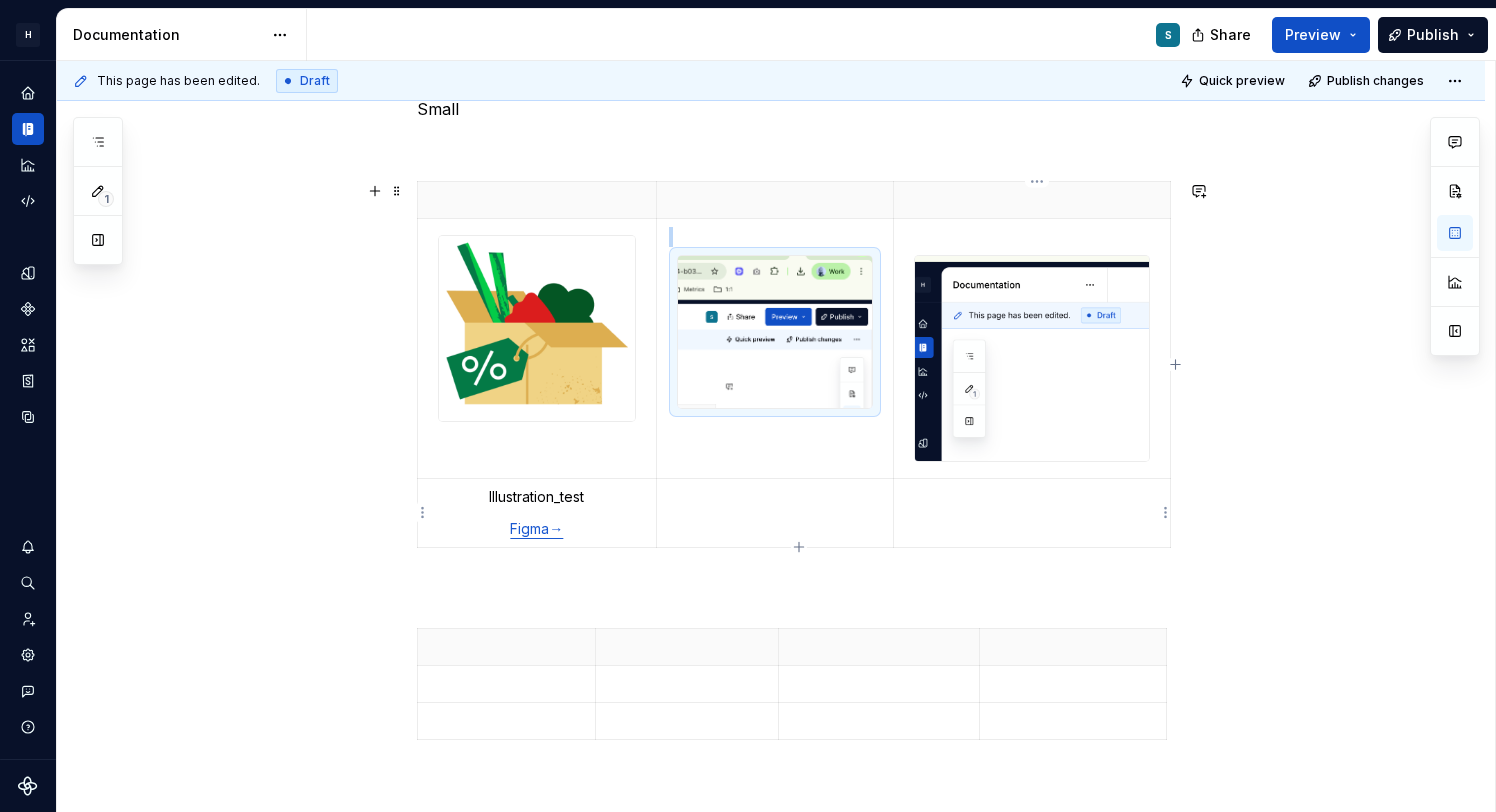 click at bounding box center (1032, 512) 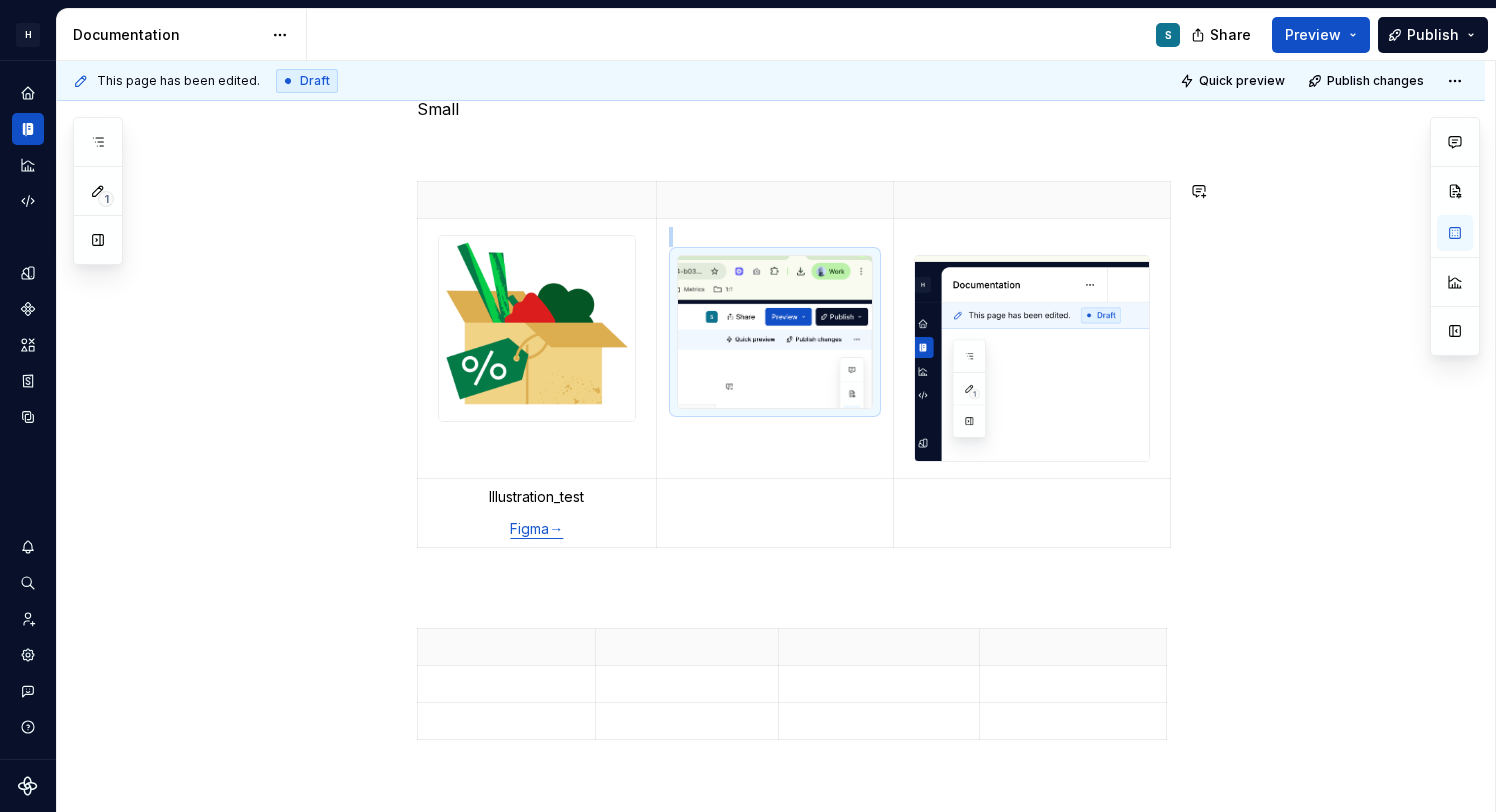 click on "**********" at bounding box center [795, 1060] 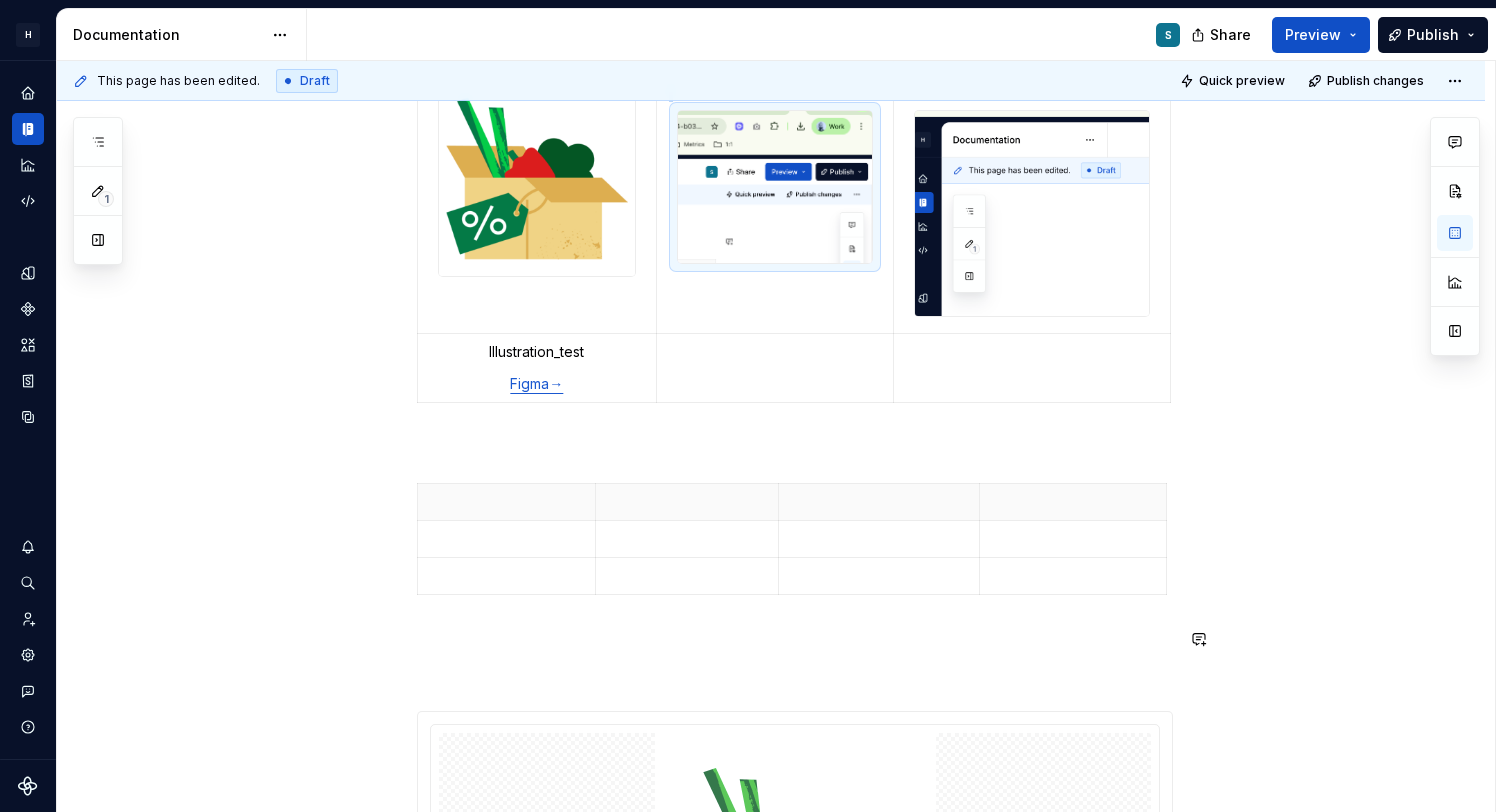 scroll, scrollTop: 601, scrollLeft: 0, axis: vertical 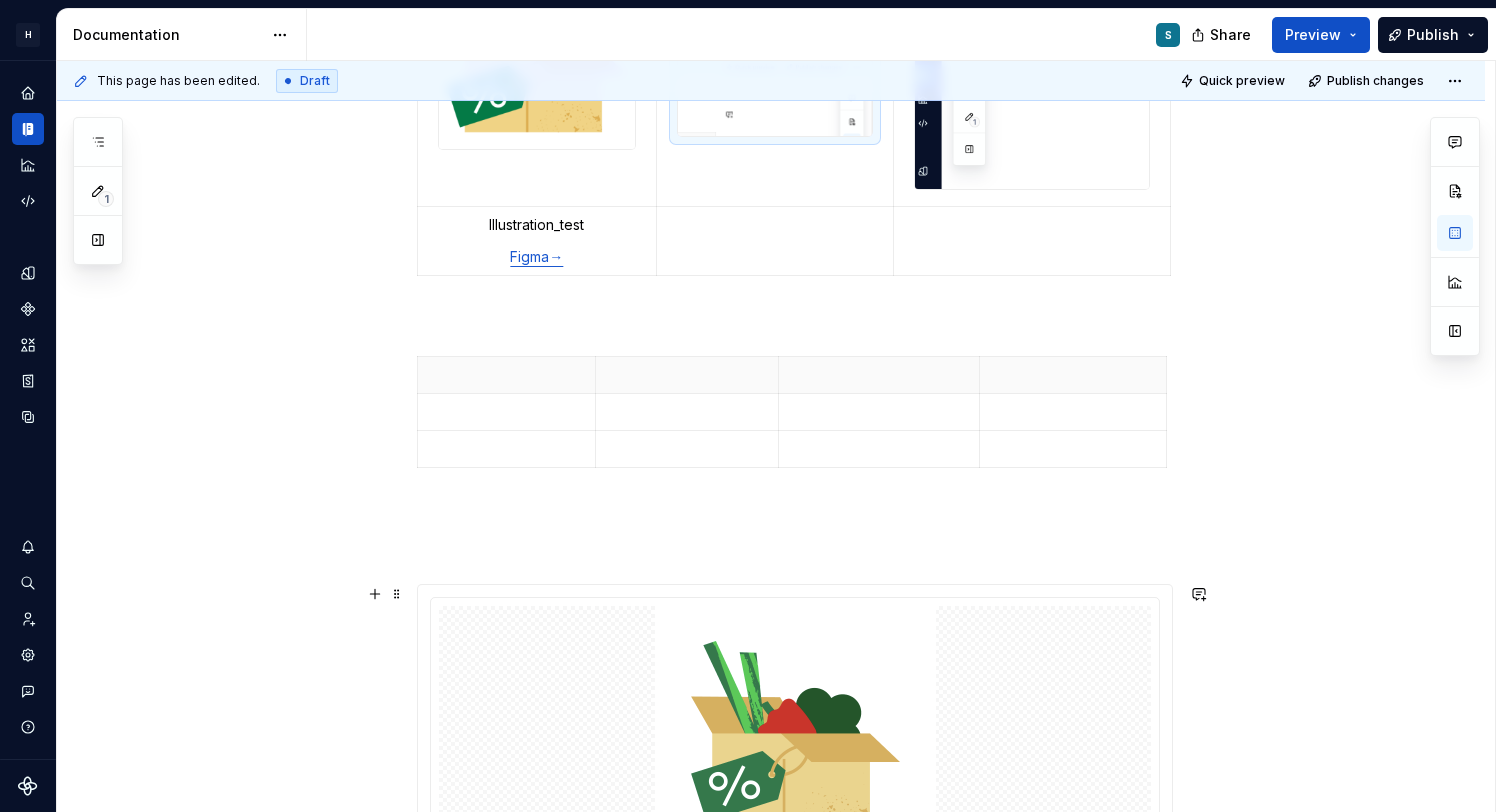 click at bounding box center (795, 761) 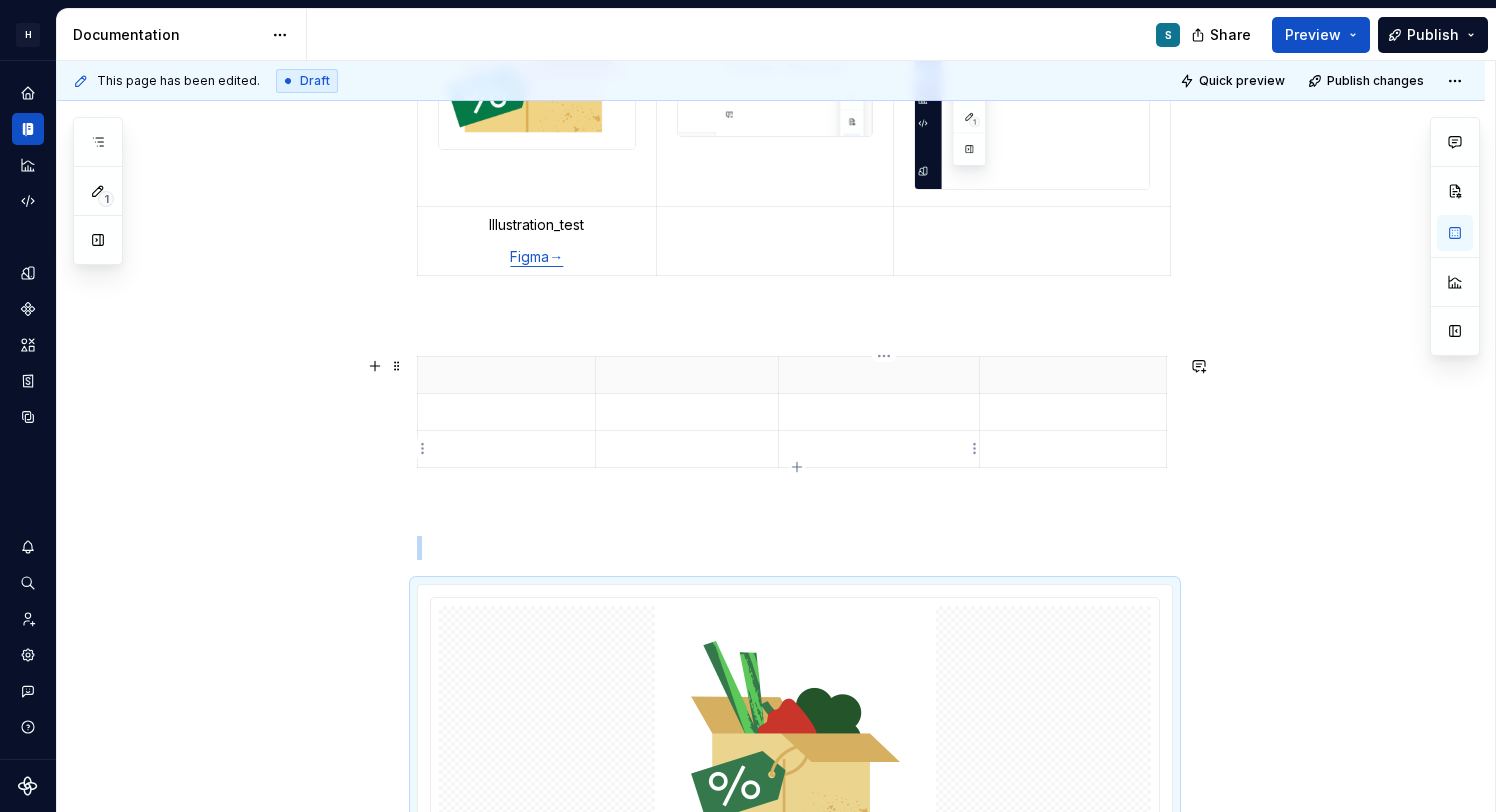 click at bounding box center (879, 448) 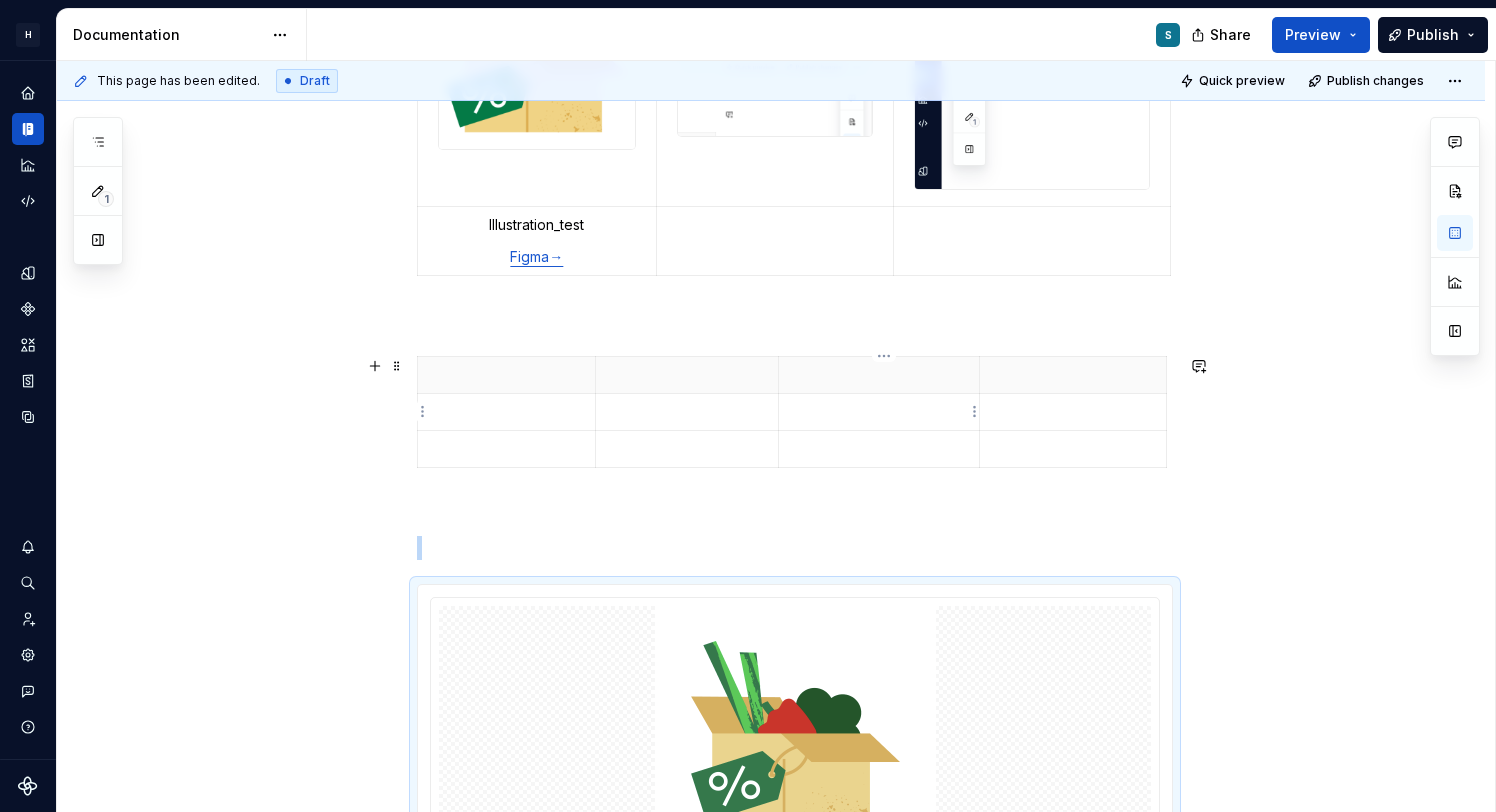 click at bounding box center [879, 412] 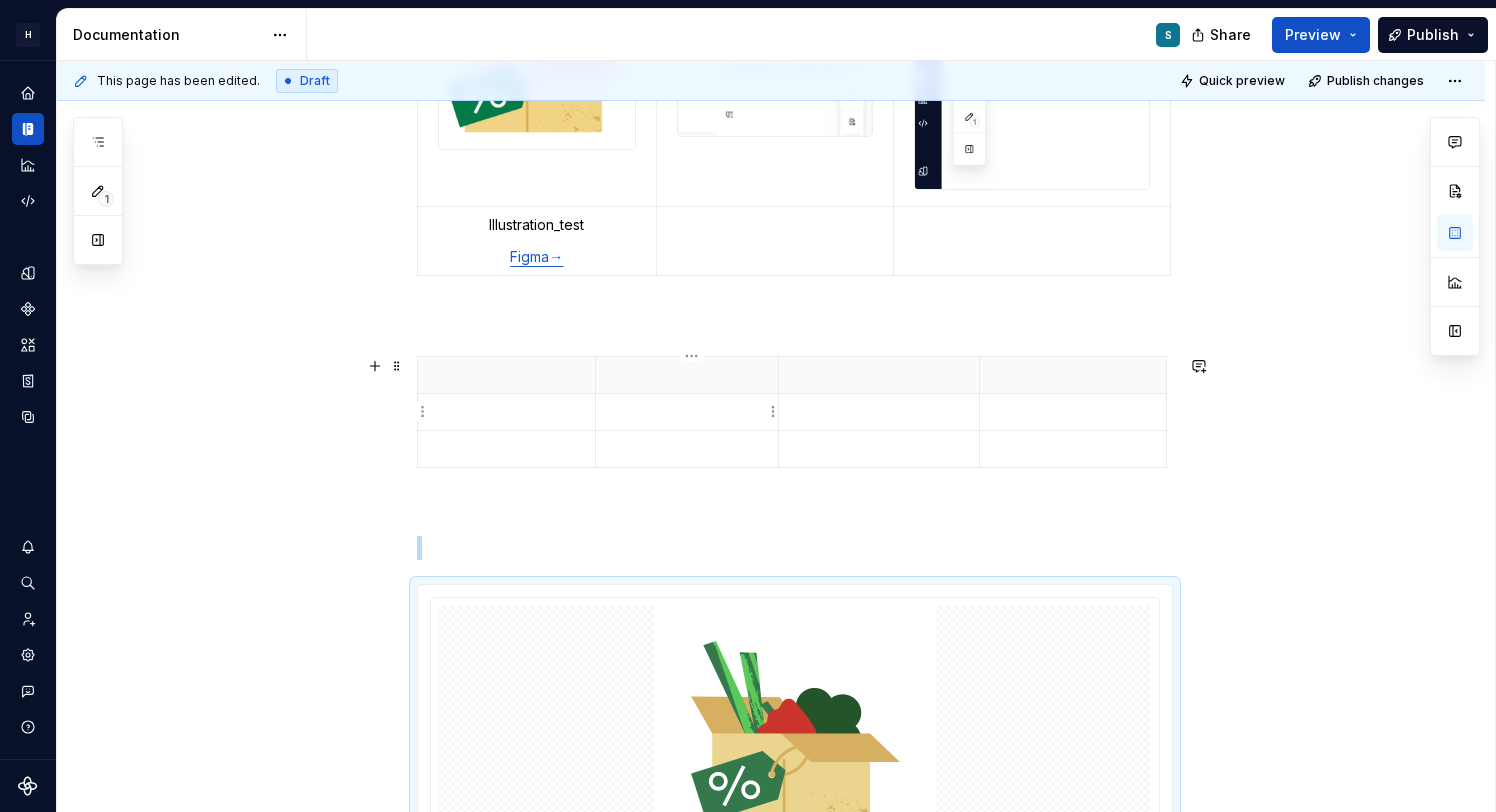 click at bounding box center [686, 411] 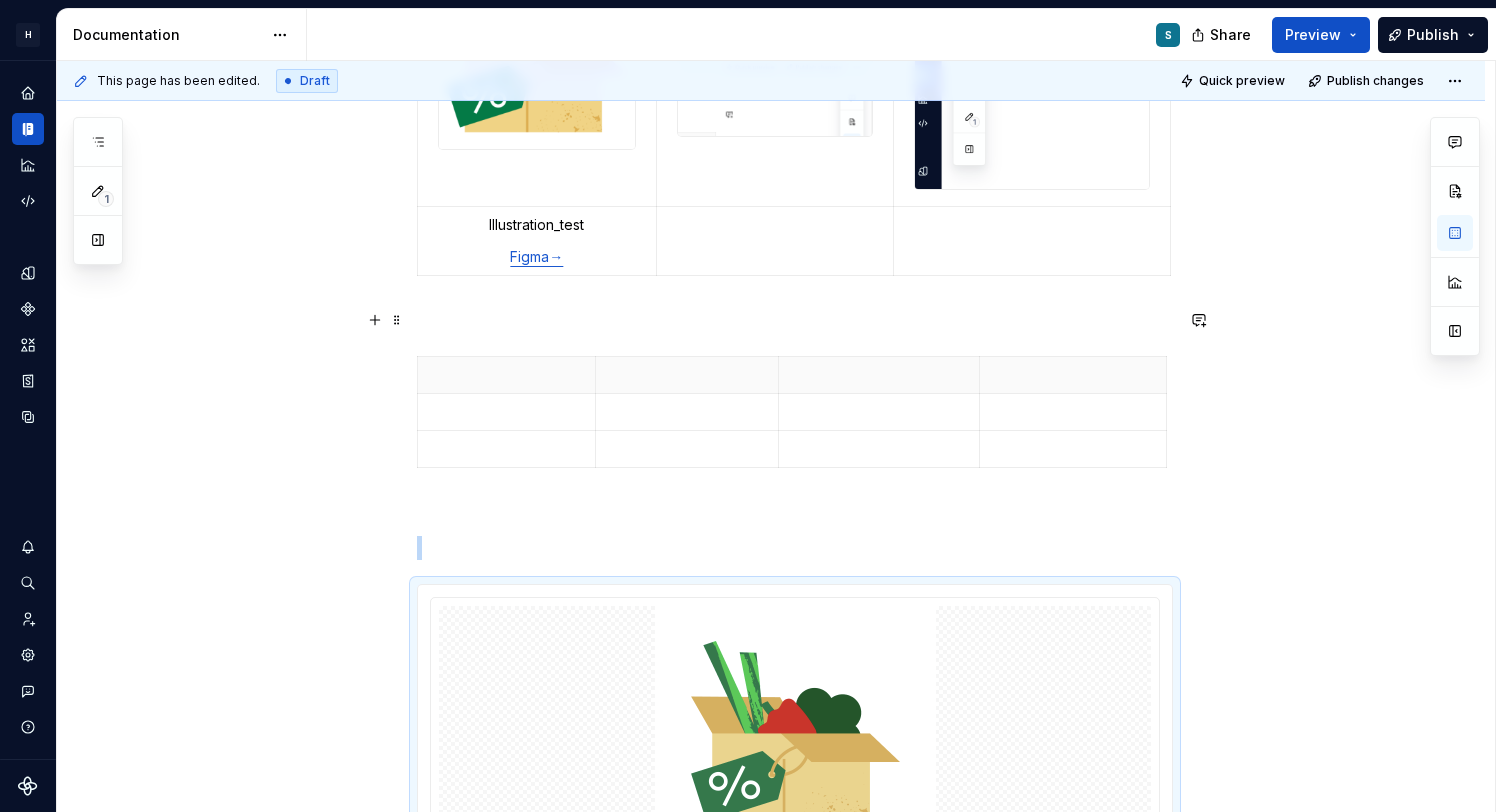 click at bounding box center (795, 320) 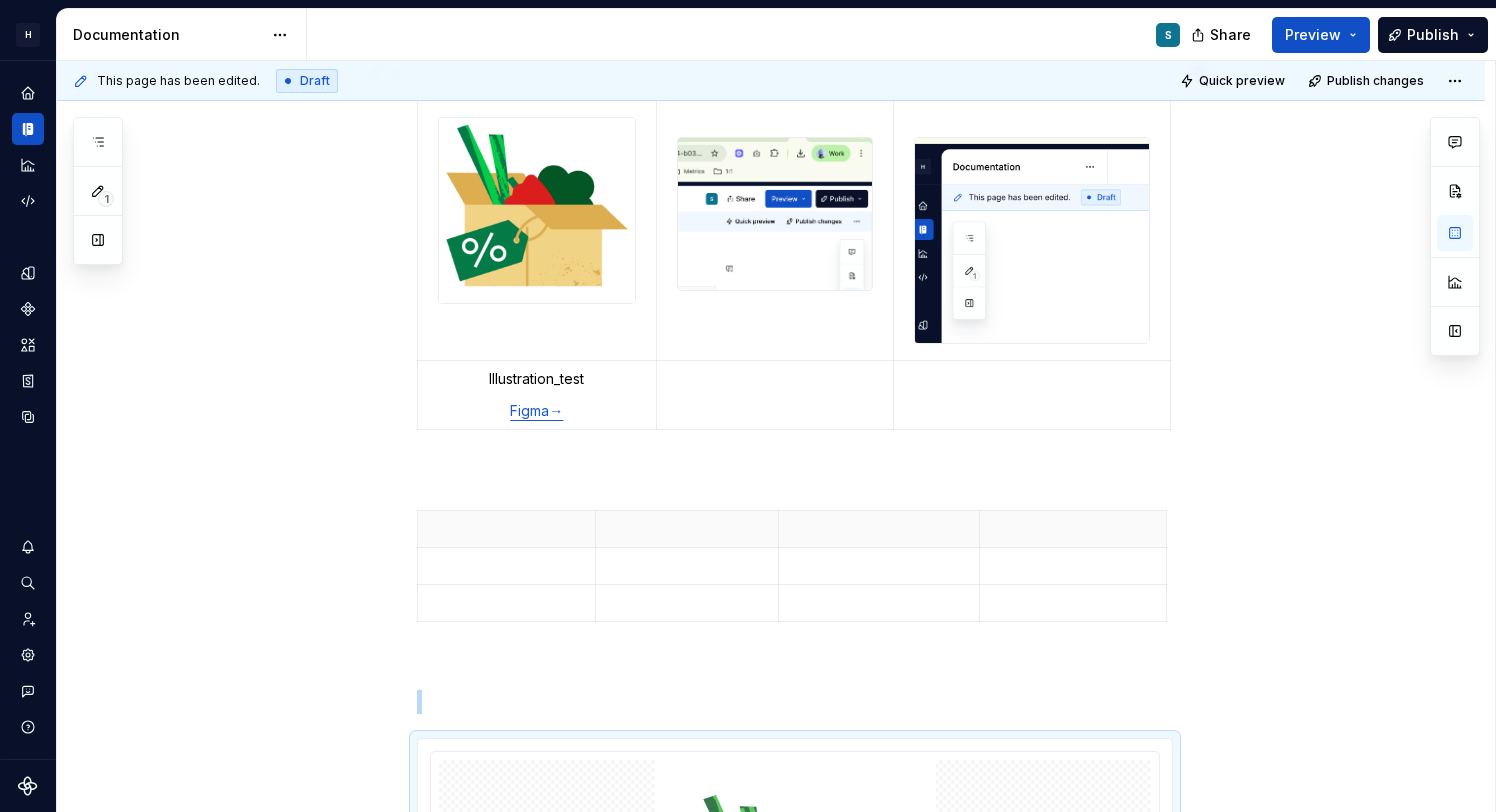 scroll, scrollTop: 377, scrollLeft: 0, axis: vertical 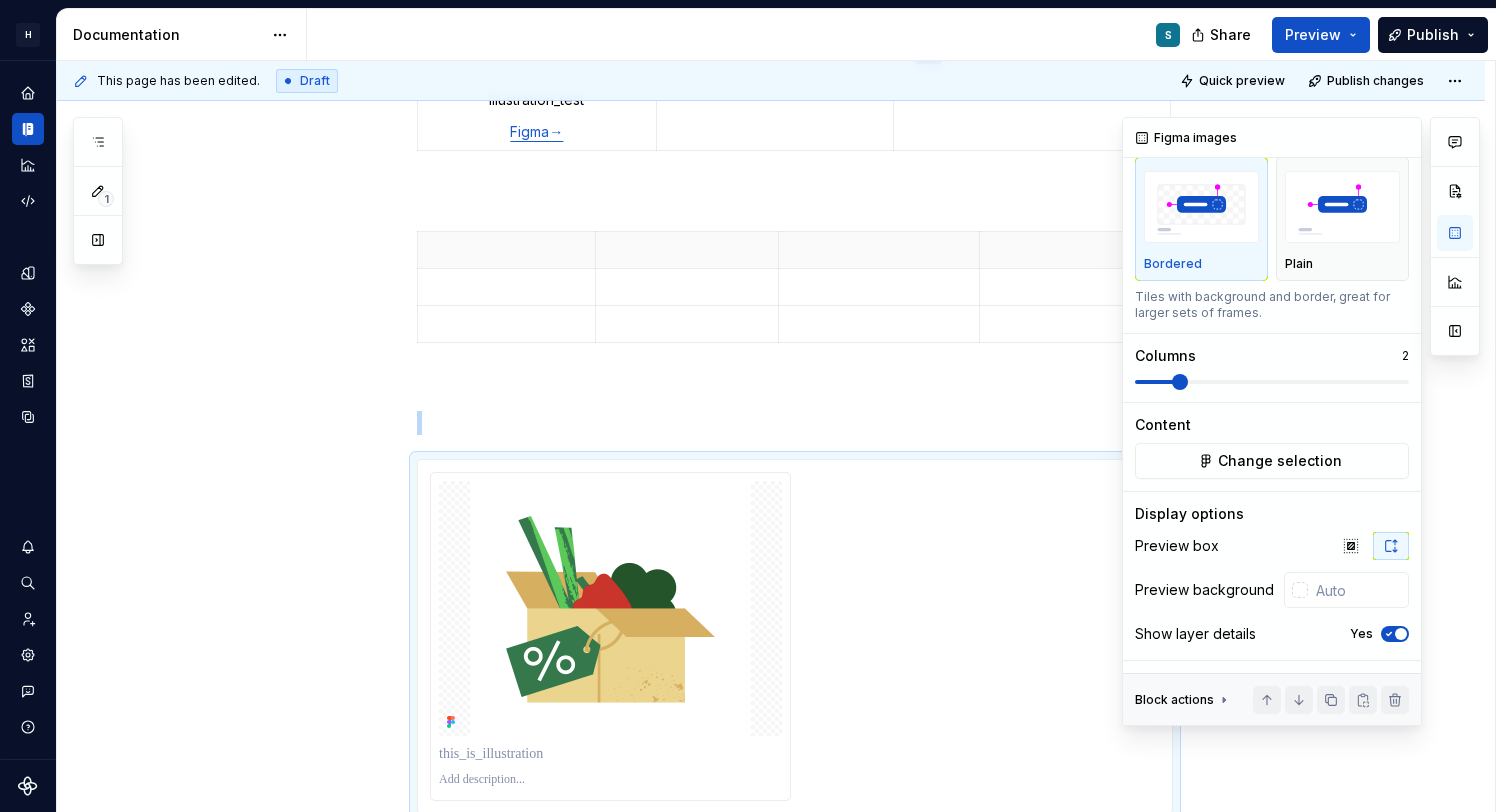 click at bounding box center [1180, 382] 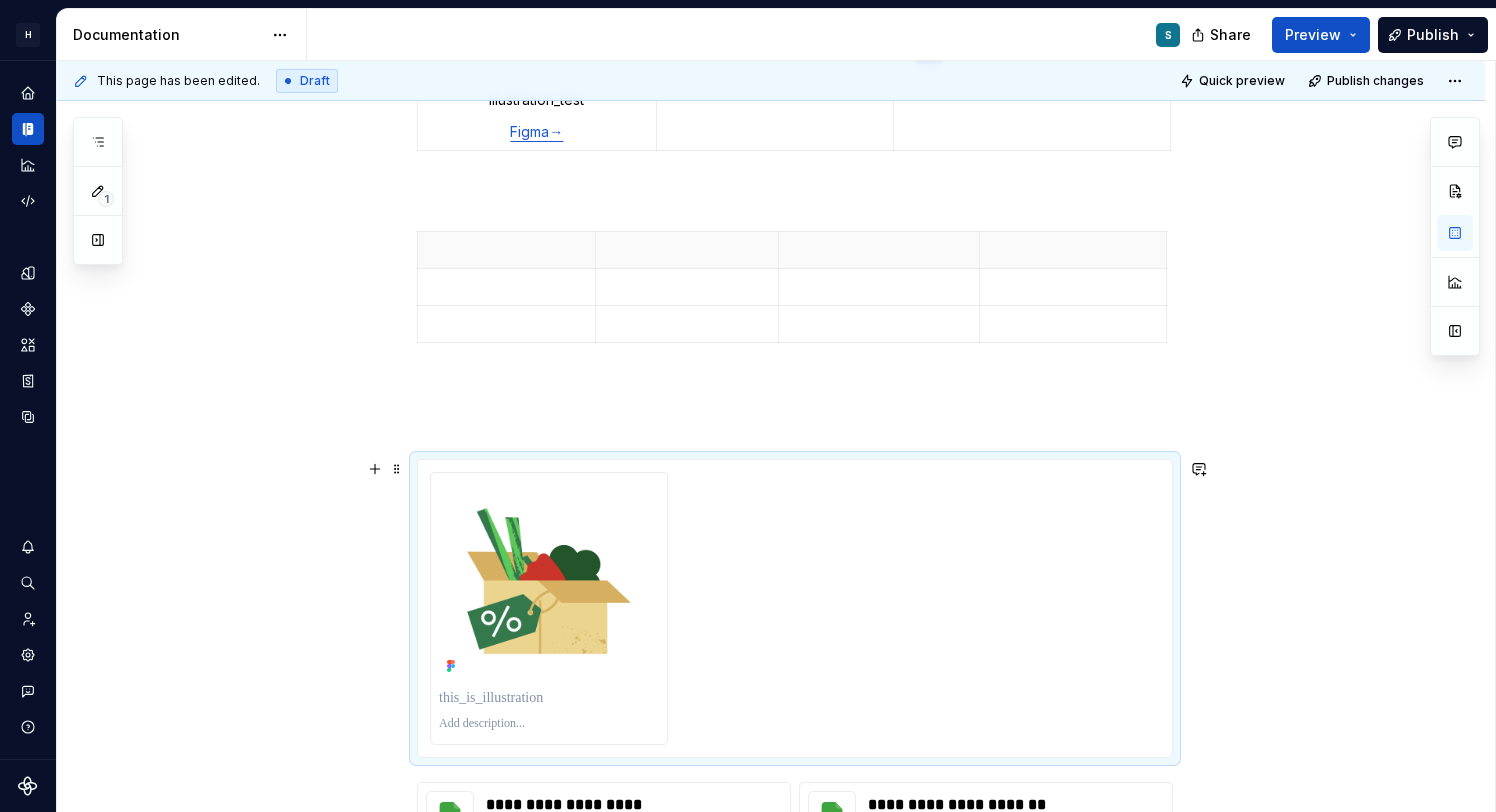 click at bounding box center (795, 609) 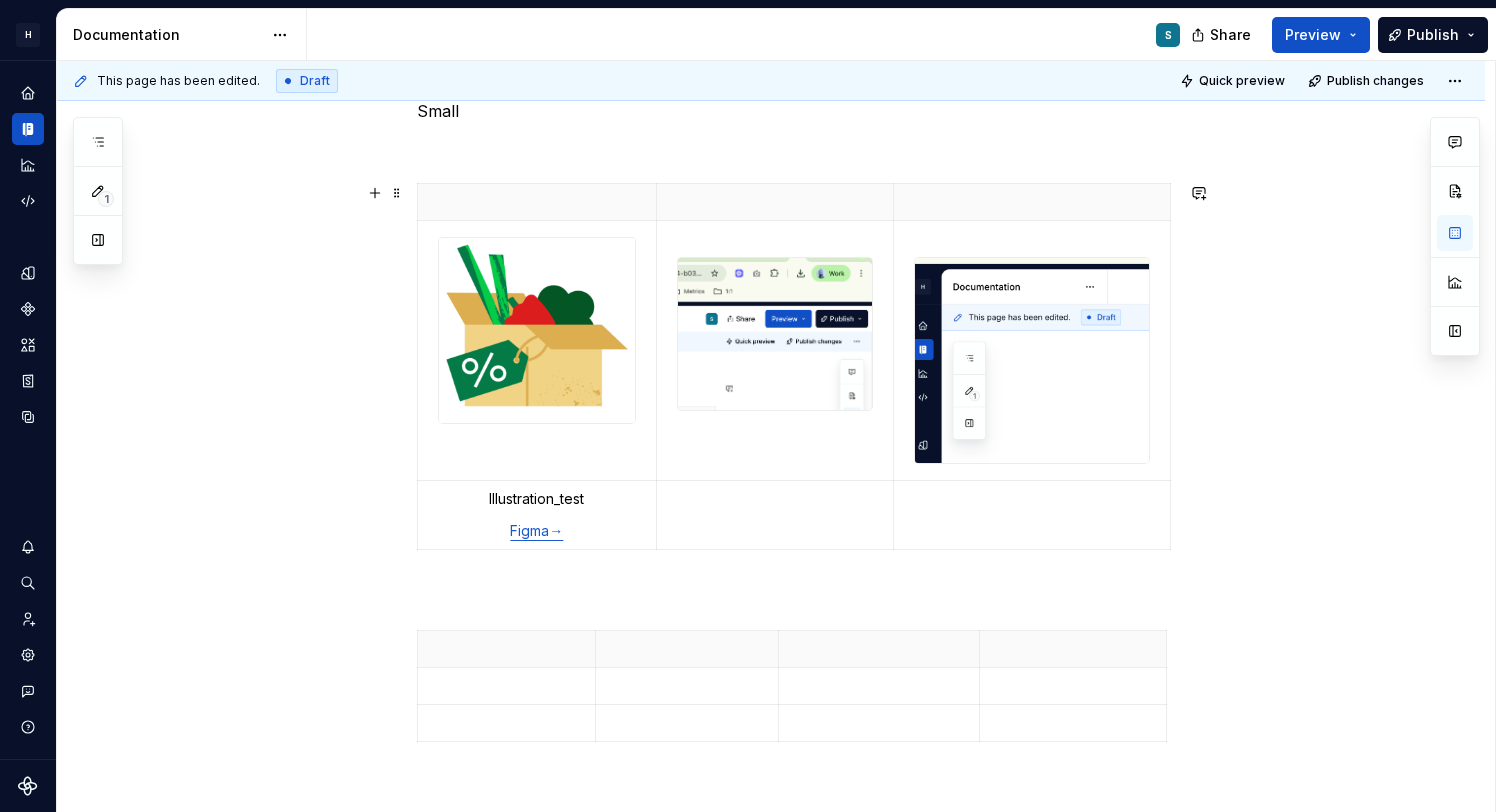 scroll, scrollTop: 313, scrollLeft: 0, axis: vertical 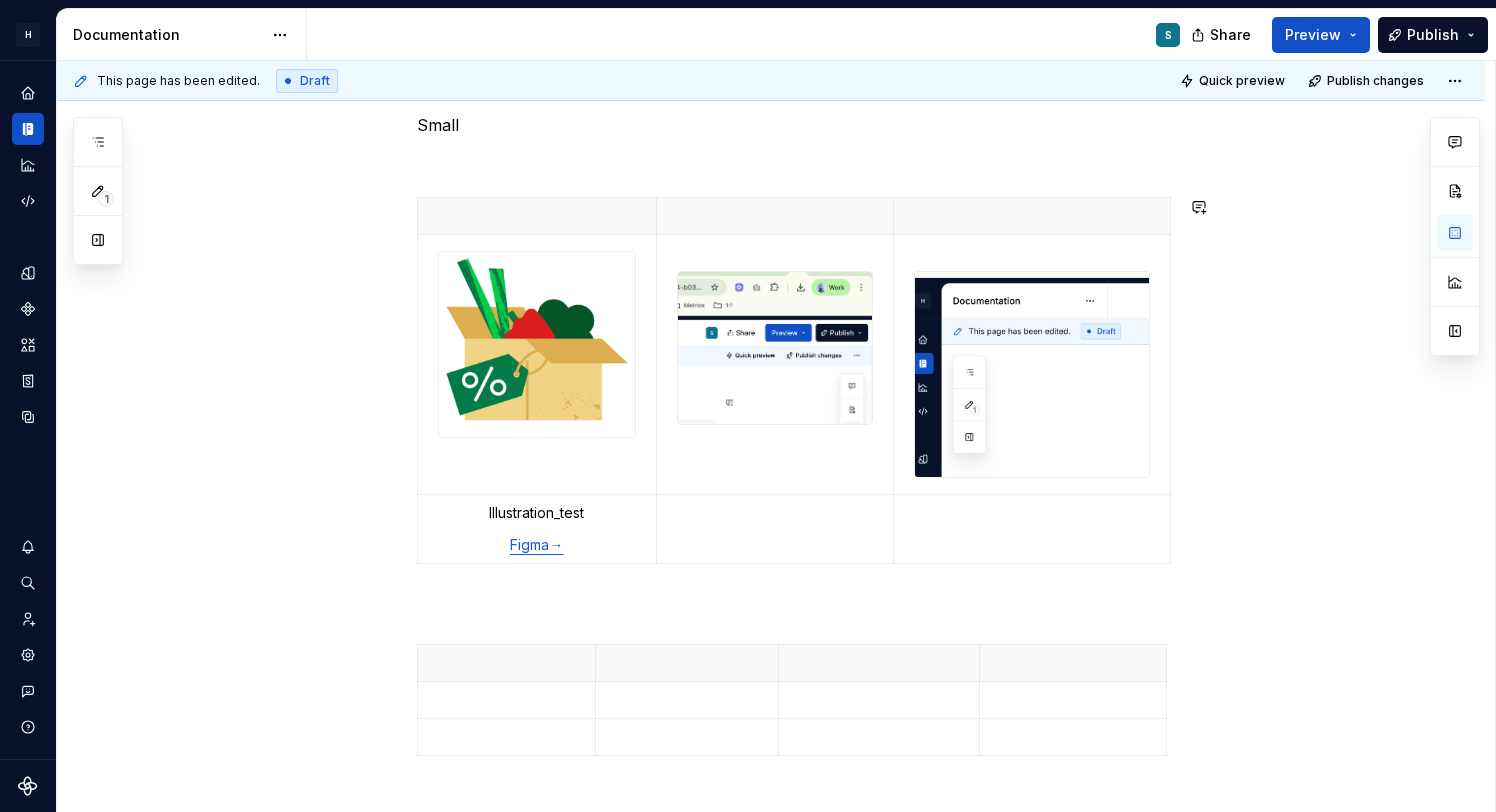 click on "**********" at bounding box center [795, 1048] 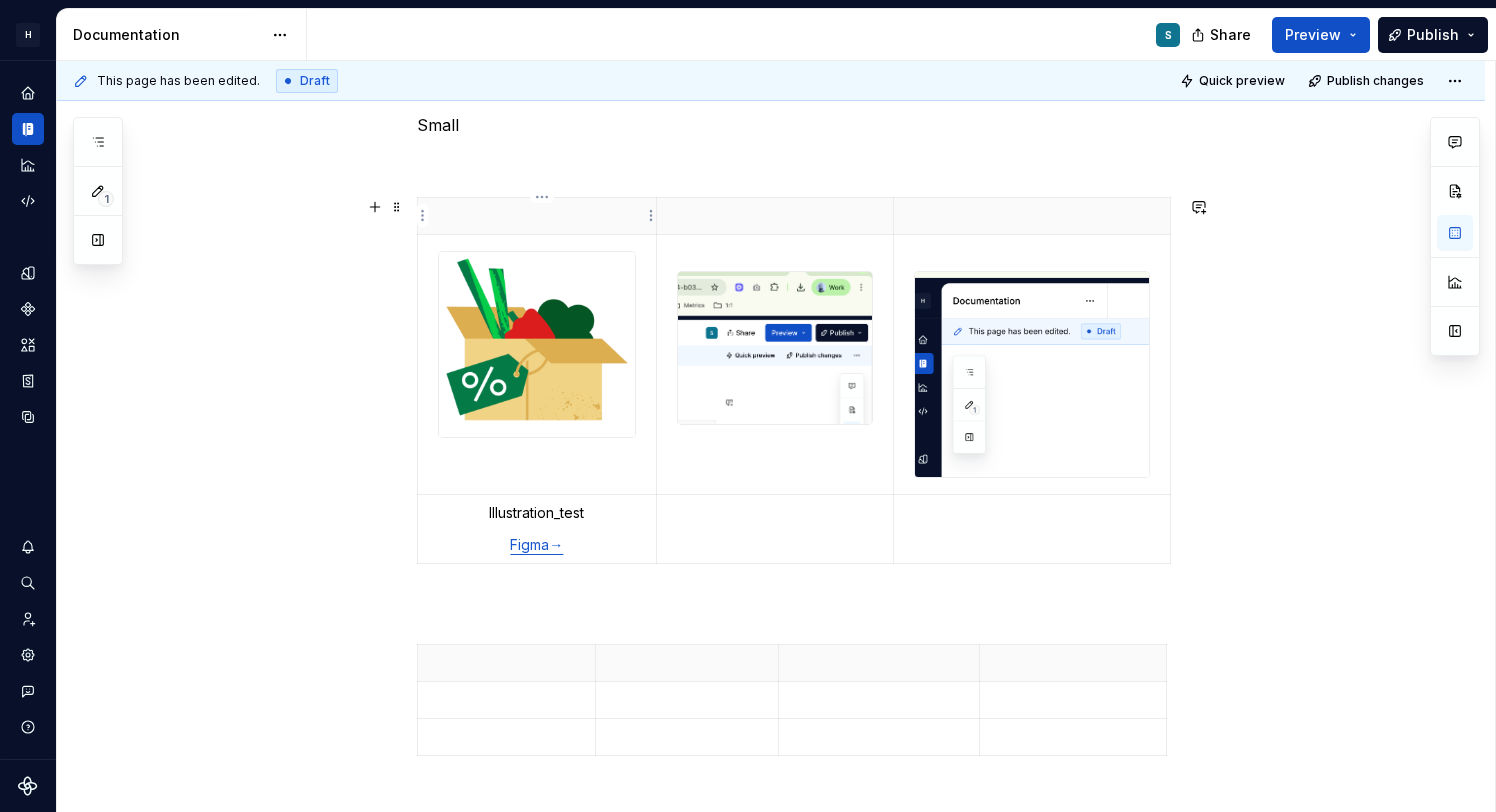 click at bounding box center [537, 216] 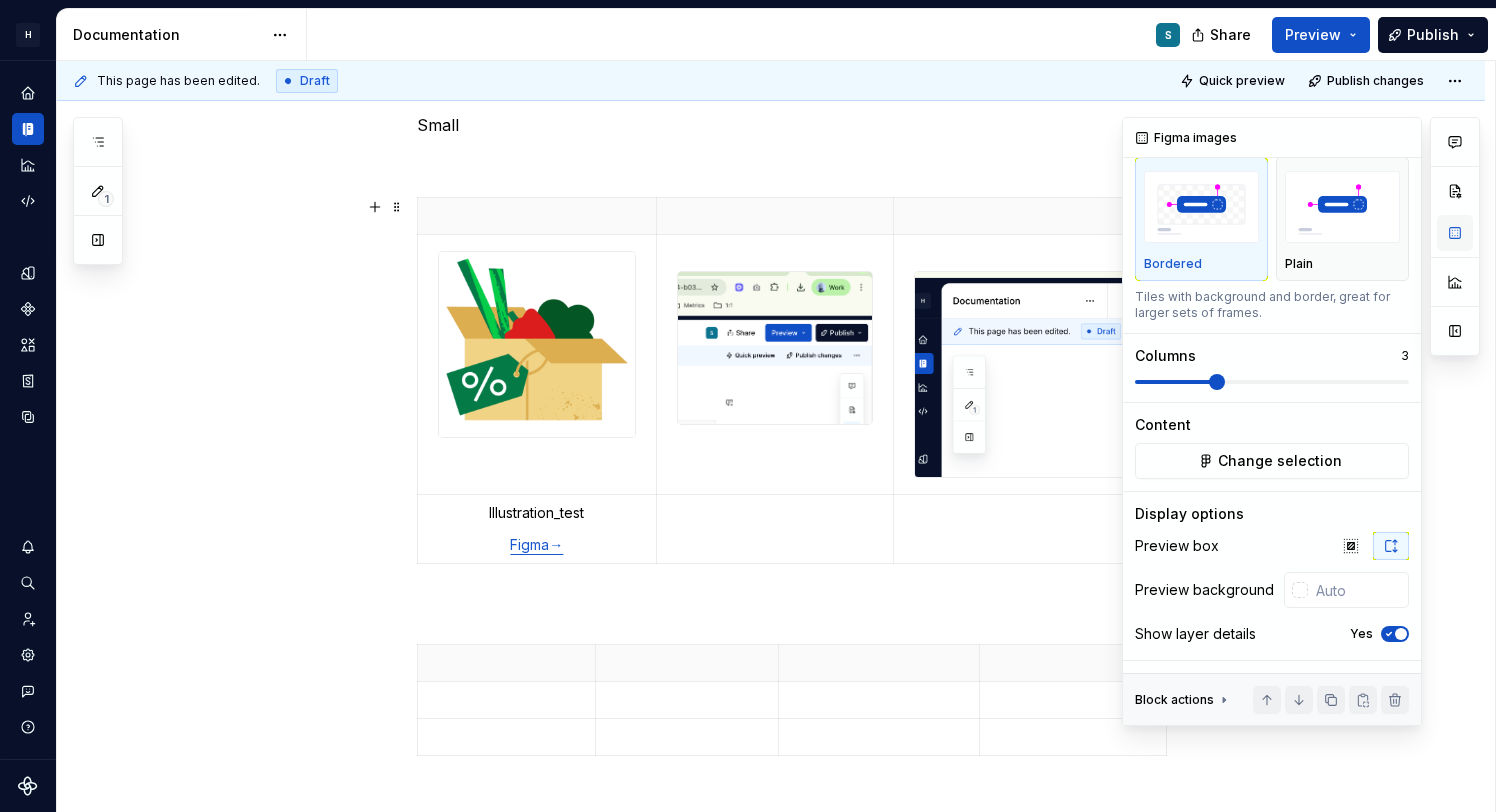 scroll, scrollTop: 0, scrollLeft: 0, axis: both 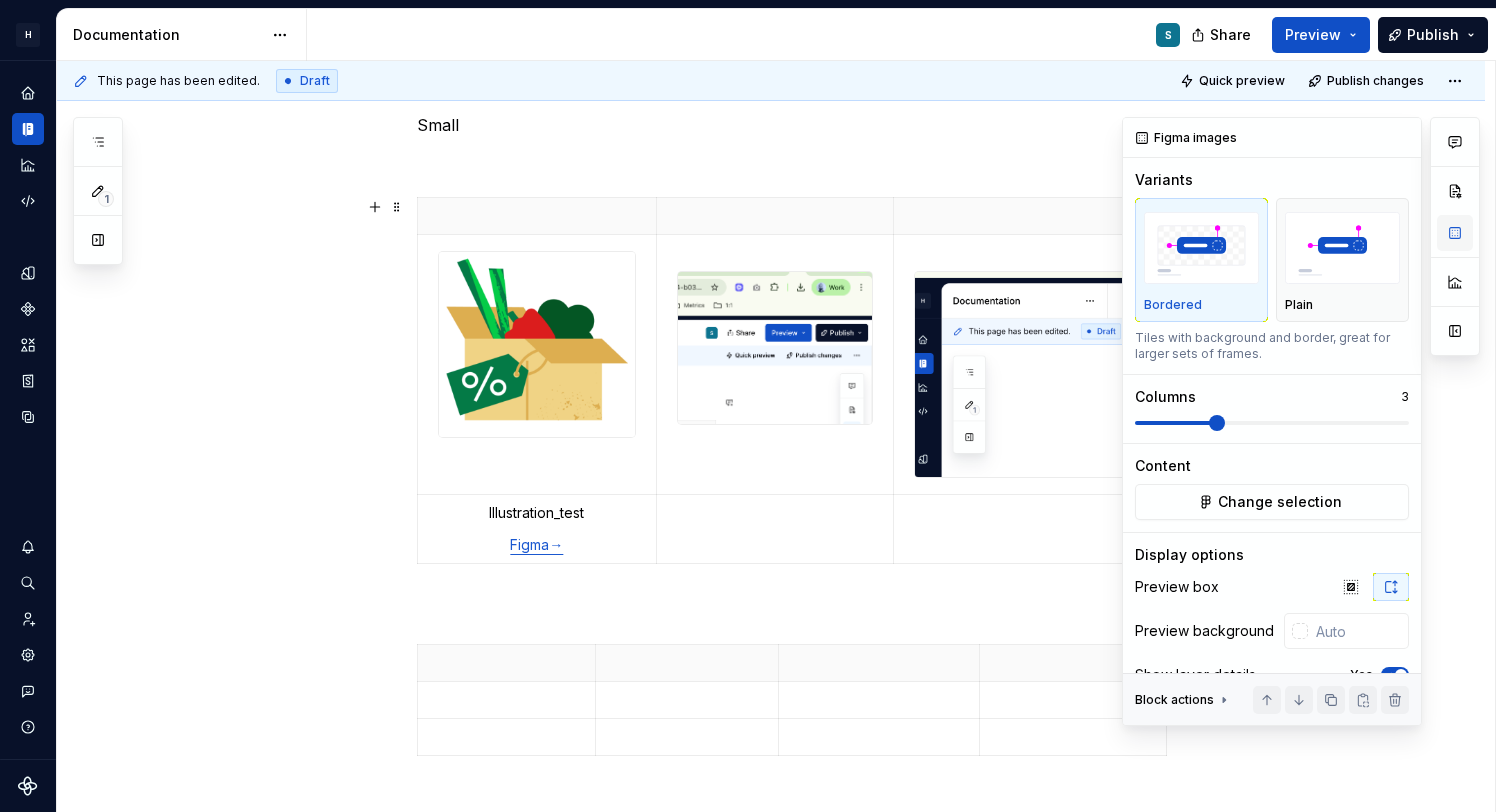 click at bounding box center (1455, 233) 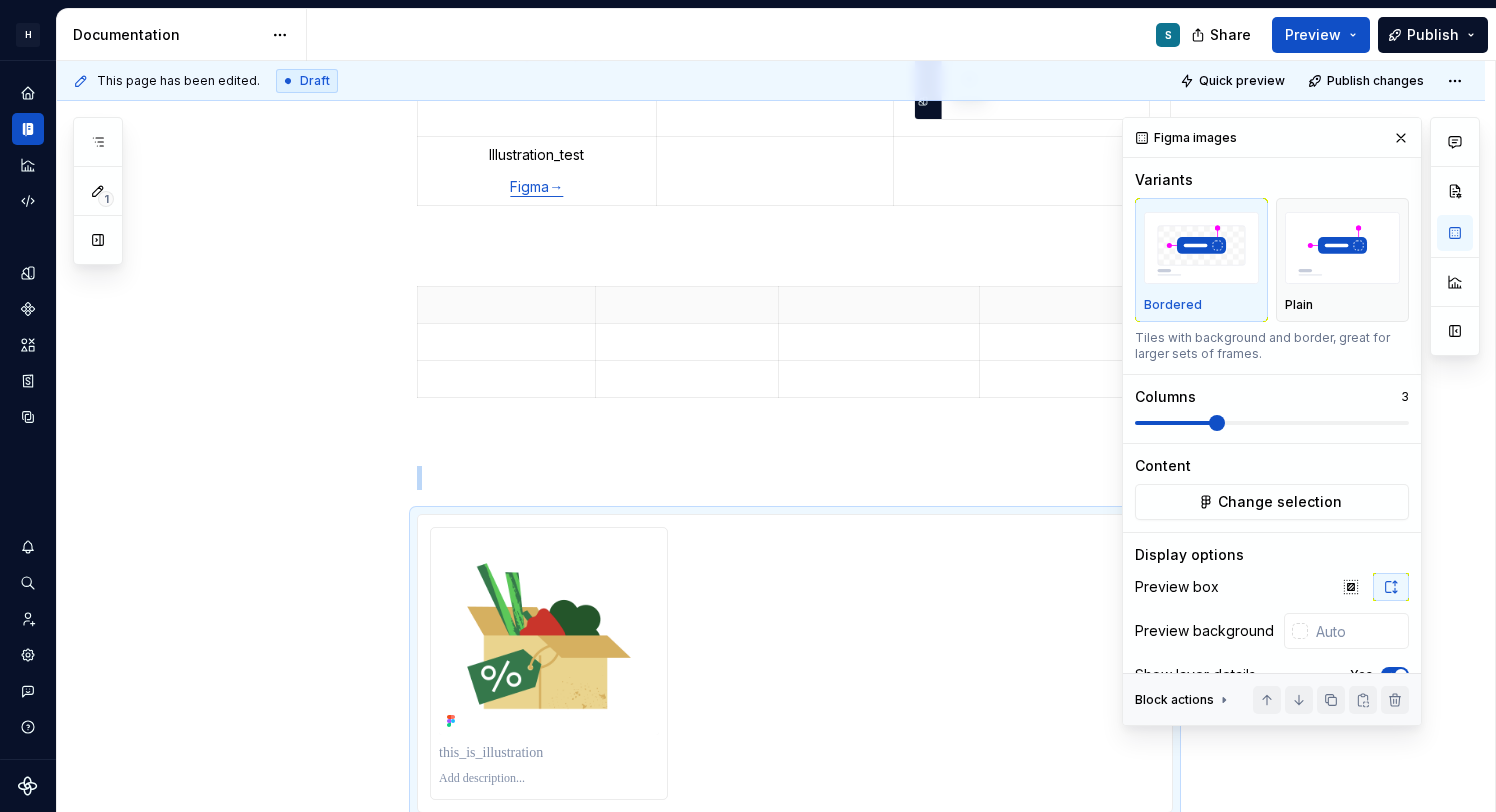 scroll, scrollTop: 726, scrollLeft: 0, axis: vertical 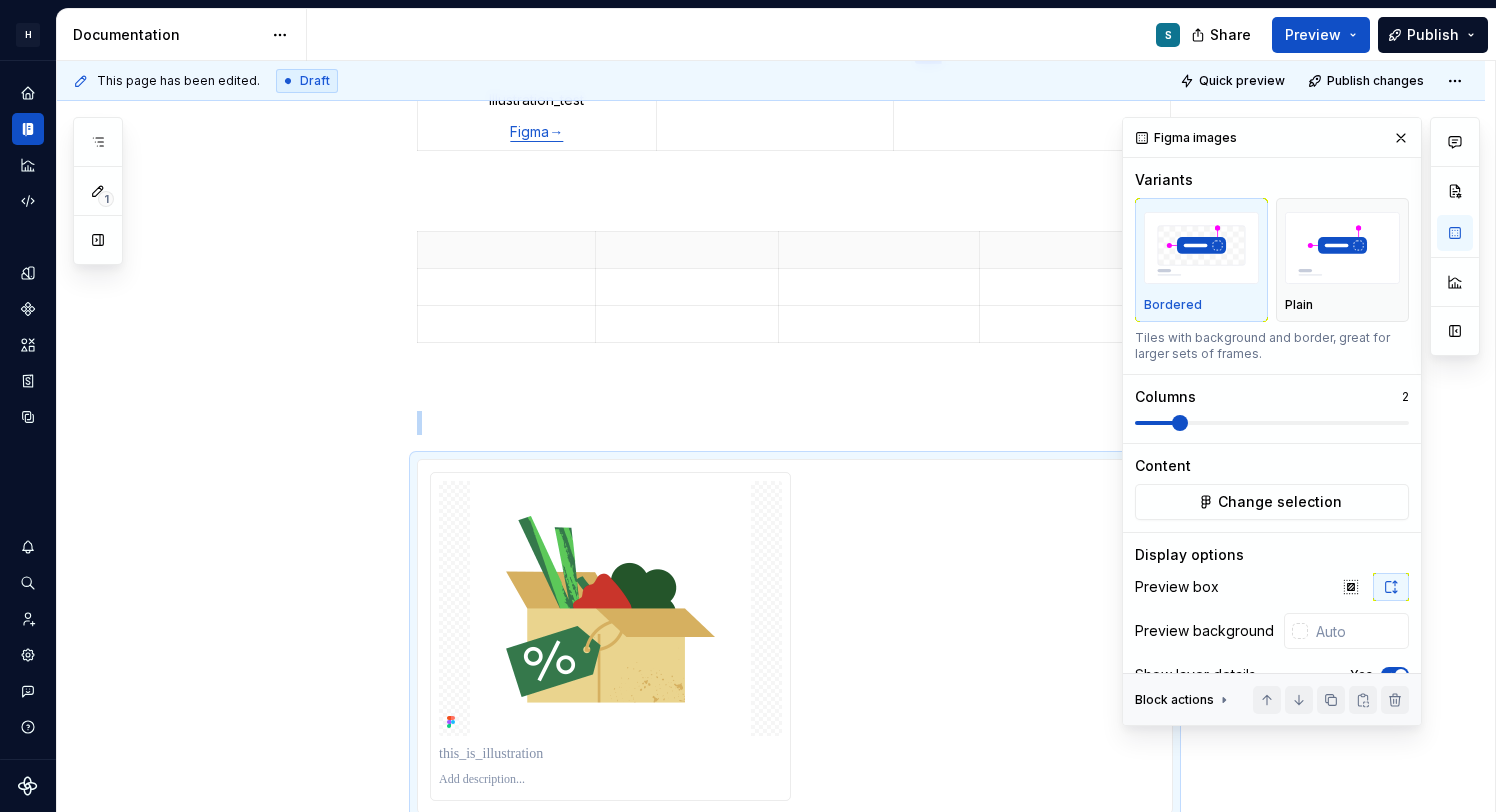 click at bounding box center (1180, 423) 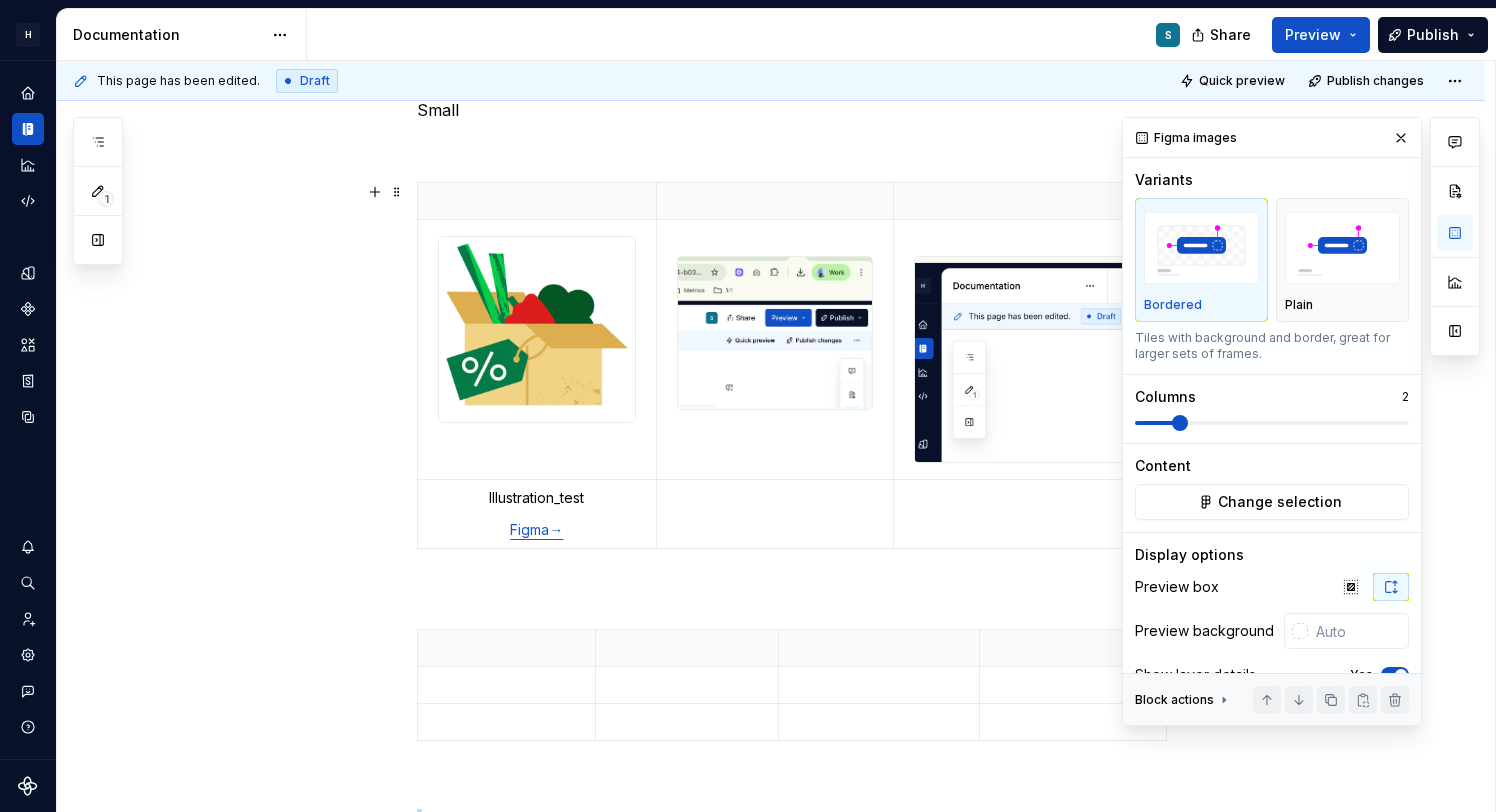 scroll, scrollTop: 243, scrollLeft: 0, axis: vertical 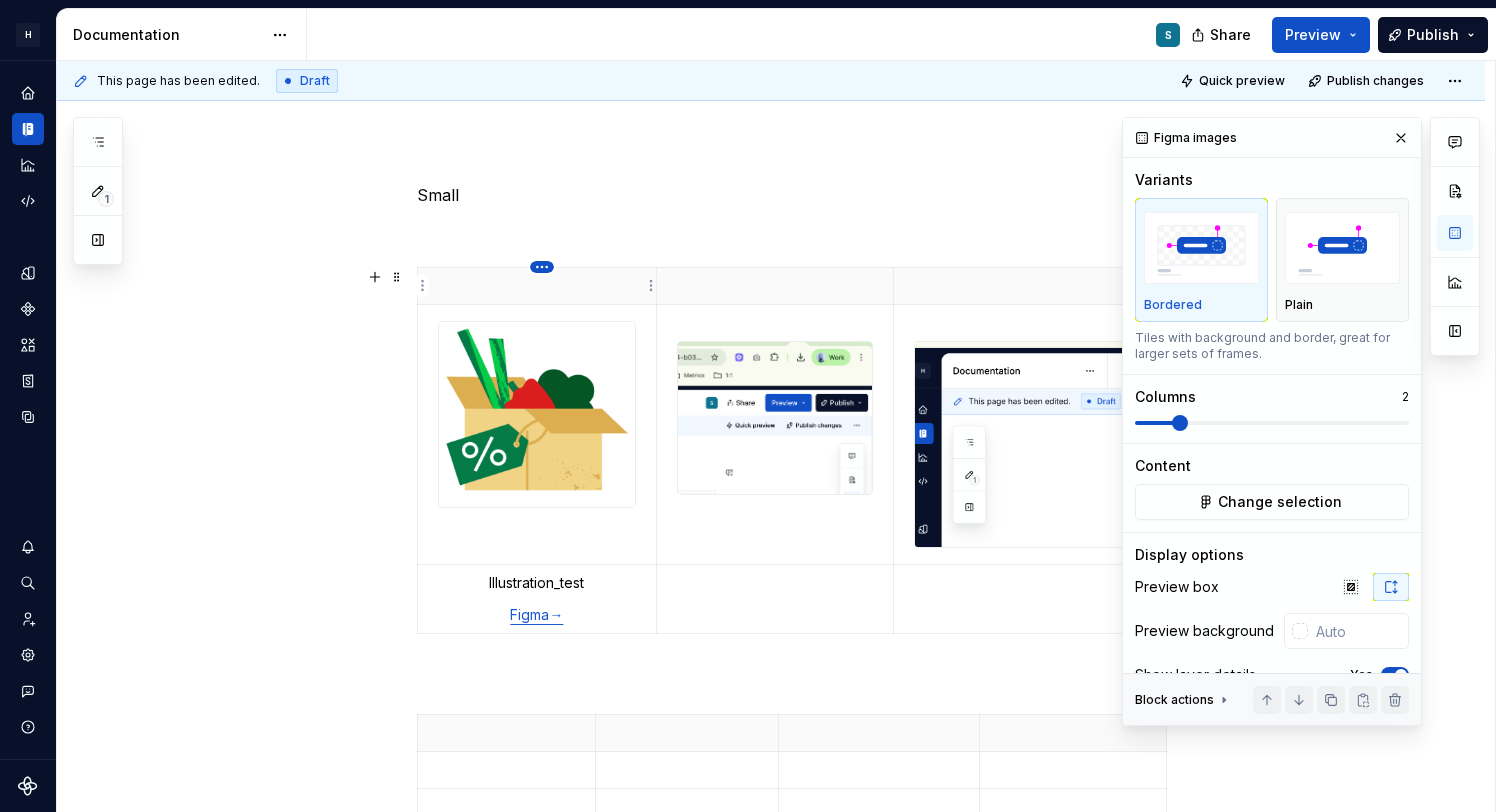click on "**********" at bounding box center (748, 406) 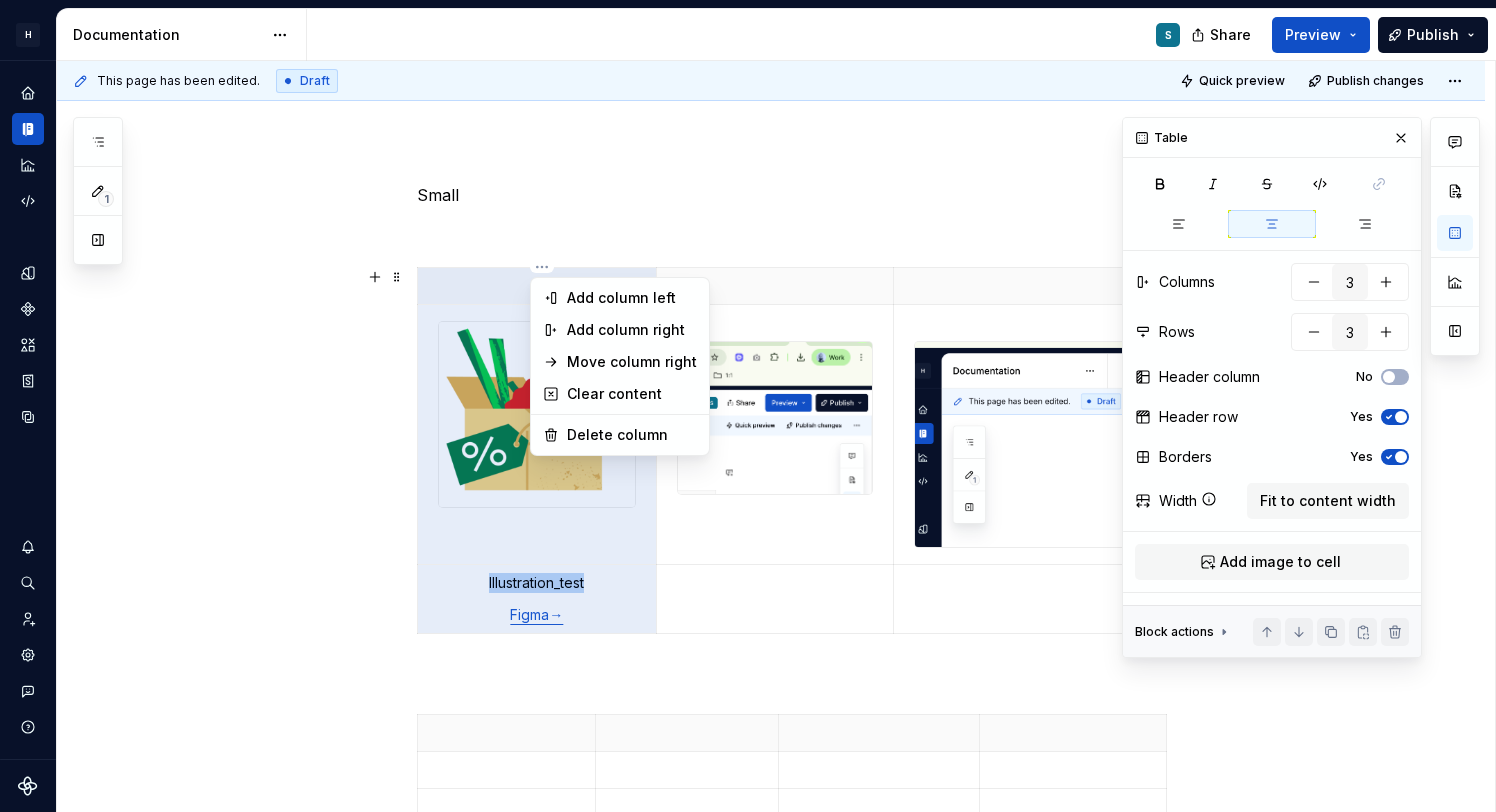 click on "**********" at bounding box center (748, 406) 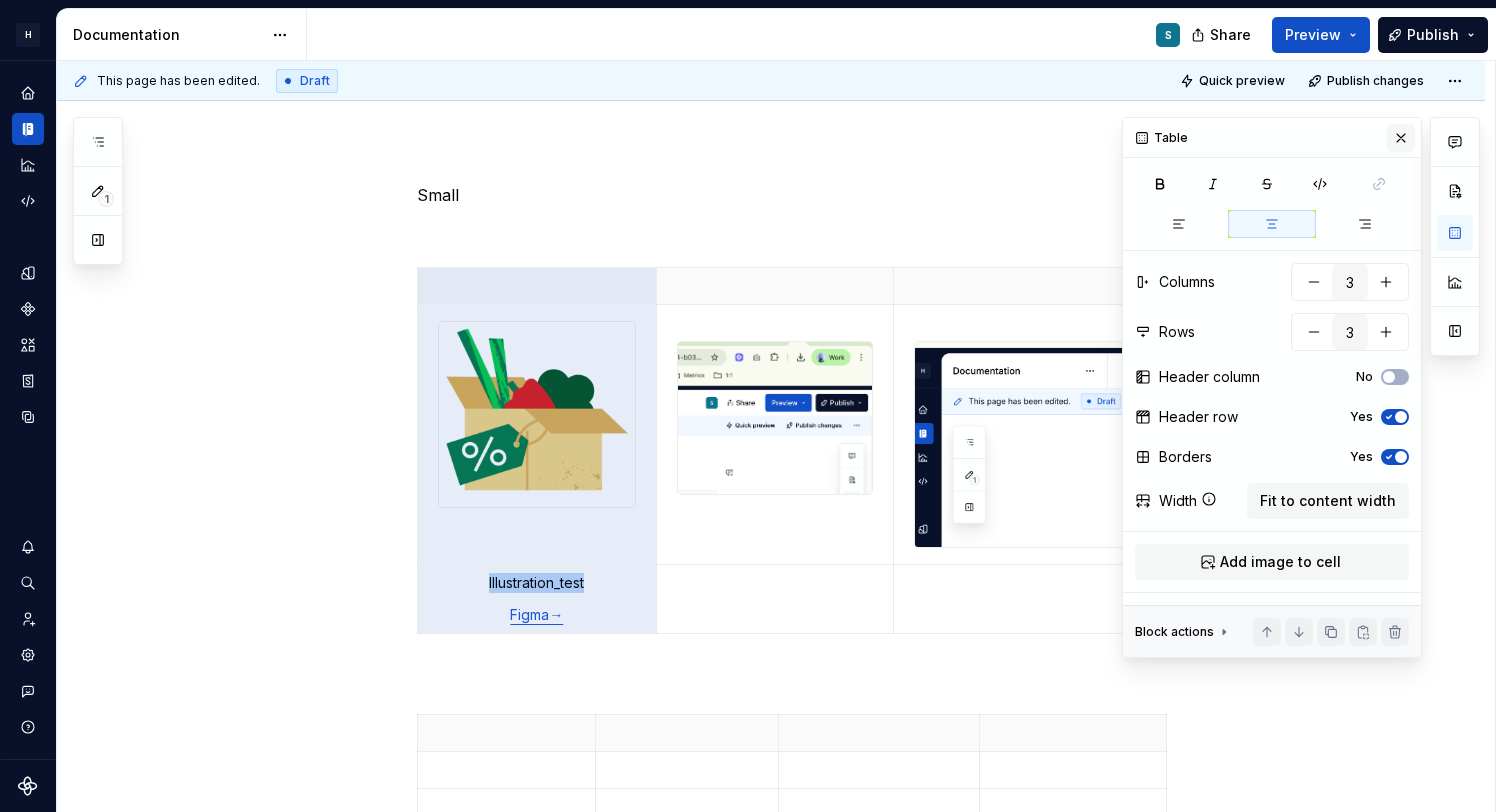 click at bounding box center (1401, 138) 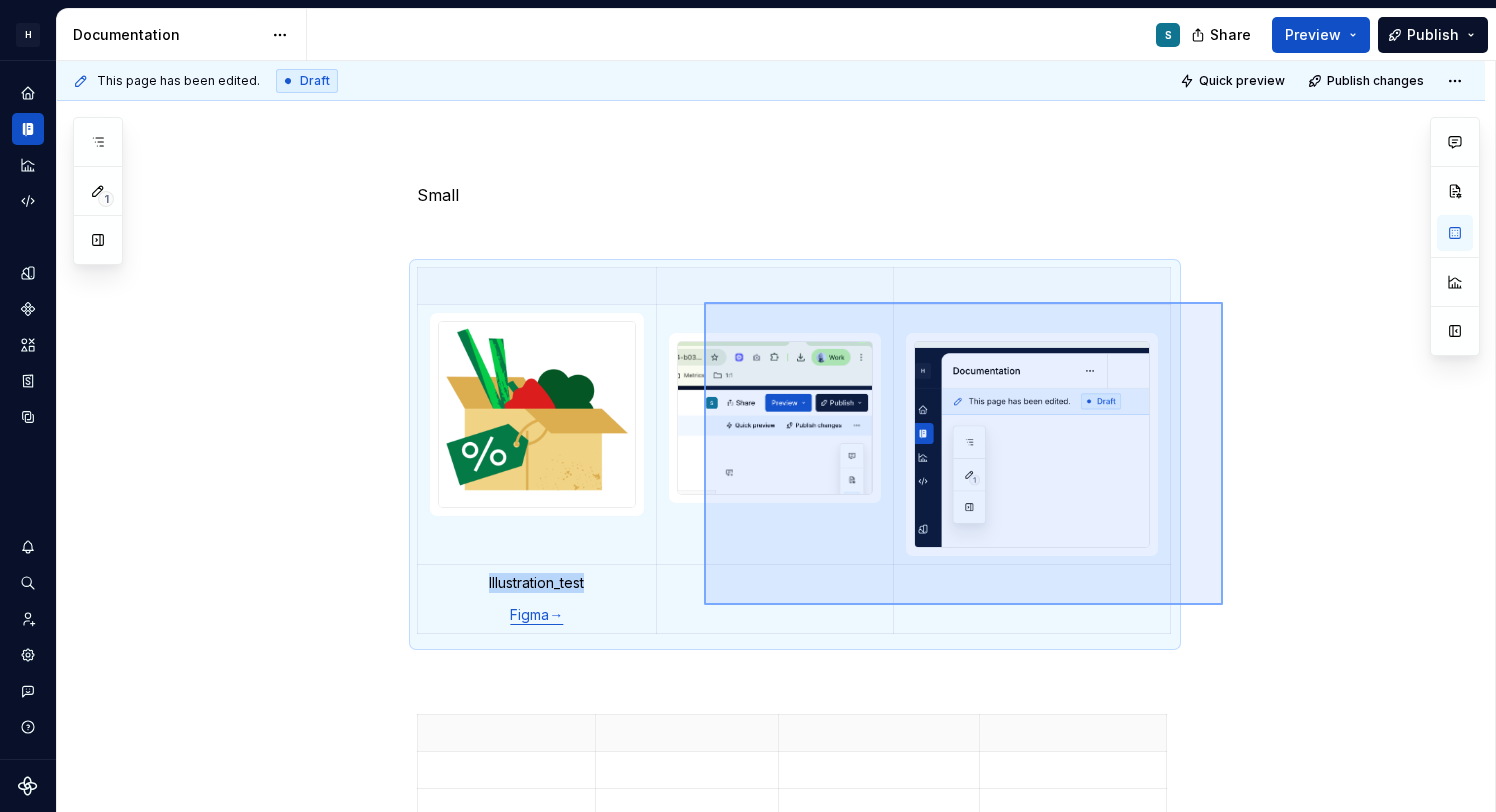 drag, startPoint x: 1223, startPoint y: 605, endPoint x: 700, endPoint y: 299, distance: 605.9414 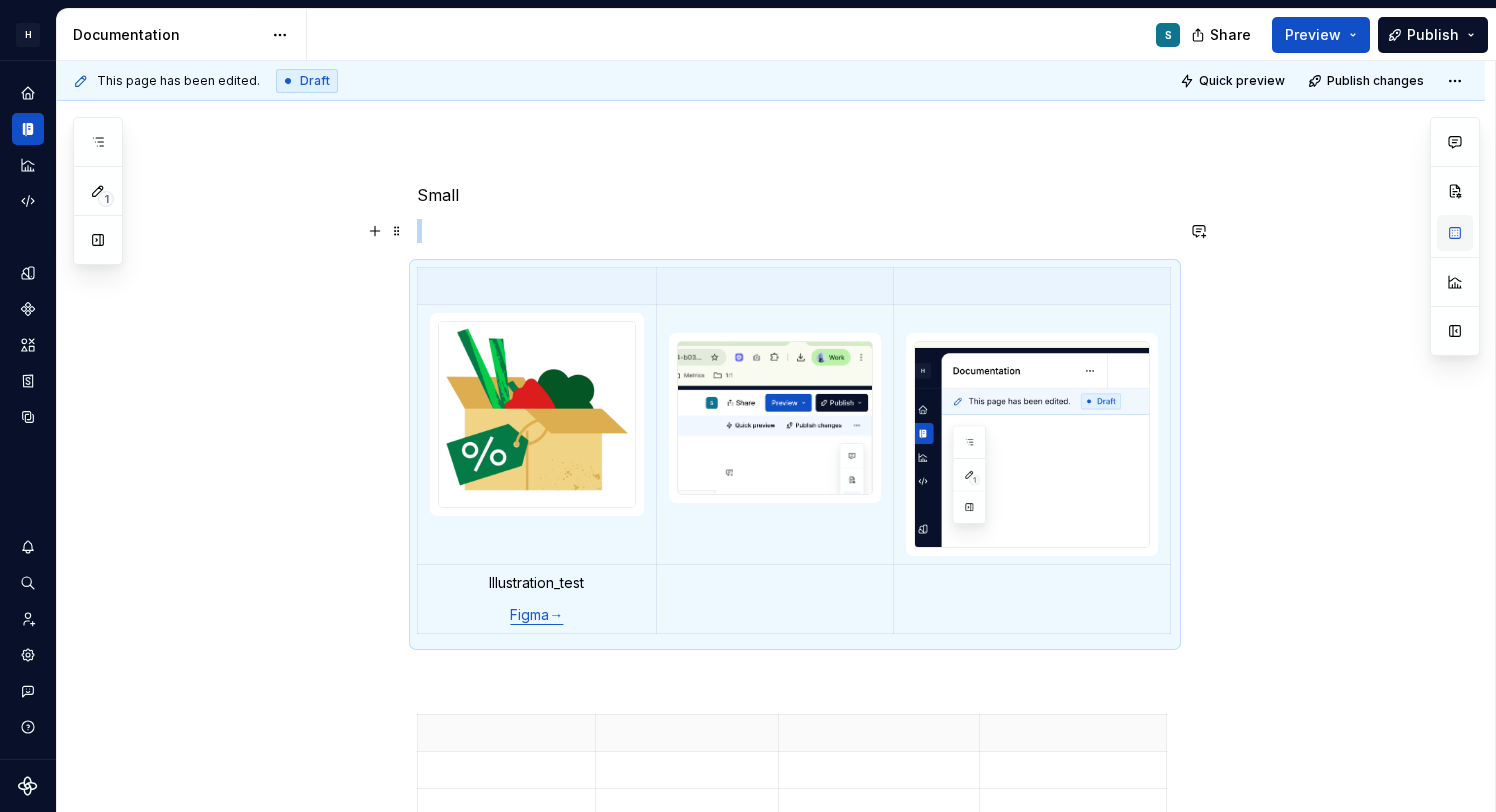 type on "*" 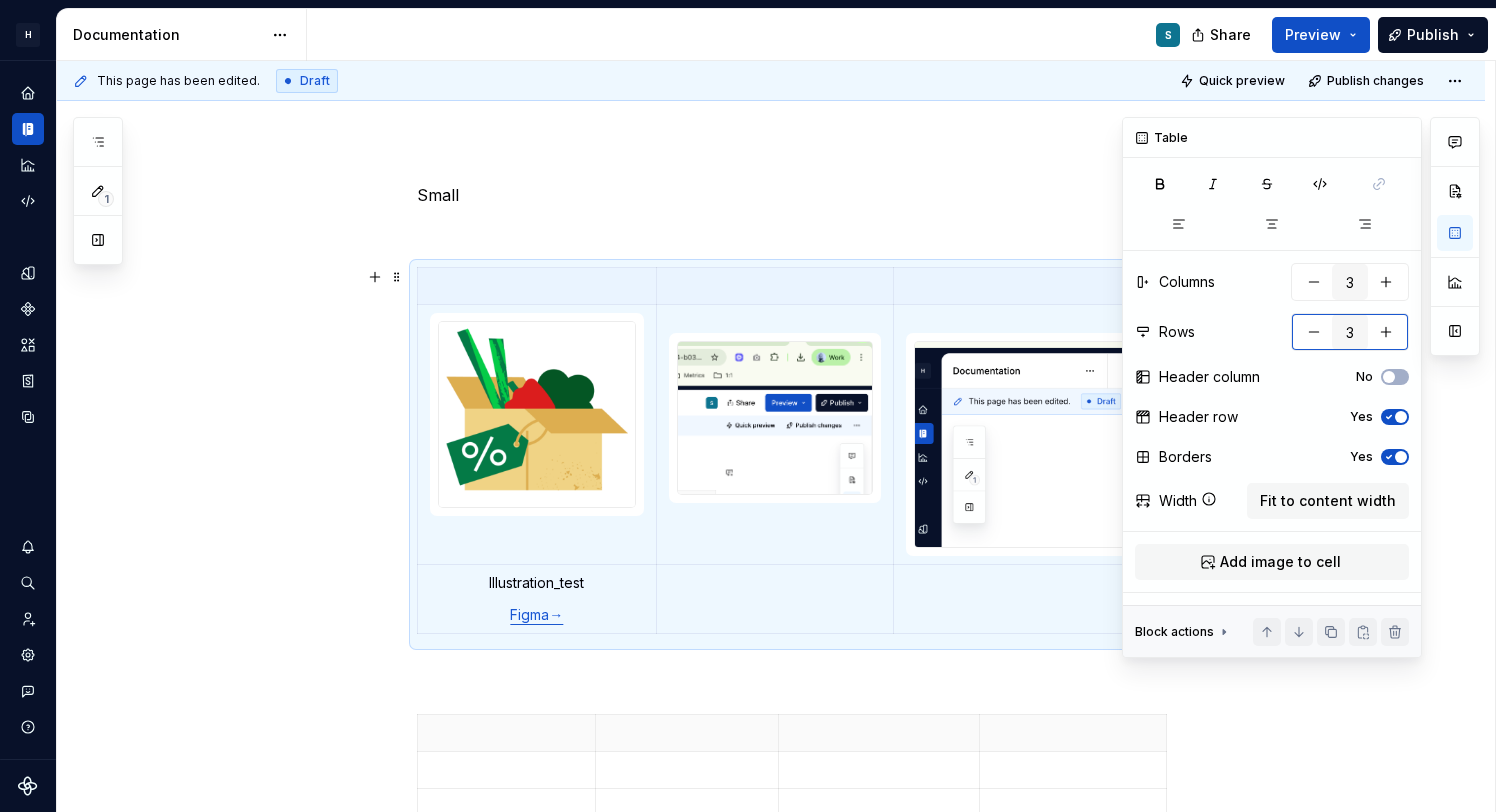 click on "3" at bounding box center [1350, 332] 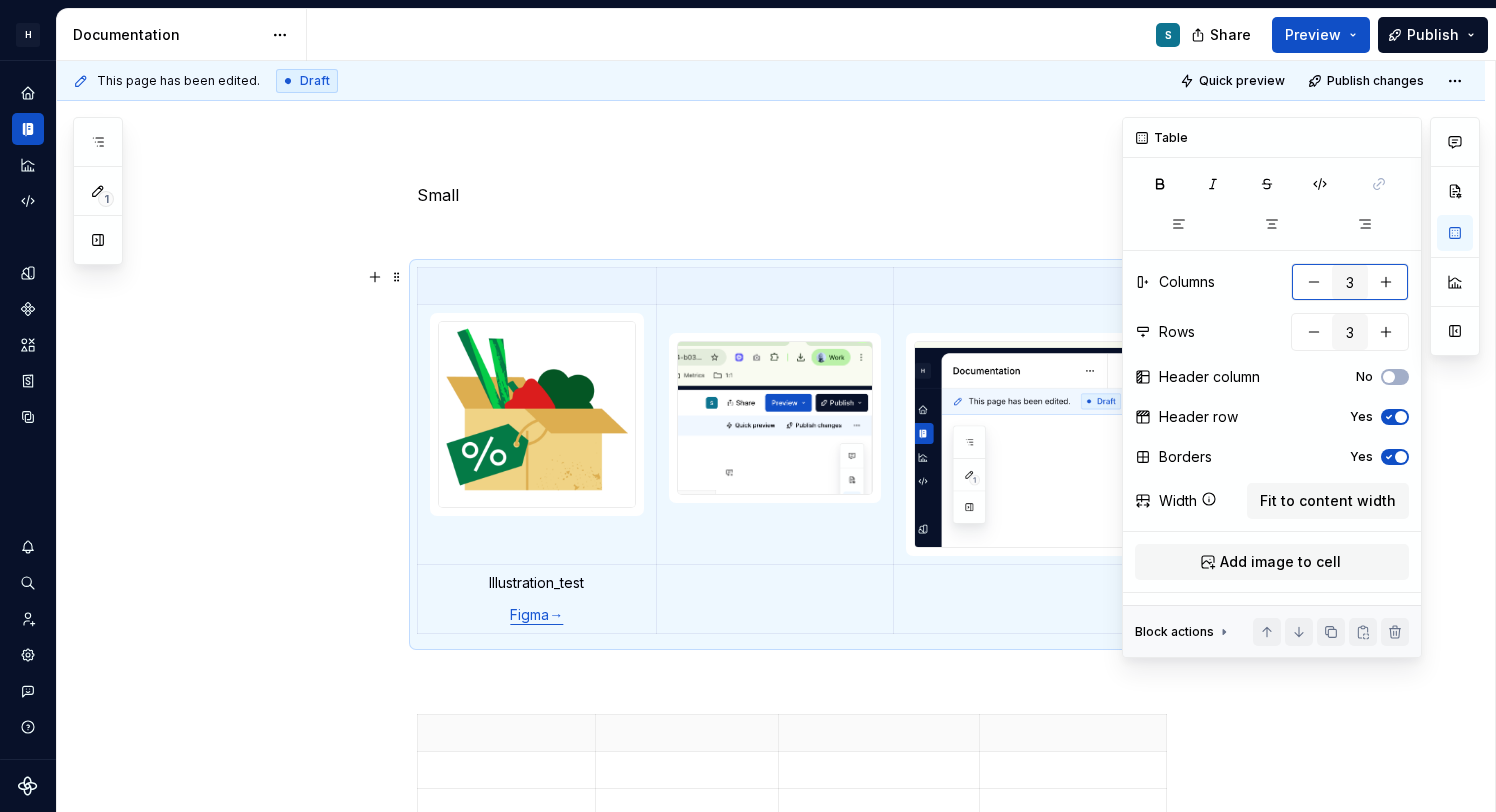 click on "3" at bounding box center (1350, 282) 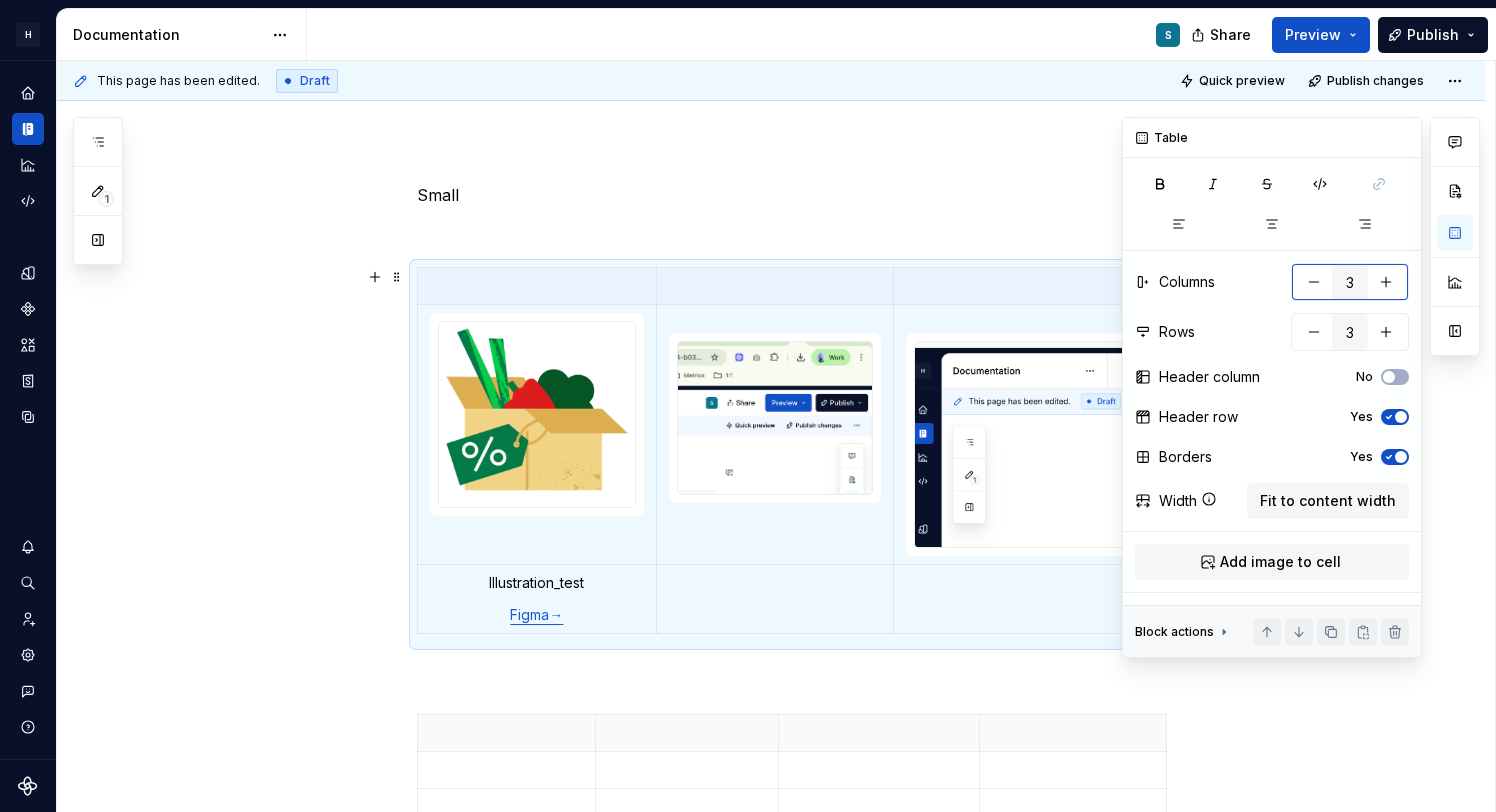 type on "4" 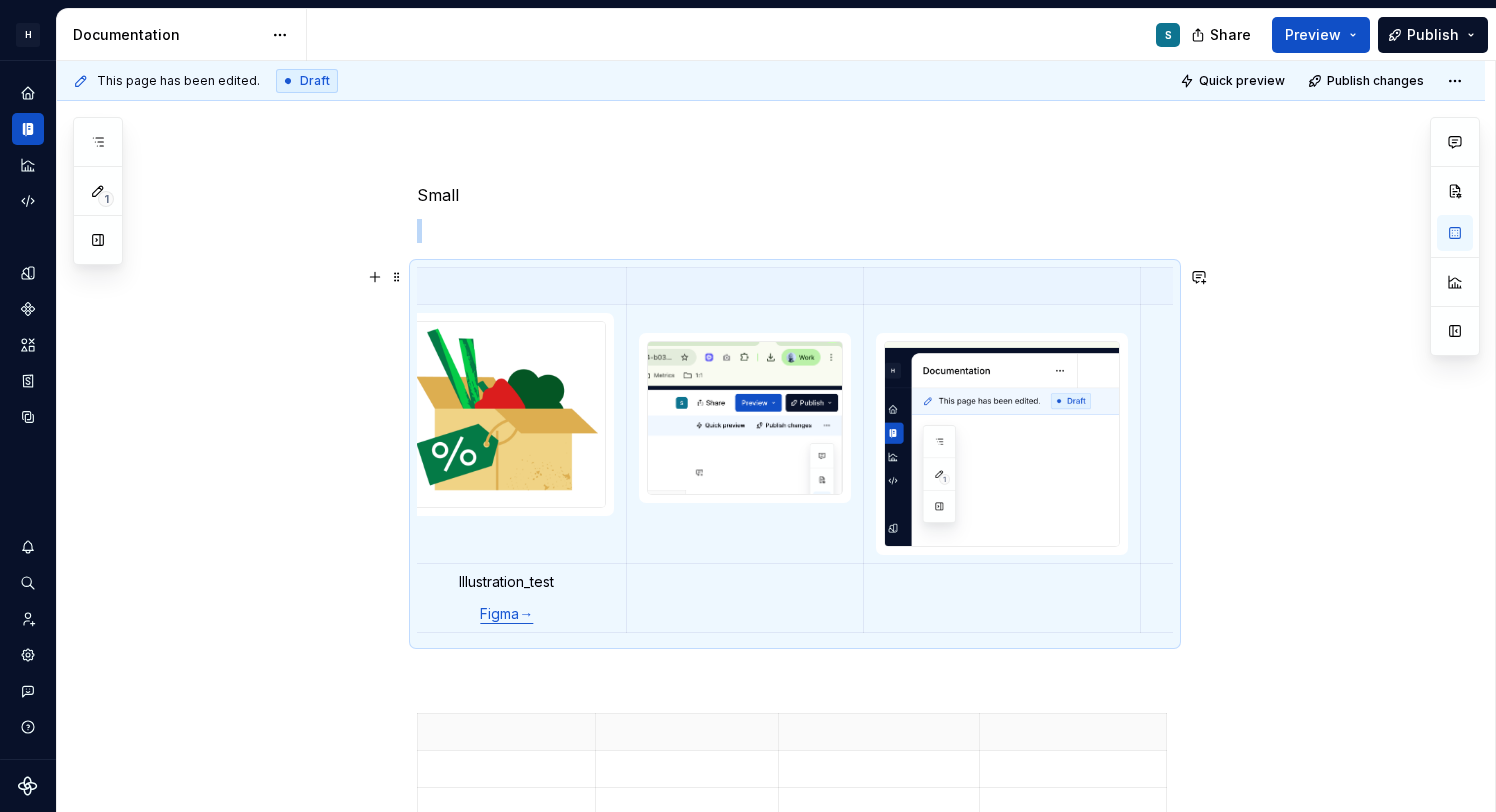 scroll, scrollTop: 0, scrollLeft: 34, axis: horizontal 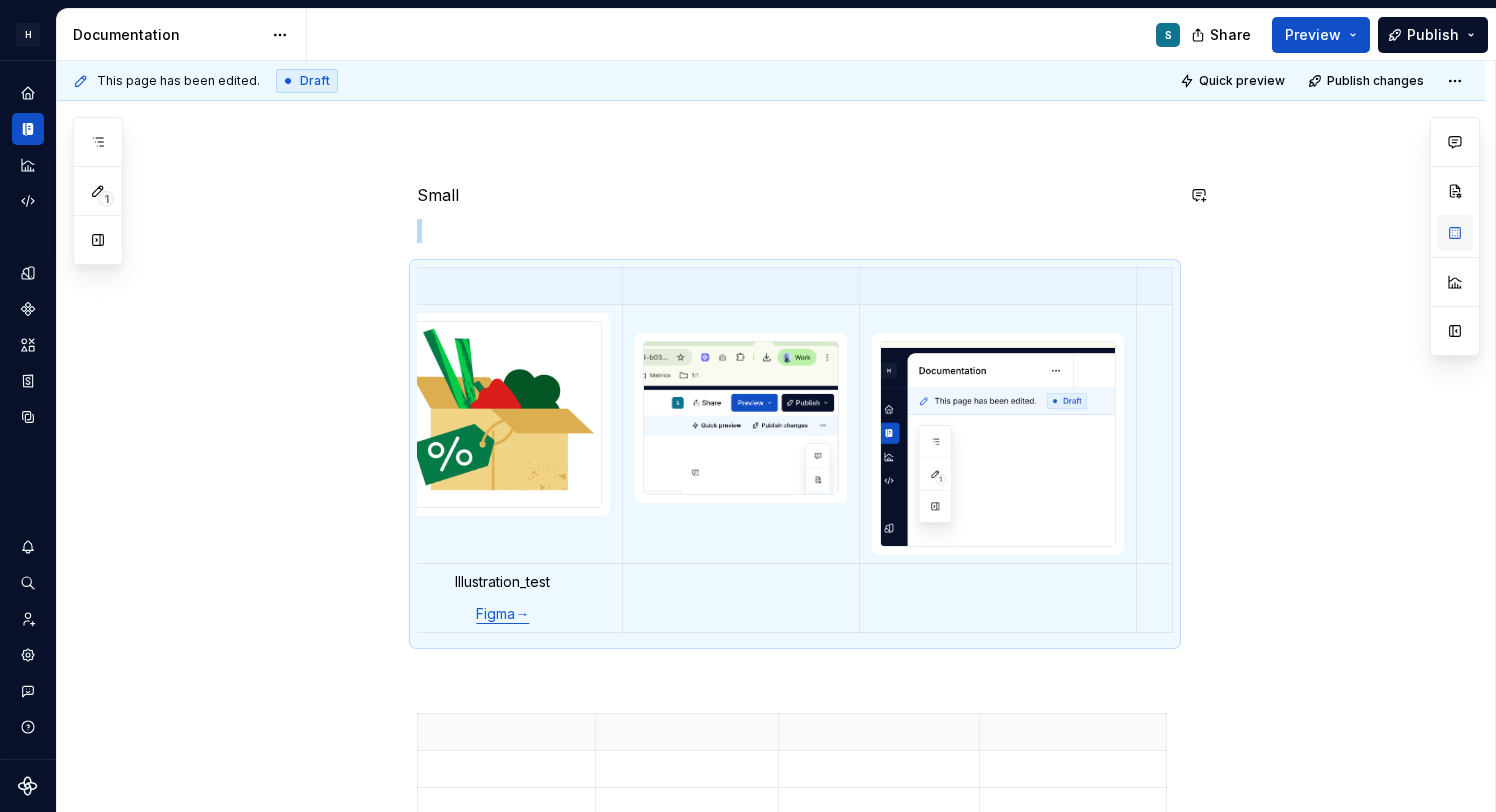click at bounding box center (1455, 233) 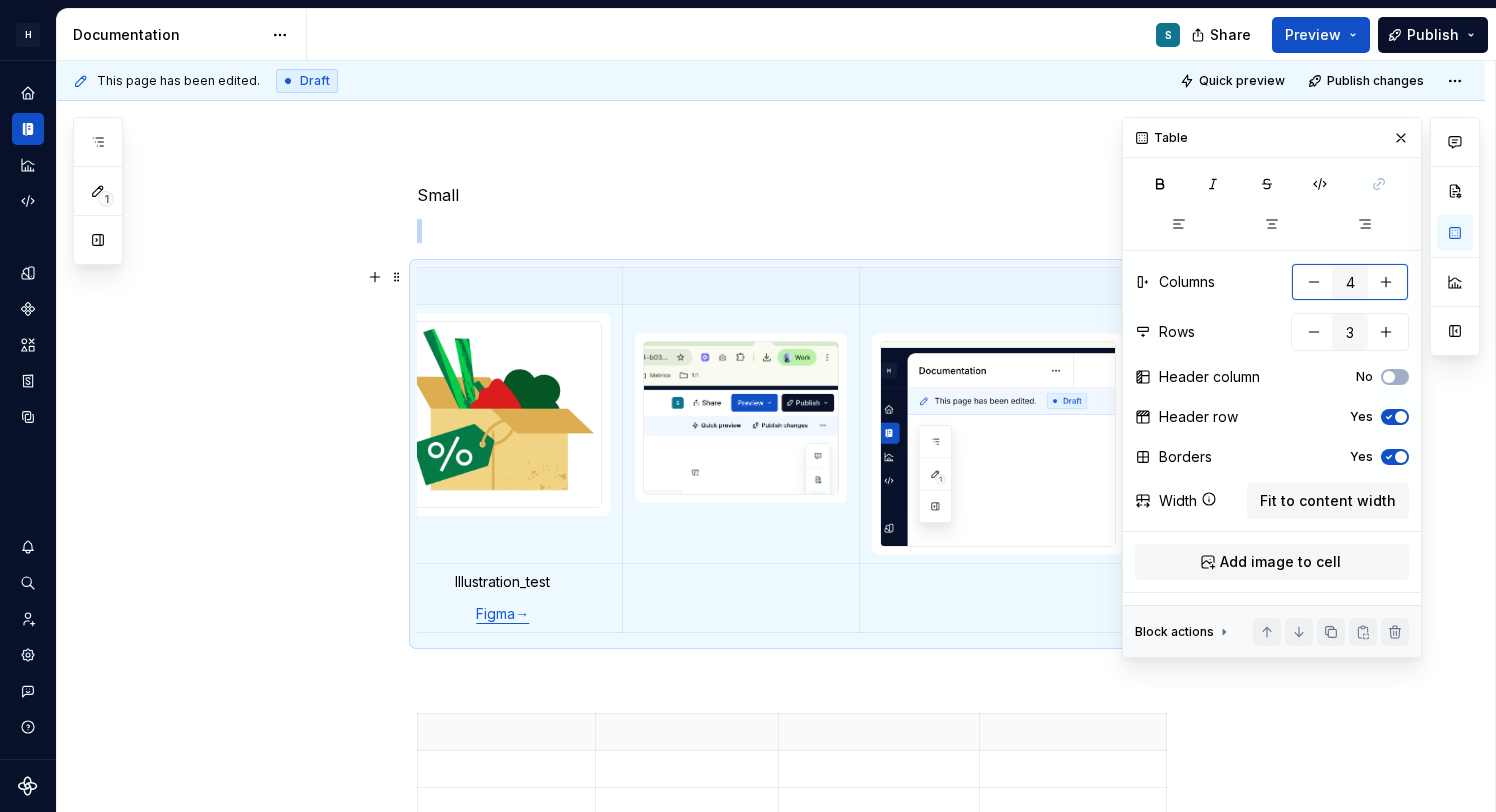 click at bounding box center (1314, 282) 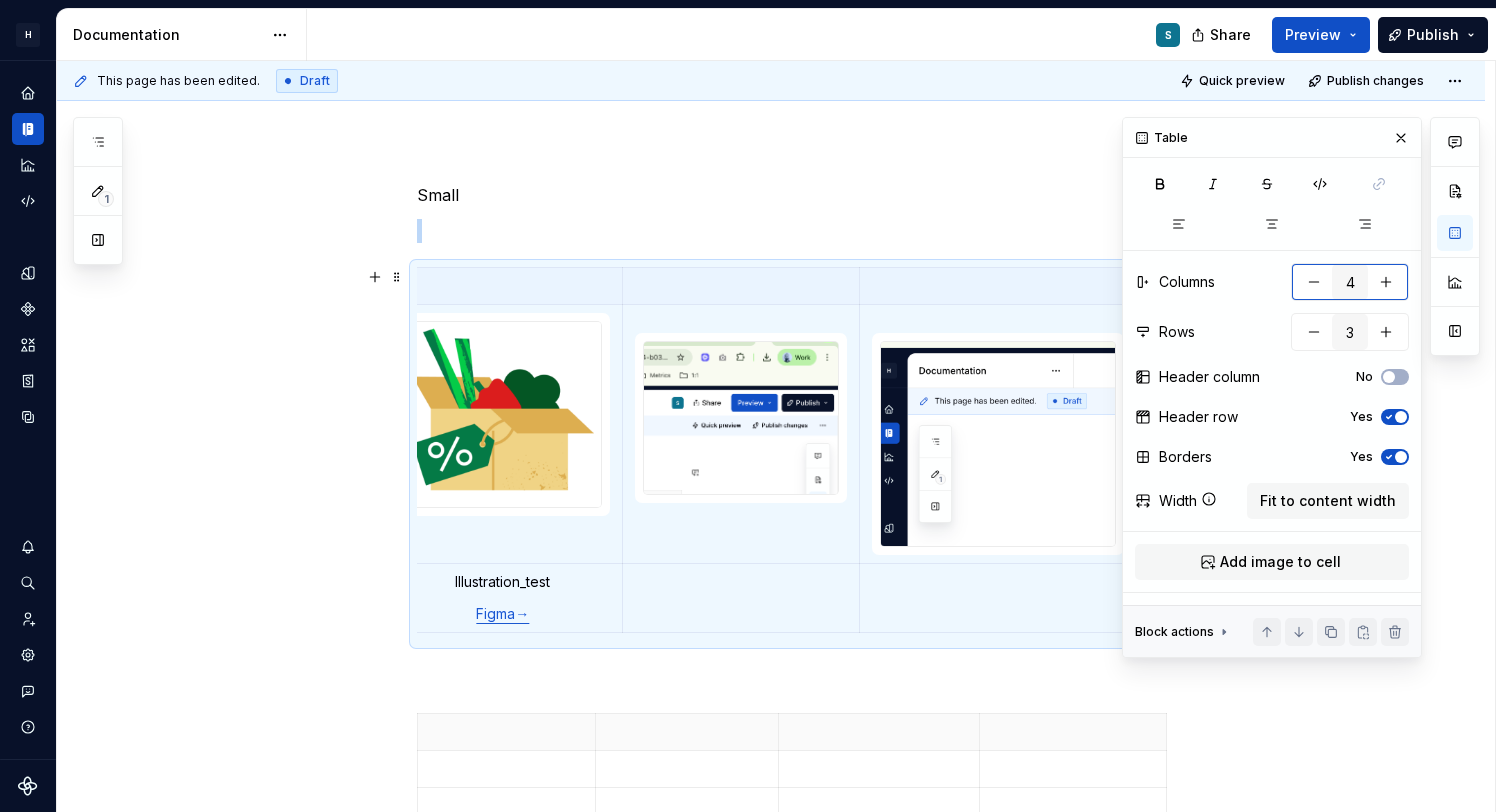type on "3" 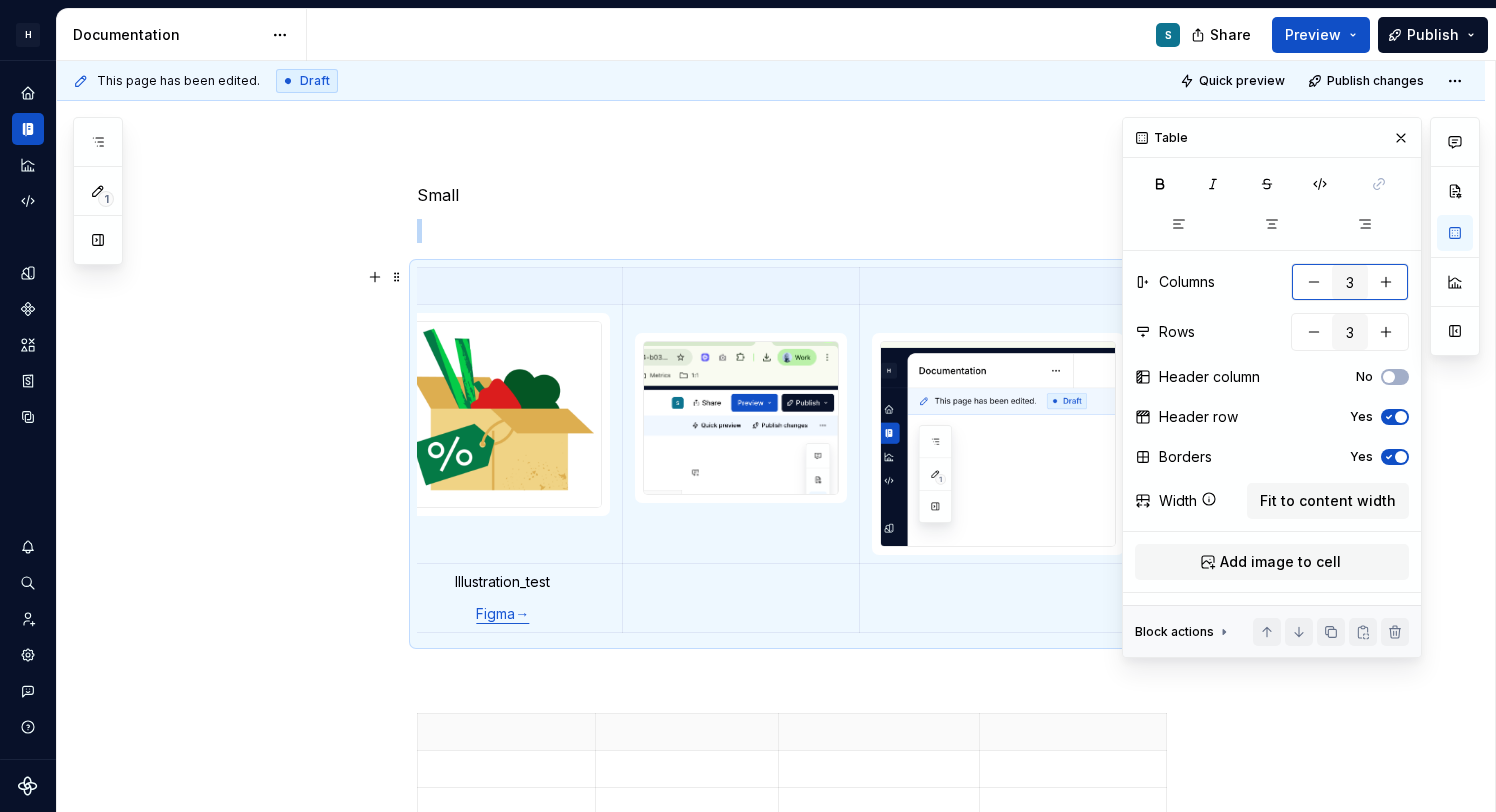 scroll, scrollTop: 0, scrollLeft: 0, axis: both 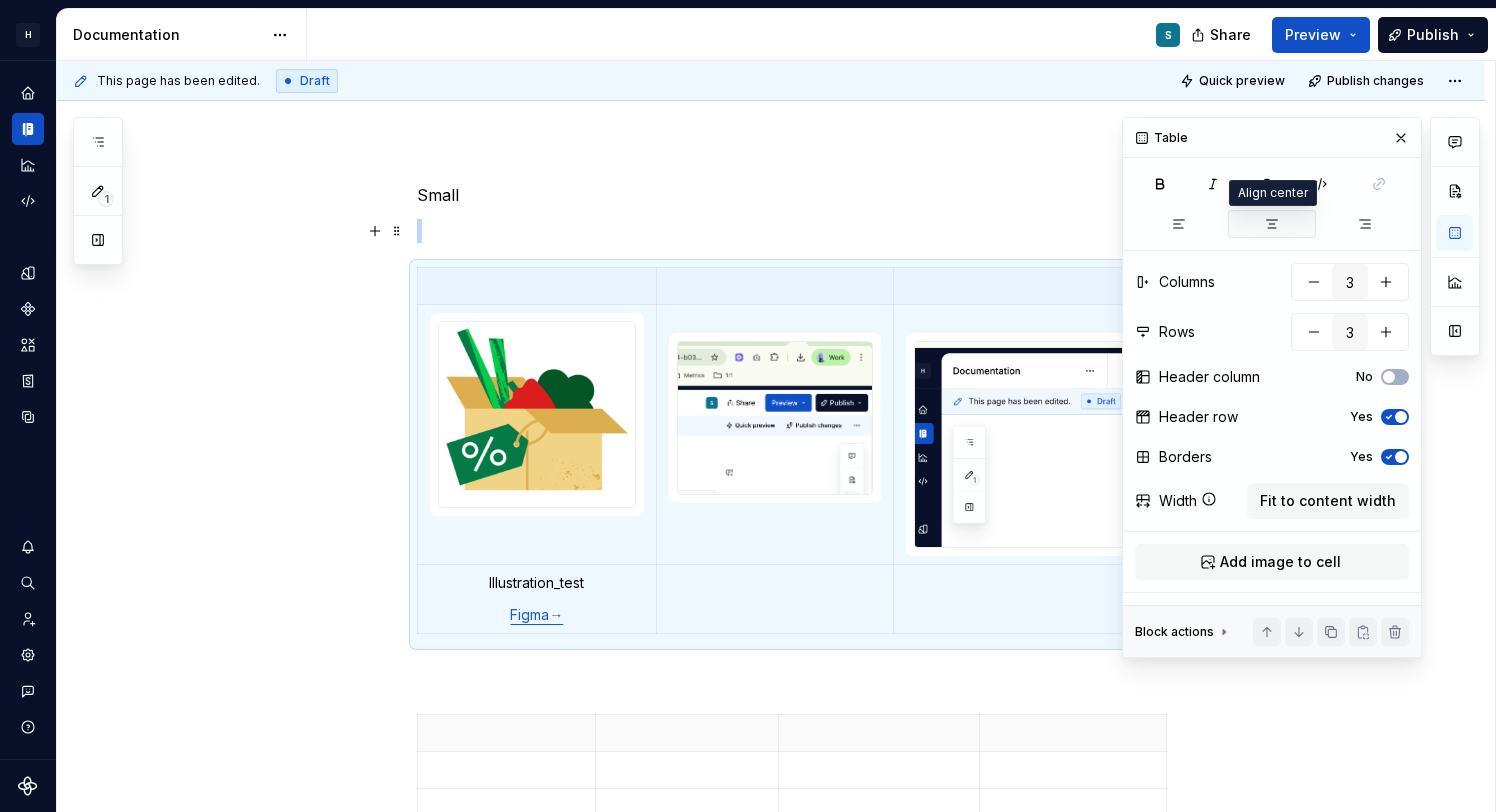 click at bounding box center [1272, 224] 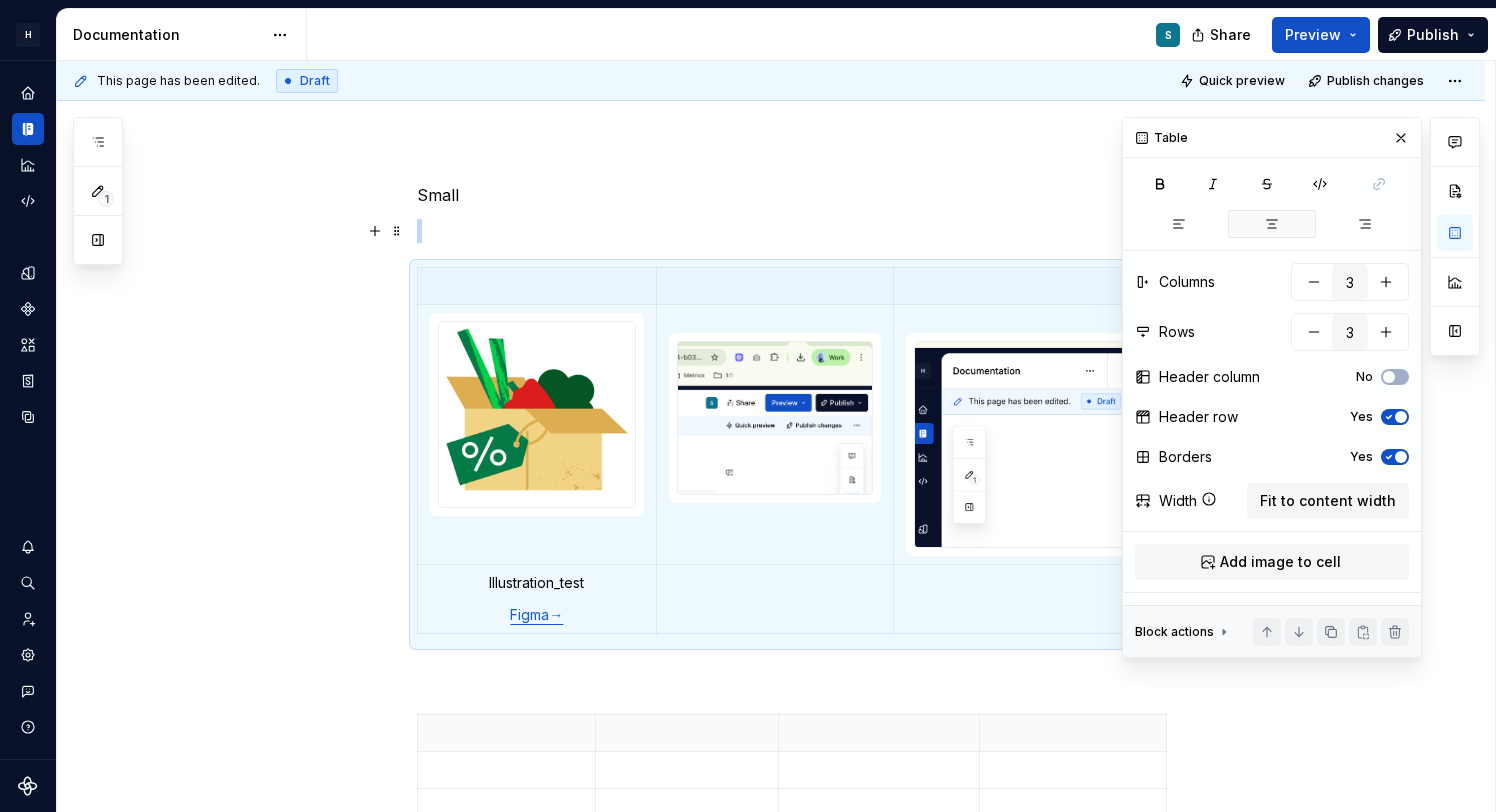 click at bounding box center [1272, 224] 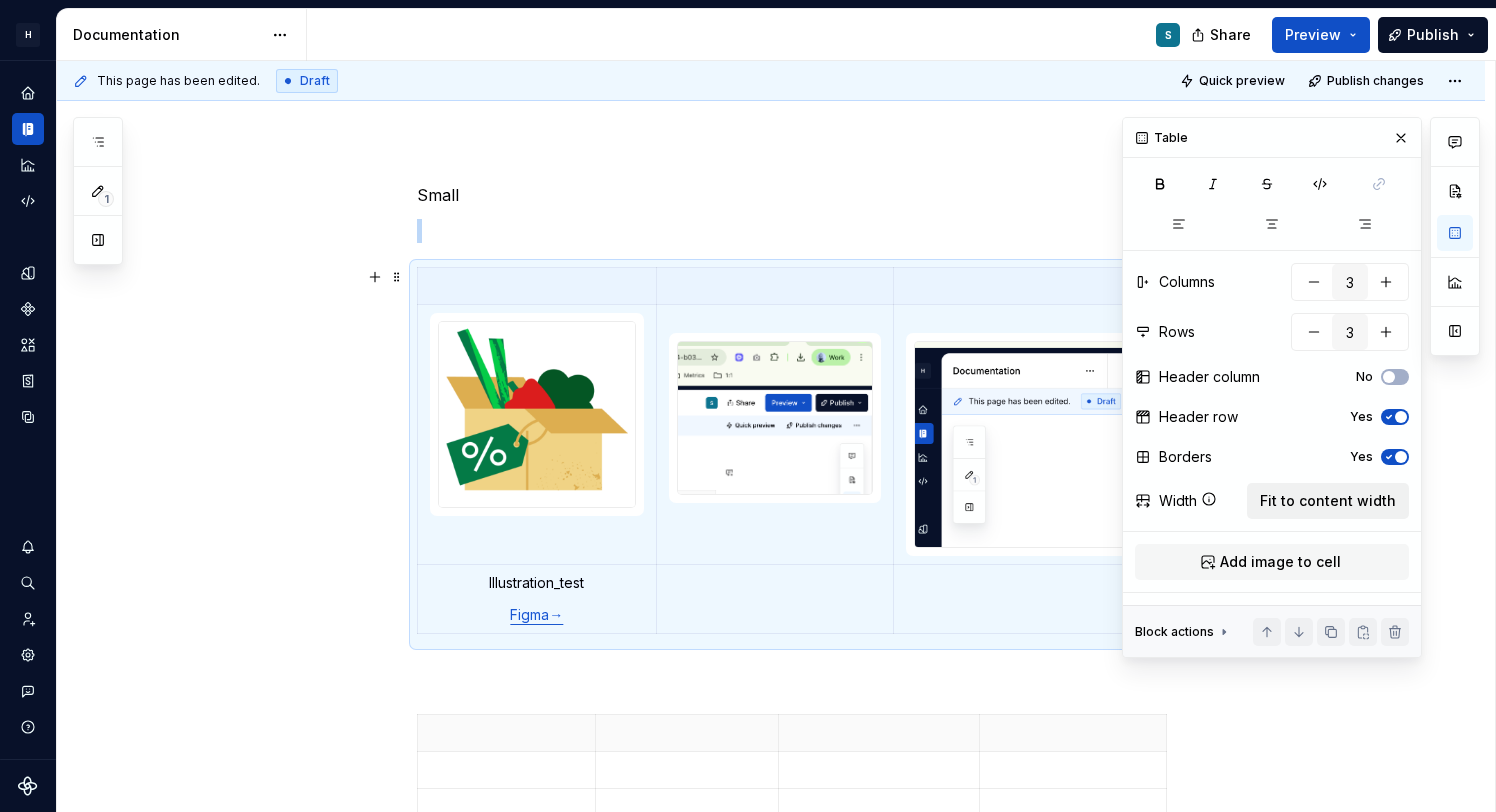 click on "Fit to content width" at bounding box center (1328, 501) 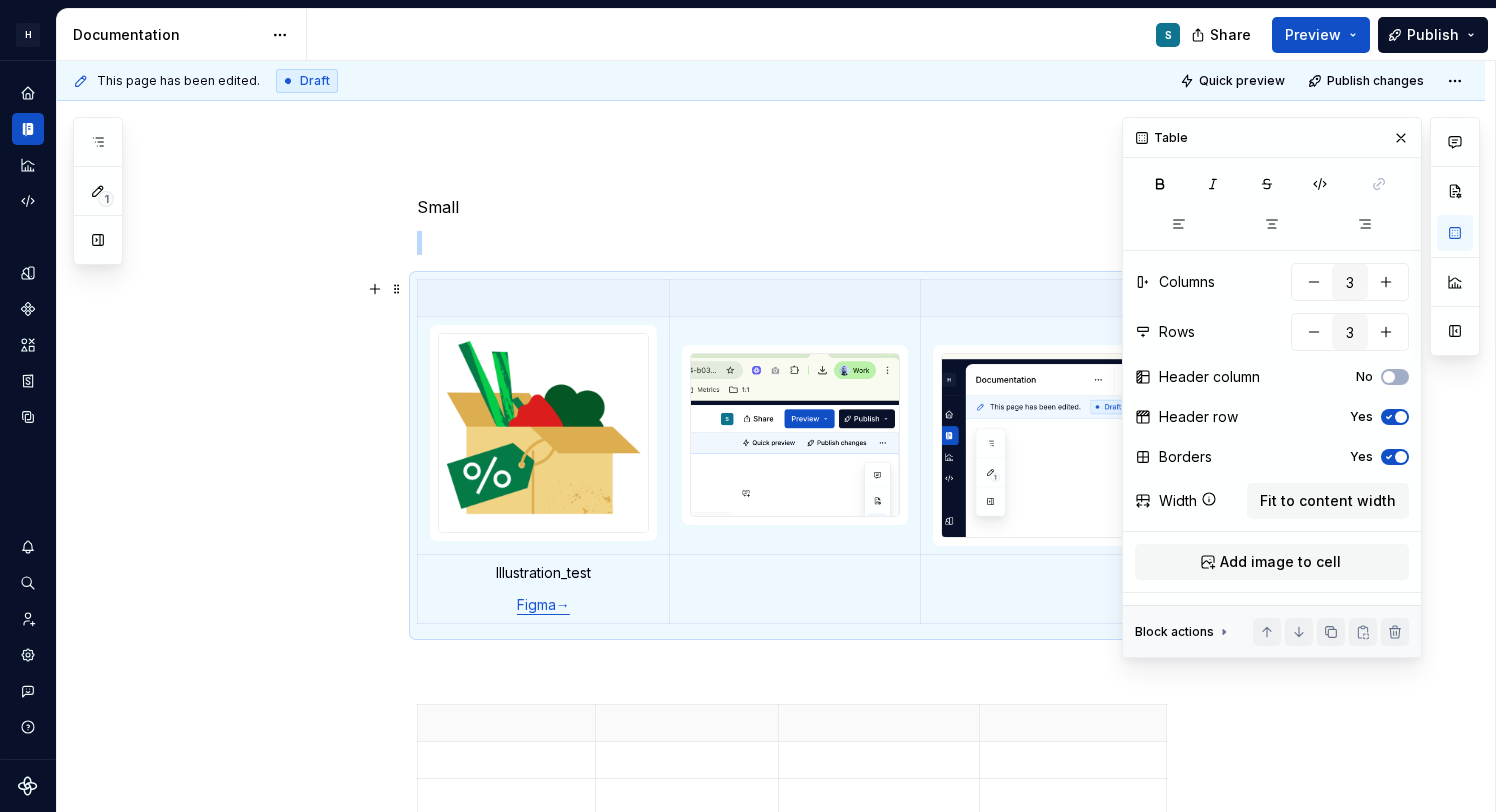 scroll, scrollTop: 152, scrollLeft: 0, axis: vertical 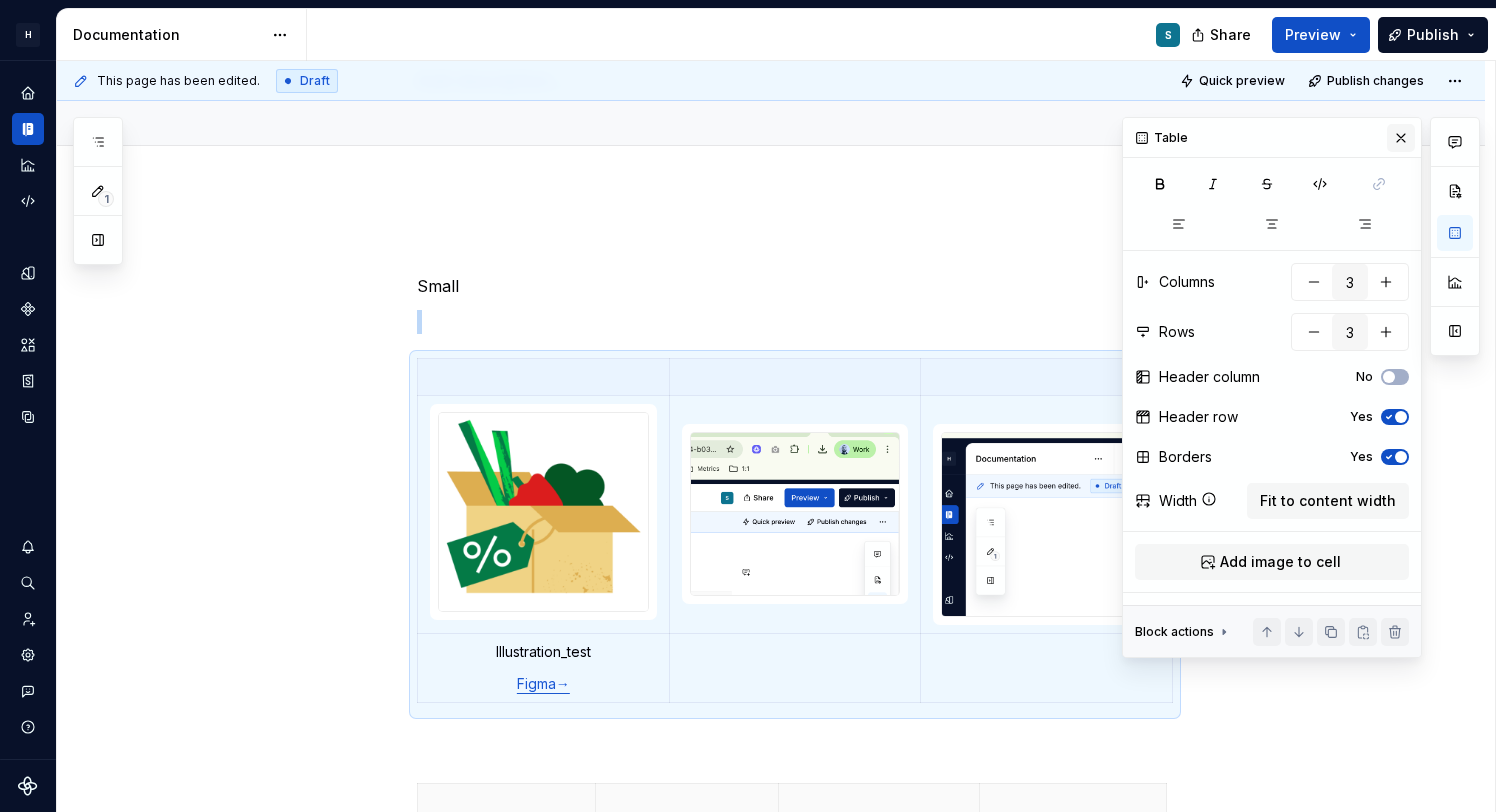 click at bounding box center (1401, 138) 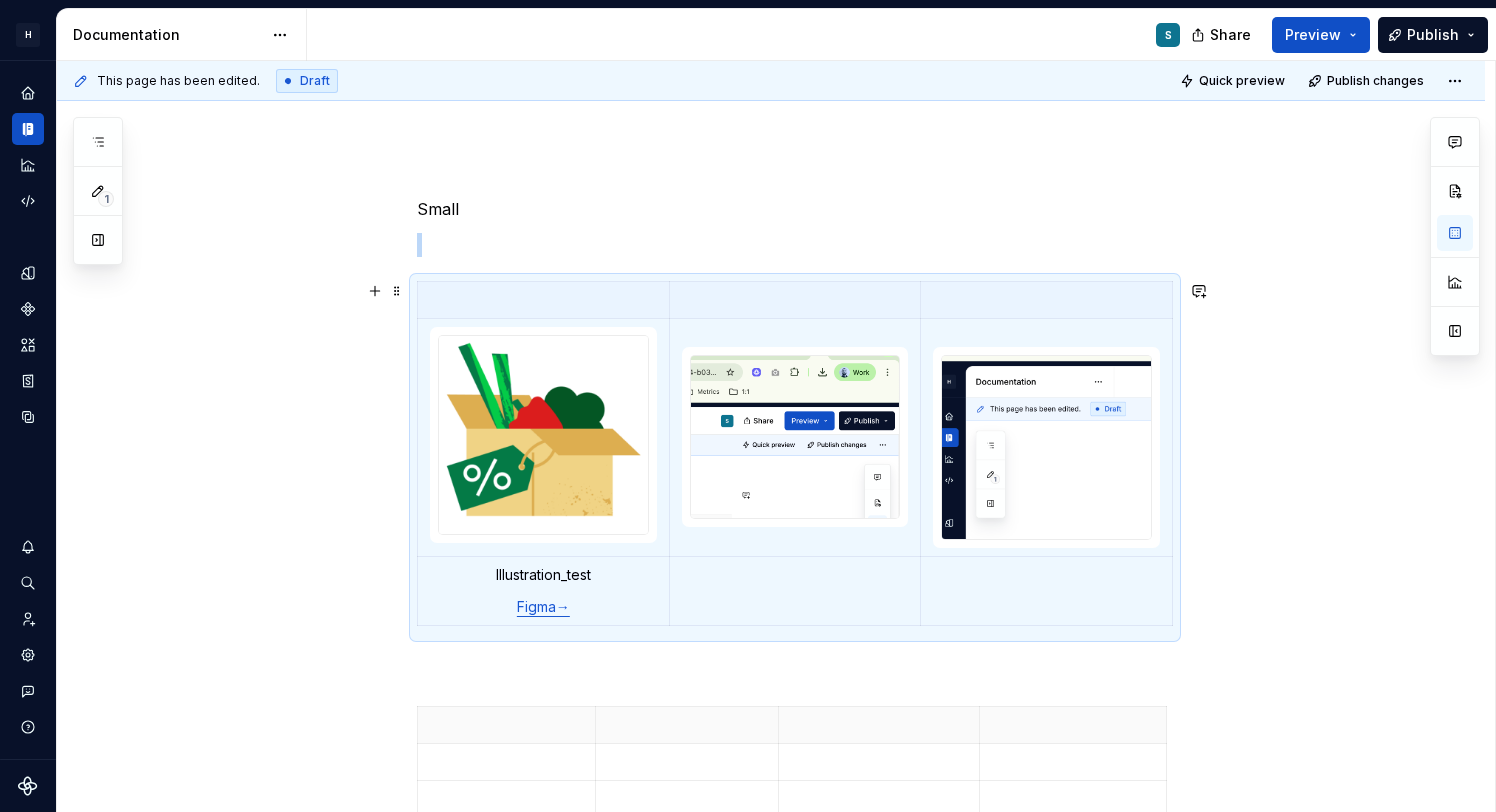 scroll, scrollTop: 249, scrollLeft: 0, axis: vertical 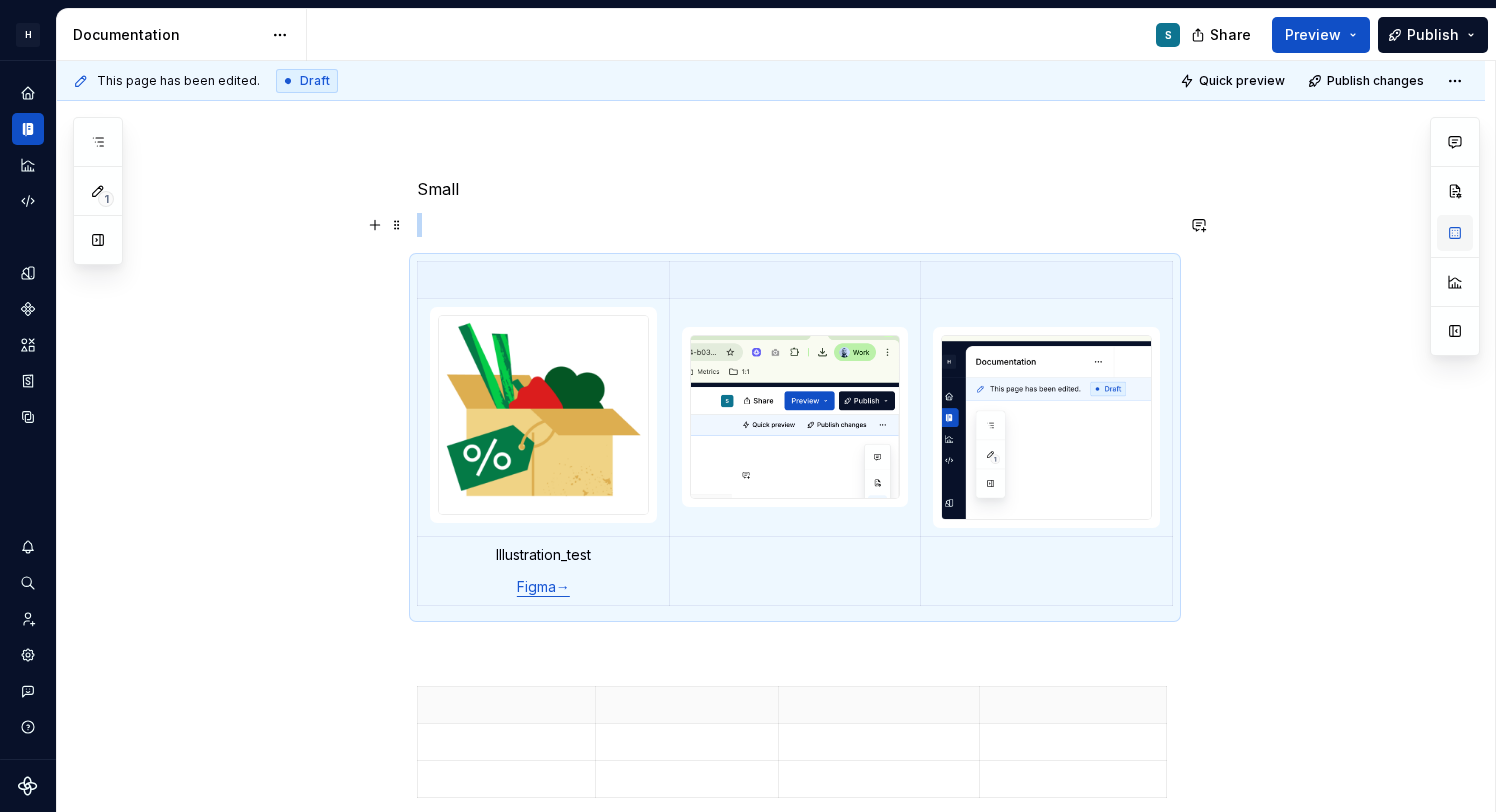 click at bounding box center (1455, 233) 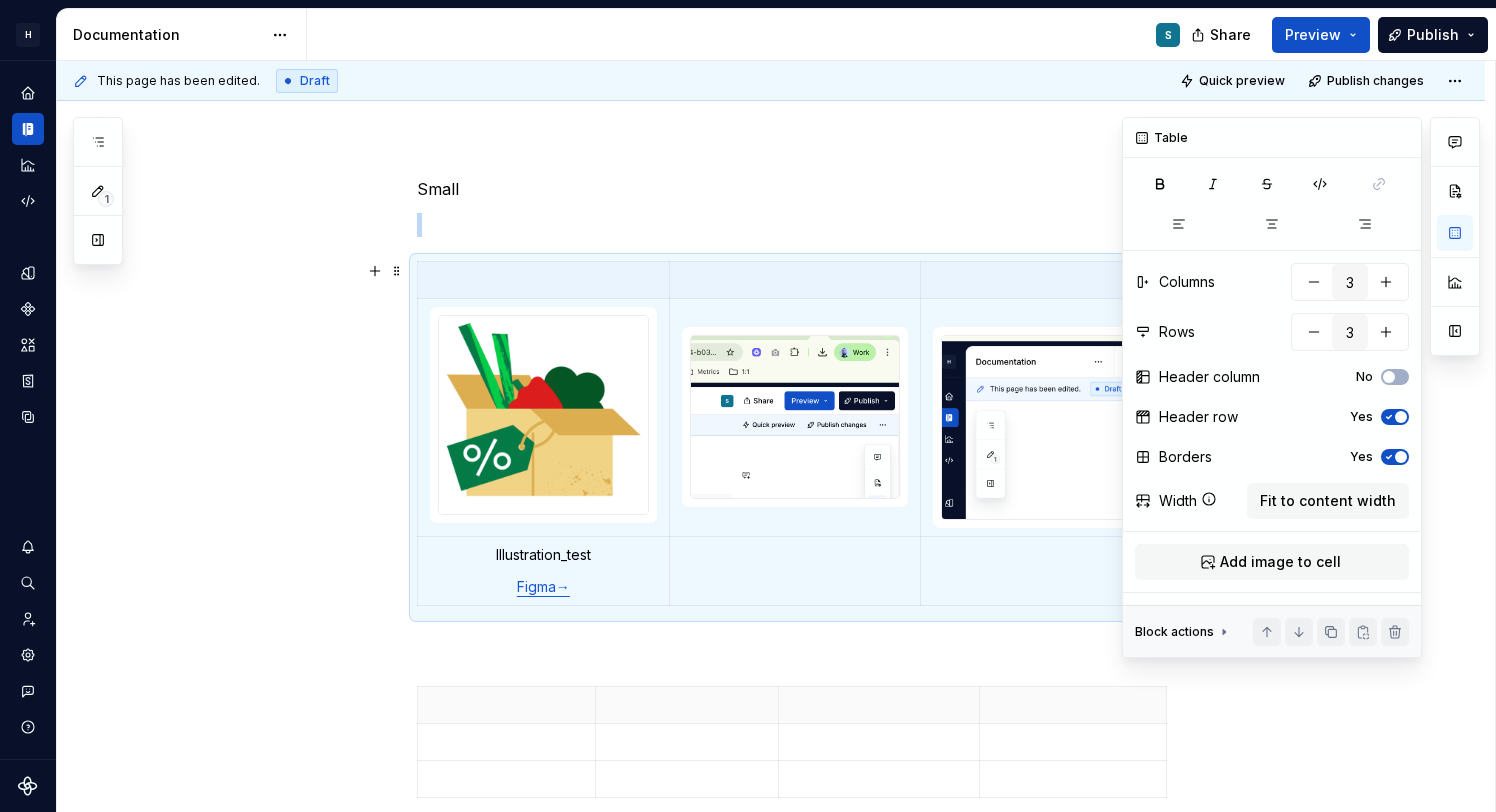click at bounding box center (1401, 457) 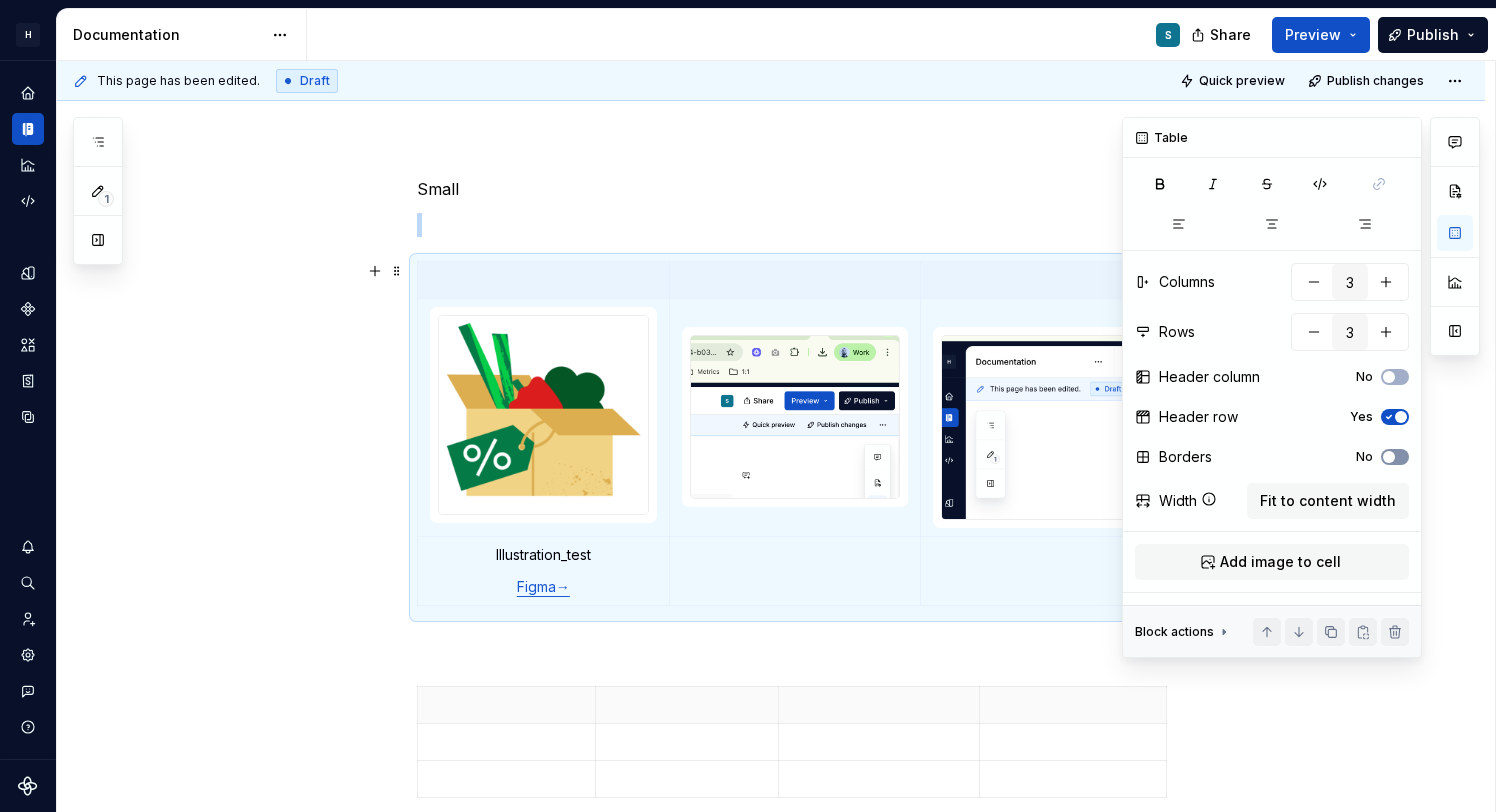click on "No" at bounding box center (1395, 457) 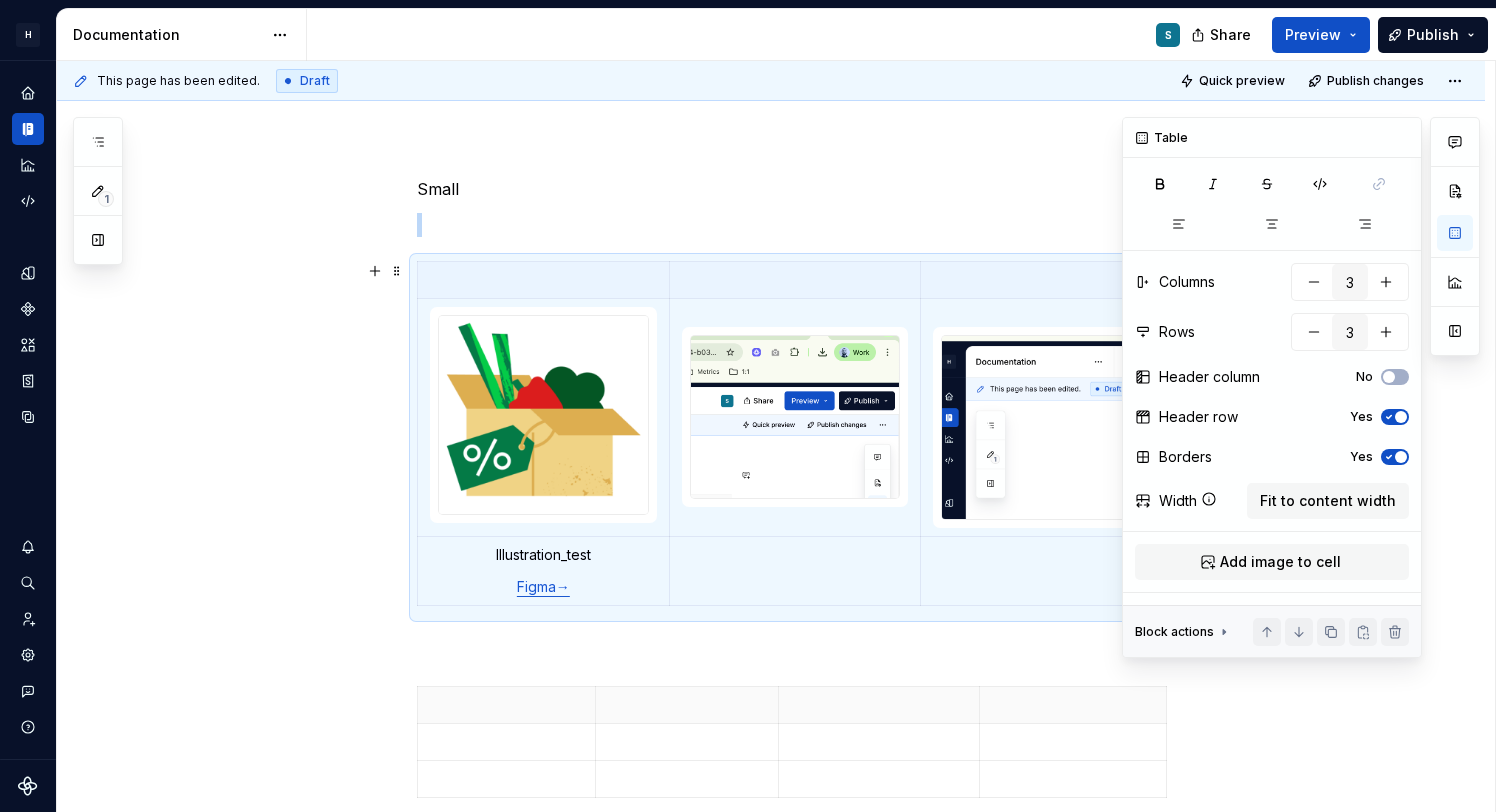 click at bounding box center (1401, 457) 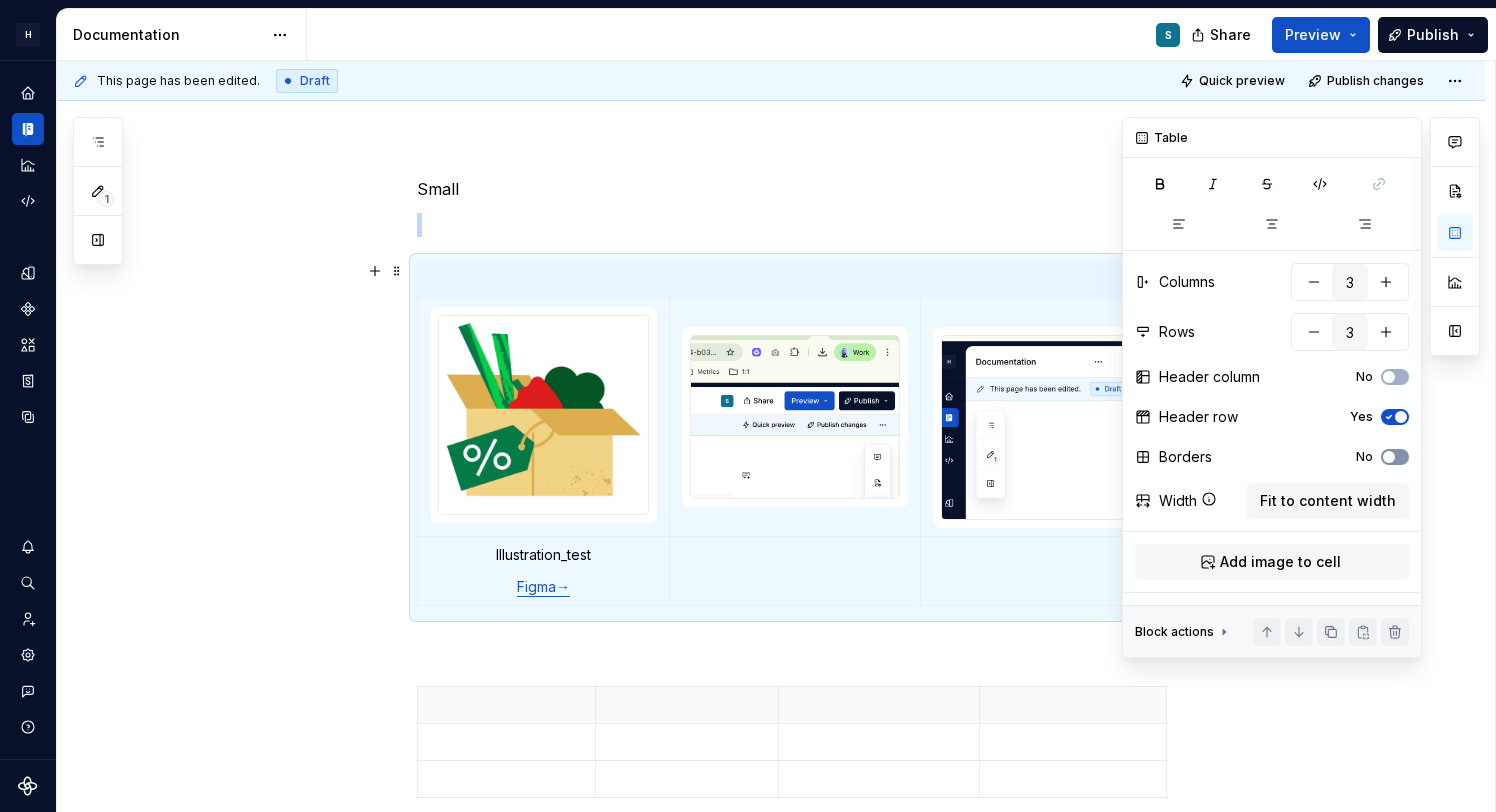 click on "No" at bounding box center [1395, 457] 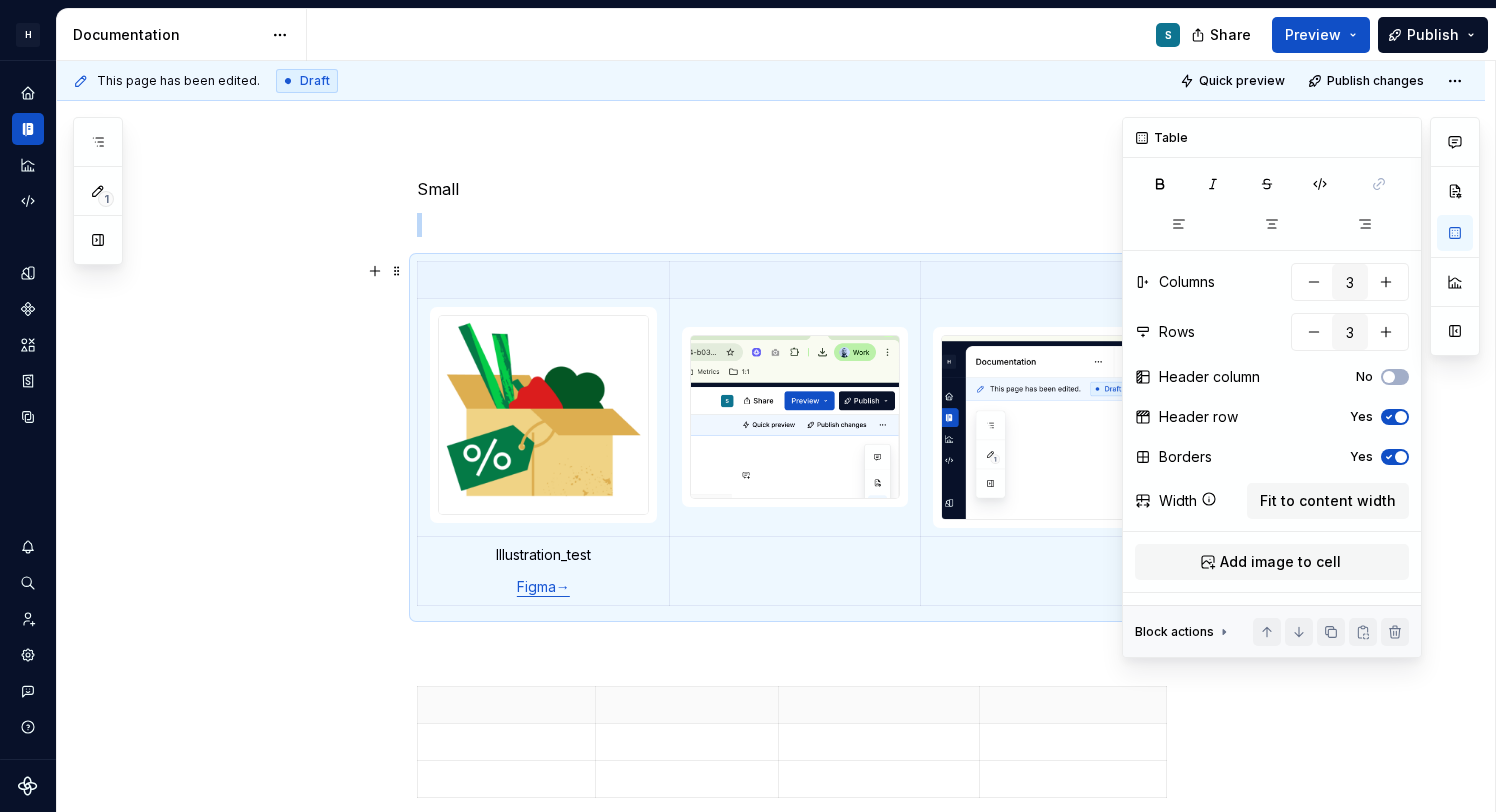 click at bounding box center [1401, 457] 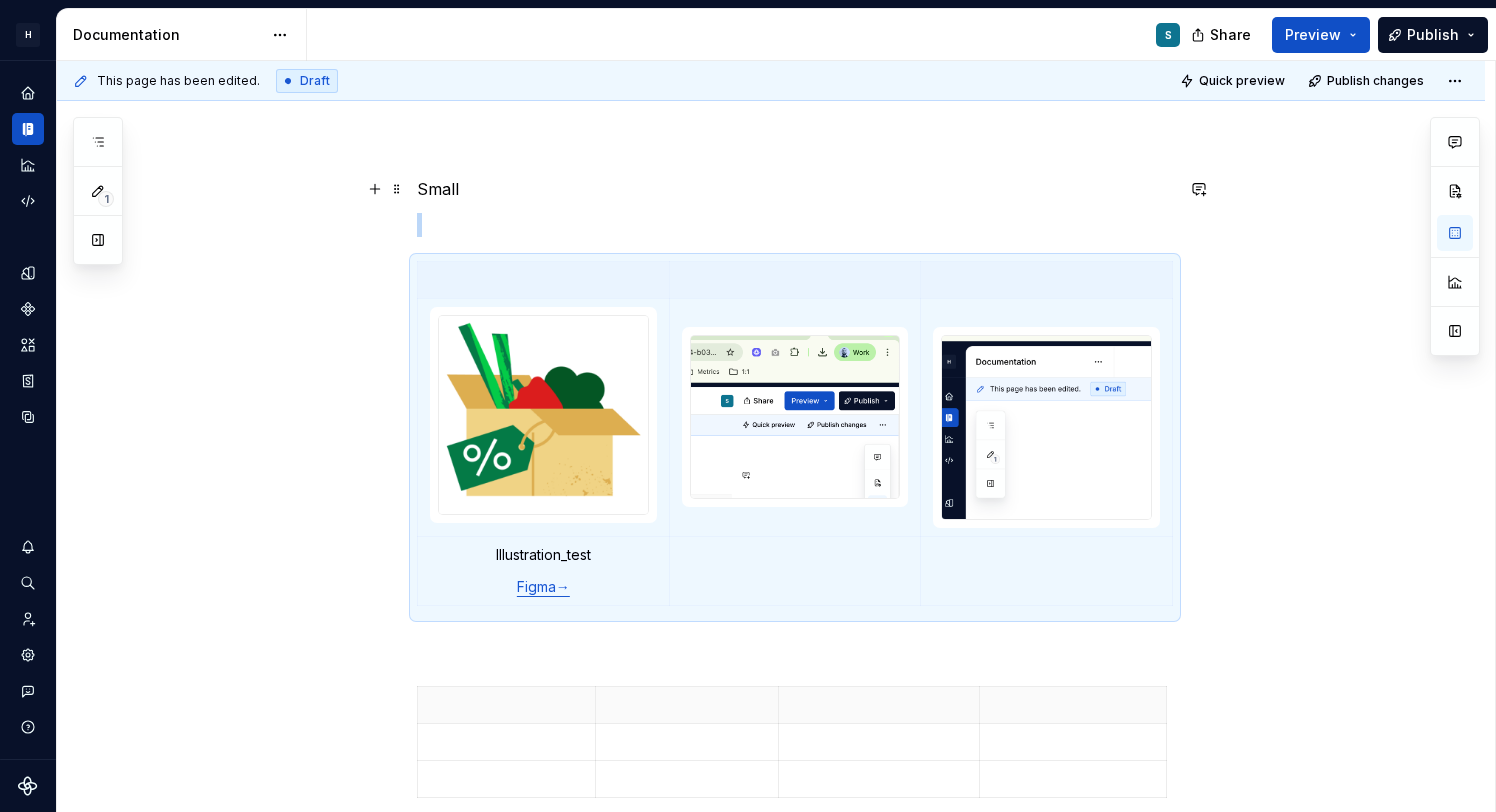 click on "Small" at bounding box center [795, 189] 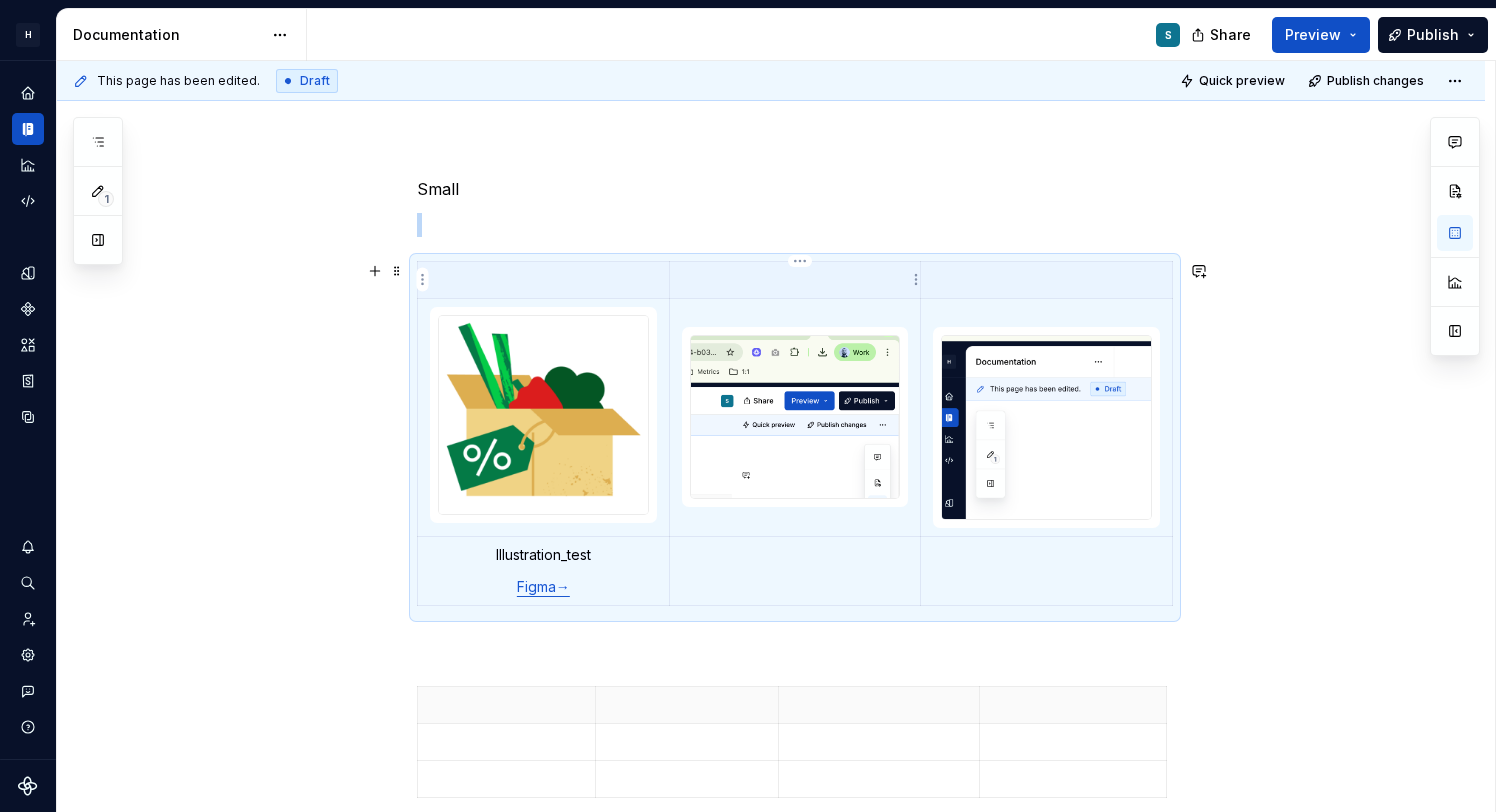 click at bounding box center [795, 280] 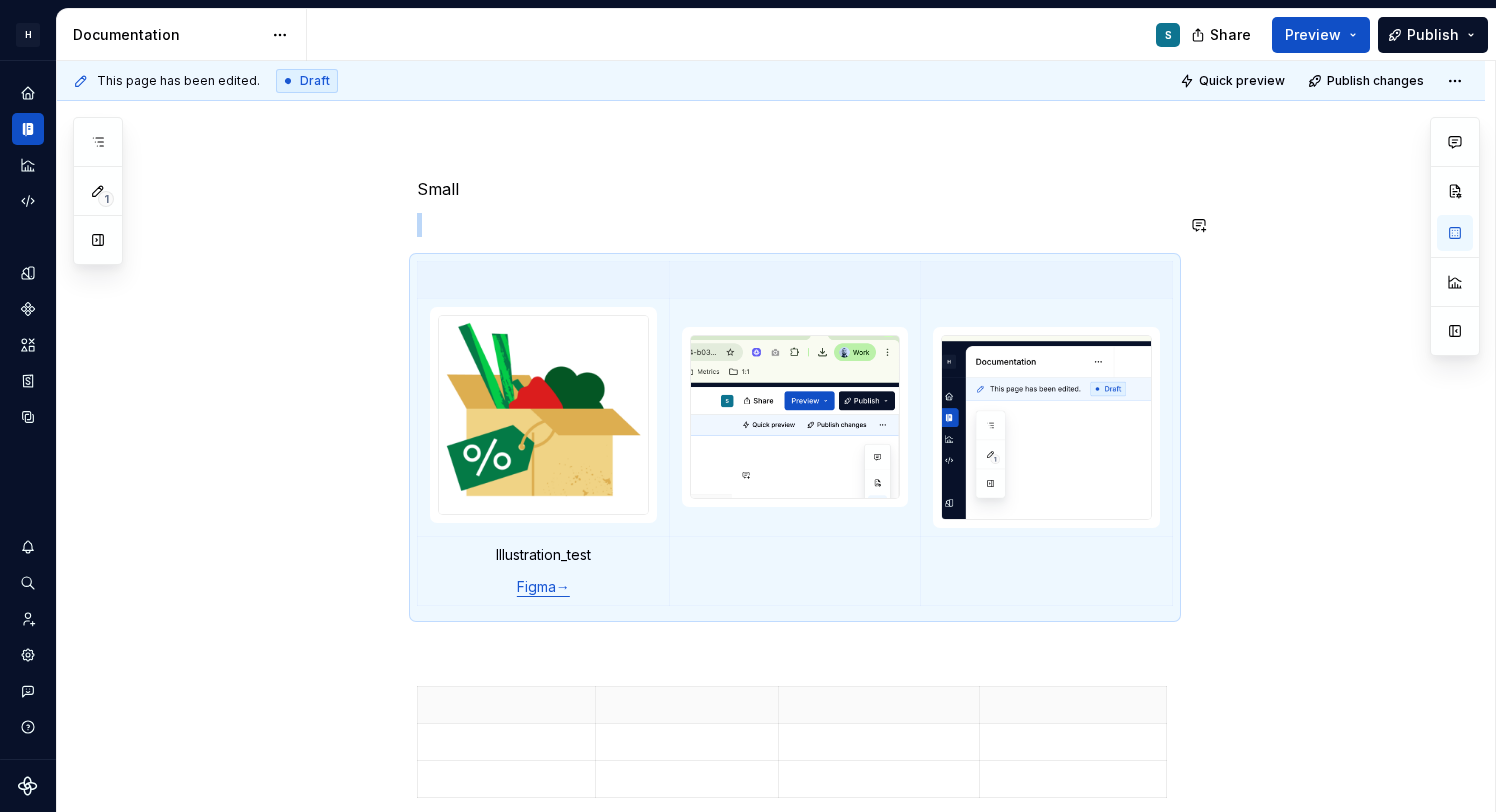 click on "**********" at bounding box center [795, 1129] 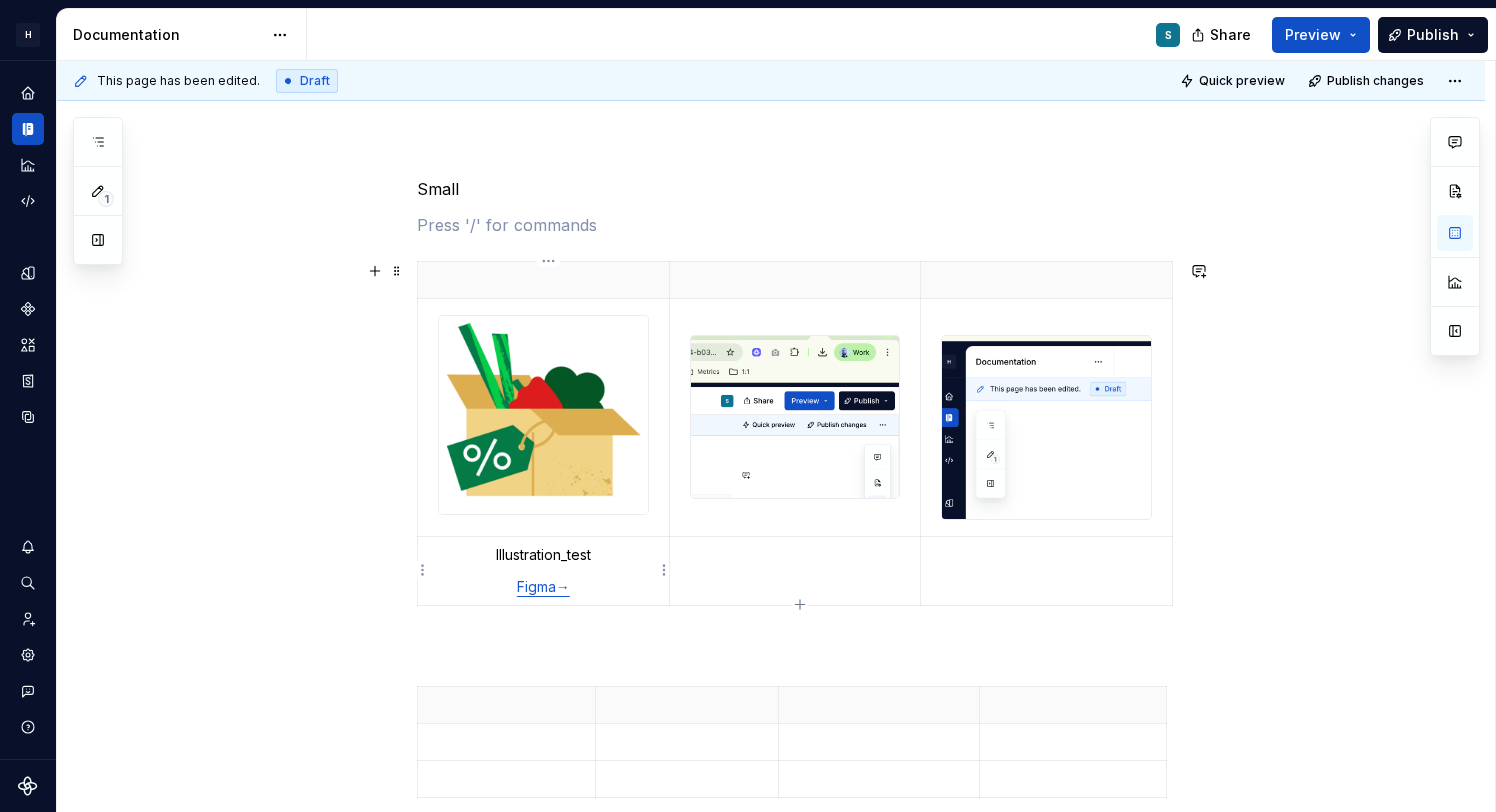click on "Illustration_test" at bounding box center [543, 555] 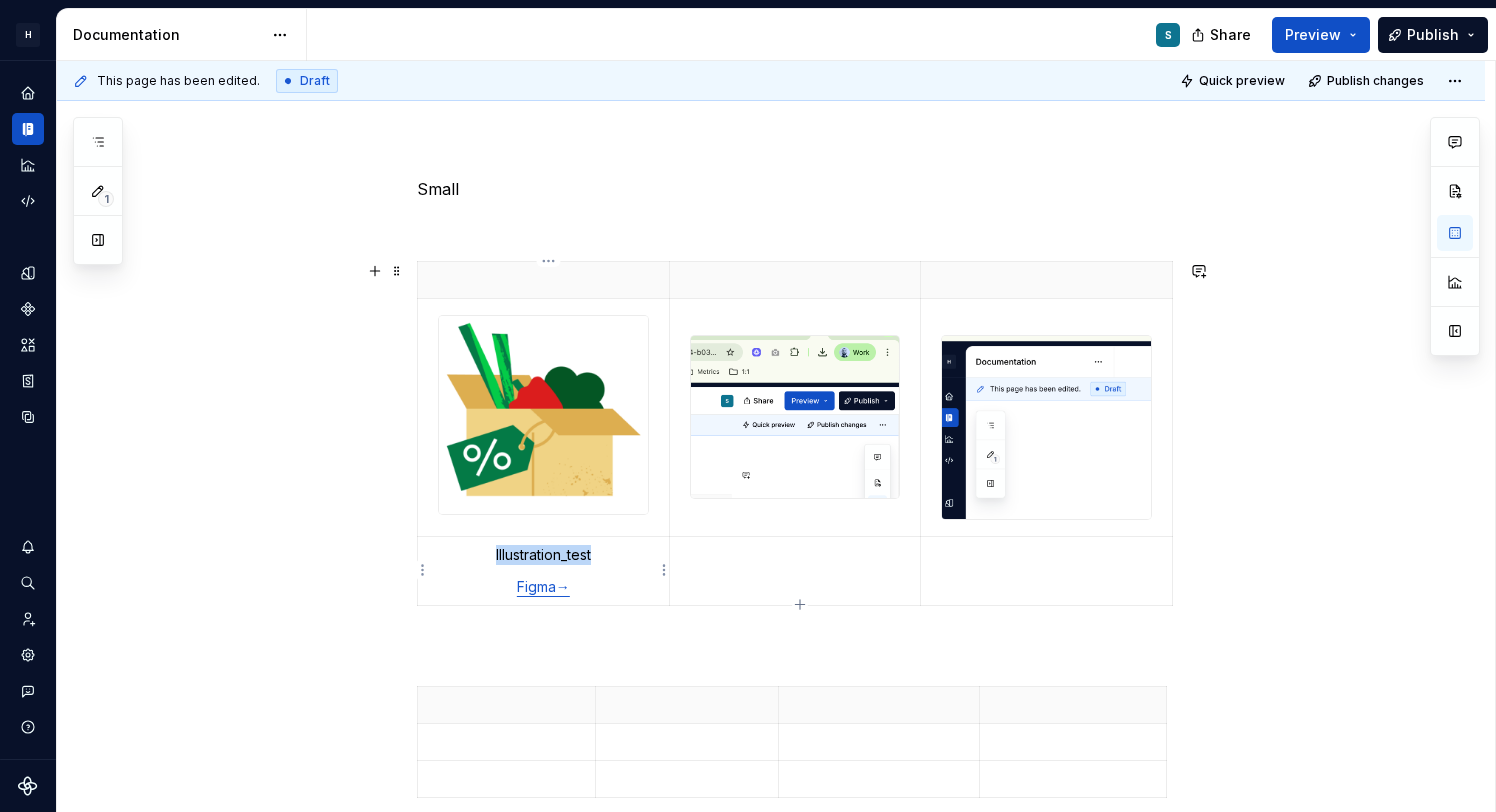 click on "Illustration_test" at bounding box center (543, 555) 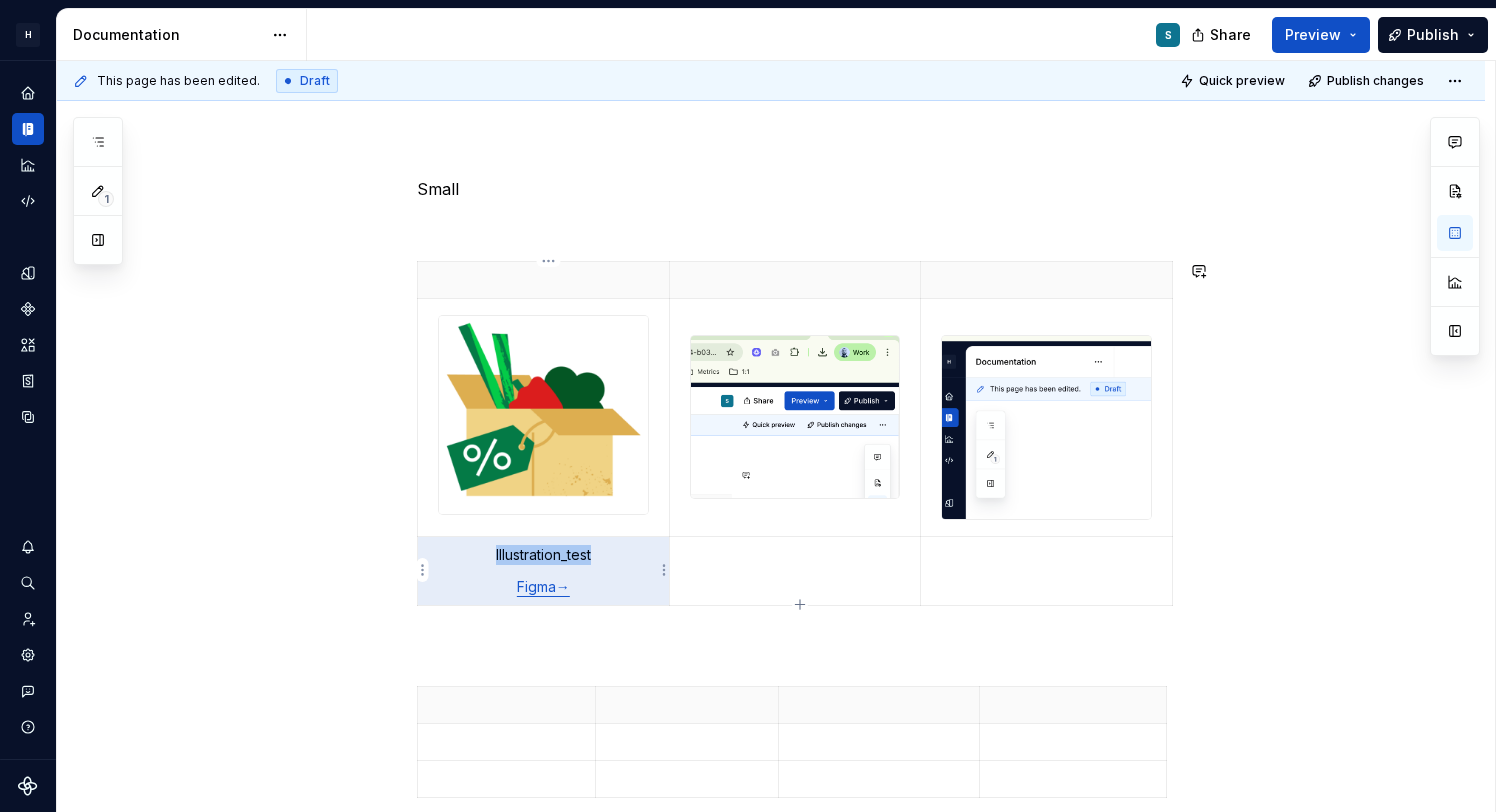 copy on "Illustration_test" 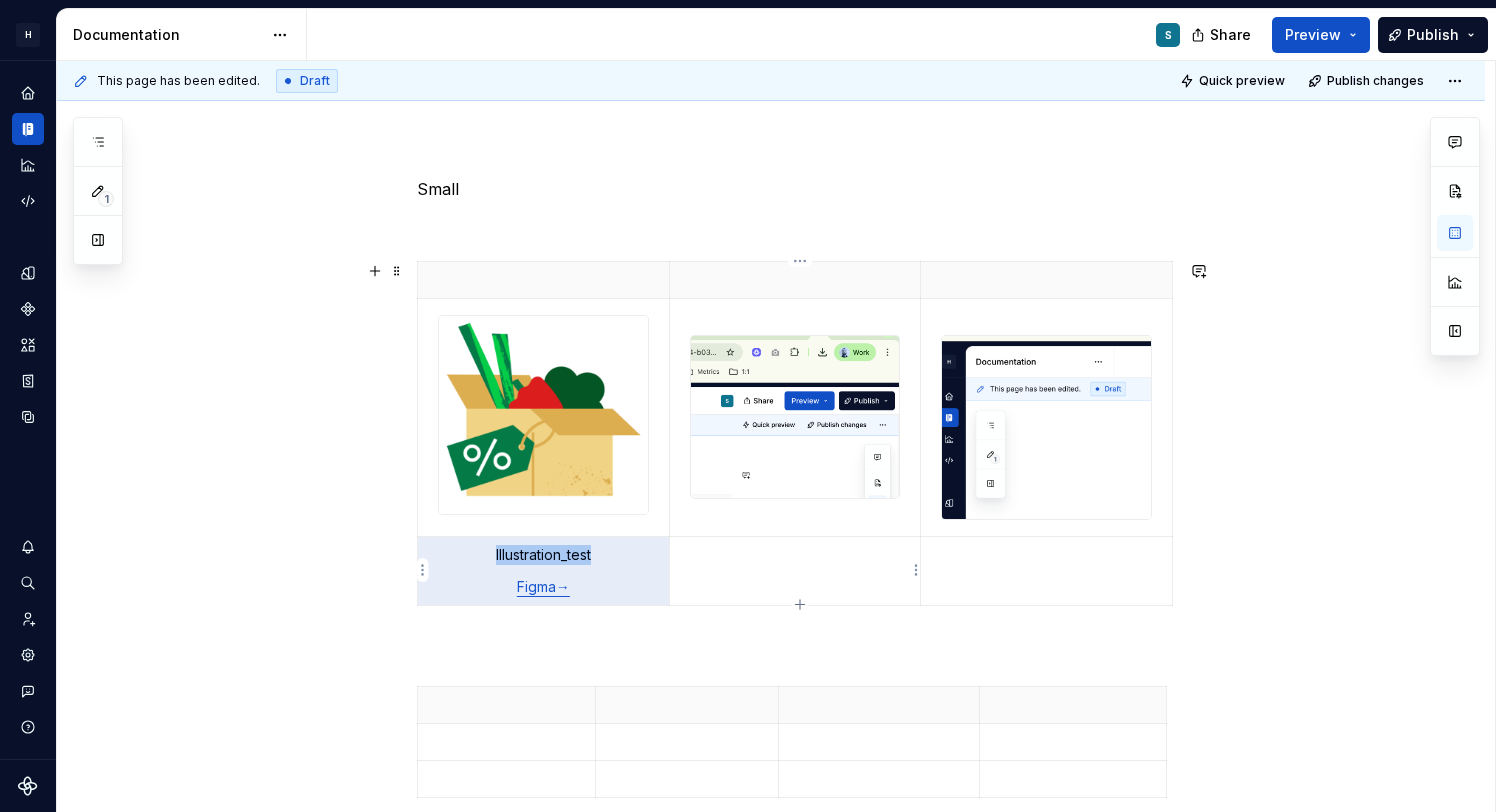 click at bounding box center (795, 555) 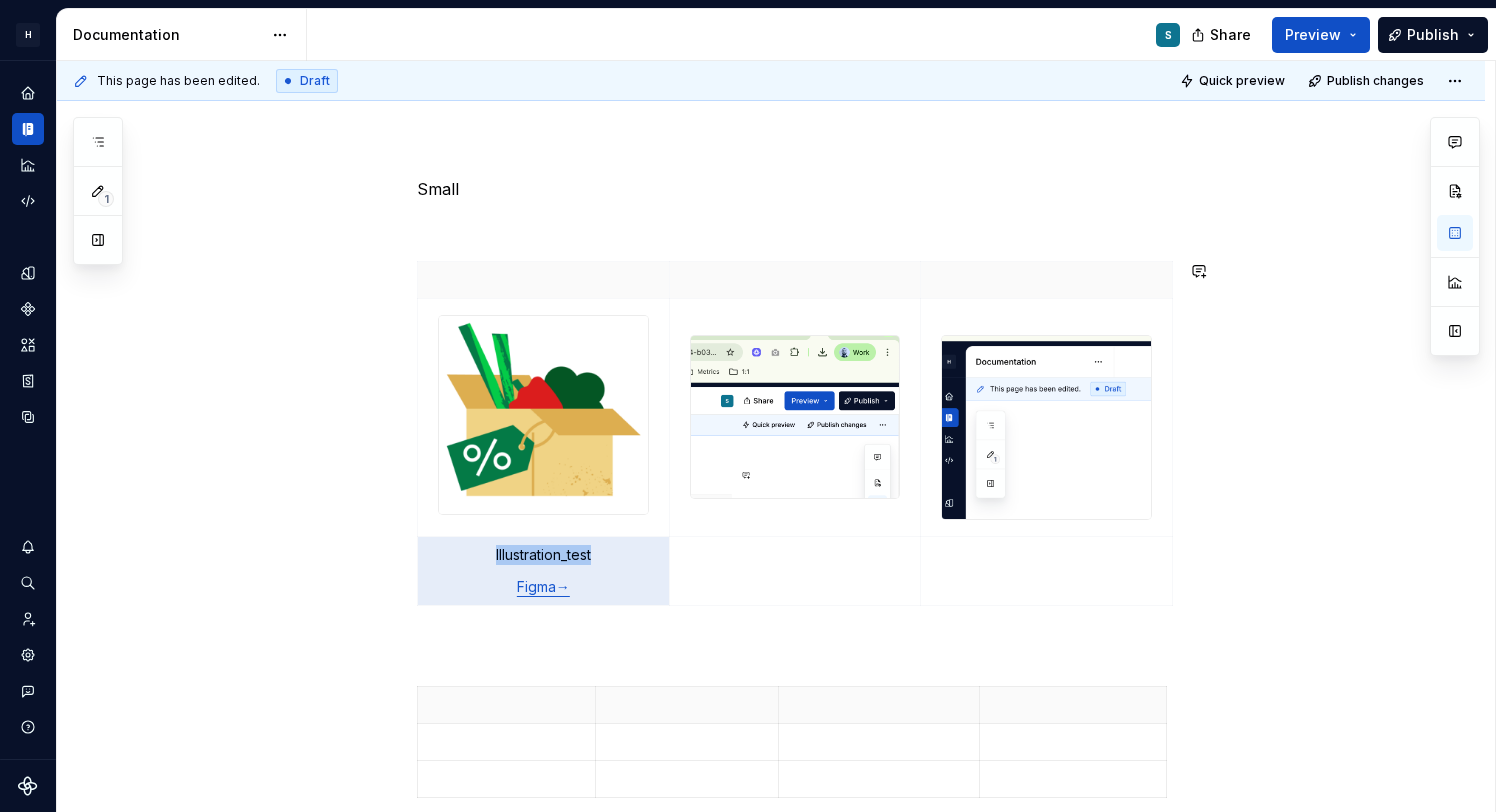 click on "**********" at bounding box center [795, 1129] 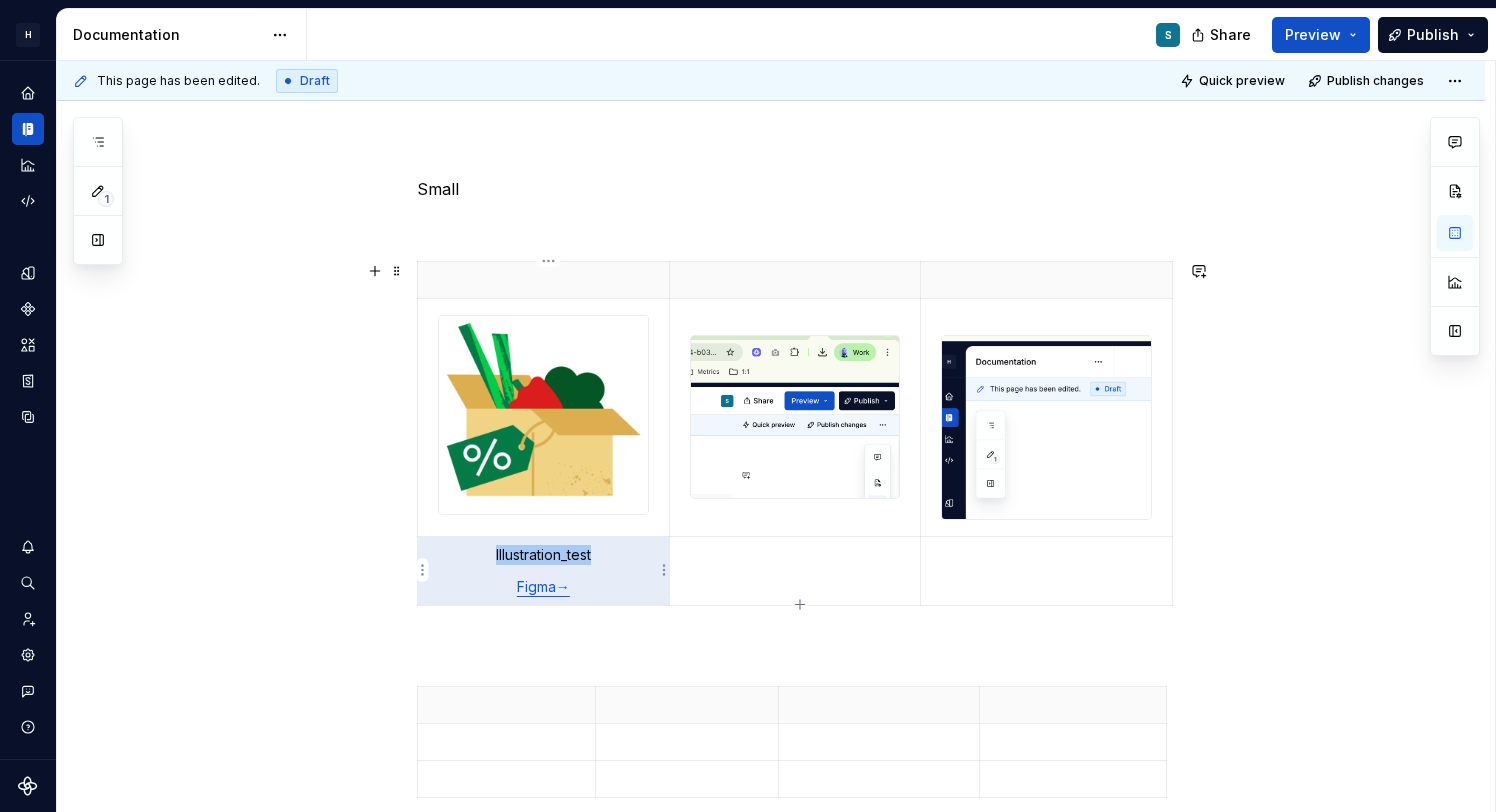 click on "Illustration_test" at bounding box center [543, 555] 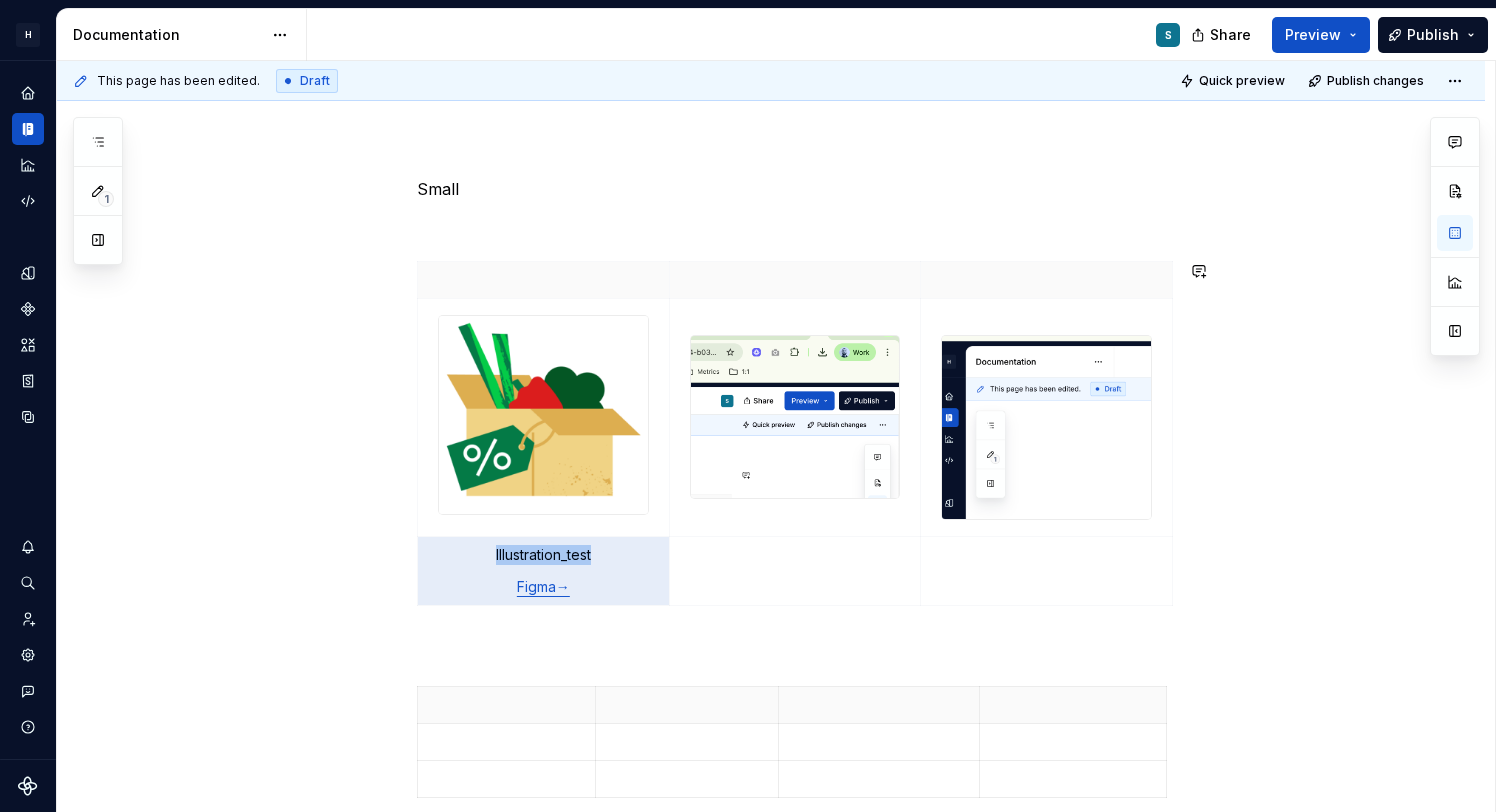 click on "**********" at bounding box center (795, 1129) 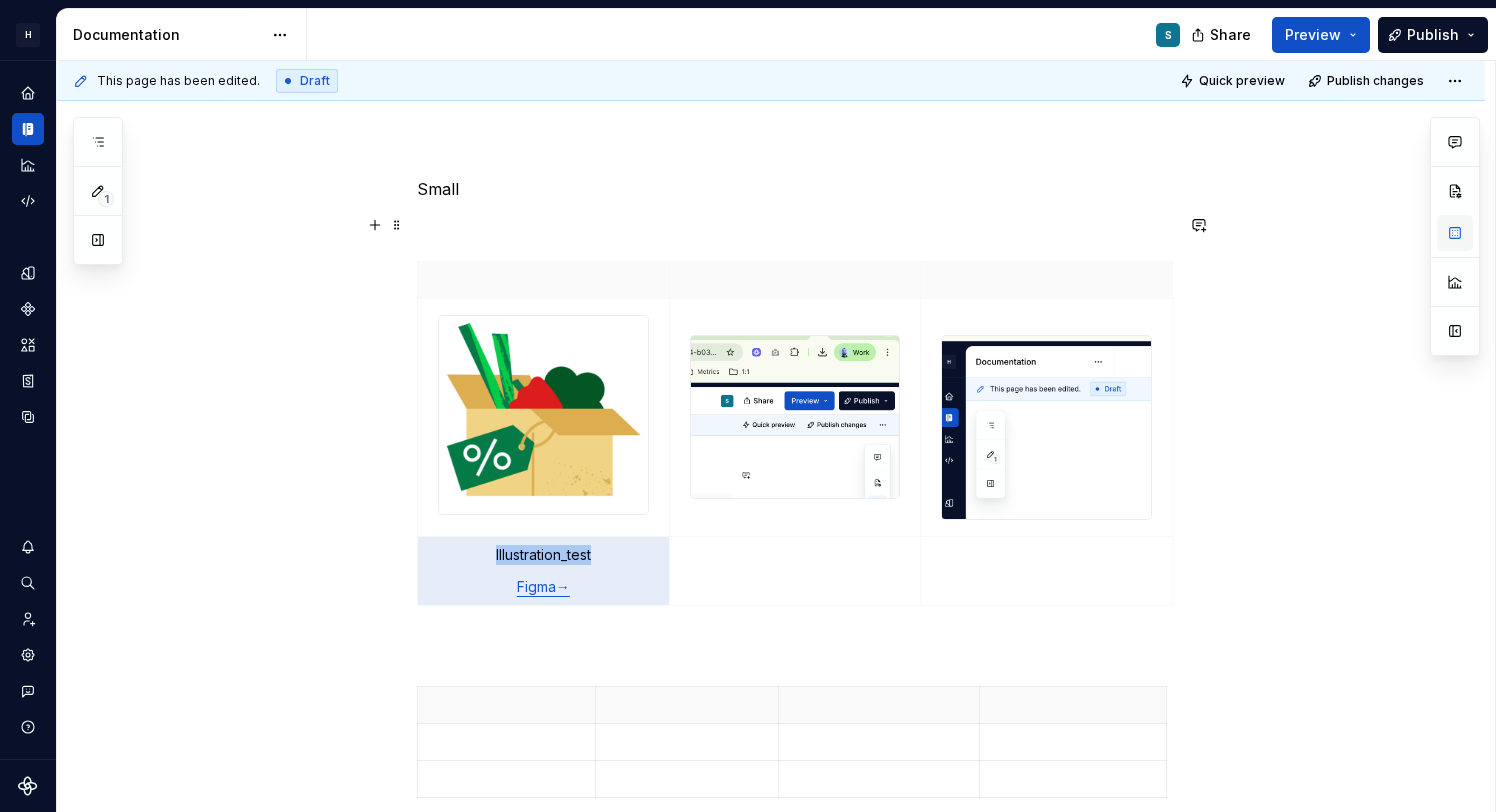 click at bounding box center [1455, 233] 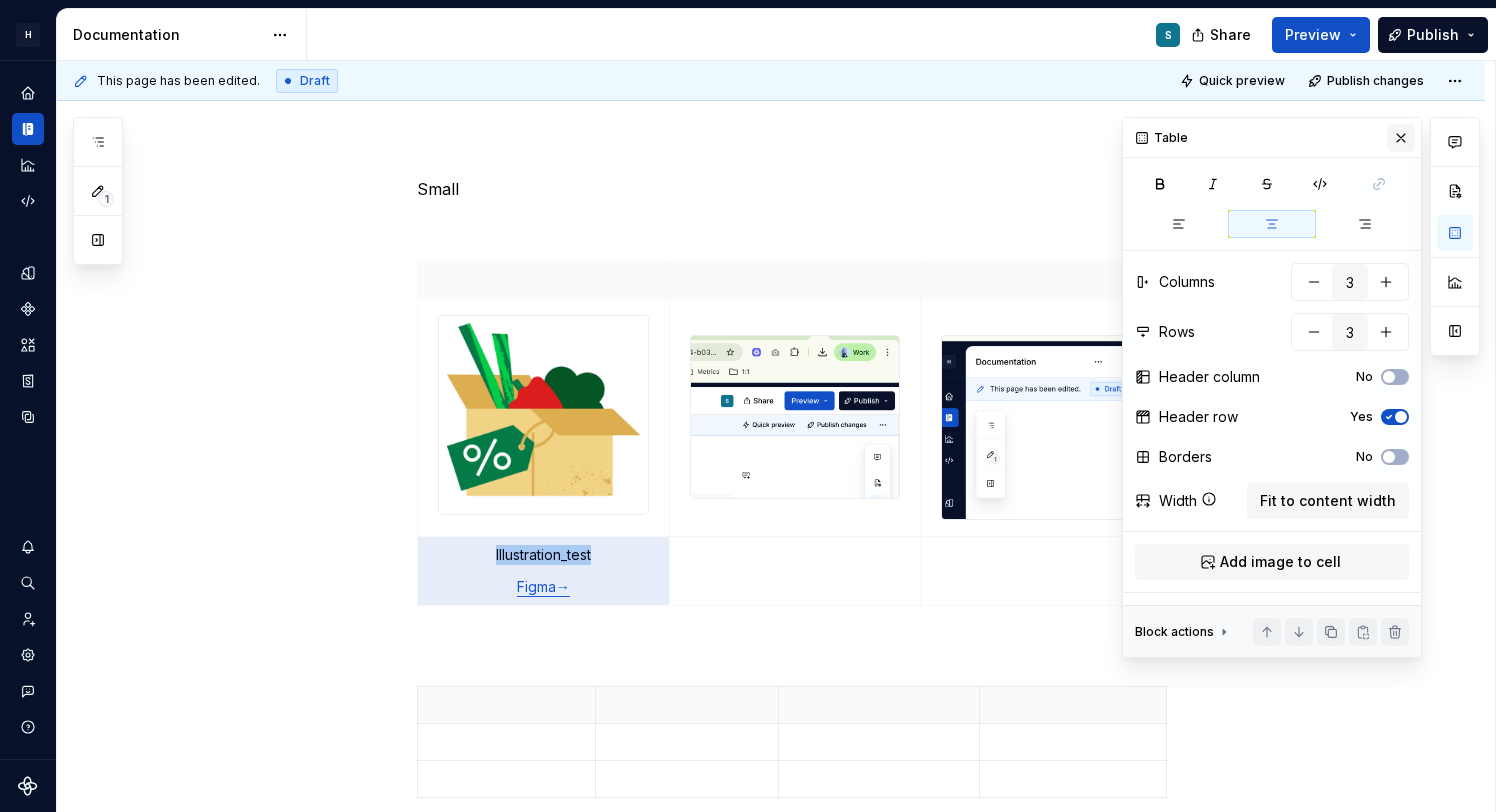 click at bounding box center (1401, 138) 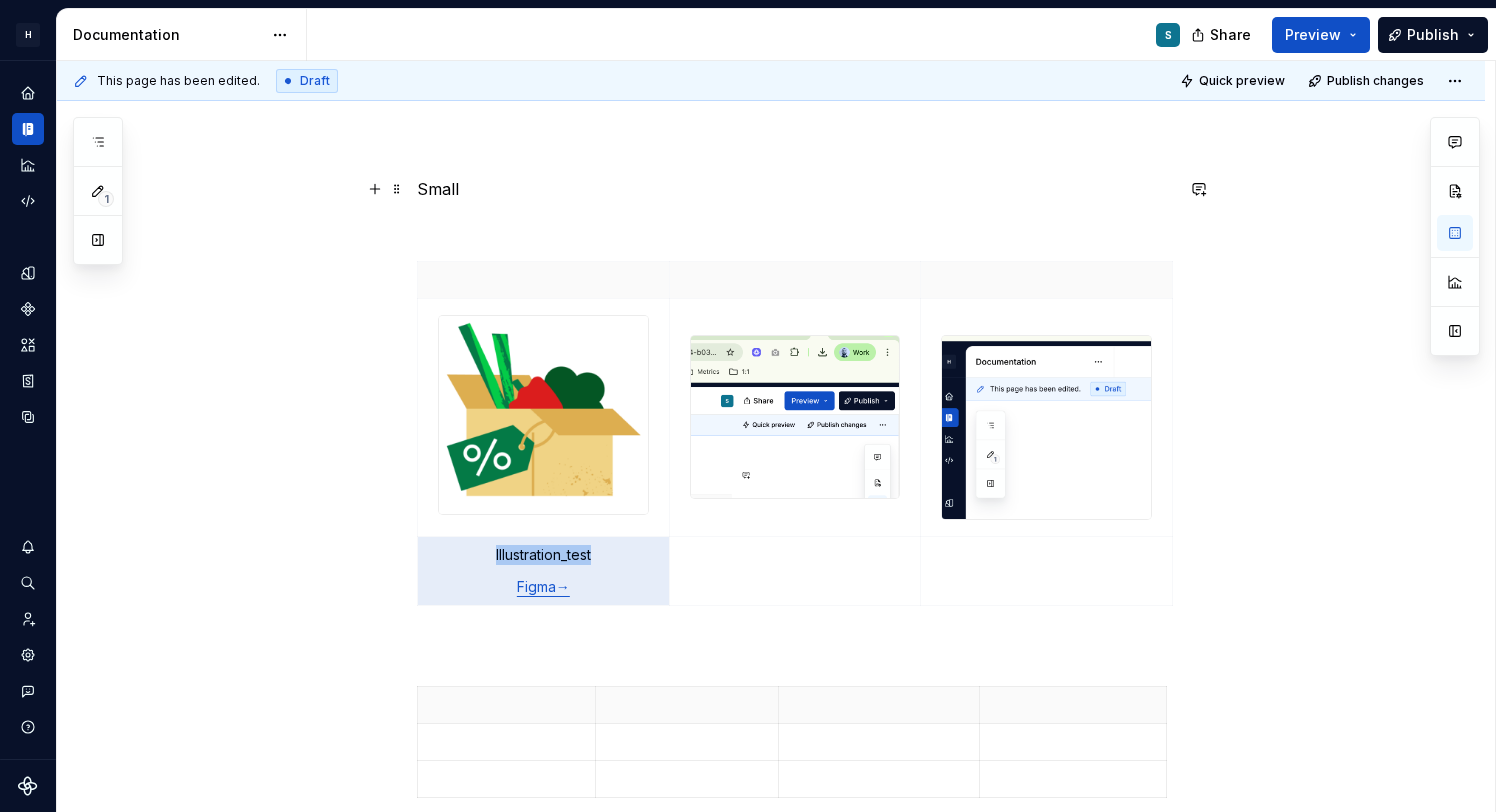 click on "**********" at bounding box center (771, 1238) 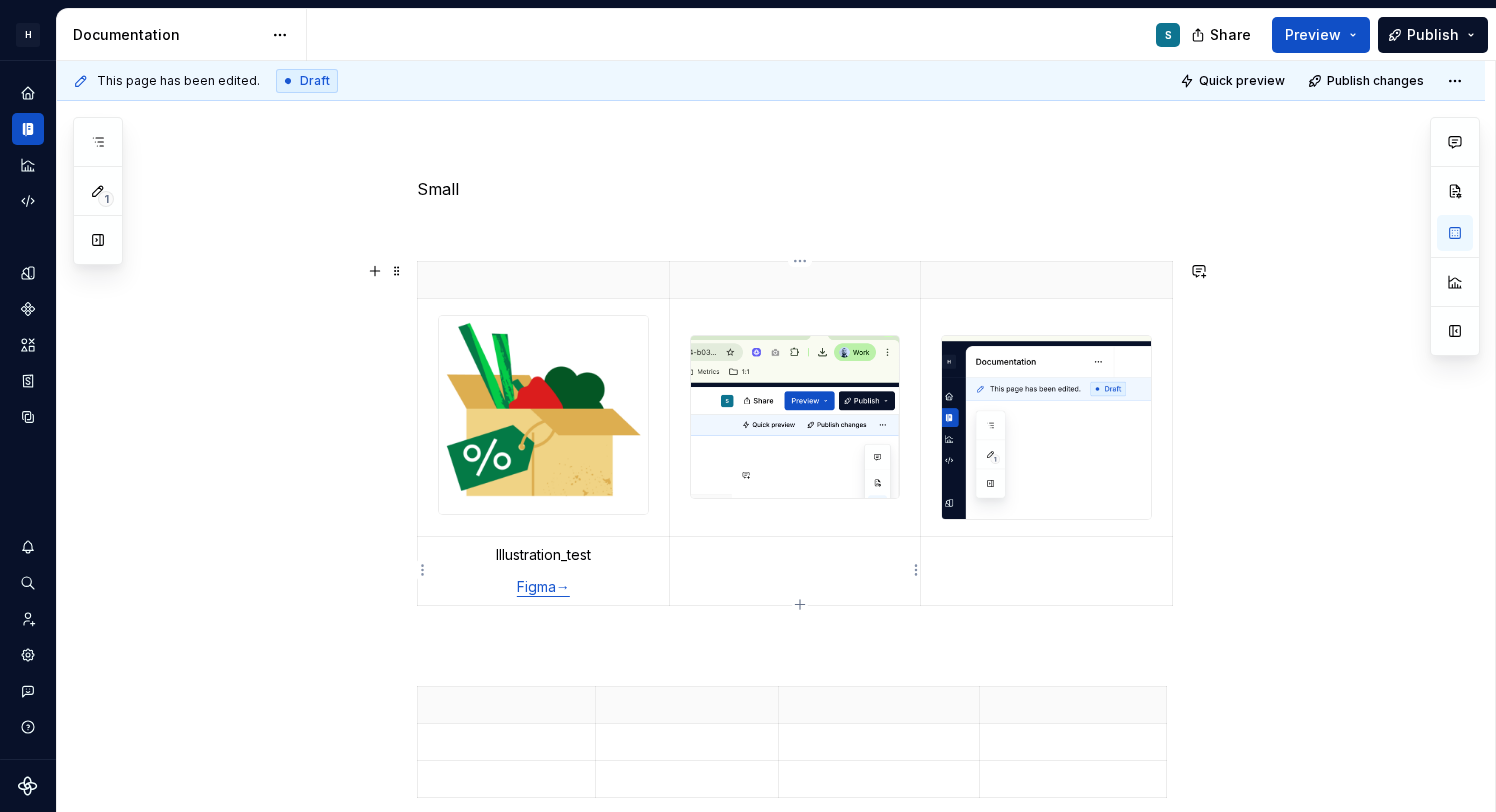click at bounding box center [795, 555] 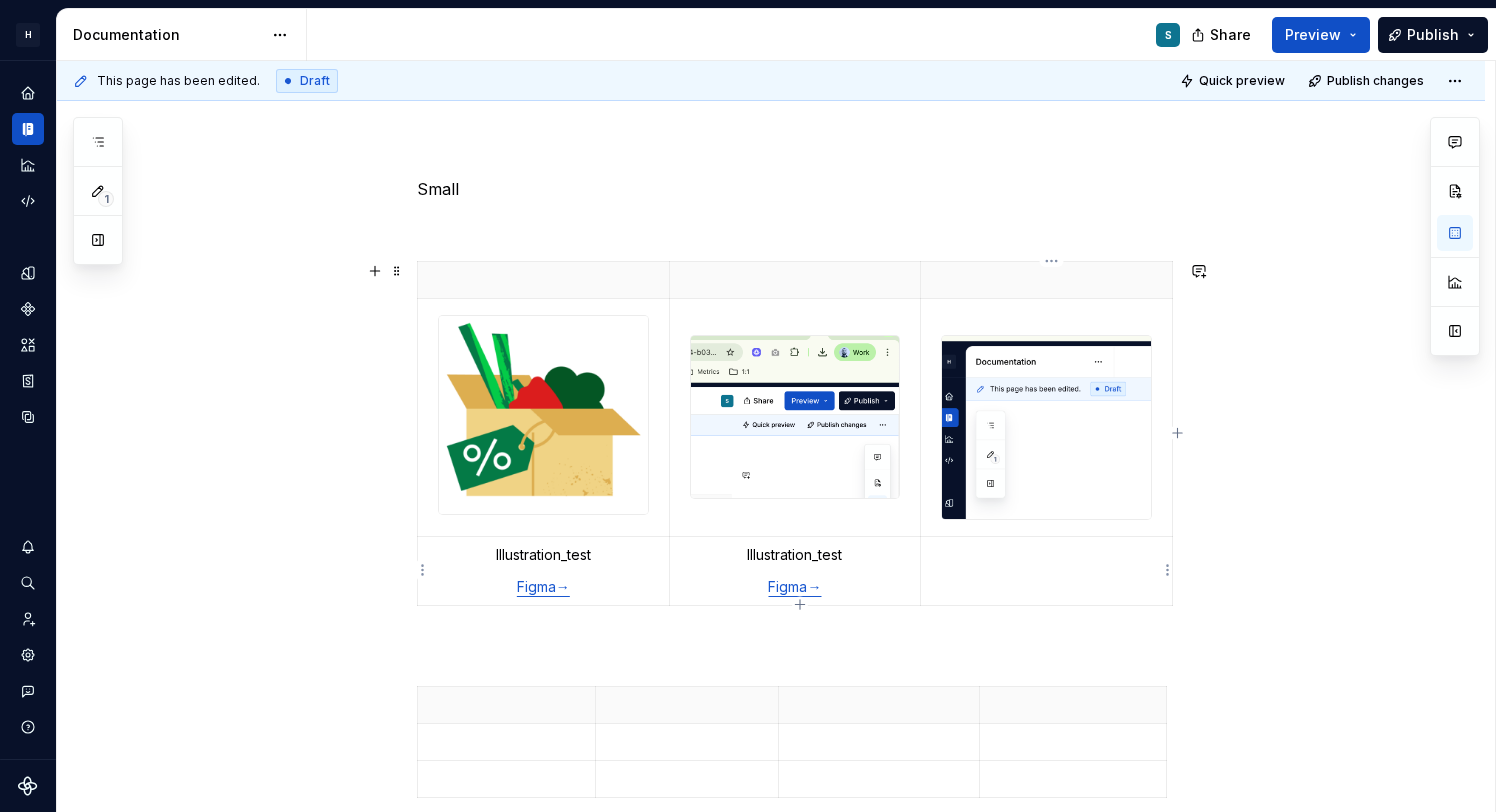 click at bounding box center (1046, 555) 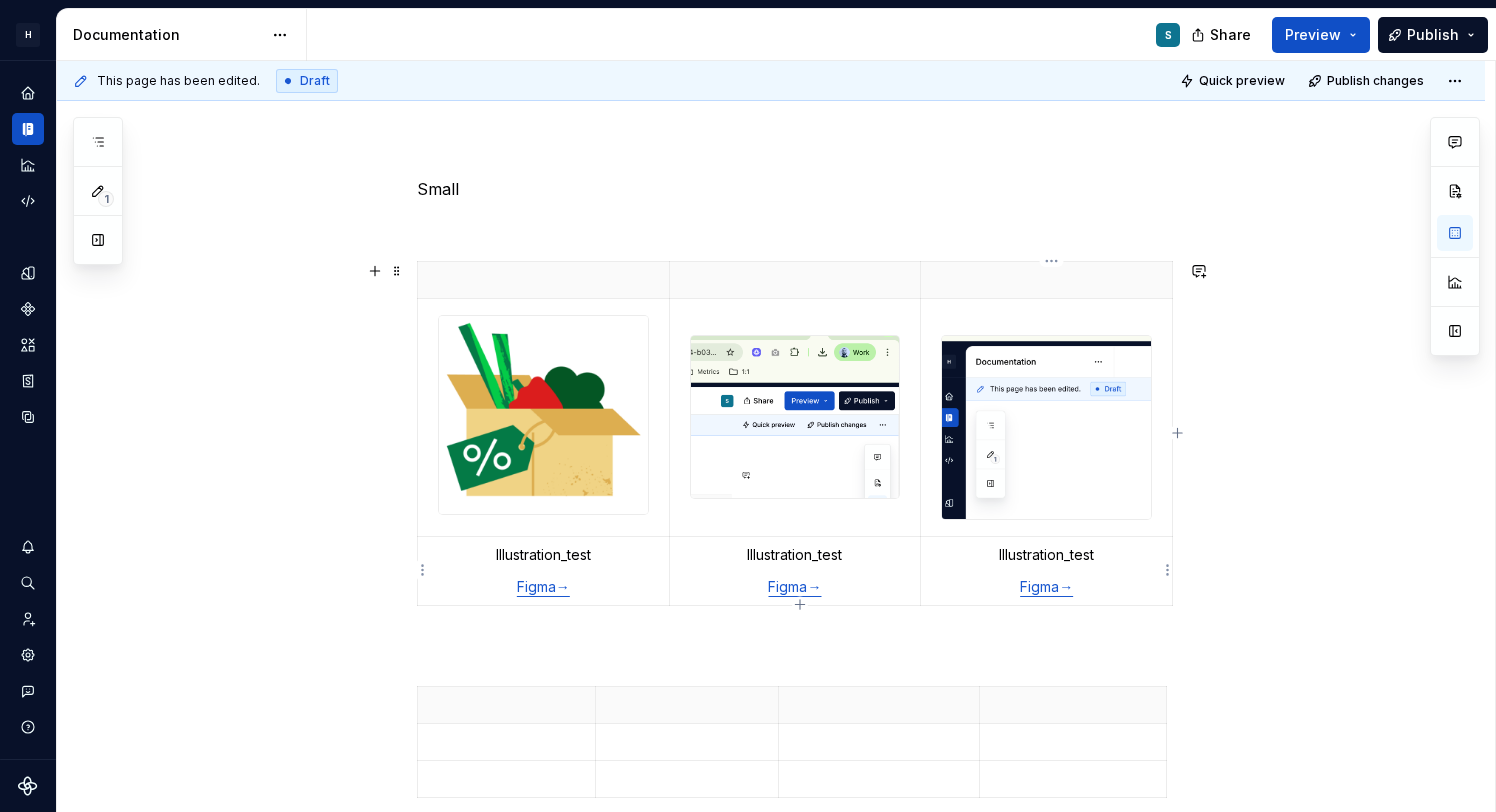 click on "Illustration_test" at bounding box center (1046, 555) 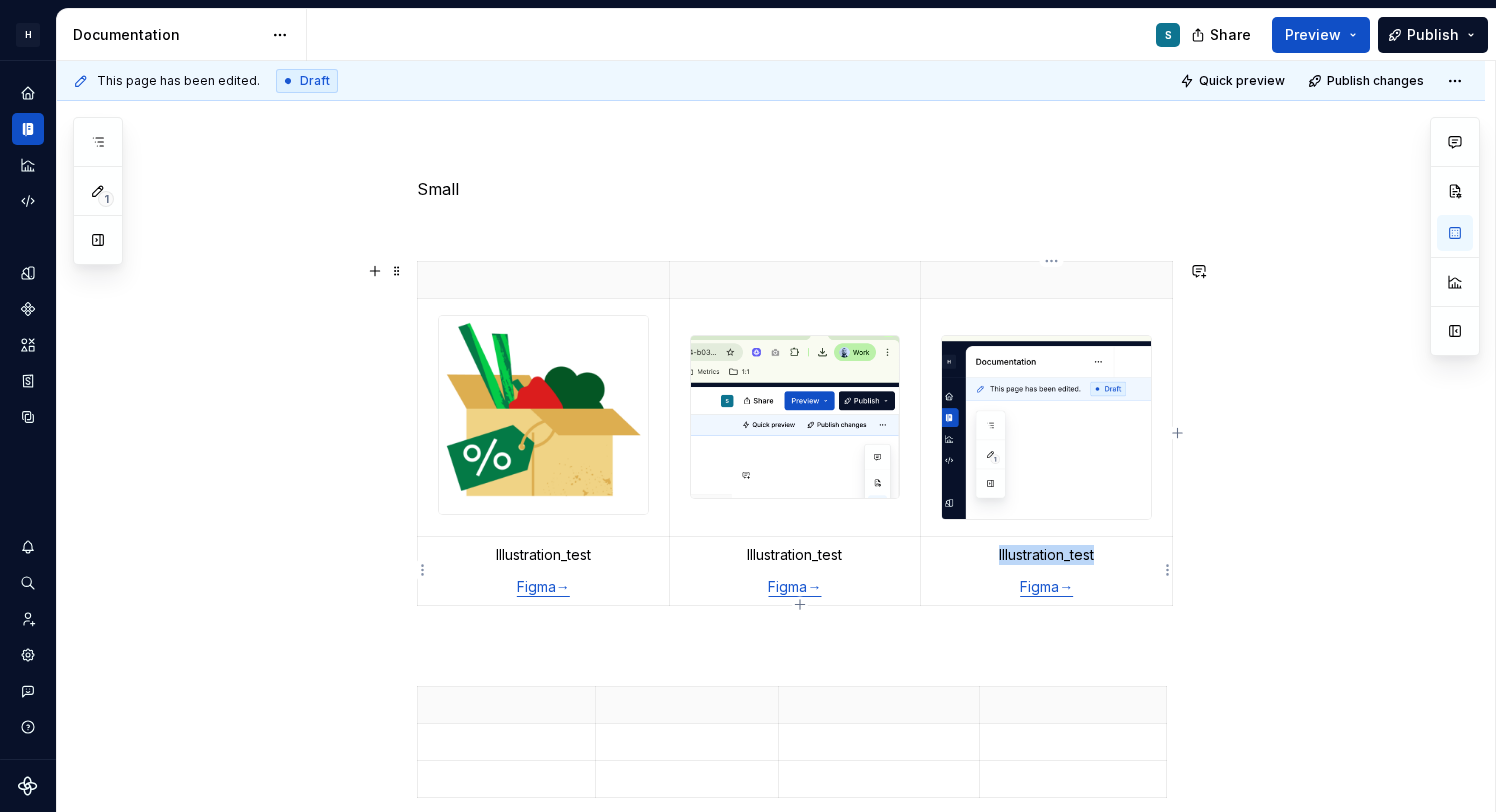 click on "Illustration_test" at bounding box center [1046, 555] 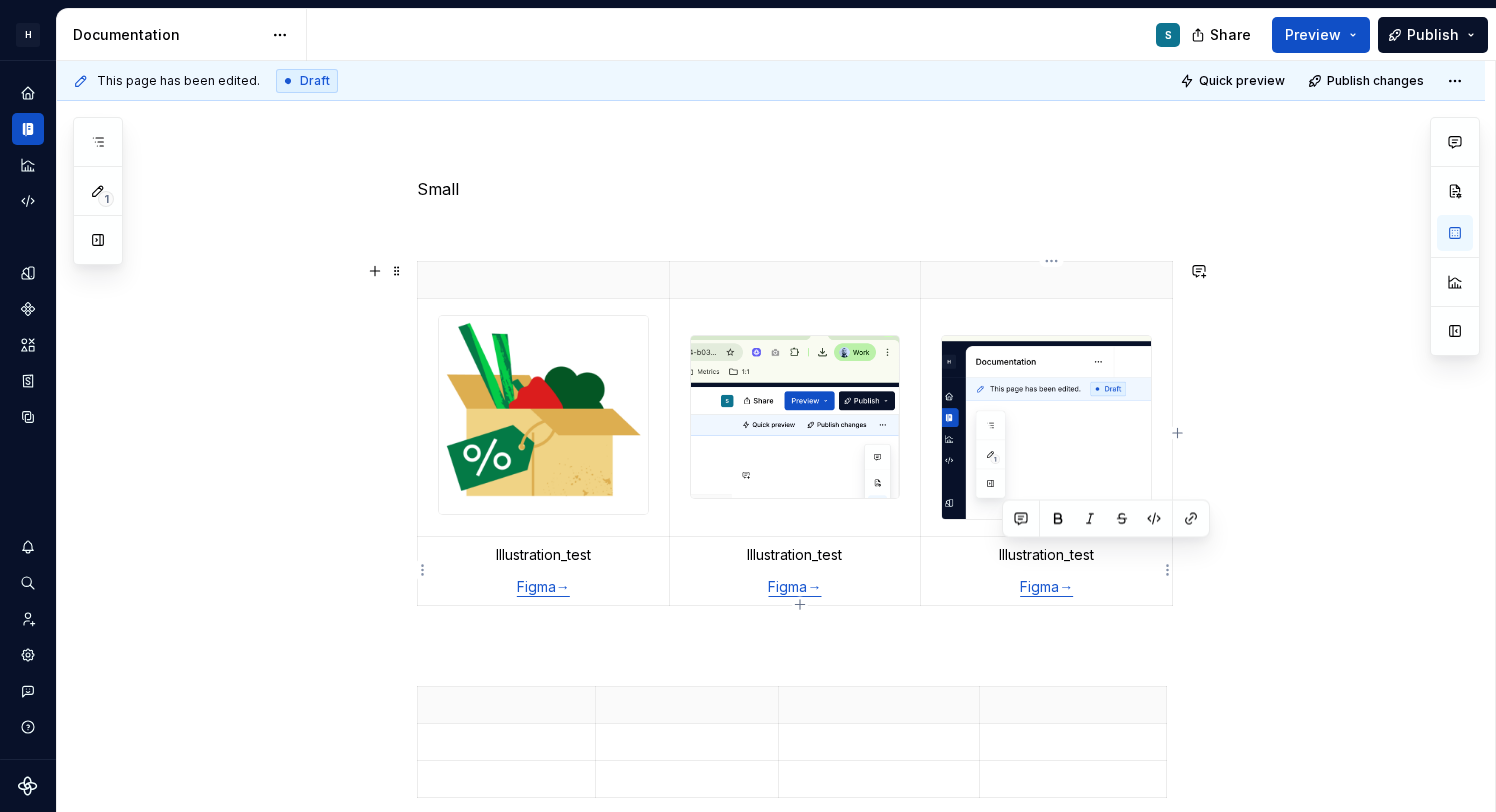 click on "Illustration_test" at bounding box center [1046, 555] 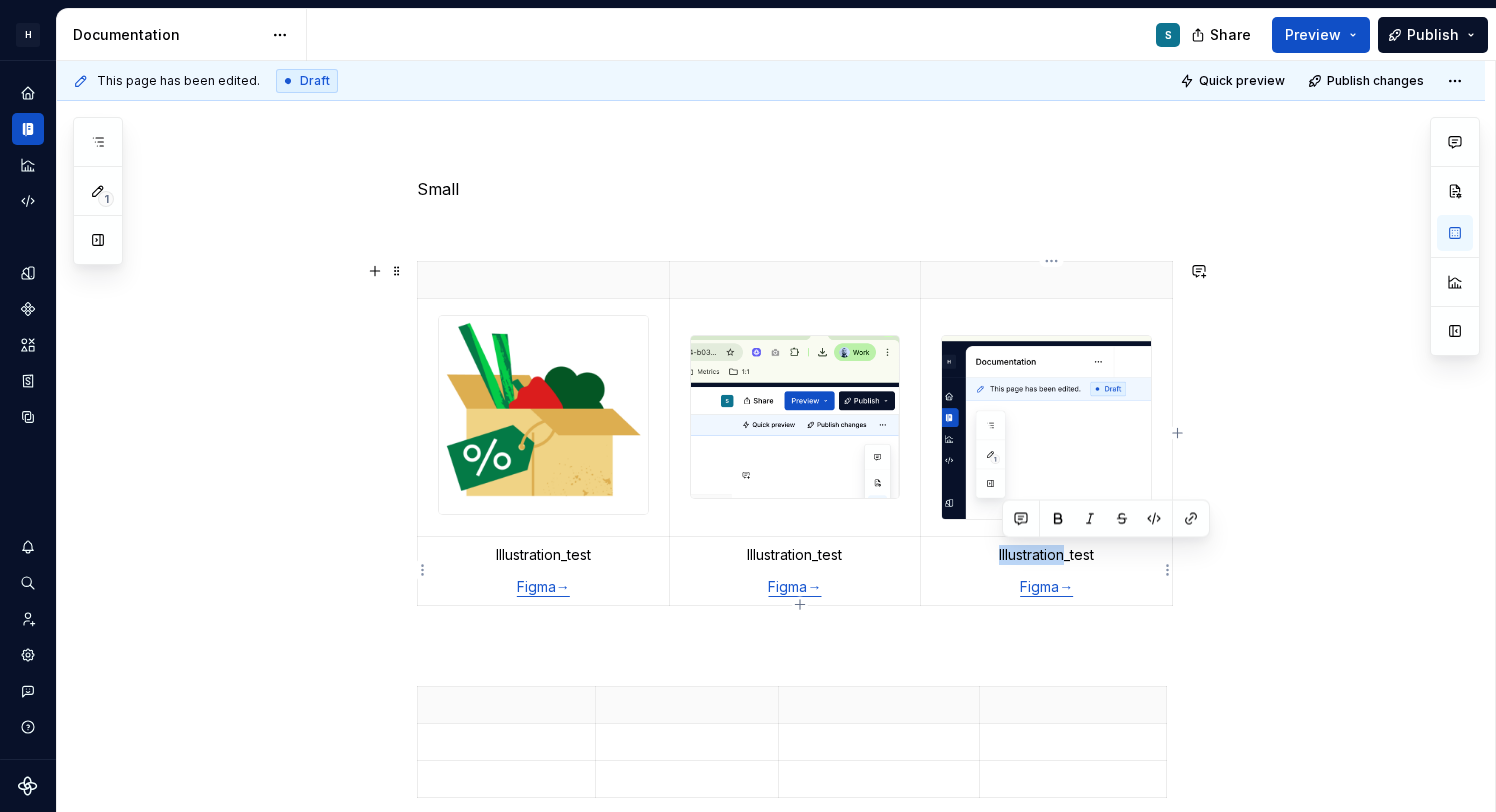 drag, startPoint x: 1067, startPoint y: 551, endPoint x: 988, endPoint y: 550, distance: 79.00633 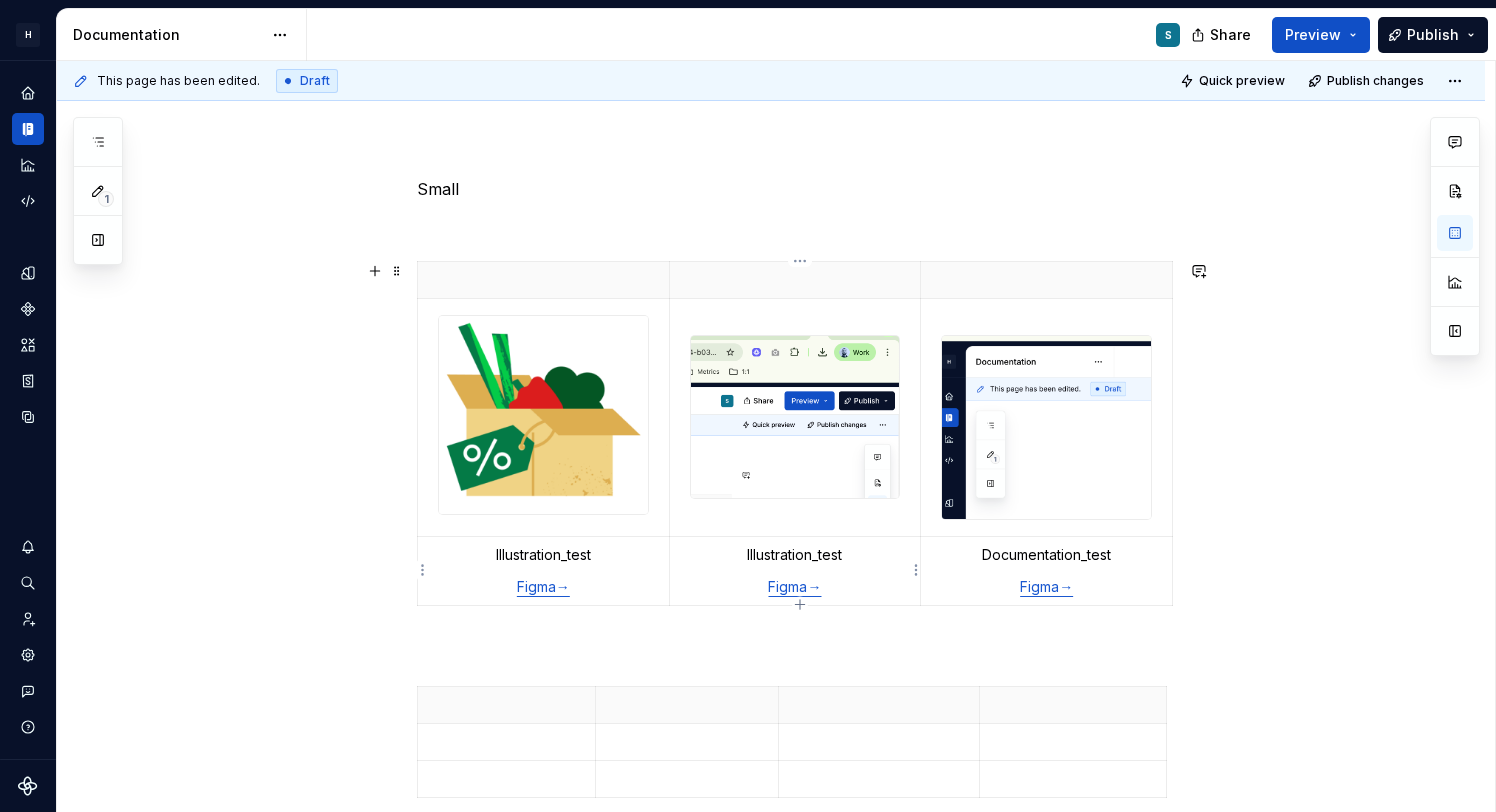click on "Illustration_test" at bounding box center (795, 555) 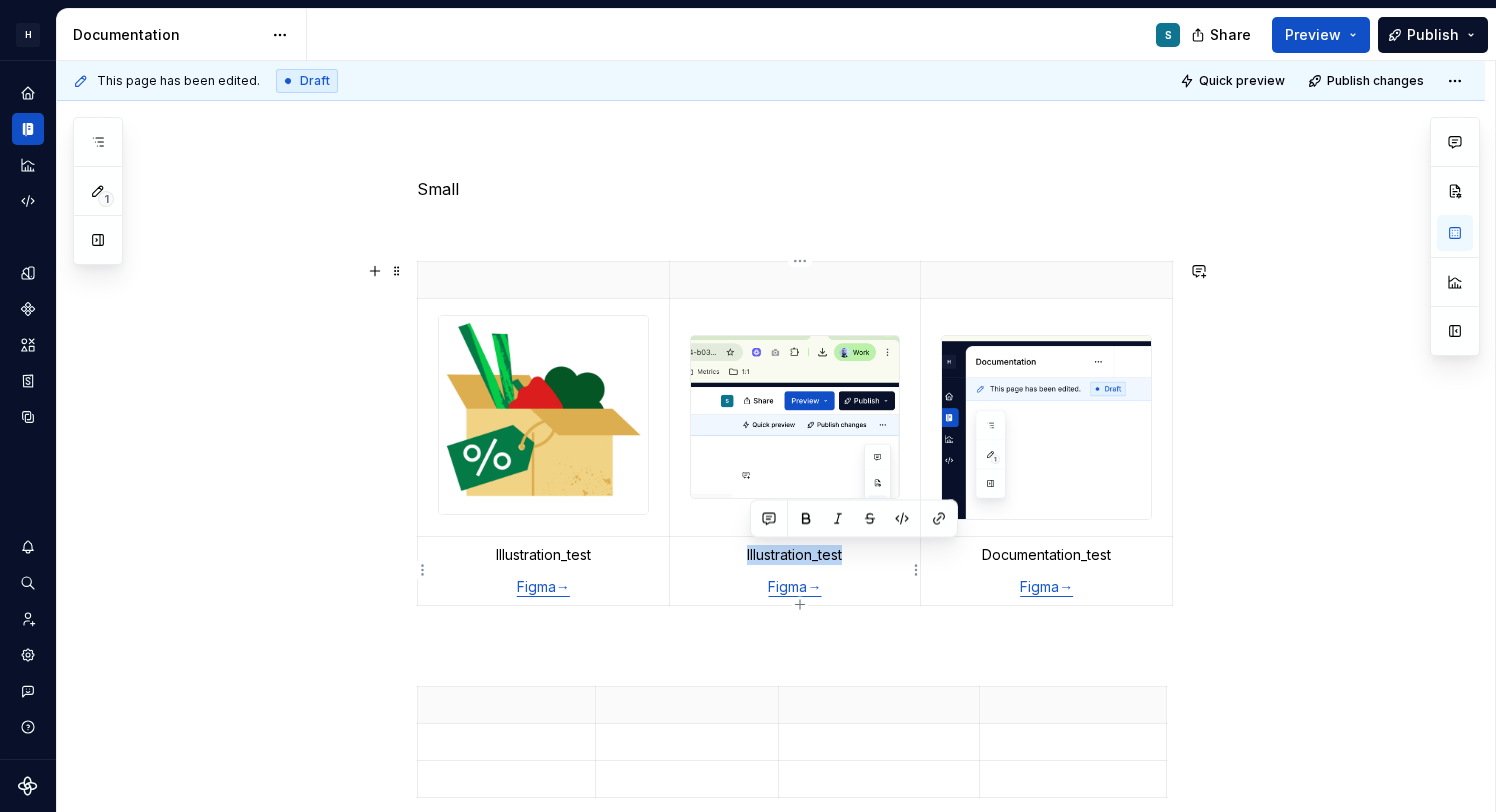click on "Illustration_test" at bounding box center [795, 555] 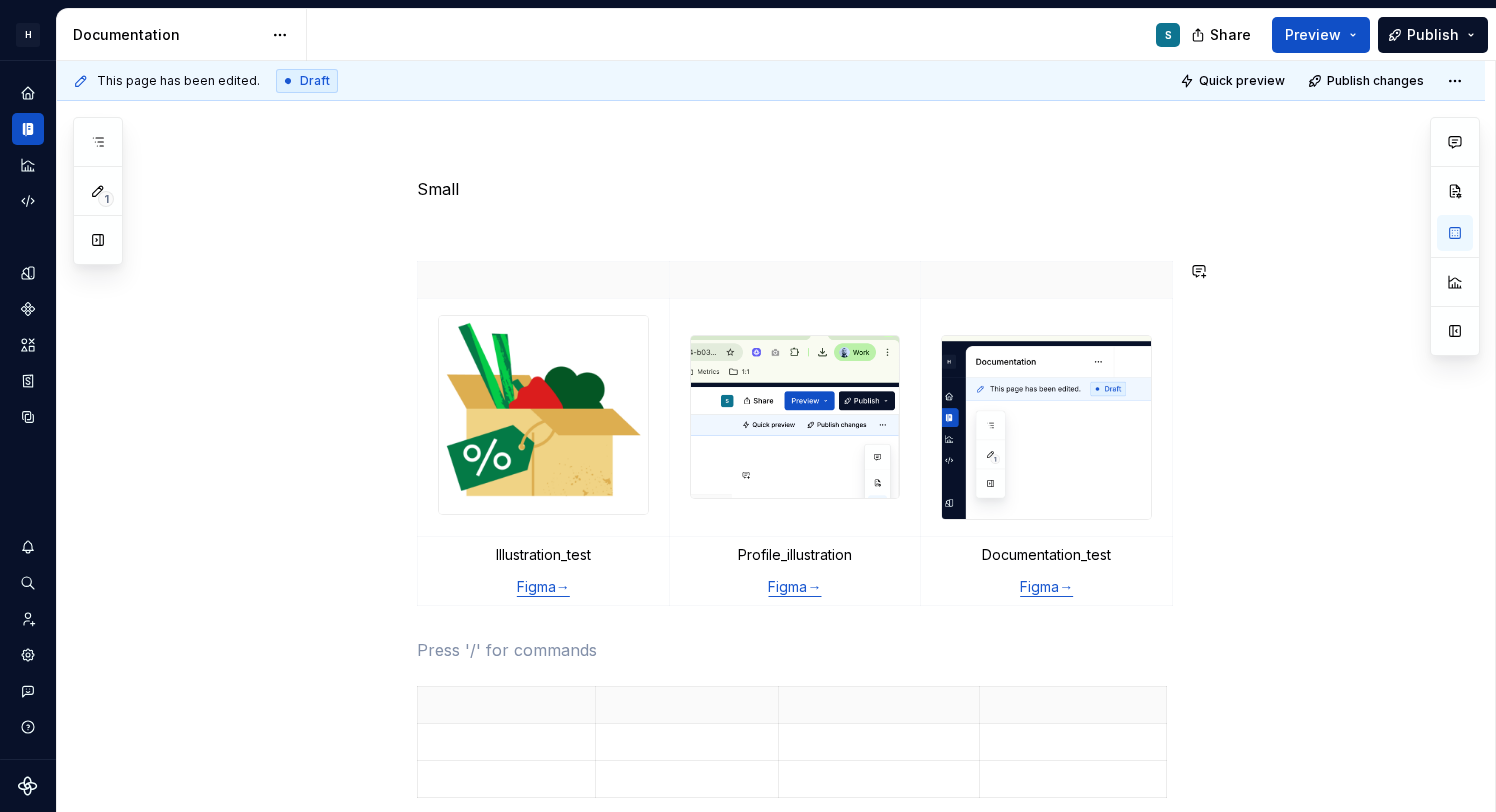 click on "**********" at bounding box center (795, 1129) 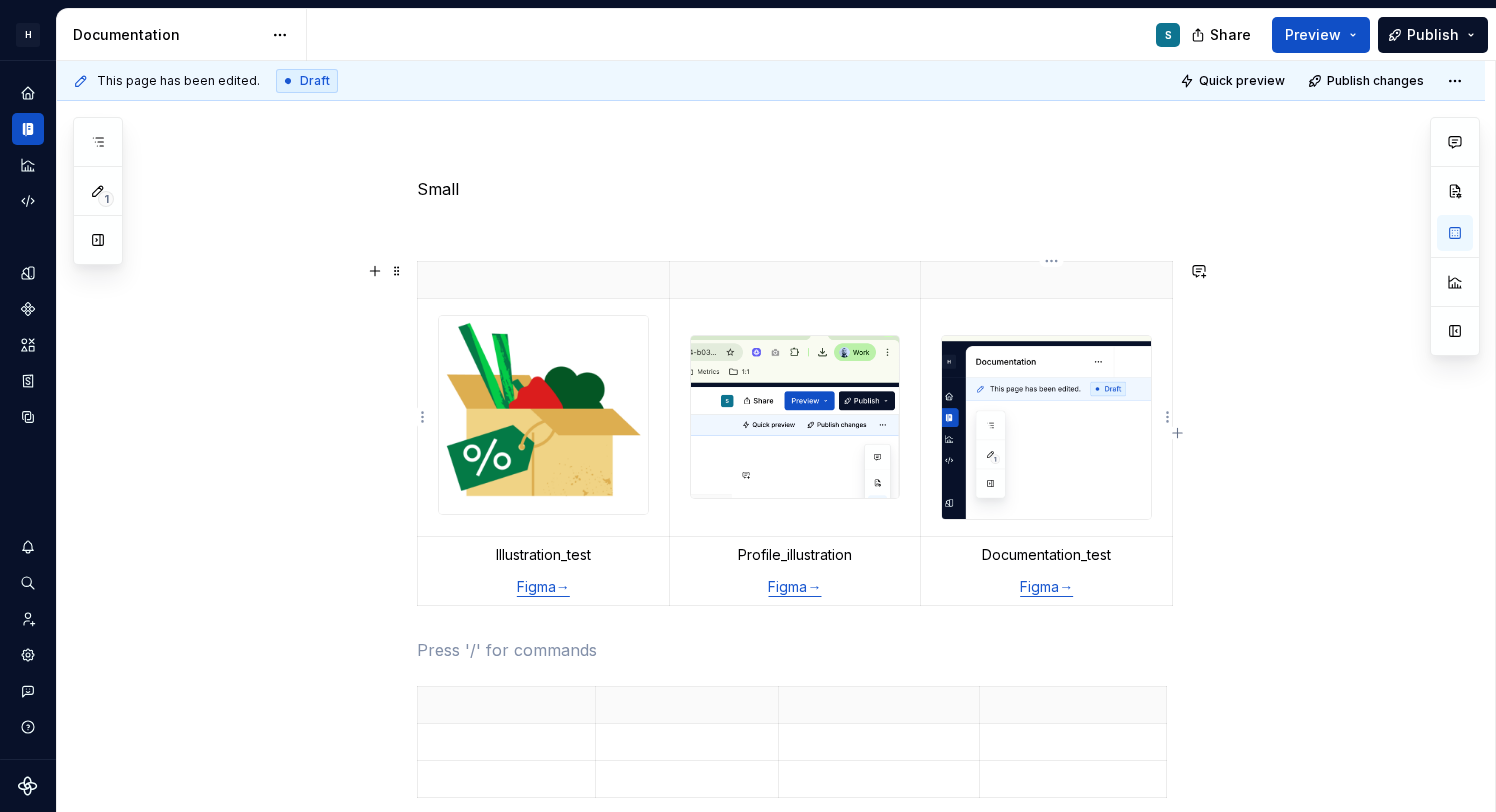 scroll, scrollTop: 292, scrollLeft: 0, axis: vertical 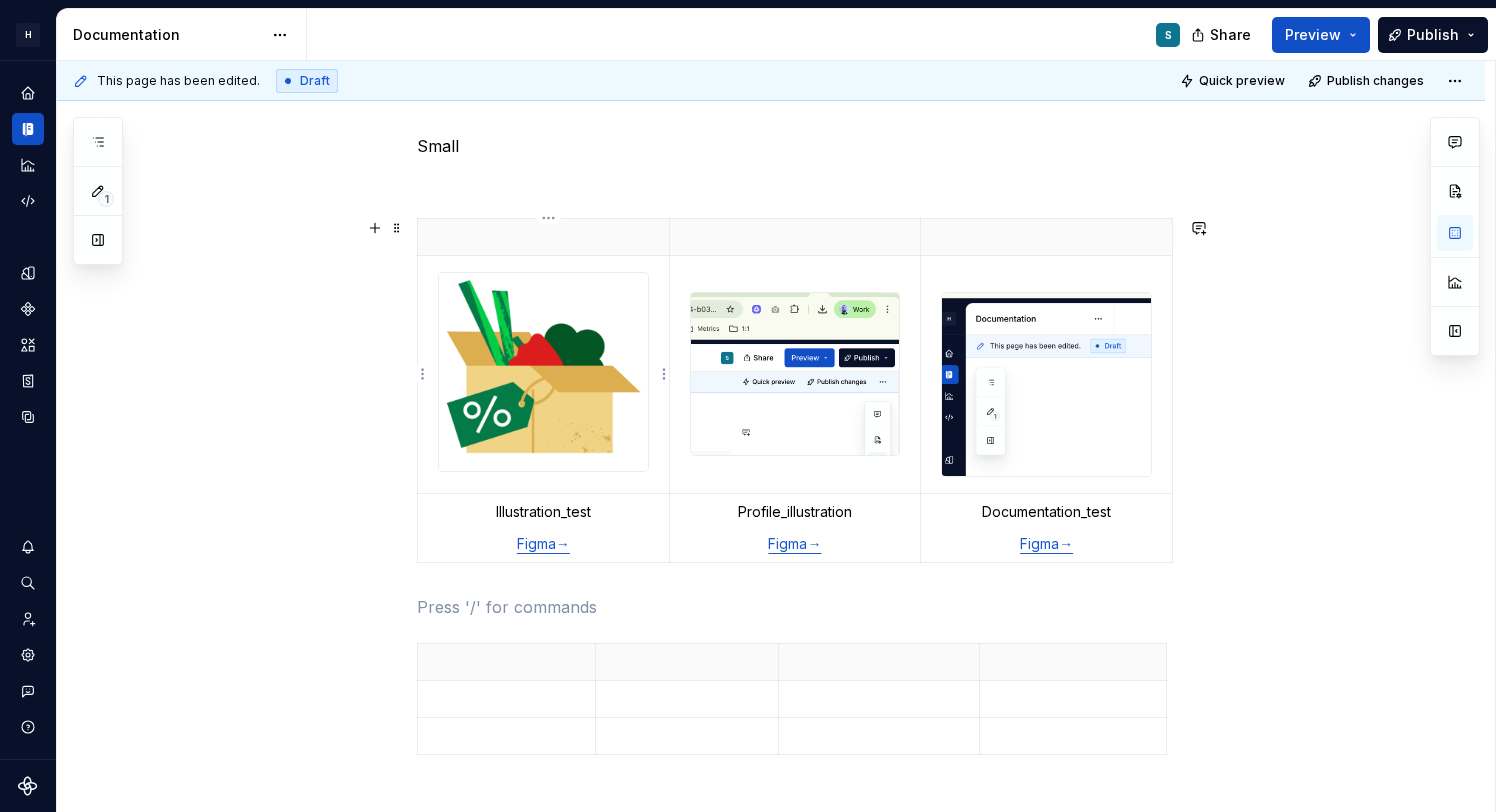 click at bounding box center (543, 372) 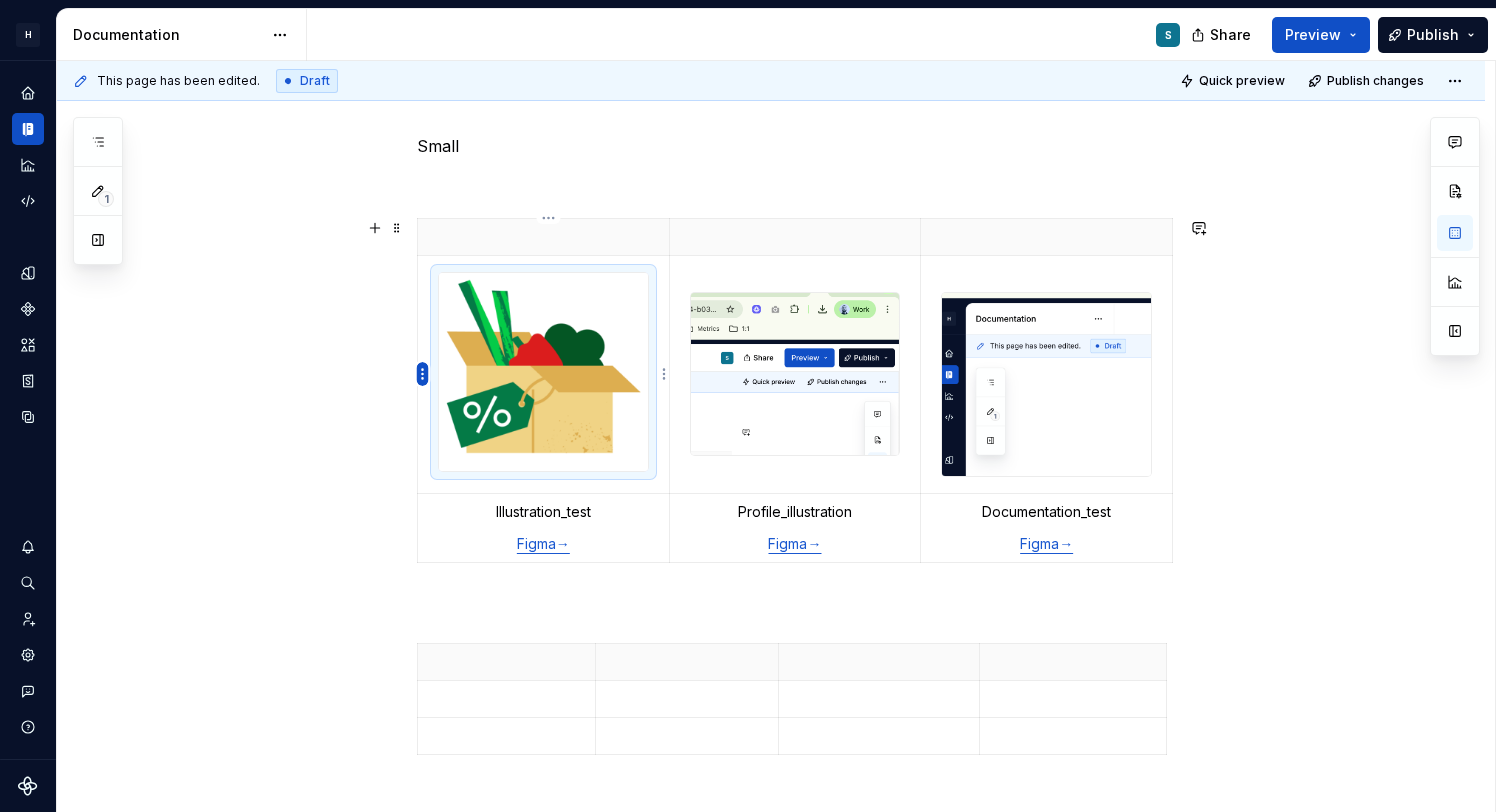 click on "**********" at bounding box center (748, 406) 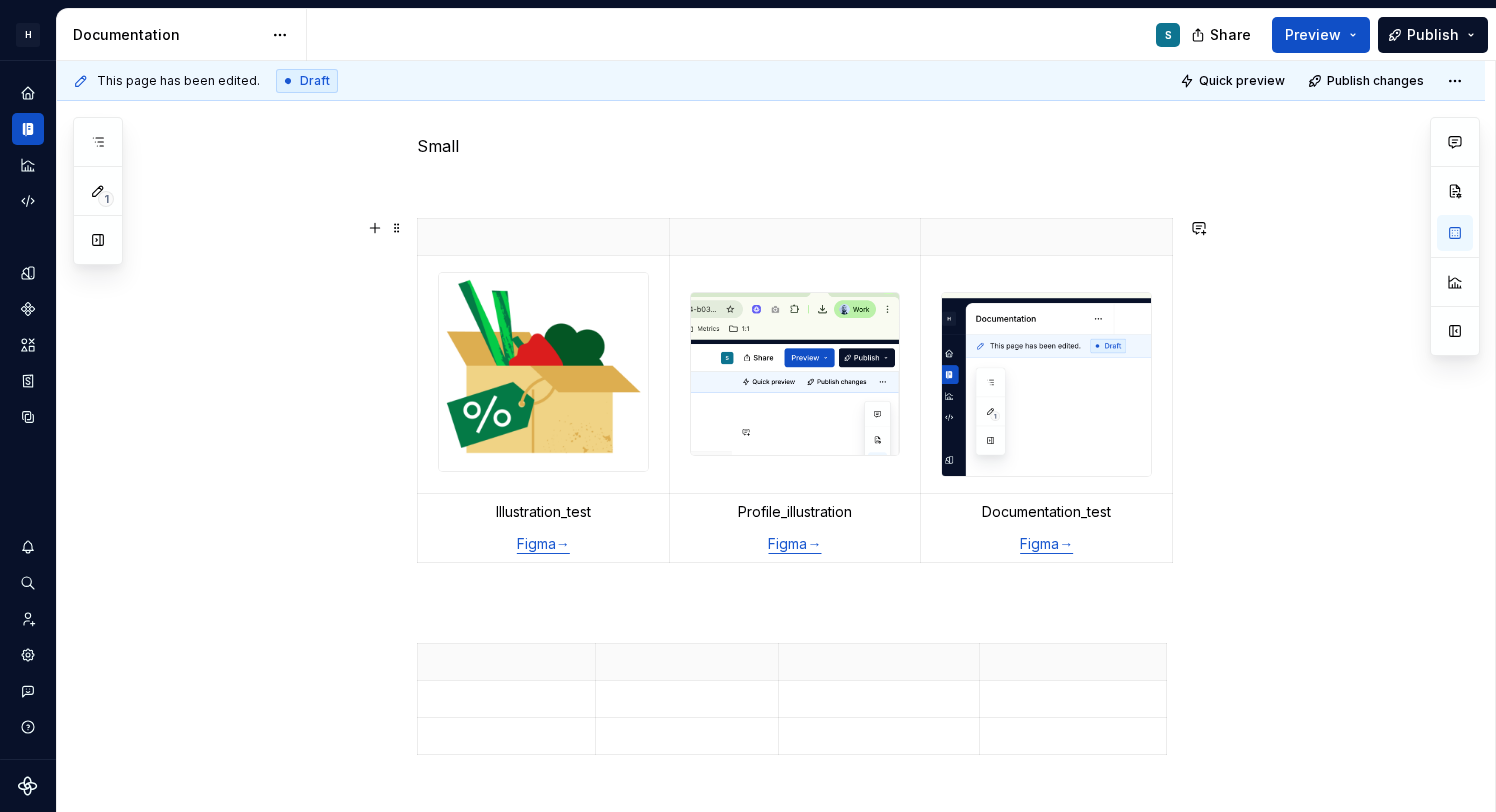 click on "H [FIRST] [LAST] Test S Design system data Documentation S Share Preview Publish 1 Pages Add Accessibility guide for tree Page tree. Navigate the tree with the arrow keys. Common tree hotkeys apply. Further keybindings are available: enter to execute primary action on focused item f2 to start renaming the focused item escape to abort renaming an item control+d to start dragging selected items Welcome! Foundations Design tokens Typography Components Component overview Component detail S Illustrations Enable approval workflow View edited pages by status when selecting which pages to publish. Learn more . Turn on Dismiss Components / Illustrations / Zest Components / Illustrations / HelloFresh Components / Illustrations / Factor Components / Illustrations / YouFoodz Components / Illustrations / GreenChef Components / Illustrations / EveryPlate Components / Illustrations / TPT Components / Illustrations / GoodChop Components / Illustrations / ChefsPlate / FactorForm" at bounding box center (748, 406) 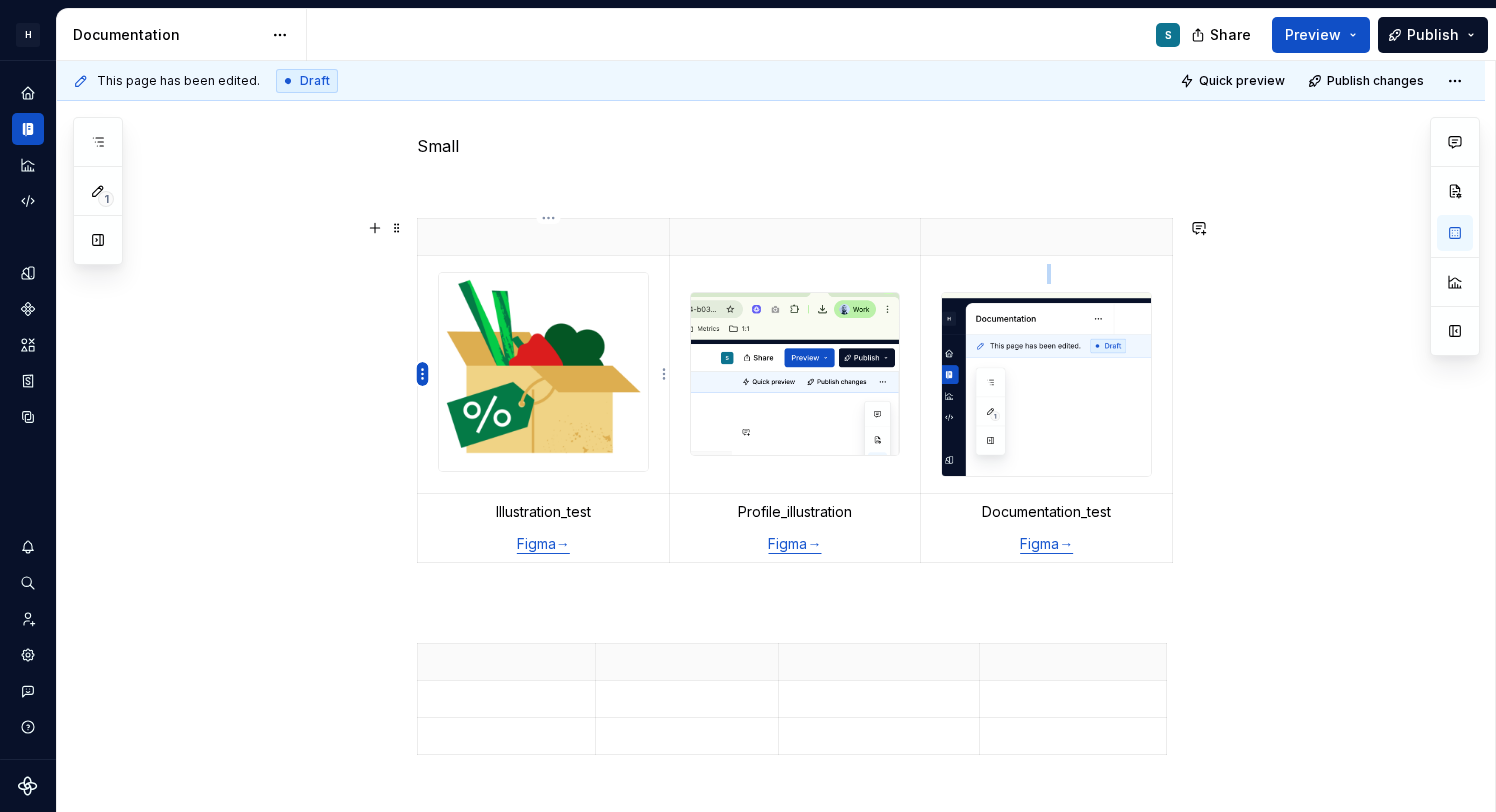 click on "H [FIRST] [LAST] Test S Design system data Documentation S Share Preview Publish 1 Pages Add Accessibility guide for tree Page tree. Navigate the tree with the arrow keys. Common tree hotkeys apply. Further keybindings are available: enter to execute primary action on focused item f2 to start renaming the focused item escape to abort renaming an item control+d to start dragging selected items Welcome! Foundations Design tokens Typography Components Component overview Component detail S Illustrations Enable approval workflow View edited pages by status when selecting which pages to publish. Learn more . Turn on Dismiss Components / Illustrations / Zest Components / Illustrations / HelloFresh Components / Illustrations / Factor Components / Illustrations / YouFoodz Components / Illustrations / GreenChef Components / Illustrations / EveryPlate Components / Illustrations / TPT Components / Illustrations / GoodChop Components / Illustrations / ChefsPlate / FactorForm" at bounding box center [748, 406] 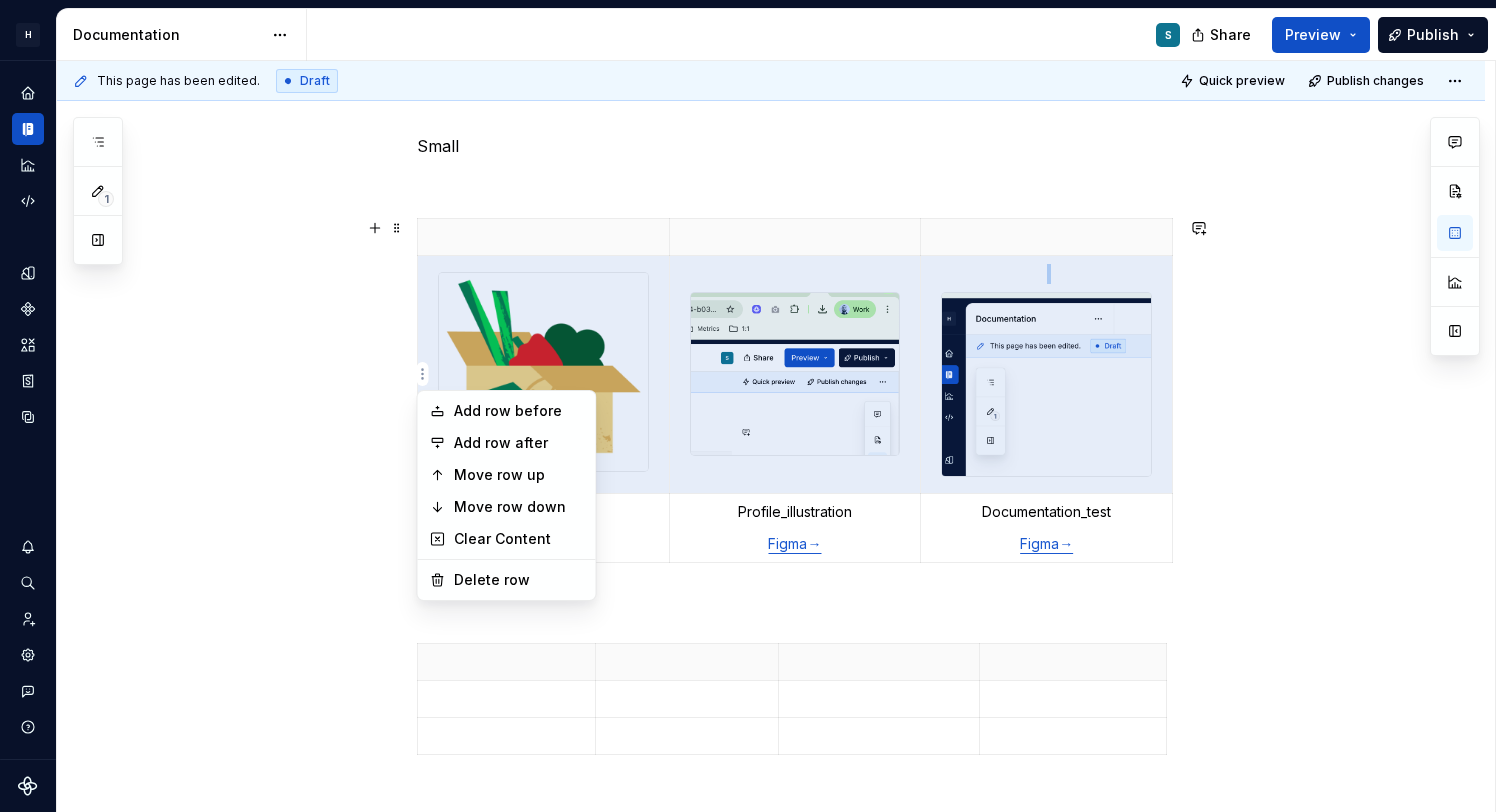 click on "H [FIRST] [LAST] Test S Design system data Documentation S Share Preview Publish 1 Pages Add Accessibility guide for tree Page tree. Navigate the tree with the arrow keys. Common tree hotkeys apply. Further keybindings are available: enter to execute primary action on focused item f2 to start renaming the focused item escape to abort renaming an item control+d to start dragging selected items Welcome! Foundations Design tokens Typography Components Component overview Component detail S Illustrations Enable approval workflow View edited pages by status when selecting which pages to publish. Learn more . Turn on Dismiss Components / Illustrations / Zest Components / Illustrations / HelloFresh Components / Illustrations / Factor Components / Illustrations / YouFoodz Components / Illustrations / GreenChef Components / Illustrations / EveryPlate Components / Illustrations / TPT Components / Illustrations / GoodChop Components / Illustrations / ChefsPlate / FactorForm" at bounding box center [748, 406] 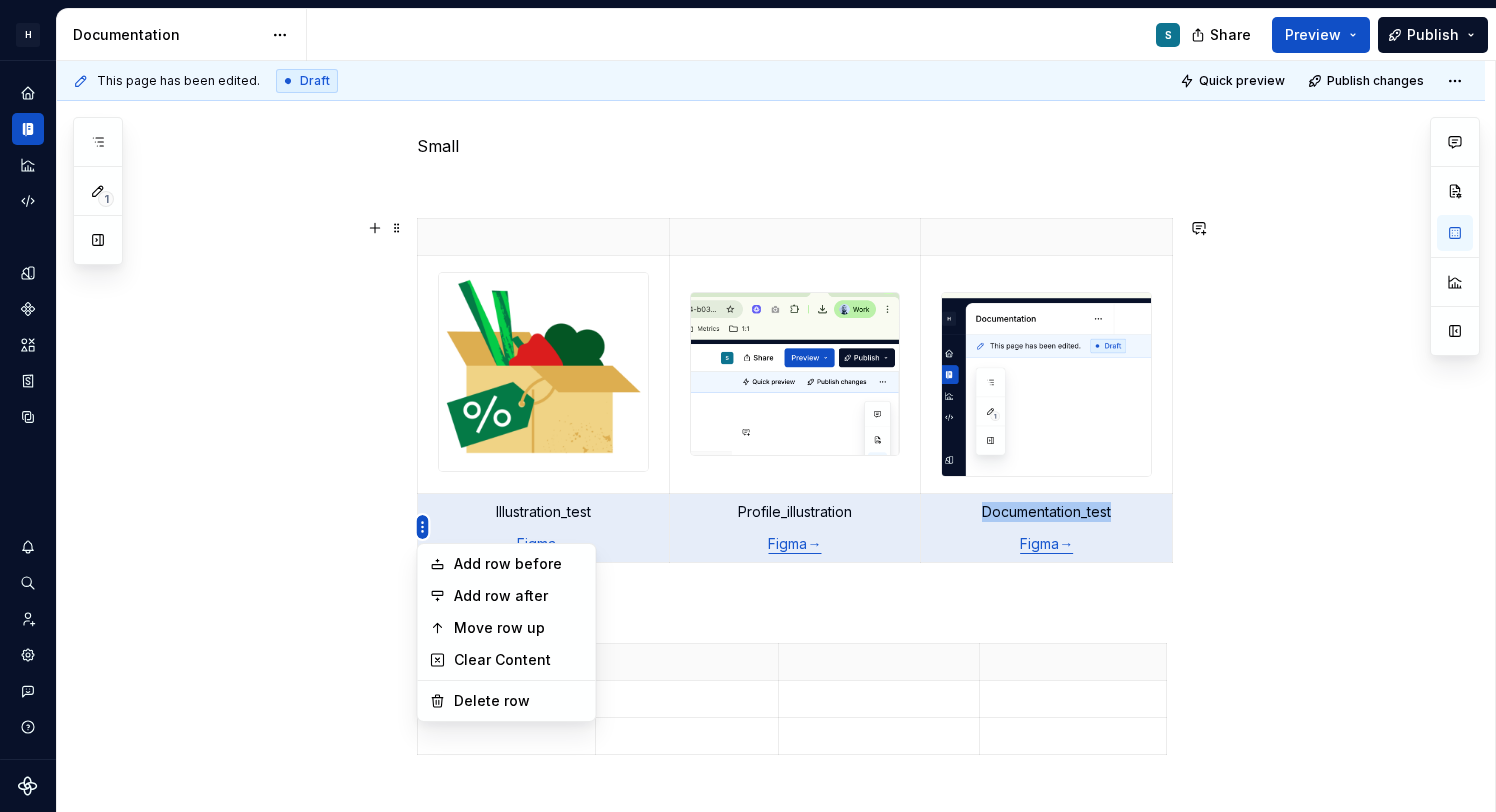 click on "H [FIRST] [LAST] Test S Design system data Documentation S Share Preview Publish 1 Pages Add Accessibility guide for tree Page tree. Navigate the tree with the arrow keys. Common tree hotkeys apply. Further keybindings are available: enter to execute primary action on focused item f2 to start renaming the focused item escape to abort renaming an item control+d to start dragging selected items Welcome! Foundations Design tokens Typography Components Component overview Component detail S Illustrations Enable approval workflow View edited pages by status when selecting which pages to publish. Learn more . Turn on Dismiss Components / Illustrations / Zest Components / Illustrations / HelloFresh Components / Illustrations / Factor Components / Illustrations / YouFoodz Components / Illustrations / GreenChef Components / Illustrations / EveryPlate Components / Illustrations / TPT Components / Illustrations / GoodChop Components / Illustrations / ChefsPlate / FactorForm" at bounding box center [748, 406] 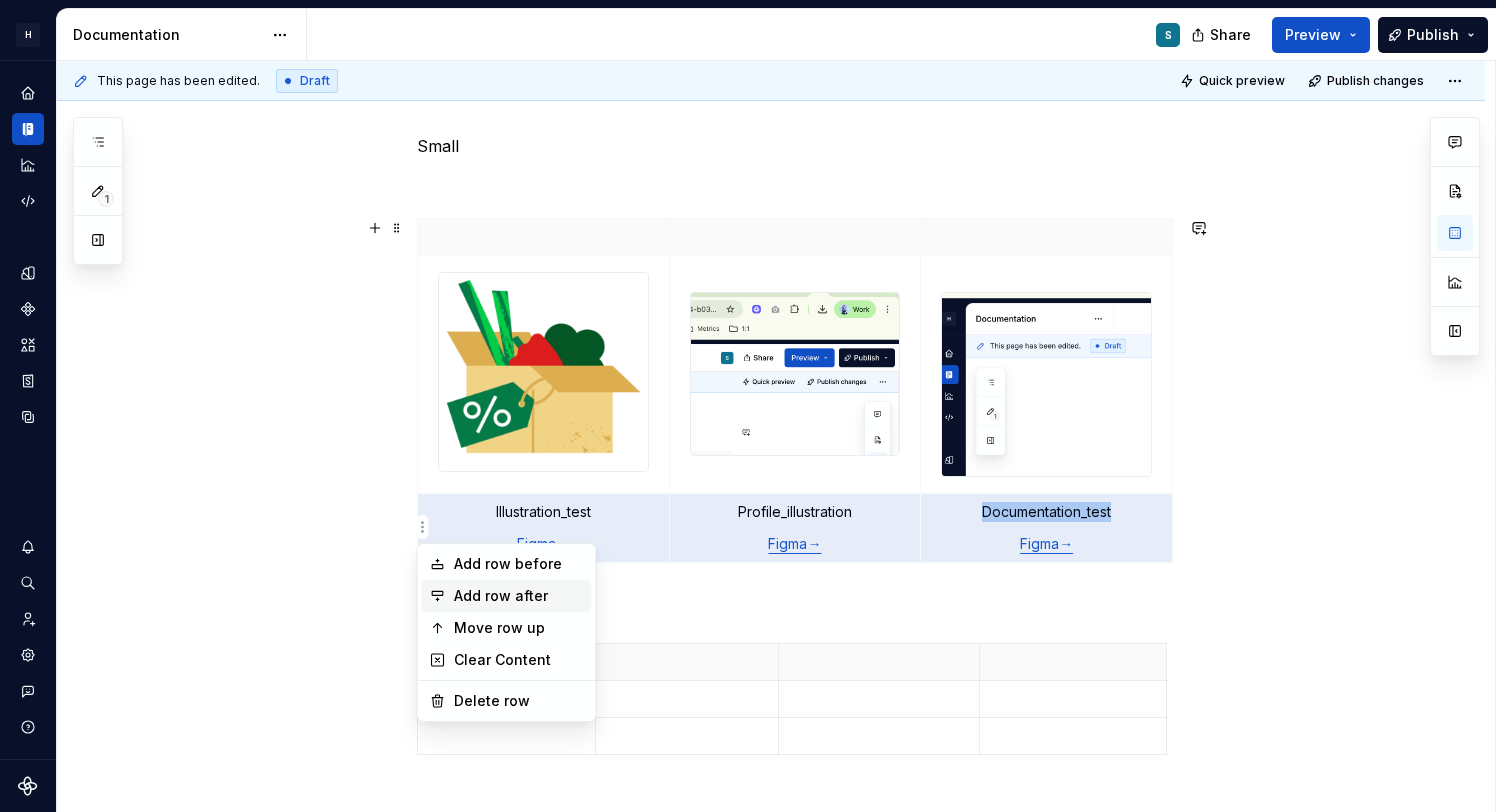 click on "Add row after" at bounding box center [519, 596] 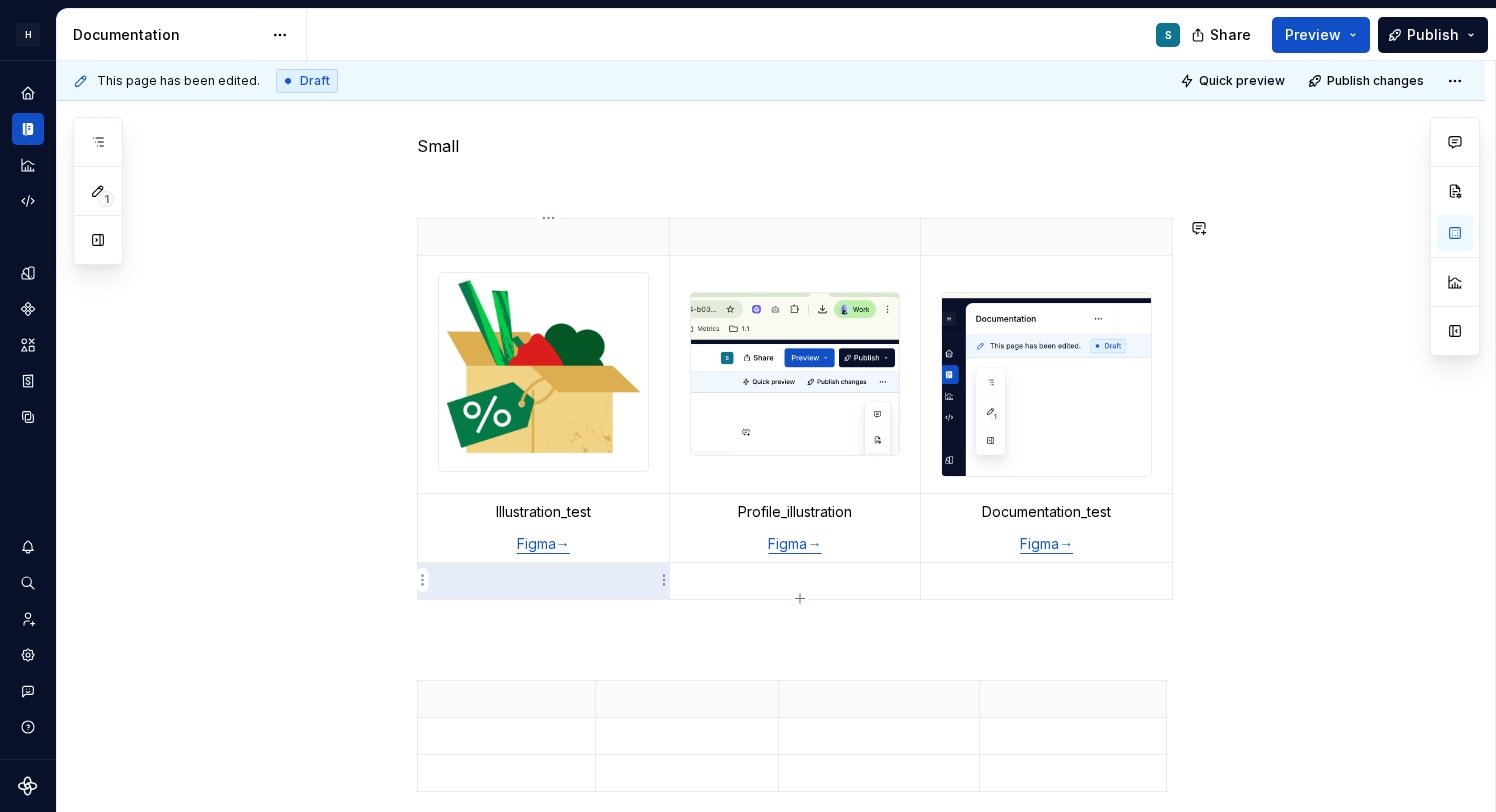 click at bounding box center (544, 580) 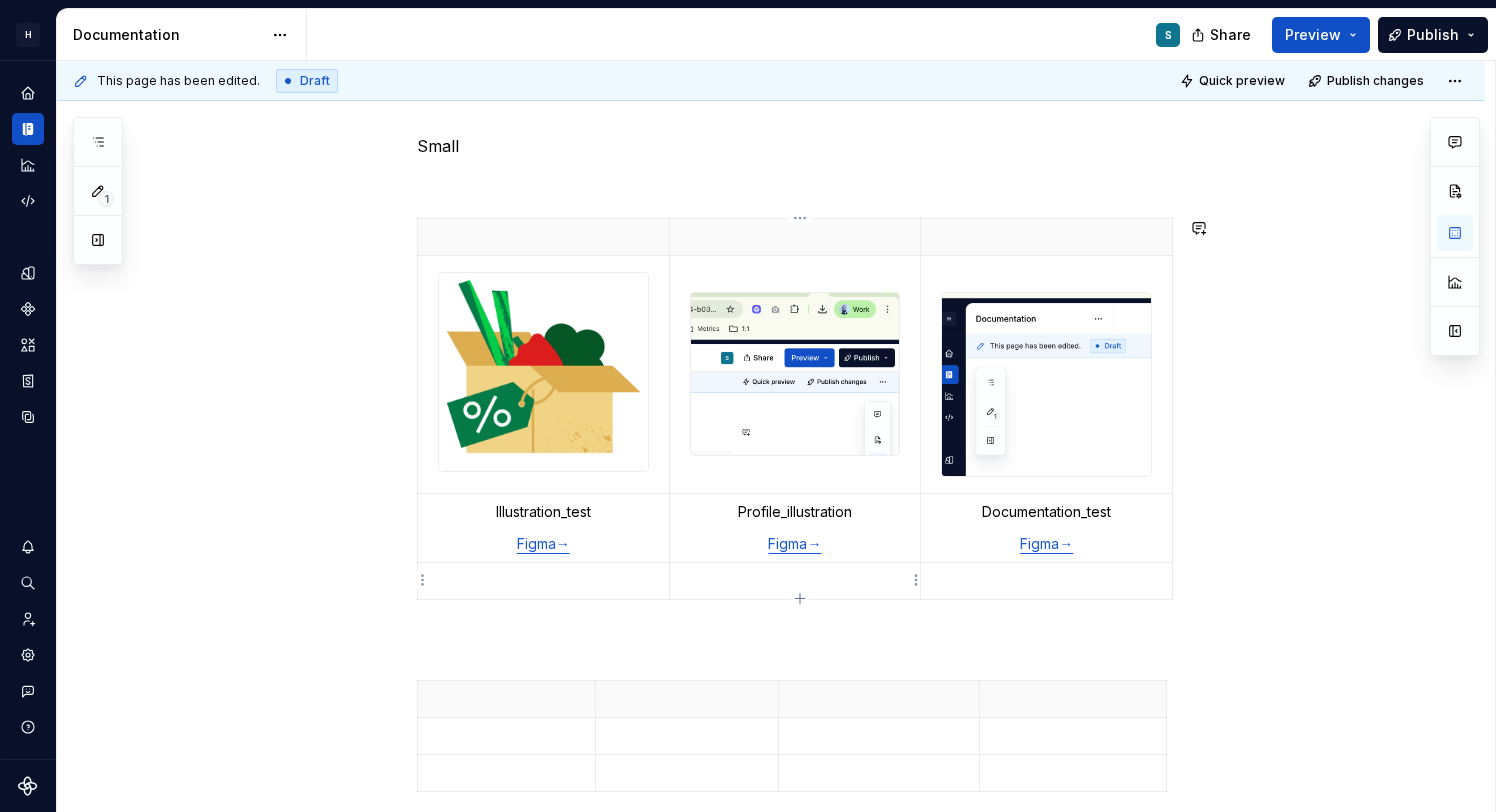 click 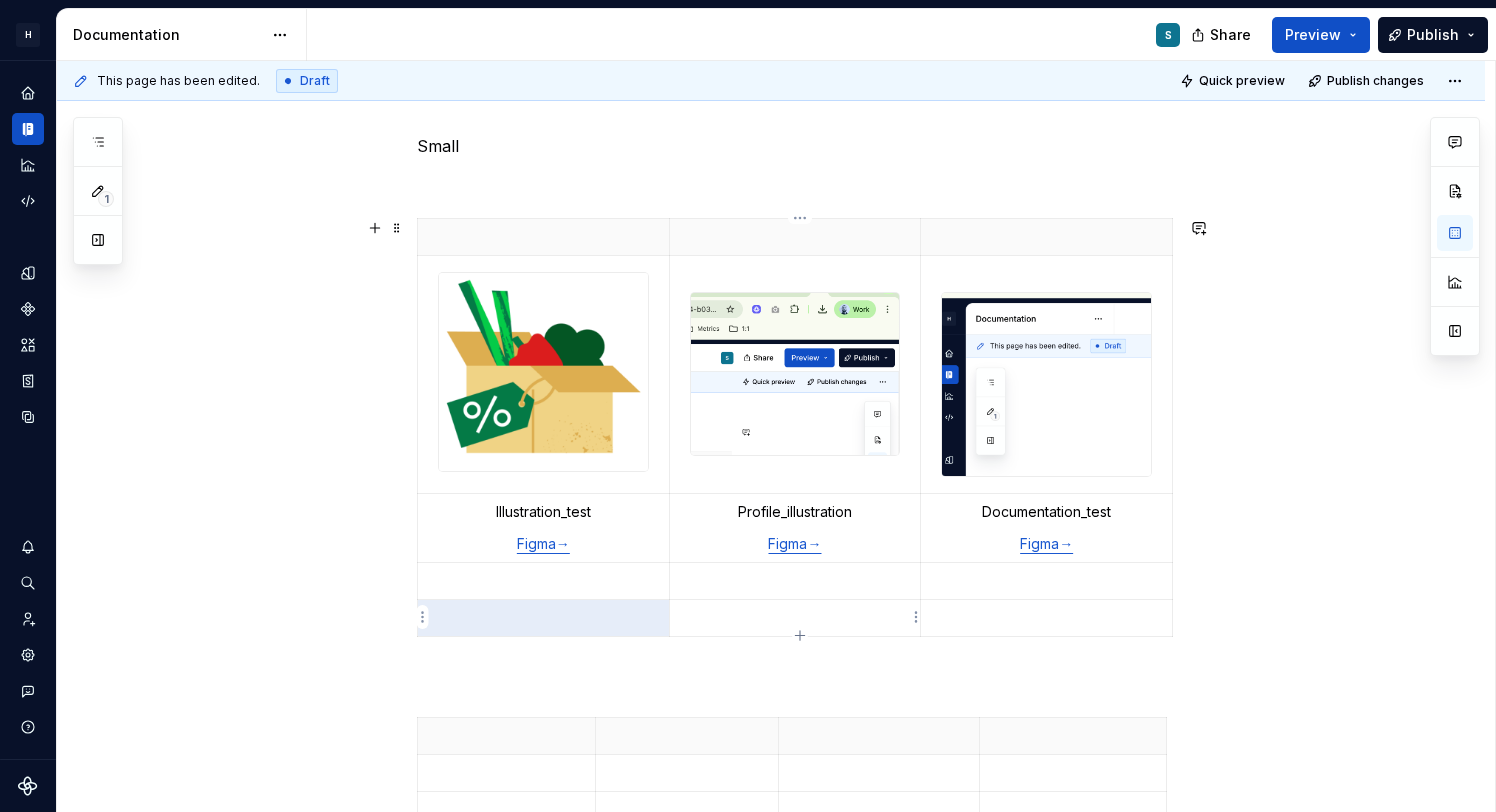 click at bounding box center [795, 617] 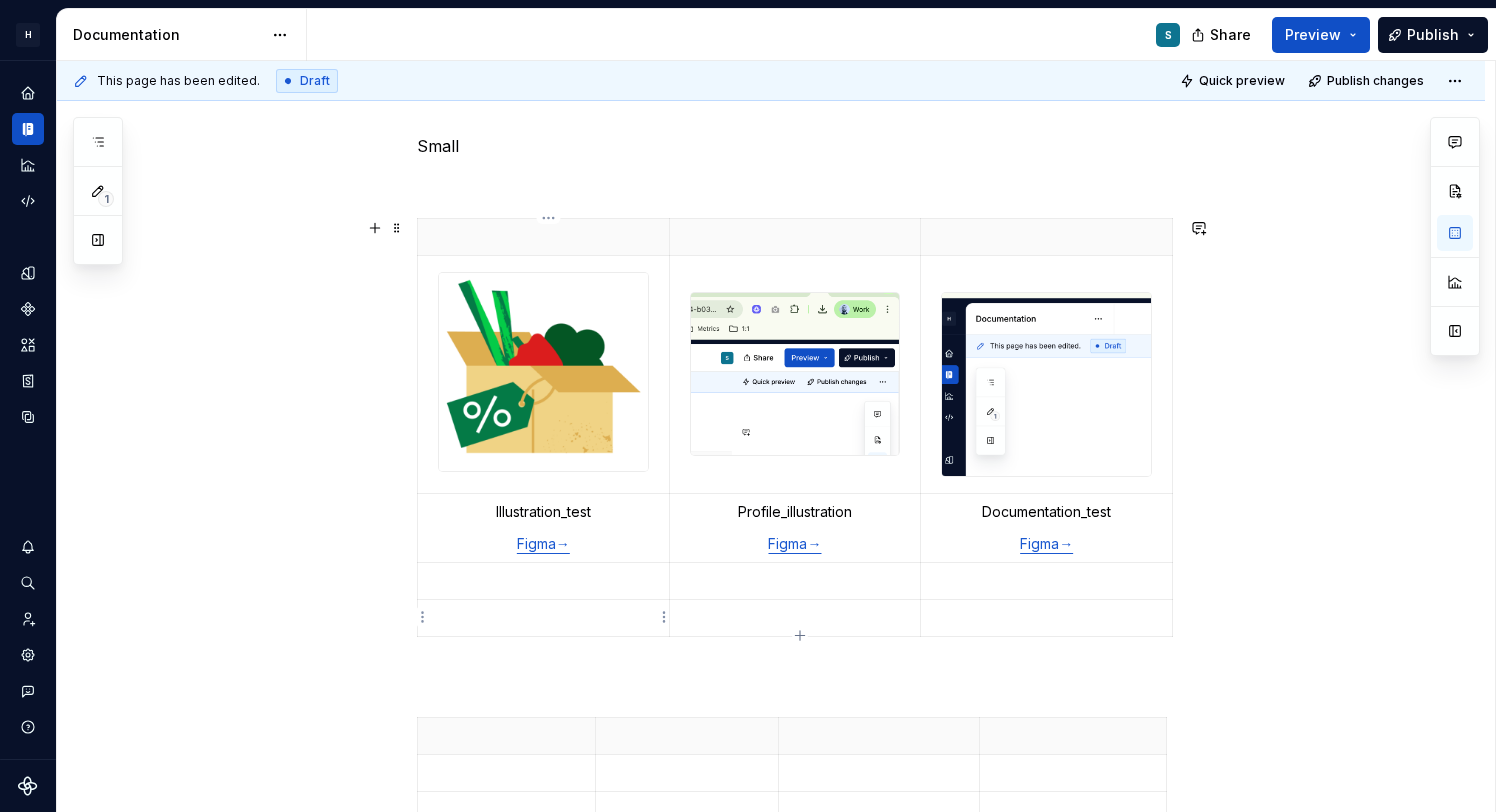 click at bounding box center (543, 618) 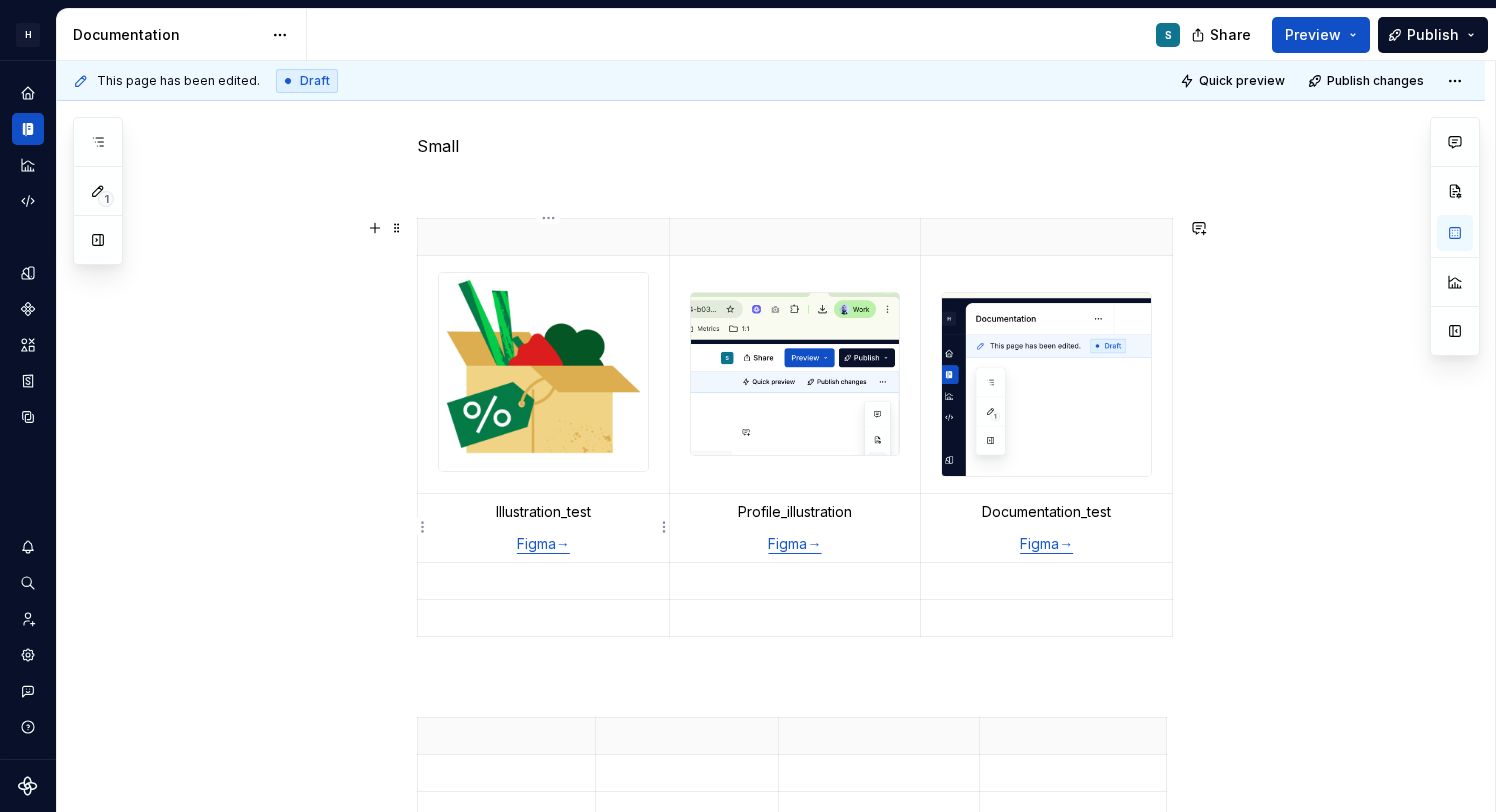 click on "Illustration_test" at bounding box center (543, 512) 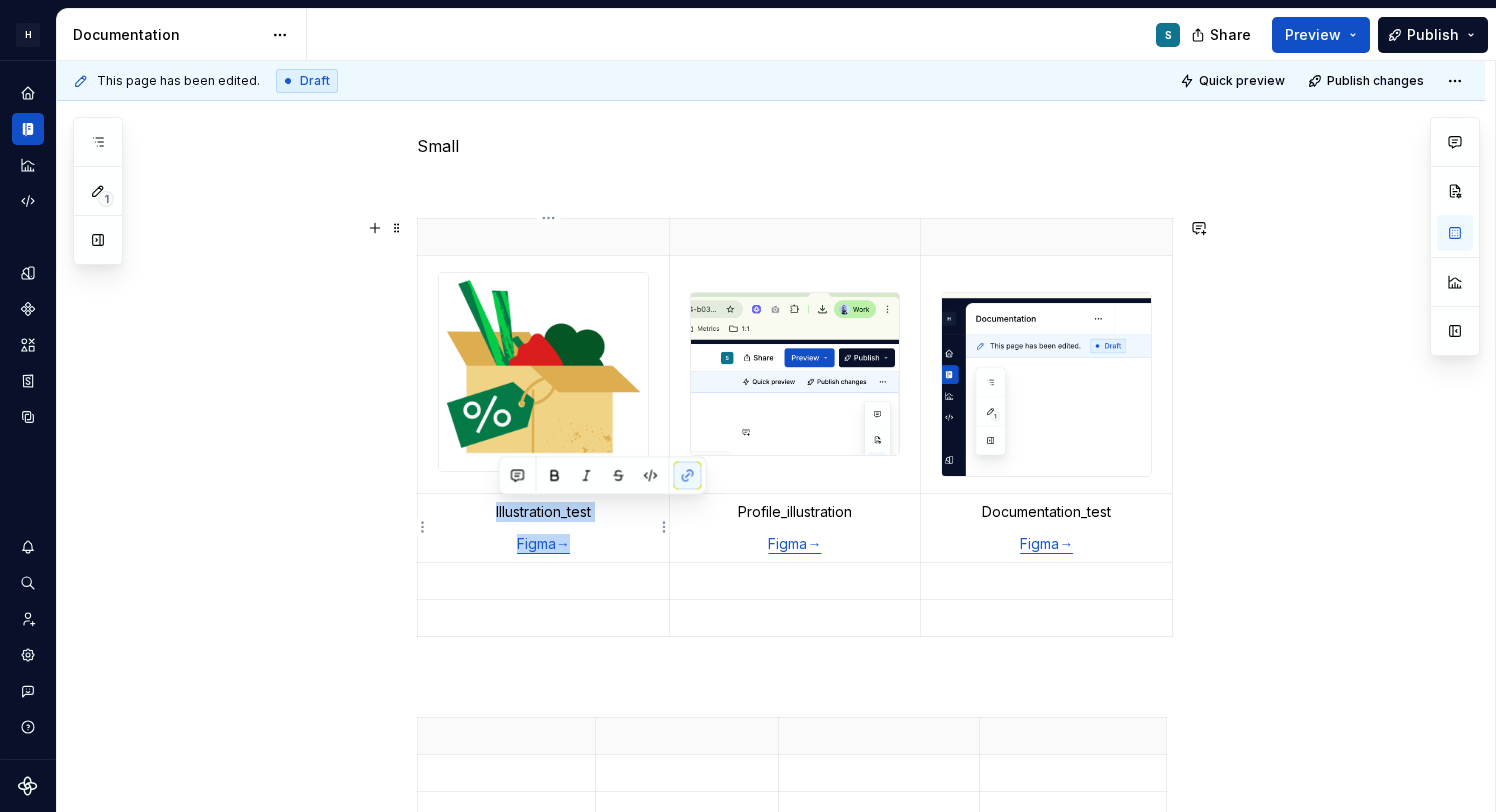 drag, startPoint x: 591, startPoint y: 544, endPoint x: 494, endPoint y: 510, distance: 102.78619 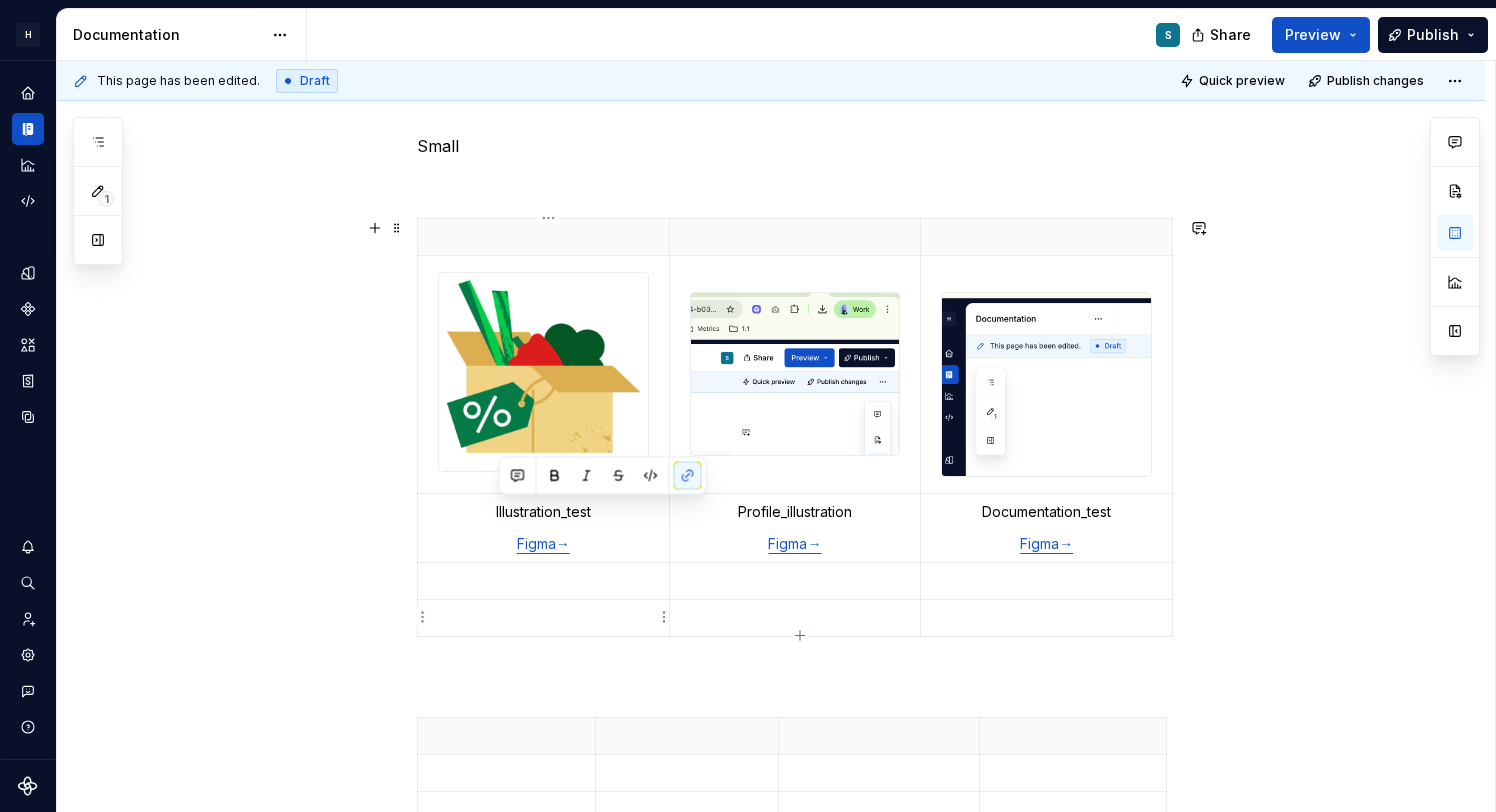 click at bounding box center [543, 618] 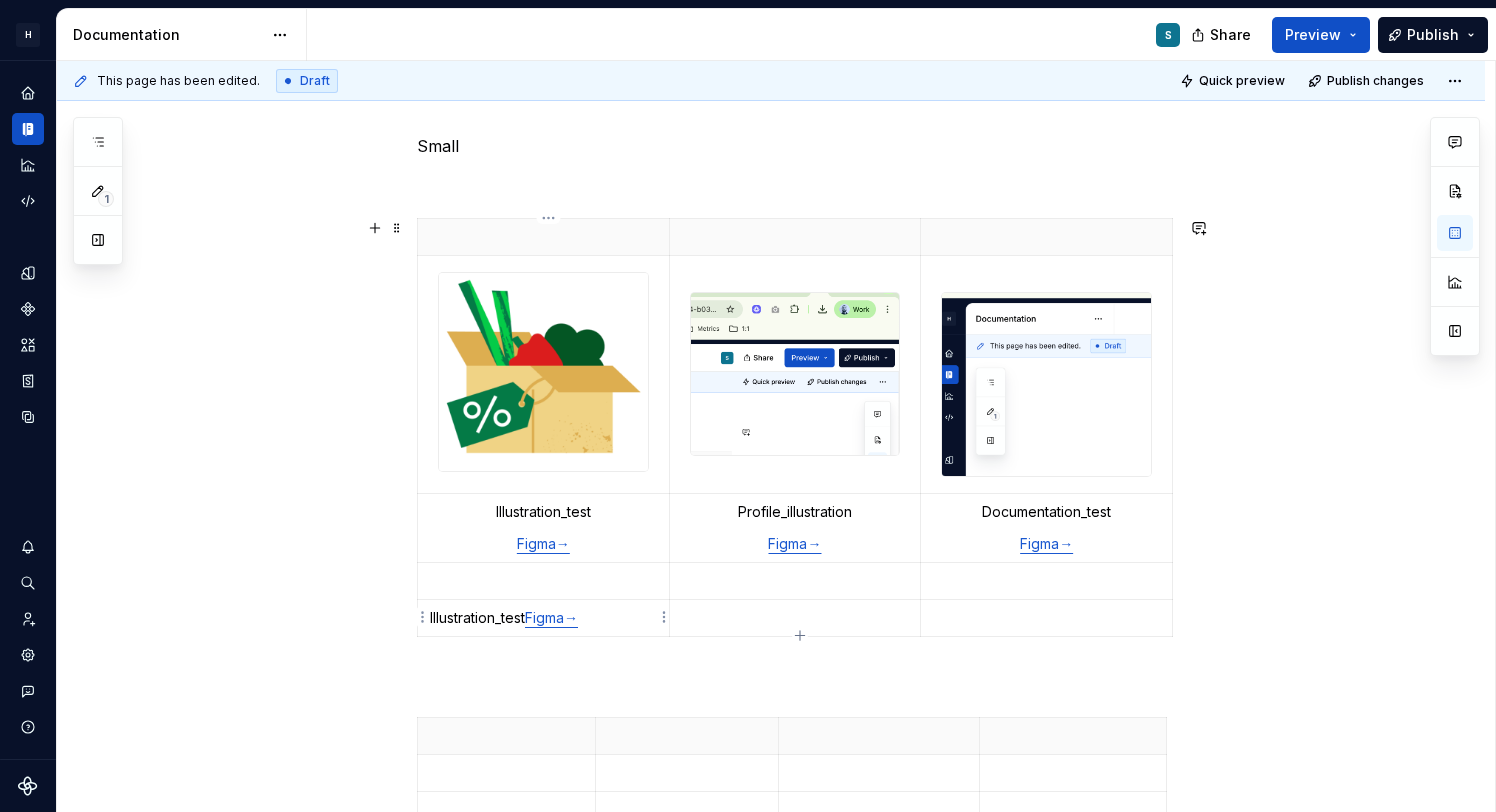 click on "Illustration_test Figma→" at bounding box center (543, 618) 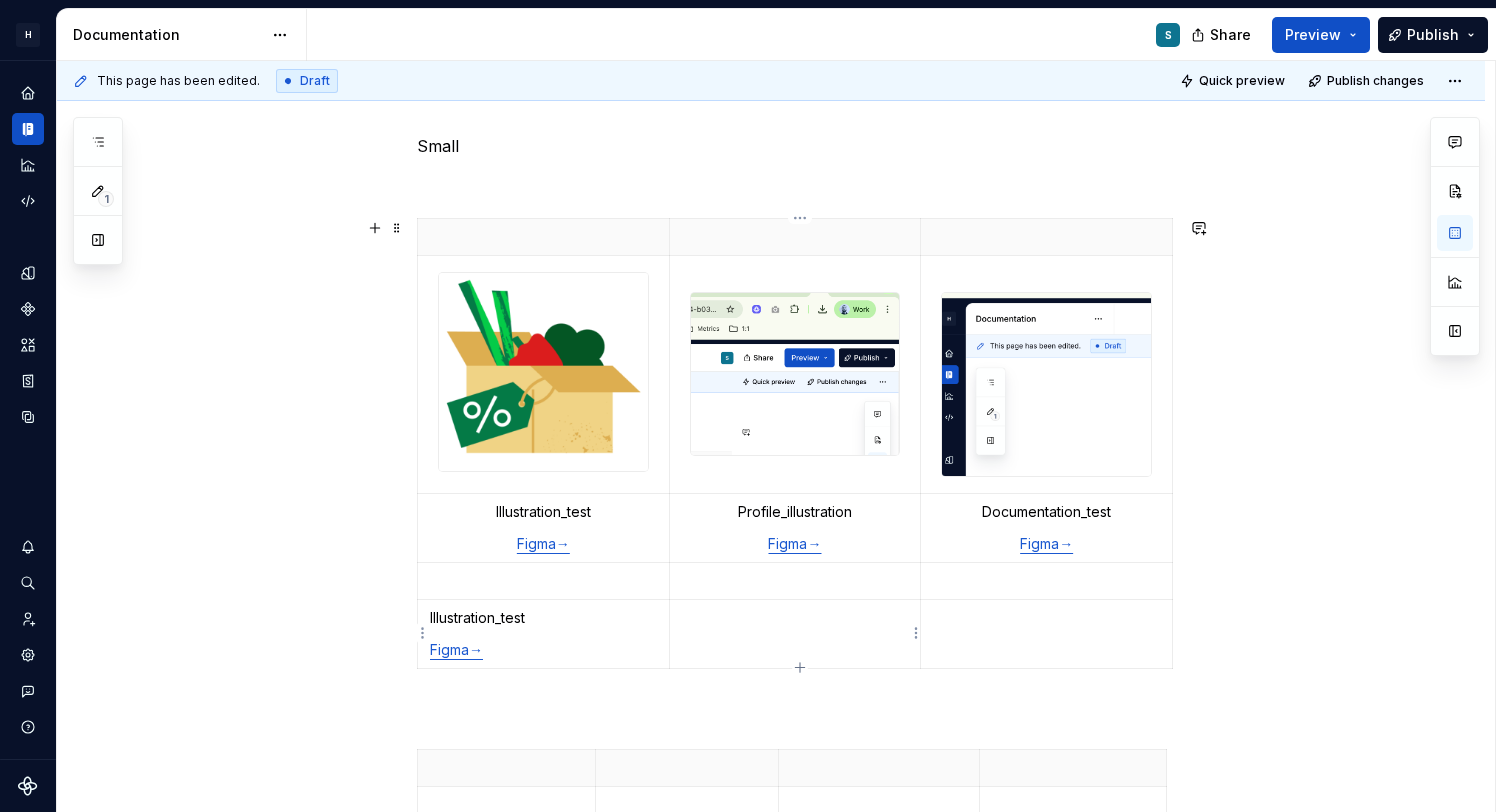click at bounding box center [795, 618] 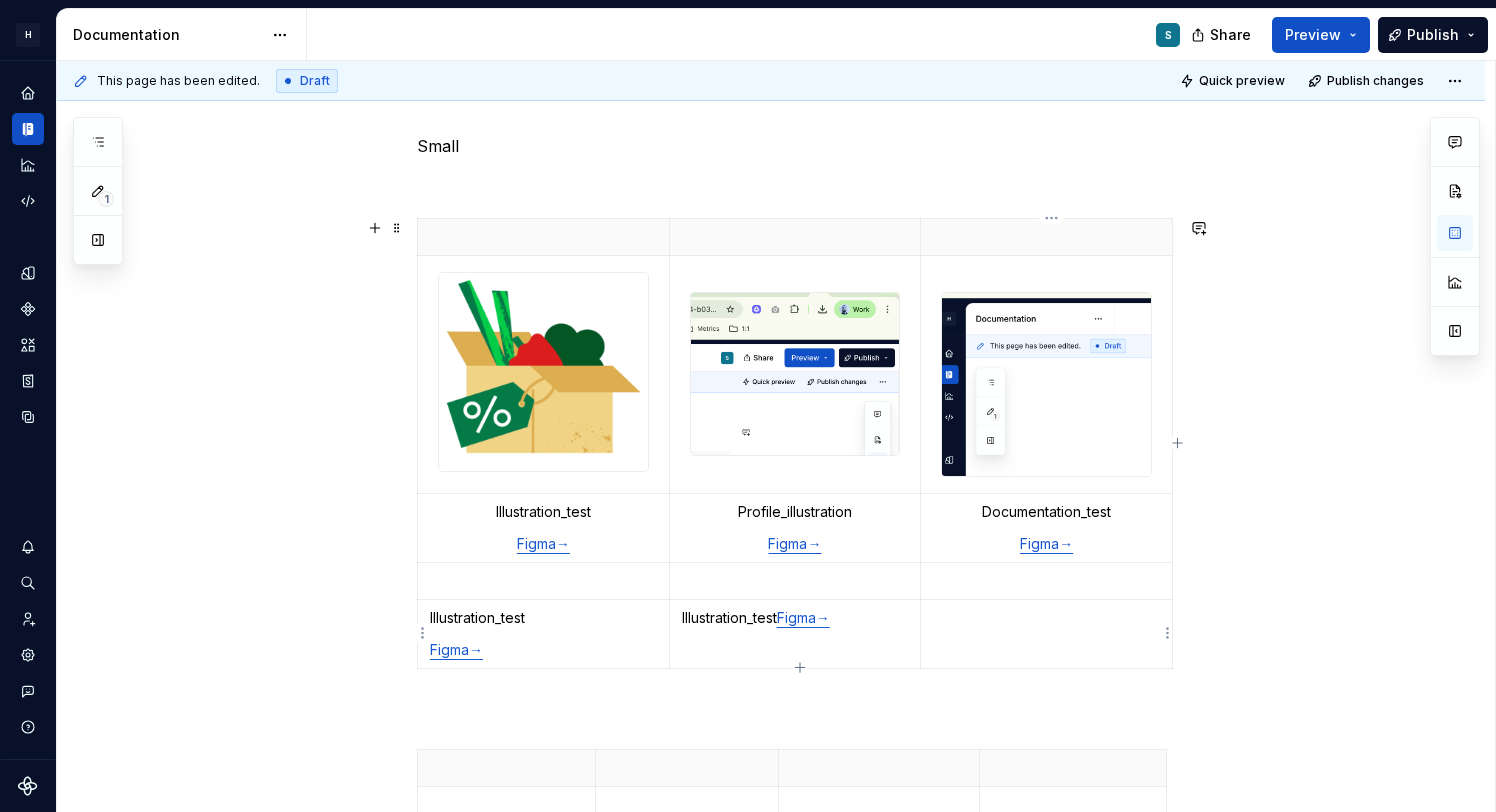 click at bounding box center (1046, 618) 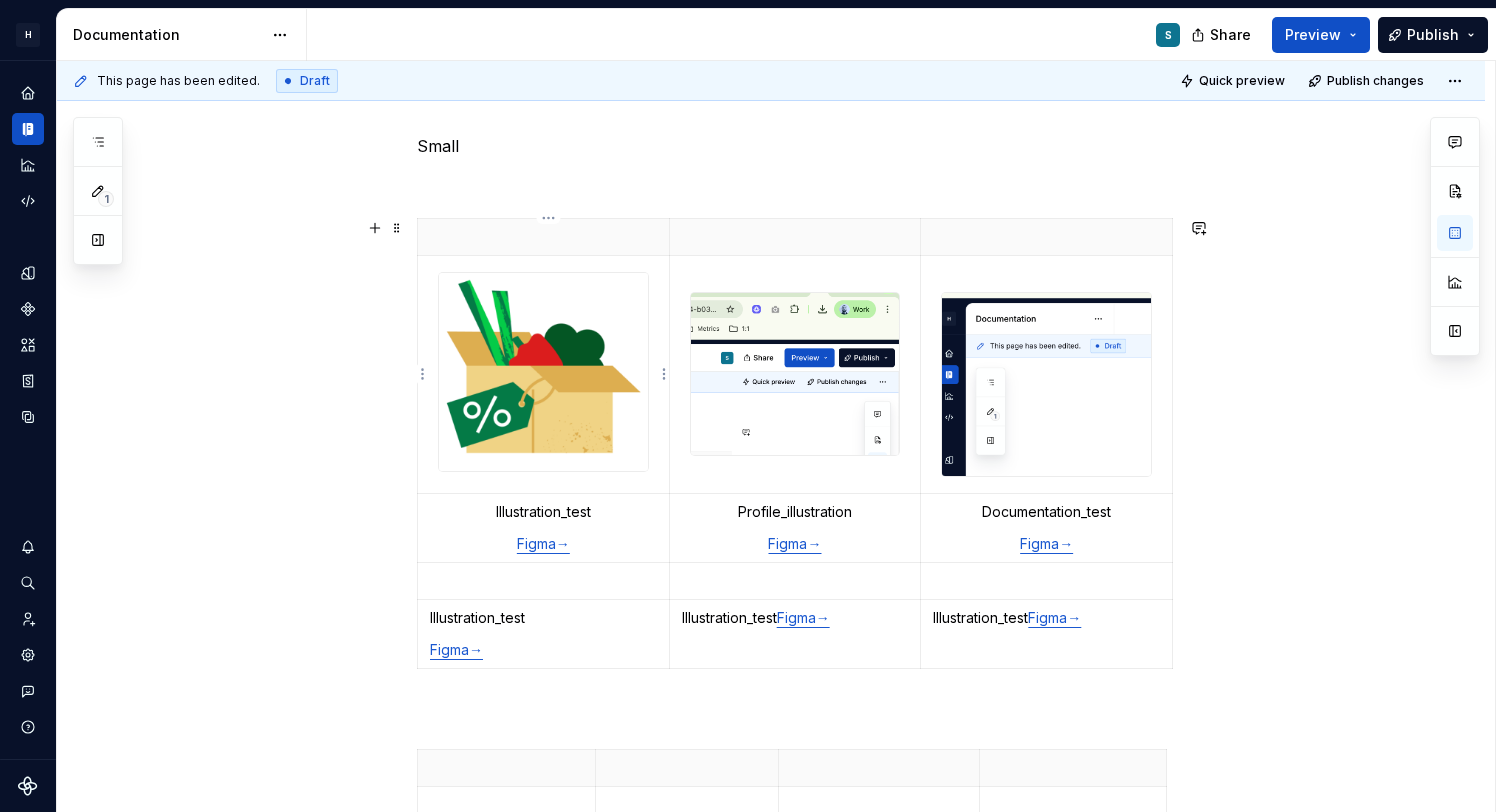 click at bounding box center [543, 372] 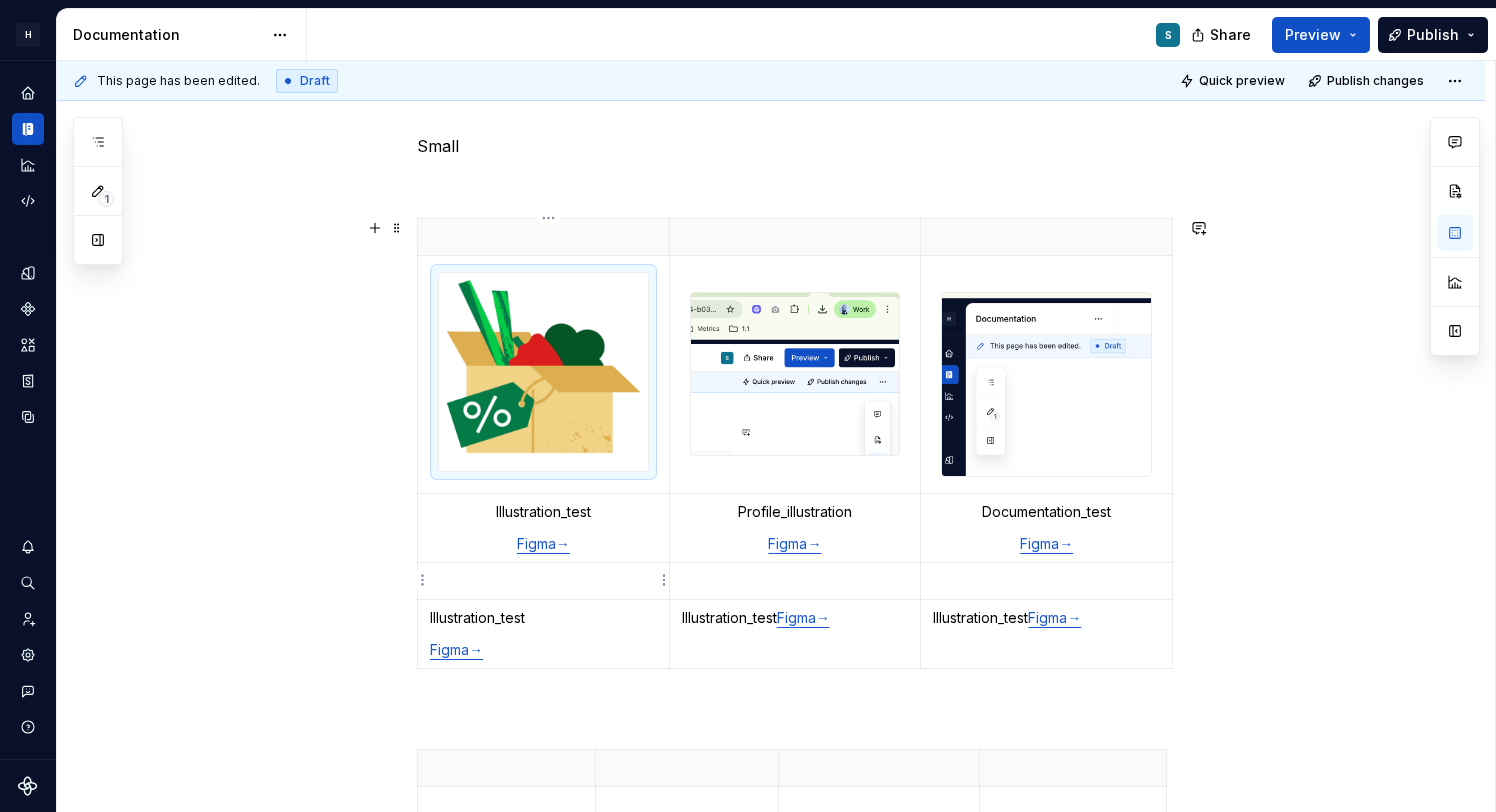 click at bounding box center [543, 581] 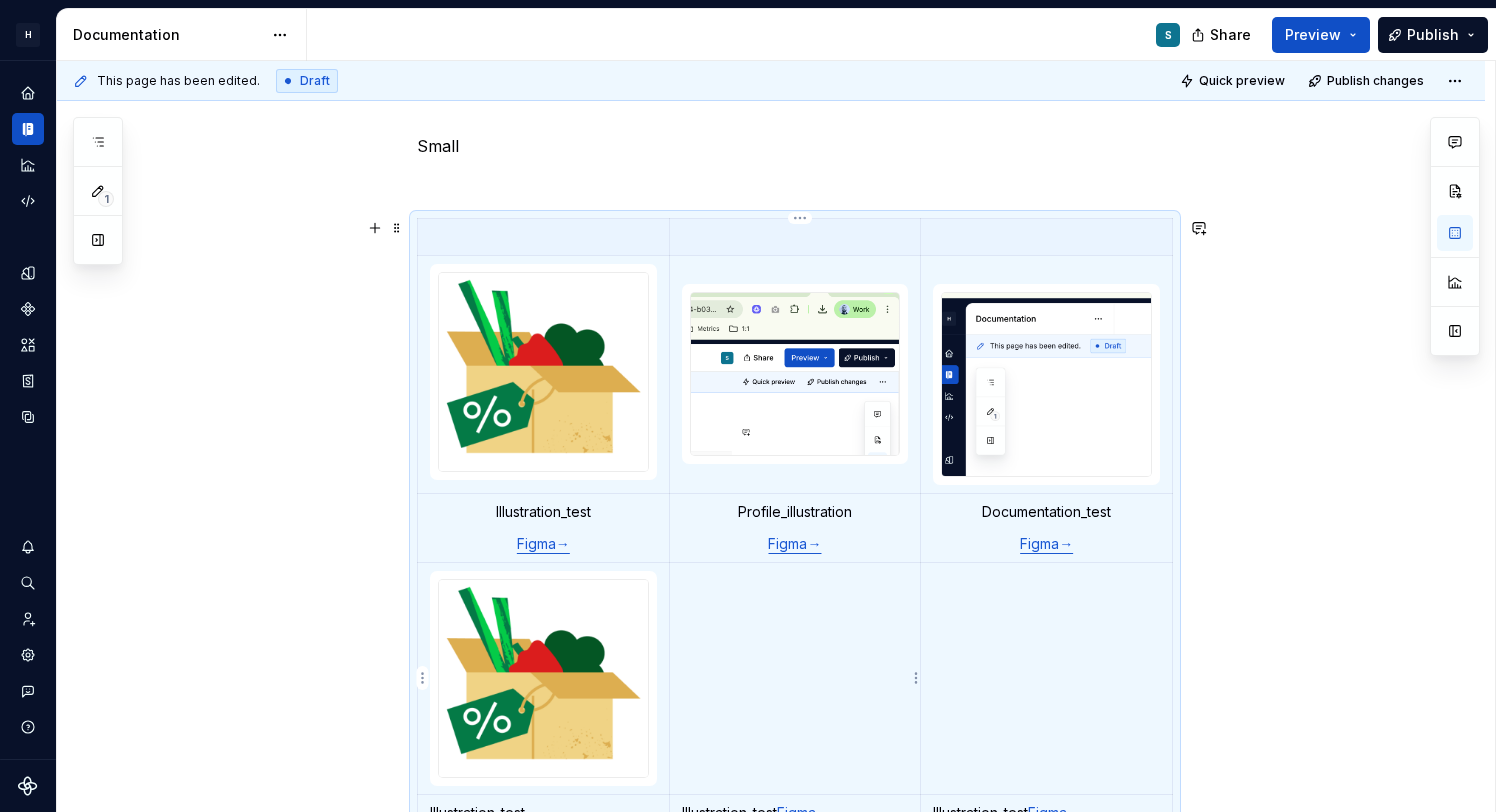 click at bounding box center (795, 678) 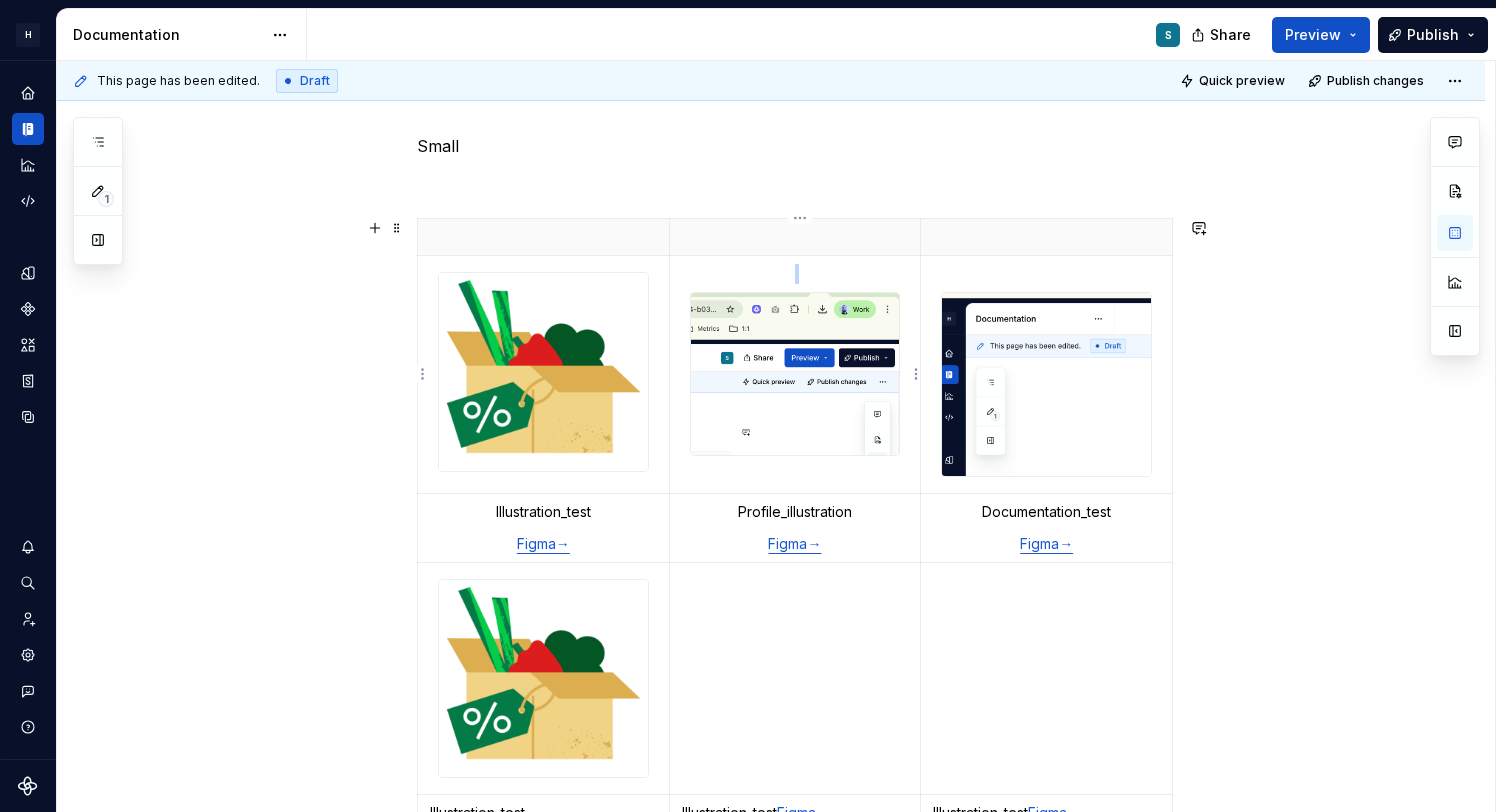click at bounding box center (795, 374) 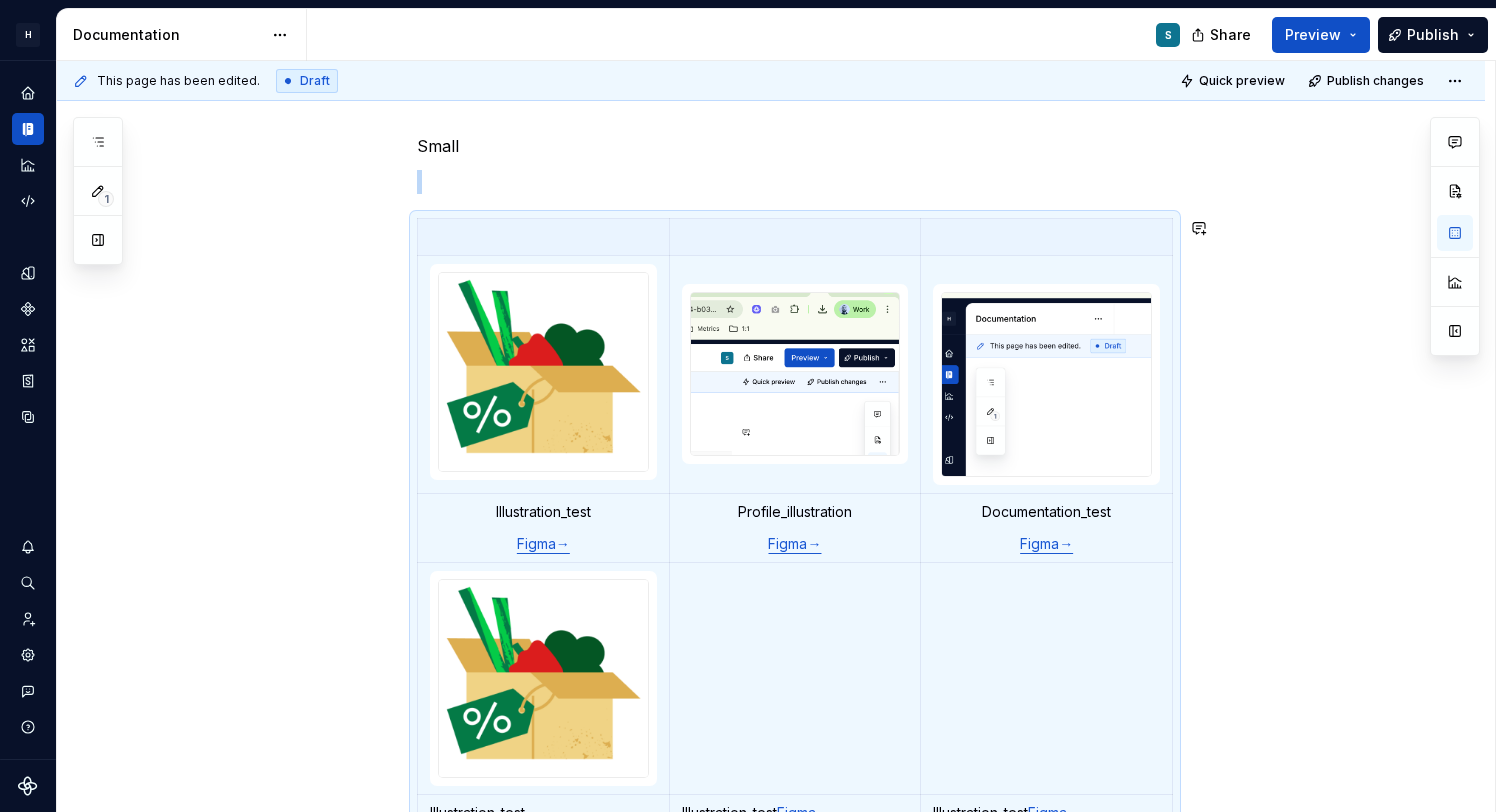 scroll, scrollTop: 366, scrollLeft: 0, axis: vertical 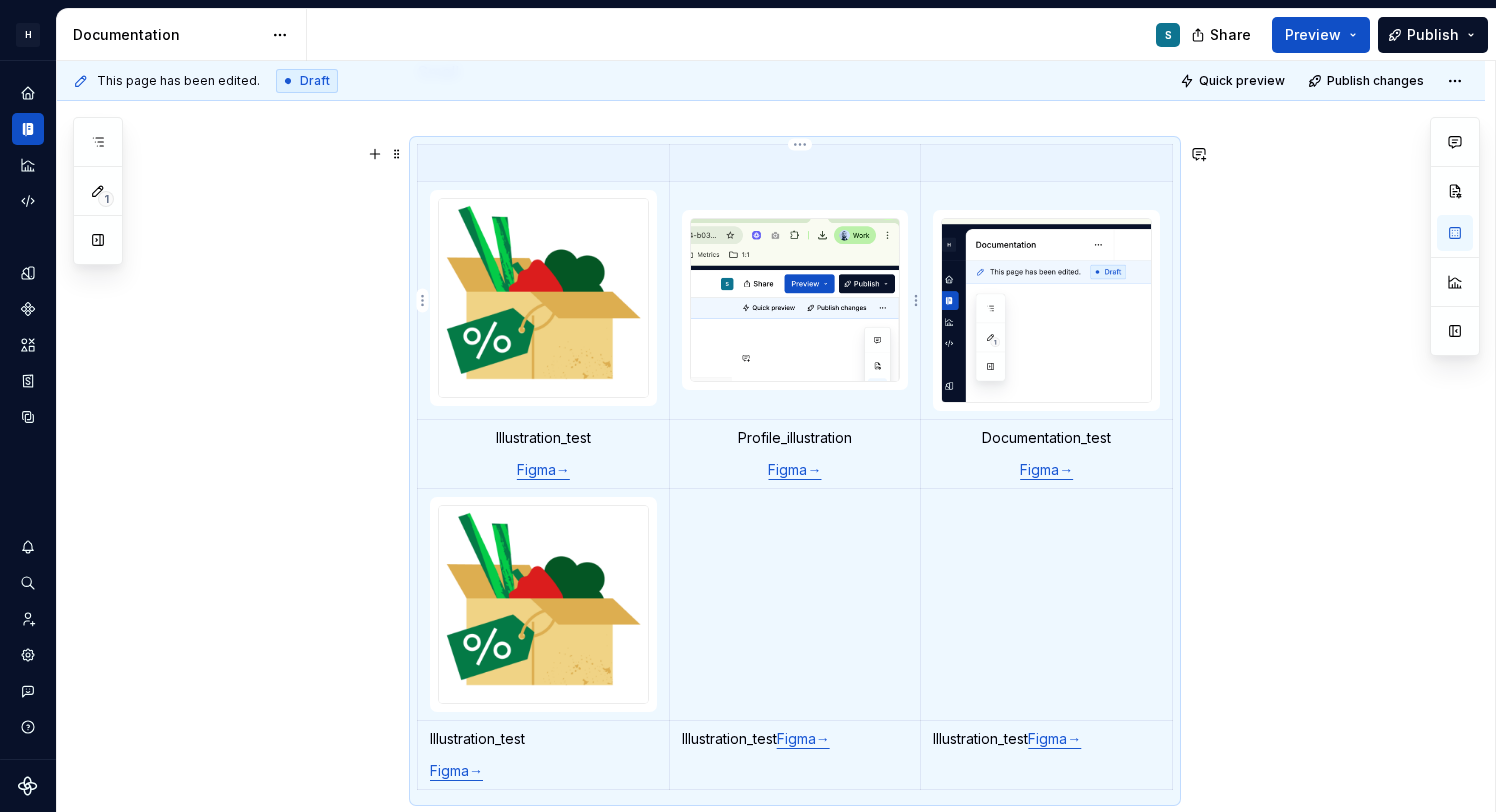click at bounding box center (795, 300) 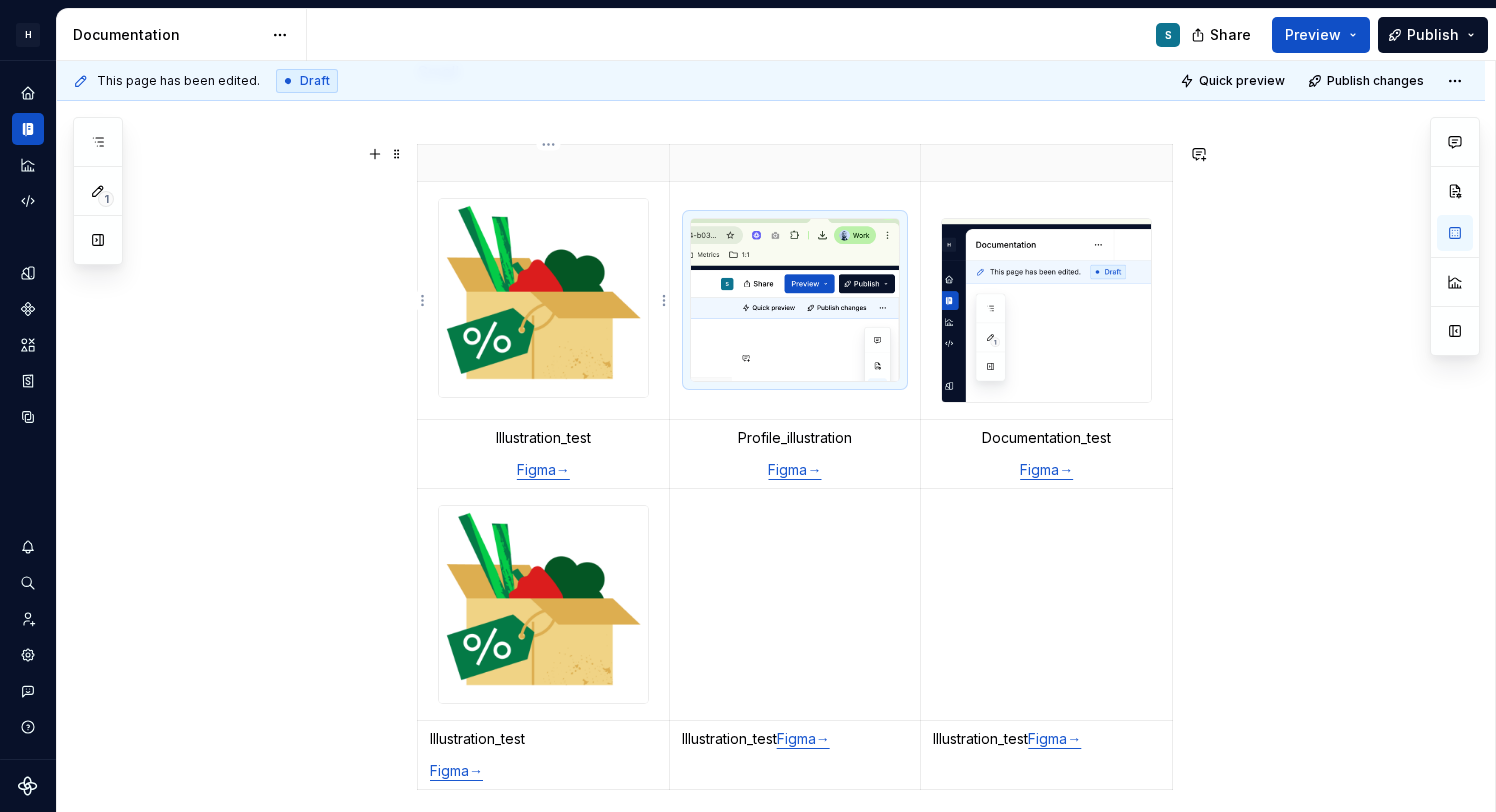click at bounding box center (543, 298) 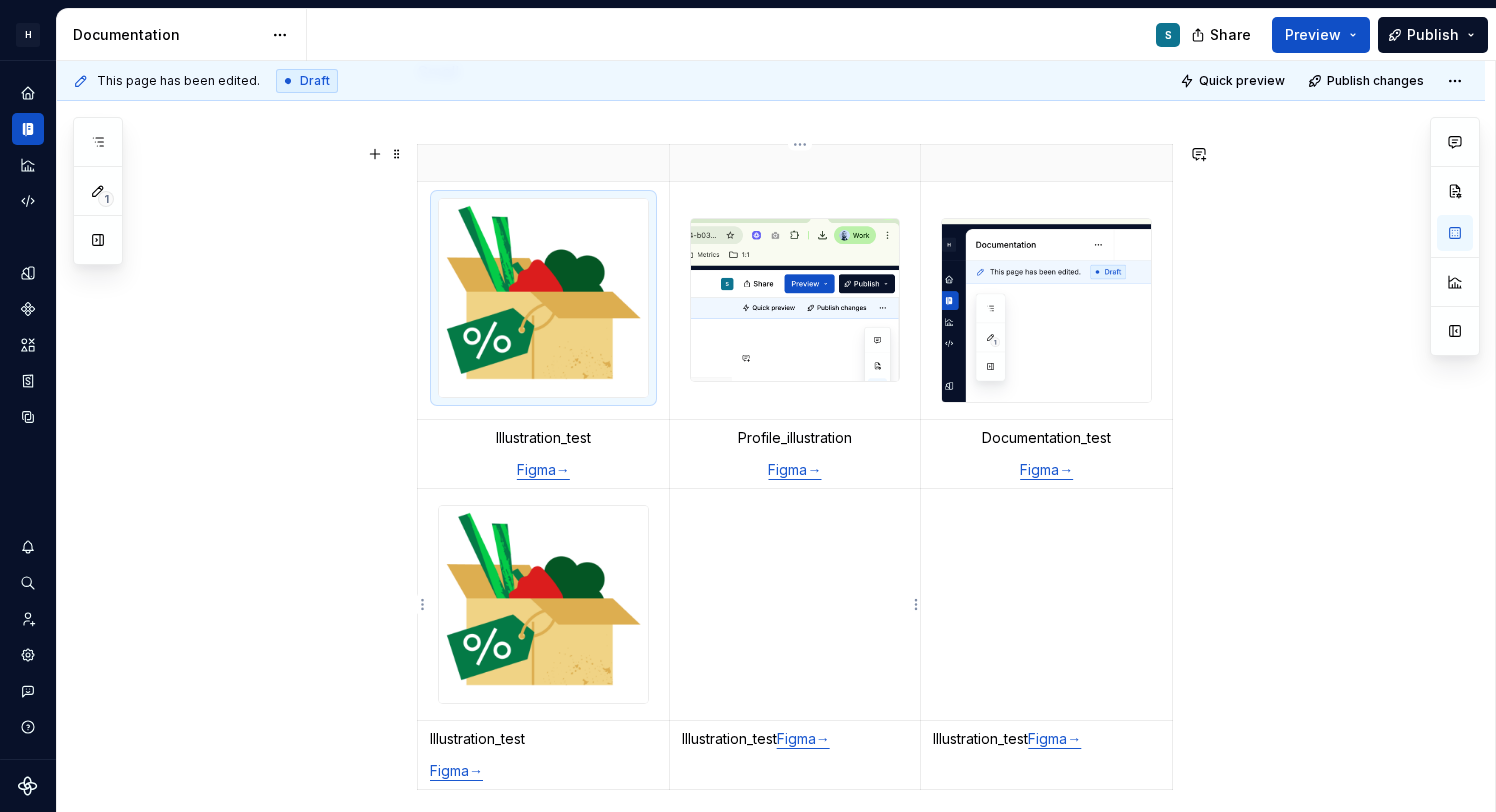 click at bounding box center [795, 604] 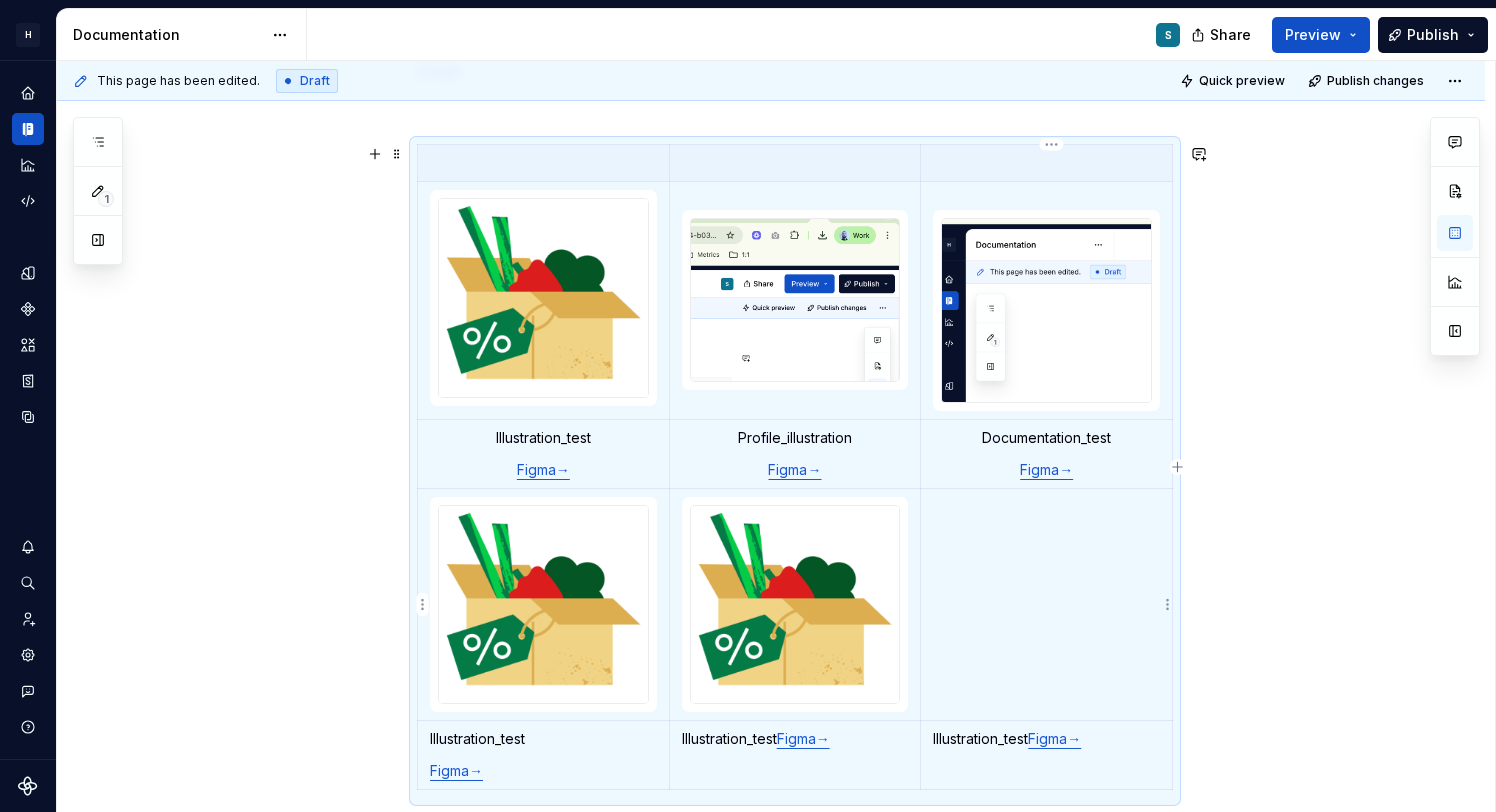 click at bounding box center [1047, 604] 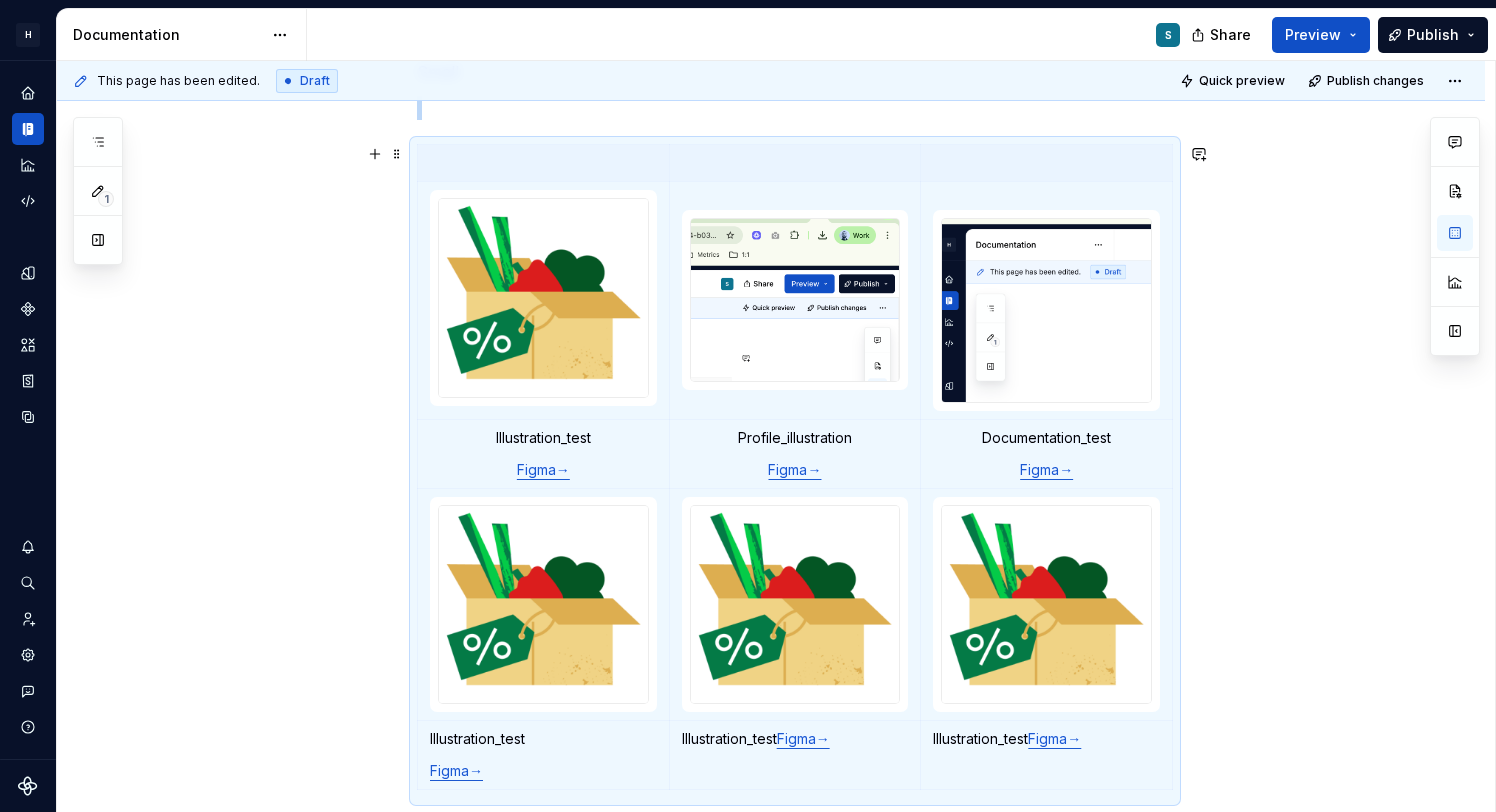 click on "**********" at bounding box center (771, 1272) 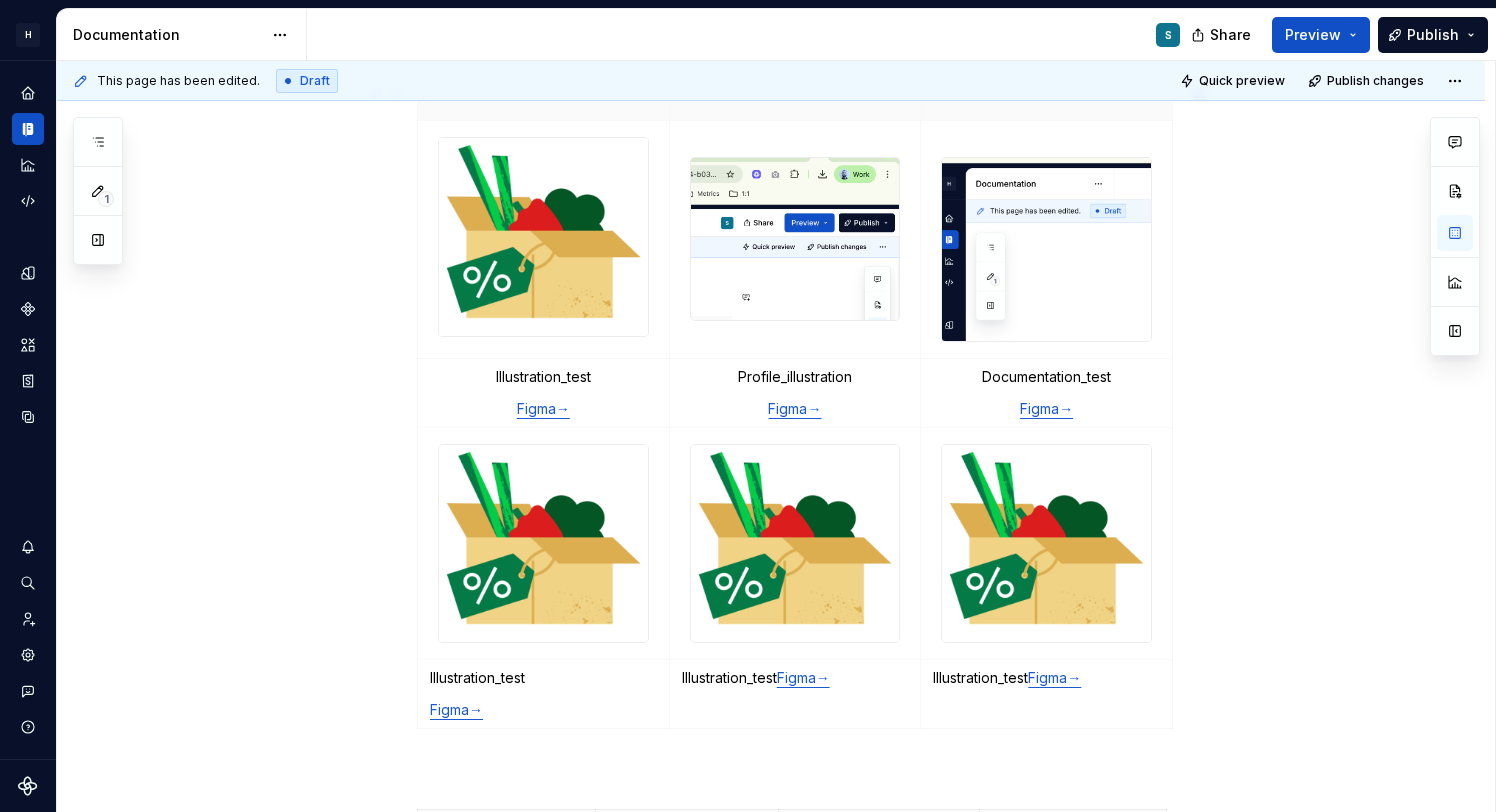 scroll, scrollTop: 371, scrollLeft: 0, axis: vertical 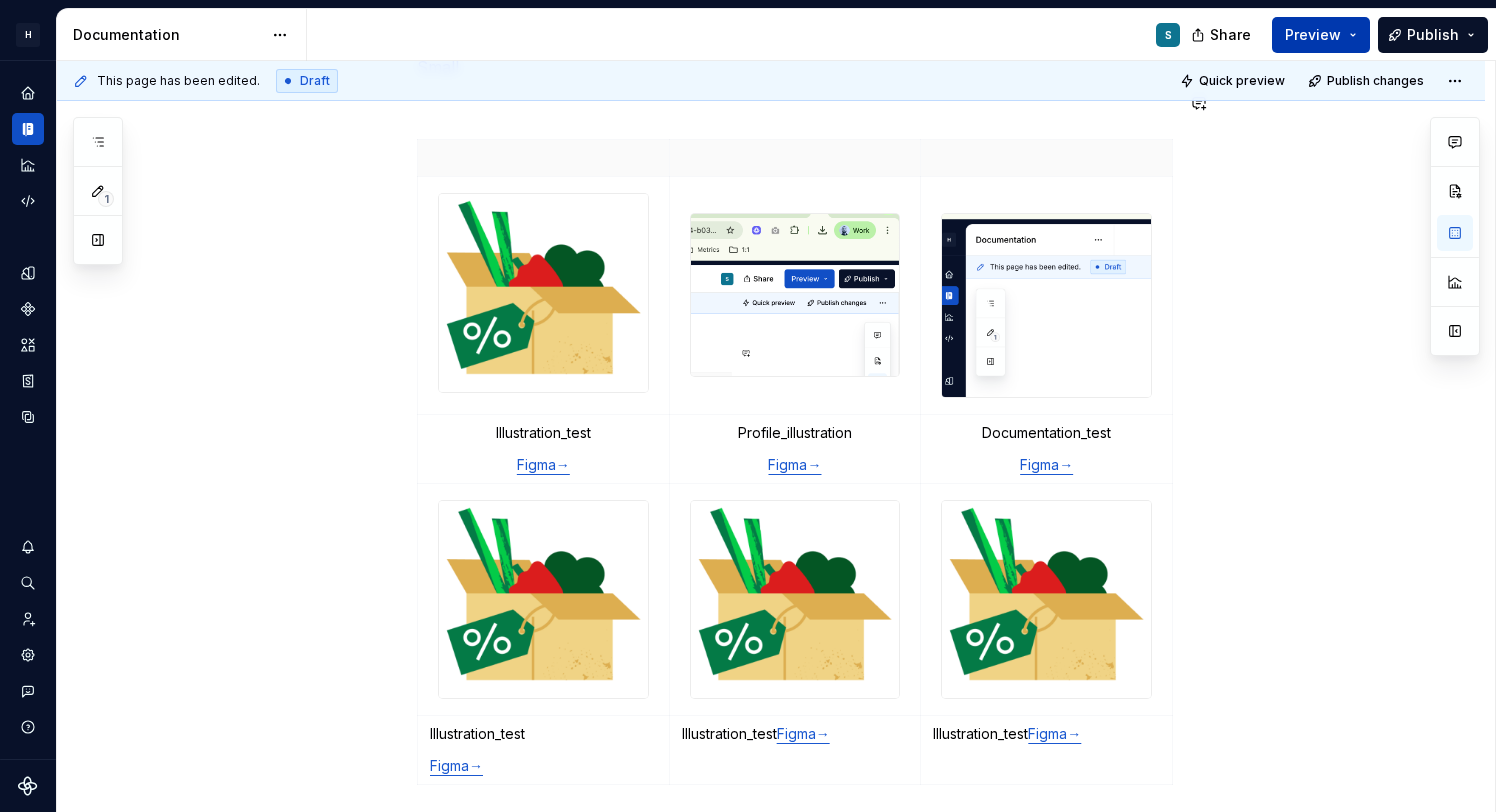 click on "Preview" at bounding box center (1321, 35) 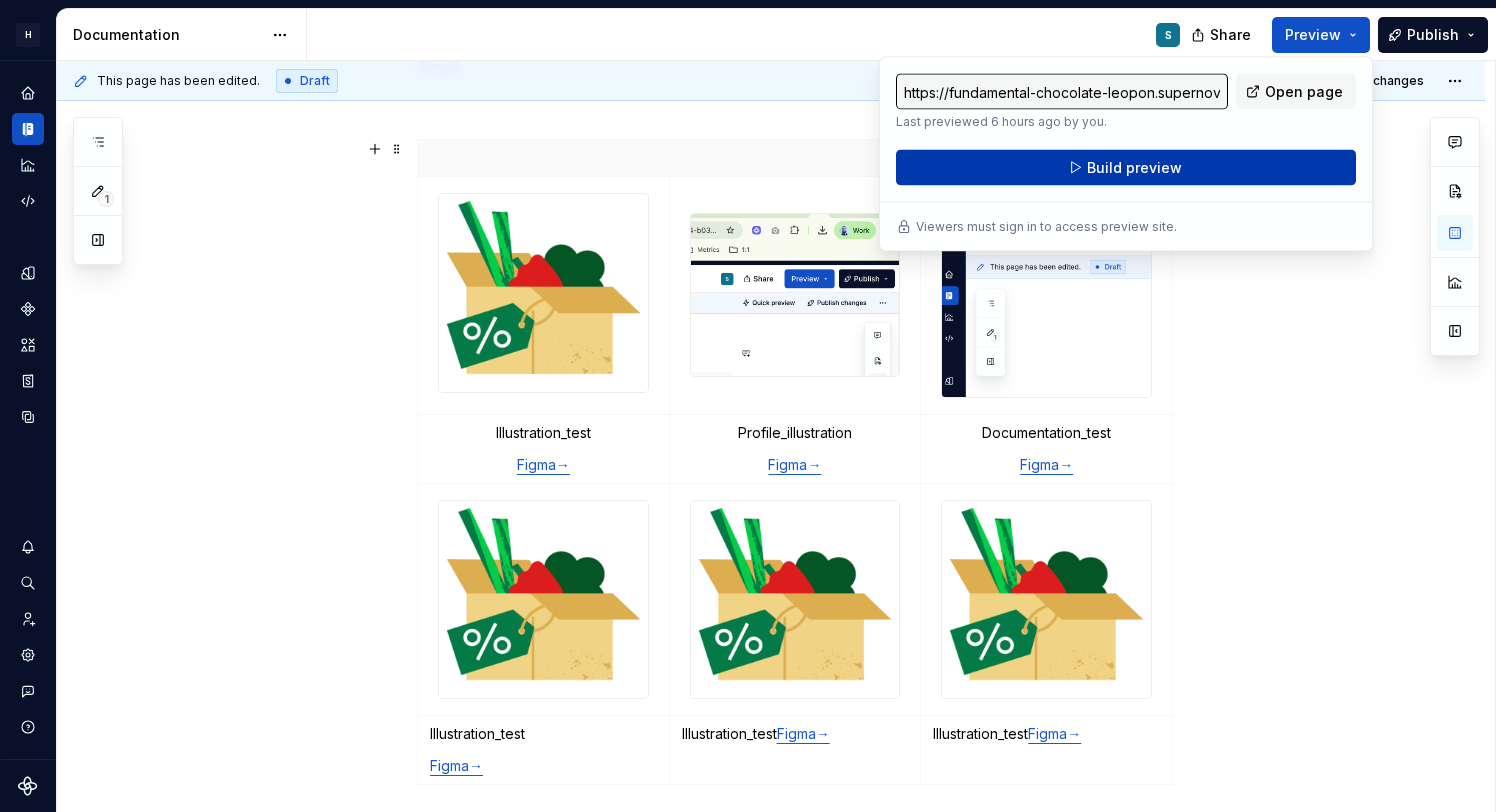 click on "Build preview" at bounding box center [1126, 168] 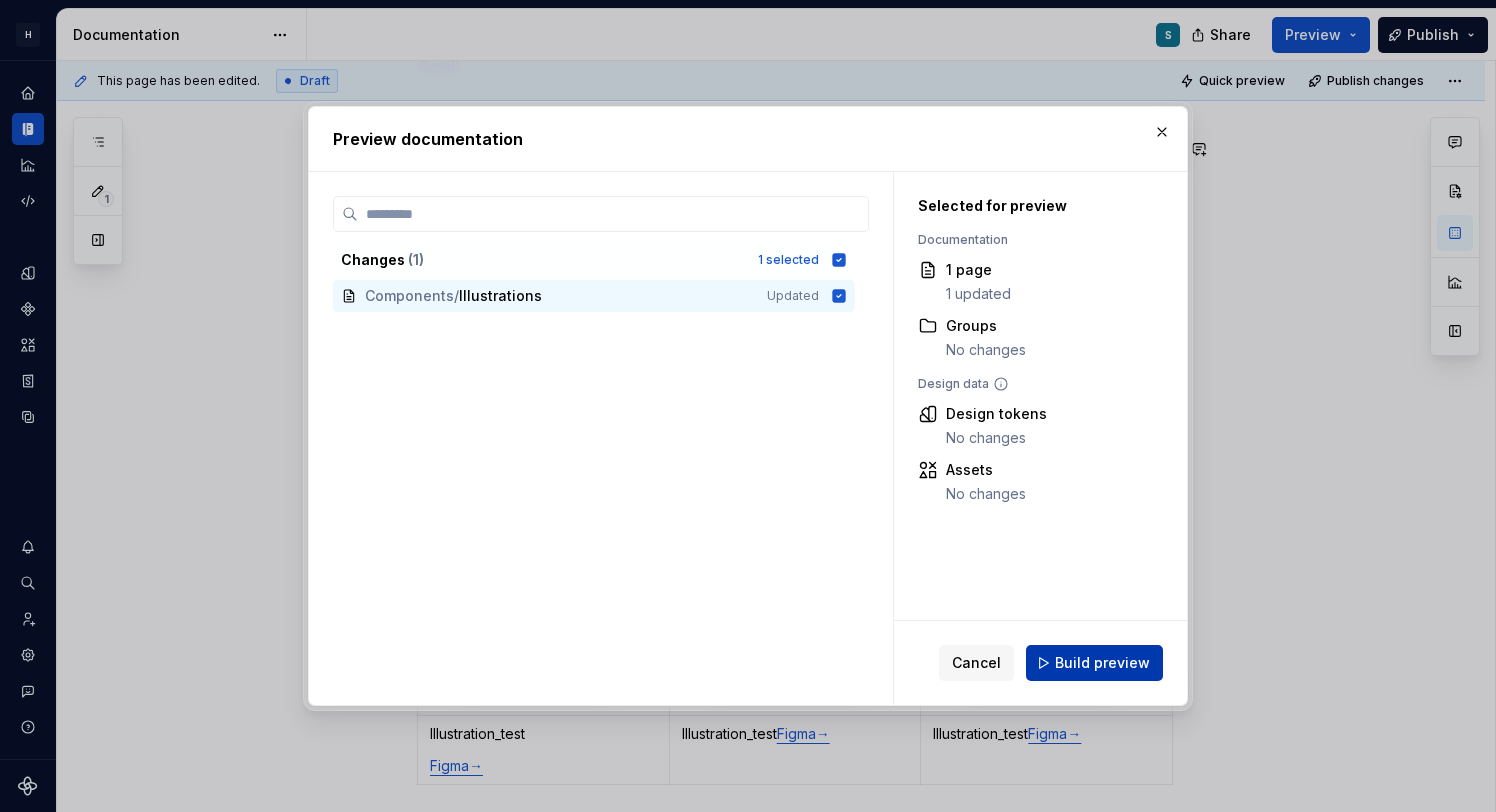 click on "Build preview" at bounding box center [1102, 663] 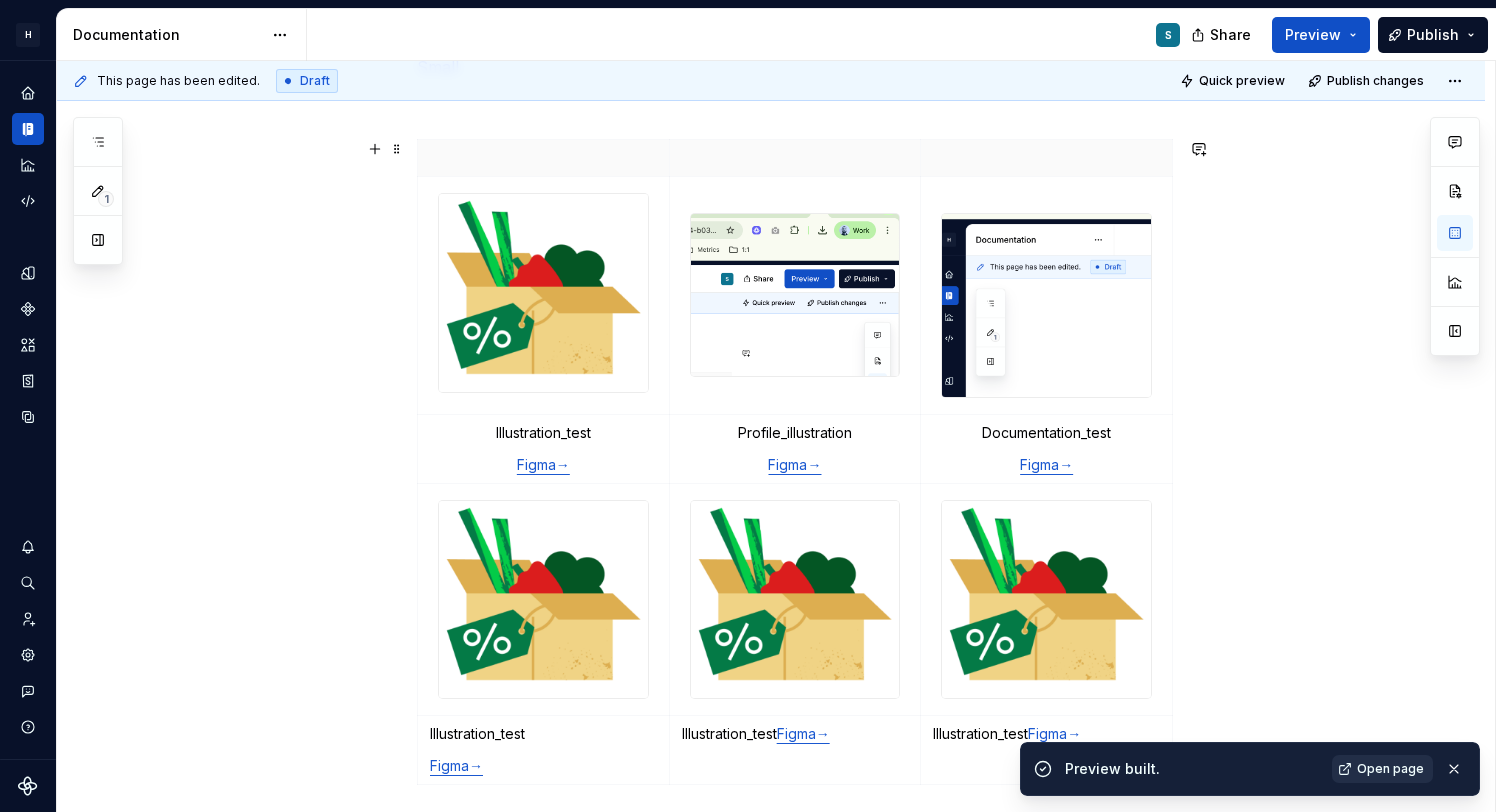 click on "Open page" at bounding box center (1390, 769) 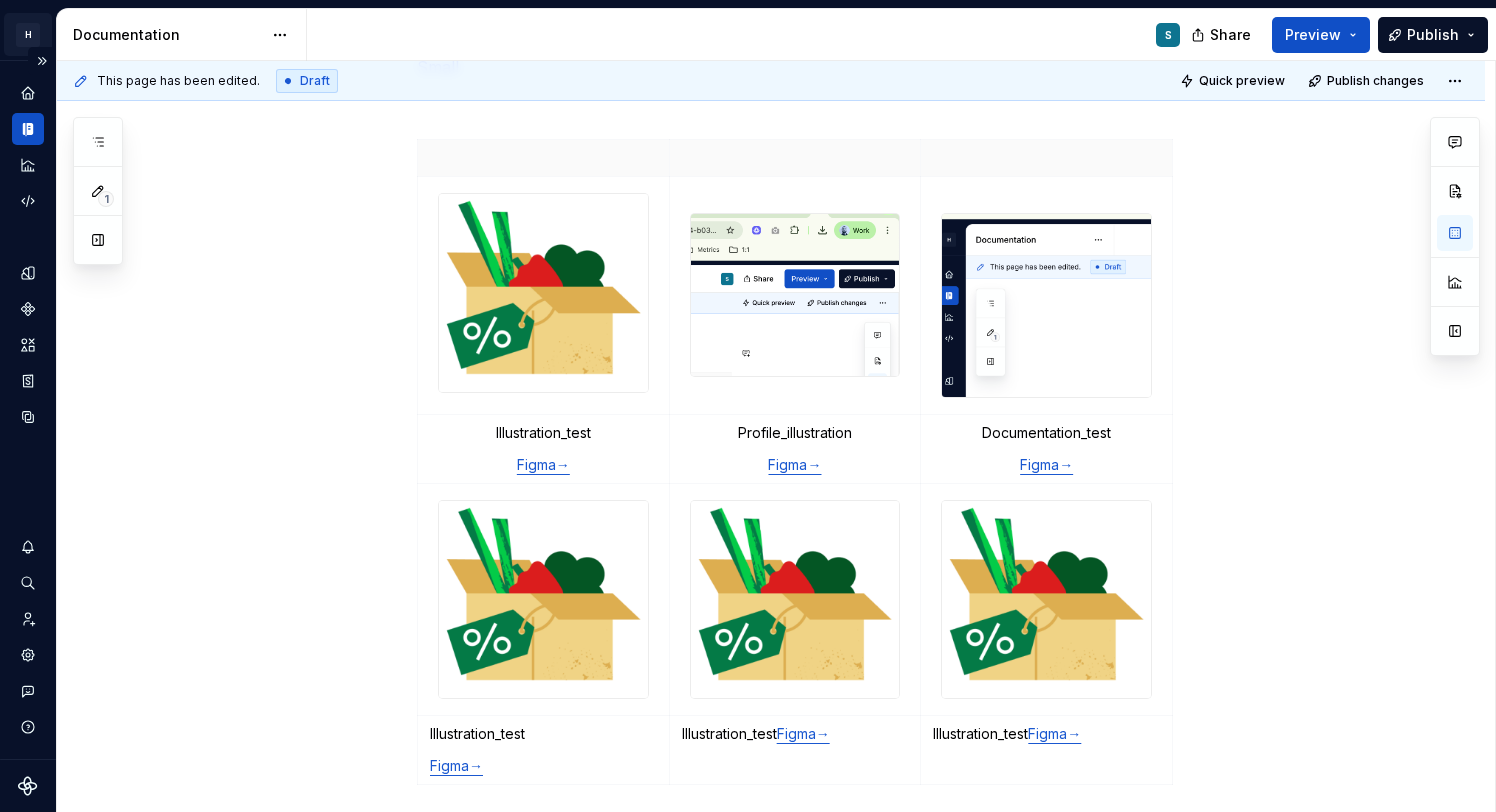 click on "**********" at bounding box center (748, 406) 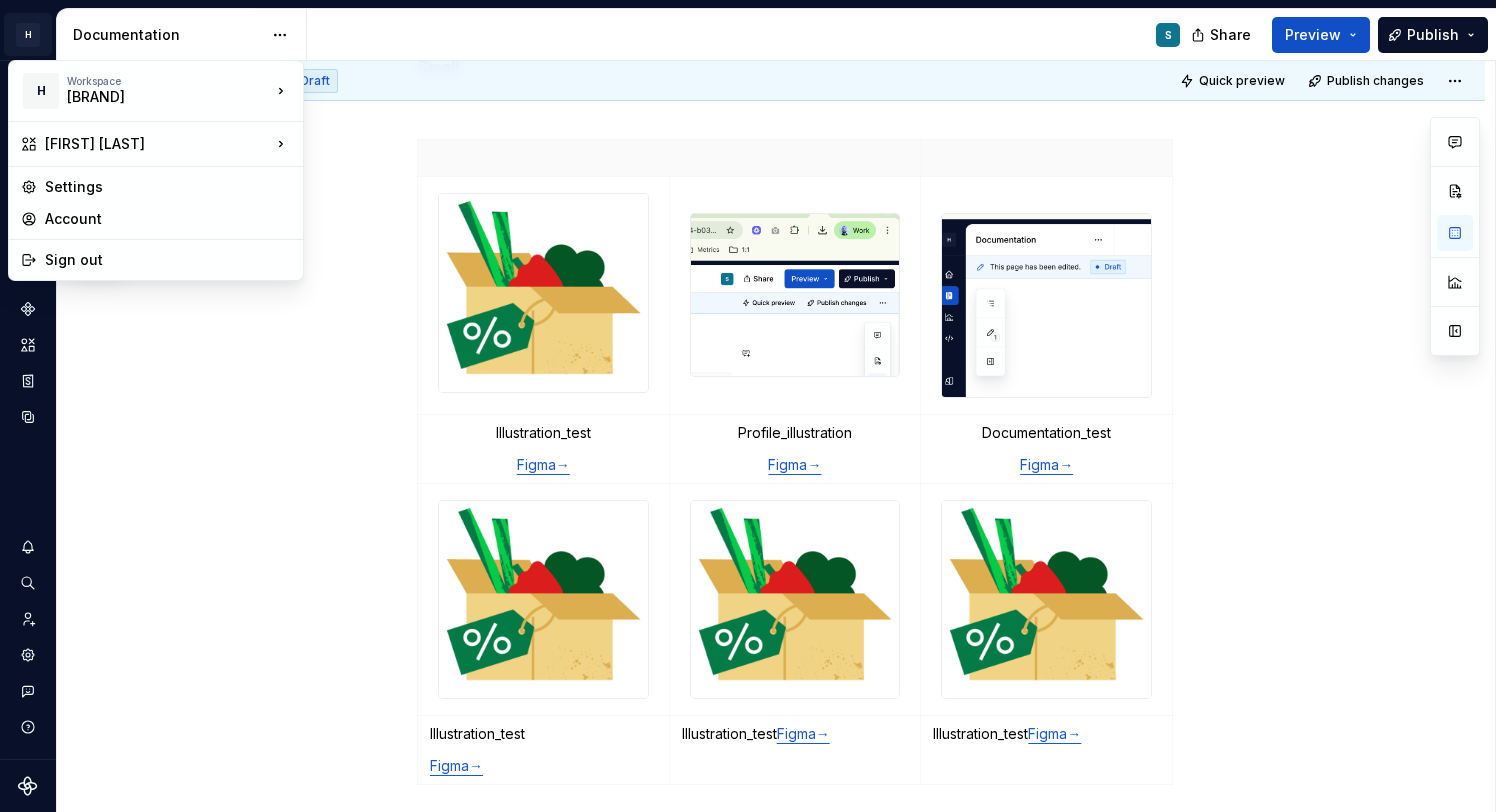 click on "**********" at bounding box center [748, 406] 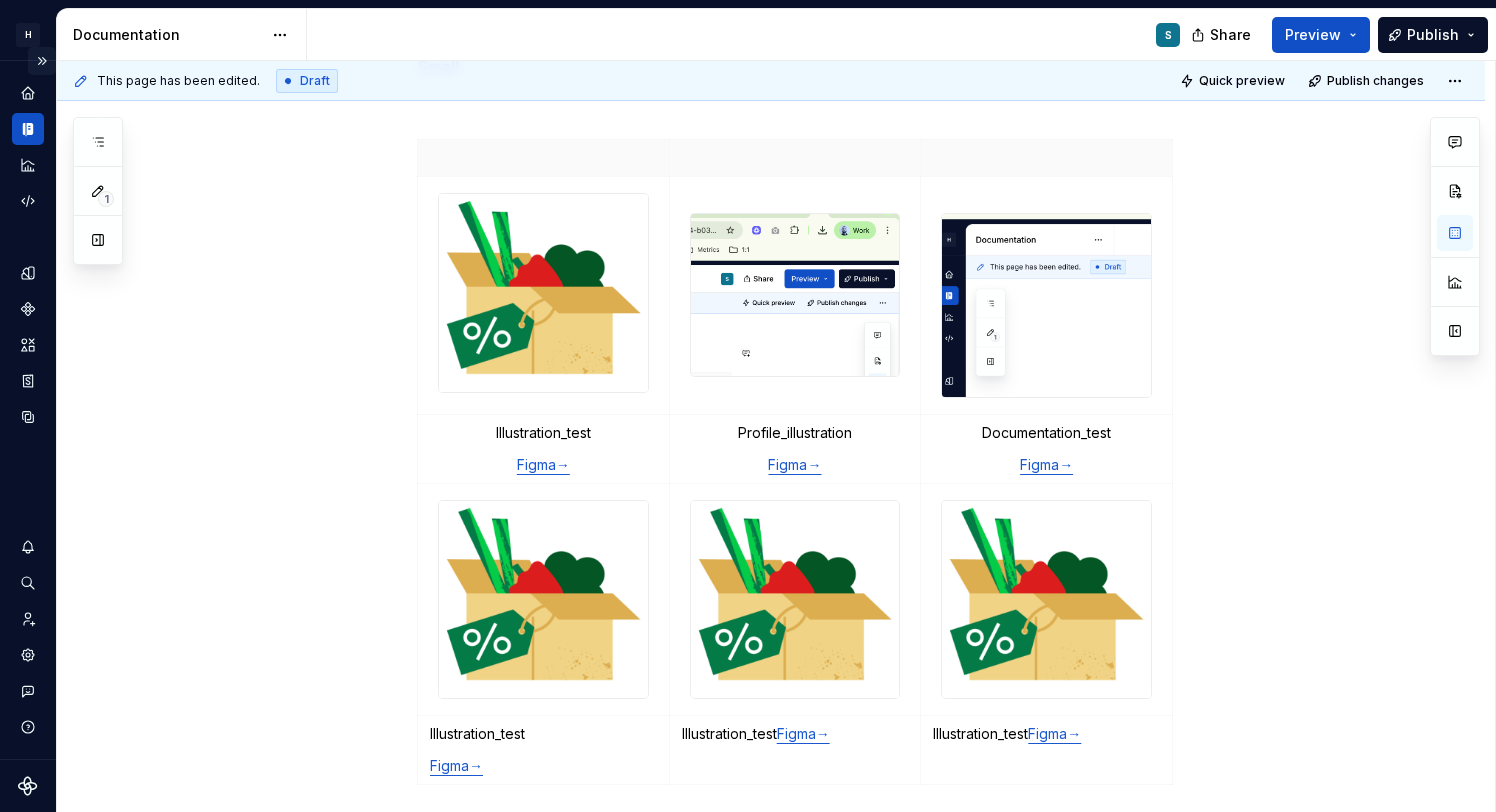 click at bounding box center [42, 61] 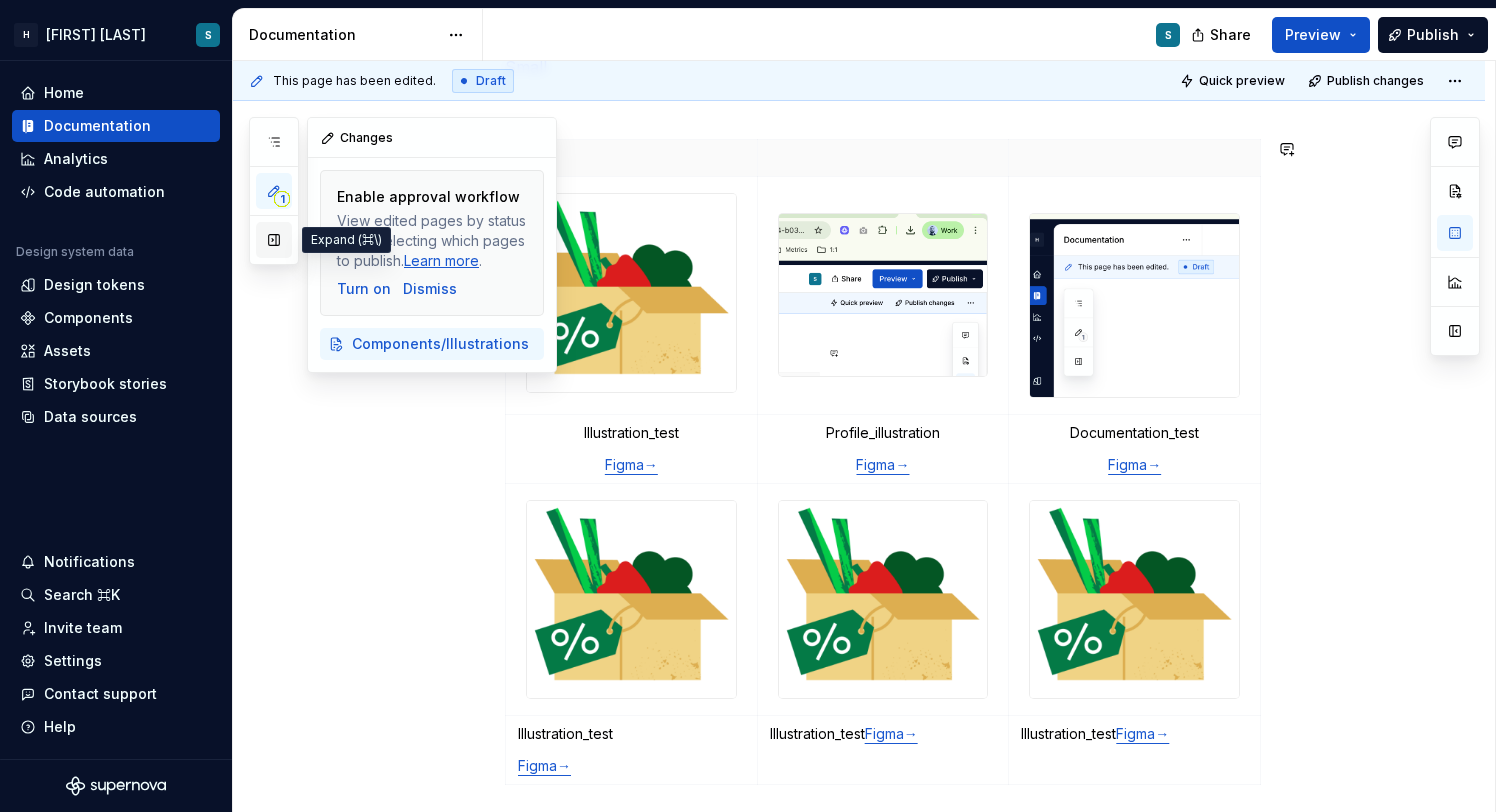 click at bounding box center (274, 240) 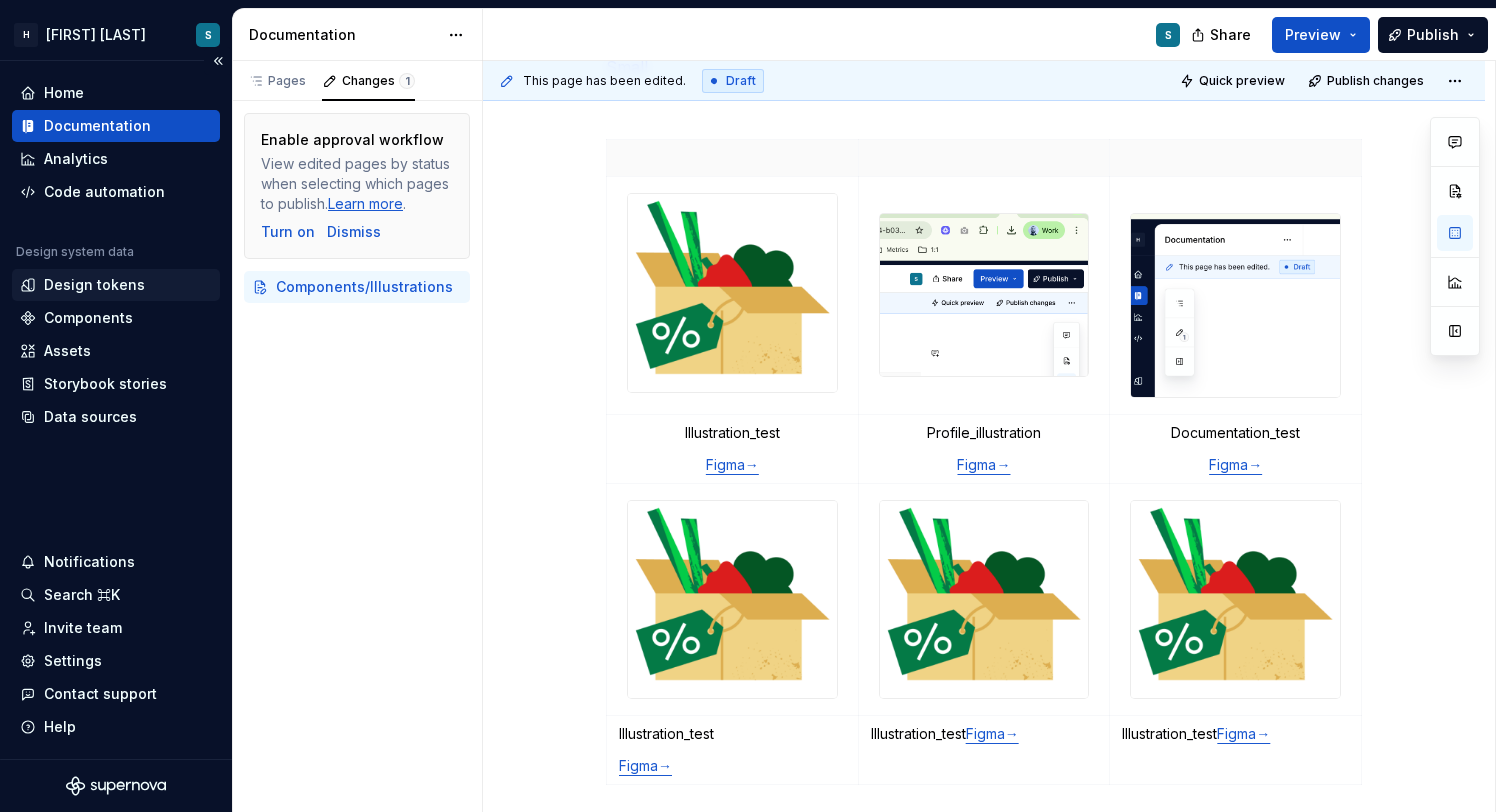 click on "Design tokens" at bounding box center [116, 285] 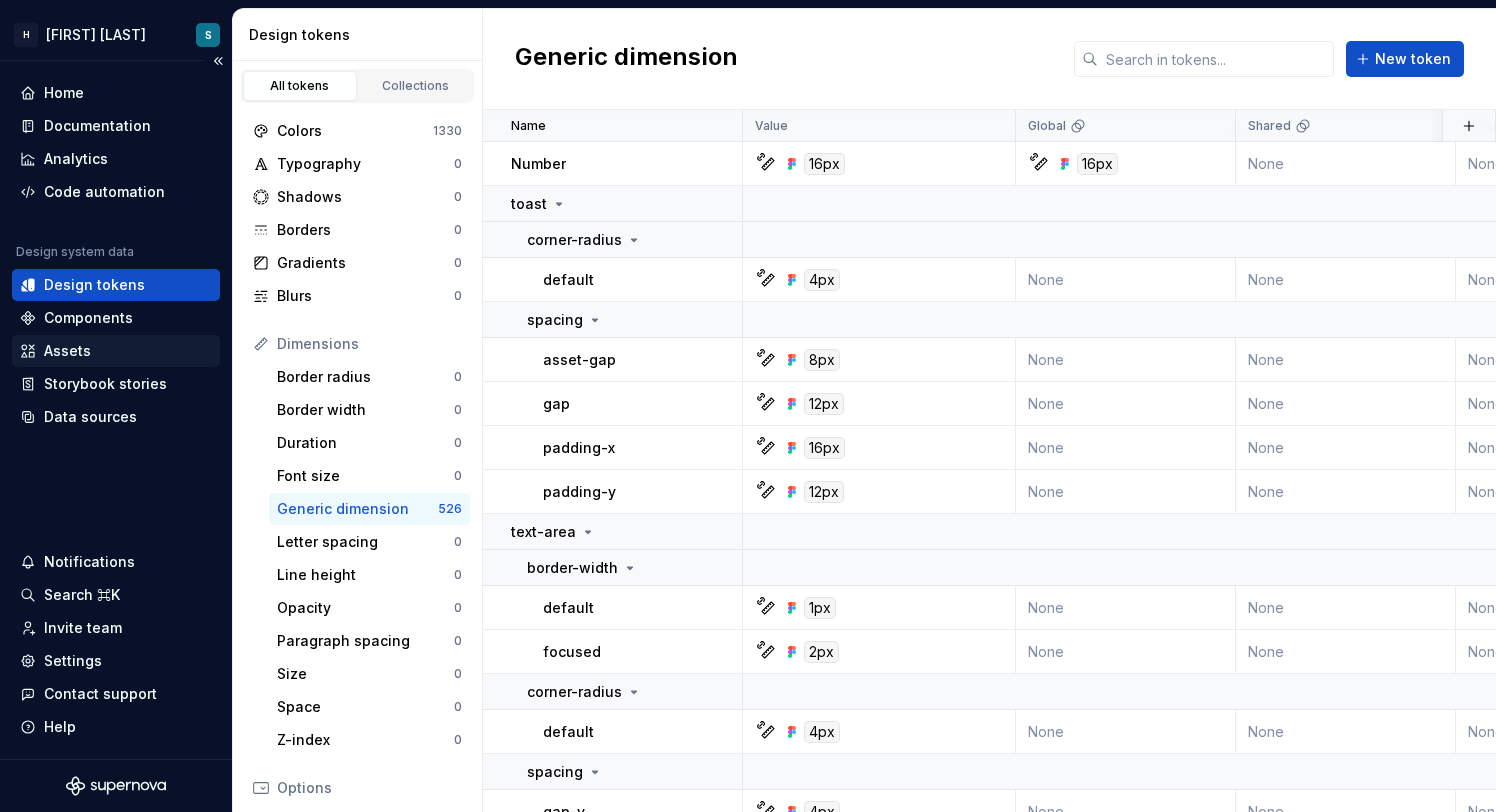 click on "Assets" at bounding box center (116, 351) 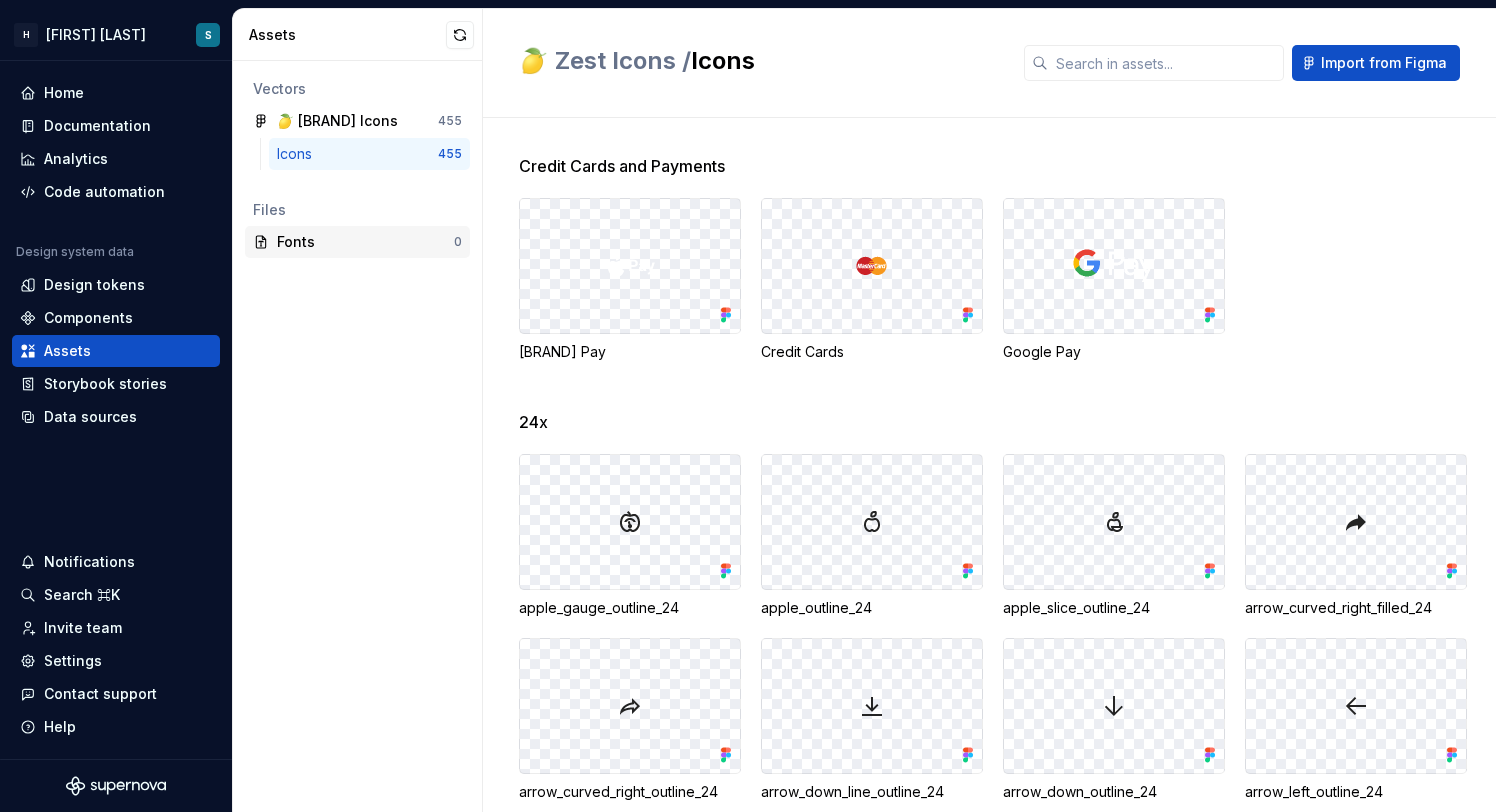 click on "Fonts" at bounding box center [365, 242] 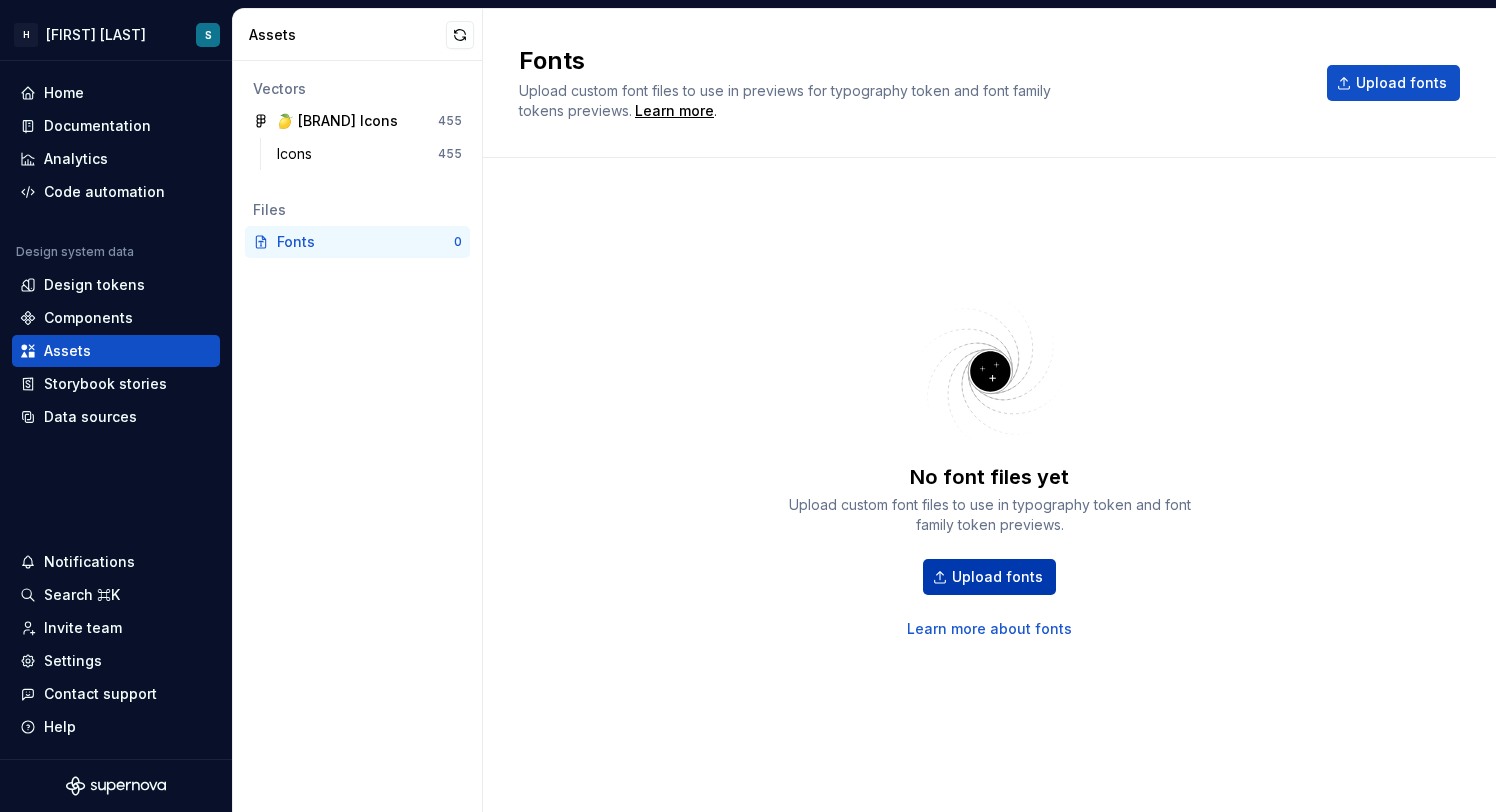 click on "Upload fonts" at bounding box center [997, 577] 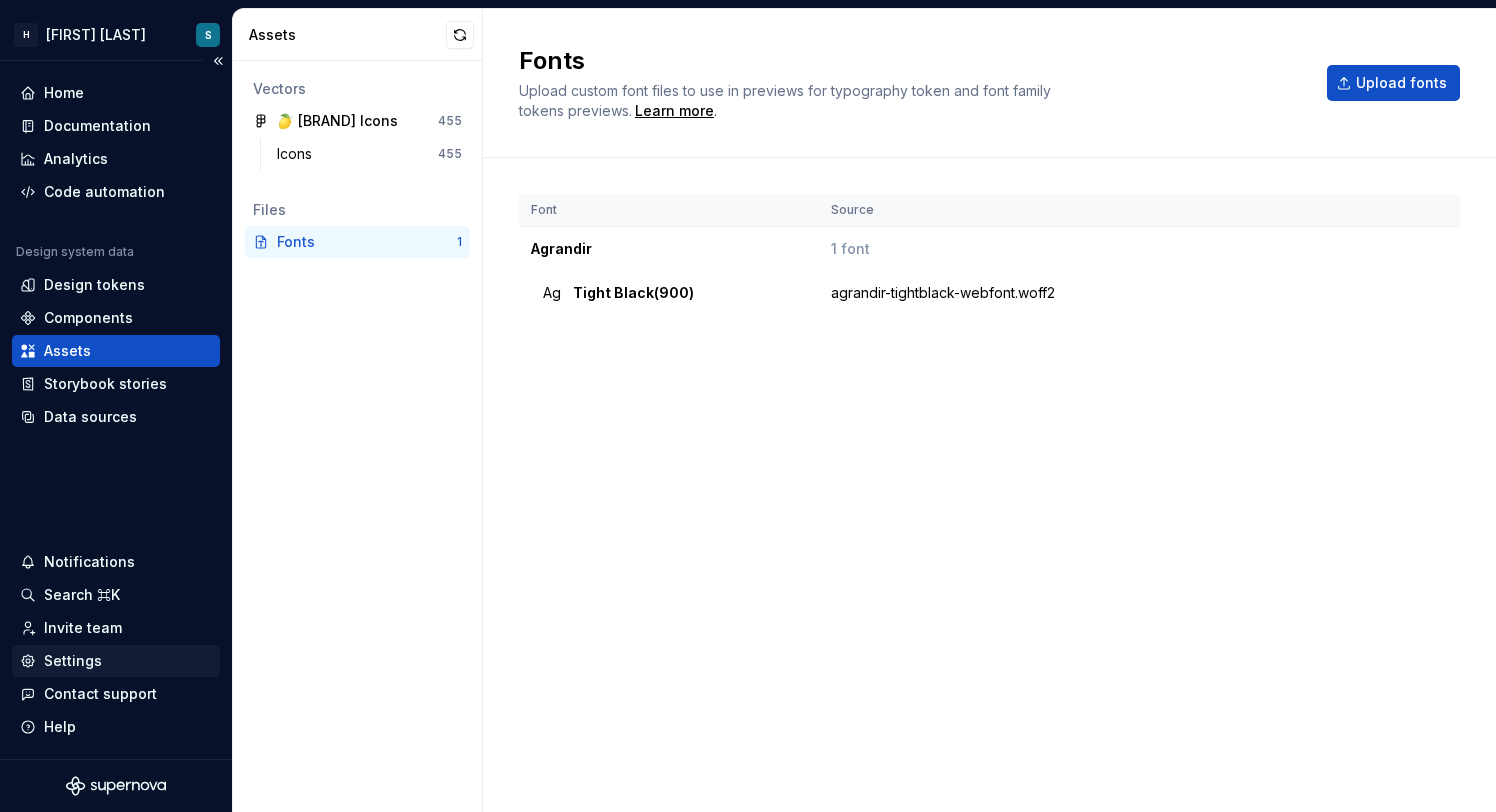 click on "Settings" at bounding box center (73, 661) 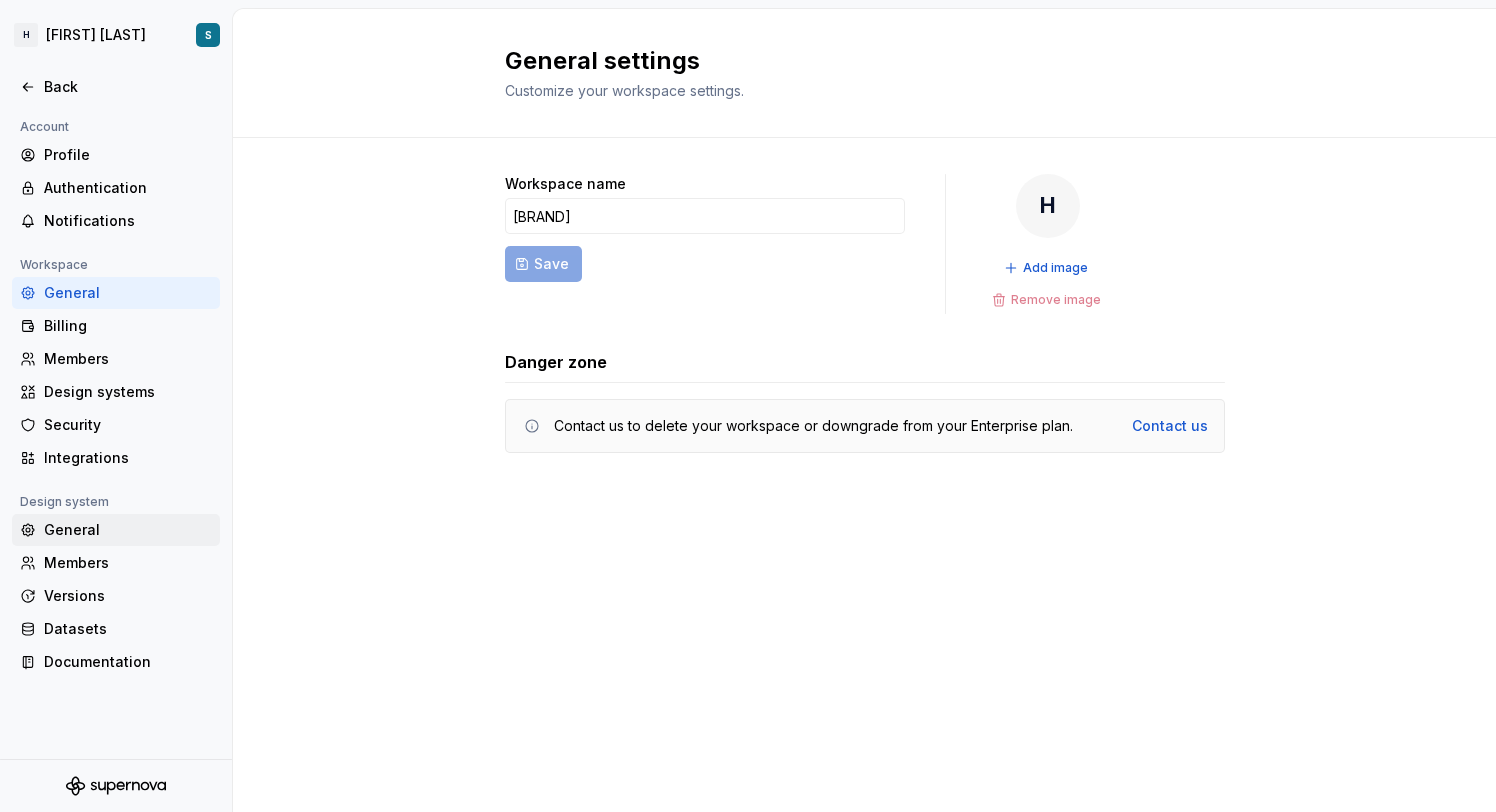 click on "General" at bounding box center (128, 530) 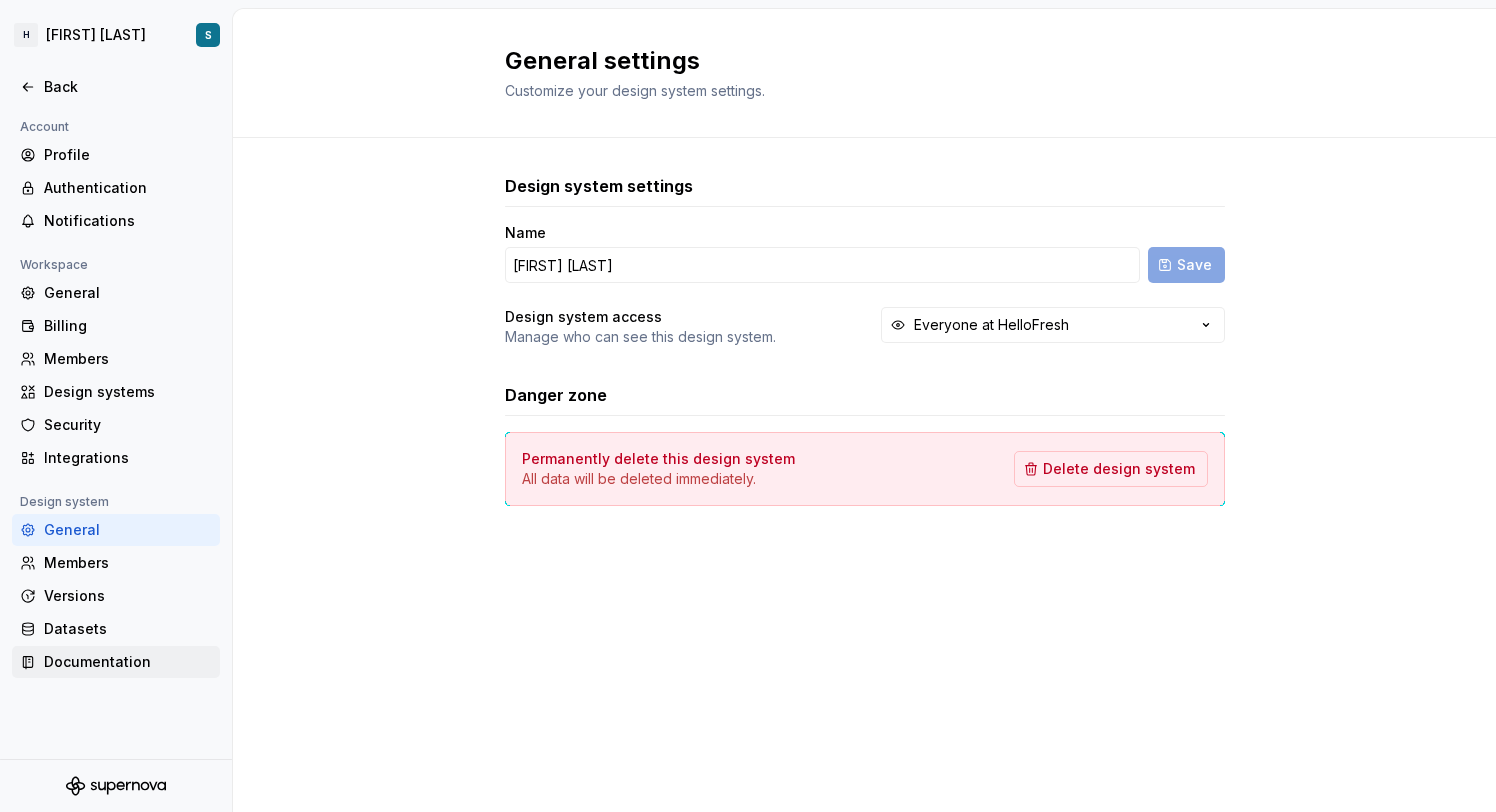 click on "Documentation" at bounding box center [128, 662] 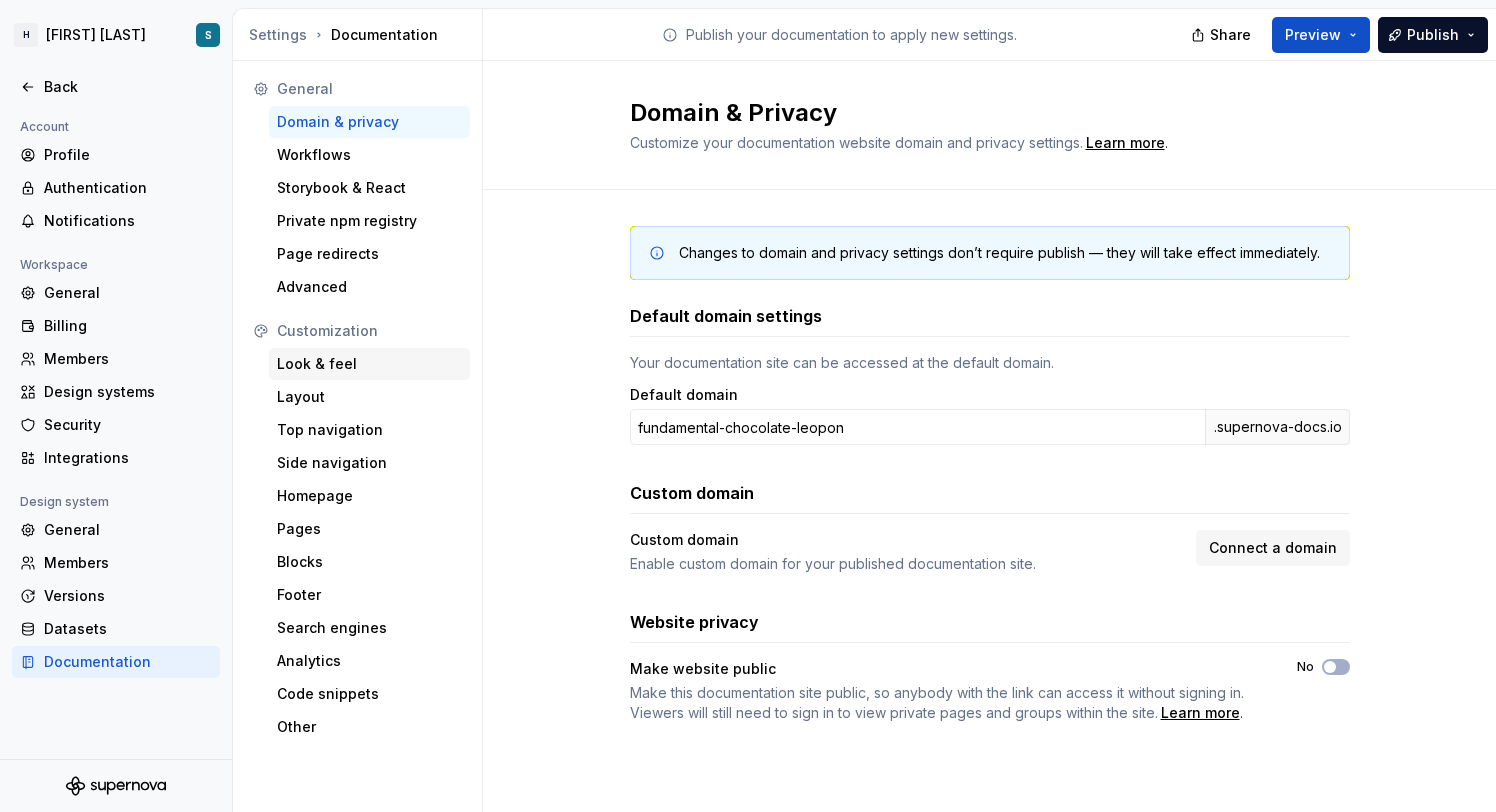 click on "Look & feel" at bounding box center (369, 364) 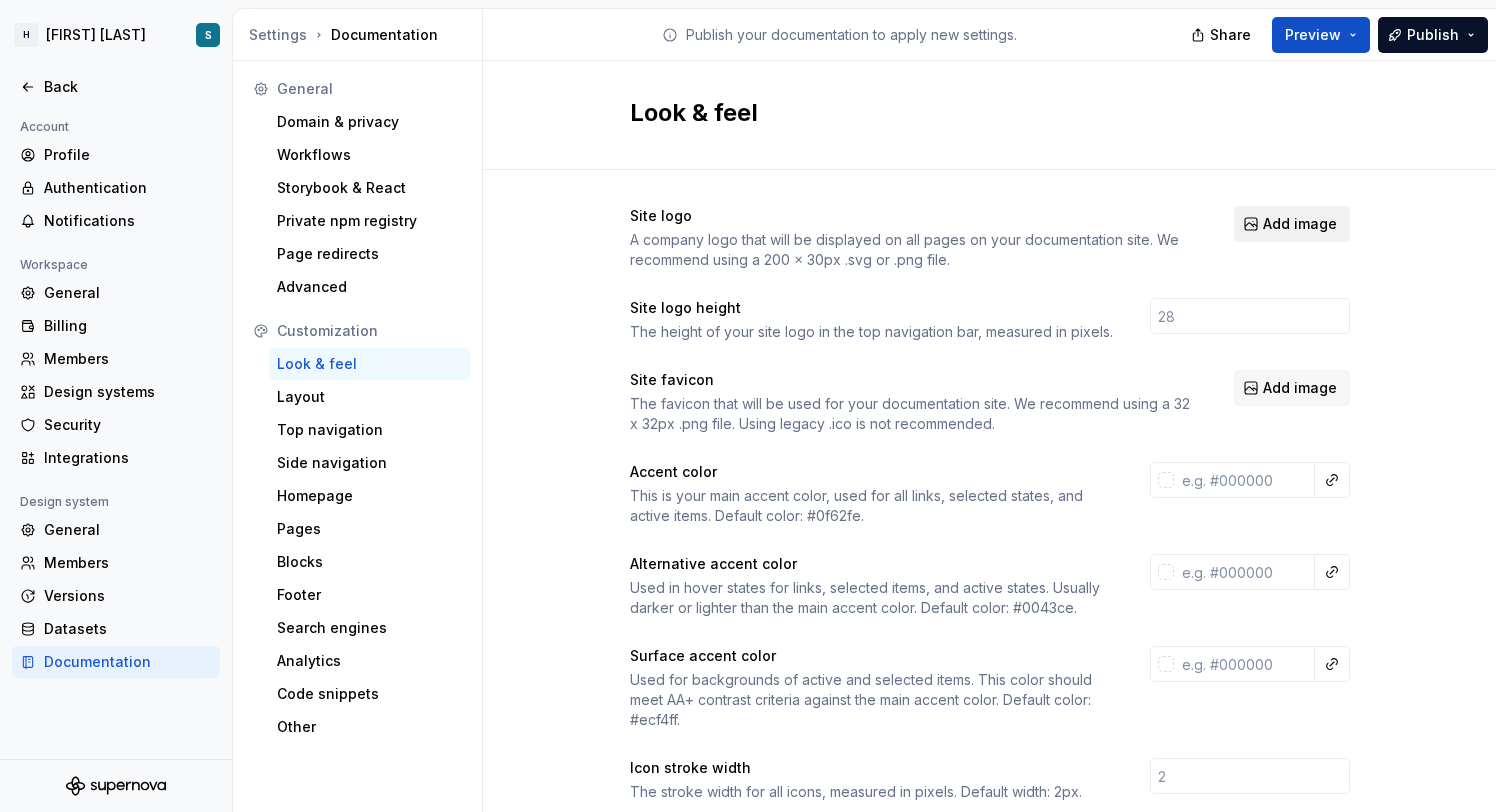 click on "Add image" at bounding box center (1300, 224) 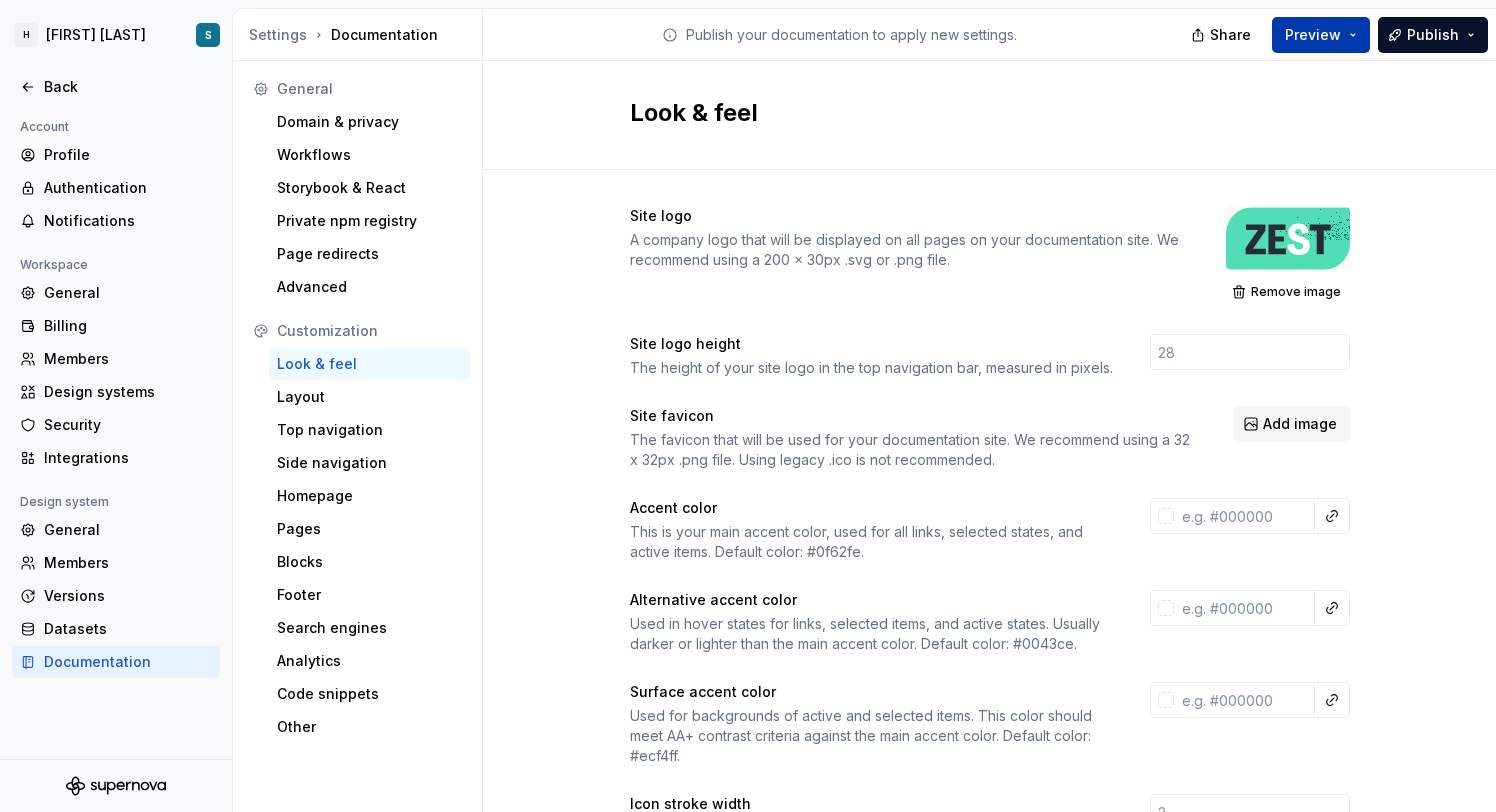 click on "Preview" at bounding box center (1313, 35) 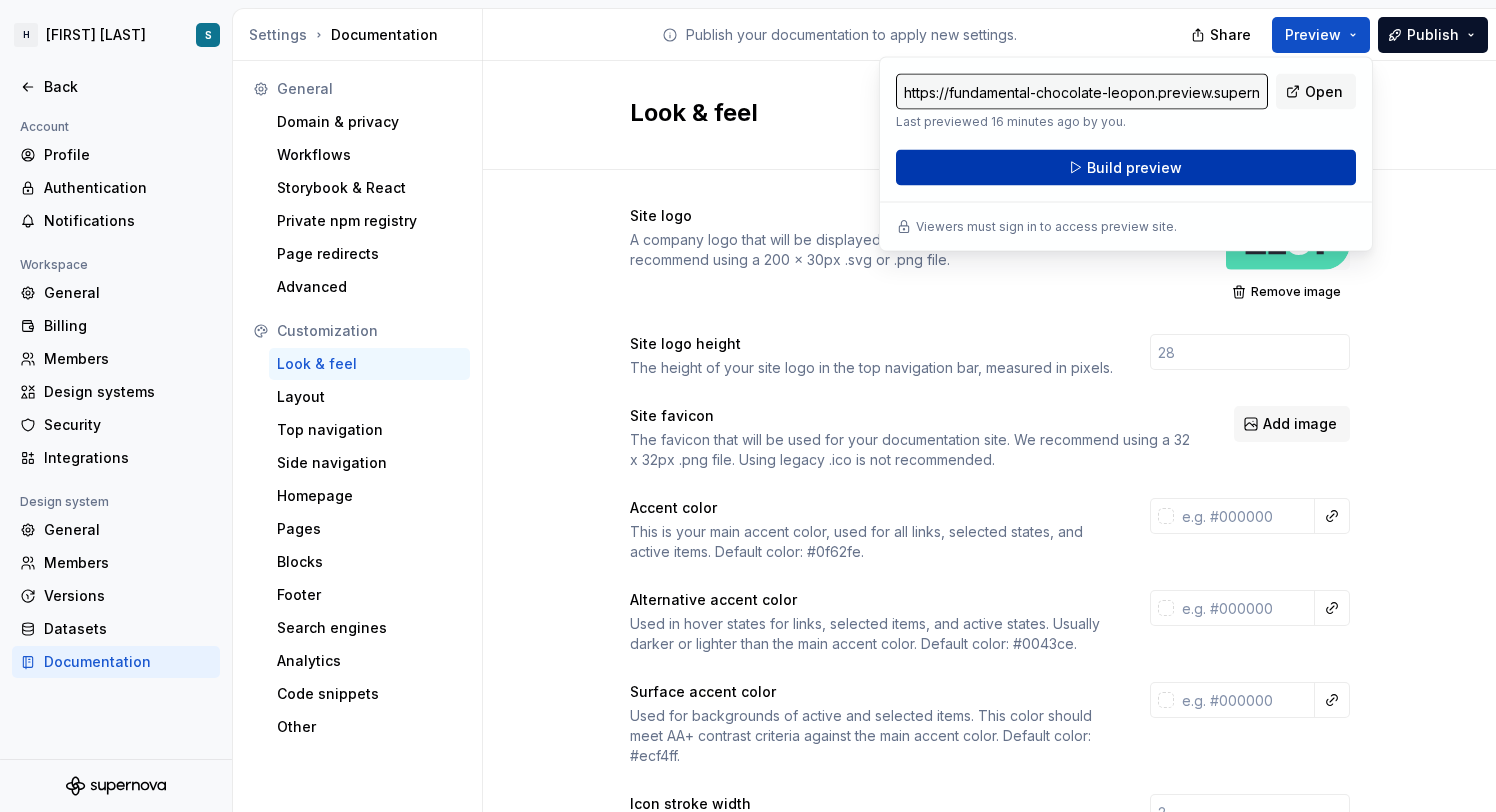 click on "Build preview" at bounding box center (1126, 168) 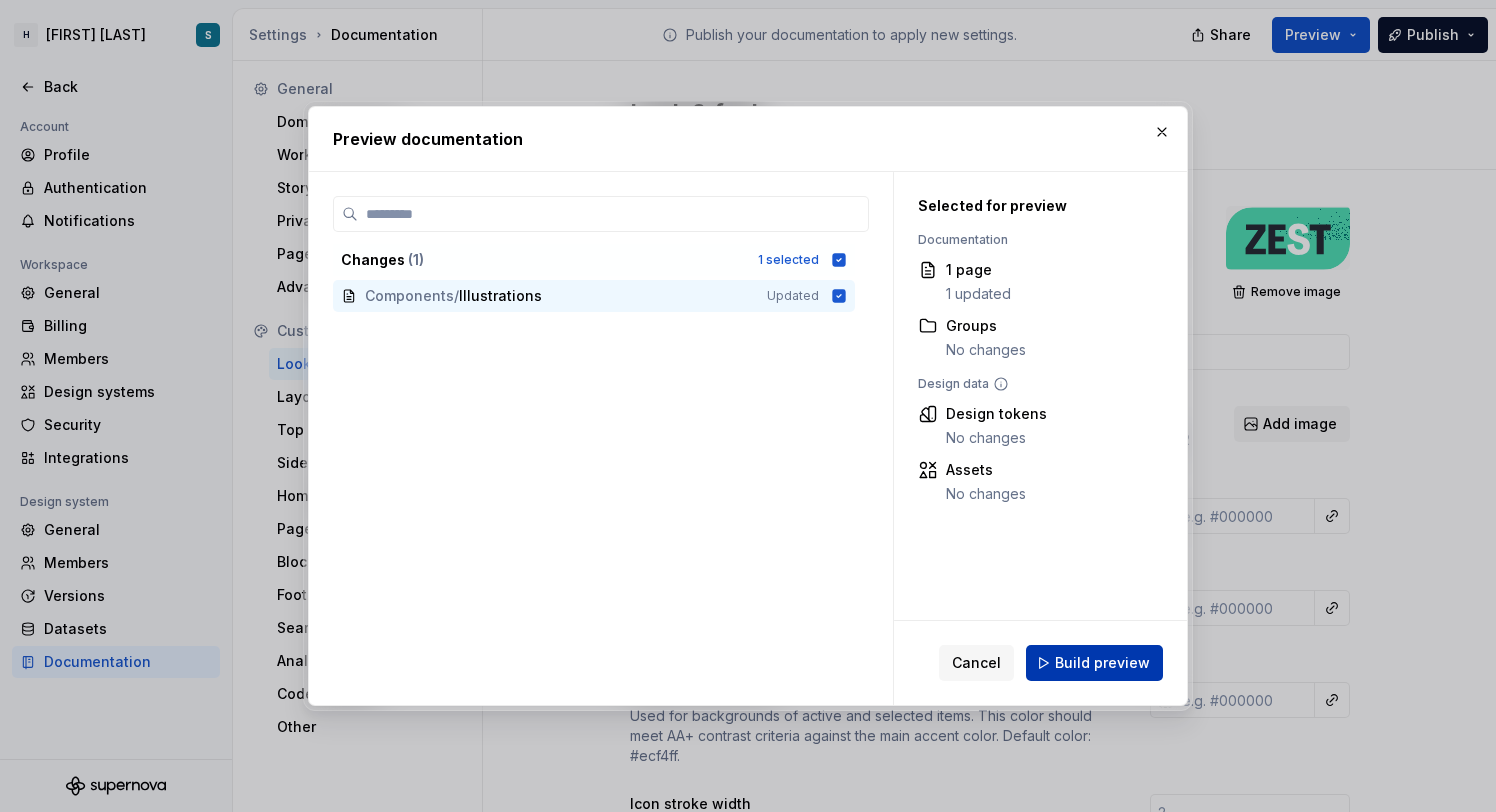 click on "Build preview" at bounding box center (1102, 663) 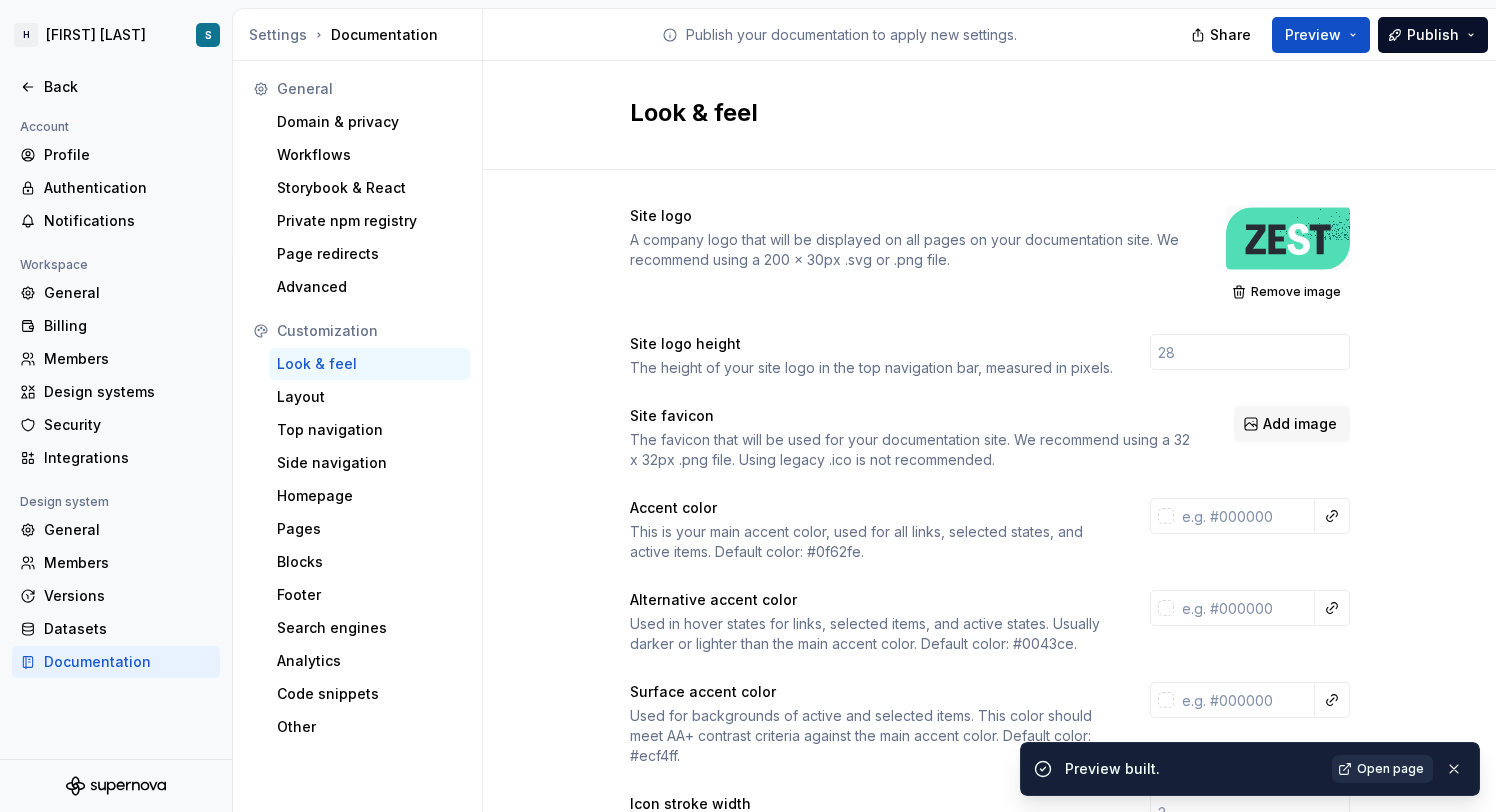click on "Open page" at bounding box center [1390, 769] 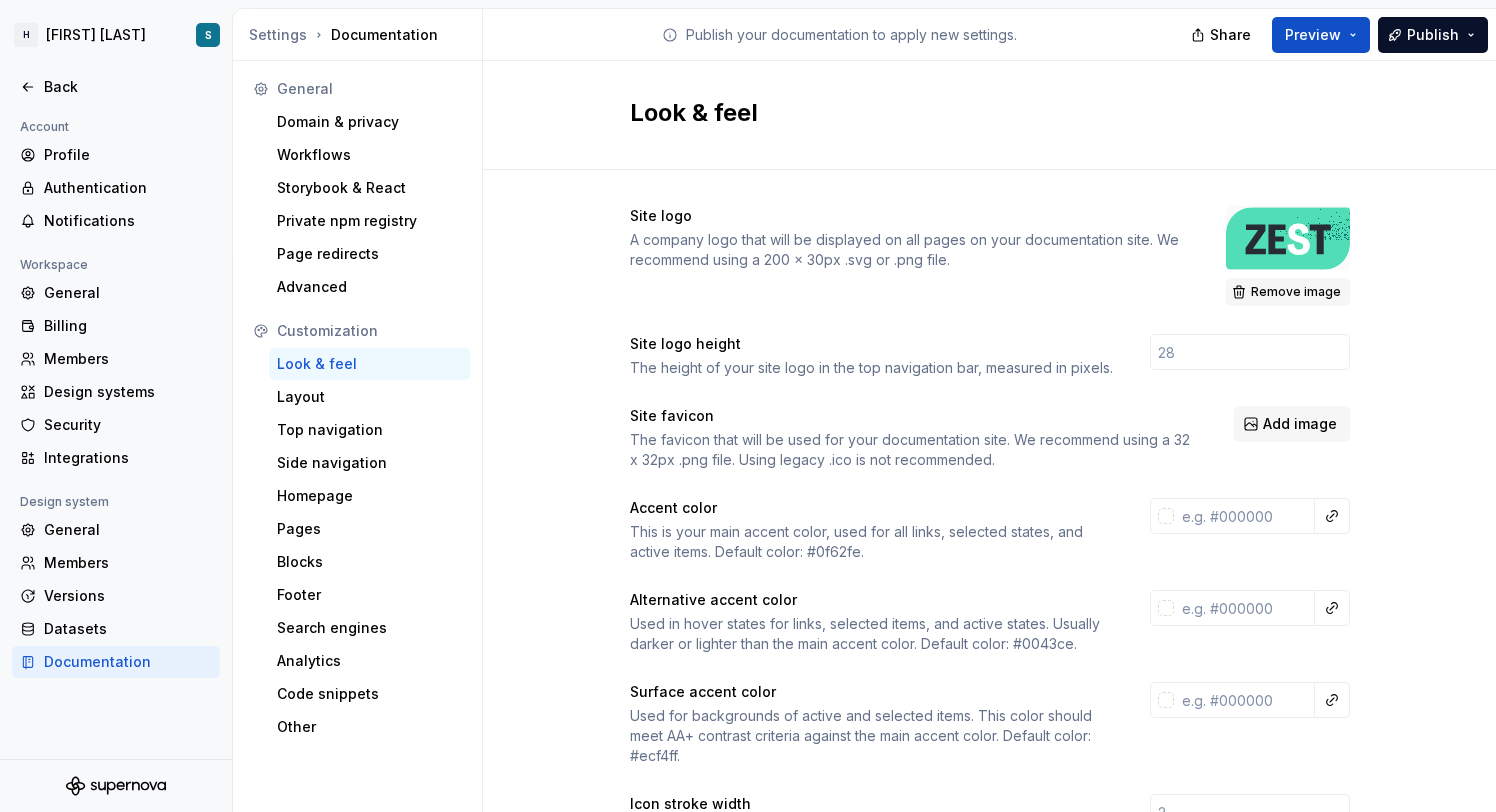 click on "Remove image" at bounding box center (1296, 292) 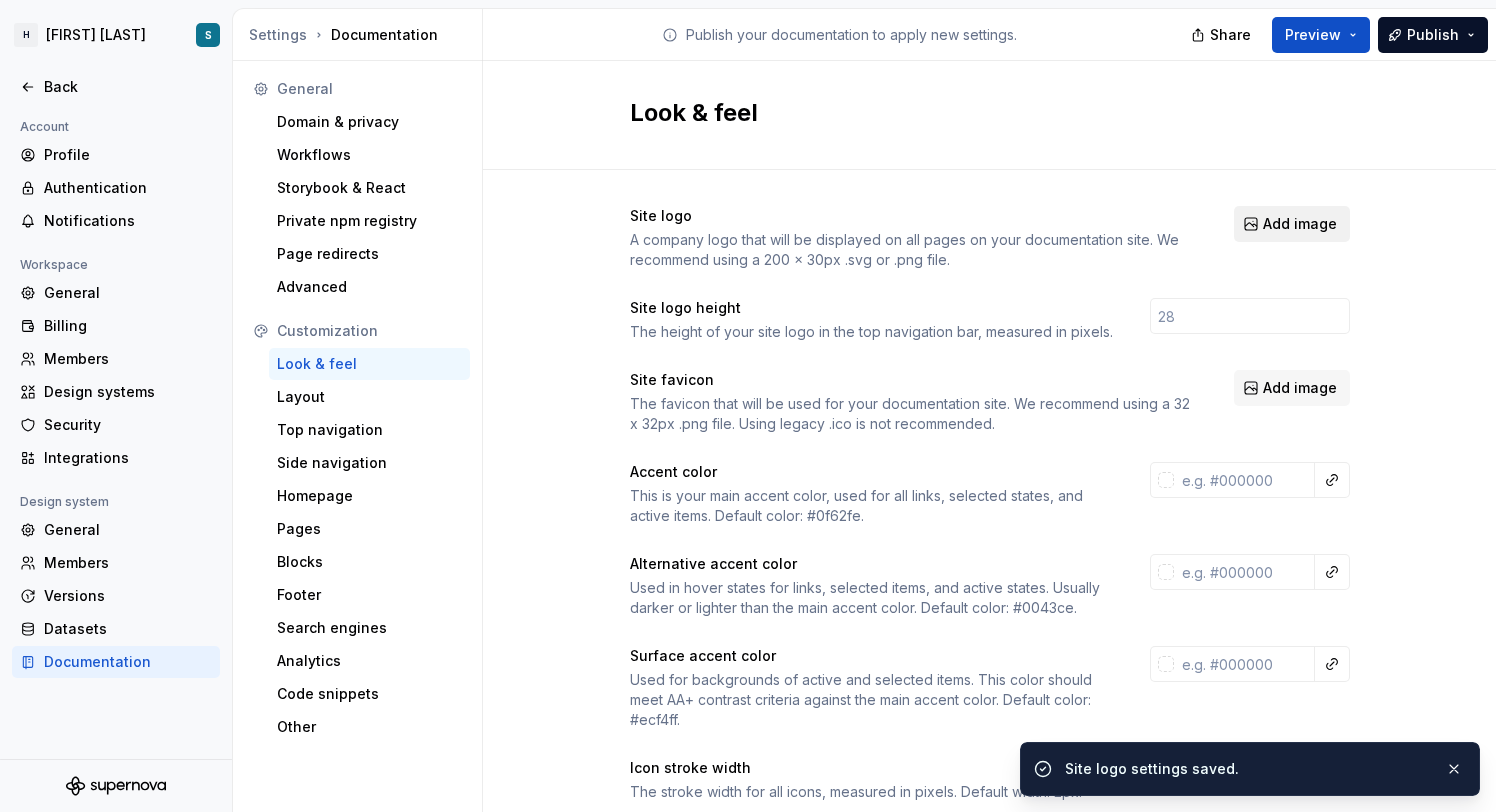 click on "Add image" at bounding box center [1300, 224] 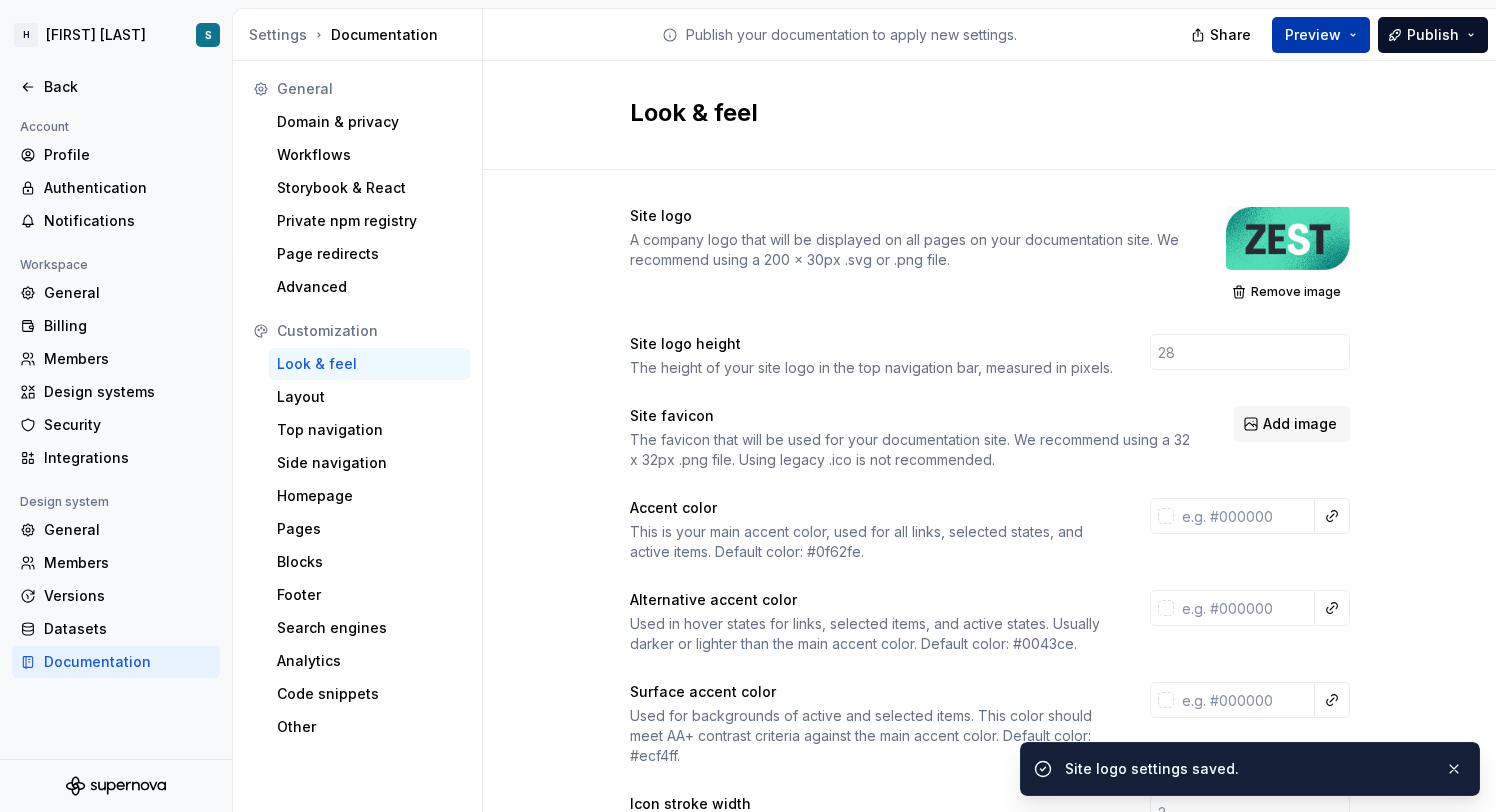 click on "Preview" at bounding box center [1321, 35] 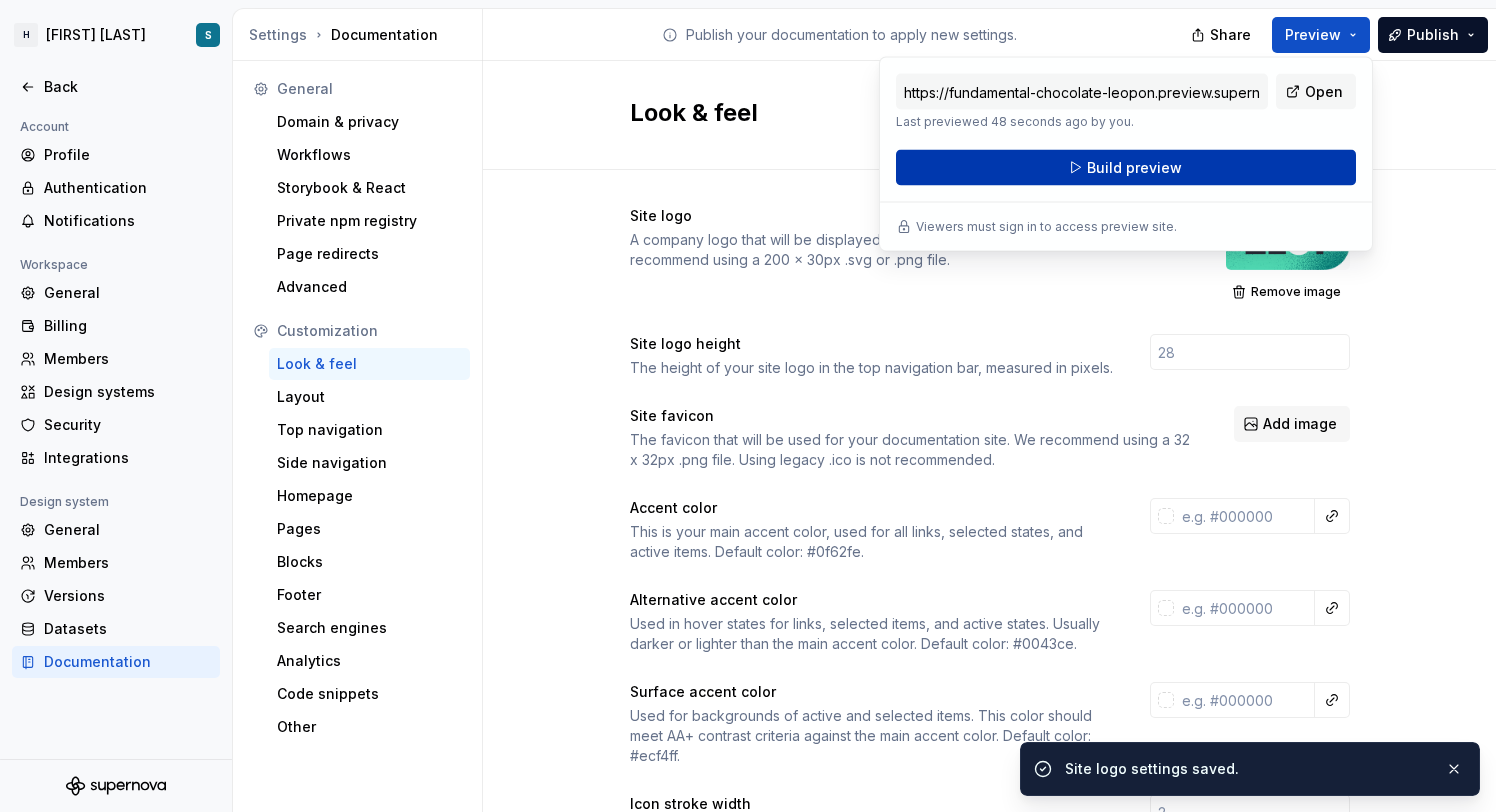 click on "Build preview" at bounding box center [1126, 168] 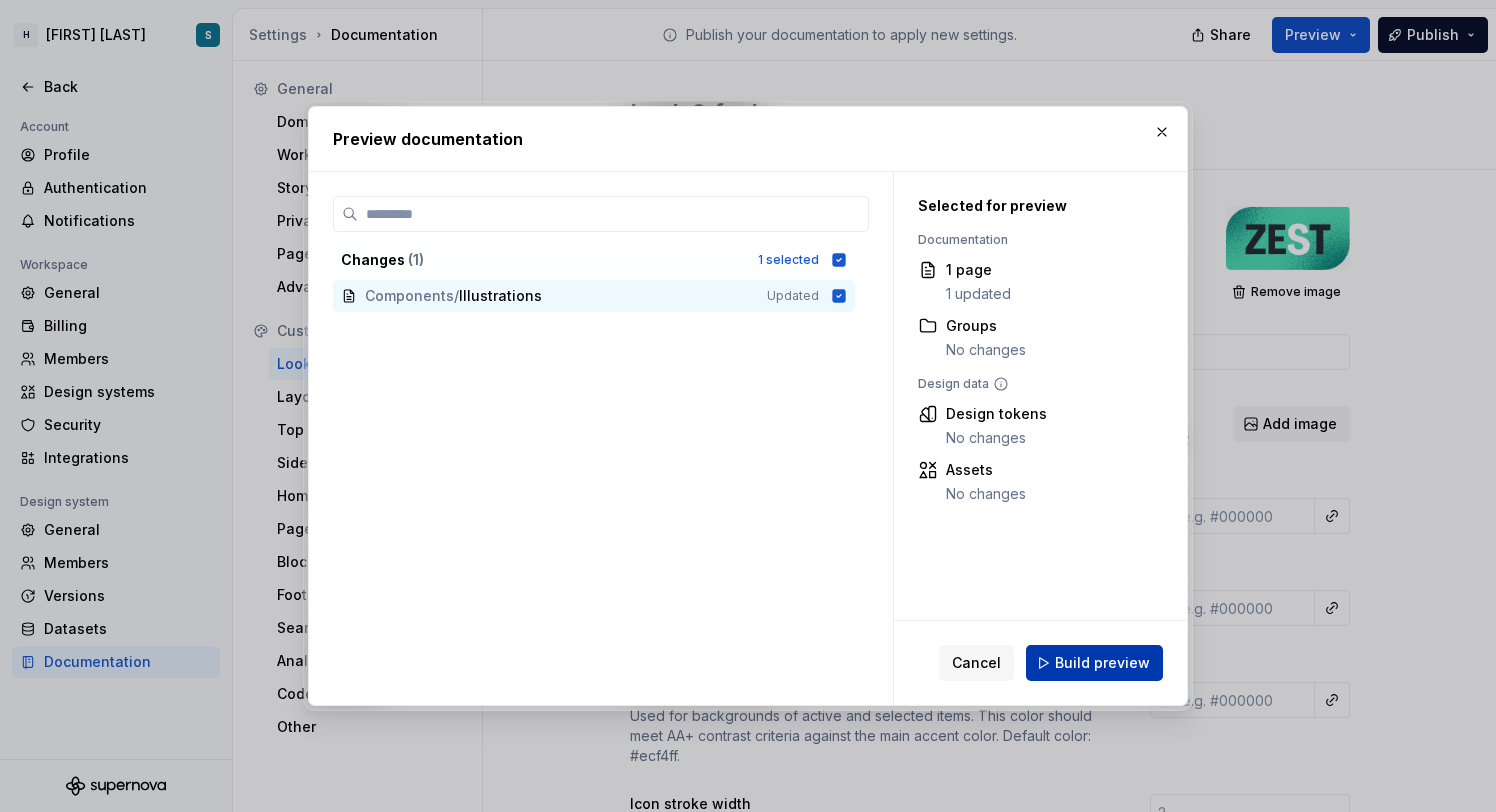click on "Build preview" at bounding box center (1094, 663) 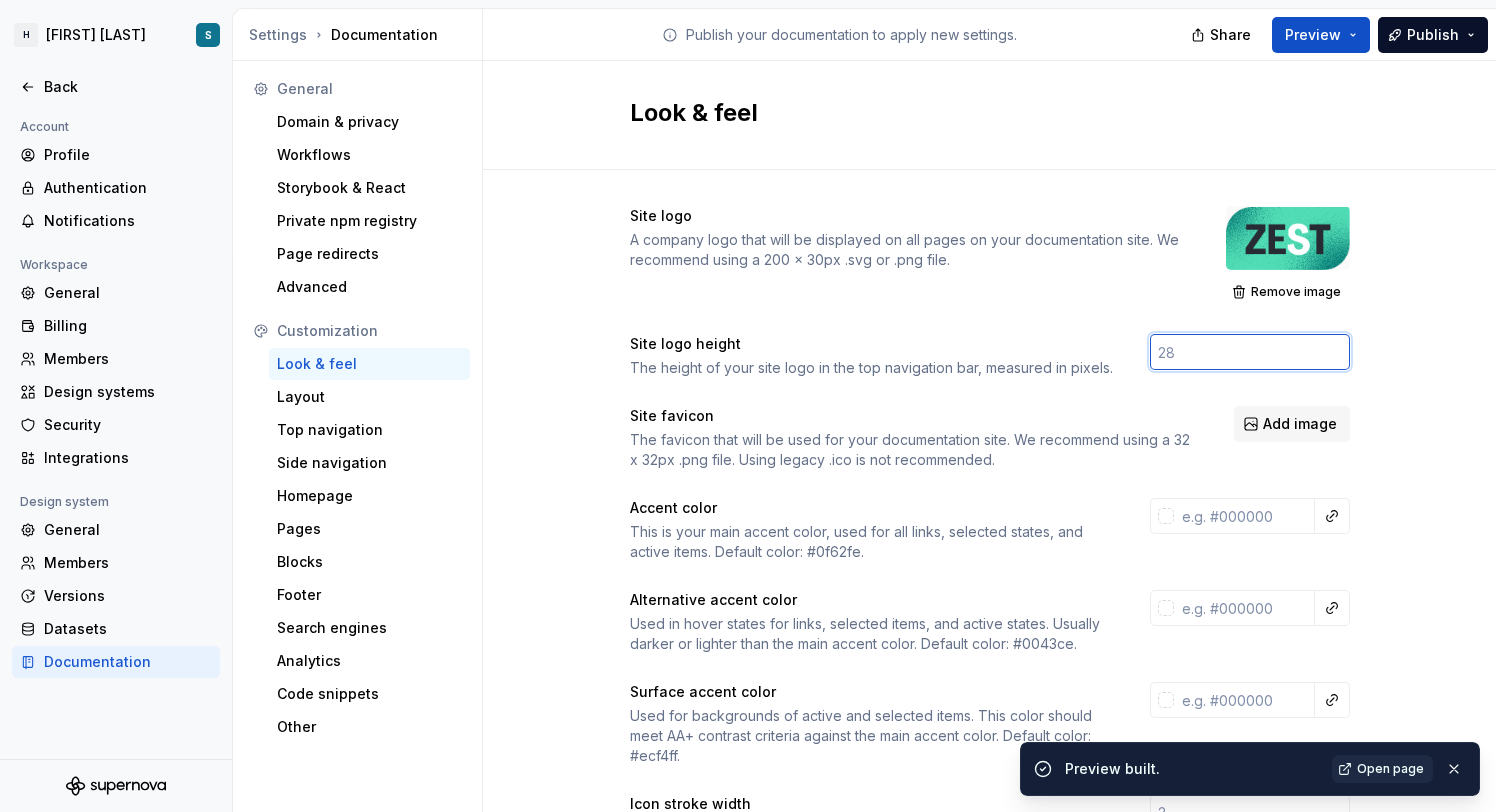 click at bounding box center [1250, 352] 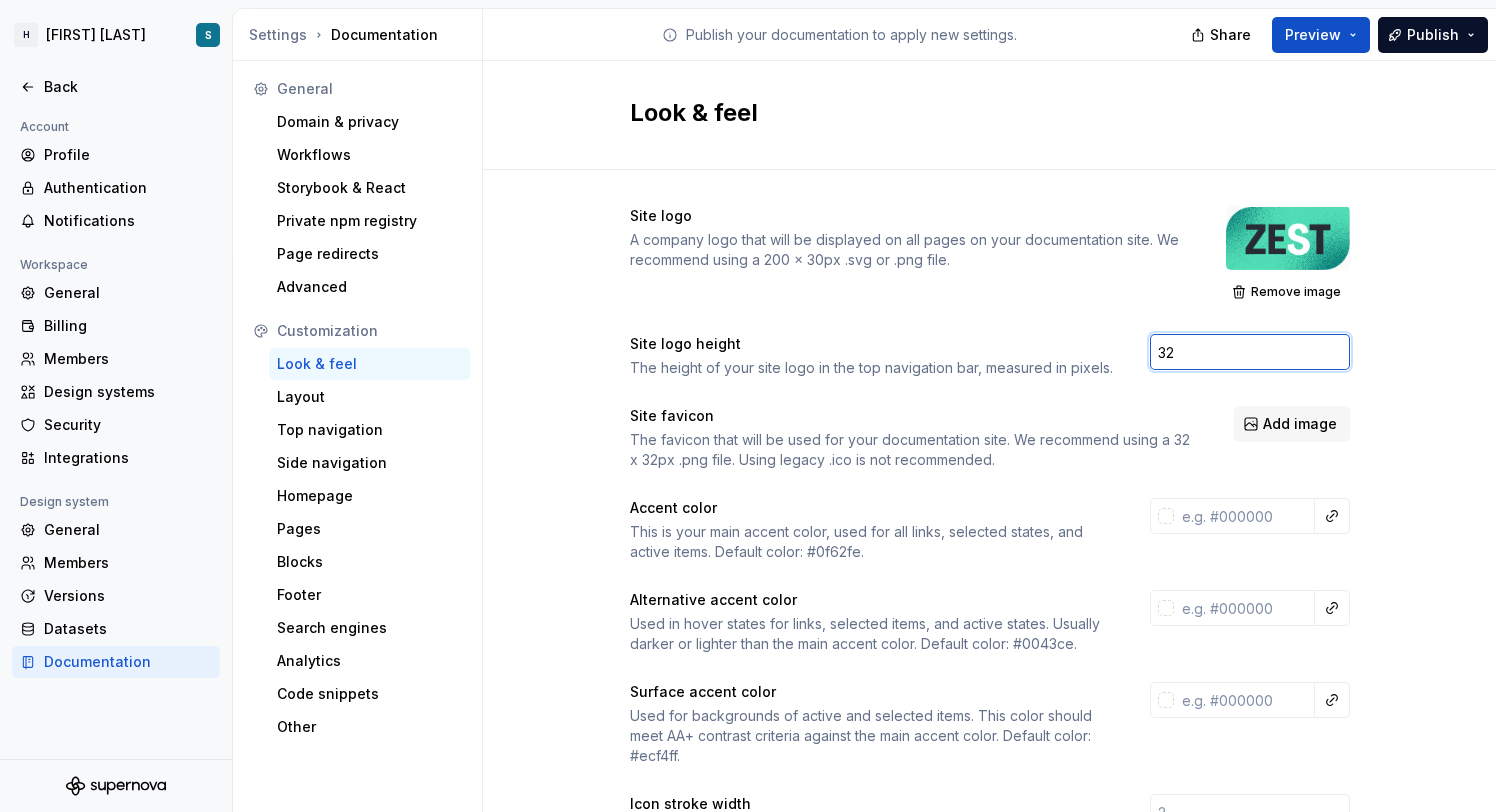 type on "32" 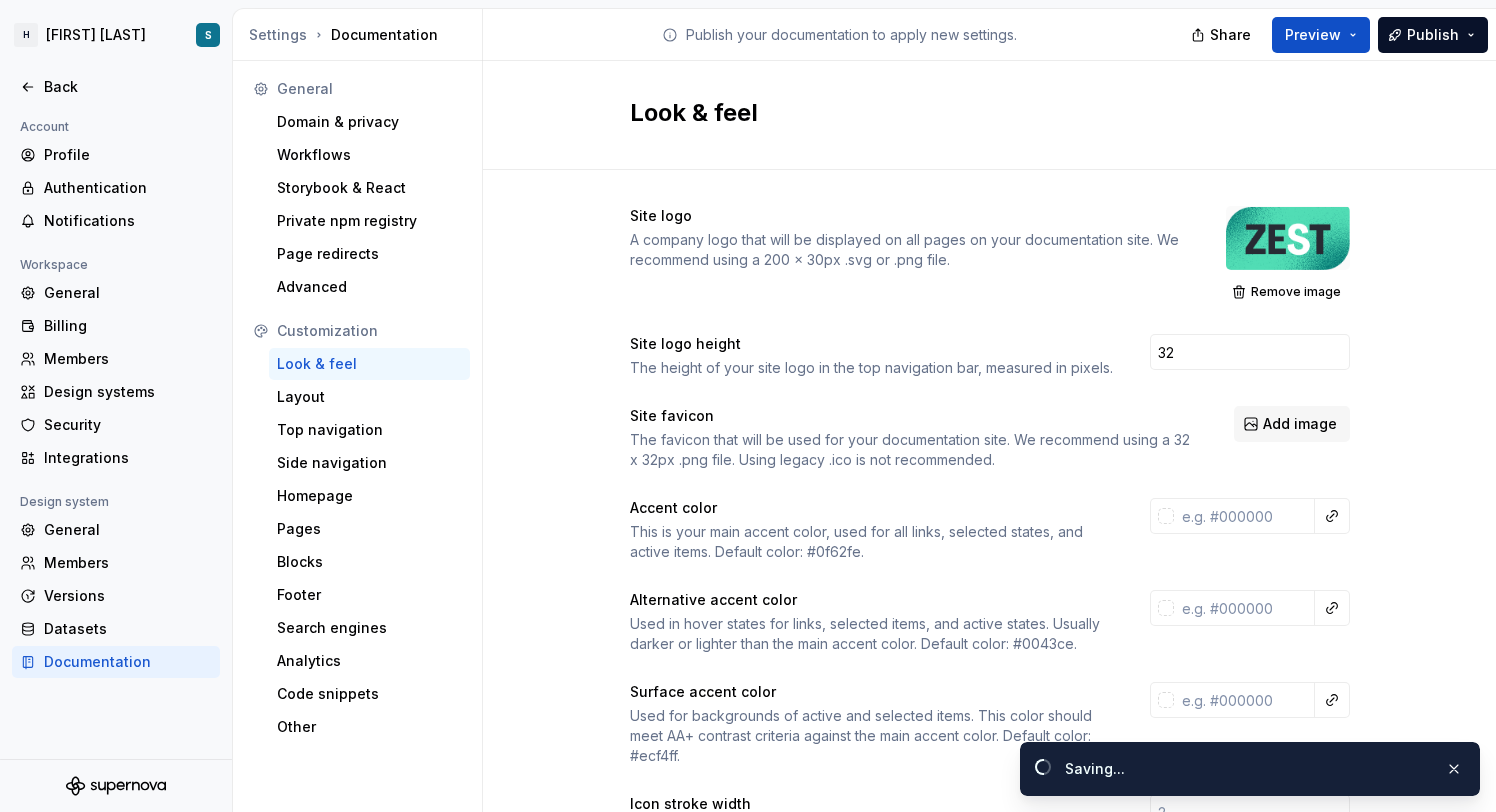 click on "Site logo A company logo that will be displayed on all pages on your documentation site. We recommend using a 200 x 30px .svg or .png file. Remove image Site logo height The height of your site logo in the top navigation bar, measured in pixels. 32 Site favicon The favicon that will be used for your documentation site. We recommend using a 32 x 32px .png file. Using legacy .ico is not recommended. Add image Accent color This is your main accent color, used for all links, selected states, and active items. Default color: #0f62fe. Alternative accent color Used in hover states for links, selected items, and active states. Usually darker or lighter than the main accent color. Default color: #0043ce. Surface accent color Used for backgrounds of active and selected items. This color should meet AA+ contrast criteria against the main accent color. Default color: #ecf4ff. Icon stroke width The stroke width for all icons, measured in pixels. Default width: 2px. Font family Custom font embed 1 < link href=" at bounding box center (989, 915) 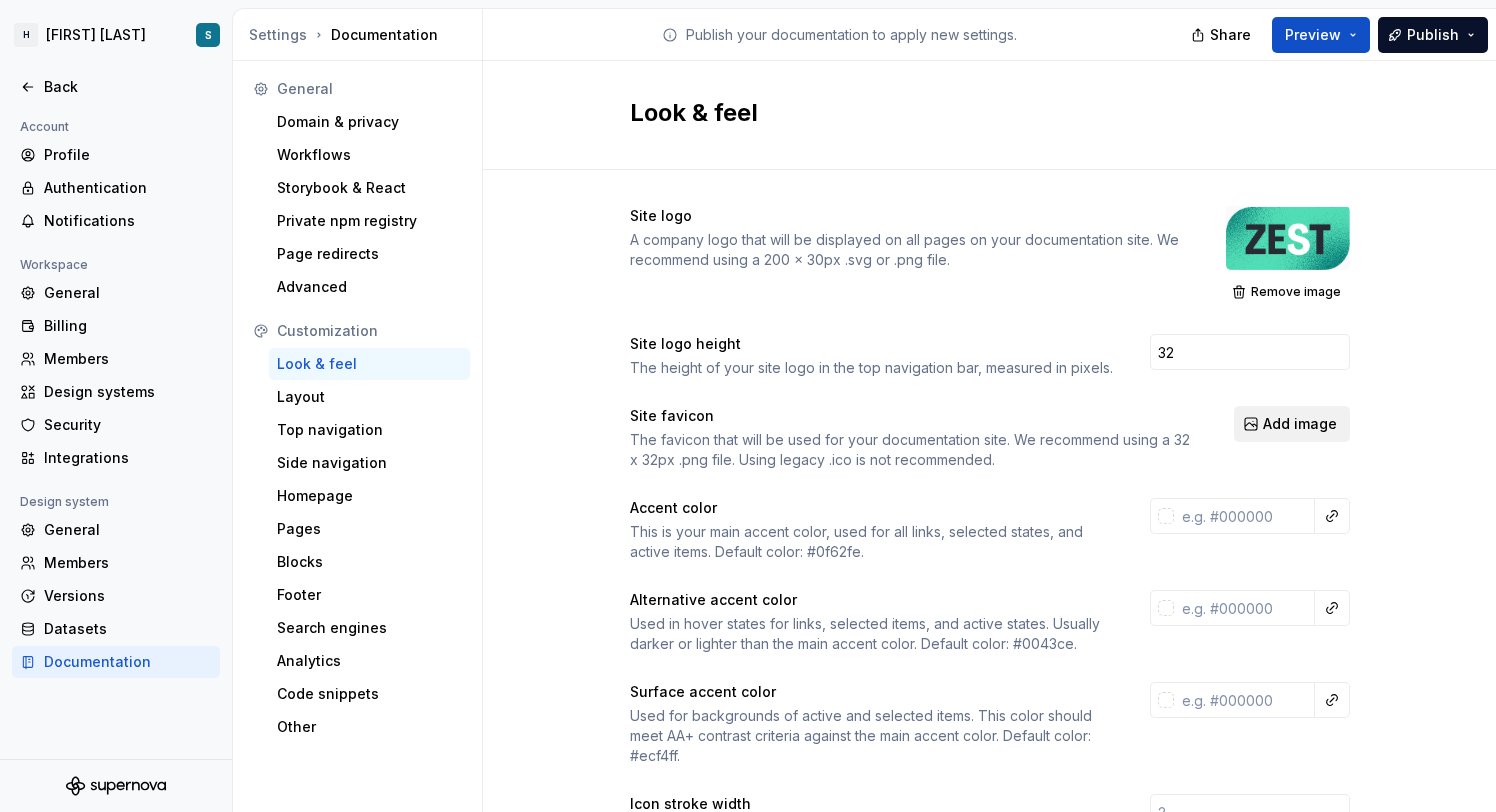 click on "Add image" at bounding box center (1300, 424) 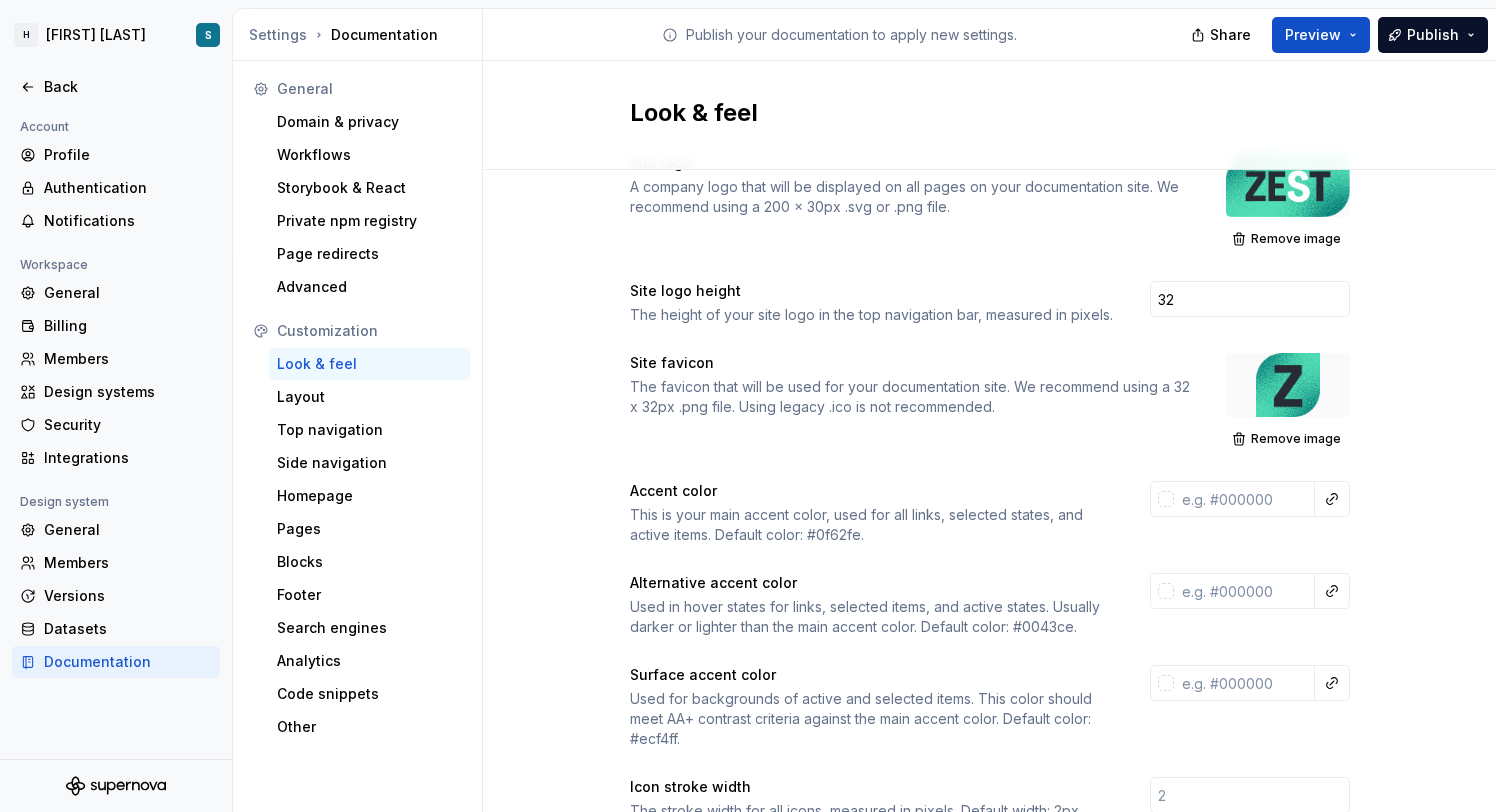 scroll, scrollTop: 57, scrollLeft: 0, axis: vertical 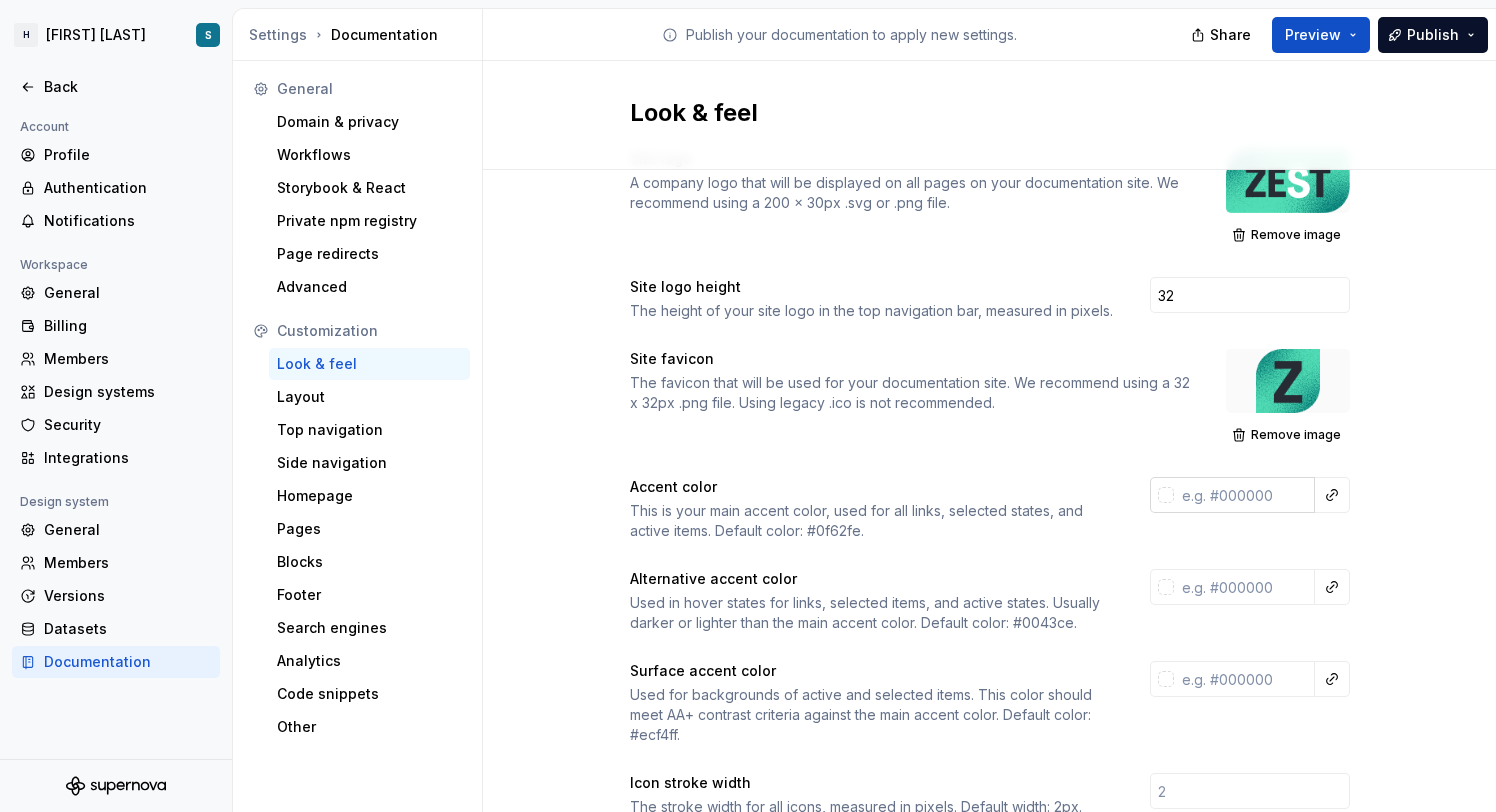 click at bounding box center (1244, 495) 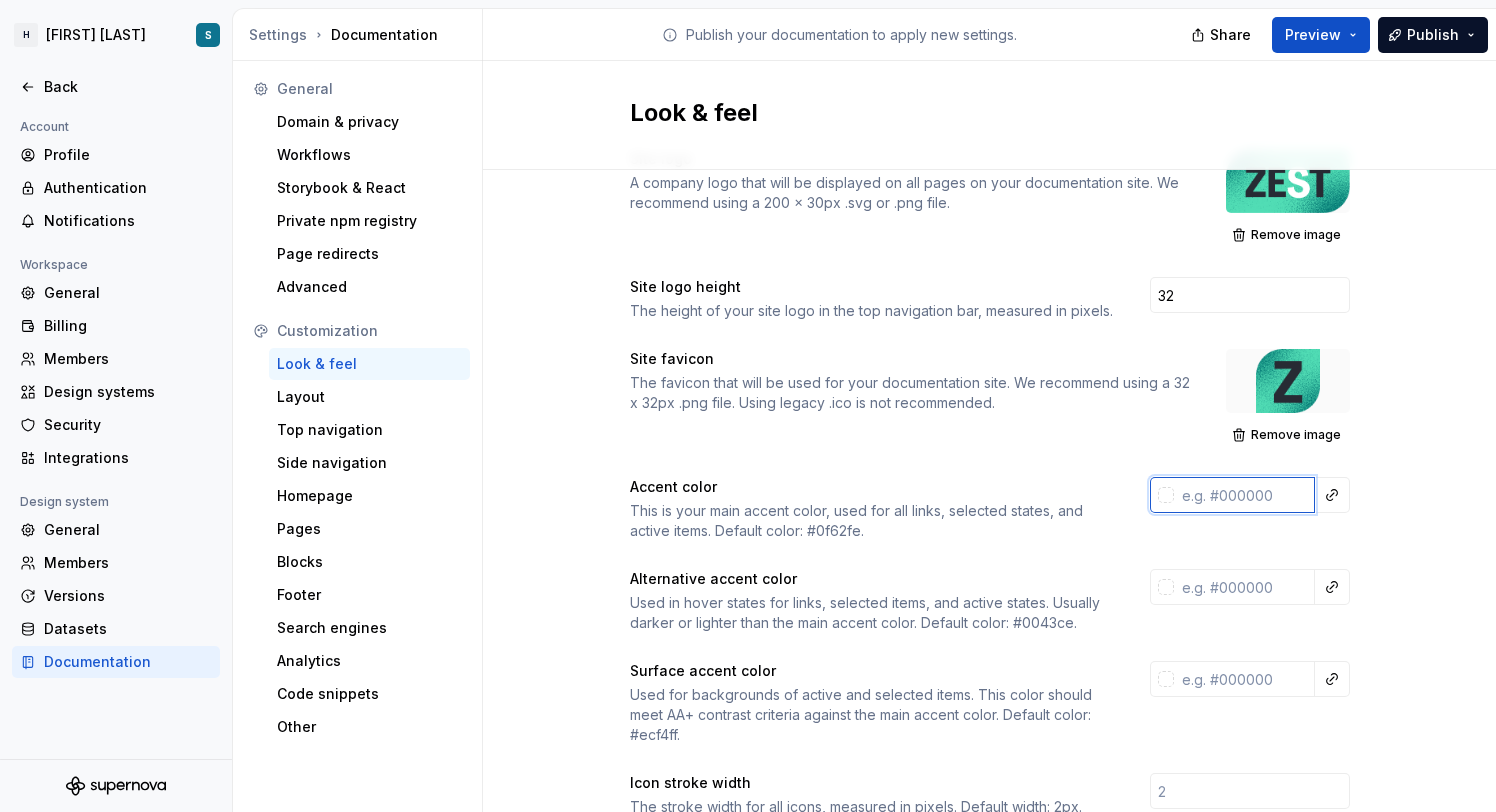 paste on "007371" 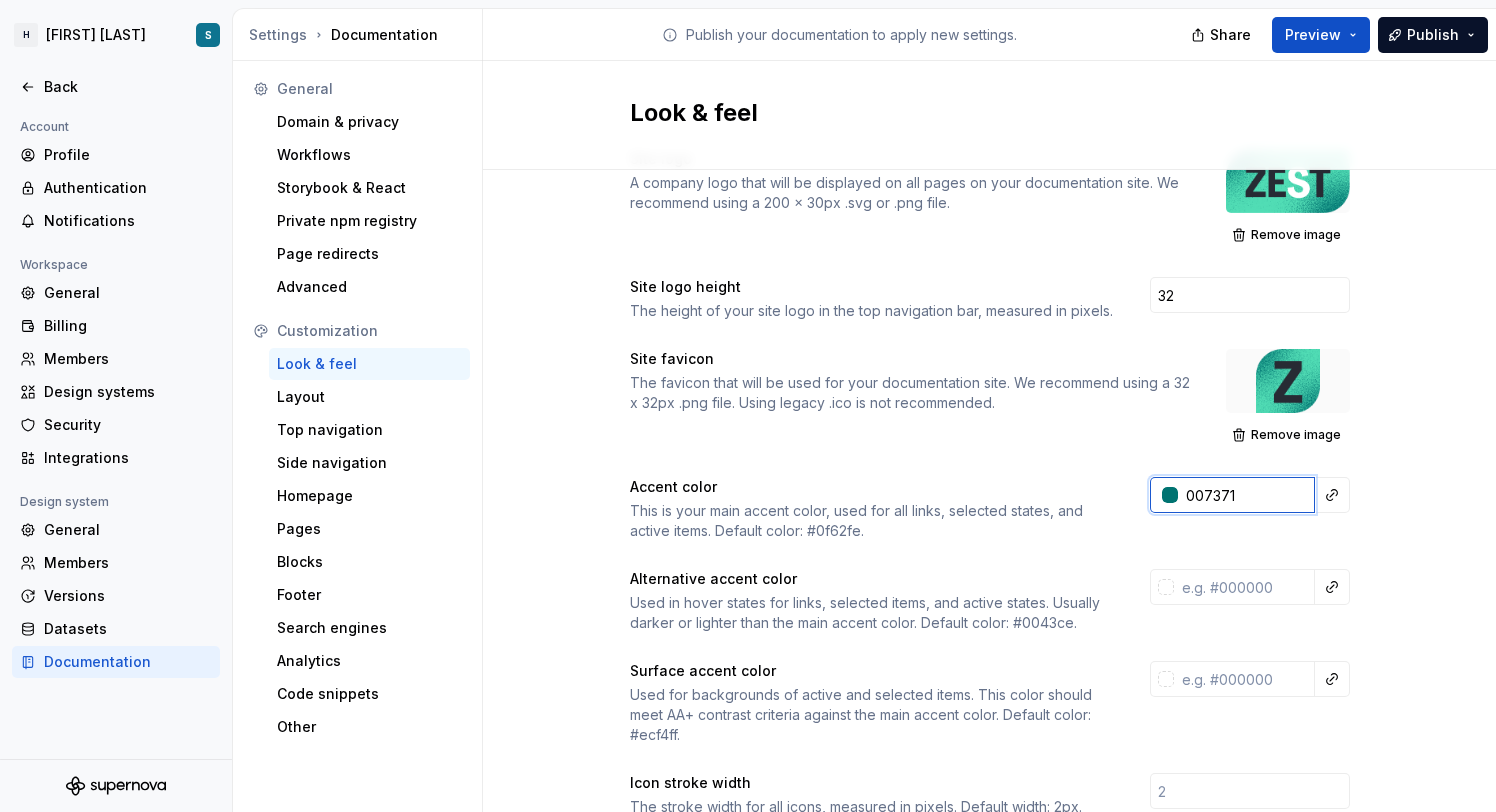 click on "007371" at bounding box center (1246, 495) 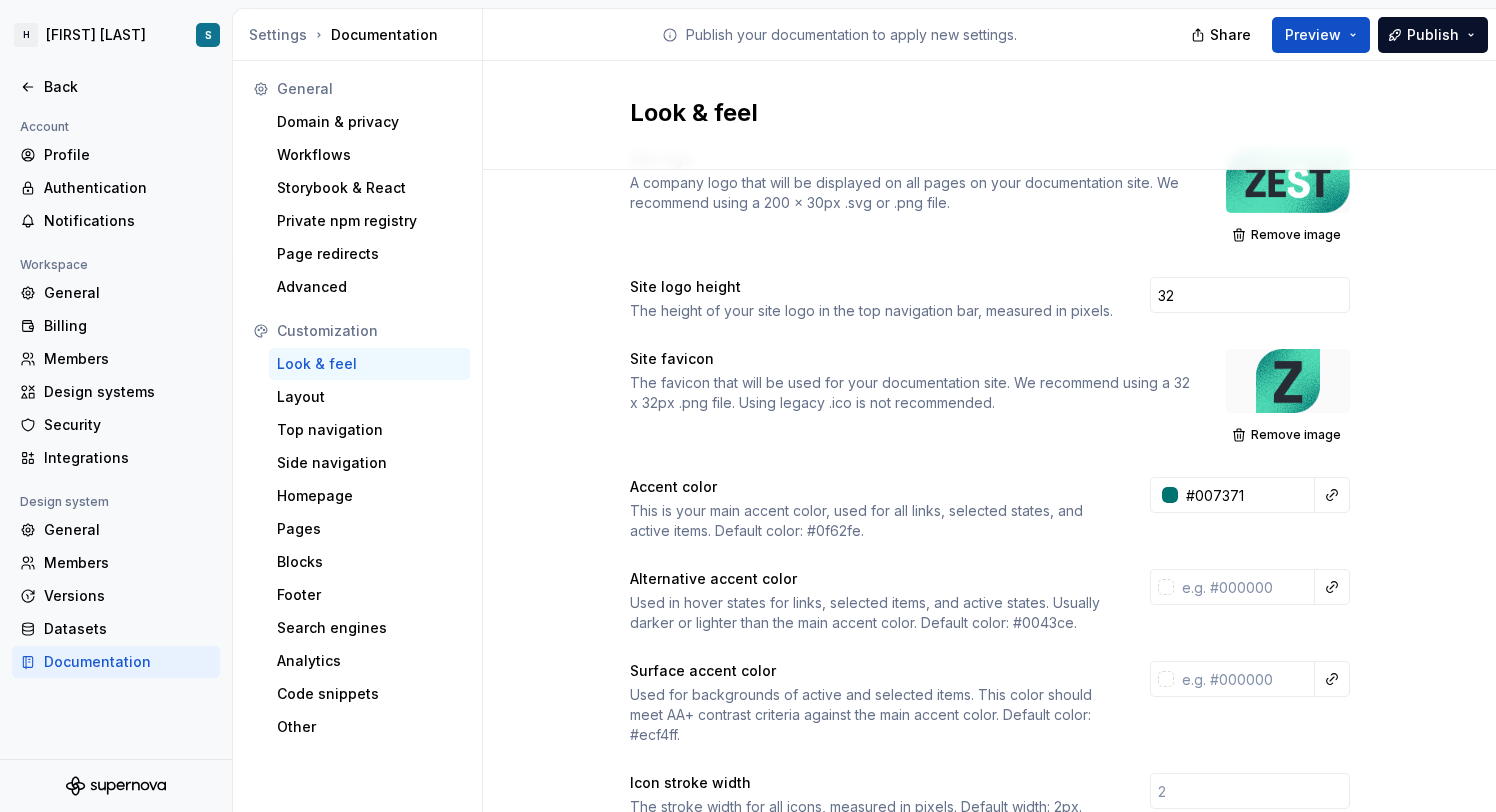 click on "Accent color This is your main accent color, used for all links, selected states, and active items. Default color: #0f62fe. #007371" at bounding box center [990, 509] 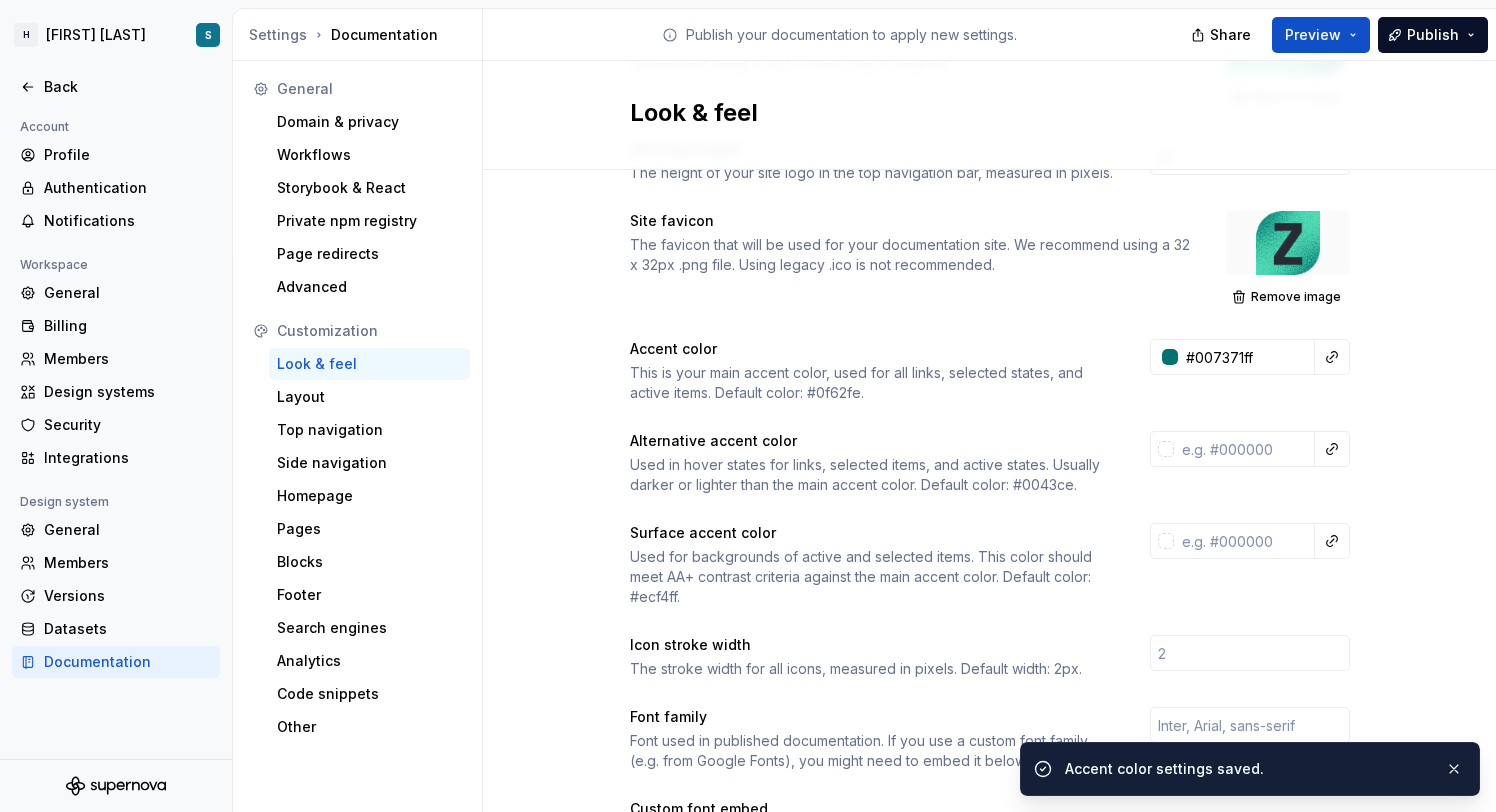scroll, scrollTop: 205, scrollLeft: 0, axis: vertical 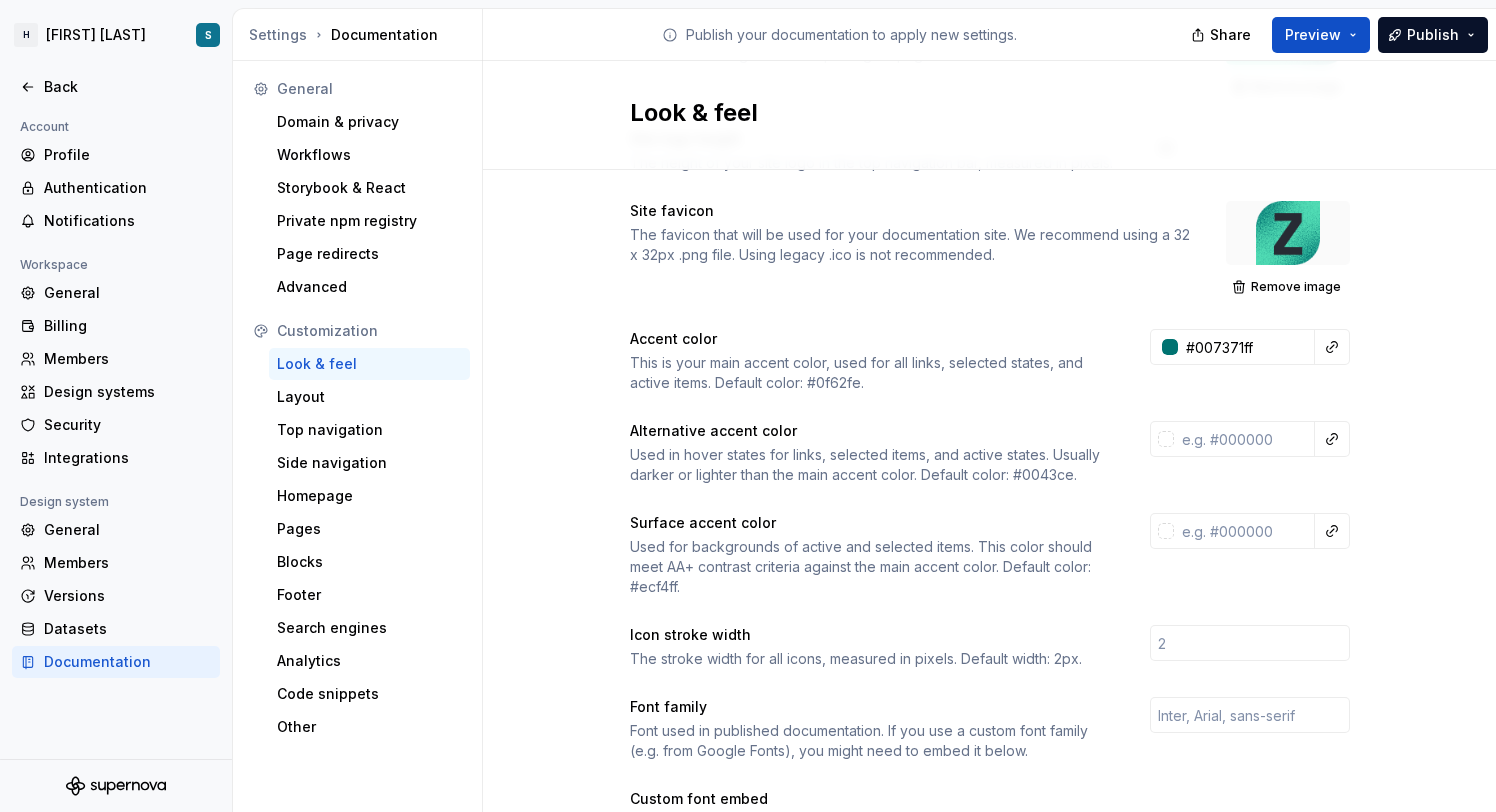 click on "This is your main accent color, used for all links, selected states, and active items. Default color: #0f62fe." at bounding box center (872, 373) 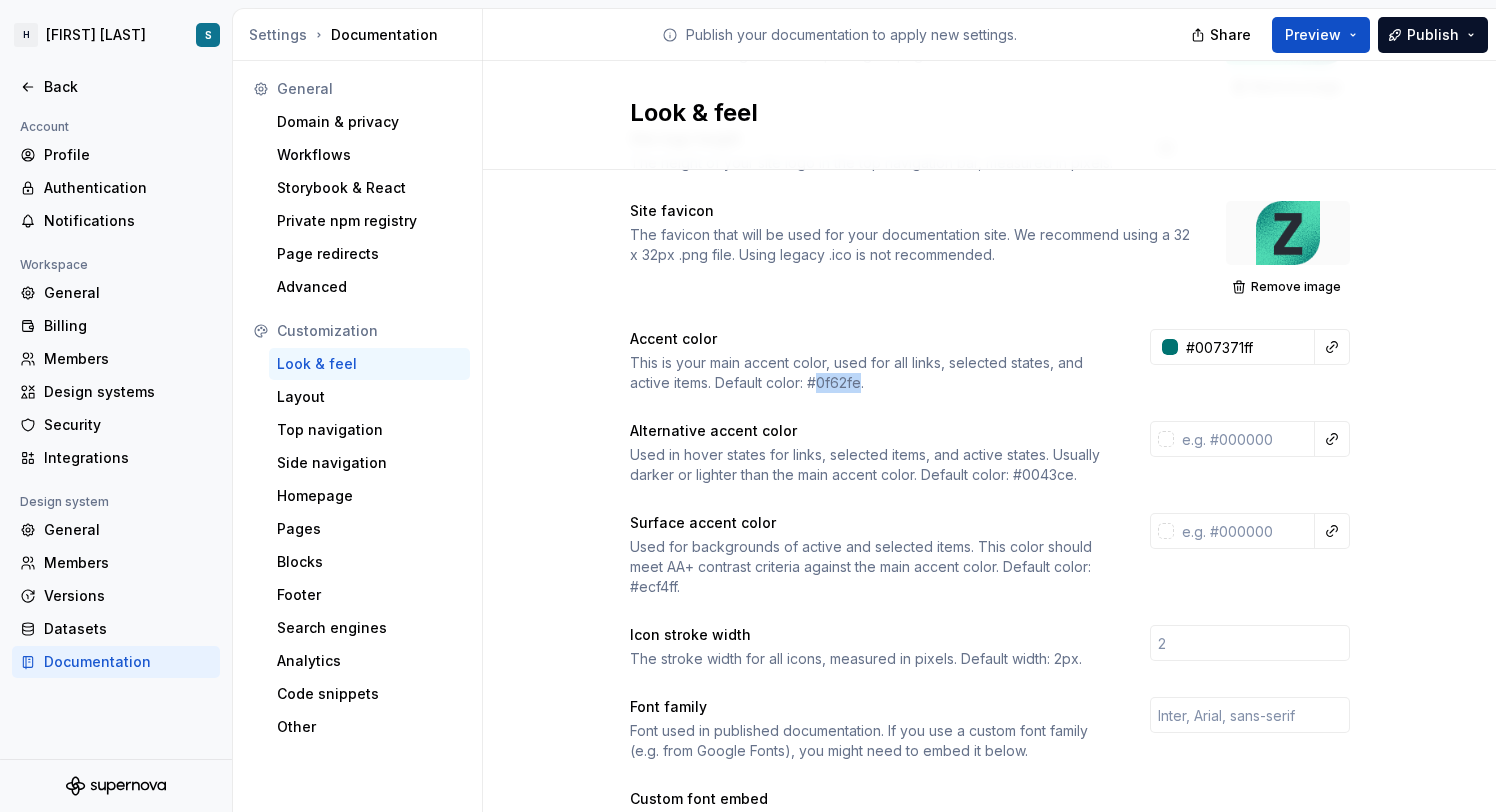 click on "This is your main accent color, used for all links, selected states, and active items. Default color: #0f62fe." at bounding box center [872, 373] 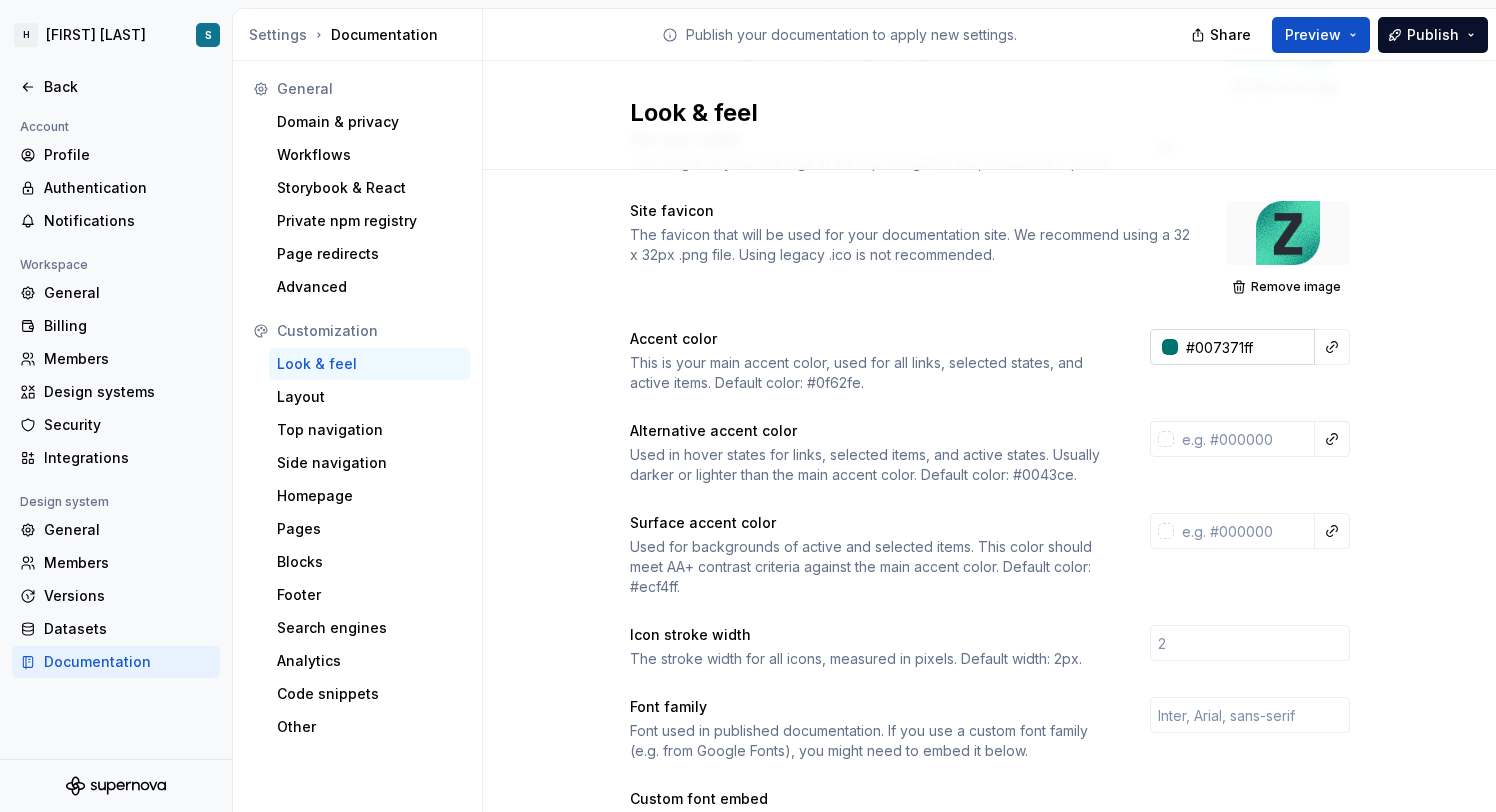 click on "#007371ff" at bounding box center (1246, 347) 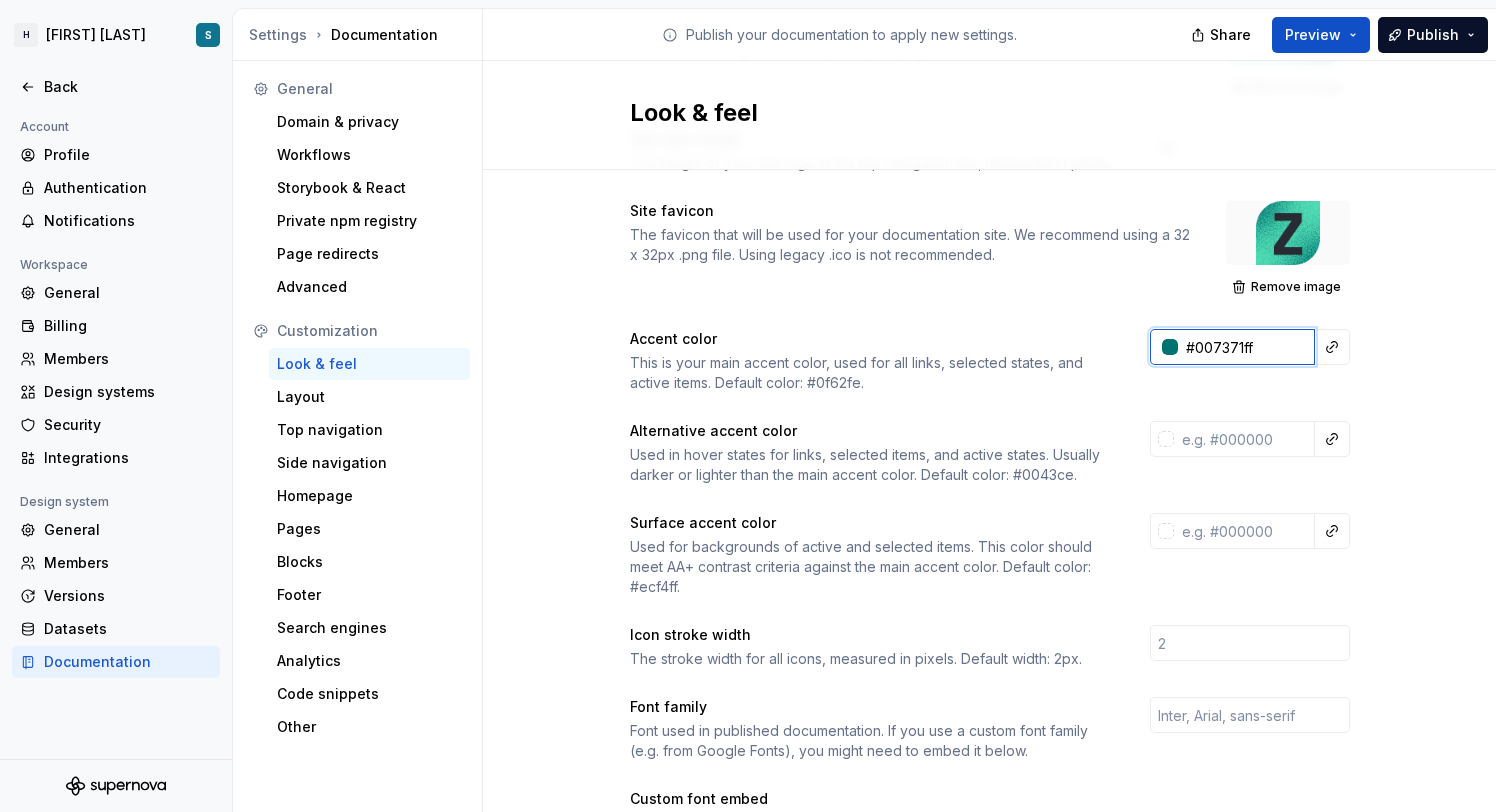 click on "#007371ff" at bounding box center (1246, 347) 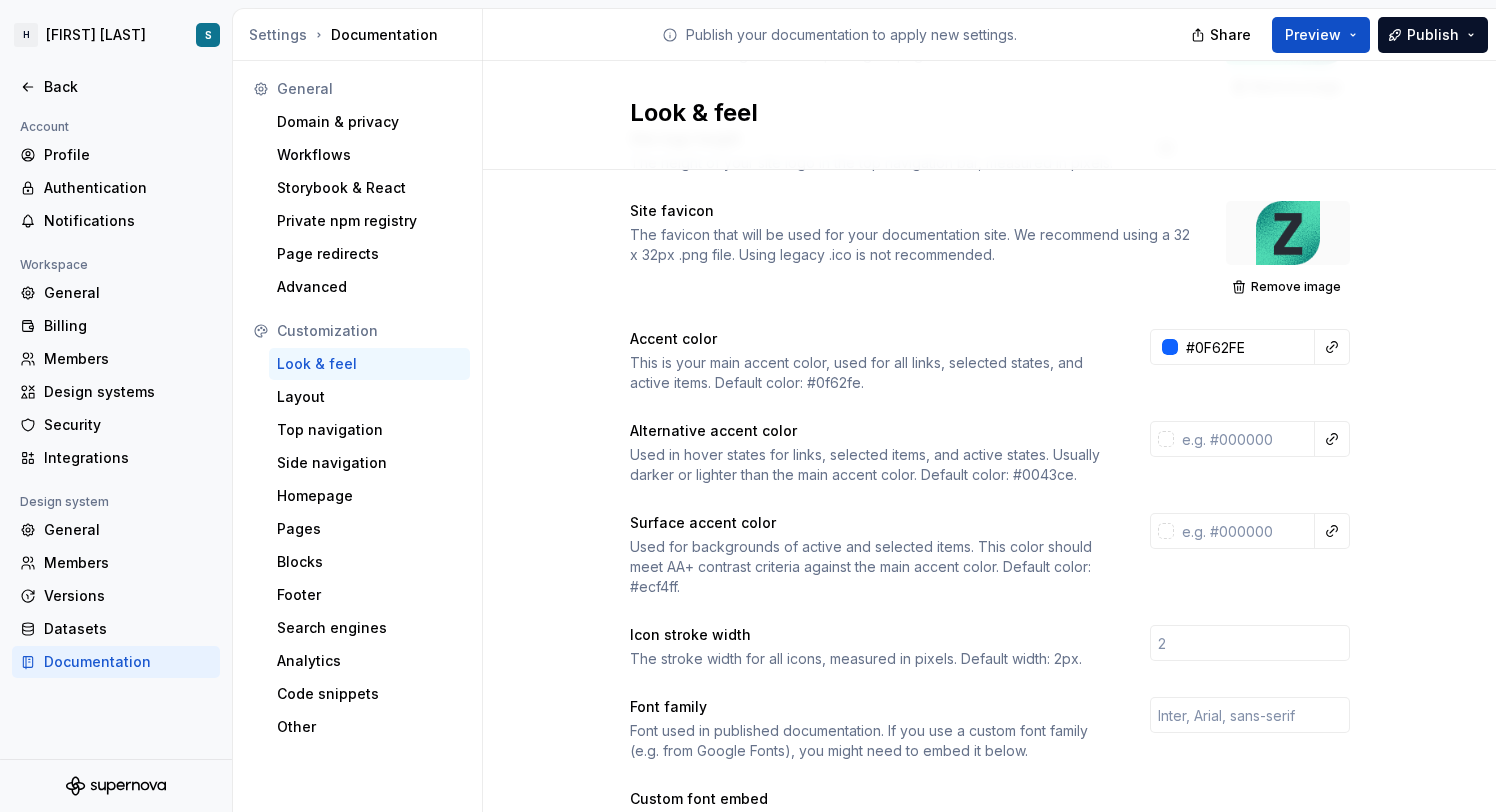 click on "Accent color This is your main accent color, used for all links, selected states, and active items. Default color: #0f62fe. #0F62FE" at bounding box center [990, 361] 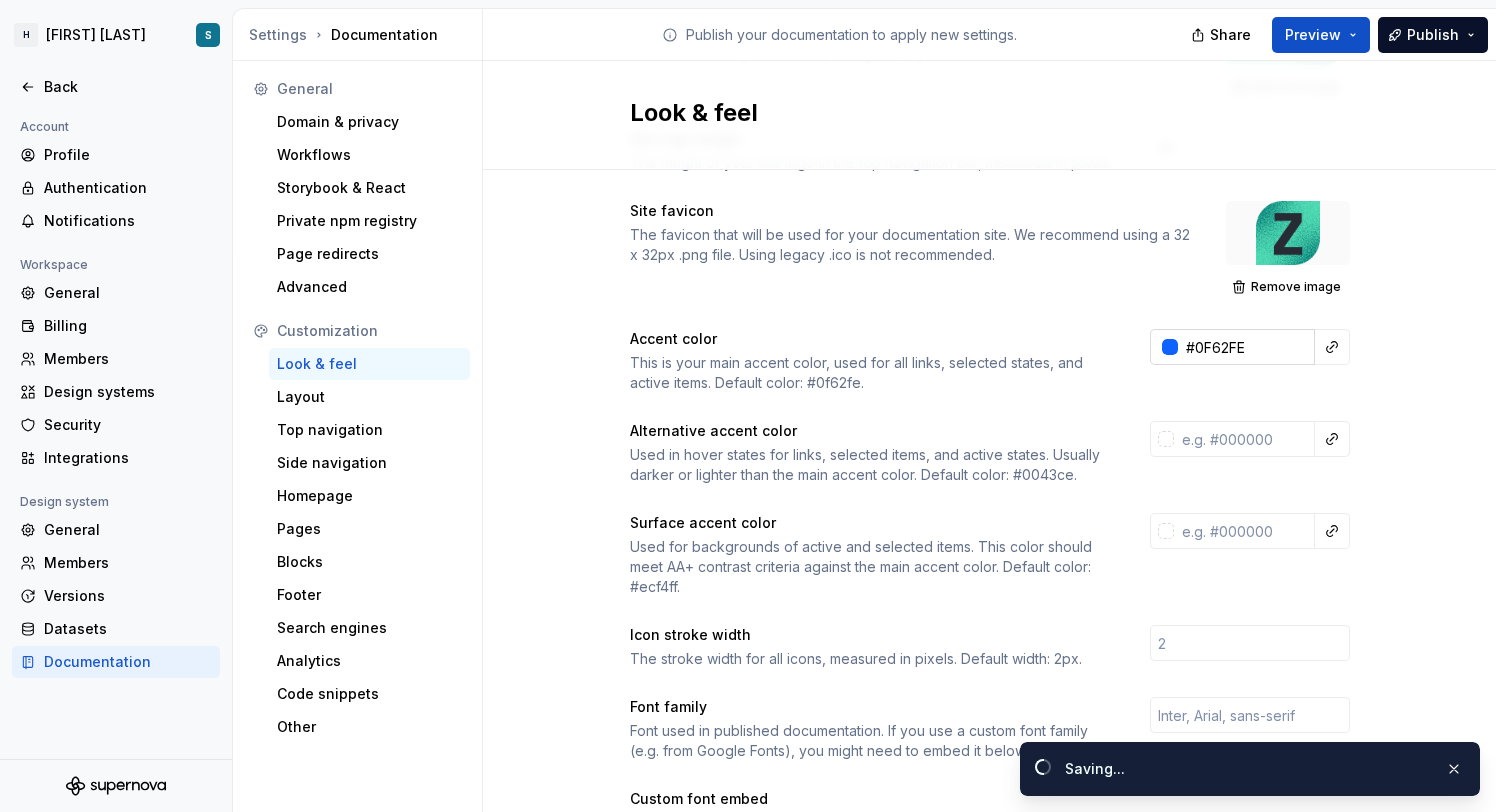 click on "#0F62FE" at bounding box center (1246, 347) 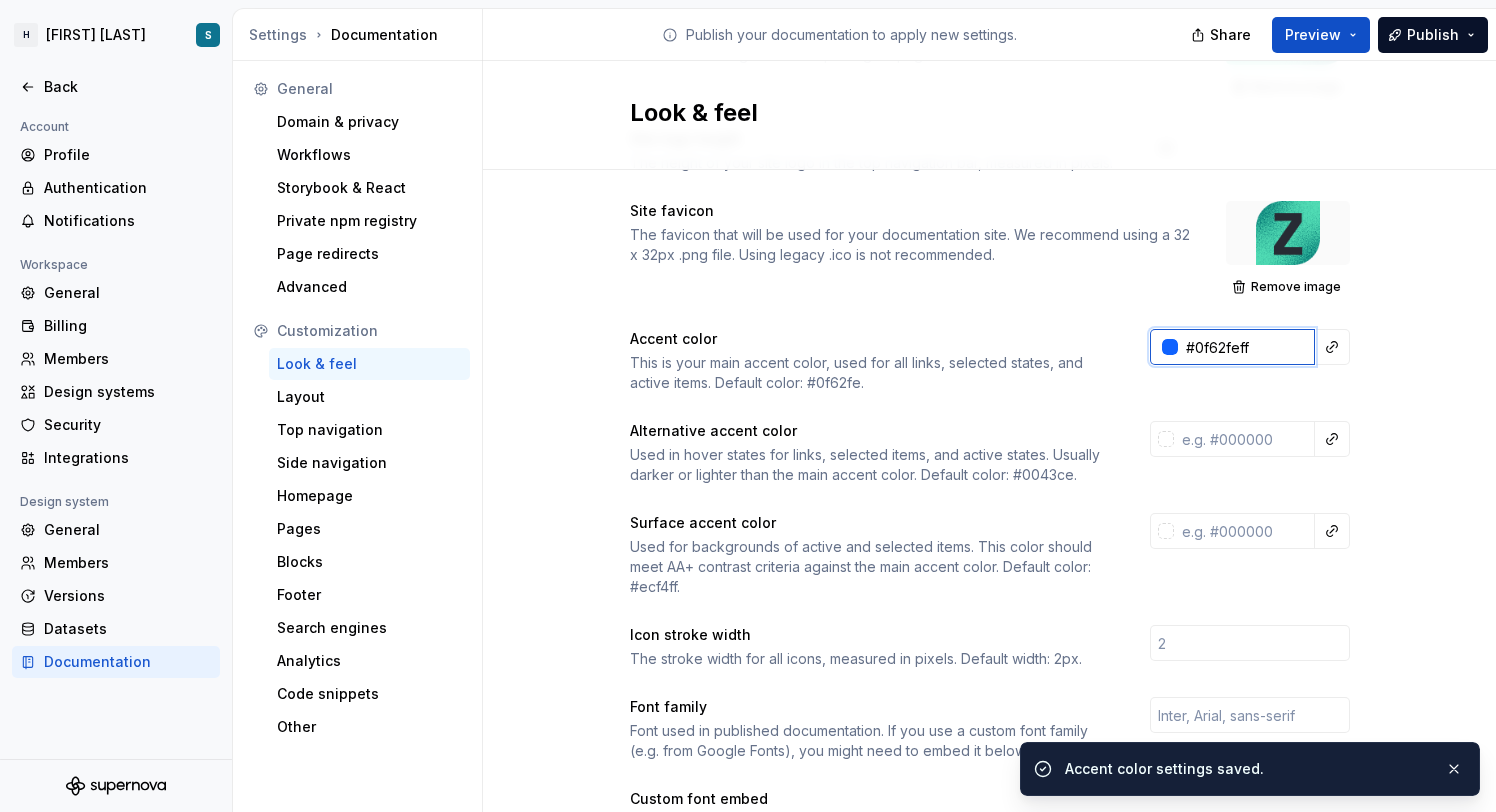 click on "#0f62feff" at bounding box center [1246, 347] 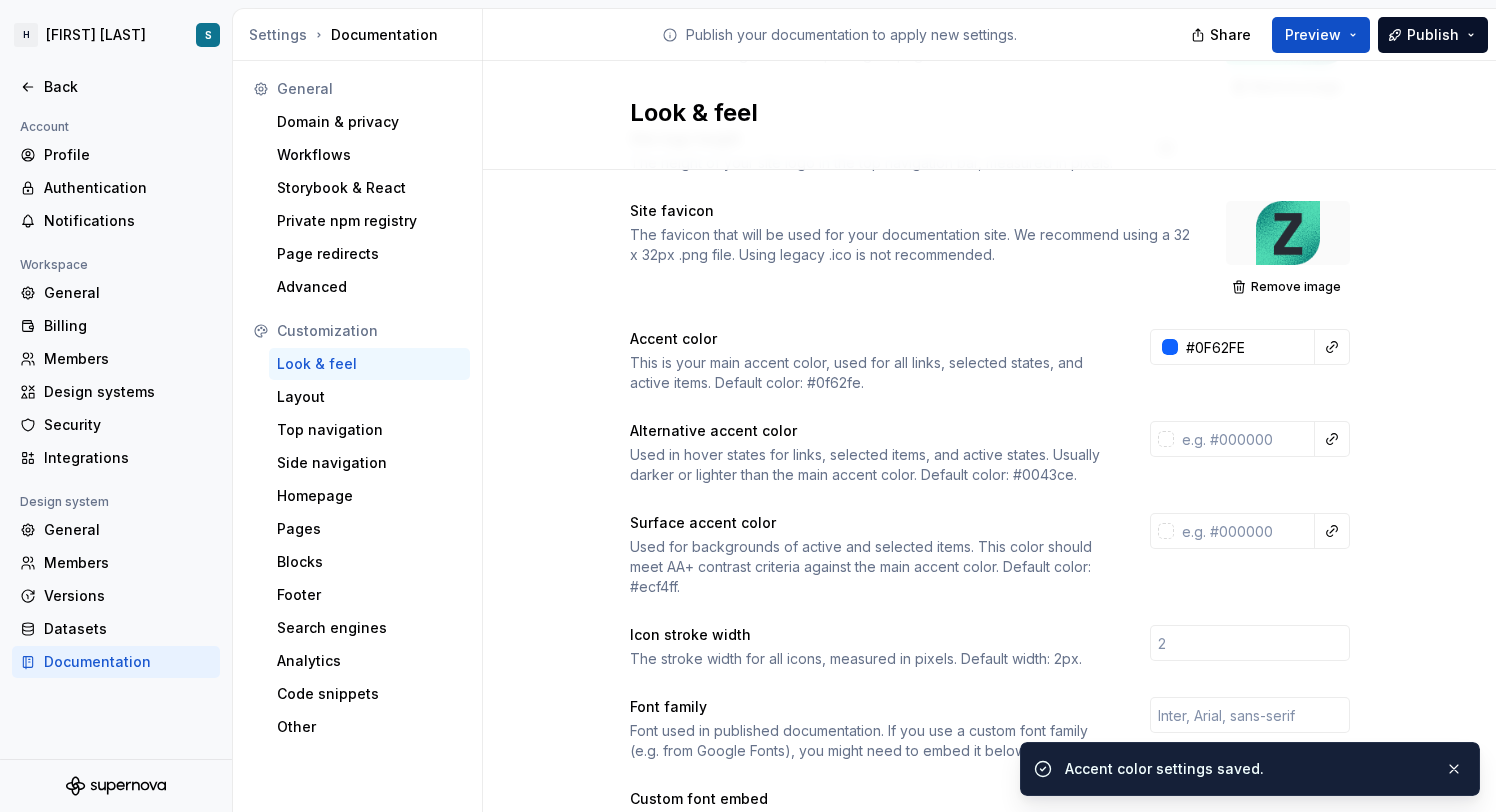 click on "Site logo A company logo that will be displayed on all pages on your documentation site. We recommend using a 200 x 30px .svg or .png file. Remove image Site logo height The height of your site logo in the top navigation bar, measured in pixels. 32 Site favicon The favicon that will be used for your documentation site. We recommend using a 32 x 32px .png file. Using legacy .ico is not recommended. Remove image Accent color This is your main accent color, used for all links, selected states, and active items. Default color: #0f62fe. #0F62FE Alternative accent color Used in hover states for links, selected items, and active states. Usually darker or lighter than the main accent color. Default color: #0043ce. Surface accent color Used for backgrounds of active and selected items. This color should meet AA+ contrast criteria against the main accent color. Default color: #ecf4ff. Icon stroke width The stroke width for all icons, measured in pixels. Default width: 2px. Font family Custom font embed 1 < link" at bounding box center (990, 708) 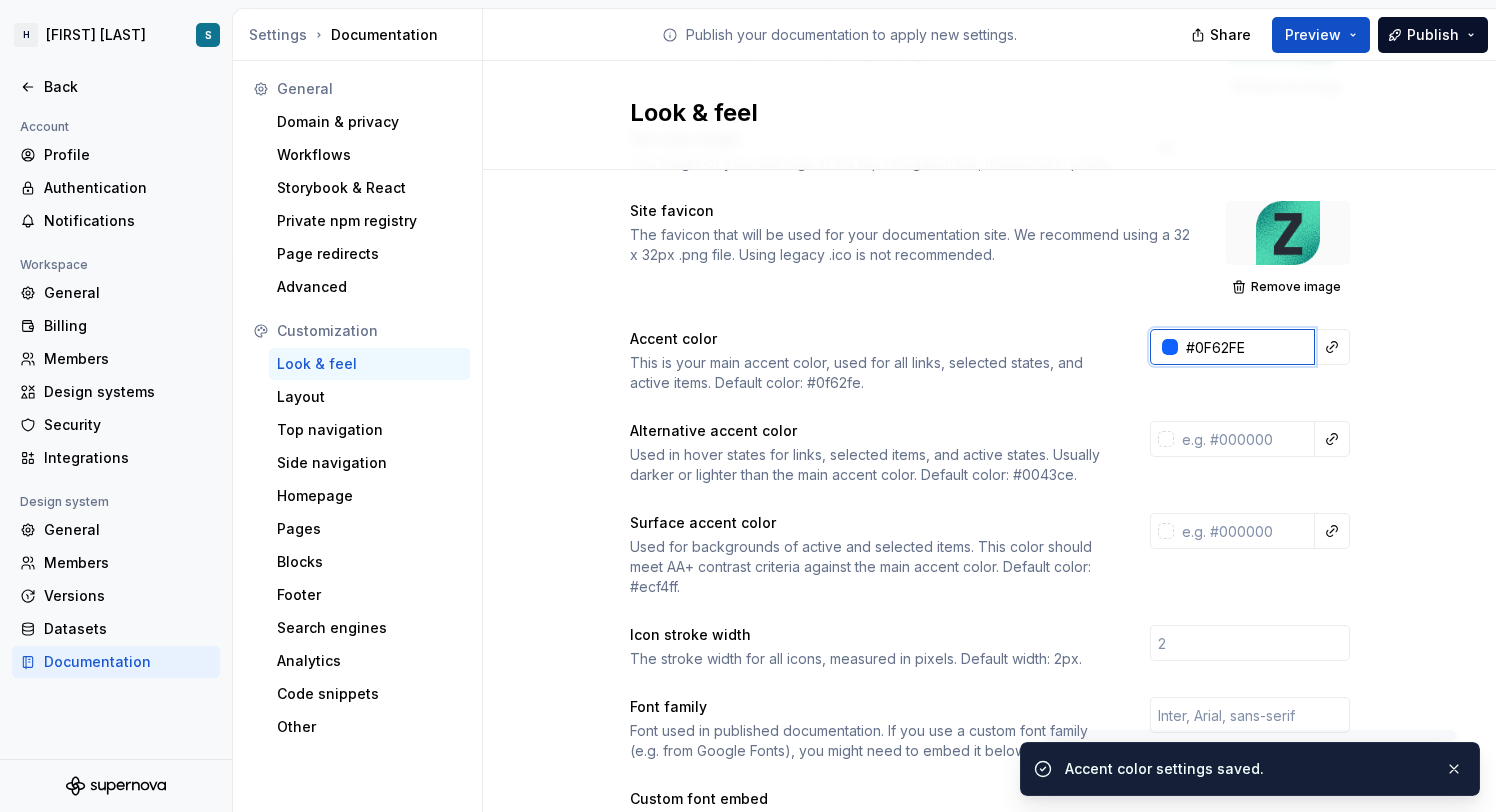 click on "#0F62FE" at bounding box center (1246, 347) 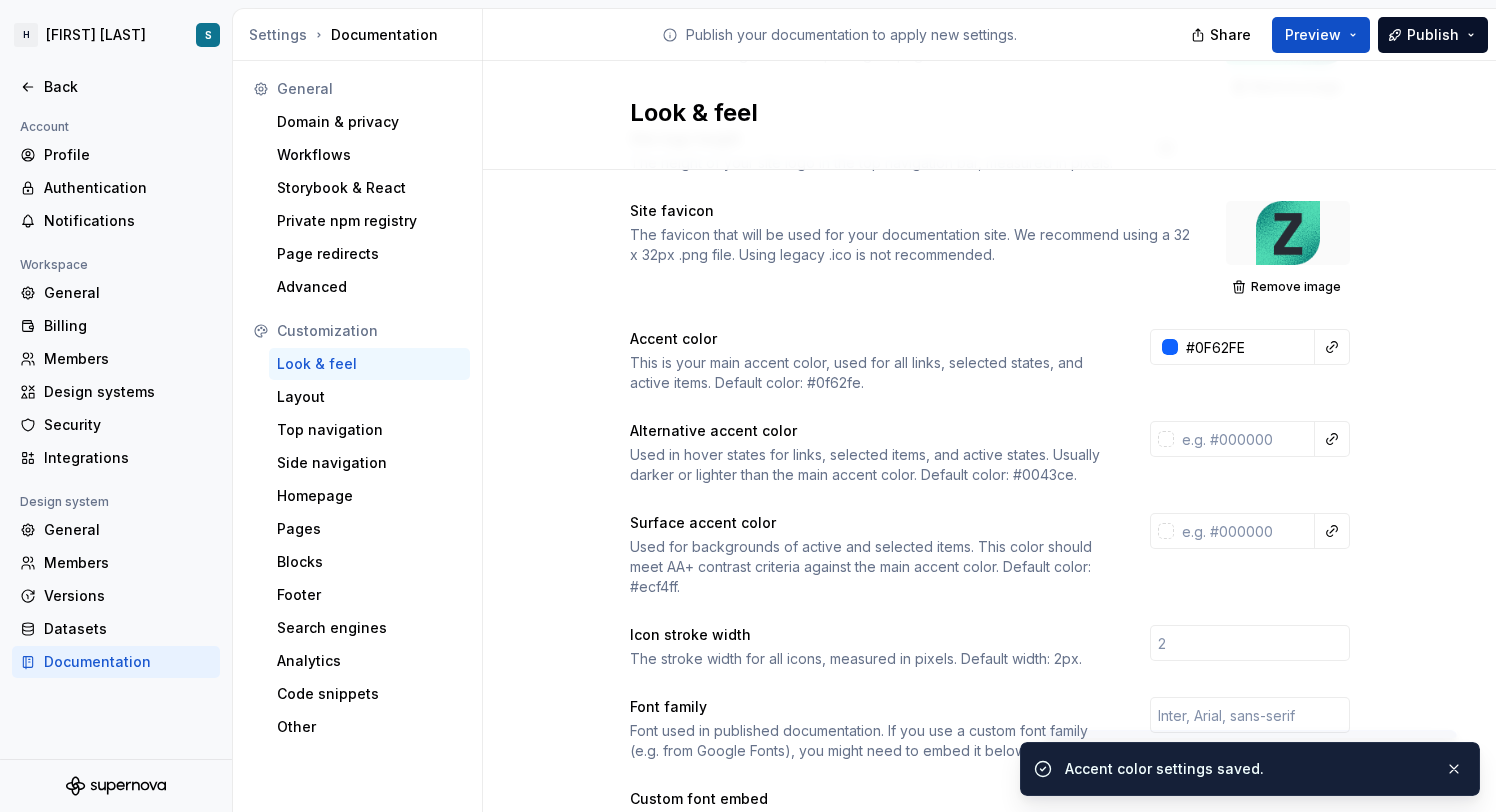 click on "Site favicon The favicon that will be used for your documentation site. We recommend using a 32 x 32px .png file. Using legacy .ico is not recommended. Remove image" at bounding box center [990, 251] 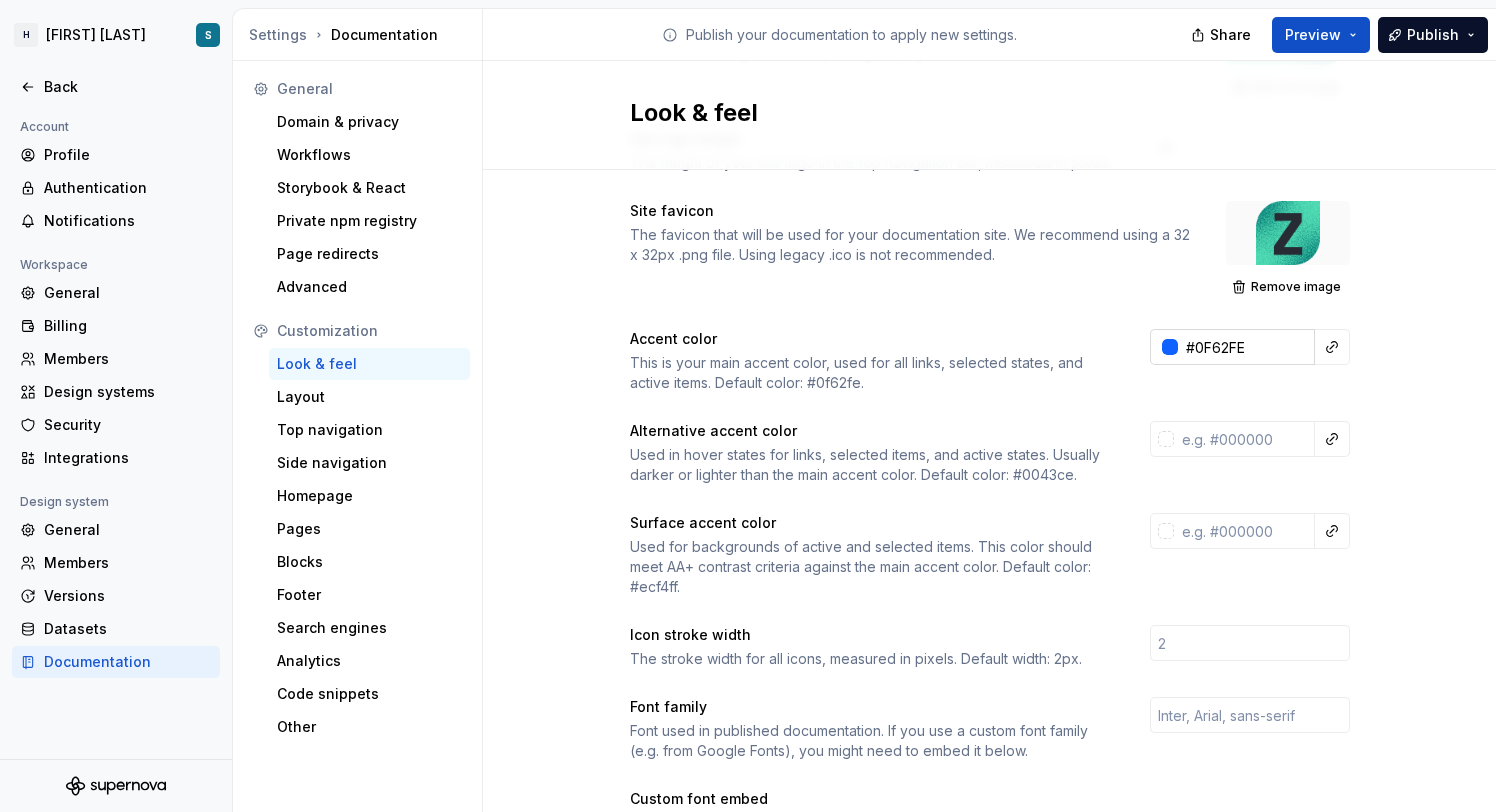 click on "#0F62FE" at bounding box center [1246, 347] 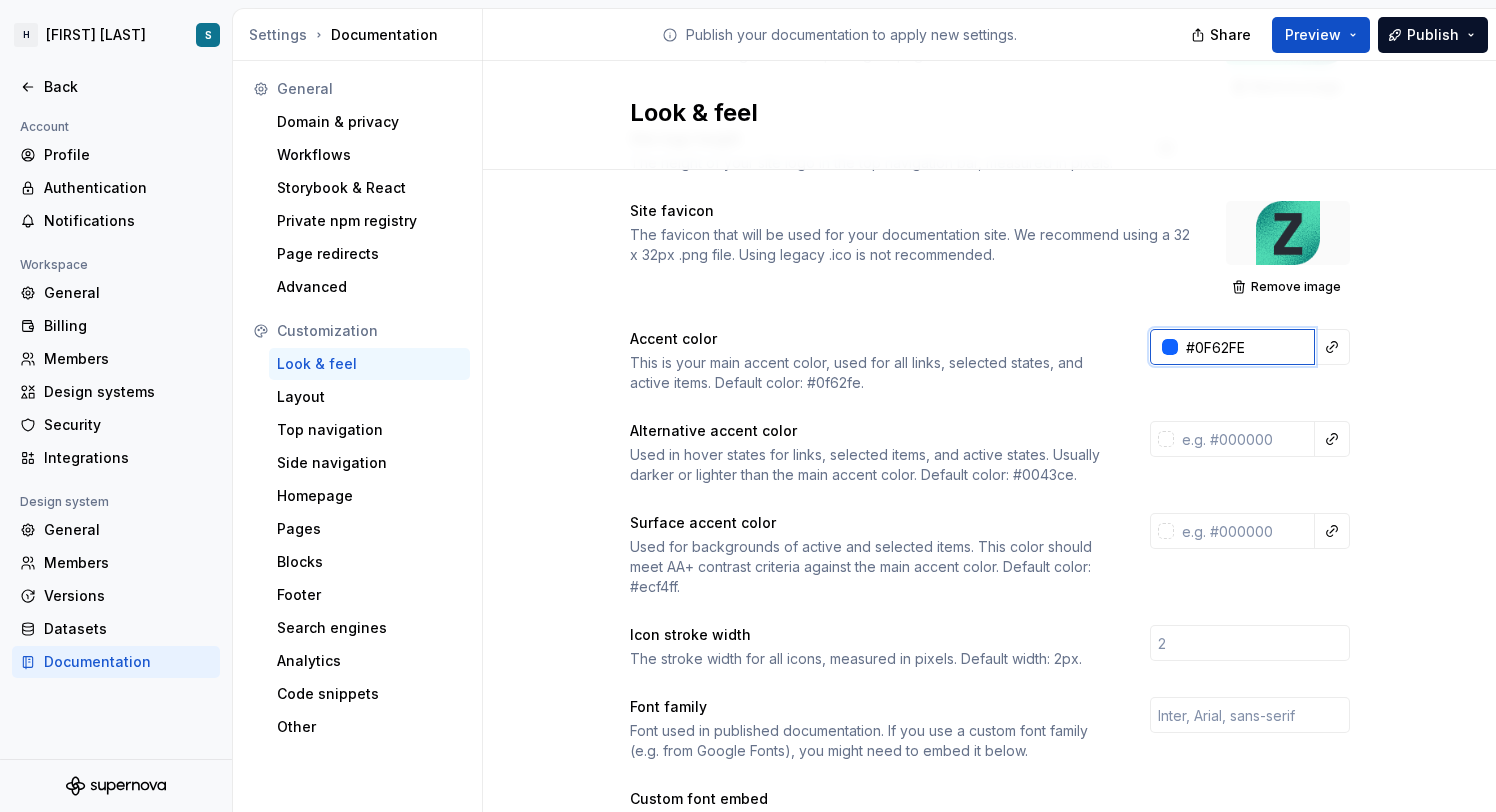 paste on "007371" 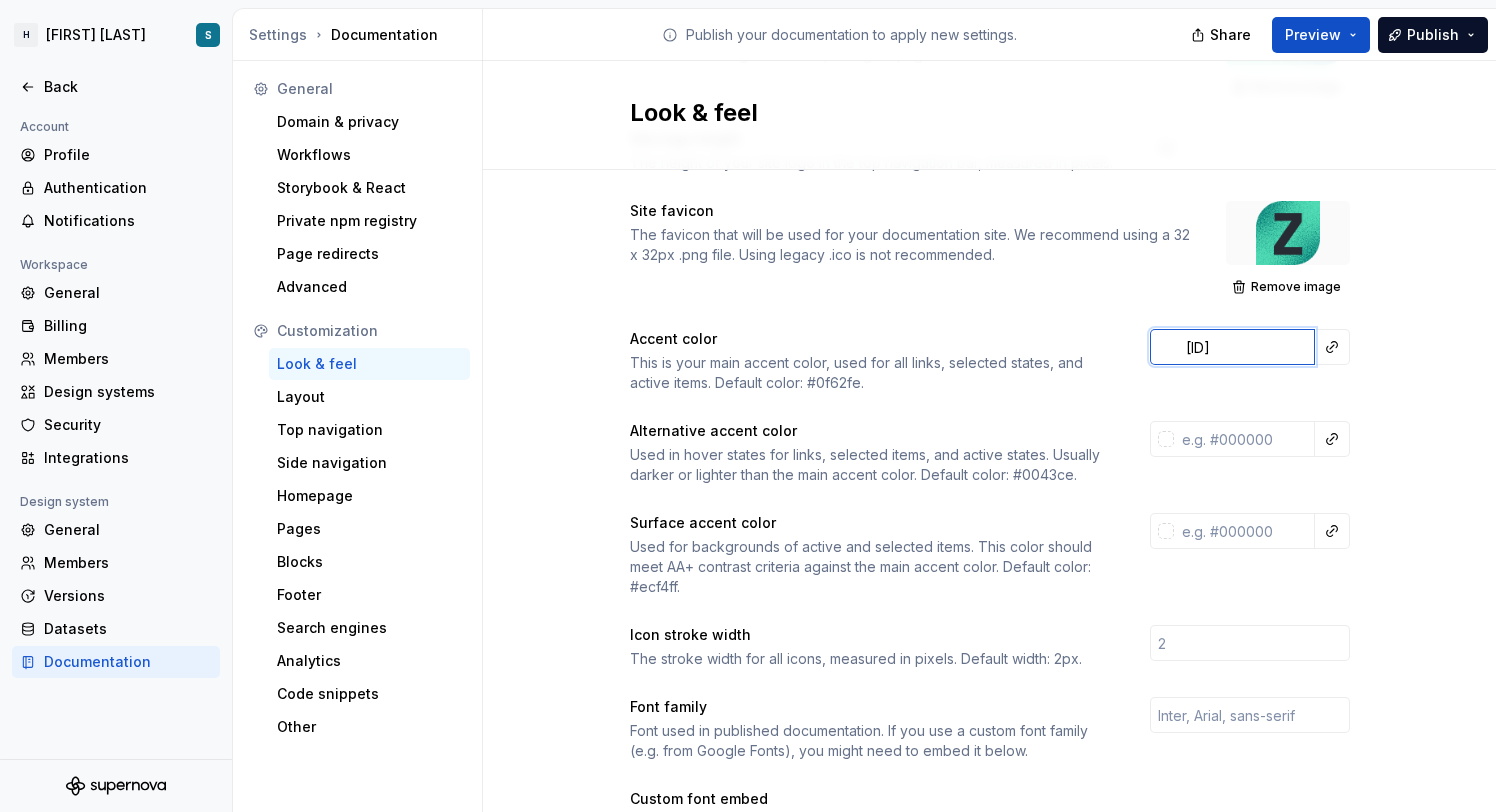 click on "[ID]" at bounding box center [1246, 347] 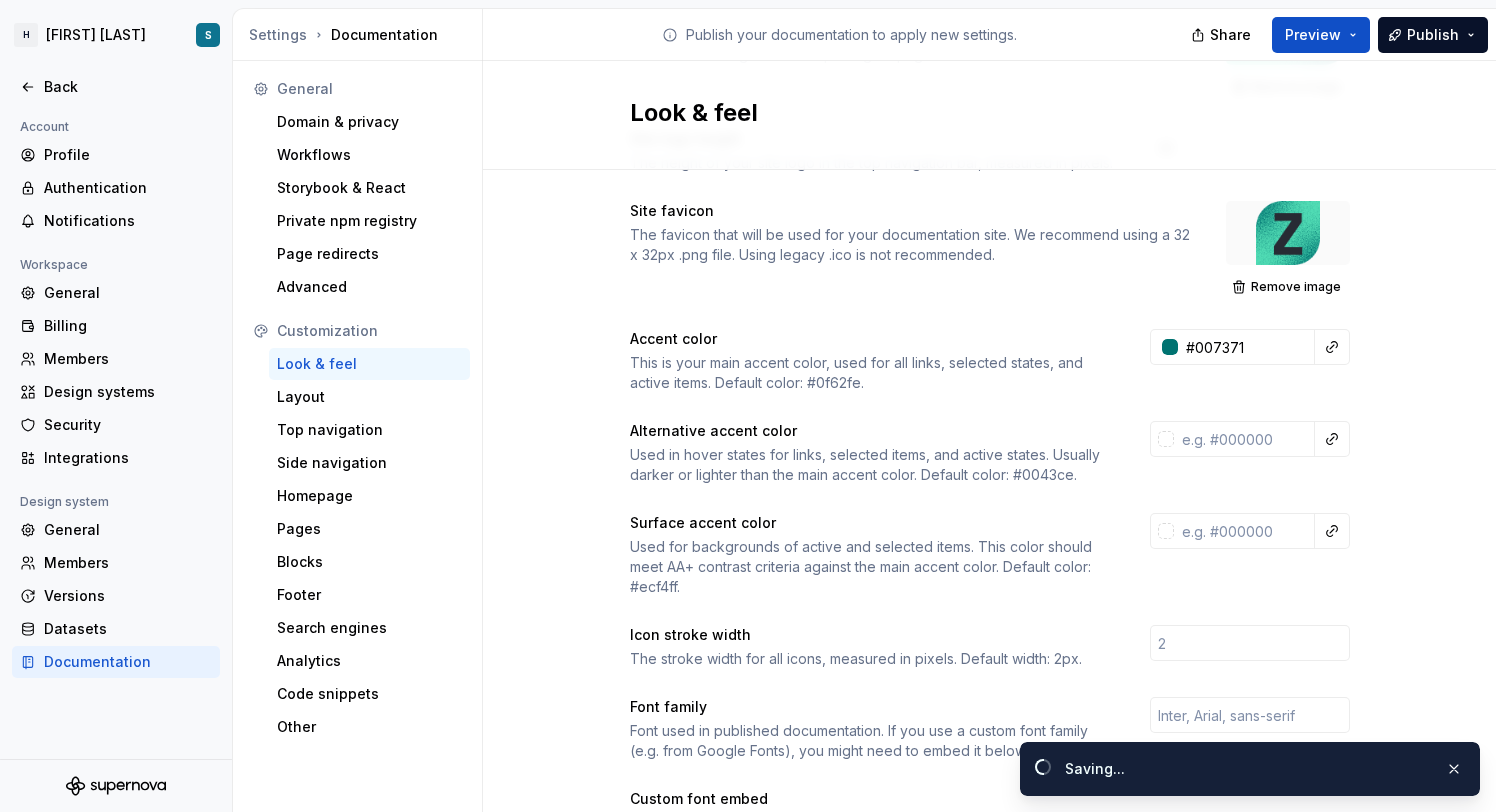 click on "Site logo A company logo that will be displayed on all pages on your documentation site. We recommend using a 200 x 30px .svg or .png file. Remove image Site logo height The height of your site logo in the top navigation bar, measured in pixels. 32 Site favicon The favicon that will be used for your documentation site. We recommend using a 32 x 32px .png file. Using legacy .ico is not recommended. Remove image Accent color This is your main accent color, used for all links, selected states, and active items. Default color: #0f62fe. #007371 Alternative accent color Used in hover states for links, selected items, and active states. Usually darker or lighter than the main accent color. Default color: #0043ce. Surface accent color Used for backgrounds of active and selected items. This color should meet AA+ contrast criteria against the main accent color. Default color: #ecf4ff. Icon stroke width The stroke width for all icons, measured in pixels. Default width: 2px. Font family Custom font embed 1 <link>" at bounding box center (990, 708) 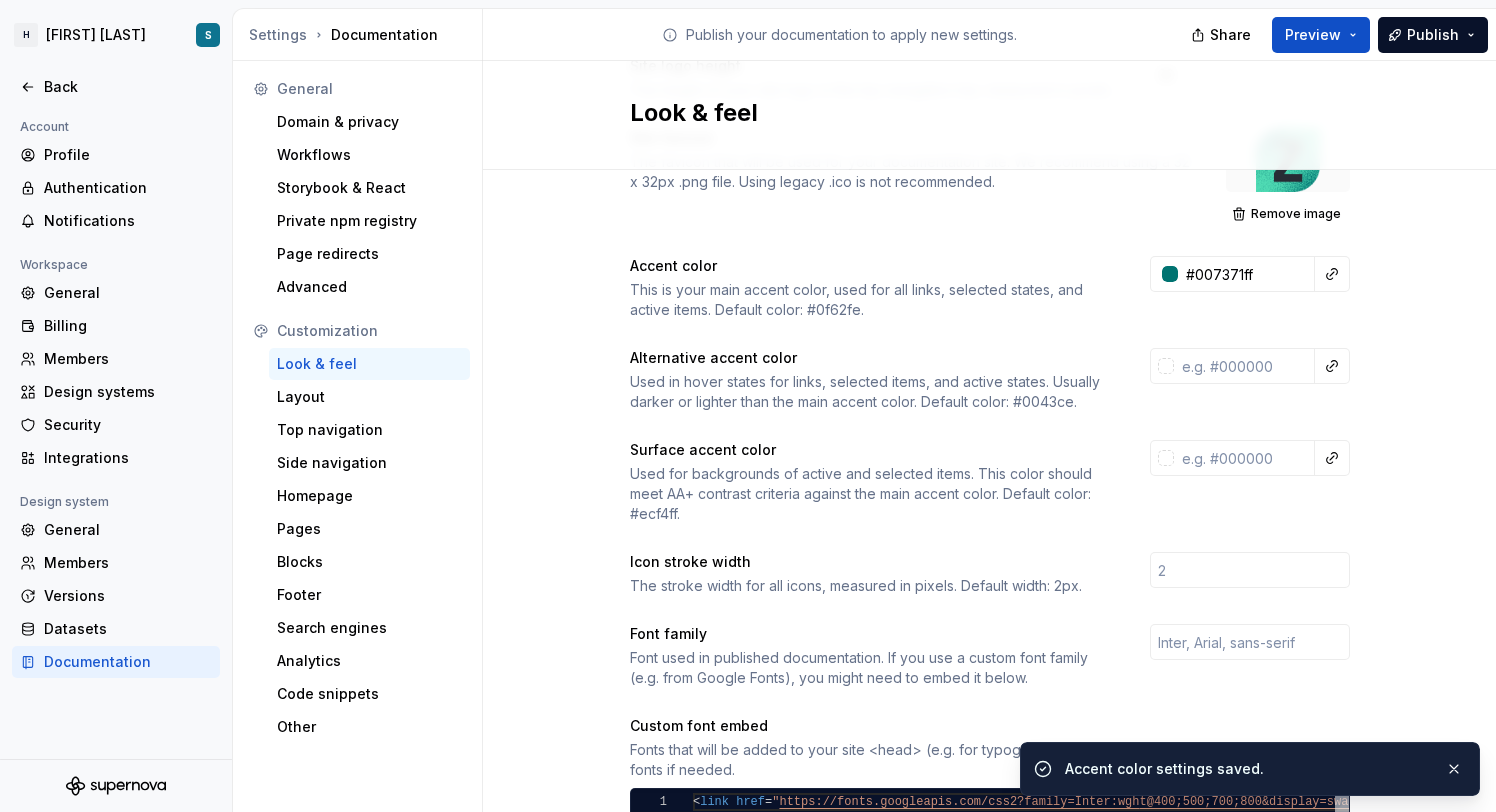 scroll, scrollTop: 279, scrollLeft: 0, axis: vertical 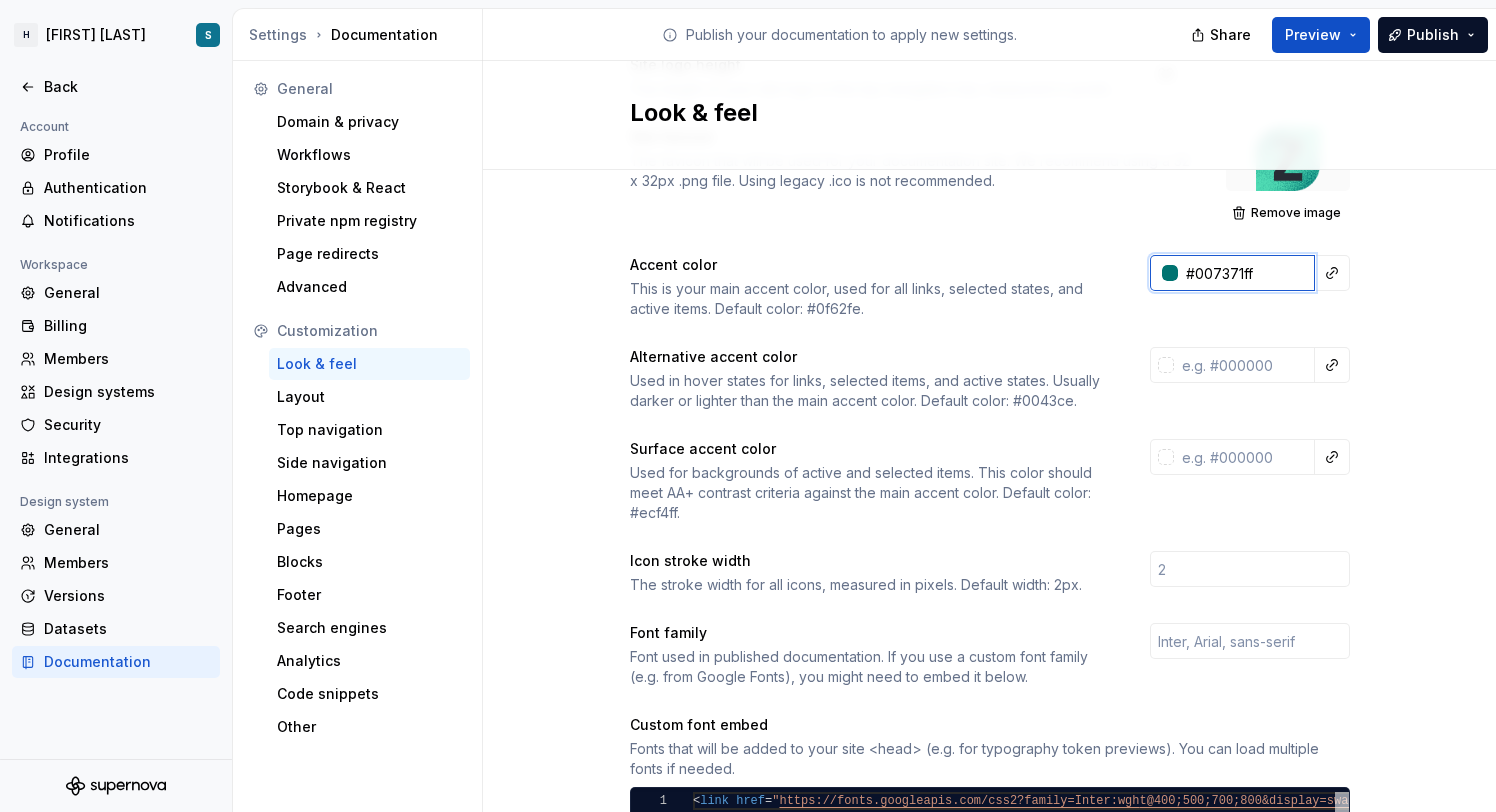 click on "#007371ff" at bounding box center (1246, 273) 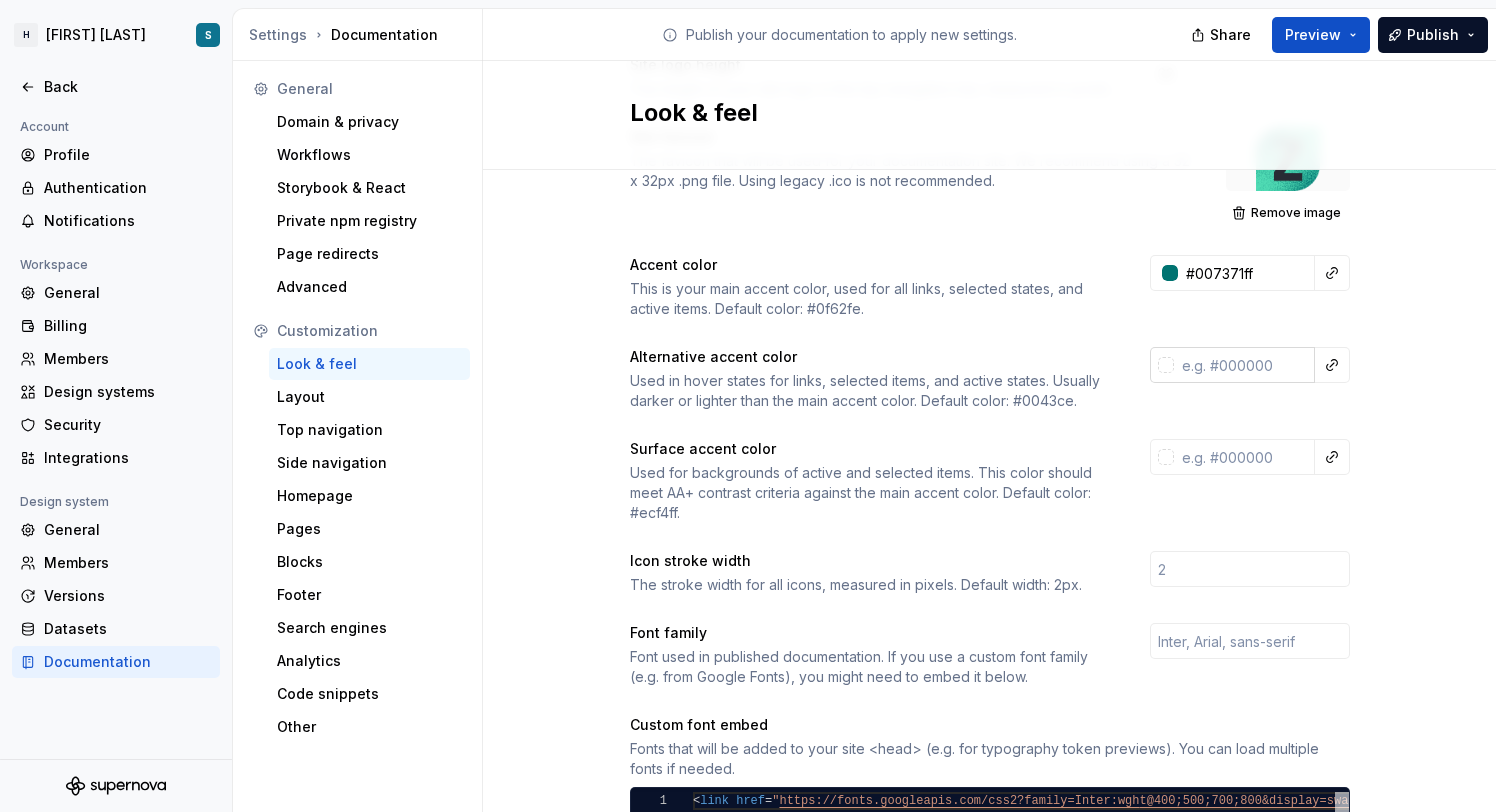 type on "#007371FF" 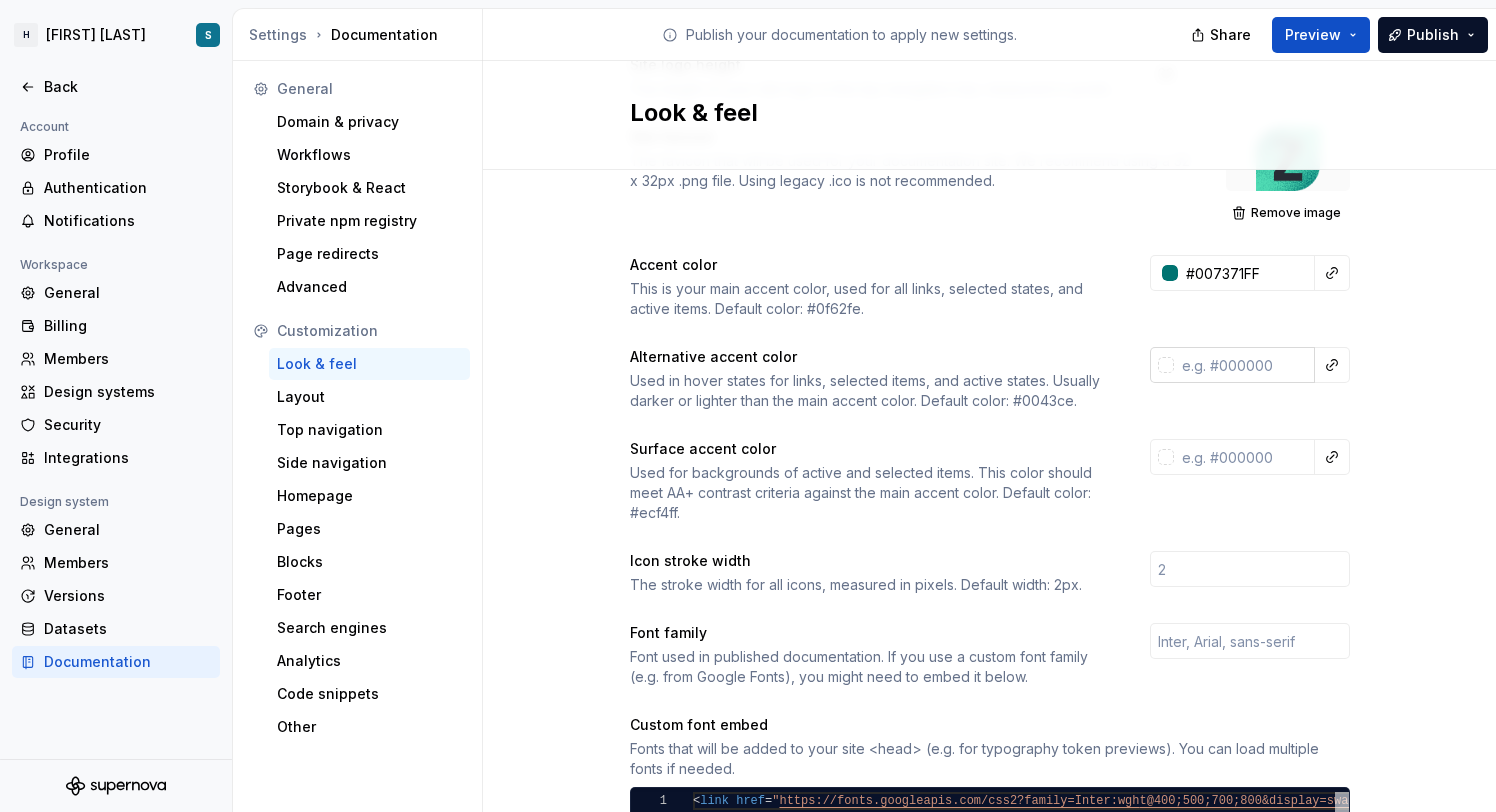 click at bounding box center (1244, 365) 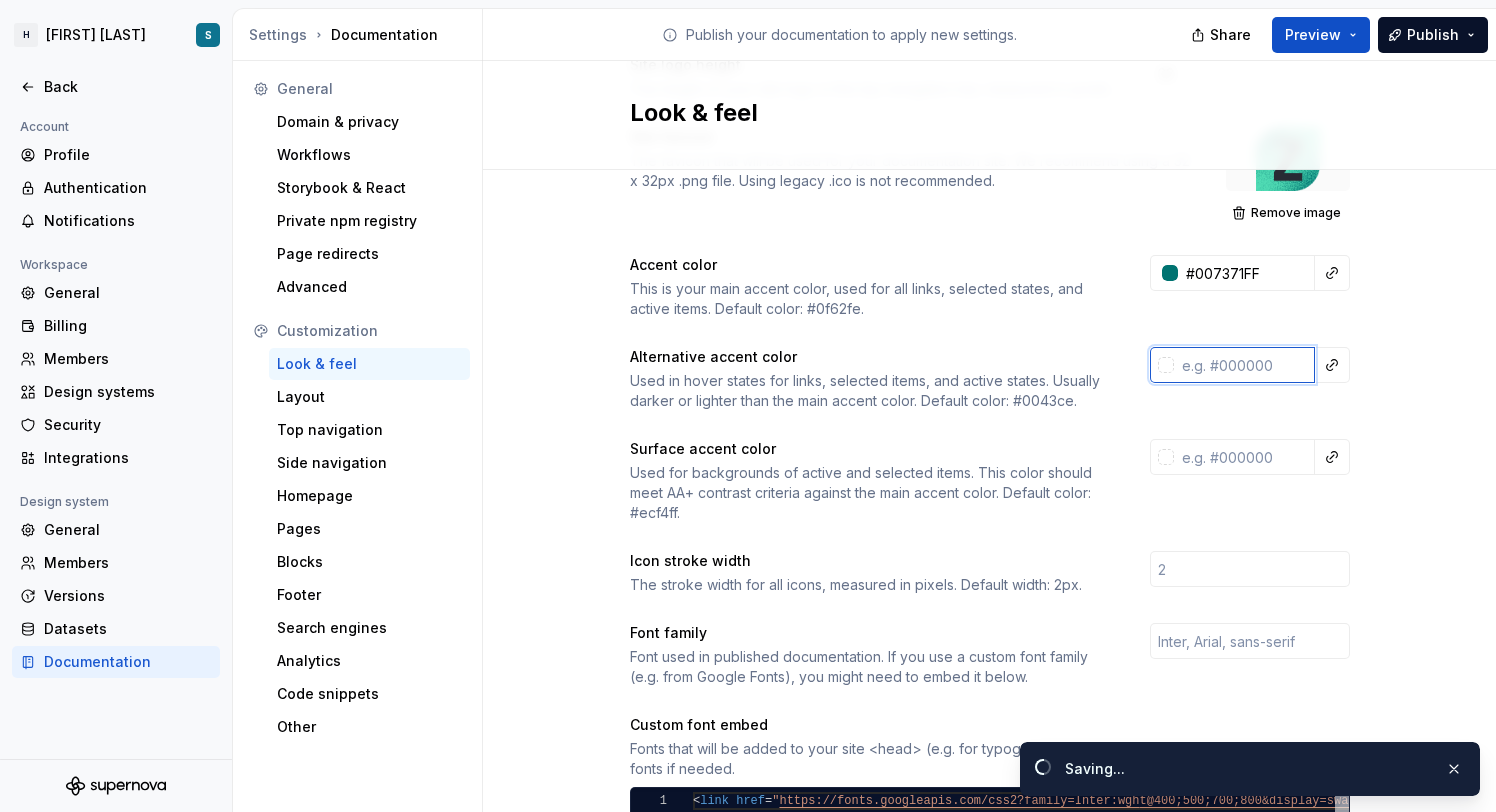 paste on "#007371ff" 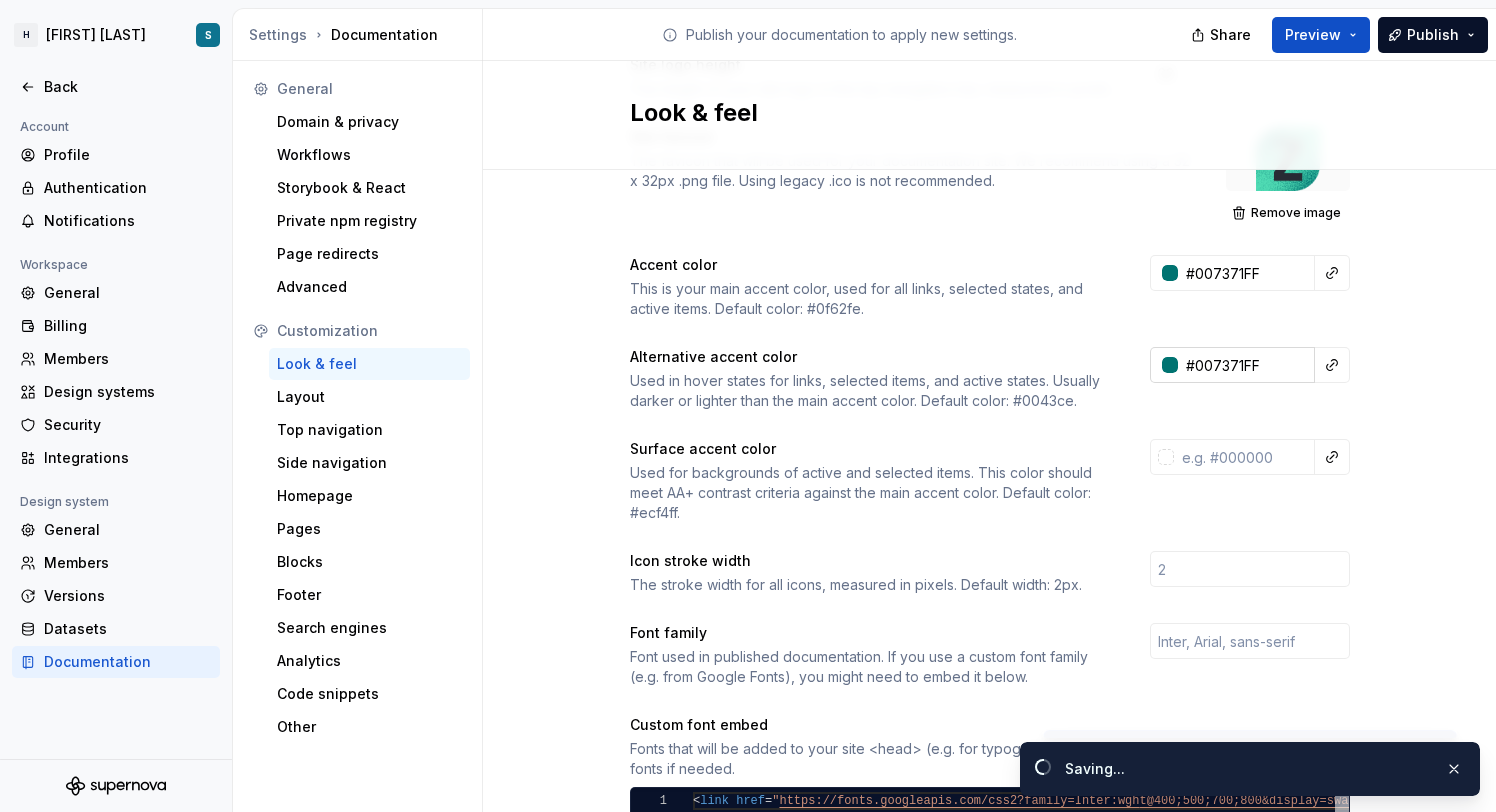click at bounding box center (1170, 365) 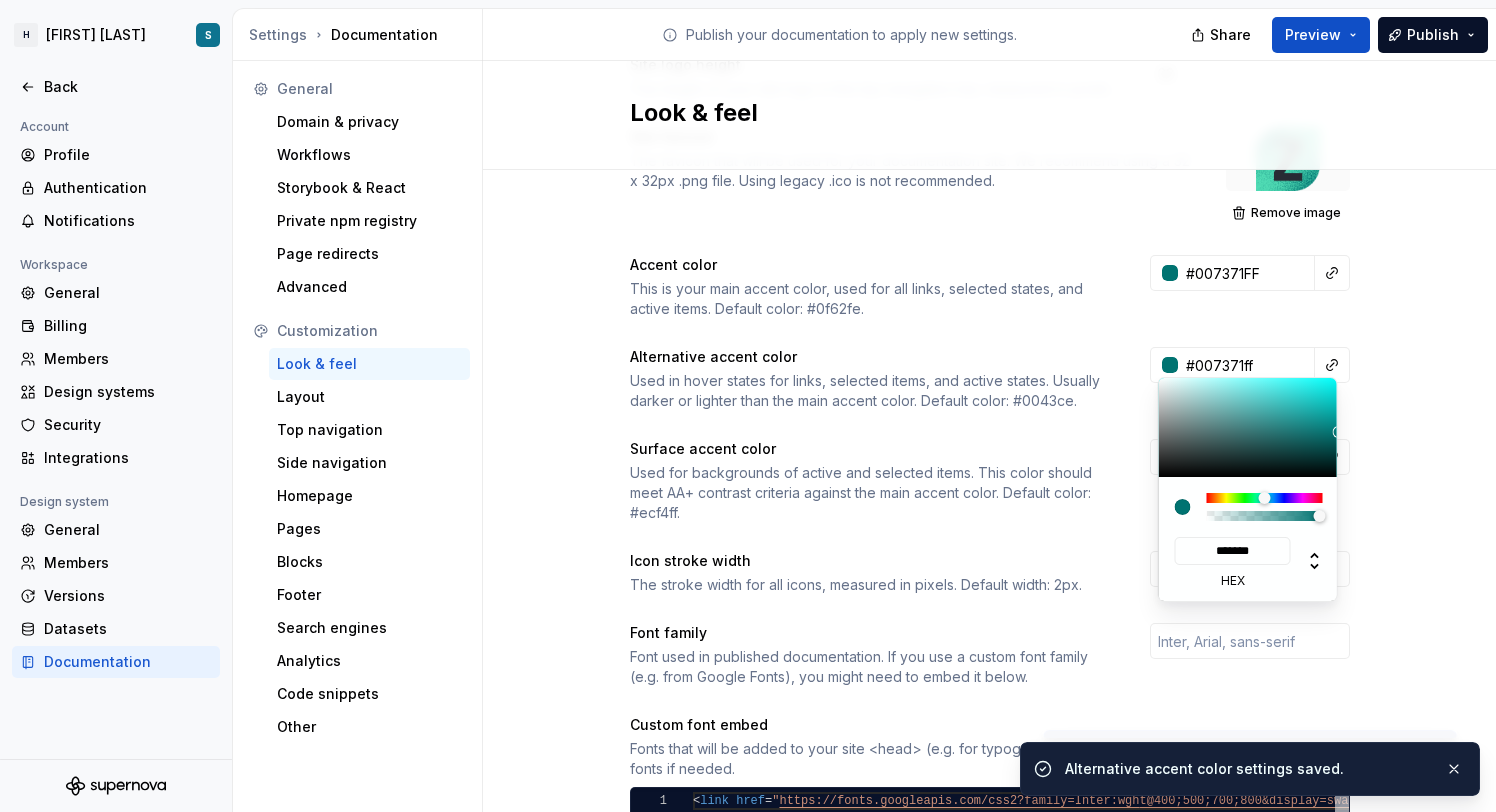 type on "#034644" 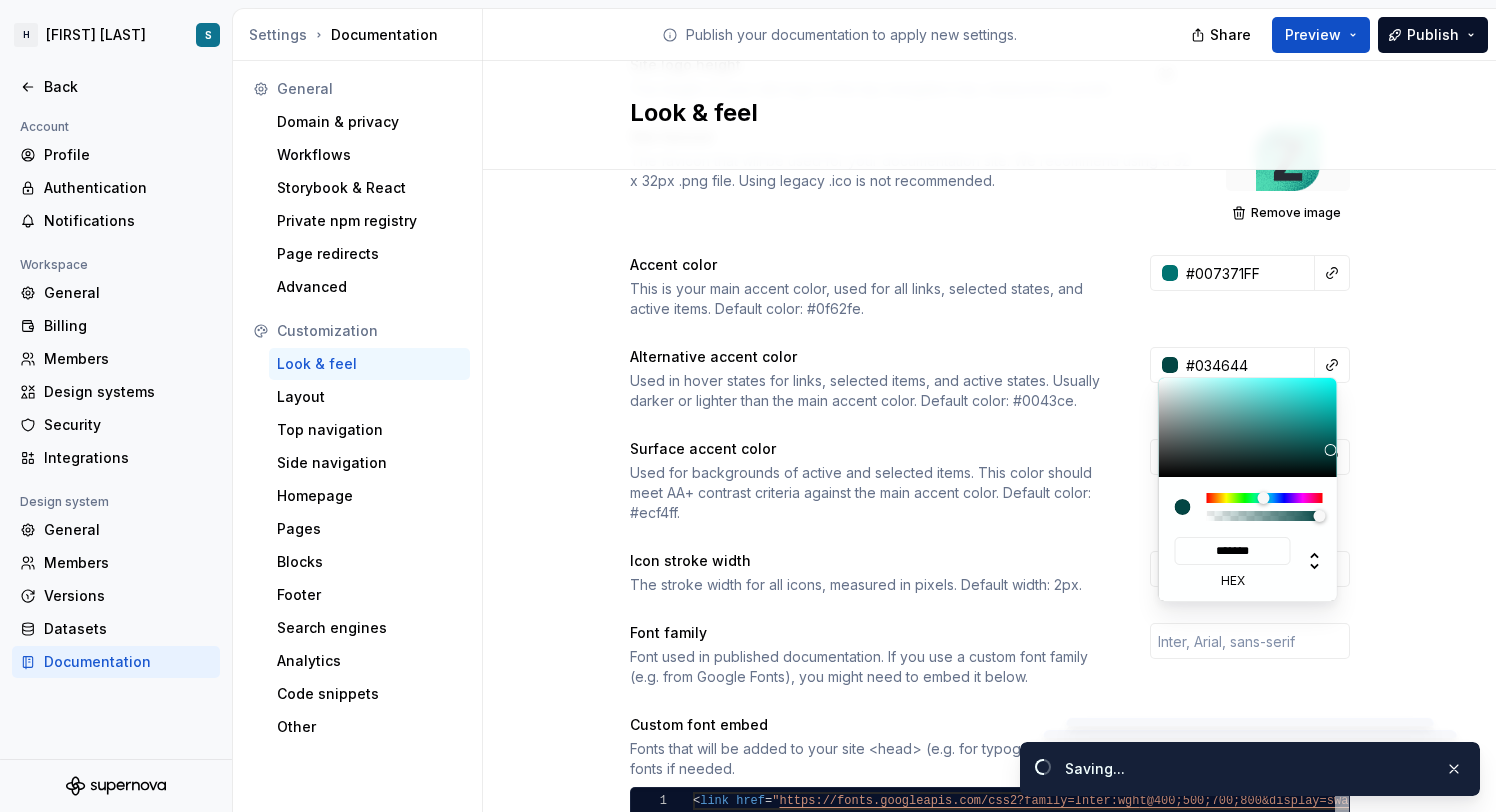 type on "#024B49" 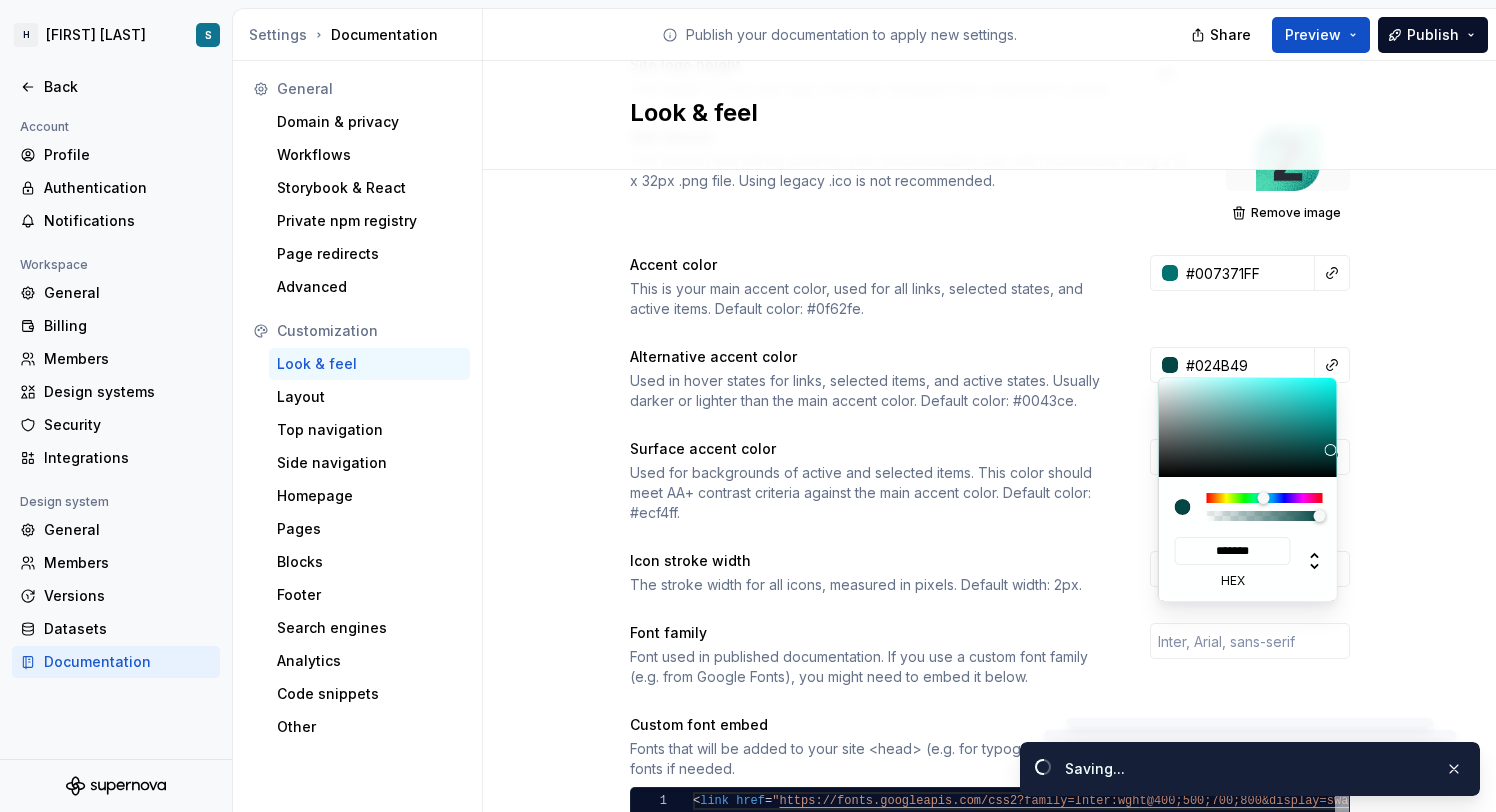 type on "#014B49" 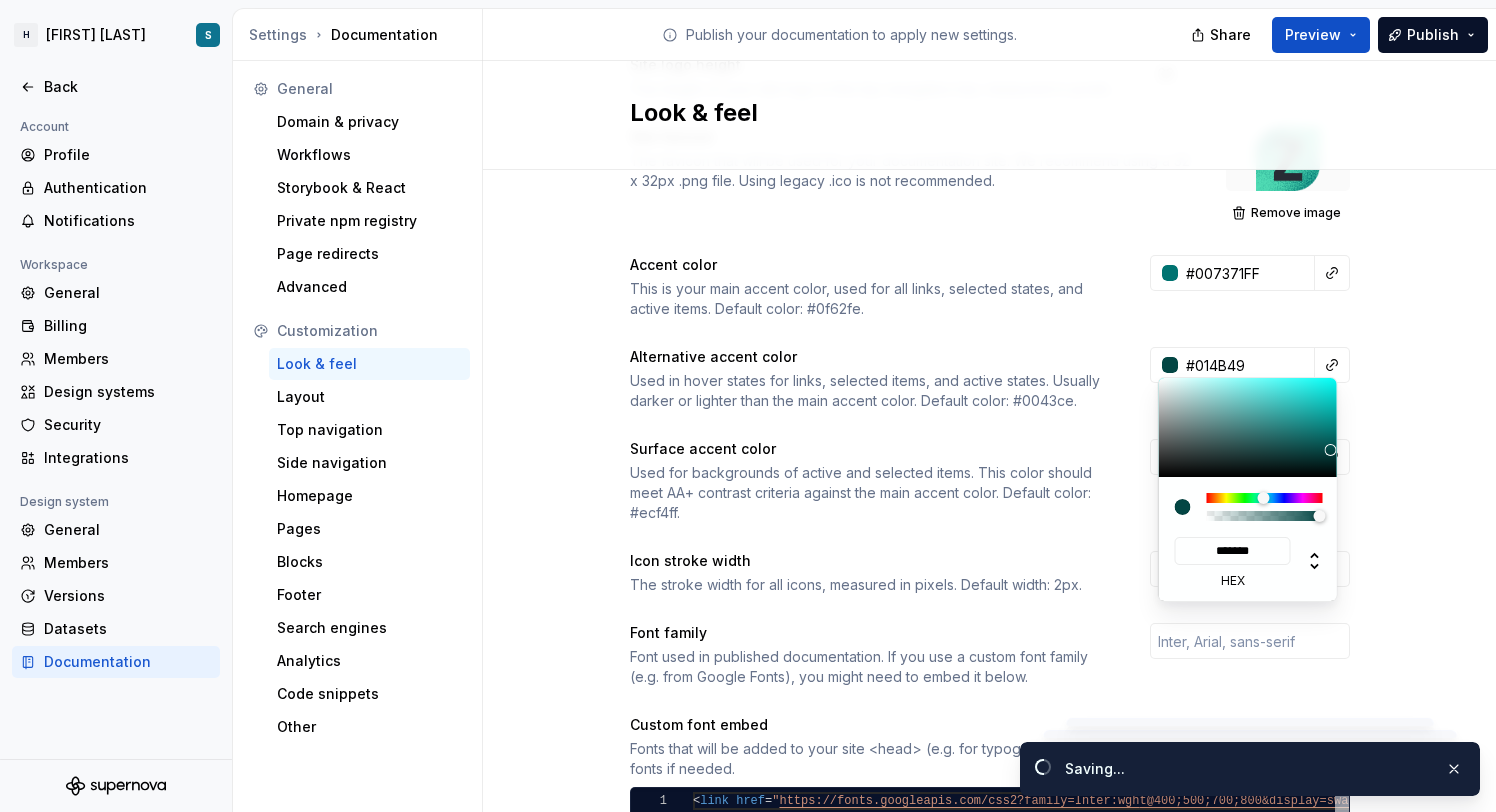 type on "#034644ff" 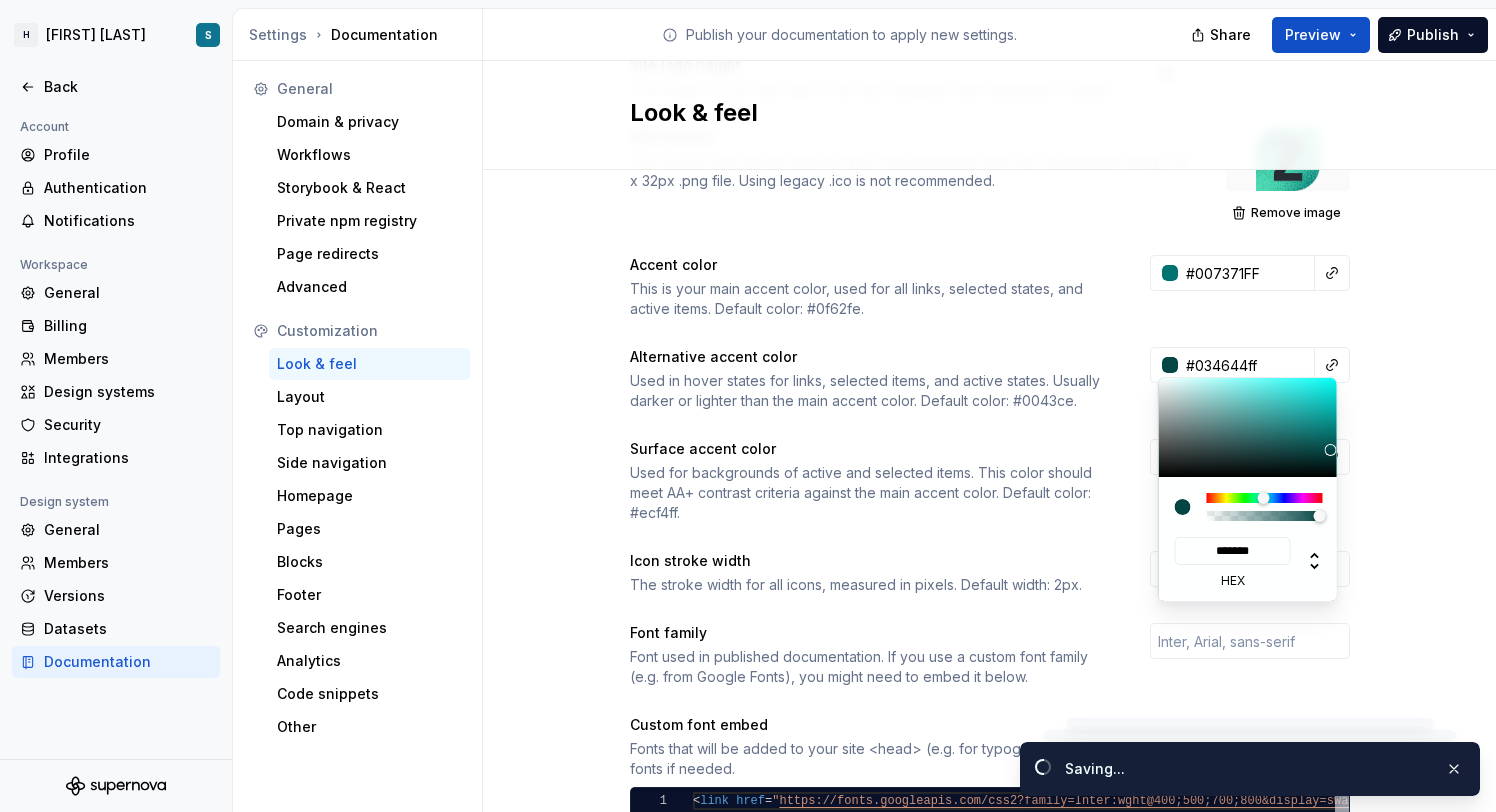 type on "#014B49" 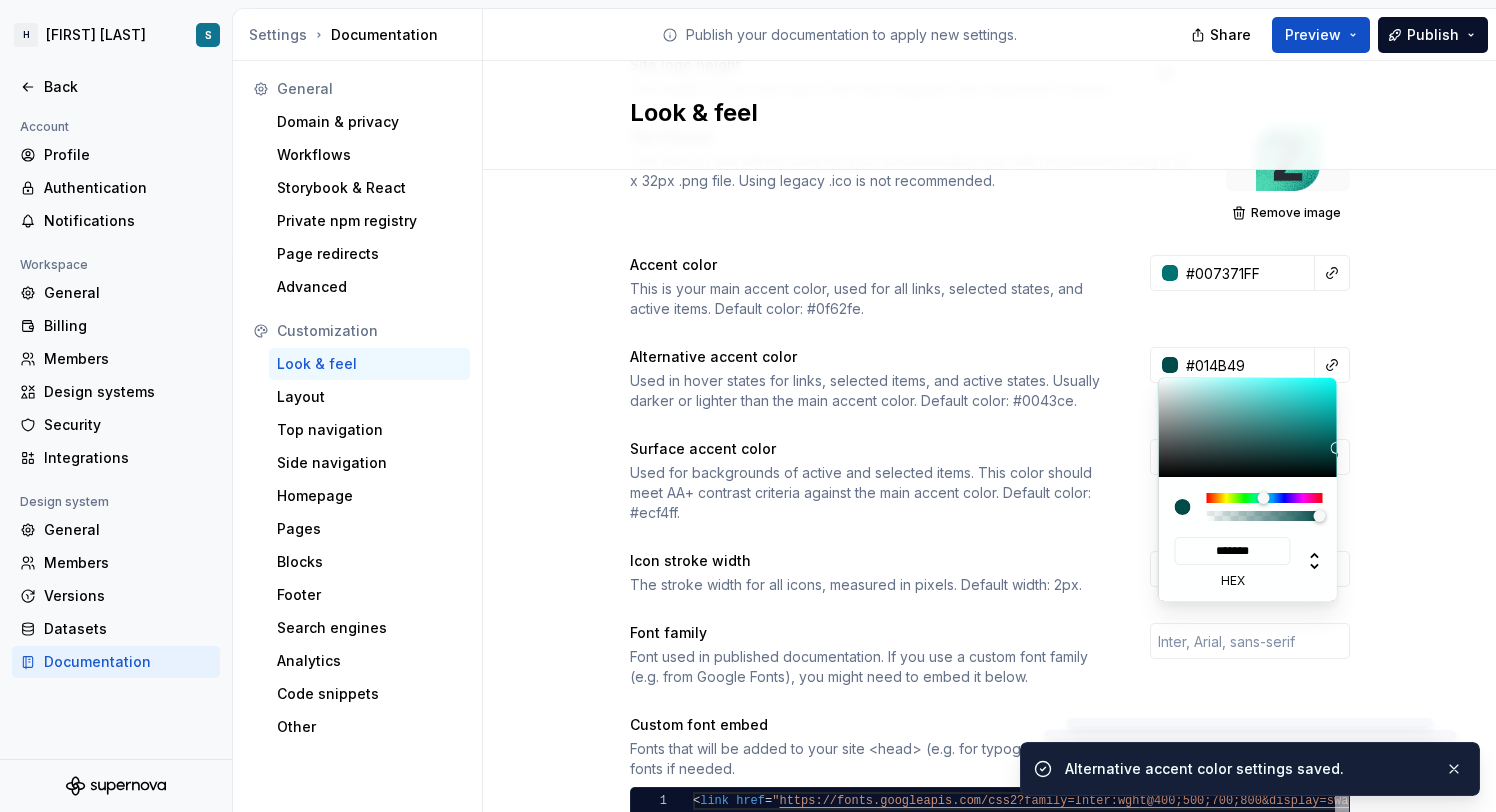 type on "#024D4B" 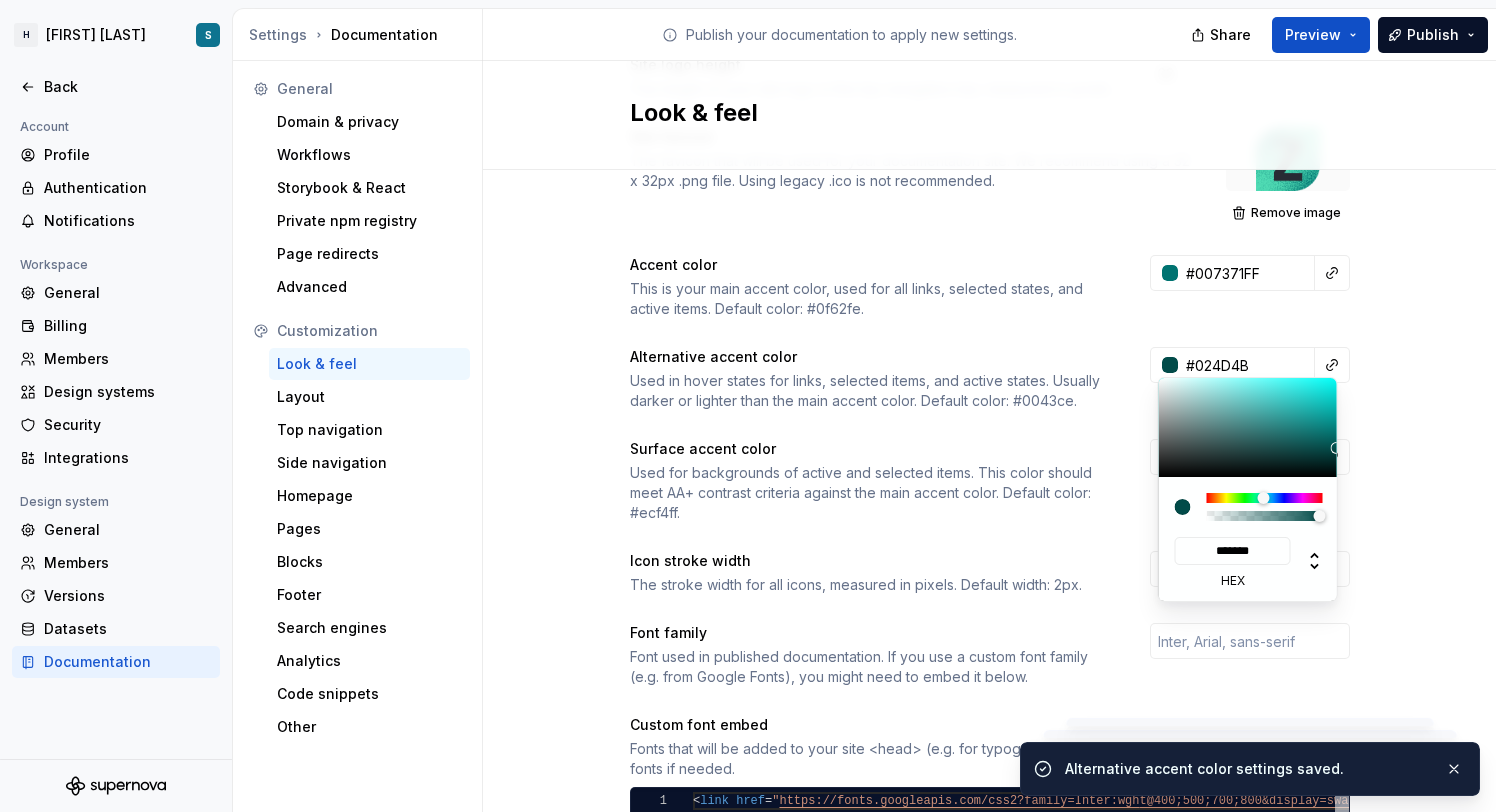 type on "#014D4B" 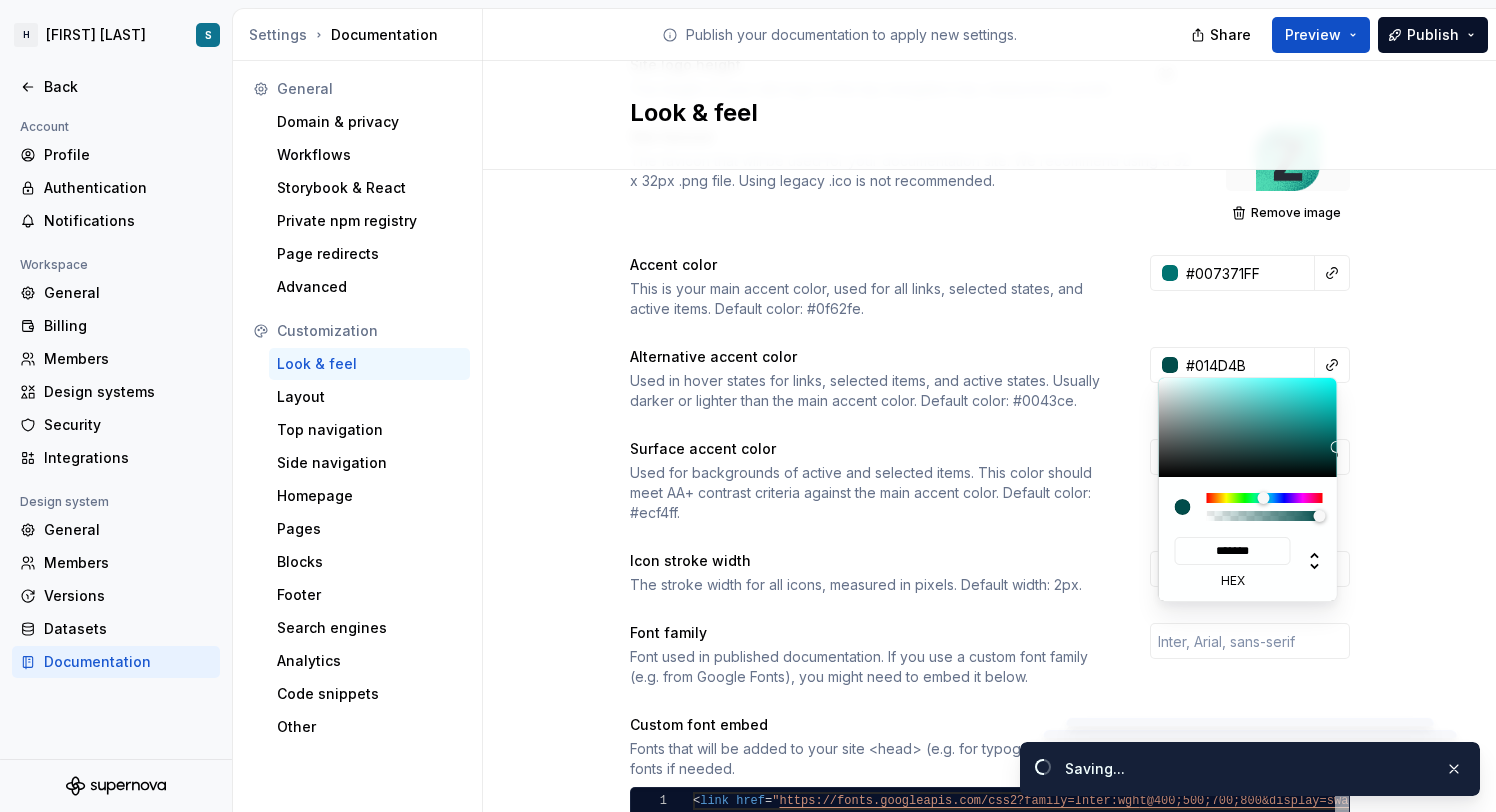 click at bounding box center (1249, 427) 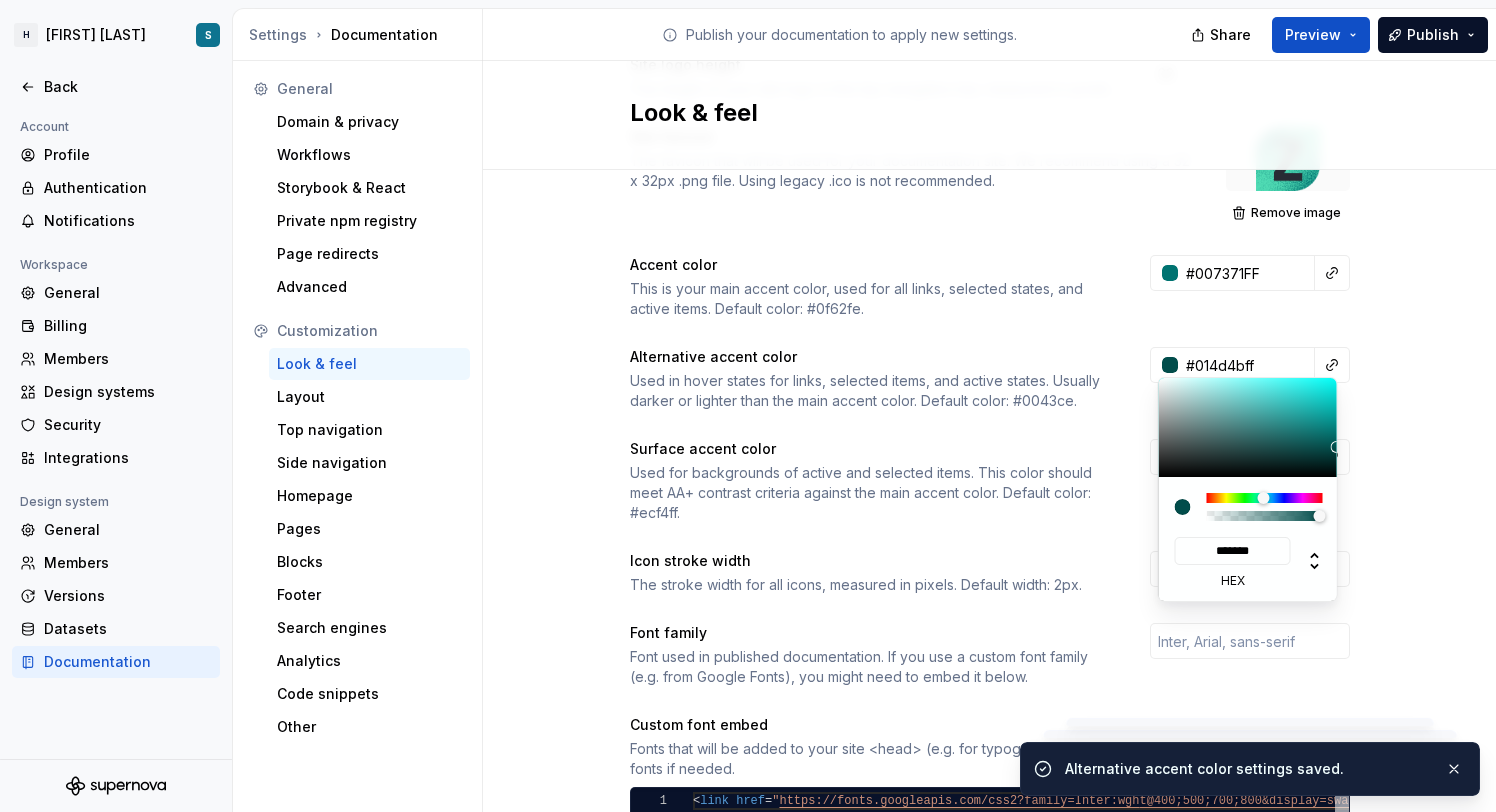 click on "H [FIRST] [LAST] Test S Back Account Profile Authentication Notifications Workspace General Billing Members Design systems Security Integrations Design system General Members Versions Datasets Documentation Settings Documentation Publish your documentation to apply new settings. Share Preview Publish General Domain & privacy Workflows Storybook & React Private npm registry Page redirects Advanced Customization Look & feel Layout Top navigation Side navigation Homepage Pages Blocks Footer Search engines Analytics Code snippets Other Look & feel Site logo A company logo that will be displayed on all pages on your documentation site. We recommend using a 200 x 30px .svg or .png file. Remove image Site logo height The height of your site logo in the top navigation bar, measured in pixels. 32 Site favicon The favicon that will be used for your documentation site. We recommend using a 32 x 32px .png file. Using legacy .ico is not recommended. Remove image Accent color #007371FF Alternative accent color #014d4bff 1 <" at bounding box center [748, 406] 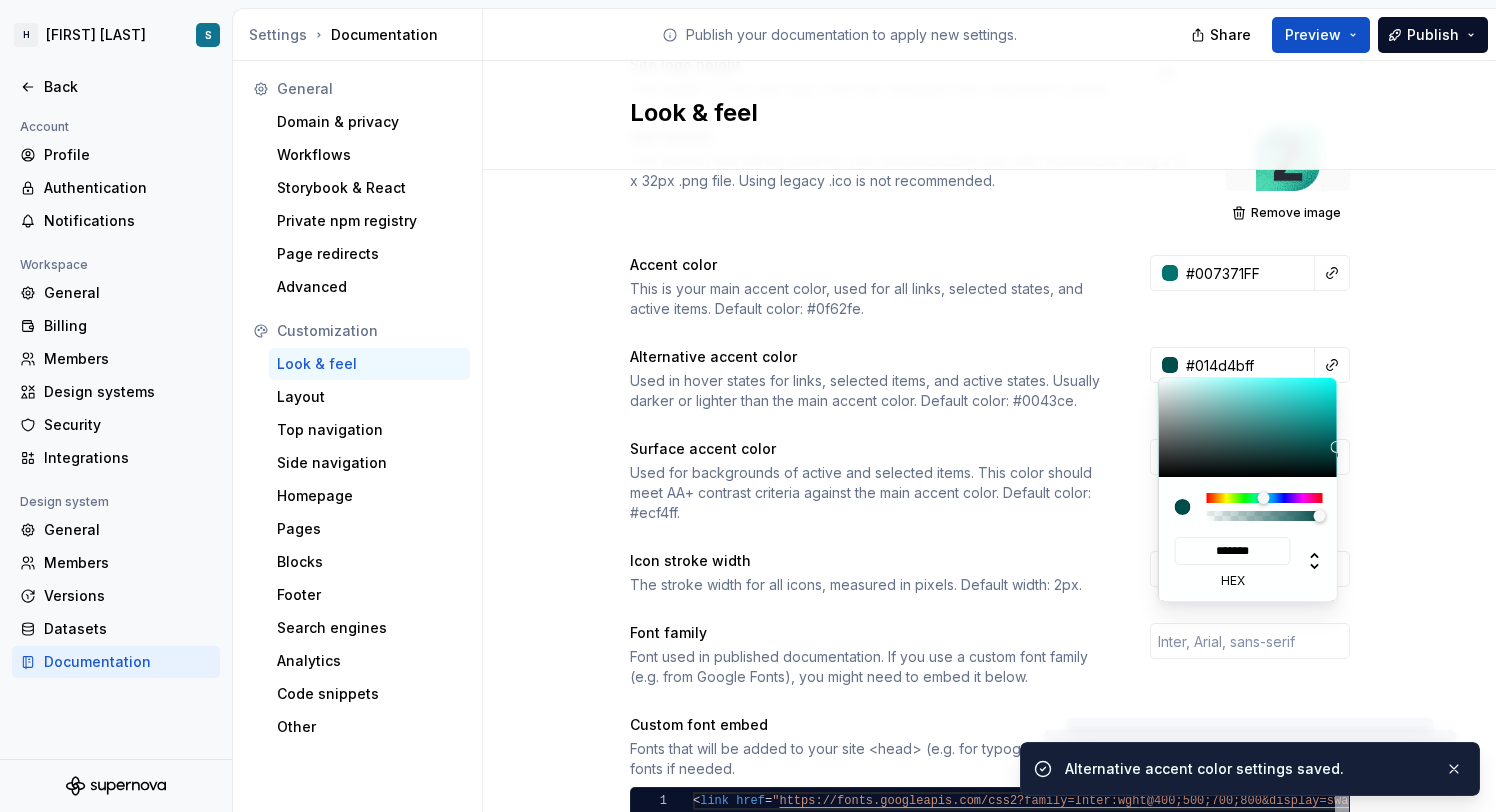 click on "H [FIRST] [LAST] Test S Back Account Profile Authentication Notifications Workspace General Billing Members Design systems Security Integrations Design system General Members Versions Datasets Documentation Settings Documentation Publish your documentation to apply new settings. Share Preview Publish General Domain & privacy Workflows Storybook & React Private npm registry Page redirects Advanced Customization Look & feel Layout Top navigation Side navigation Homepage Pages Blocks Footer Search engines Analytics Code snippets Other Look & feel Site logo A company logo that will be displayed on all pages on your documentation site. We recommend using a 200 x 30px .svg or .png file. Remove image Site logo height The height of your site logo in the top navigation bar, measured in pixels. 32 Site favicon The favicon that will be used for your documentation site. We recommend using a 32 x 32px .png file. Using legacy .ico is not recommended. Remove image Accent color #007371FF Alternative accent color #014d4bff 1 <" at bounding box center (748, 406) 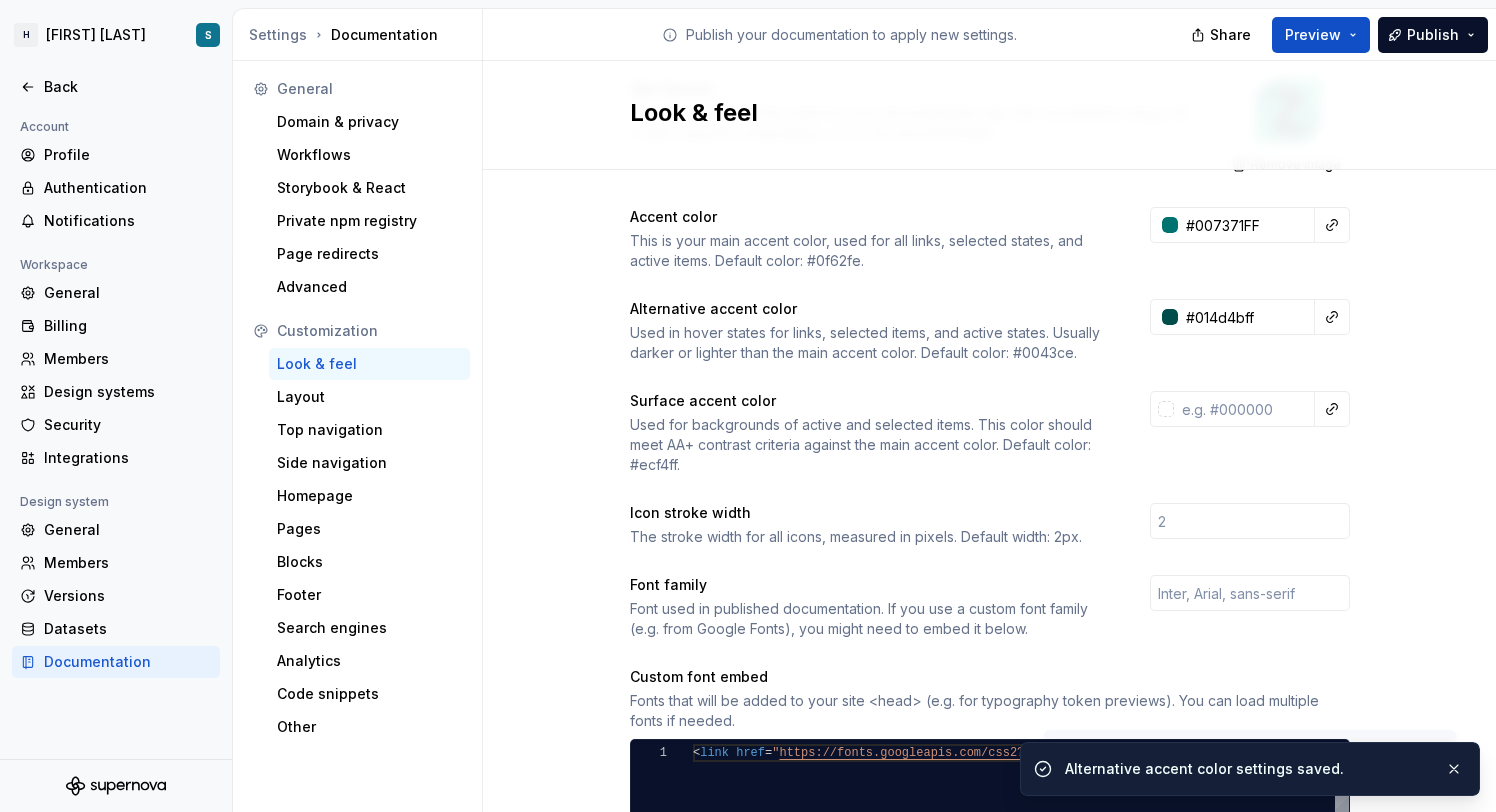 scroll, scrollTop: 354, scrollLeft: 0, axis: vertical 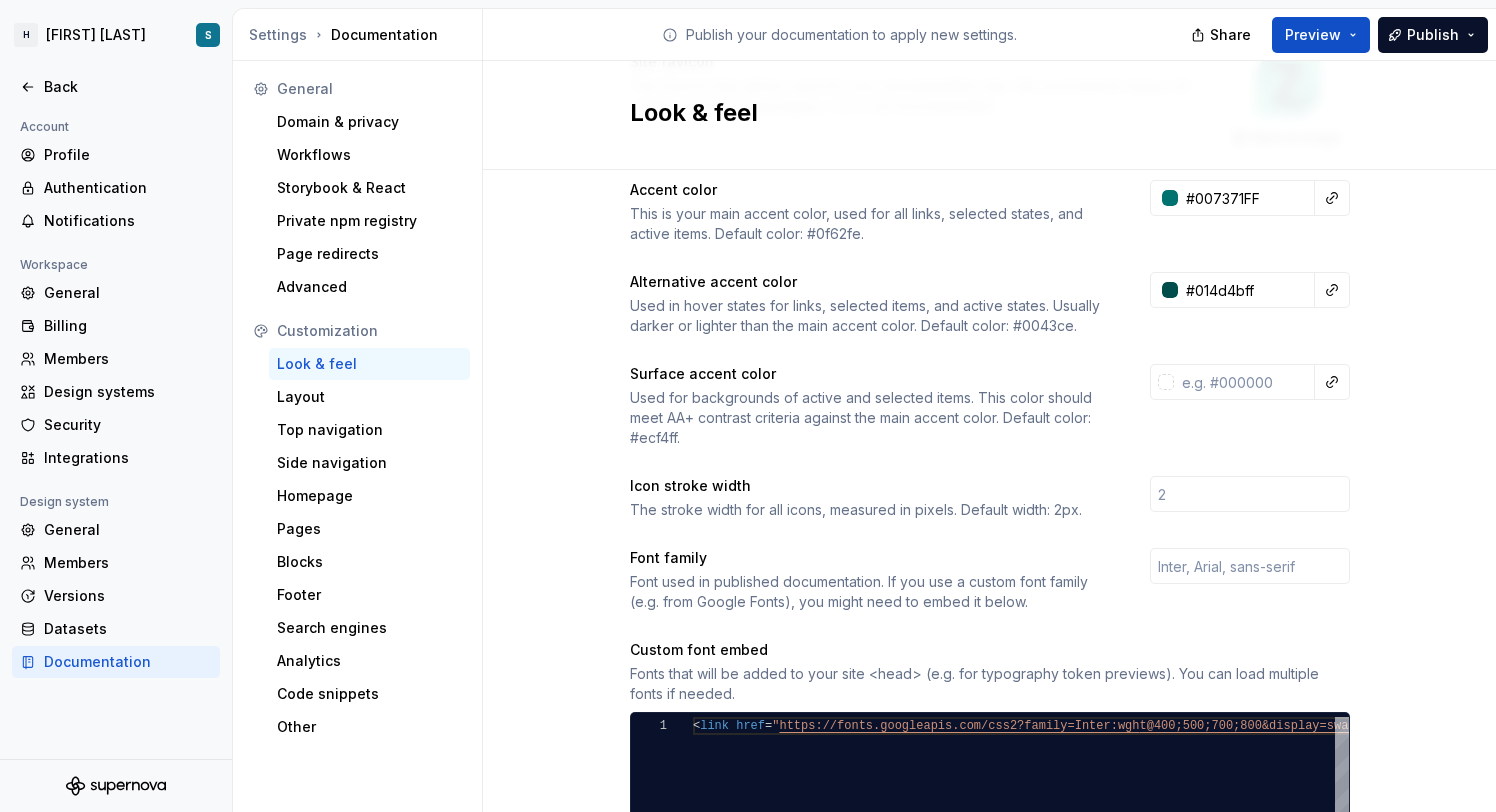 click on "Used for backgrounds of active and selected items. This color should meet AA+ contrast criteria against the main accent color. Default color: #ecf4ff." at bounding box center (872, 418) 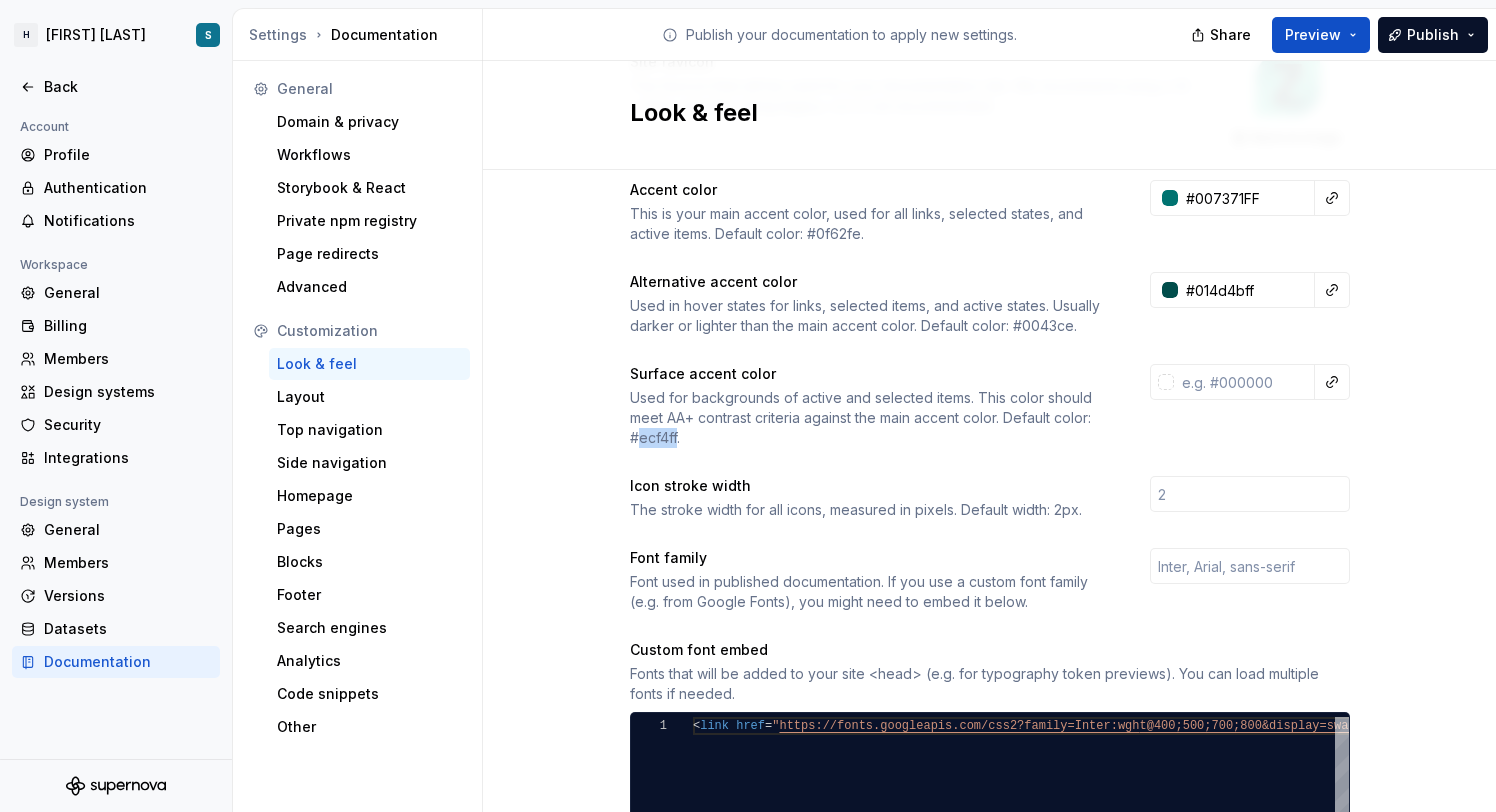 click on "Used for backgrounds of active and selected items. This color should meet AA+ contrast criteria against the main accent color. Default color: #ecf4ff." at bounding box center (872, 418) 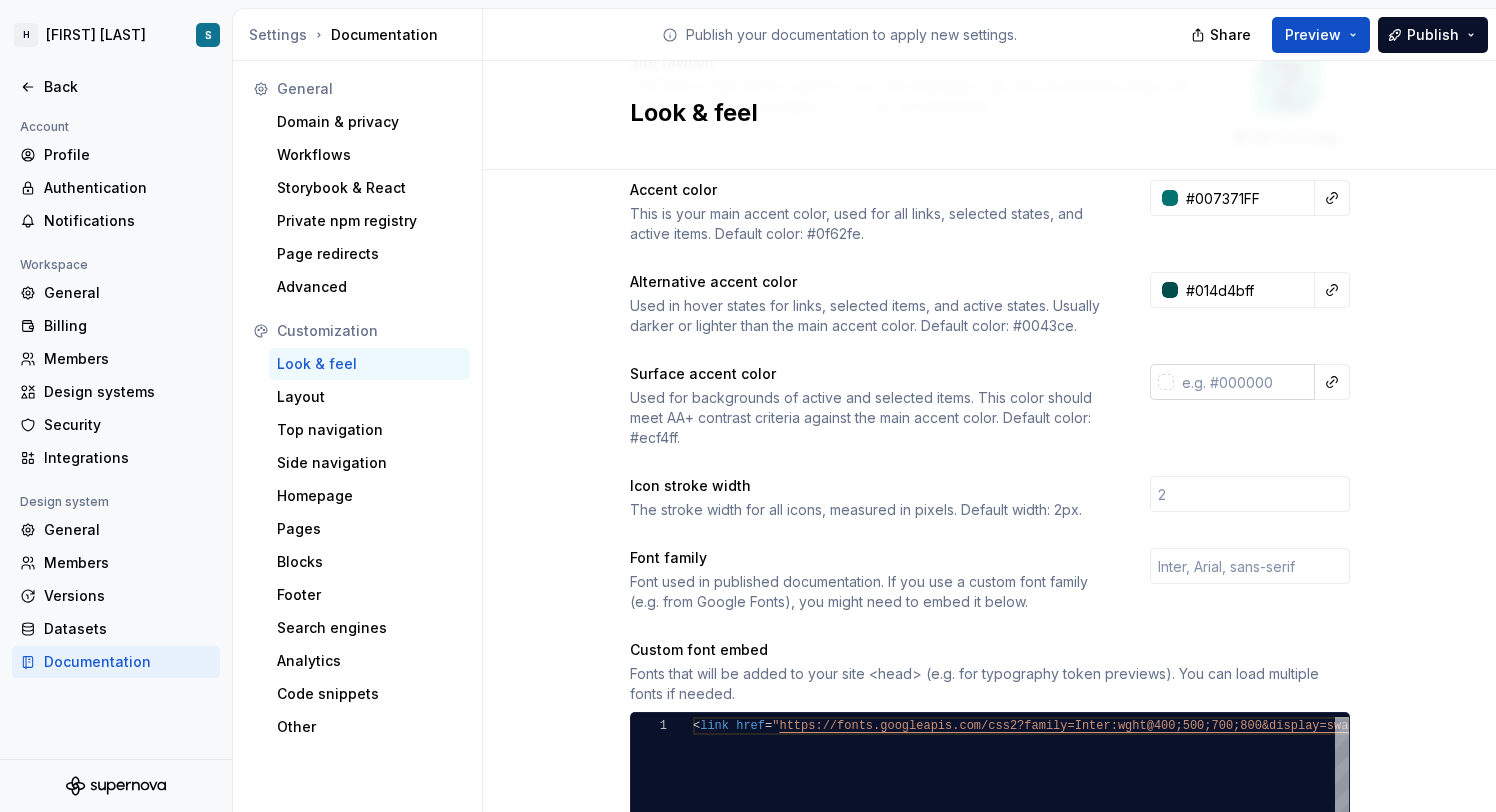 click at bounding box center [1244, 382] 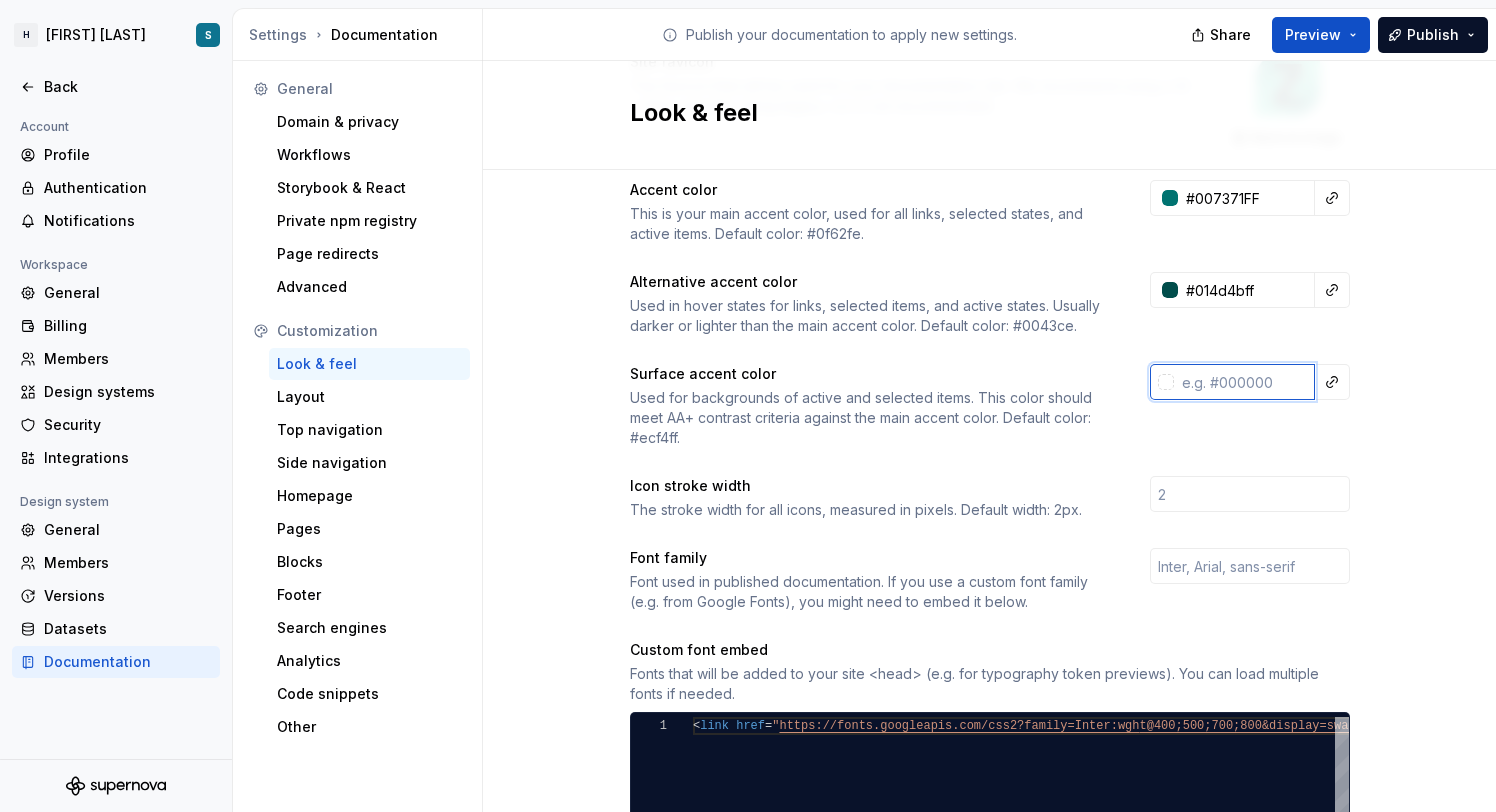paste on "ecf4ff" 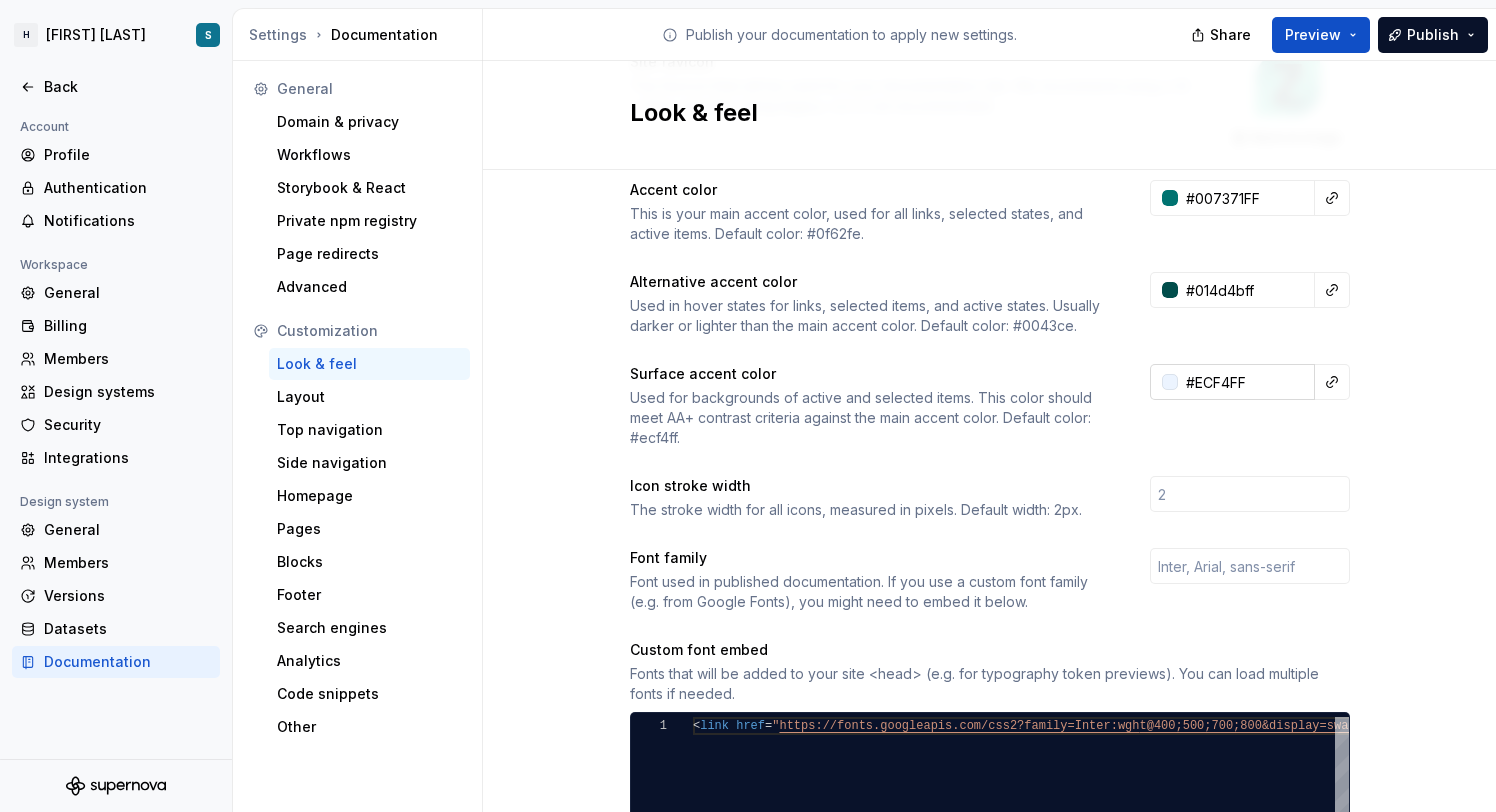 click at bounding box center [1170, 382] 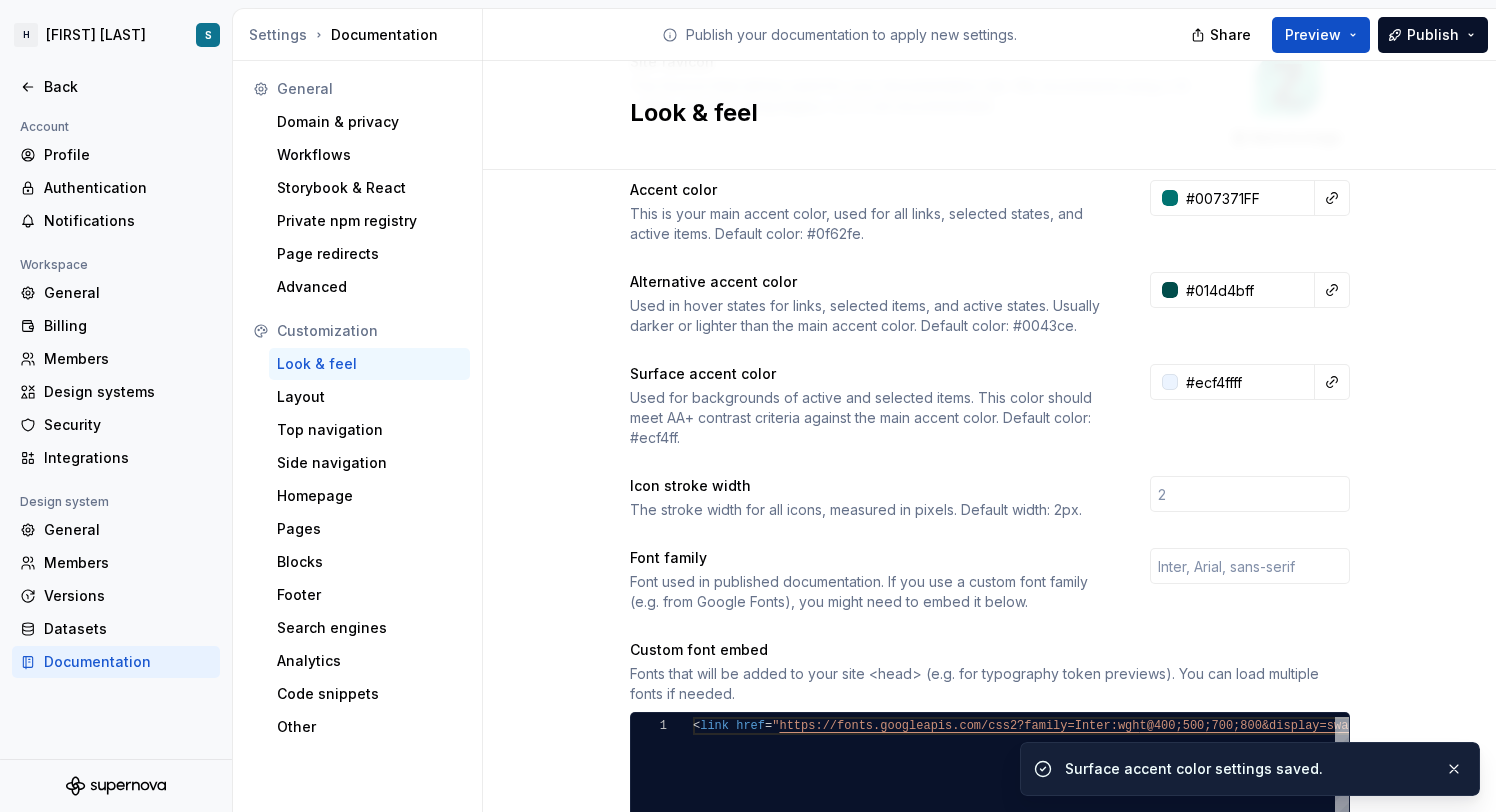 click on "H [FIRST] [LAST] Test S Back Account Profile Authentication Notifications Workspace General Billing Members Design systems Security Integrations Design system General Members Versions Datasets Documentation Settings Documentation Publish your documentation to apply new settings. Share Preview Publish General Domain & privacy Workflows Storybook & React Private npm registry Page redirects Advanced Customization Look & feel Layout Top navigation Side navigation Homepage Pages Blocks Footer Search engines Analytics Code snippets Other Look & feel Site logo A company logo that will be displayed on all pages on your documentation site. We recommend using a 200 x 30px .svg or .png file. Remove image Site logo height The height of your site logo in the top navigation bar, measured in pixels. 32 Site favicon The favicon that will be used for your documentation site. We recommend using a 32 x 32px .png file. Using legacy .ico is not recommended. Remove image Accent color #007371FF Alternative accent color #014d4bff 1 <" at bounding box center [748, 406] 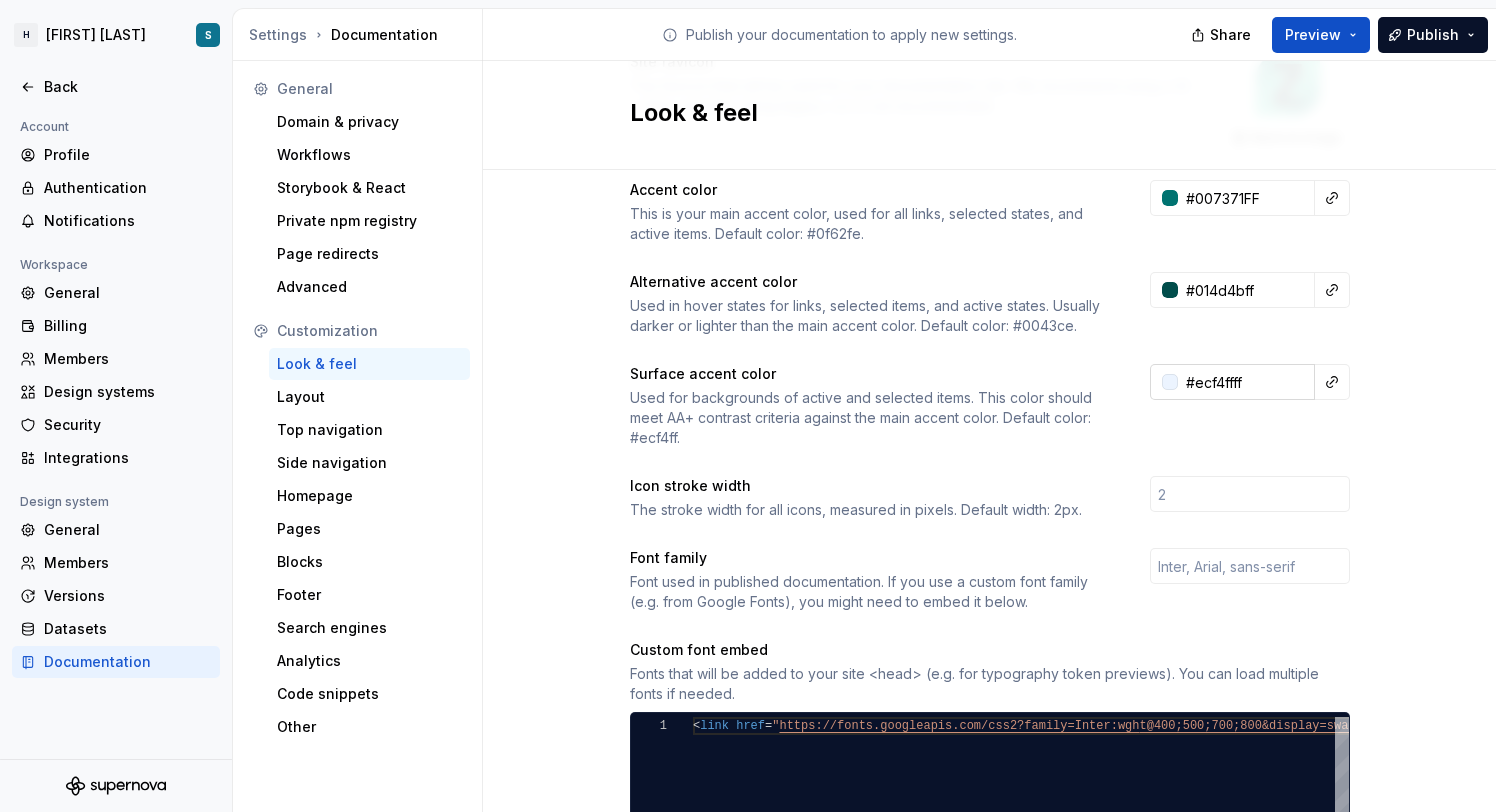 click on "#ecf4ffff" at bounding box center (1246, 382) 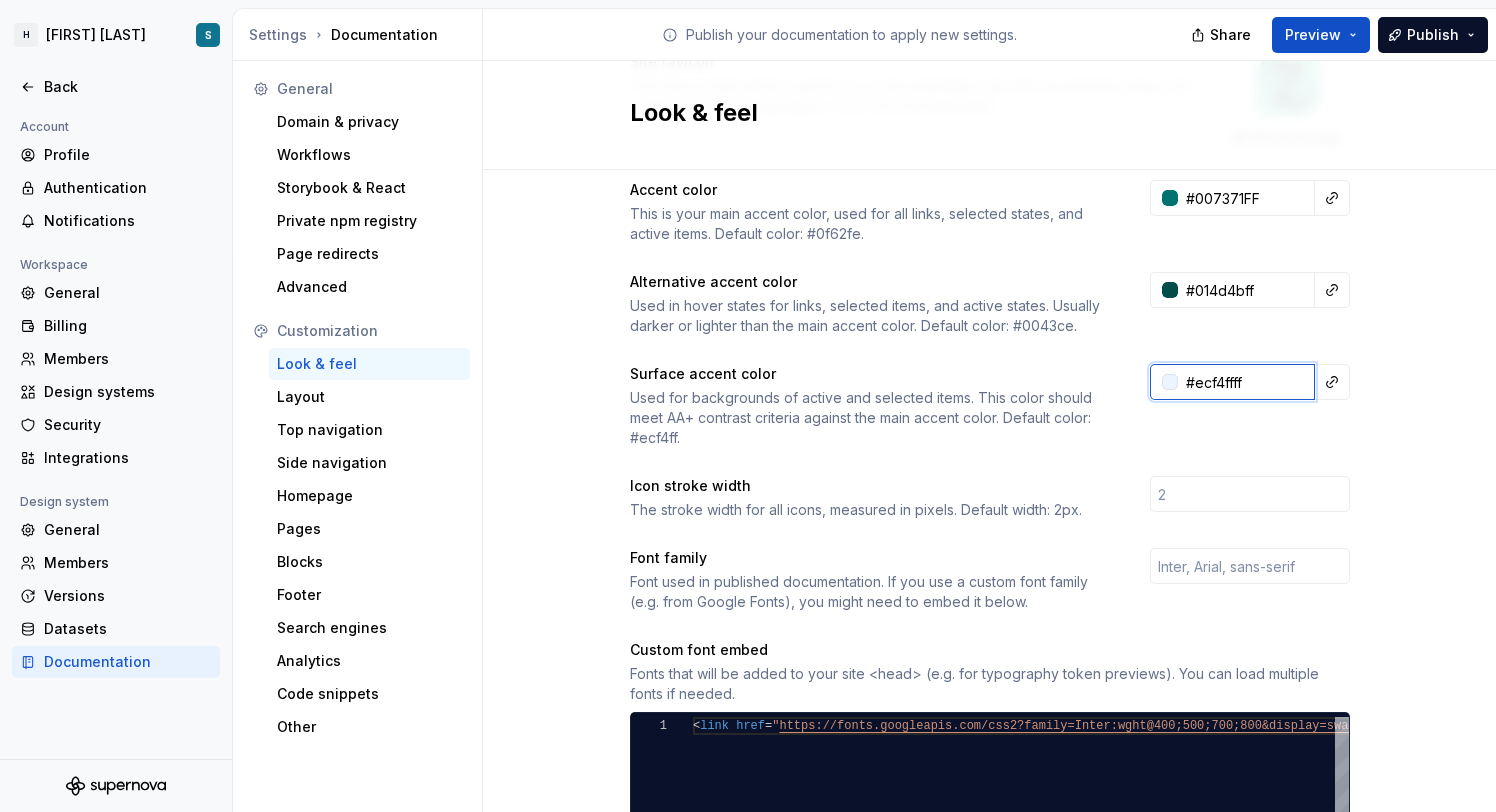 paste on "51DDB5" 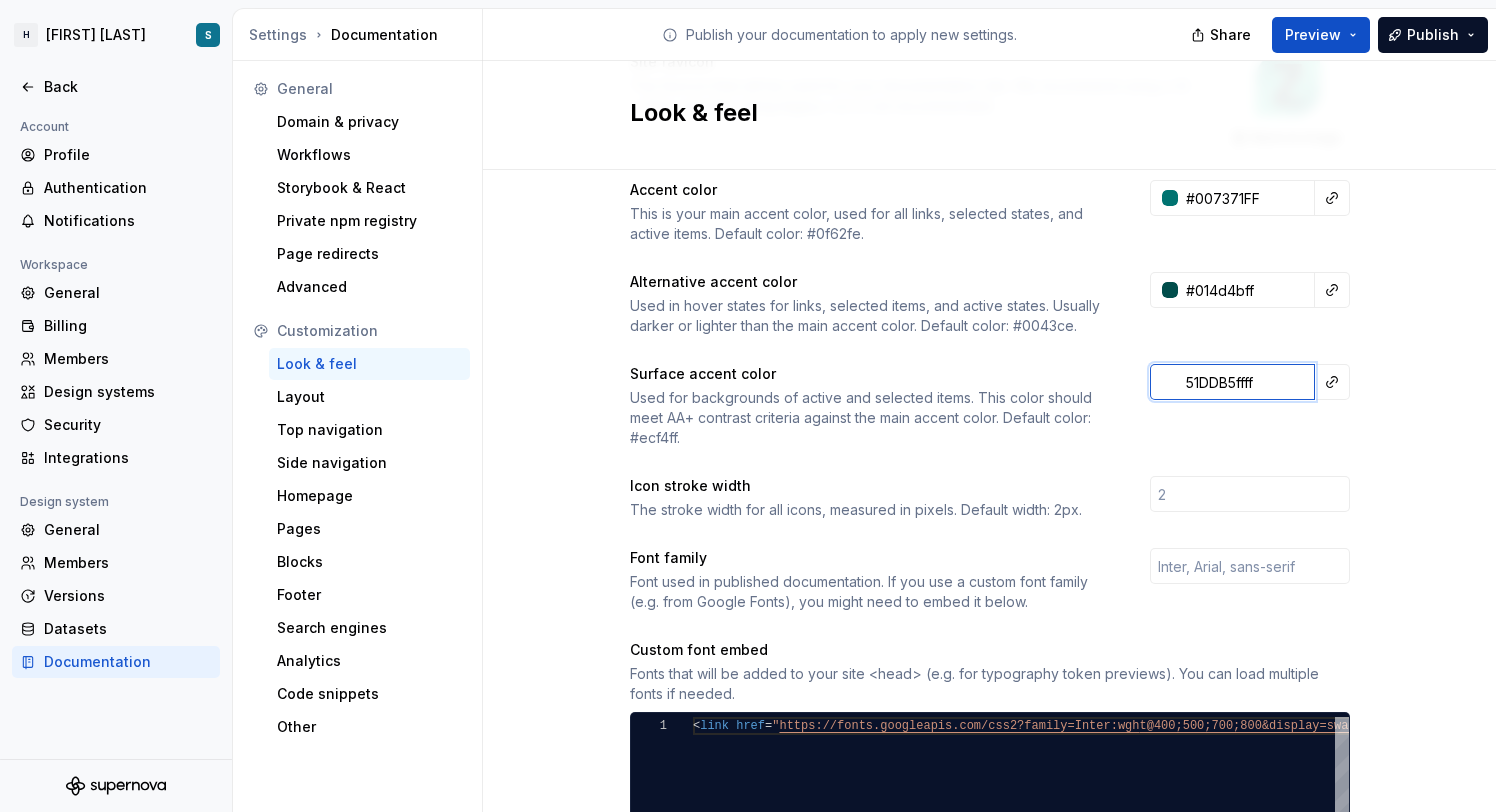 click on "51DDB5ffff" at bounding box center [1246, 382] 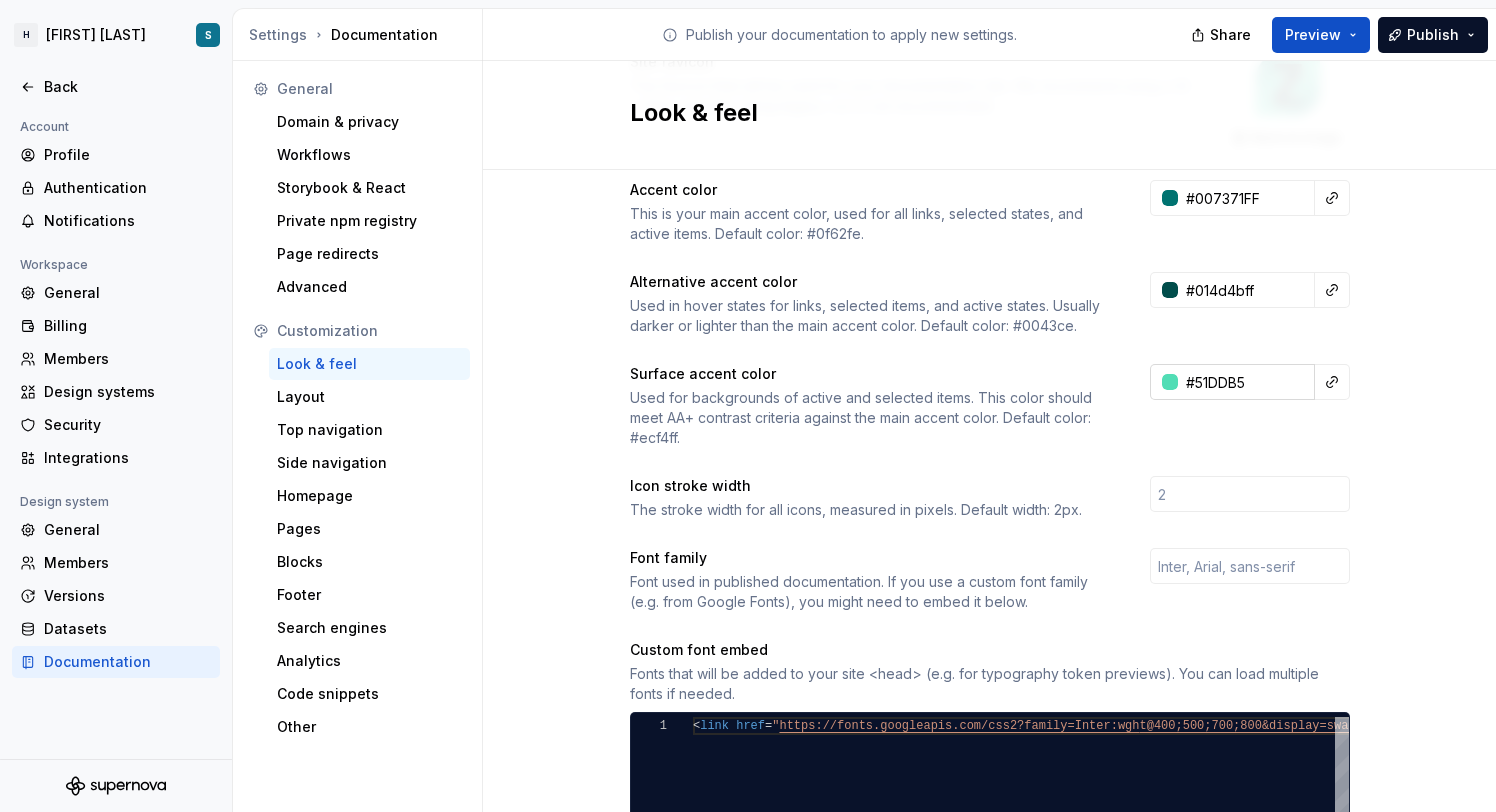 click at bounding box center (1170, 382) 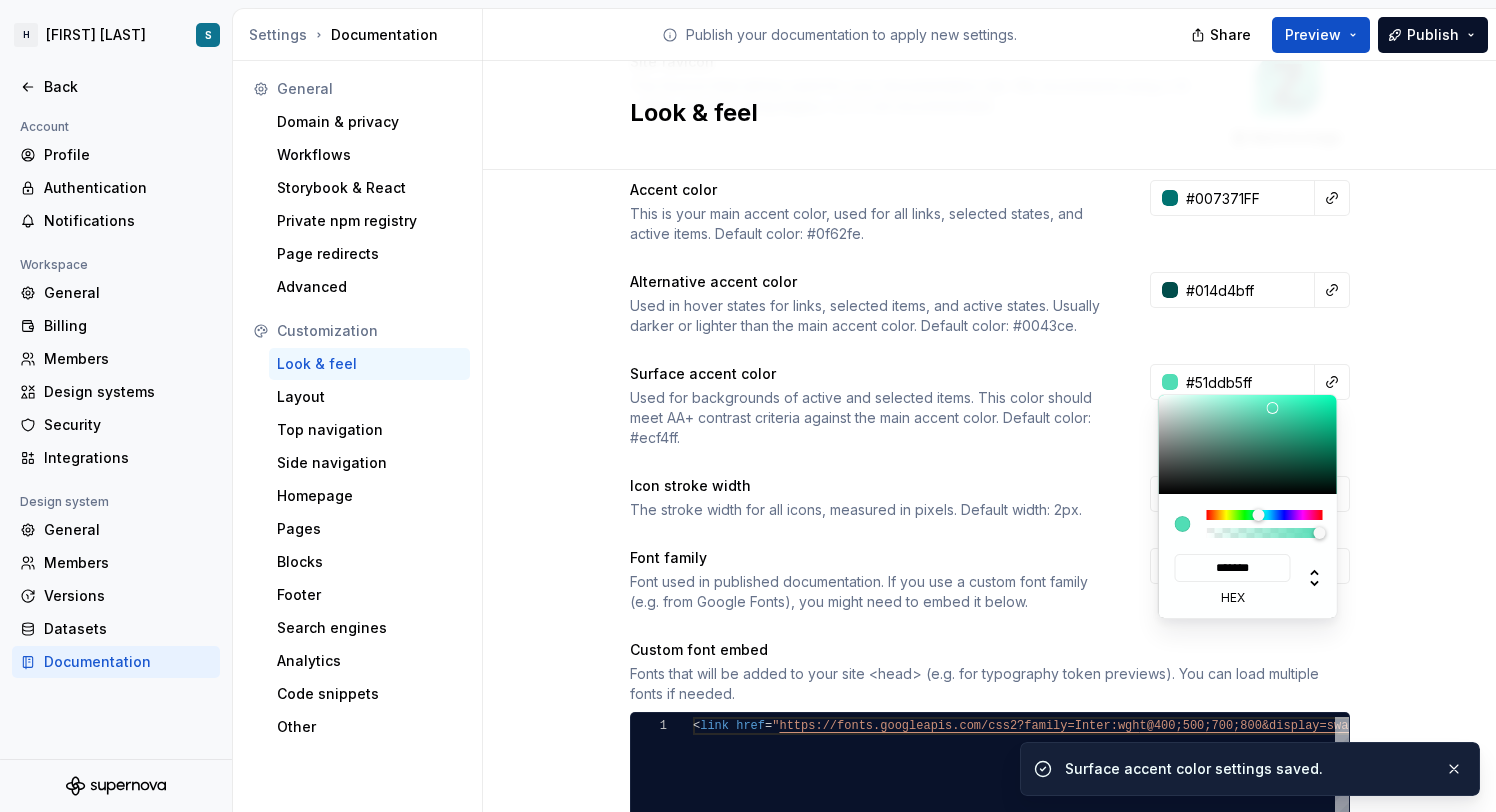 type on "#8AF0D2" 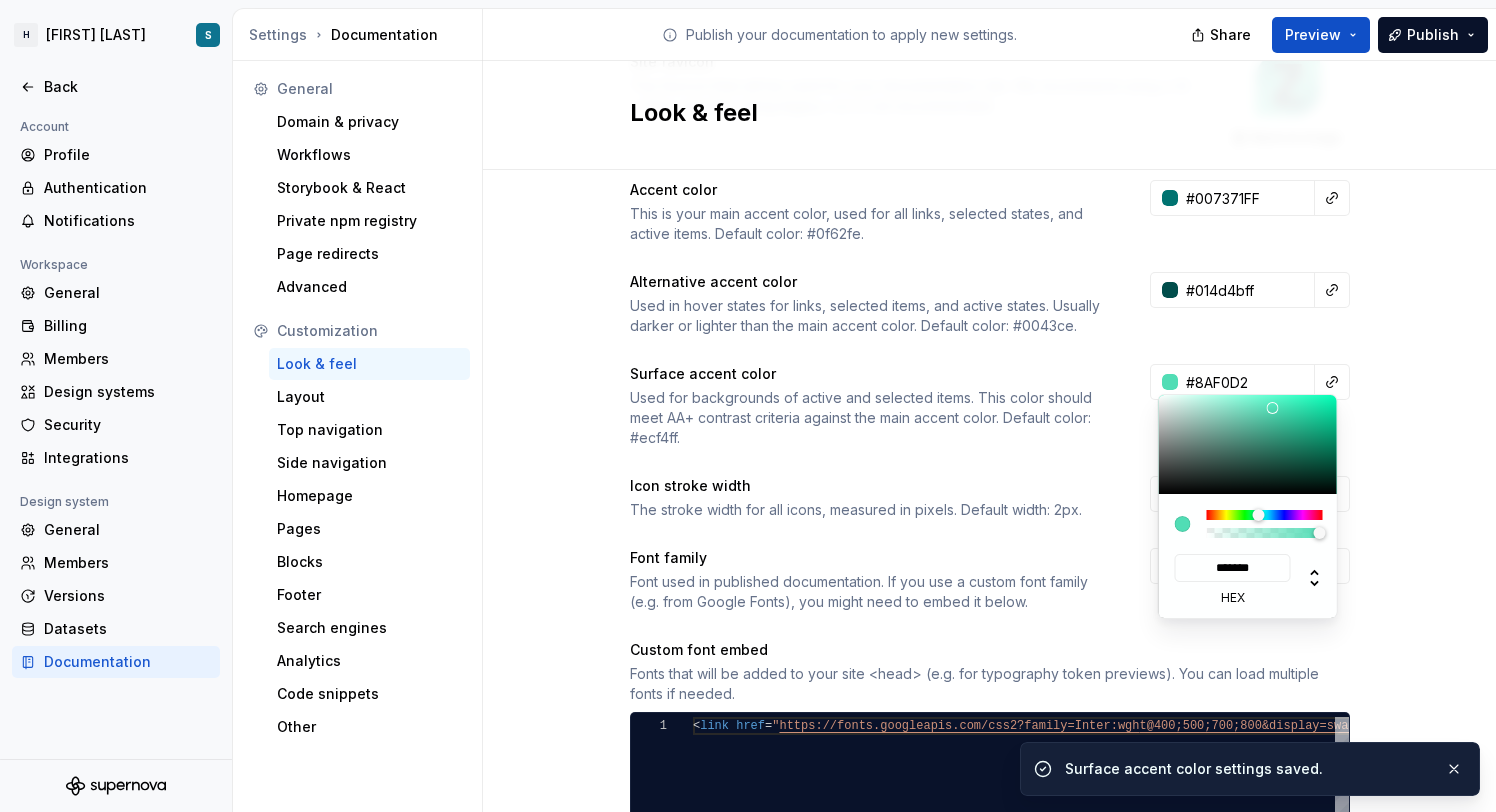 click at bounding box center (1249, 444) 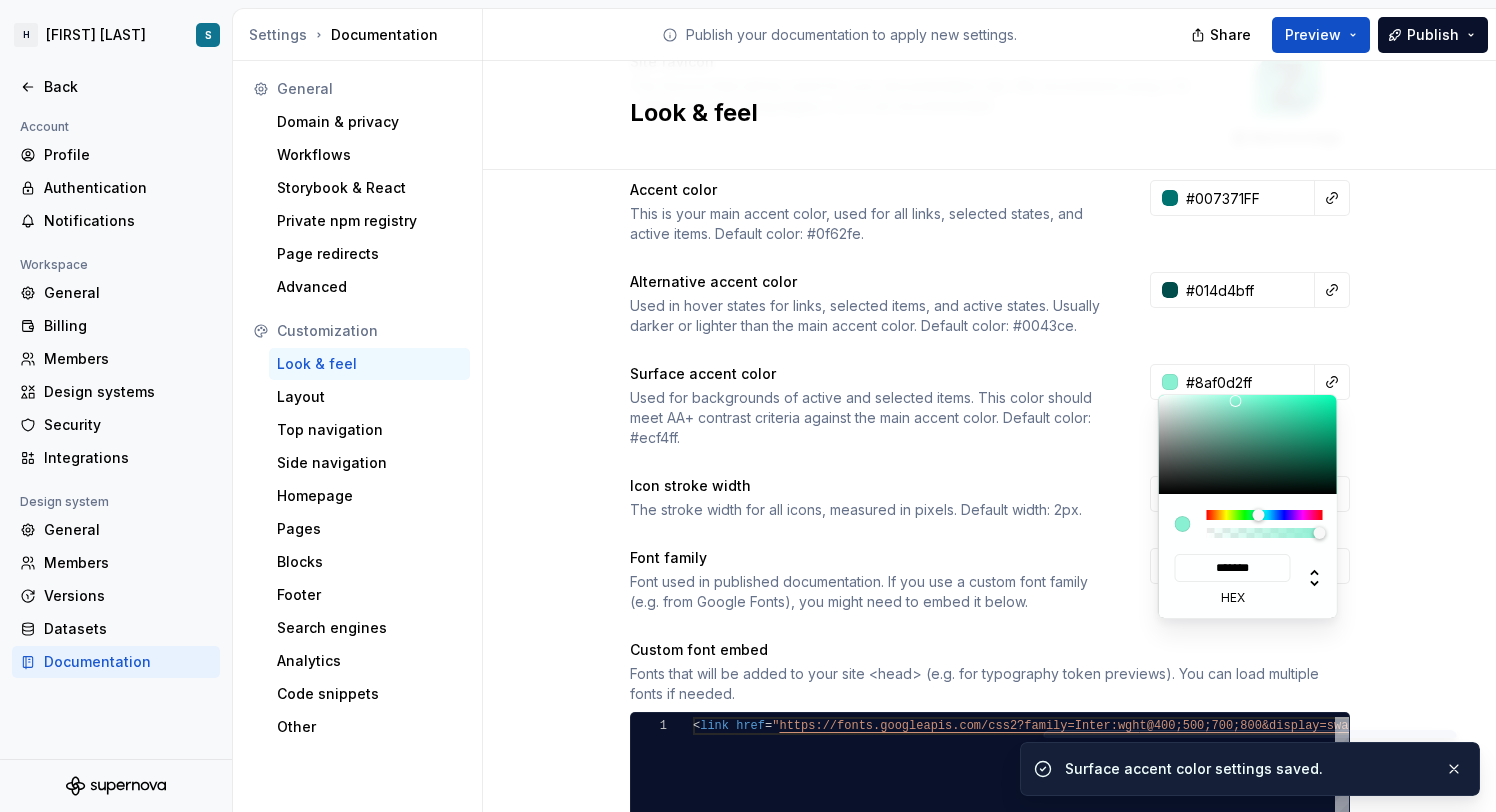 type on "#9BFFE2" 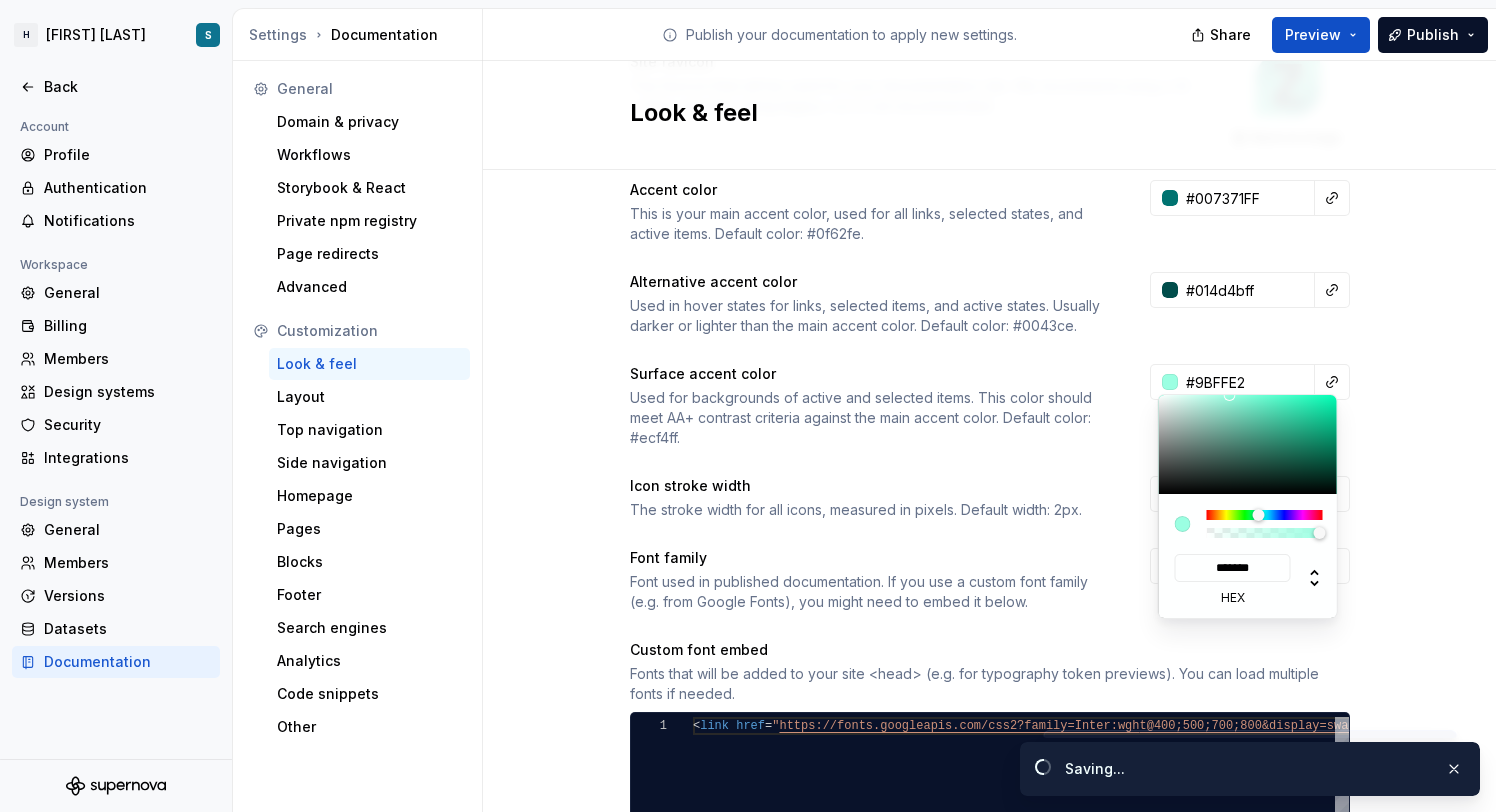 click at bounding box center (1249, 444) 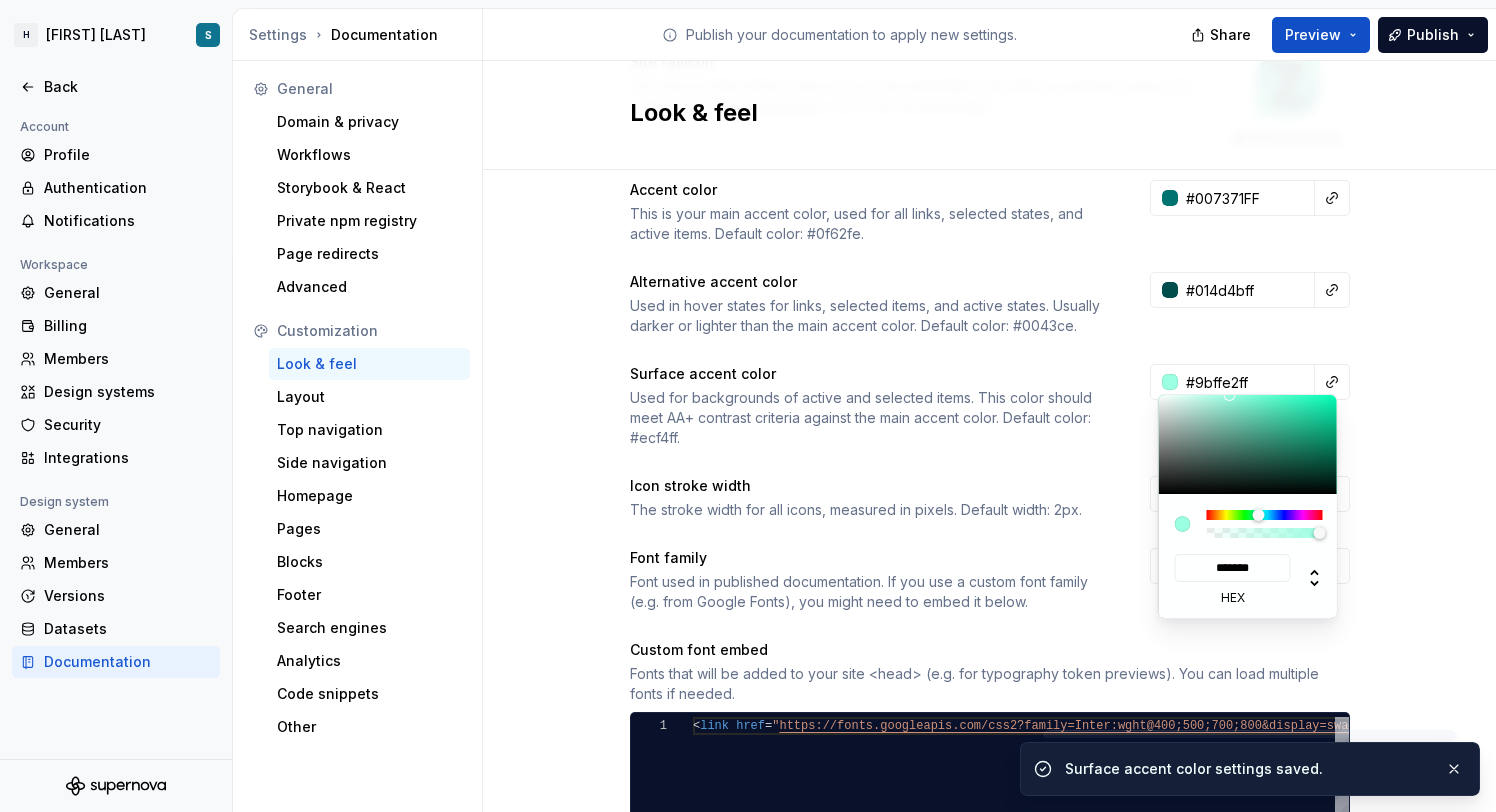 type on "#A5FFE5" 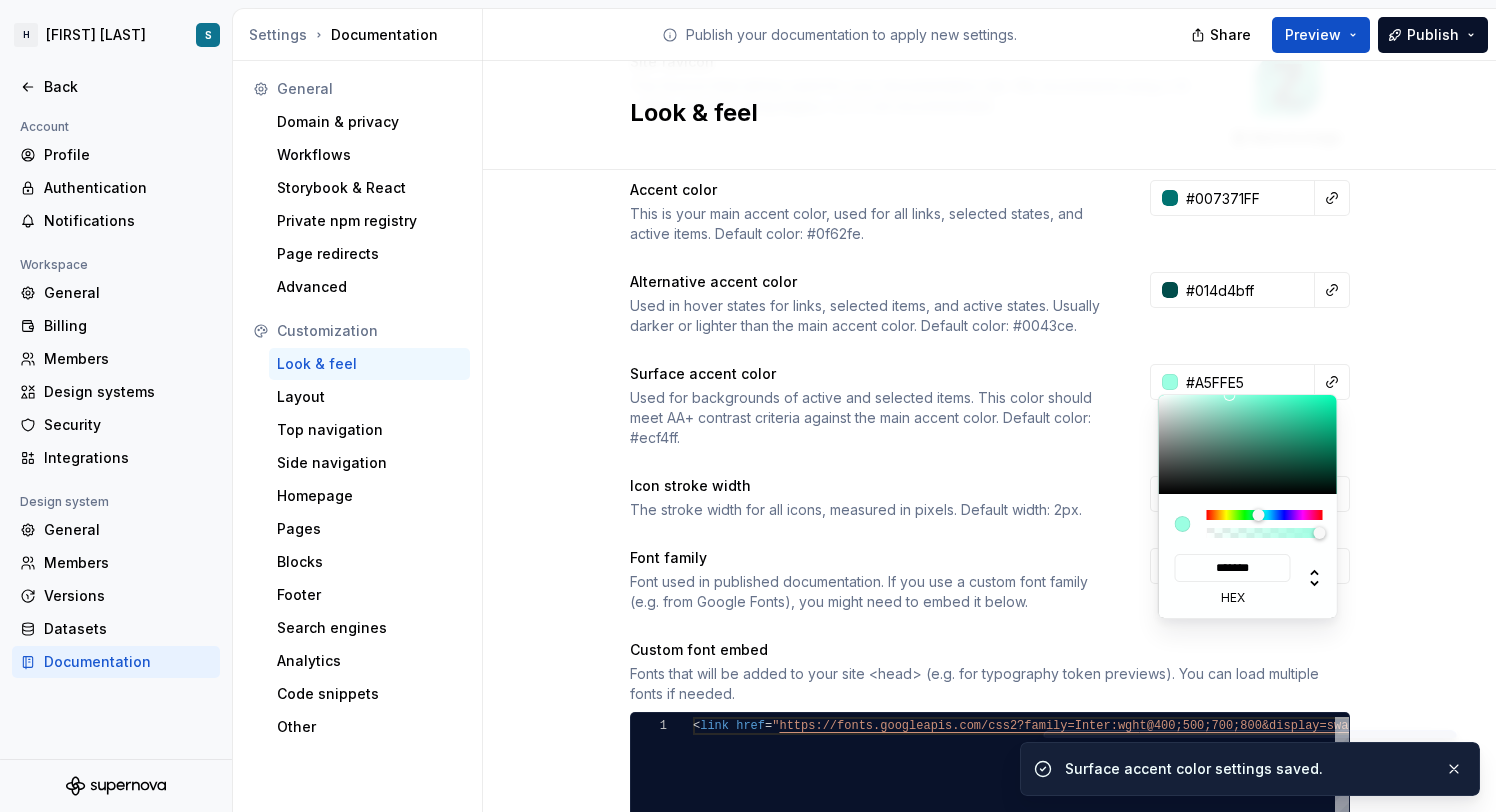 click at bounding box center (1229, 395) 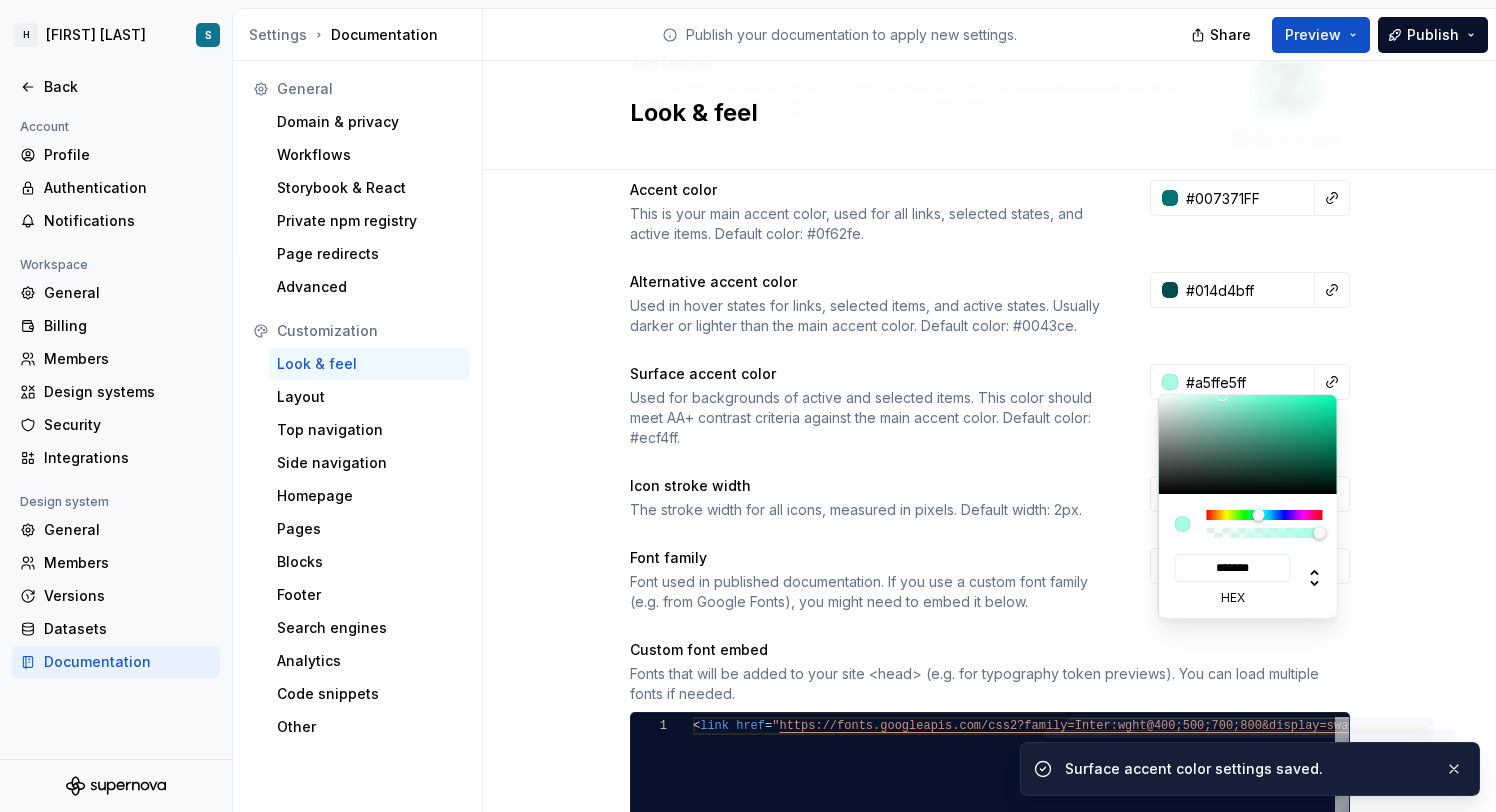 type on "#9FF7DE" 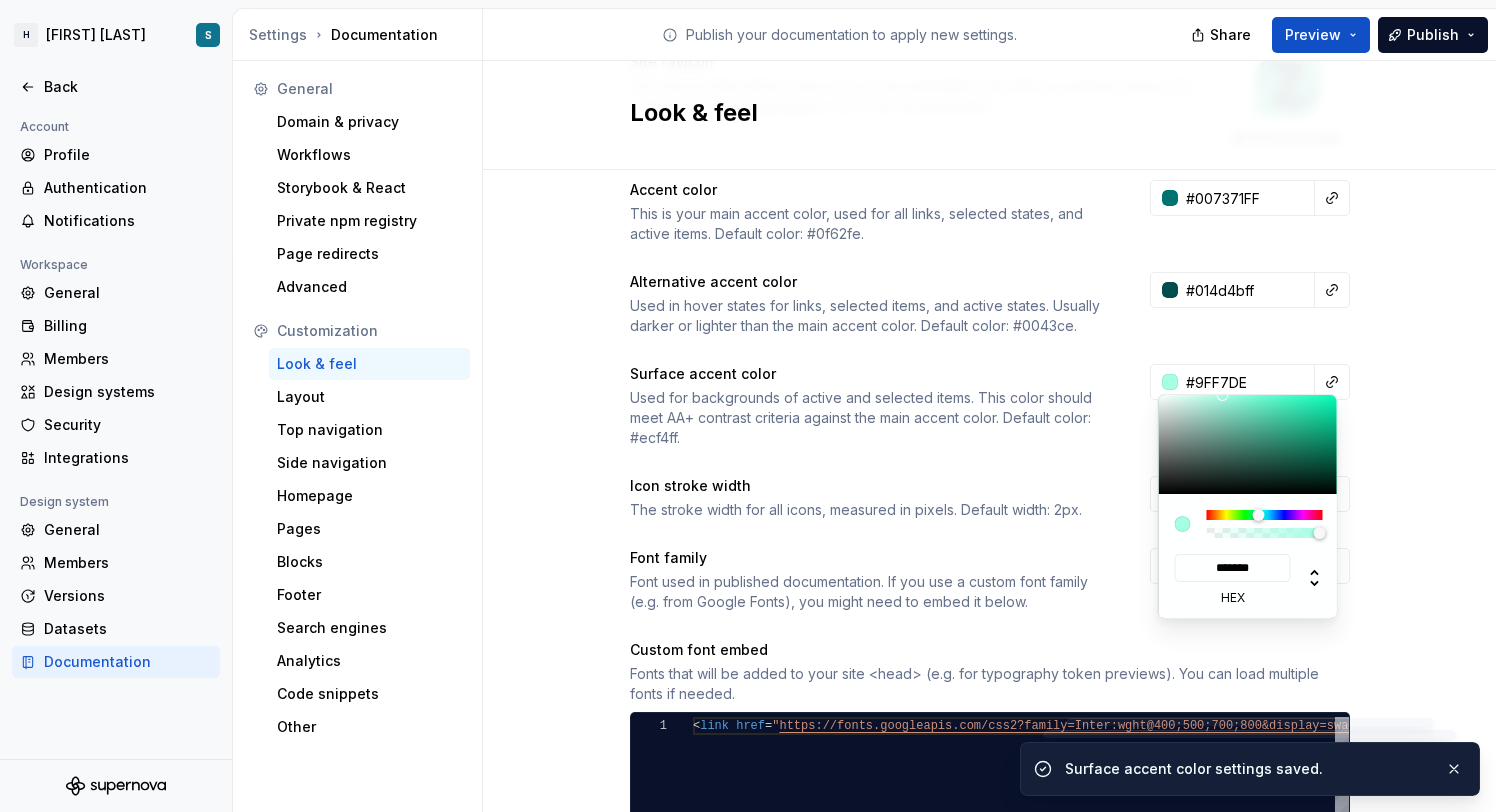 click at bounding box center (1222, 395) 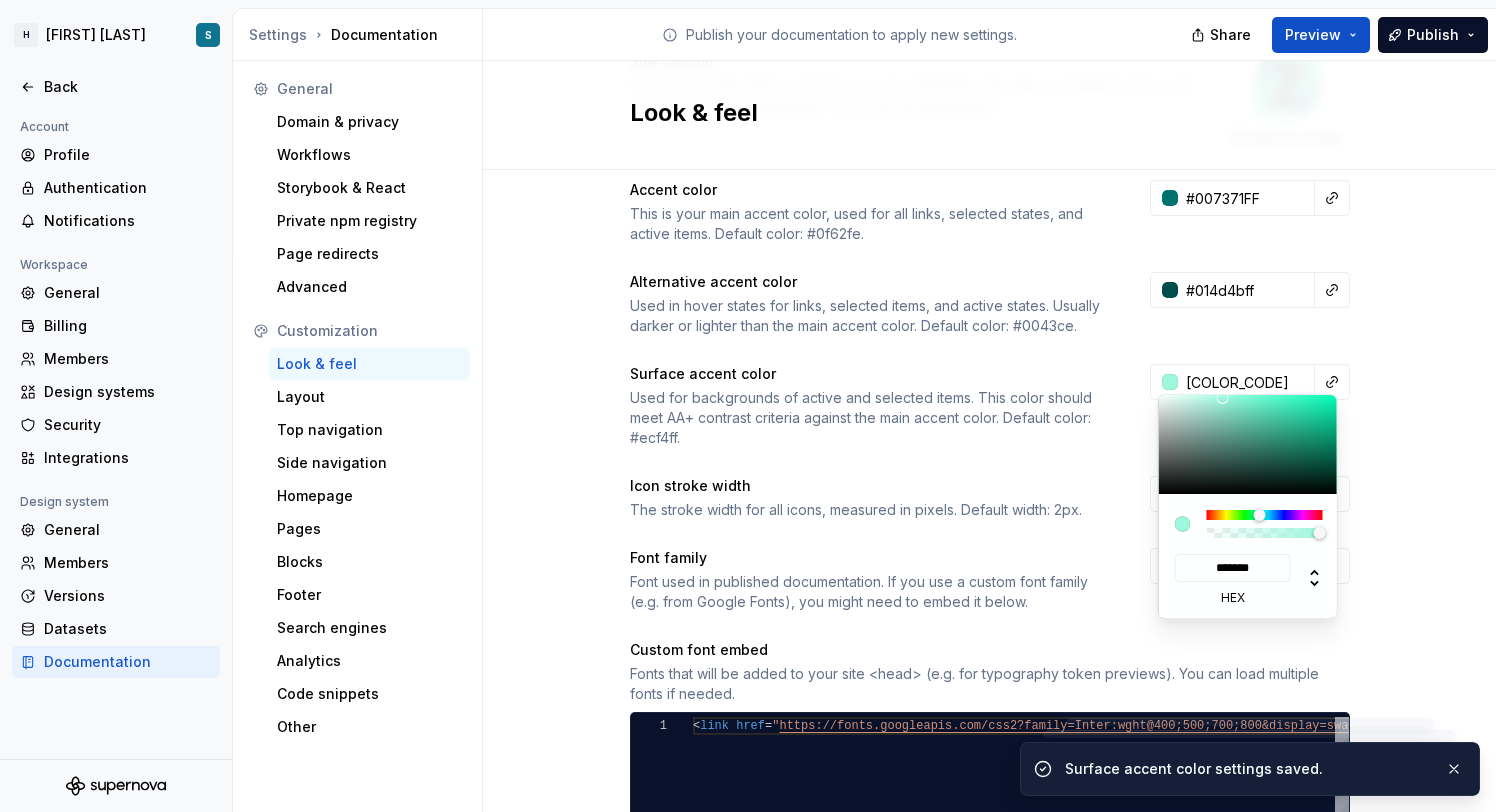 type on "#A4F7E0" 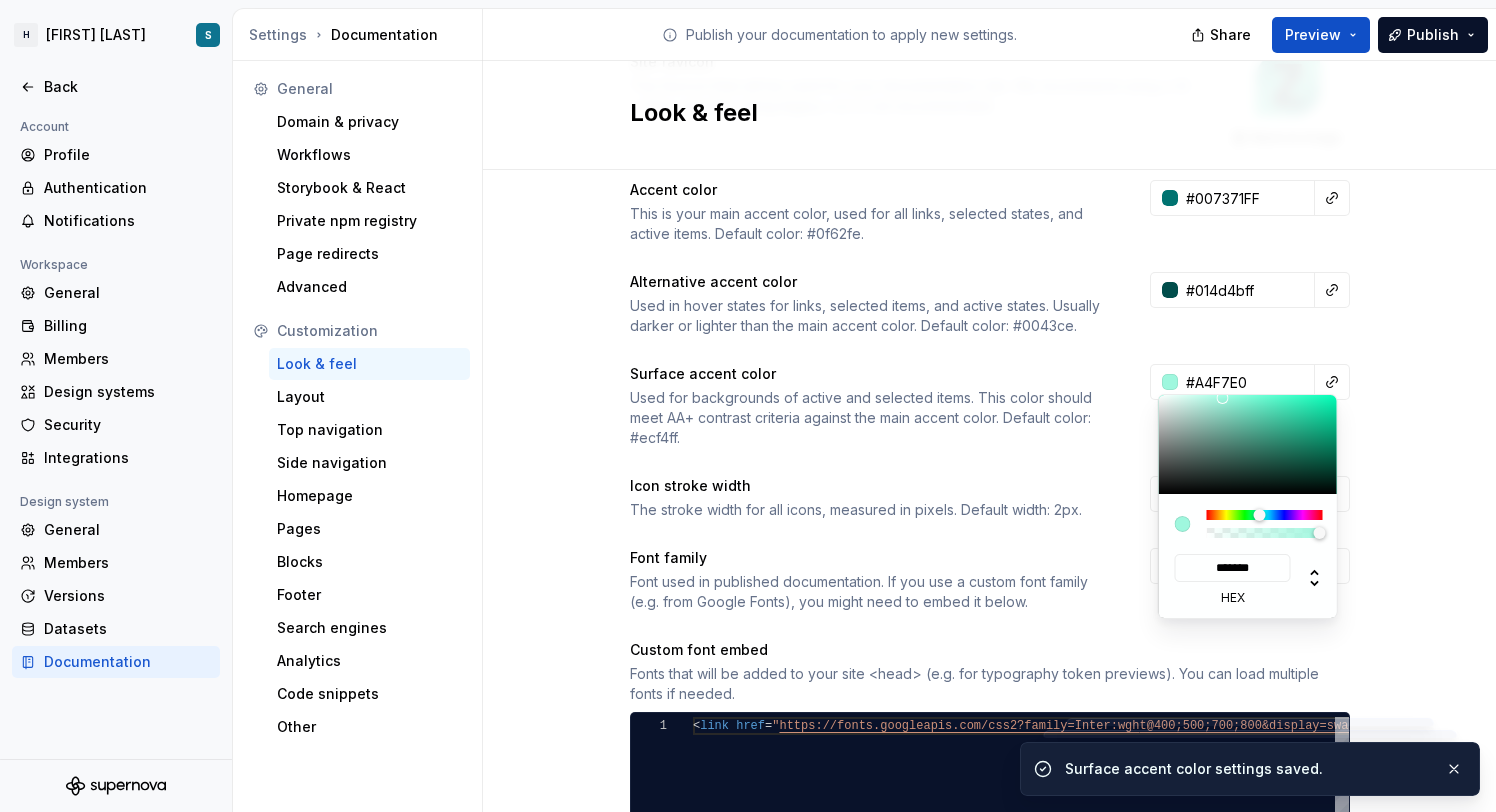 click at bounding box center [1223, 398] 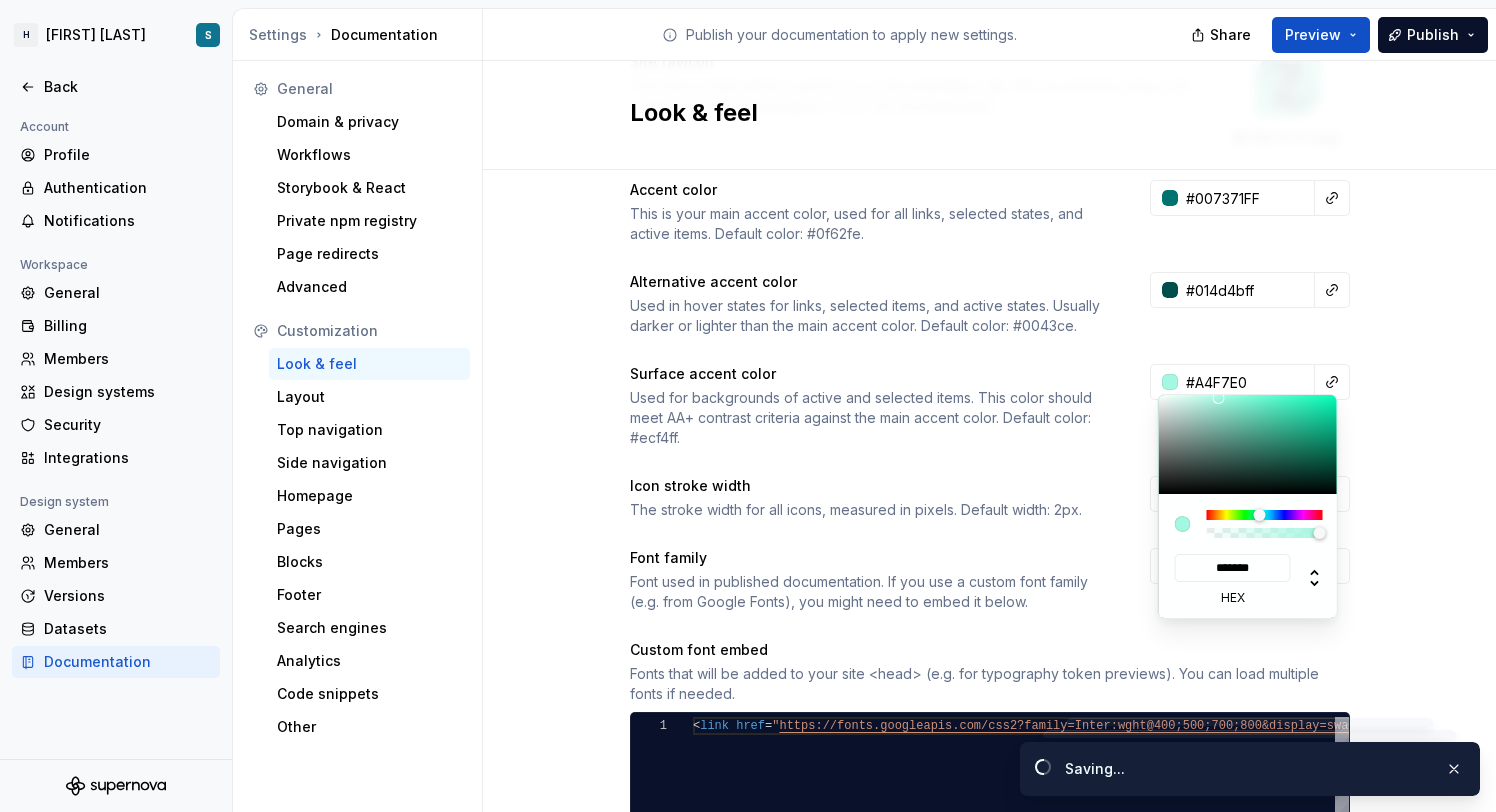 type on "#a4f7e0ff" 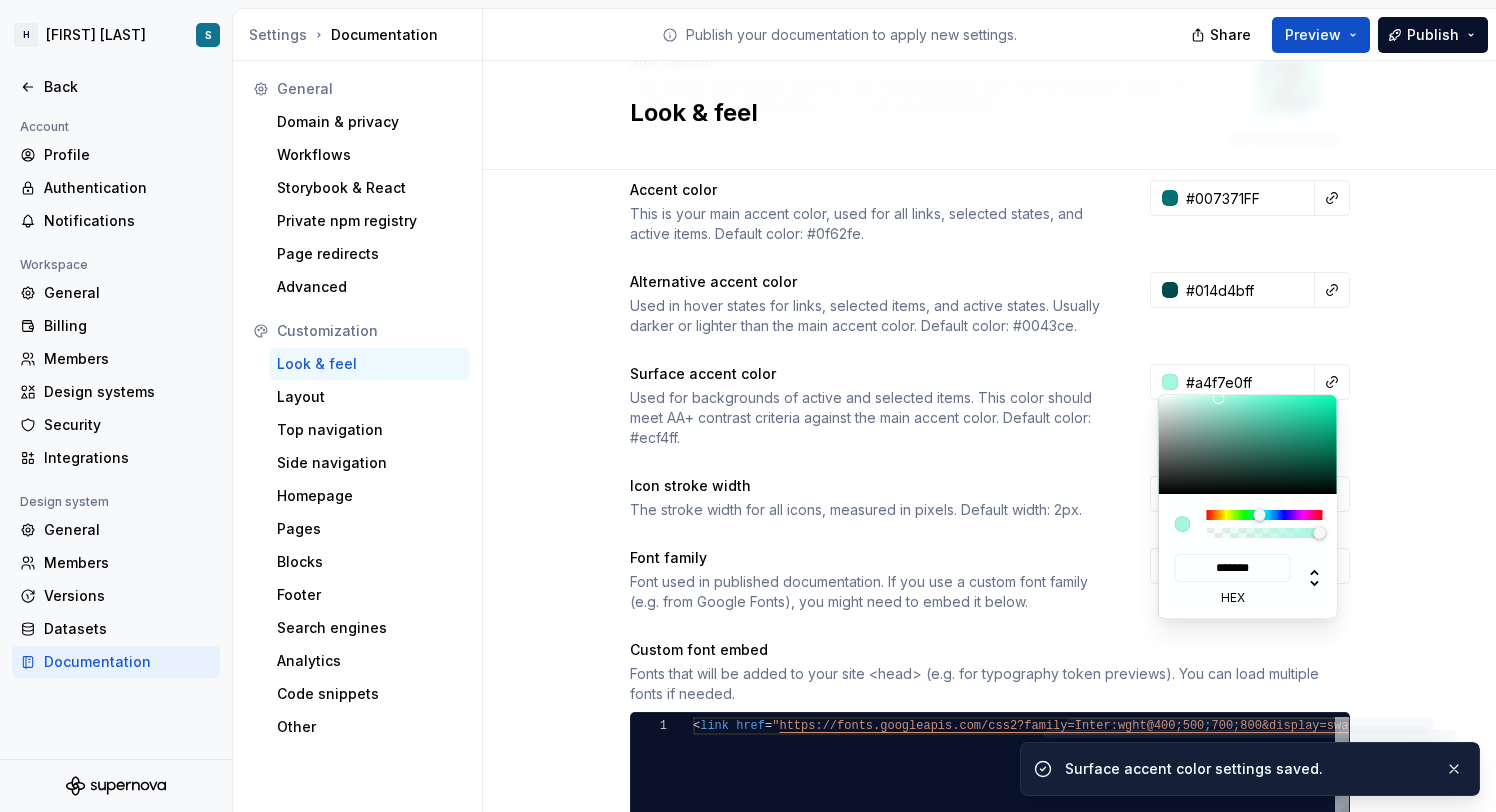 click on "H [FIRST] [LAST] Test S Back Account Profile Authentication Notifications Workspace General Billing Members Design systems Security Integrations Design system General Members Versions Datasets Documentation Settings Documentation Publish your documentation to apply new settings. Share Preview Publish General Domain & privacy Workflows Storybook & React Private npm registry Page redirects Advanced Customization Look & feel Layout Top navigation Side navigation Homepage Pages Blocks Footer Search engines Analytics Code snippets Other Look & feel Site logo A company logo that will be displayed on all pages on your documentation site. We recommend using a 200 x 30px .svg or .png file. Remove image Site logo height The height of your site logo in the top navigation bar, measured in pixels. 32 Site favicon The favicon that will be used for your documentation site. We recommend using a 32 x 32px .png file. Using legacy .ico is not recommended. Remove image Accent color #007371FF Alternative accent color #014d4bff 1 <" at bounding box center [748, 406] 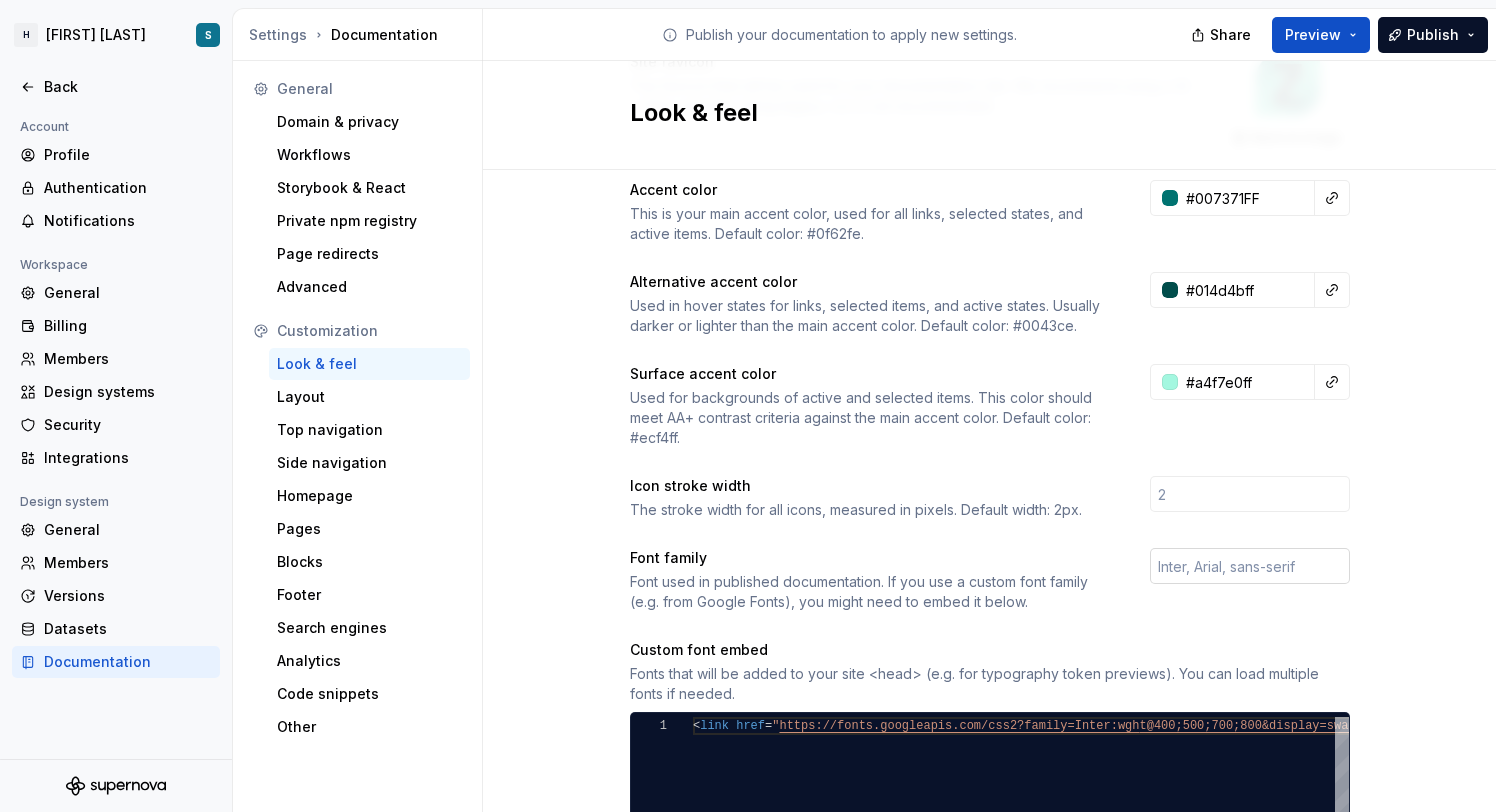 click at bounding box center [1250, 566] 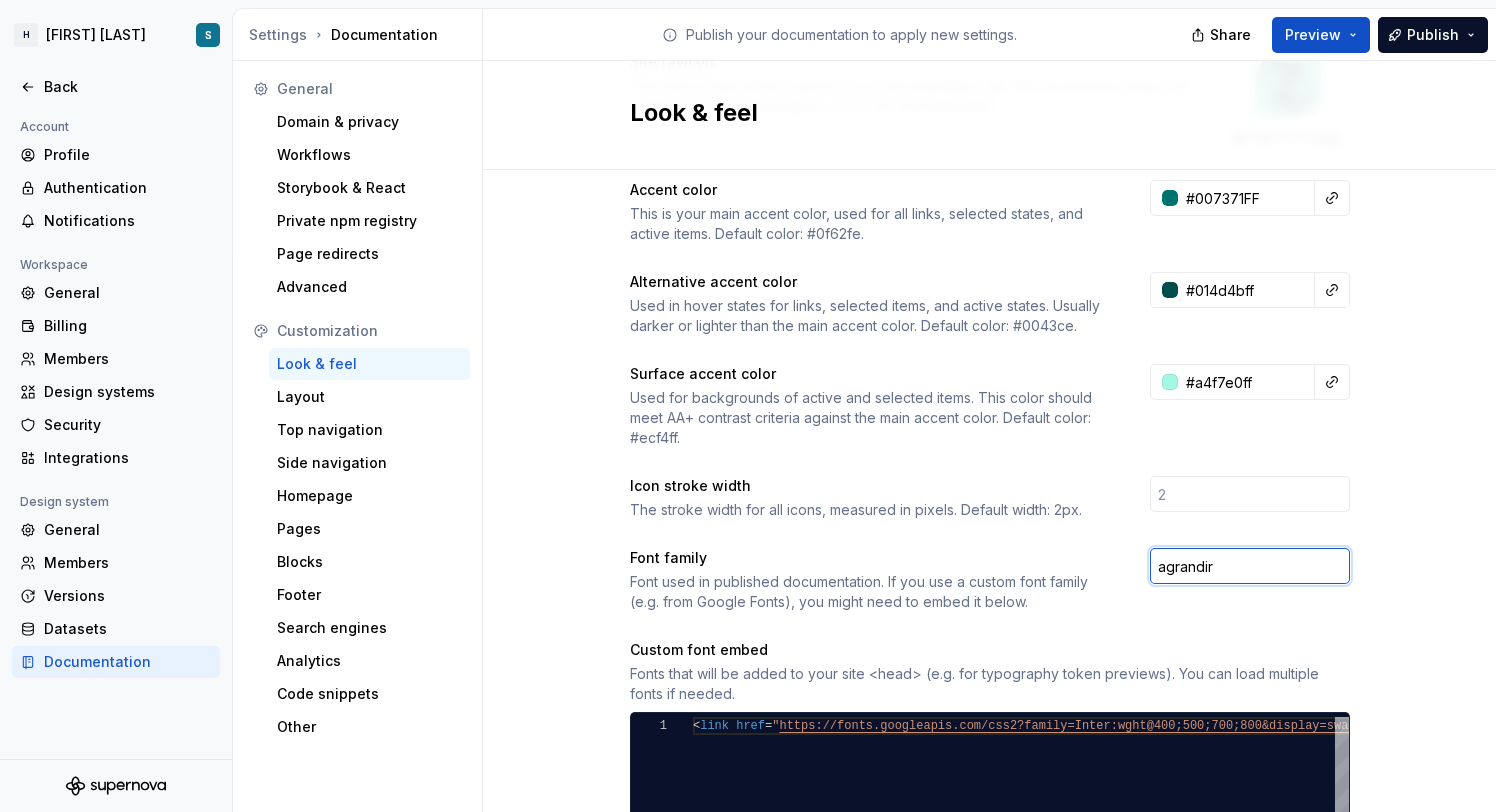 click on "agrandir" at bounding box center (1250, 566) 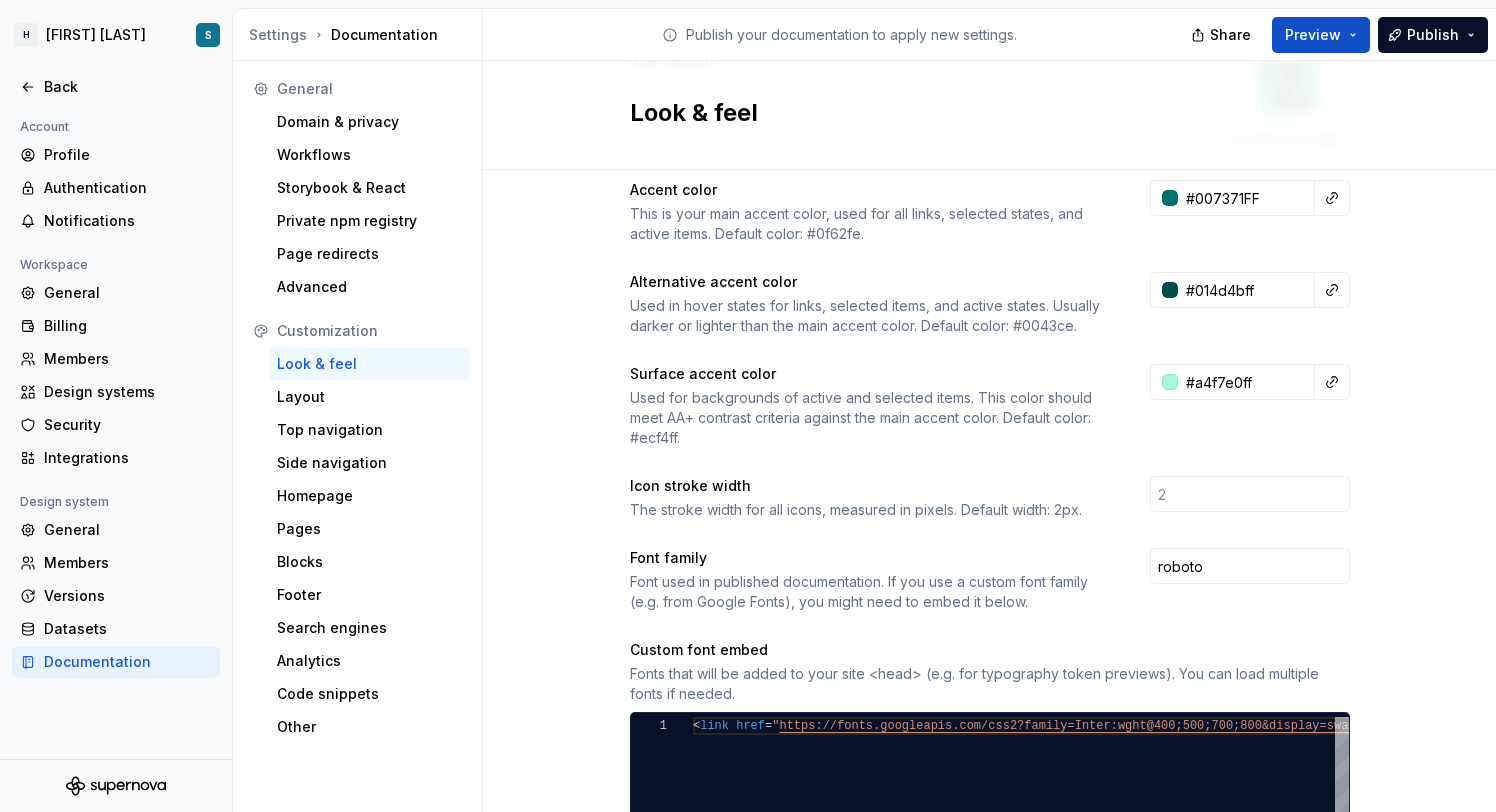 click on "Font family Font used in published documentation. If you use a custom font family (e.g. from Google Fonts), you might need to embed it below. roboto" at bounding box center [990, 580] 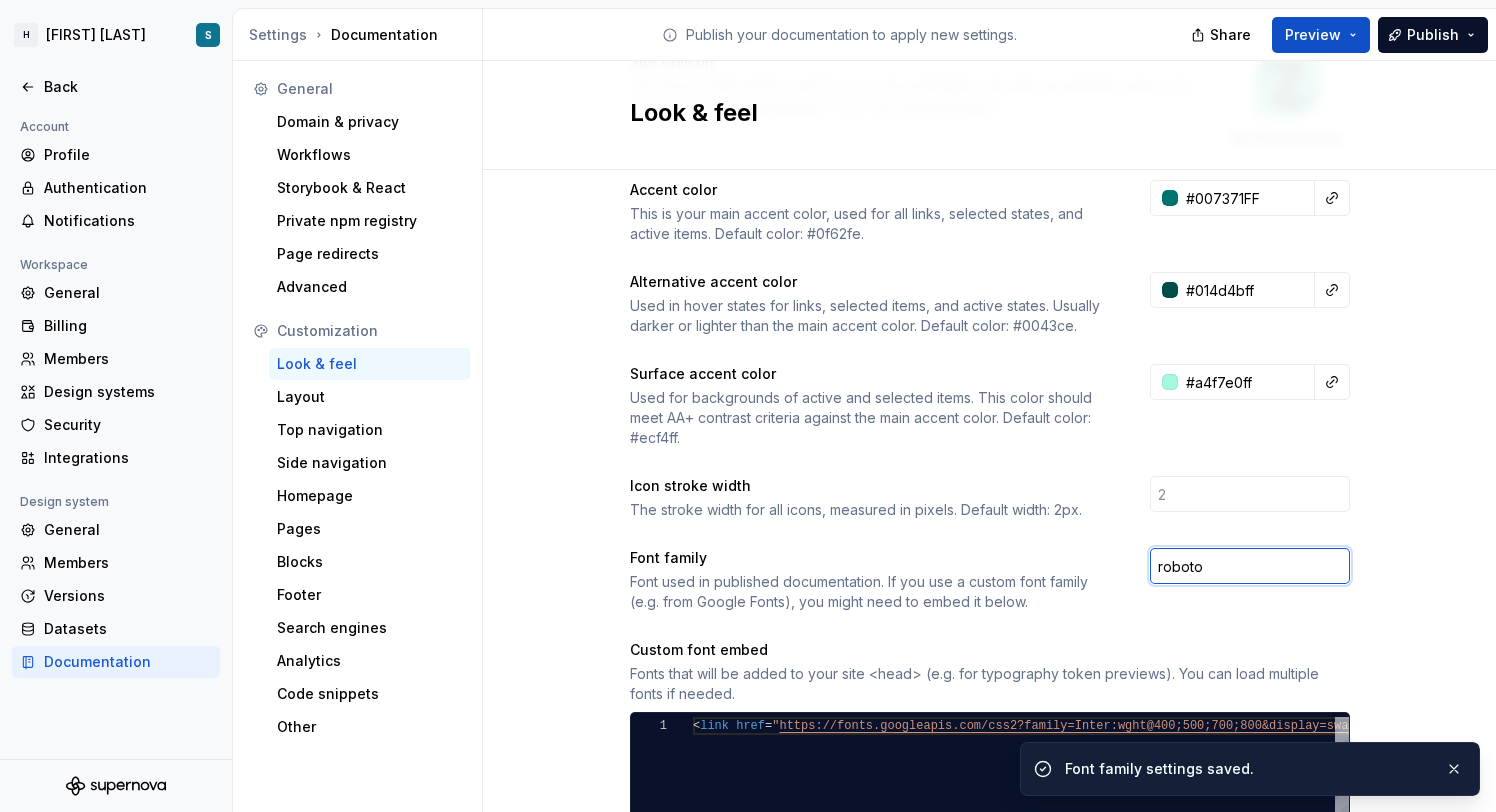 drag, startPoint x: 1164, startPoint y: 567, endPoint x: 1142, endPoint y: 567, distance: 22 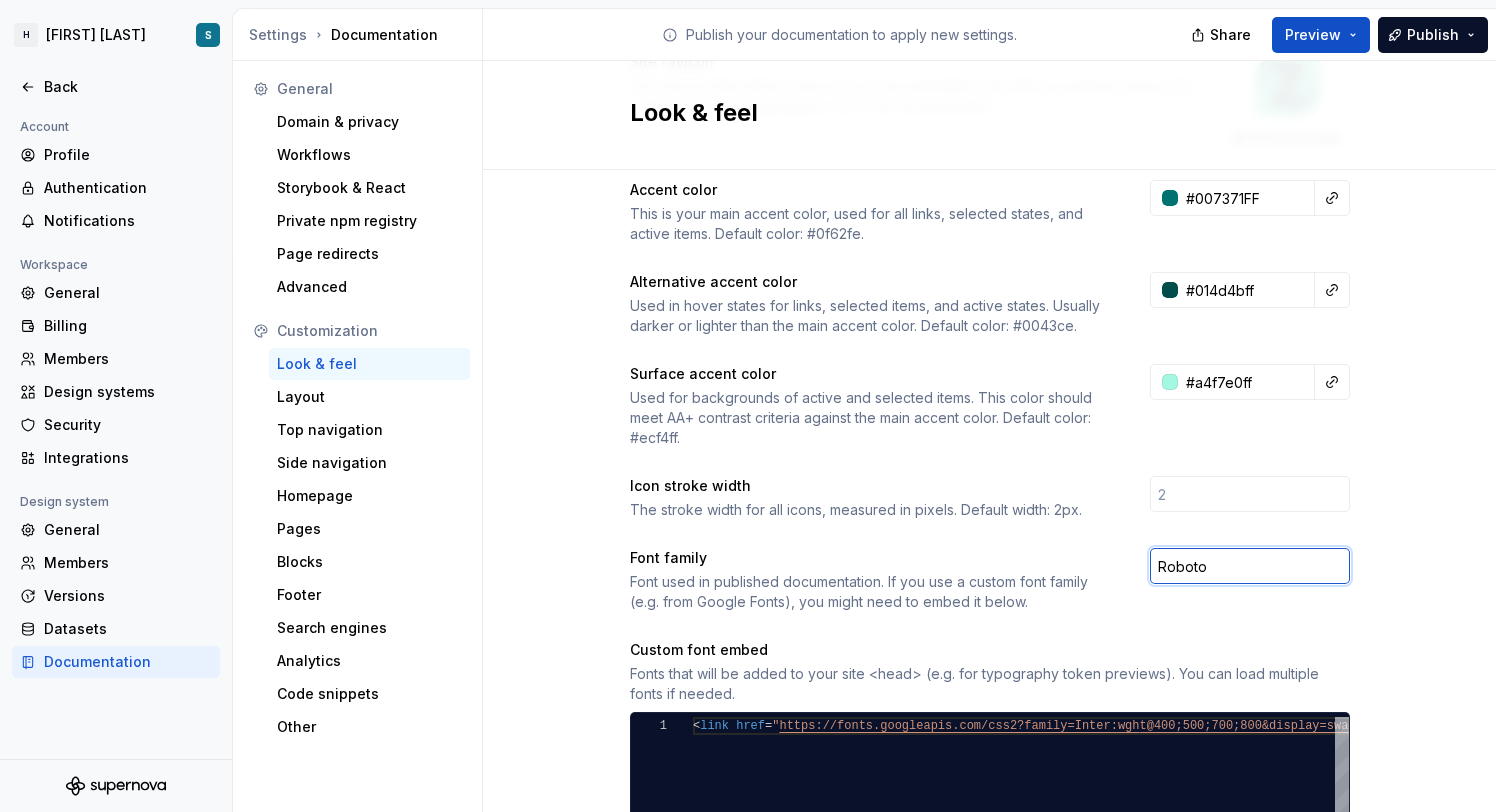 type on "Roboto" 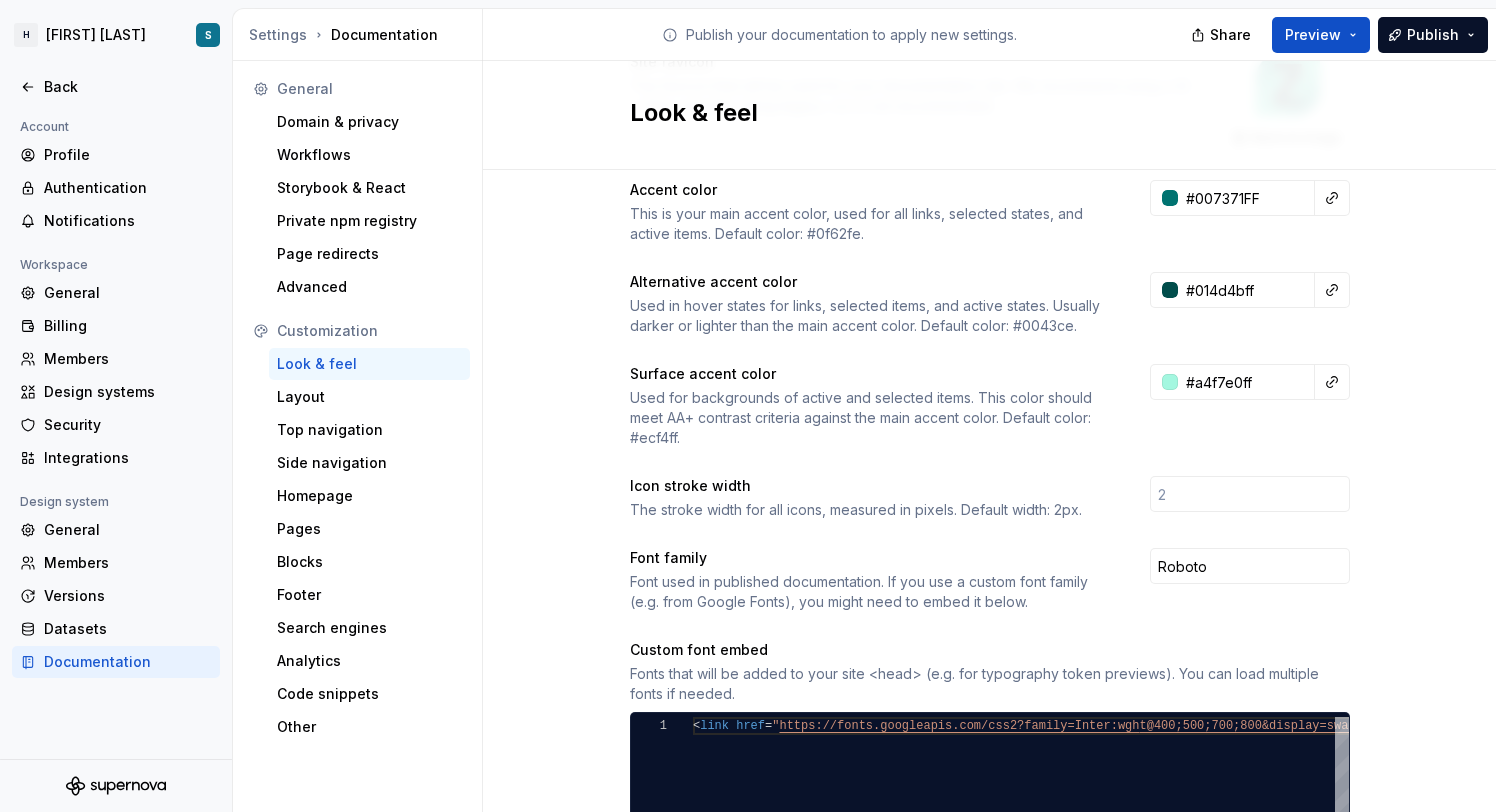 click on "Font family Font used in published documentation. If you use a custom font family (e.g. from Google Fonts), you might need to embed it below. Roboto" at bounding box center (990, 580) 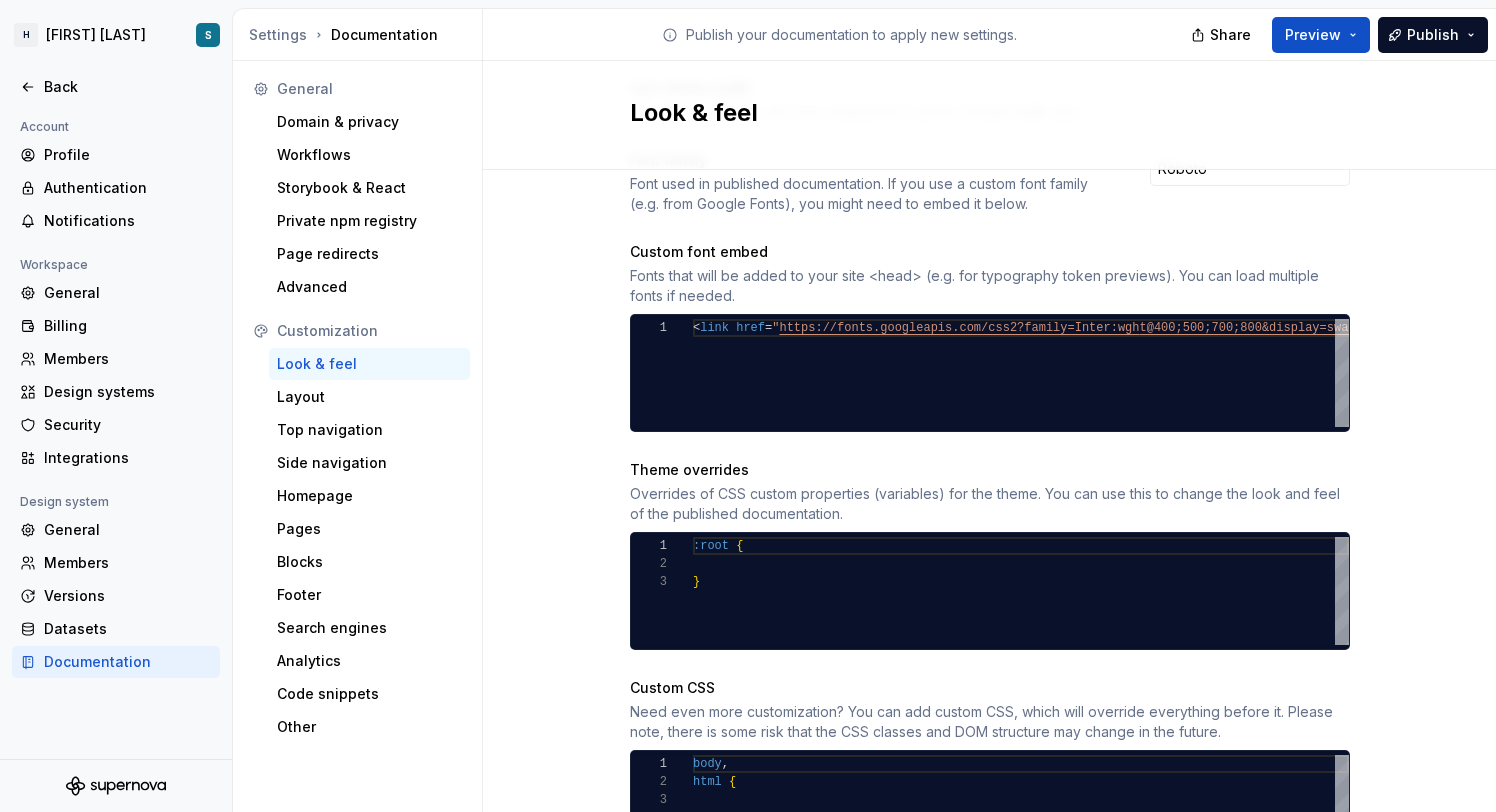 scroll, scrollTop: 875, scrollLeft: 0, axis: vertical 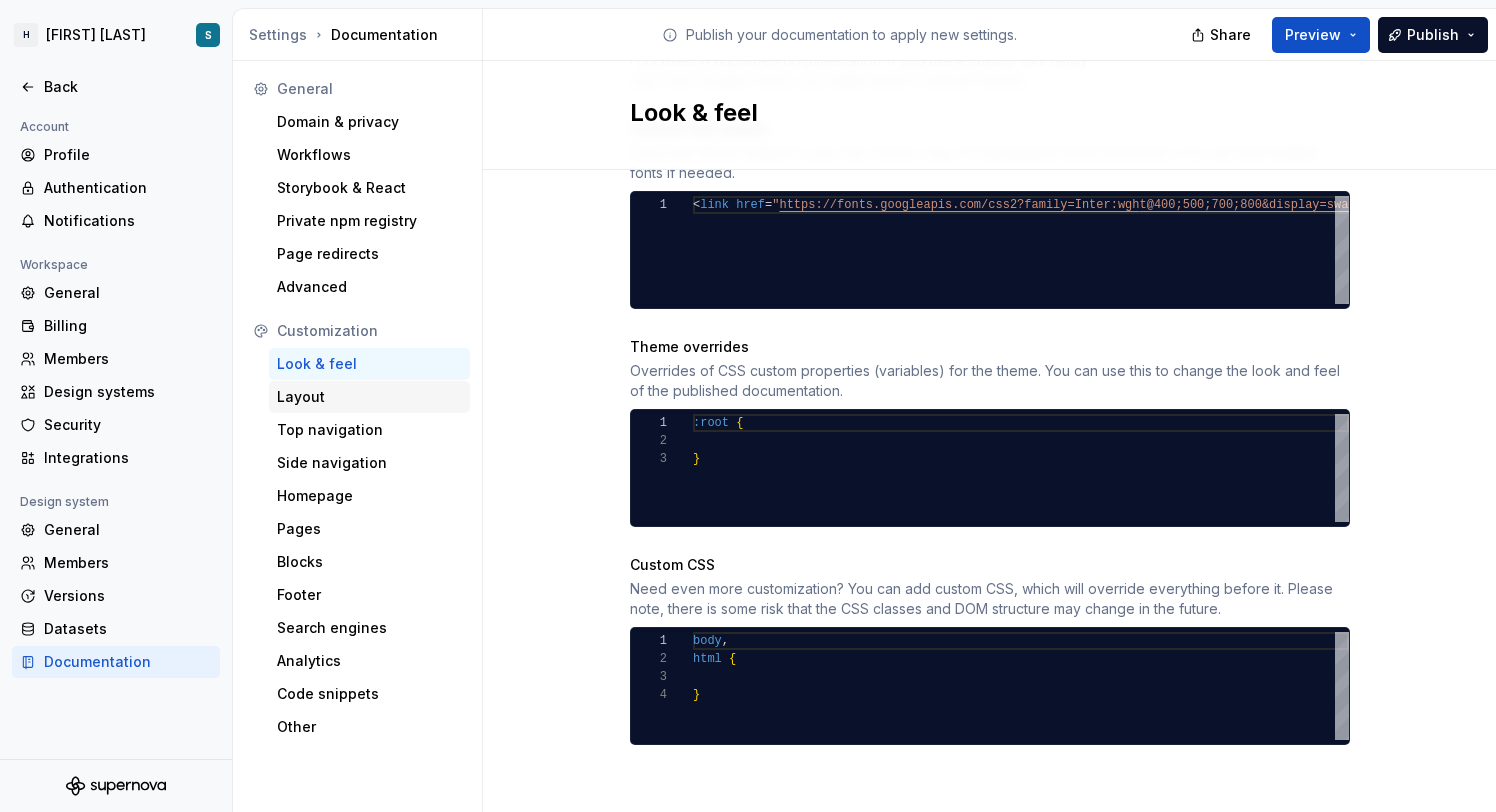 click on "Layout" at bounding box center (369, 397) 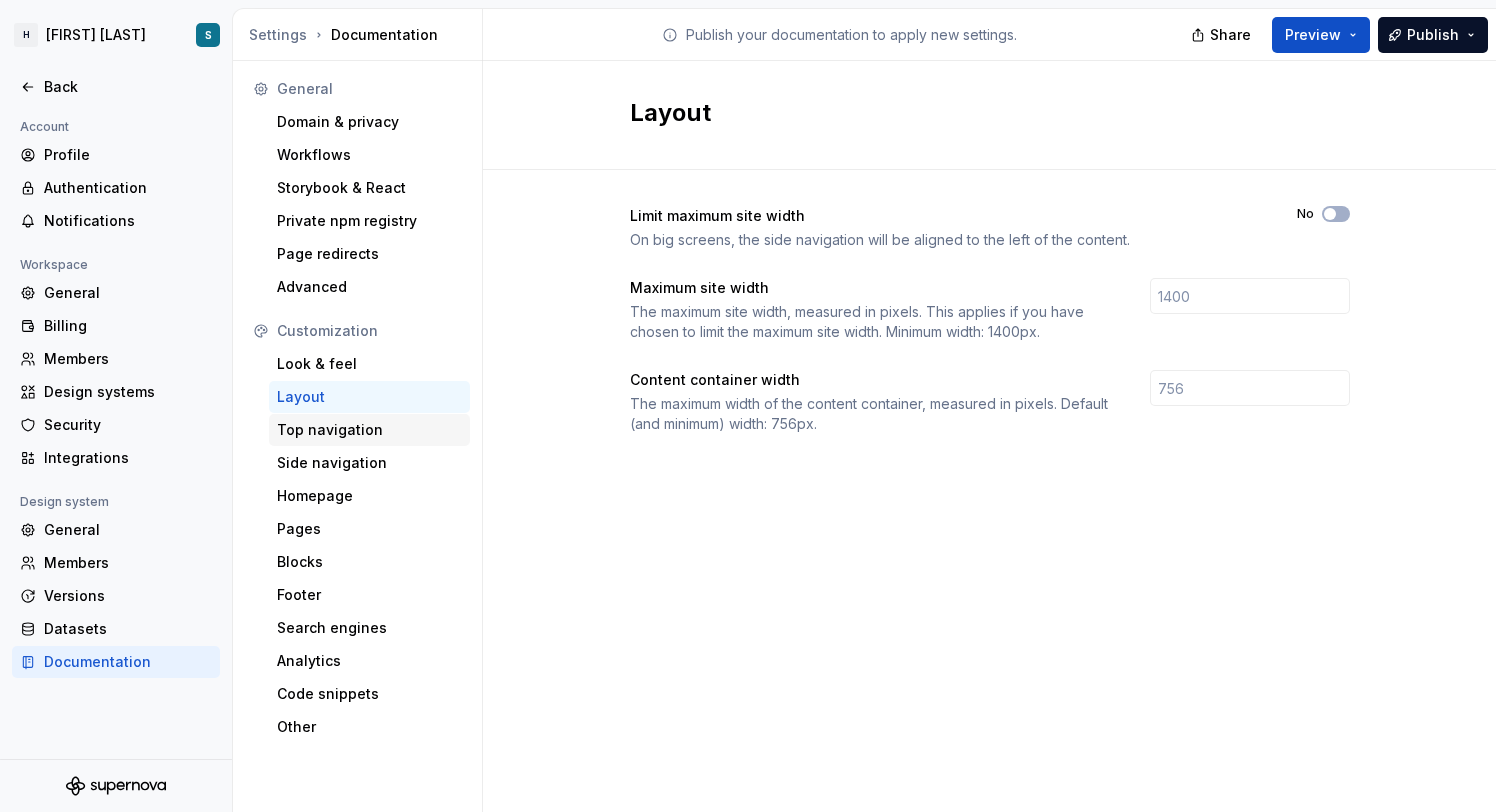 click on "Top navigation" at bounding box center (369, 430) 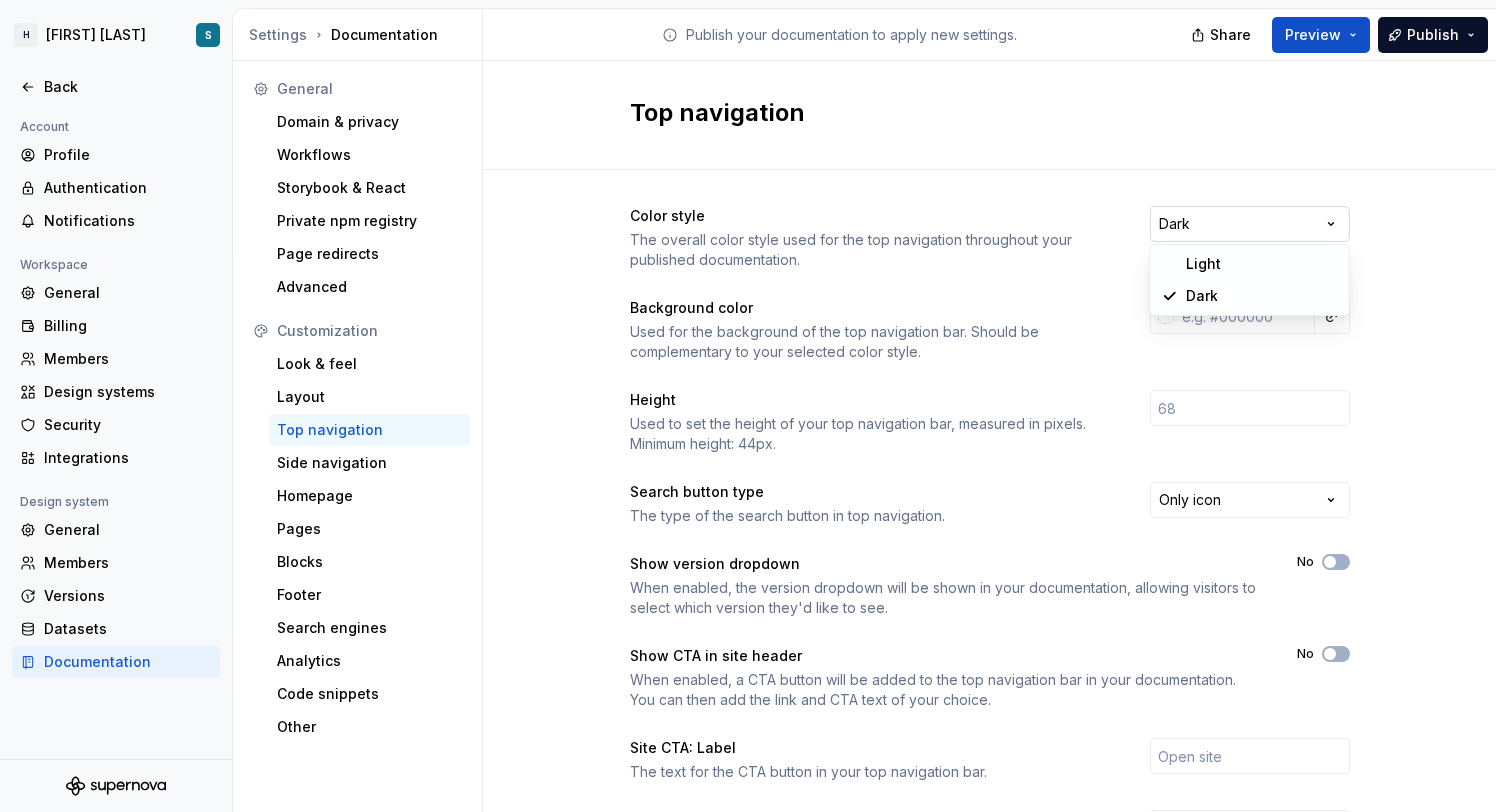 click on "H Zest Test S Back Account Profile Authentication Notifications Workspace General Billing Members Design systems Security Integrations Design system General Members Versions Datasets Documentation Settings Documentation Publish your documentation to apply new settings. Share Preview Publish General Domain & privacy Workflows Storybook & React Private npm registry Page redirects Advanced Customization Look & feel Layout Top navigation Side navigation Homepage Pages Blocks Footer Search engines Analytics Code snippets Other Top navigation Color style The overall color style used for the top navigation throughout your published documentation. Dark Background color Used for the background of the top navigation bar. Should be complementary to your selected color style. Height Used to set the height of your top navigation bar, measured in pixels. Minimum height: 44px. Search button type The type of the search button in top navigation. Only icon Show version dropdown No Show CTA in site header No Site CTA: Label Yes" at bounding box center (748, 406) 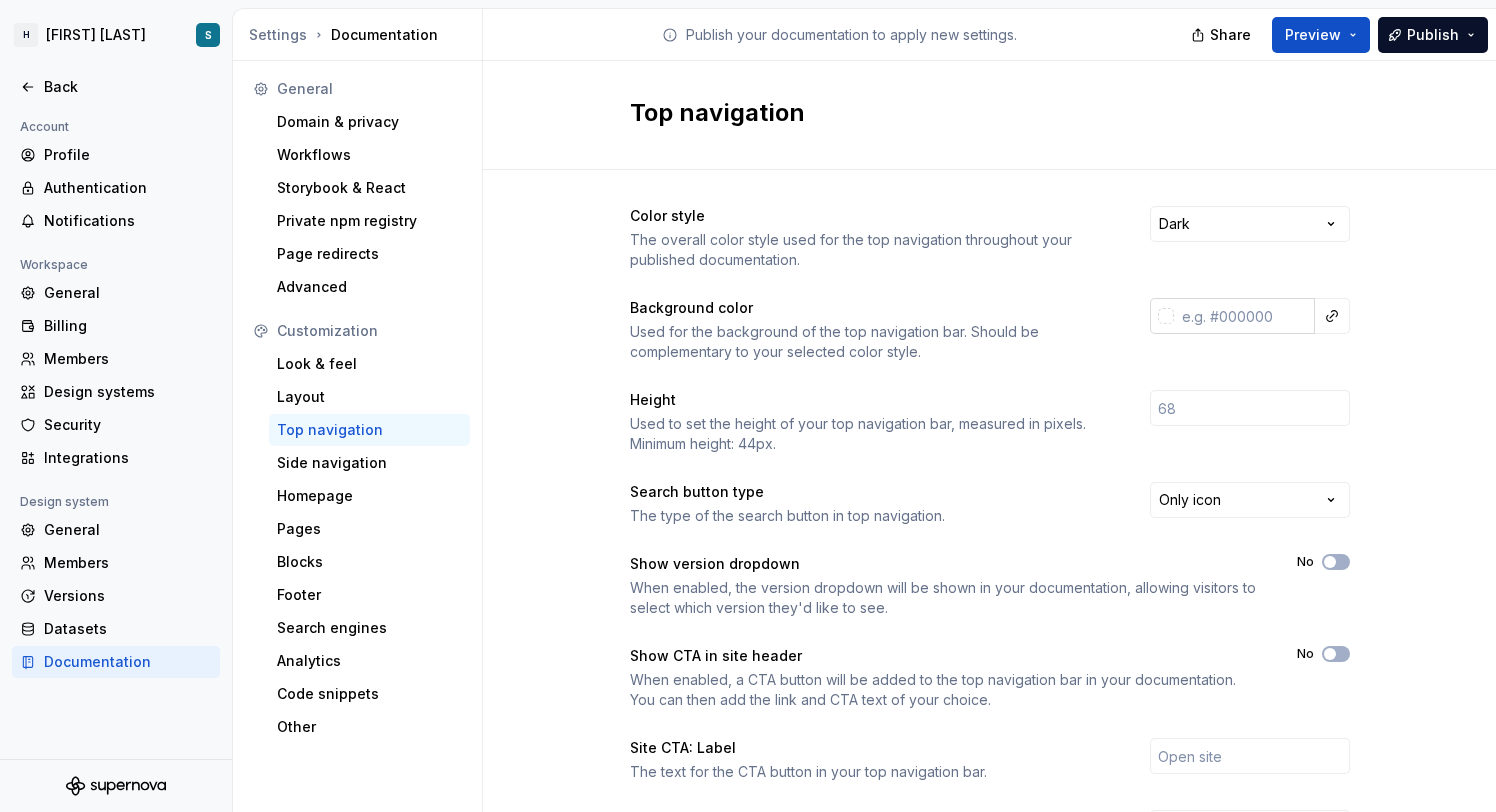 click at bounding box center (1166, 316) 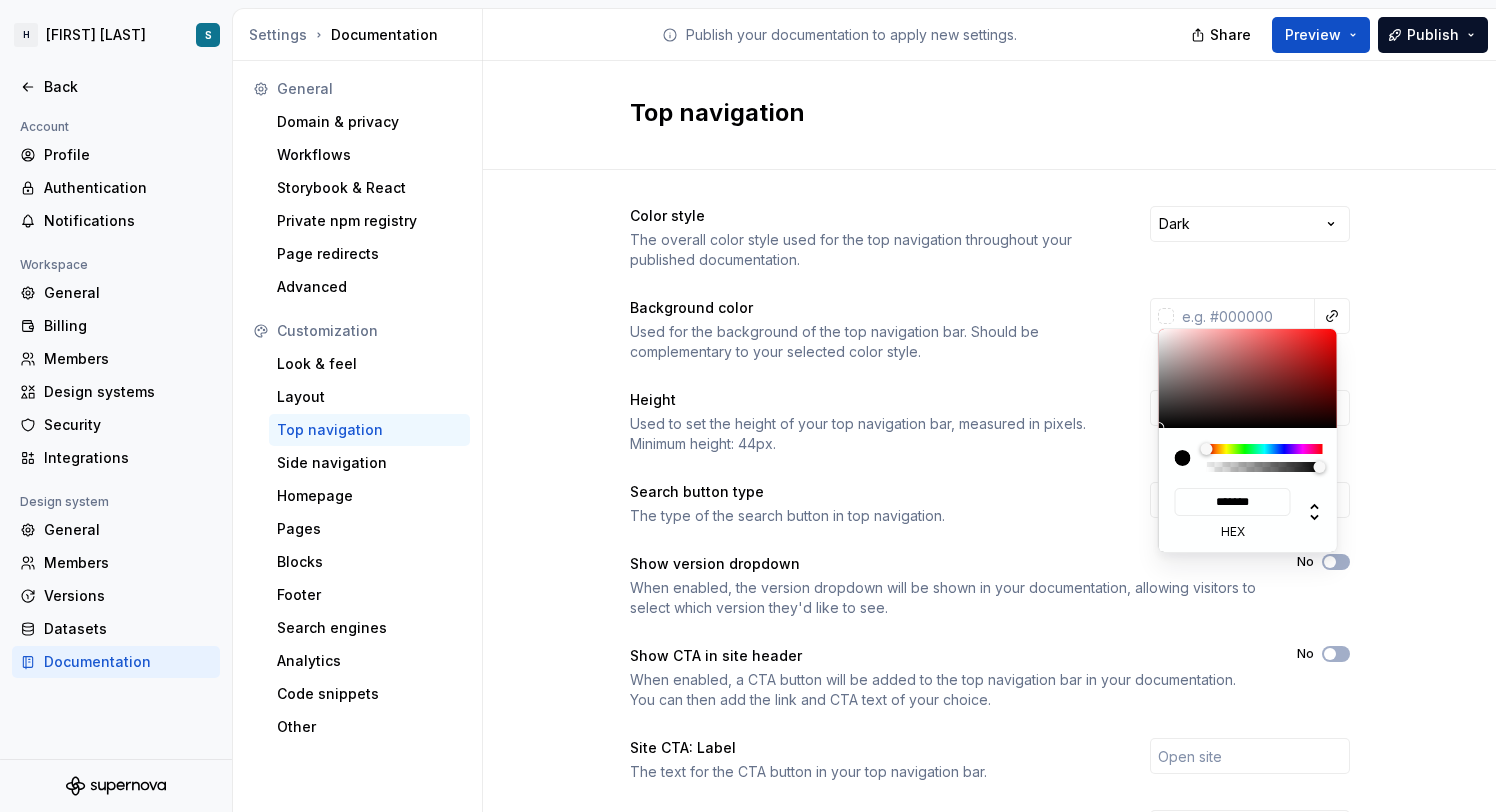 type on "#292727" 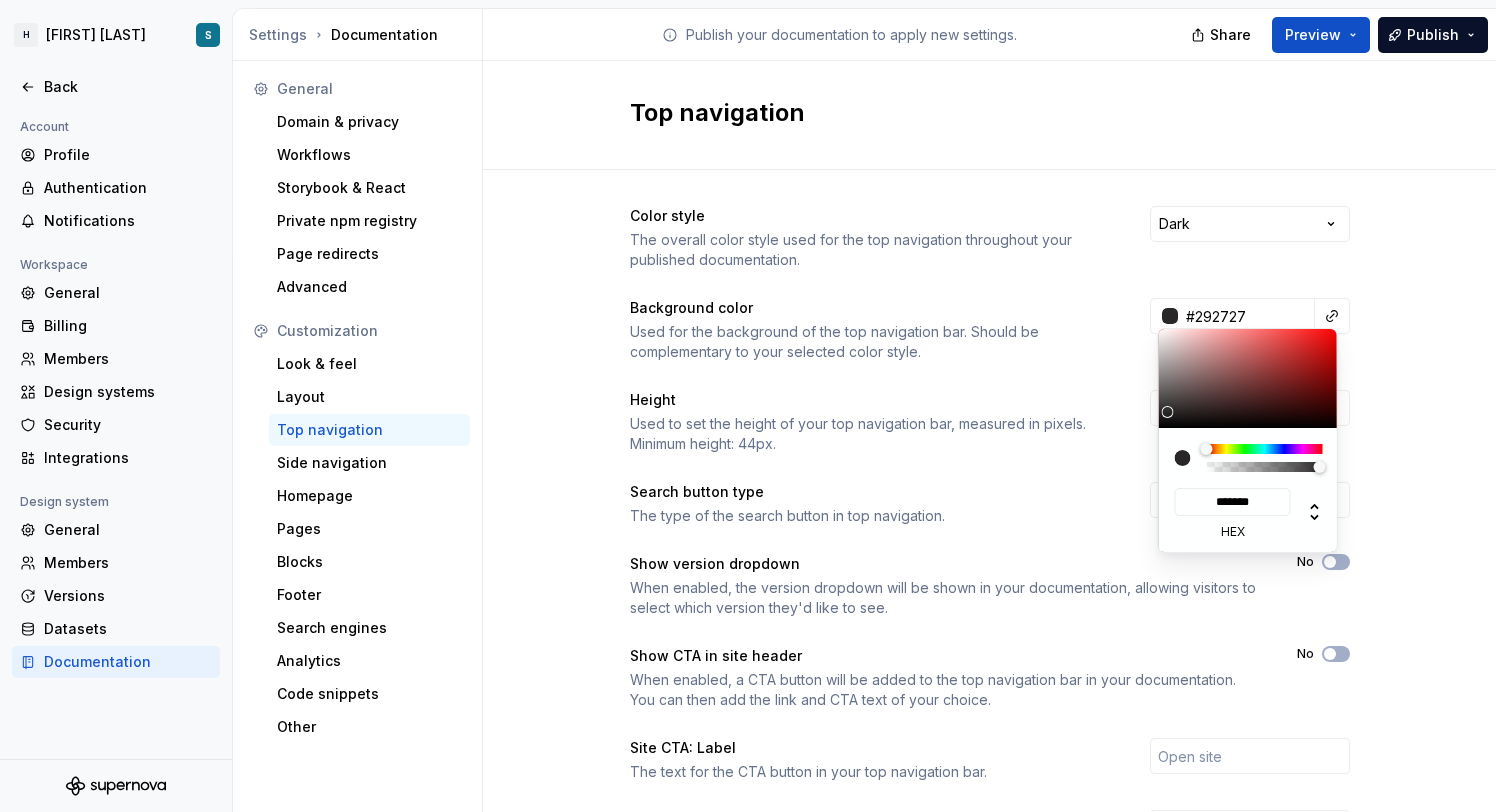 click at bounding box center [1249, 378] 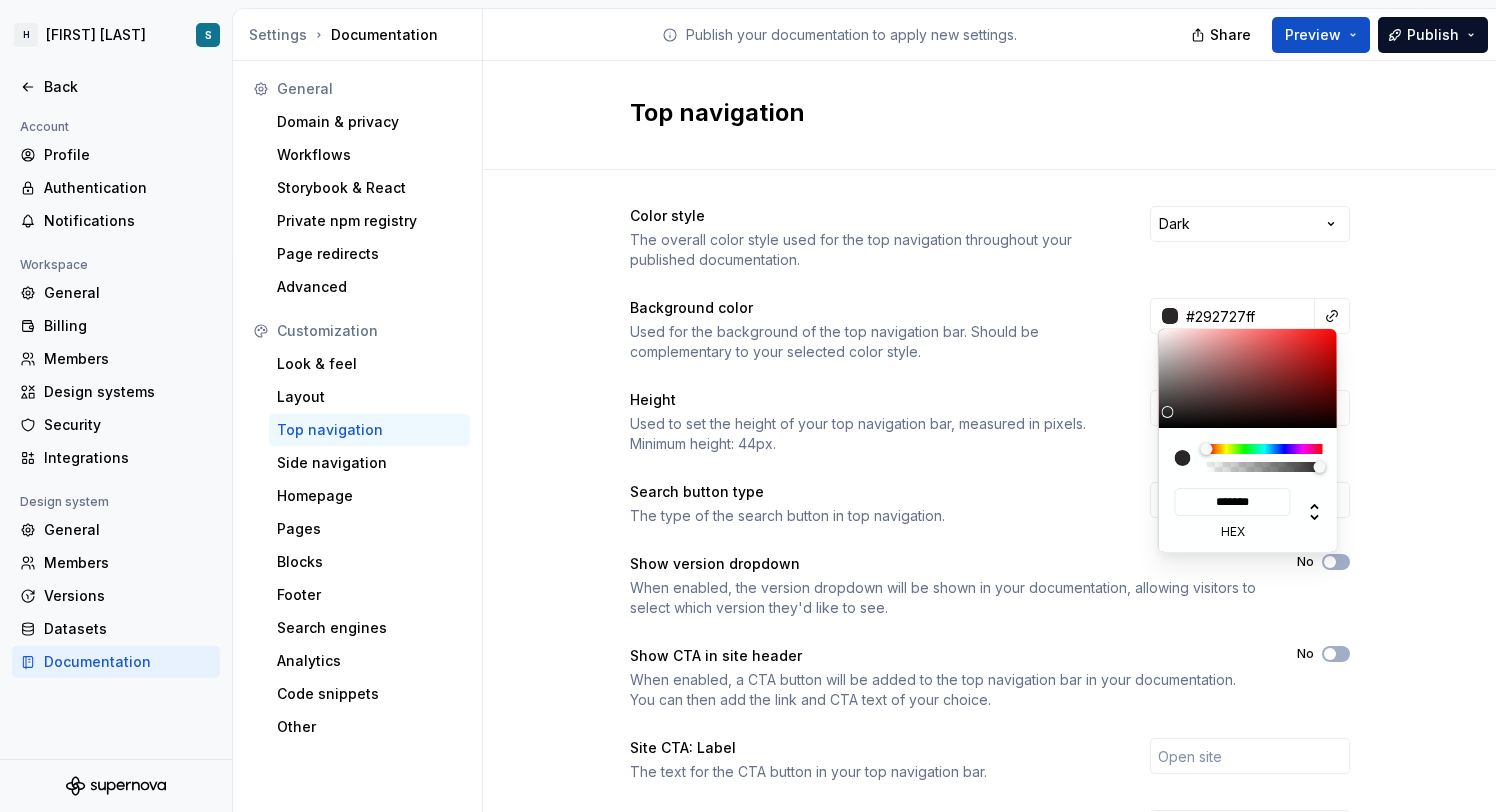 click on "H [LAST] Test S Back Account Profile Authentication Notifications Workspace General Billing Members Design systems Security Integrations Design system General Members Versions Datasets Documentation Settings Documentation Publish your documentation to apply new settings. Share Preview Publish General Domain & privacy Workflows Storybook & React Private npm registry Page redirects Advanced Customization Look & feel Layout Top navigation Side navigation Homepage Pages Blocks Footer Search engines Analytics Code snippets Other Top navigation Color style The overall color style used for the top navigation throughout your published documentation. Dark Background color Used for the background of the top navigation bar. Should be complementary to your selected color style. #292727ff Height Used to set the height of your top navigation bar, measured in pixels. Minimum height: 44px. Search button type The type of the search button in top navigation. Only icon Show version dropdown No Show CTA in site header No Yes No" at bounding box center [748, 406] 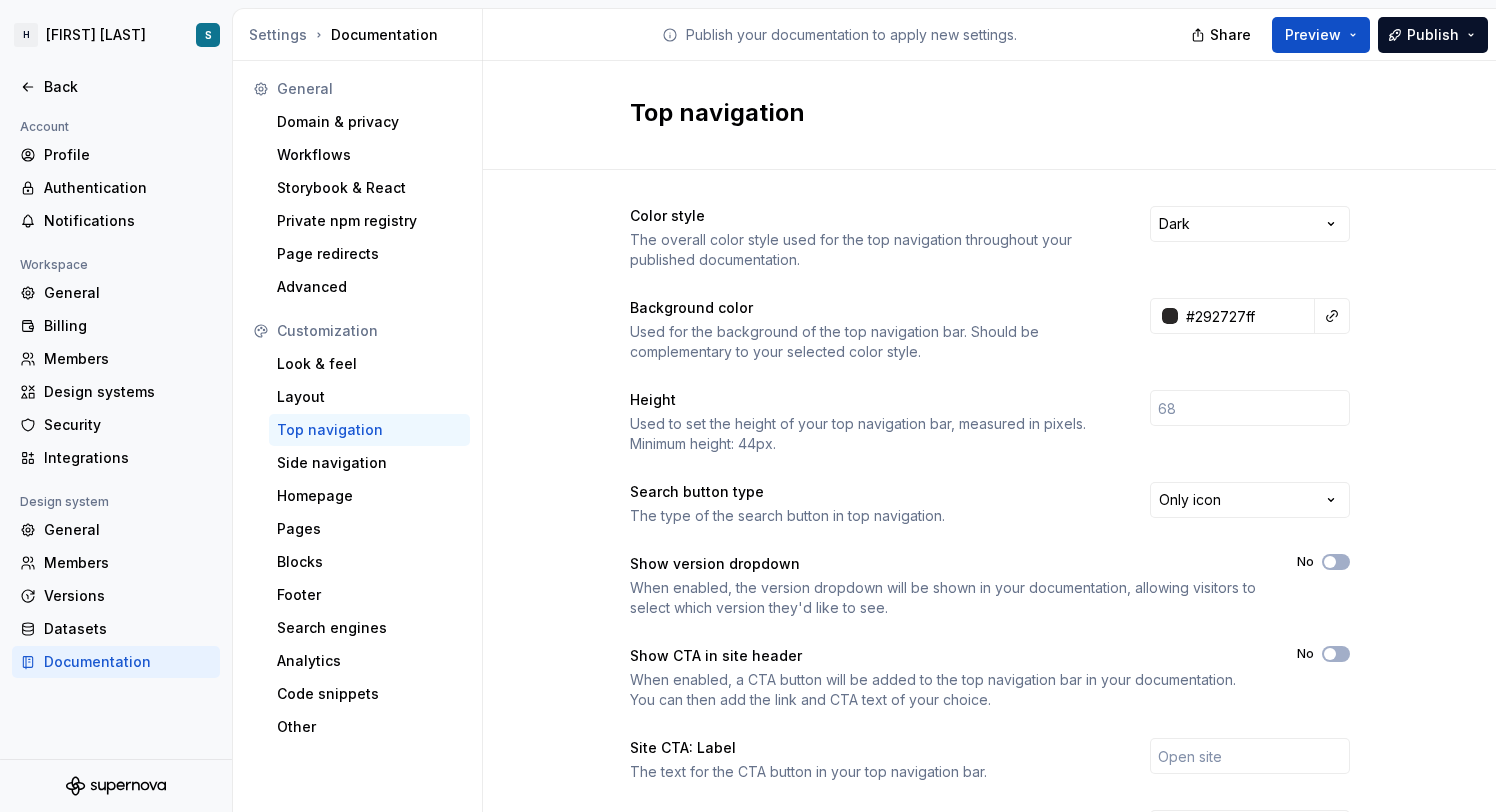 click on "H [LAST] Test S Back Account Profile Authentication Notifications Workspace General Billing Members Design systems Security Integrations Design system General Members Versions Datasets Documentation Settings Documentation Publish your documentation to apply new settings. Share Preview Publish General Domain & privacy Workflows Storybook & React Private npm registry Page redirects Advanced Customization Look & feel Layout Top navigation Side navigation Homepage Pages Blocks Footer Search engines Analytics Code snippets Other Top navigation Color style The overall color style used for the top navigation throughout your published documentation. Dark Background color Used for the background of the top navigation bar. Should be complementary to your selected color style. #292727ff Height Used to set the height of your top navigation bar, measured in pixels. Minimum height: 44px. Search button type The type of the search button in top navigation. Only icon Show version dropdown No Show CTA in site header No Yes No" at bounding box center [748, 406] 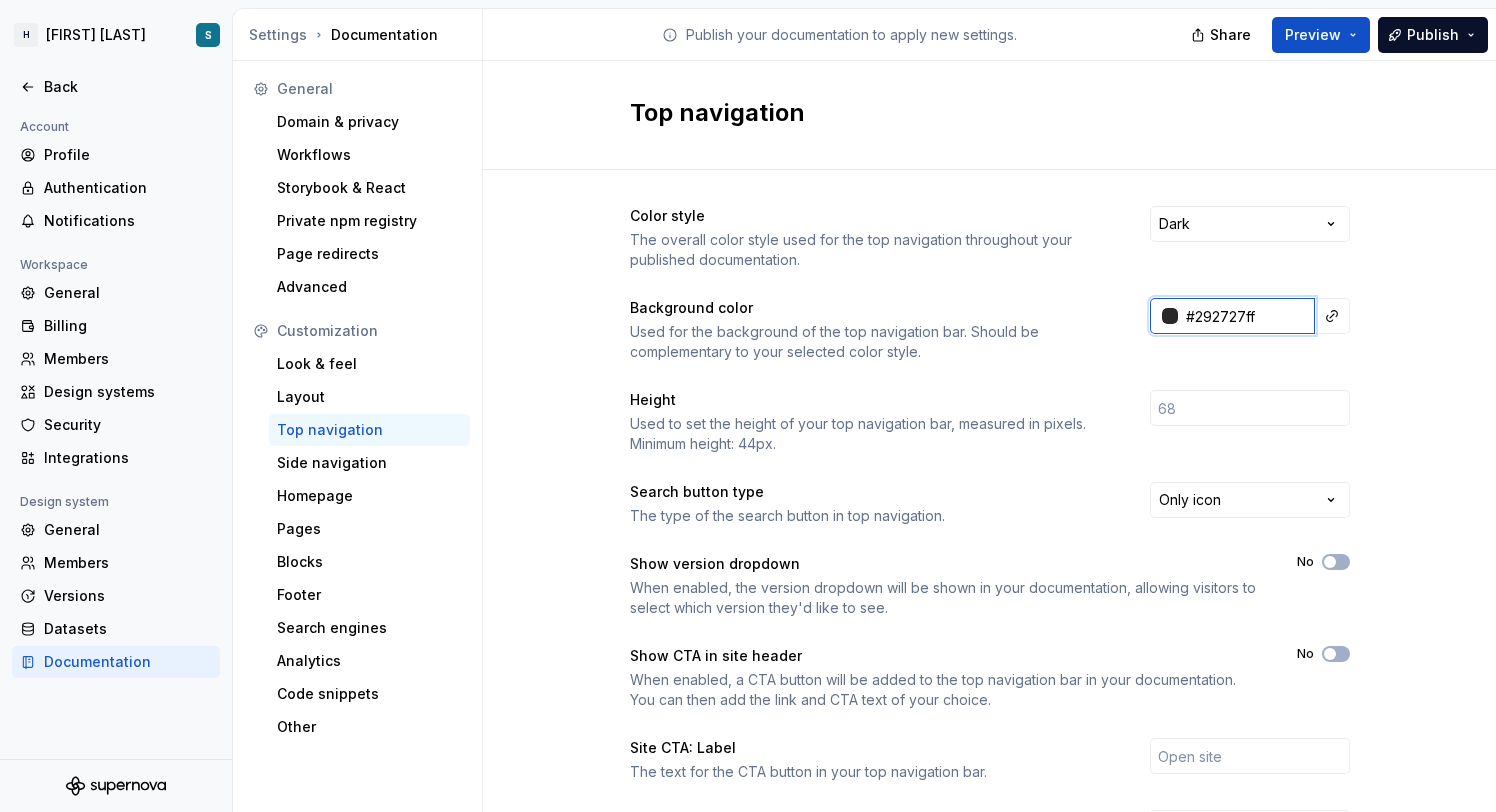 paste on "272B34" 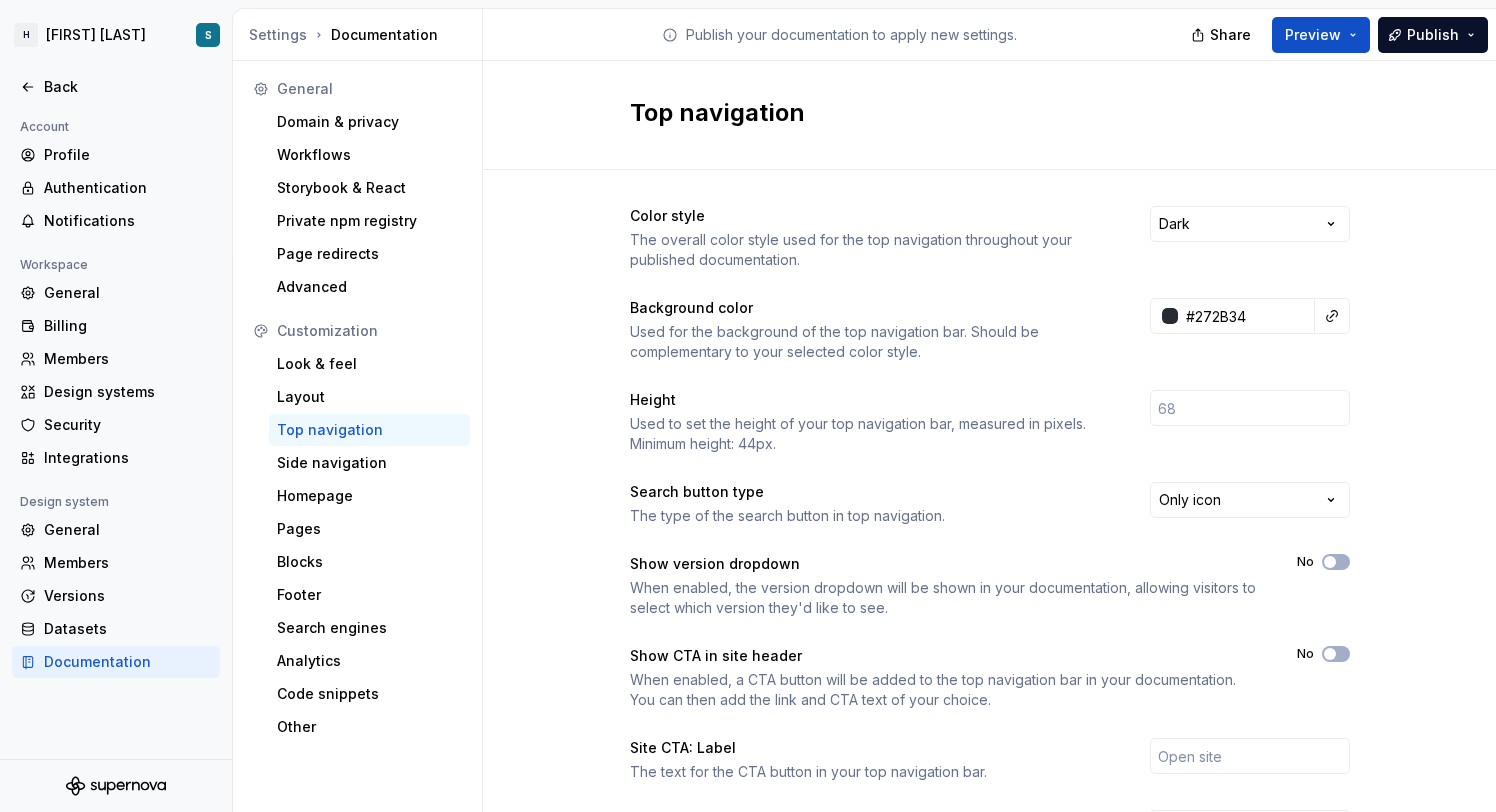 click on "Color style The overall color style used for the top navigation throughout your published documentation. Dark Background color Used for the background of the top navigation bar. Should be complementary to your selected color style. #272B34 Height Used to set the height of your top navigation bar, measured in pixels. Minimum height: 44px. Search button type The type of the search button in top navigation. Only icon Show version dropdown When enabled, the version dropdown will be shown in your documentation, allowing visitors to select which version they'd like to see. No Show CTA in site header When enabled, a CTA button will be added to the top navigation bar in your documentation. You can then  add the link and CTA text of your choice. No Site CTA: Label The text for the CTA button in your top navigation bar. Site CTA: Link The URL you want the CTA button in your top navigation bar to link to. Site CTA: Open in new tab When enabled, the link will open in a new tab once the user clicks on the CTA button. Yes" at bounding box center [989, 632] 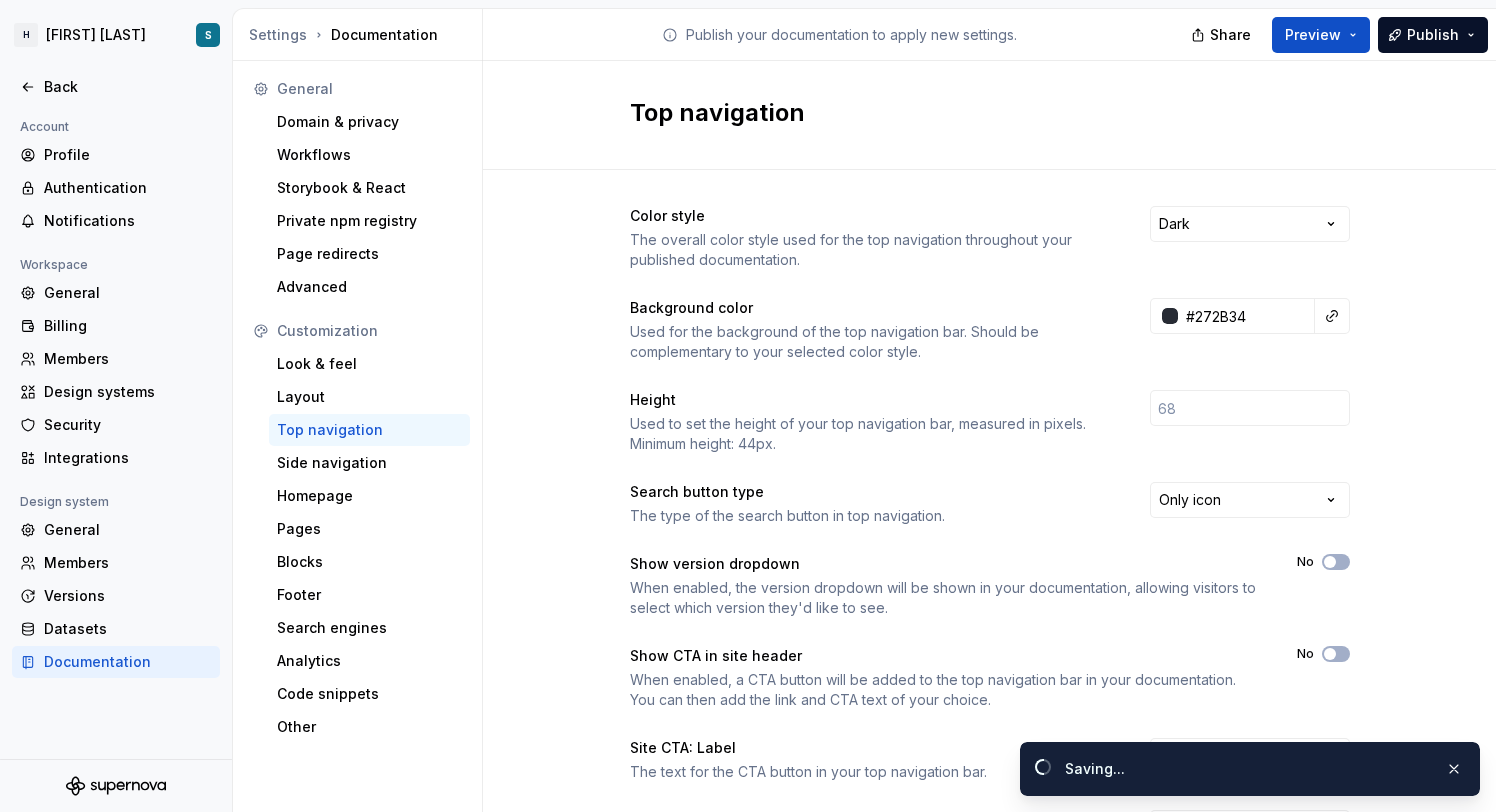 type on "#272b34ff" 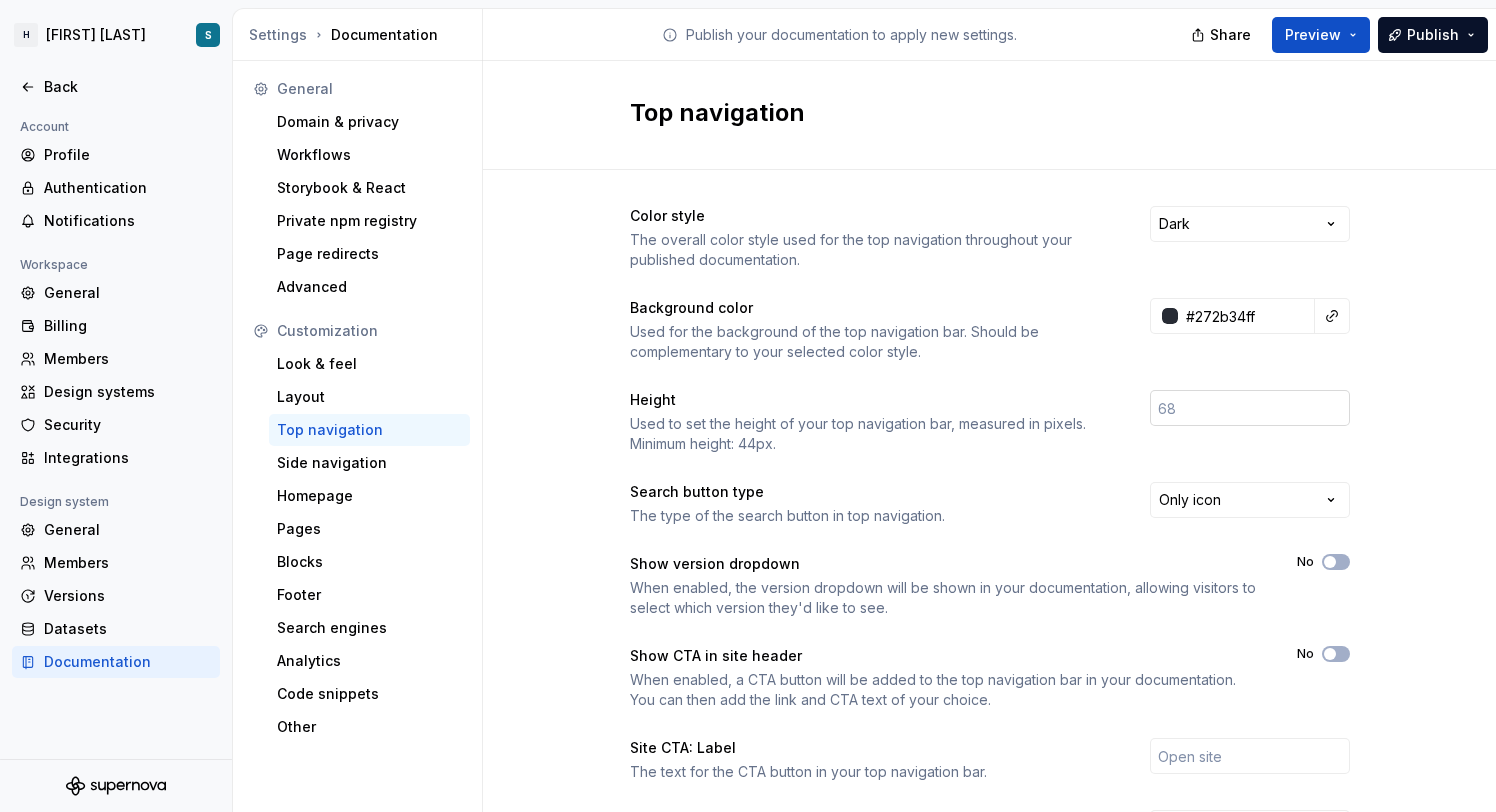 click at bounding box center [1250, 408] 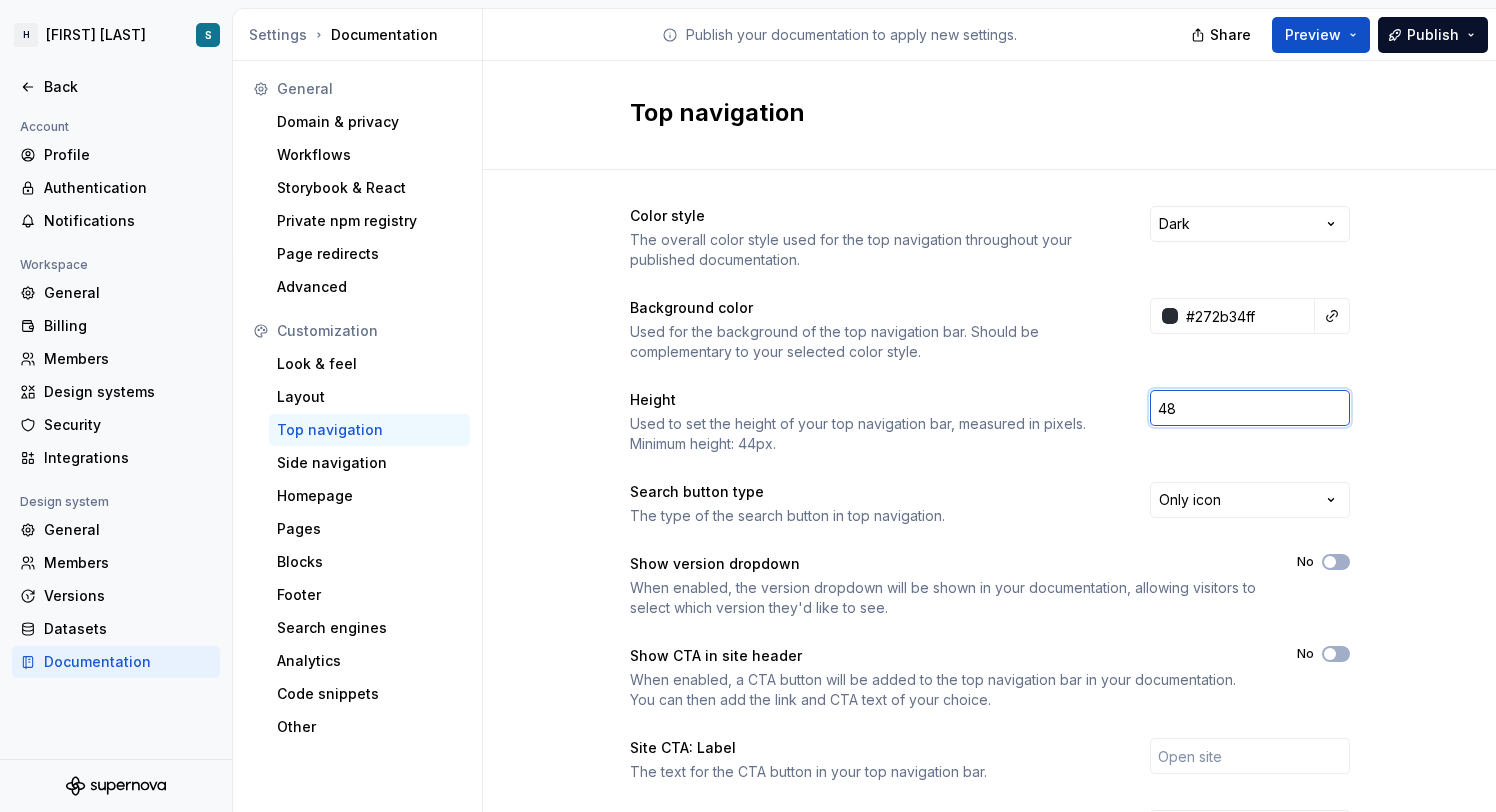 type on "48" 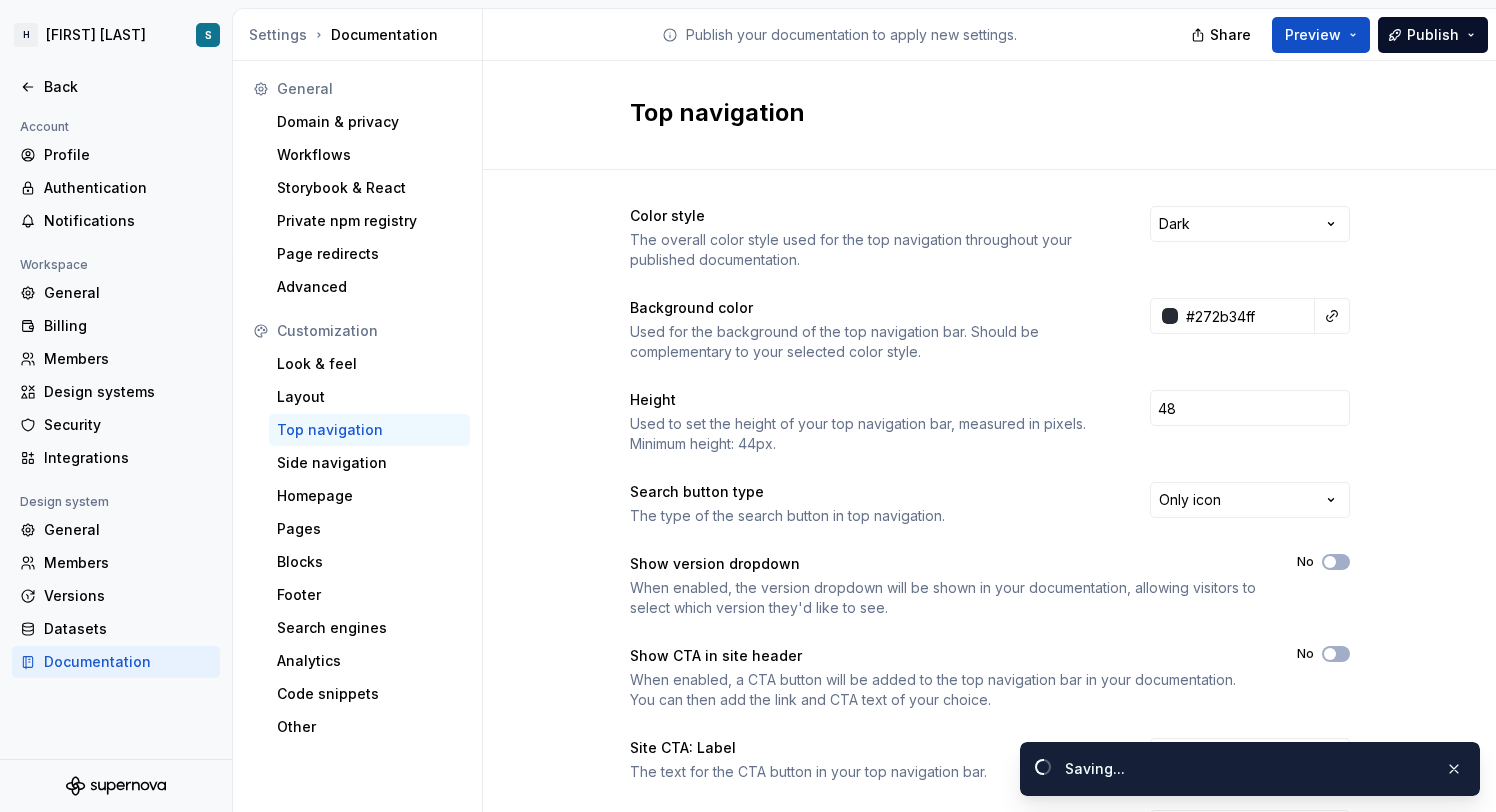 click on "Color style The overall color style used for the top navigation throughout your published documentation. Dark Background color Used for the background of the top navigation bar. Should be complementary to your selected color style. #272b34ff Height Used to set the height of your top navigation bar, measured in pixels. Minimum height: 44px. 48 Search button type The type of the search button in top navigation. Only icon Show version dropdown When enabled, the version dropdown will be shown in your documentation, allowing visitors to select which version they'd like to see. No Show CTA in site header When enabled, a CTA button will be added to the top navigation bar in your documentation. You can then add the link and CTA text of your choice. No Site CTA: Label The text for the CTA button in your top navigation bar. Site CTA: Link The URL you want the CTA button in your top navigation bar to link to. Site CTA: Open in new tab When enabled, the link will open in a new tab once the user clicks on the CTA button." at bounding box center (990, 612) 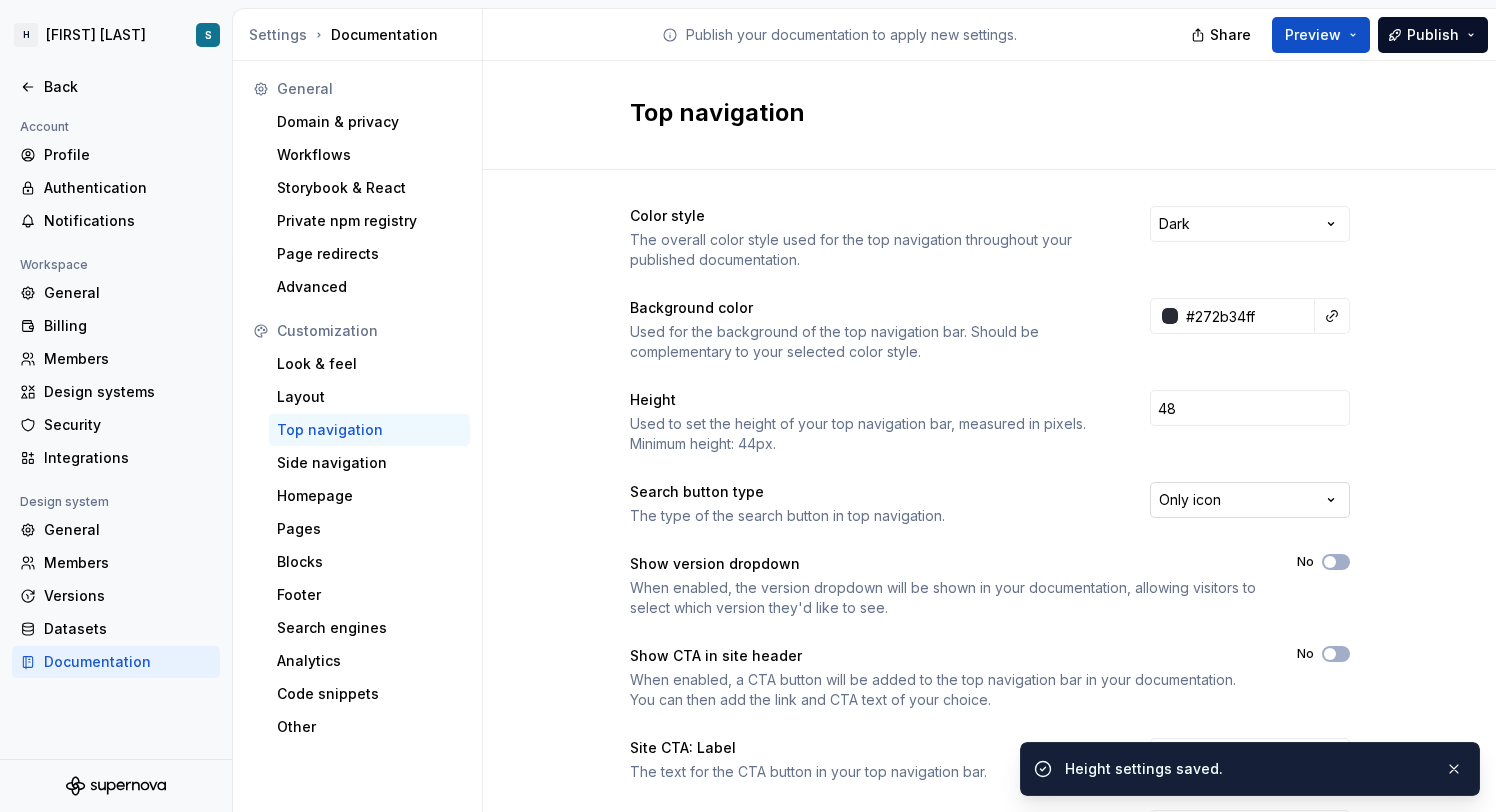 click on "H [LAST] Test S Back Account Profile Authentication Notifications Workspace General Billing Members Design systems Security Integrations Design system General Members Versions Datasets Documentation Settings Documentation Publish your documentation to apply new settings. Share Preview Publish General Domain & privacy Workflows Storybook & React Private npm registry Page redirects Advanced Customization Look & feel Layout Top navigation Side navigation Homepage Pages Blocks Footer Search engines Analytics Code snippets Other Top navigation Color style The overall color style used for the top navigation throughout your published documentation. Dark Background color Used for the background of the top navigation bar. Should be complementary to your selected color style. #272b34ff Height Used to set the height of your top navigation bar, measured in pixels. Minimum height: 44px. 48 Search button type The type of the search button in top navigation. Only icon Show version dropdown No Show CTA in site header No Yes No" at bounding box center [748, 406] 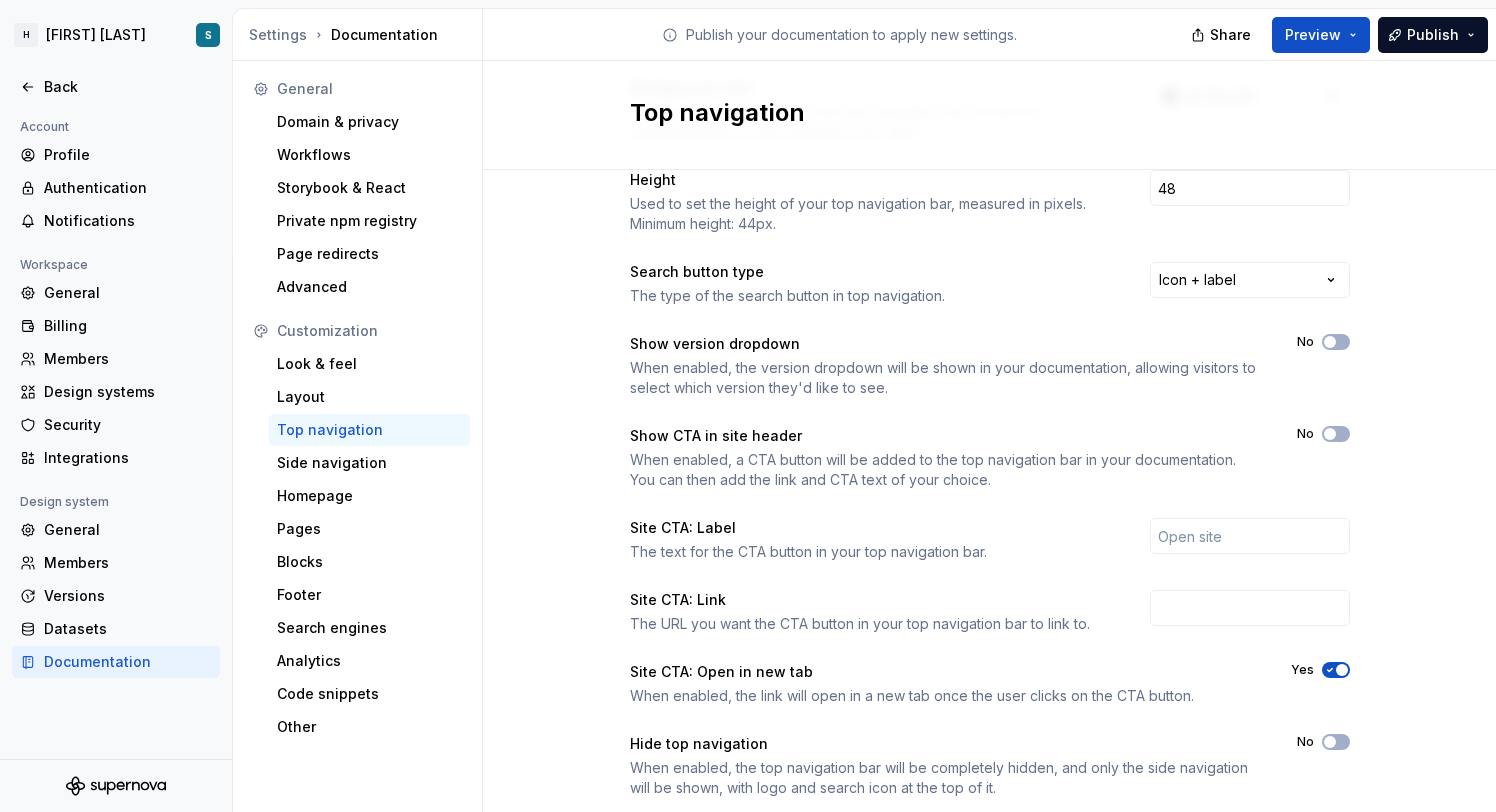 scroll, scrollTop: 225, scrollLeft: 0, axis: vertical 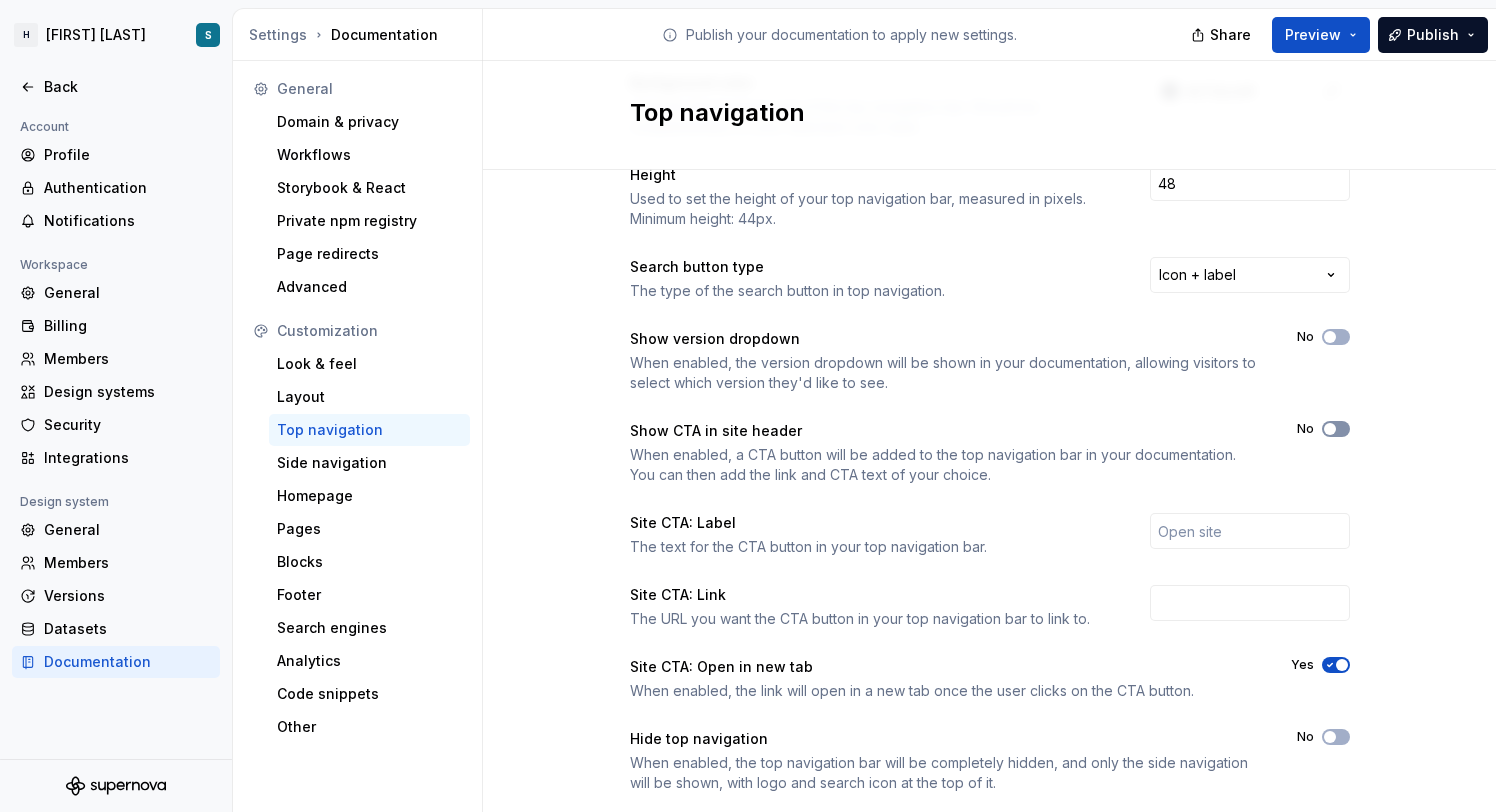 click on "No" at bounding box center (1336, 429) 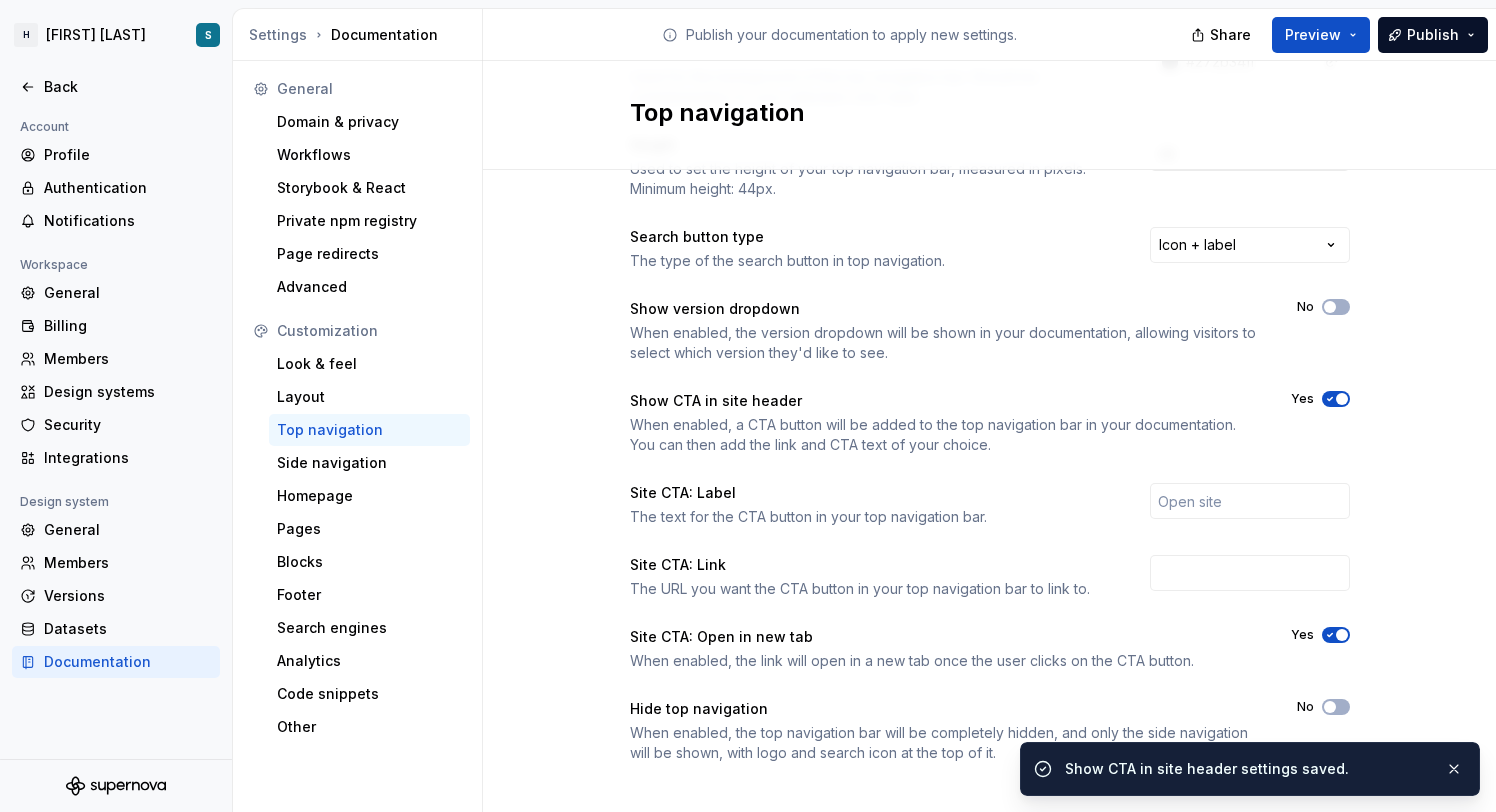 scroll, scrollTop: 273, scrollLeft: 0, axis: vertical 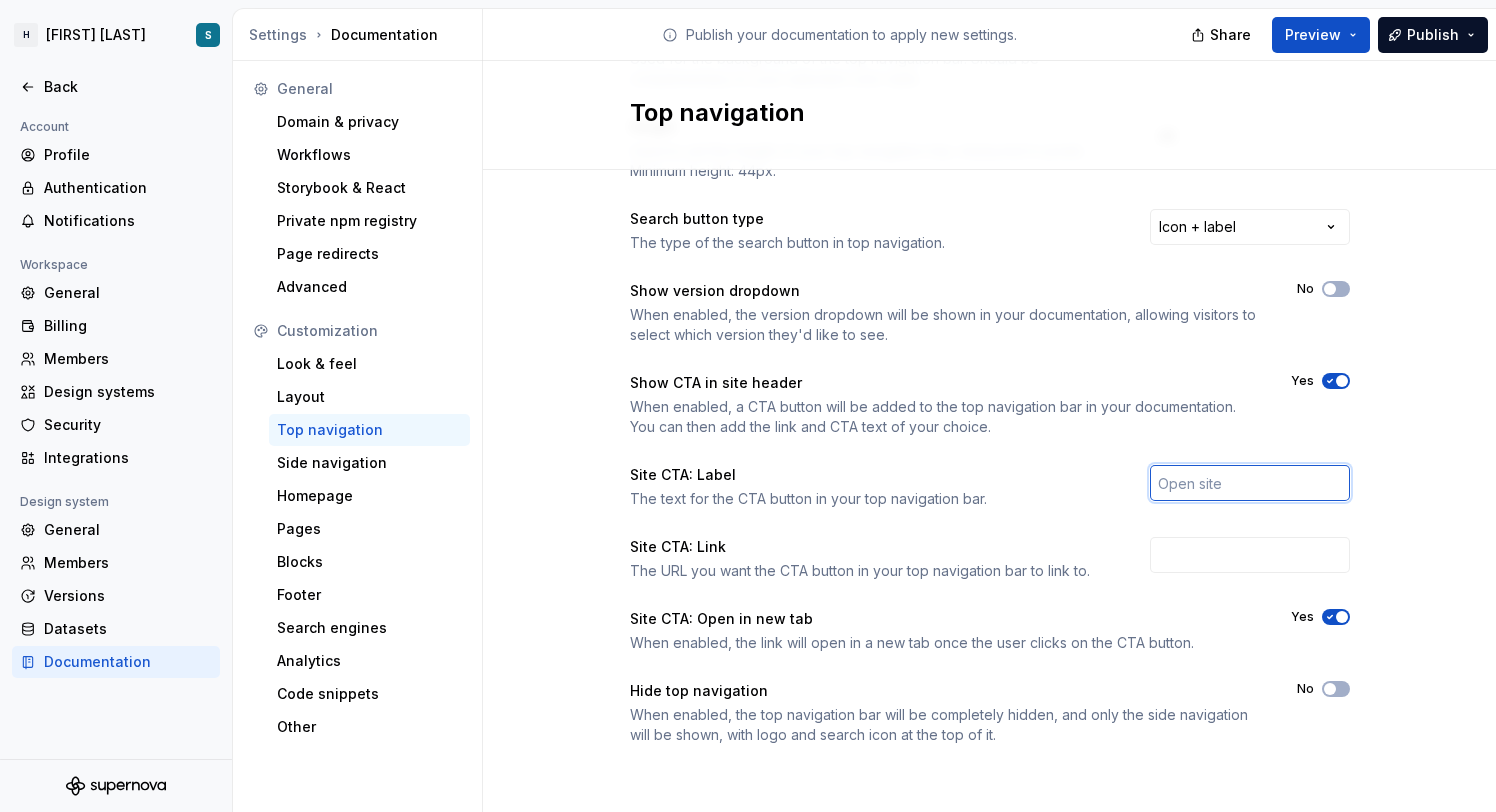 click at bounding box center [1250, 483] 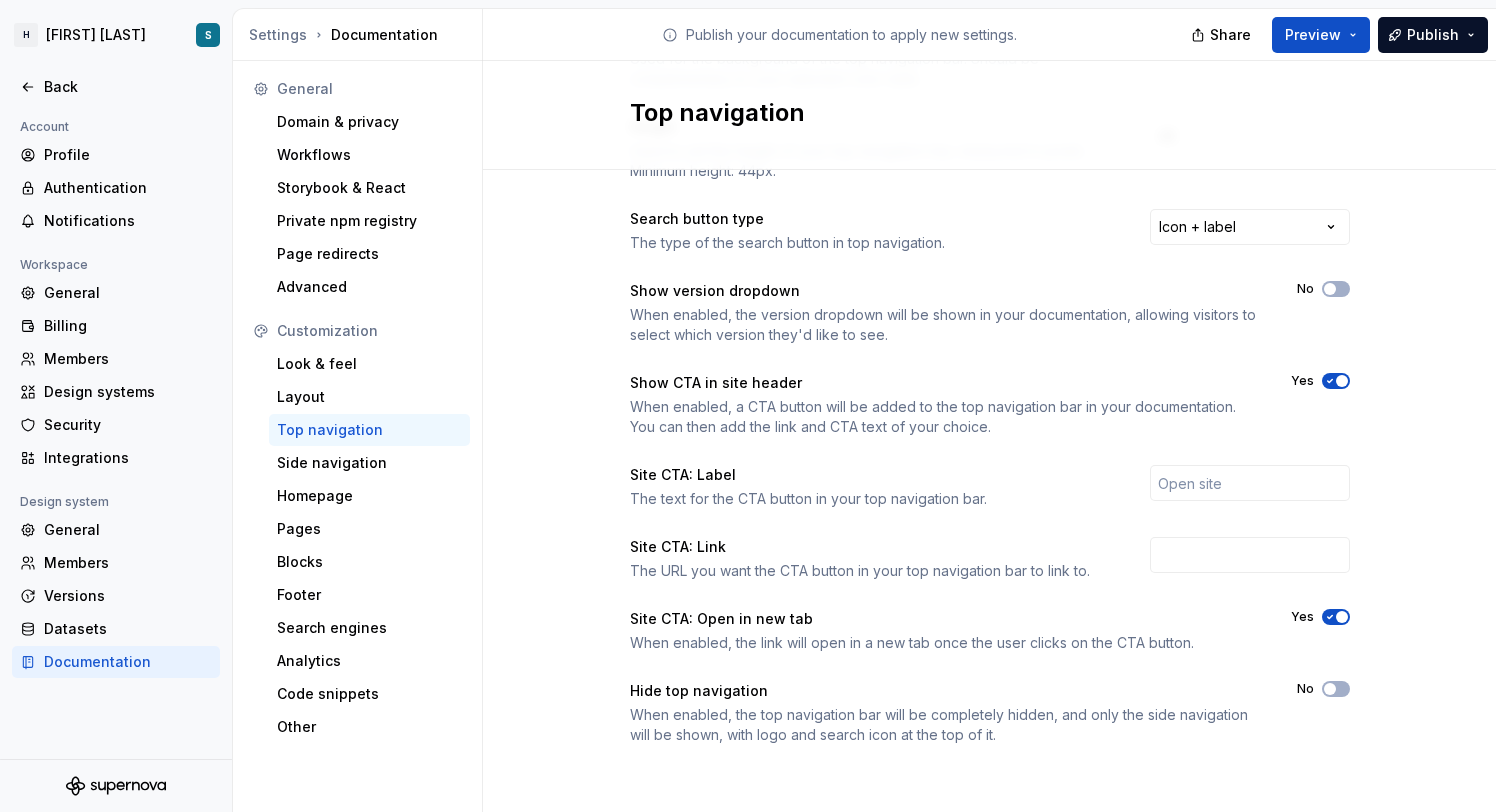 click on "Site CTA: Label" at bounding box center (872, 475) 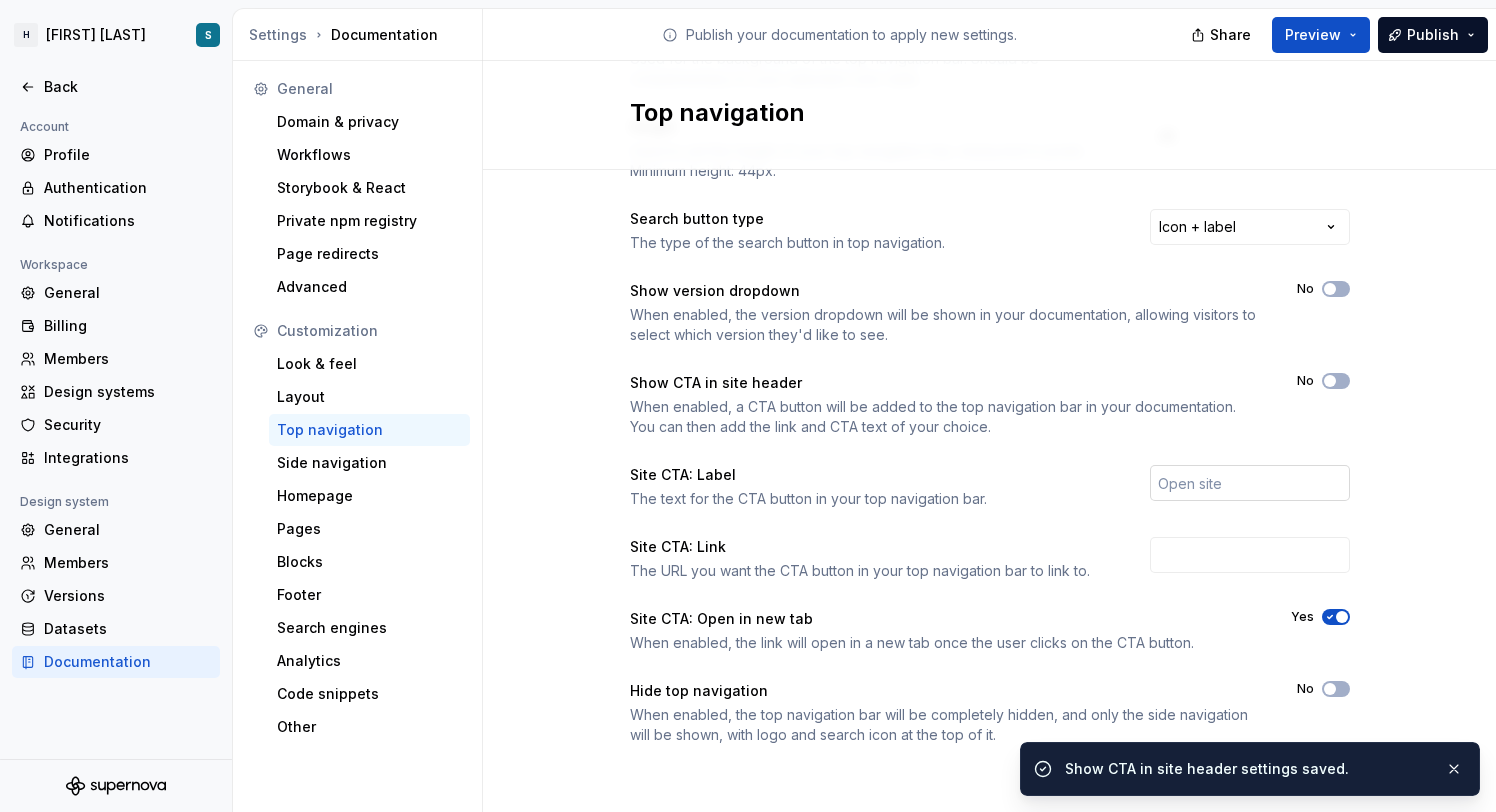 click at bounding box center [1250, 483] 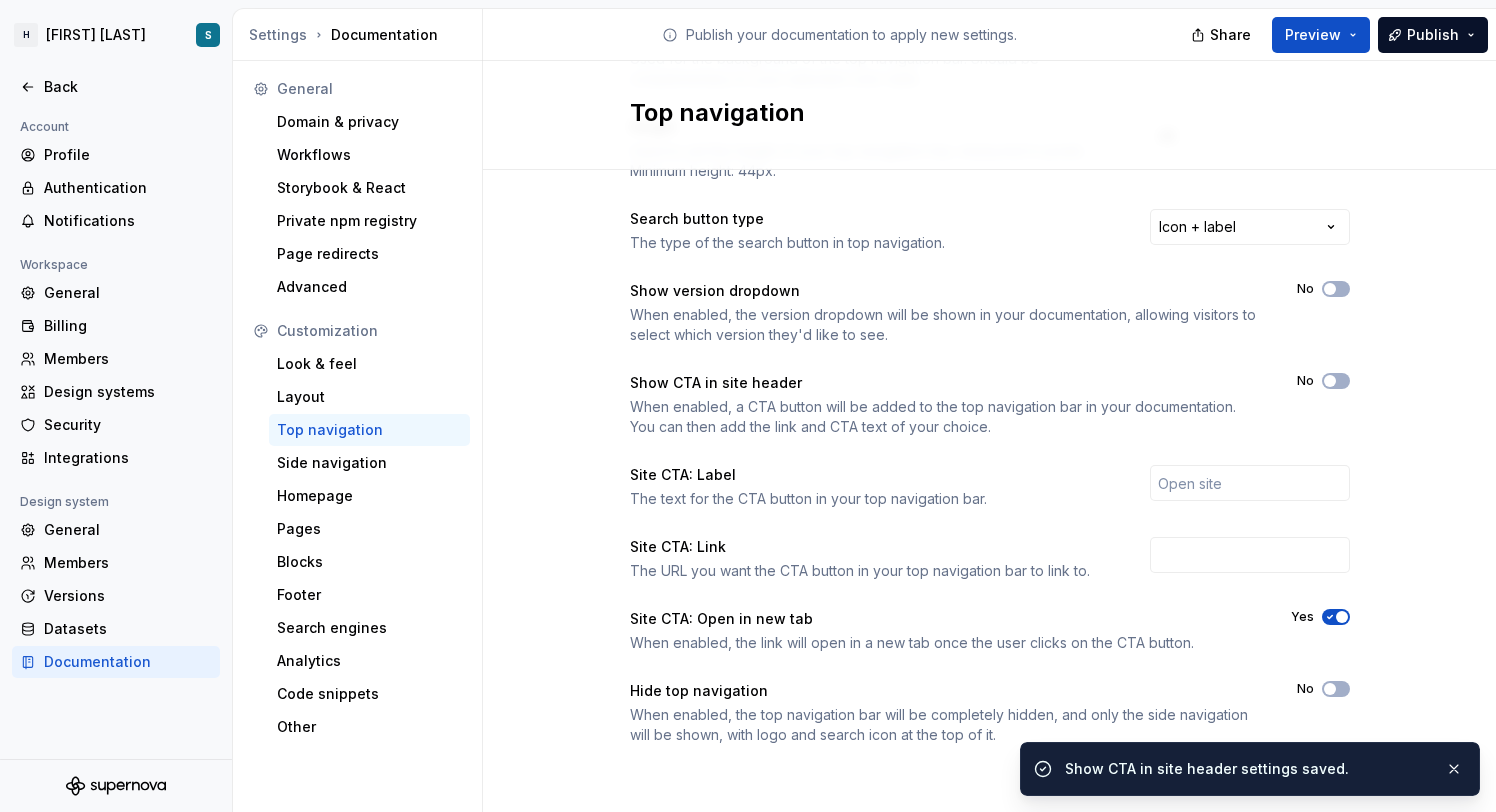click on "The text for the CTA button in your top navigation bar." at bounding box center (872, 499) 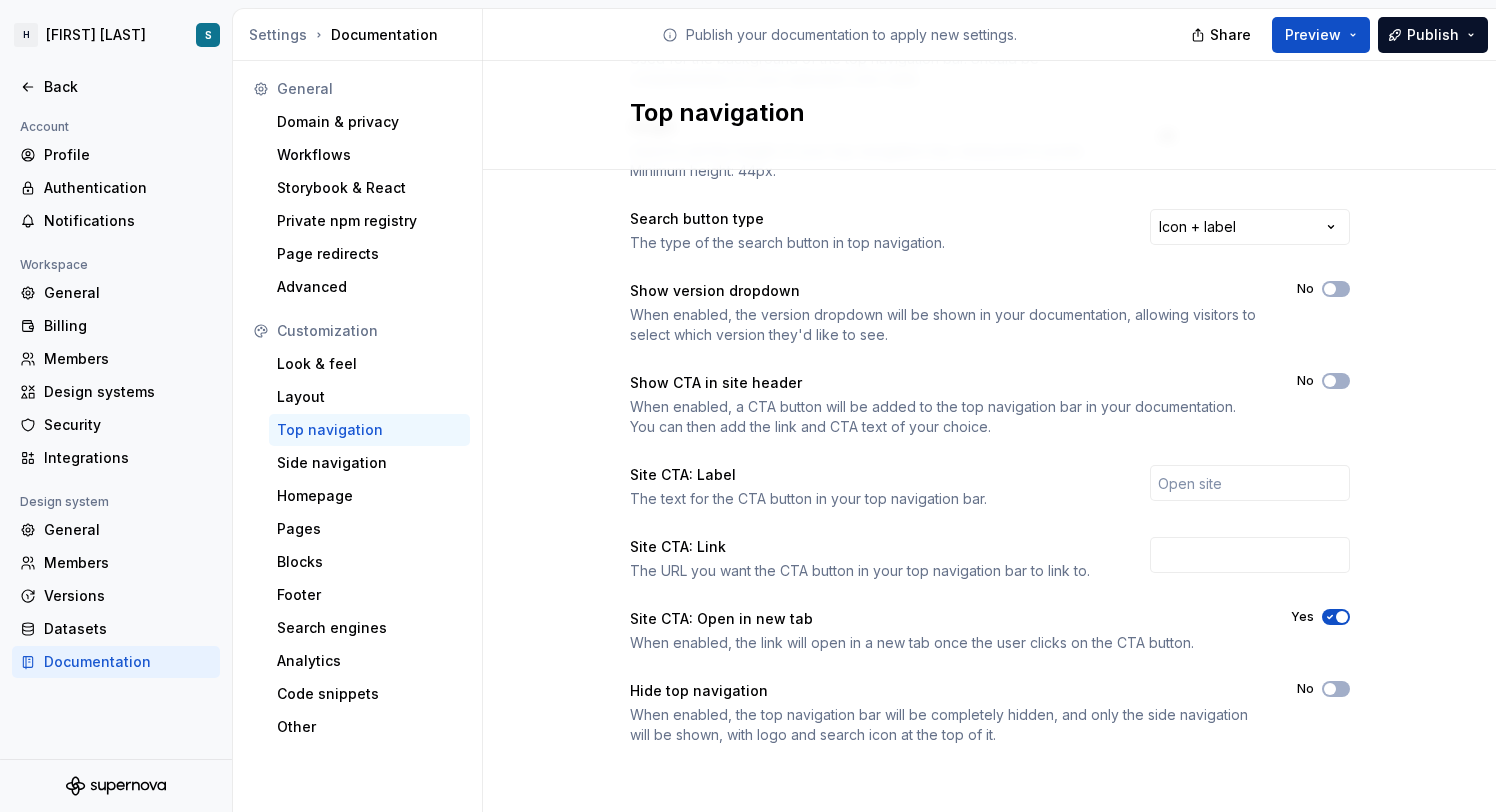 click on "Site CTA: Link" at bounding box center [872, 547] 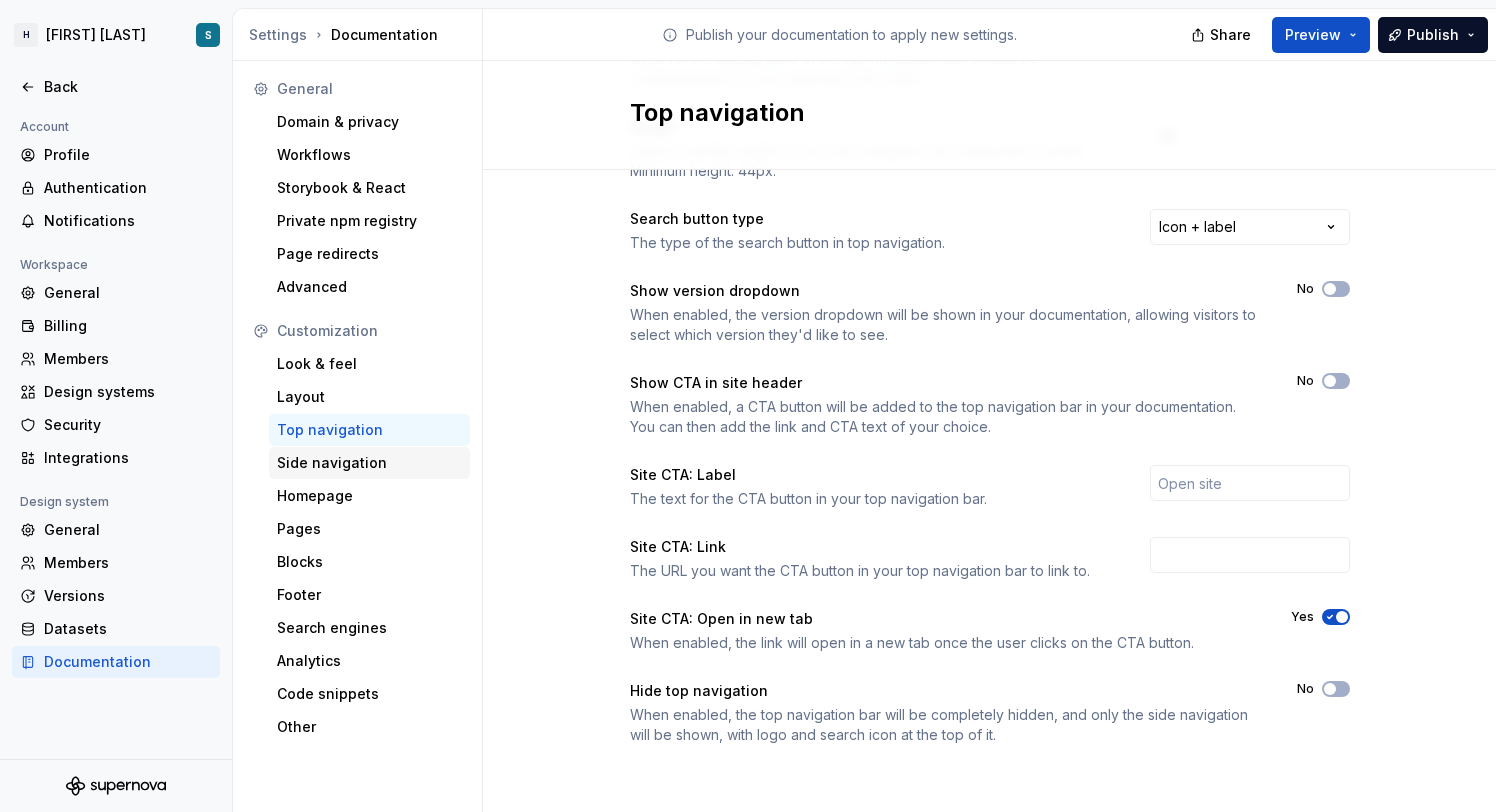 click on "Side navigation" at bounding box center [369, 463] 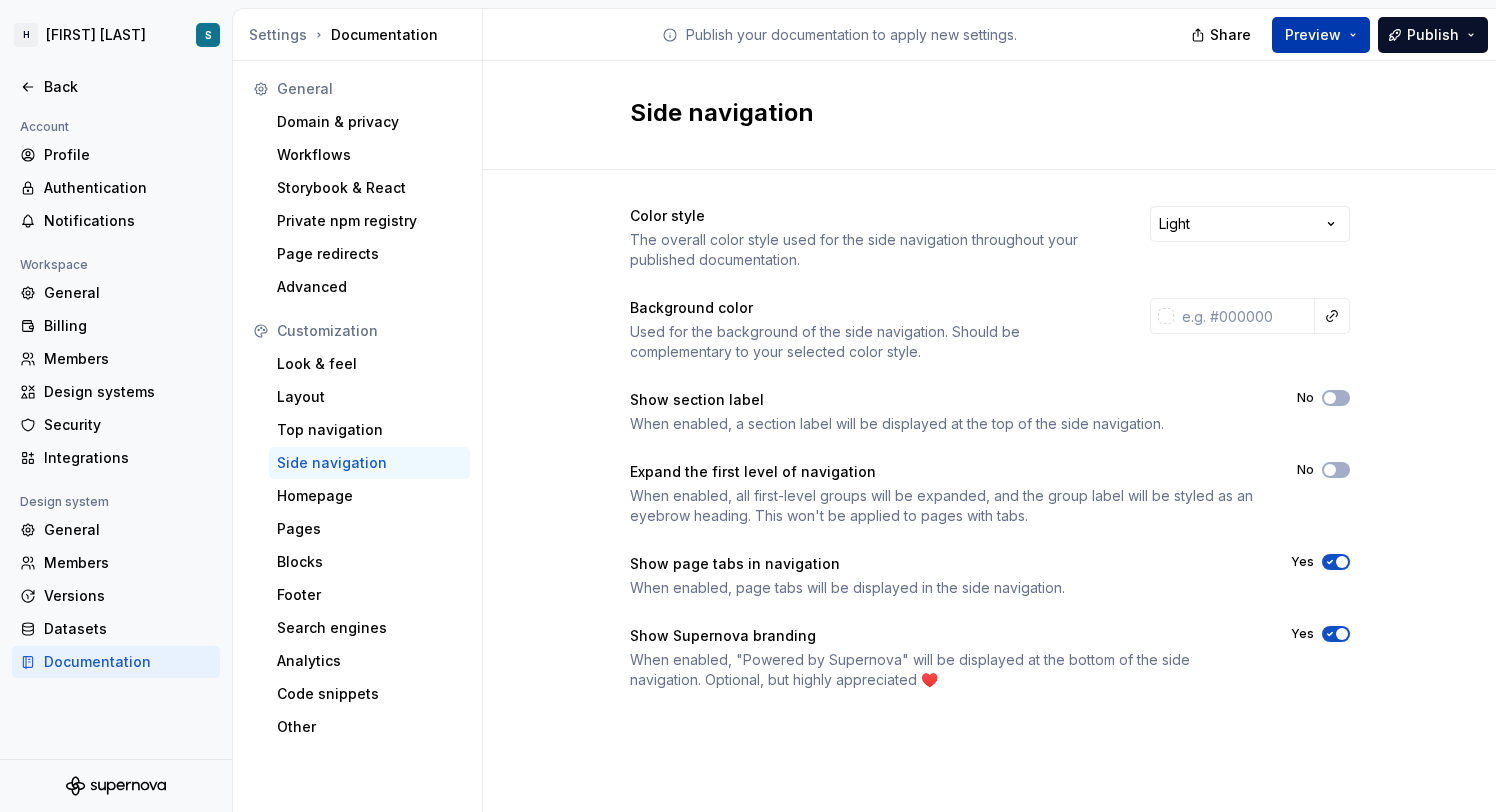 click on "Preview" at bounding box center [1321, 35] 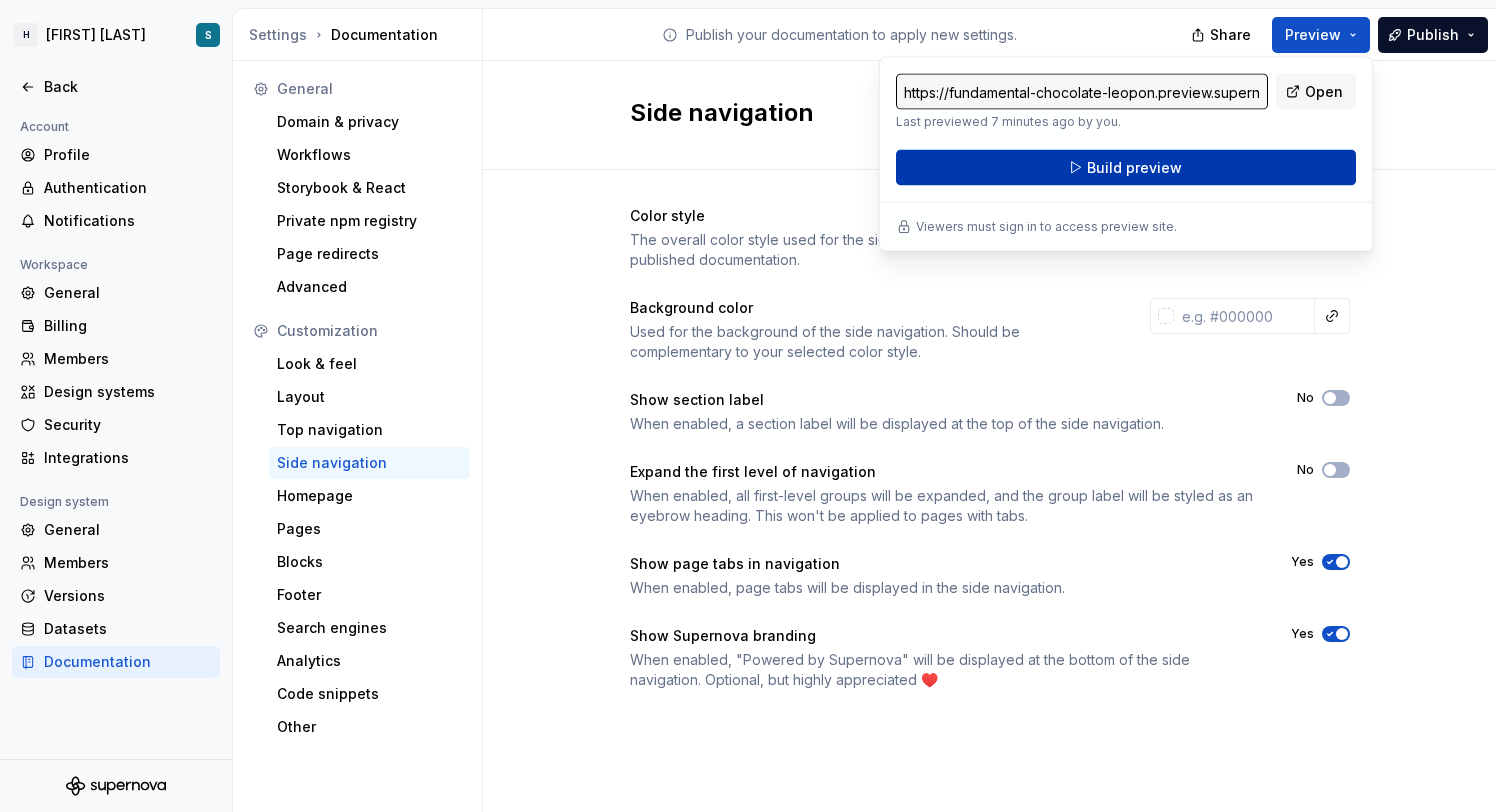 click on "Build preview" at bounding box center [1126, 168] 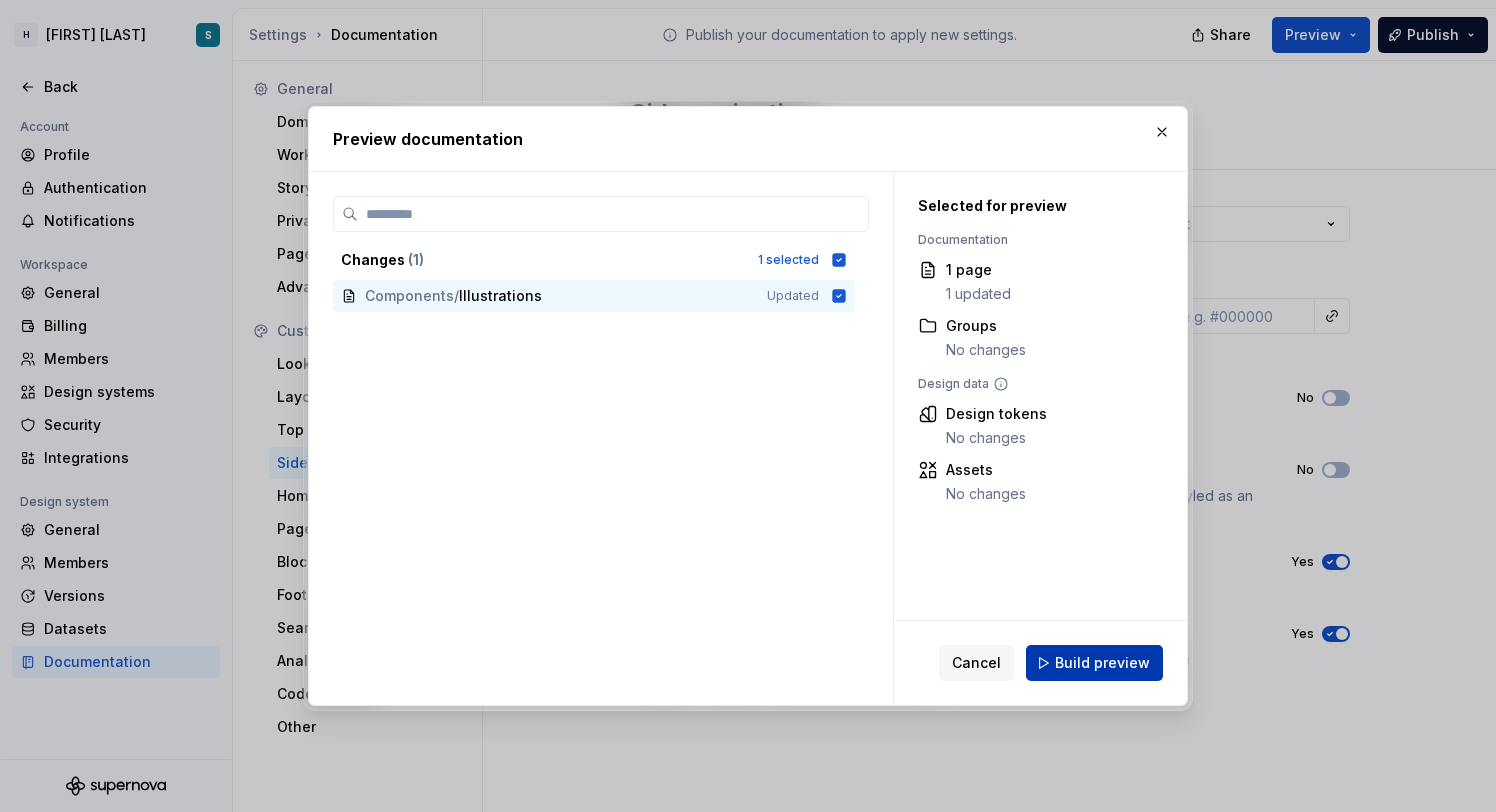 click on "Build preview" at bounding box center [1102, 663] 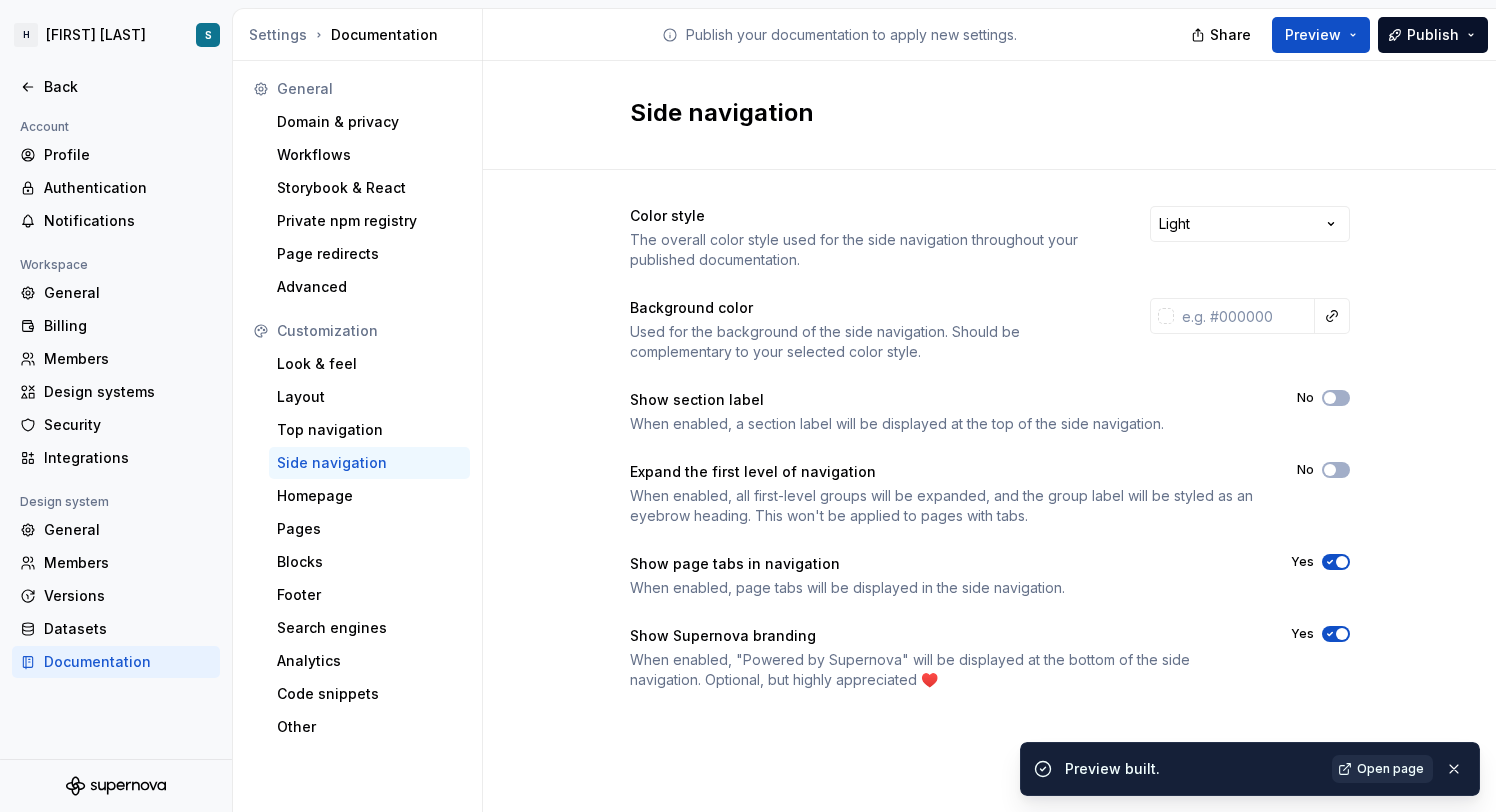 click on "Open page" at bounding box center [1390, 769] 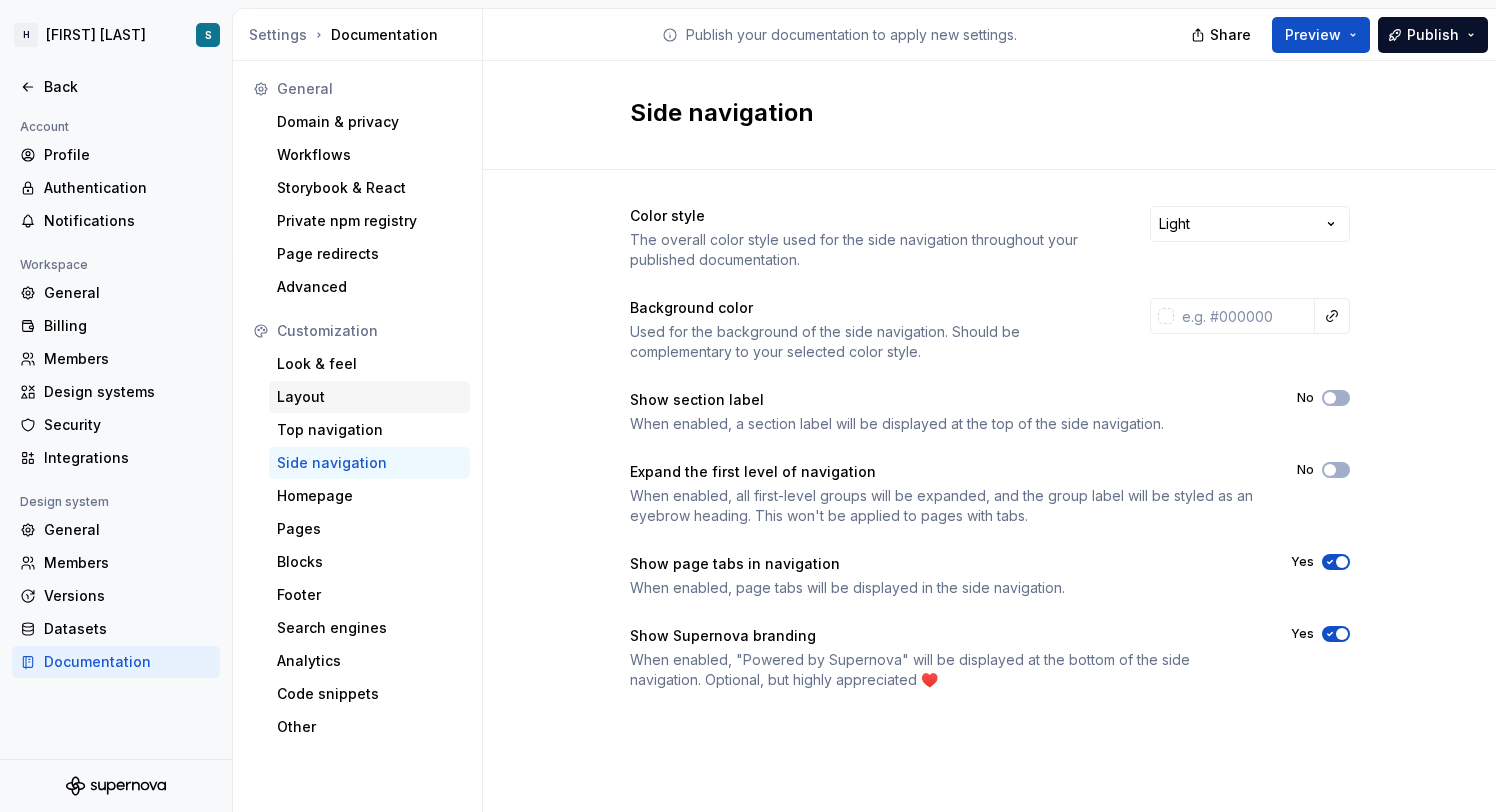 click on "Layout" at bounding box center (369, 397) 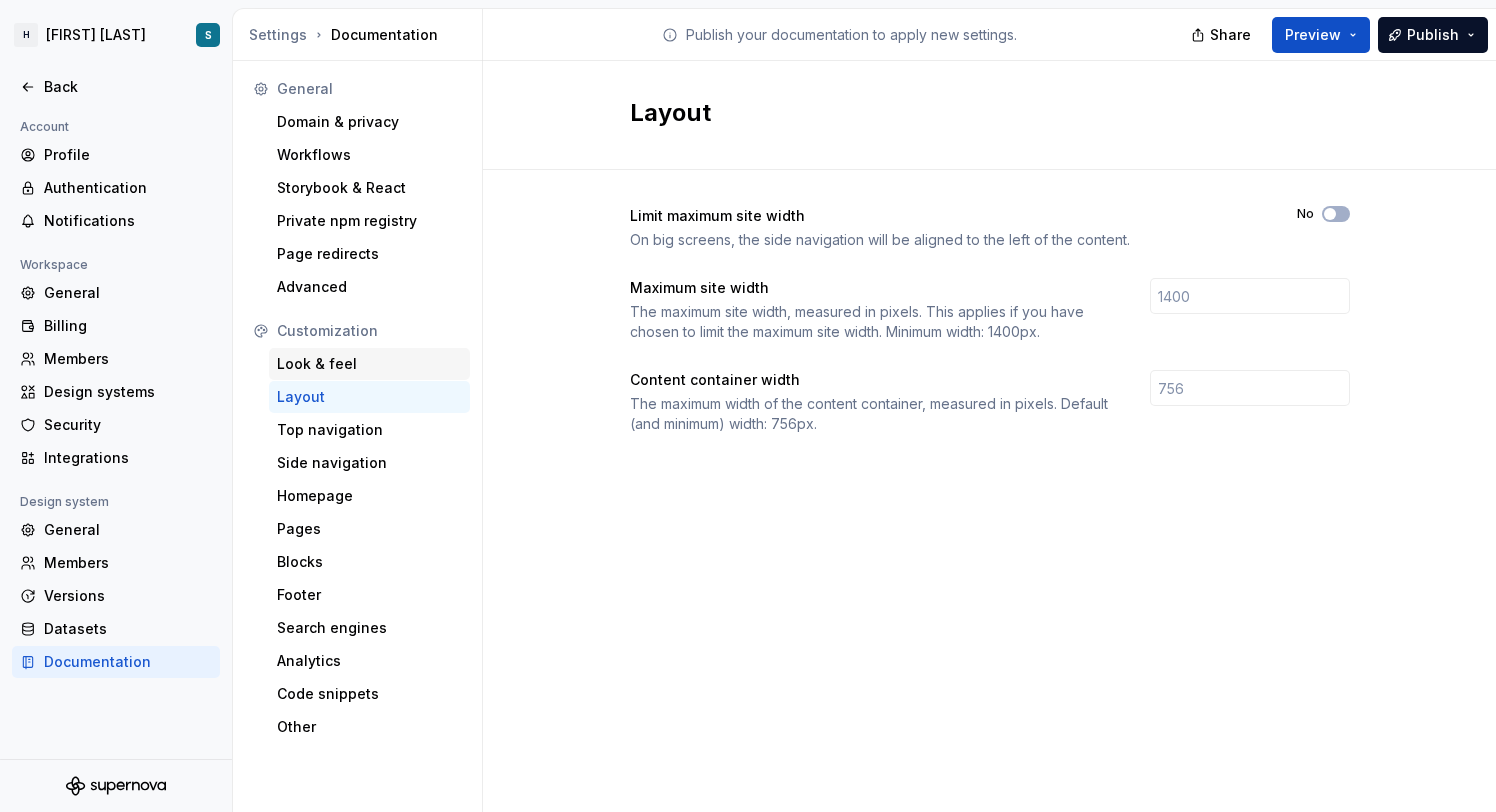 click on "Look & feel" at bounding box center [369, 364] 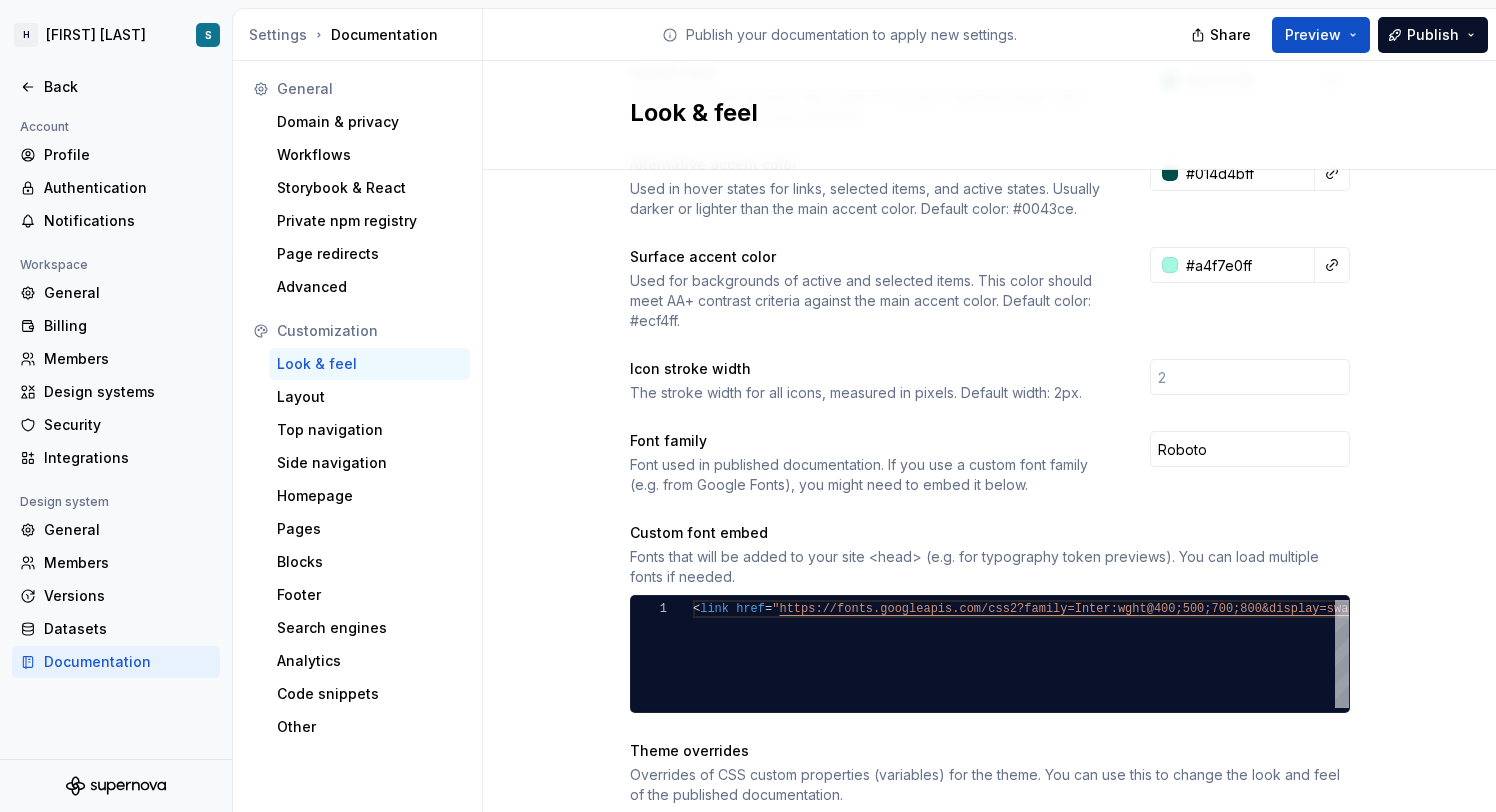 scroll, scrollTop: 517, scrollLeft: 0, axis: vertical 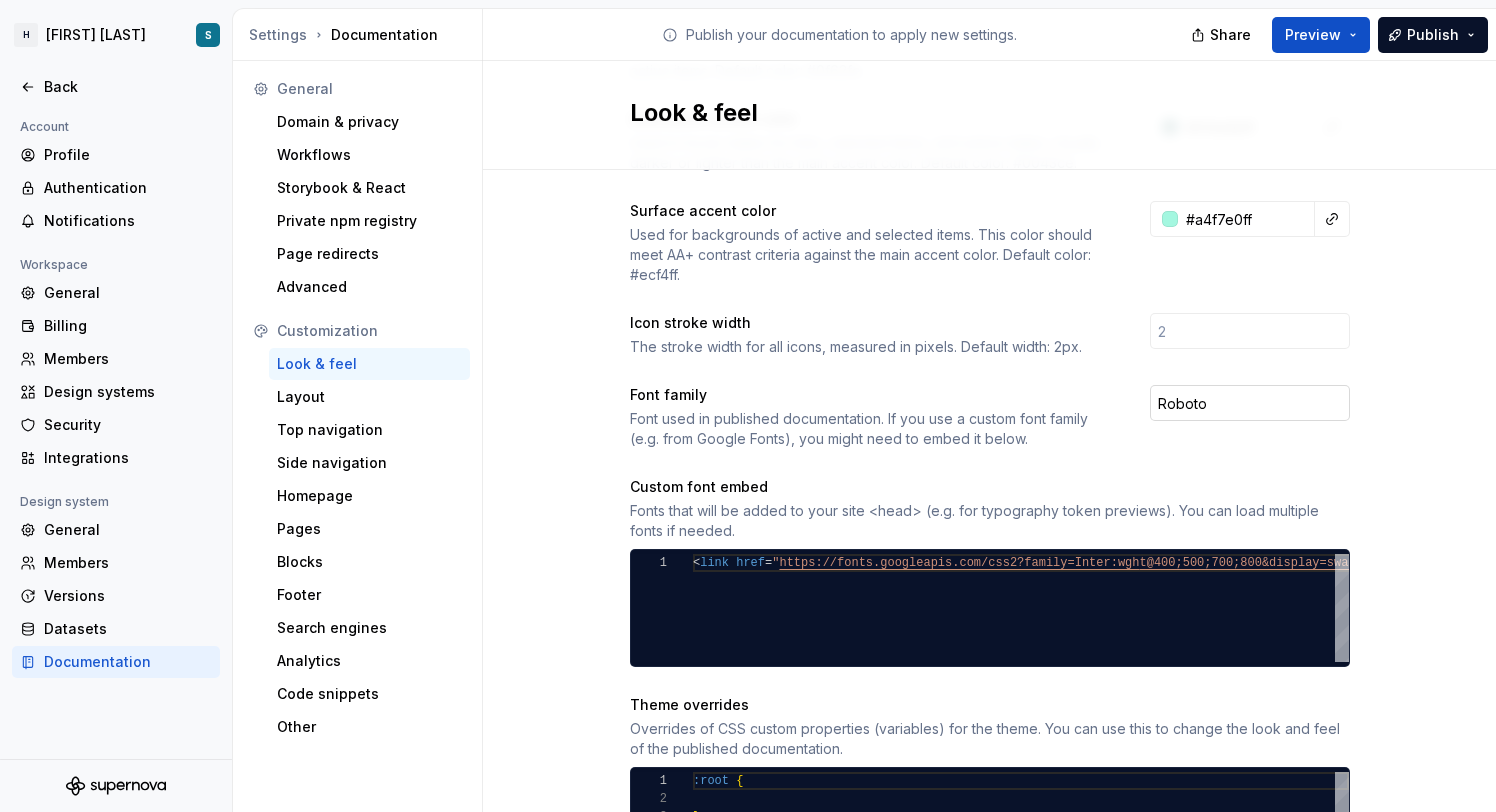 click on "Roboto" at bounding box center (1250, 403) 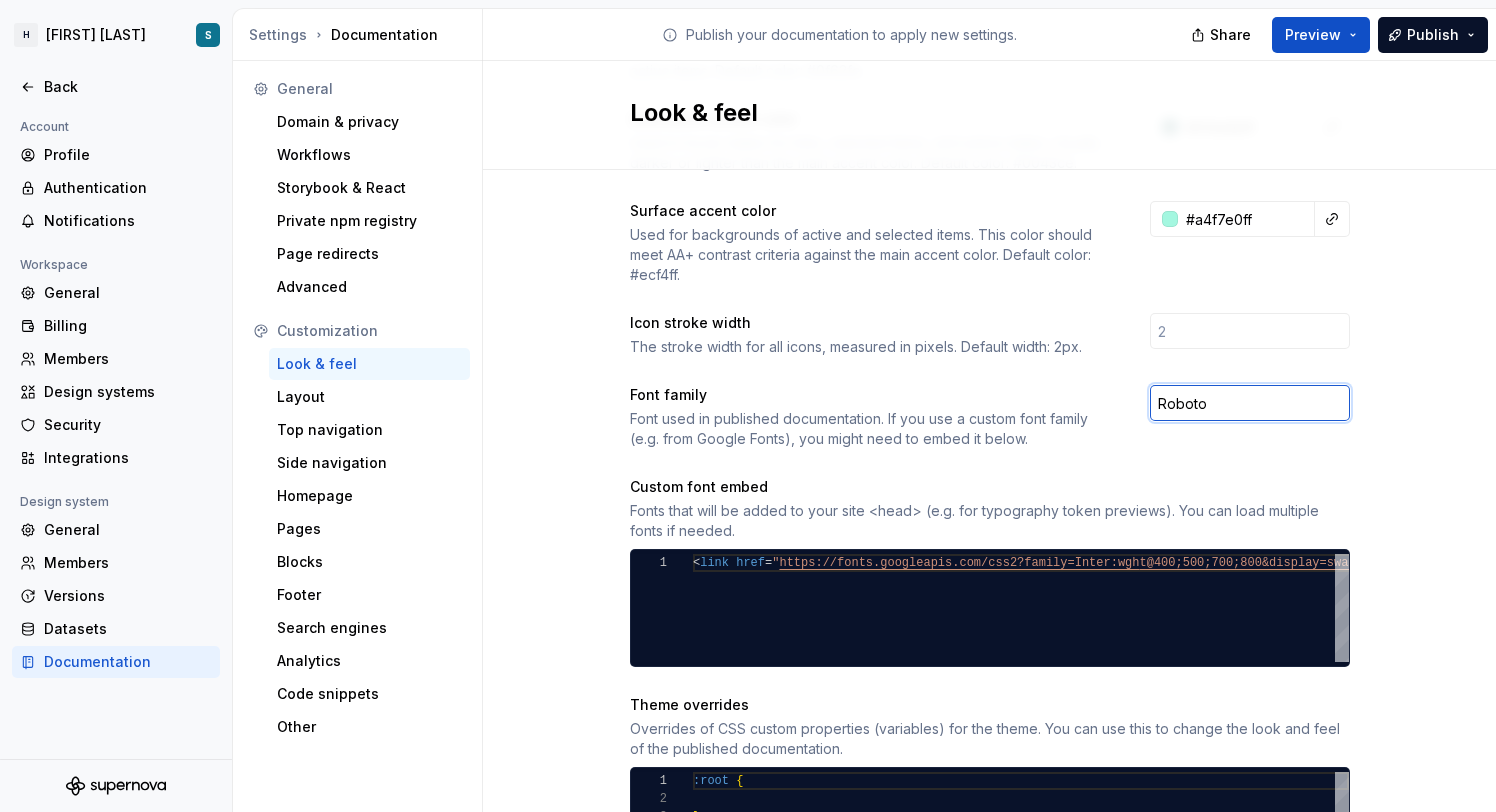 click on "Roboto" at bounding box center (1250, 403) 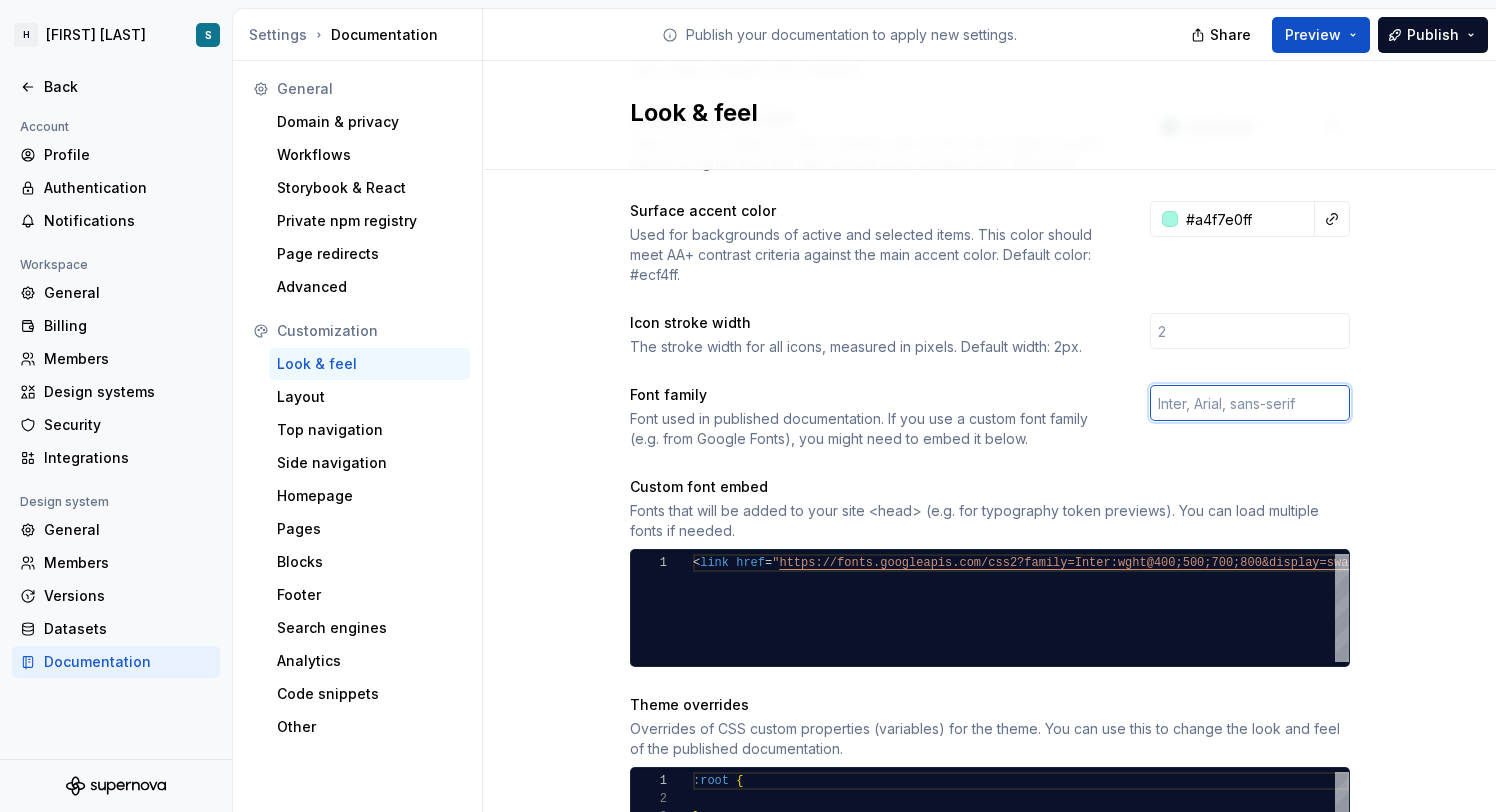 type 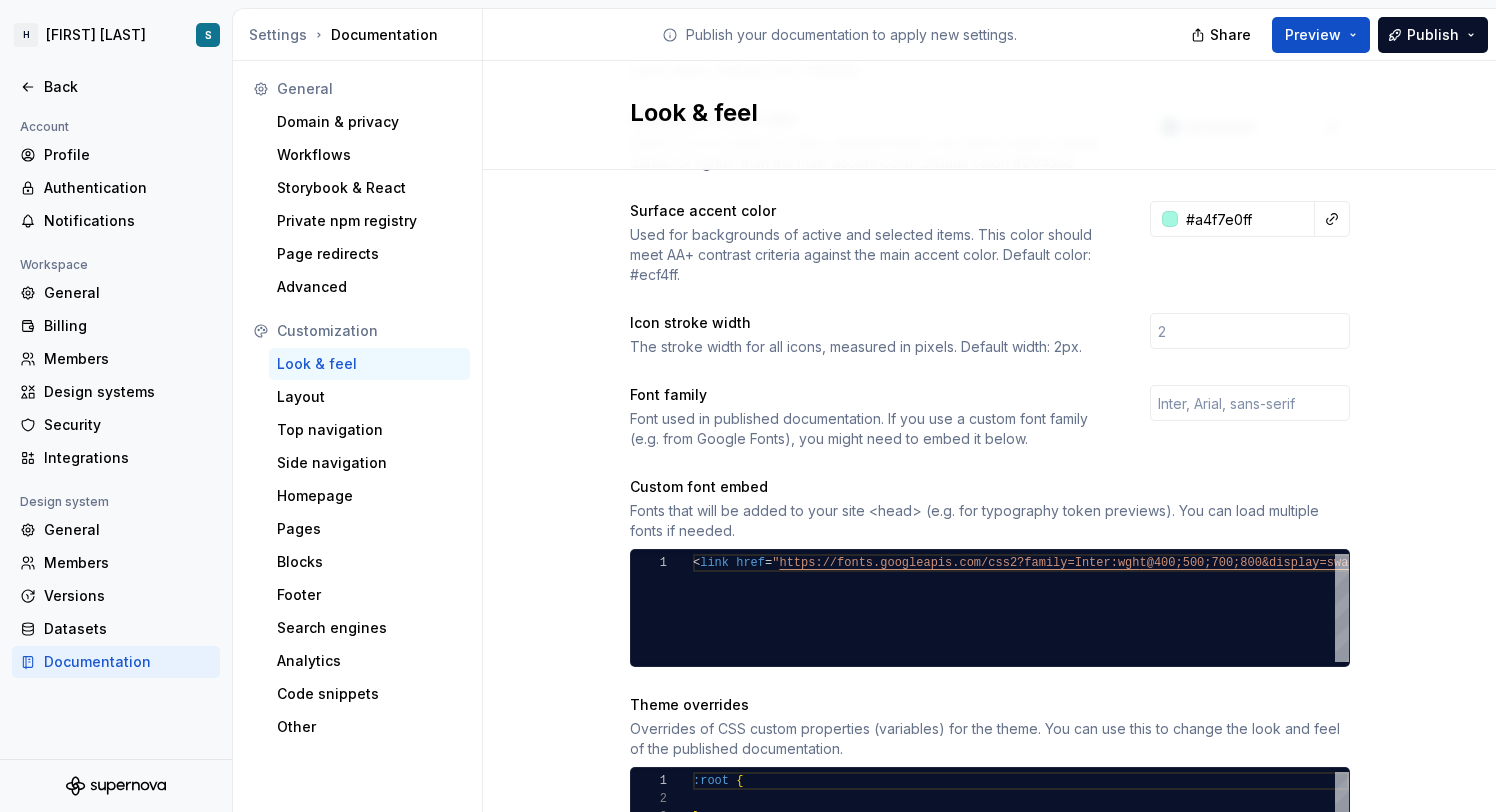 click on "Font family Font used in published documentation. If you use a custom font family (e.g. from Google Fonts), you might need to embed it below." at bounding box center (990, 417) 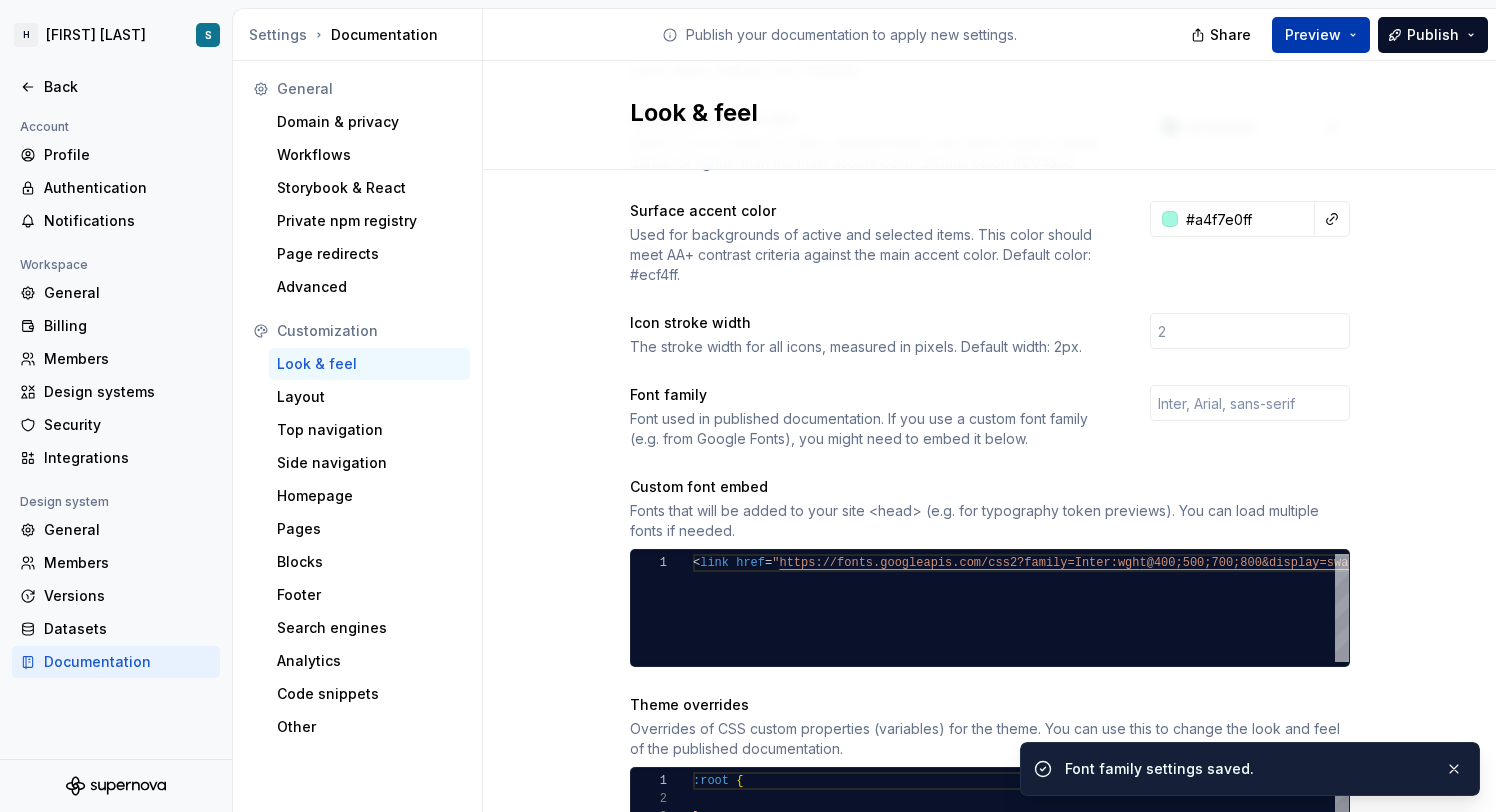 click on "Preview" at bounding box center (1321, 35) 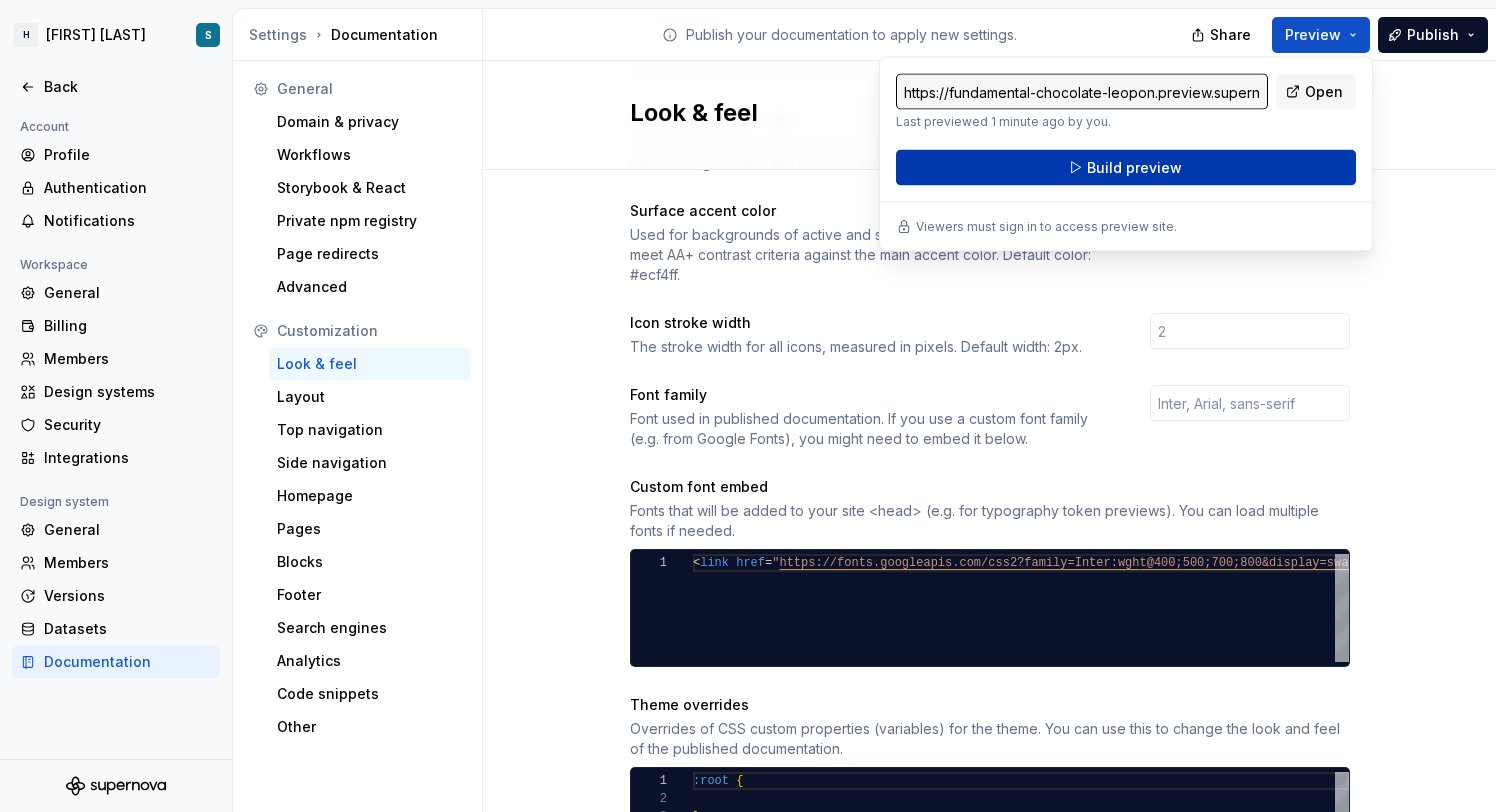 click on "Build preview" at bounding box center (1126, 168) 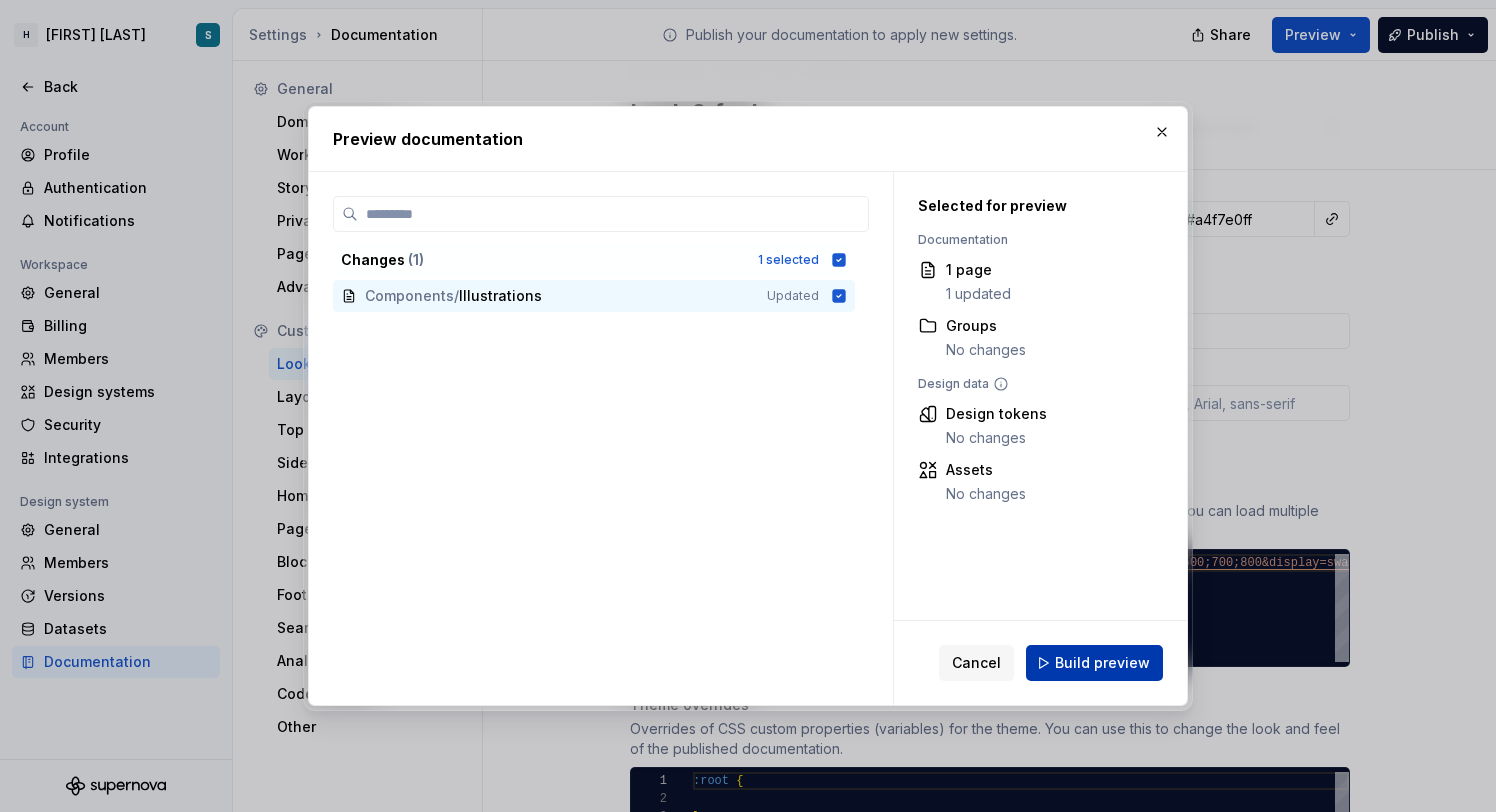 click on "Build preview" at bounding box center [1102, 663] 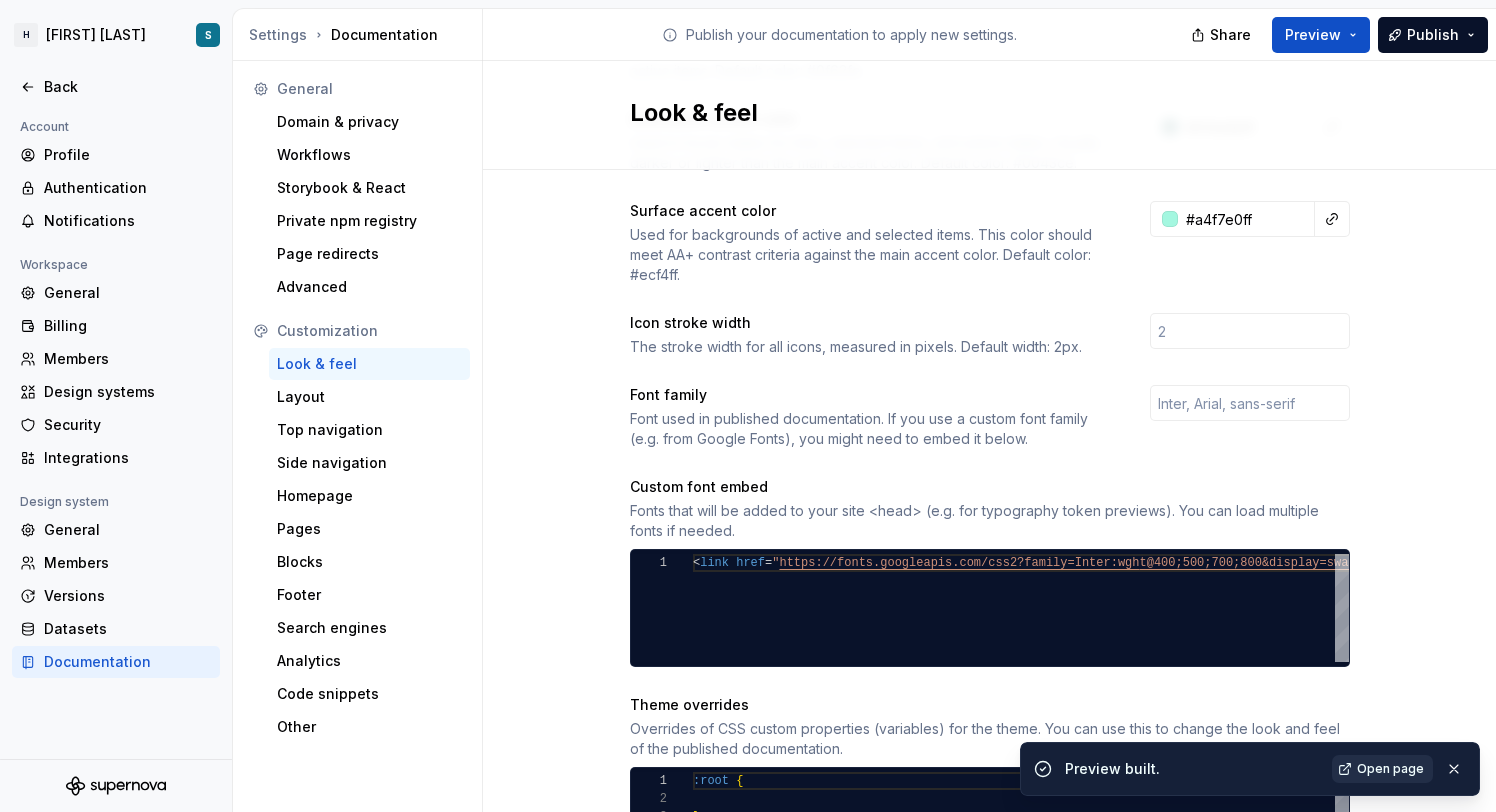 click on "Open page" at bounding box center [1390, 769] 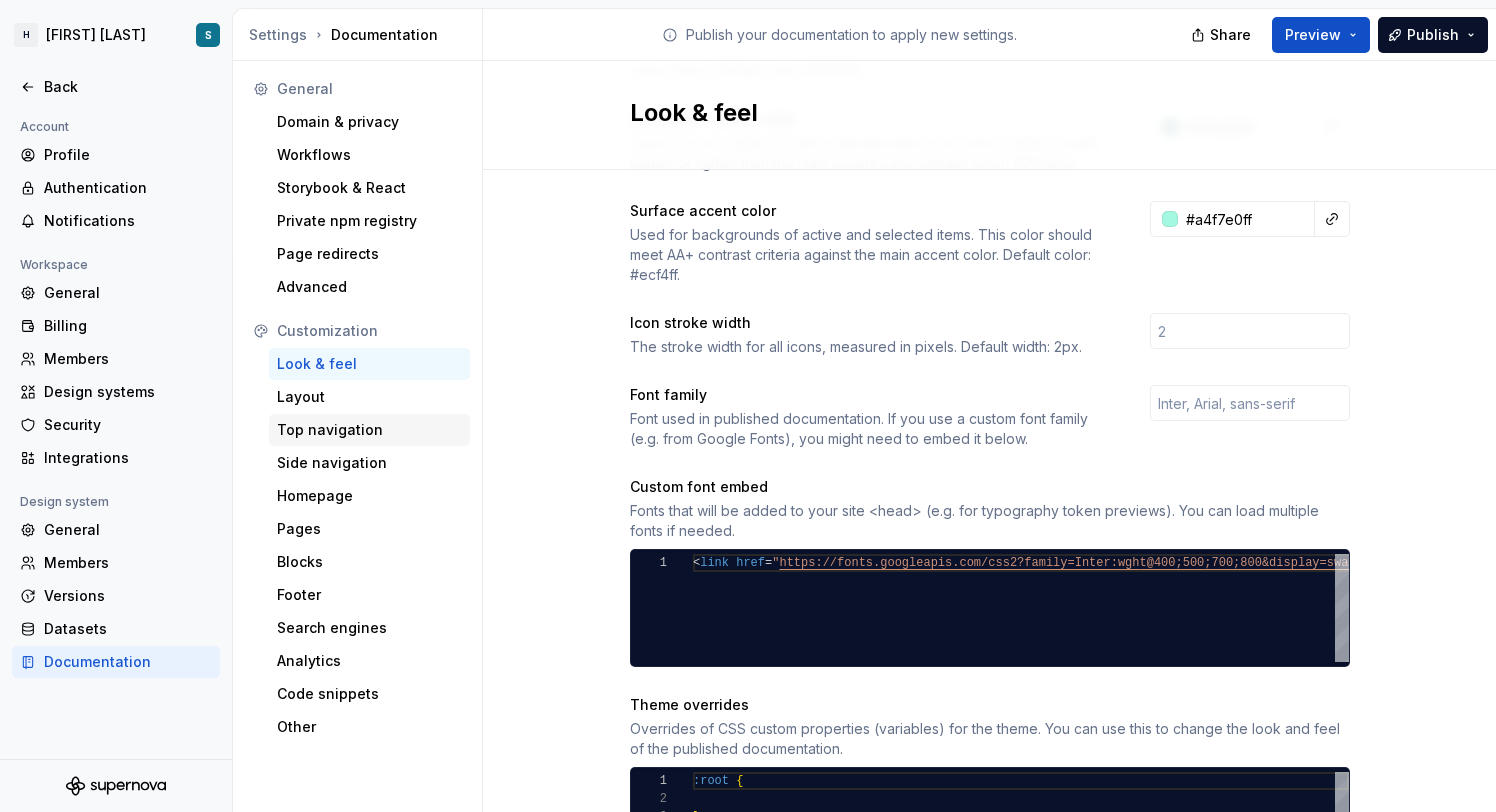 click on "Top navigation" at bounding box center (369, 430) 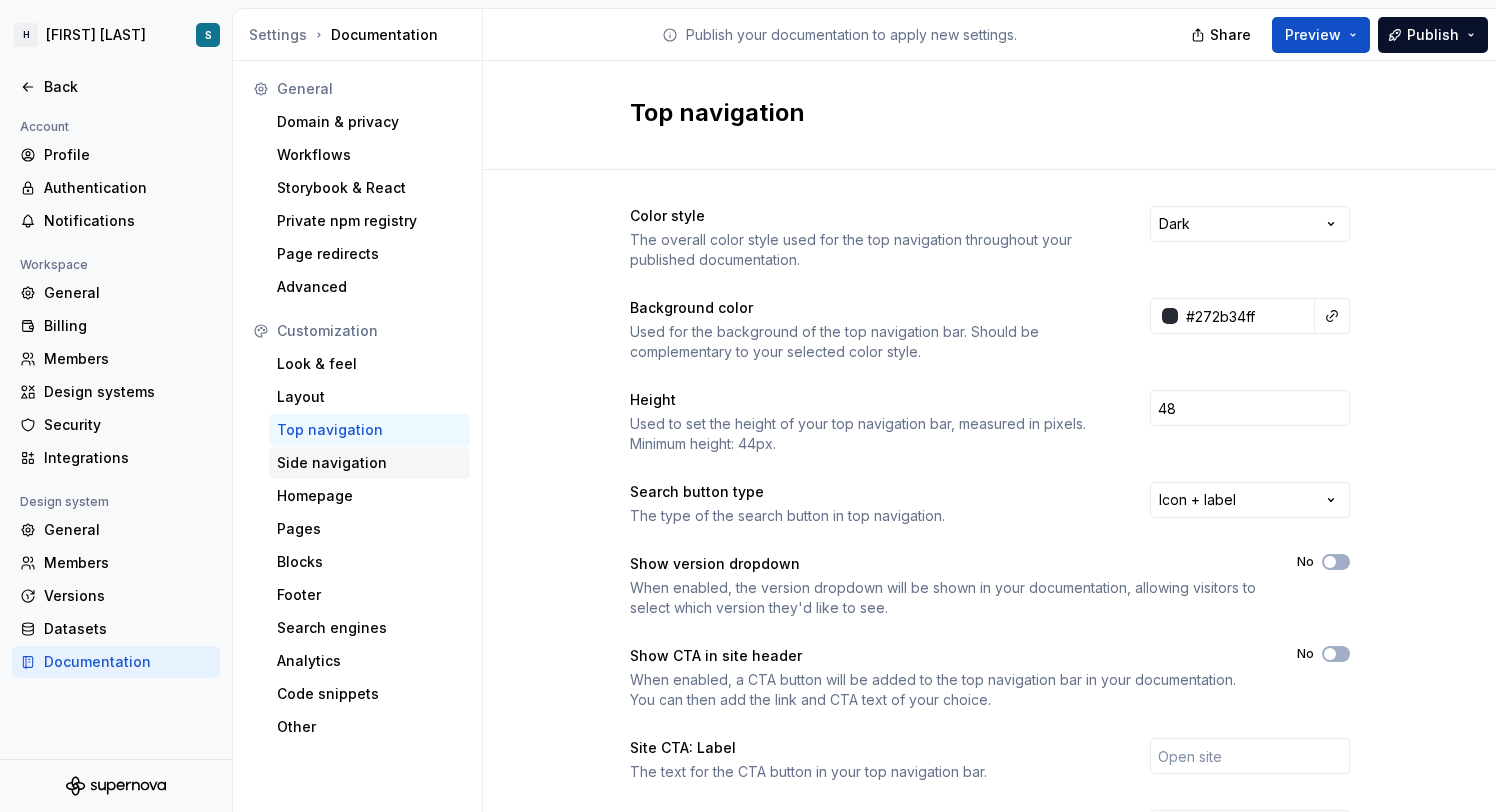 click on "Side navigation" at bounding box center [369, 463] 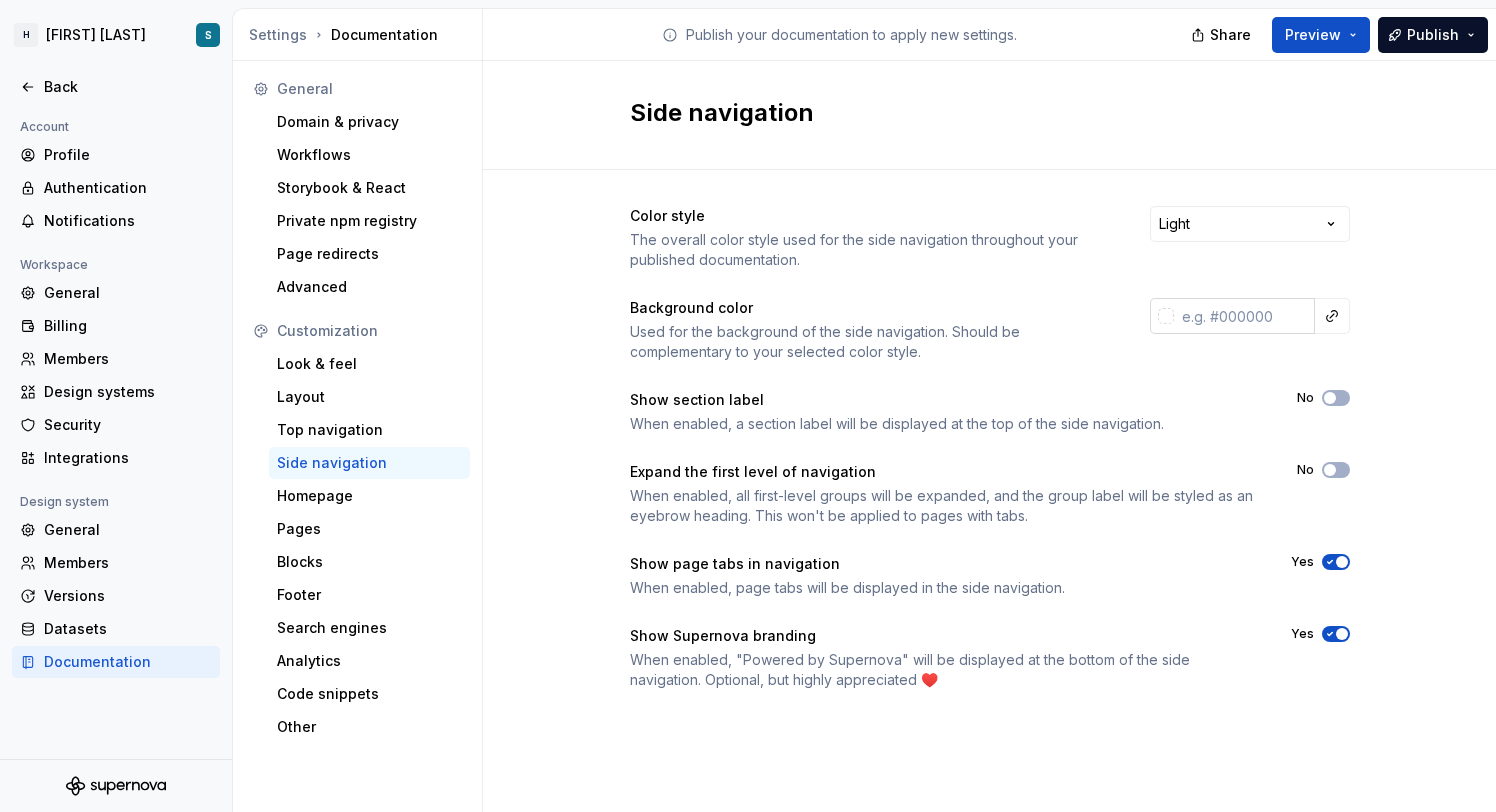 click at bounding box center [1166, 316] 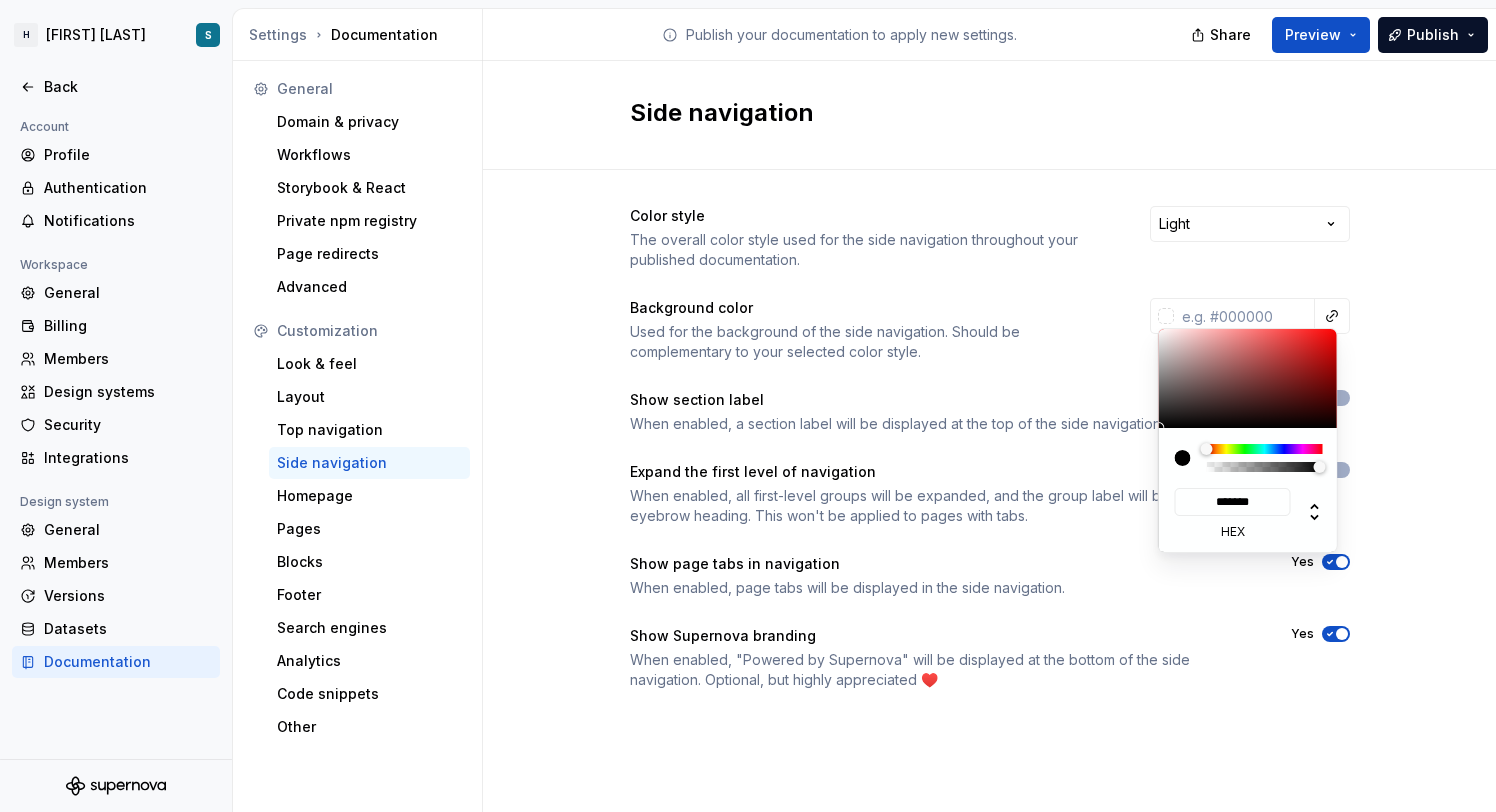 click on "H Zest Test S Back Account Profile Authentication Notifications Workspace General Billing Members Design systems Security Integrations Design system General Members Versions Datasets Documentation Settings Documentation Publish your documentation to apply new settings. Share Preview Publish General Domain & privacy Workflows Storybook & React Private npm registry Page redirects Advanced Customization Look & feel Layout Top navigation Side navigation Homepage Pages Blocks Footer Search engines Analytics Code snippets Other Side navigation Color style The overall color style used for the side navigation throughout your published documentation. Light Background color Used for the background of the side navigation. Should be complementary to your selected color style. Show section label When enabled, a section label will be displayed at the top of the side navigation. No Expand the first level of navigation No Show page tabs in navigation When enabled, page tabs will be displayed in the side navigation. Yes Yes" at bounding box center [748, 406] 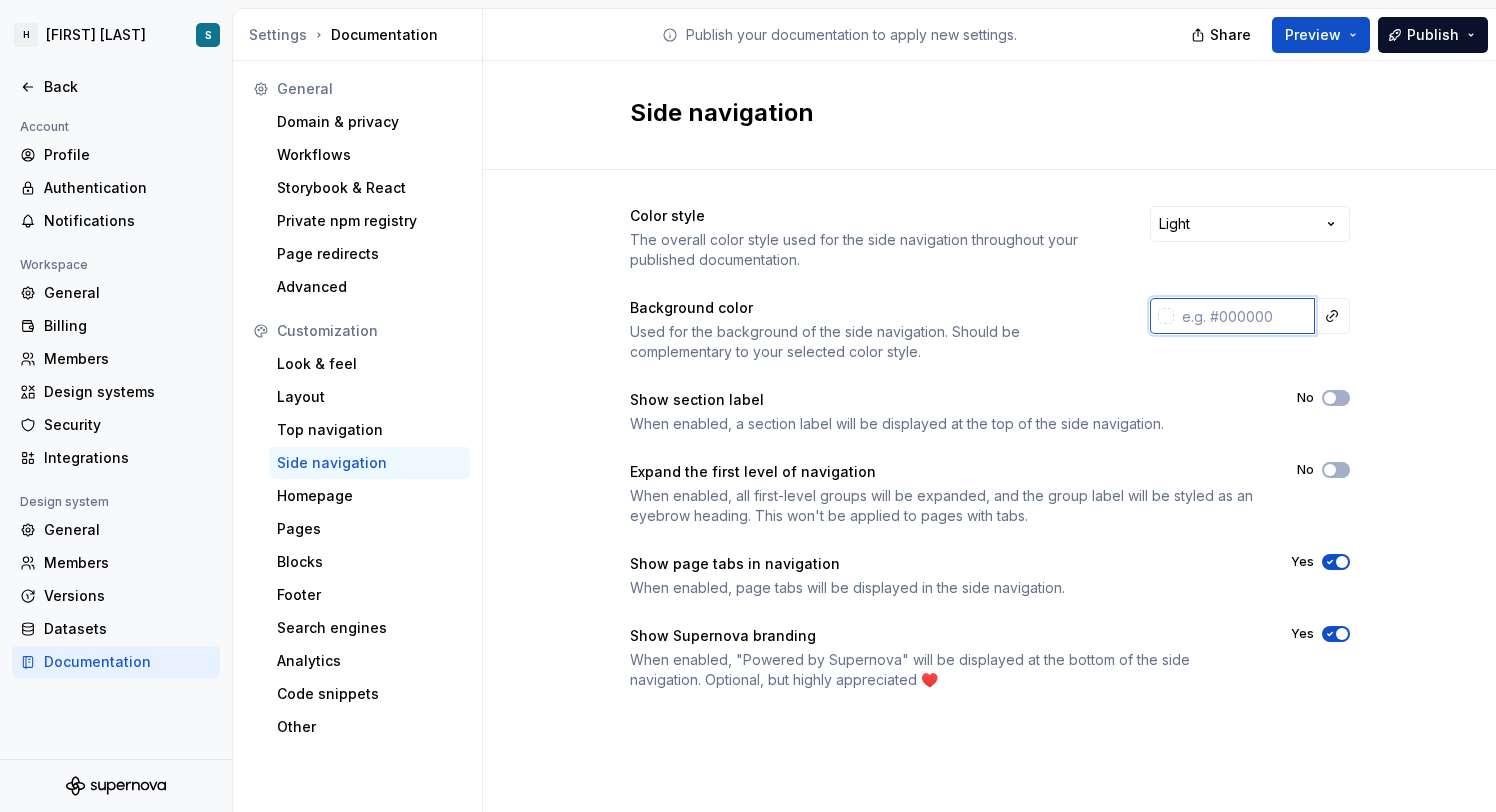 click at bounding box center [1244, 316] 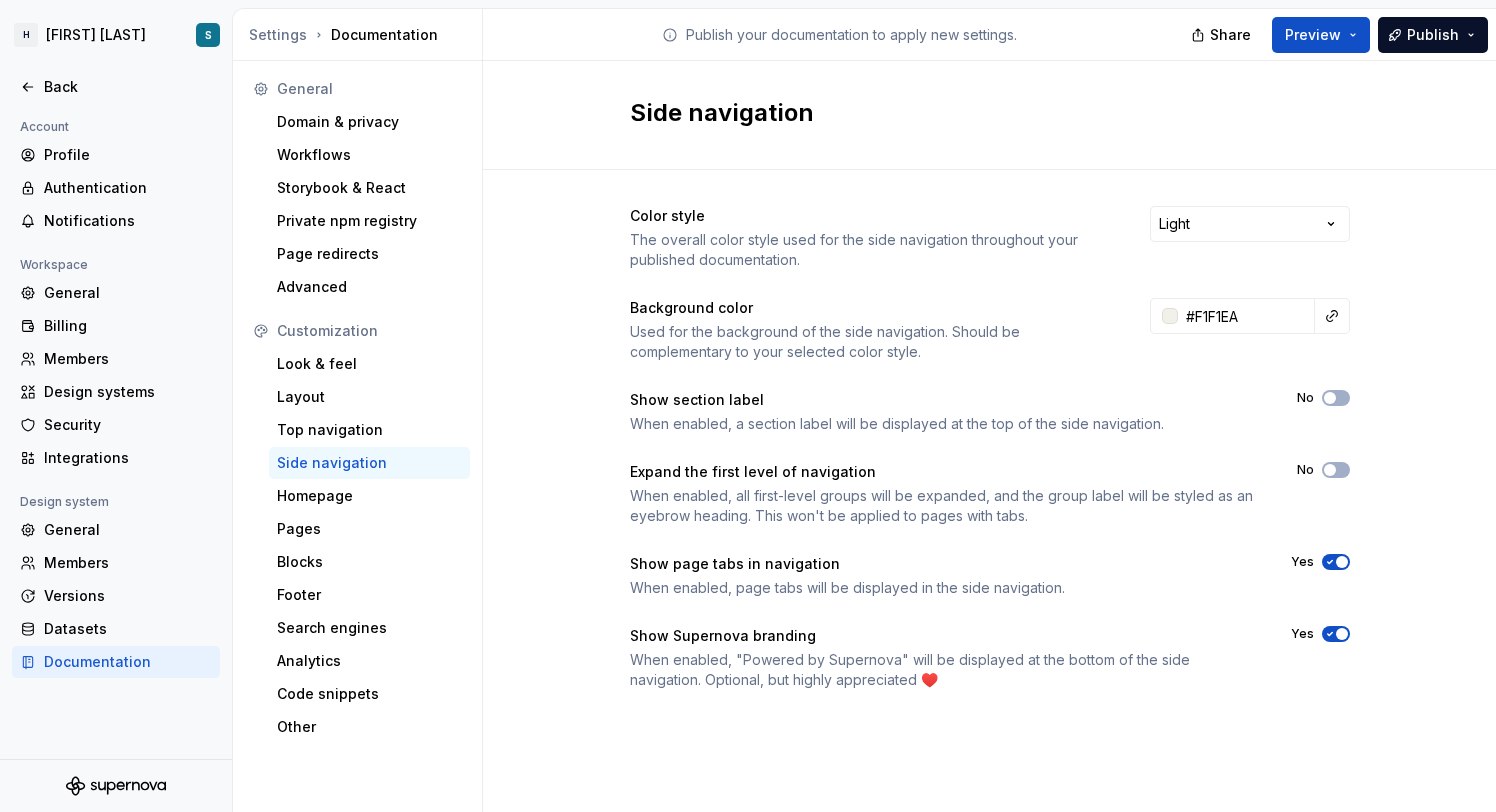 click on "Background color" at bounding box center (872, 308) 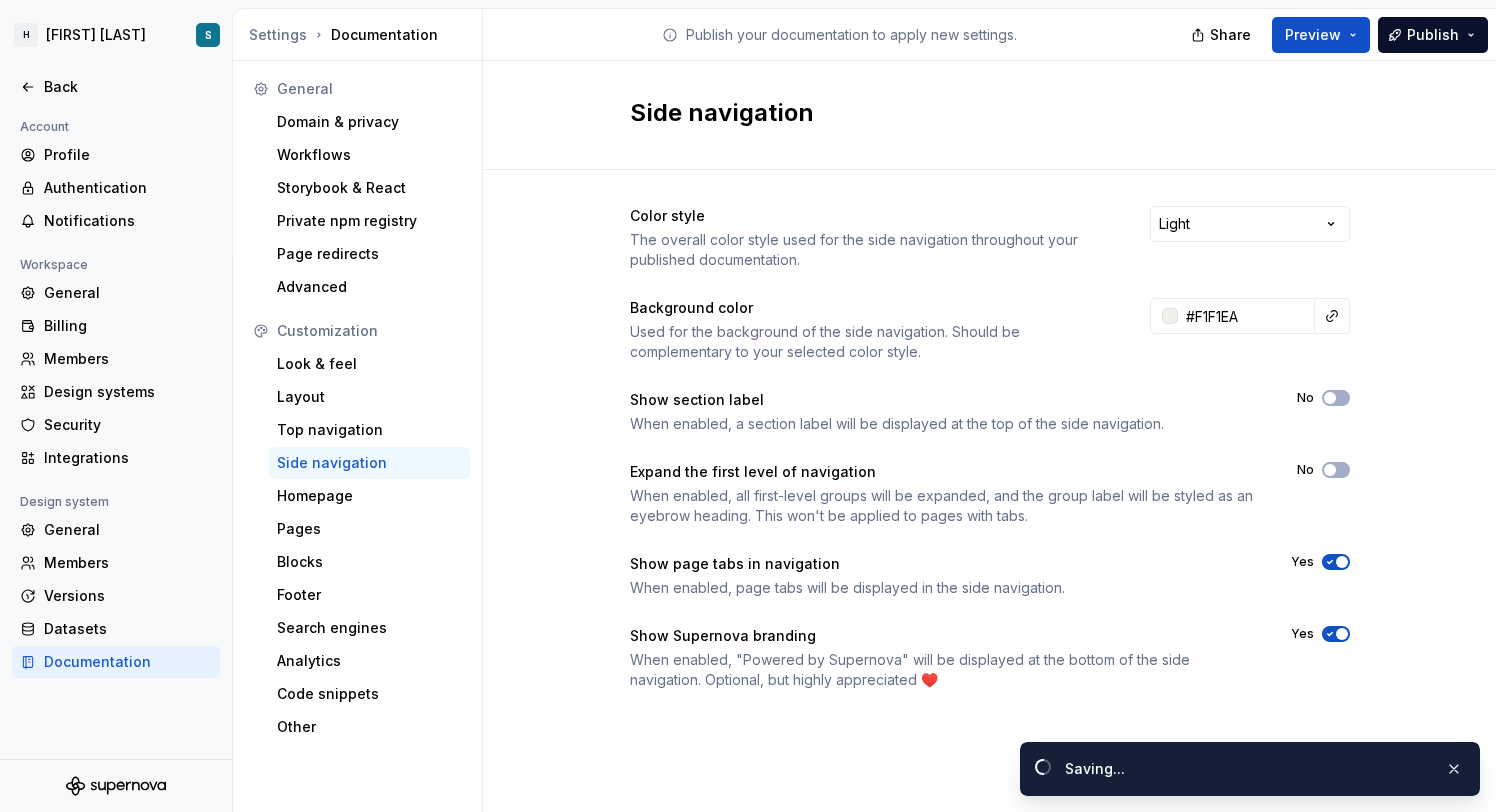 type on "#f1f1eaff" 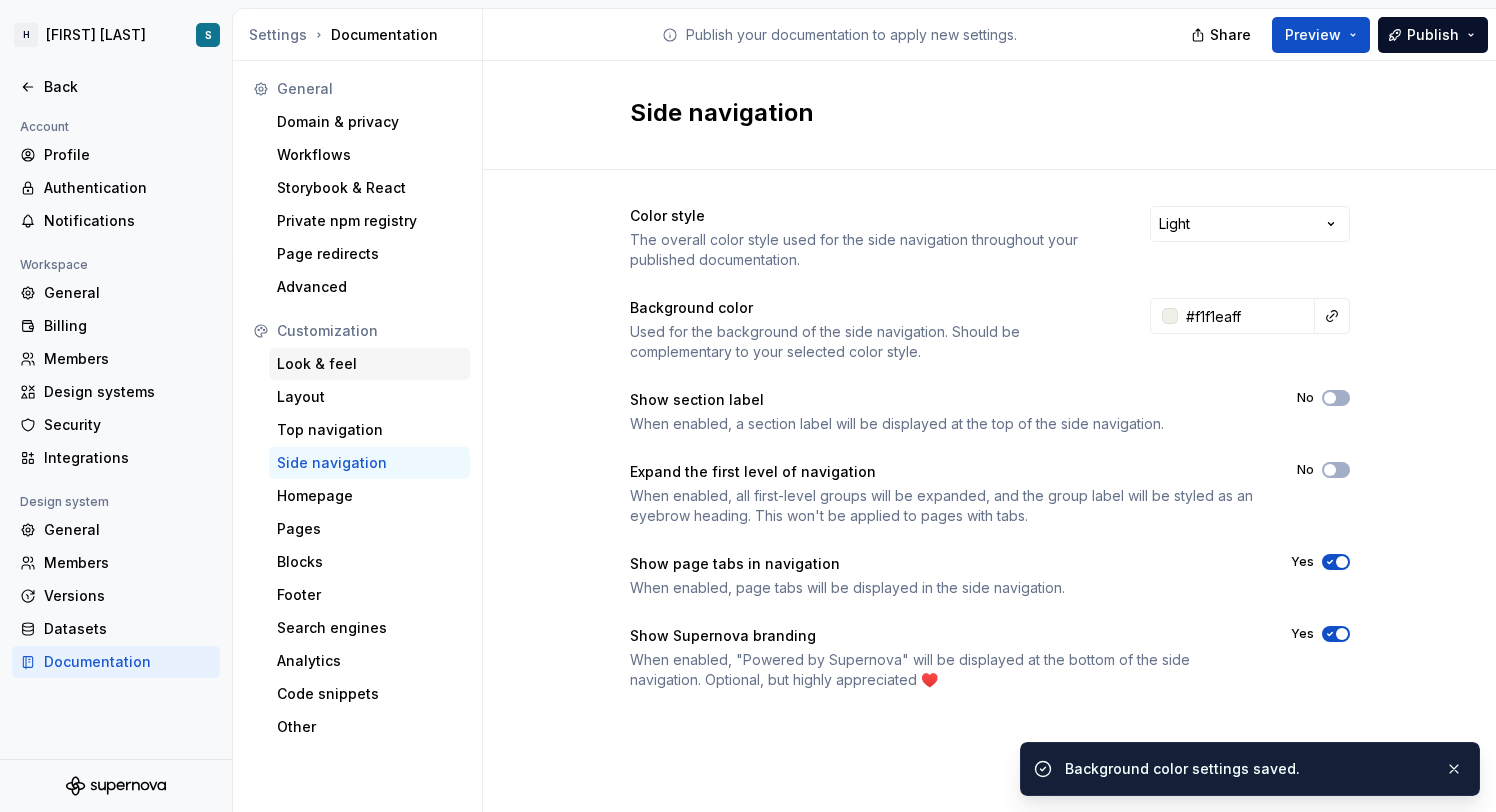 click on "Look & feel" at bounding box center (369, 364) 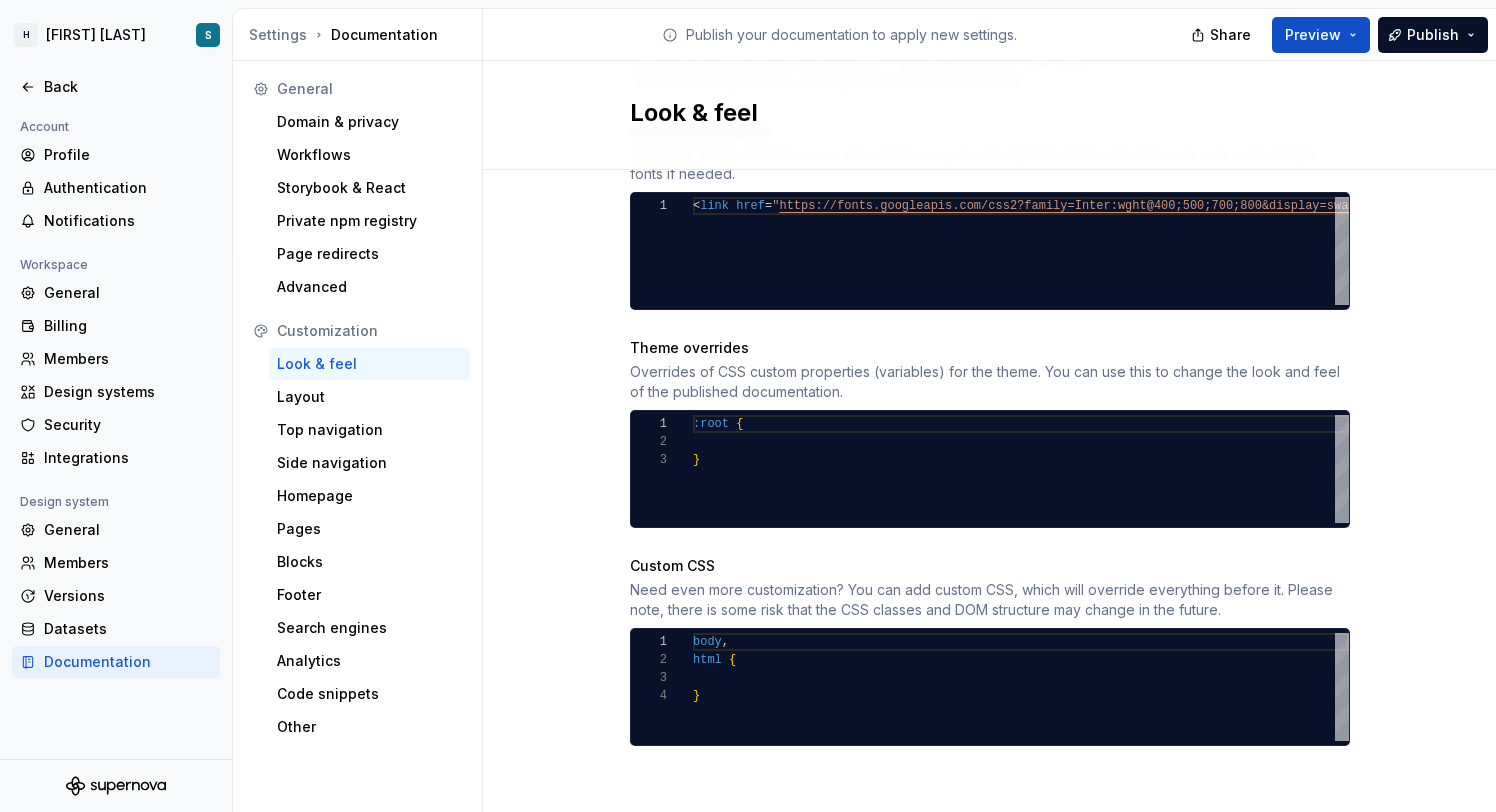 scroll, scrollTop: 875, scrollLeft: 0, axis: vertical 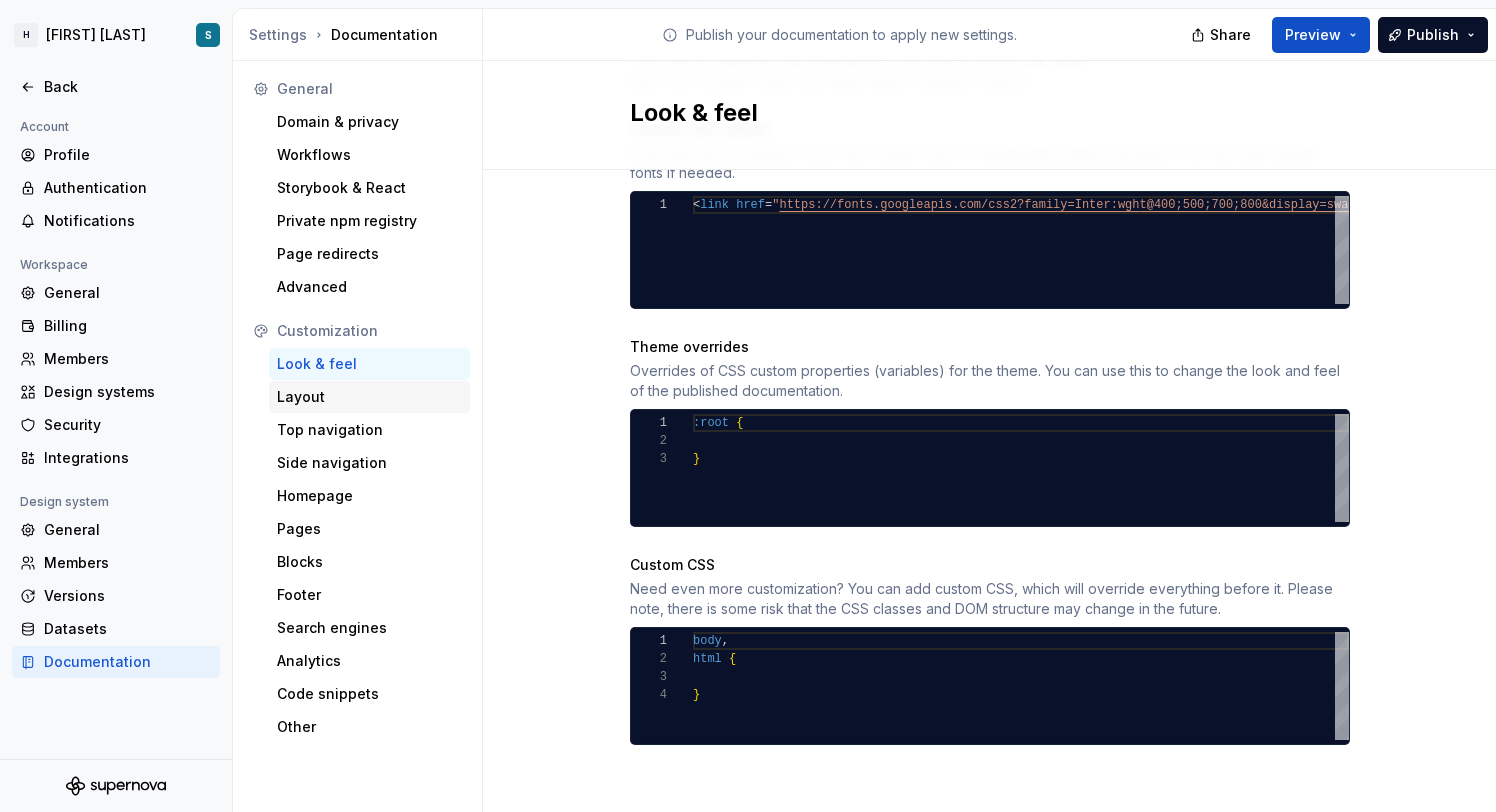 click on "Layout" at bounding box center [369, 397] 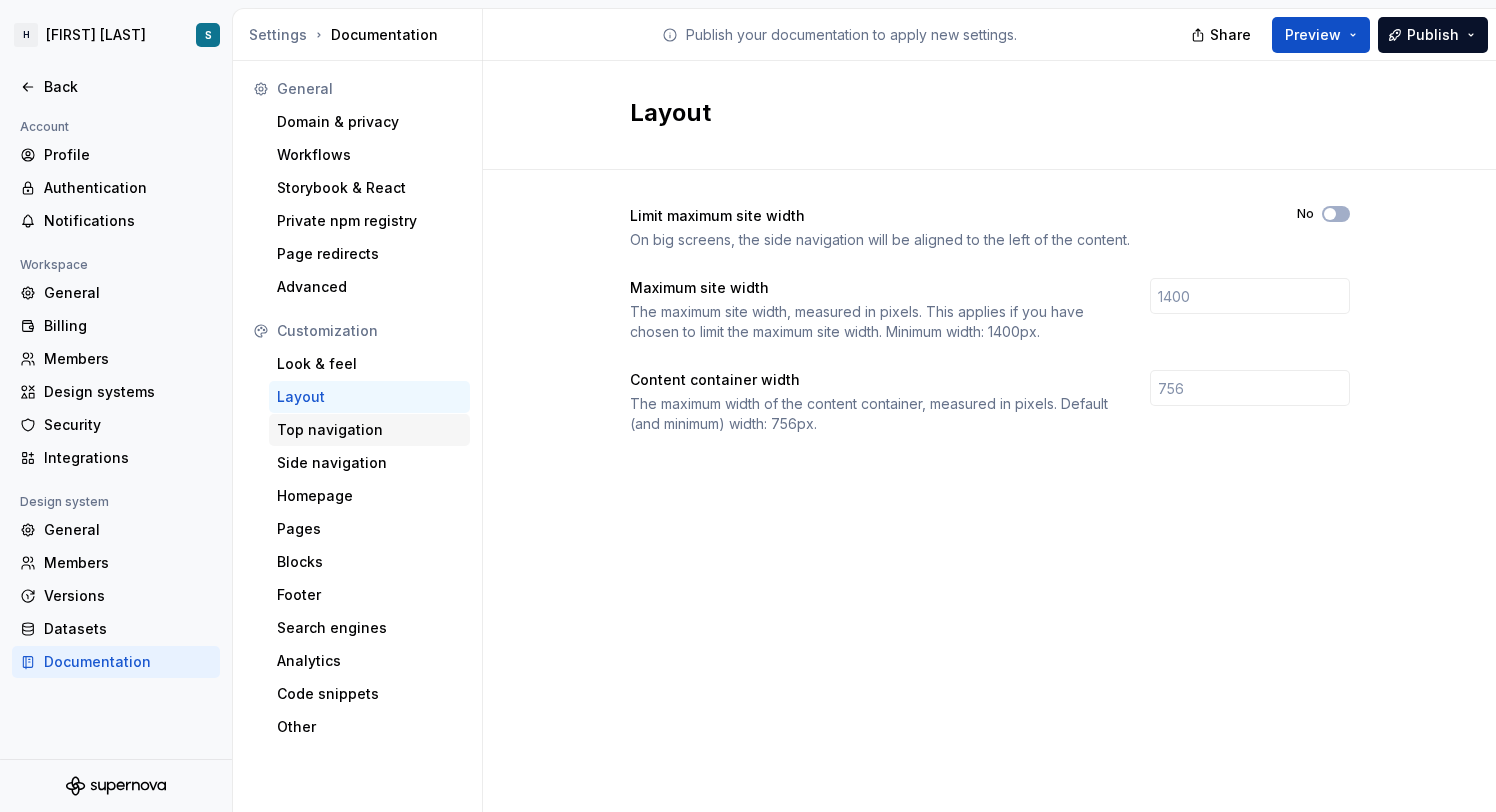 click on "Top navigation" at bounding box center (369, 430) 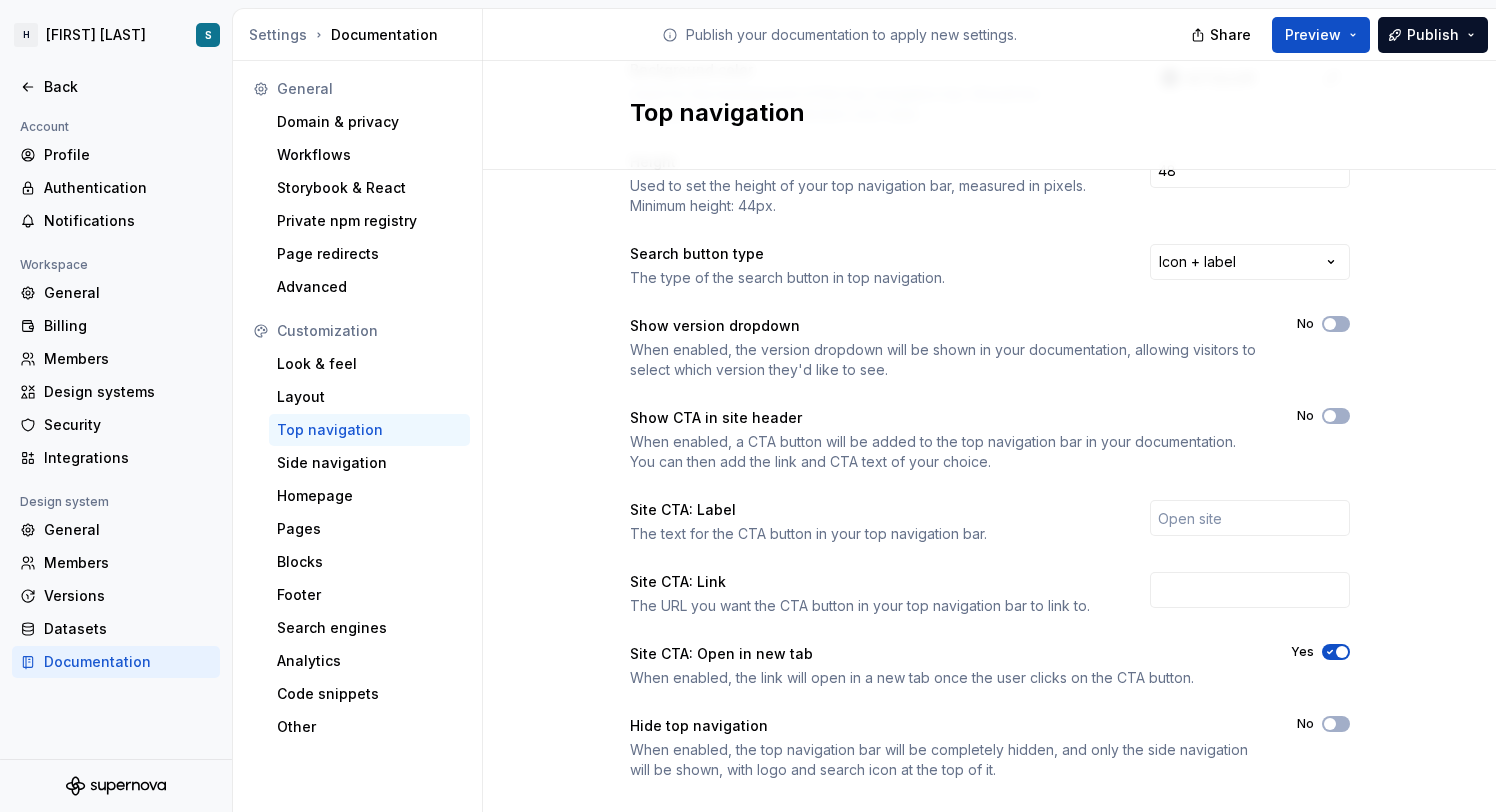 scroll, scrollTop: 273, scrollLeft: 0, axis: vertical 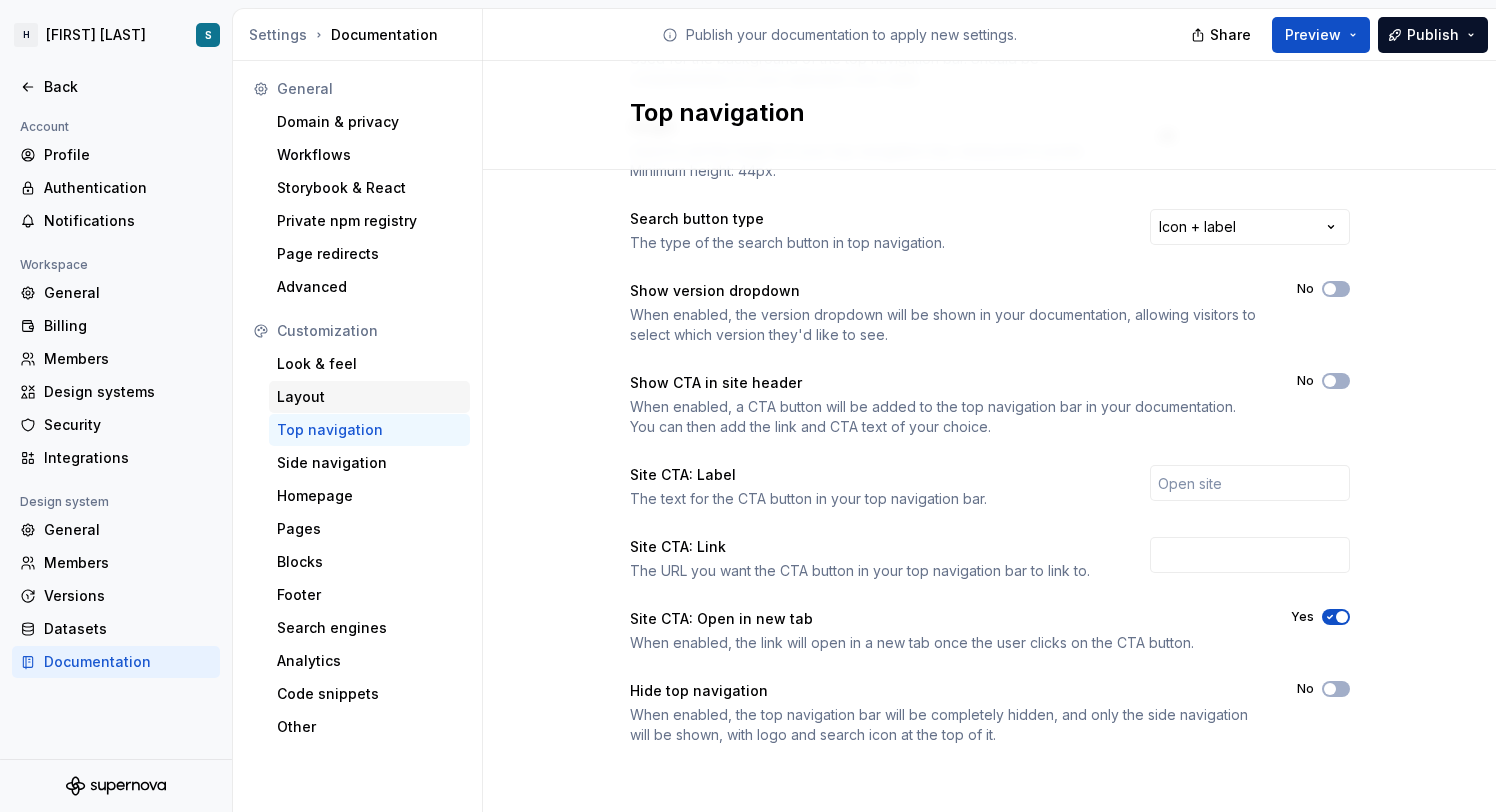 click on "Layout" at bounding box center (369, 397) 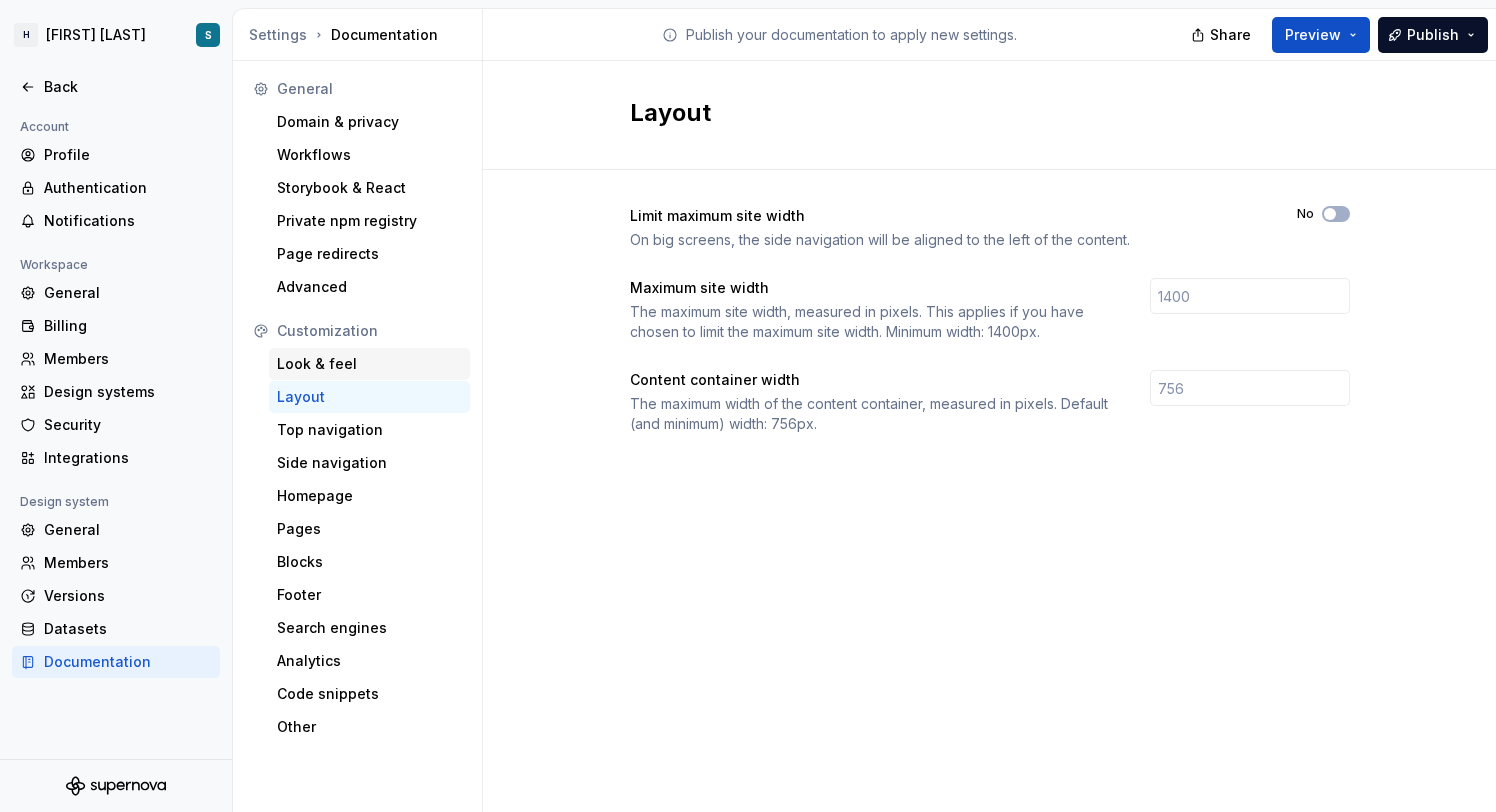 click on "Look & feel" at bounding box center [369, 364] 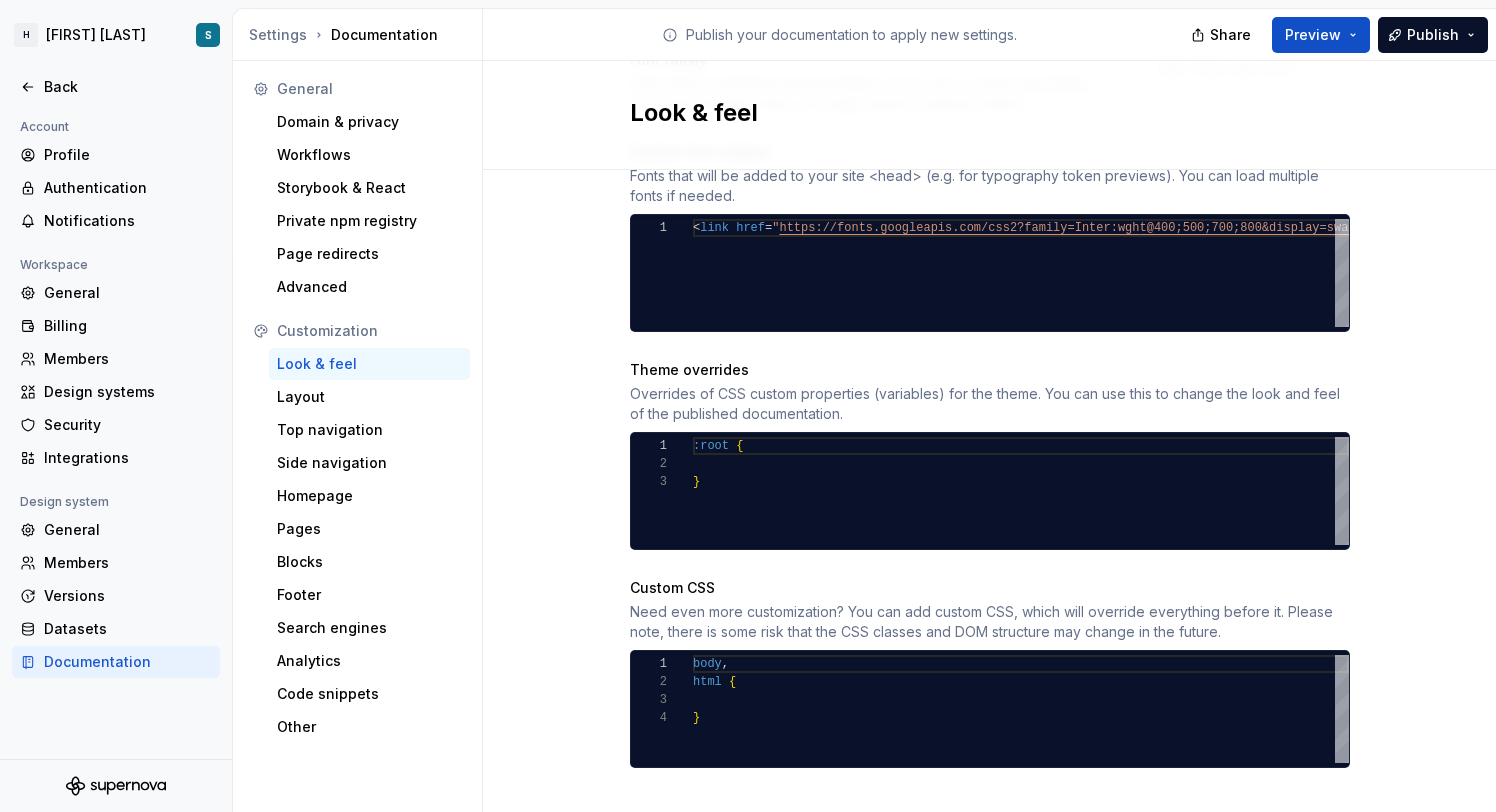 scroll, scrollTop: 875, scrollLeft: 0, axis: vertical 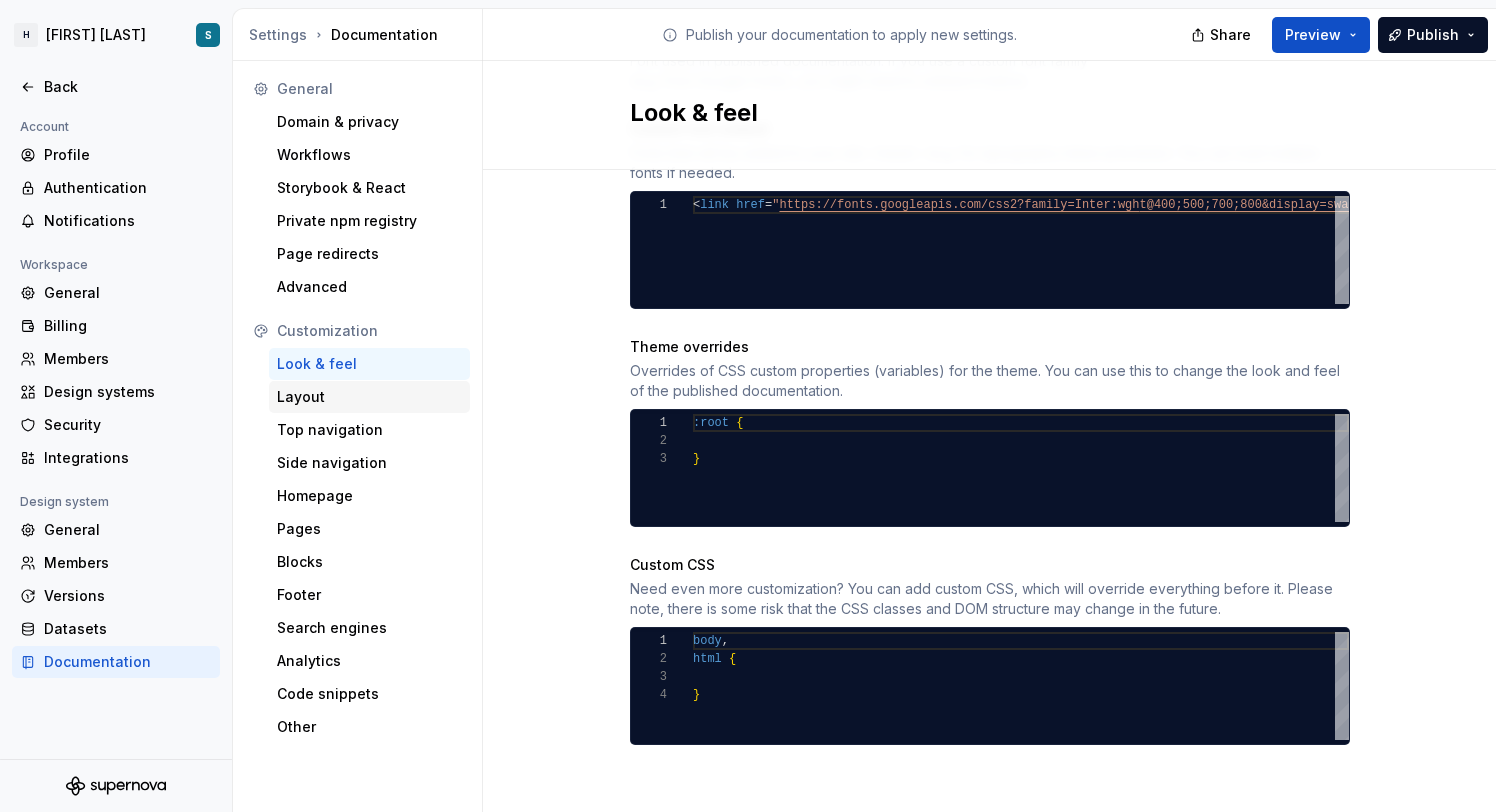 click on "Layout" at bounding box center [369, 397] 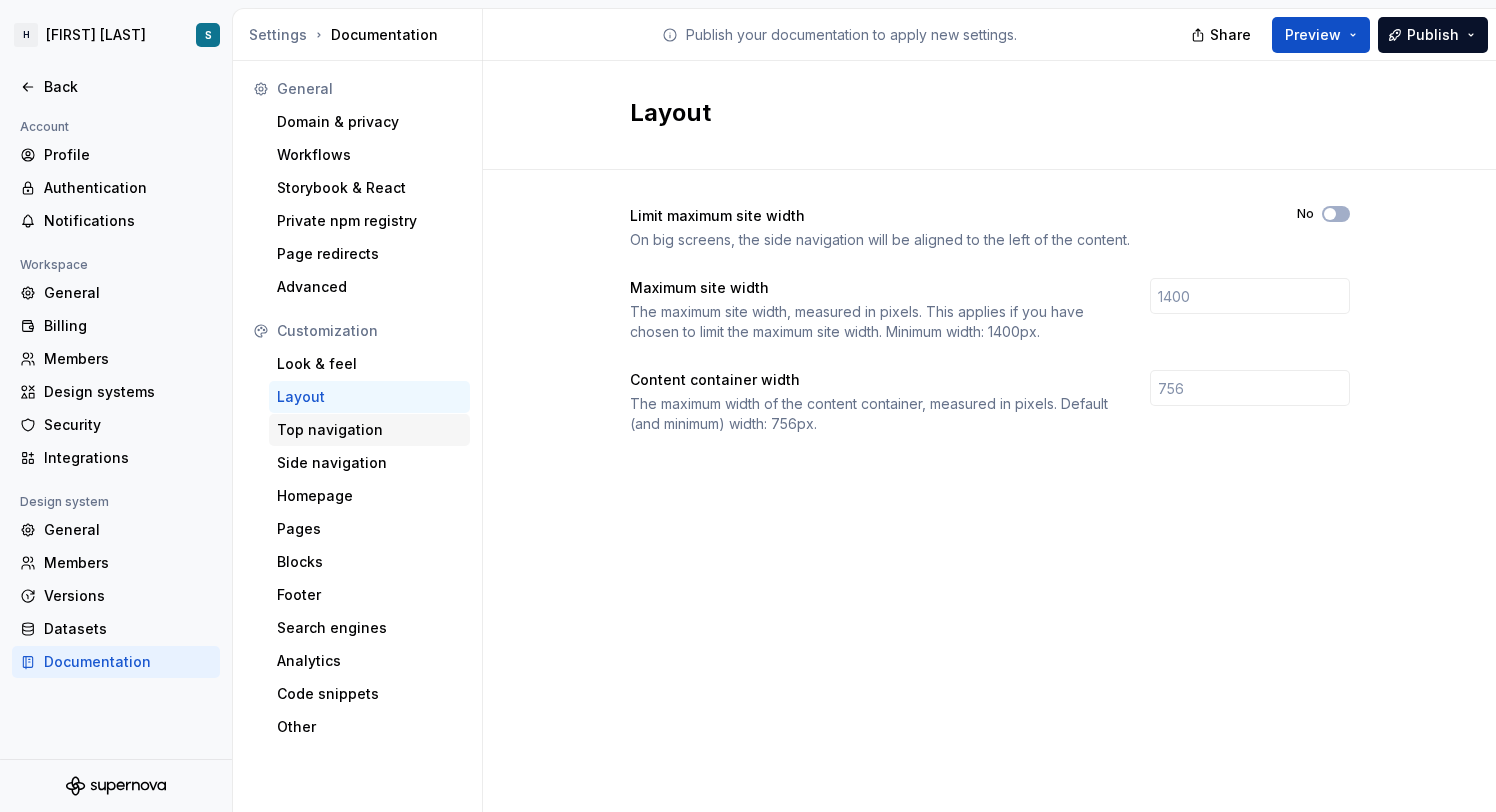 click on "Top navigation" at bounding box center [369, 430] 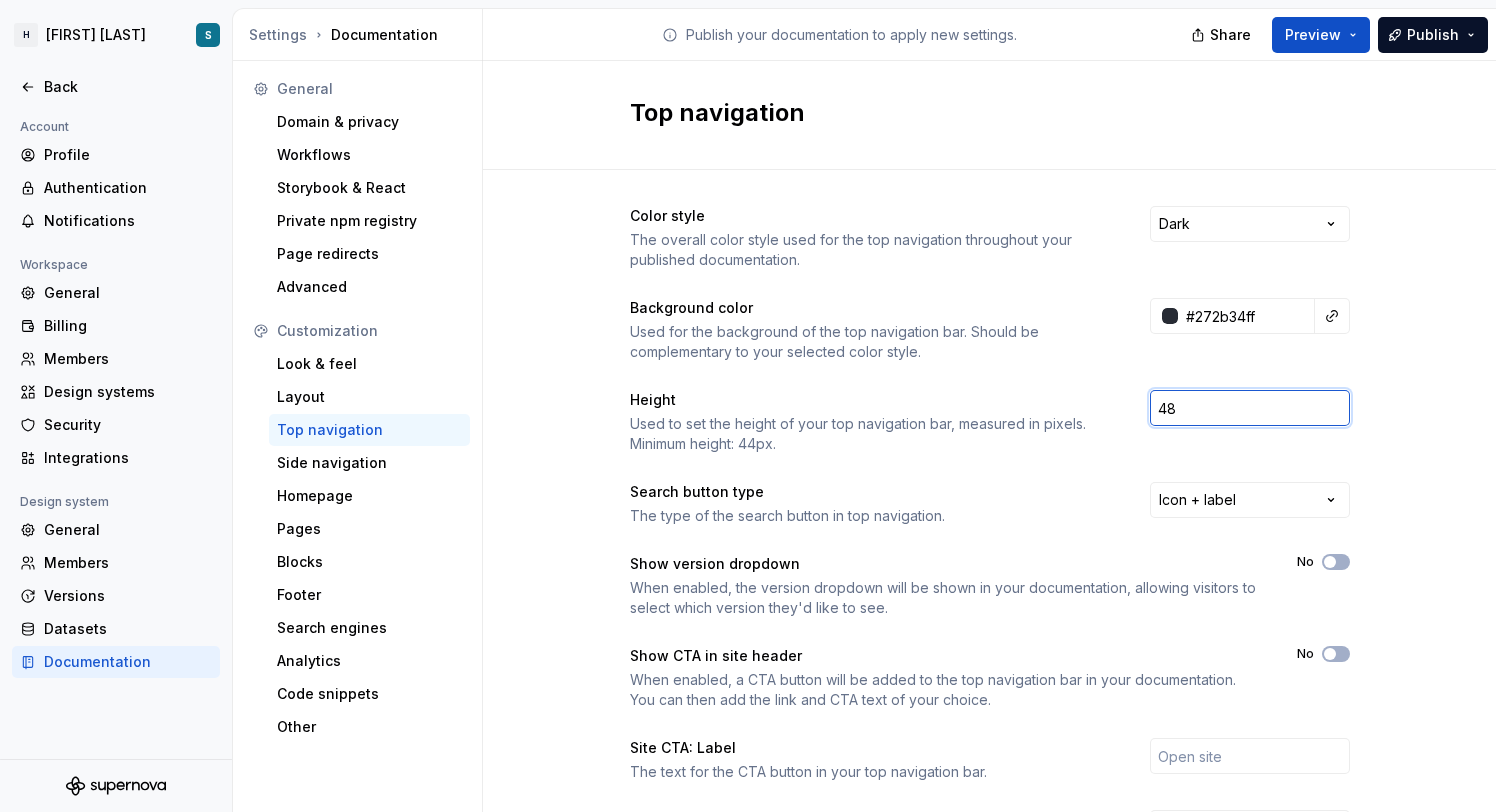 click on "48" at bounding box center (1250, 408) 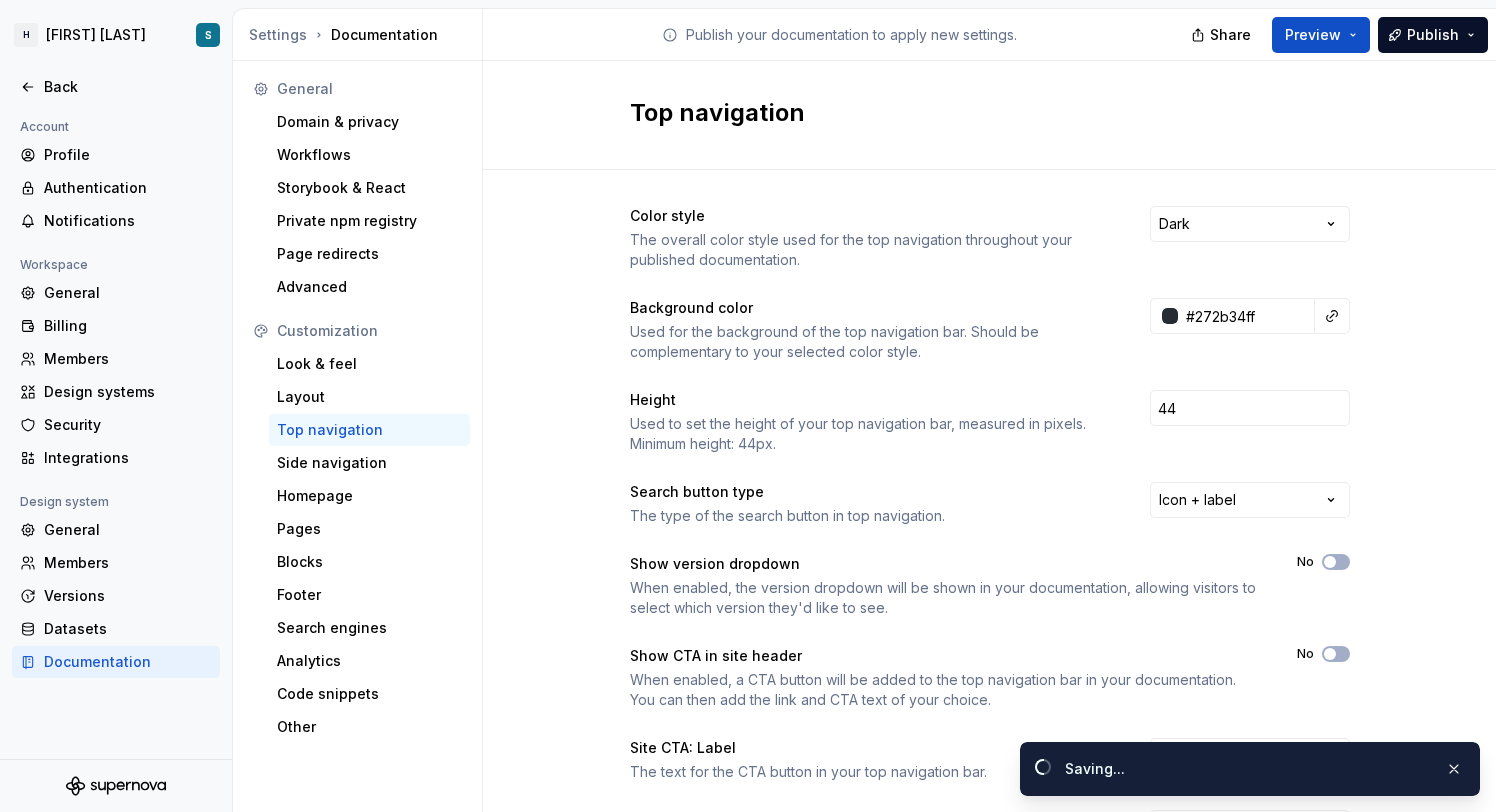 click on "Color style The overall color style used for the top navigation throughout your published documentation. Dark Background color Used for the background of the top navigation bar. Should be complementary to your selected color style. #272b34ff Height Used to set the height of your top navigation bar, measured in pixels. Minimum height: 44px. 44 Search button type The type of the search button in top navigation. Icon + label Show version dropdown When enabled, the version dropdown will be shown in your documentation, allowing visitors to select which version they'd like to see. No Show CTA in site header When enabled, a CTA button will be added to the top navigation bar in your documentation. You can then  add the link and CTA text of your choice. No Site CTA: Label The text for the CTA button in your top navigation bar. Site CTA: Link The URL you want the CTA button in your top navigation bar to link to. Site CTA: Open in new tab Yes Hide top navigation No" at bounding box center [989, 632] 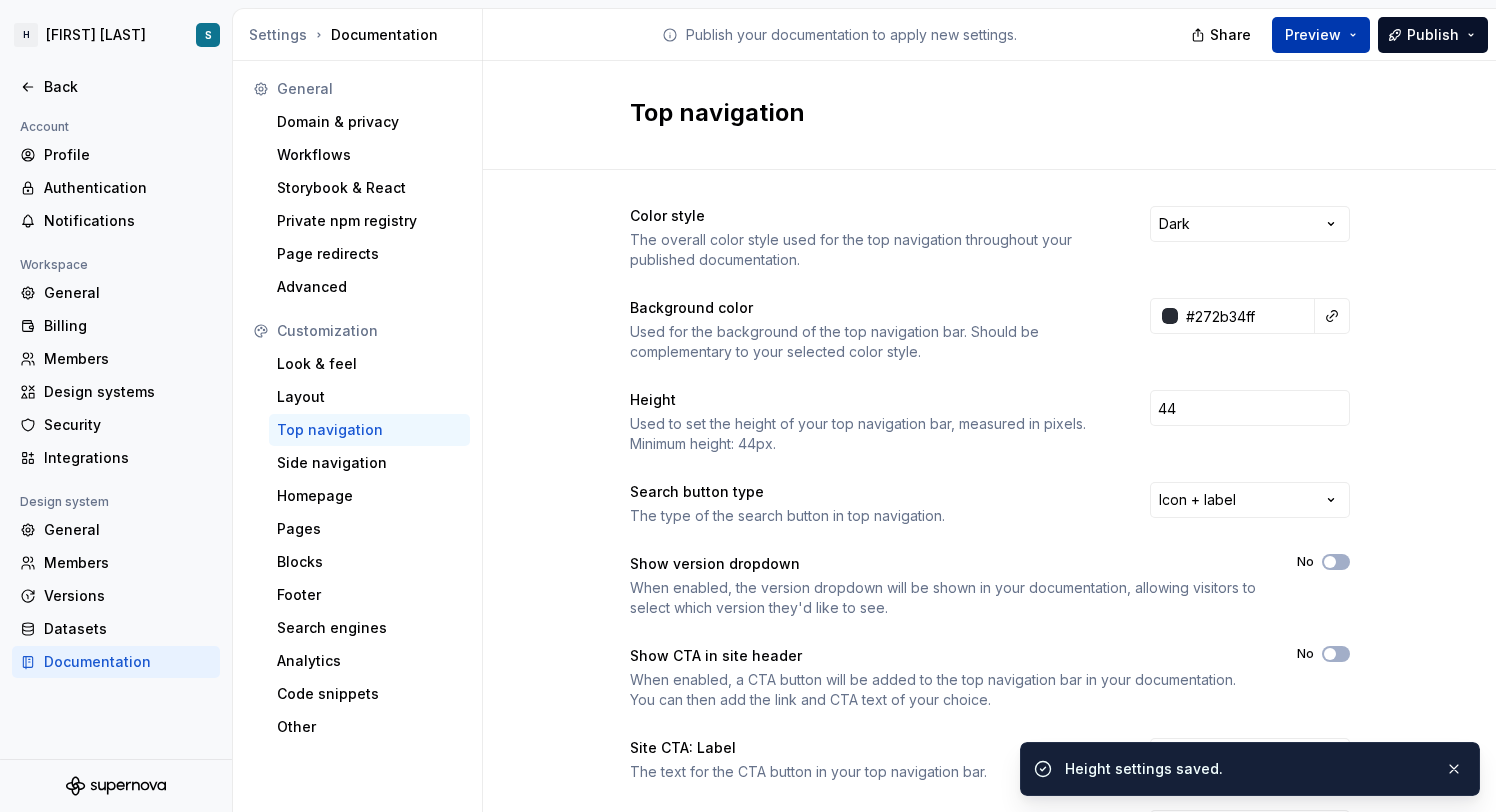 click on "Preview" at bounding box center (1321, 35) 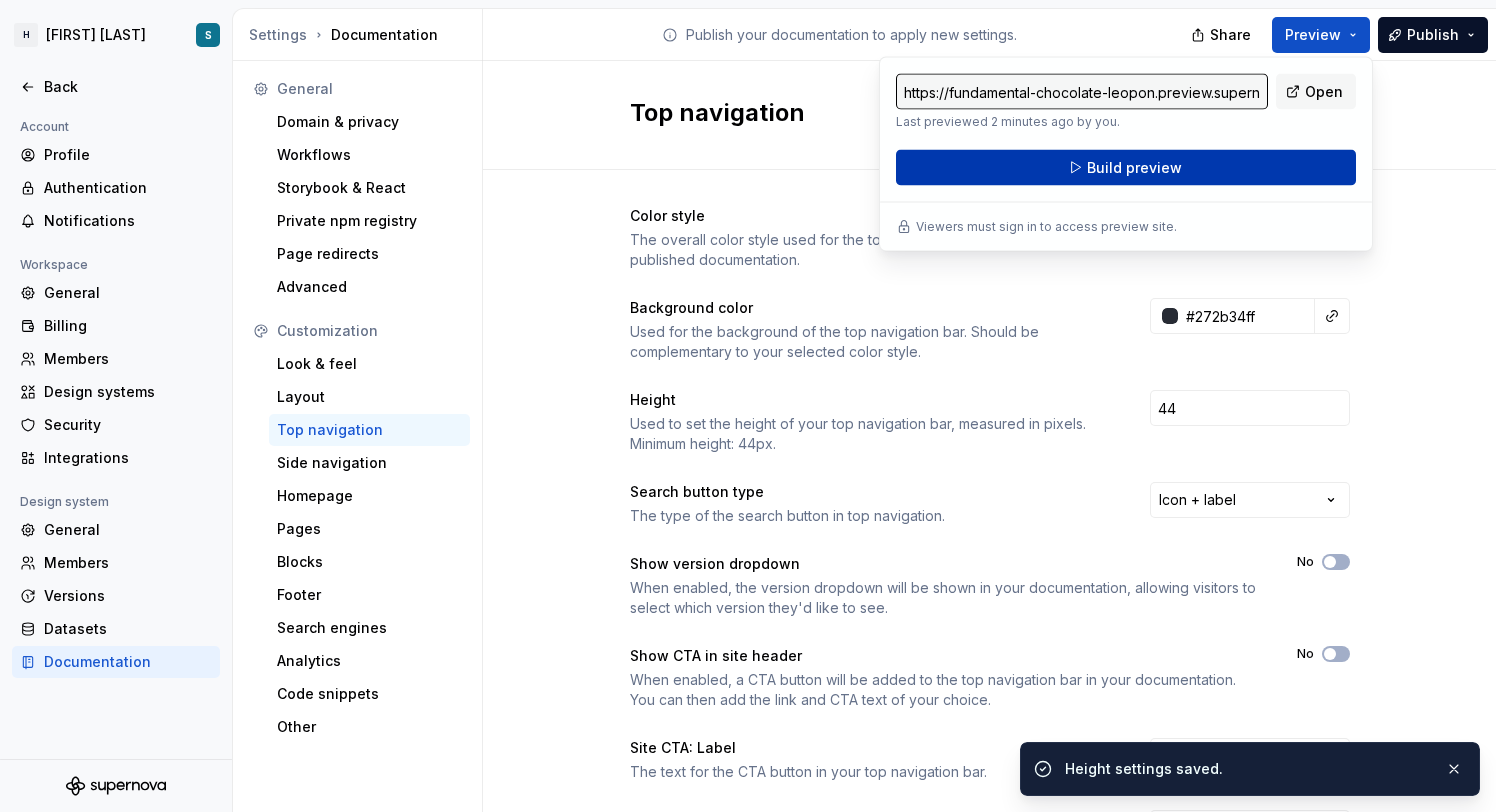 click on "Build preview" at bounding box center (1126, 168) 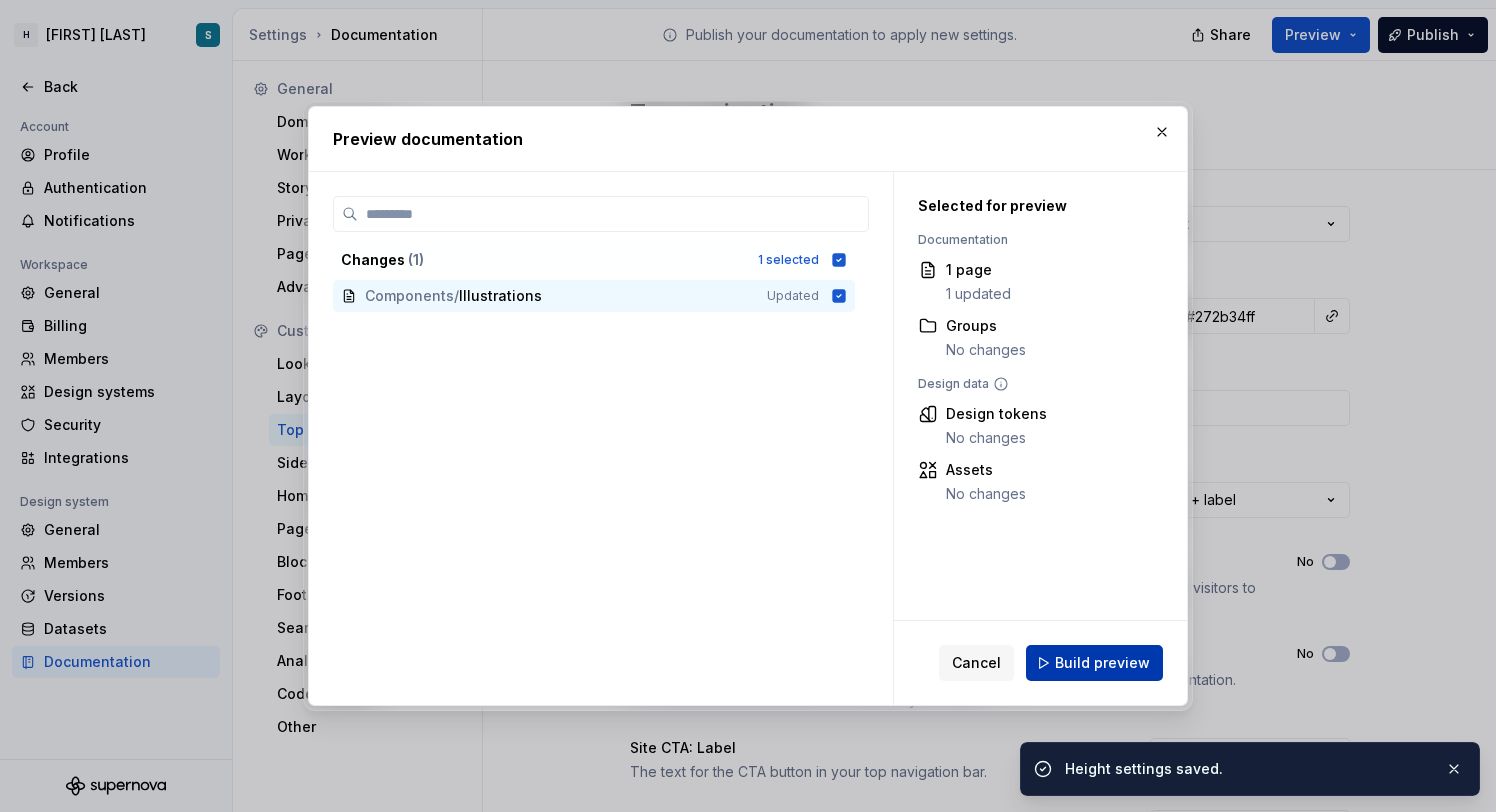 click on "Build preview" at bounding box center (1102, 663) 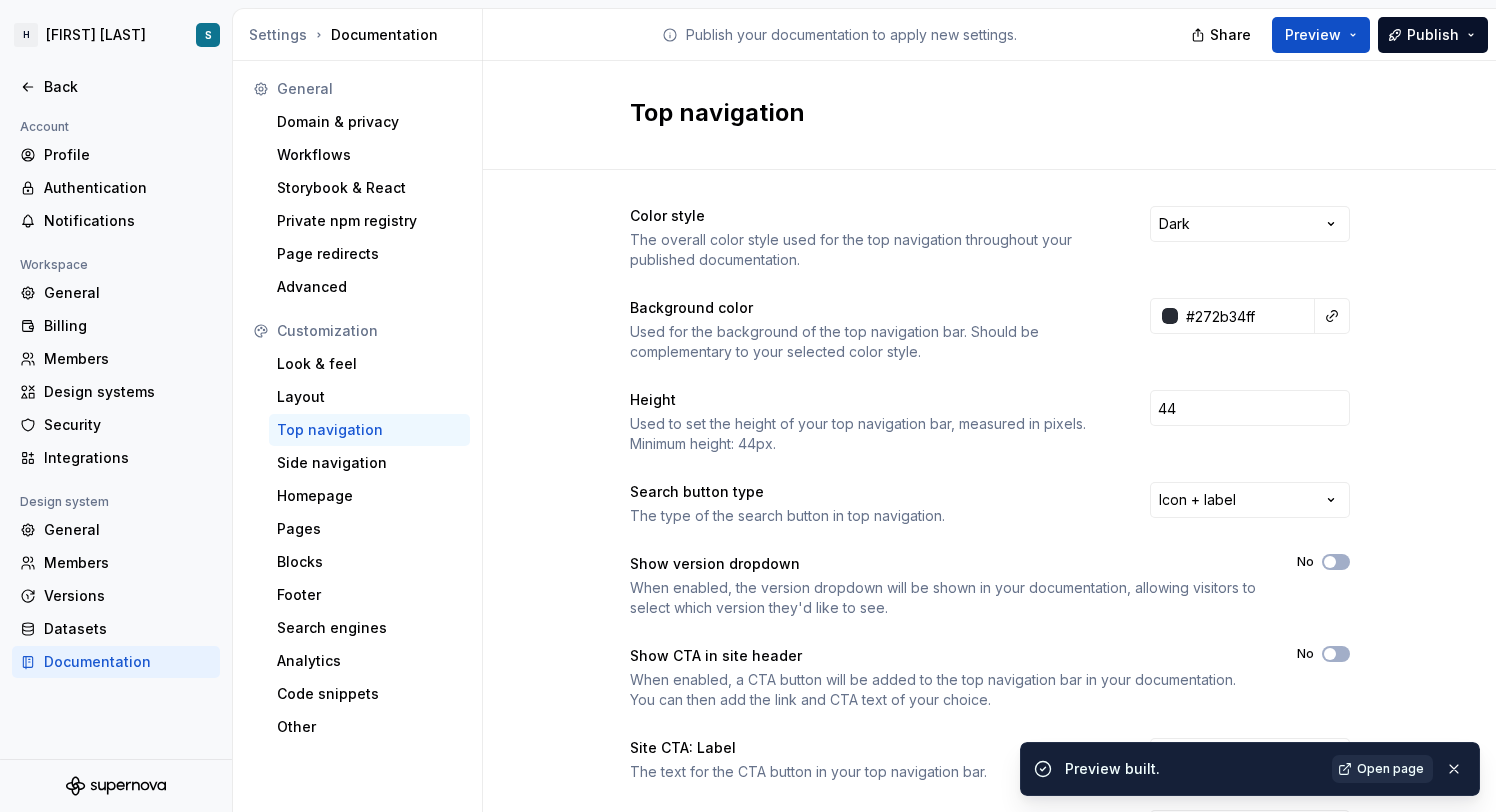 click on "Open page" at bounding box center (1390, 769) 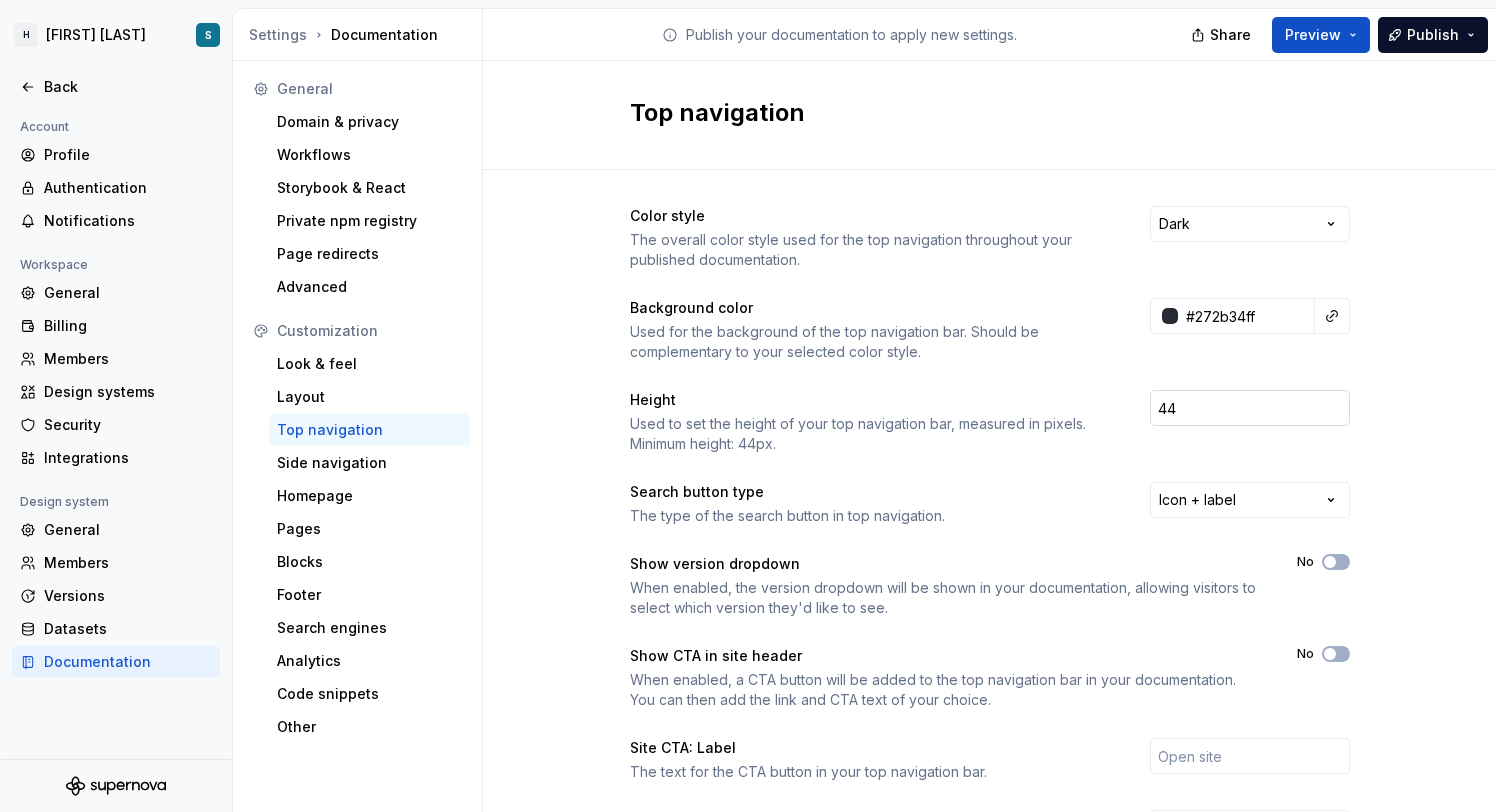 click on "44" at bounding box center (1250, 408) 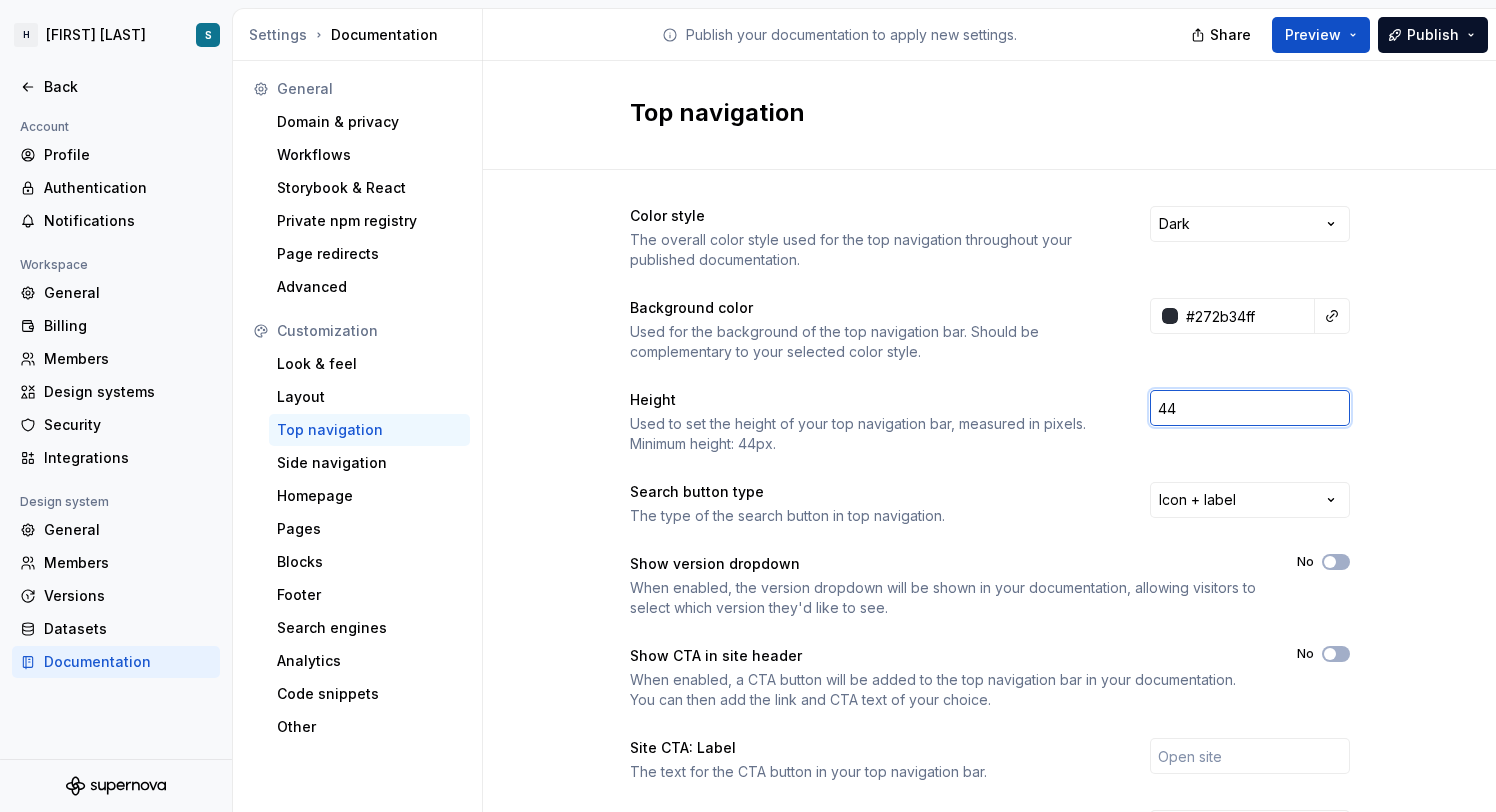 type on "4" 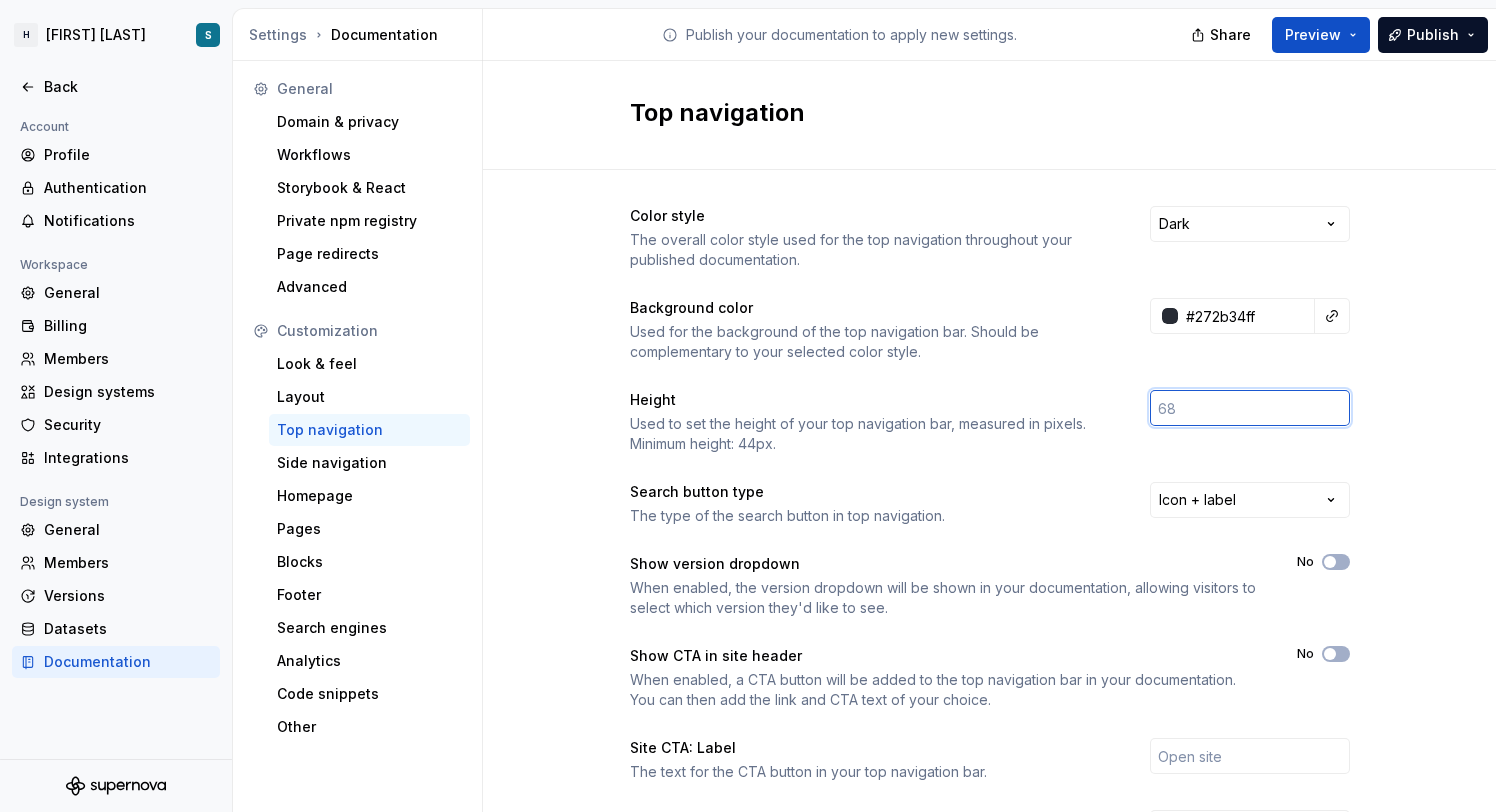 type on "6" 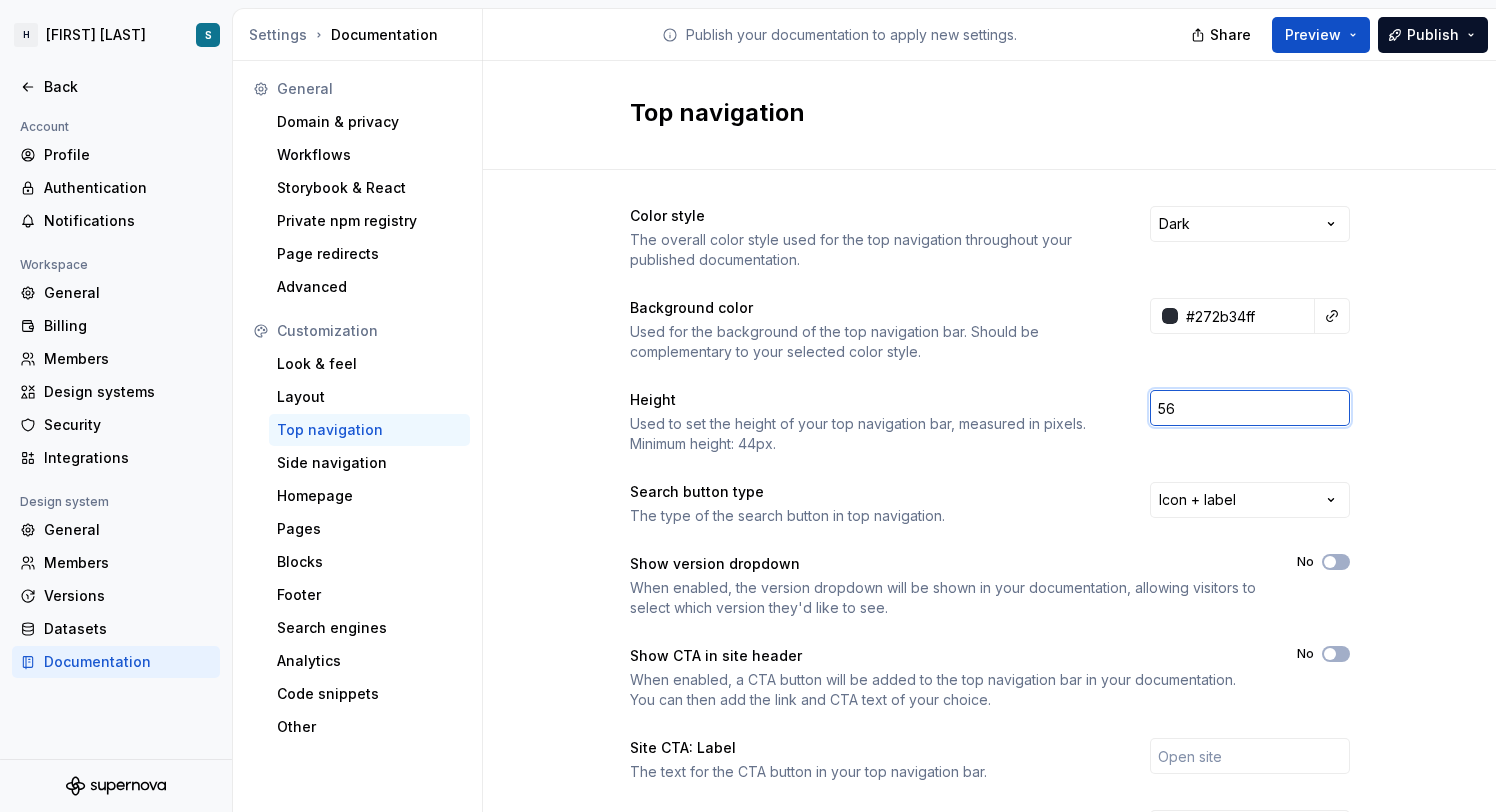 click on "Color style The overall color style used for the top navigation throughout your published documentation. Dark Background color Used for the background of the top navigation bar. Should be complementary to your selected color style. #272b34ff Height Used to set the height of your top navigation bar, measured in pixels. Minimum height: 44px. 56 Search button type The type of the search button in top navigation. Icon + label Show version dropdown When enabled, the version dropdown will be shown in your documentation, allowing visitors to select which version they'd like to see. No Show CTA in site header When enabled, a CTA button will be added to the top navigation bar in your documentation. You can then add the link and CTA text of your choice. No Site CTA: Label The text for the CTA button in your top navigation bar. Site CTA: Link The URL you want the CTA button in your top navigation bar to link to. Site CTA: Open in new tab Yes Hide top navigation No" at bounding box center (989, 632) 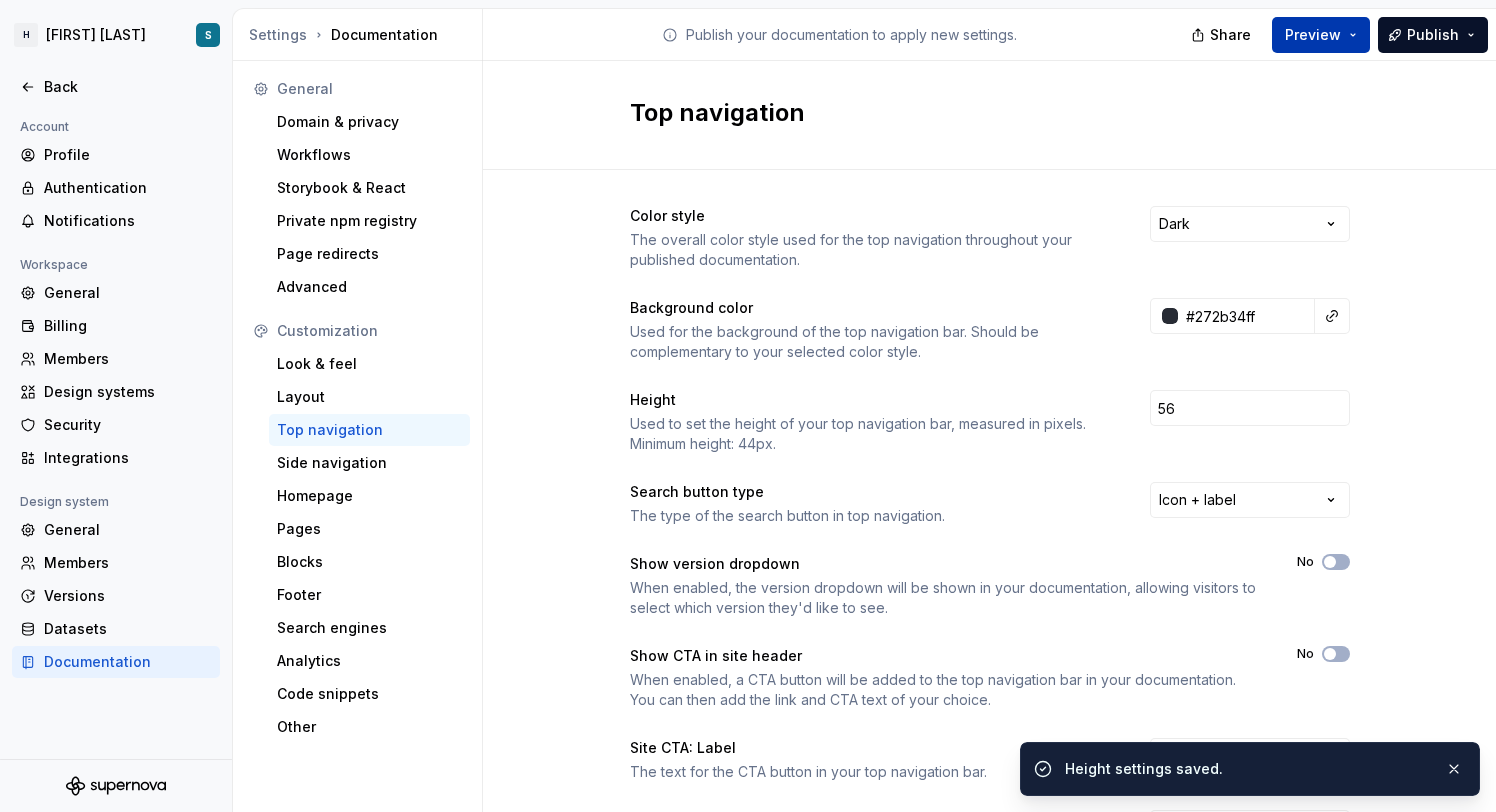 click on "Preview" at bounding box center [1321, 35] 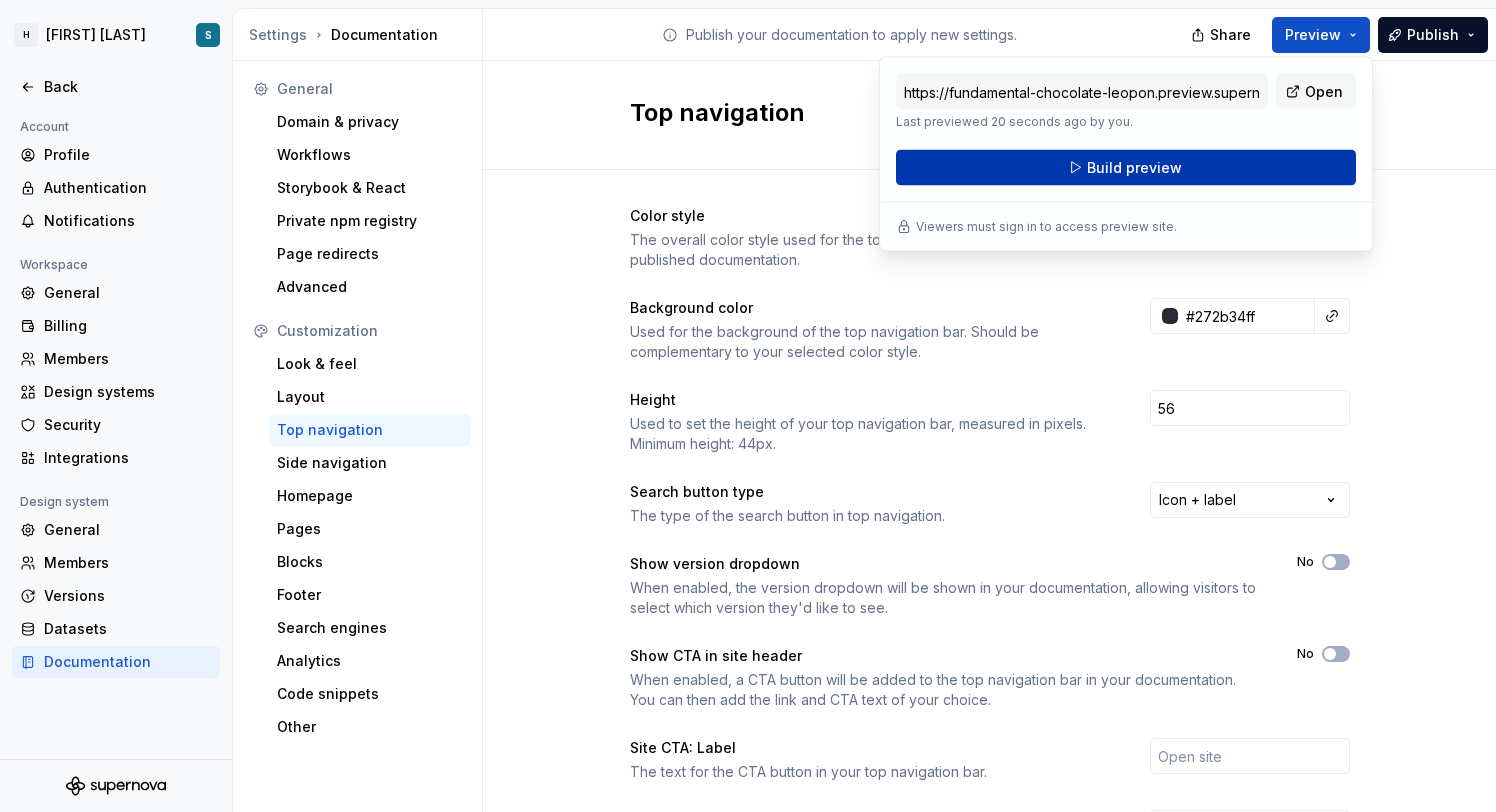 click on "Build preview" at bounding box center [1126, 168] 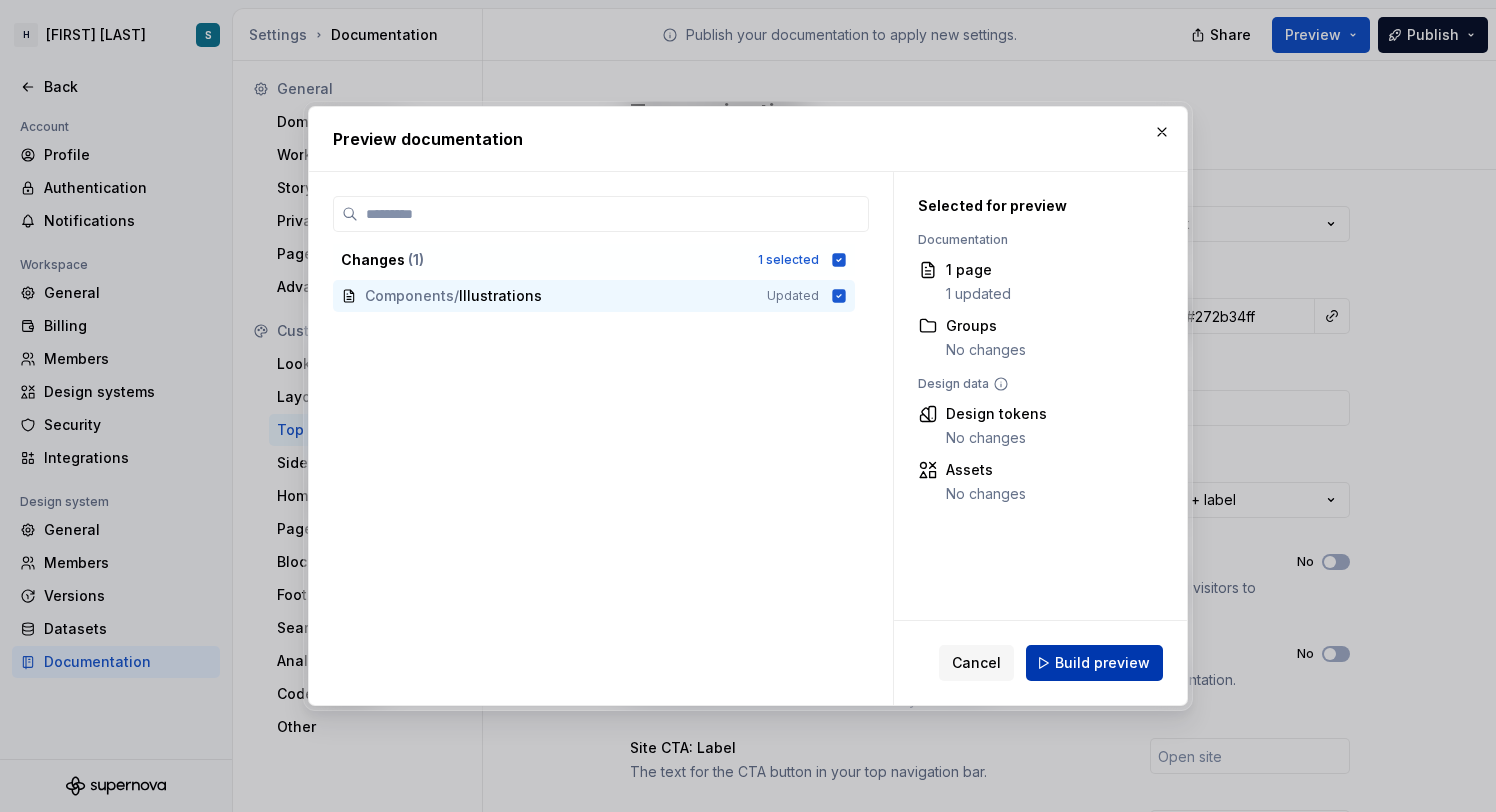 click on "Build preview" at bounding box center [1102, 663] 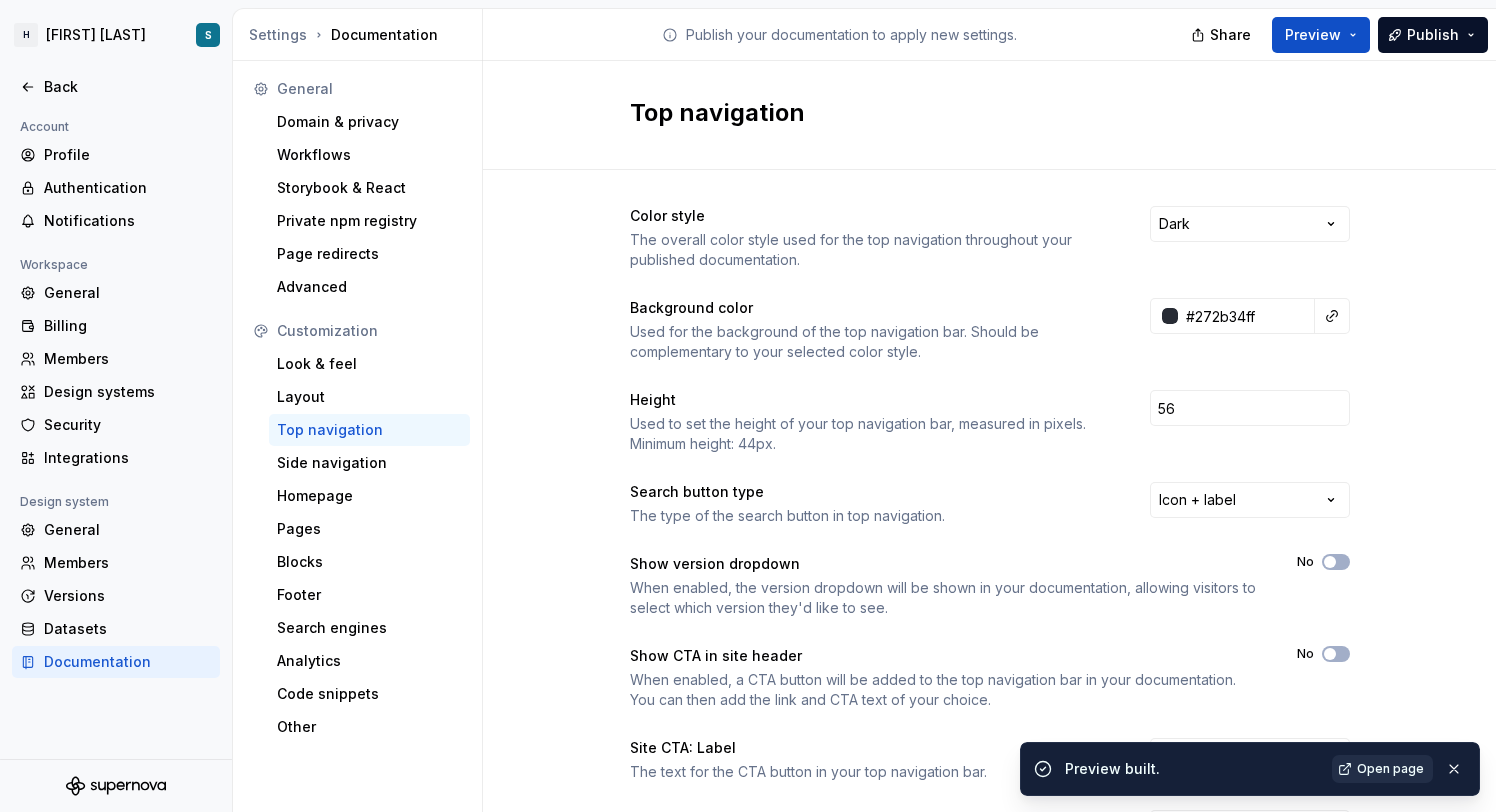 click on "Open page" at bounding box center [1390, 769] 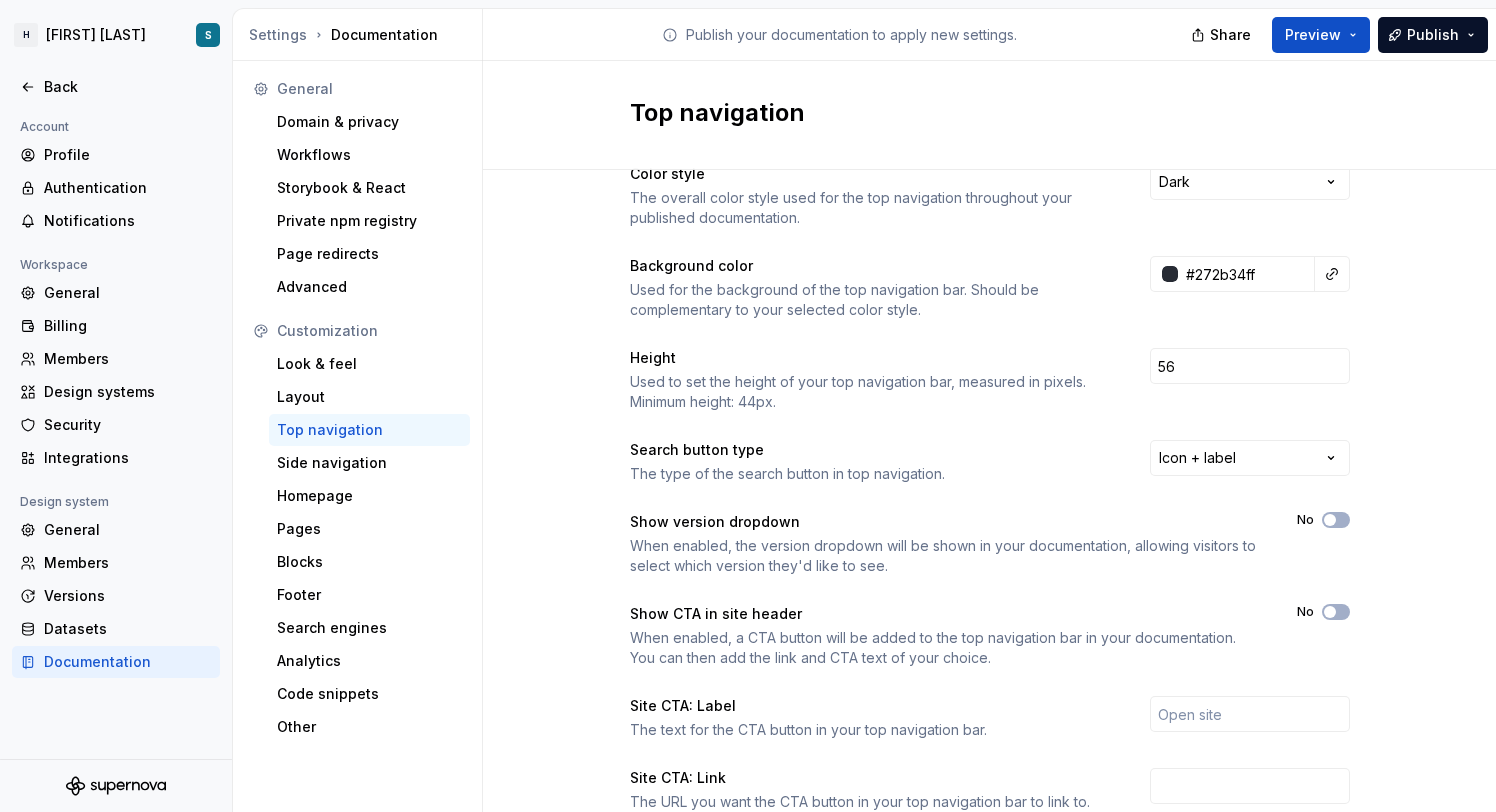 scroll, scrollTop: 59, scrollLeft: 0, axis: vertical 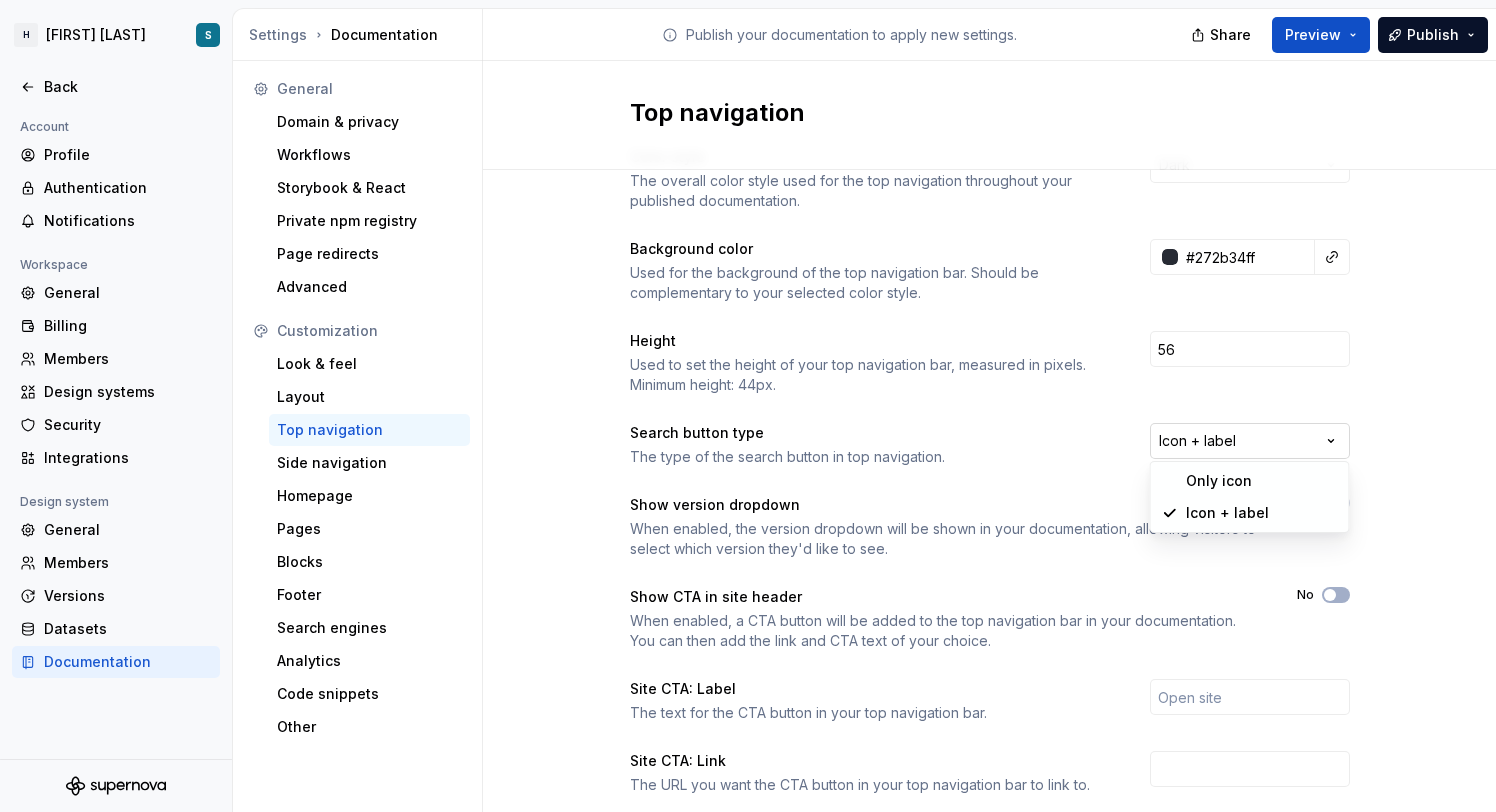 click on "H Zest Test S Back Account Profile Authentication Notifications Workspace General Billing Members Design systems Security Integrations Design system General Members Versions Datasets Documentation Settings Documentation Publish your documentation to apply new settings. Share Preview Publish General Domain & privacy Workflows Storybook & React Private npm registry Page redirects Advanced Customization Look & feel Layout Top navigation Side navigation Homepage Pages Blocks Footer Search engines Analytics Code snippets Other Top navigation Color style The overall color style used for the top navigation throughout your published documentation. Dark Background color Used for the background of the top navigation bar. Should be complementary to your selected color style. #272b34ff Height Used to set the height of your top navigation bar, measured in pixels. Minimum height: 44px. 56 Search button type The type of the search button in top navigation. Icon + label Show version dropdown No Show CTA in site header No Yes" at bounding box center (748, 406) 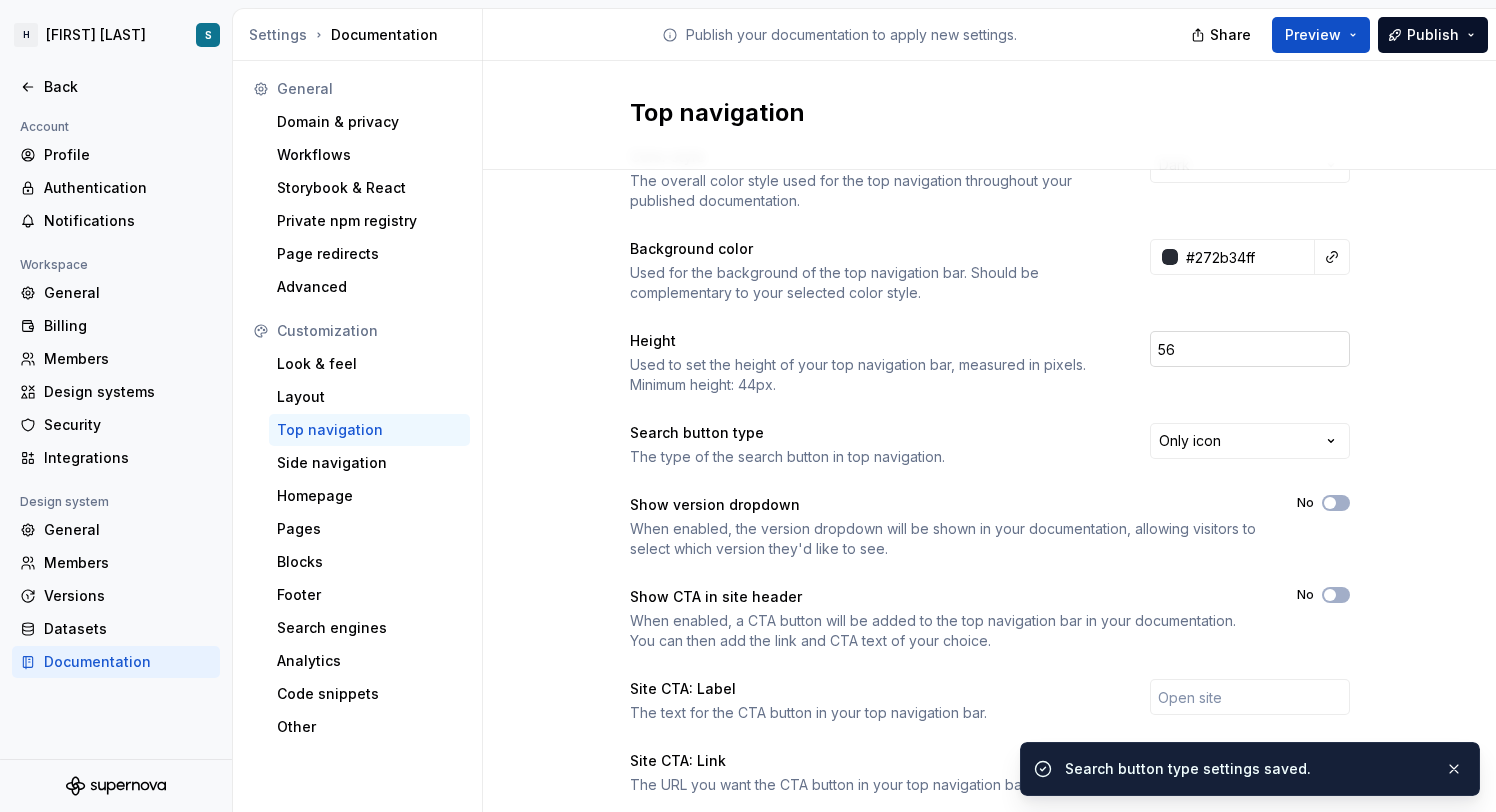 click on "56" at bounding box center (1250, 349) 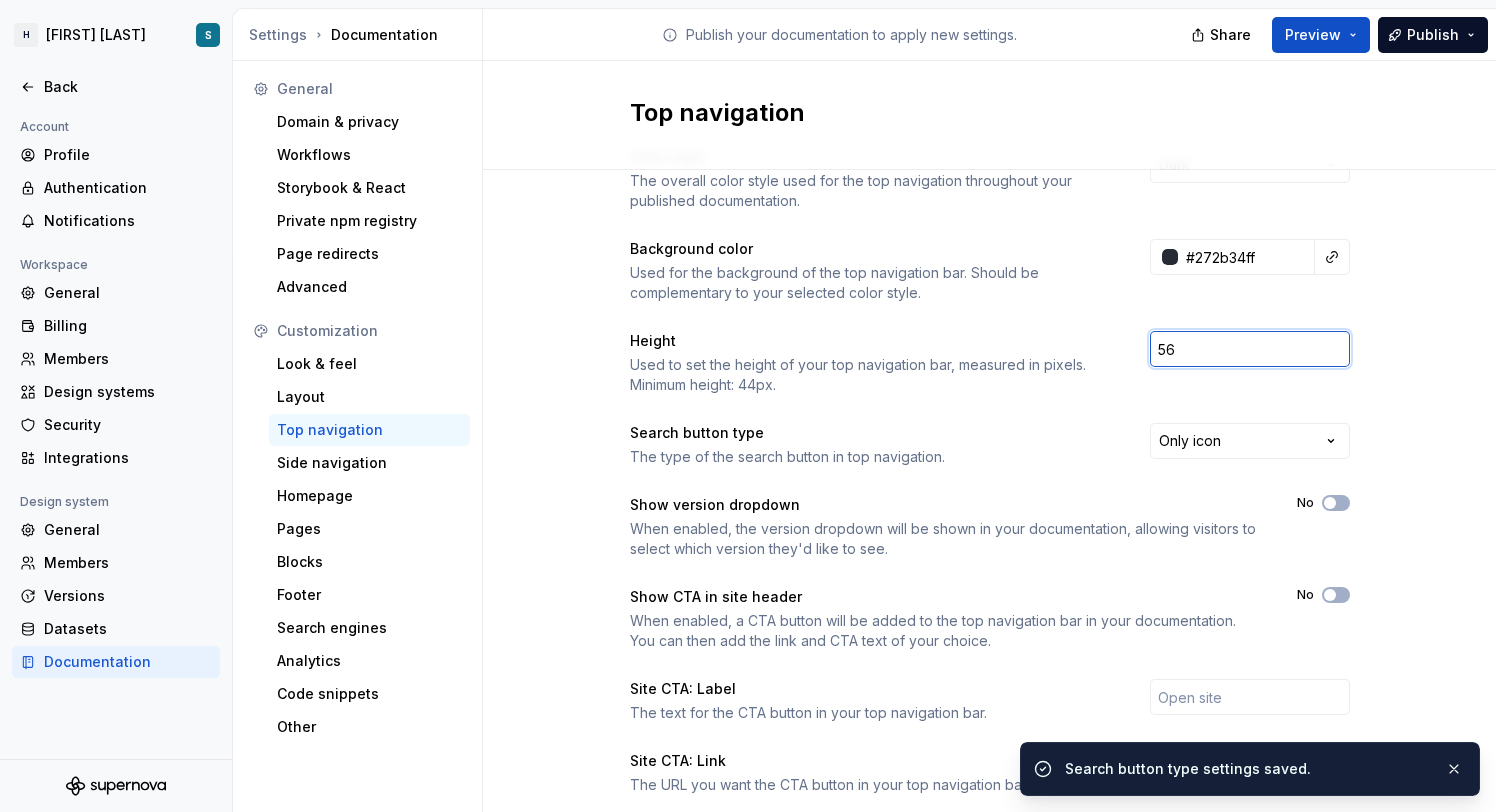 click on "56" at bounding box center [1250, 349] 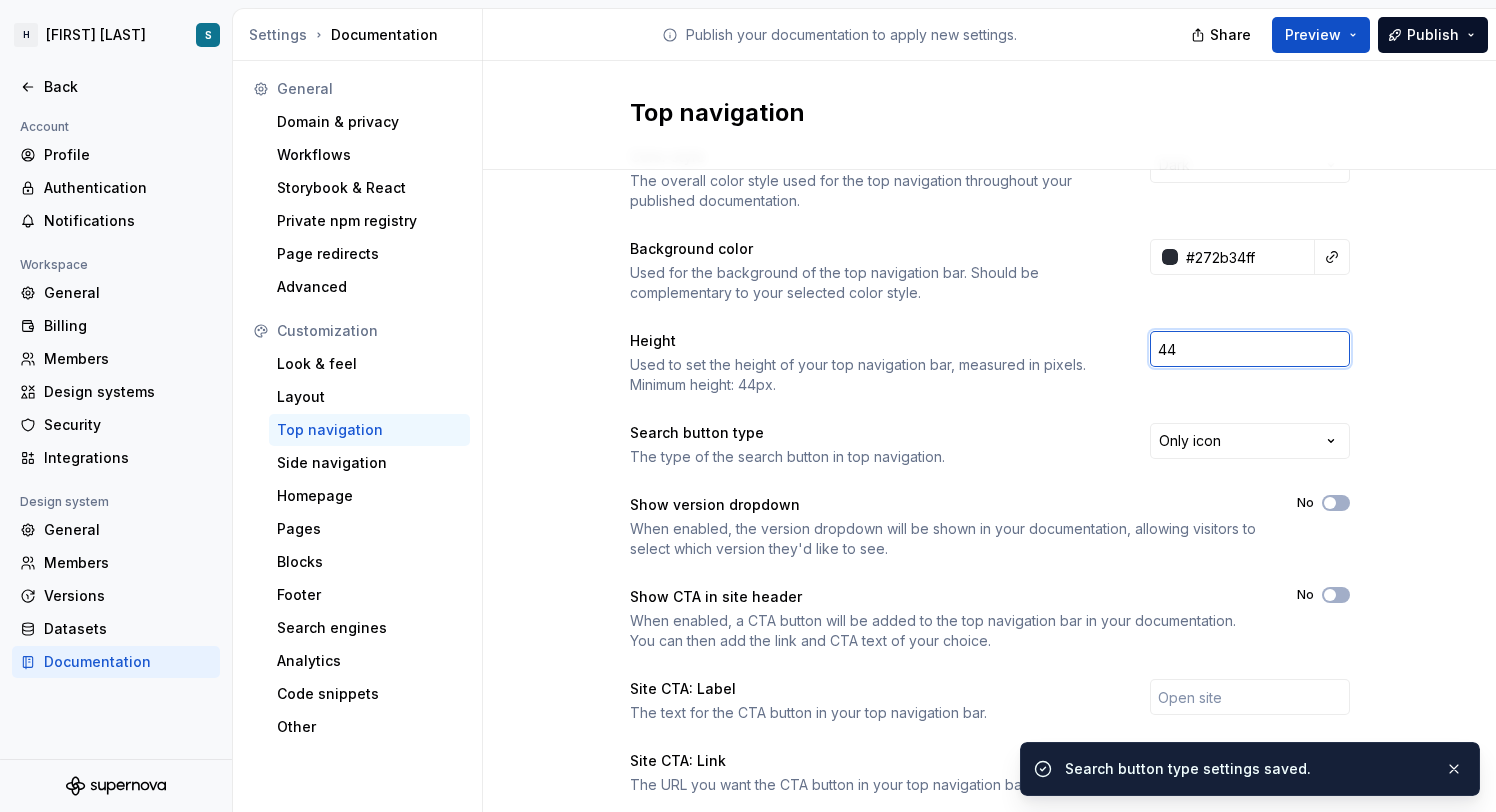 type on "44" 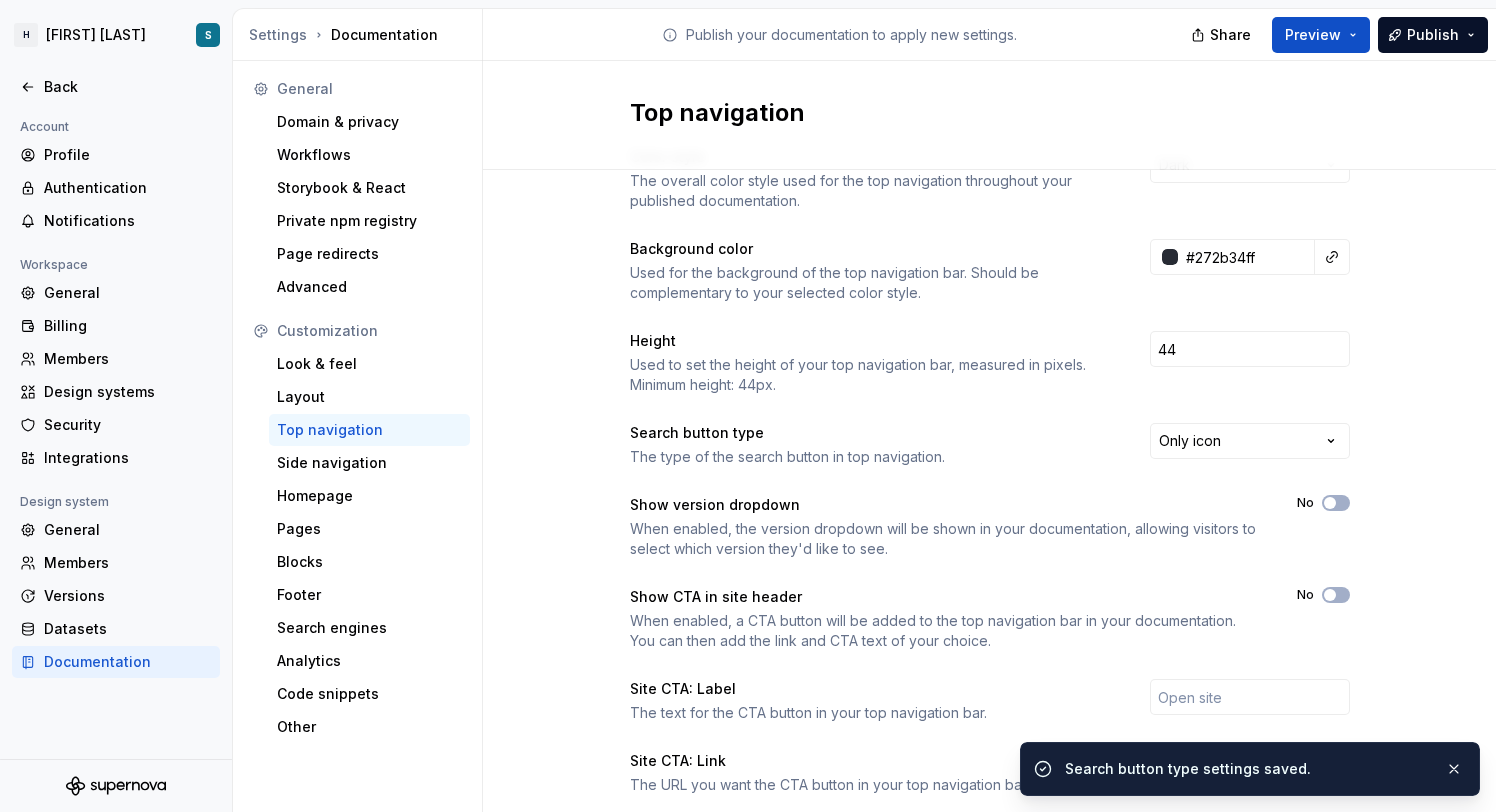 click on "Color style The overall color style used for the top navigation throughout your published documentation. Dark Background color Used for the background of the top navigation bar. Should be complementary to your selected color style. #272b34ff Height Used to set the height of your top navigation bar, measured in pixels. Minimum height: 44px. 44 Search button type The type of the search button in top navigation. Only icon Show version dropdown When enabled, the version dropdown will be shown in your documentation, allowing visitors to select which version they'd like to see. No Show CTA in site header When enabled, a CTA button will be added to the top navigation bar in your documentation. You can then add the link and CTA text of your choice. No Site CTA: Label The text for the CTA button in your top navigation bar. Site CTA: Link The URL you want the CTA button in your top navigation bar to link to. Site CTA: Open in new tab When enabled, the link will open in a new tab once the user clicks on the CTA button." at bounding box center (989, 573) 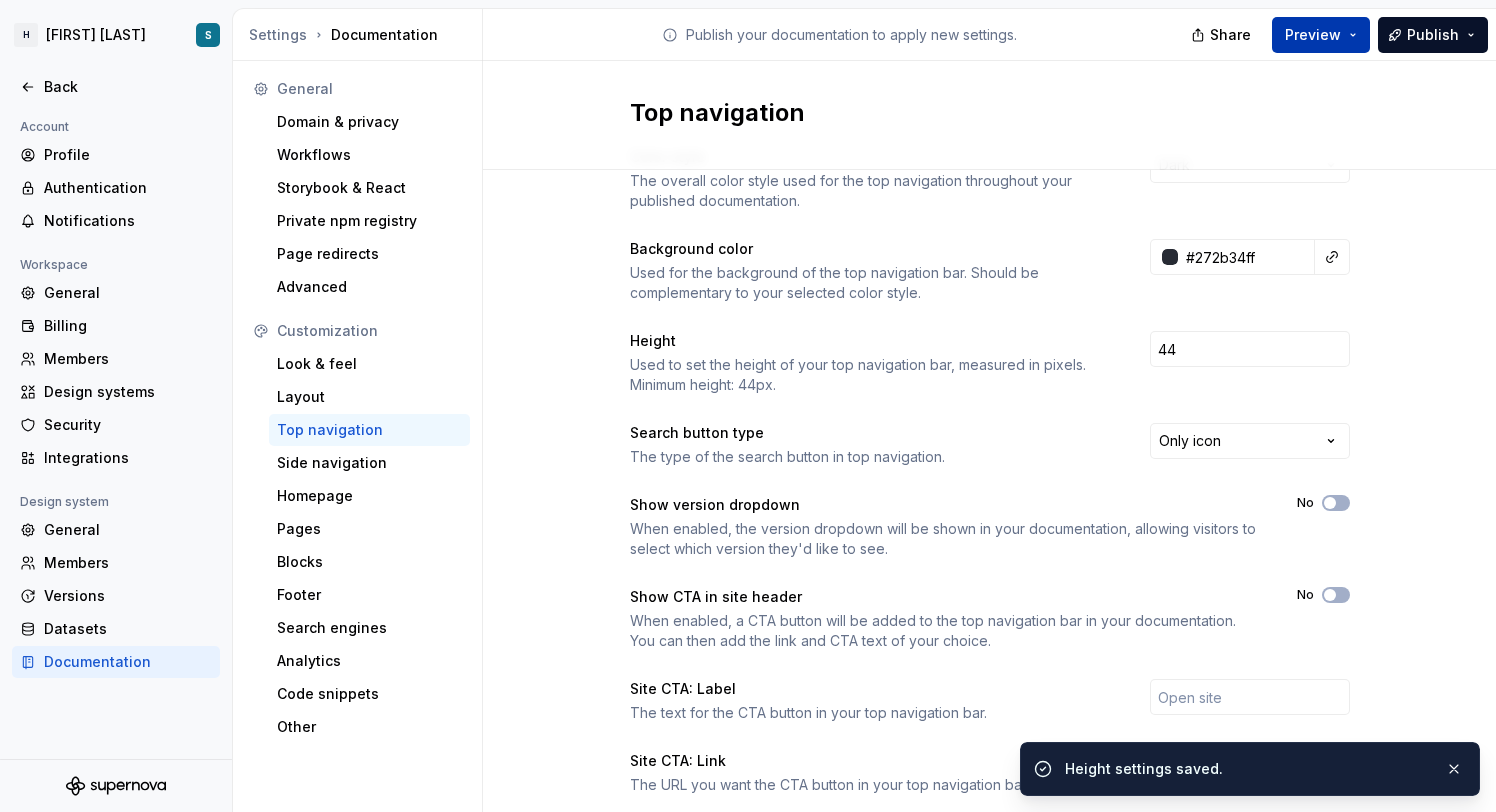 click on "Preview" at bounding box center (1313, 35) 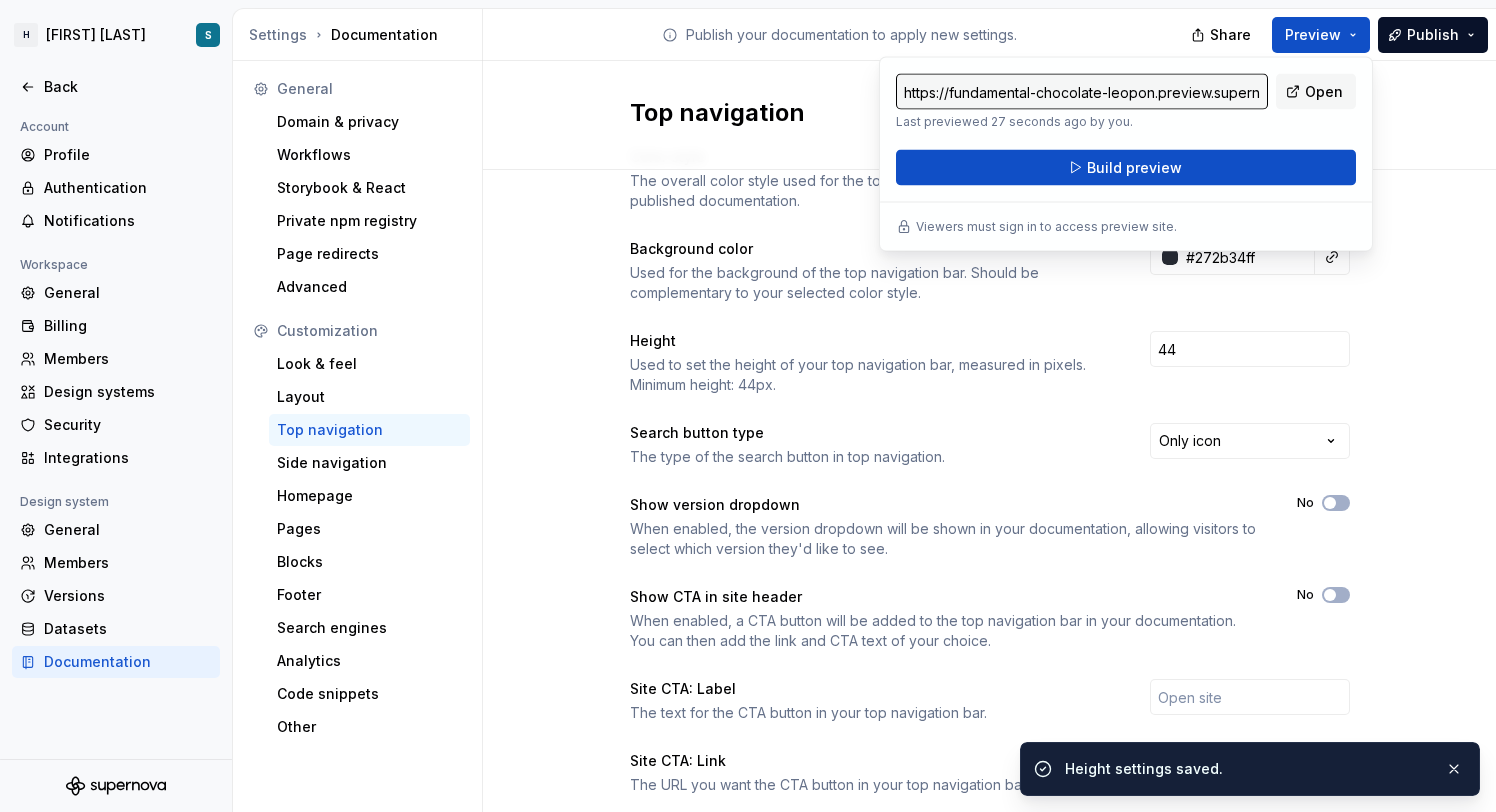 click on "Top navigation" at bounding box center [989, 115] 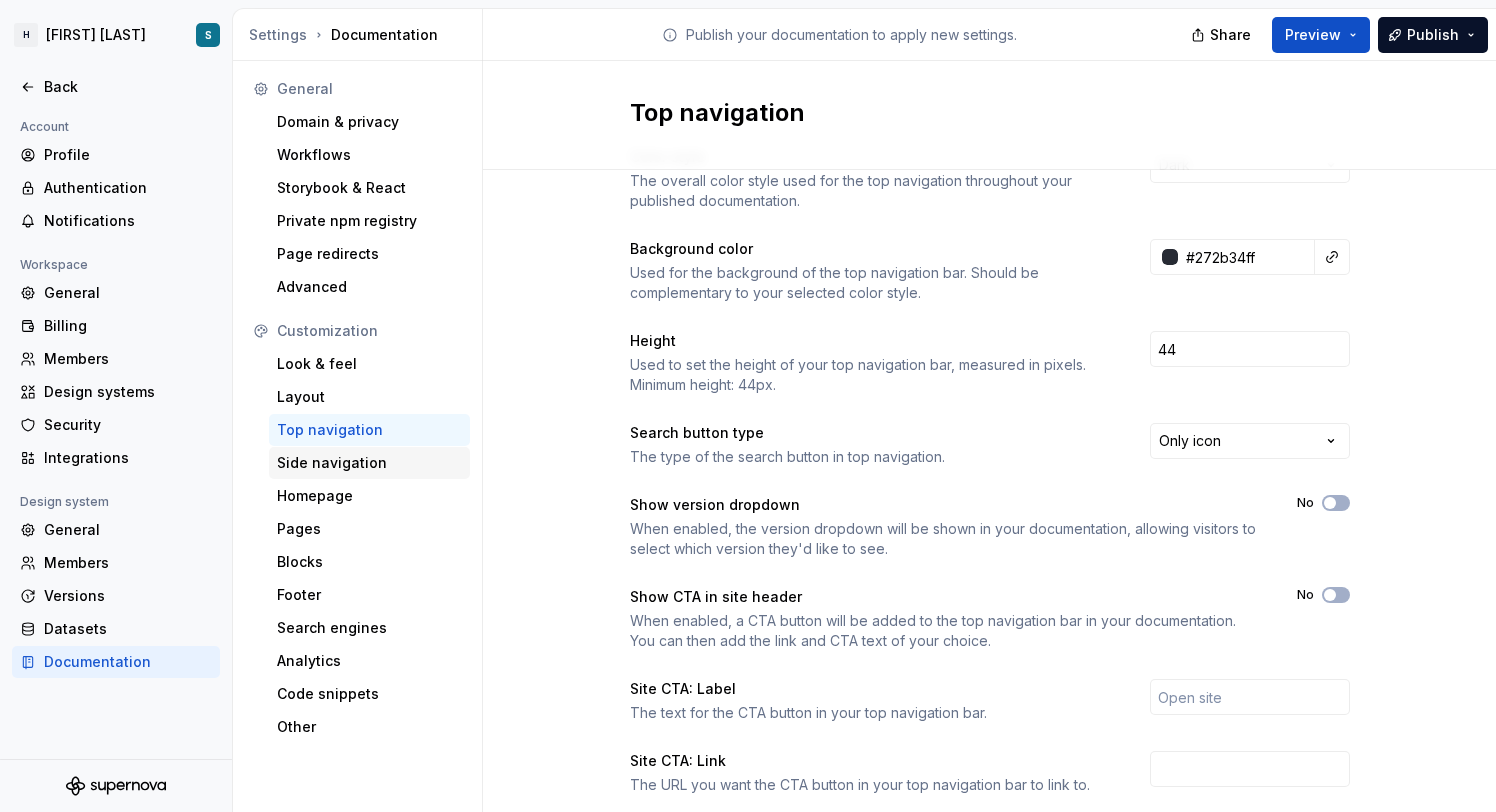 click on "Side navigation" at bounding box center [369, 463] 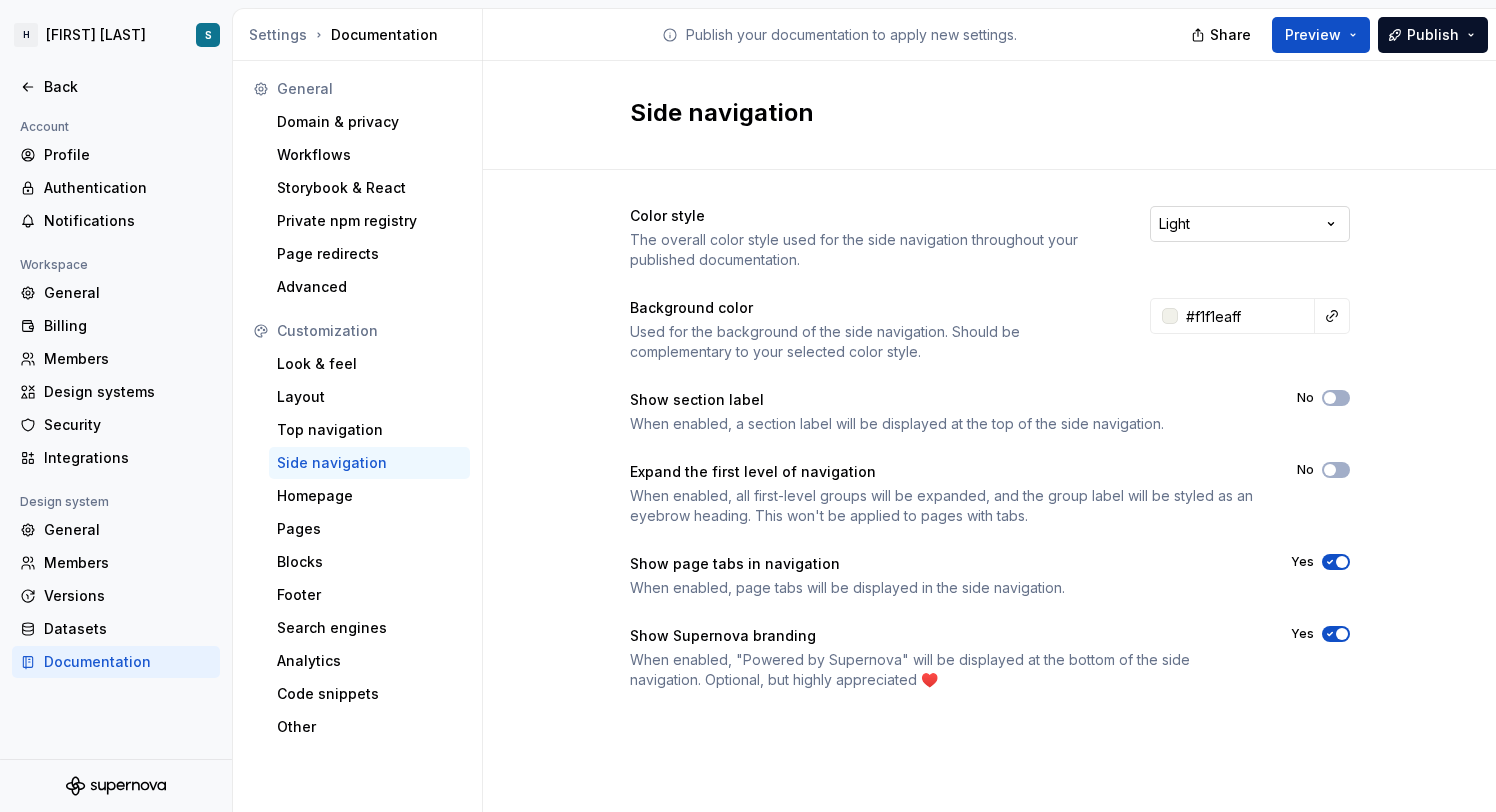 click on "H [FIRST] [LAST] Test S Back Account Profile Authentication Notifications Workspace General Billing Members Design systems Security Integrations Design system General Members Versions Datasets Documentation Settings Documentation Publish your documentation to apply new settings. Share Preview Publish General Domain & privacy Workflows Storybook & React Private npm registry Page redirects Advanced Customization Look & feel Layout Top navigation Side navigation Homepage Pages Blocks Footer Search engines Analytics Code snippets Other Side navigation Color style The overall color style used for the side navigation throughout your published documentation. Light Background color Used for the background of the side navigation. Should be complementary to your selected color style. #f1f1eaff Show section label When enabled, a section label will be displayed at the top of the side navigation. No Expand the first level of navigation No Show page tabs in navigation When enabled, page tabs will be displayed in the side navigation." at bounding box center [748, 406] 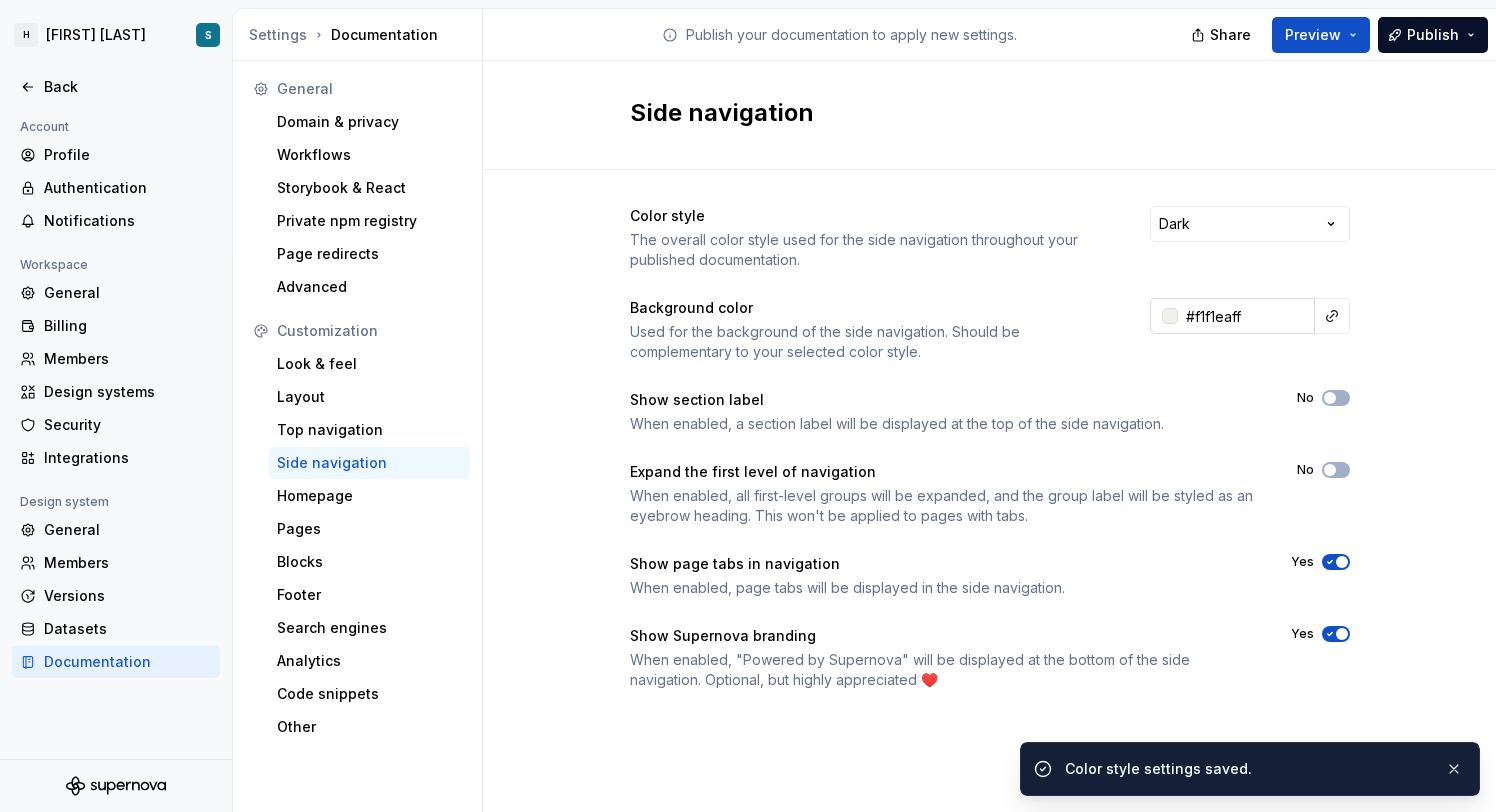 click on "#f1f1eaff" at bounding box center (1246, 316) 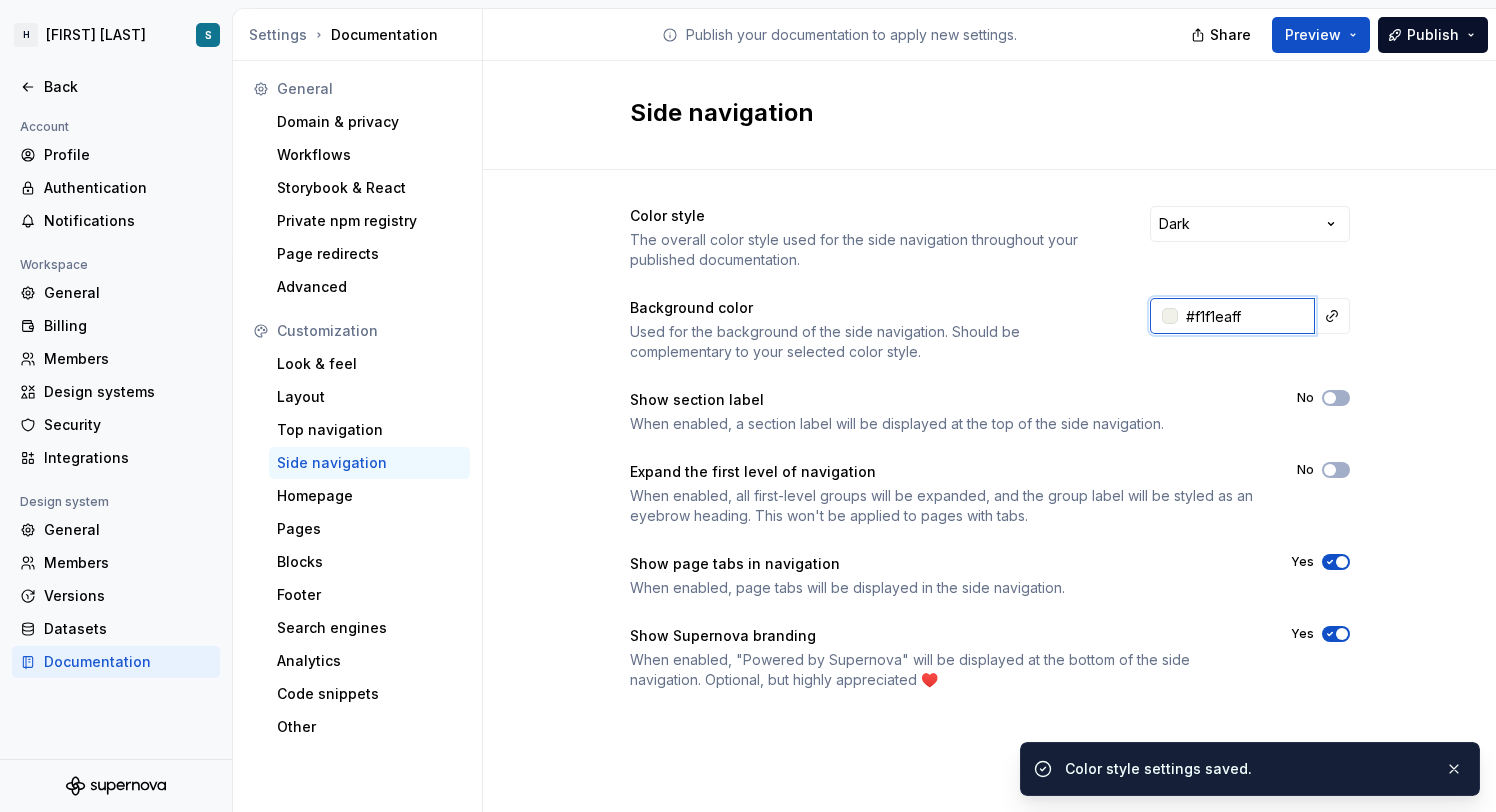 click on "#f1f1eaff" at bounding box center [1246, 316] 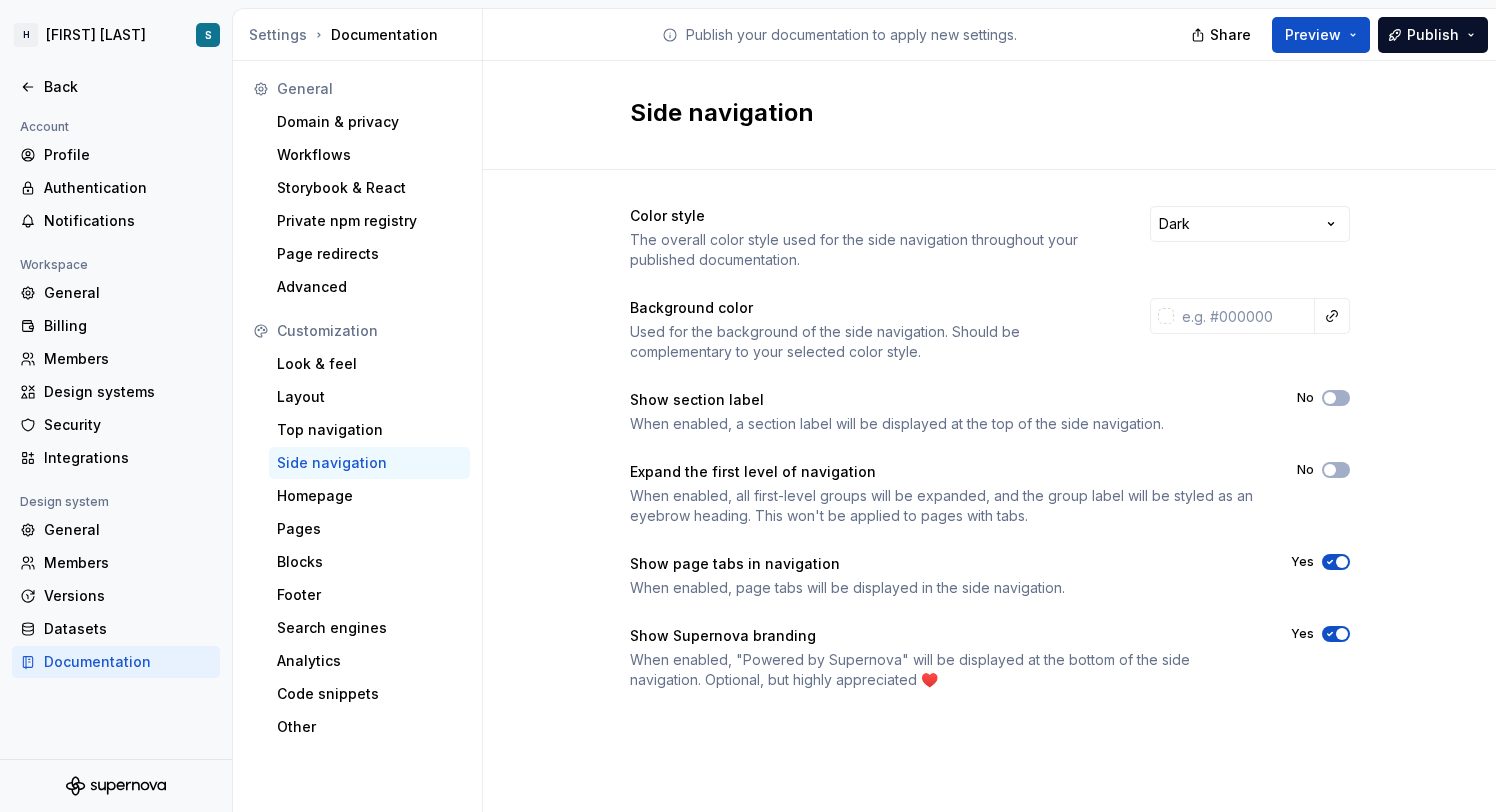 click on "Color style The overall color style used for the side navigation throughout your published documentation. Dark Background color Used for the background of the side navigation. Should be complementary to your selected color style. Show section label When enabled, a section label will be displayed at the top of the side navigation. No Expand the first level of navigation When enabled, all first-level groups will be expanded, and the group label will be styled as an eyebrow heading. This won't be applied to pages with tabs. No Show page tabs in navigation When enabled, page tabs will be displayed in the side navigation. Yes Show Supernova branding When enabled, "Powered by Supernova" will be displayed at the bottom of the side navigation. Optional, but highly appreciated ♥️ Yes" at bounding box center [990, 448] 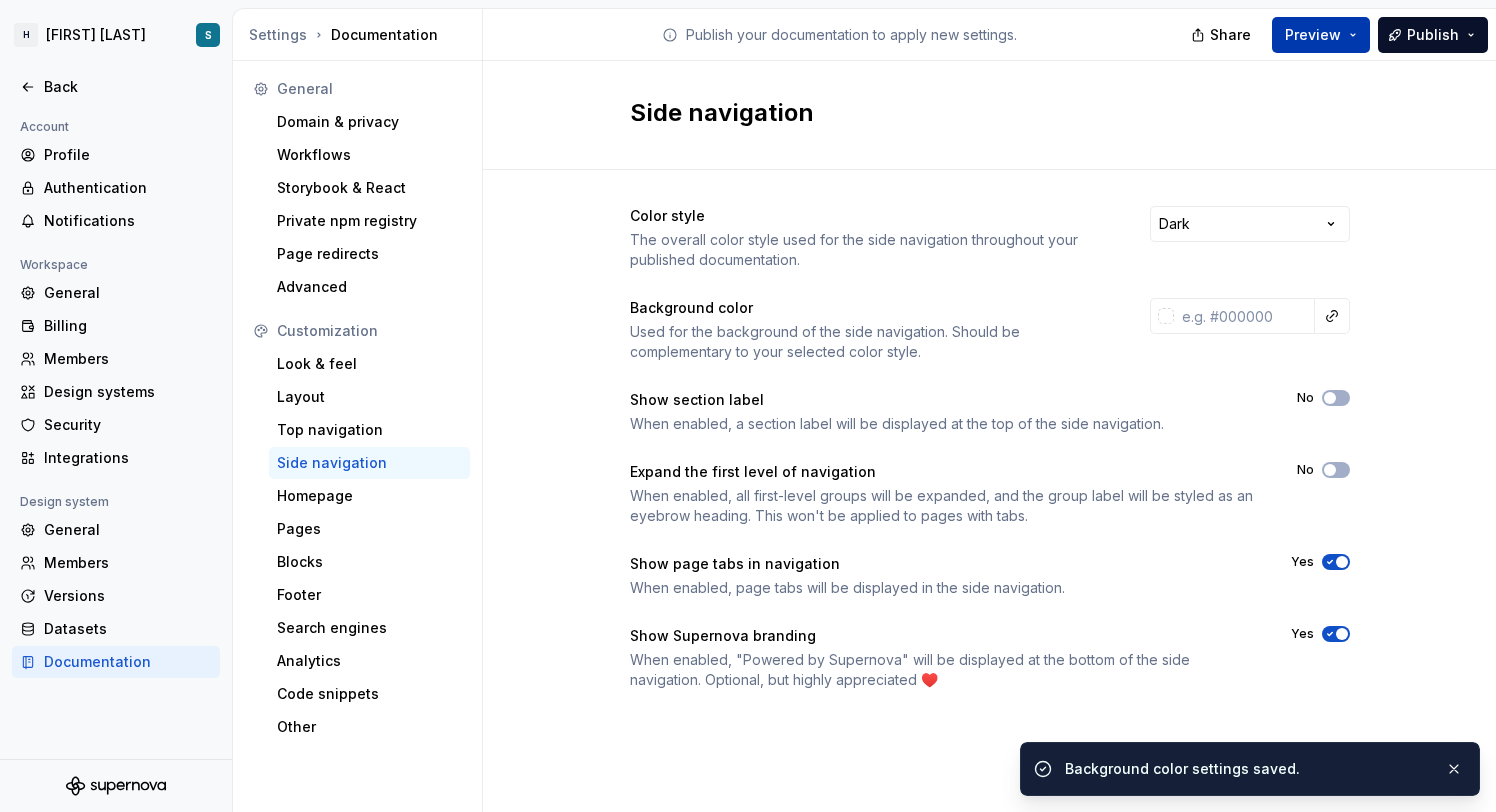 click on "Preview" at bounding box center (1321, 35) 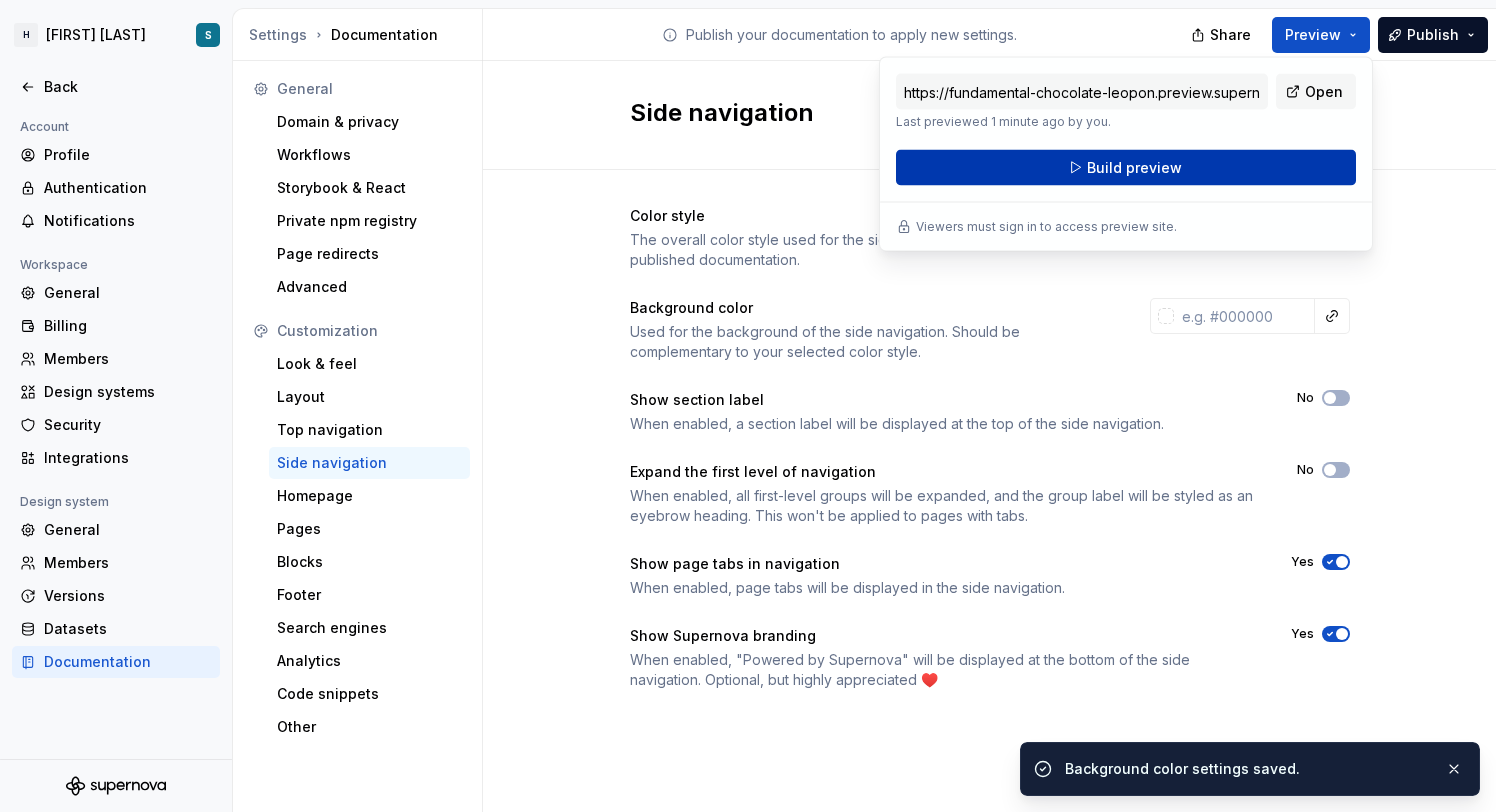 click on "Build preview" at bounding box center [1126, 168] 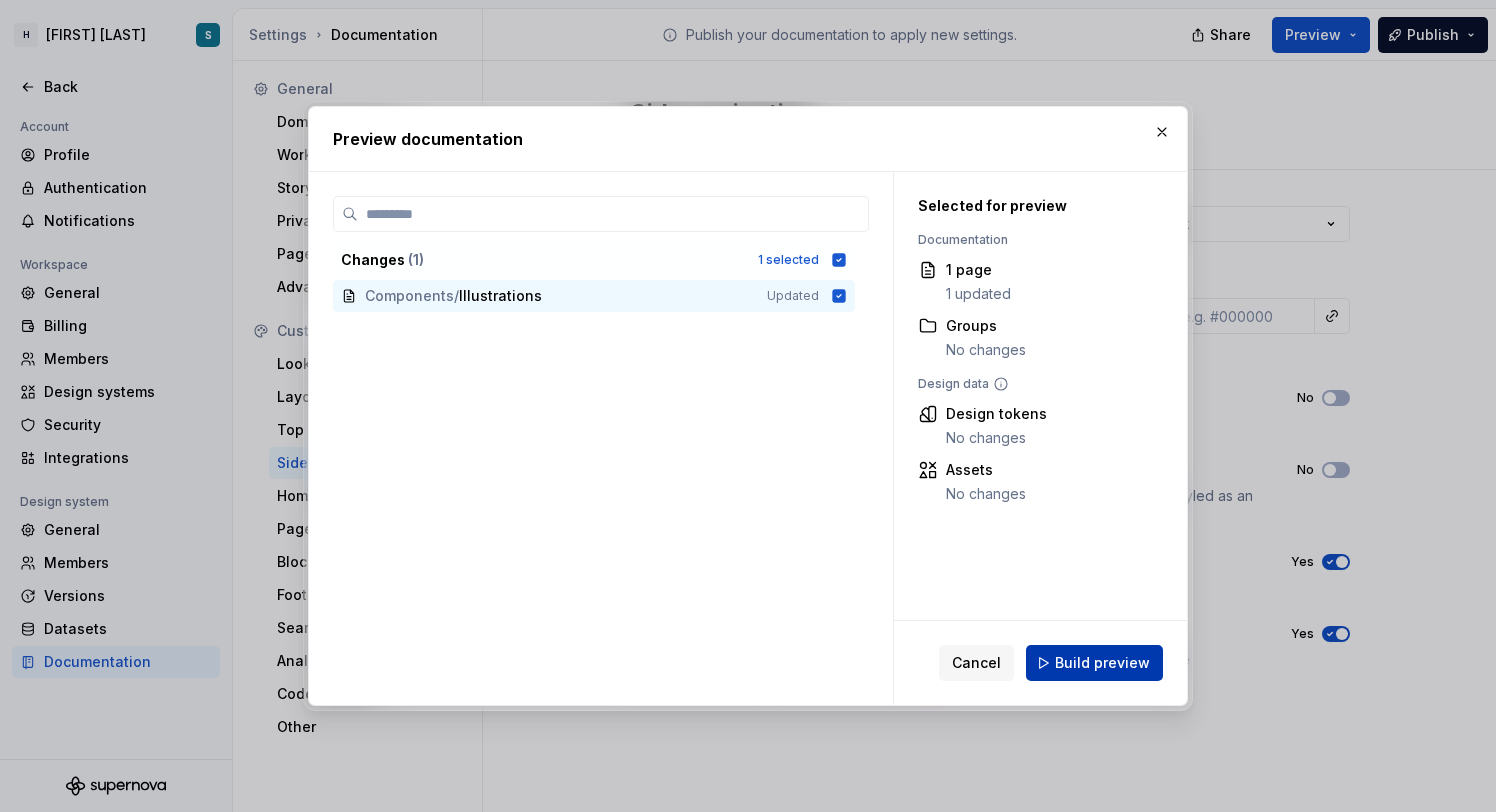 click on "Build preview" at bounding box center (1102, 663) 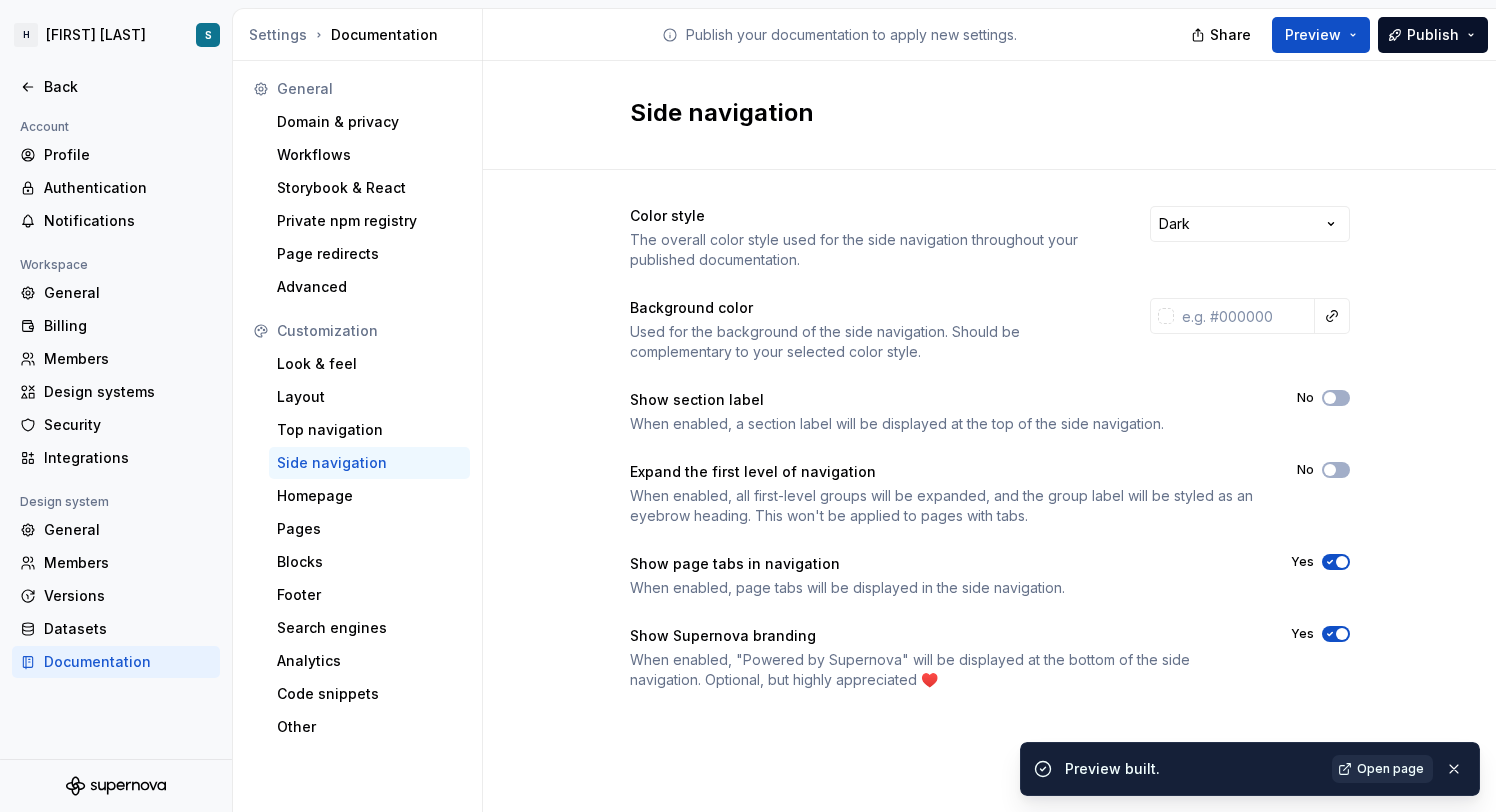 click on "Open page" at bounding box center [1390, 769] 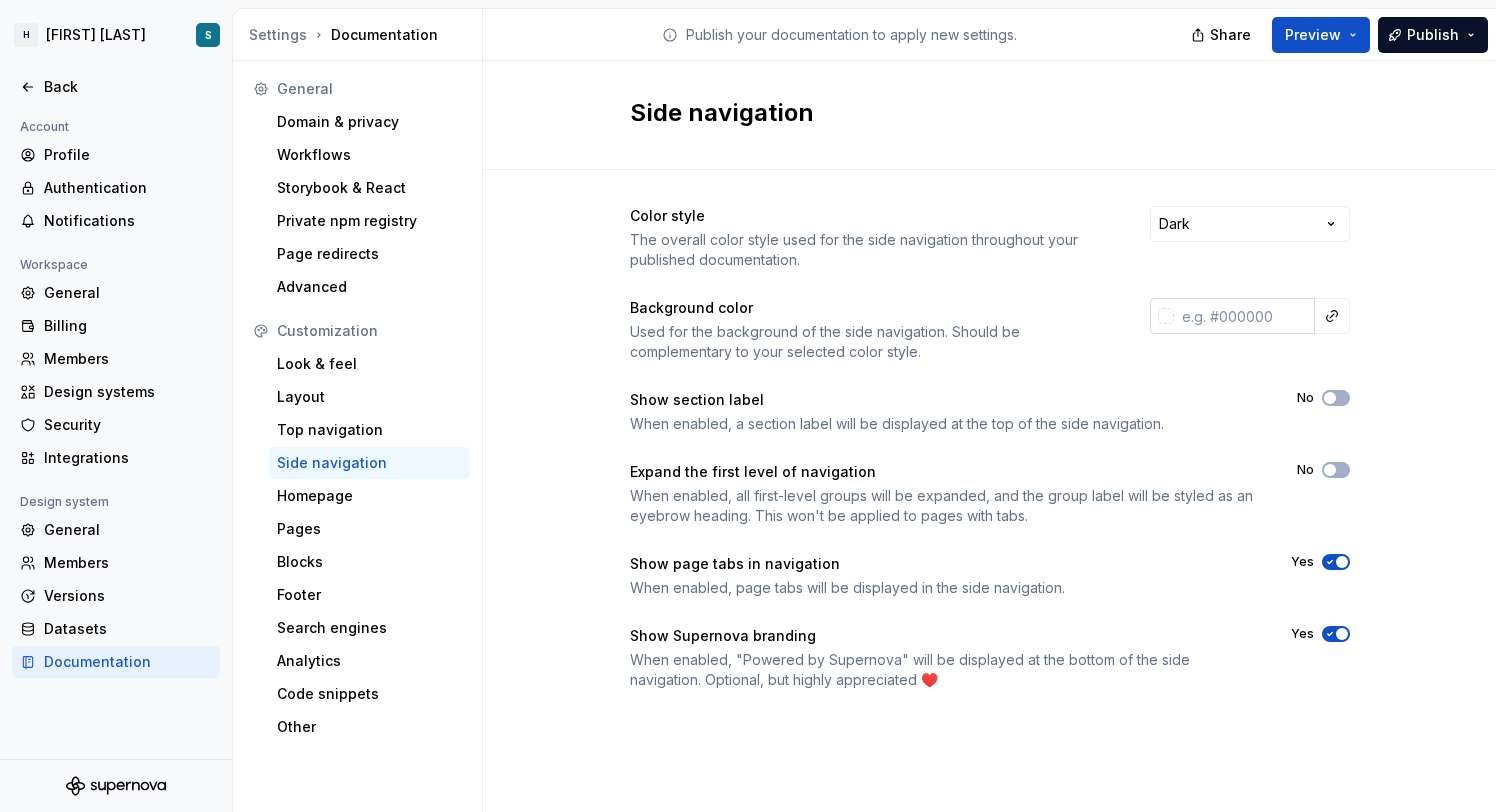 click at bounding box center [1244, 316] 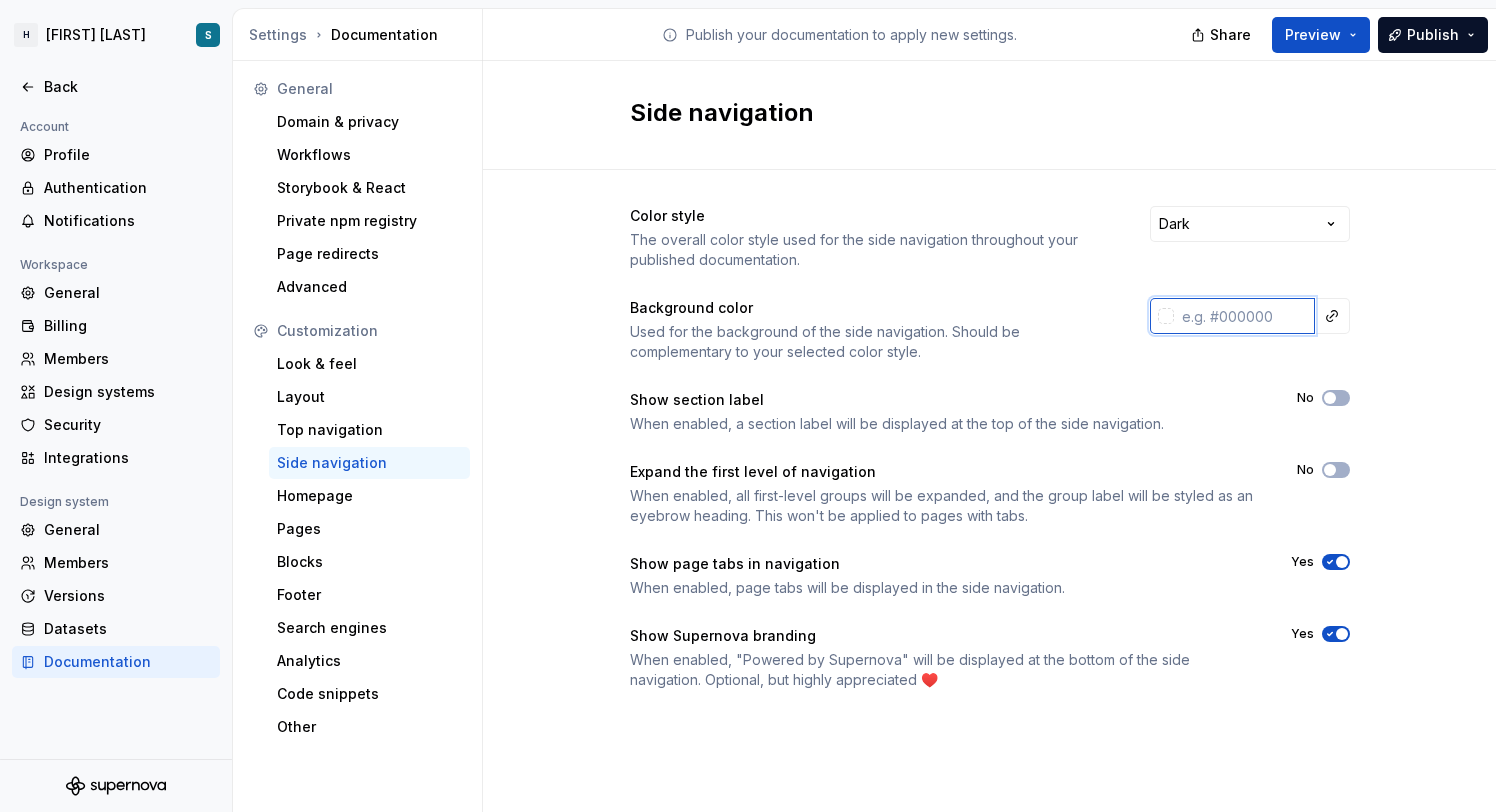 paste on "#f1f1eaff" 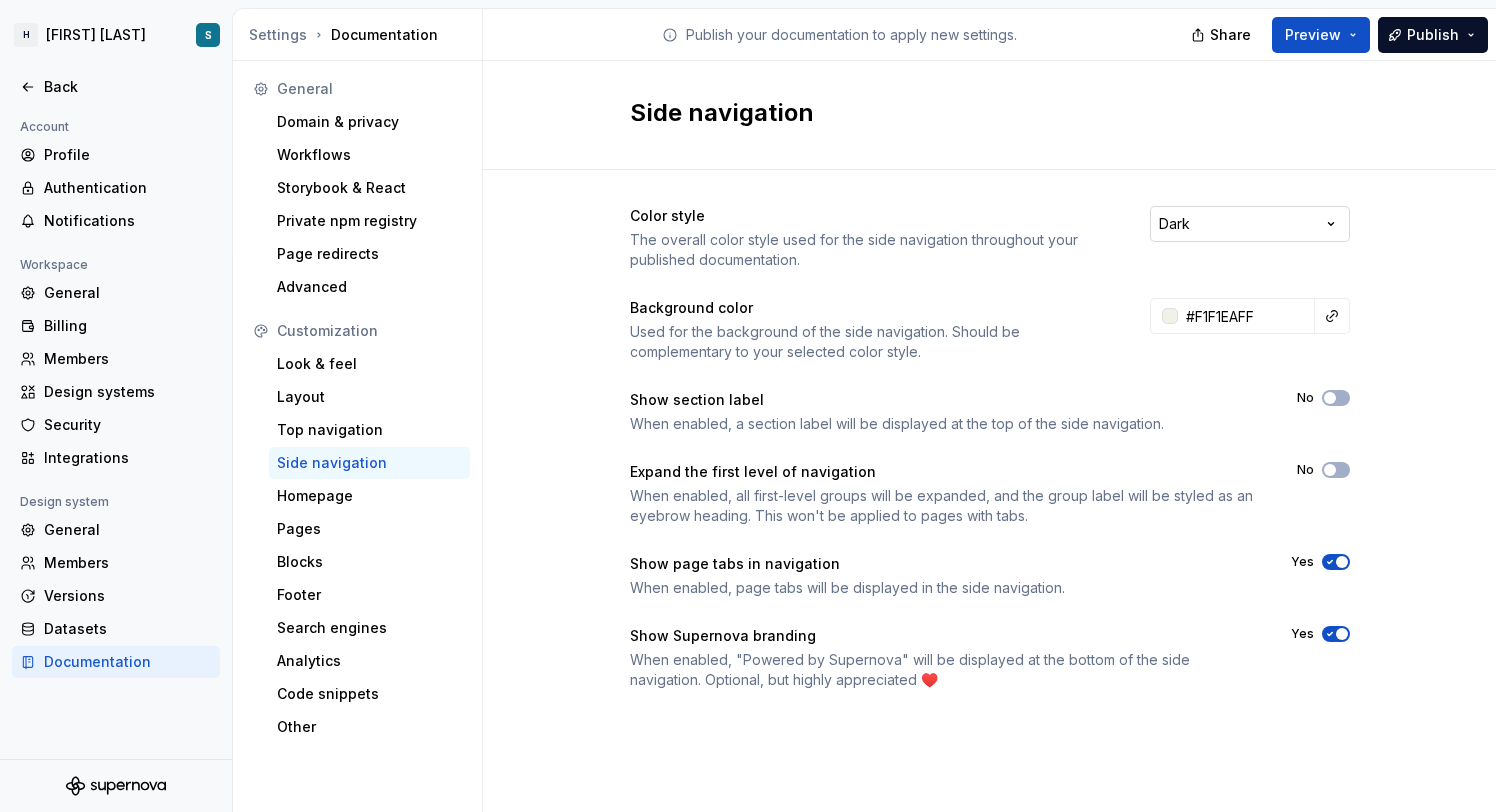 click on "H [BRAND] S Back Account Profile Authentication Notifications Workspace General Billing Members Design systems Security Integrations Design system General Members Versions Datasets Documentation Settings Documentation Publish your documentation to apply new settings. Share Preview Publish General Domain & privacy Workflows Storybook & React Private npm registry Page redirects Advanced Customization Look & feel Layout Top navigation Side navigation Homepage Pages Blocks Footer Search engines Analytics Code snippets Other Side navigation Color style The overall color style used for the side navigation throughout your published documentation. Dark Background color Used for the background of the side navigation. Should be complementary to your selected color style. #F1F1EAFF Show section label When enabled, a section label will be displayed at the top of the side navigation. No Expand the first level of navigation No Show page tabs in navigation When enabled, page tabs will be displayed in the side navigation." at bounding box center [748, 406] 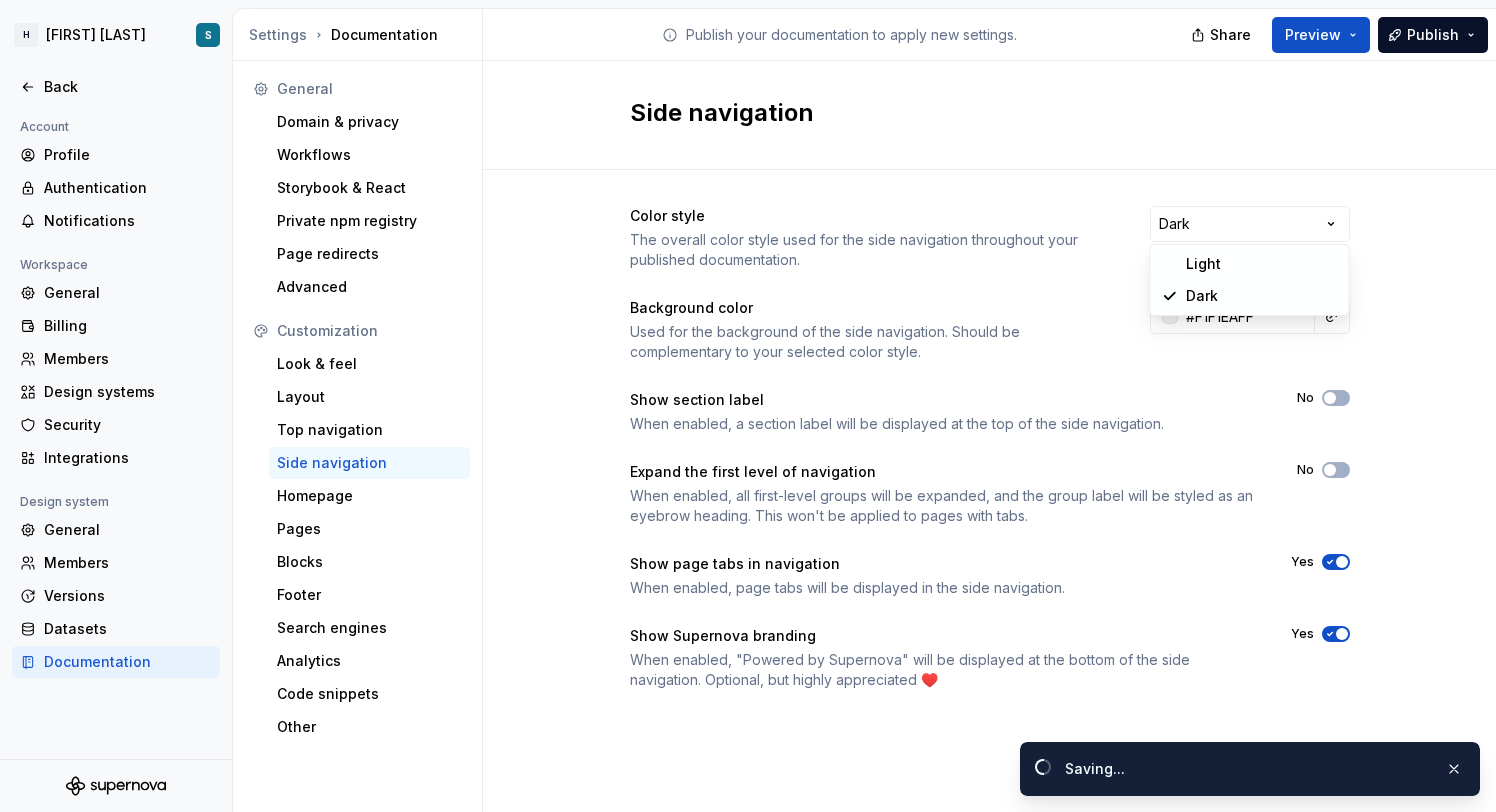 type on "#f1f1eaff" 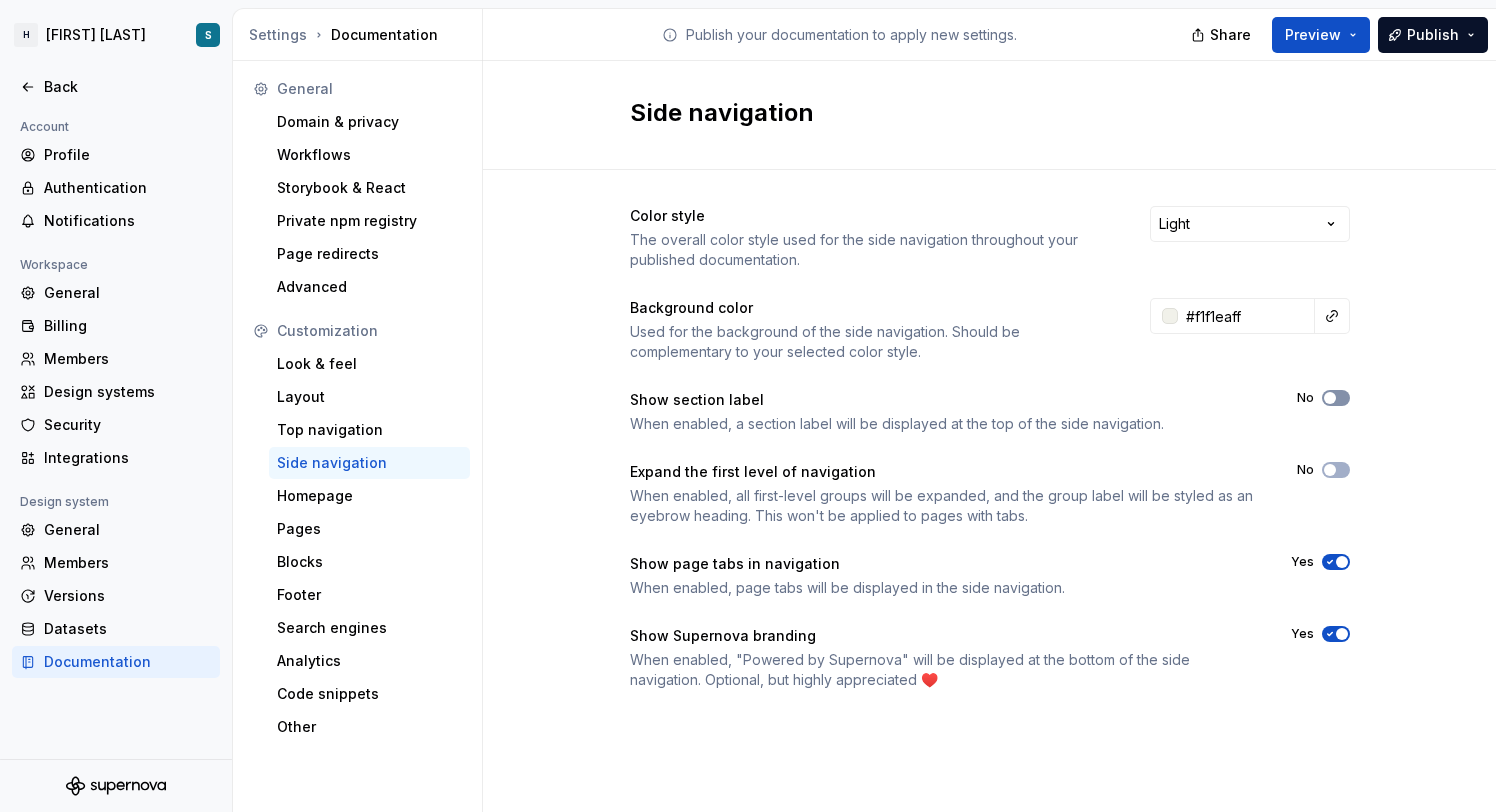 click 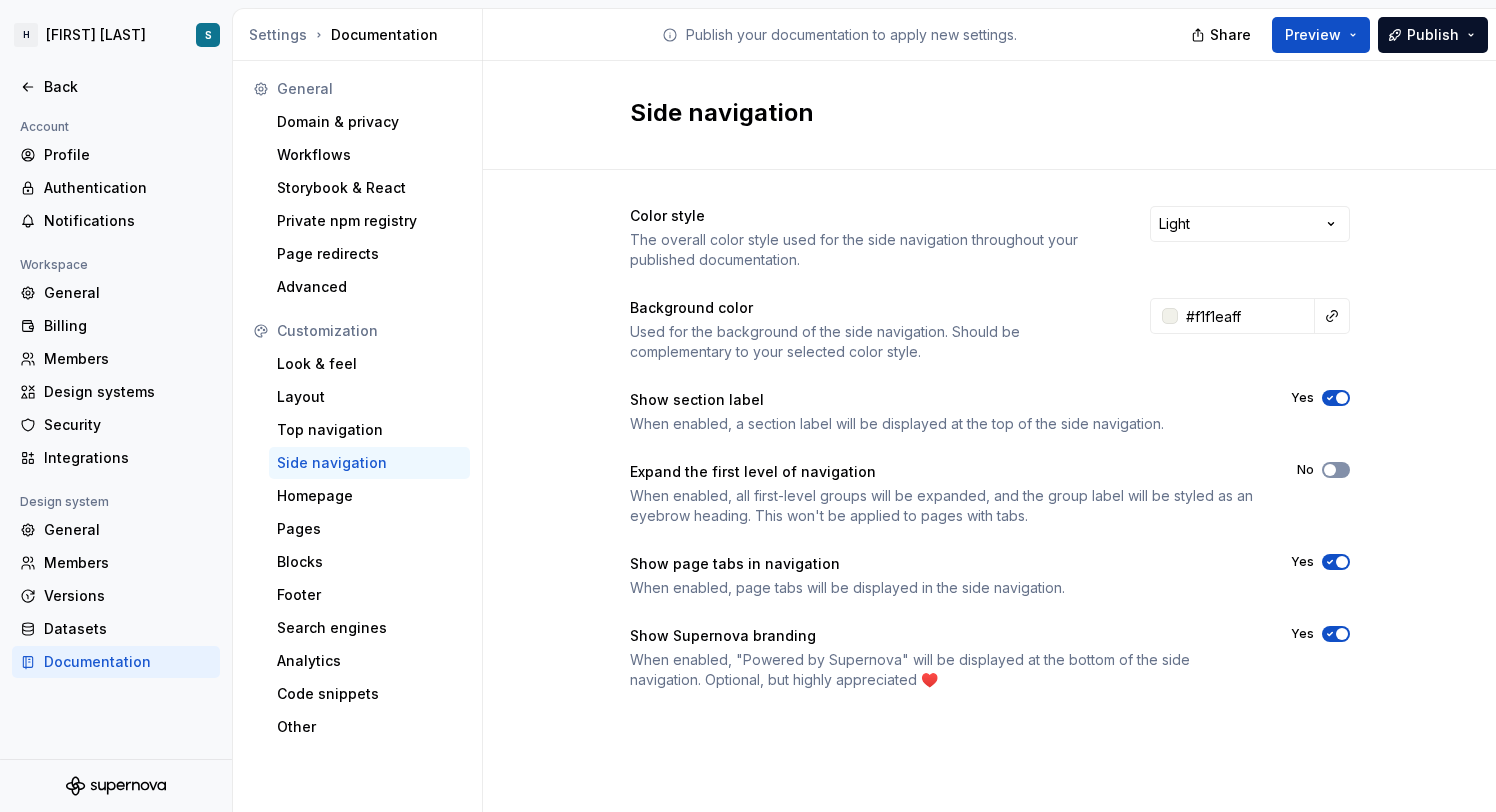 click on "No" at bounding box center [1336, 470] 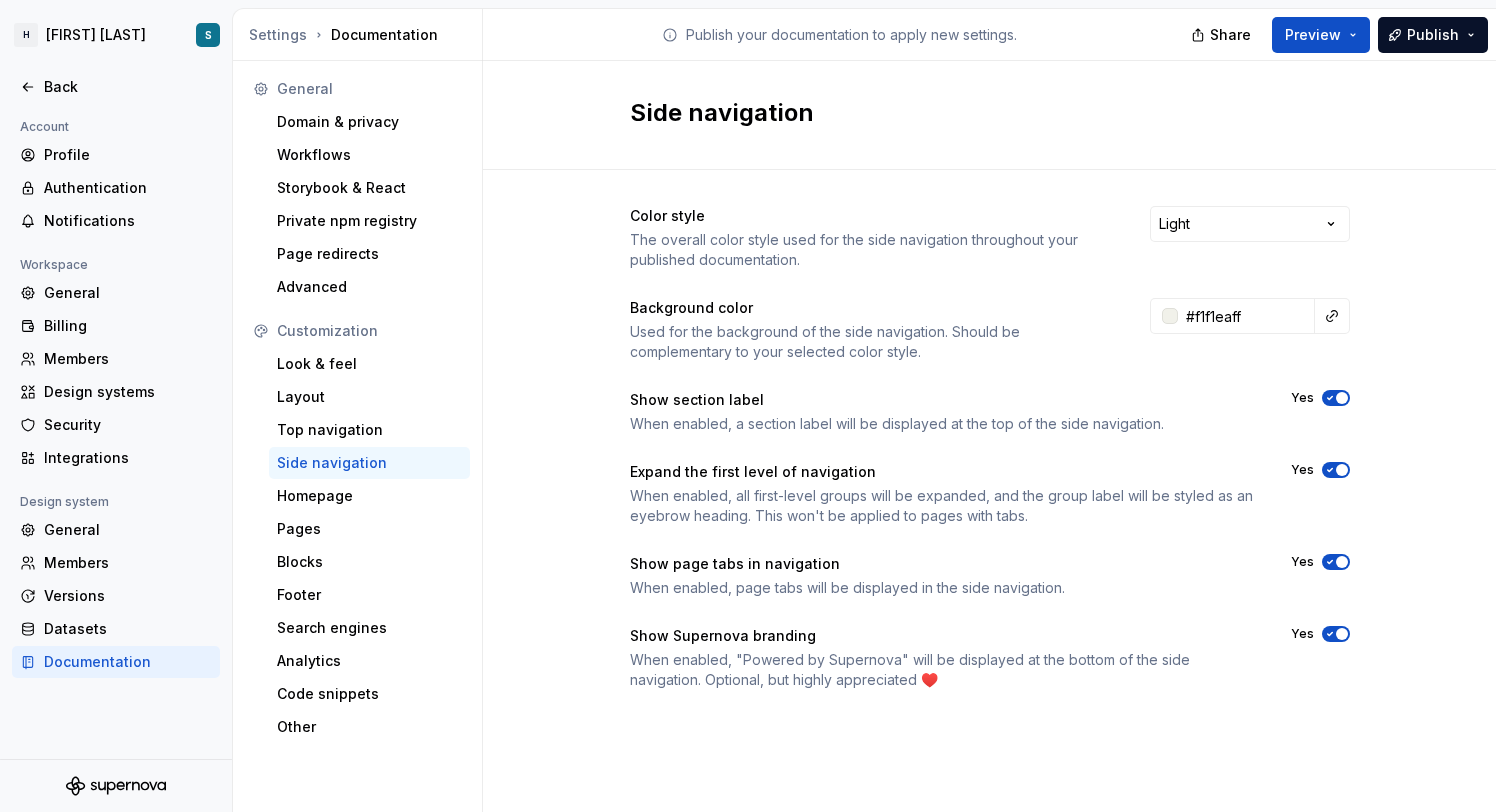 click at bounding box center [1342, 562] 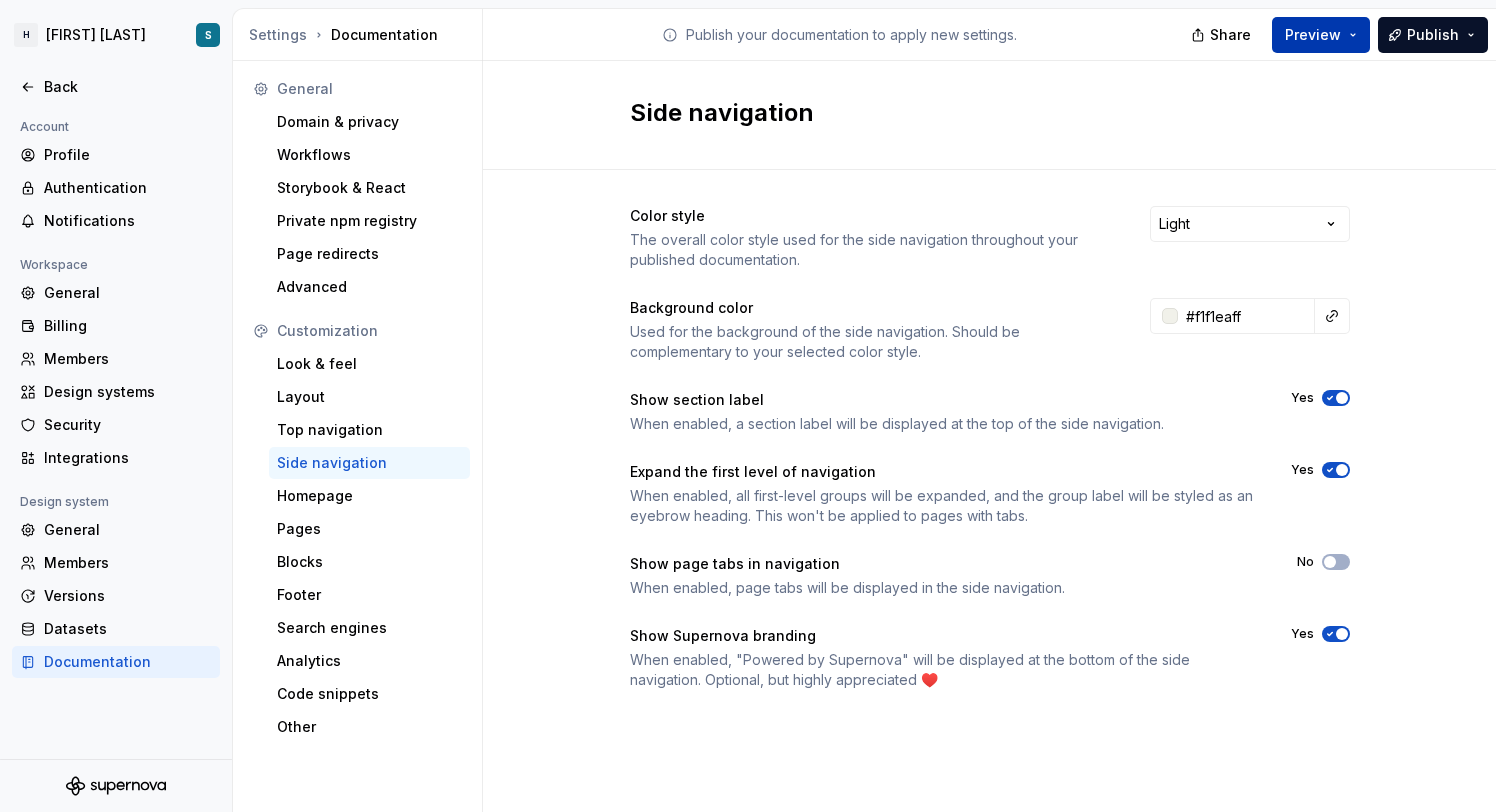 click on "Preview" at bounding box center (1321, 35) 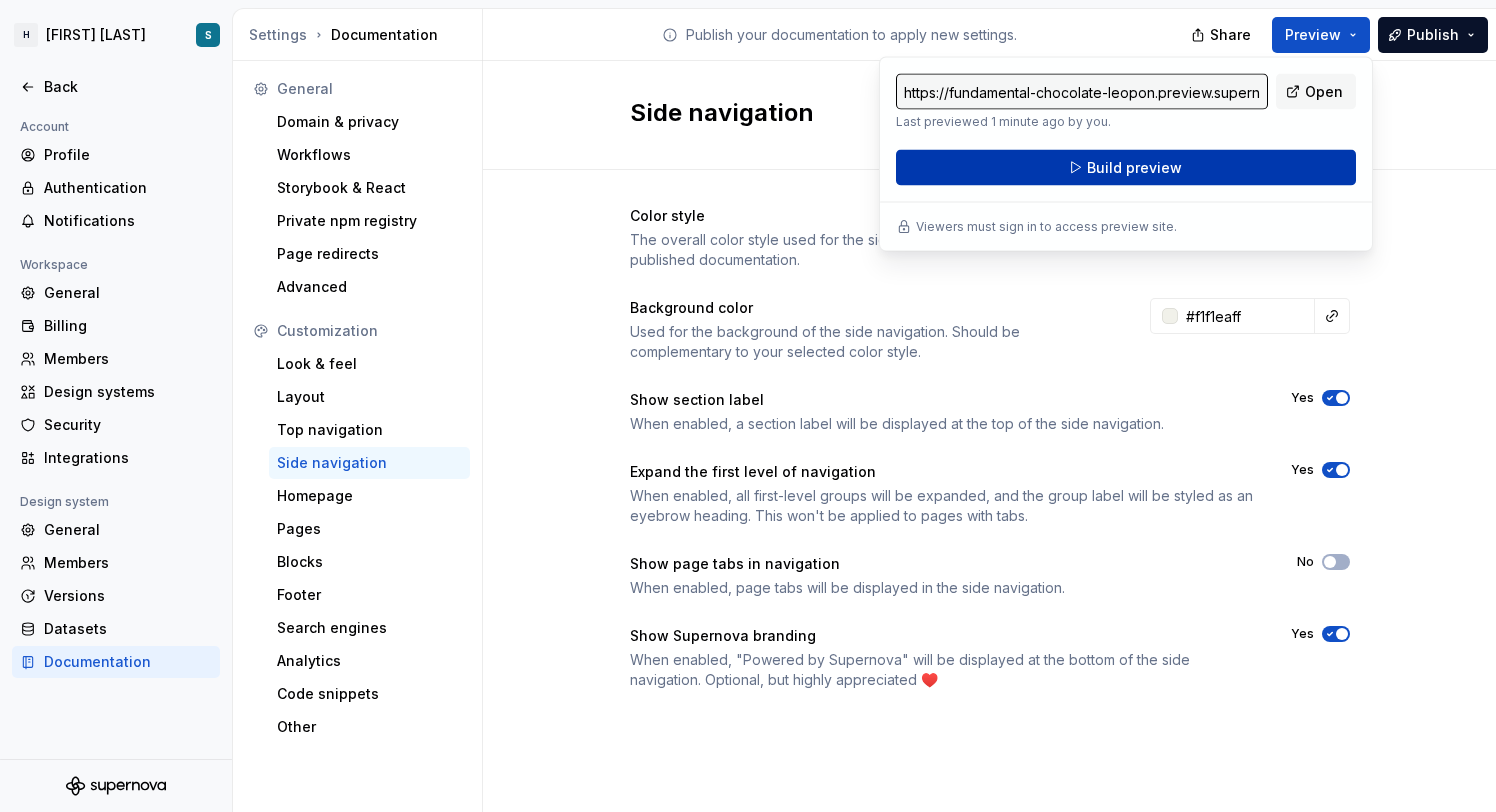 click on "Build preview" at bounding box center (1126, 168) 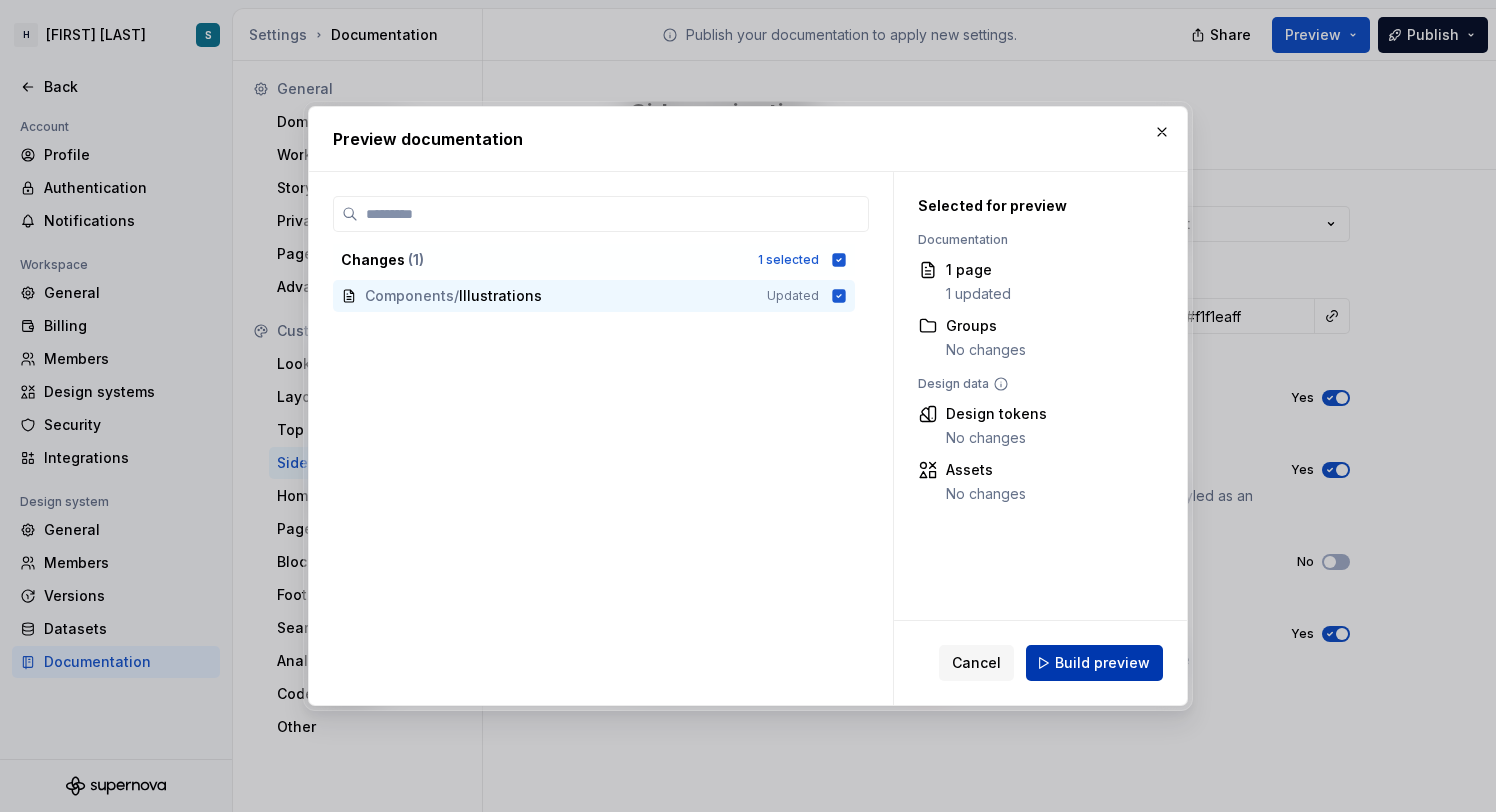 click on "Build preview" at bounding box center (1102, 663) 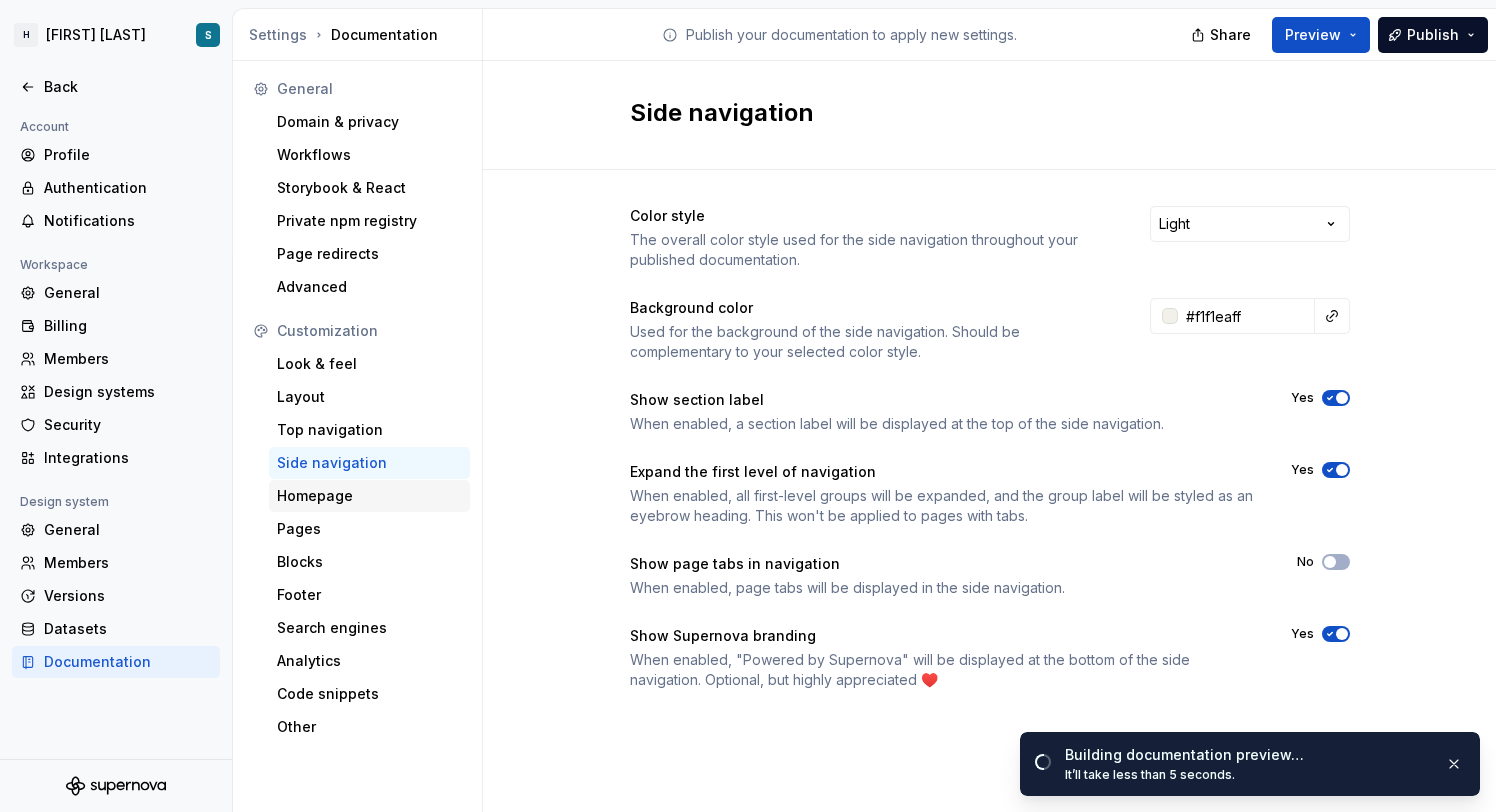 click on "Homepage" at bounding box center [369, 496] 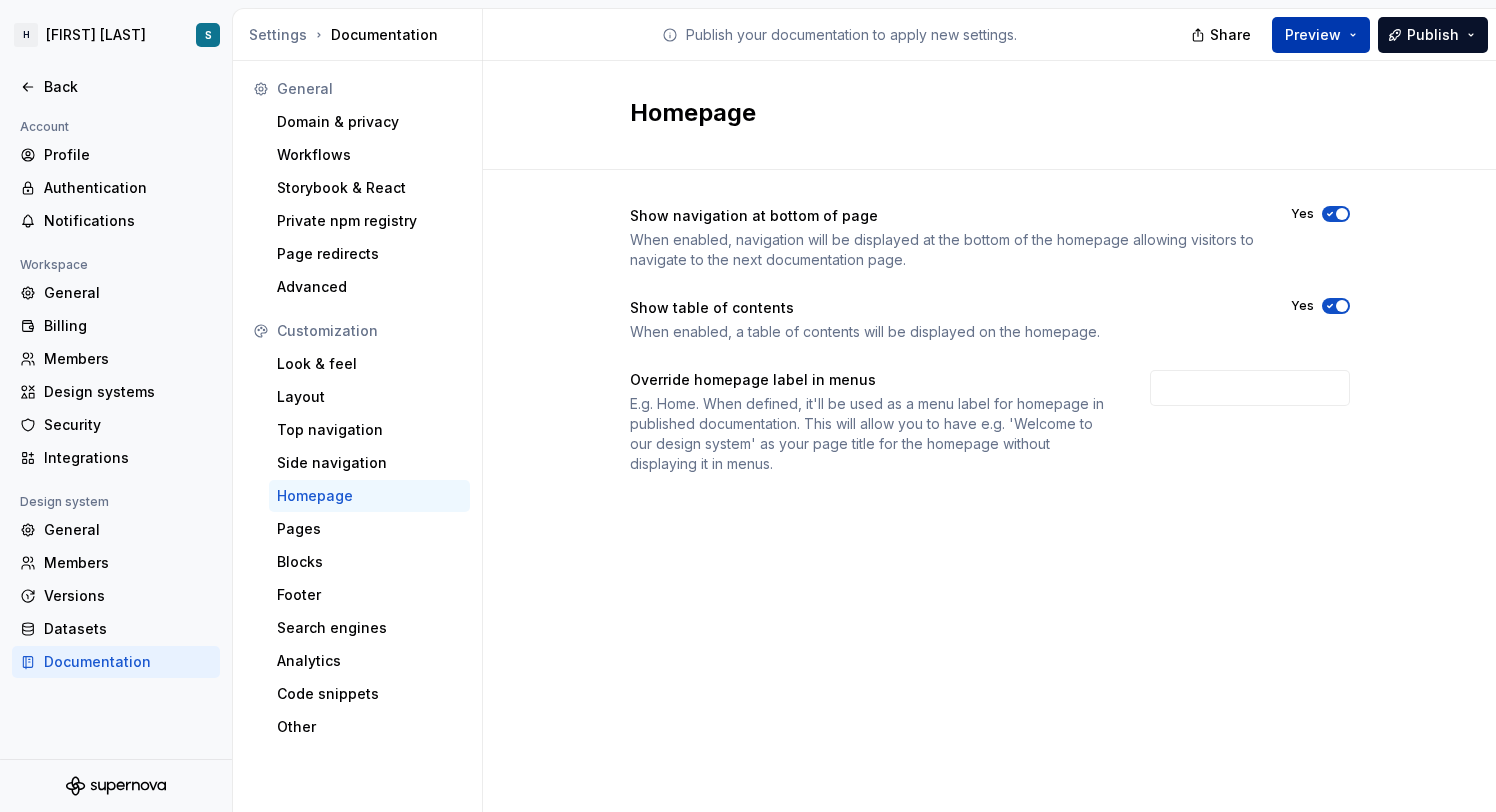 click on "Preview" at bounding box center (1321, 35) 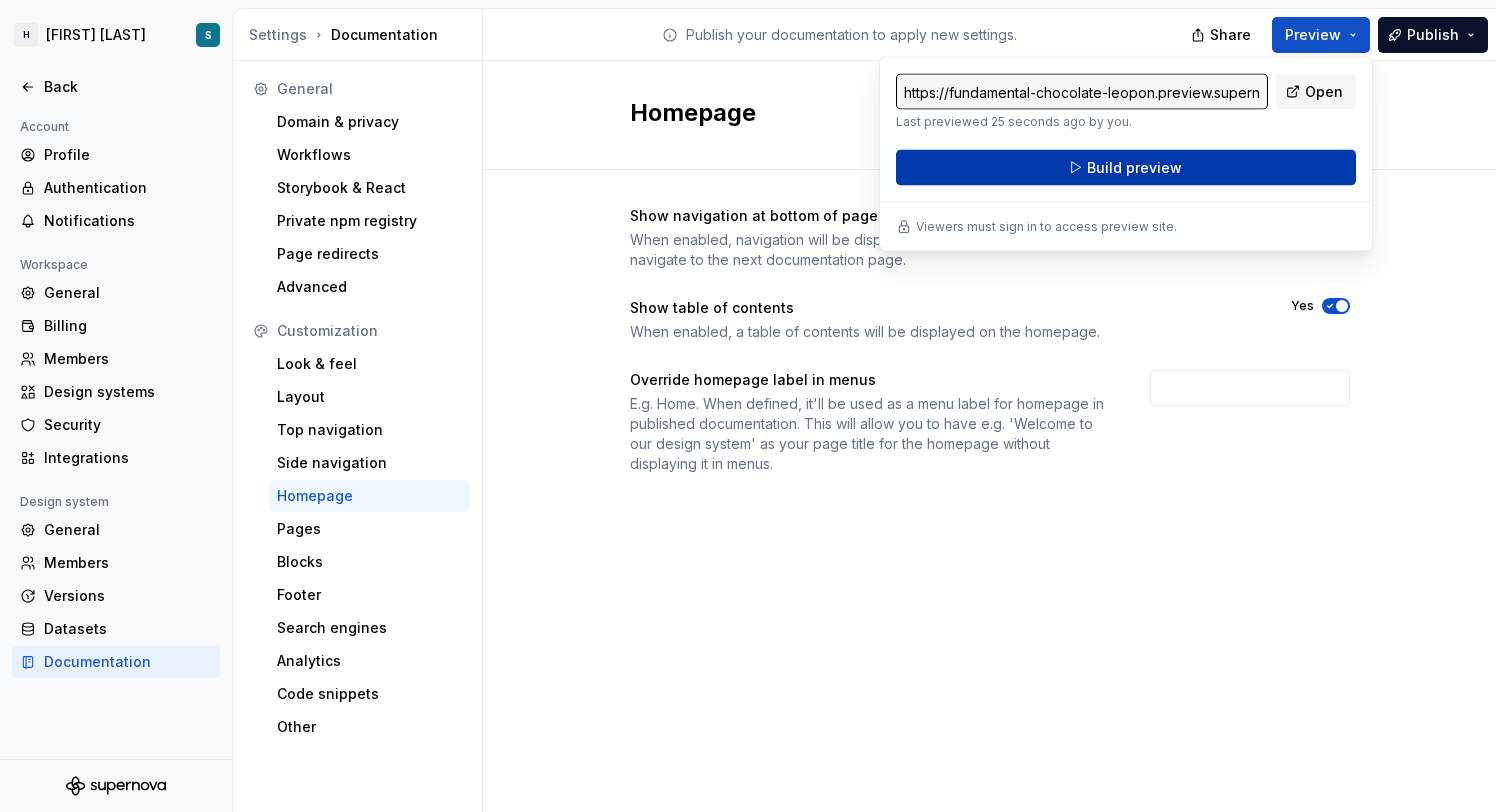 click on "Build preview" at bounding box center [1126, 168] 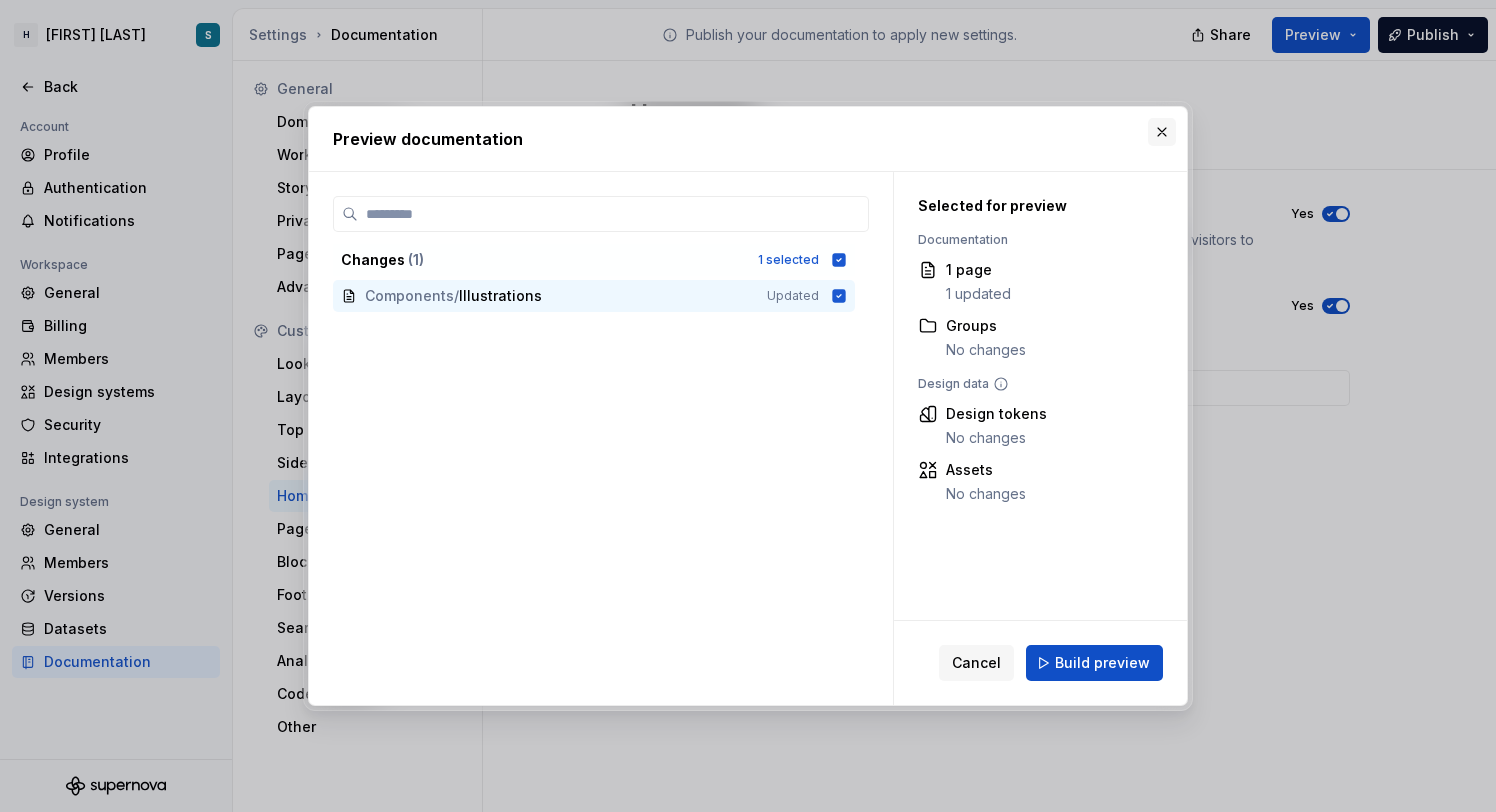 click at bounding box center (1162, 132) 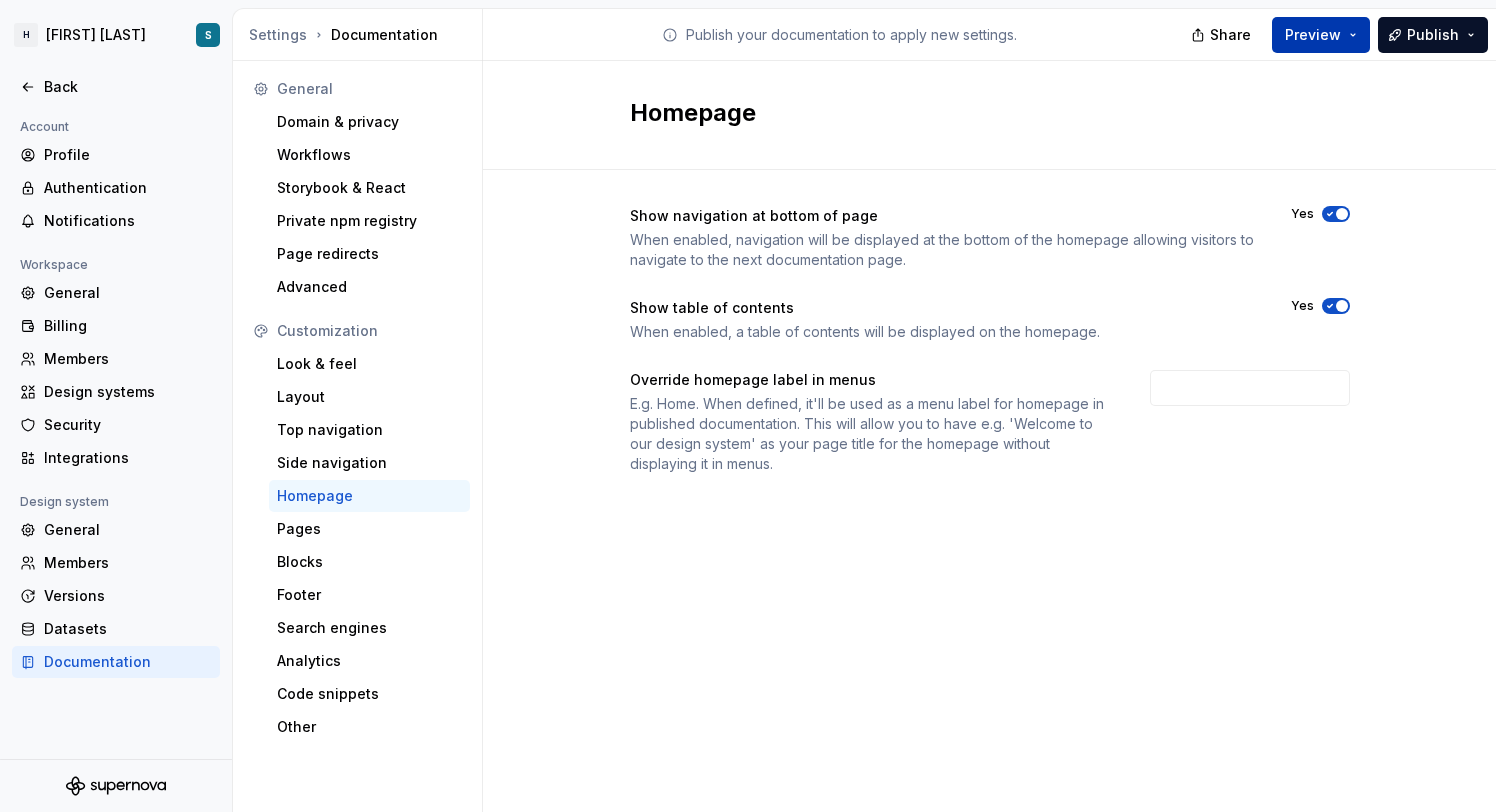 click on "Preview" at bounding box center [1321, 35] 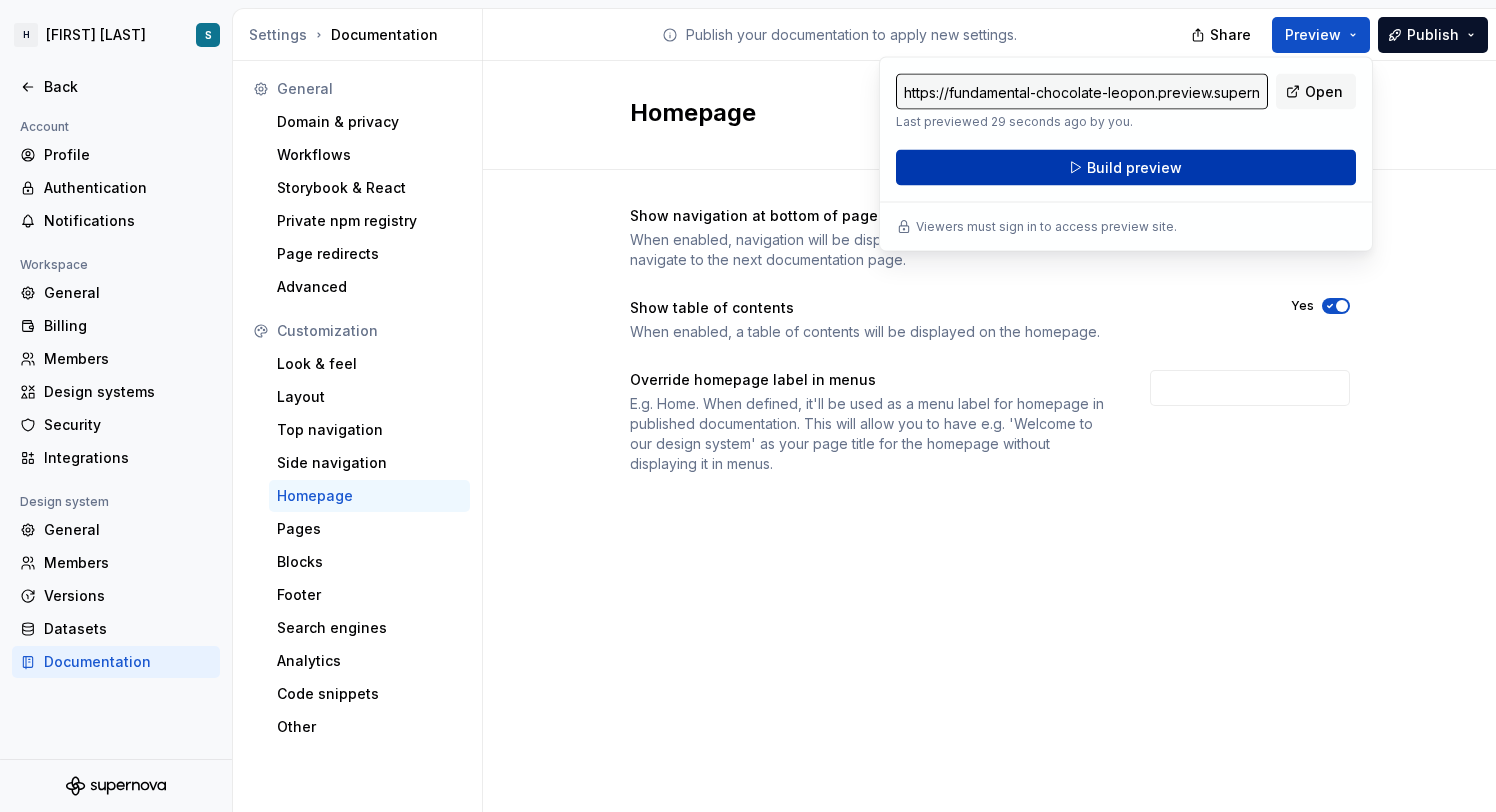 click on "Build preview" at bounding box center [1126, 168] 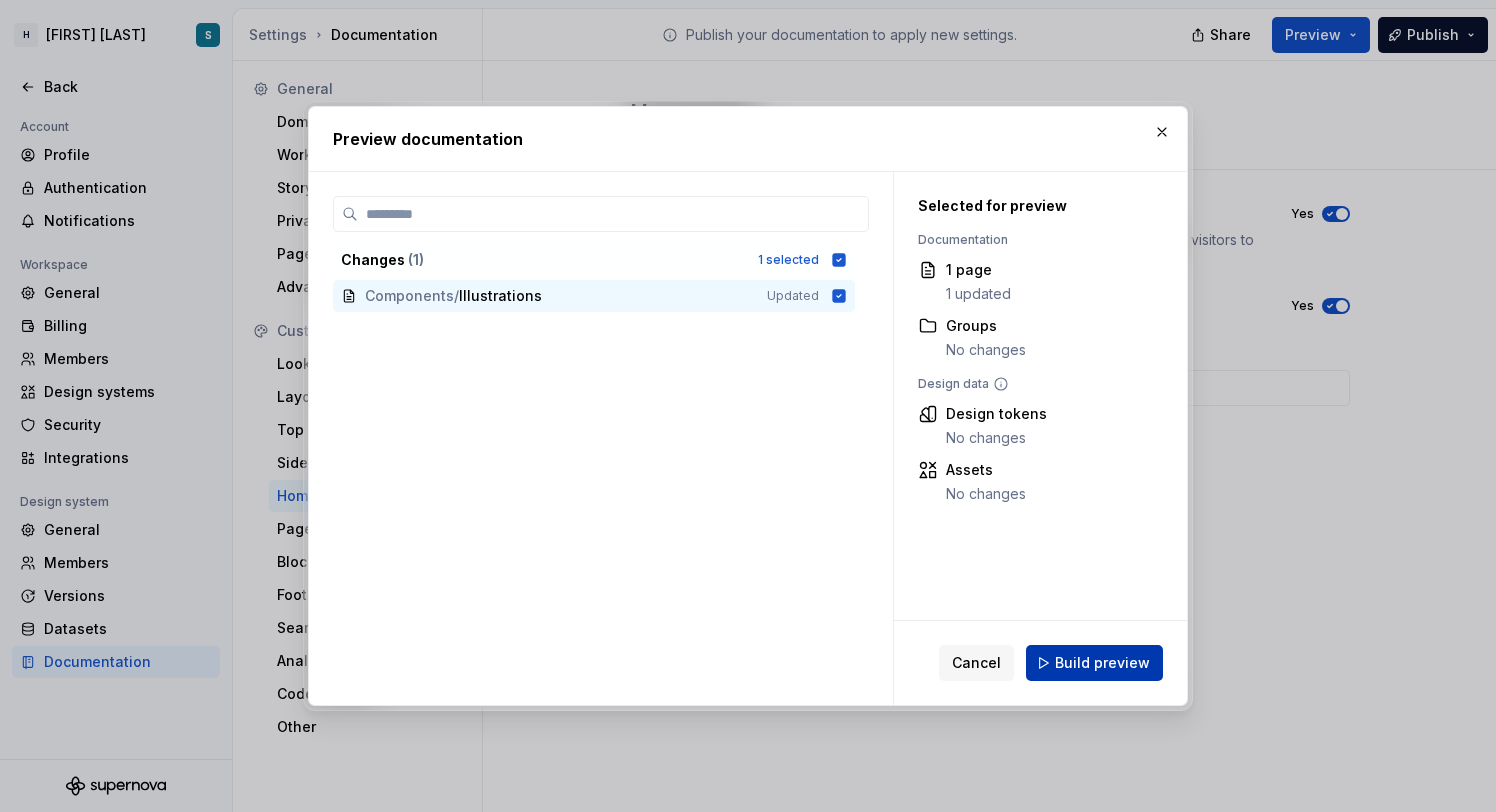 click on "Build preview" at bounding box center (1102, 663) 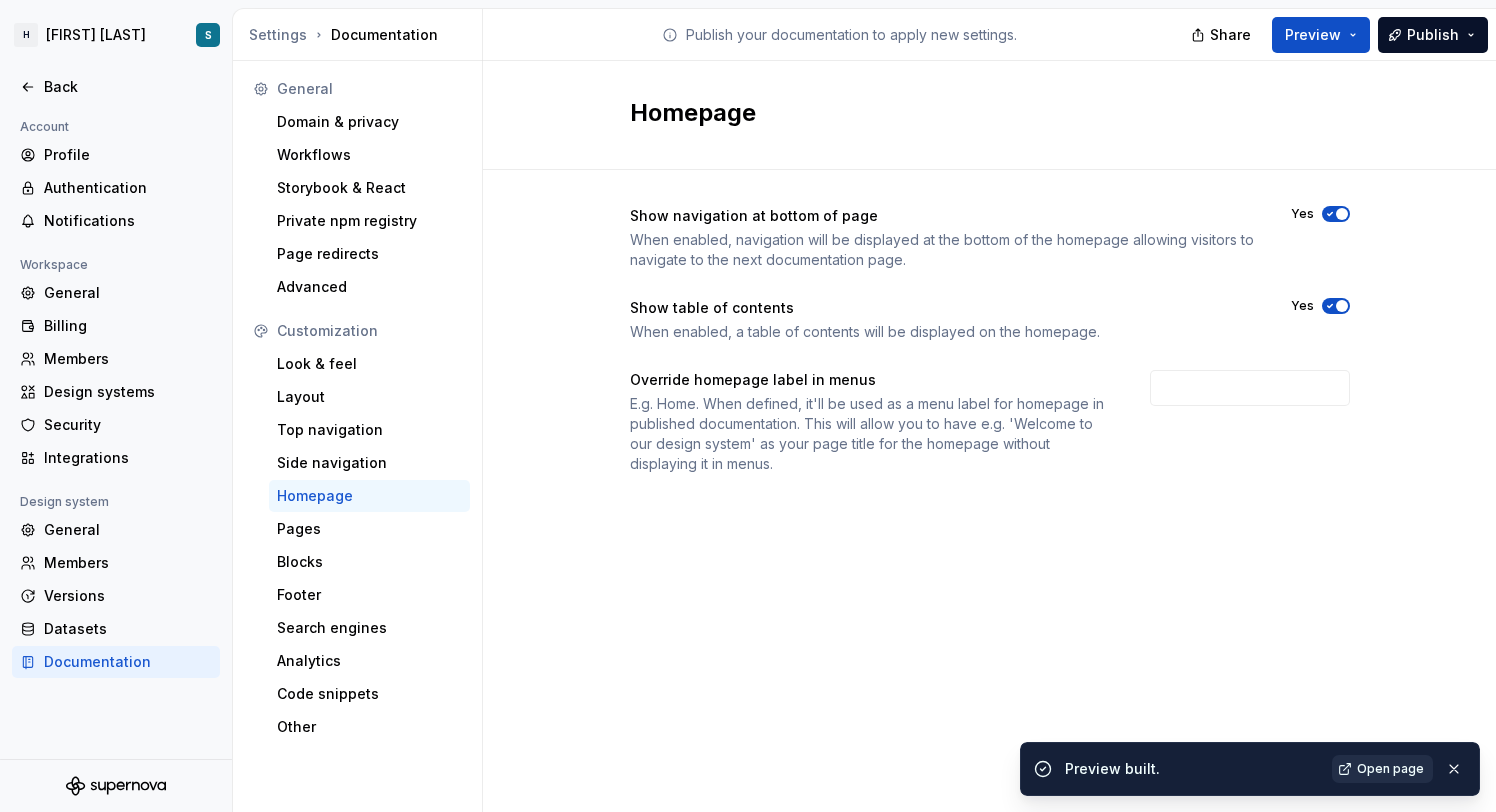 click on "Open page" at bounding box center [1390, 769] 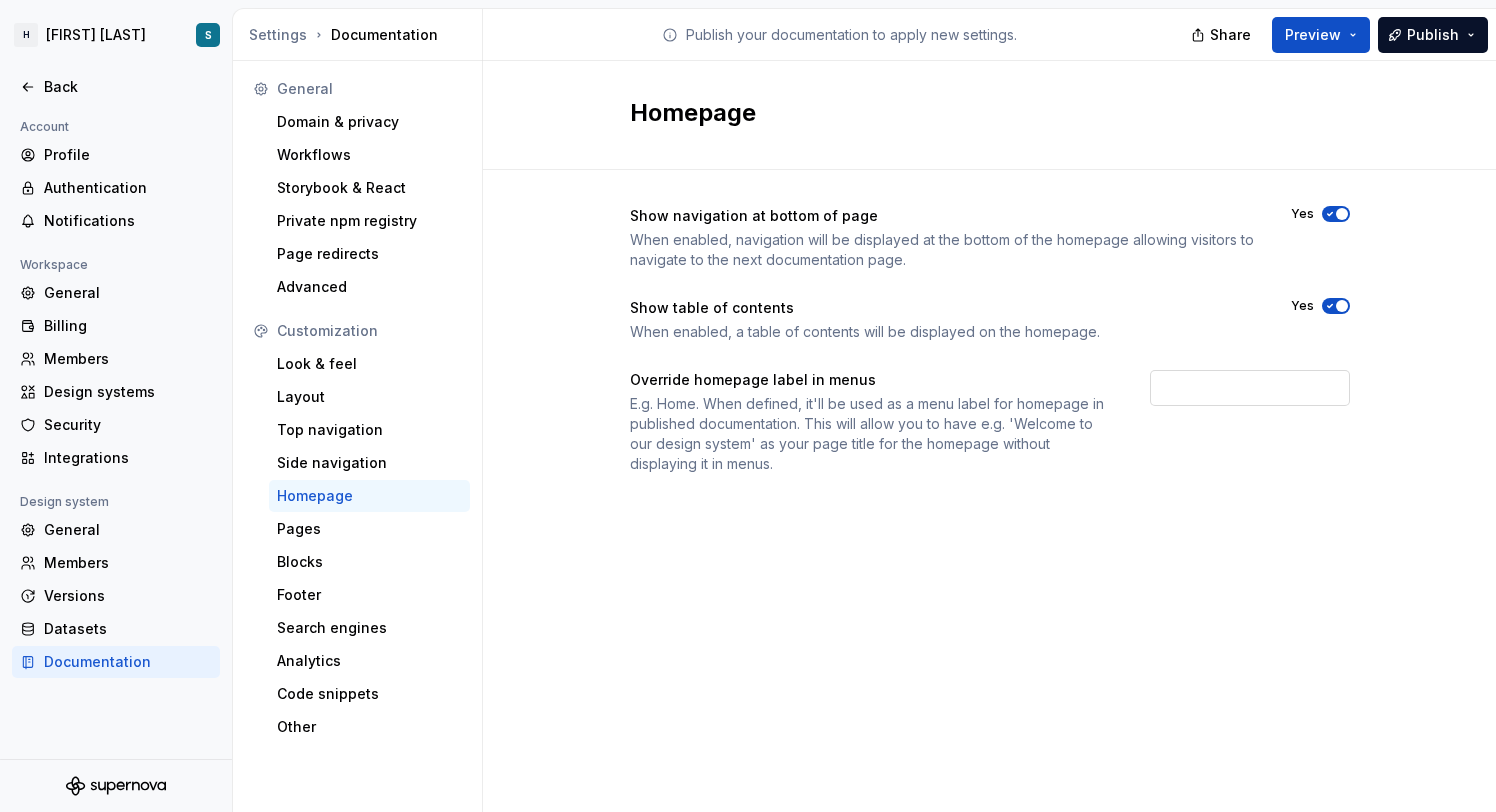 click at bounding box center (1250, 388) 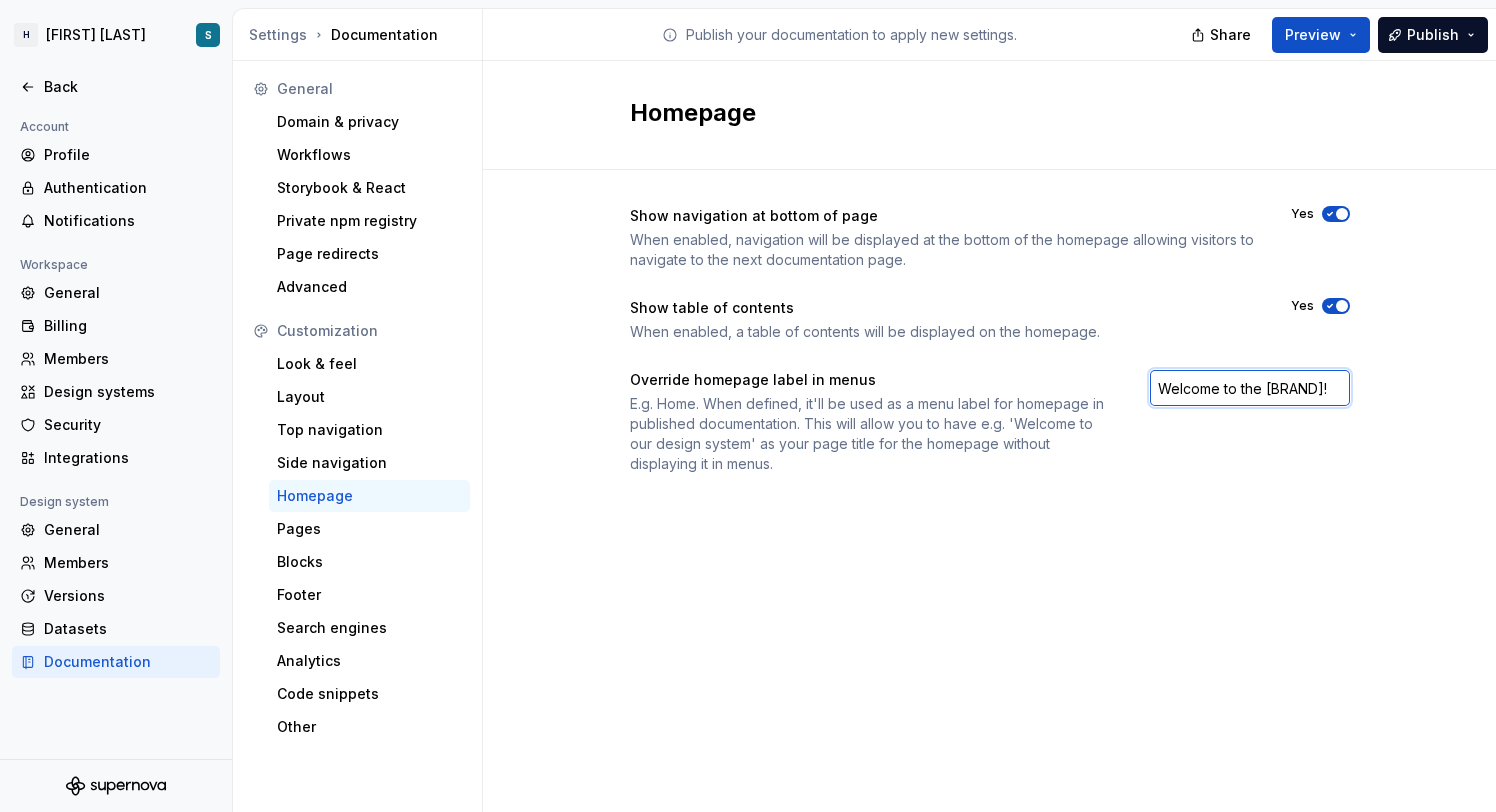 type on "Welcome to the [BRAND]!" 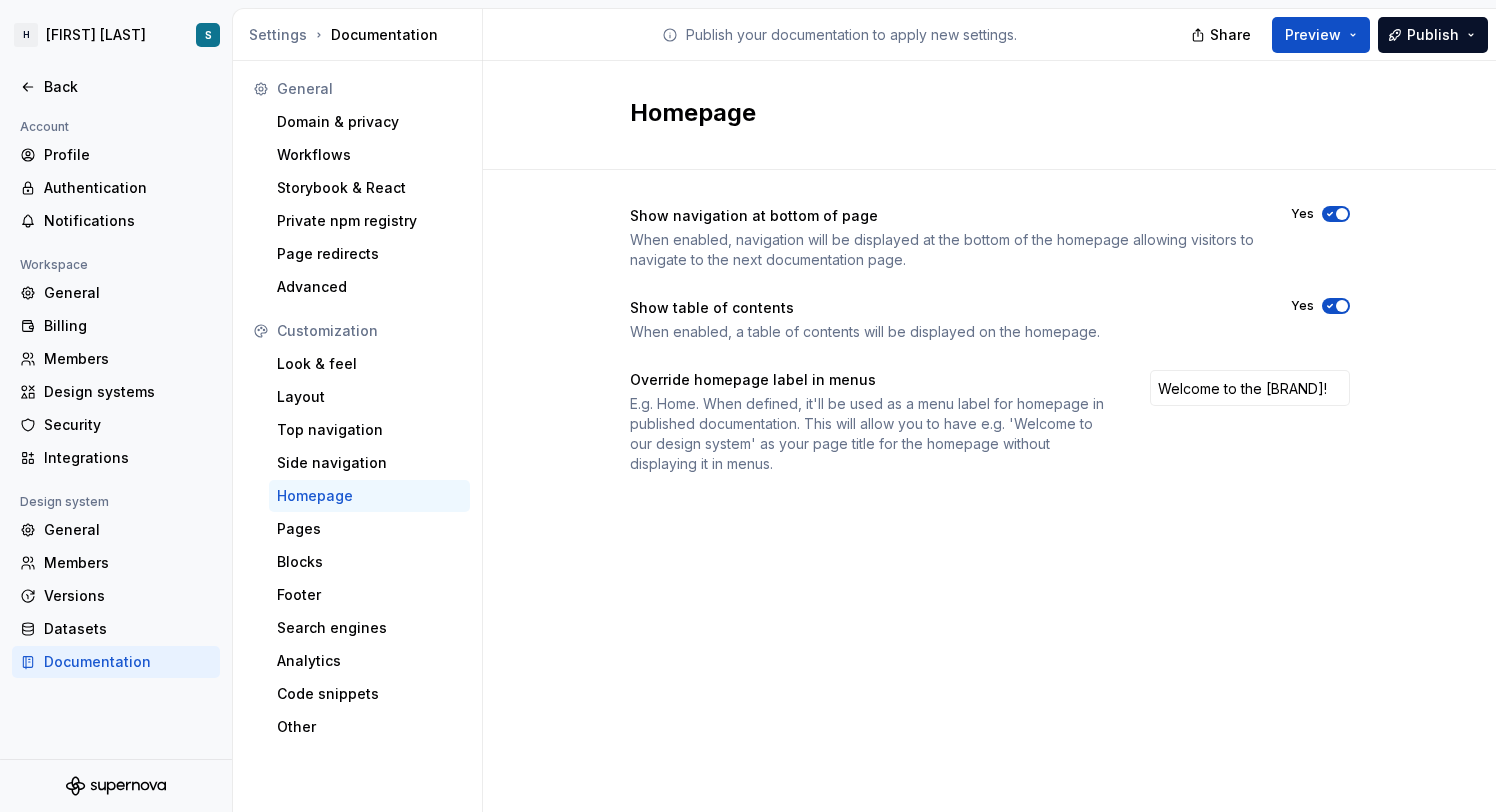 click 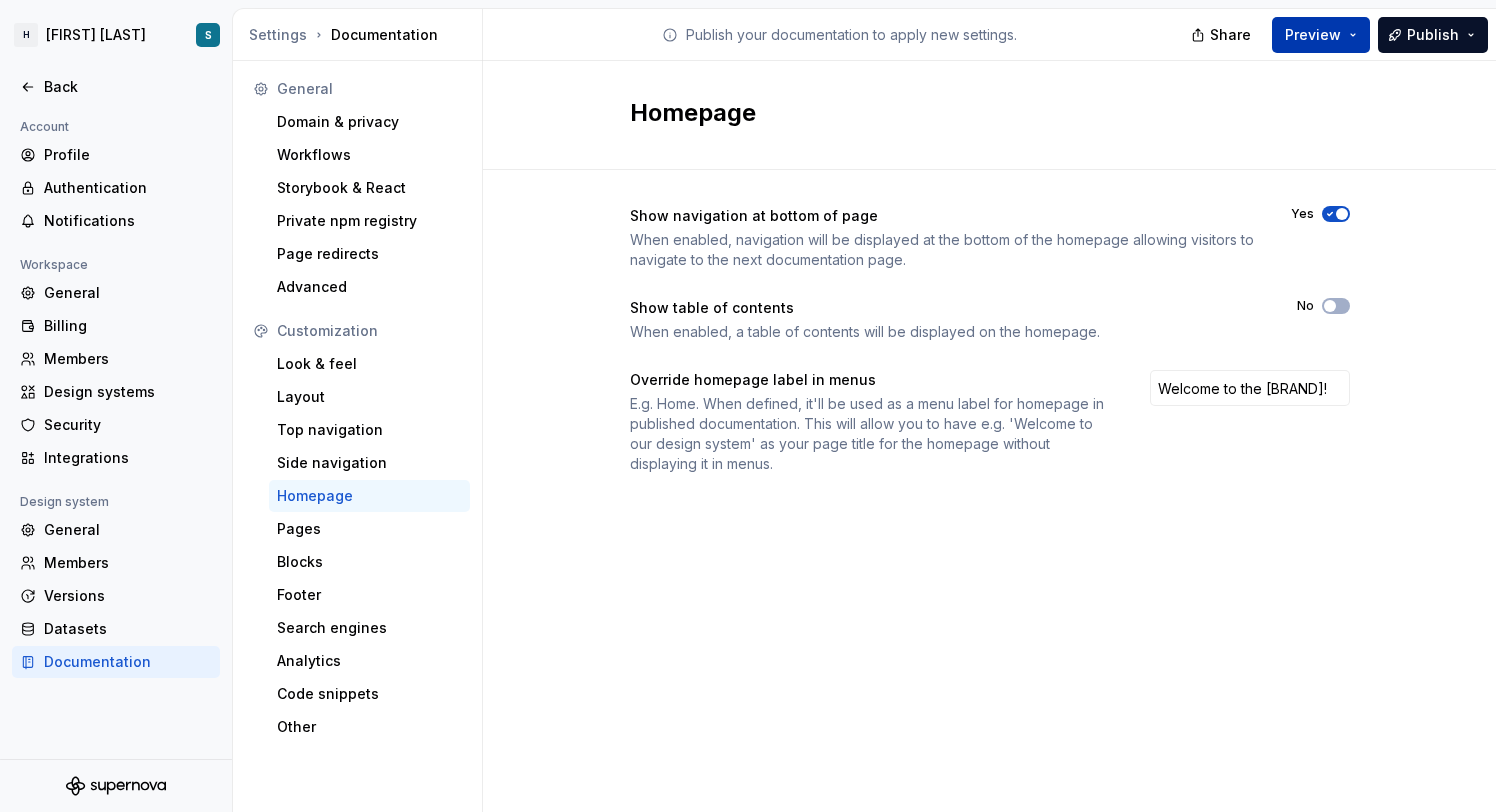 click on "Preview" at bounding box center [1321, 35] 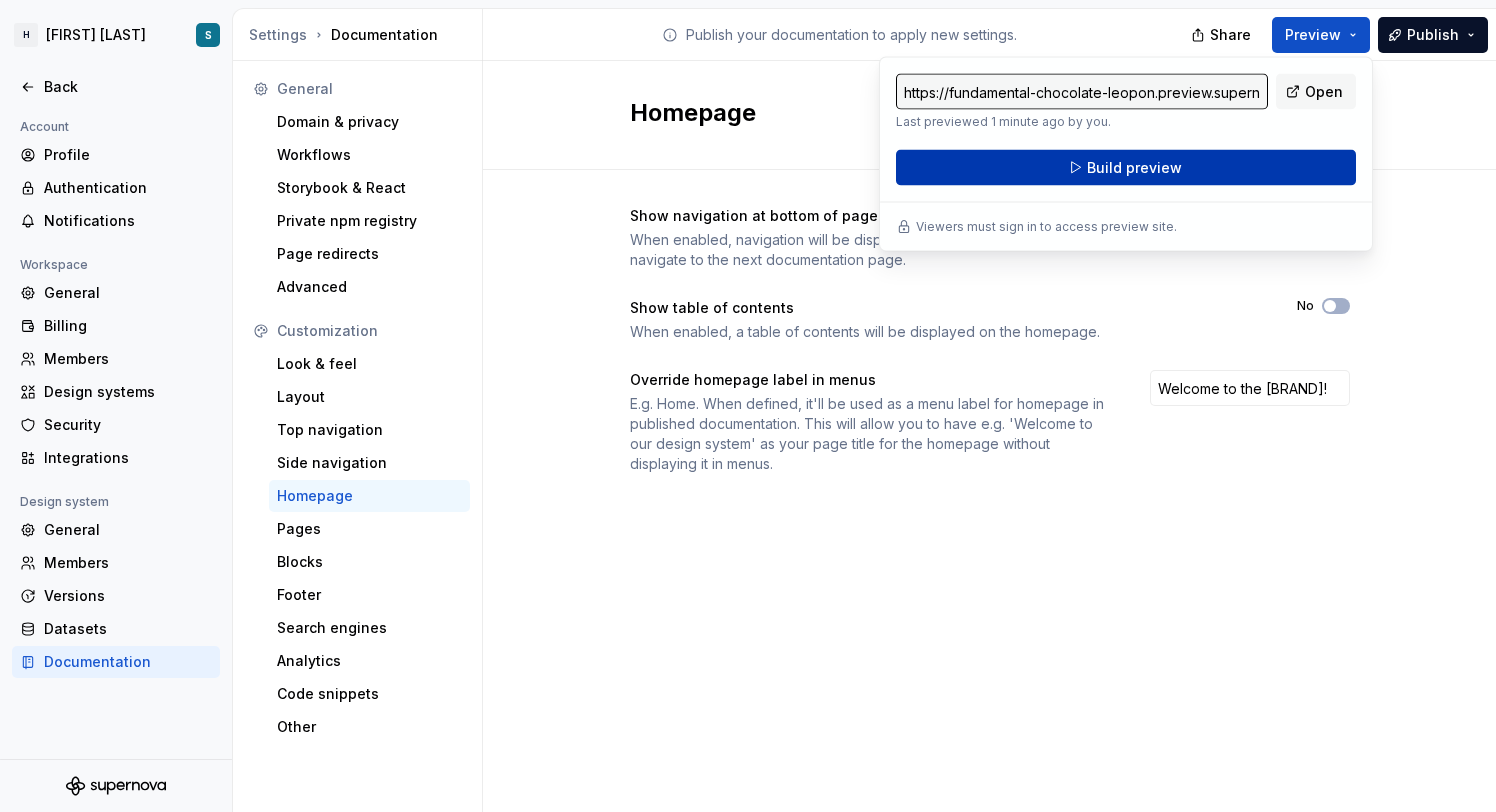 click on "Build preview" at bounding box center (1126, 168) 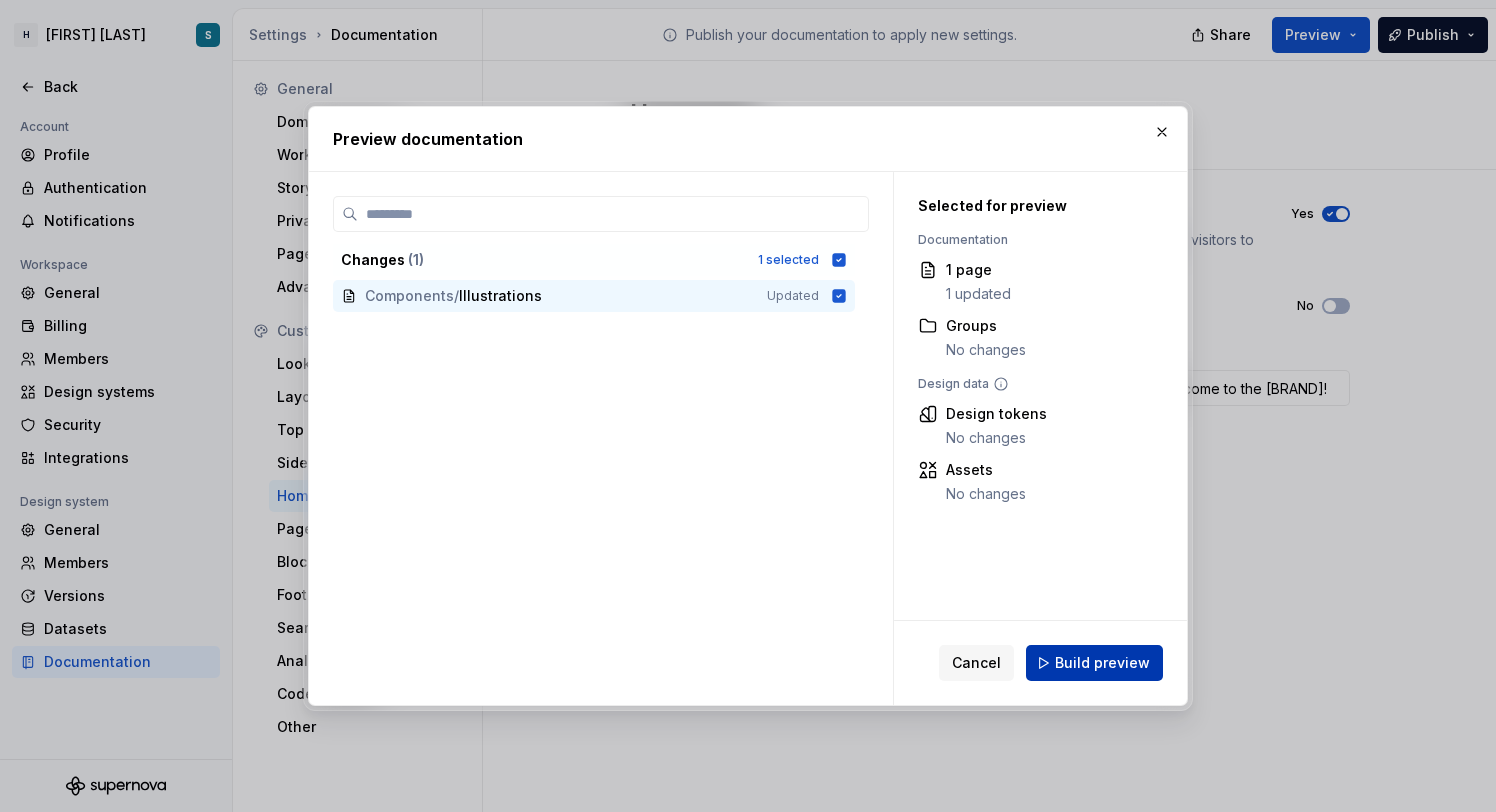 click on "Build preview" at bounding box center (1102, 663) 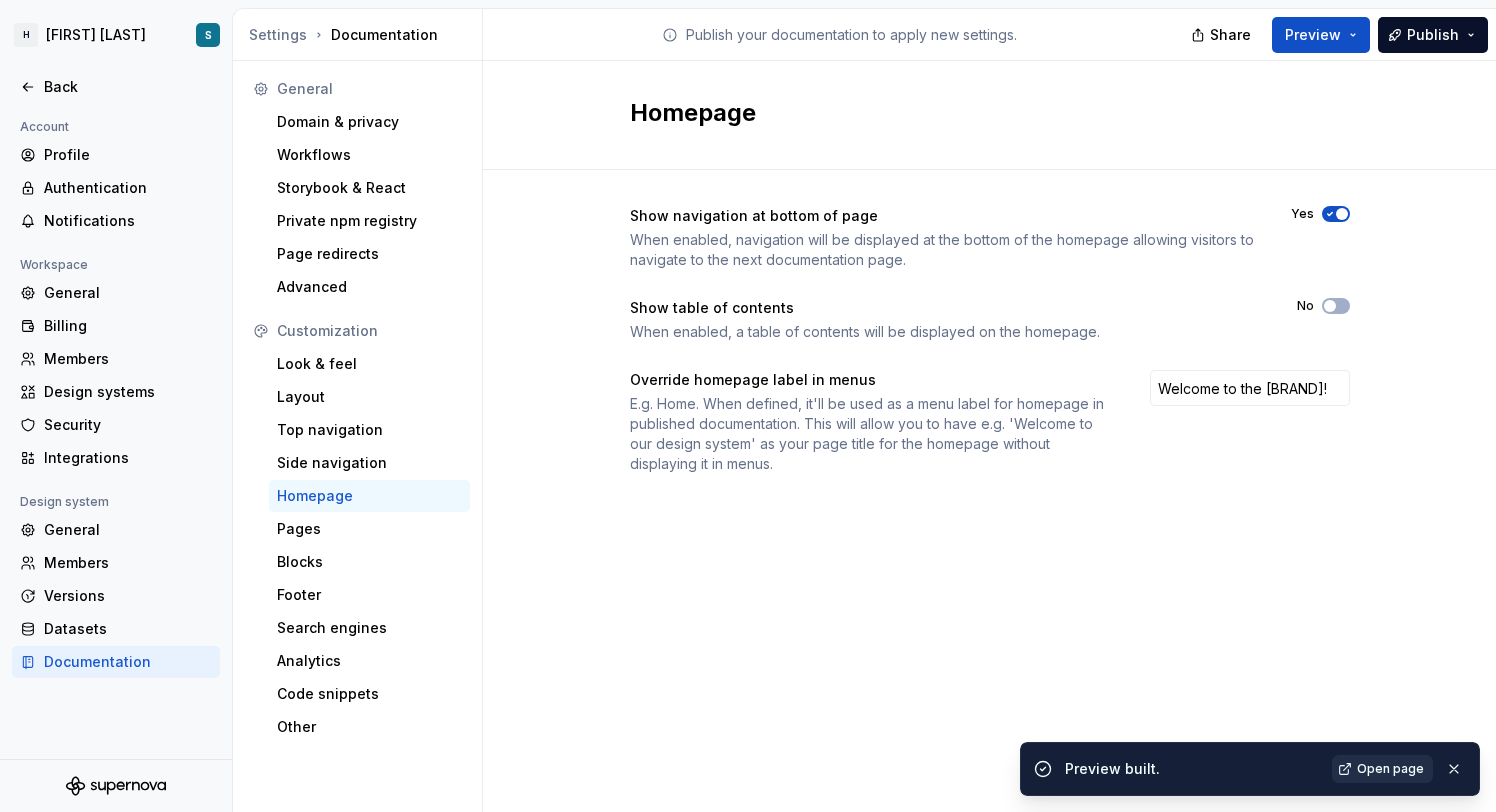 click on "Open page" at bounding box center (1390, 769) 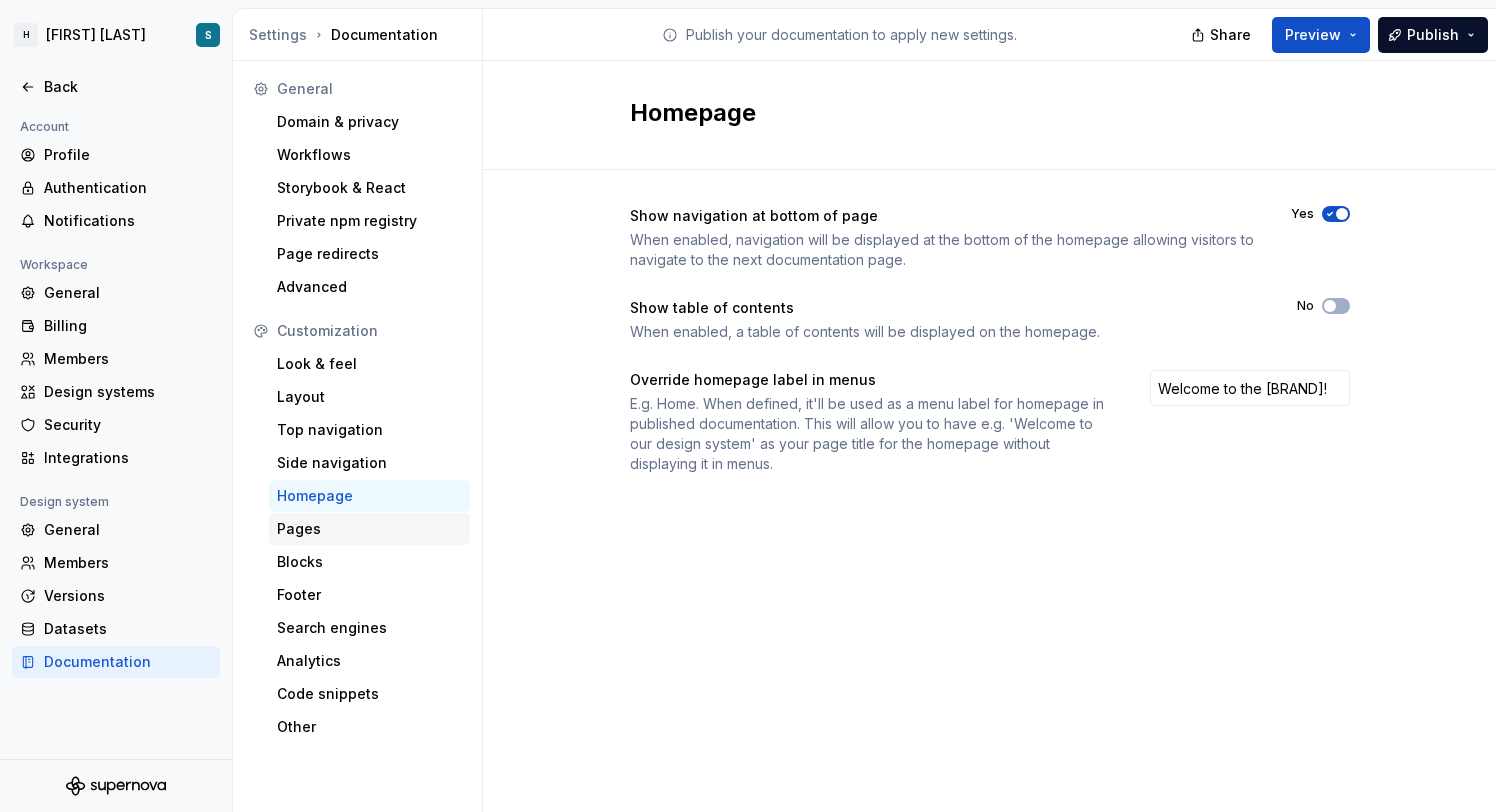 click on "Pages" at bounding box center [369, 529] 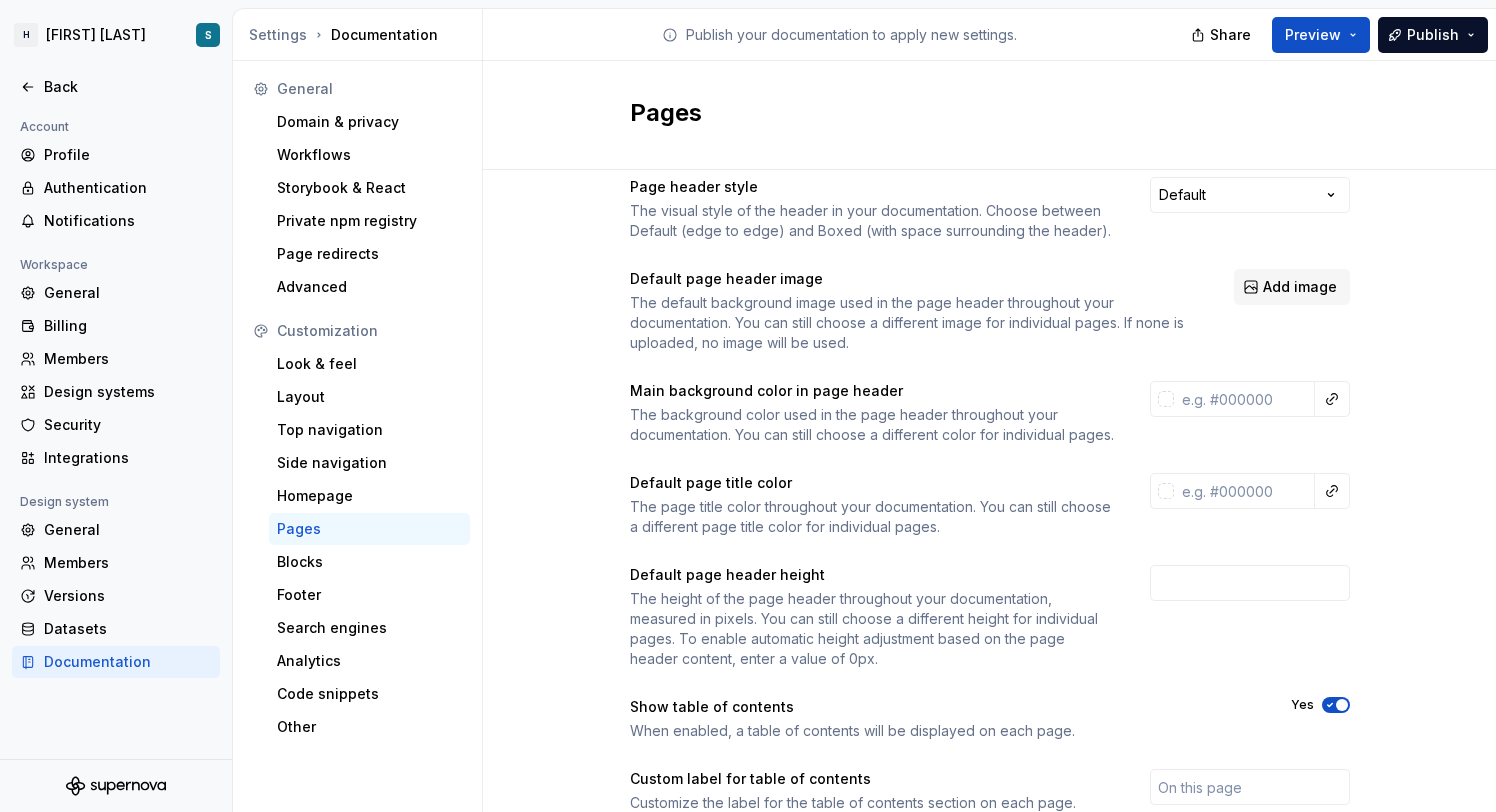 scroll, scrollTop: 33, scrollLeft: 0, axis: vertical 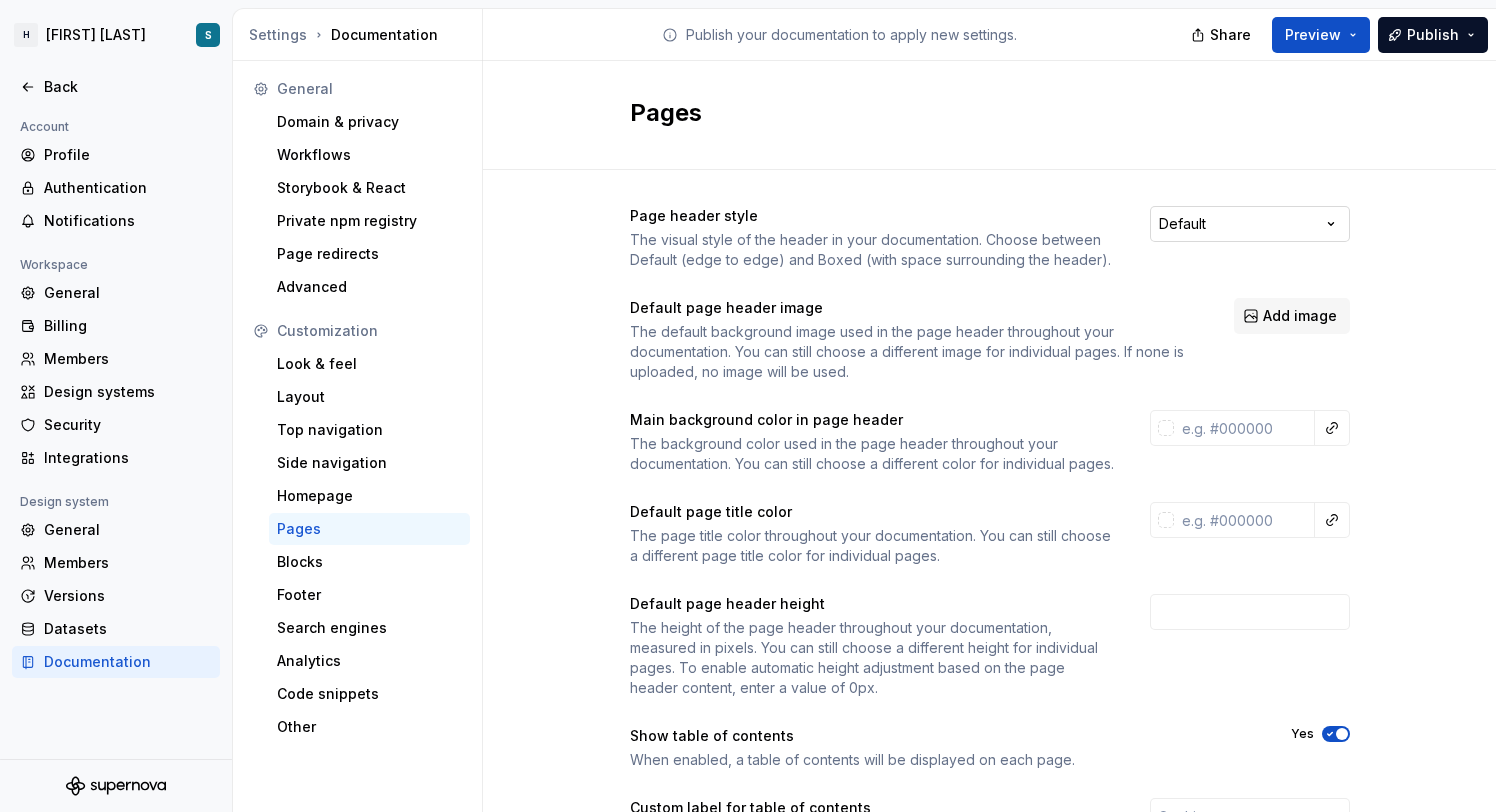 click on "**********" at bounding box center (748, 406) 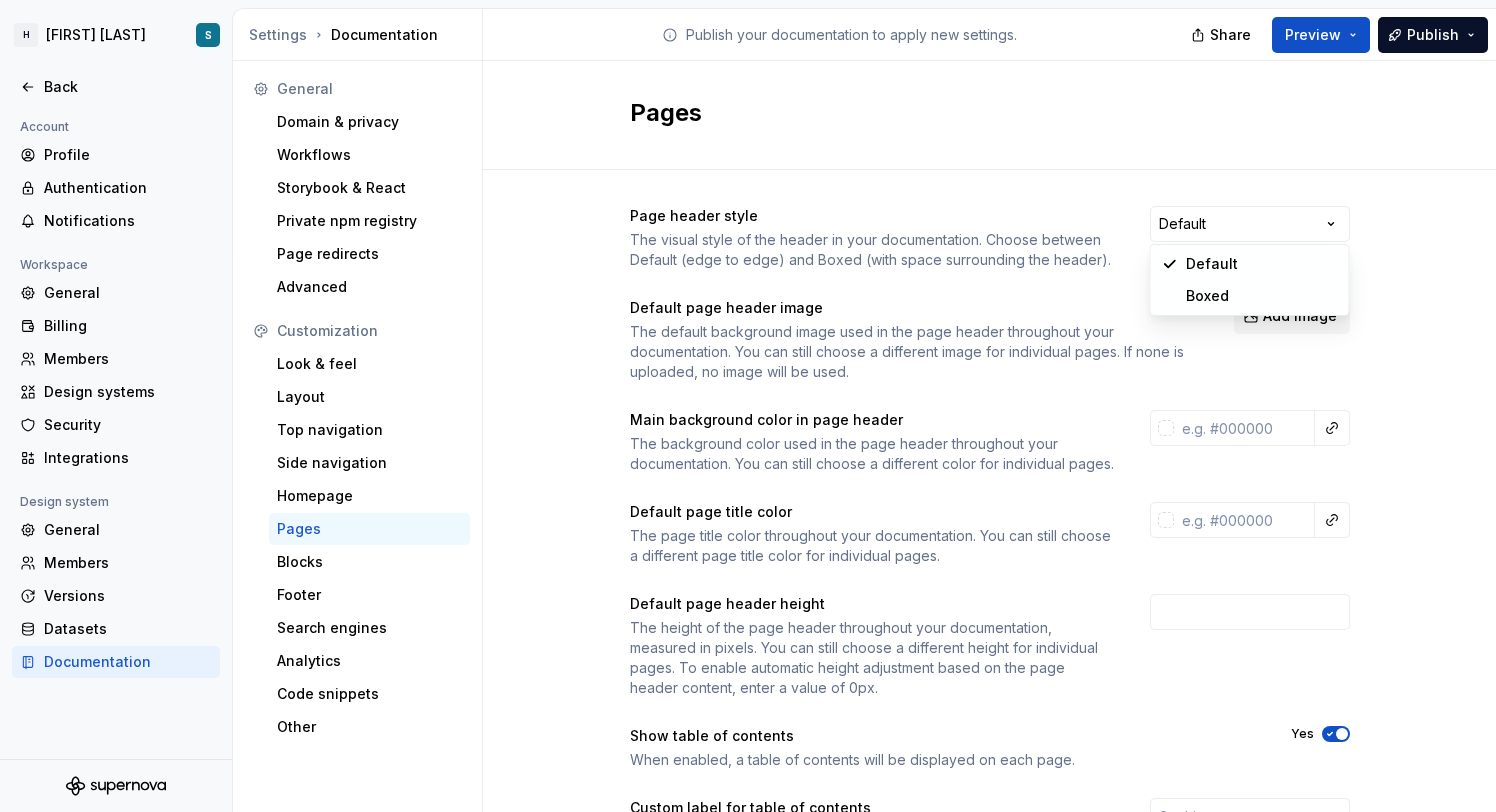 click on "**********" at bounding box center (748, 406) 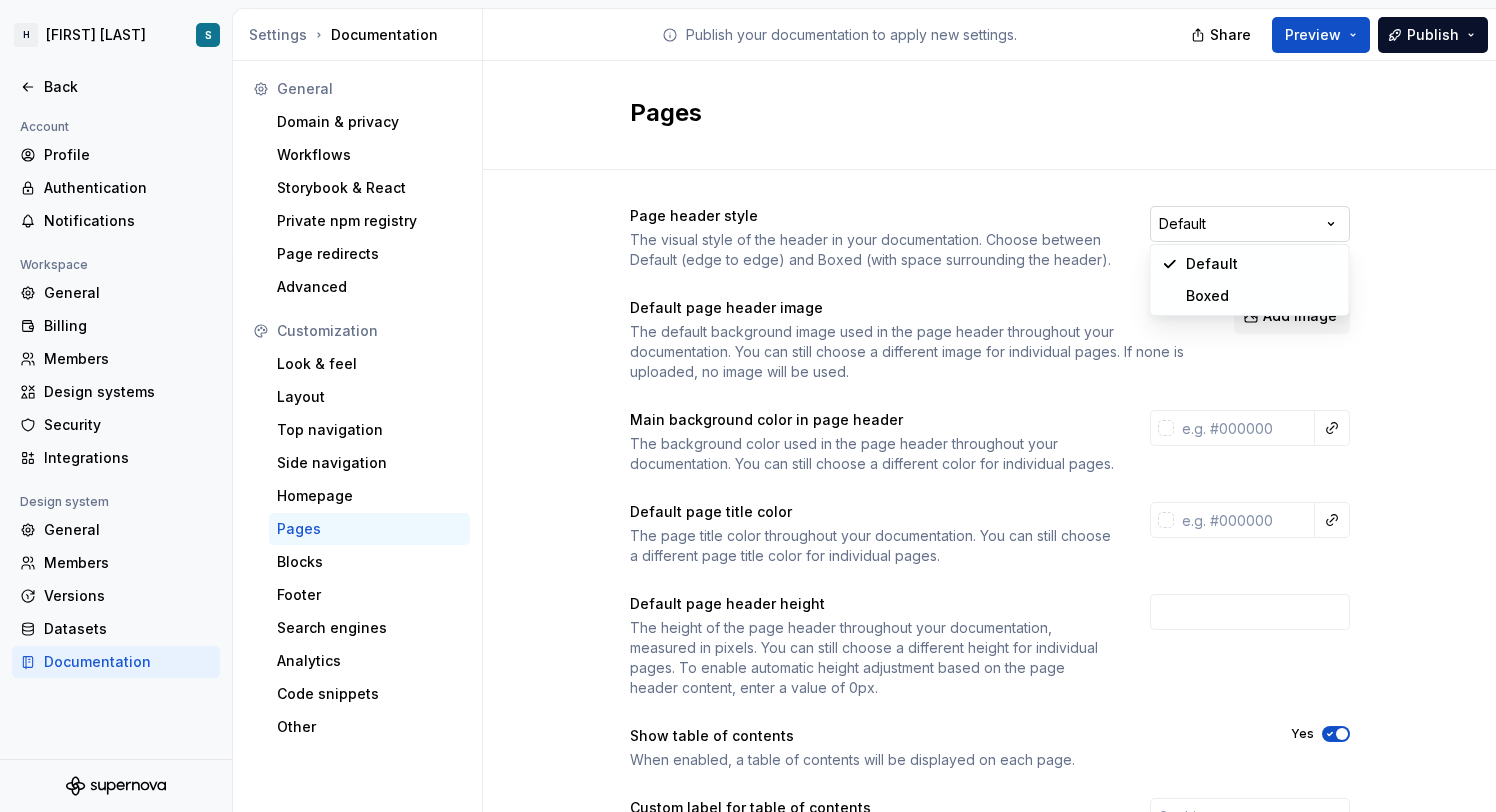 click on "**********" at bounding box center [748, 406] 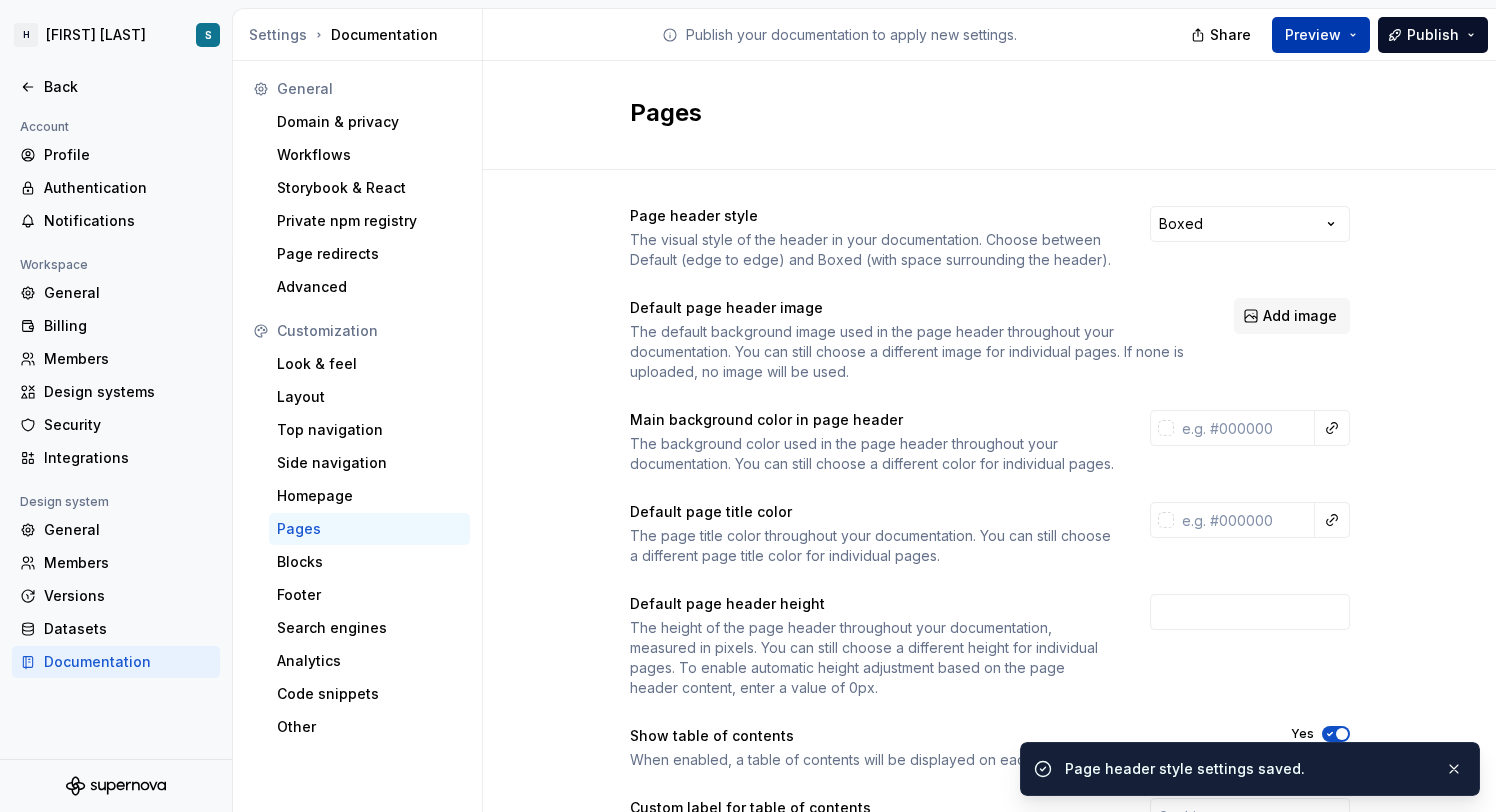 click on "Preview" at bounding box center [1321, 35] 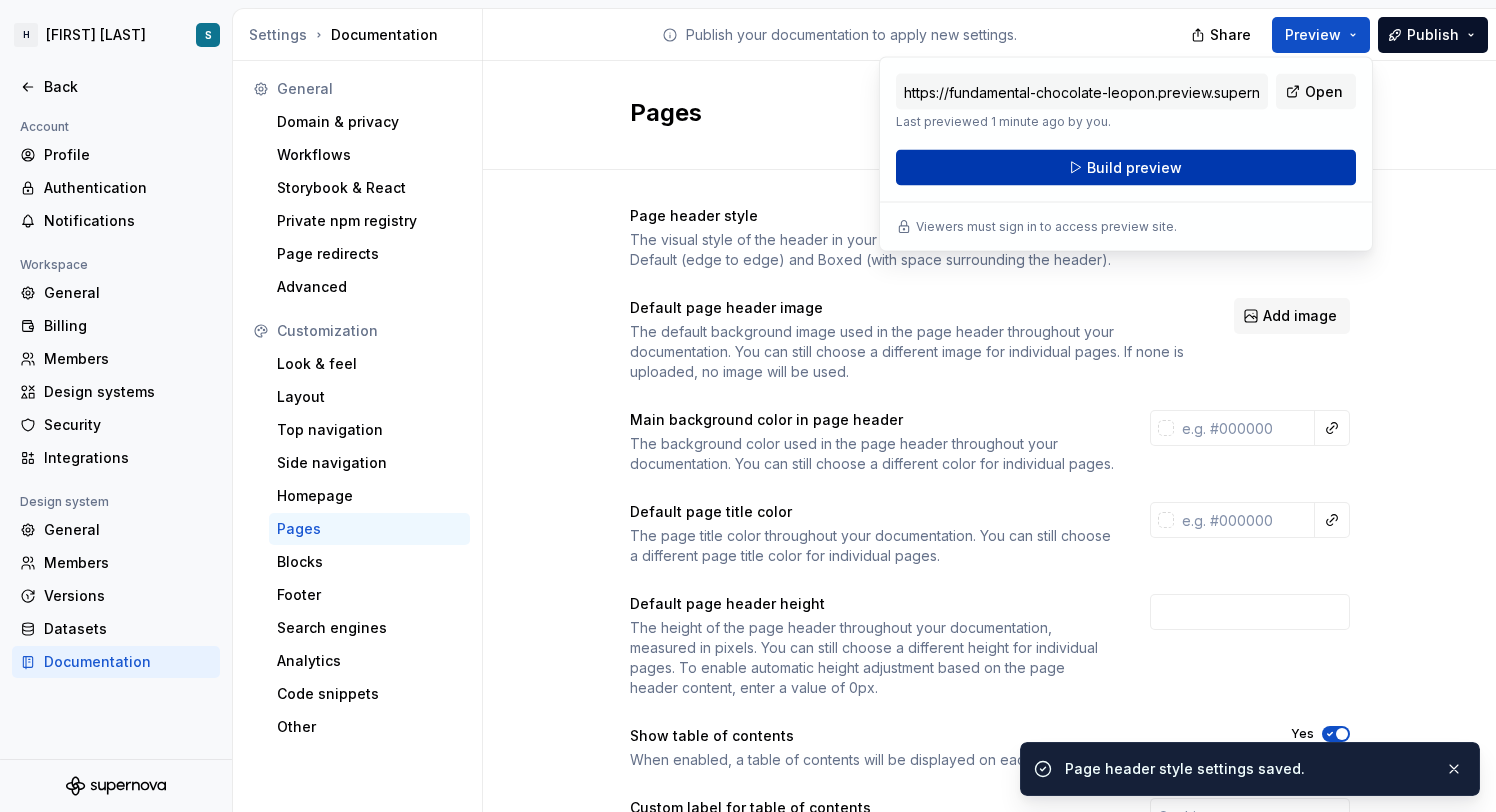 click on "Build preview" at bounding box center (1126, 168) 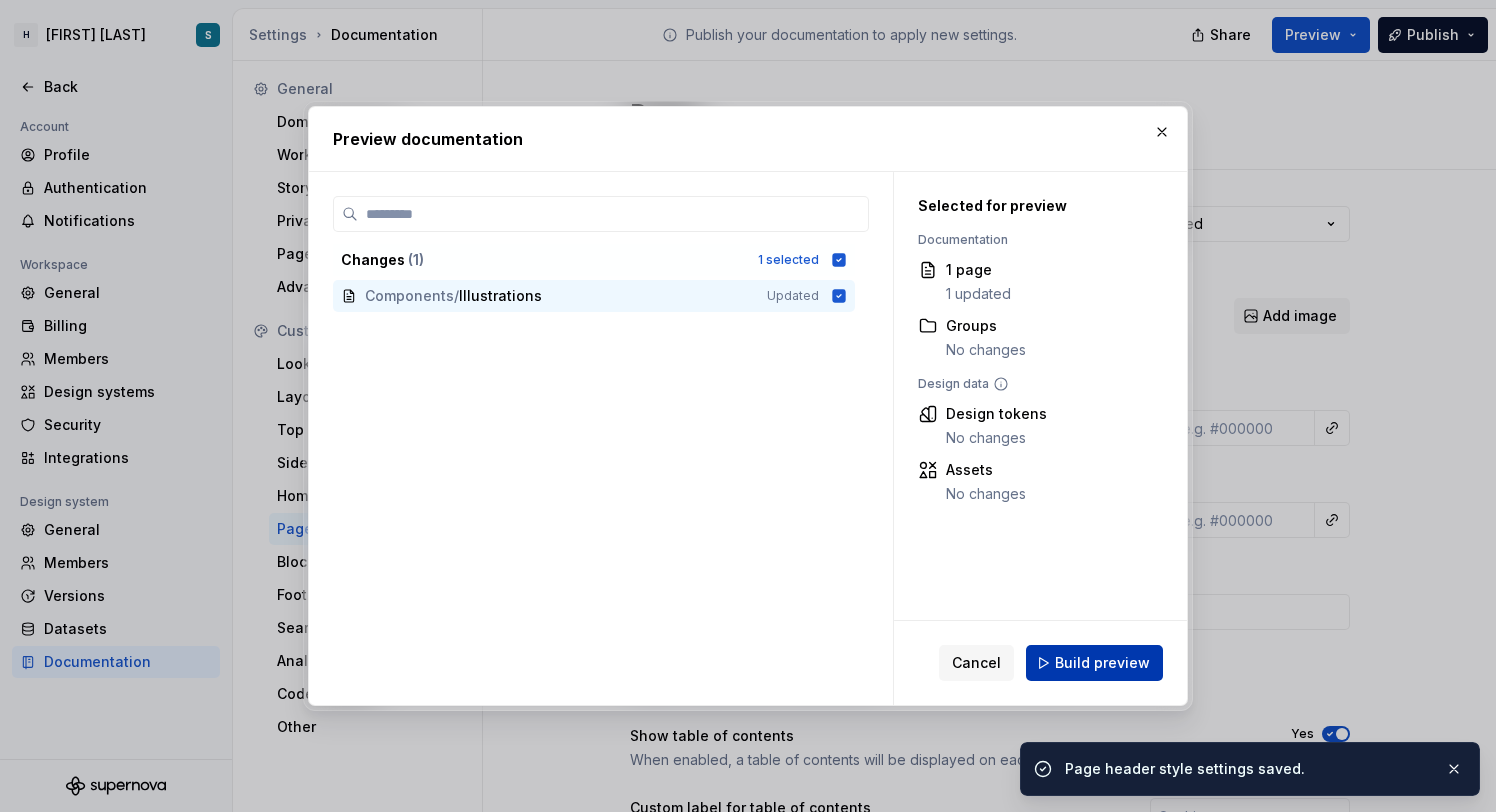 click on "Build preview" at bounding box center (1102, 663) 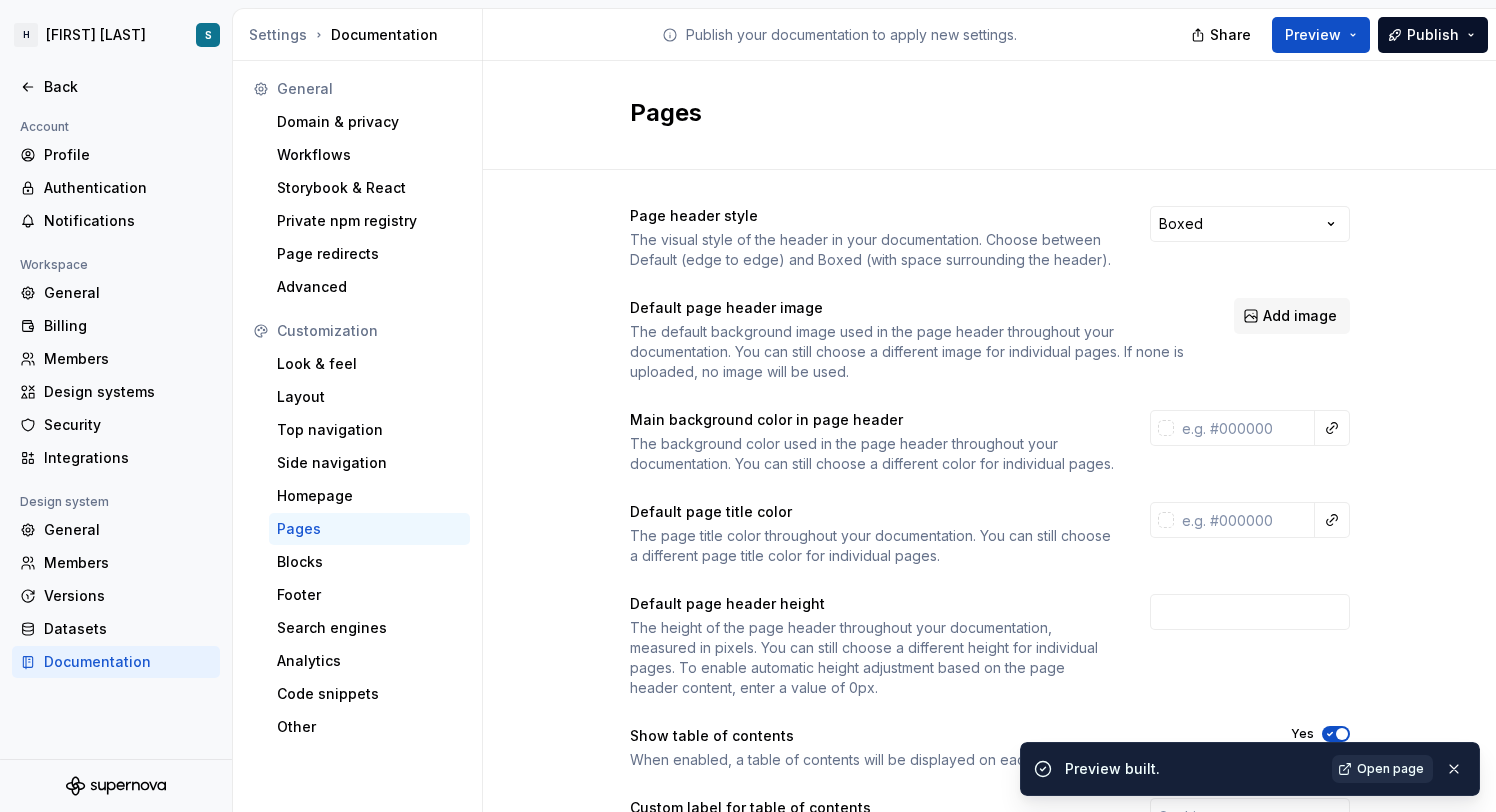 click on "Open page" at bounding box center (1390, 769) 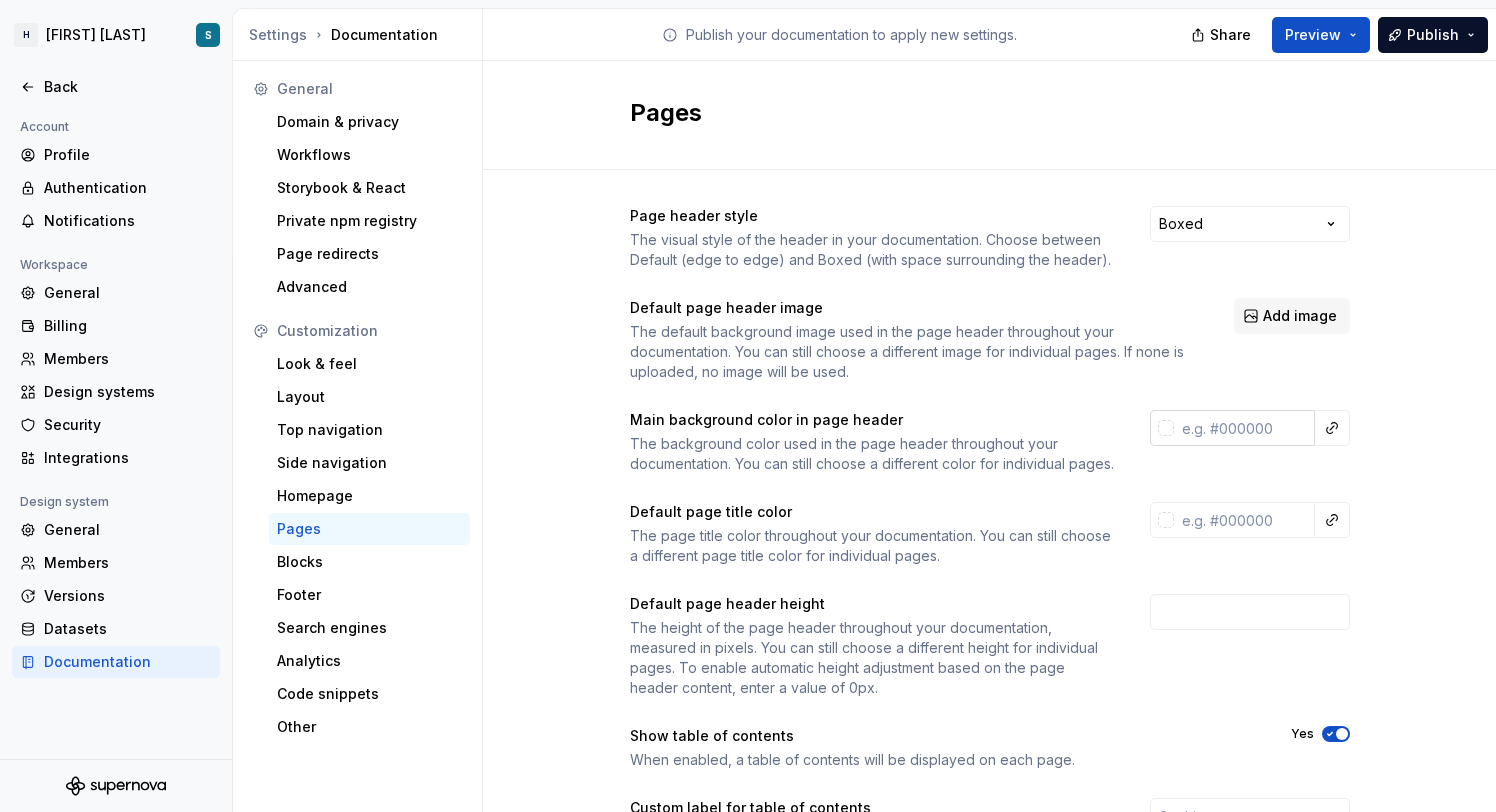 click at bounding box center [1166, 428] 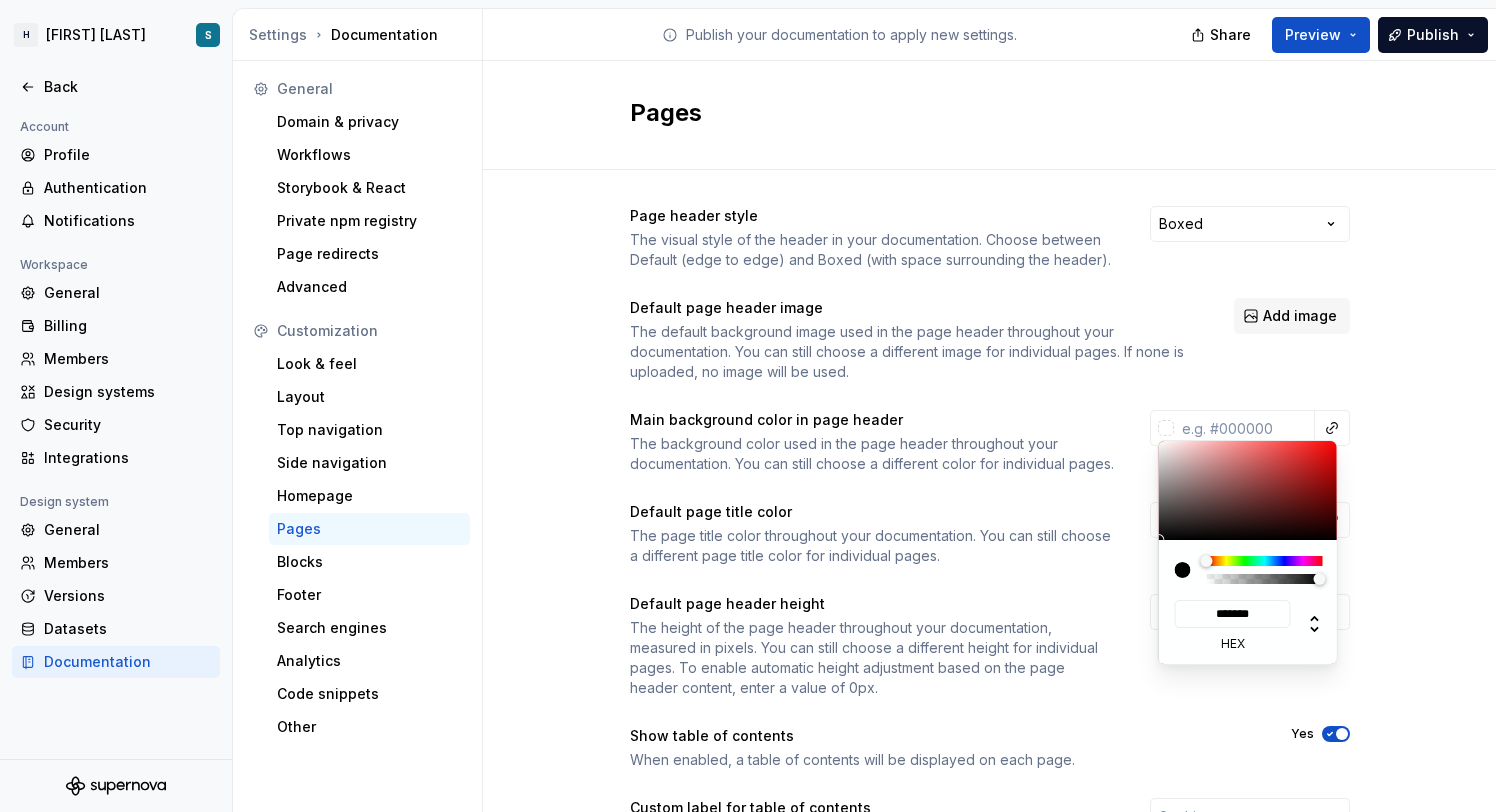 click on "[FIRST] [LAST] Test S Back Account Profile Authentication Notifications Workspace General Billing Members Design systems Security Integrations Design system General Members Versions Datasets Documentation Settings Documentation Publish your documentation to apply new settings. Share Preview Publish General Domain & privacy Workflows Storybook & React Private npm registry Page redirects Advanced Customization Look & feel Layout Top navigation Side navigation Homepage Pages Blocks Footer Search engines Analytics Code snippets Other Pages Page header style The visual style of the header in your documentation. Choose between Default (edge to edge) and Boxed (with space surrounding the header). Boxed Default page header image The default background image used in the page header throughout your documentation. You can still choose a different image for individual pages. If none is uploaded, no image will be used. Add image Main background color in page header Default page title color Default page header height Yes No Yes" at bounding box center [748, 406] 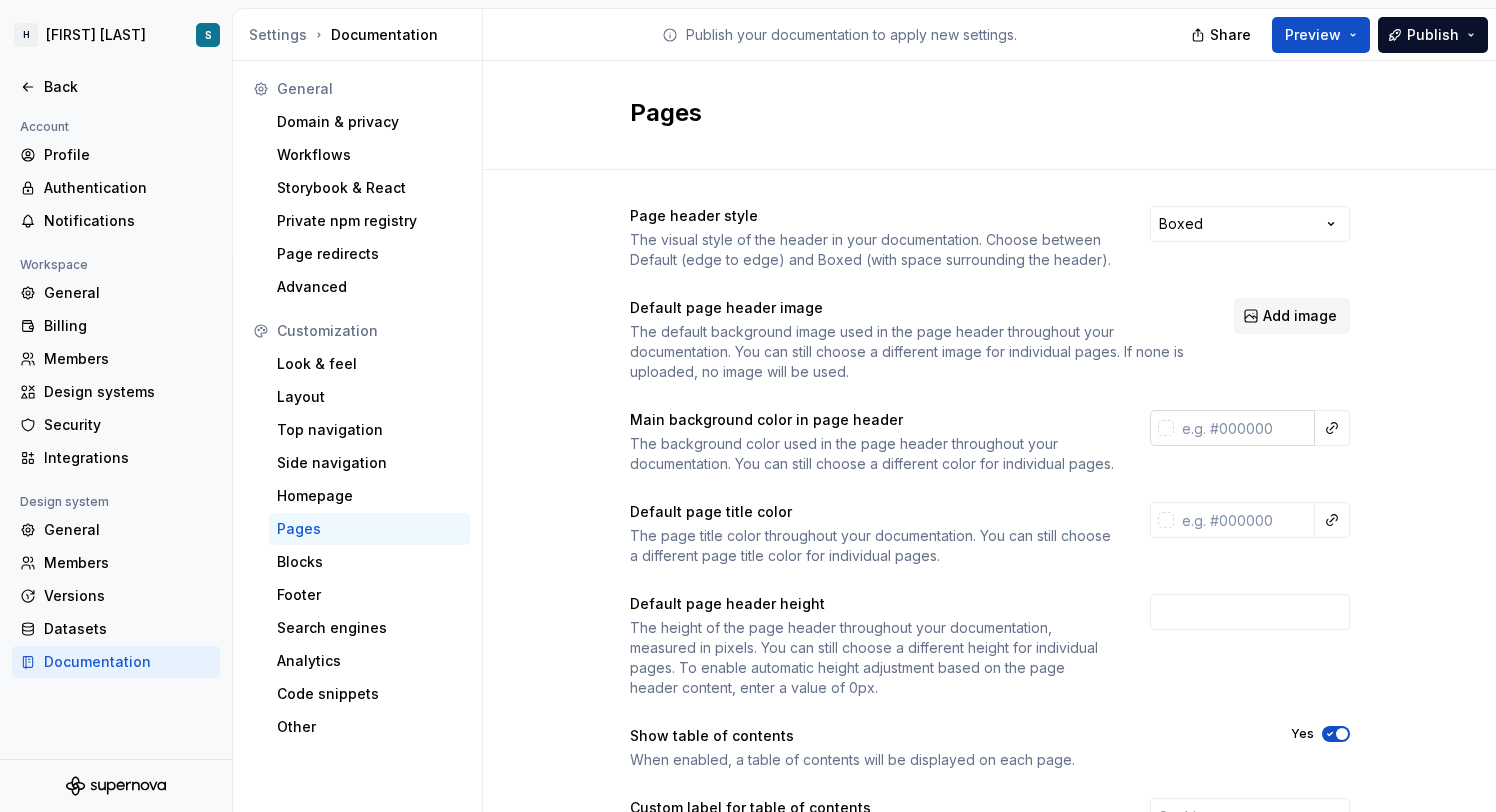 click at bounding box center (1244, 428) 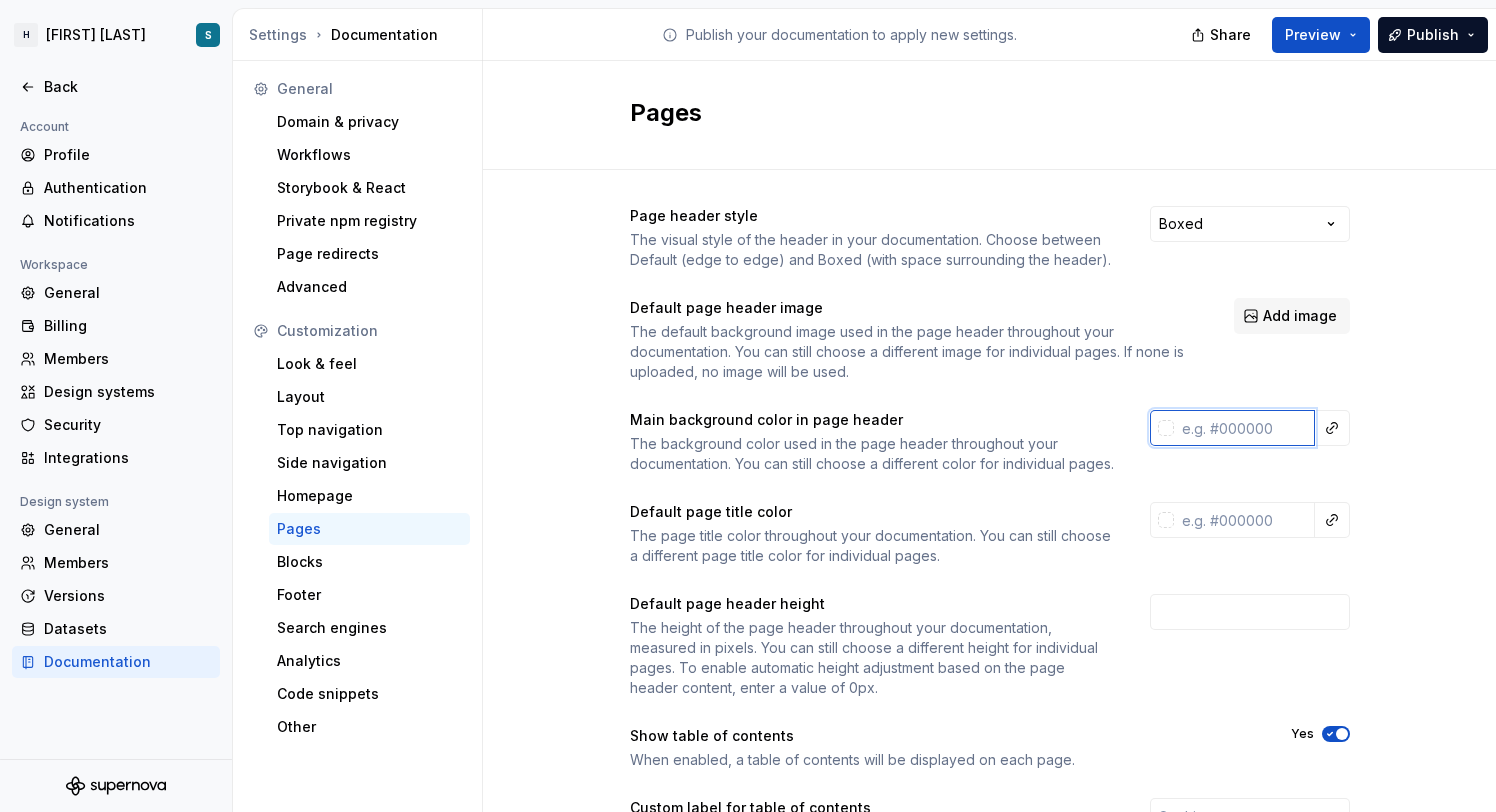 paste on "F9F9F3" 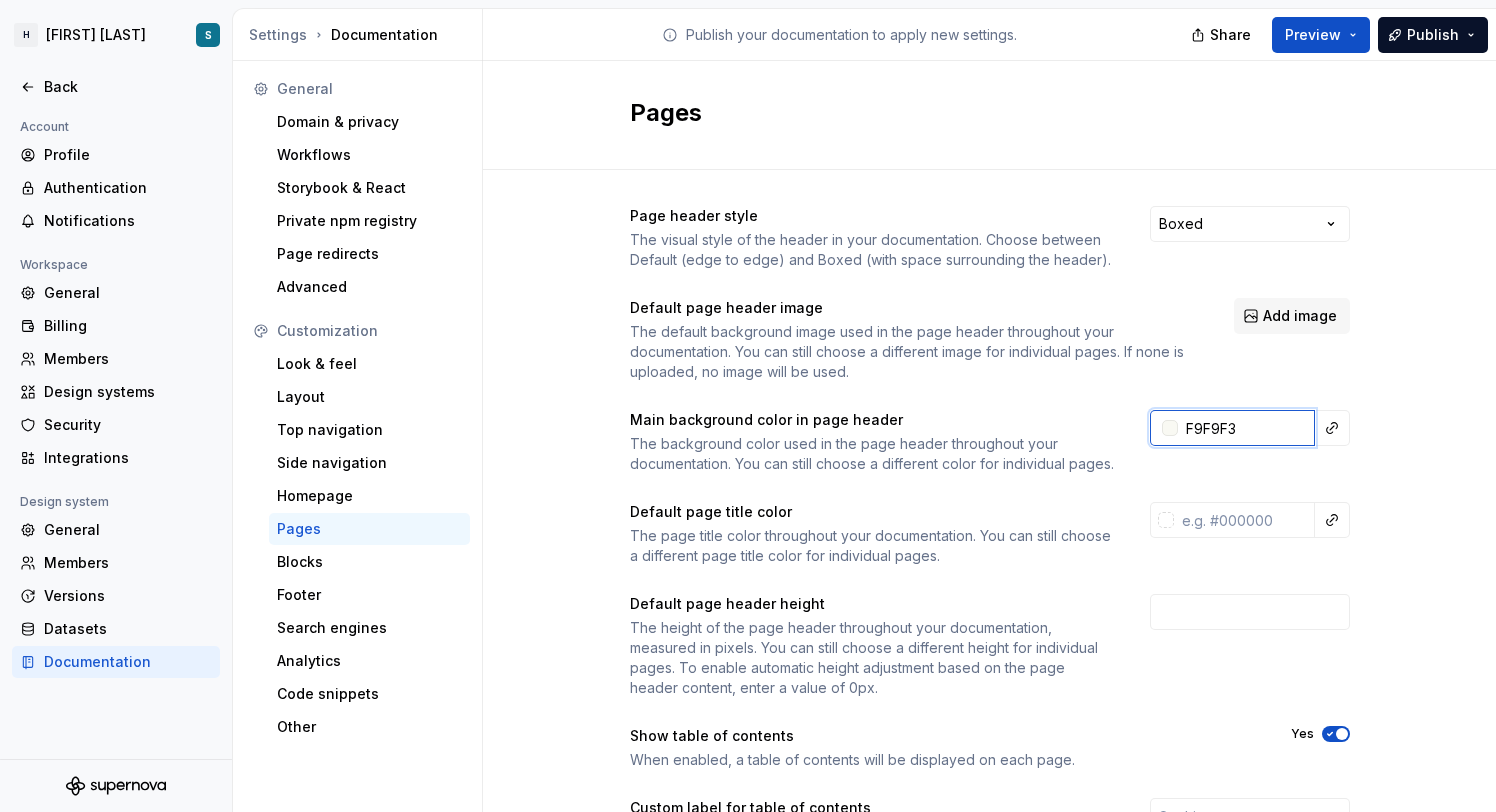 type 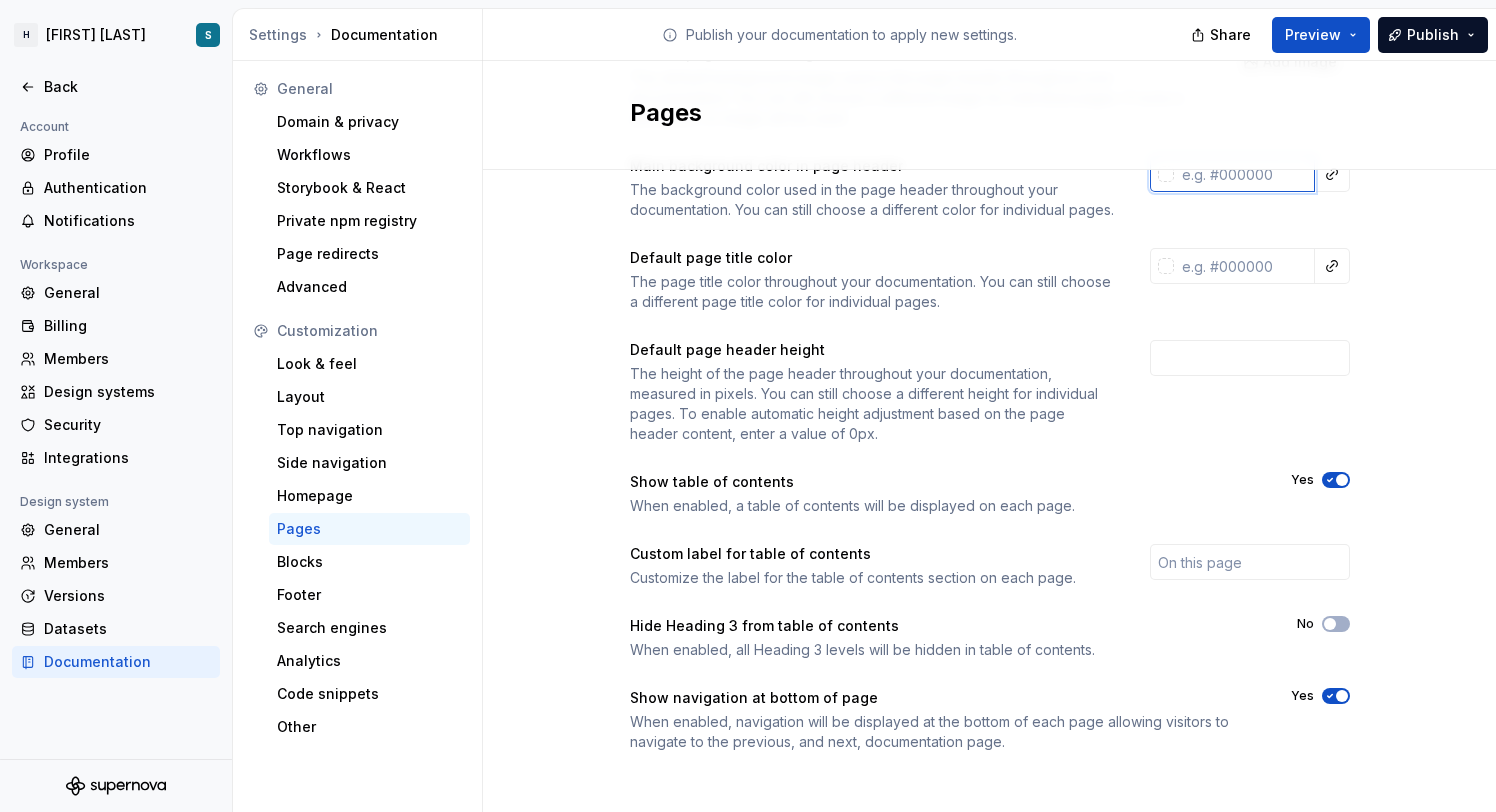 scroll, scrollTop: 256, scrollLeft: 0, axis: vertical 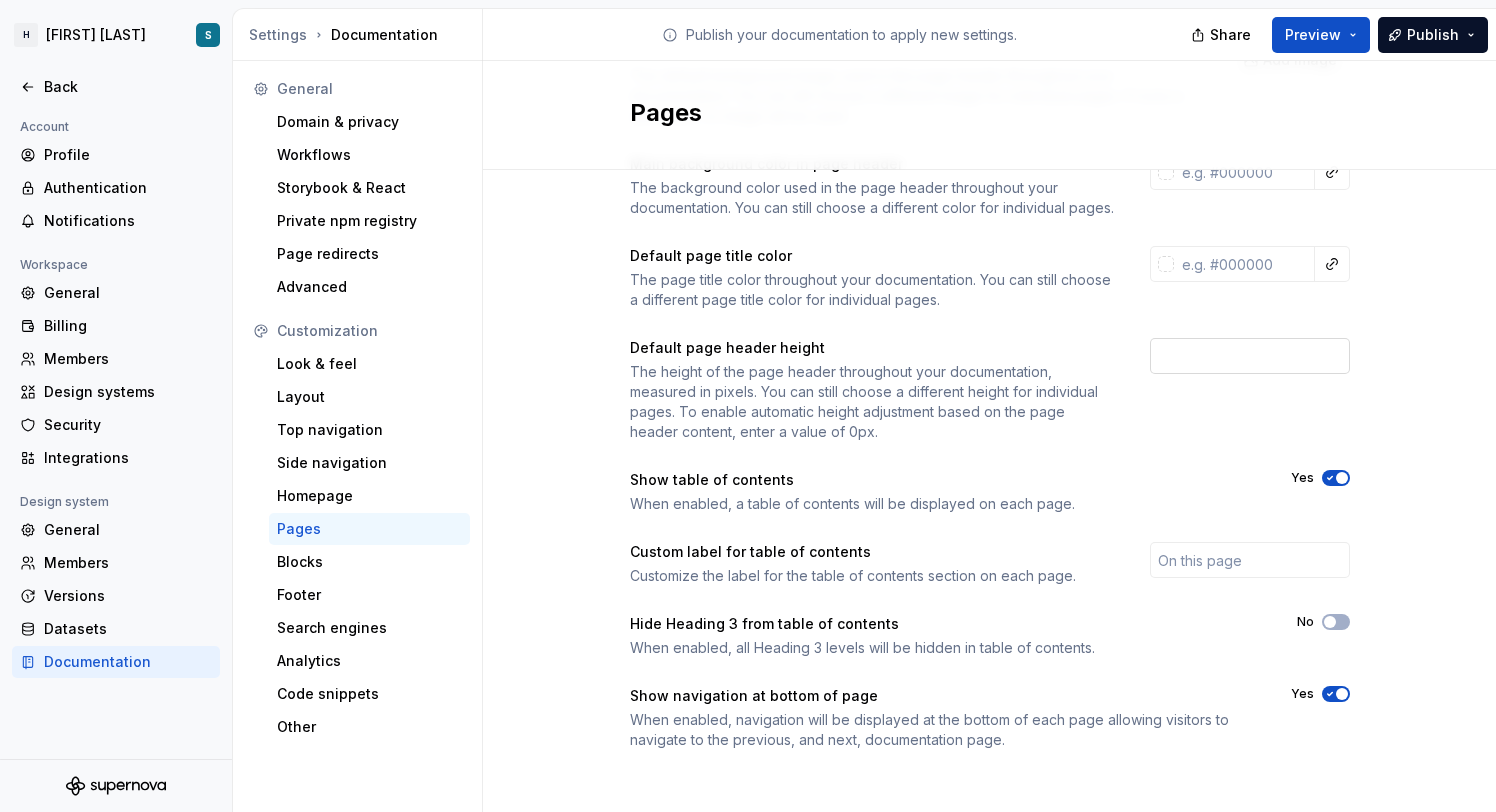 click at bounding box center [1250, 356] 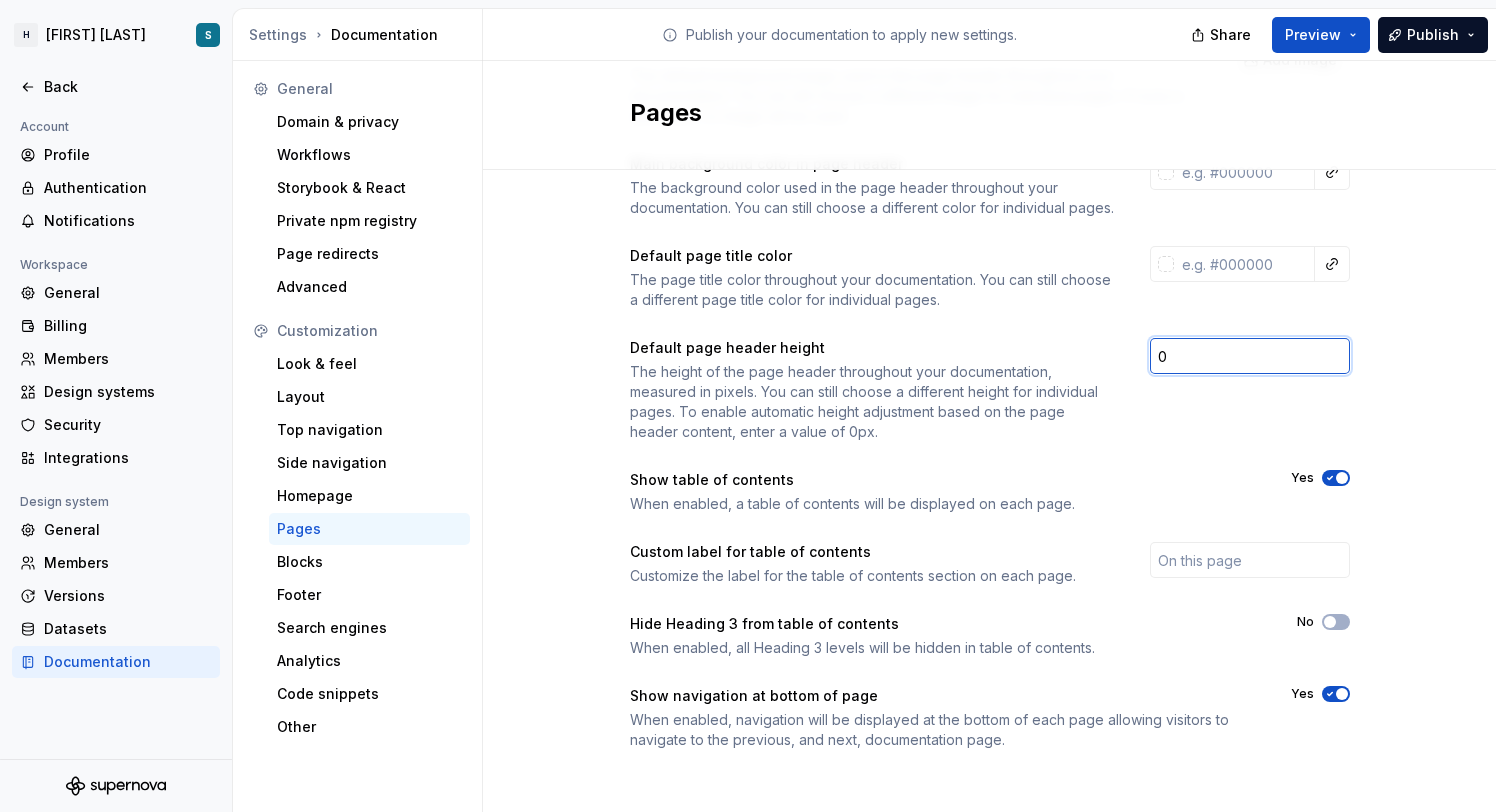 type on "0" 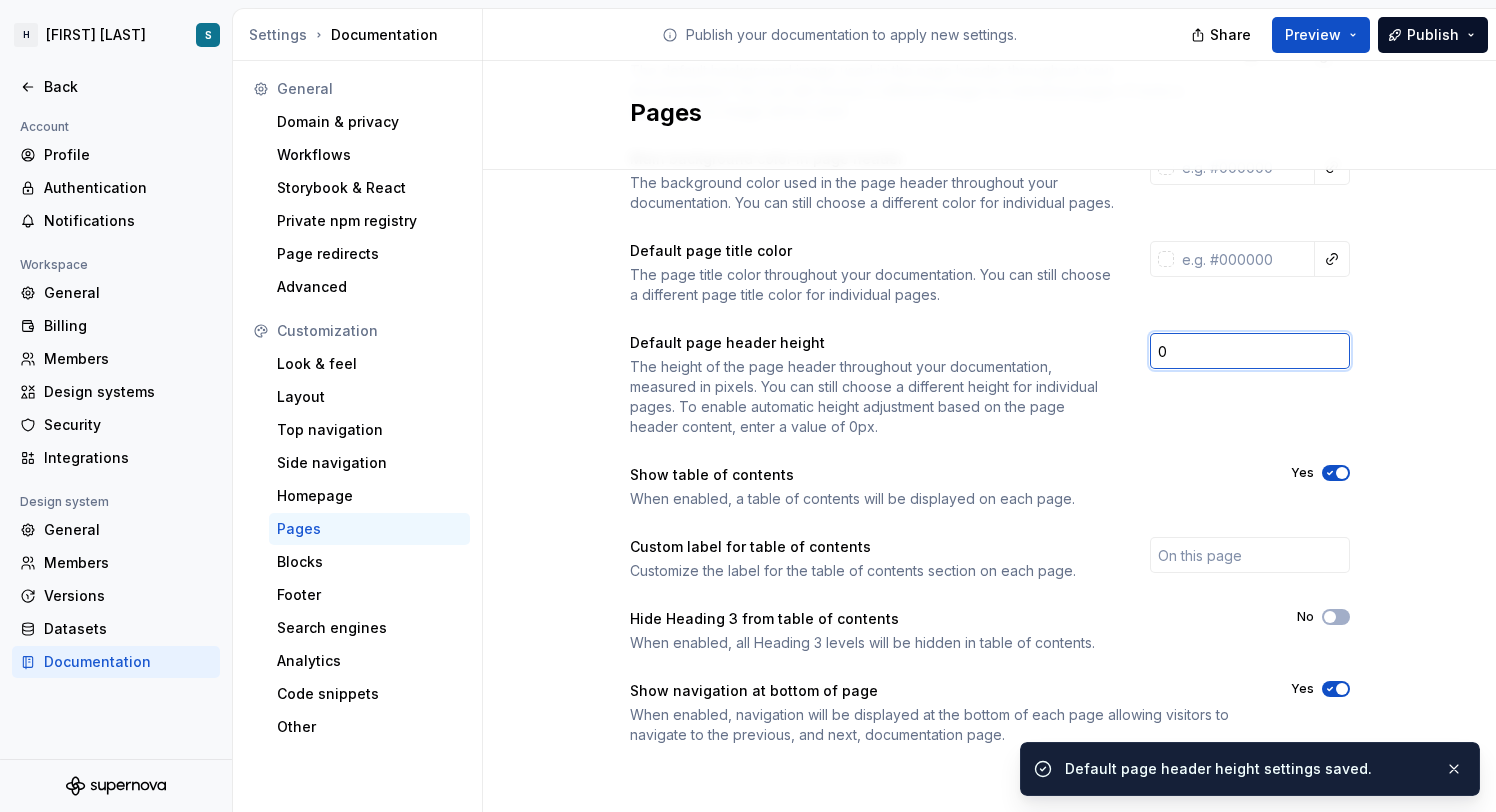 scroll, scrollTop: 281, scrollLeft: 0, axis: vertical 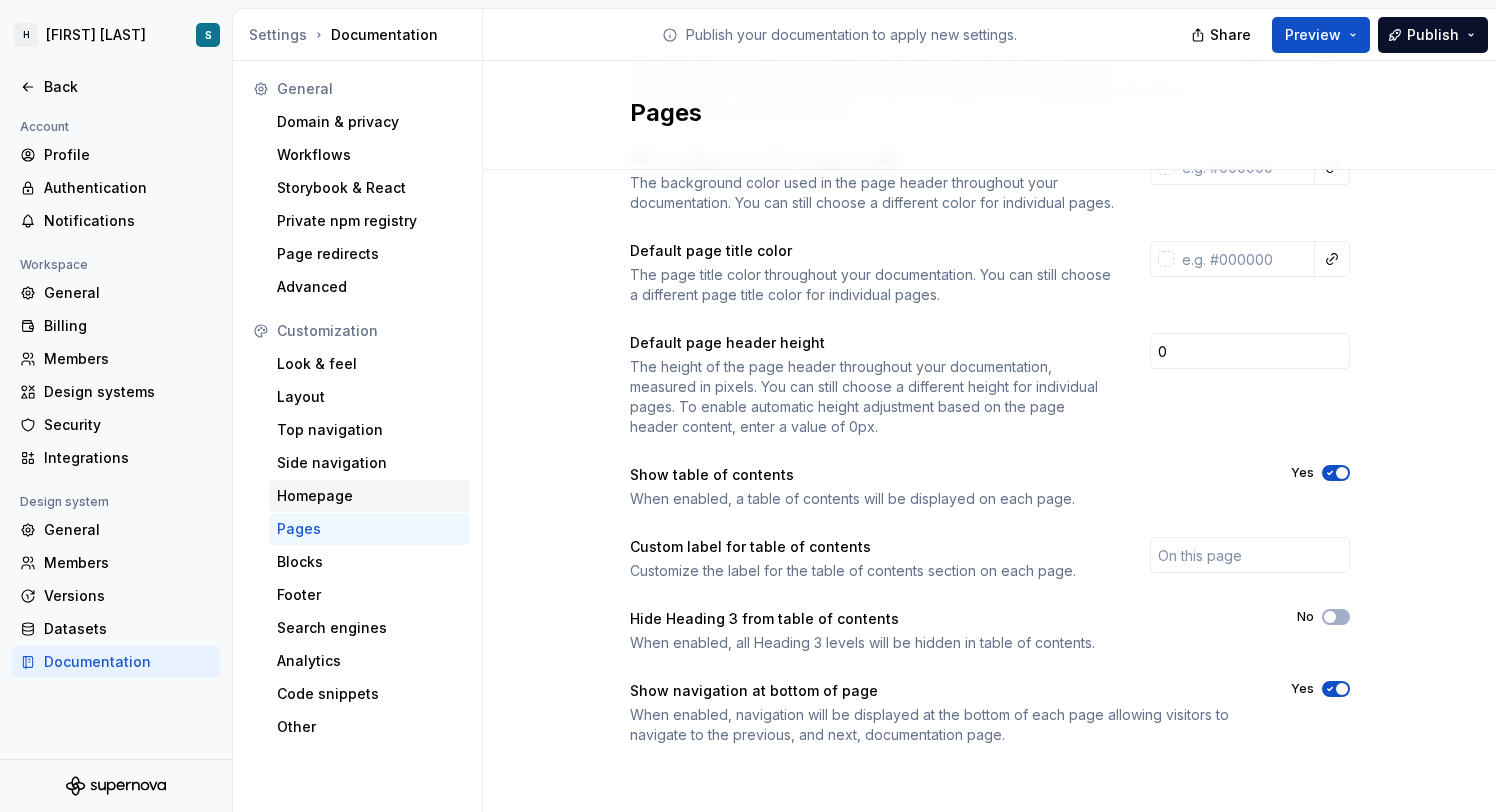 click on "Homepage" at bounding box center [369, 496] 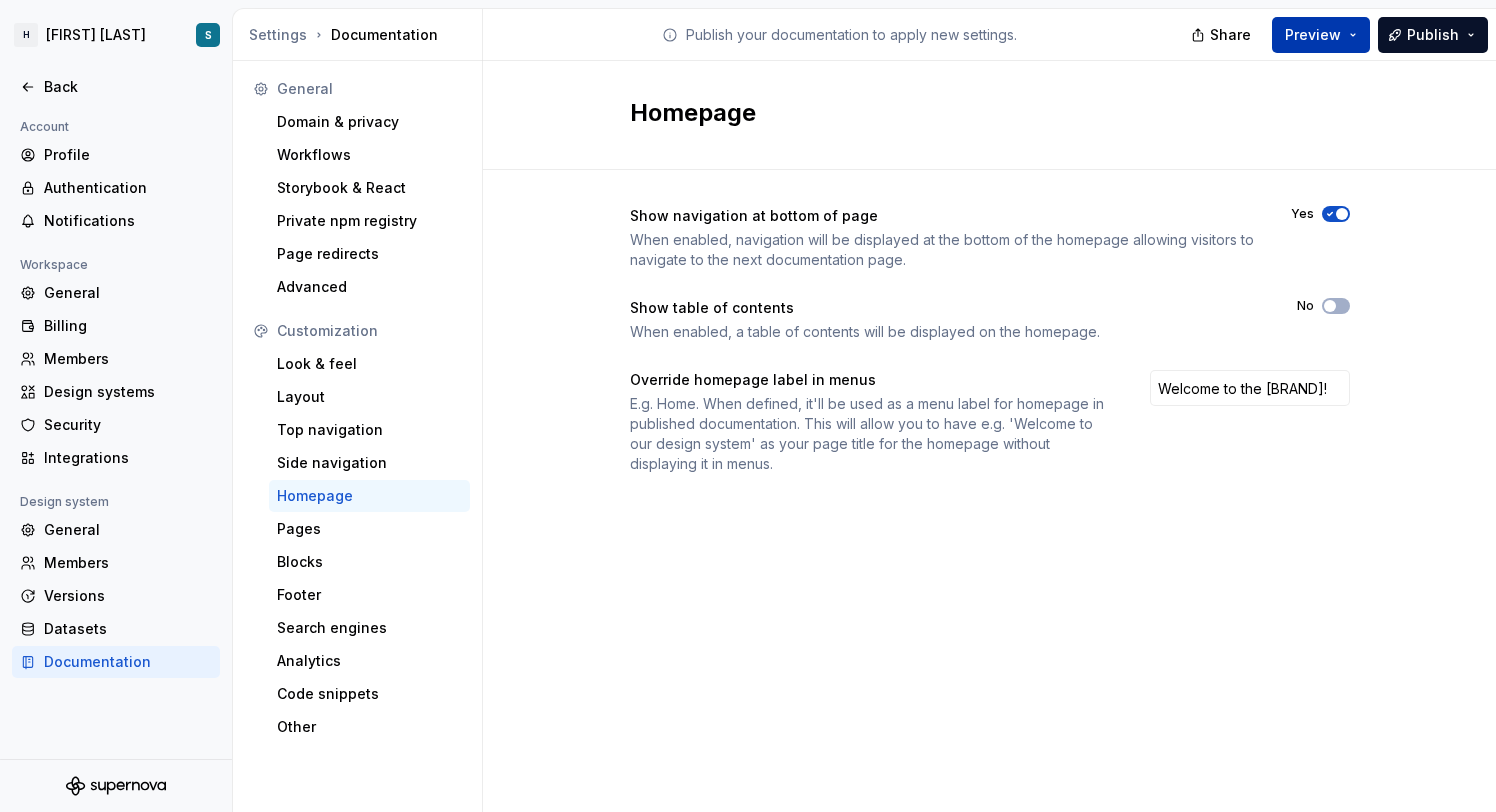 click on "Preview" at bounding box center [1321, 35] 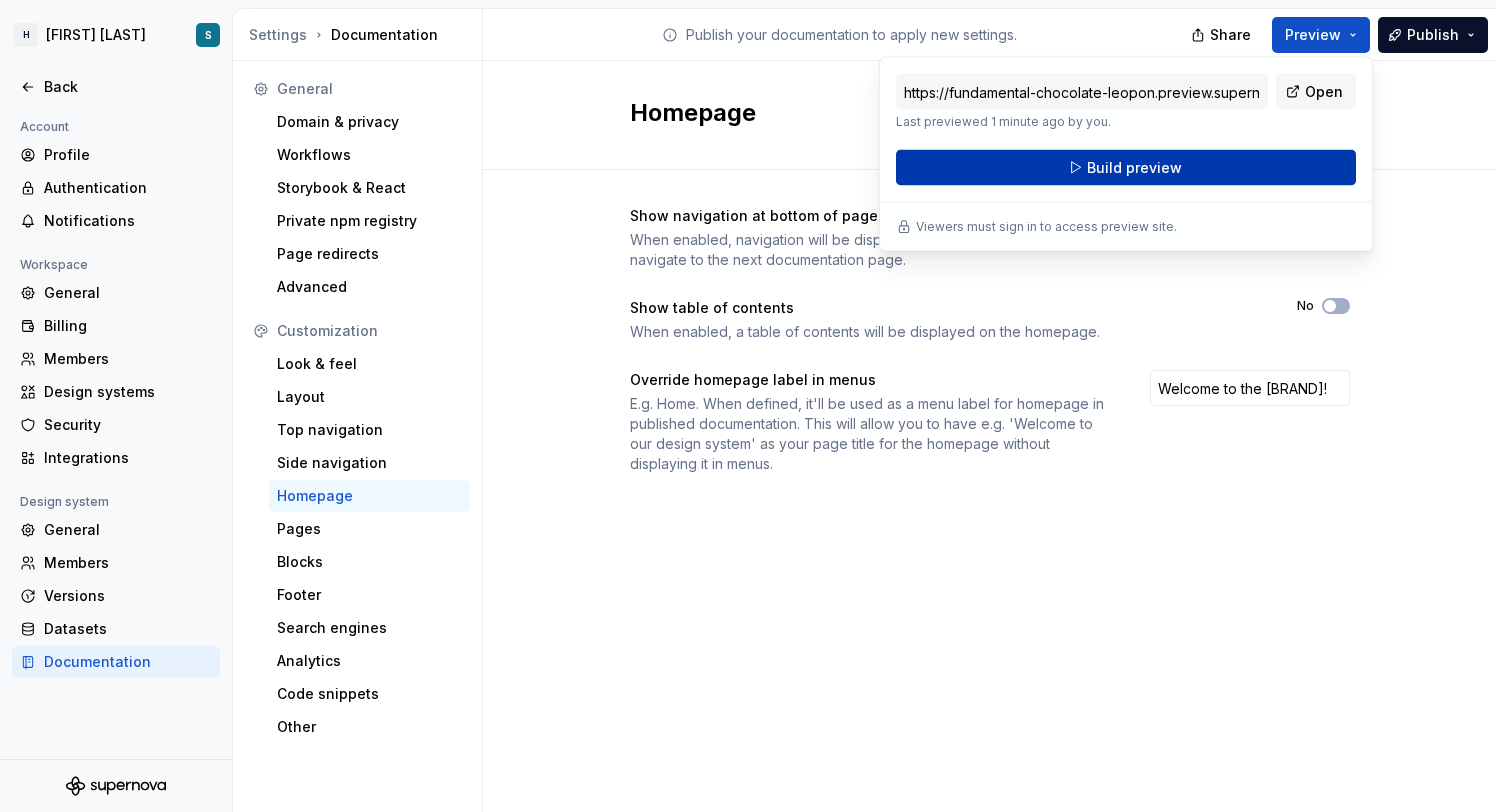 click on "Build preview" at bounding box center (1126, 168) 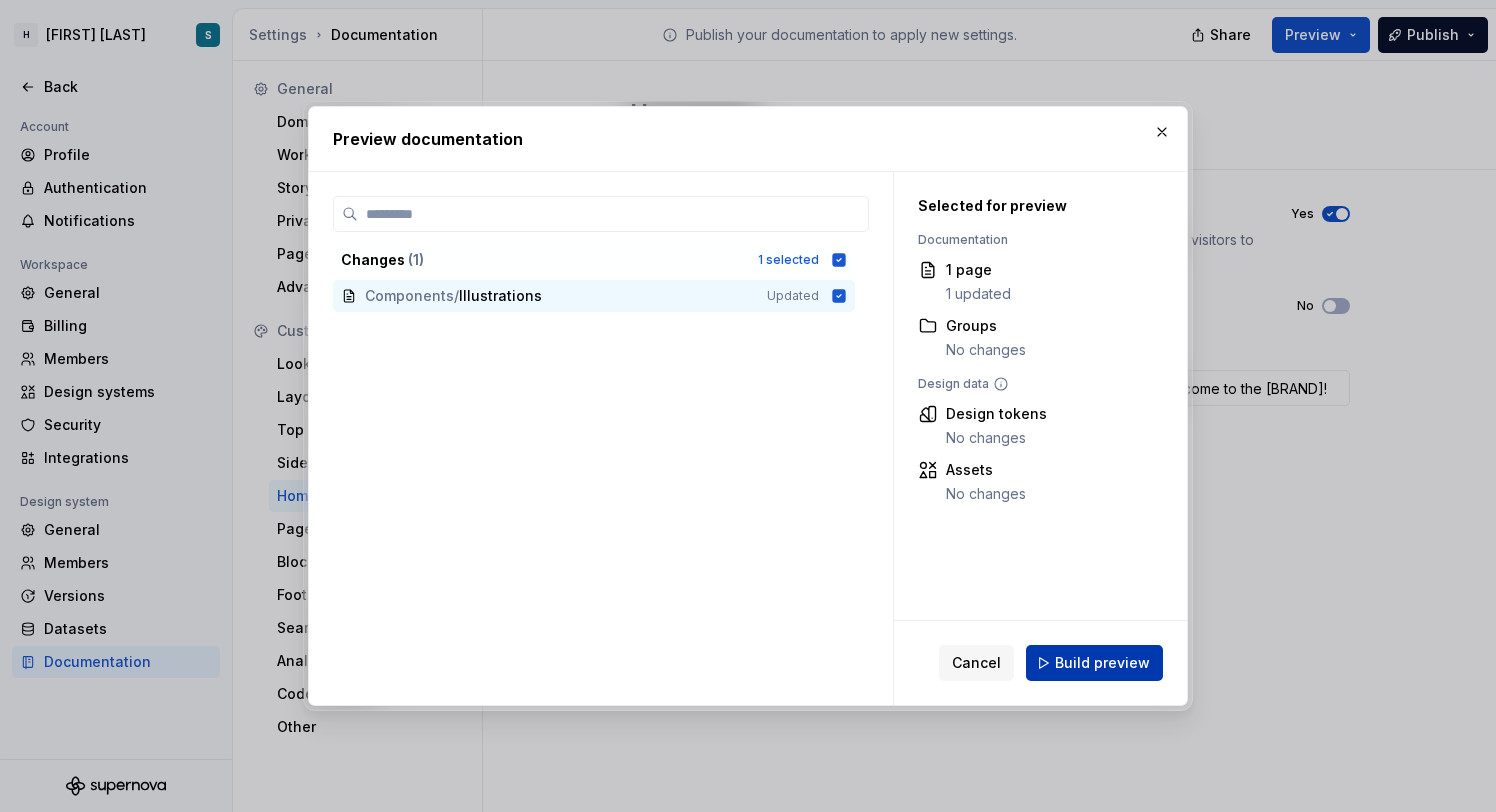 click on "Build preview" at bounding box center (1102, 663) 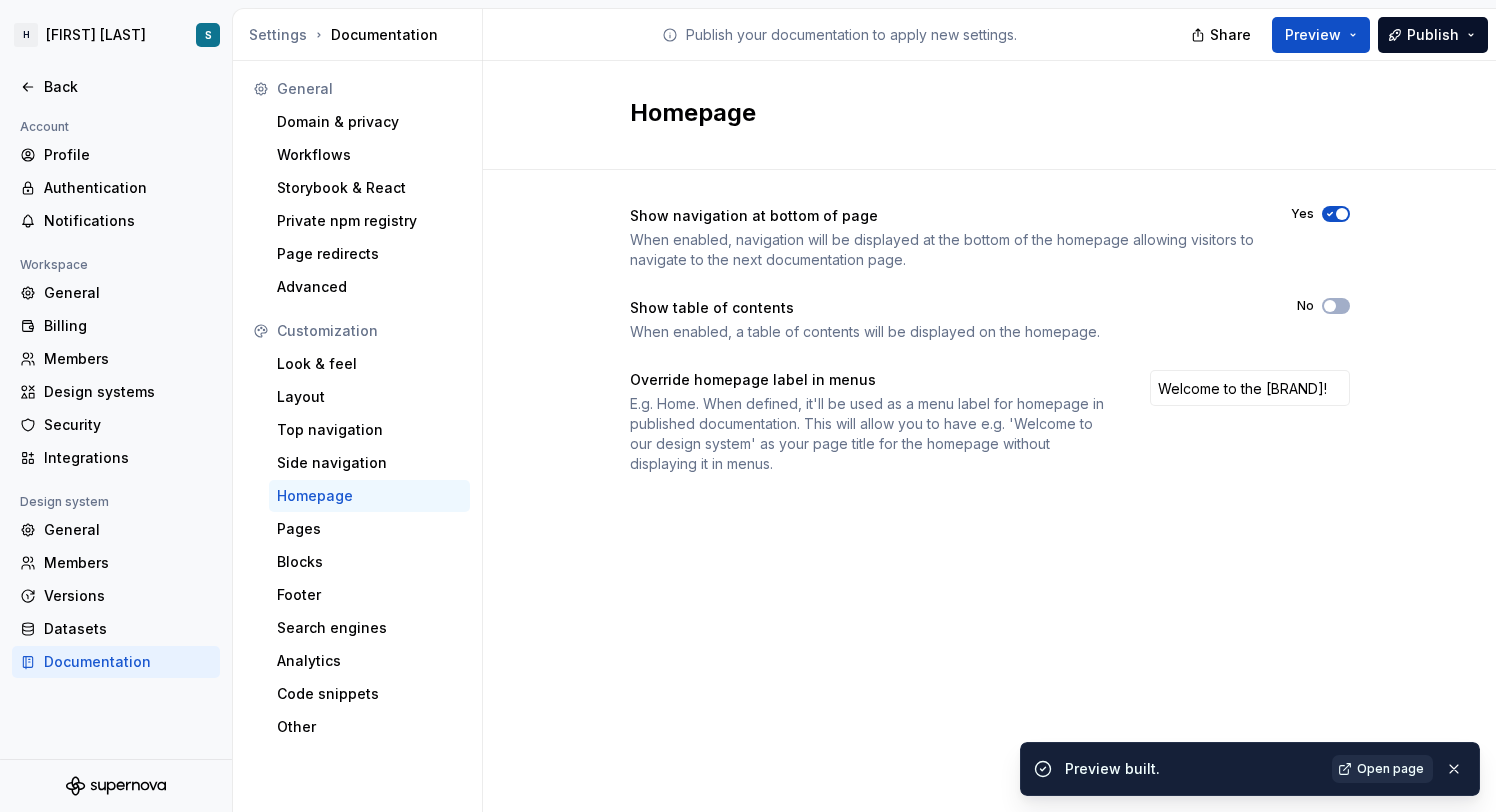 click on "Open page" at bounding box center (1390, 769) 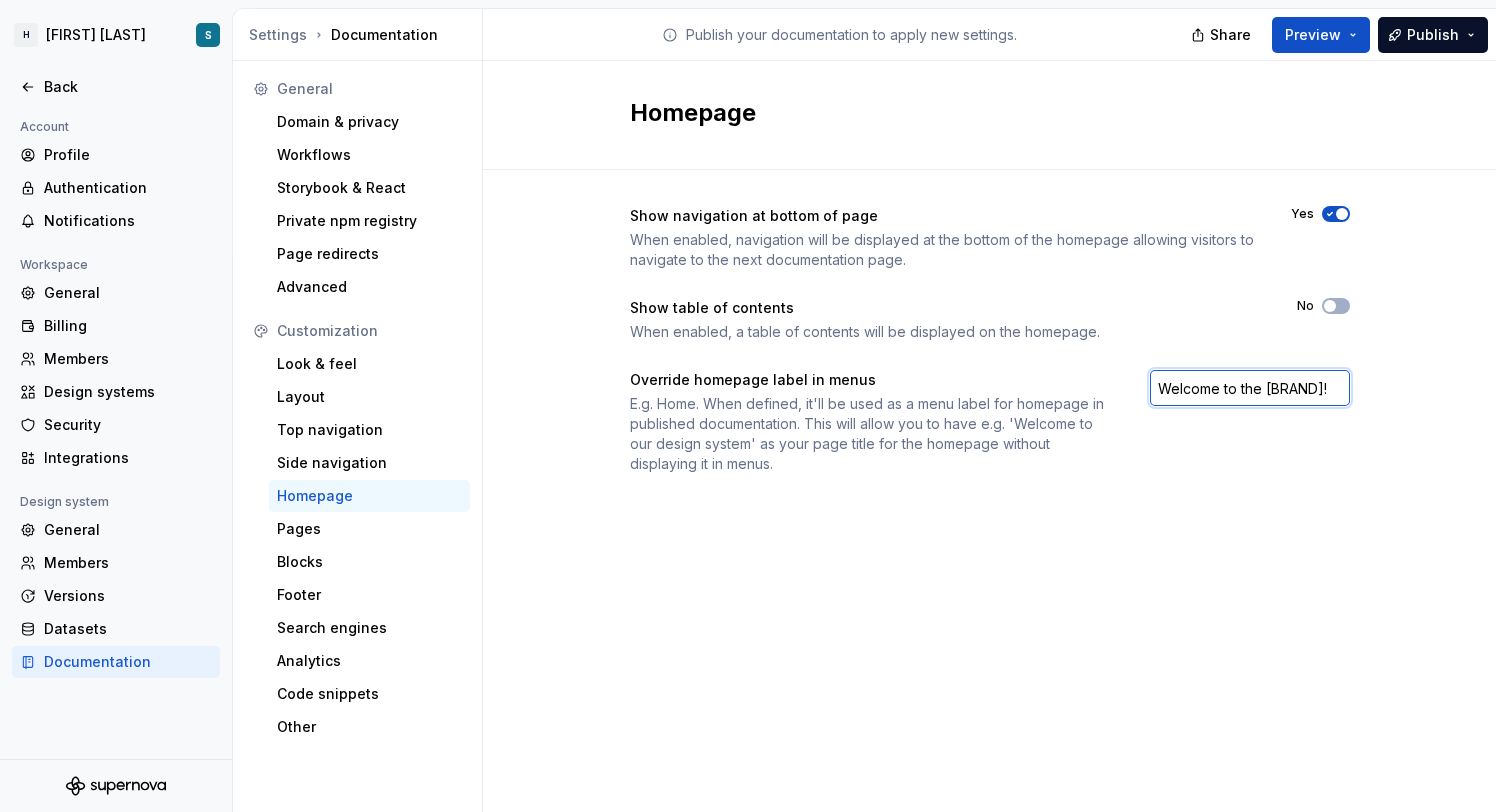 click on "Welcome to the [BRAND]!" at bounding box center (1250, 388) 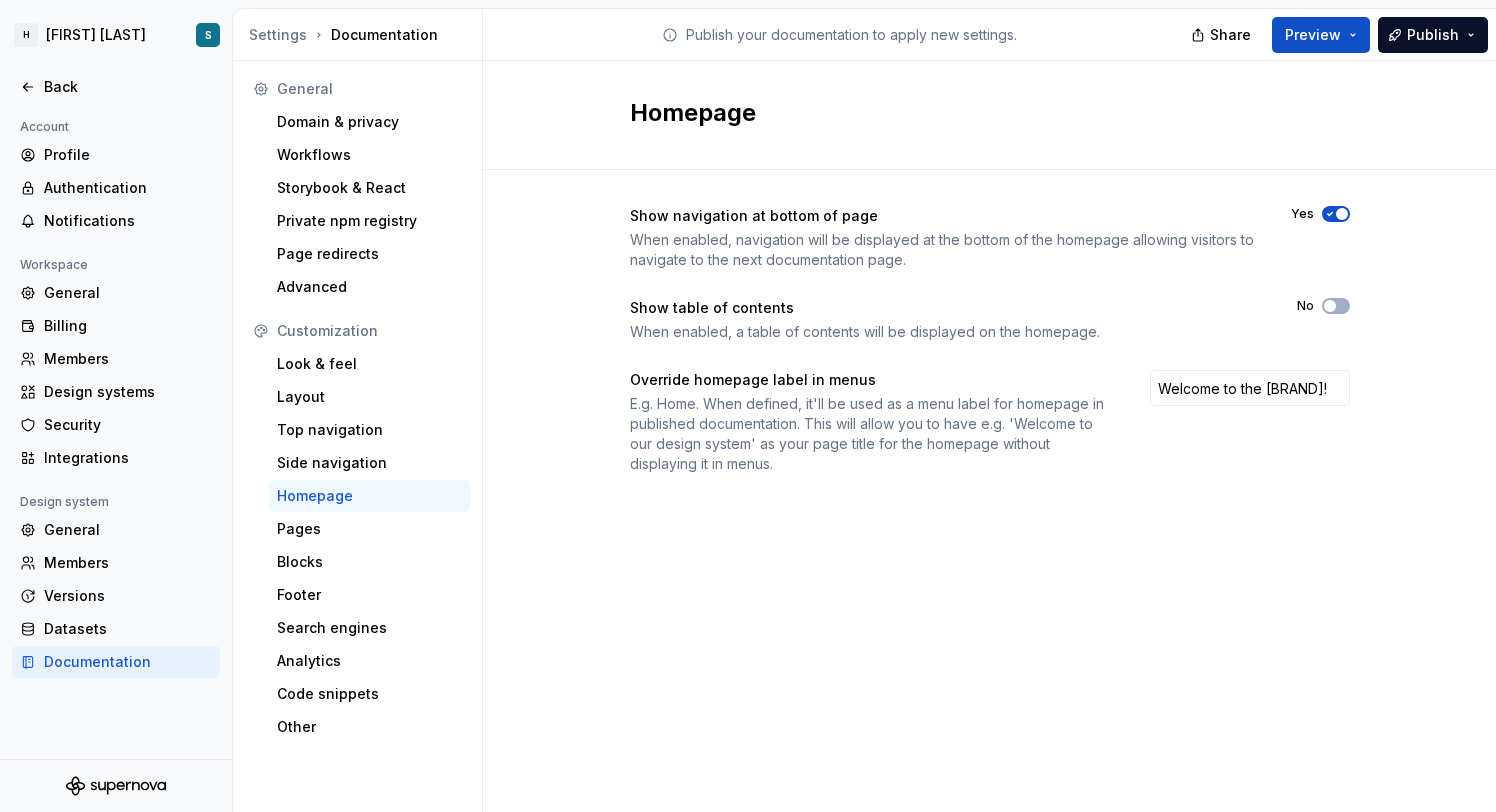 click on "Override homepage label in menus E.g. Home. When defined, it'll be used as a menu label for homepage in published documentation. This will allow you to have e.g. 'Welcome to our design system' as your page title for the homepage without displaying it in menus. Welcome to the [BRAND]!" at bounding box center (990, 422) 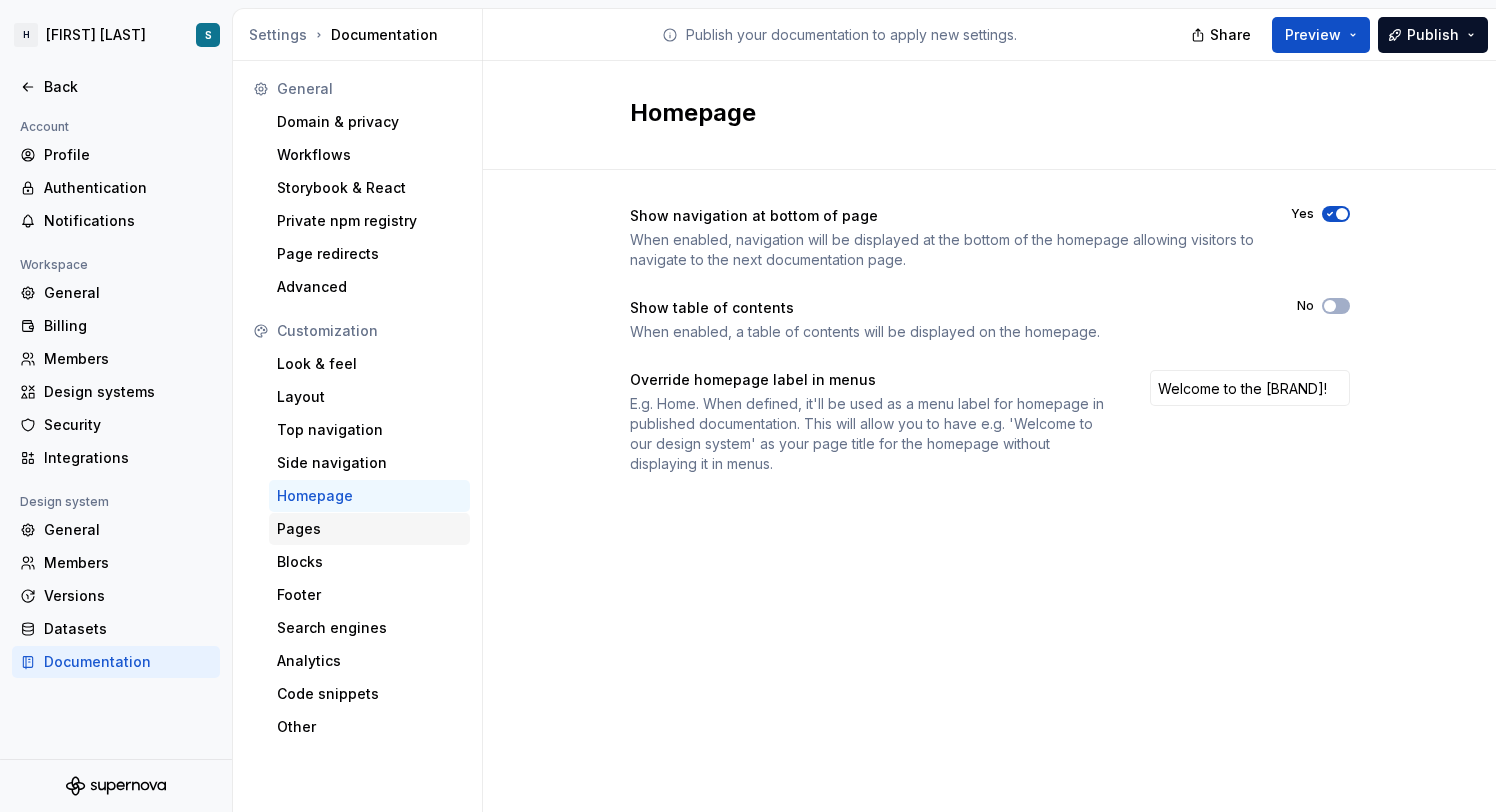 click on "Pages" at bounding box center [369, 529] 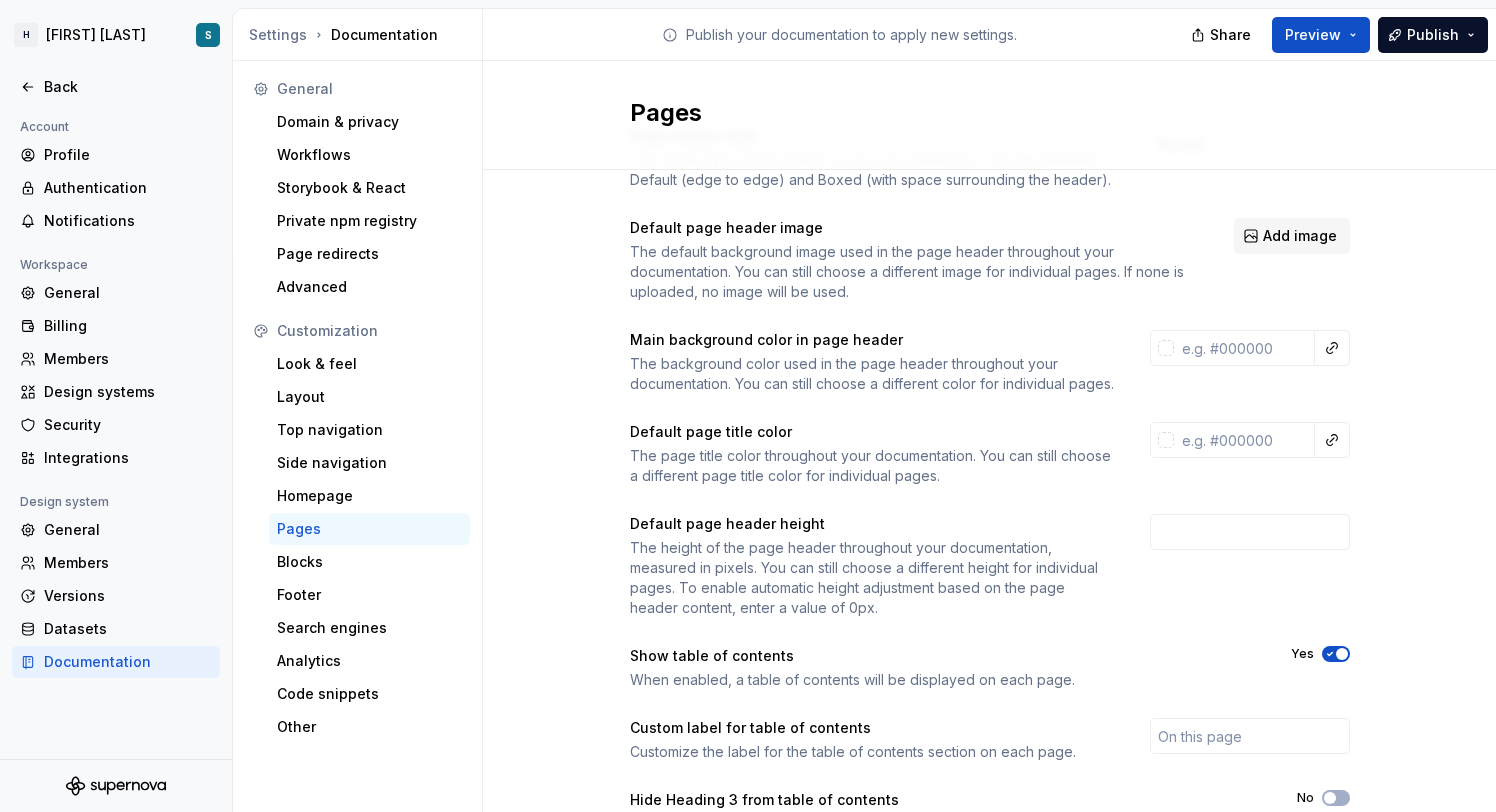 scroll, scrollTop: 81, scrollLeft: 0, axis: vertical 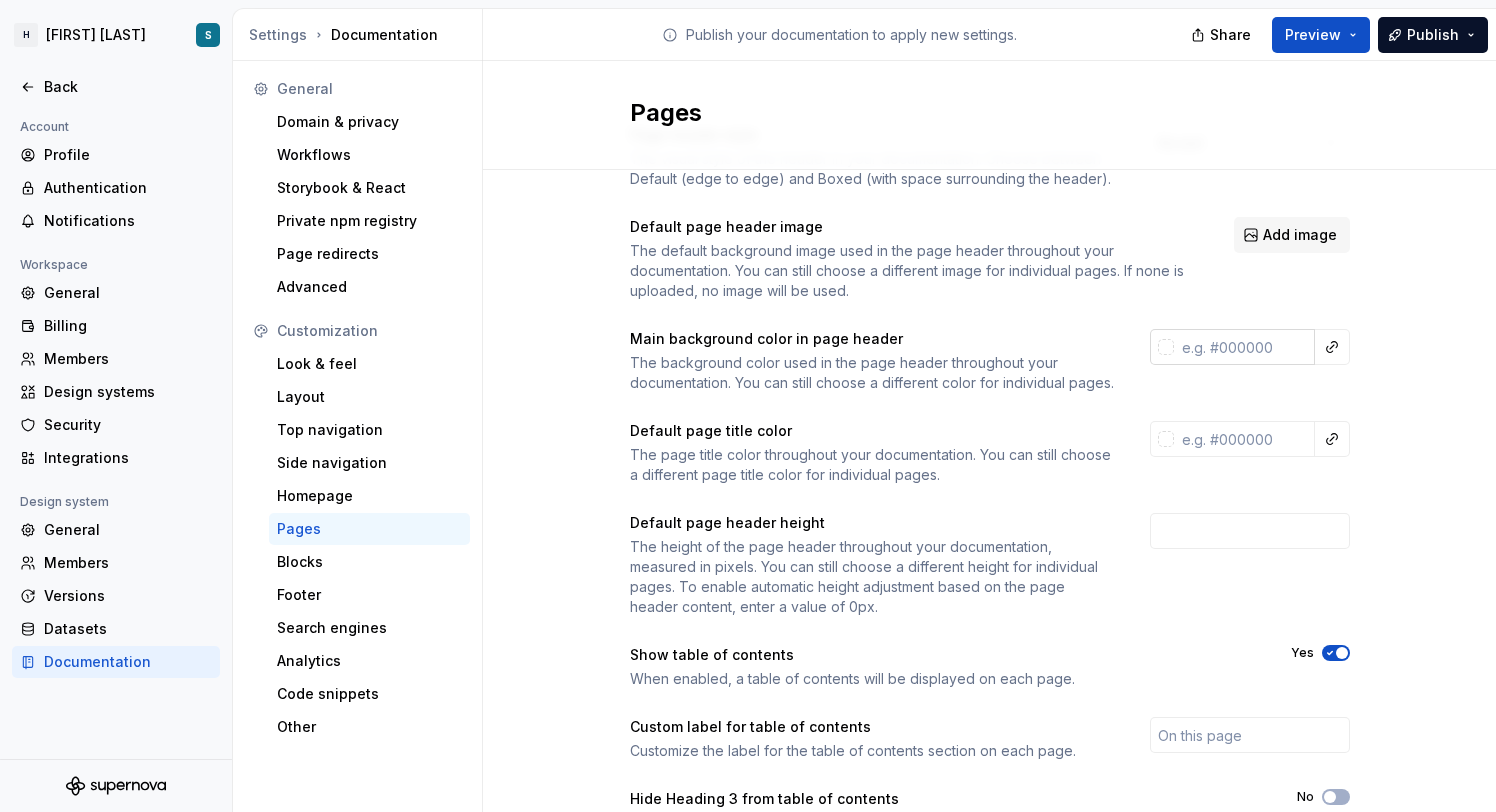 click at bounding box center [1166, 347] 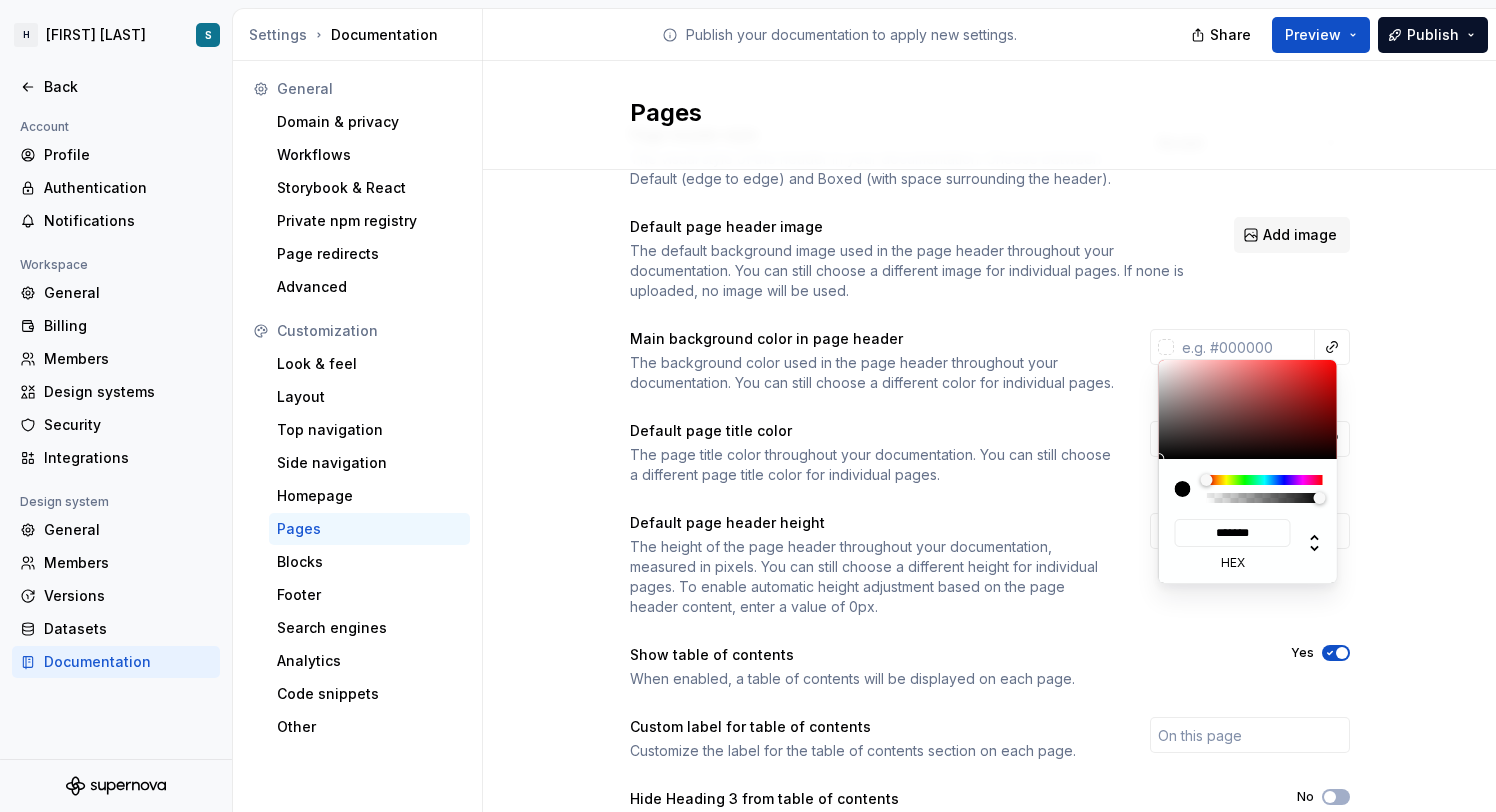 click on "[FIRST] [LAST] Test S Back Account Profile Authentication Notifications Workspace General Billing Members Design systems Security Integrations Design system General Members Versions Datasets Documentation Settings Documentation Publish your documentation to apply new settings. Share Preview Publish General Domain & privacy Workflows Storybook & React Private npm registry Page redirects Advanced Customization Look & feel Layout Top navigation Side navigation Homepage Pages Blocks Footer Search engines Analytics Code snippets Other Pages Page header style The visual style of the header in your documentation. Choose between Default (edge to edge) and Boxed (with space surrounding the header). Boxed Default page header image The default background image used in the page header throughout your documentation. You can still choose a different image for individual pages. If none is uploaded, no image will be used. Add image Main background color in page header Default page title color Default page header height Yes No Yes" at bounding box center [748, 406] 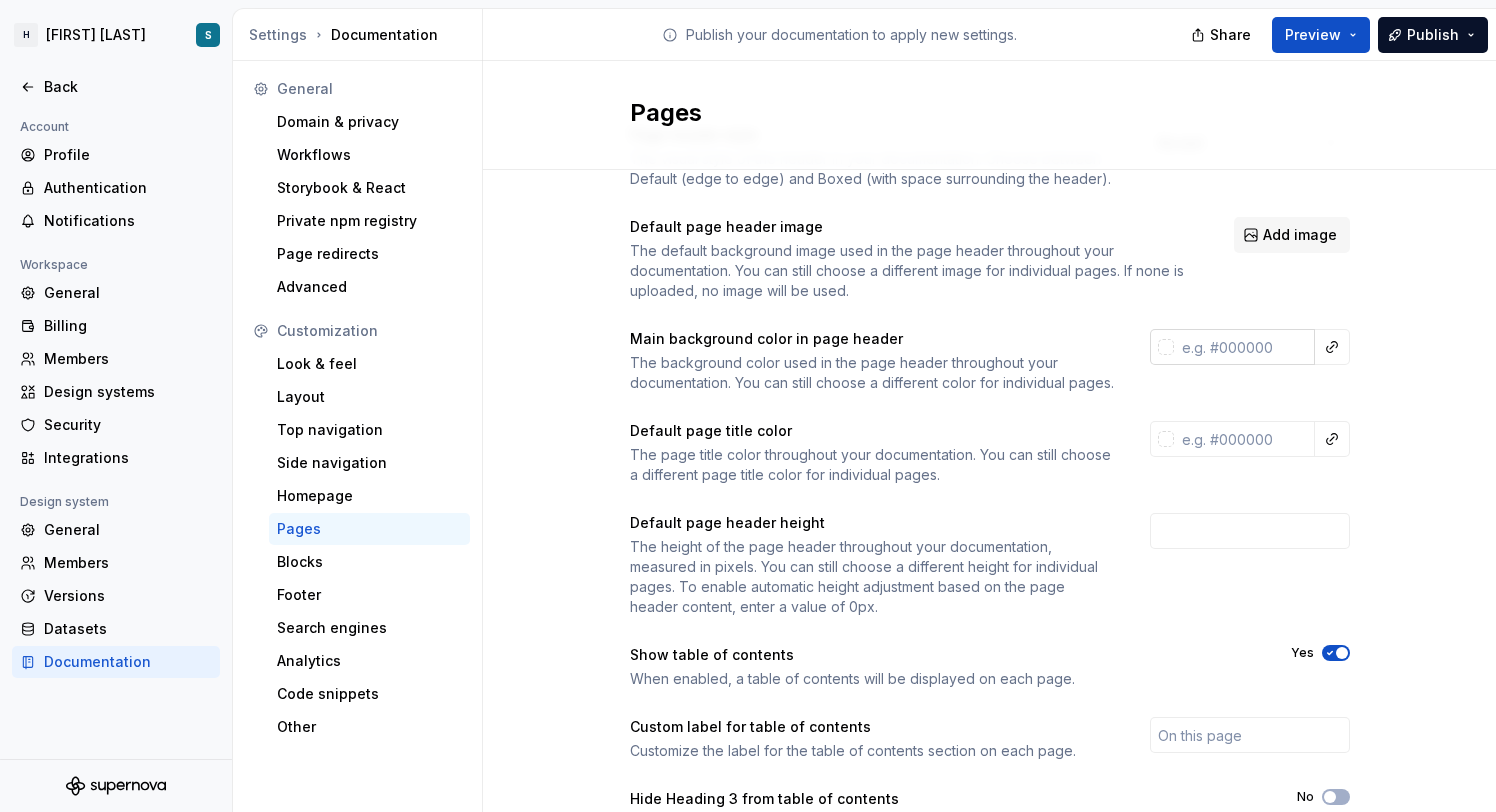 click at bounding box center [1166, 347] 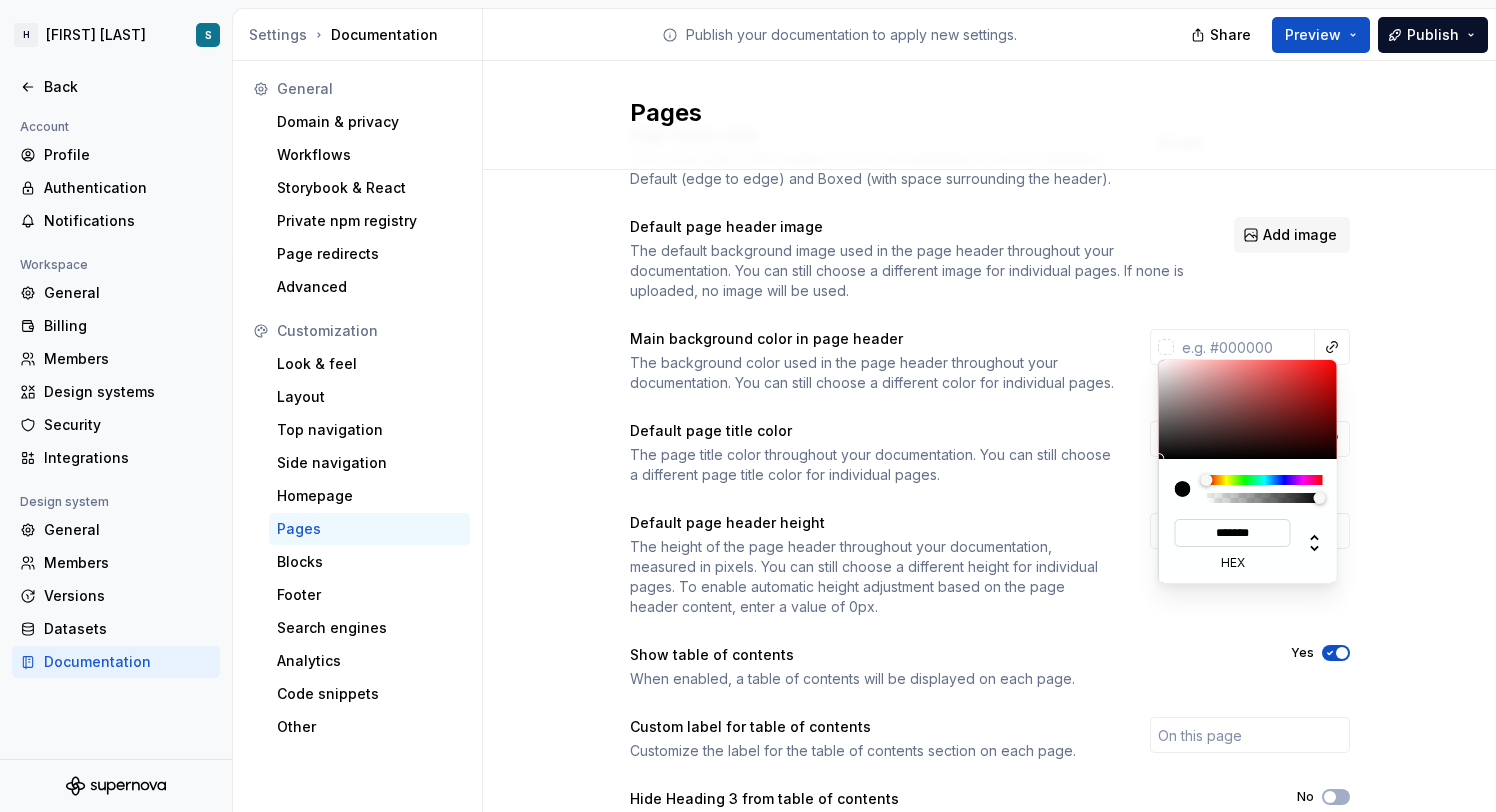 type on "#007371" 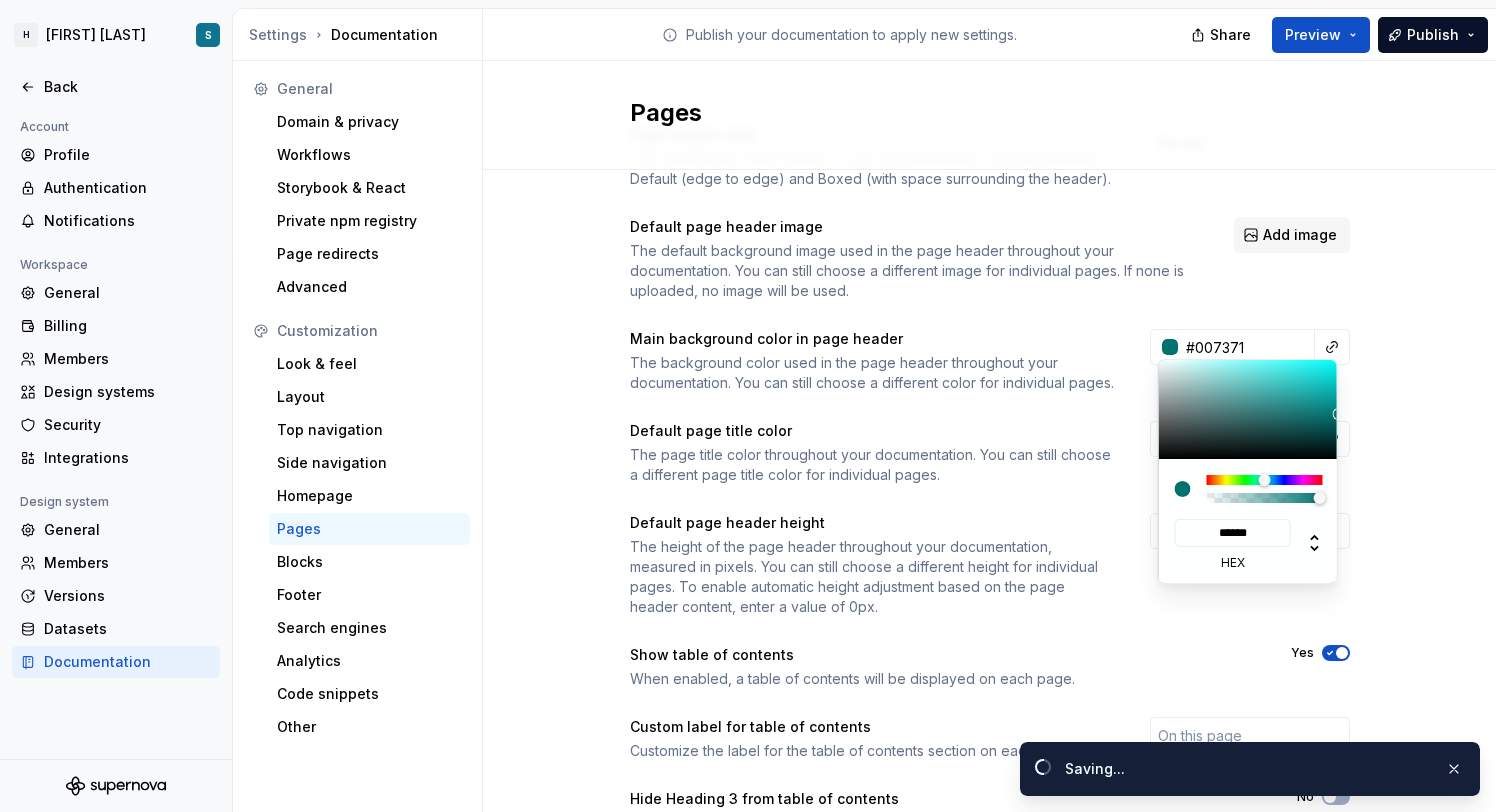 click on "H Zest Test S Back Account Profile Authentication Notifications Workspace General Billing Members Design systems Security Integrations Design system General Members Versions Datasets Documentation Settings Documentation Publish your documentation to apply new settings. Share Preview Publish General Domain & privacy Workflows Storybook & React Private npm registry Page redirects Advanced Customization Look & feel Layout Top navigation Side navigation Homepage Pages Blocks Footer Search engines Analytics Code snippets Other Pages Page header style The visual style of the header in your documentation. Choose between Default (edge to edge) and Boxed (with space surrounding the header). Boxed Default page header image The default background image used in the page header throughout your documentation. You can still choose a different image for individual pages. If none is uploaded, no image will be used. Add image Main background color in page header #007371 Default page title color Default page header height Yes" at bounding box center [748, 406] 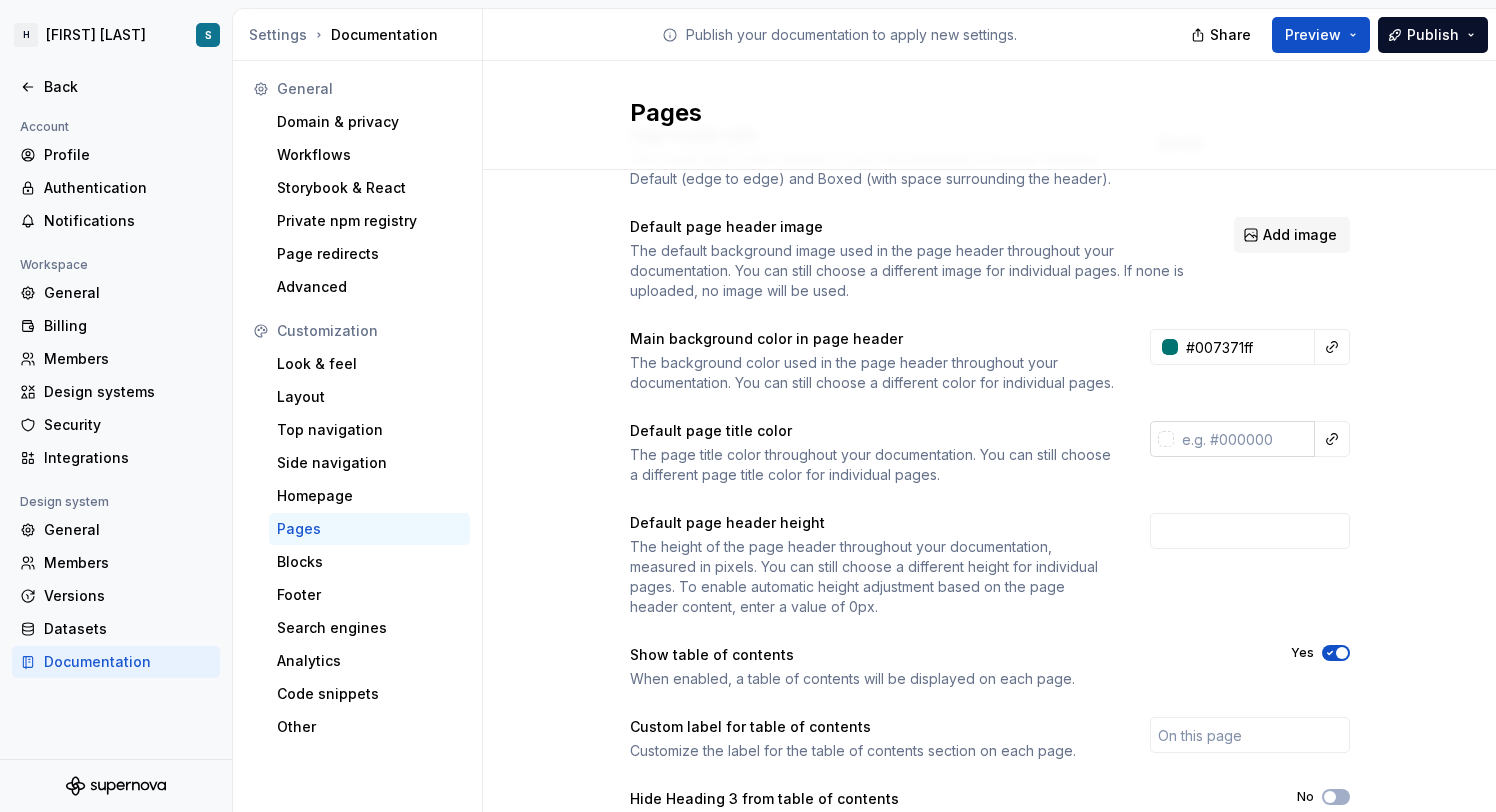 click at bounding box center (1166, 439) 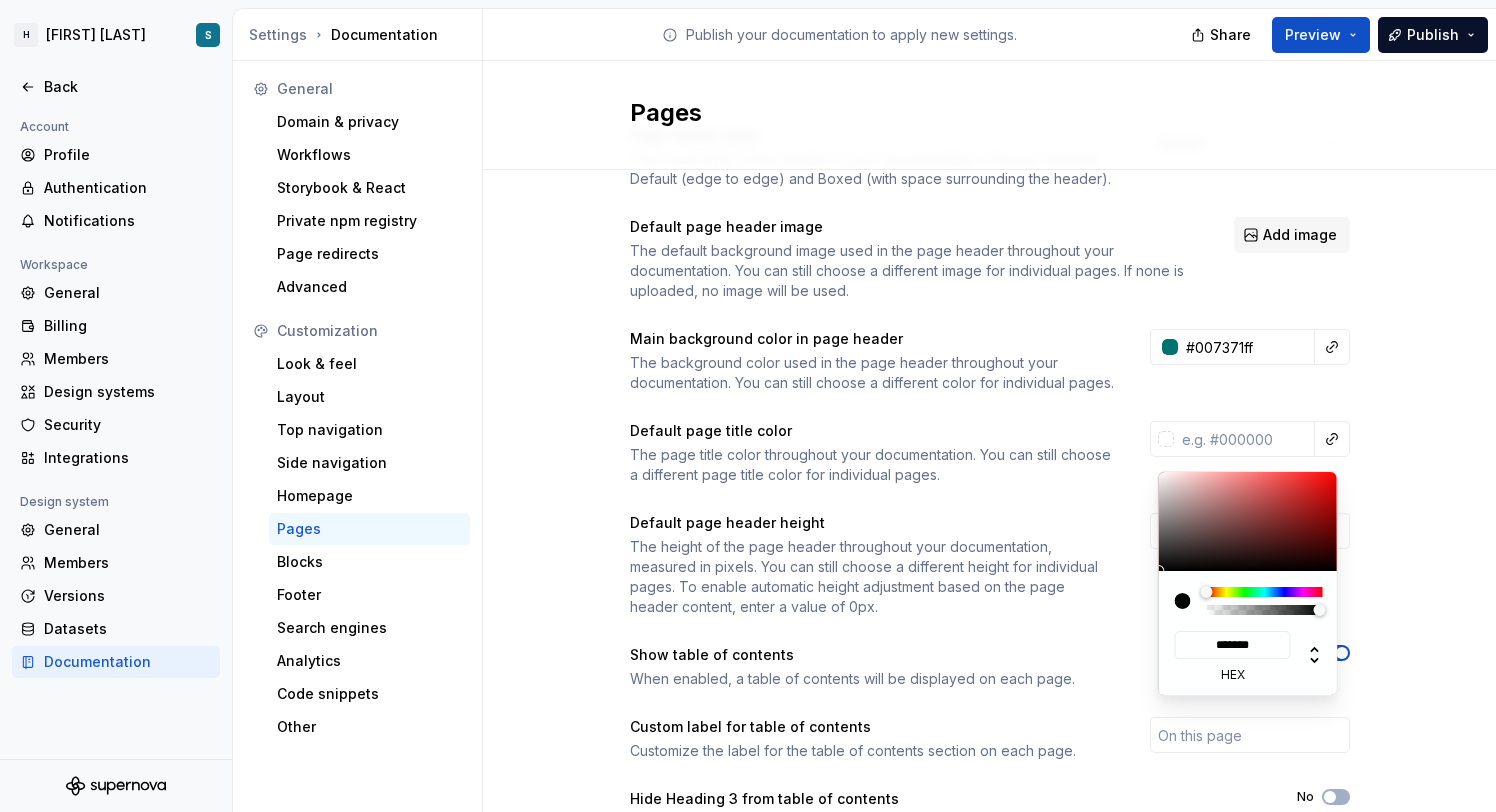 type on "#272B34" 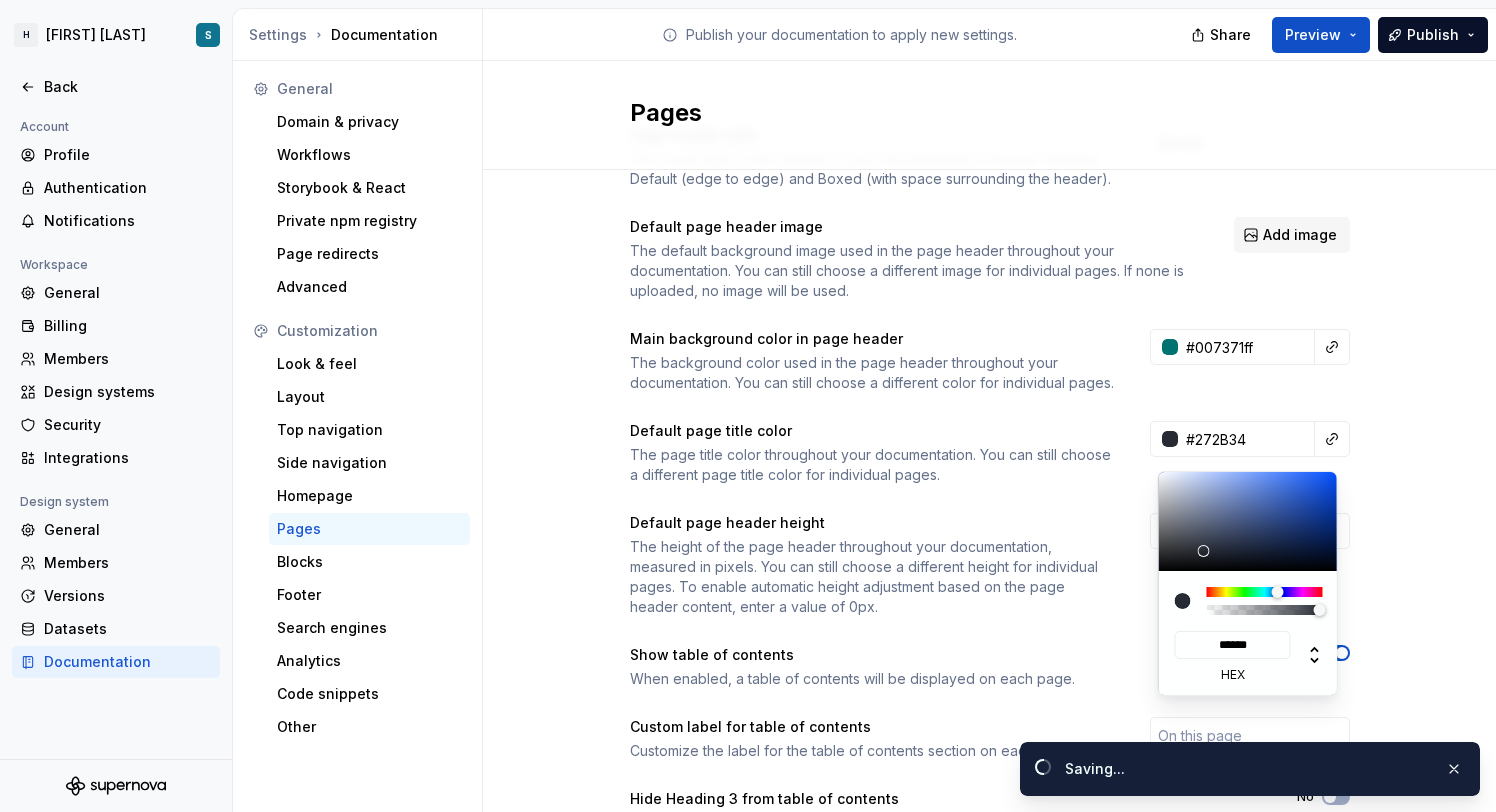 click on "H Zest Test S Back Account Profile Authentication Notifications Workspace General Billing Members Design systems Security Integrations Design system General Members Versions Datasets Documentation Settings Documentation Publish your documentation to apply new settings. Share Preview Publish General Domain & privacy Workflows Storybook & React Private npm registry Page redirects Advanced Customization Look & feel Layout Top navigation Side navigation Homepage Pages Blocks Footer Search engines Analytics Code snippets Other Pages Page header style The visual style of the header in your documentation. Choose between Default (edge to edge) and Boxed (with space surrounding the header). Boxed Default page header image The default background image used in the page header throughout your documentation. You can still choose a different image for individual pages. If none is uploaded, no image will be used. Add image Main background color in page header #007371ff Default page title color #272B34 Show table of contents" at bounding box center [748, 406] 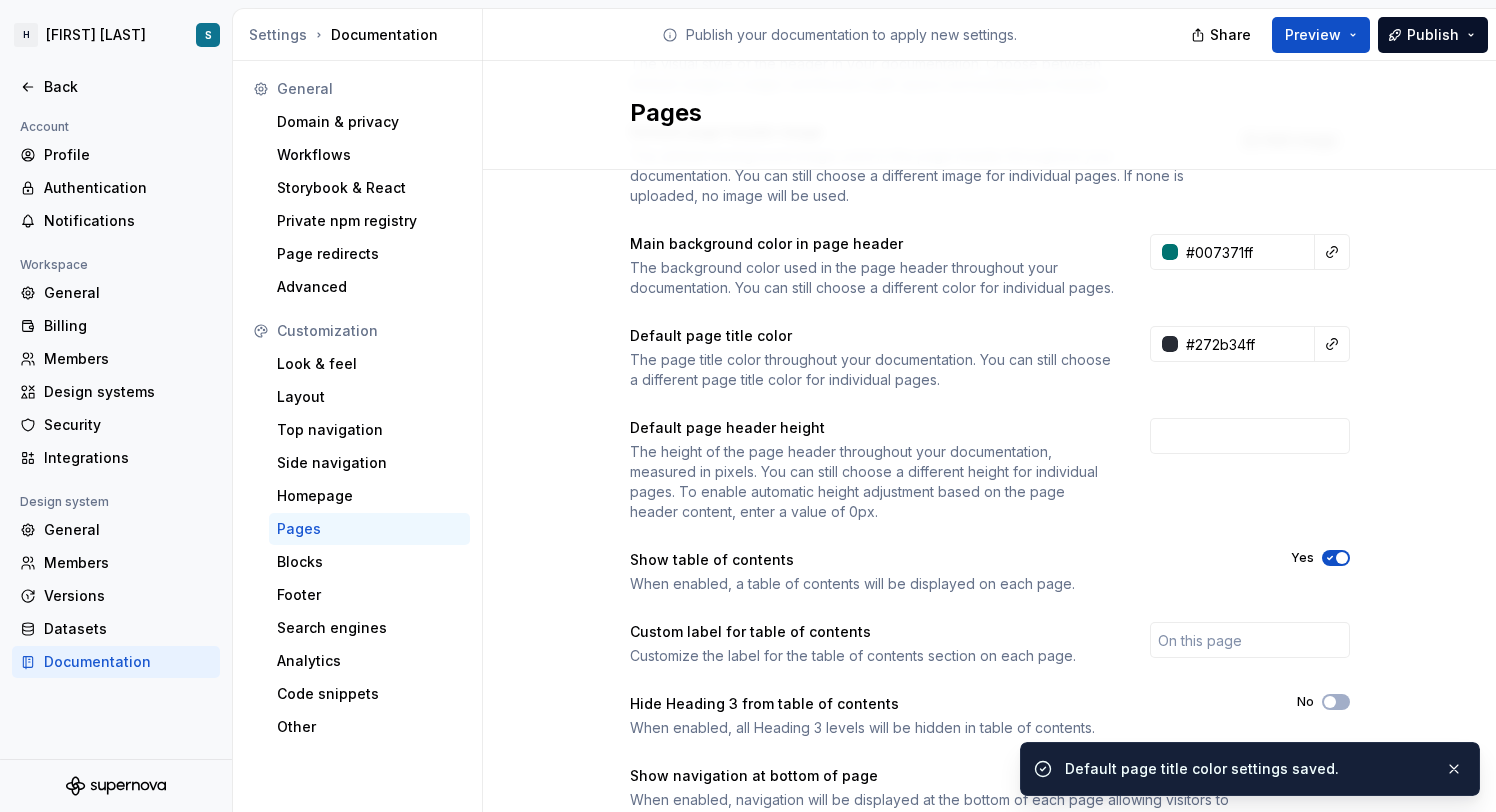 scroll, scrollTop: 181, scrollLeft: 0, axis: vertical 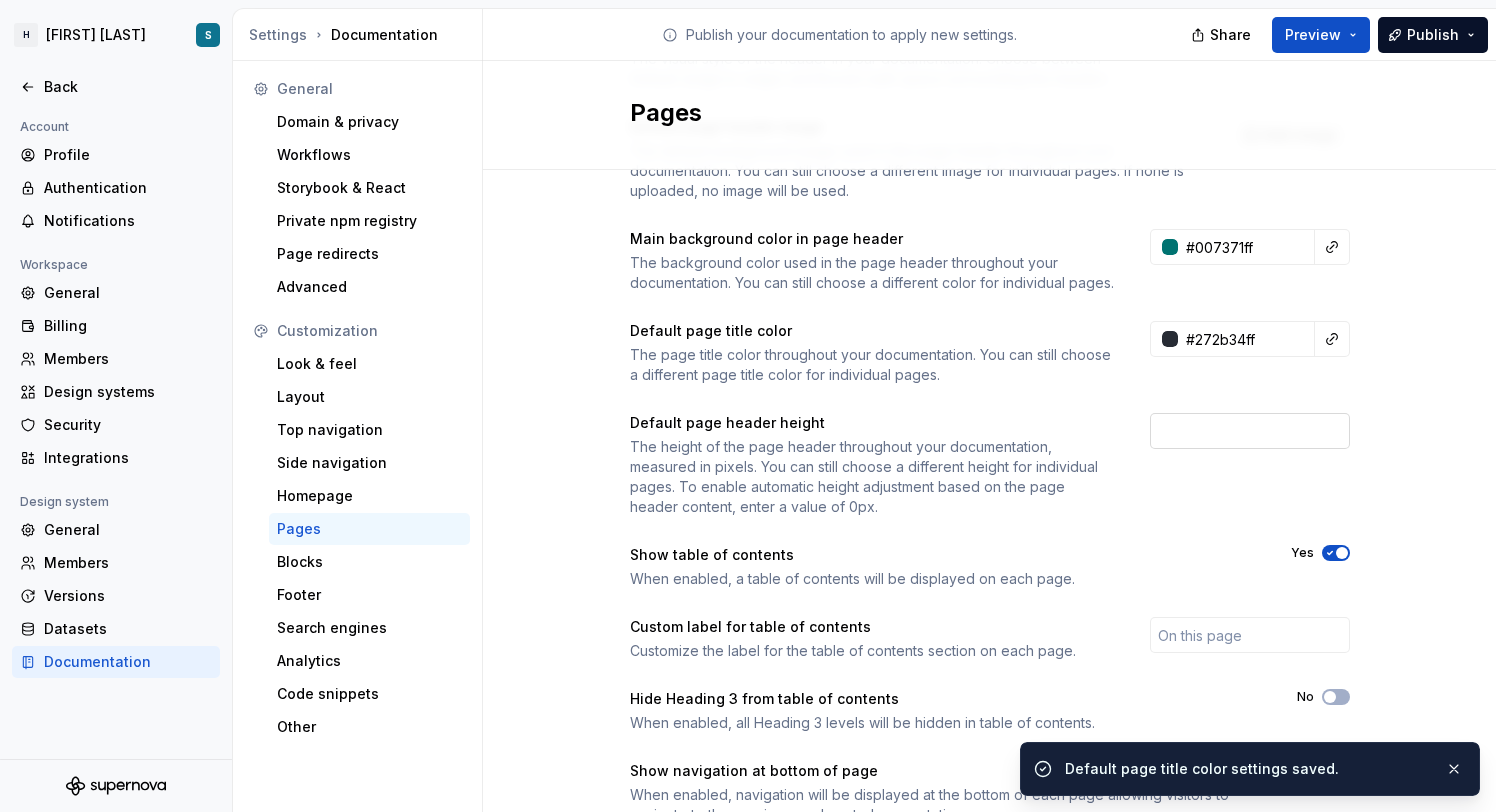 click at bounding box center [1250, 431] 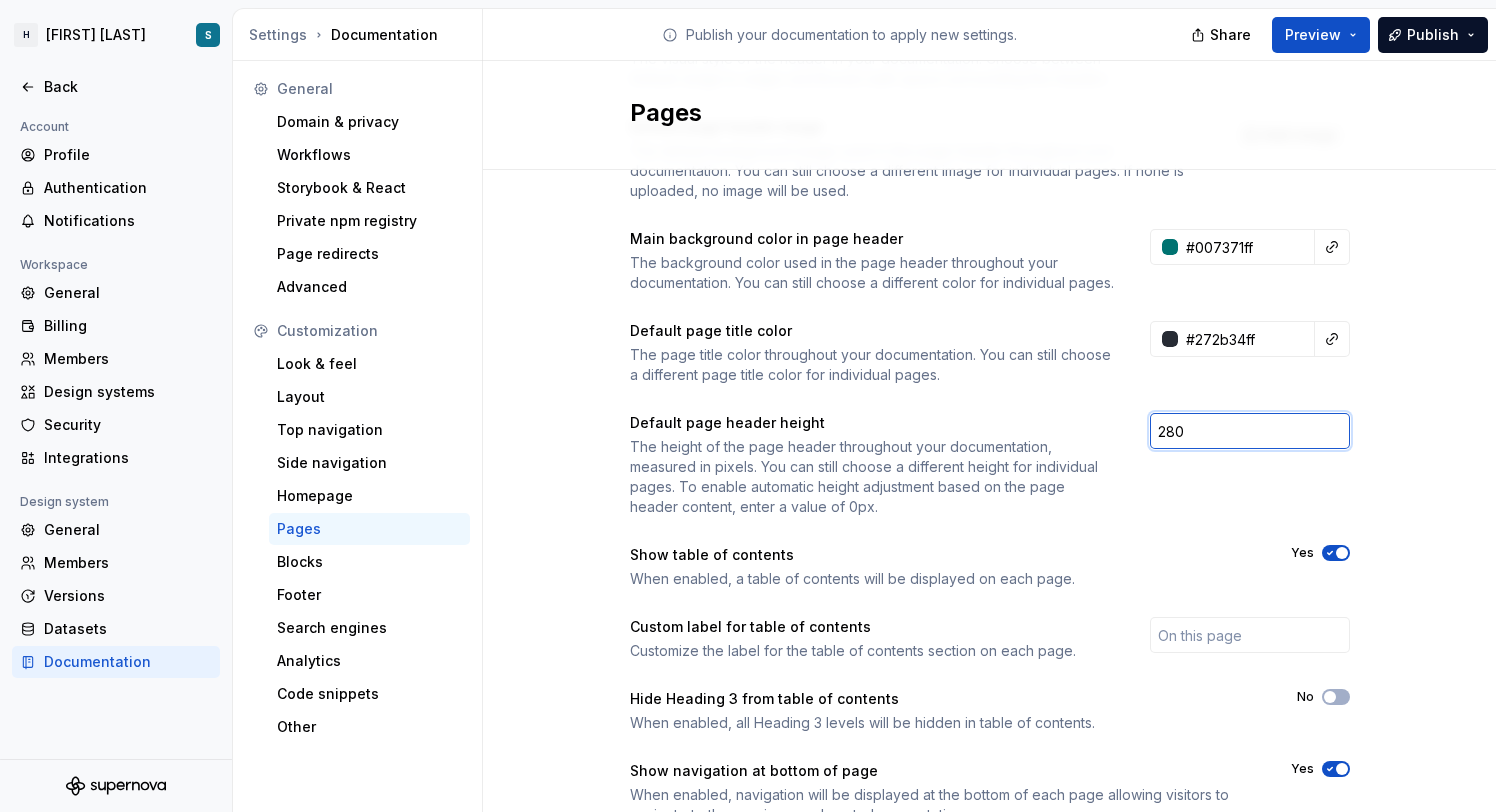 type on "280" 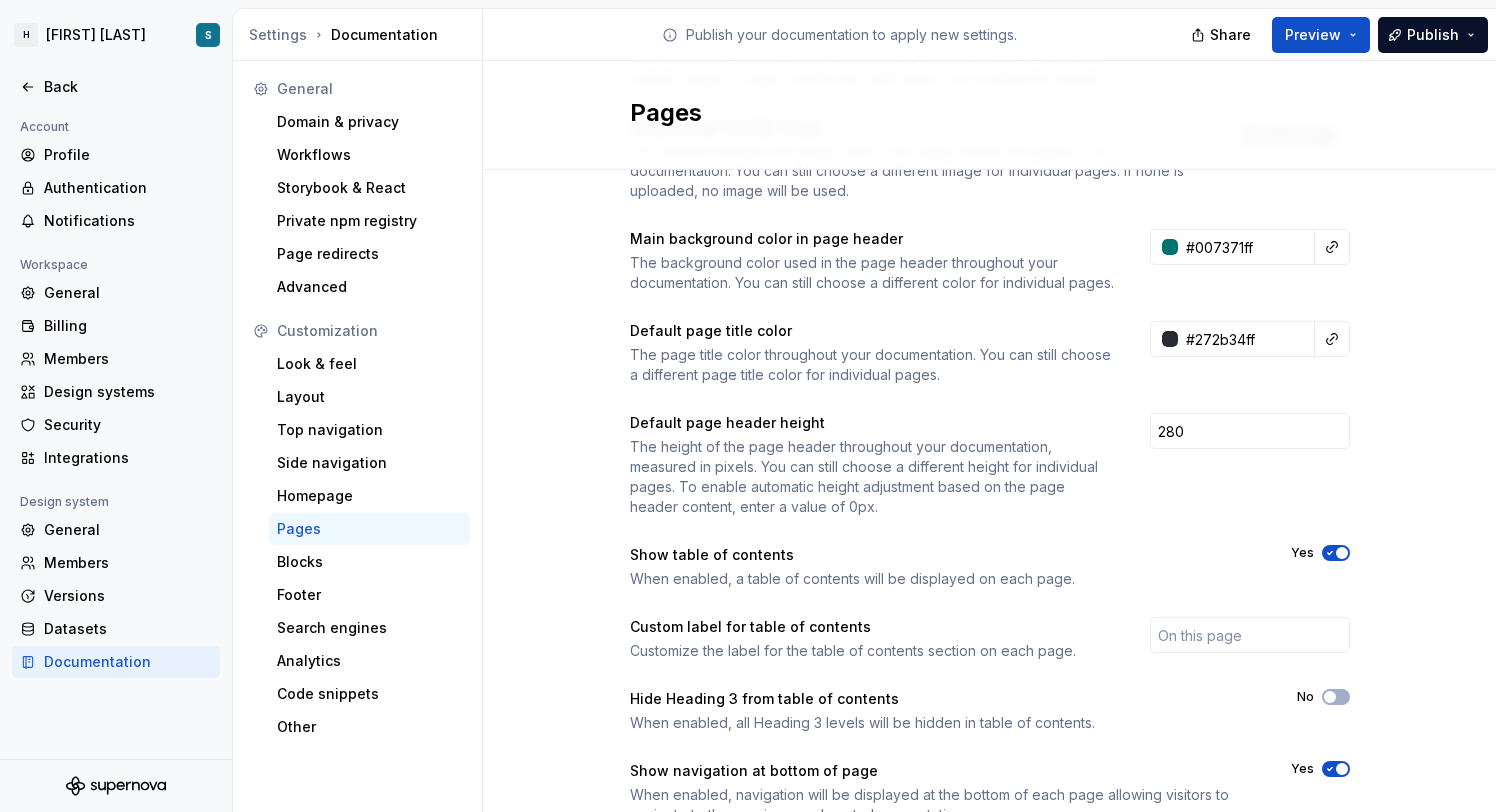 click on "Default page header height The height of the page header throughout your documentation, measured in pixels. You can still choose a different height for individual pages. To enable automatic height adjustment based on the page header content, enter a value of 0px. 280" at bounding box center [990, 465] 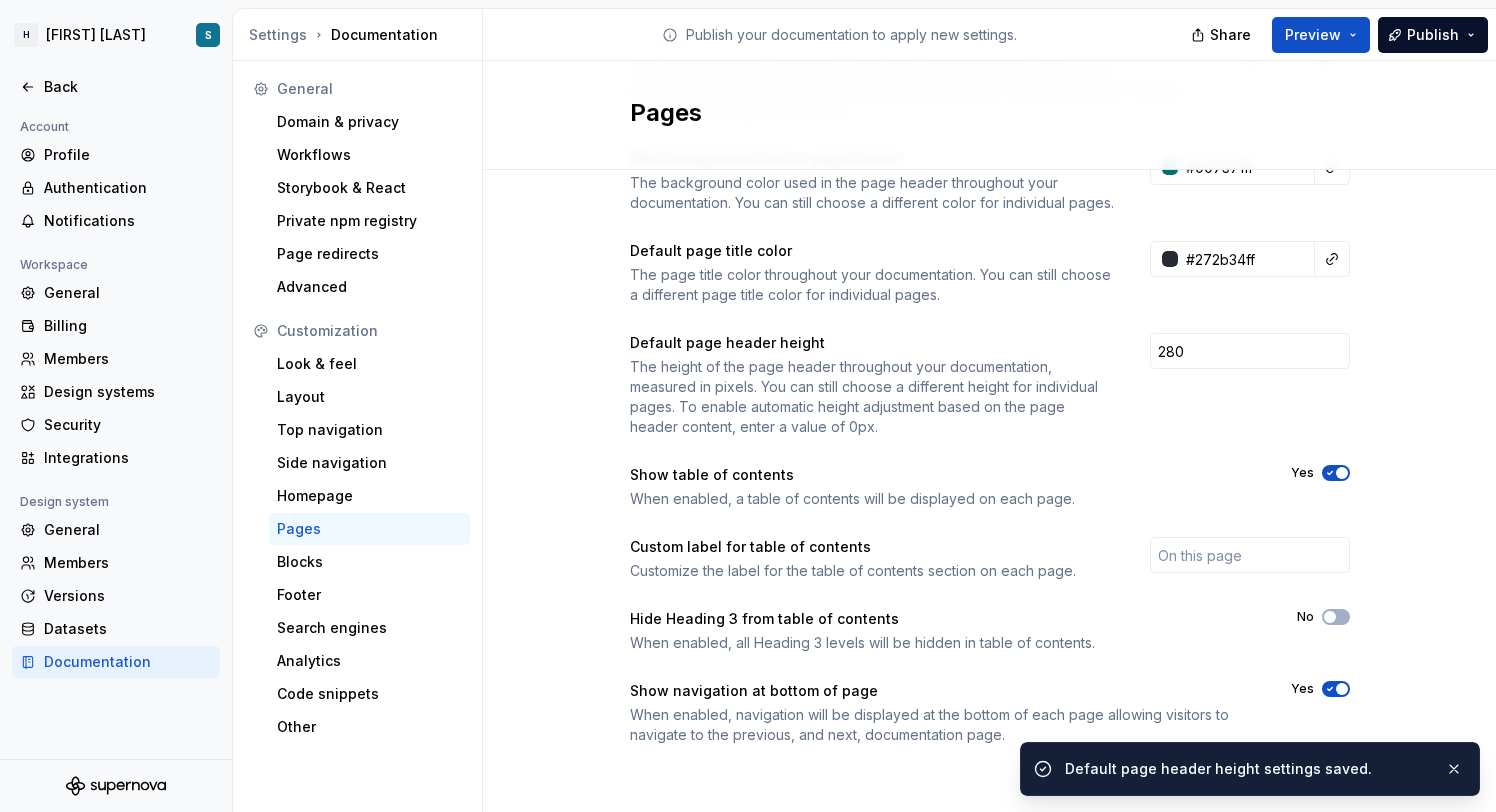 scroll, scrollTop: 281, scrollLeft: 0, axis: vertical 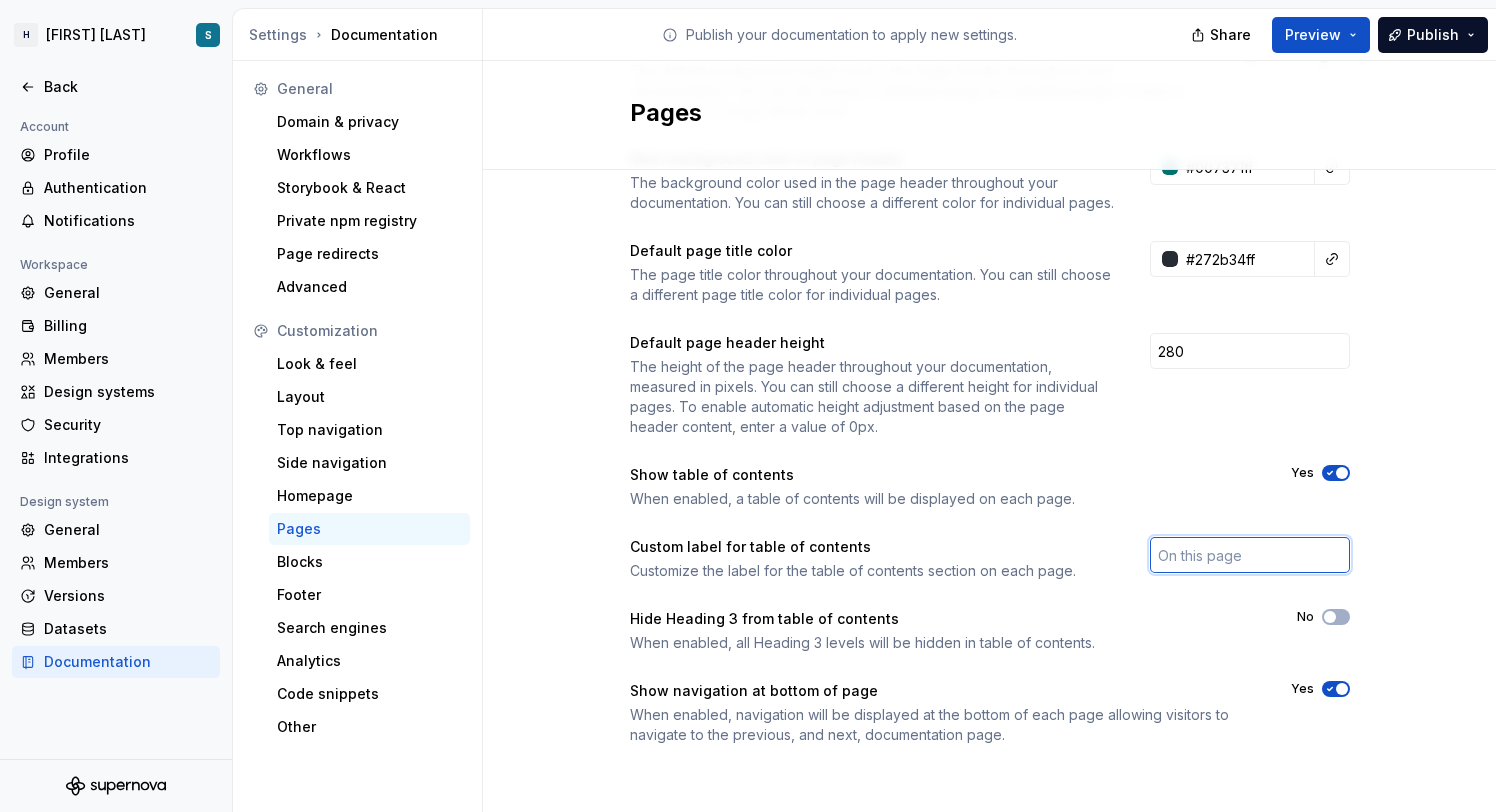 click at bounding box center (1250, 555) 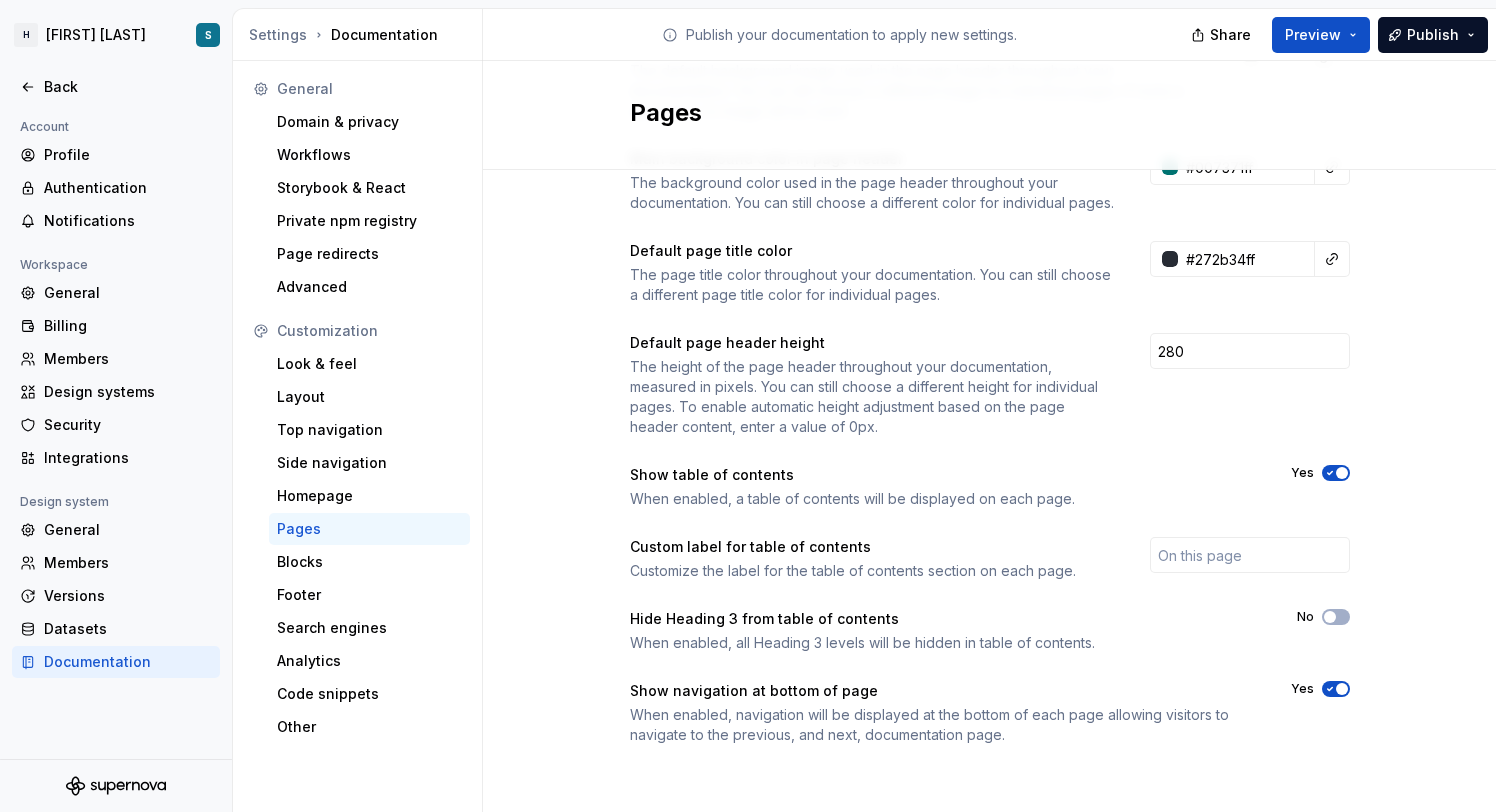 click on "Page header style The visual style of the header in your documentation. Choose between Default (edge to edge) and Boxed (with space surrounding the header). Boxed Default page header image The default background image used in the page header throughout your documentation. You can still choose a different image for individual pages. If none is uploaded, no image will be used. Add image Main background color in page header The background color used in the page header throughout your documentation. You can still choose a different color for individual pages. #007371ff Default page title color The page title color throughout your documentation. You can still choose a different page title color for individual pages. #272b34ff Default page header height The height of the page header throughout your documentation, measured in pixels. You can still choose a different height for individual pages. To enable automatic height adjustment based on the page header content, enter a value of 0px. 280 Show table of contents No" at bounding box center [990, 345] 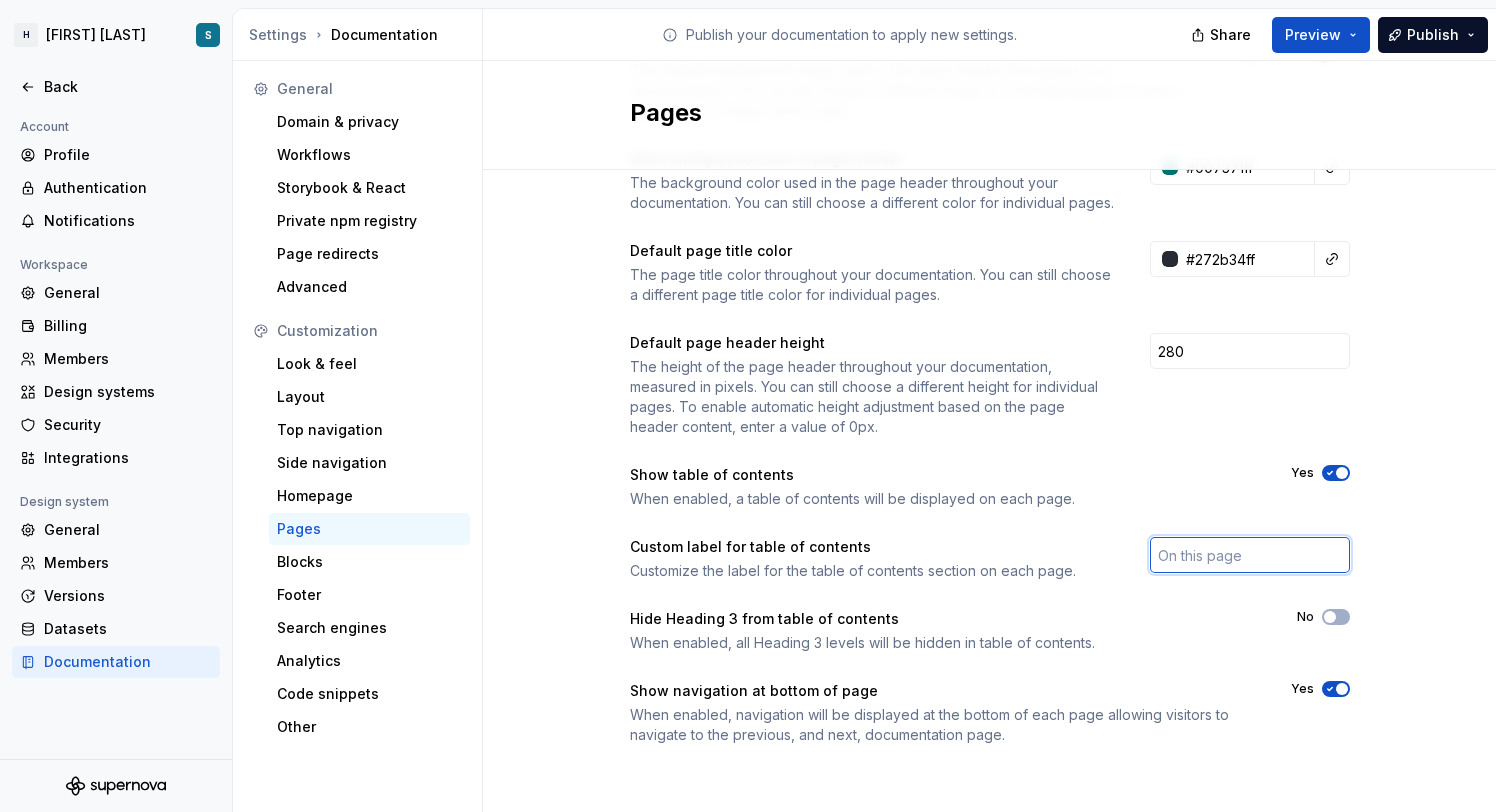 click at bounding box center (1250, 555) 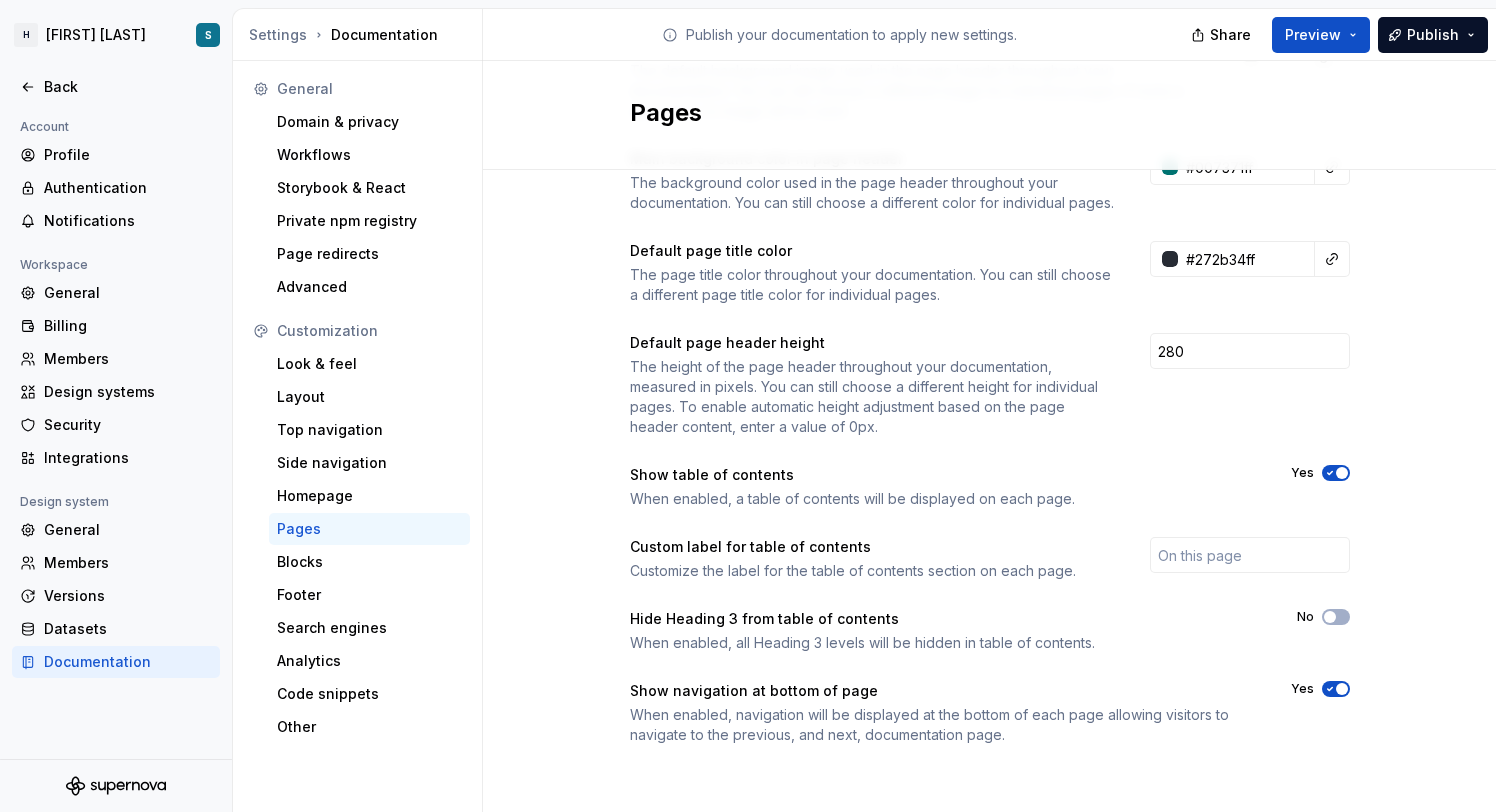 click on "When enabled, a table of contents will be displayed on each page." at bounding box center (942, 499) 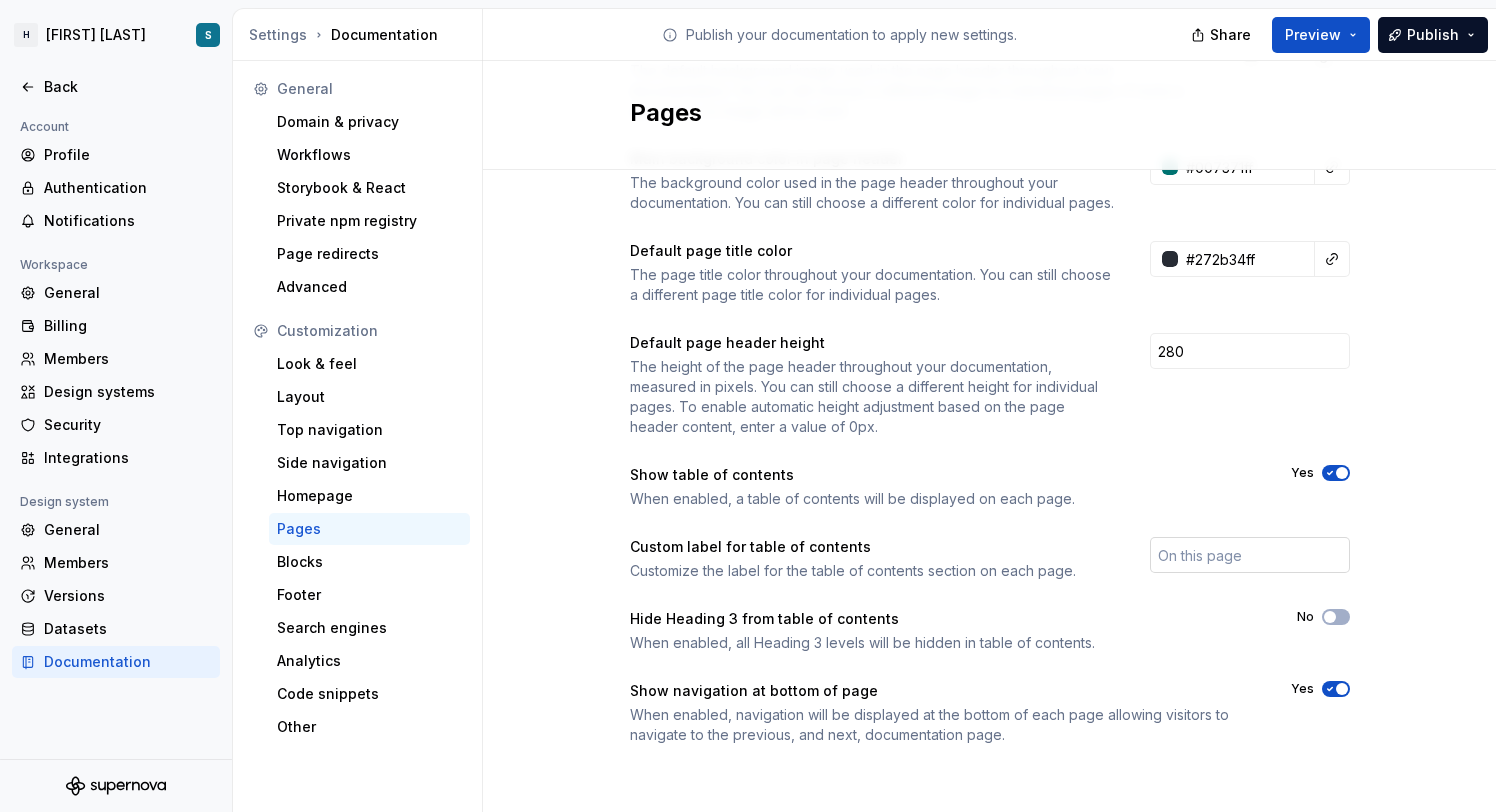 click at bounding box center (1250, 555) 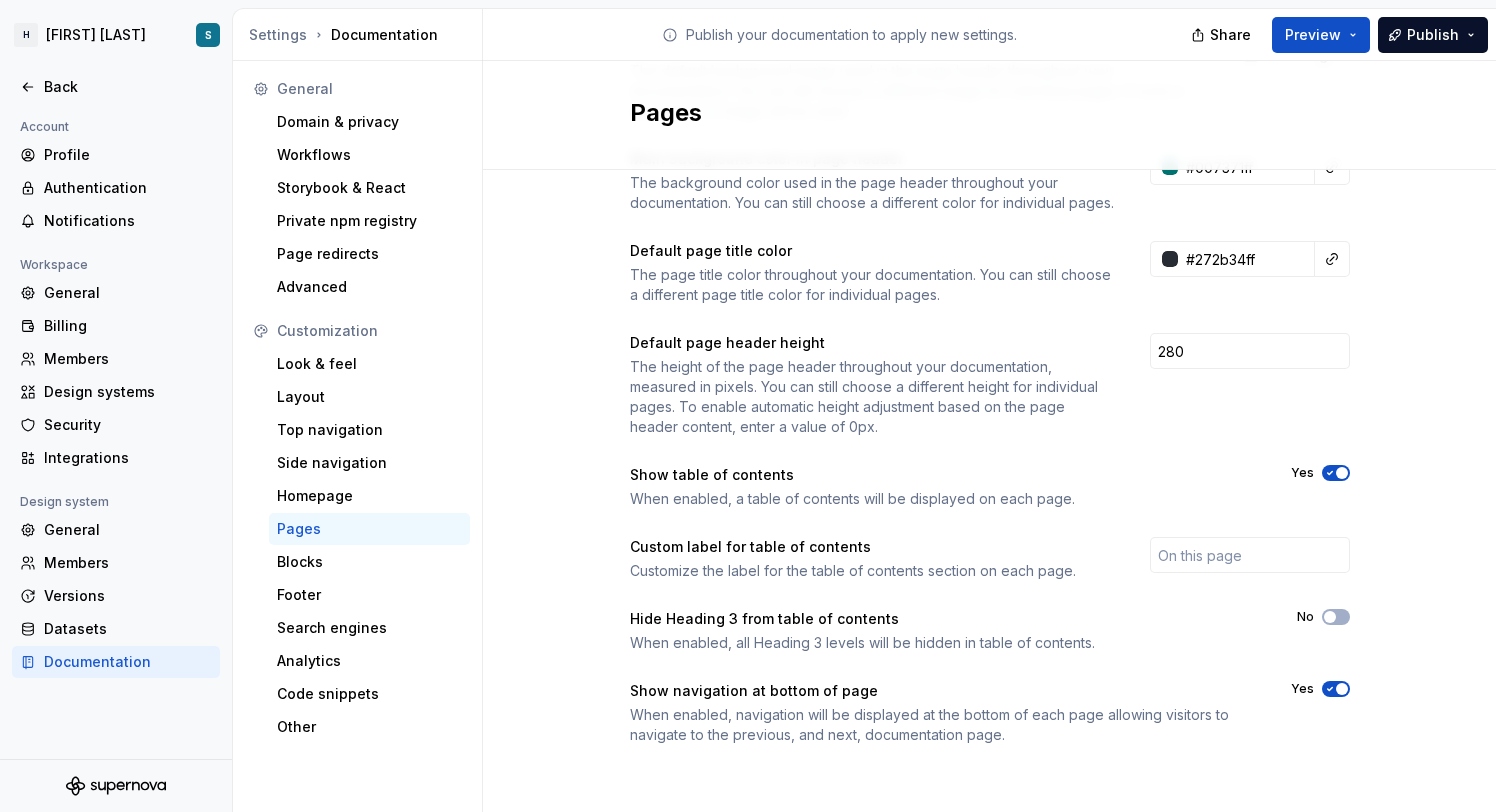 click on "Page header style The visual style of the header in your documentation. Choose between Default (edge to edge) and Boxed (with space surrounding the header). Boxed Default page header image The default background image used in the page header throughout your documentation. You can still choose a different image for individual pages. If none is uploaded, no image will be used. Add image Main background color in page header The background color used in the page header throughout your documentation. You can still choose a different color for individual pages. #007371ff Default page title color The page title color throughout your documentation. You can still choose a different page title color for individual pages. #272b34ff Default page header height The height of the page header throughout your documentation, measured in pixels. You can still choose a different height for individual pages. To enable automatic height adjustment based on the page header content, enter a value of 0px. 280 Show table of contents No" at bounding box center (990, 345) 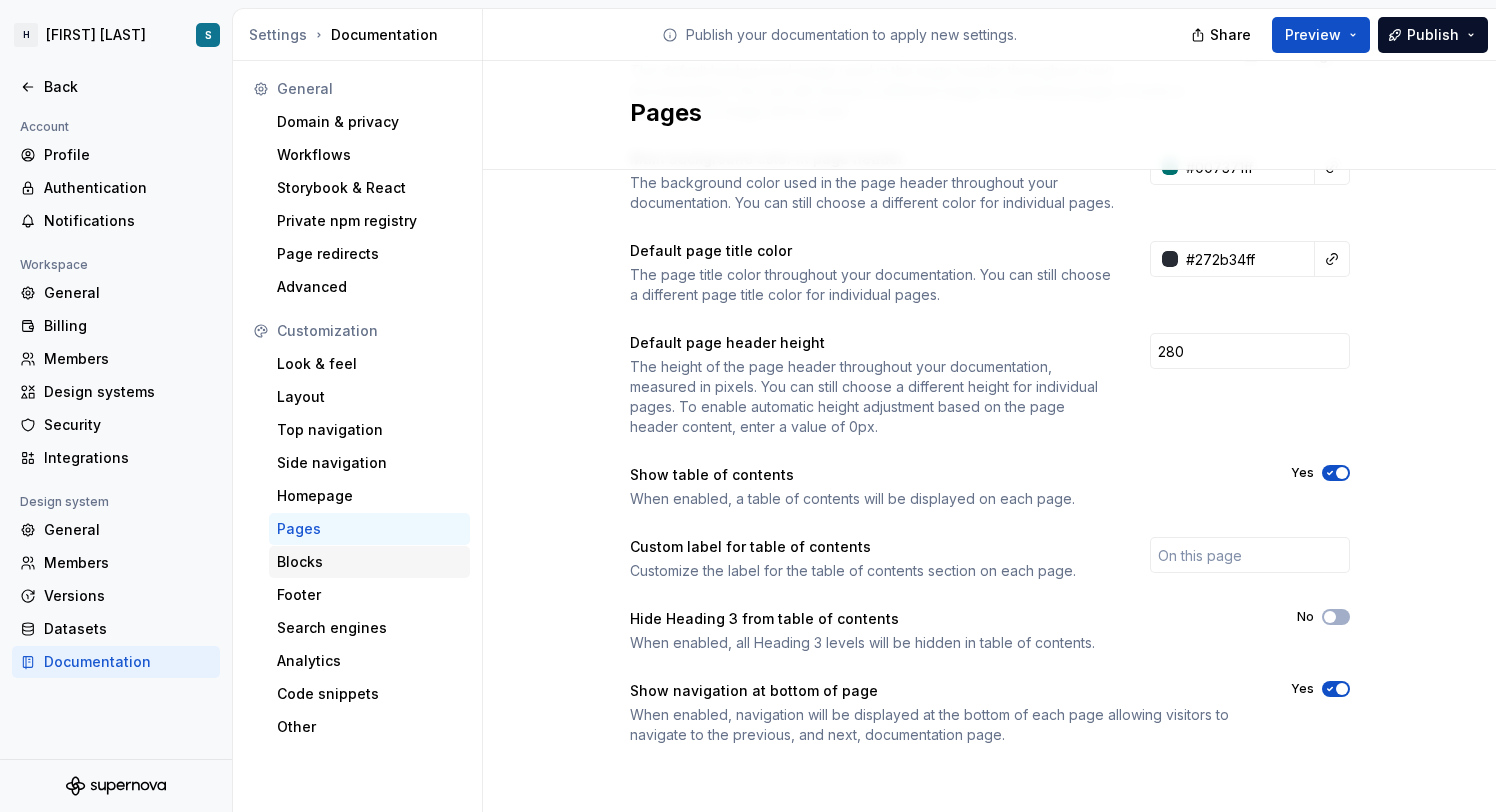 click on "Blocks" at bounding box center (369, 562) 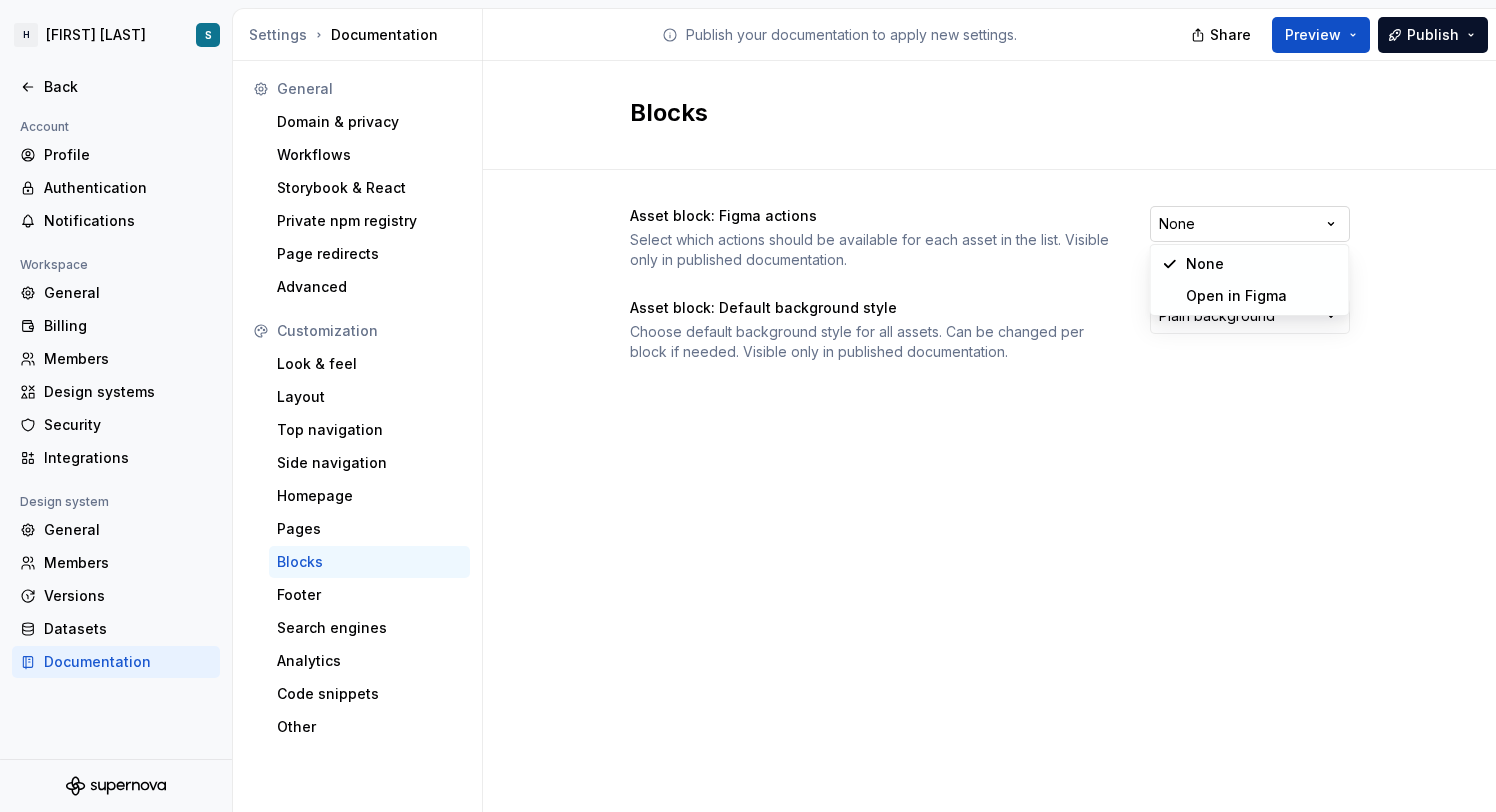 click on "H Zest Test S Back Account Profile Authentication Notifications Workspace General Billing Members Design systems Security Integrations Design system General Members Versions Datasets Documentation Settings Documentation Publish your documentation to apply new settings. Share Preview Publish General Domain & privacy Workflows Storybook & React Private npm registry Page redirects Advanced Customization Look & feel Layout Top navigation Side navigation Homepage Pages Blocks Footer Search engines Analytics Code snippets Other Blocks Asset block: Figma actions Select which actions should be available for each asset in the list. Visible only in published documentation. None Asset block: Default background style Choose default background style for all assets. Can be changed per block if needed. Visible only in published documentation. Plain background * None Open in Figma" at bounding box center [748, 406] 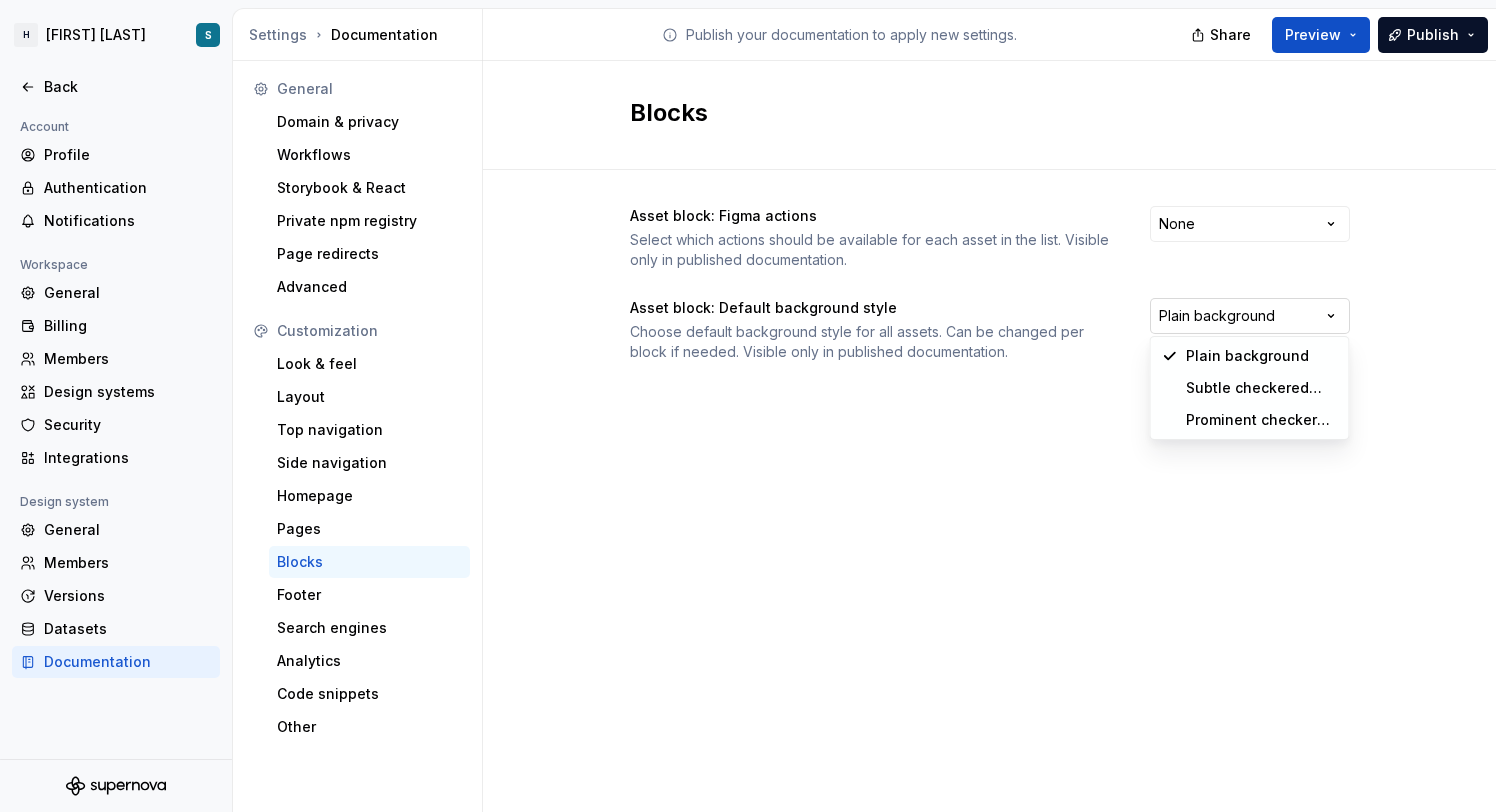 click on "H Zest Test S Back Account Profile Authentication Notifications Workspace General Billing Members Design systems Security Integrations Design system General Members Versions Datasets Documentation Settings Documentation Publish your documentation to apply new settings. Share Preview Publish General Domain & privacy Workflows Storybook & React Private npm registry Page redirects Advanced Customization Look & feel Layout Top navigation Side navigation Homepage Pages Blocks Footer Search engines Analytics Code snippets Other Blocks Asset block: Figma actions Select which actions should be available for each asset in the list. Visible only in published documentation. None Asset block: Default background style Choose default background style for all assets. Can be changed per block if needed. Visible only in published documentation. Plain background Plain background Subtle checkered background Prominent checkered background" at bounding box center (748, 406) 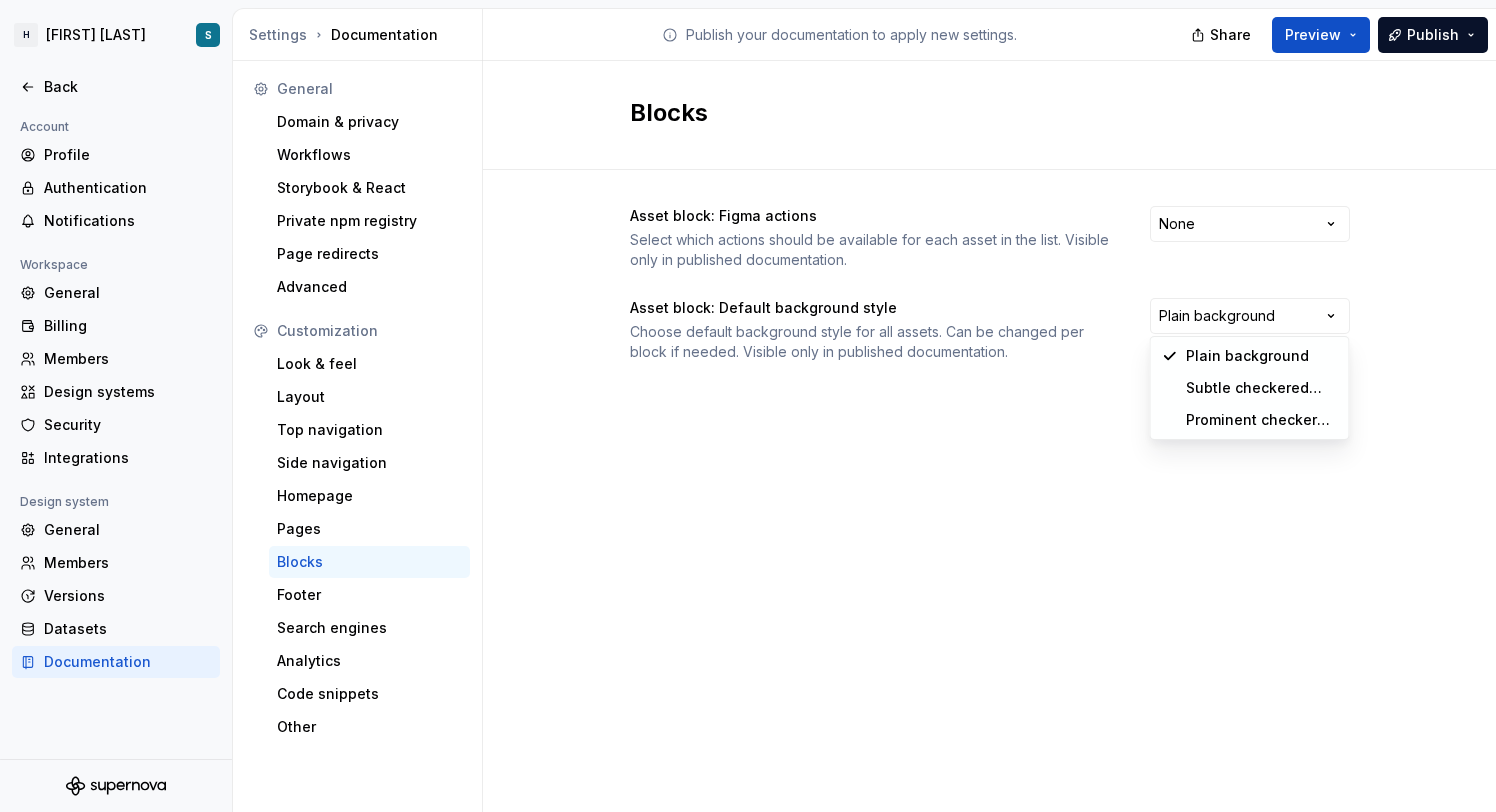 click on "H Zest Test S Back Account Profile Authentication Notifications Workspace General Billing Members Design systems Security Integrations Design system General Members Versions Datasets Documentation Settings Documentation Publish your documentation to apply new settings. Share Preview Publish General Domain & privacy Workflows Storybook & React Private npm registry Page redirects Advanced Customization Look & feel Layout Top navigation Side navigation Homepage Pages Blocks Footer Search engines Analytics Code snippets Other Blocks Asset block: Figma actions Select which actions should be available for each asset in the list. Visible only in published documentation. None Asset block: Default background style Choose default background style for all assets. Can be changed per block if needed. Visible only in published documentation. Plain background Plain background Subtle checkered background Prominent checkered background" at bounding box center (748, 406) 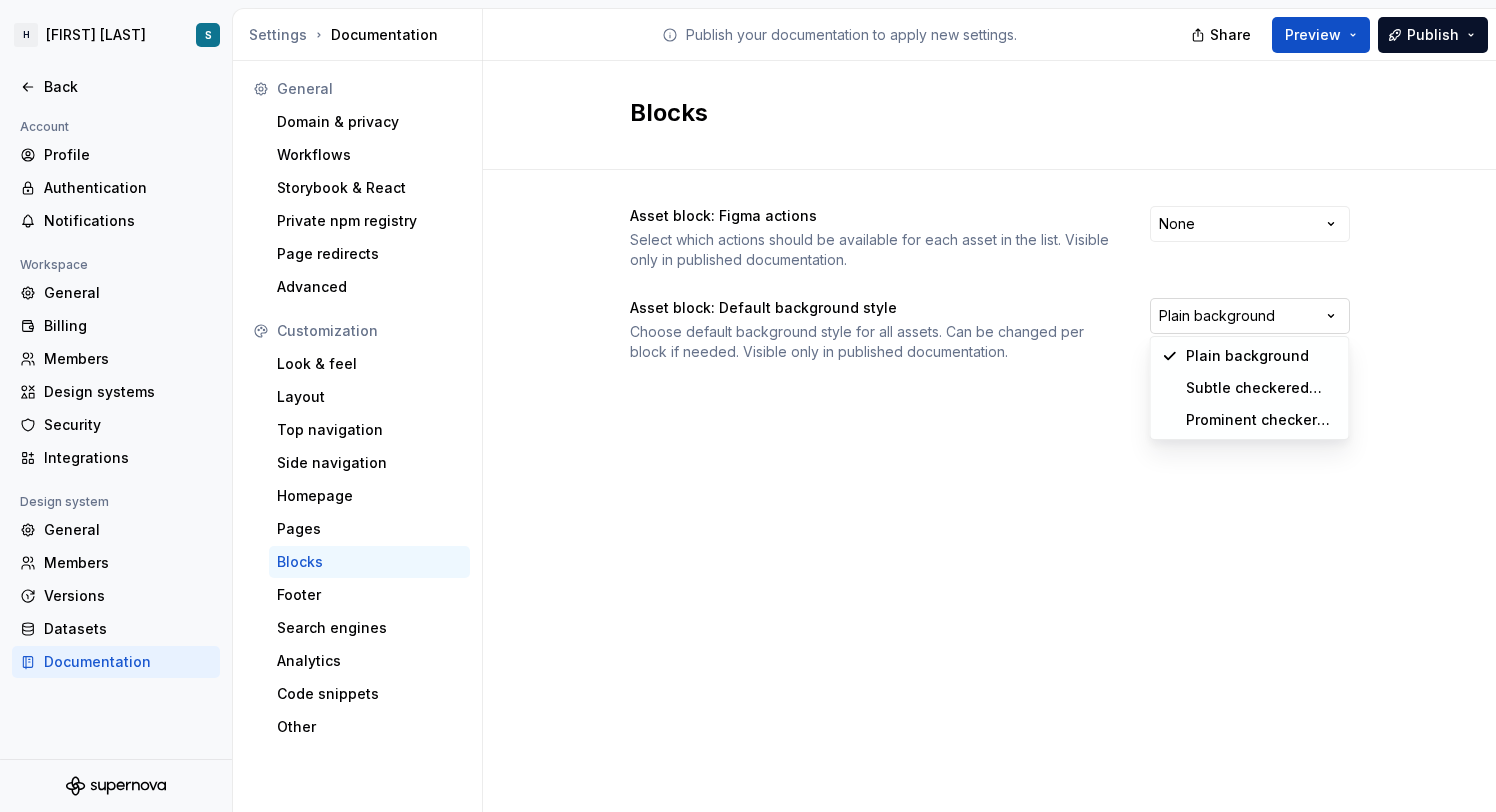 click on "H Zest Test S Back Account Profile Authentication Notifications Workspace General Billing Members Design systems Security Integrations Design system General Members Versions Datasets Documentation Settings Documentation Publish your documentation to apply new settings. Share Preview Publish General Domain & privacy Workflows Storybook & React Private npm registry Page redirects Advanced Customization Look & feel Layout Top navigation Side navigation Homepage Pages Blocks Footer Search engines Analytics Code snippets Other Blocks Asset block: Figma actions Select which actions should be available for each asset in the list. Visible only in published documentation. None Asset block: Default background style Choose default background style for all assets. Can be changed per block if needed. Visible only in published documentation. Plain background Plain background Subtle checkered background Prominent checkered background" at bounding box center (748, 406) 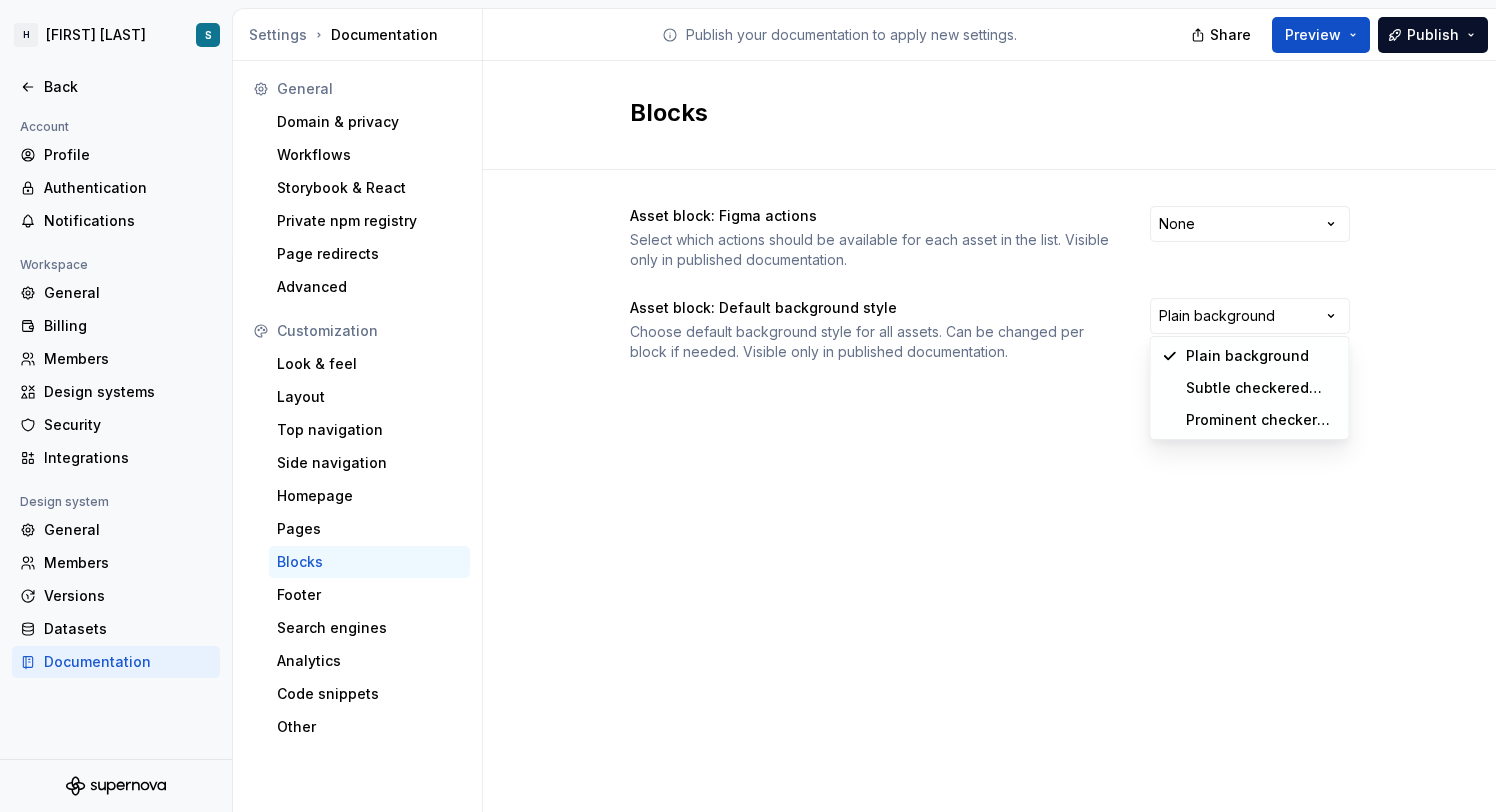 click on "H Zest Test S Back Account Profile Authentication Notifications Workspace General Billing Members Design systems Security Integrations Design system General Members Versions Datasets Documentation Settings Documentation Publish your documentation to apply new settings. Share Preview Publish General Domain & privacy Workflows Storybook & React Private npm registry Page redirects Advanced Customization Look & feel Layout Top navigation Side navigation Homepage Pages Blocks Footer Search engines Analytics Code snippets Other Blocks Asset block: Figma actions Select which actions should be available for each asset in the list. Visible only in published documentation. None Asset block: Default background style Choose default background style for all assets. Can be changed per block if needed. Visible only in published documentation. Plain background Plain background Subtle checkered background Prominent checkered background" at bounding box center (748, 406) 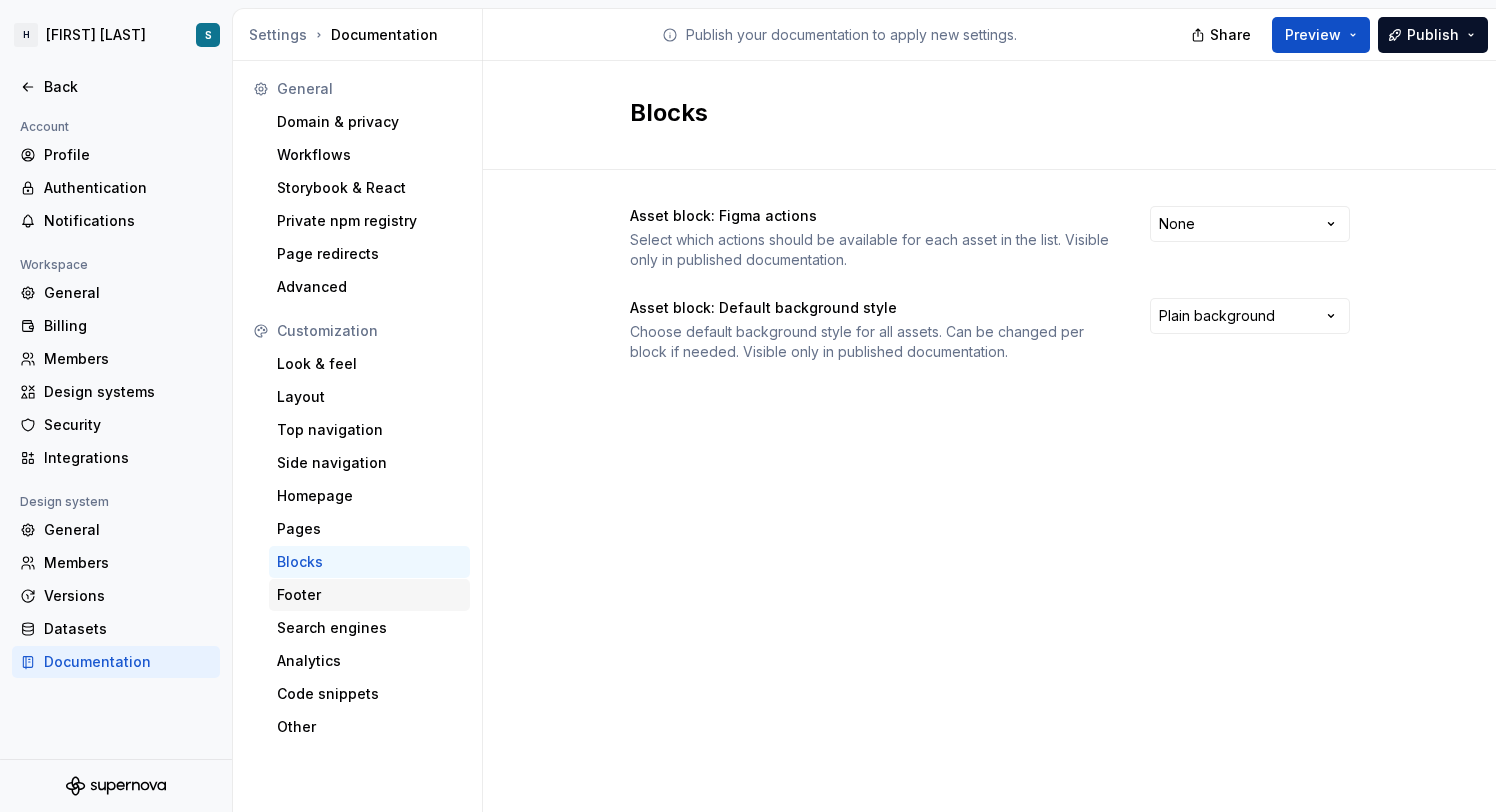 click on "Footer" at bounding box center [369, 595] 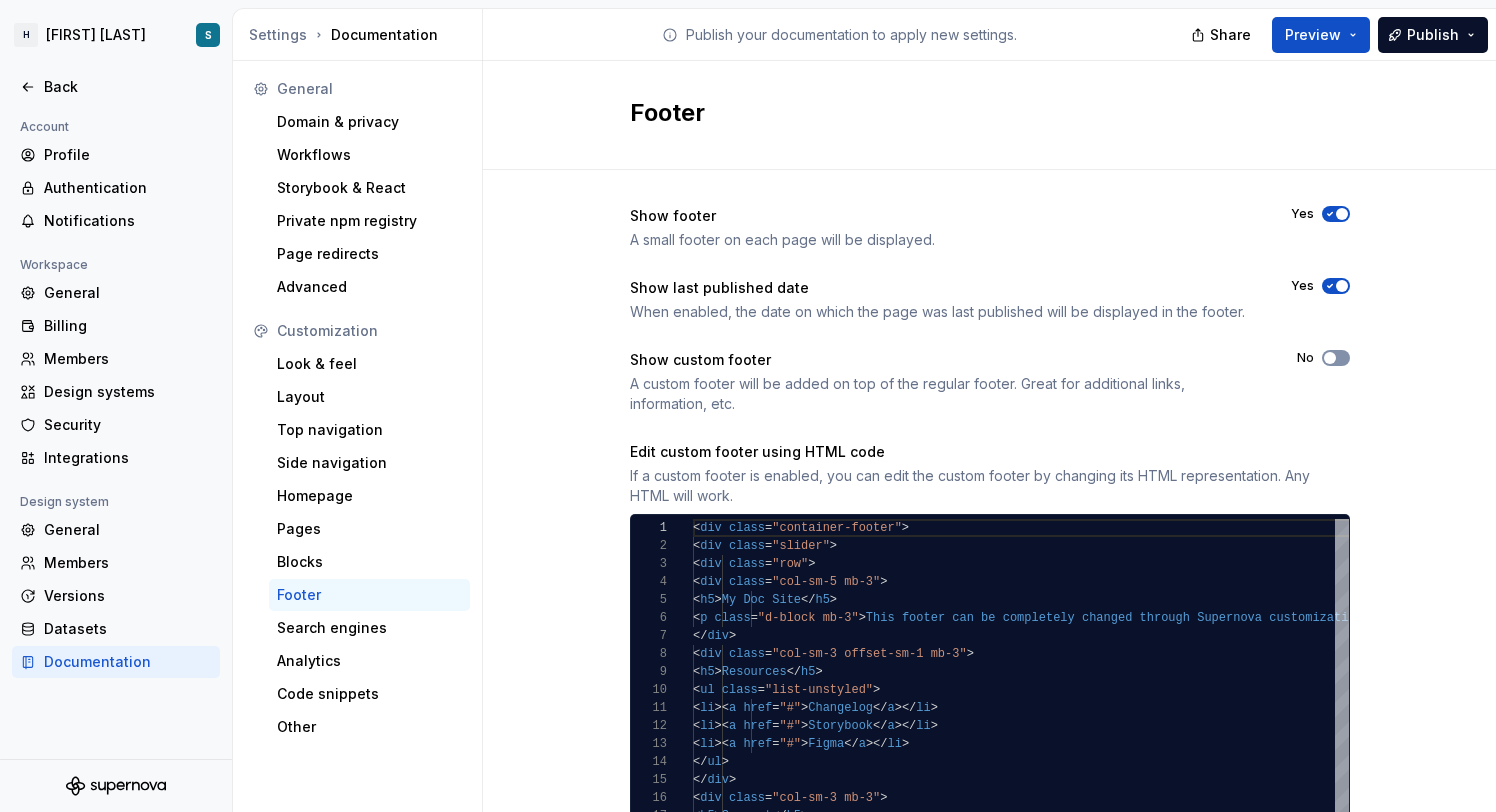 click on "No" at bounding box center [1336, 358] 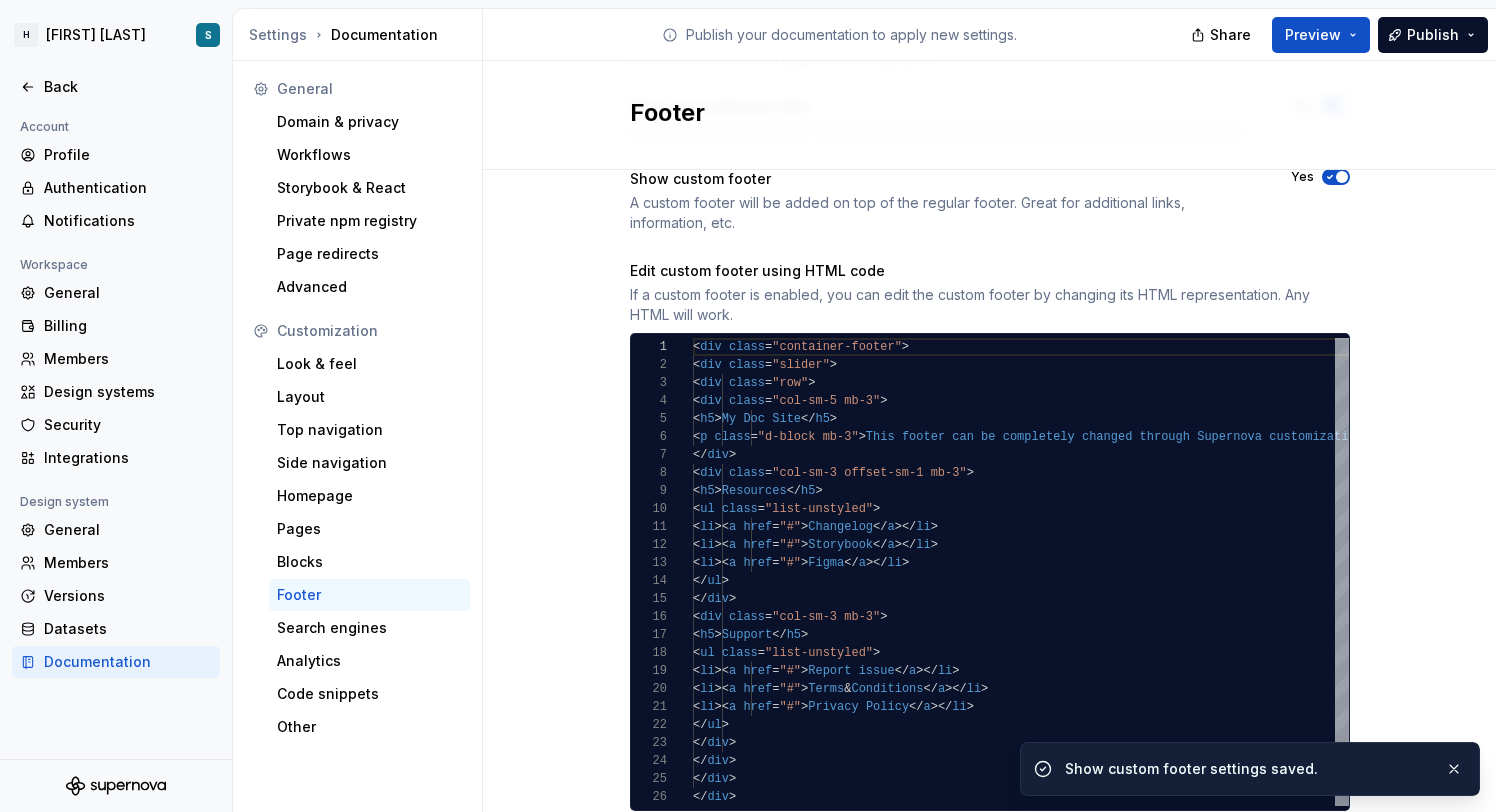 scroll, scrollTop: 243, scrollLeft: 0, axis: vertical 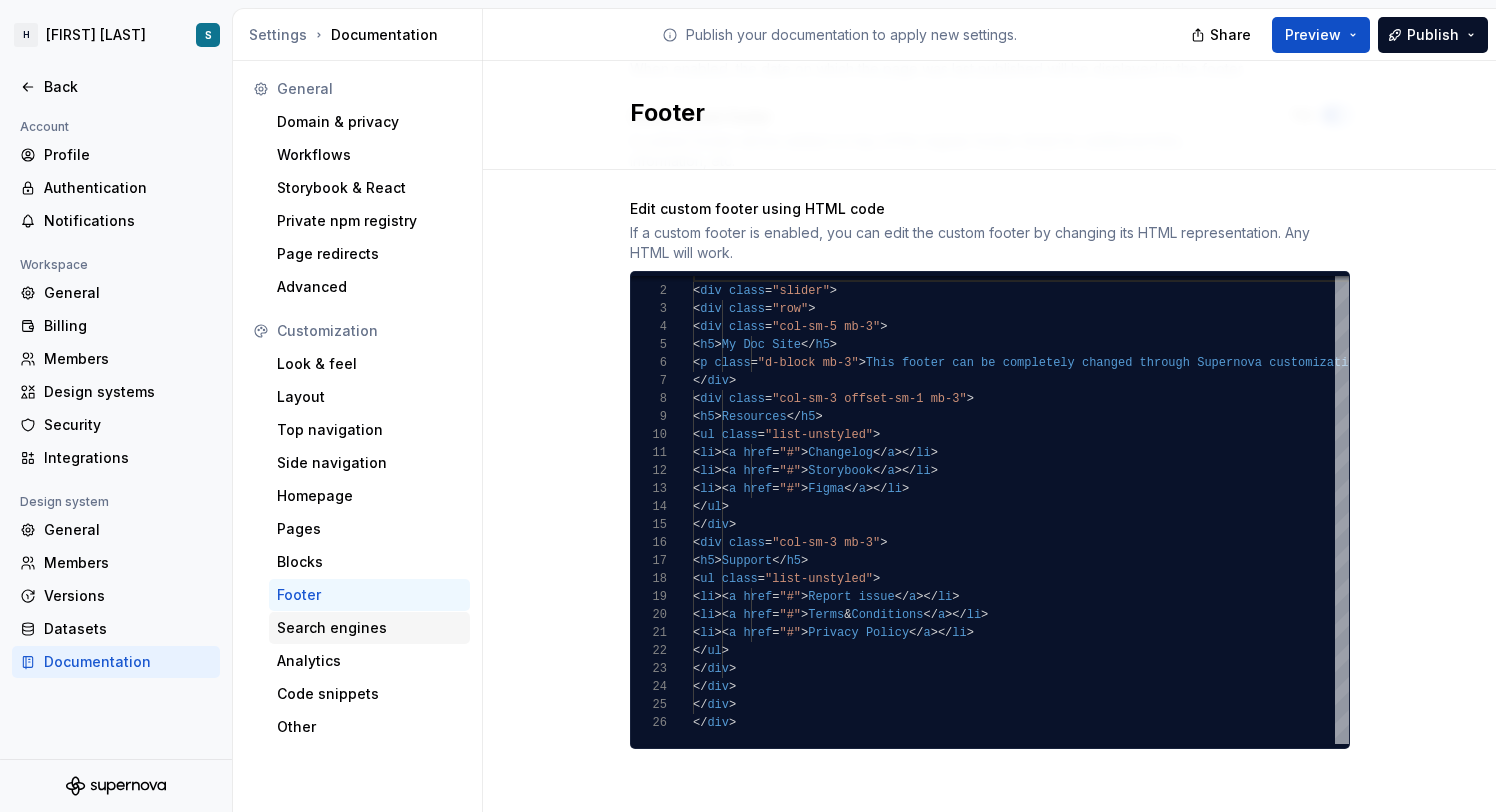 click on "Search engines" at bounding box center [369, 628] 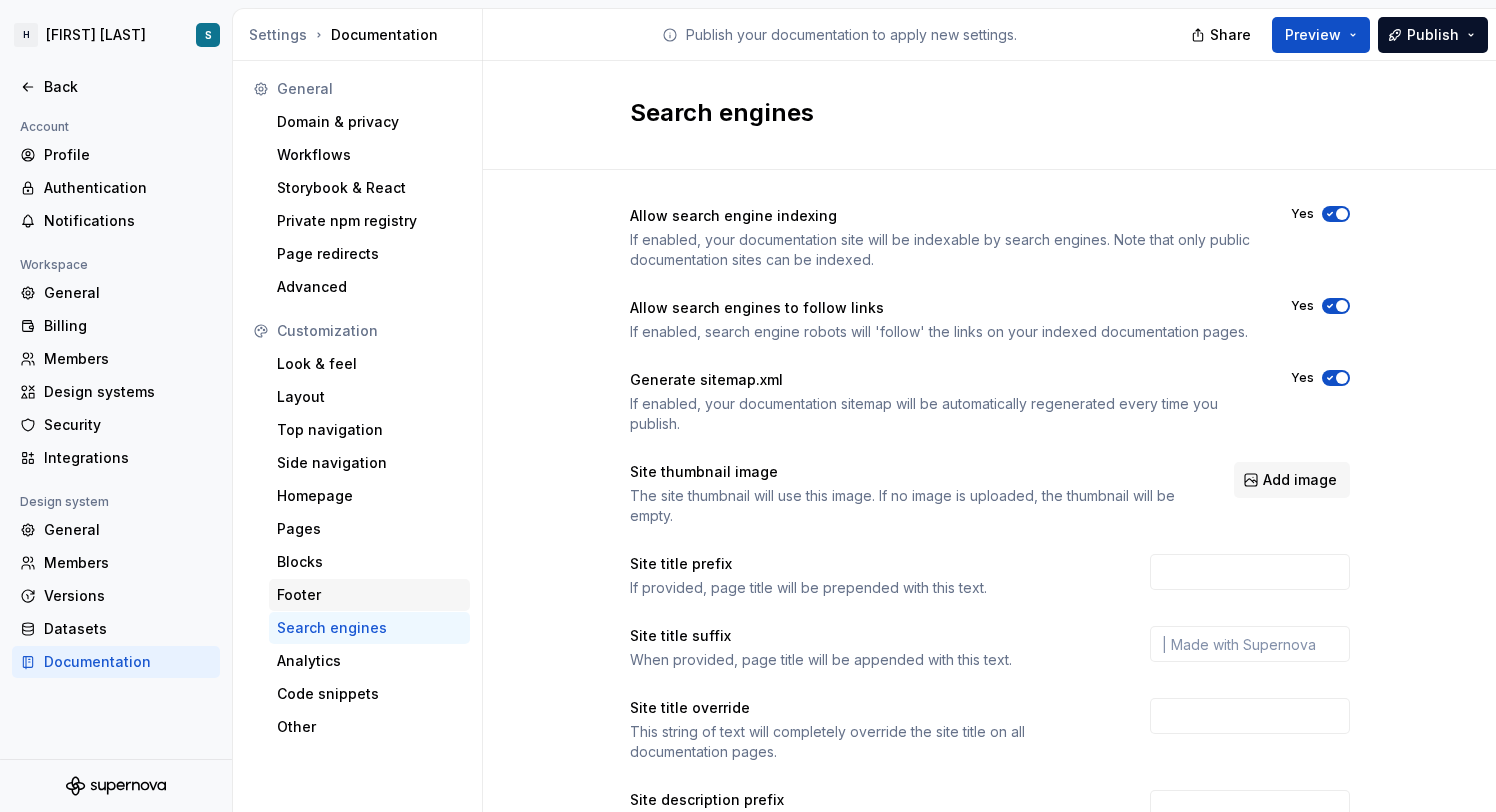 click on "Footer" at bounding box center [369, 595] 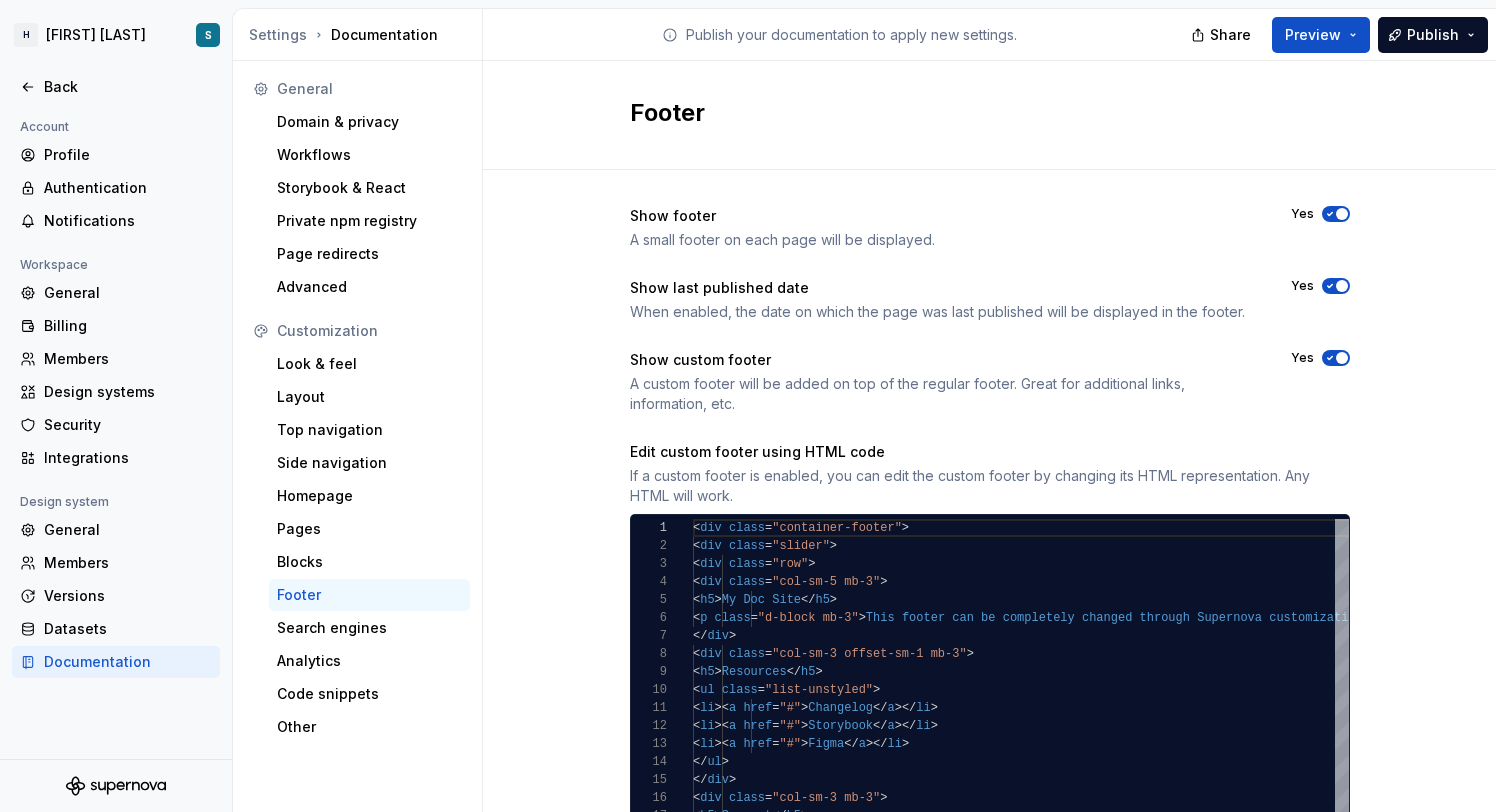 click 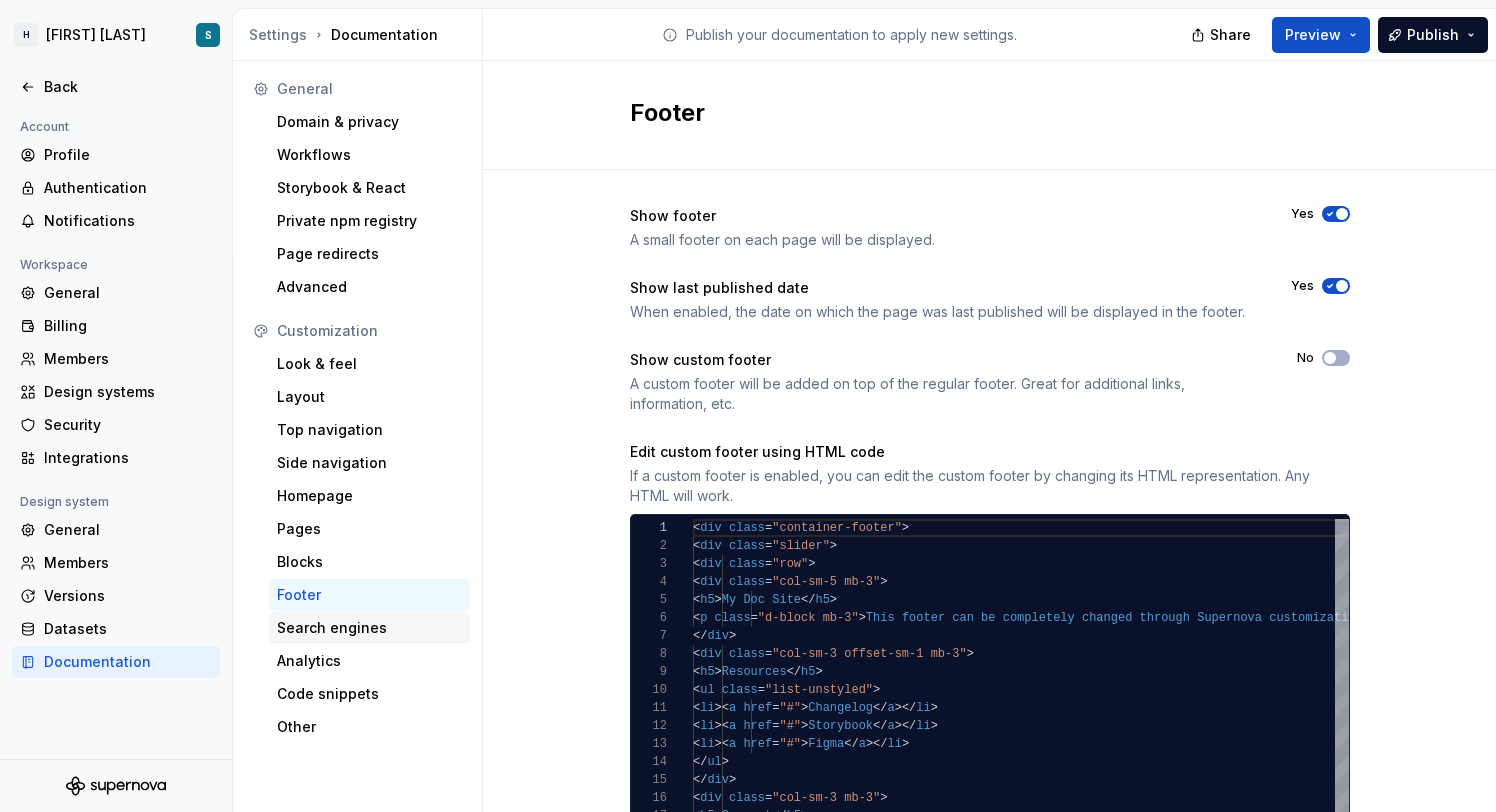 click on "Search engines" at bounding box center [369, 628] 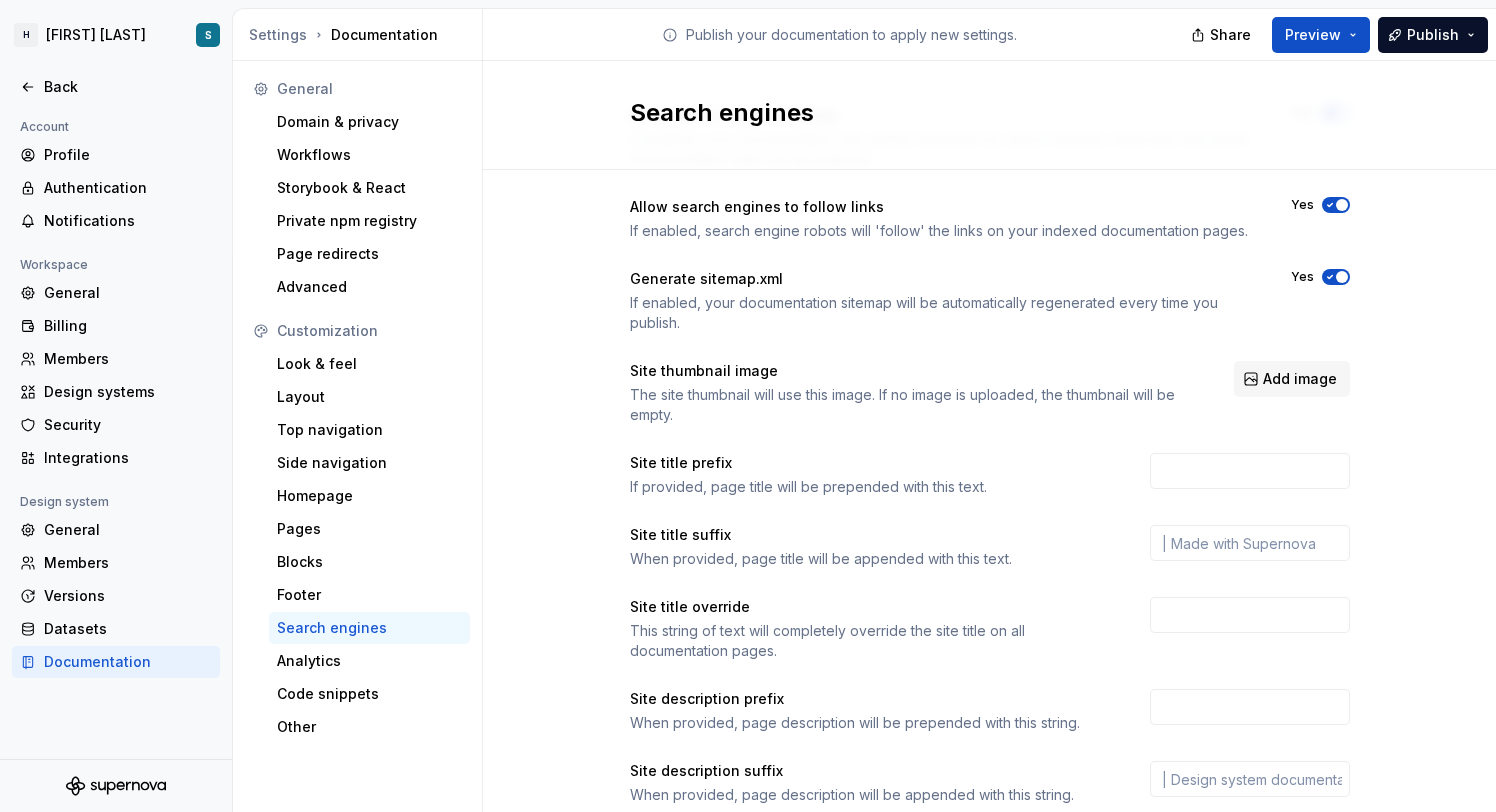 scroll, scrollTop: 102, scrollLeft: 0, axis: vertical 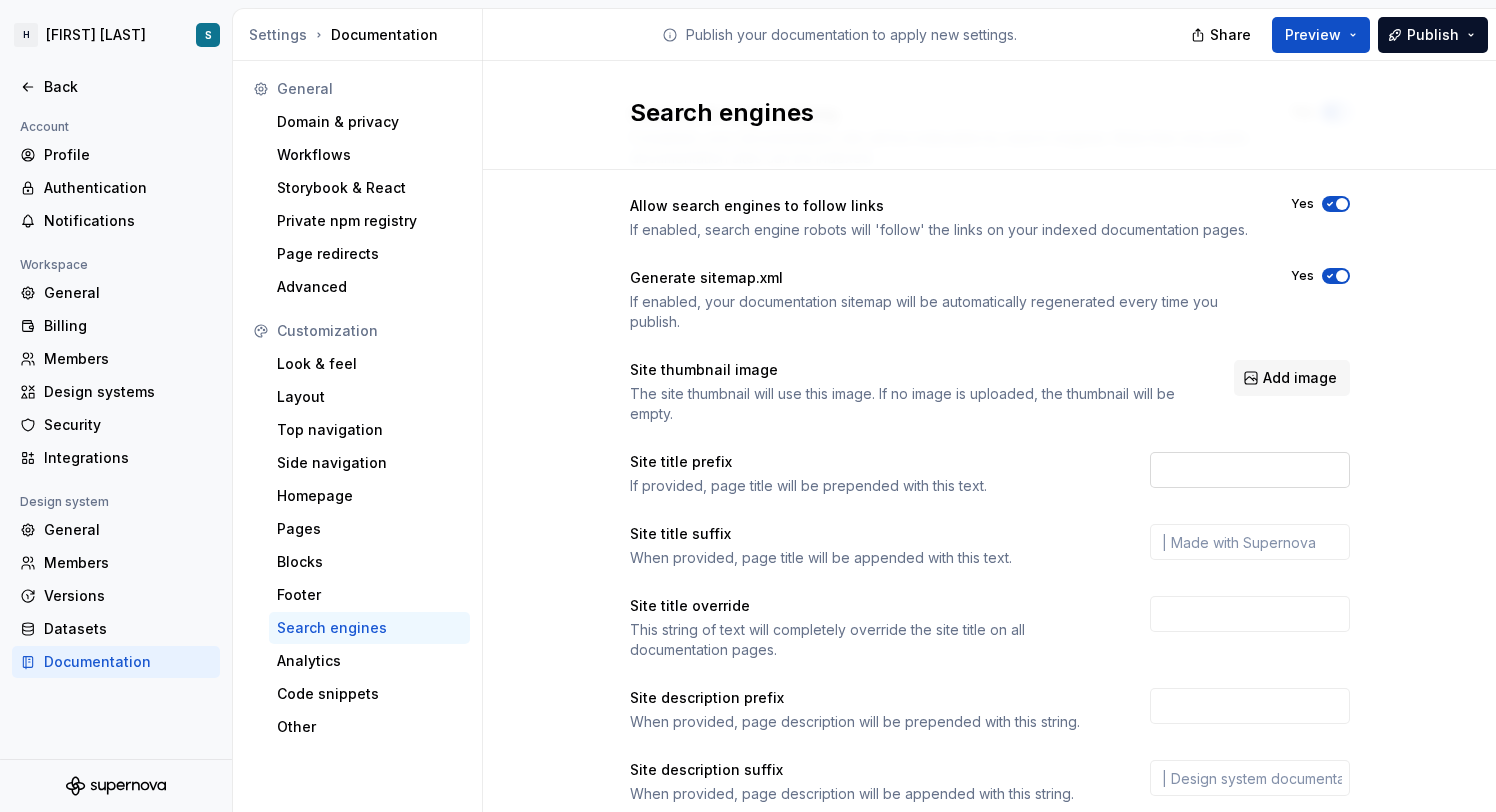 click at bounding box center (1250, 470) 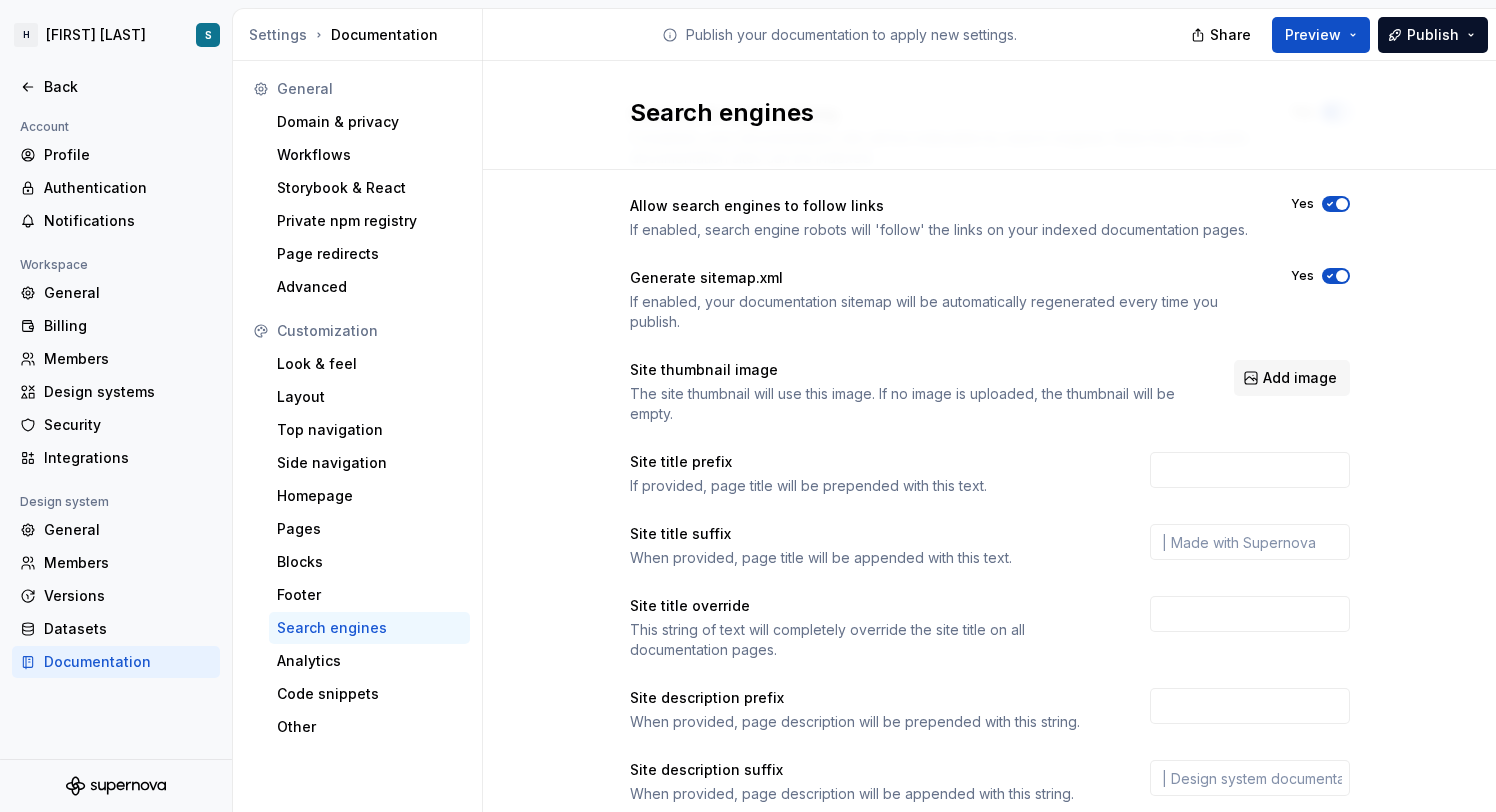click on "If provided, page title will be prepended with this text." at bounding box center (872, 486) 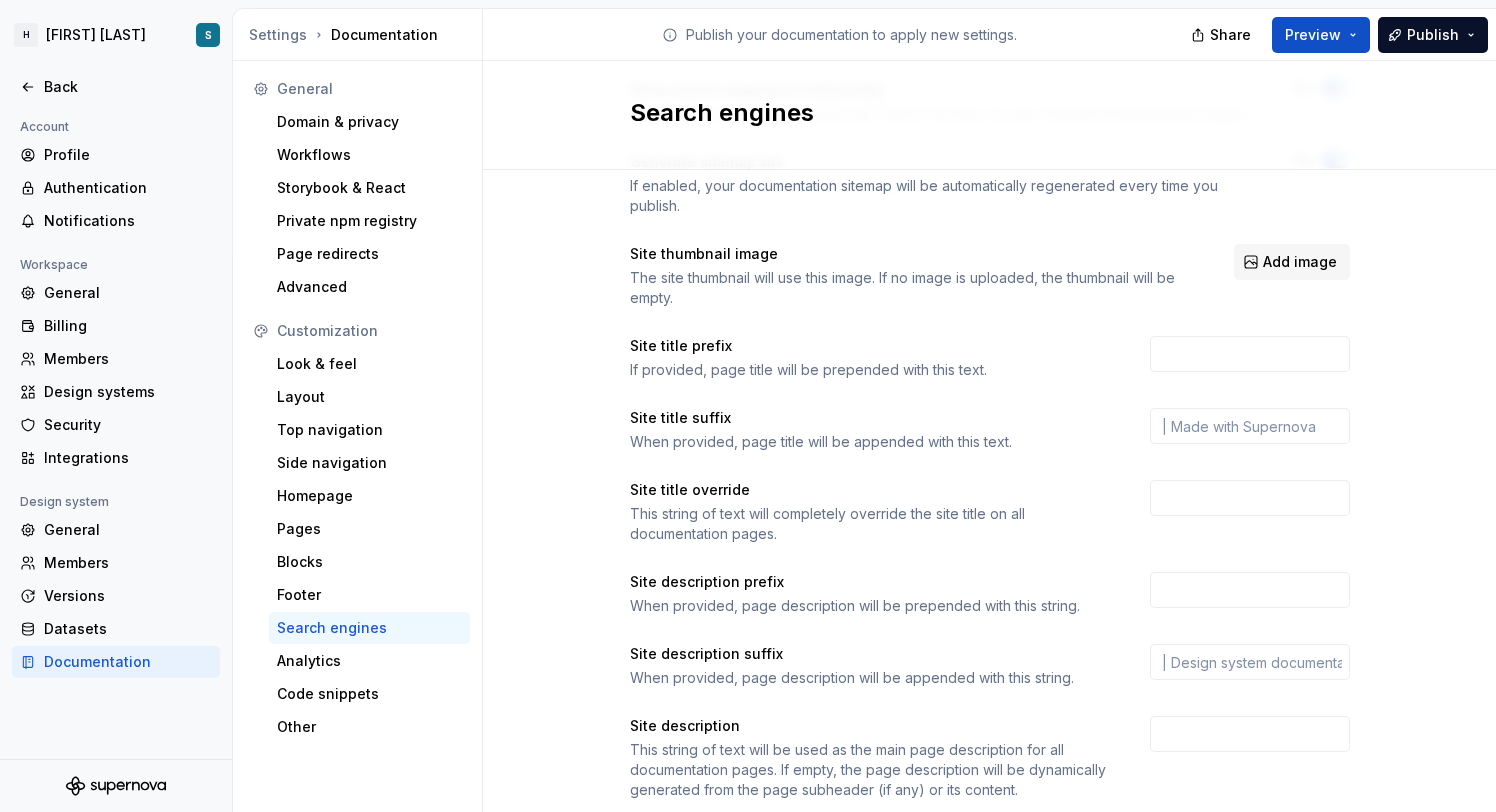 scroll, scrollTop: 273, scrollLeft: 0, axis: vertical 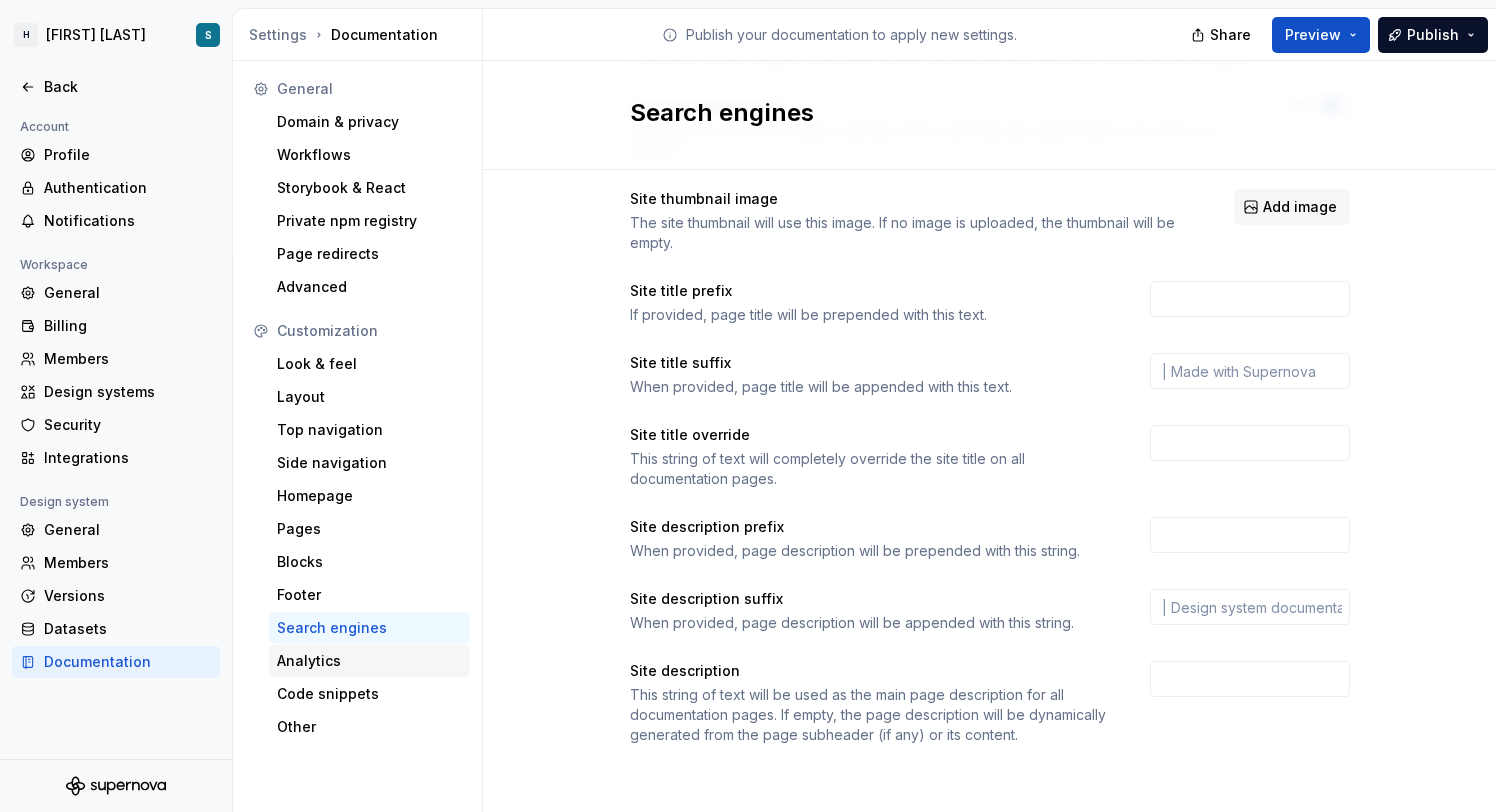 click on "Analytics" at bounding box center [369, 661] 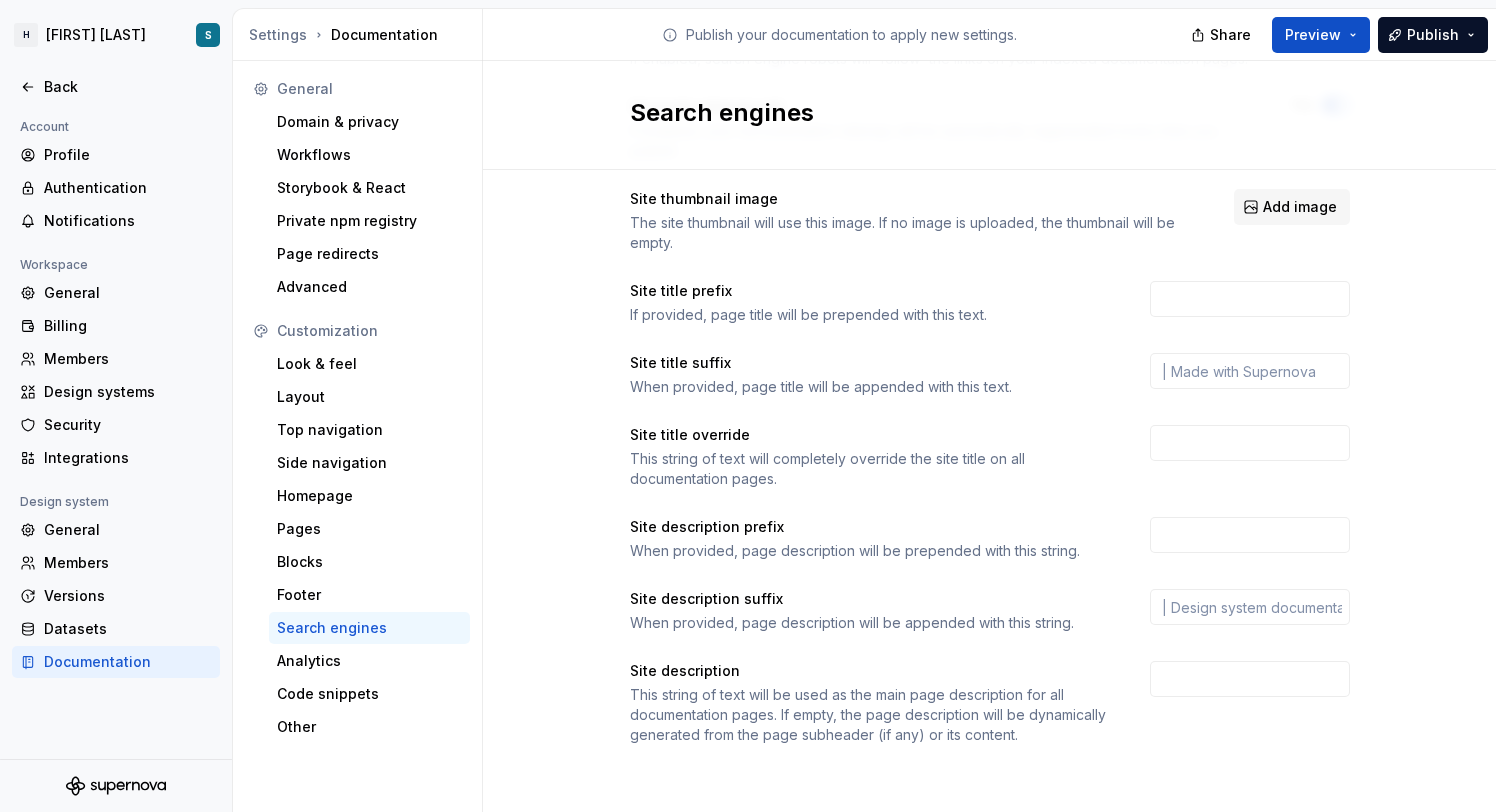 click on "Search engines" at bounding box center [369, 628] 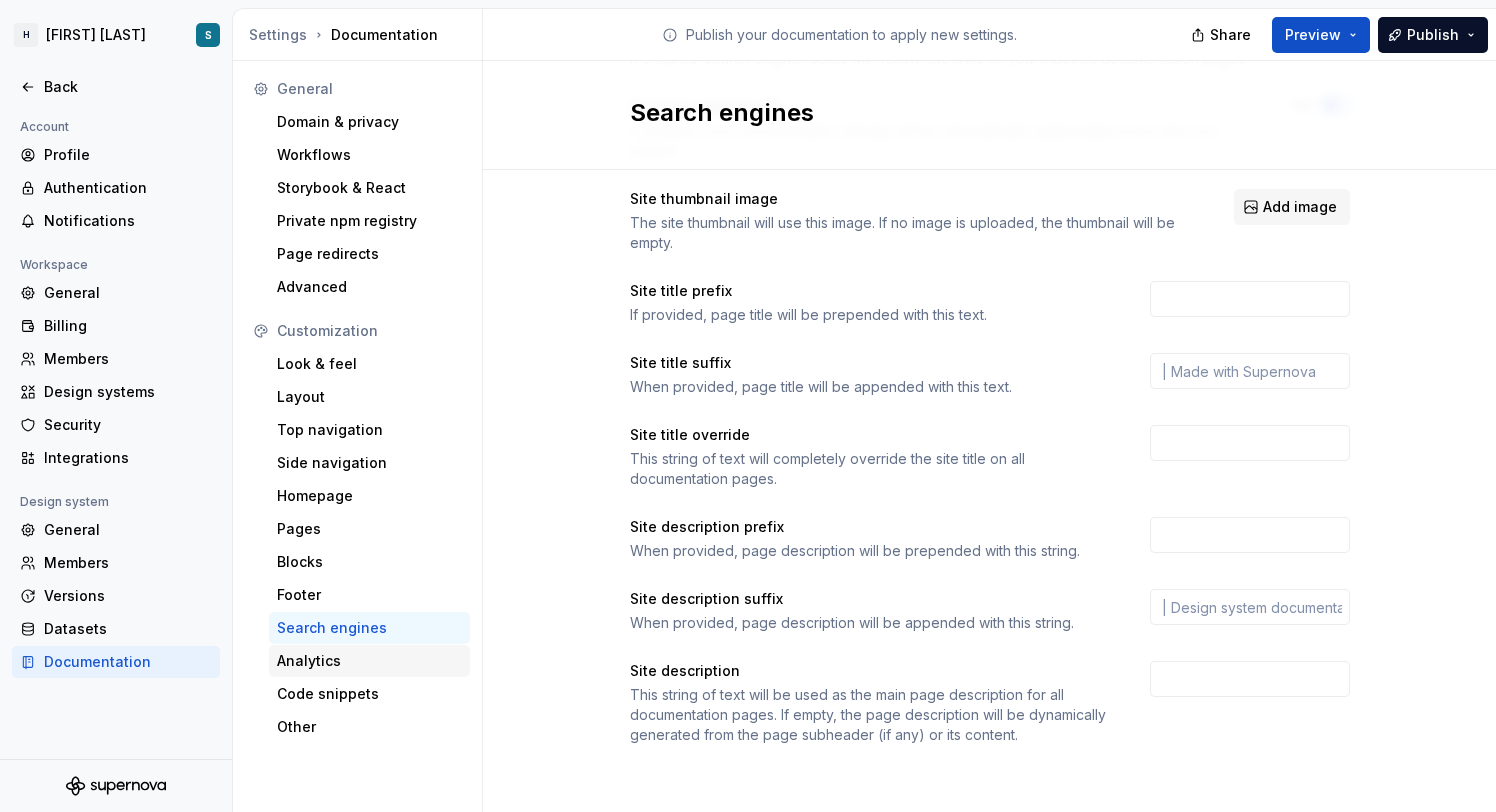 click on "Analytics" at bounding box center (369, 661) 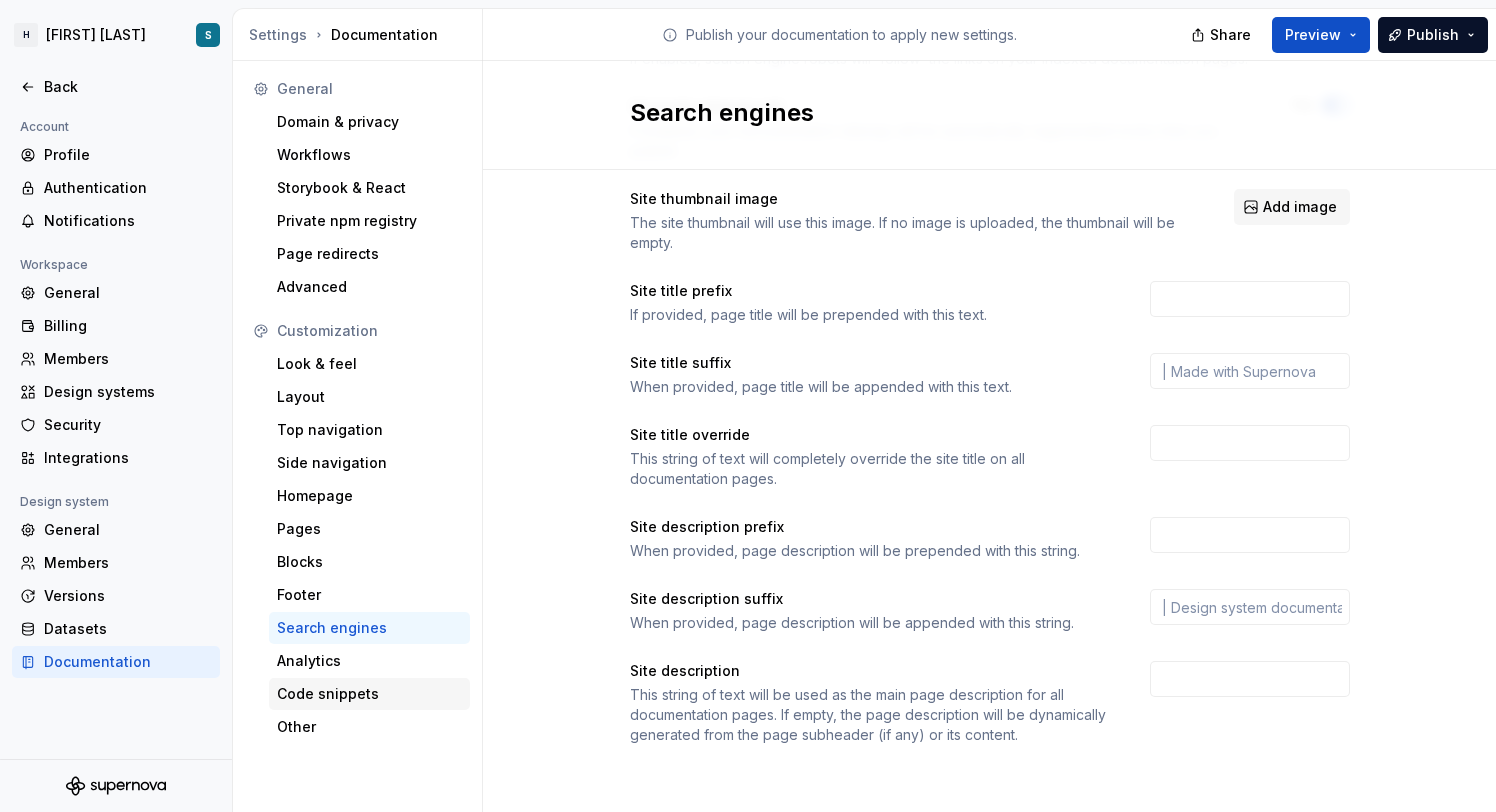 click on "Code snippets" at bounding box center [369, 694] 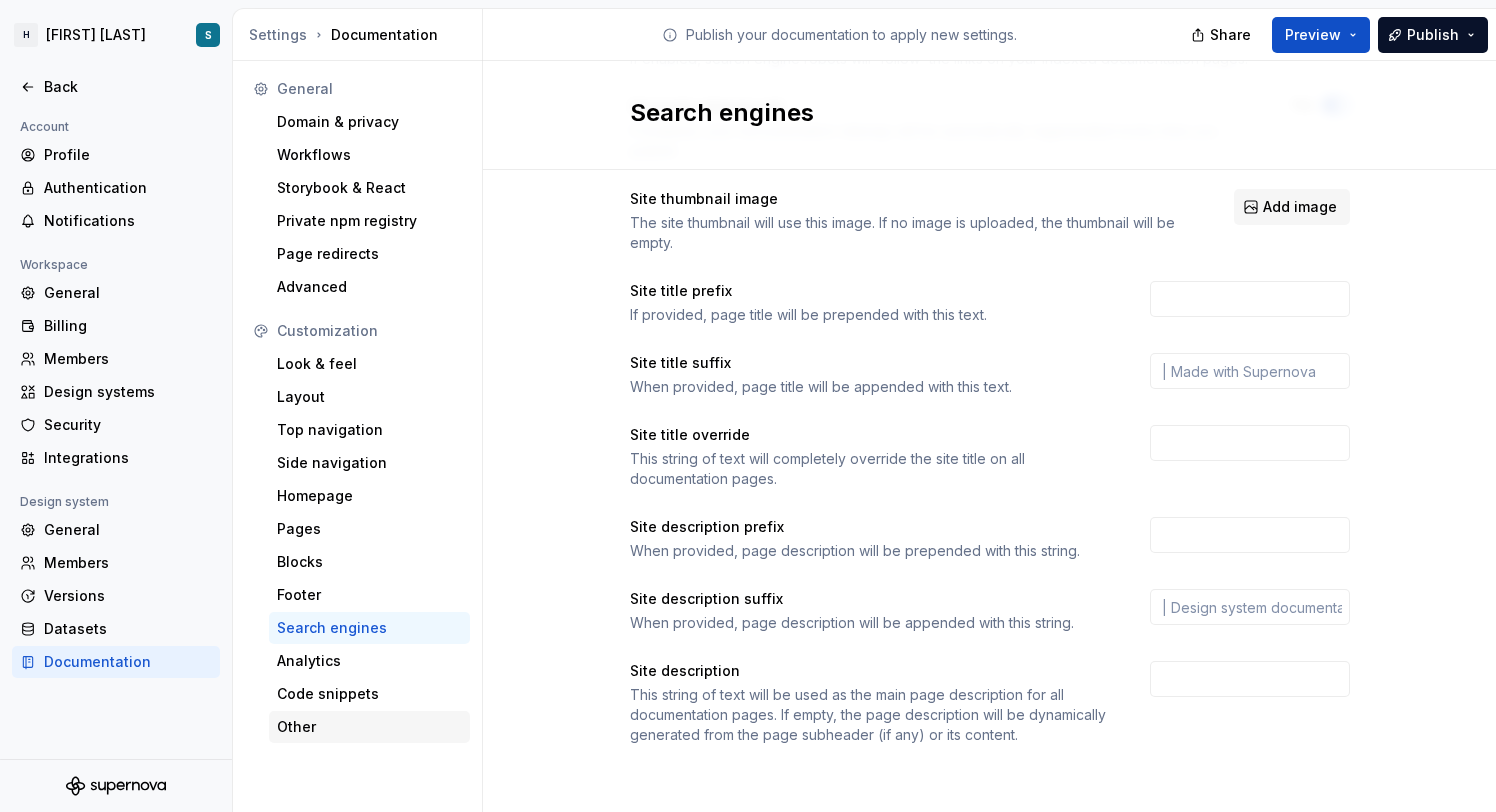 click on "Other" at bounding box center (369, 727) 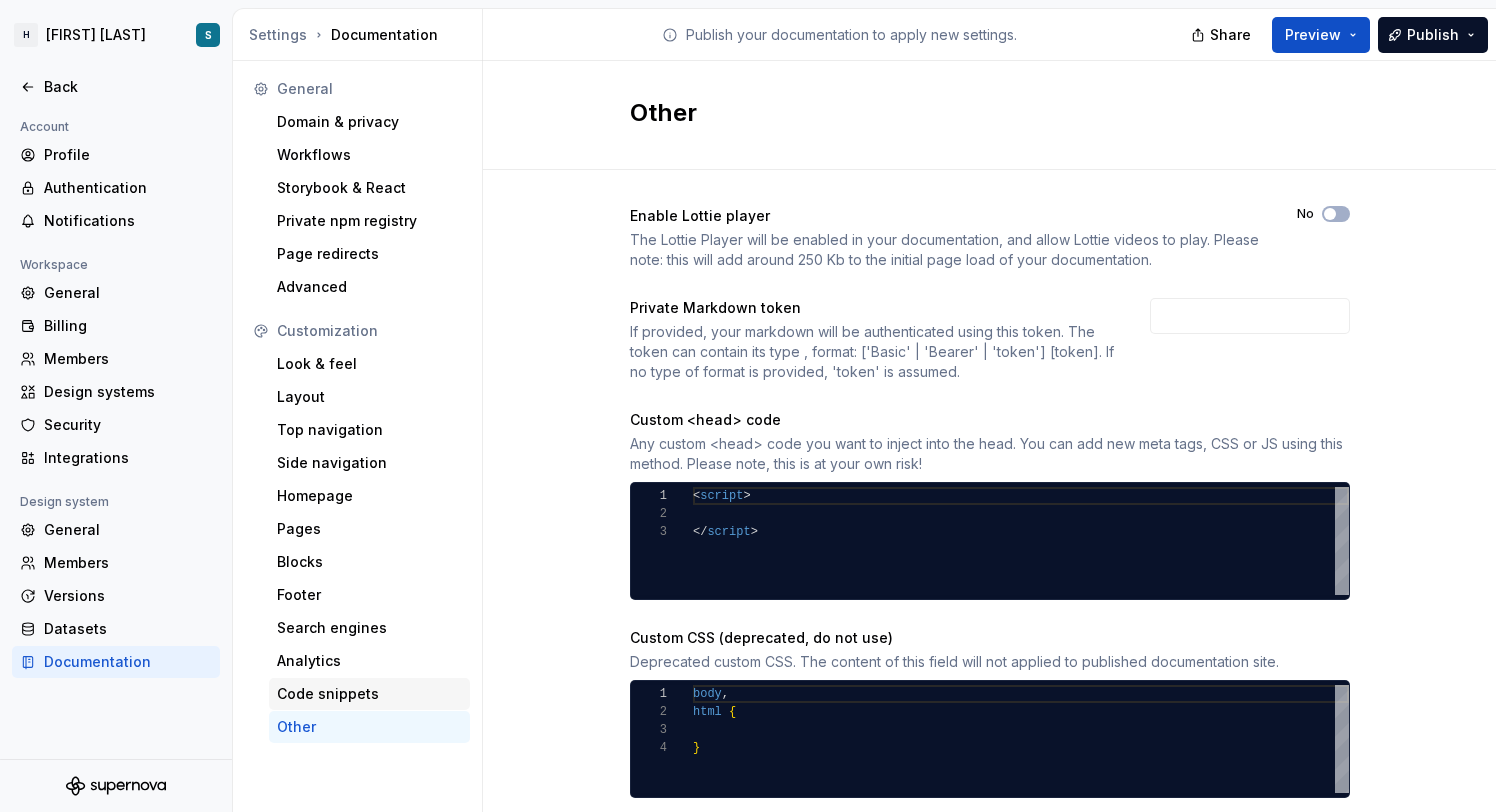 click on "Code snippets" at bounding box center (369, 694) 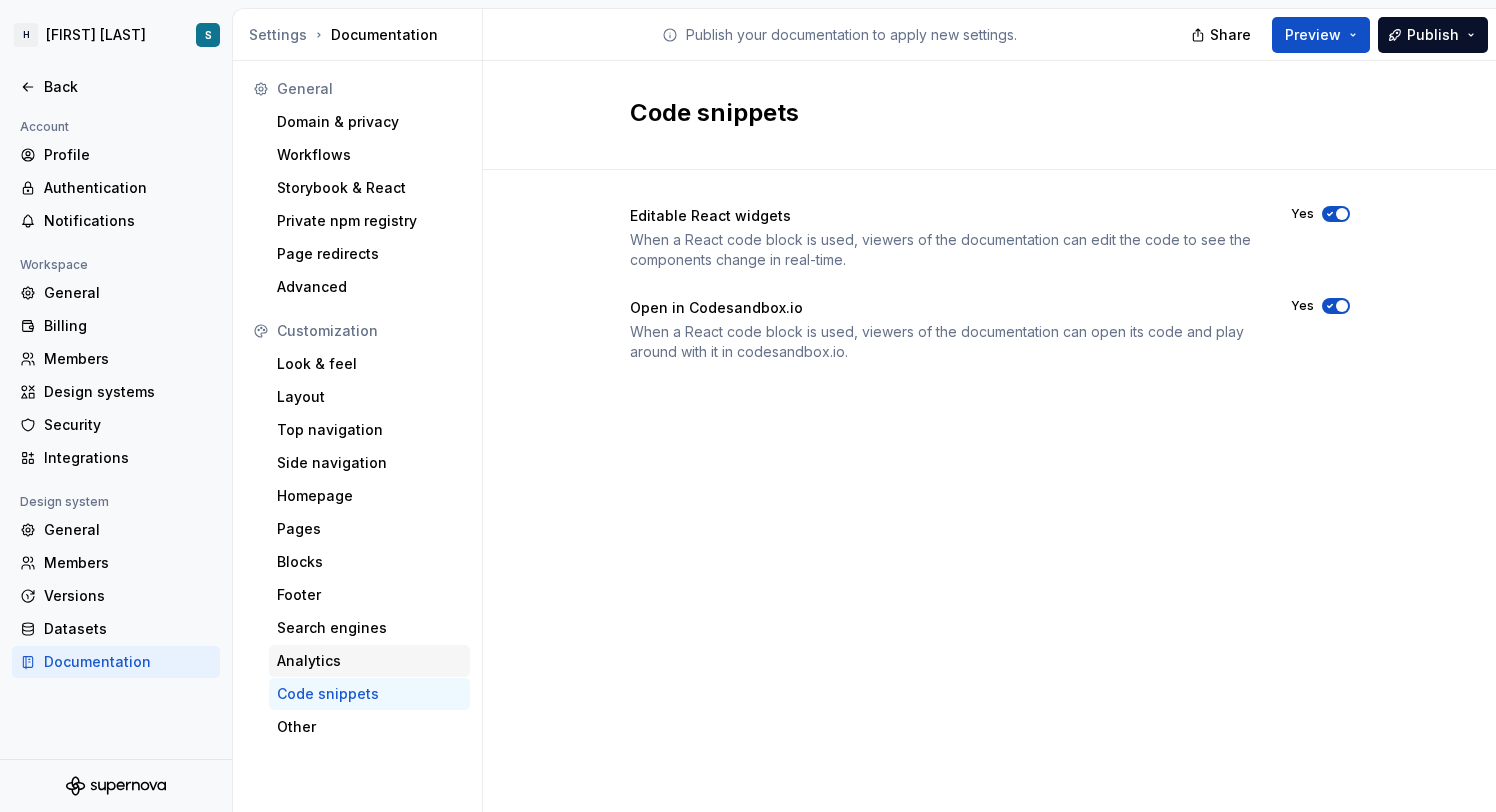 click on "Analytics" at bounding box center [369, 661] 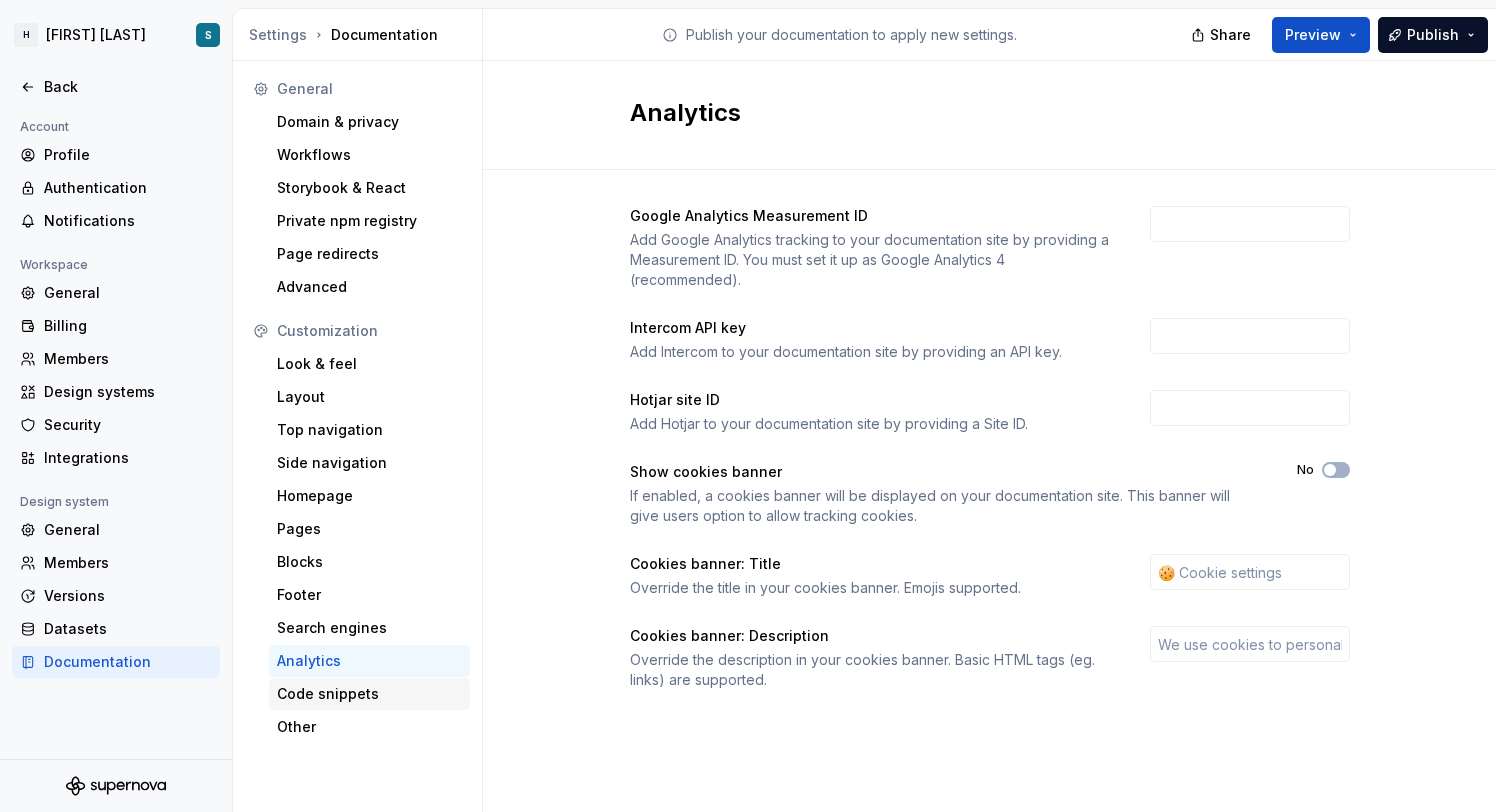 click on "Code snippets" at bounding box center (369, 694) 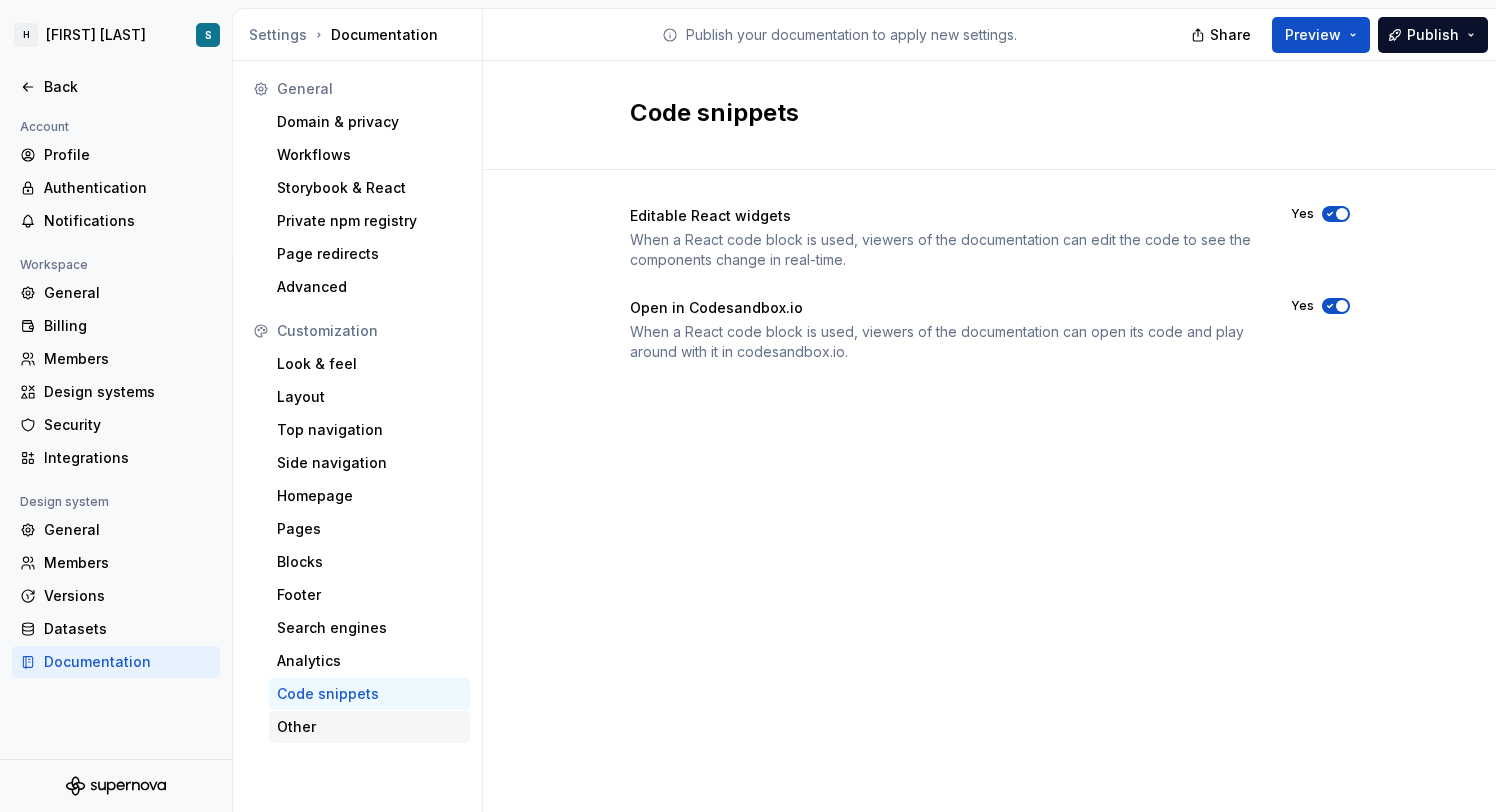 click on "Other" at bounding box center [369, 727] 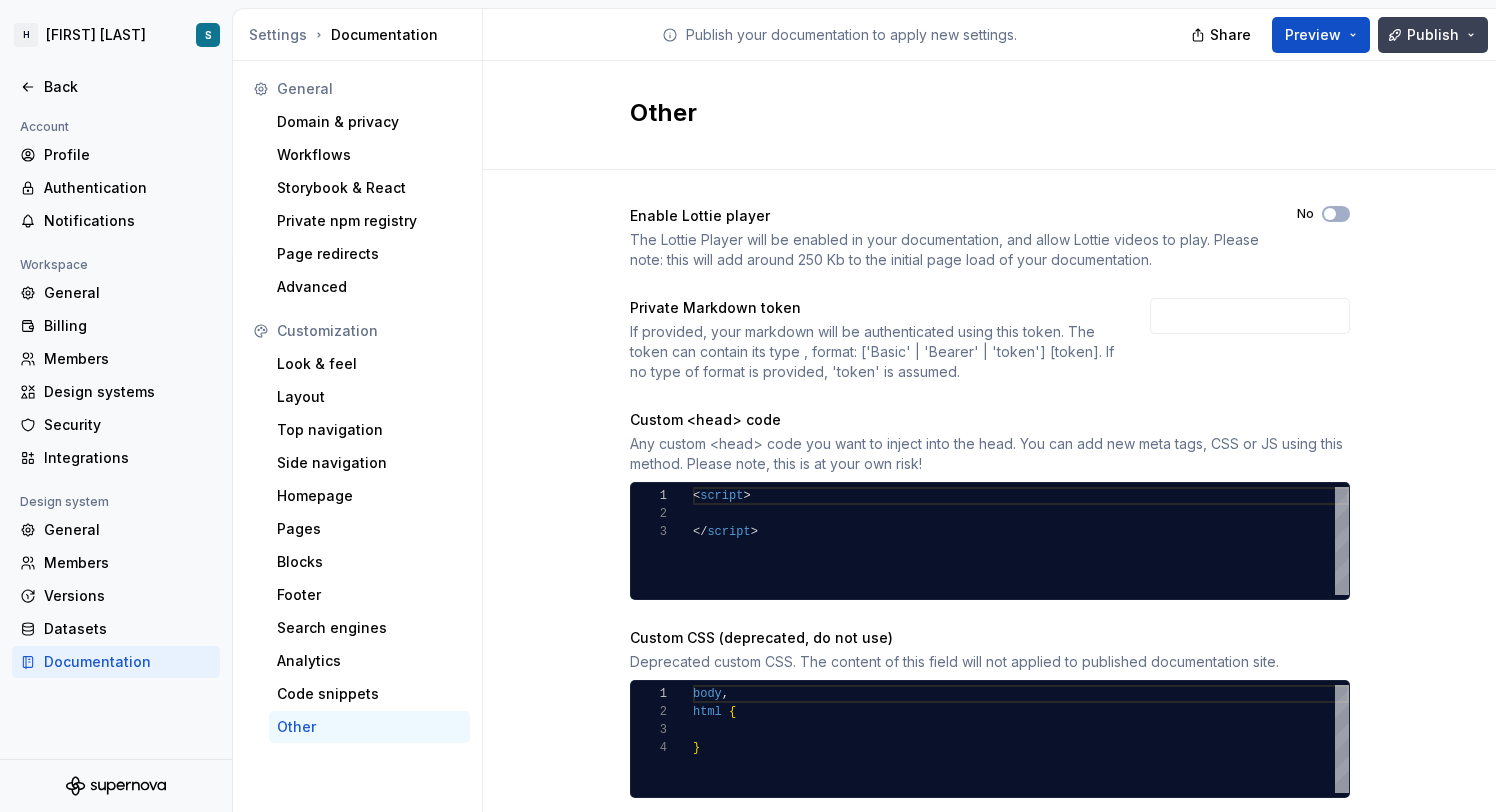 click on "Publish" at bounding box center (1433, 35) 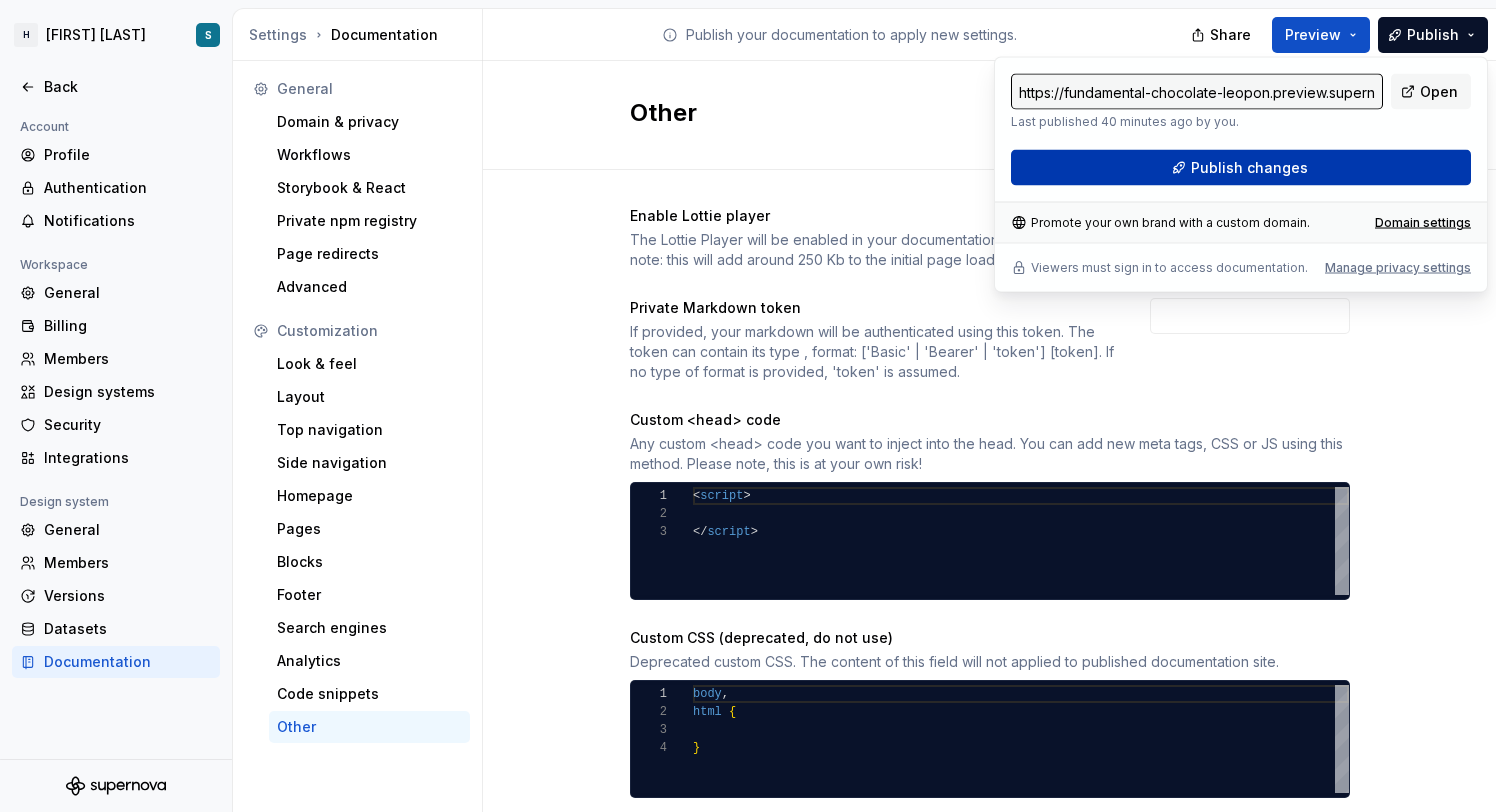 click on "Publish changes" at bounding box center (1241, 168) 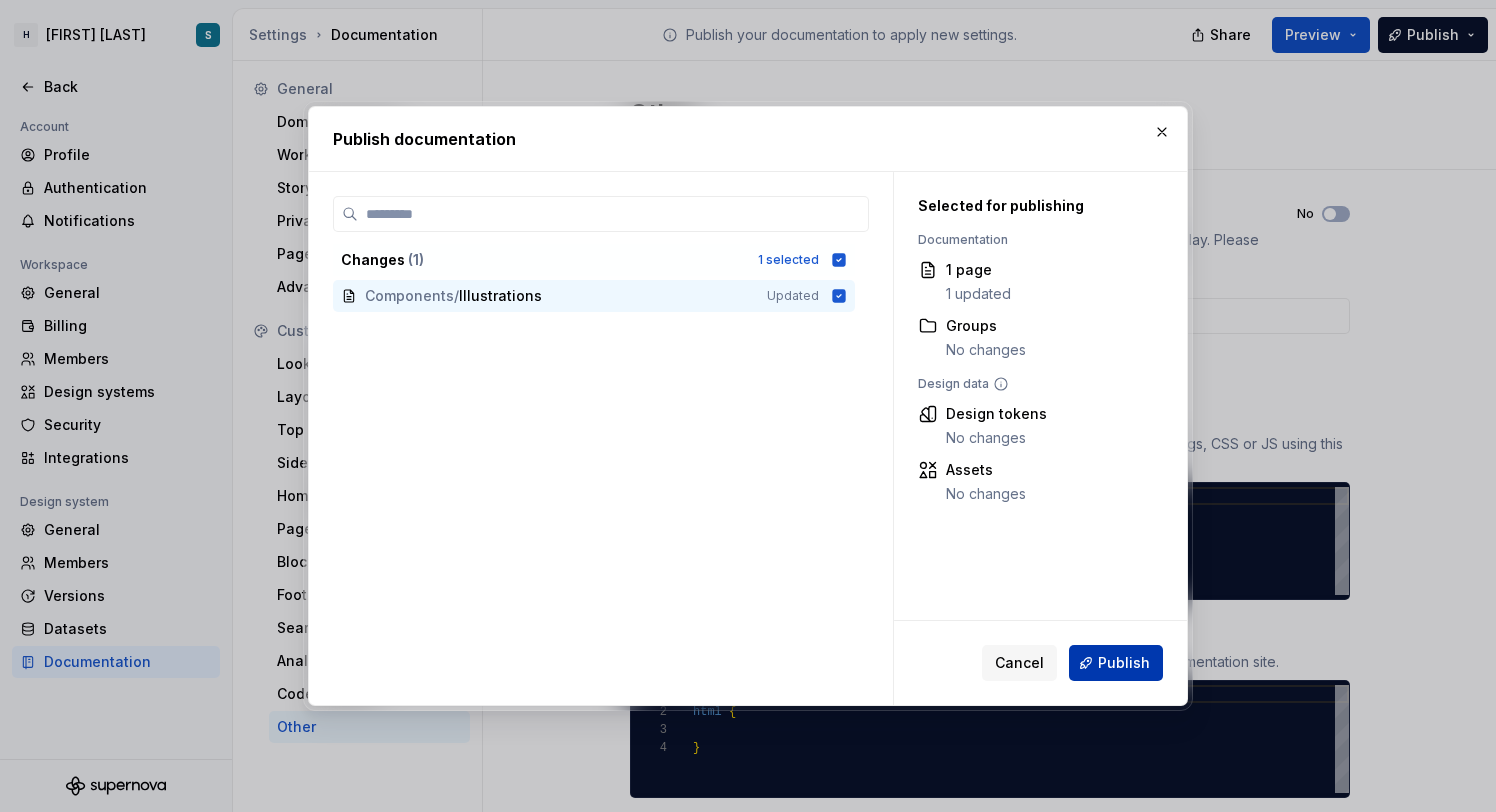 click on "Publish" at bounding box center (1116, 663) 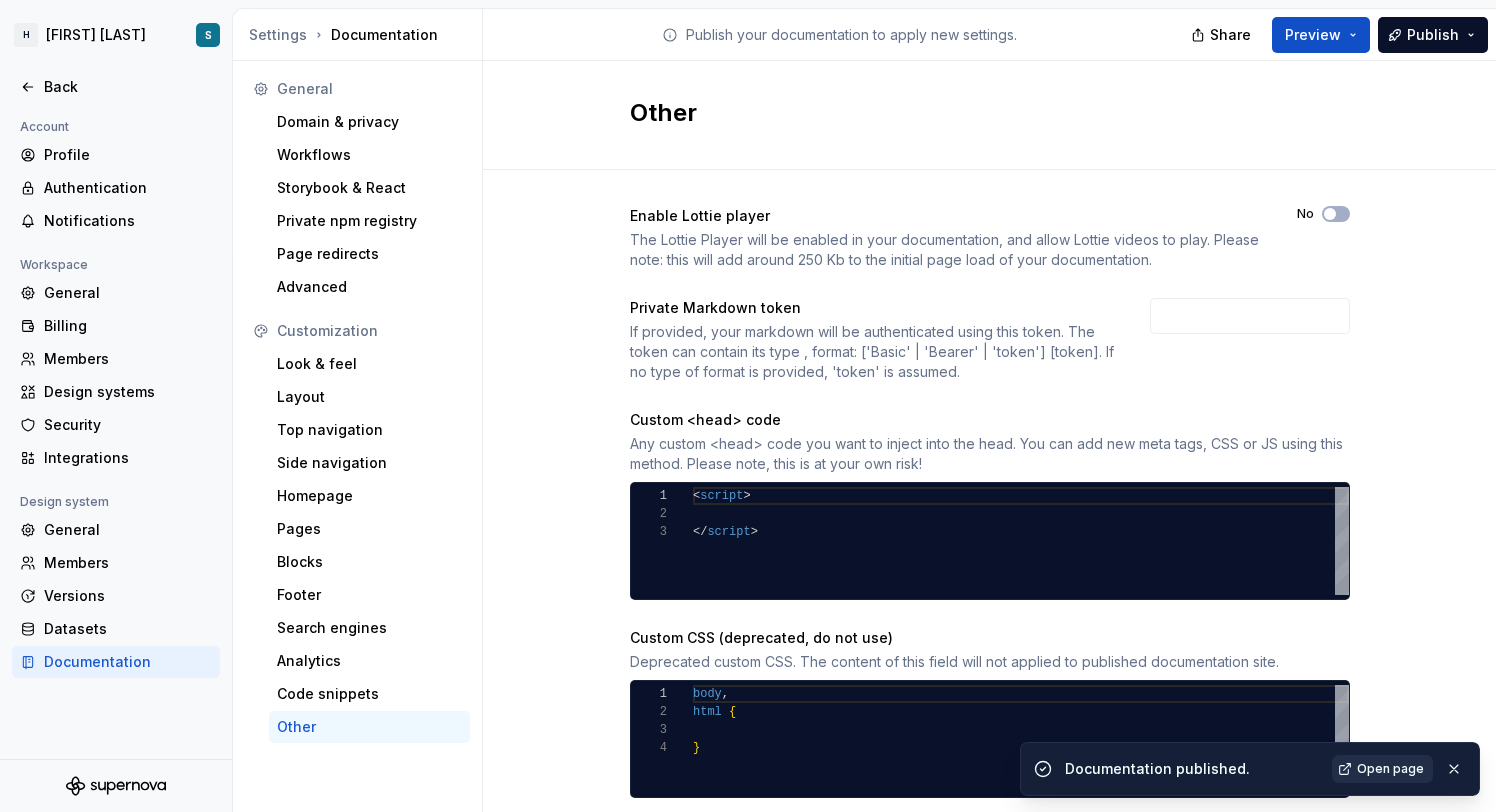 click on "Open page" at bounding box center (1390, 769) 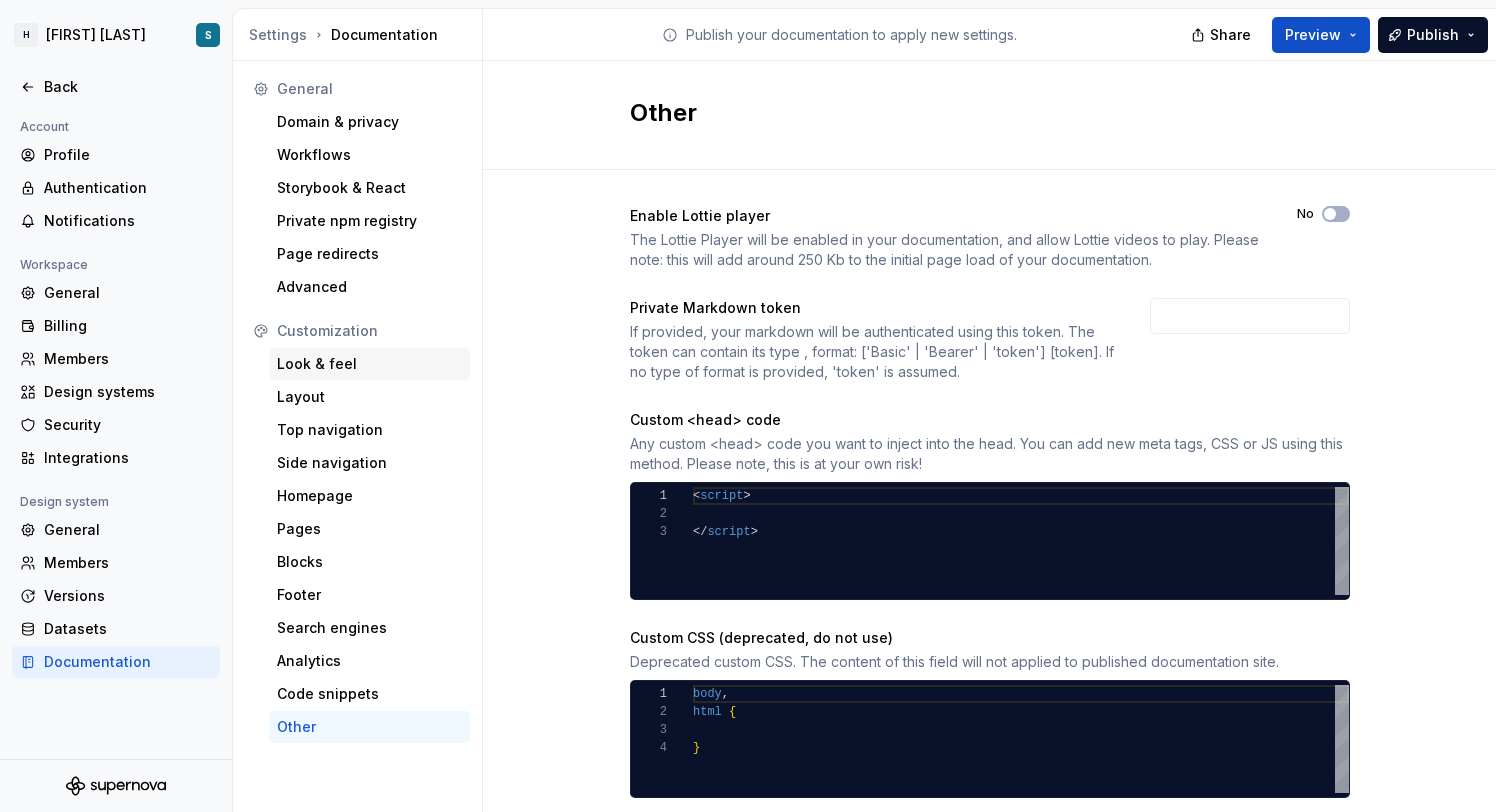 click on "Look & feel" at bounding box center [369, 364] 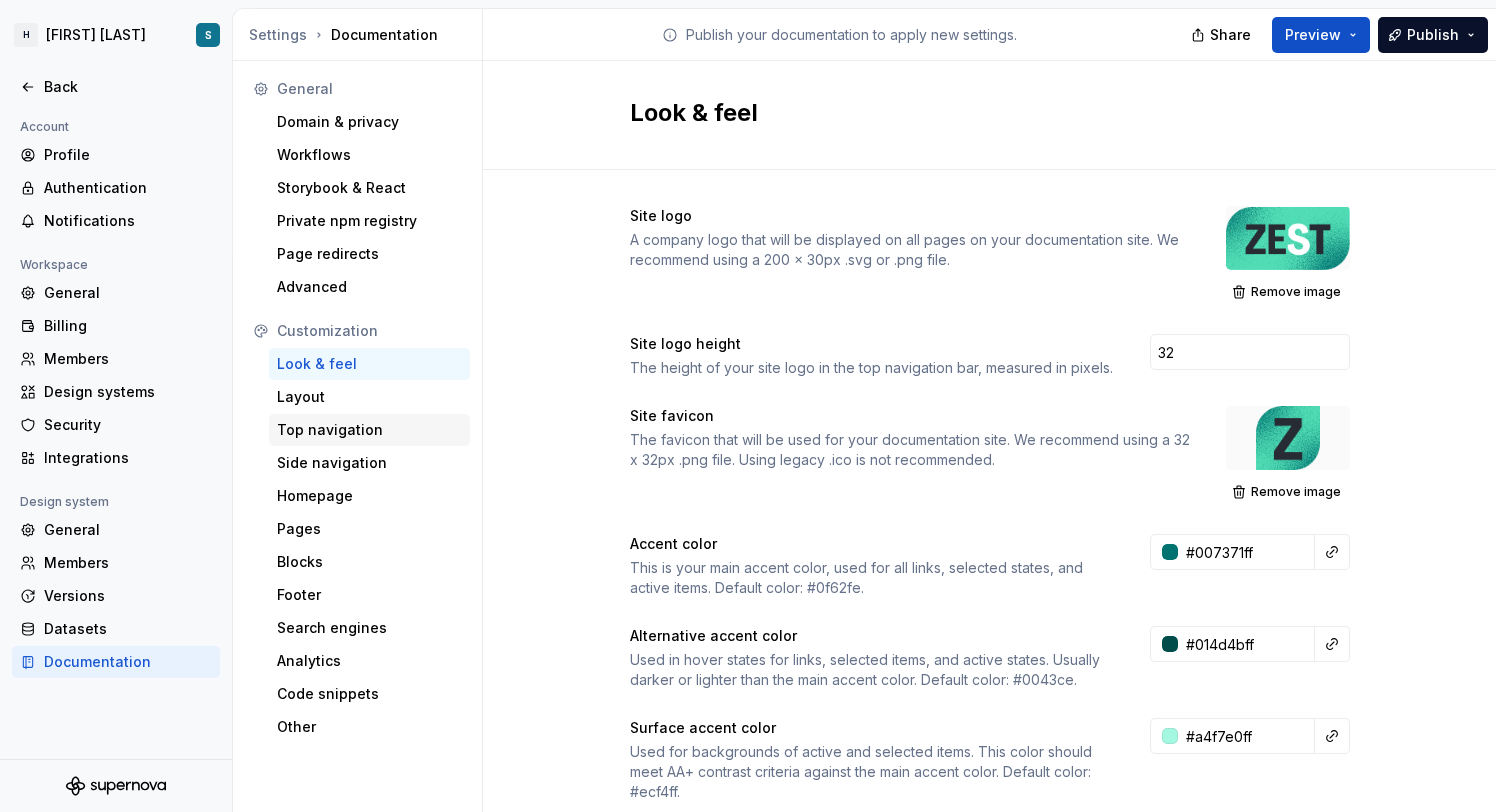 click on "Top navigation" at bounding box center [369, 430] 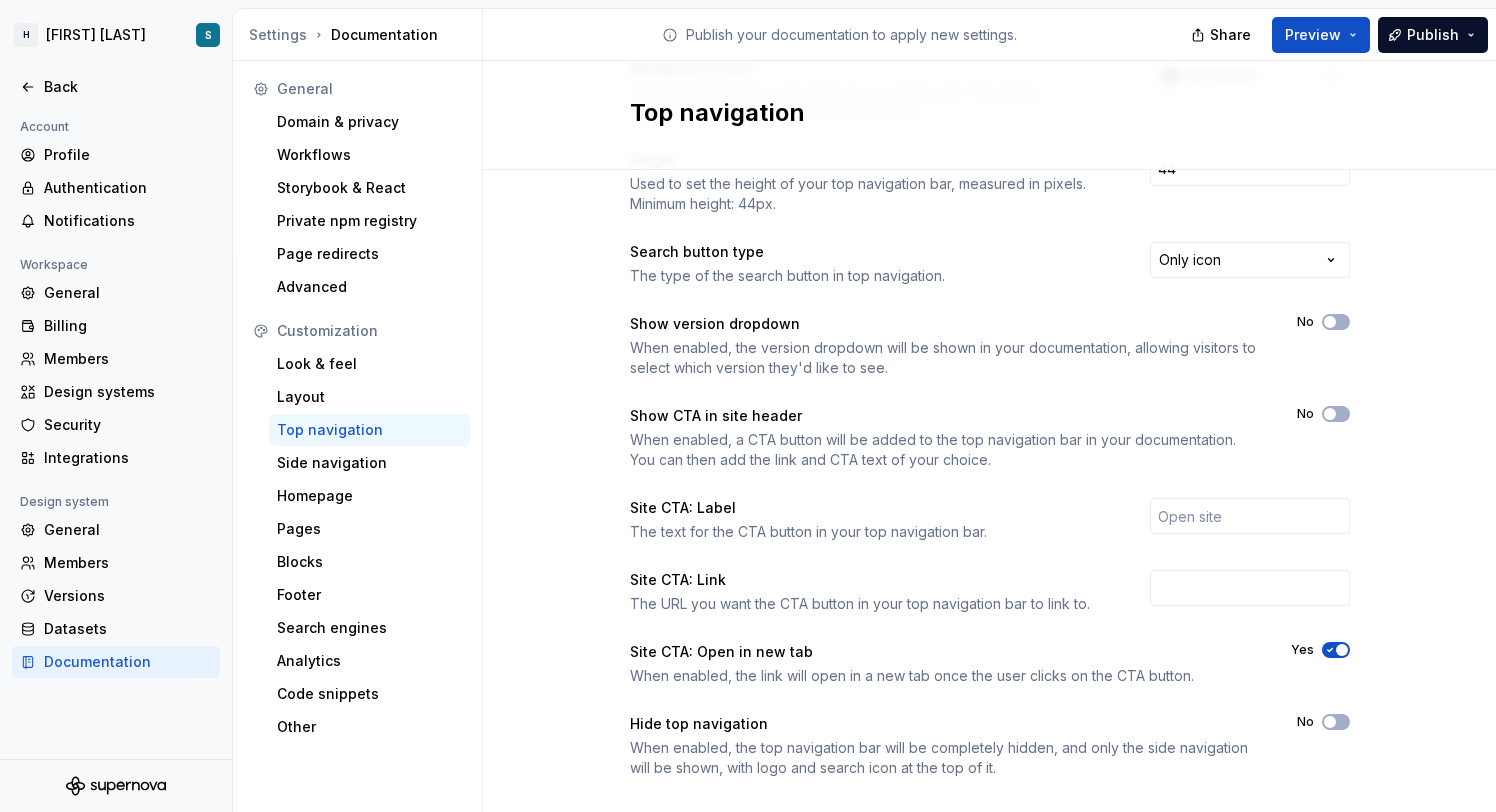 scroll, scrollTop: 273, scrollLeft: 0, axis: vertical 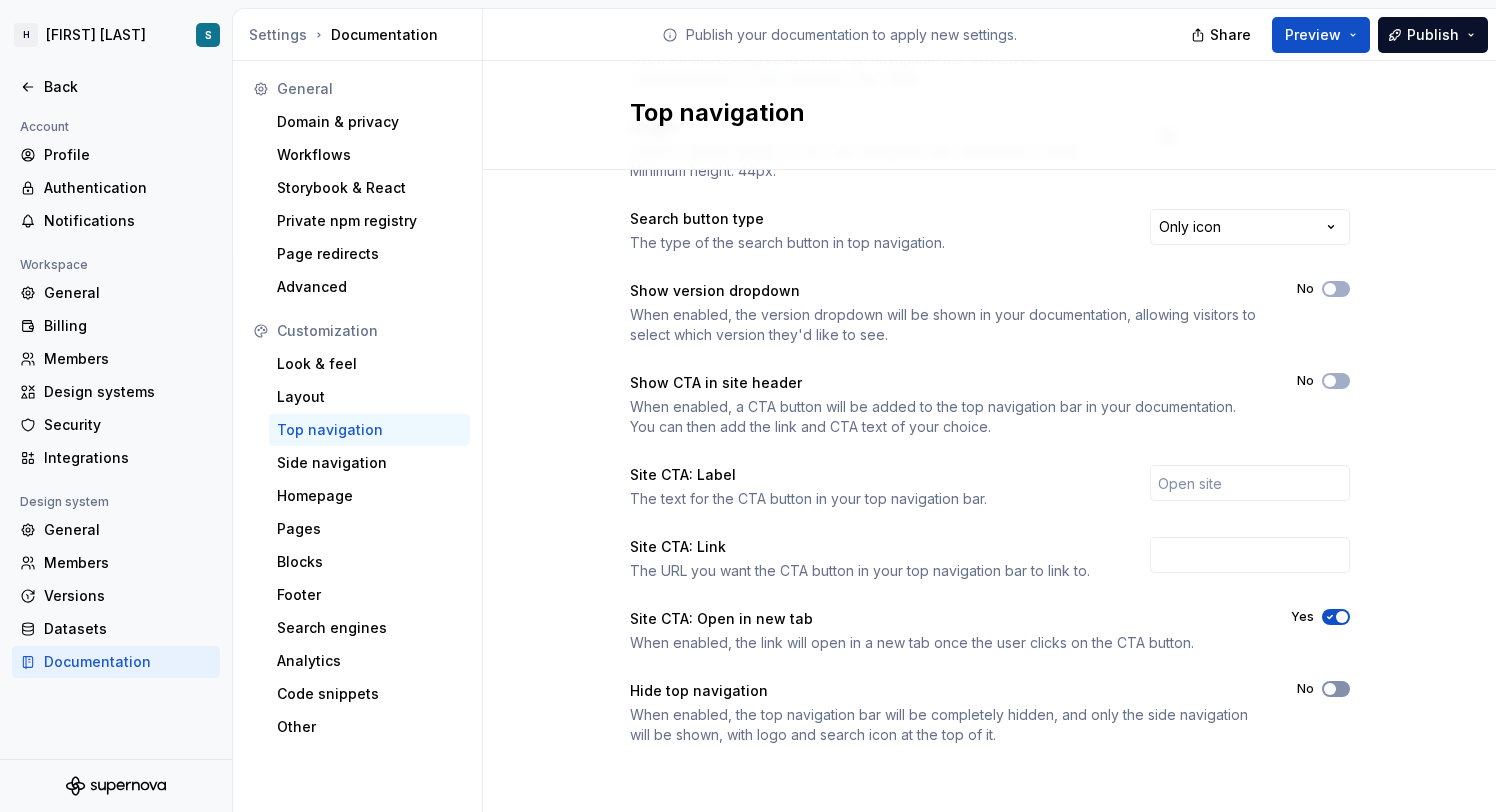 click on "No" at bounding box center (1336, 689) 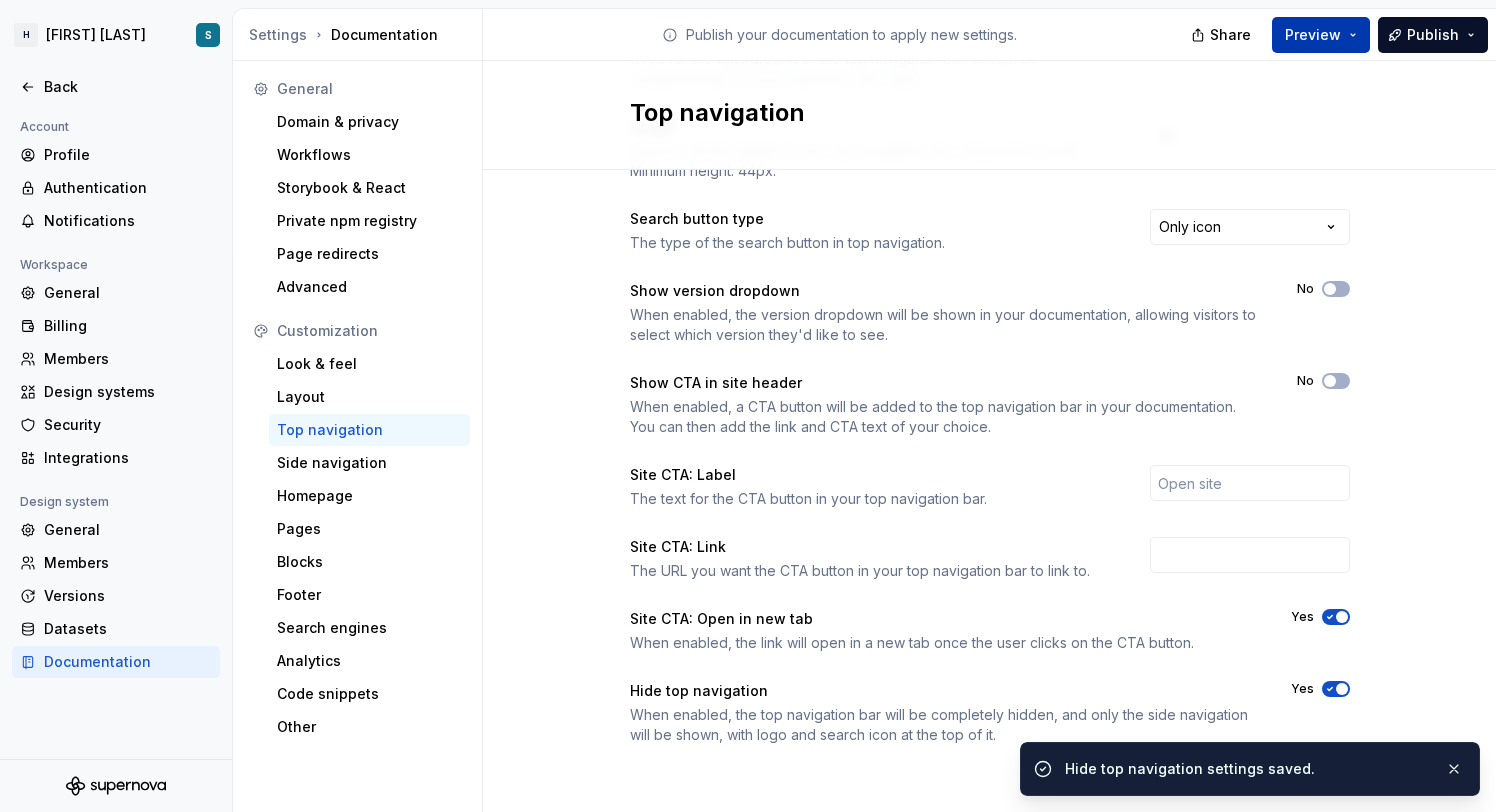 click on "Preview" at bounding box center [1321, 35] 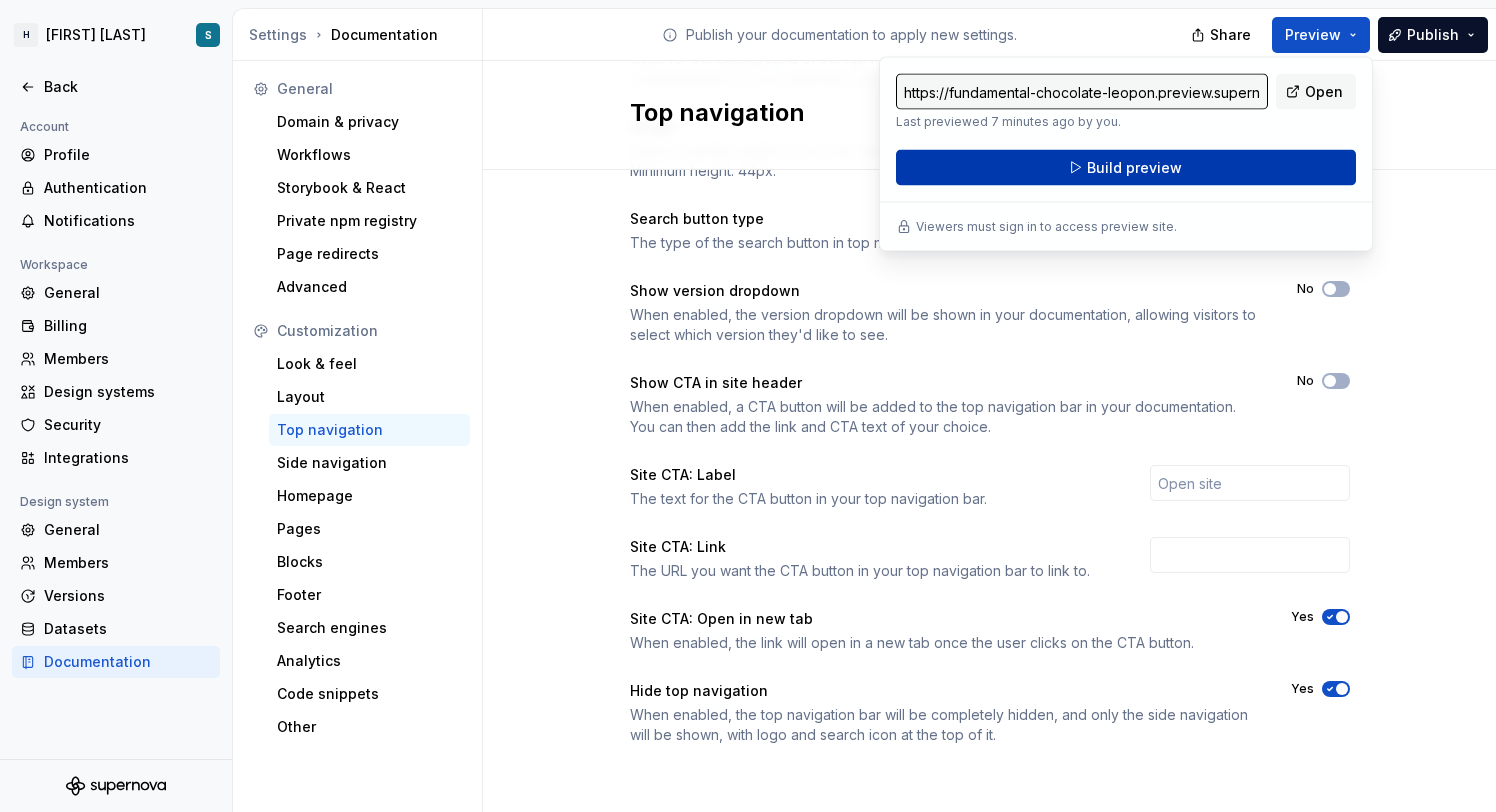 click on "Build preview" at bounding box center [1126, 168] 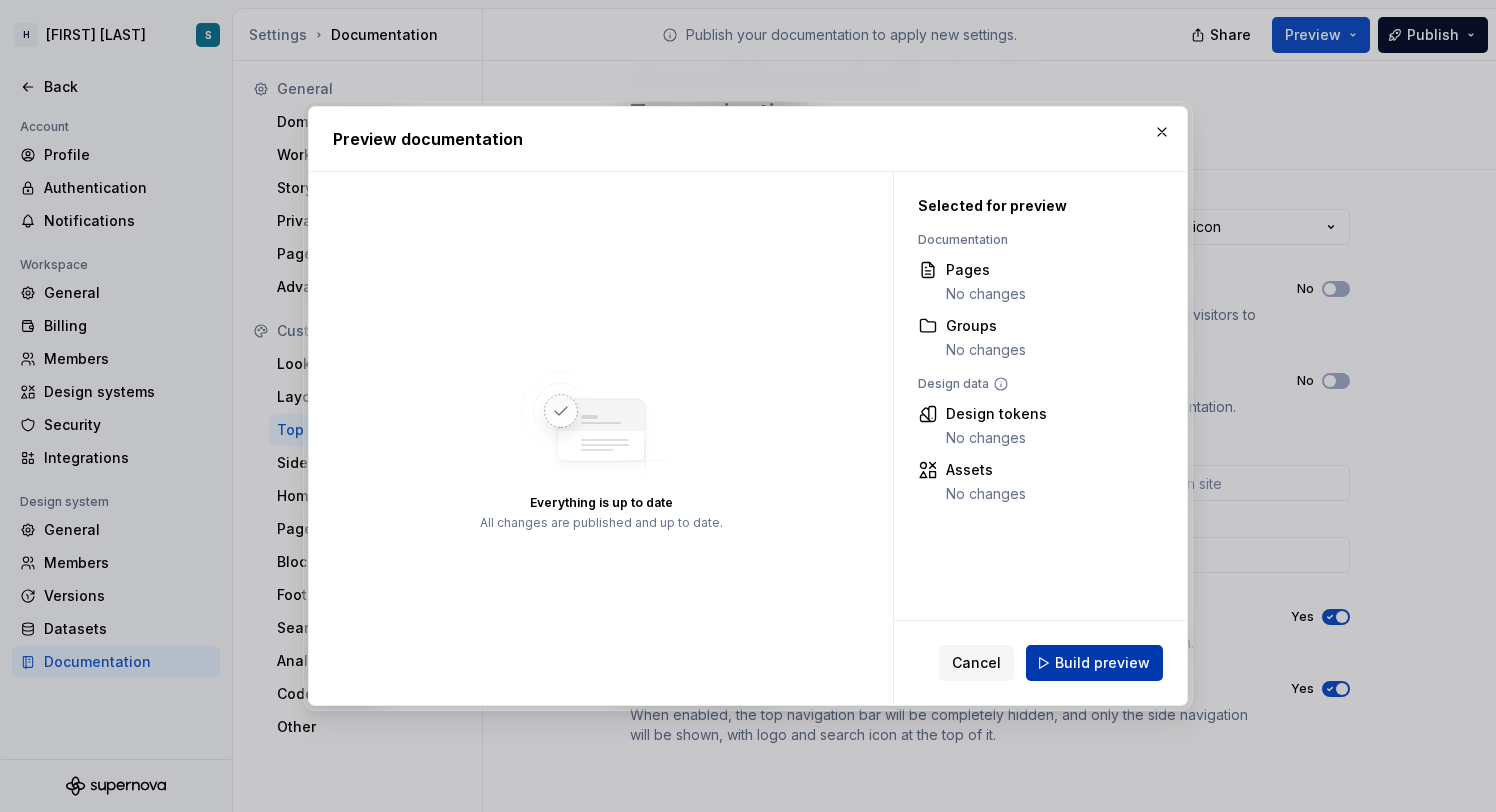 click on "Build preview" at bounding box center [1102, 663] 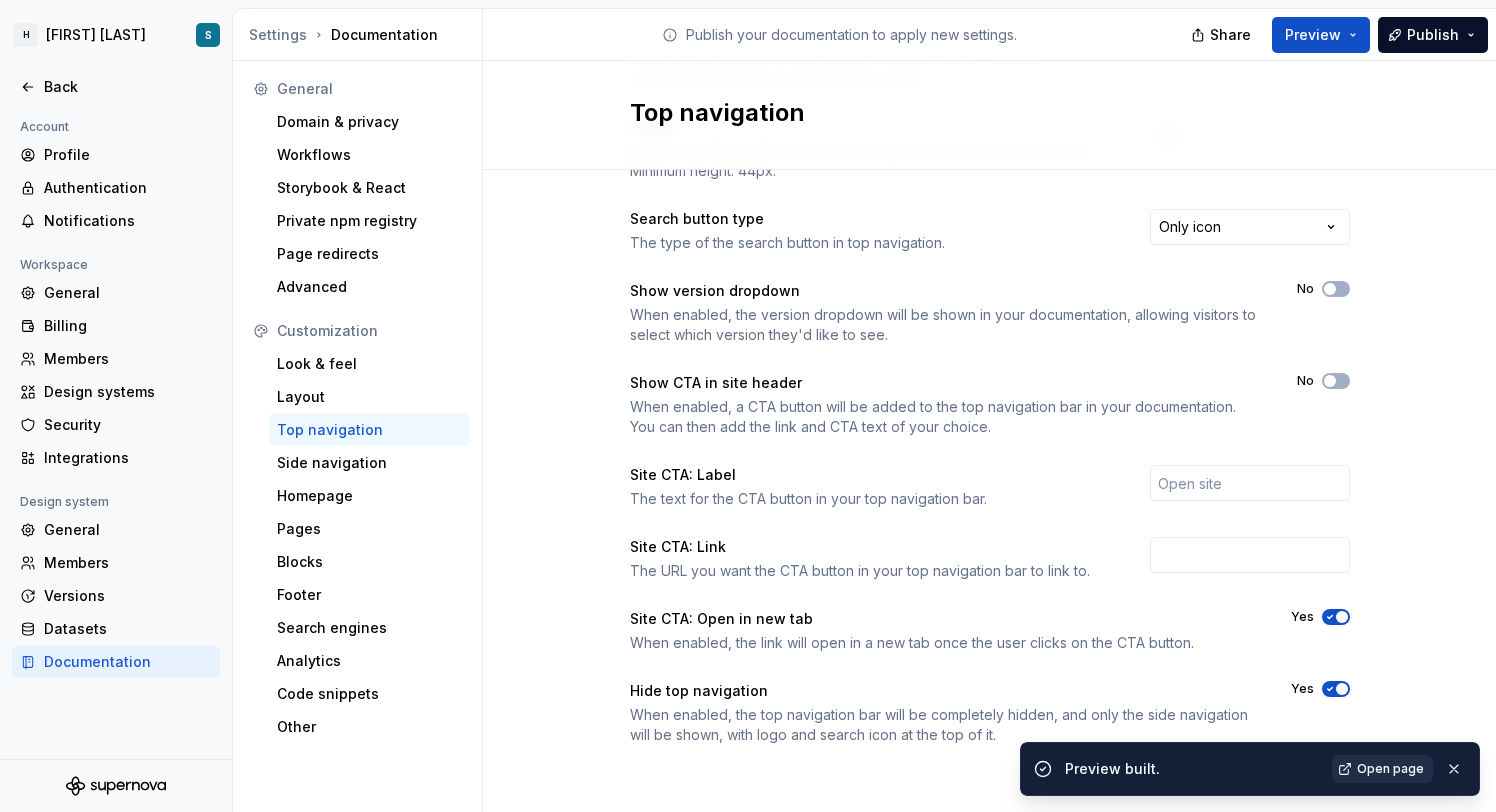 click on "Open page" at bounding box center [1390, 769] 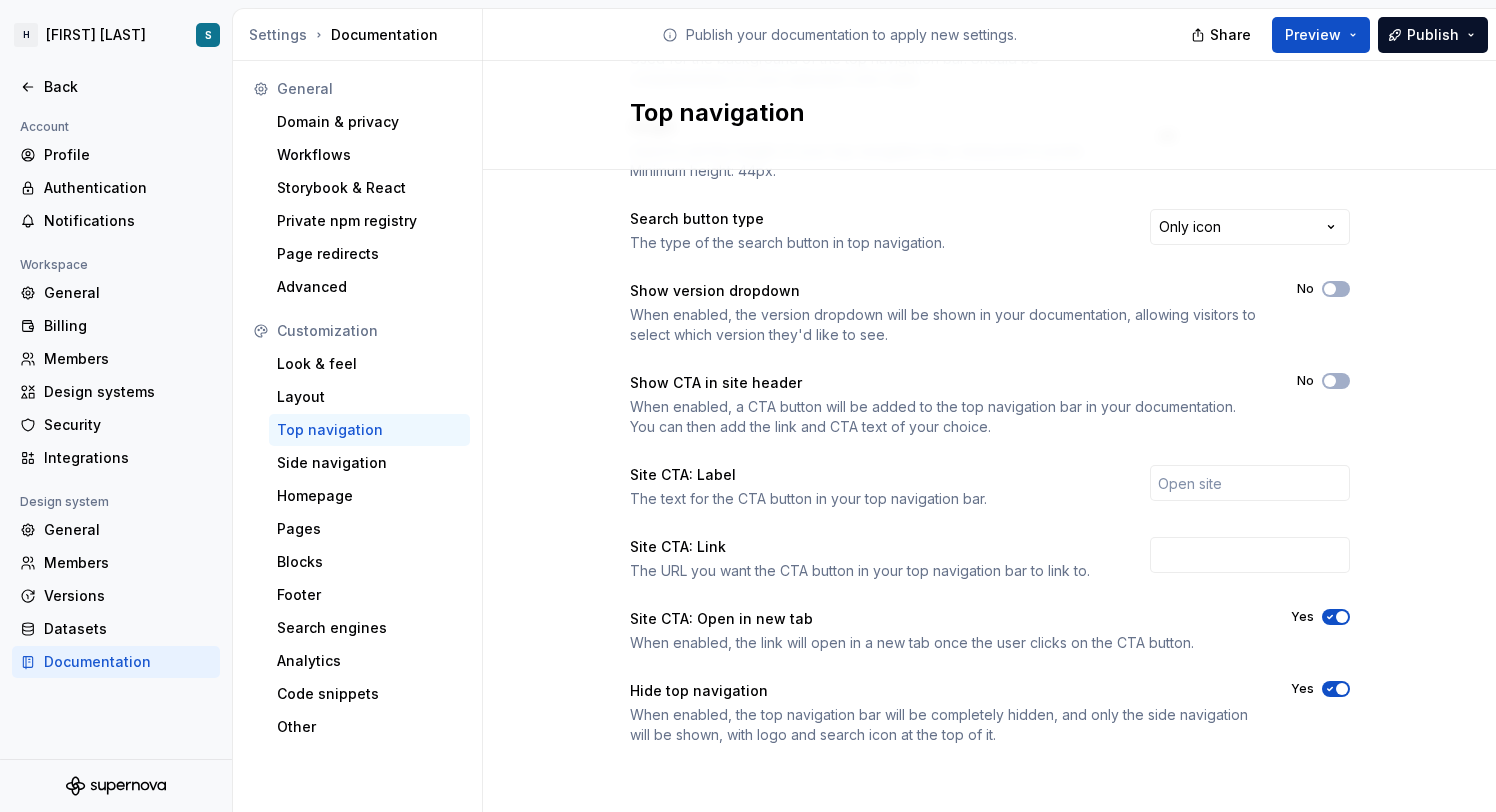 click on "Hide top navigation When enabled, the top navigation bar will be completely hidden, and only the side navigation will be shown, with logo and search icon at the top of it. Yes" at bounding box center [990, 713] 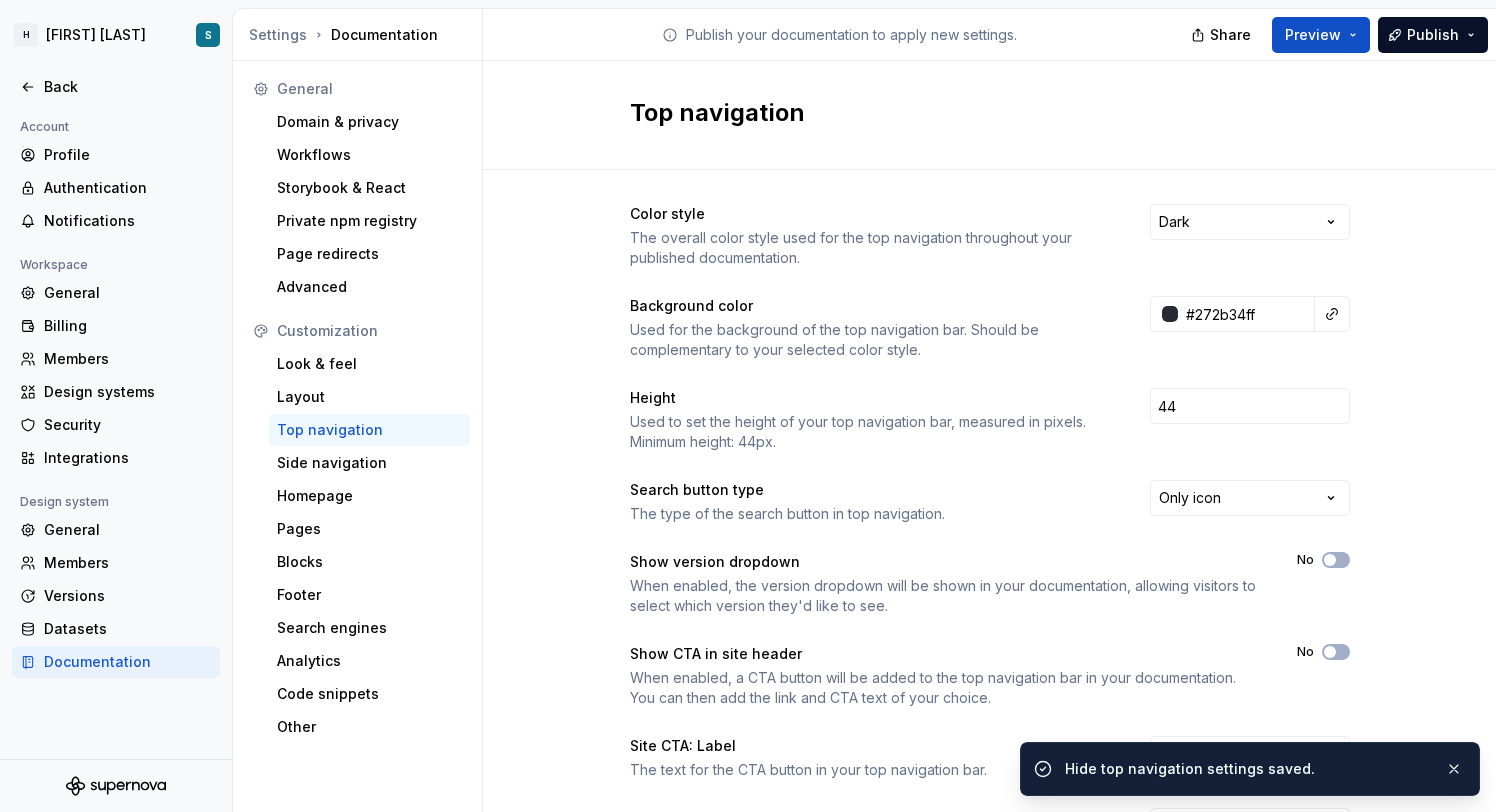 scroll, scrollTop: 0, scrollLeft: 0, axis: both 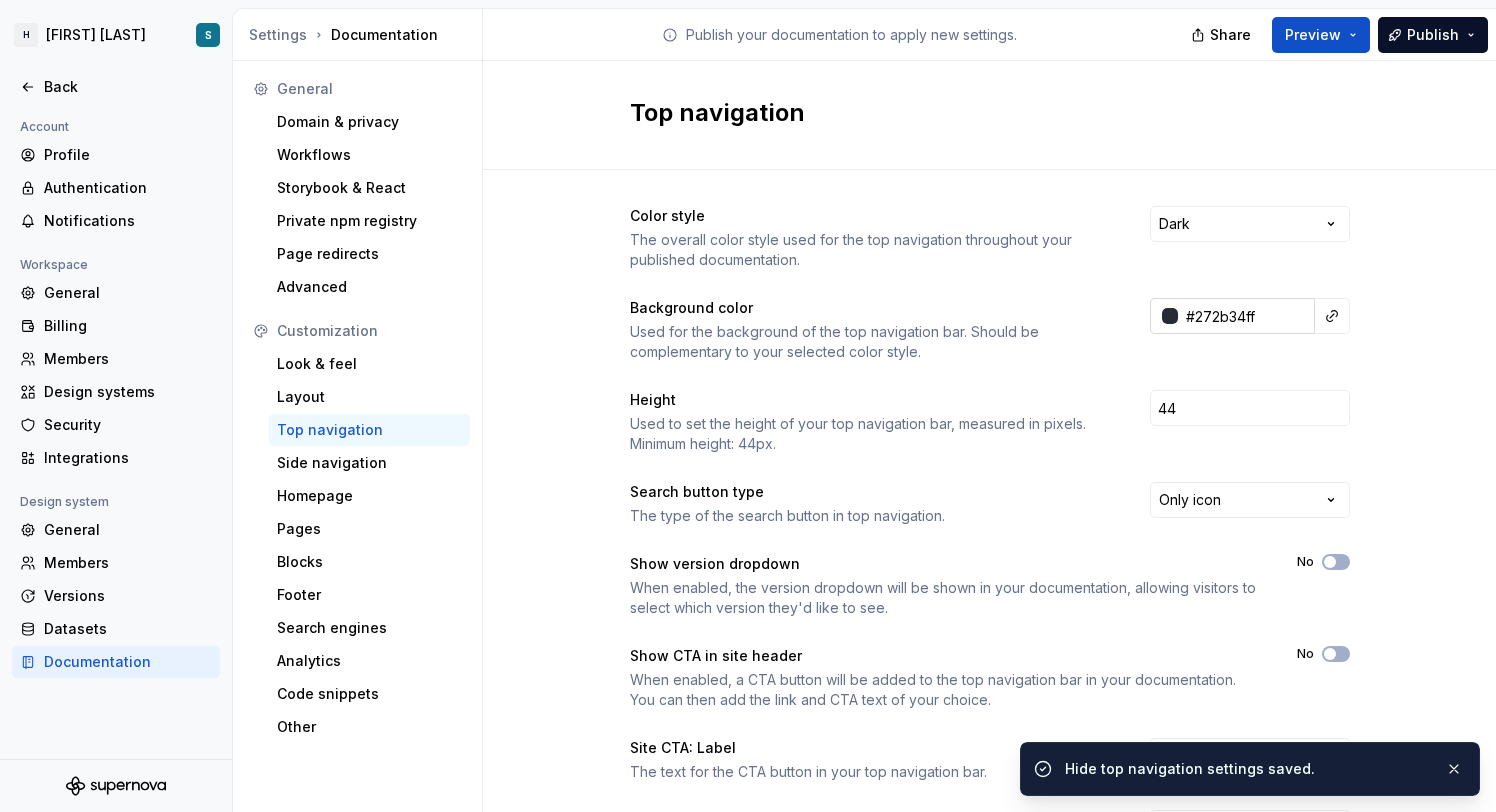 click on "#272b34ff" at bounding box center [1246, 316] 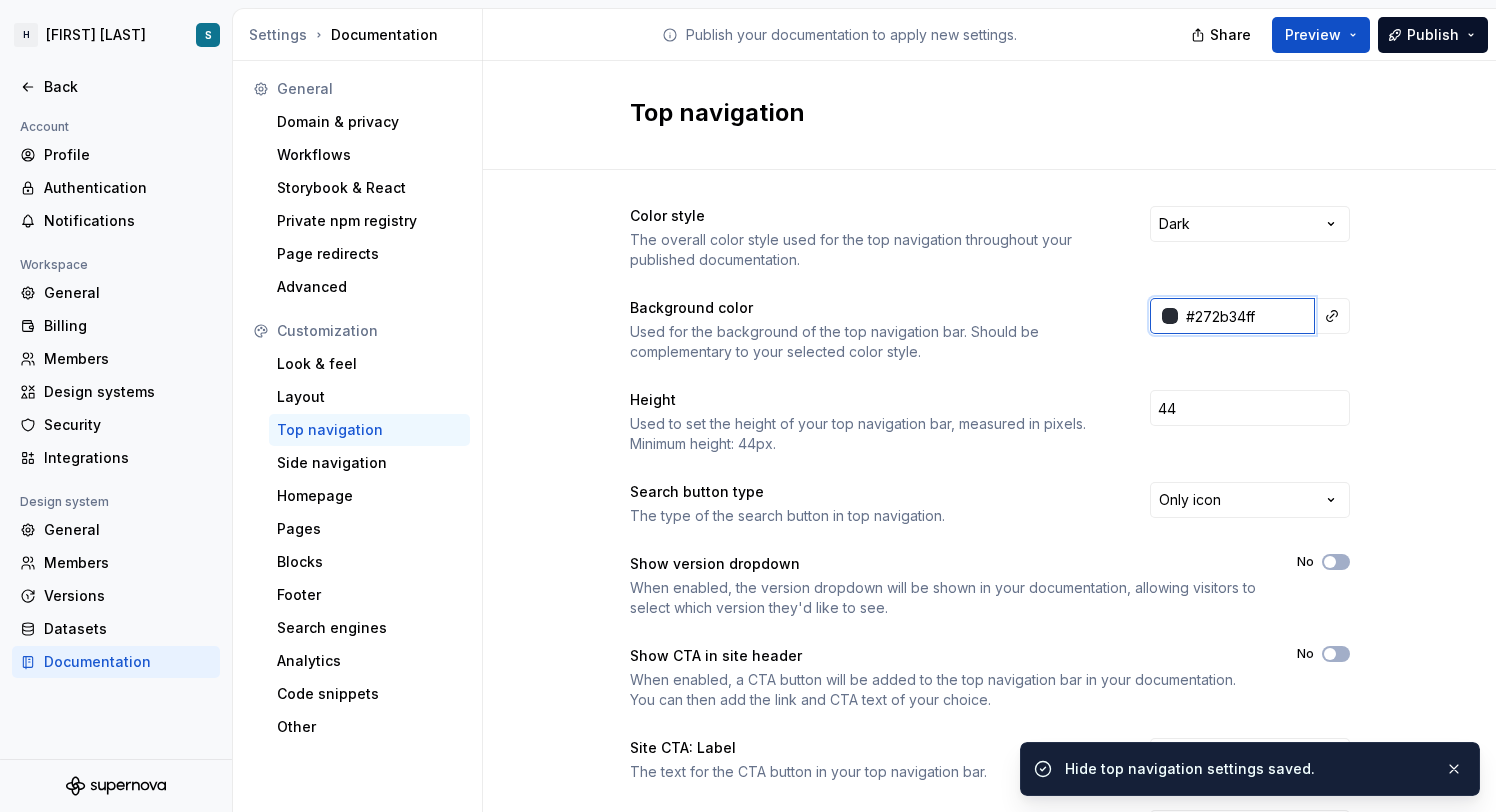 paste on "007371" 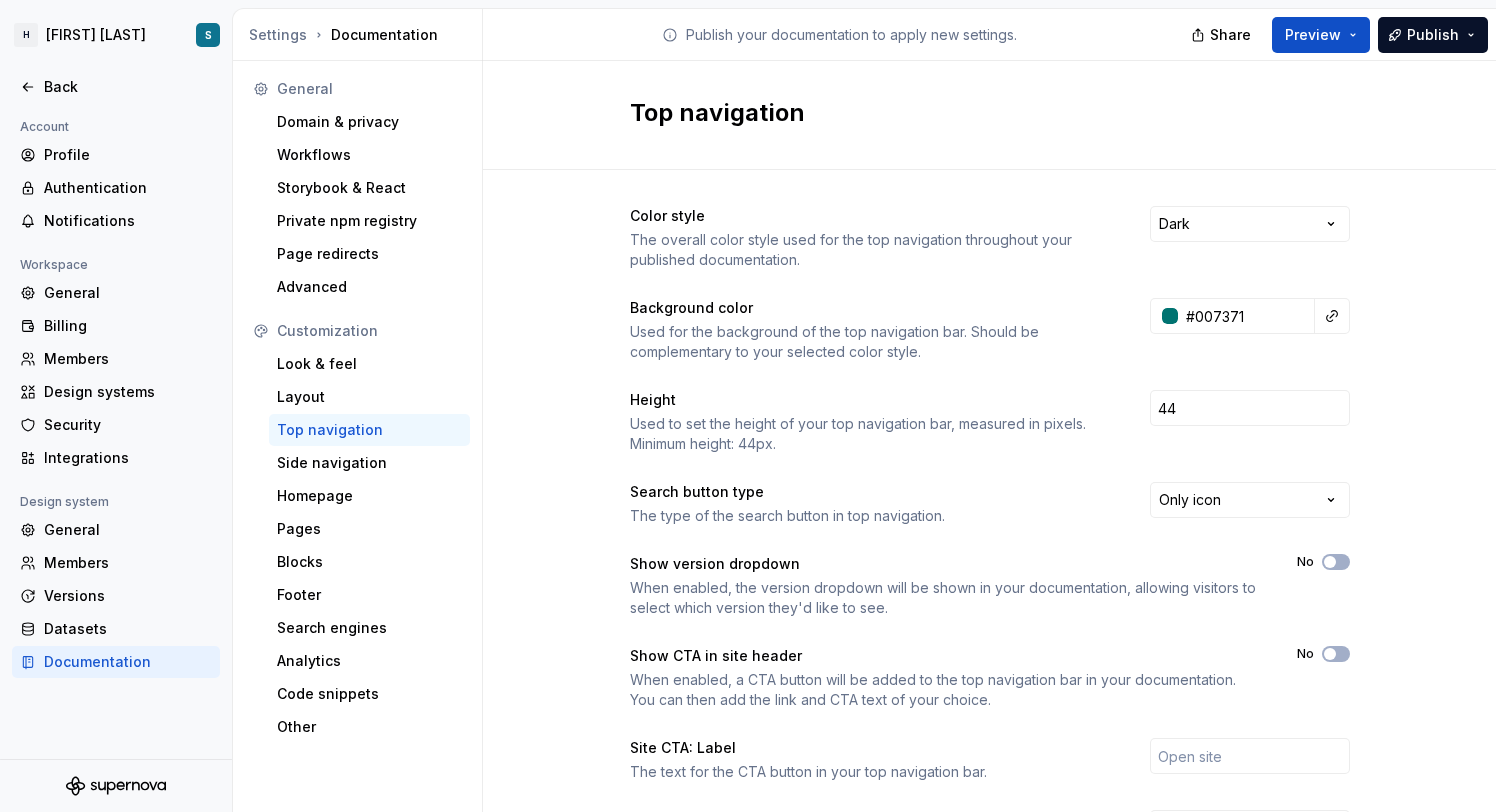 click on "Background color Used for the background of the top navigation bar. Should be complementary to your selected color style. #007371" at bounding box center (990, 330) 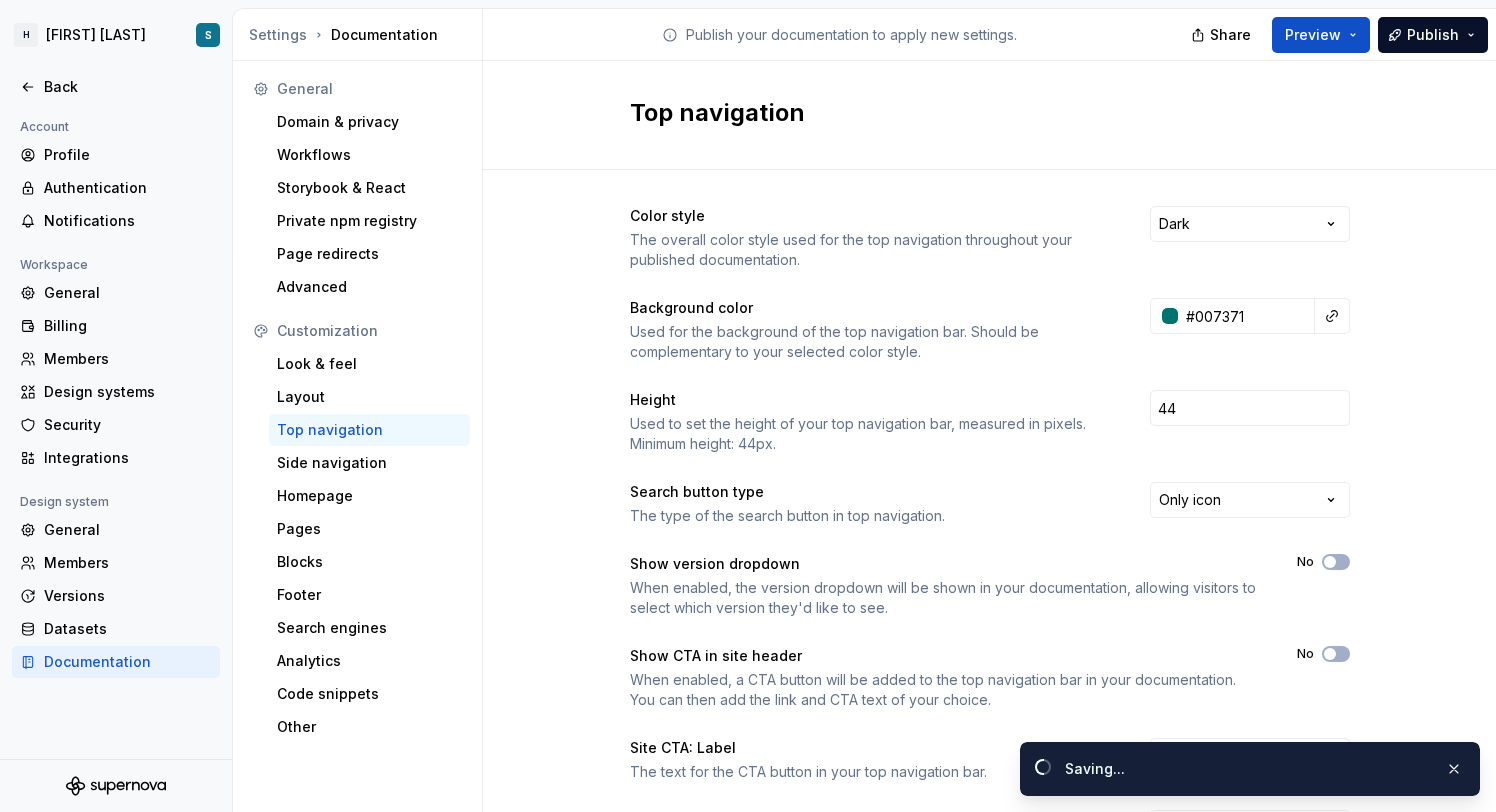 type on "#007371ff" 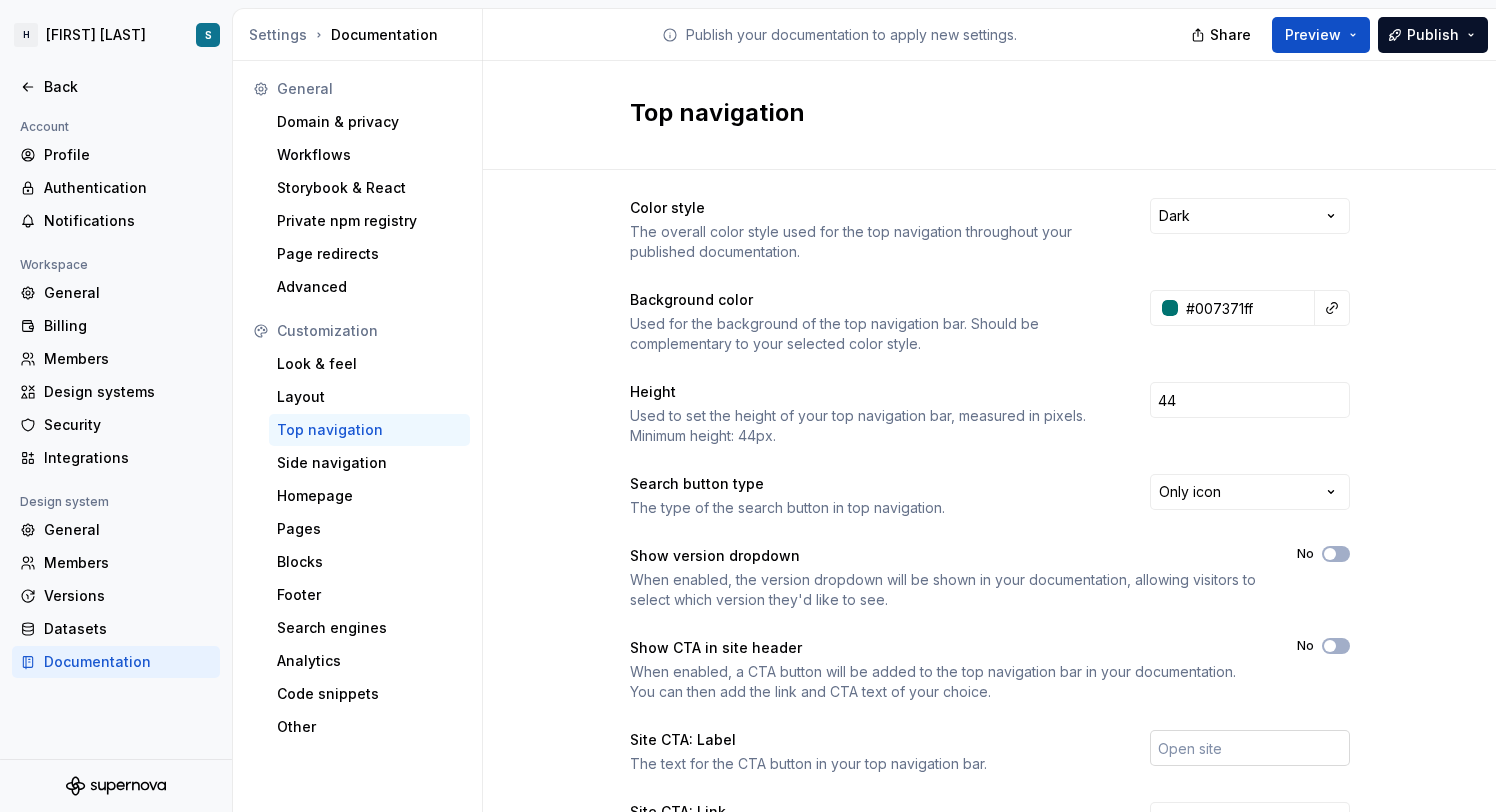 scroll, scrollTop: 0, scrollLeft: 0, axis: both 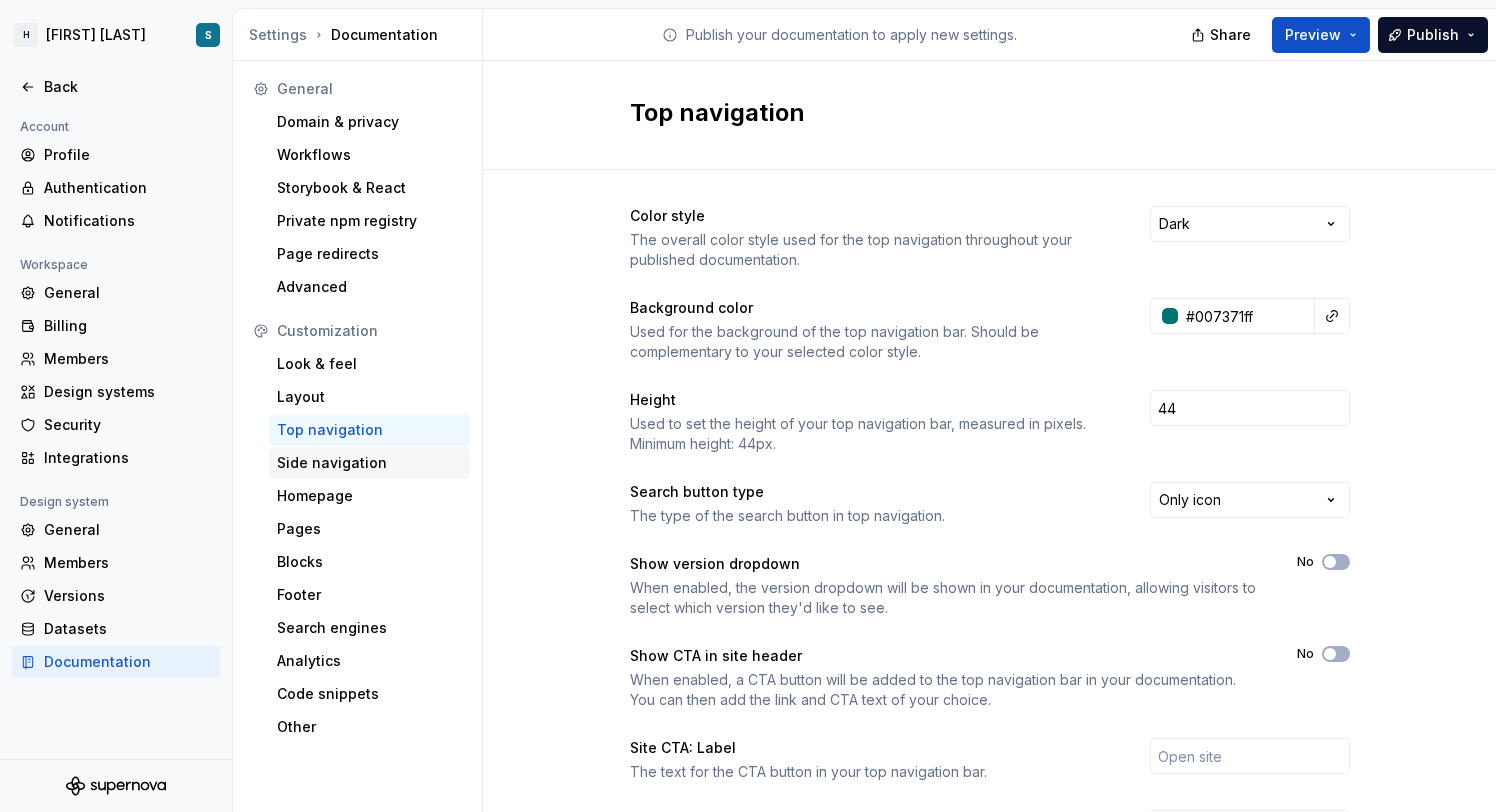click on "Side navigation" at bounding box center [369, 463] 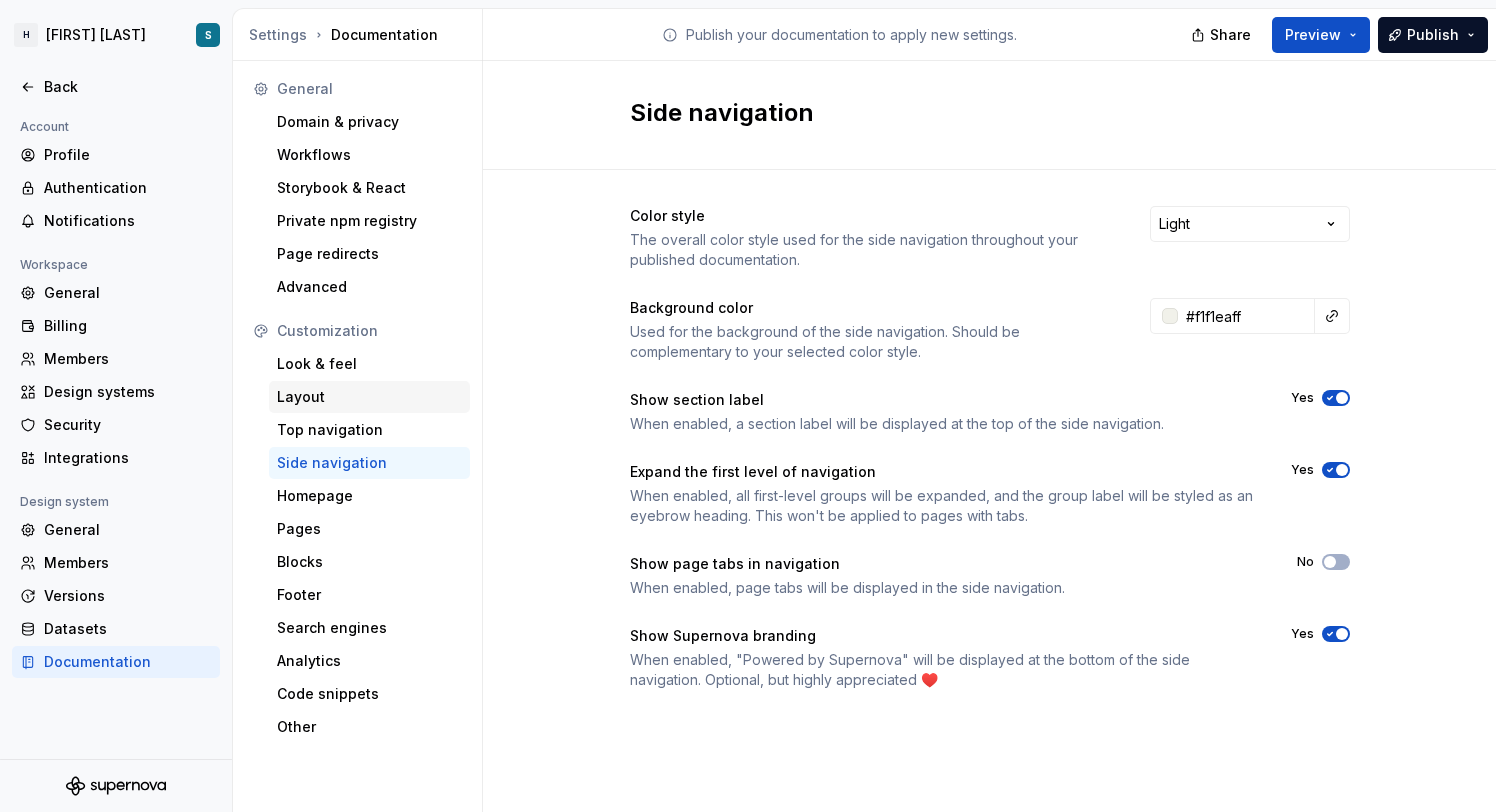 click on "Layout" at bounding box center (369, 397) 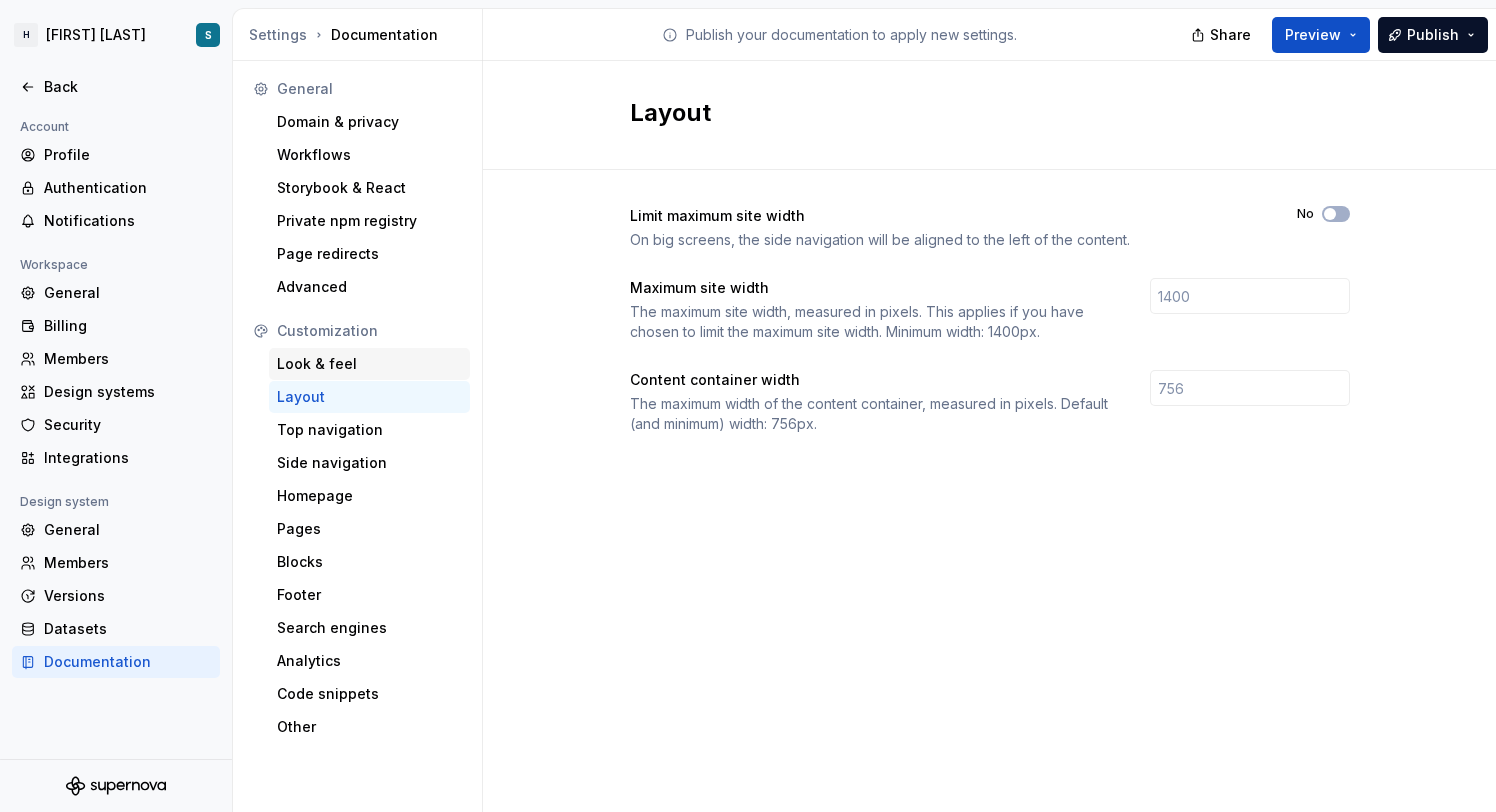 click on "Look & feel" at bounding box center (369, 364) 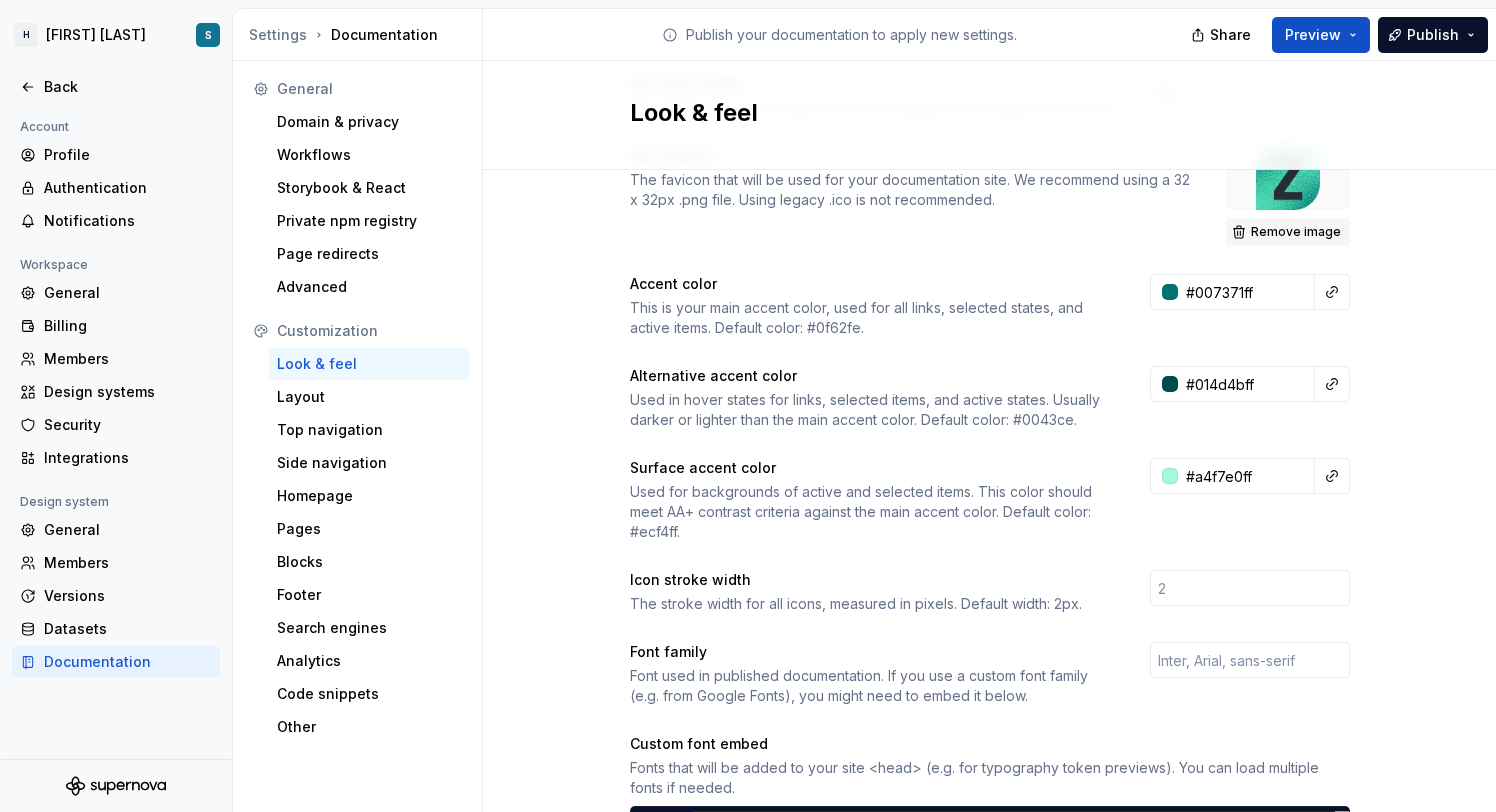 scroll, scrollTop: 276, scrollLeft: 0, axis: vertical 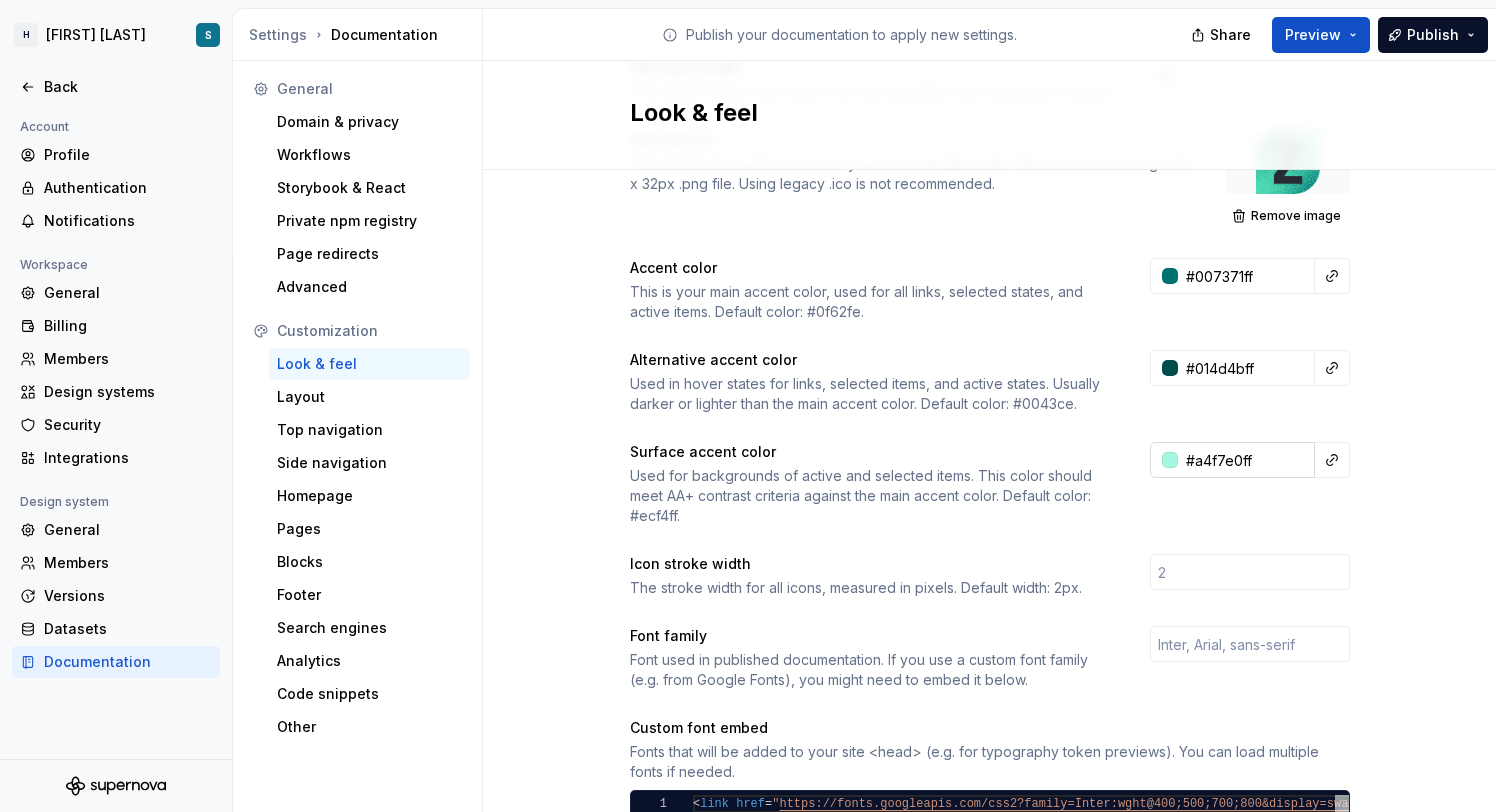 click on "#a4f7e0ff" at bounding box center [1246, 460] 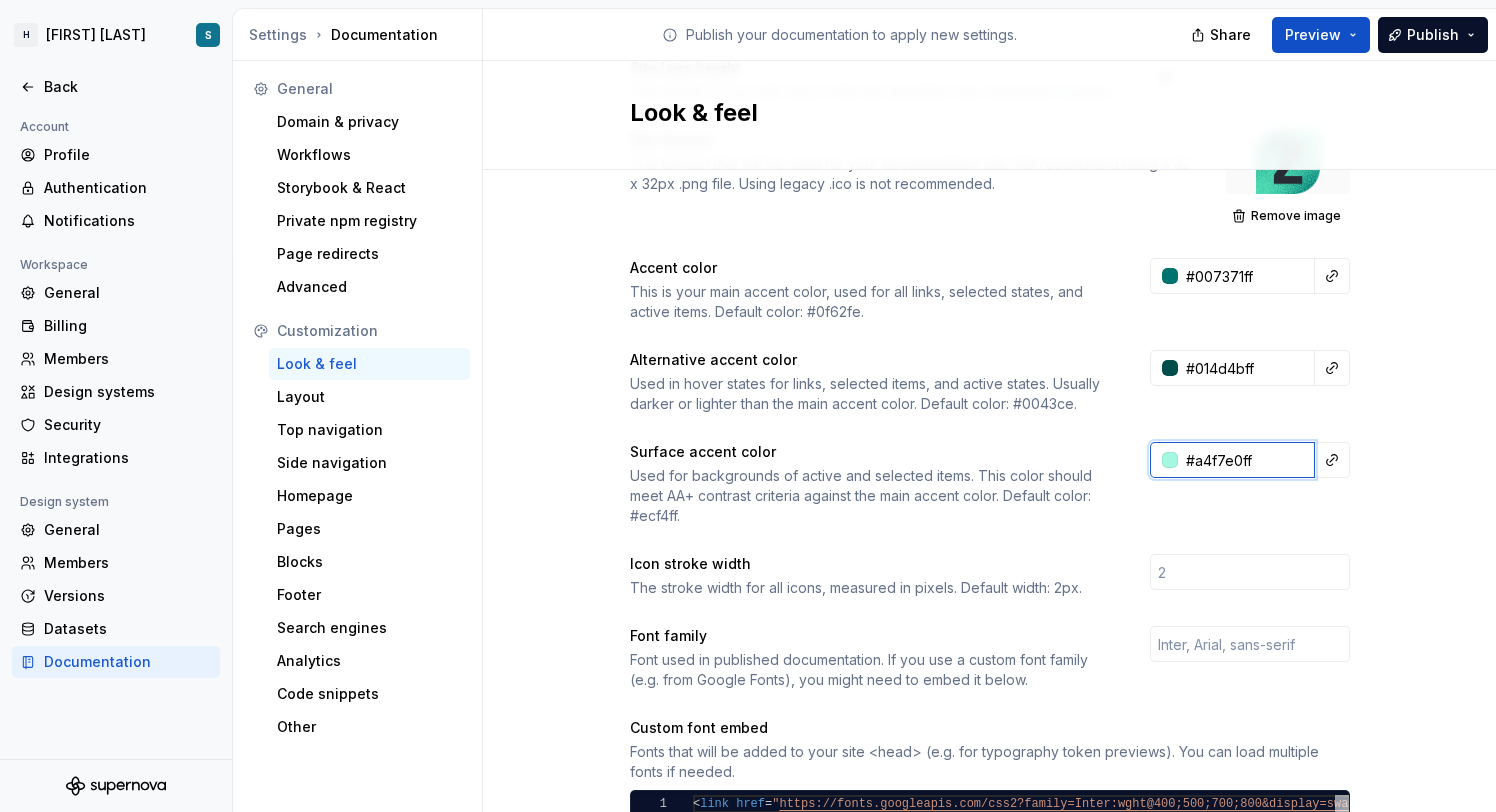 paste on "F1F1EA" 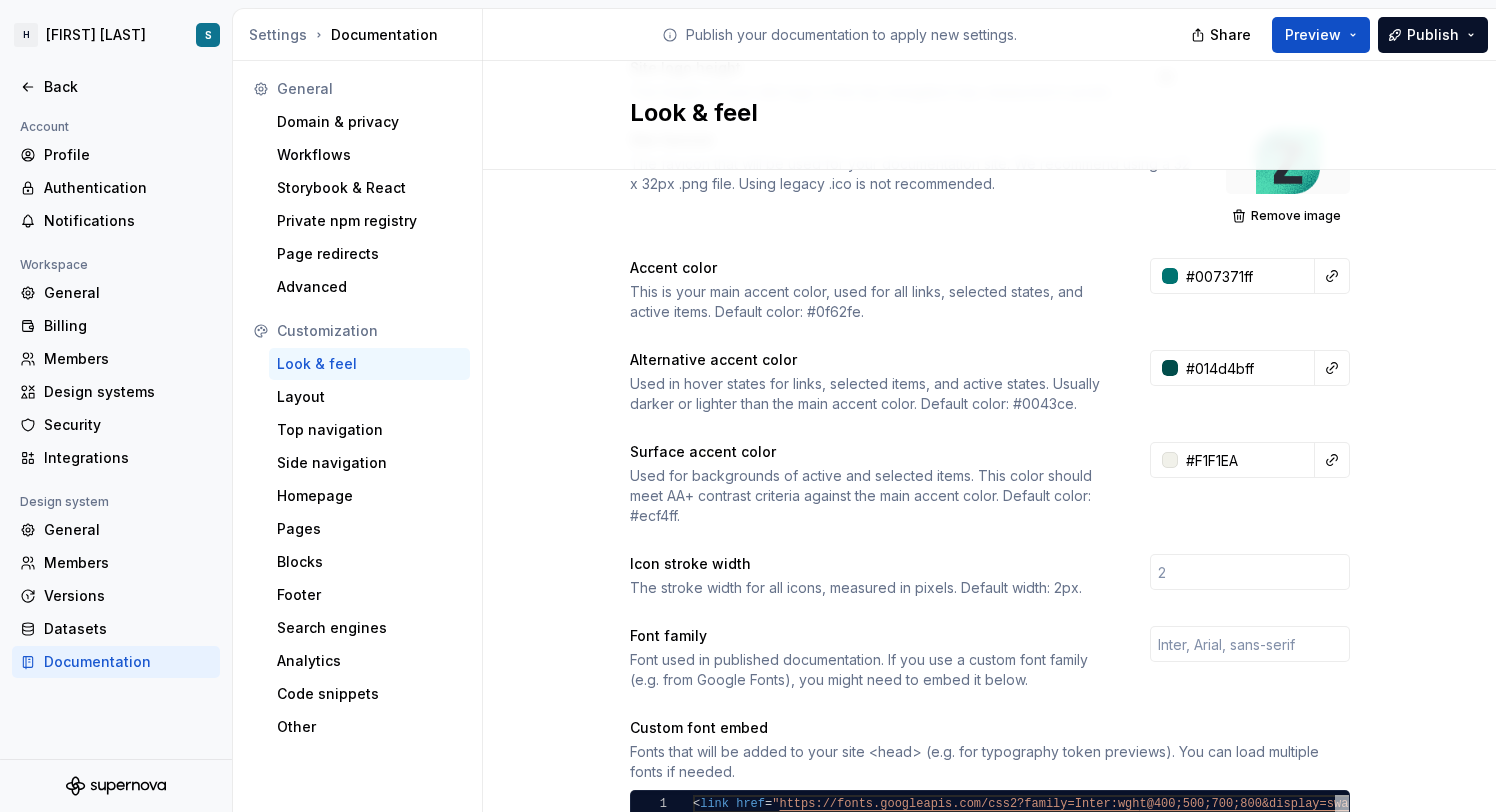 click on "Site logo A company logo that will be displayed on all pages on your documentation site. We recommend using a 200 x 30px .svg or .png file. Remove image Site logo height The height of your site logo in the top navigation bar, measured in pixels. 32 Site favicon The favicon that will be used for your documentation site. We recommend using a 32 x 32px .png file. Using legacy .ico is not recommended. Remove image Accent color This is your main accent color, used for all links, selected states, and active items. Default color: #0f62fe. #007371ff Alternative accent color Used in hover states for links, selected items, and active states. Usually darker or lighter than the main accent color. Default color: #0043ce. #014d4bff Surface accent color Used for backgrounds of active and selected items. This color should meet AA+ contrast criteria against the main accent color. Default color: #ecf4ff. #F1F1EA Icon stroke width The stroke width for all icons, measured in pixels. Default width: 2px. Font family 1 <" at bounding box center (989, 657) 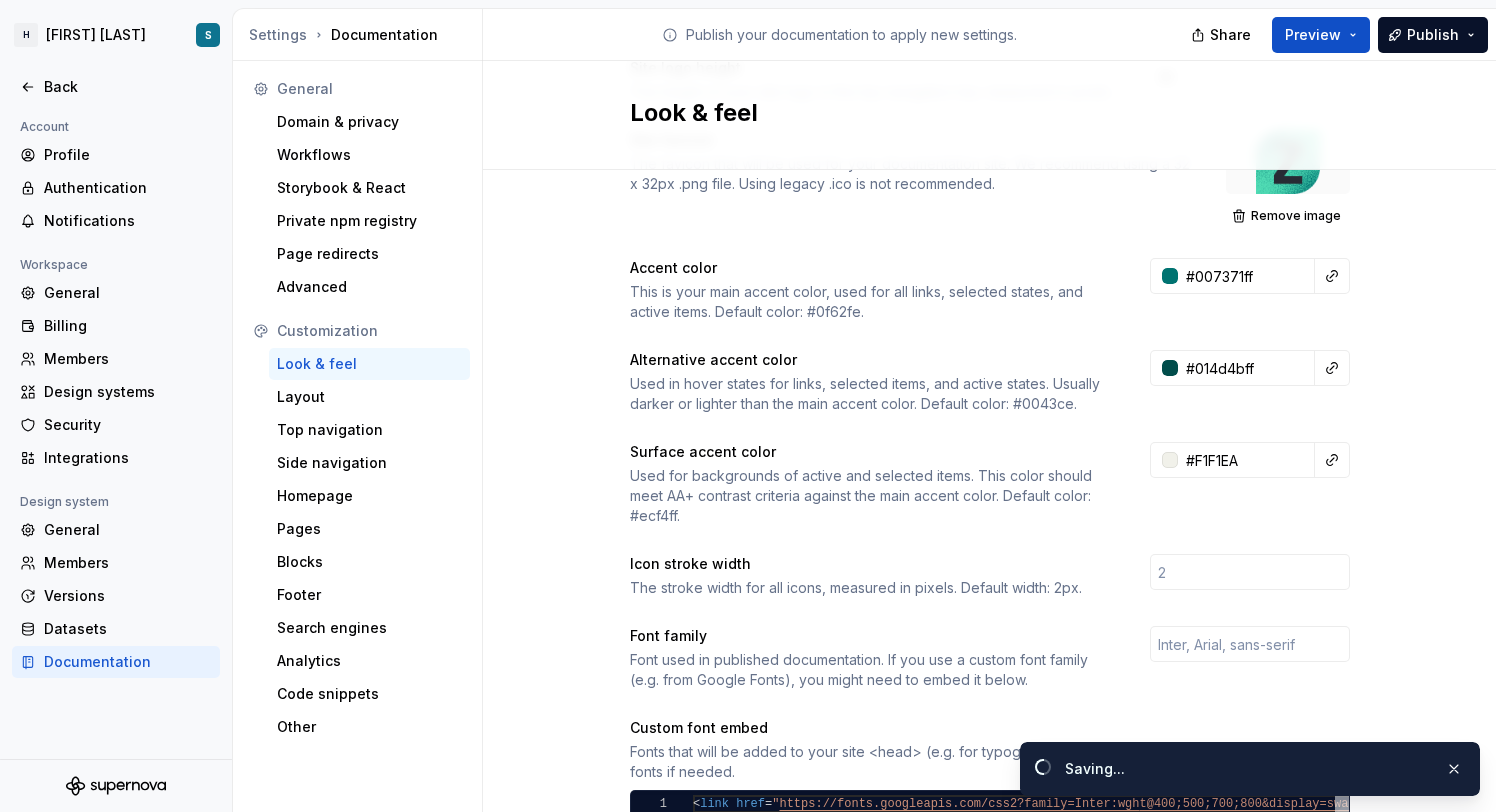 type on "#f1f1eaff" 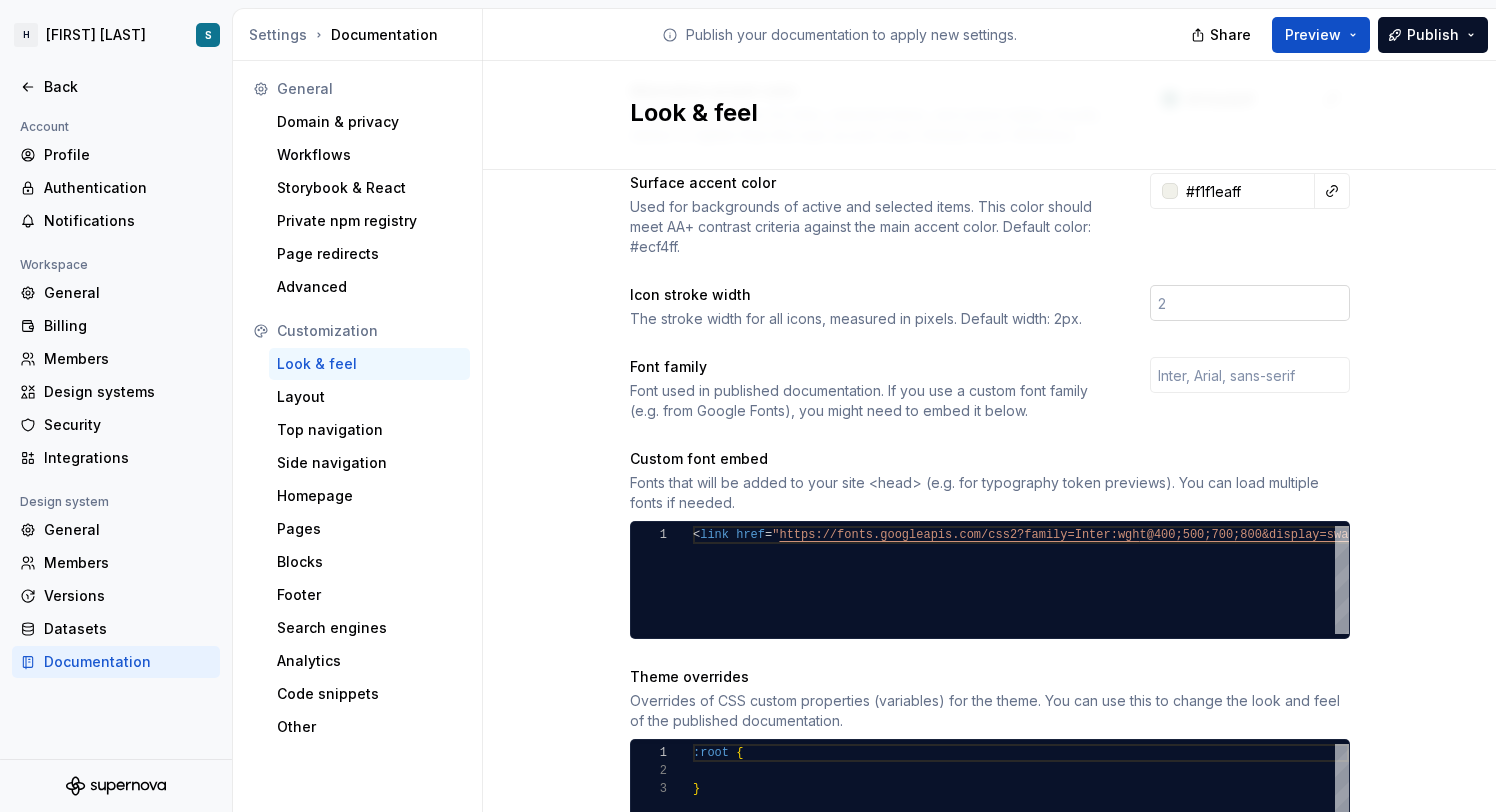 scroll, scrollTop: 553, scrollLeft: 0, axis: vertical 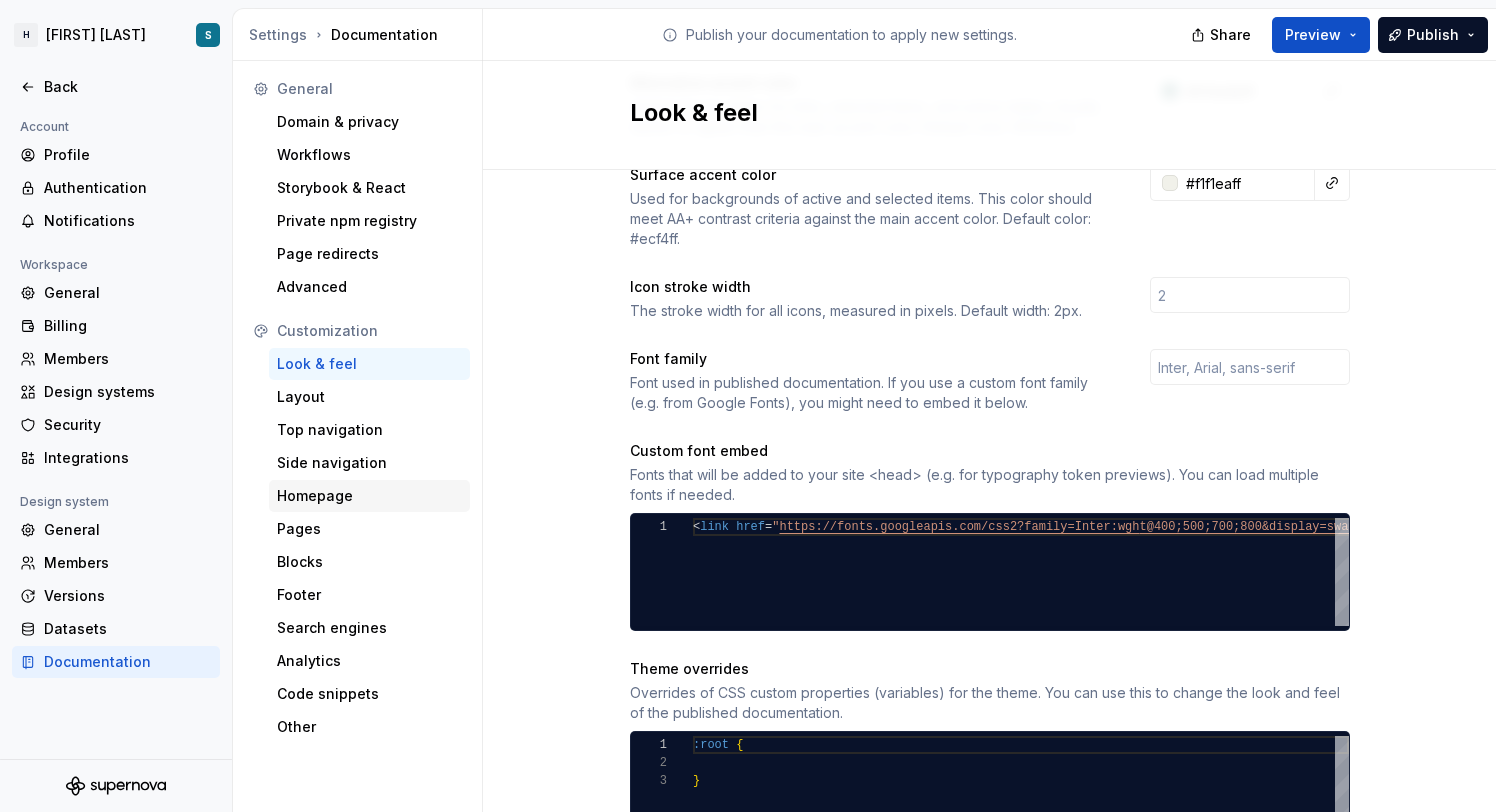 click on "Homepage" at bounding box center [369, 496] 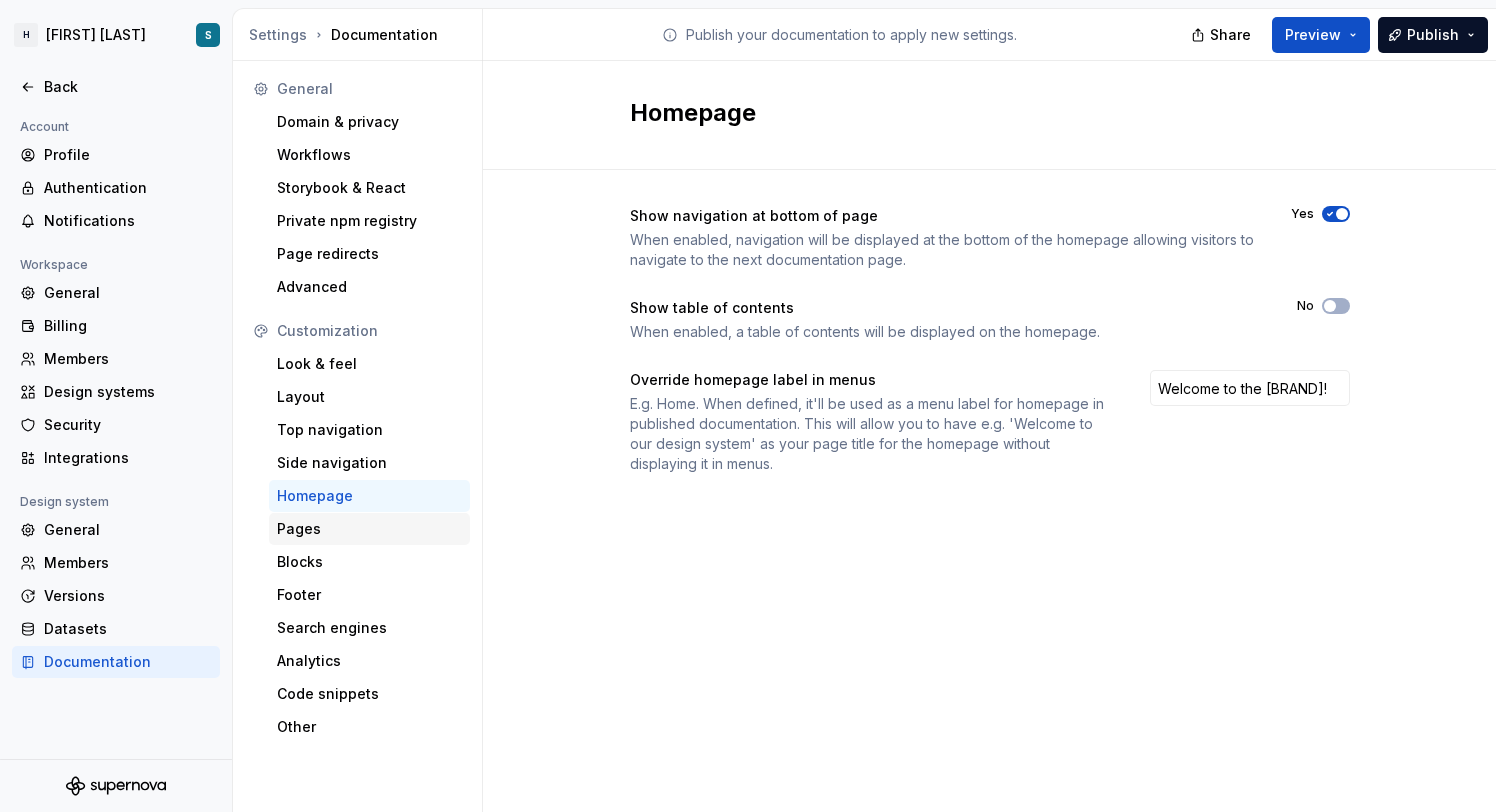click on "Pages" at bounding box center (369, 529) 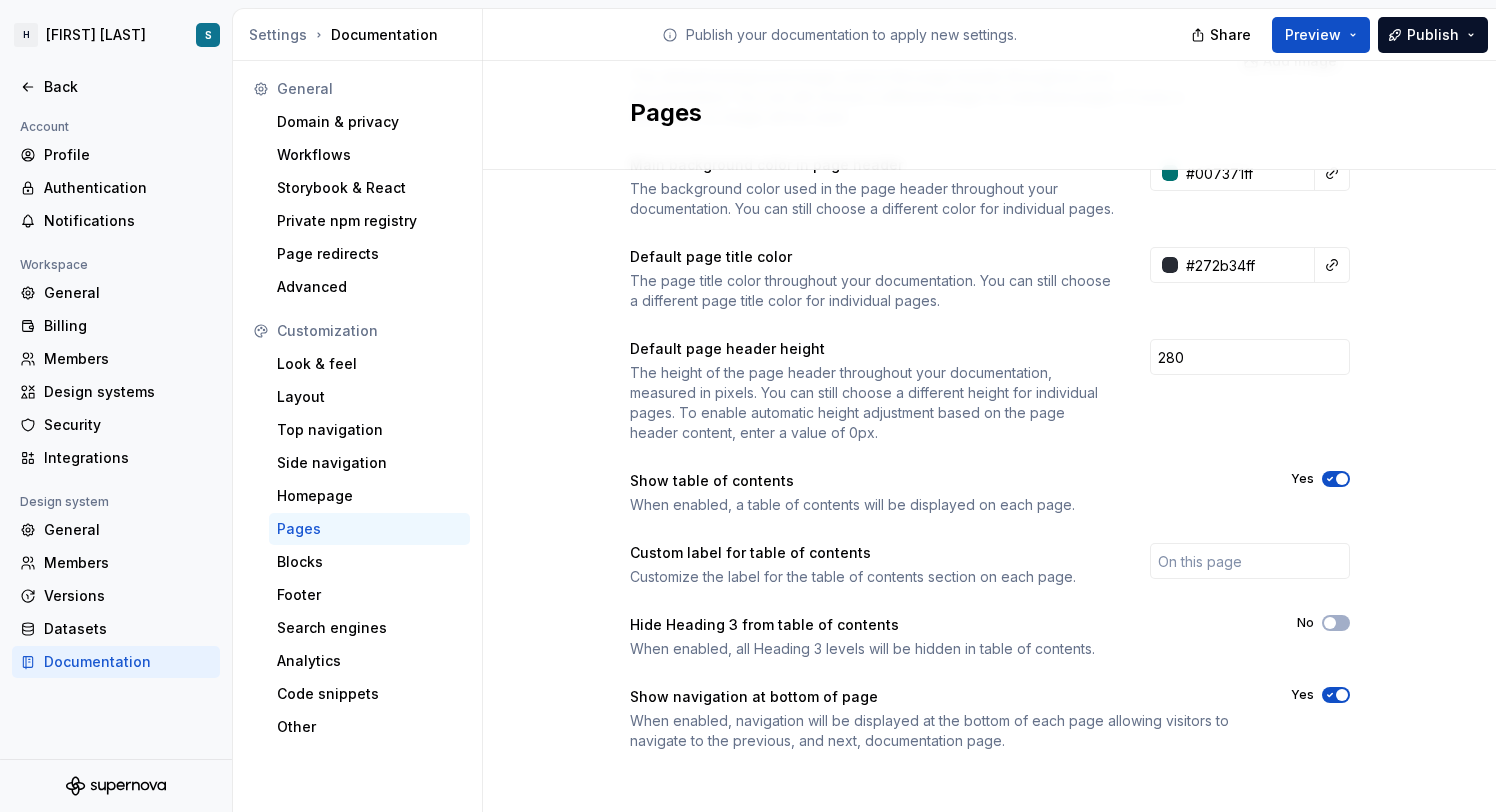 scroll, scrollTop: 281, scrollLeft: 0, axis: vertical 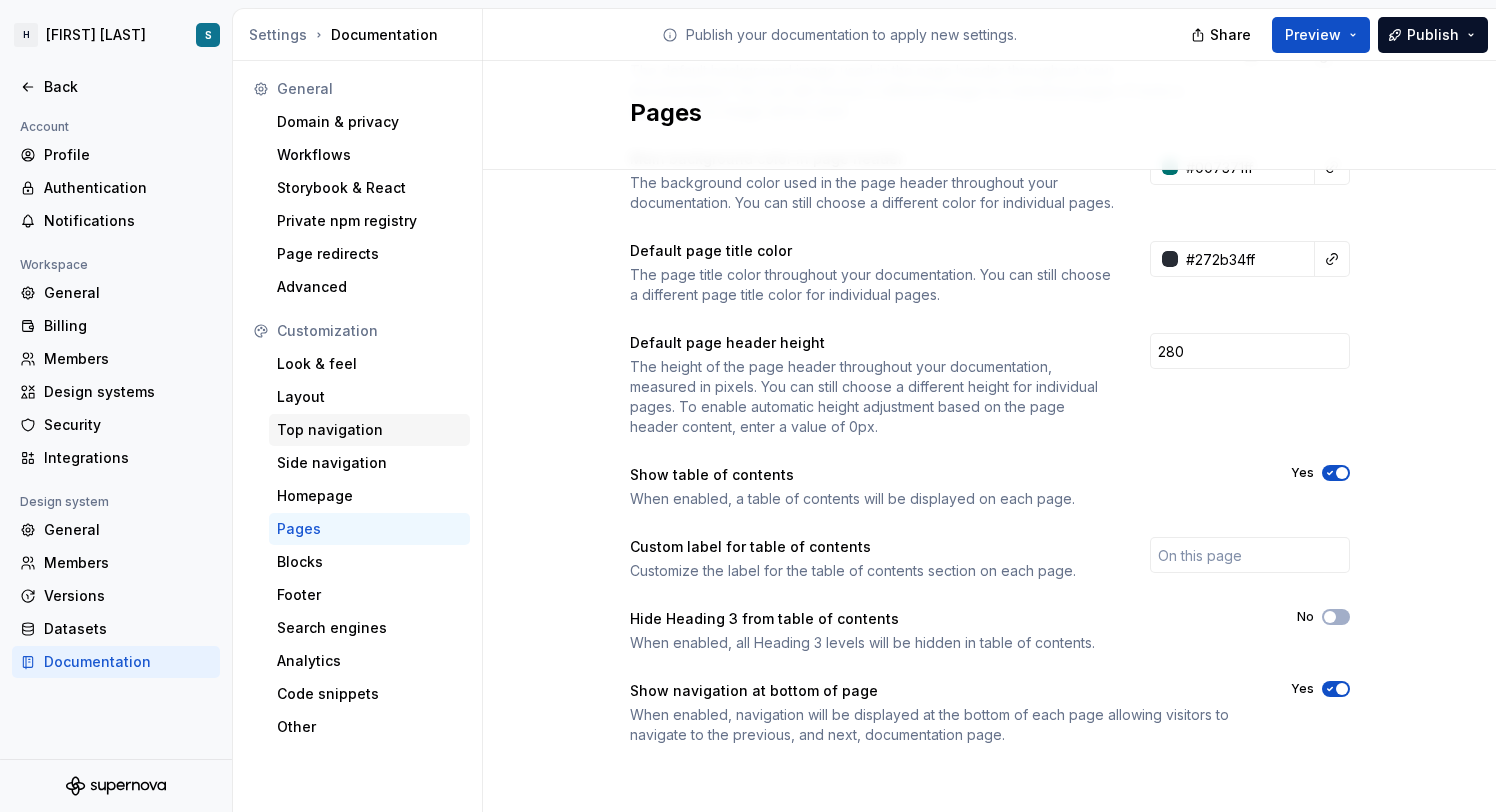 click on "Top navigation" at bounding box center [369, 430] 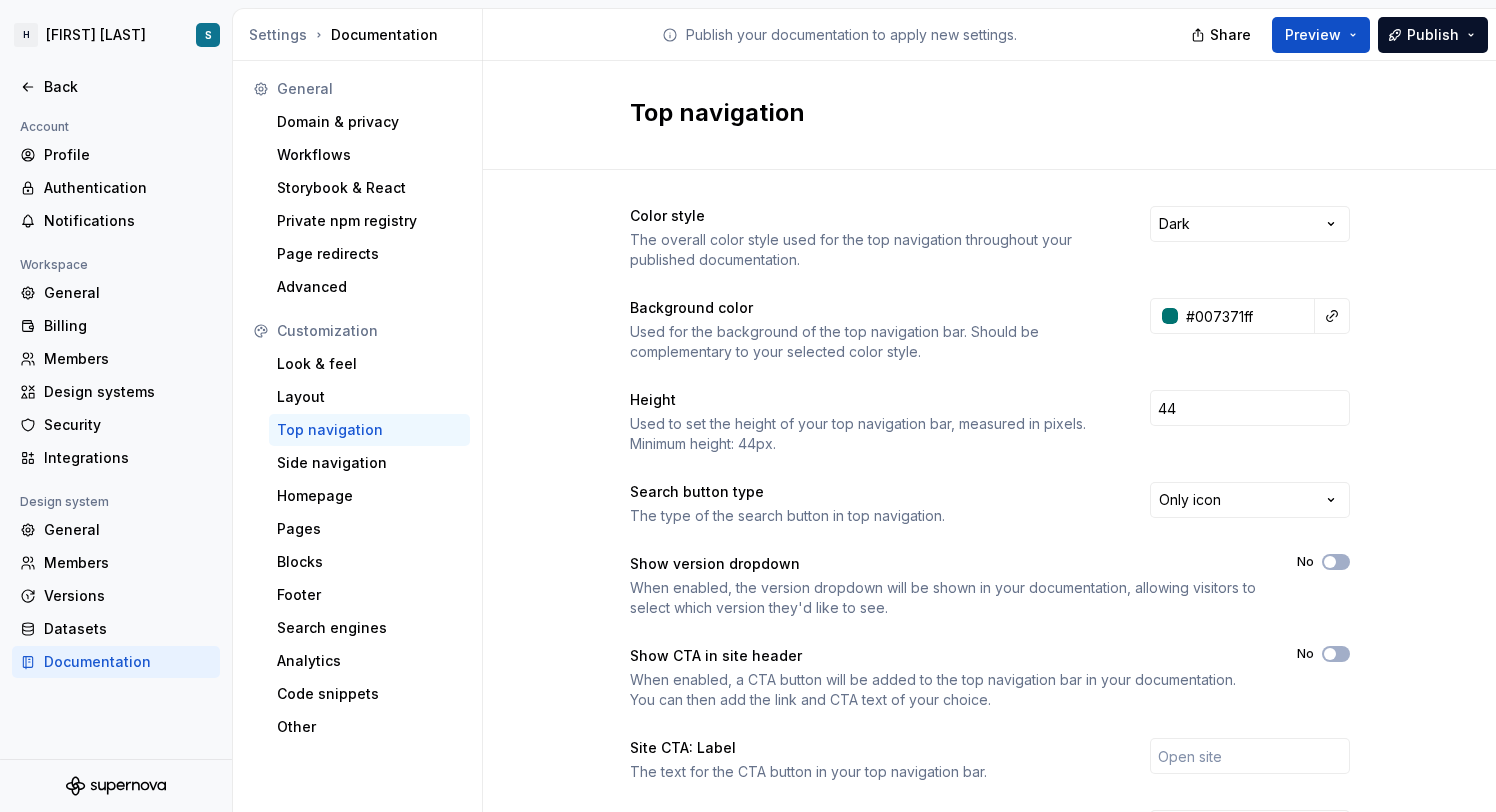 scroll, scrollTop: 273, scrollLeft: 0, axis: vertical 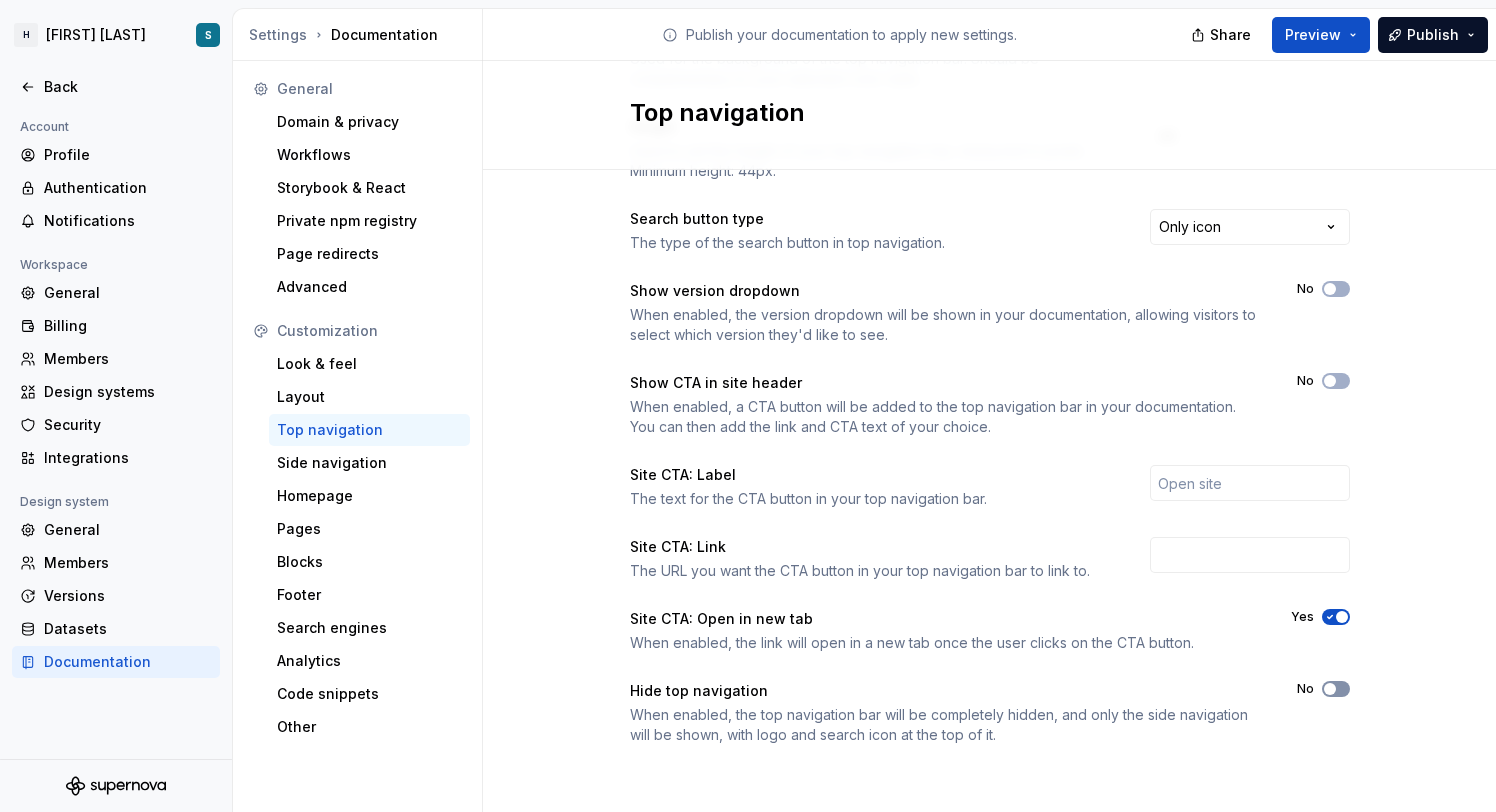 click on "No" at bounding box center (1336, 689) 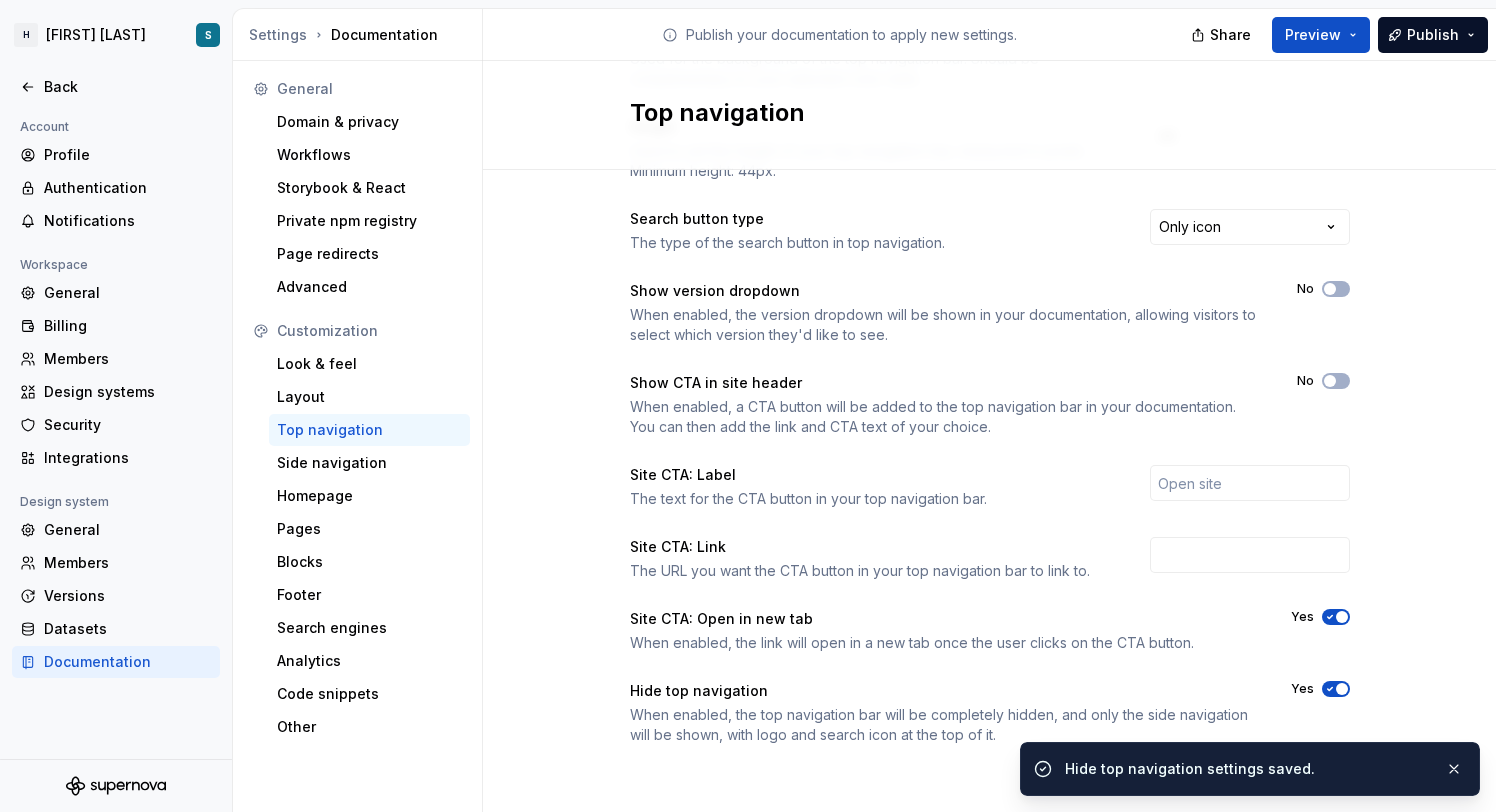 click on "Yes" at bounding box center [1336, 689] 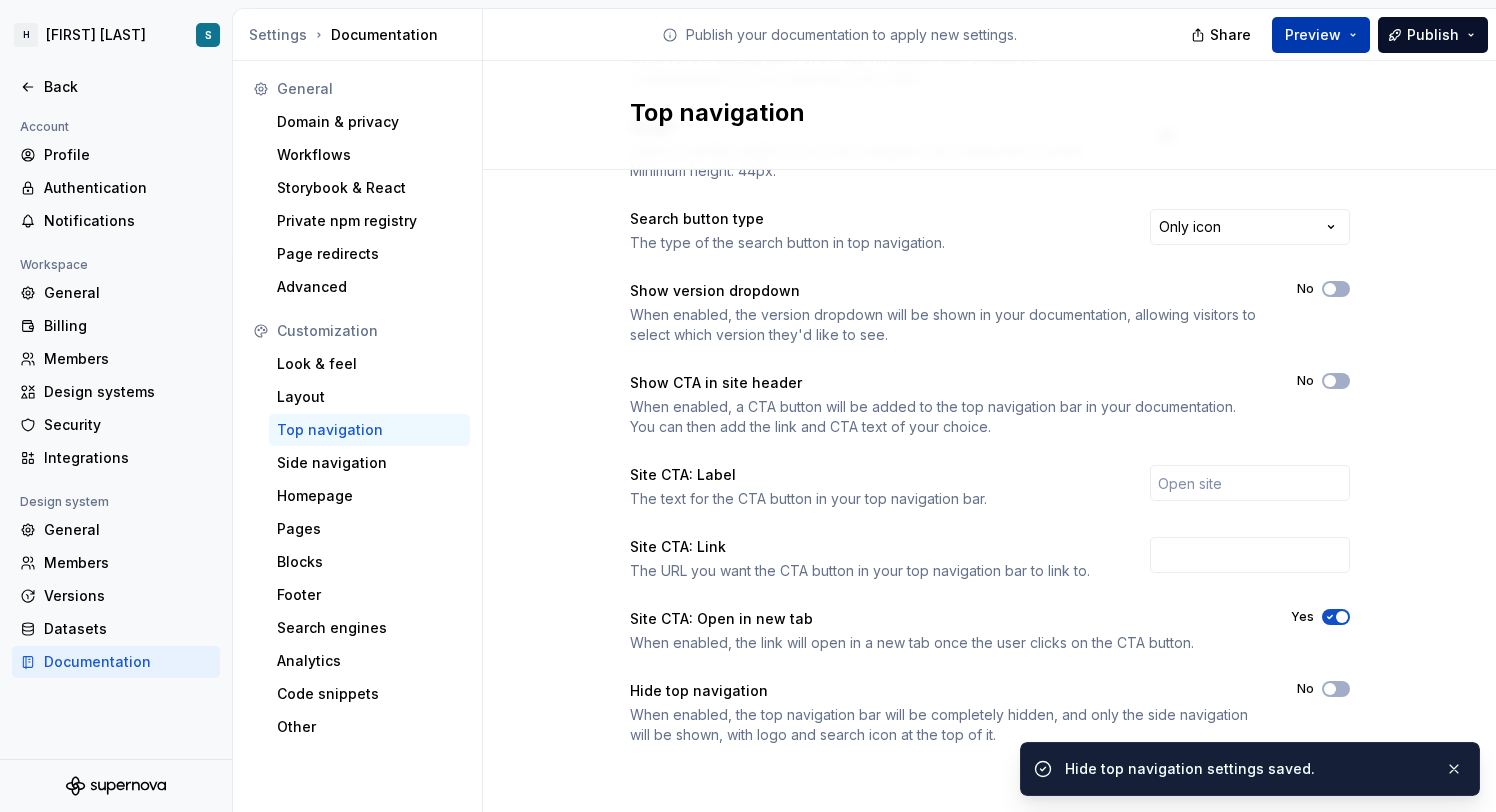 click on "Preview" at bounding box center (1321, 35) 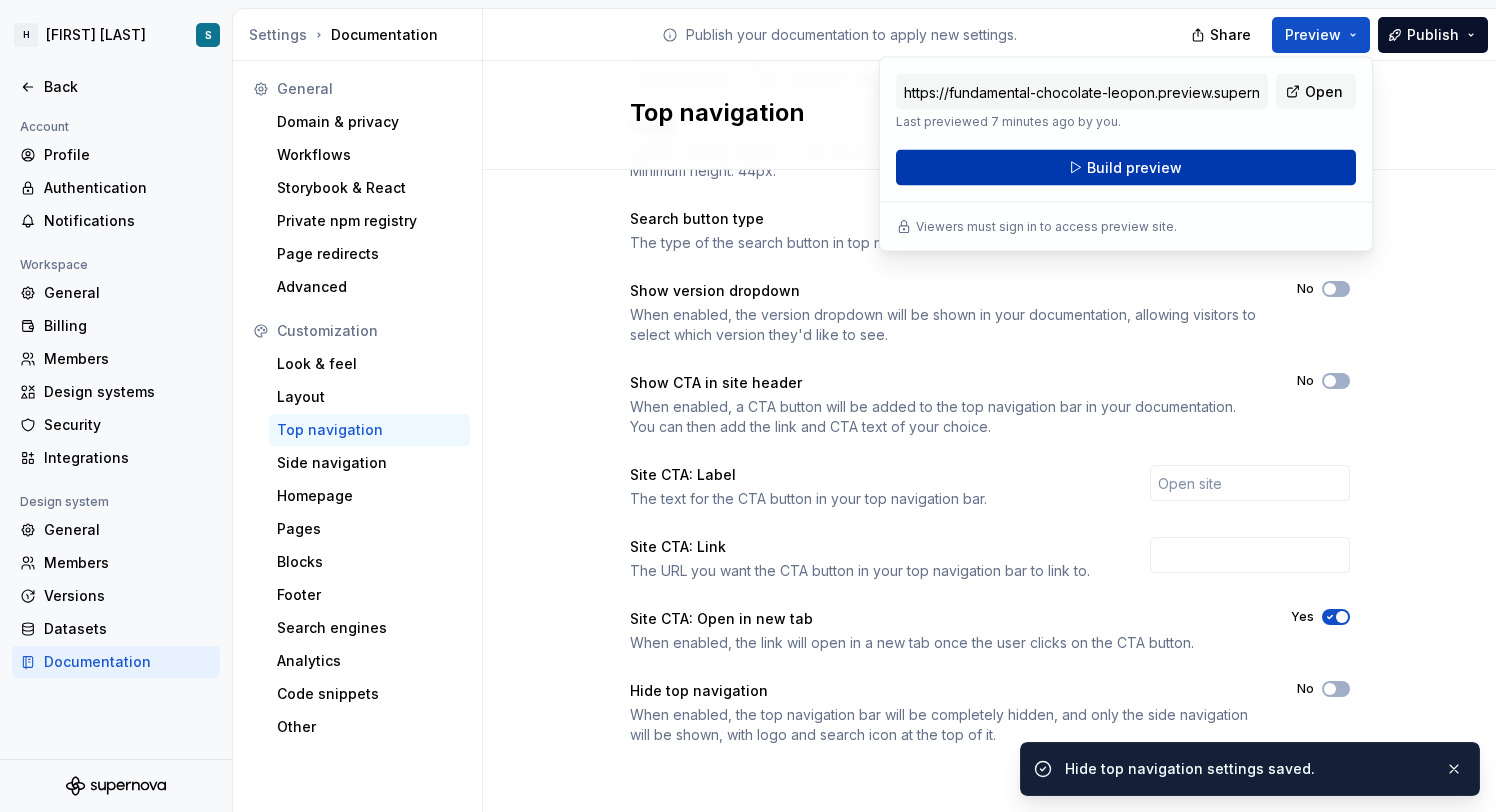 click on "Build preview" at bounding box center (1126, 168) 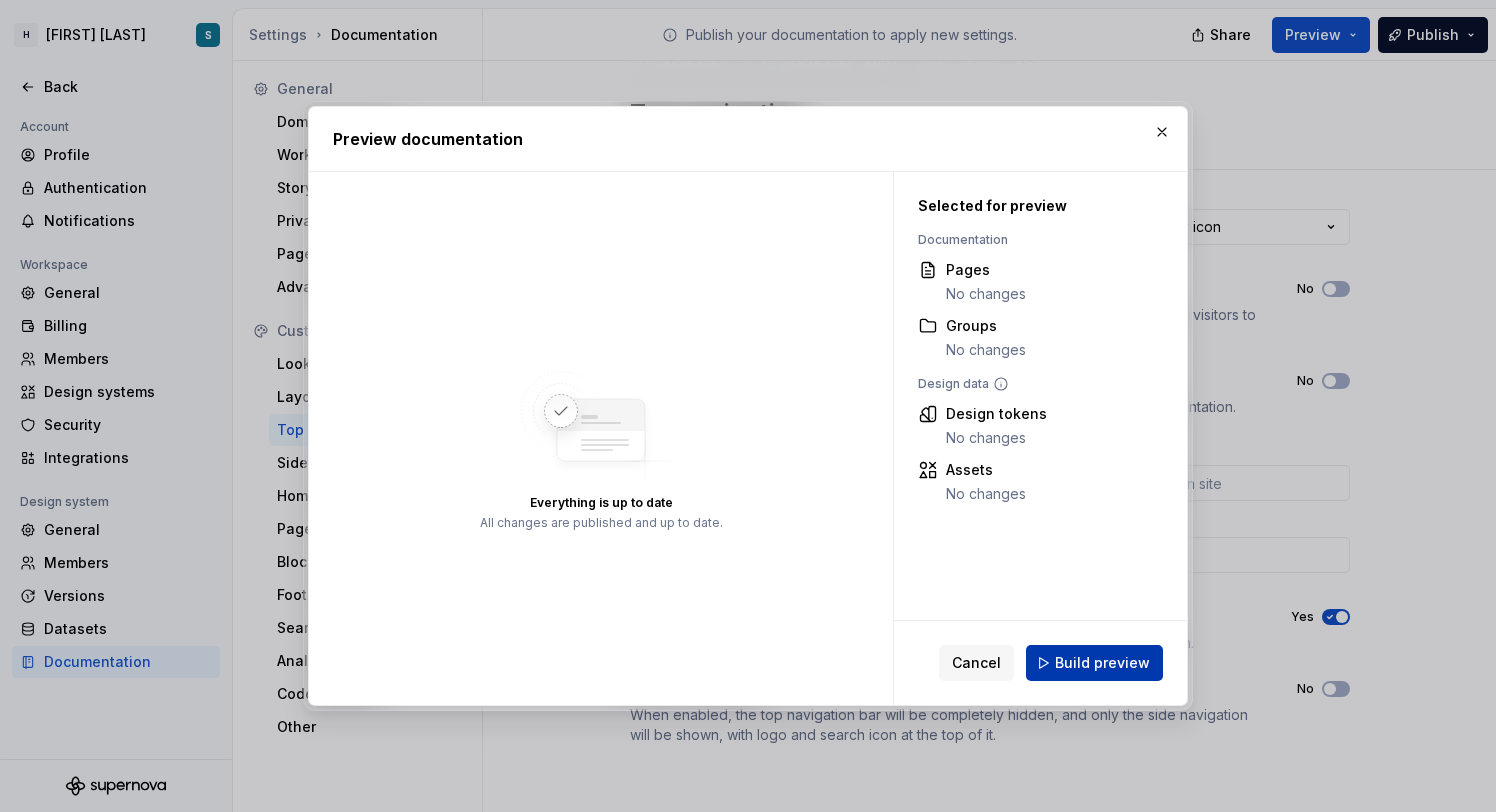 click on "Build preview" at bounding box center [1102, 663] 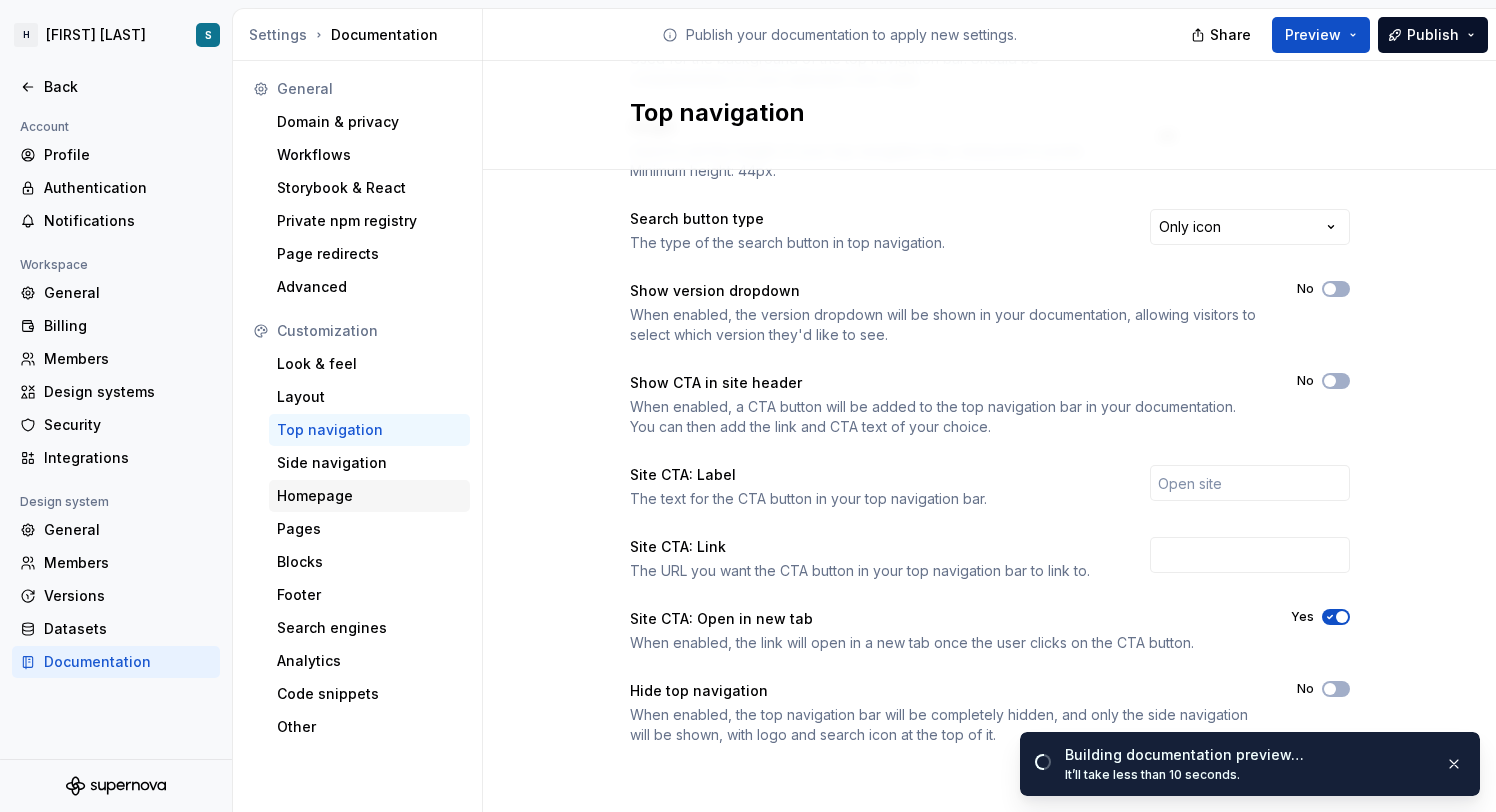 click on "Homepage" at bounding box center (369, 496) 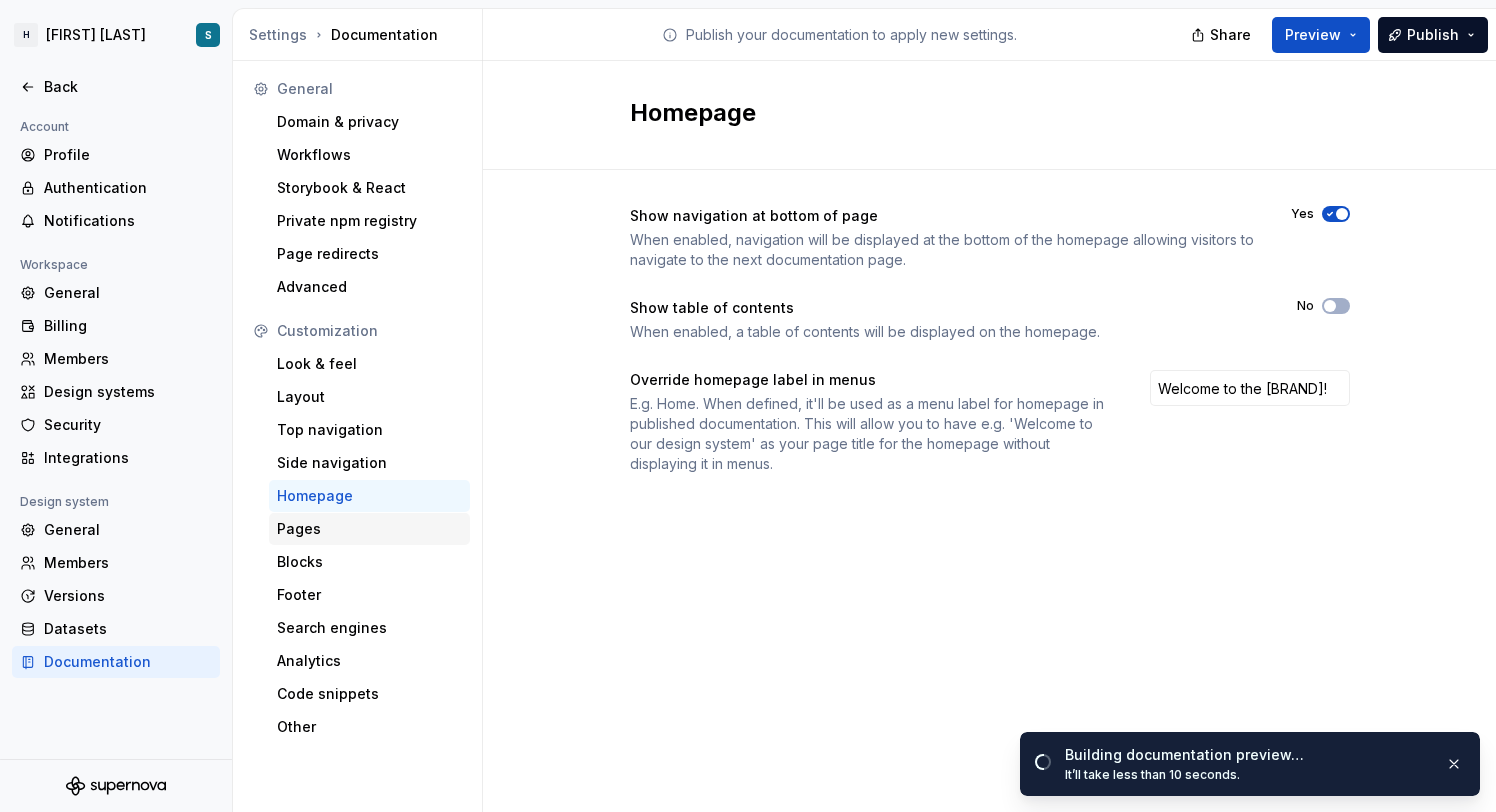 click on "Pages" at bounding box center [369, 529] 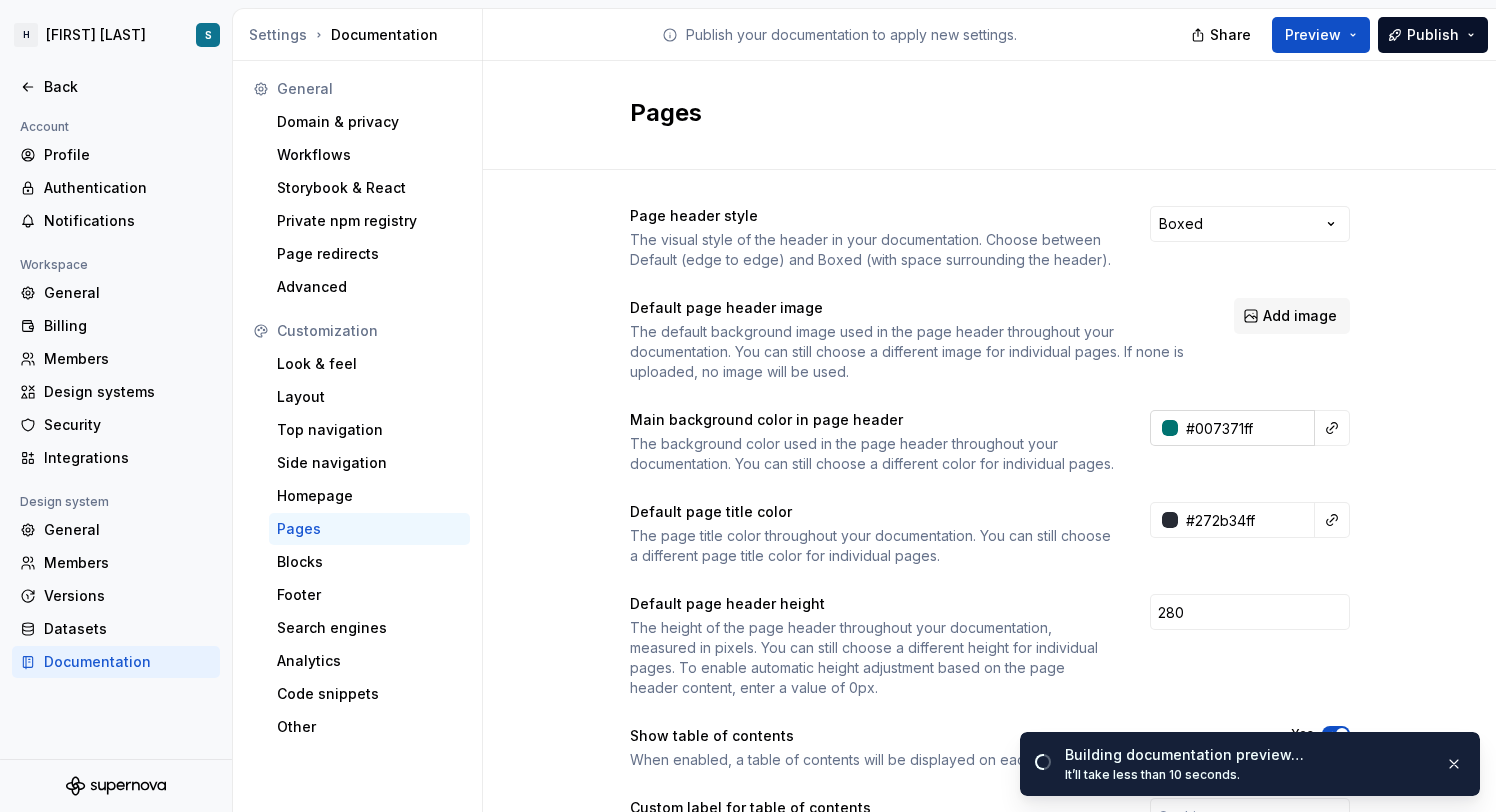 click at bounding box center (1170, 428) 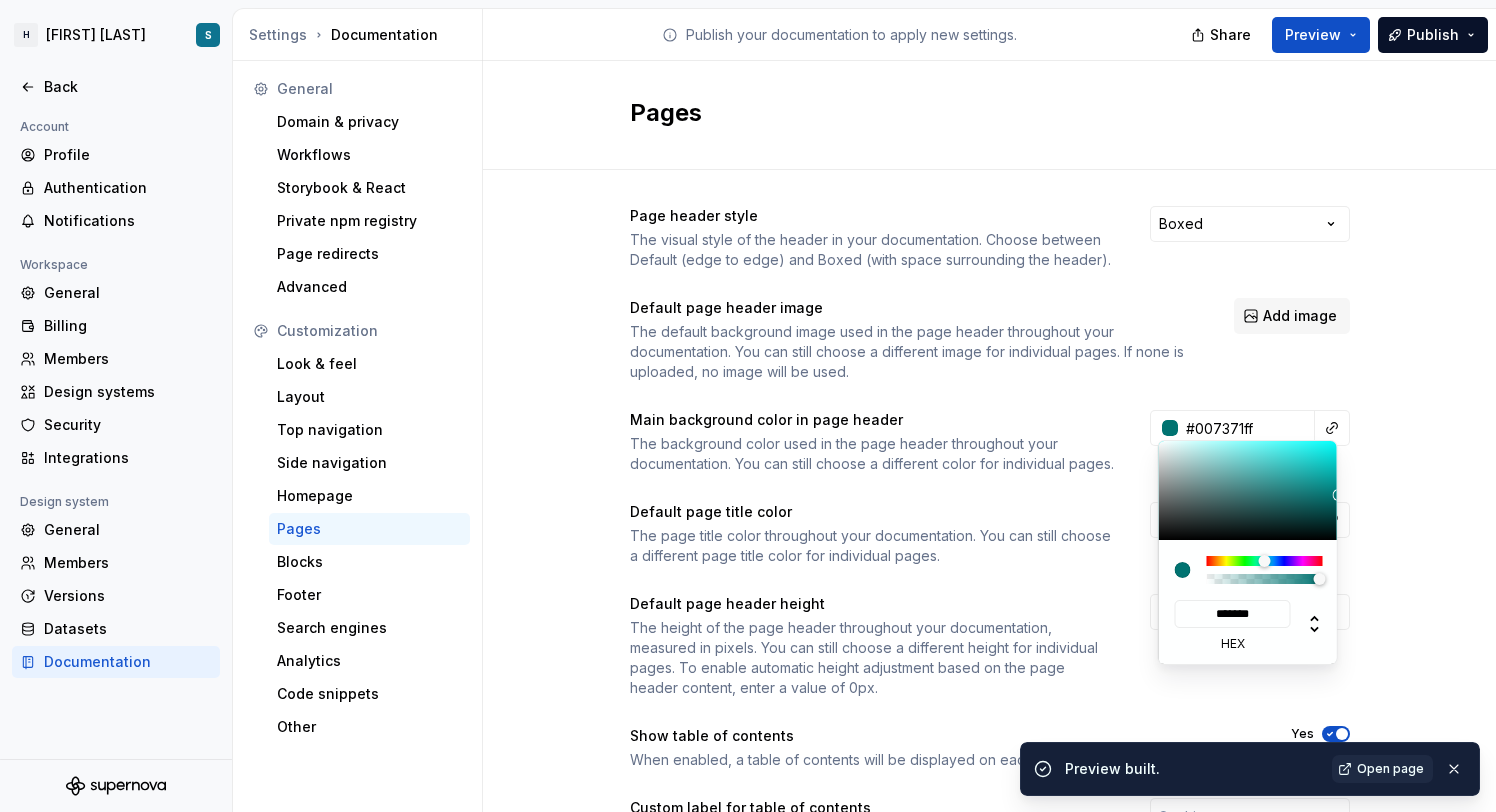 type on "#86A7A7" 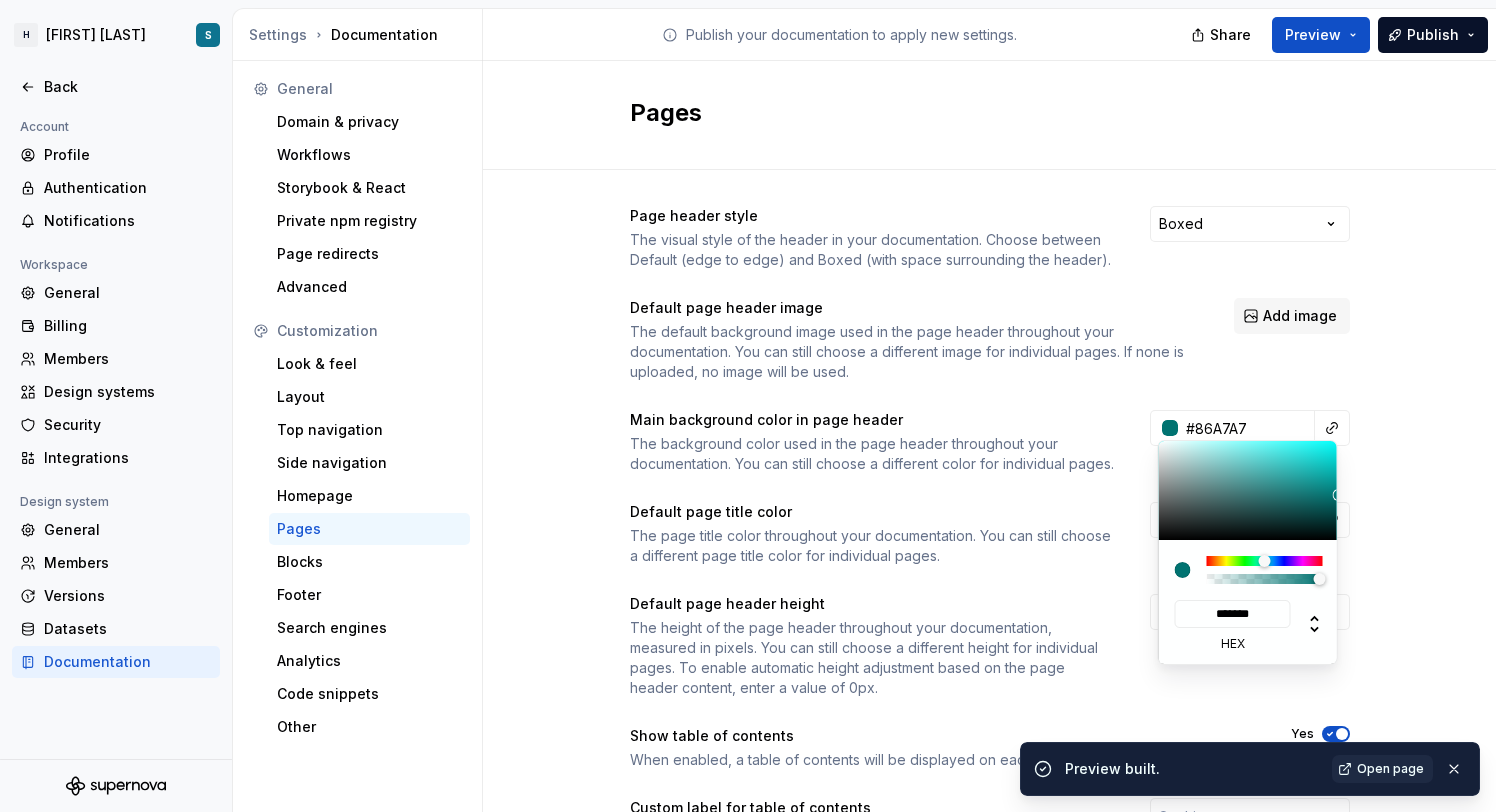 click at bounding box center [1249, 490] 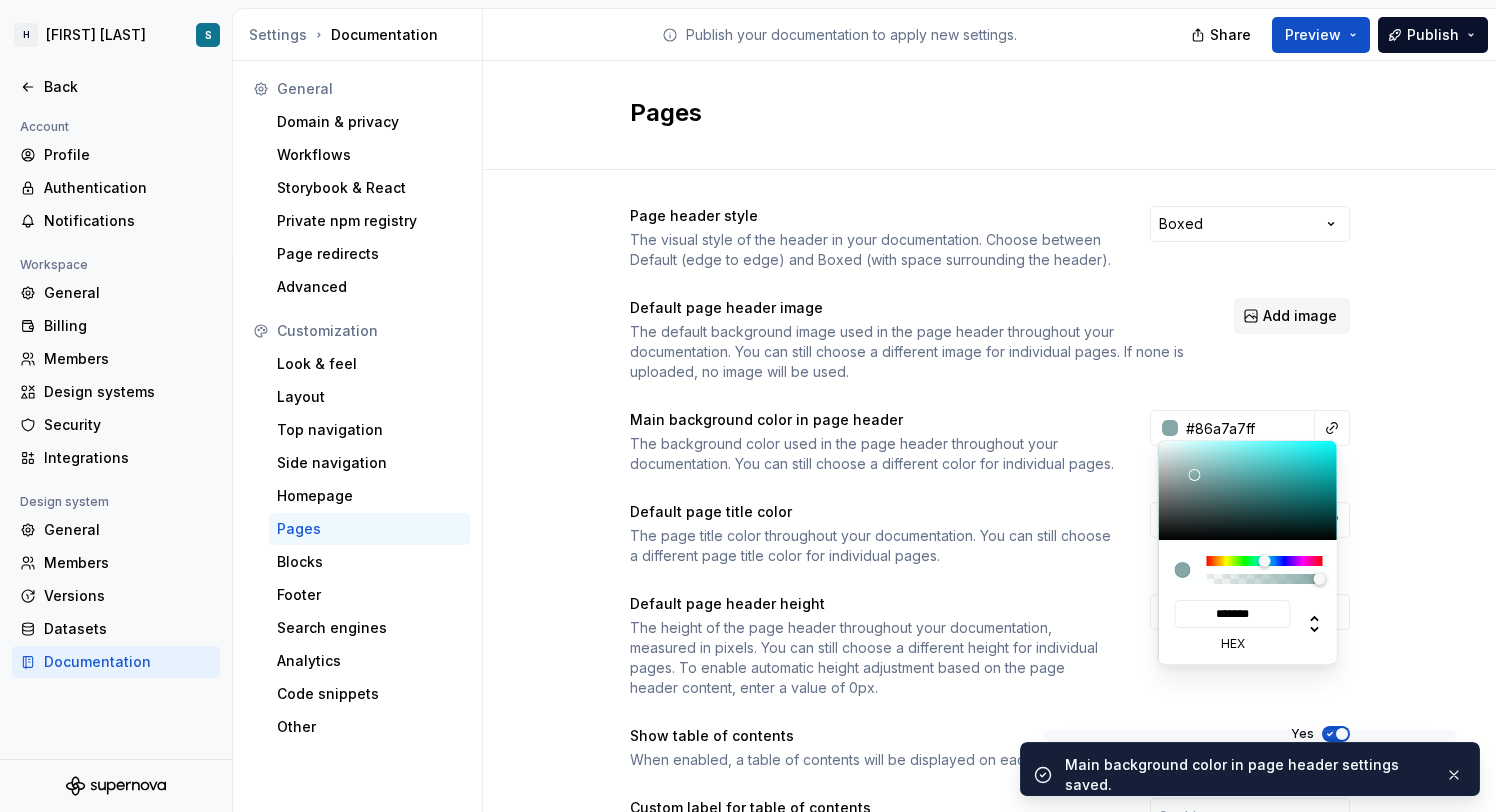 type on "#89A0A0" 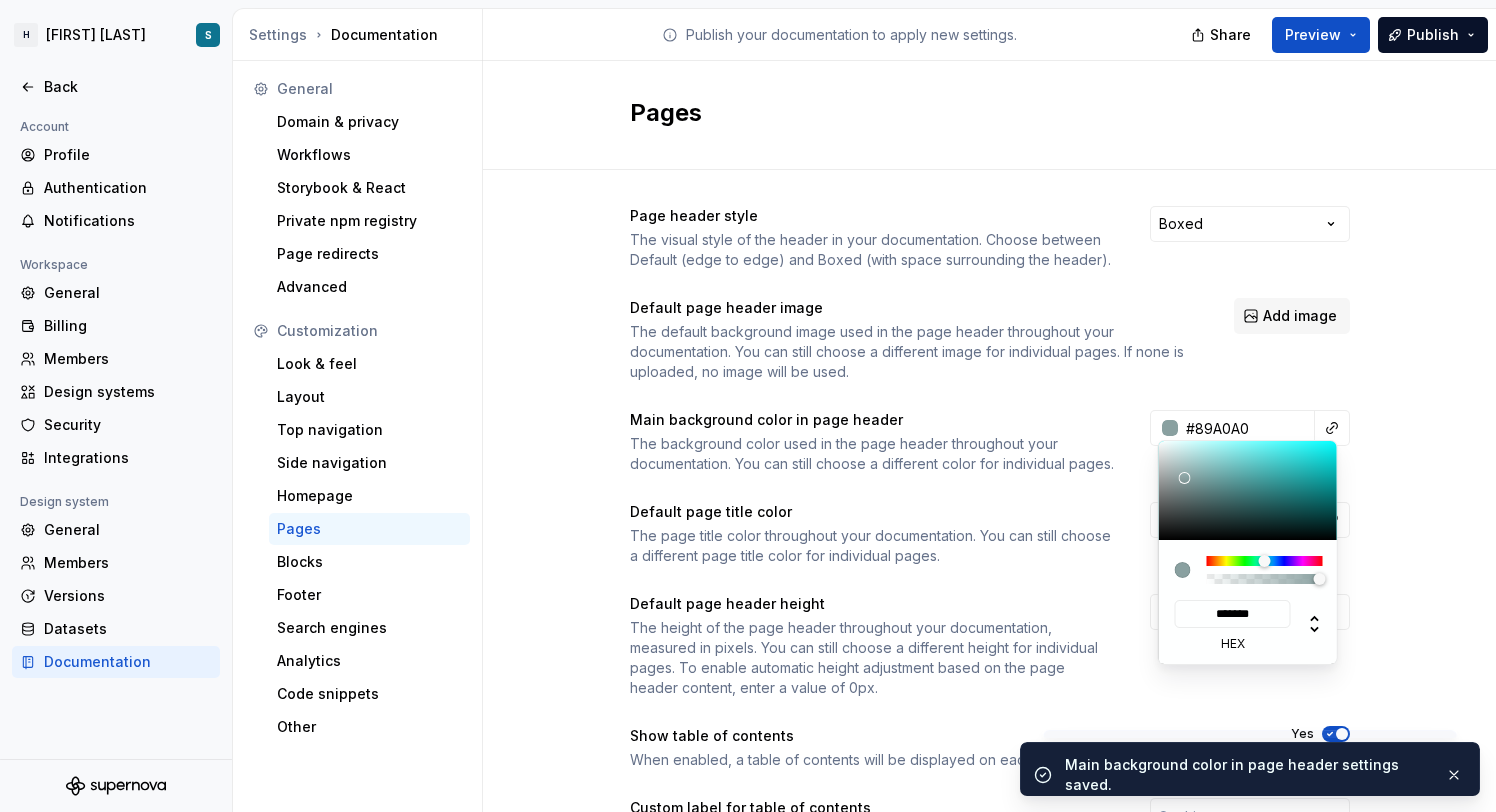 click at bounding box center [1249, 490] 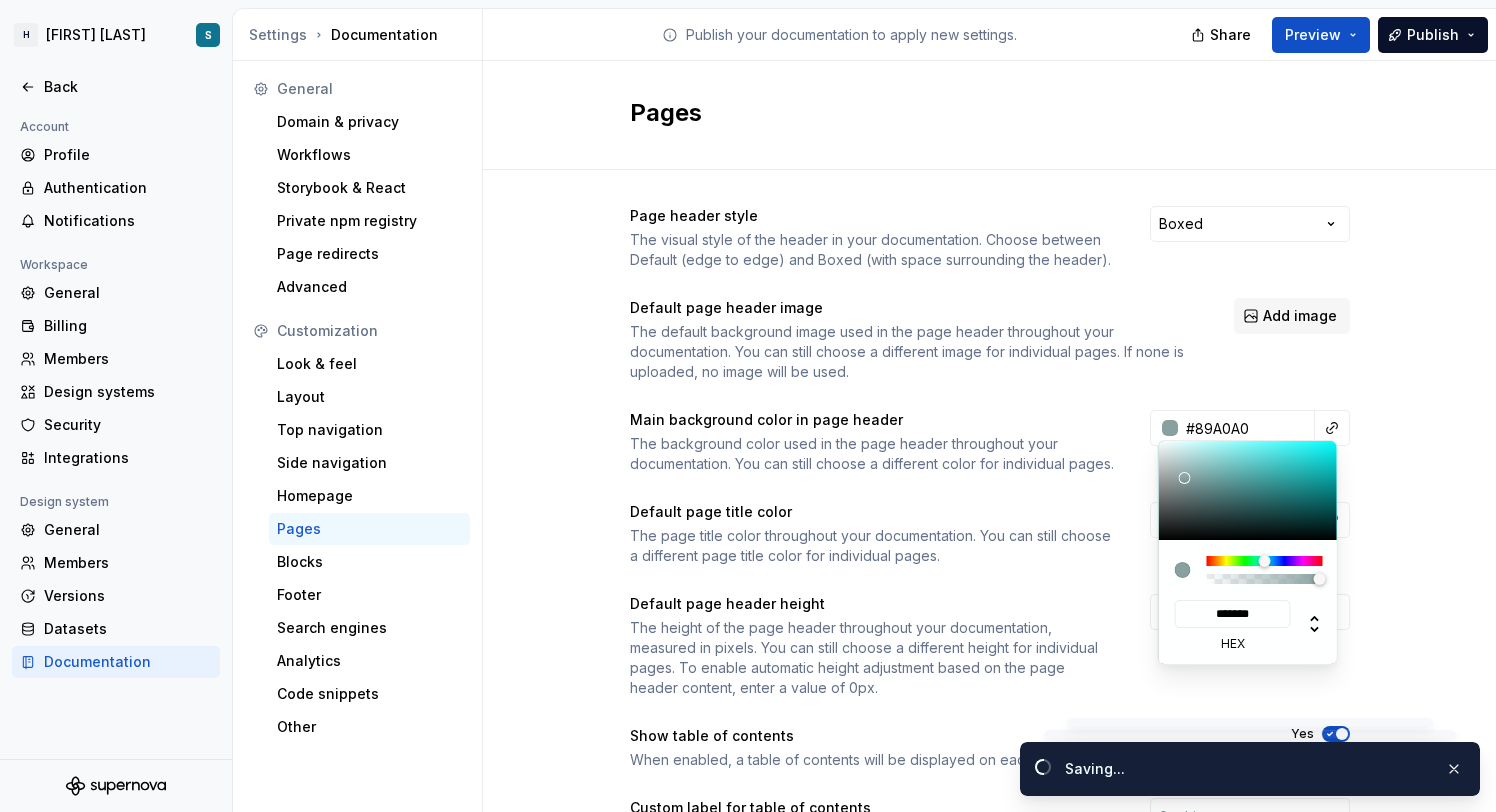 type on "#C4DDDD" 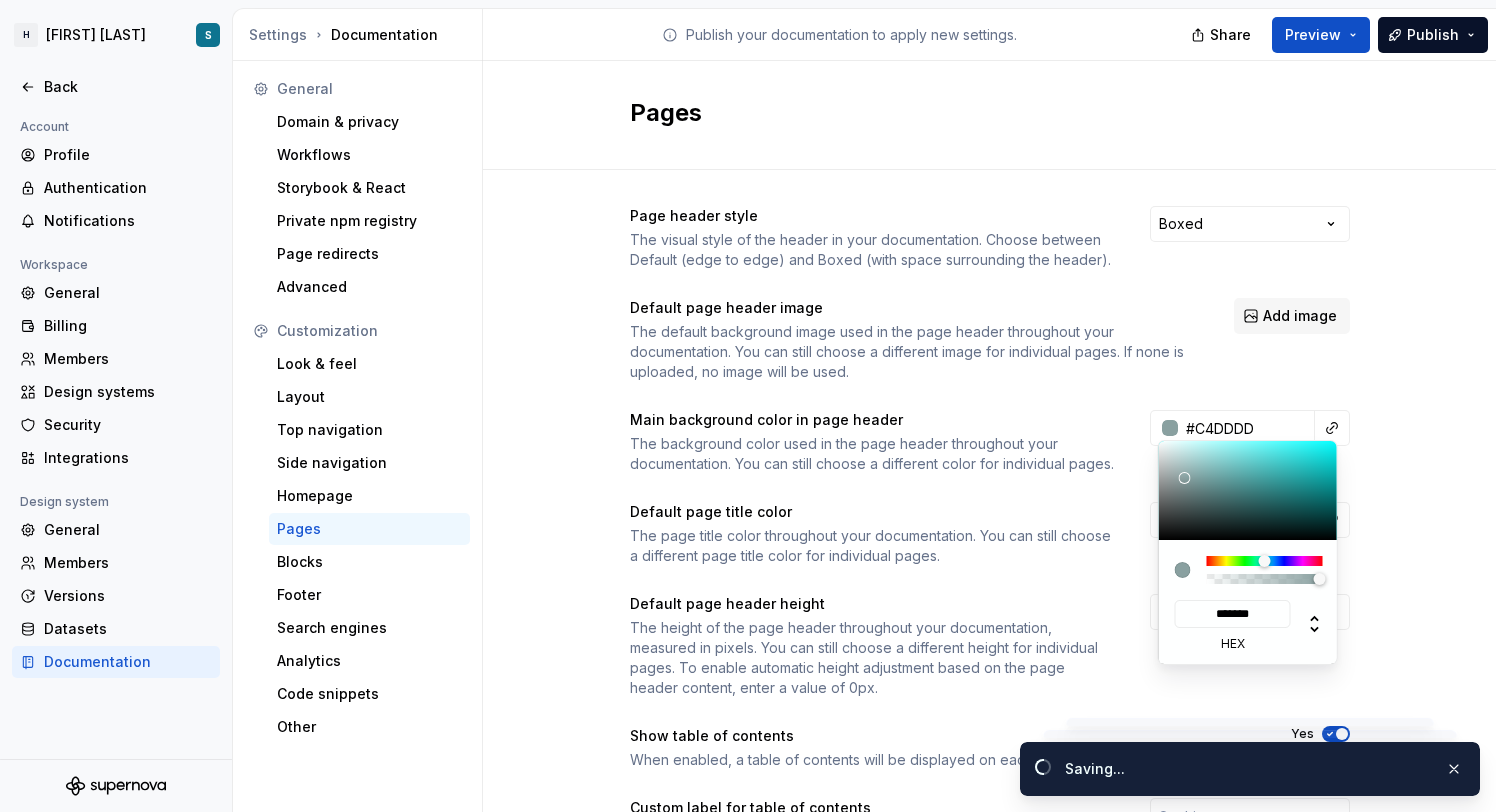 type on "#89a0a0ff" 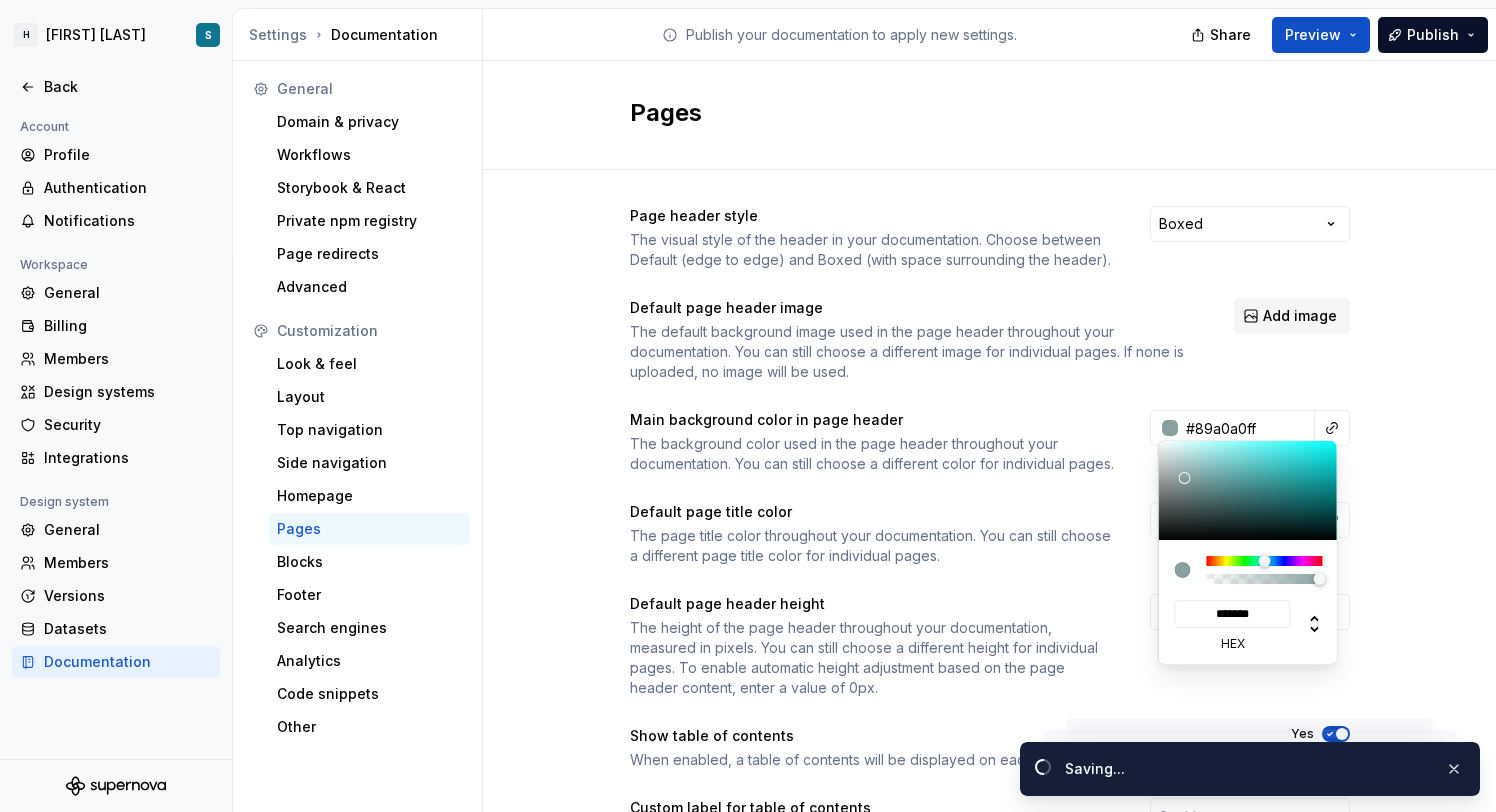 click at bounding box center (1249, 490) 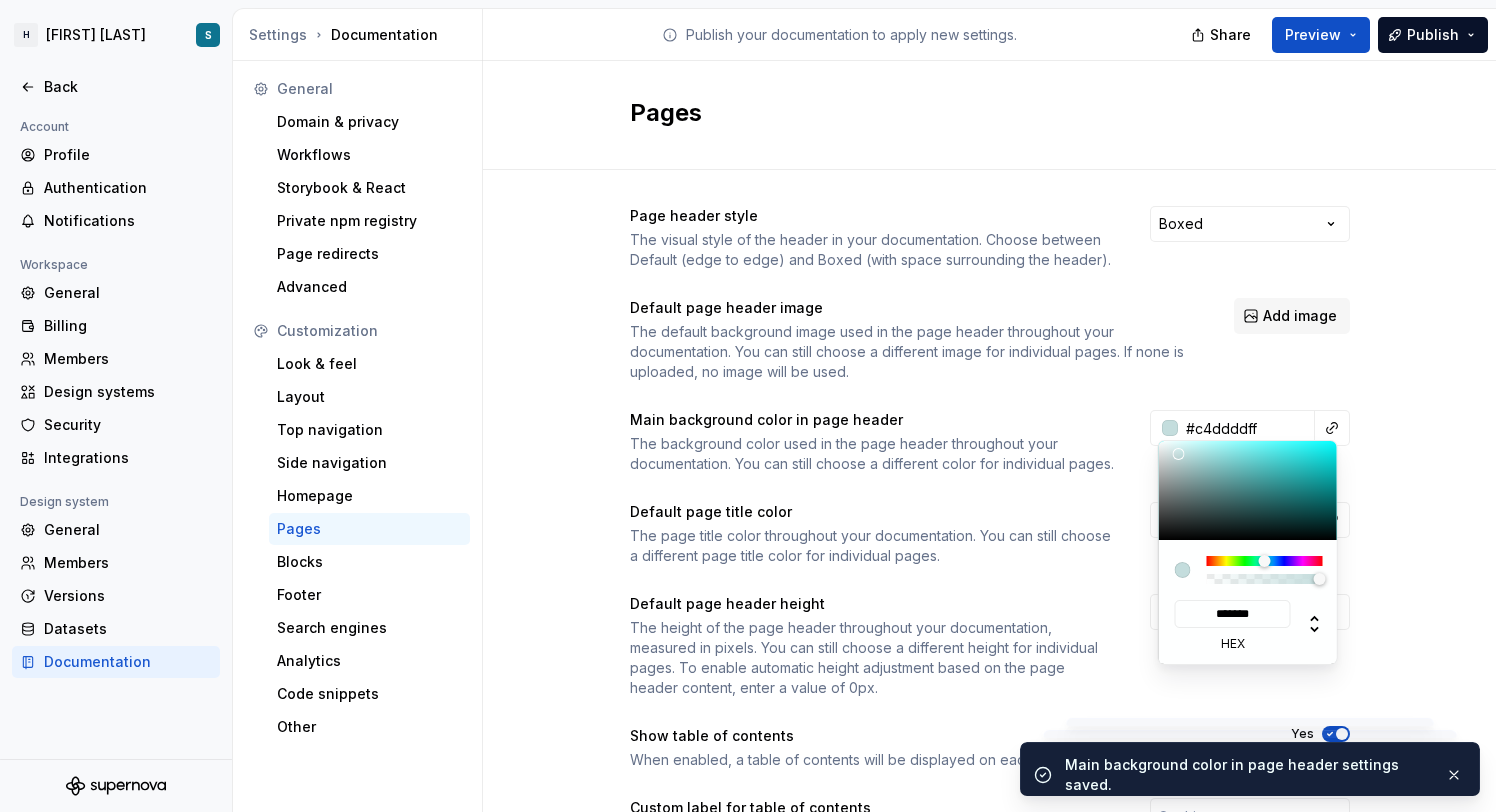 type on "#BBD1D1" 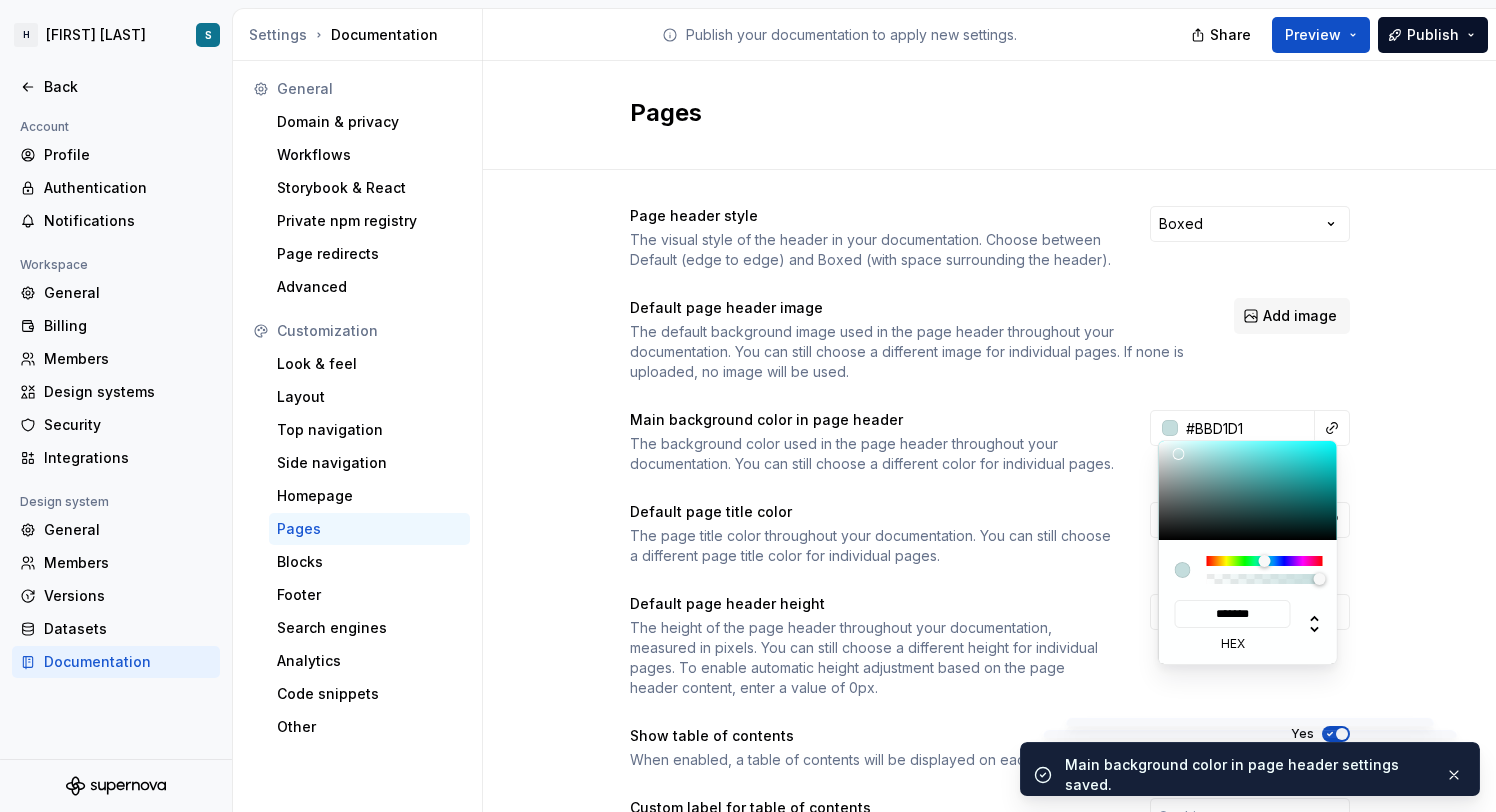 click at bounding box center (1179, 454) 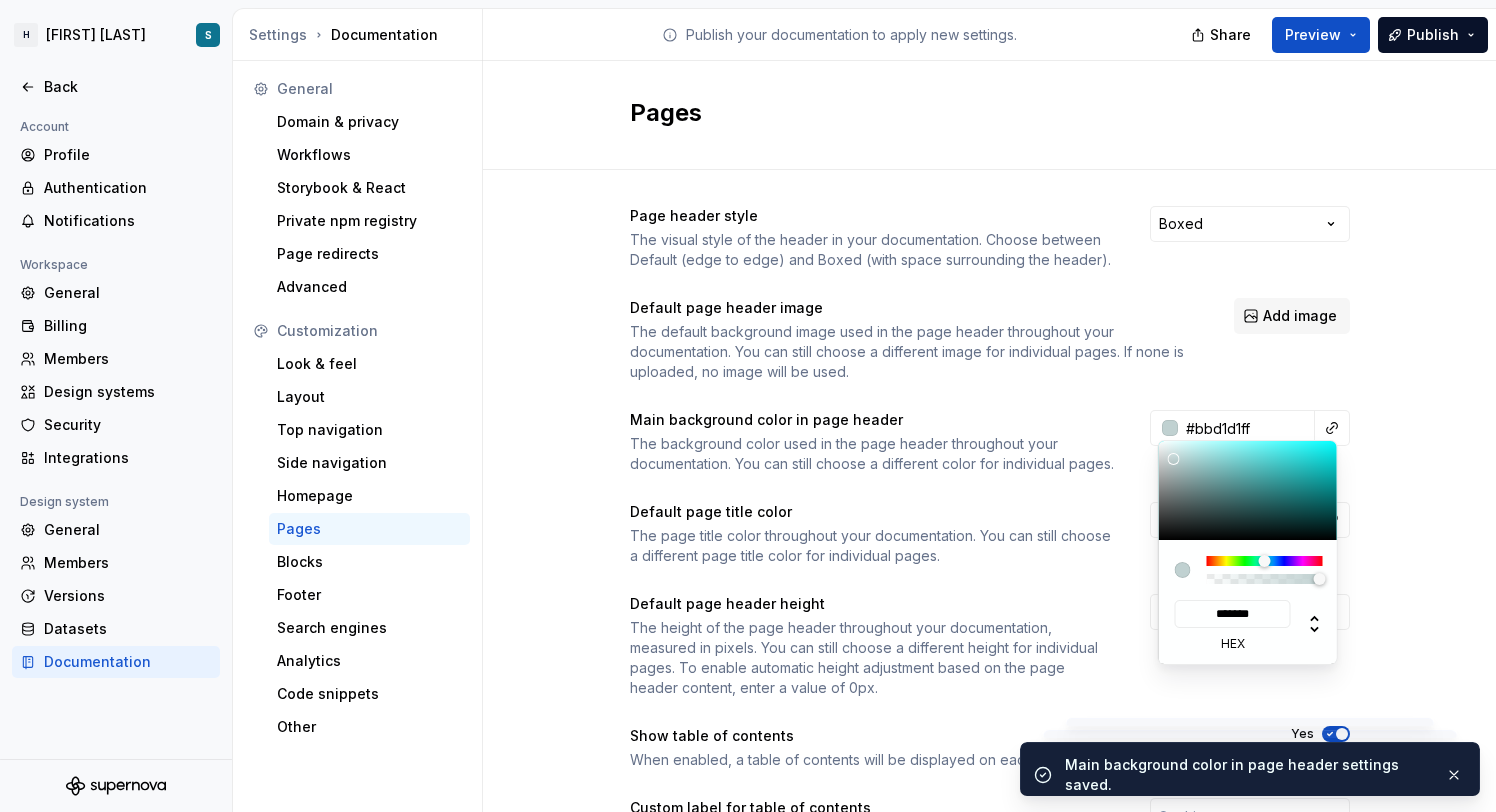 type on "#C0D1D1" 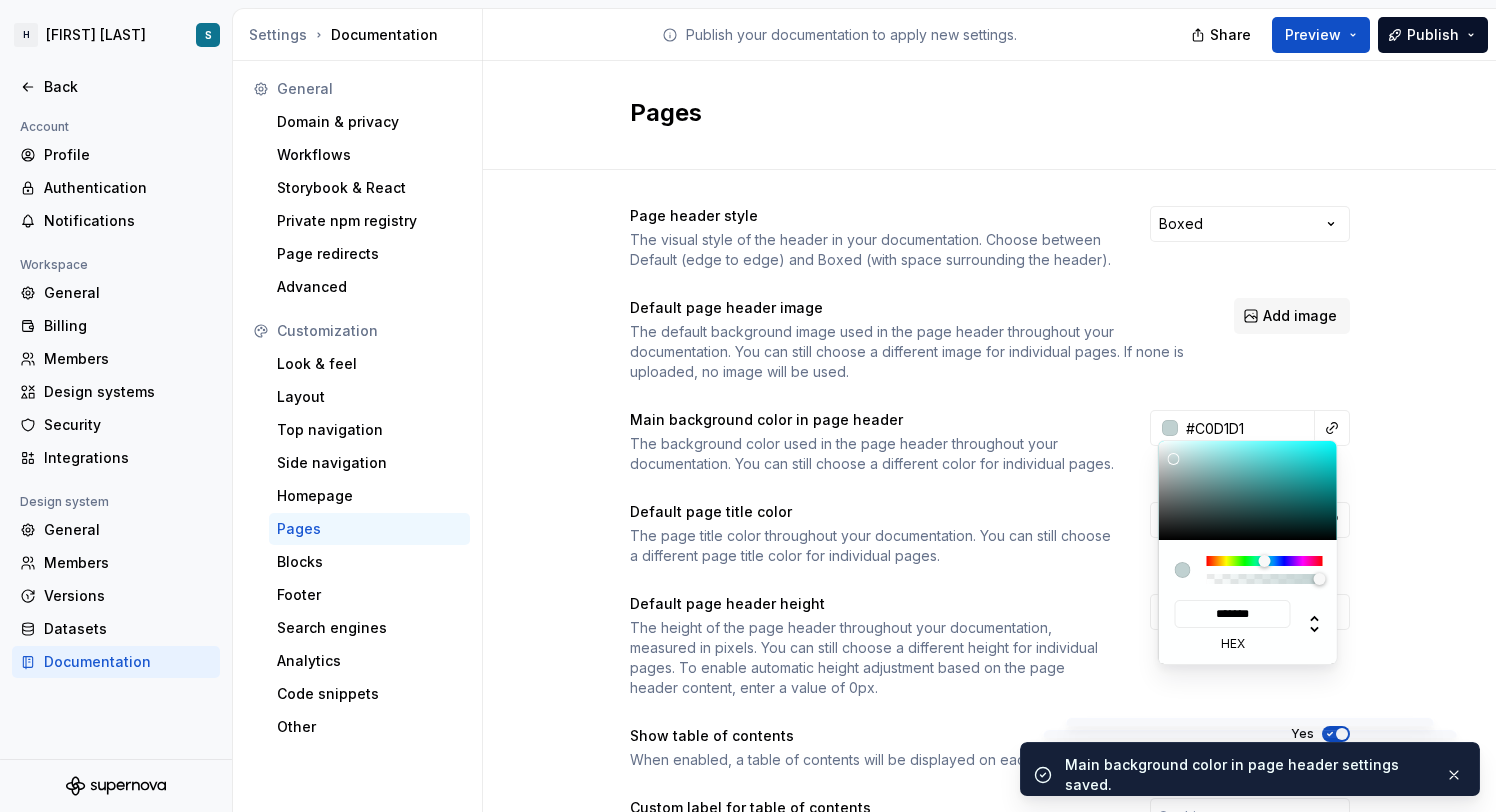 click at bounding box center (1173, 459) 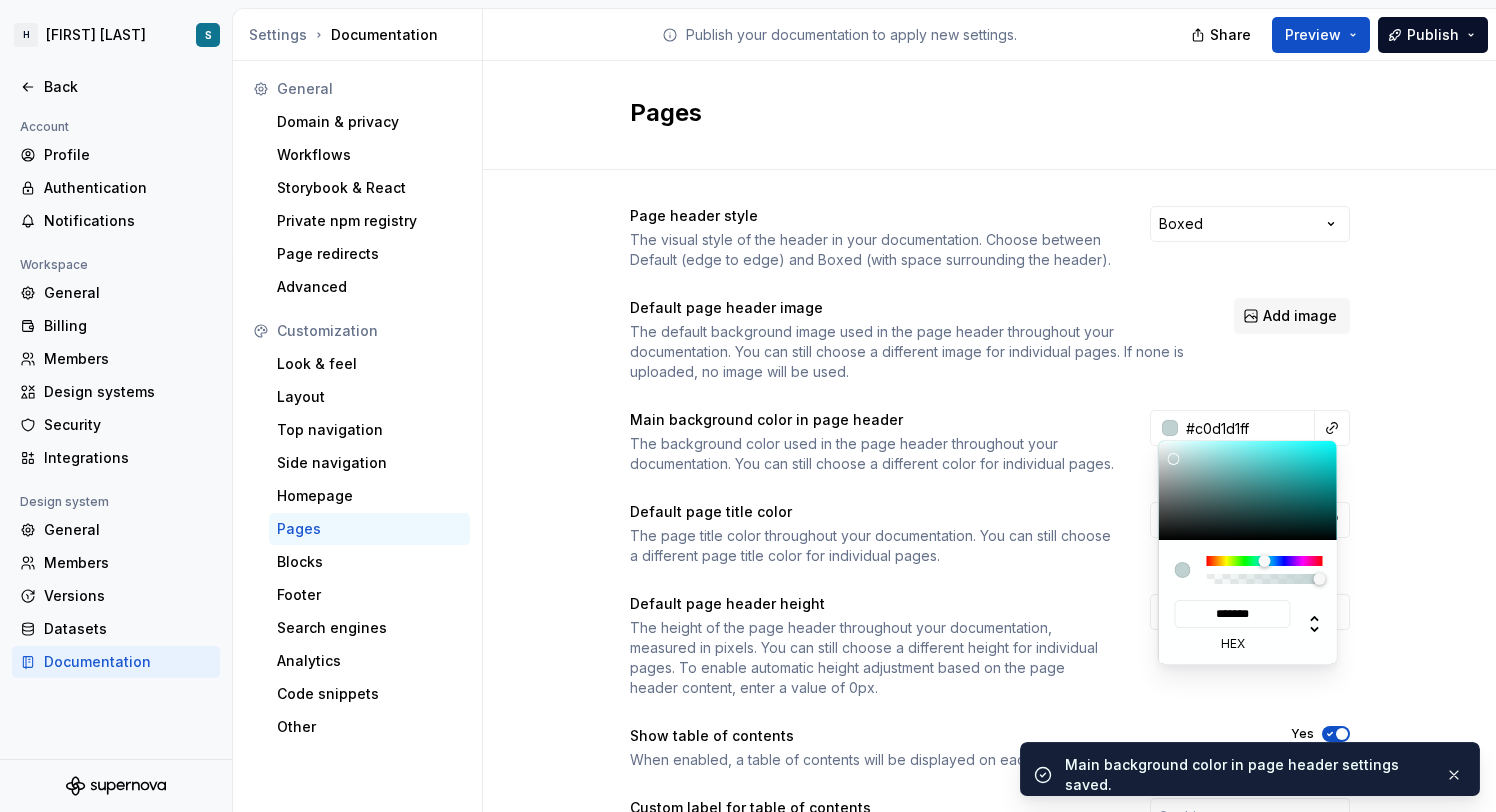 type on "#CEDBDB" 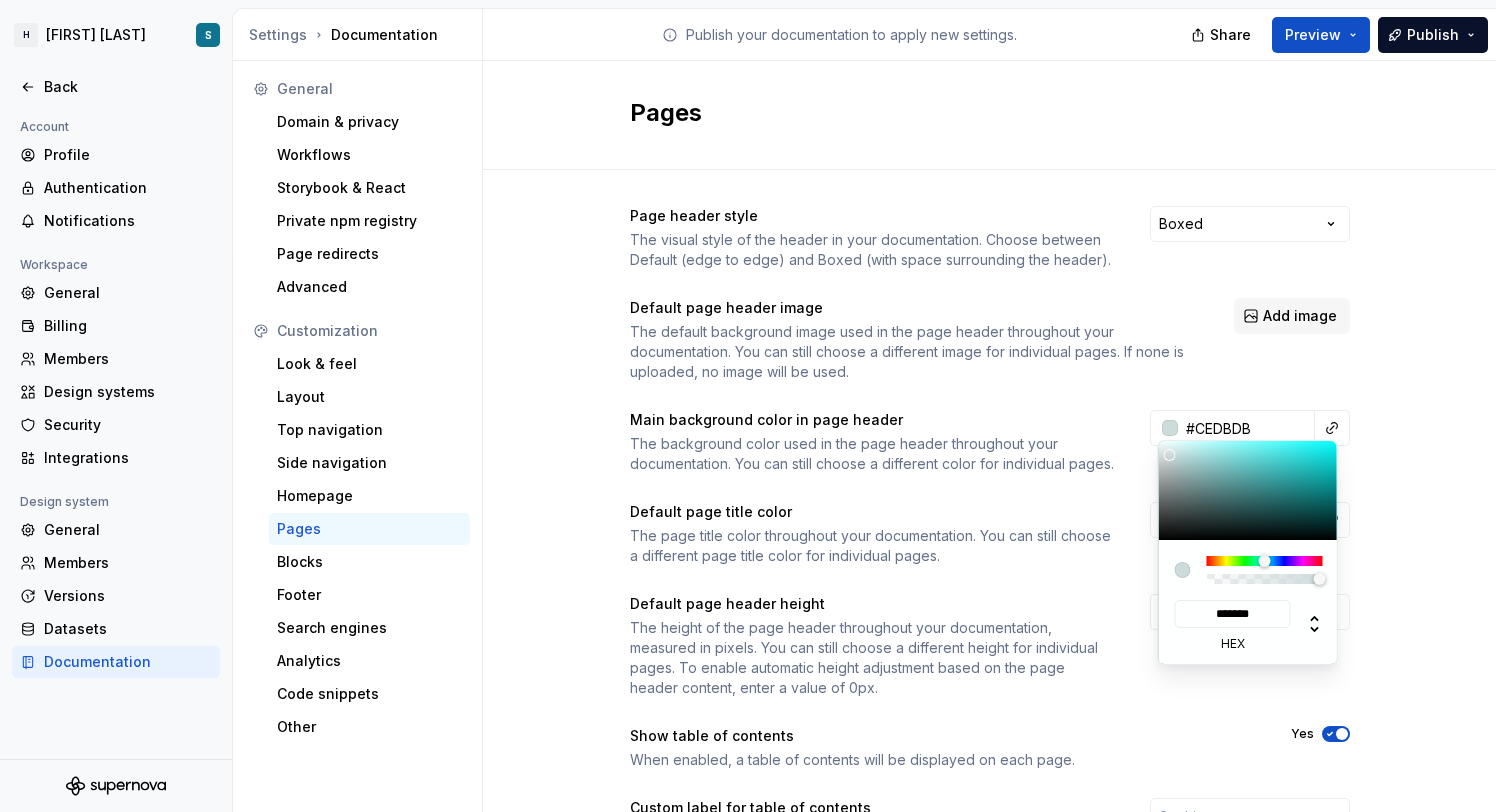 click at bounding box center (1169, 455) 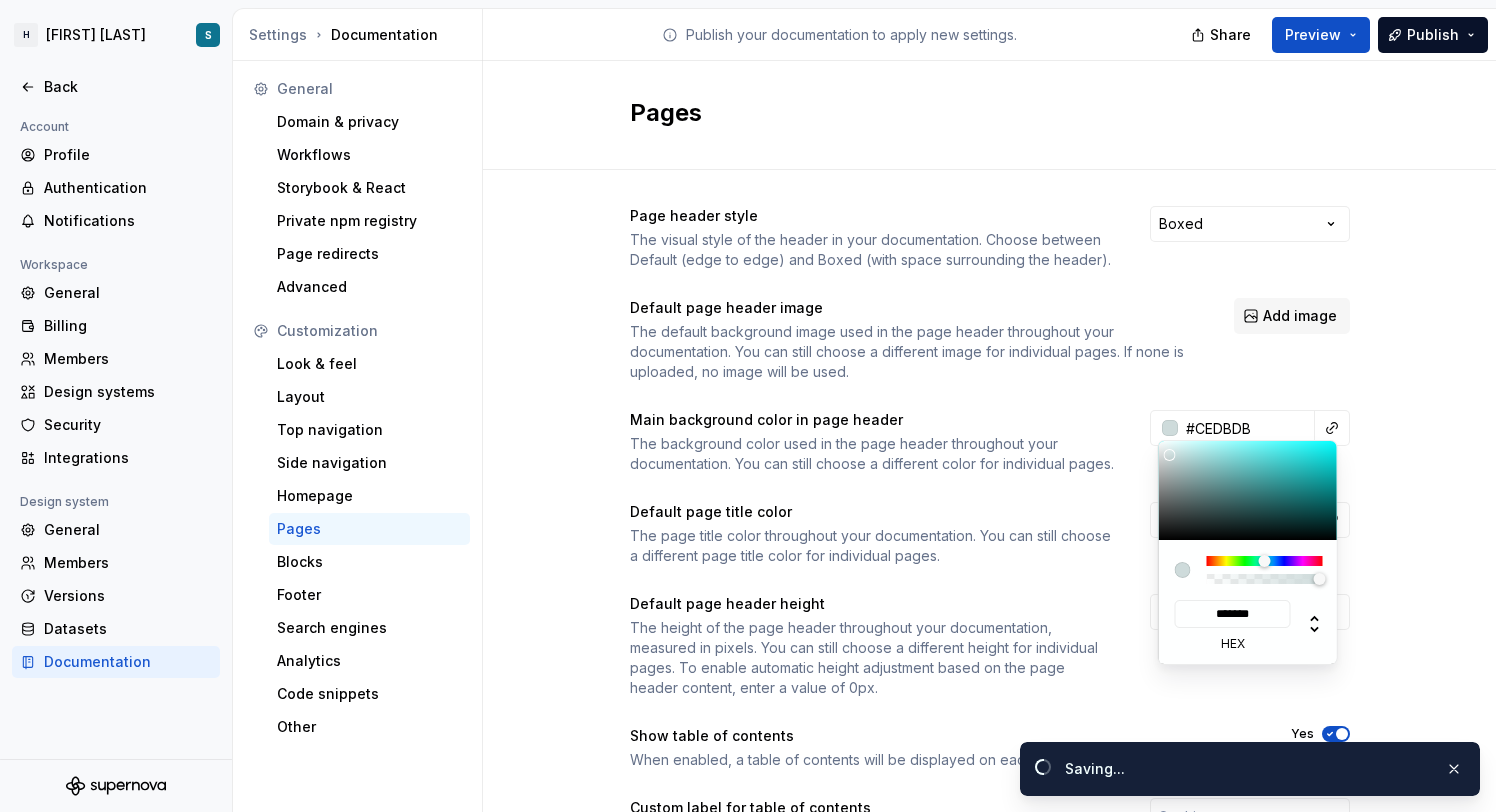 type on "#cedbdbff" 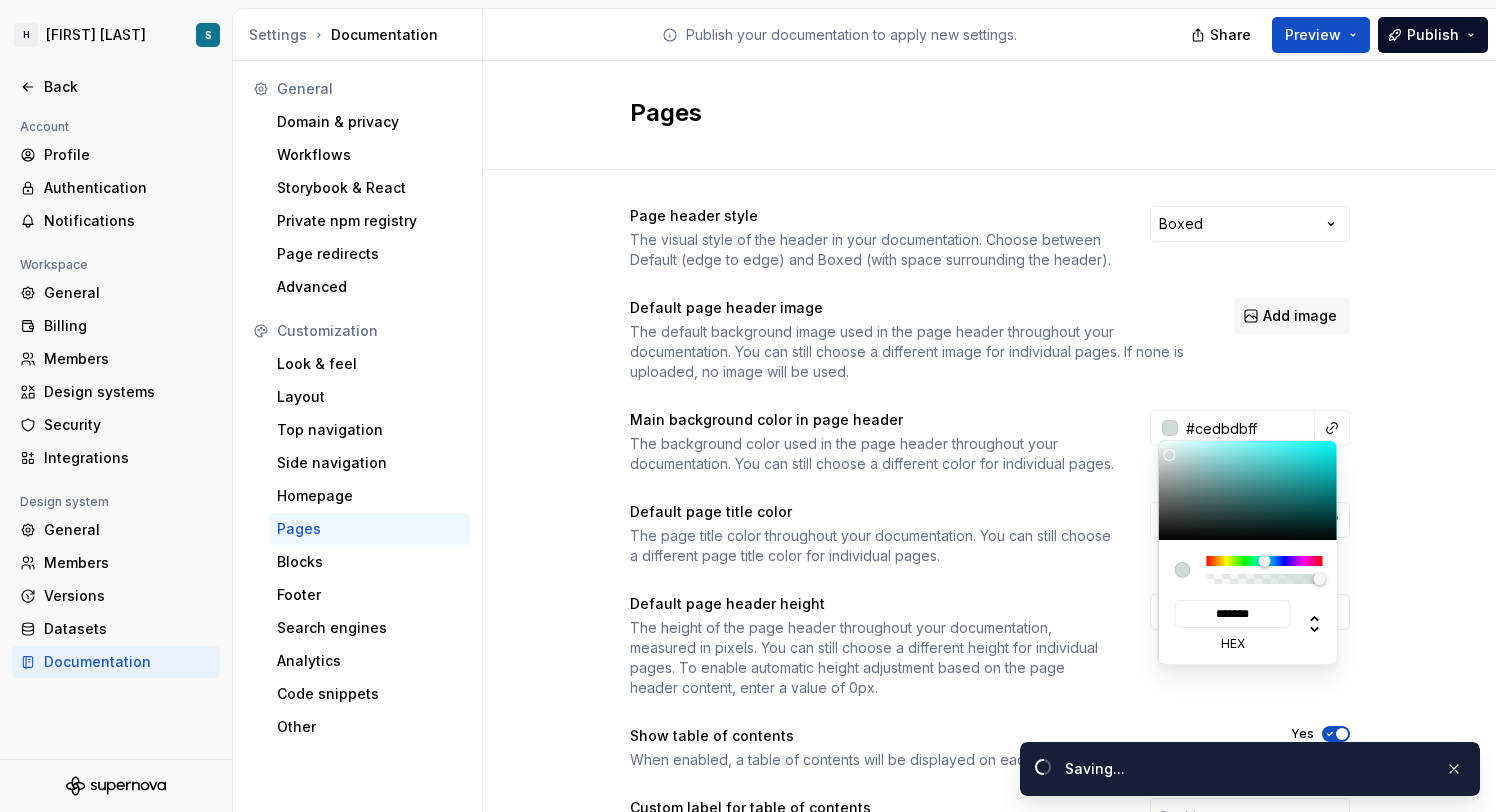 click on "H Zest Test S Back Account Profile Authentication Notifications Workspace General Billing Members Design systems Security Integrations Design system General Members Versions Datasets Documentation Settings Documentation Publish your documentation to apply new settings. Share Preview Publish General Domain & privacy Workflows Storybook & React Private npm registry Page redirects Advanced Customization Look & feel Layout Top navigation Side navigation Homepage Pages Blocks Footer Search engines Analytics Code snippets Other Pages Page header style The visual style of the header in your documentation. Choose between Default (edge to edge) and Boxed (with space surrounding the header). Boxed Default page header image The default background image used in the page header throughout your documentation. You can still choose a different image for individual pages. If none is uploaded, no image will be used. Add image Main background color in page header #cedbdbff Default page title color #272b34ff 280 Yes No Yes *" at bounding box center [748, 406] 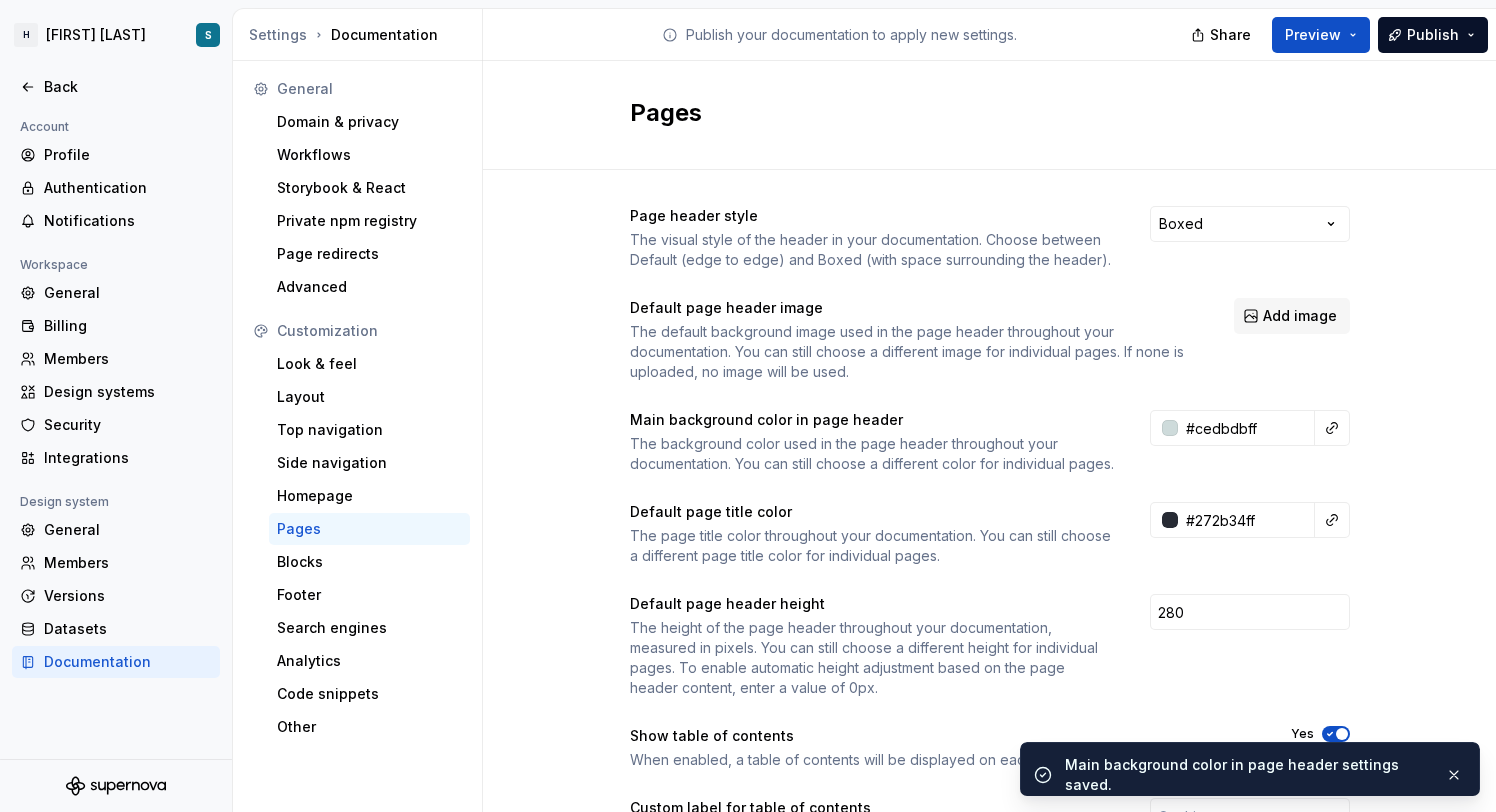 click on "H Zest Test S Back Account Profile Authentication Notifications Workspace General Billing Members Design systems Security Integrations Design system General Members Versions Datasets Documentation Settings Documentation Publish your documentation to apply new settings. Share Preview Publish General Domain & privacy Workflows Storybook & React Private npm registry Page redirects Advanced Customization Look & feel Layout Top navigation Side navigation Homepage Pages Blocks Footer Search engines Analytics Code snippets Other Pages Page header style The visual style of the header in your documentation. Choose between Default (edge to edge) and Boxed (with space surrounding the header). Boxed Default page header image The default background image used in the page header throughout your documentation. You can still choose a different image for individual pages. If none is uploaded, no image will be used. Add image Main background color in page header #cedbdbff Default page title color #272b34ff 280 Yes No Yes *" at bounding box center (748, 406) 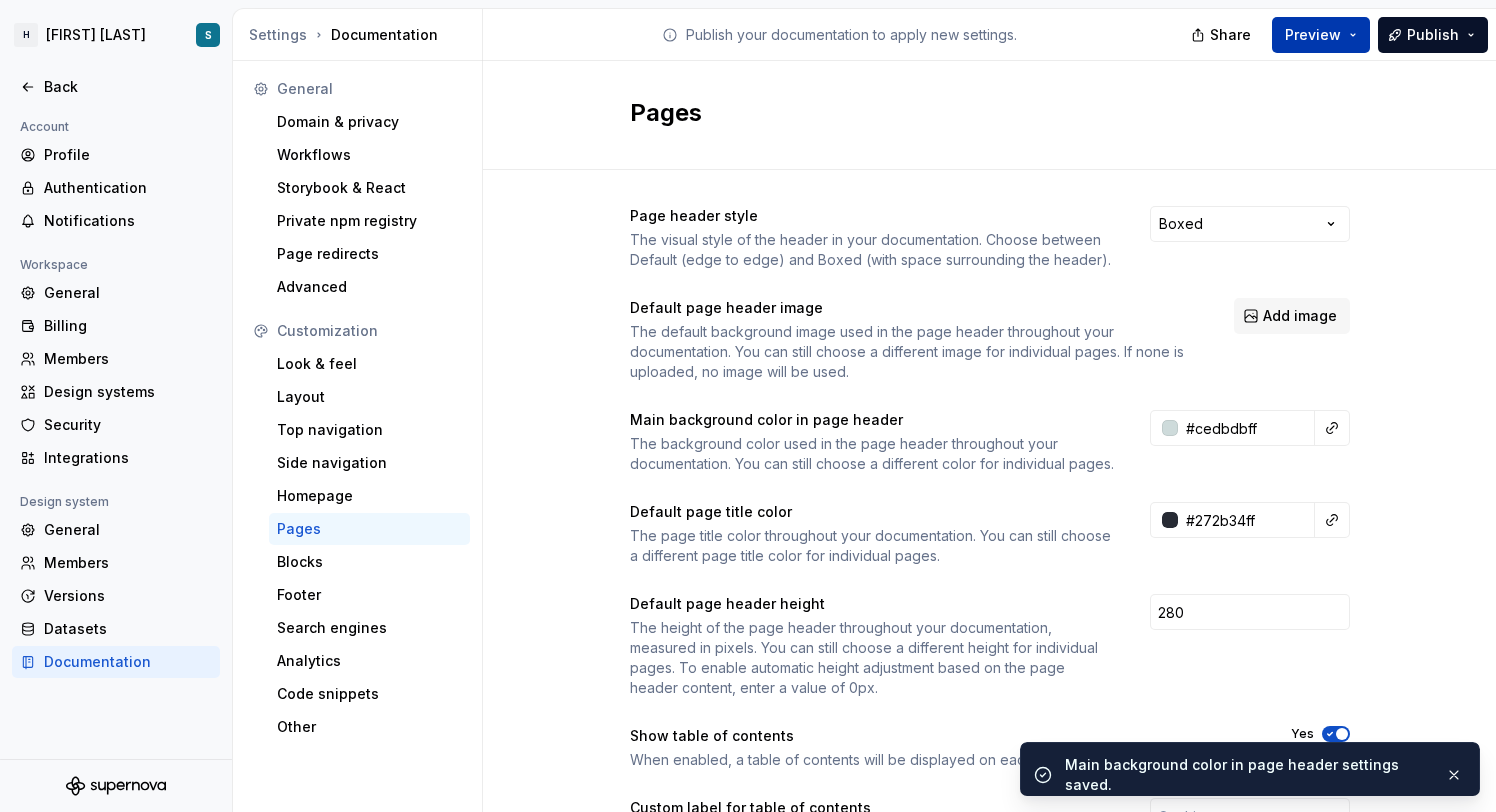 click on "Preview" at bounding box center (1321, 35) 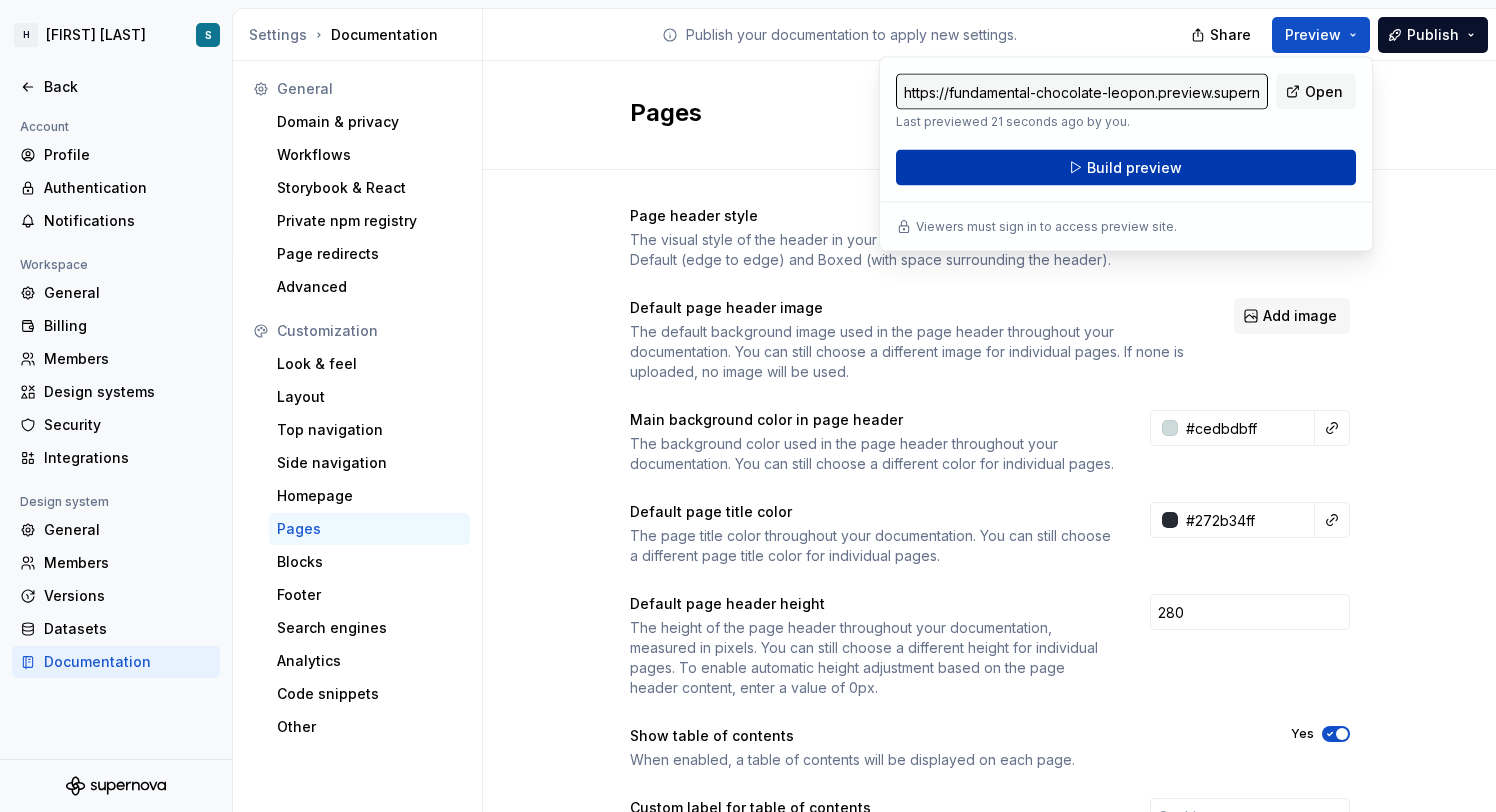click on "Build preview" at bounding box center (1126, 168) 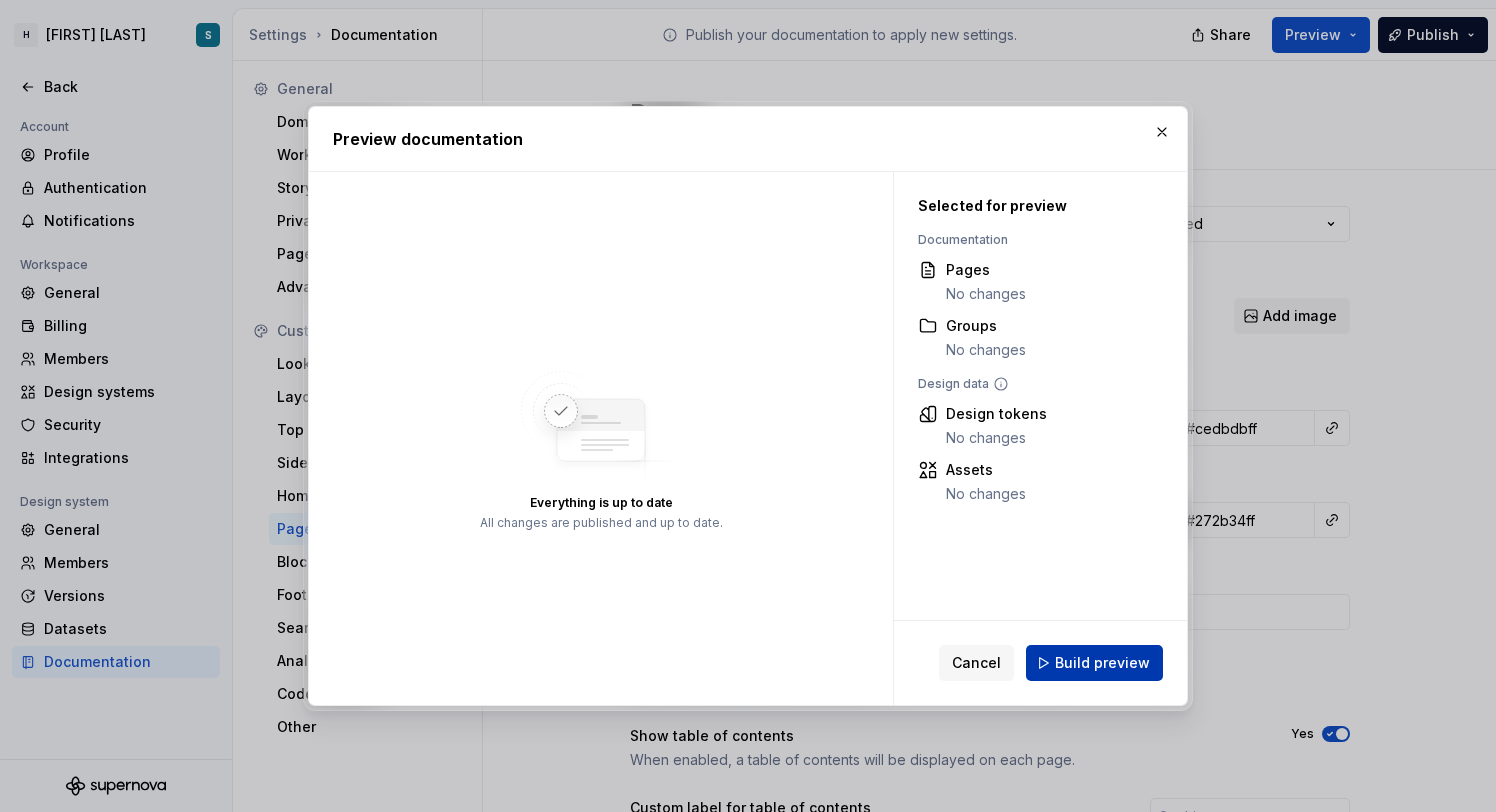 click on "Build preview" at bounding box center [1094, 663] 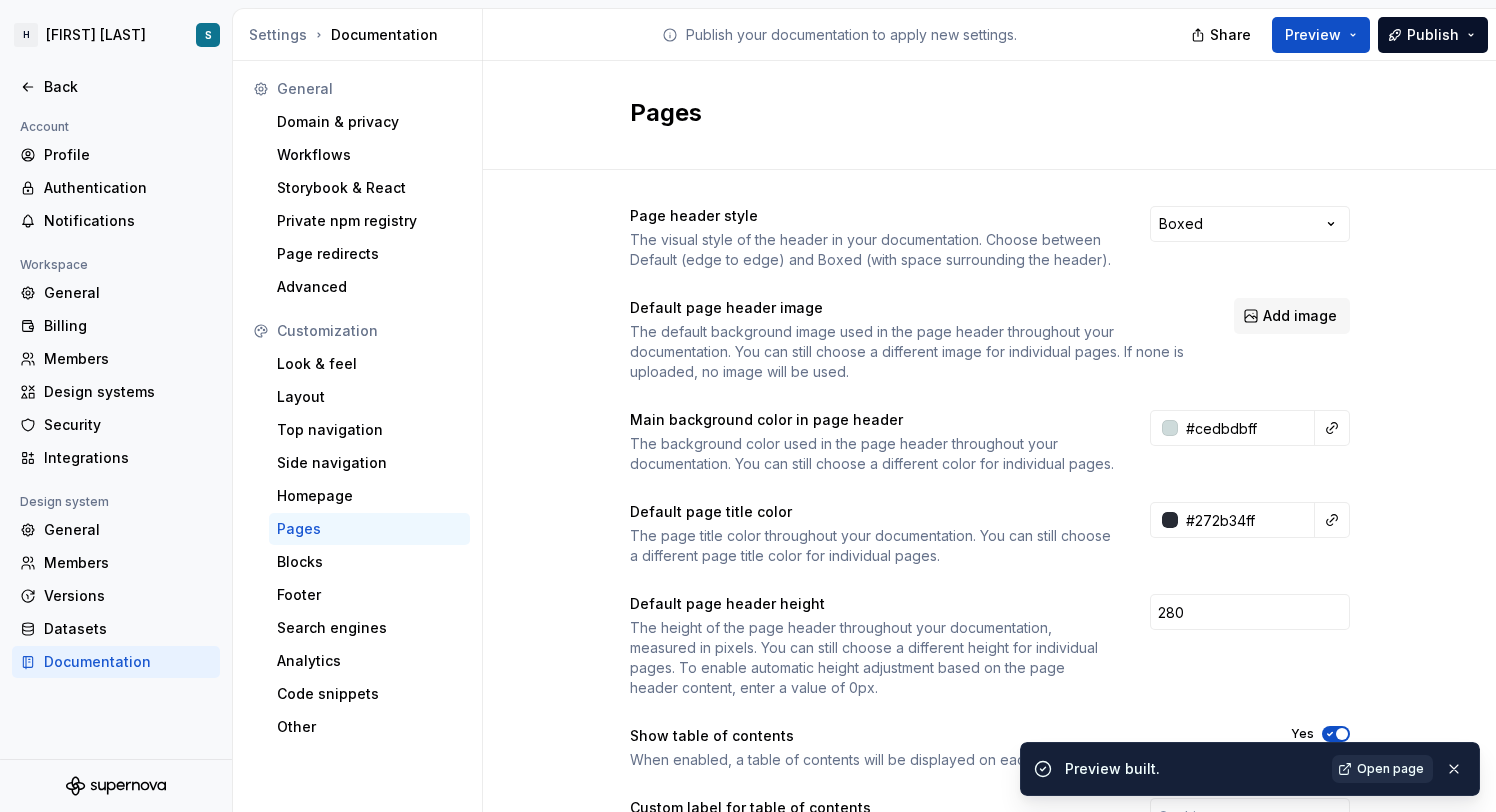 click on "Open page" at bounding box center [1390, 769] 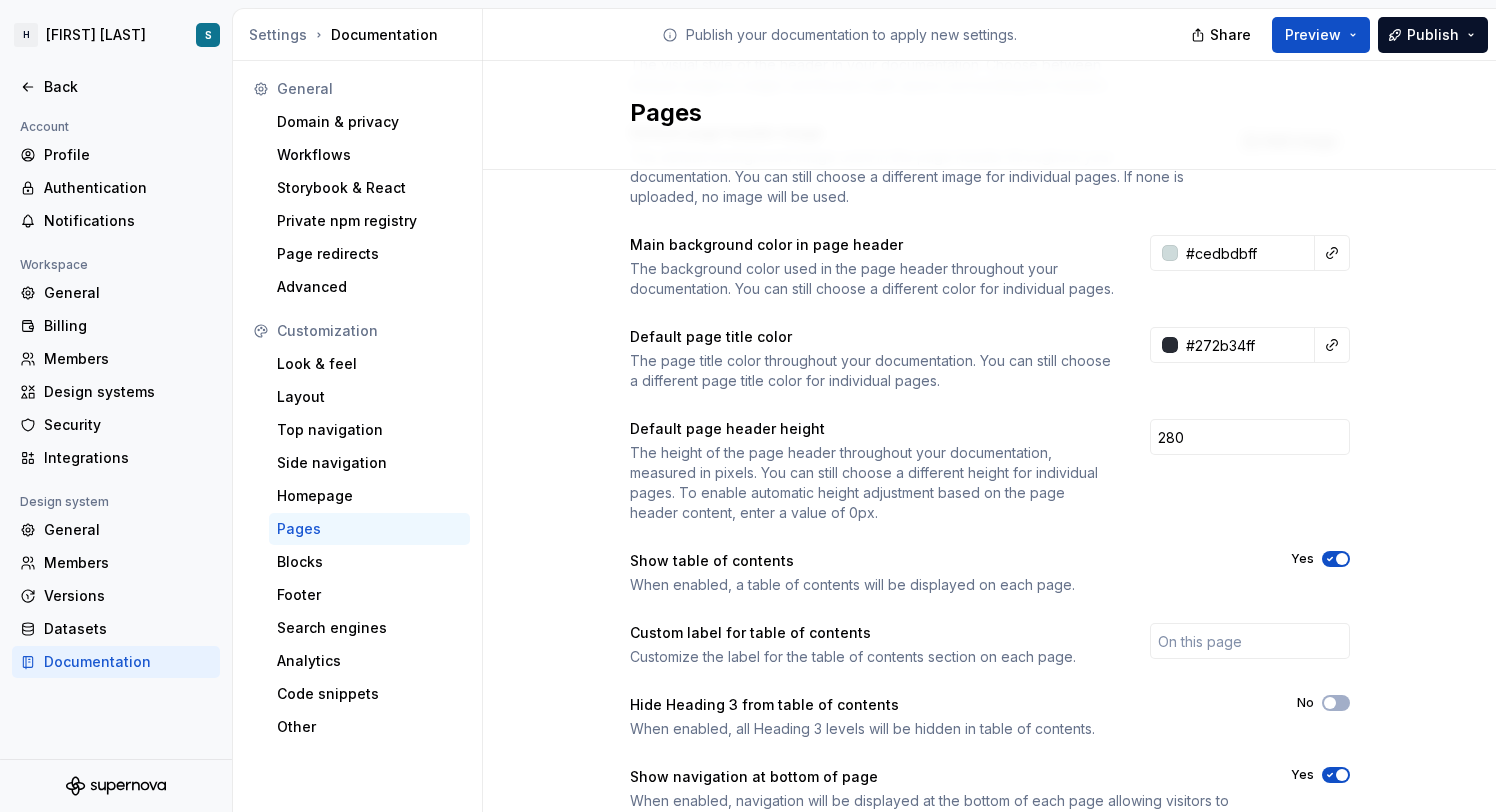 scroll, scrollTop: 0, scrollLeft: 0, axis: both 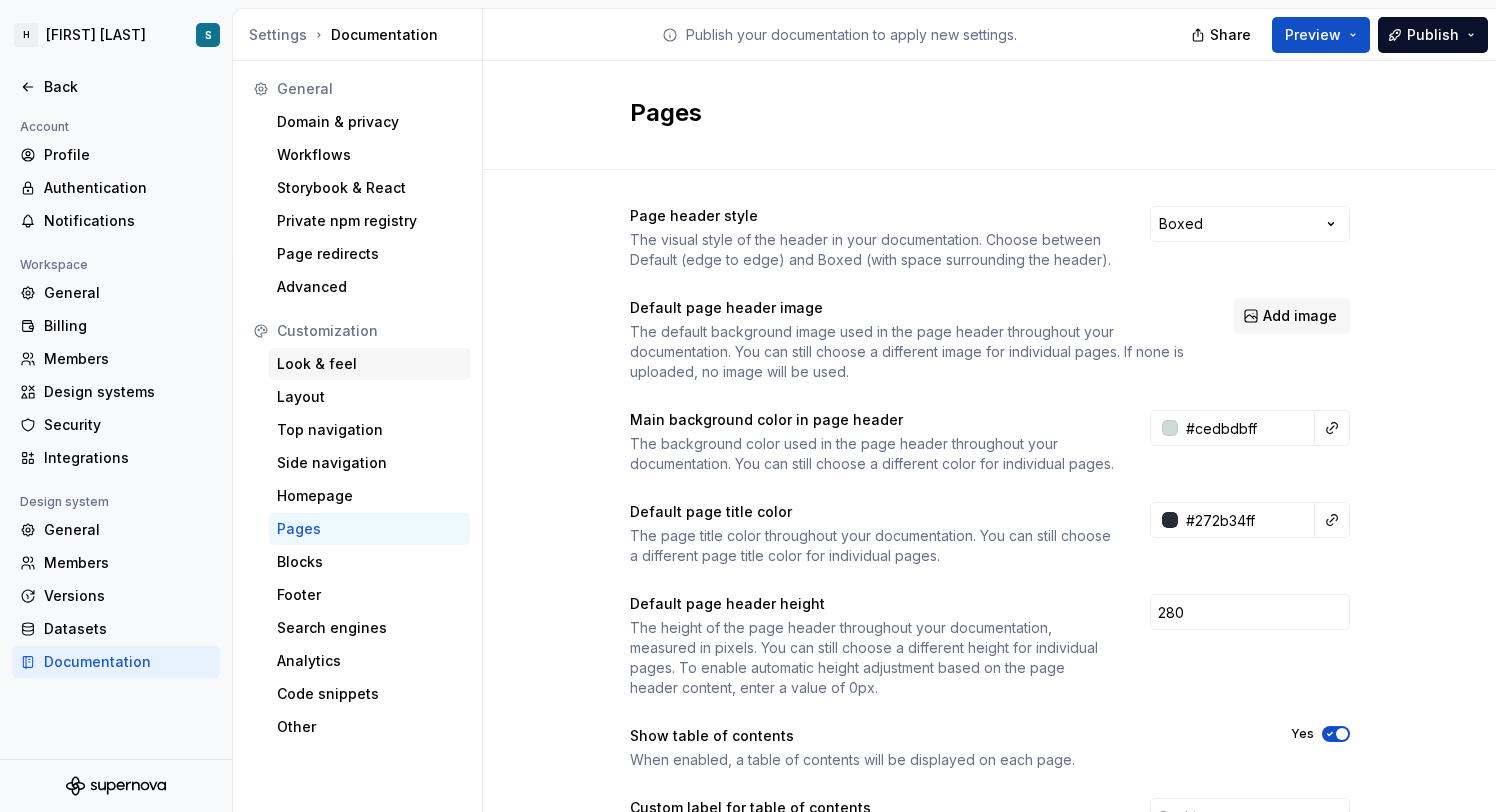 click on "Look & feel" at bounding box center (369, 364) 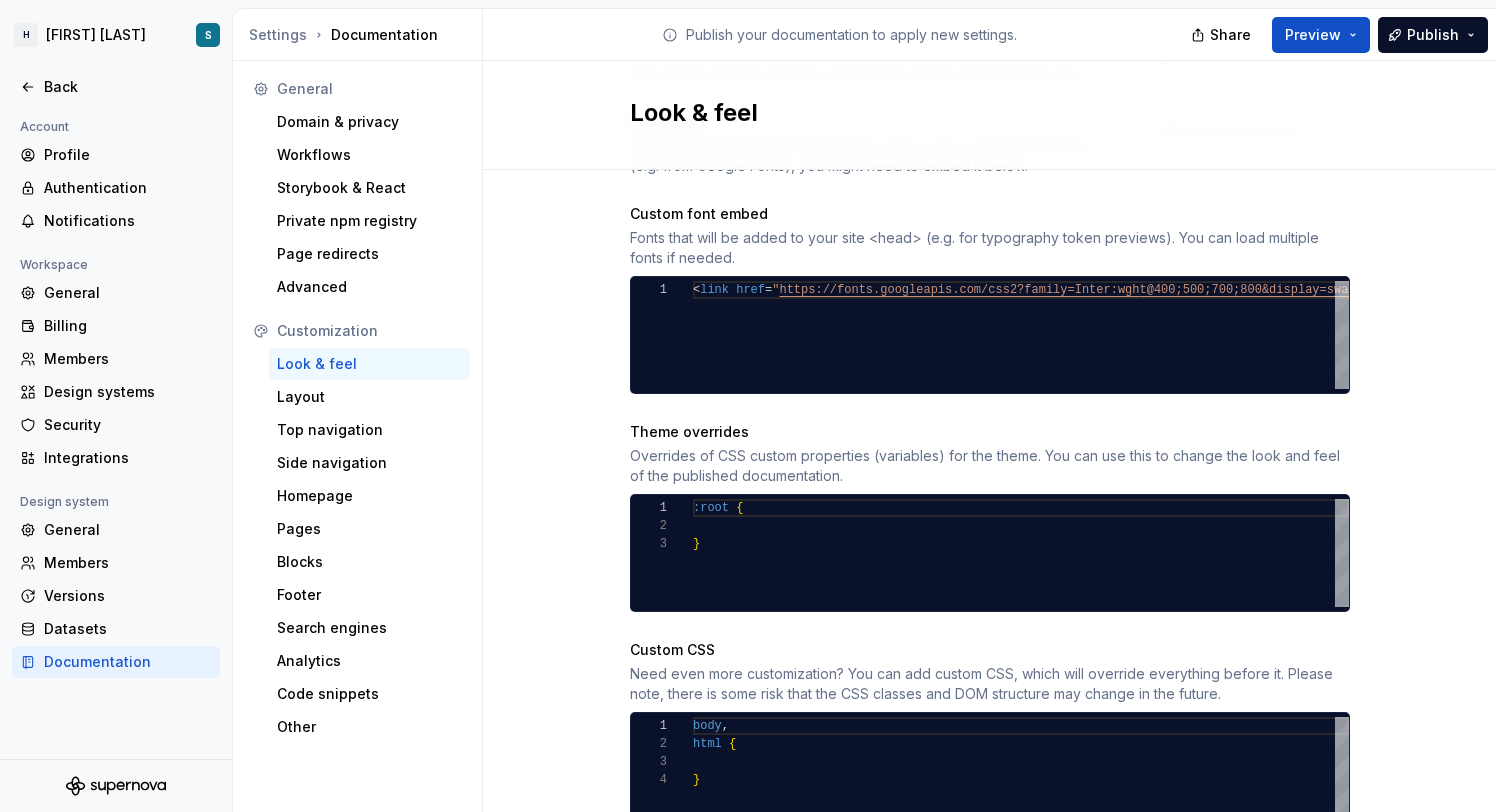 scroll, scrollTop: 788, scrollLeft: 0, axis: vertical 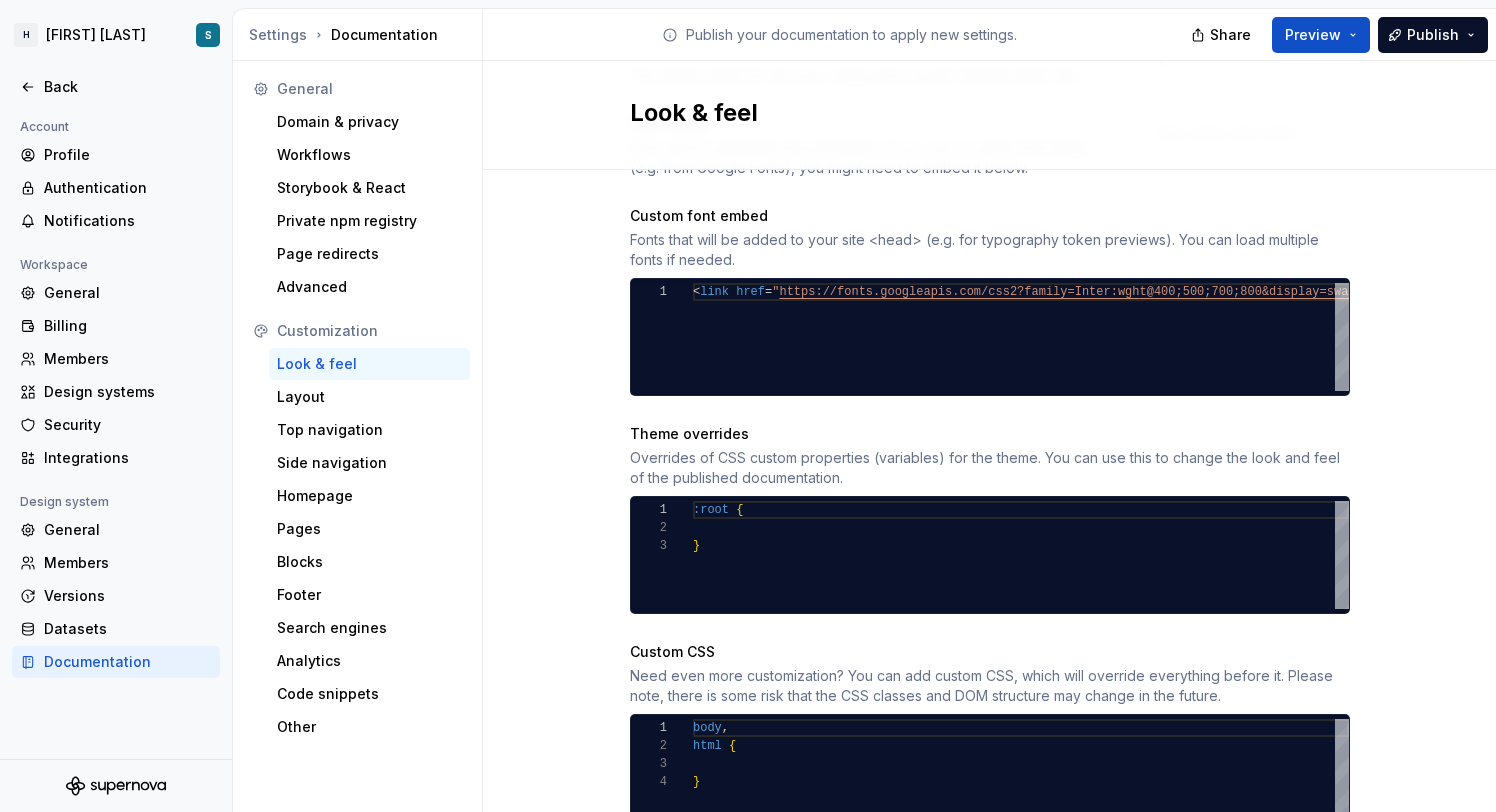 type on "*******
**
*" 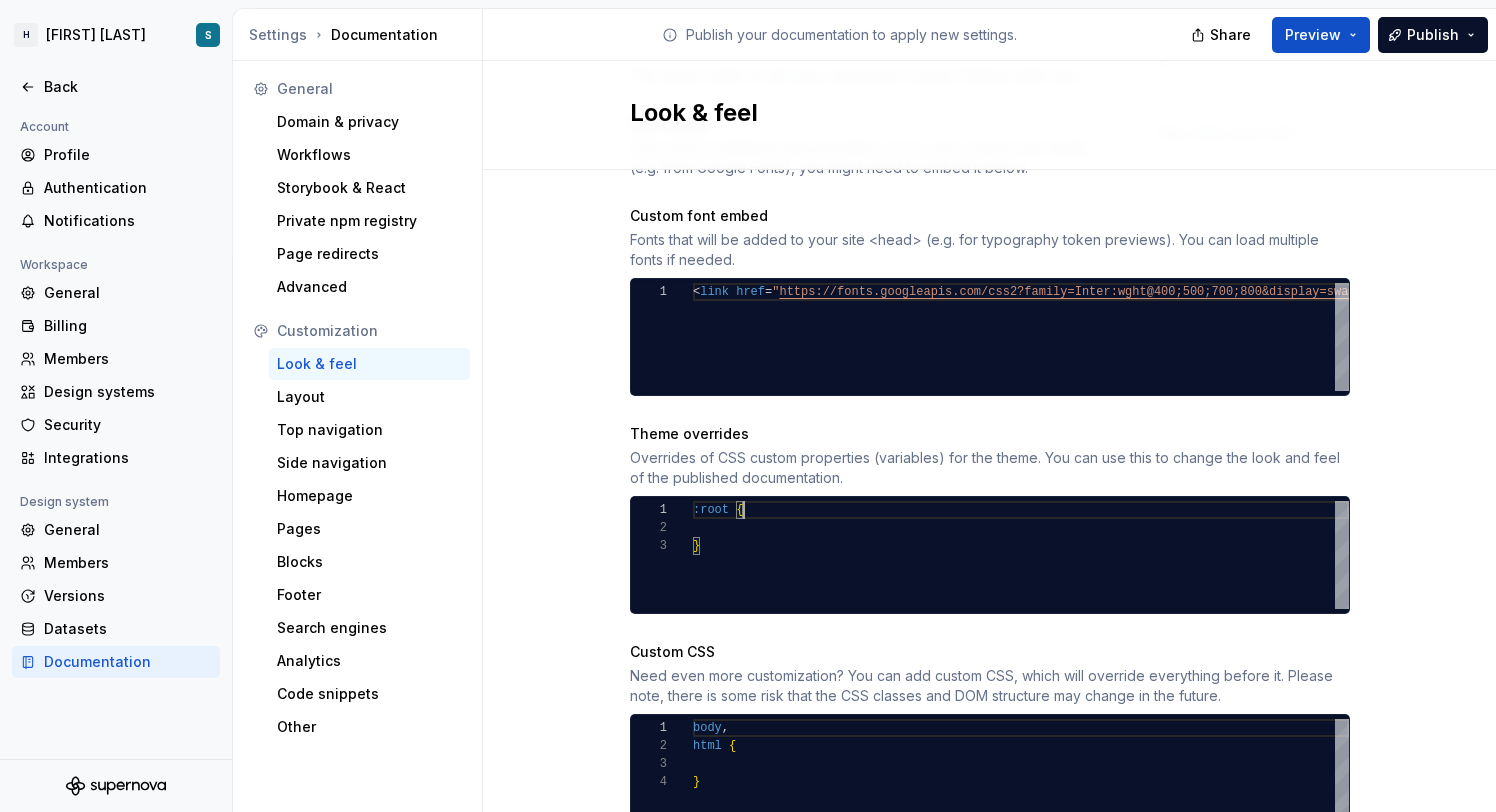 click on ":root   {    }" at bounding box center [1021, 555] 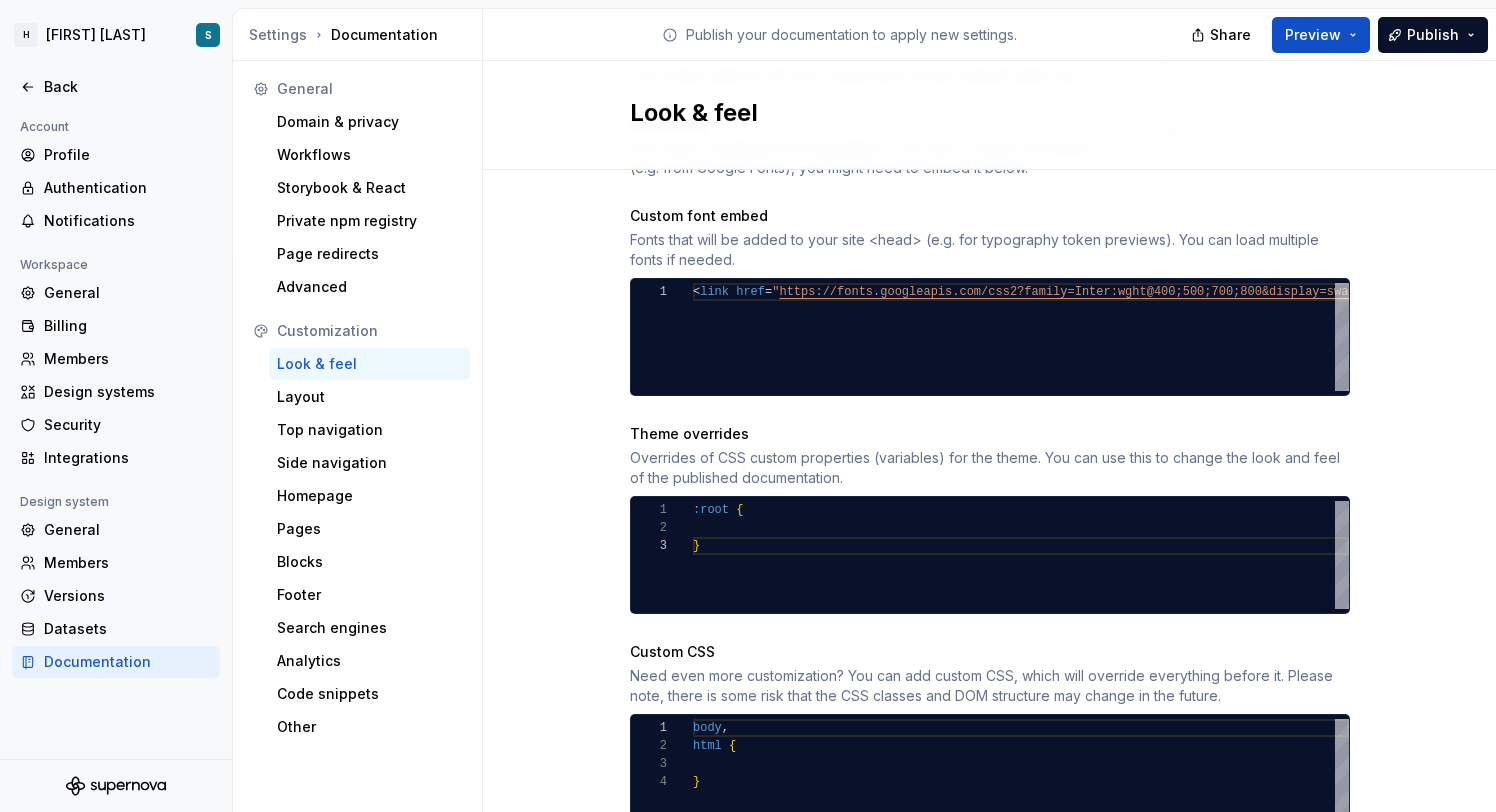 click on "Theme overrides" at bounding box center (990, 434) 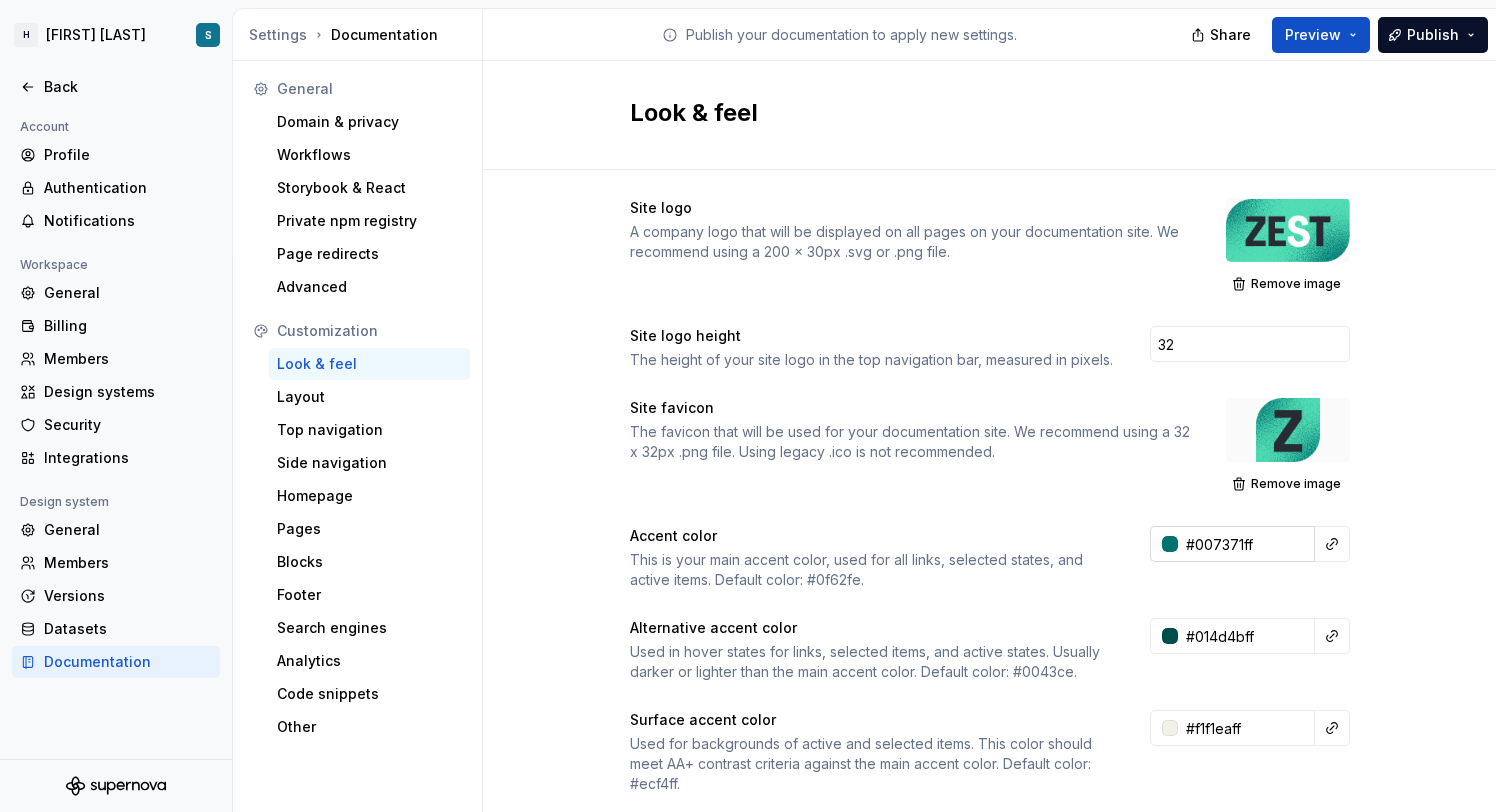 scroll, scrollTop: 0, scrollLeft: 0, axis: both 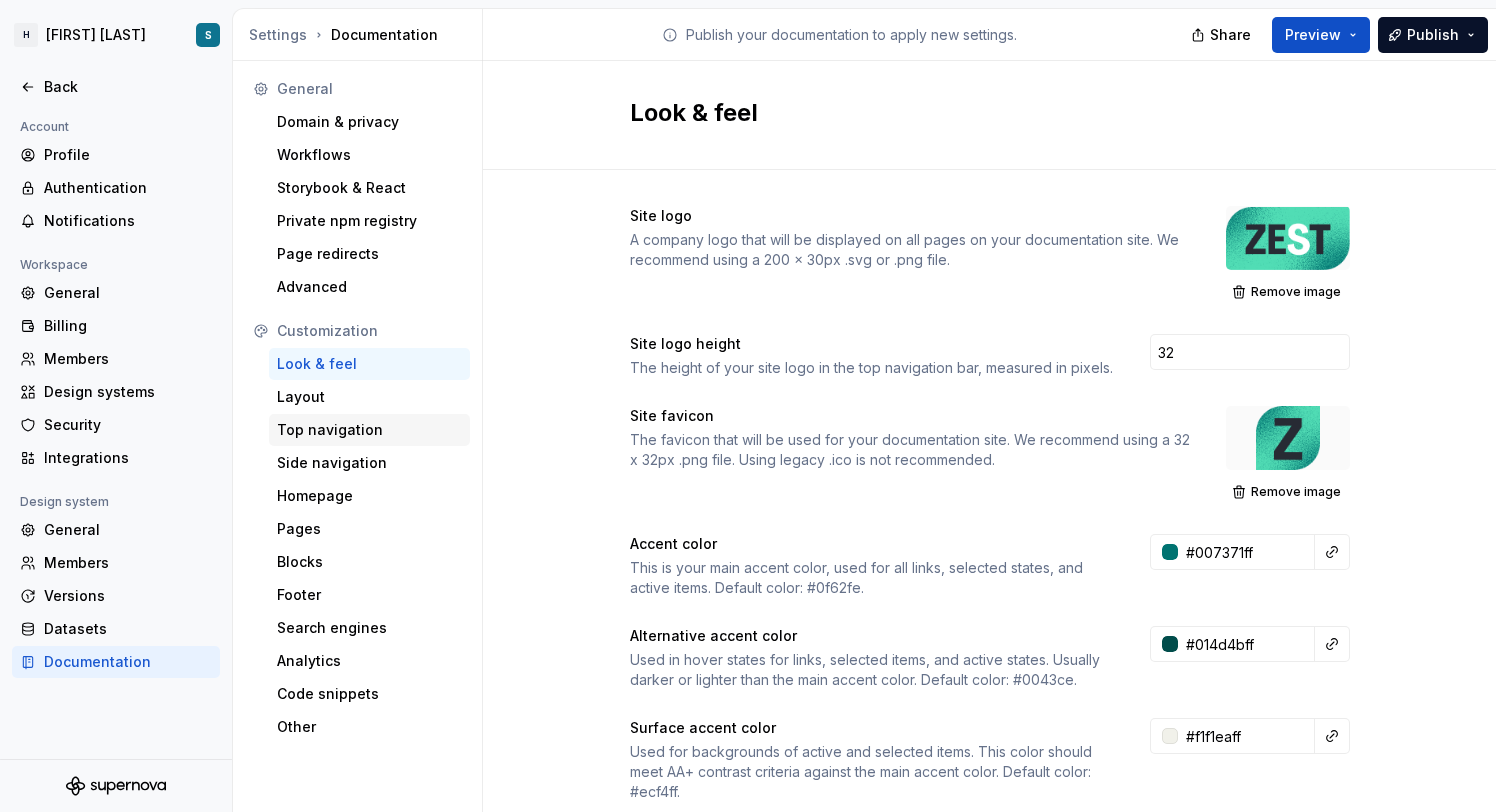 click on "Top navigation" at bounding box center [369, 430] 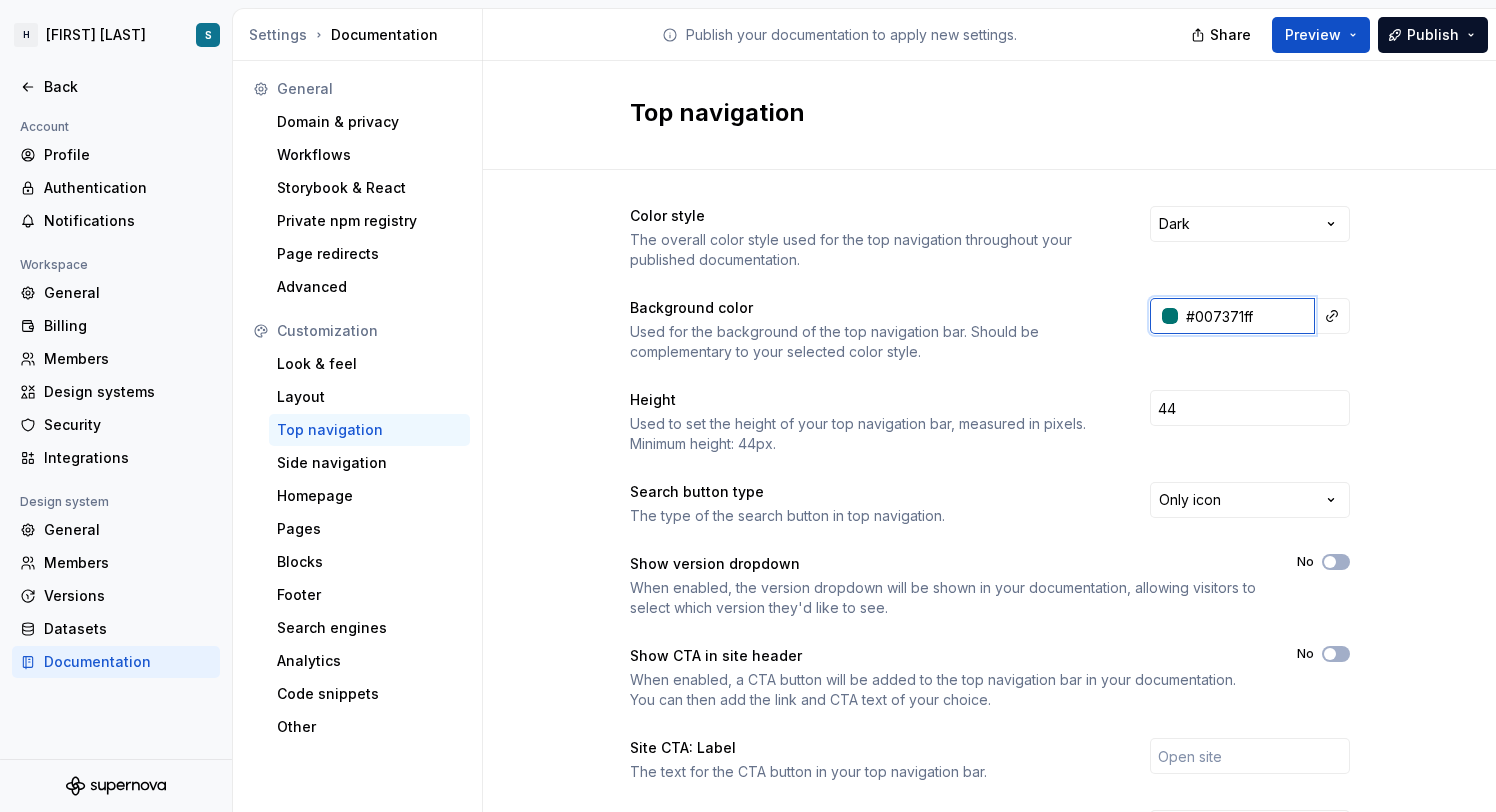 click on "#007371ff" at bounding box center [1246, 316] 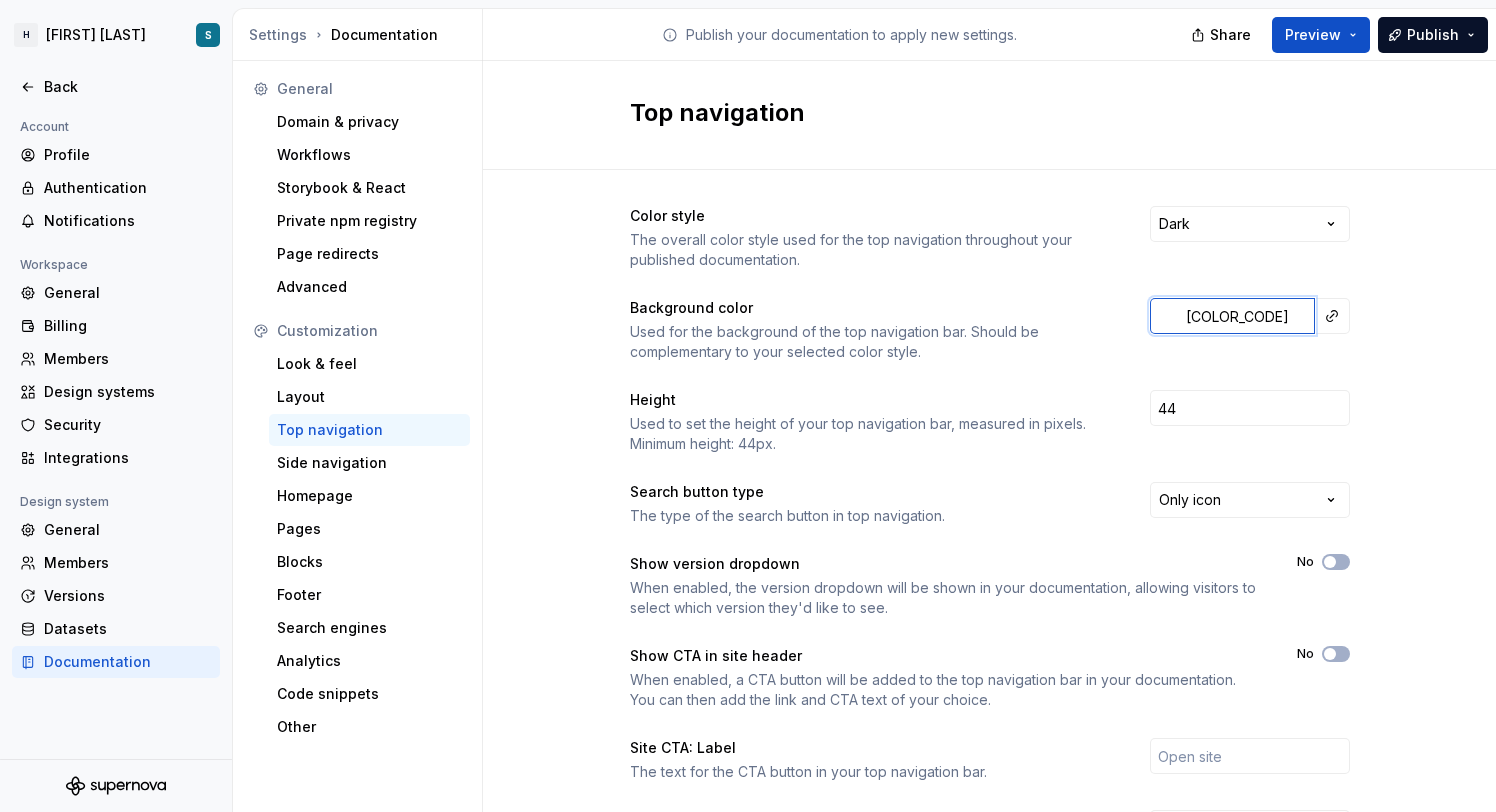 click on "[COLOR_CODE]" at bounding box center [1246, 316] 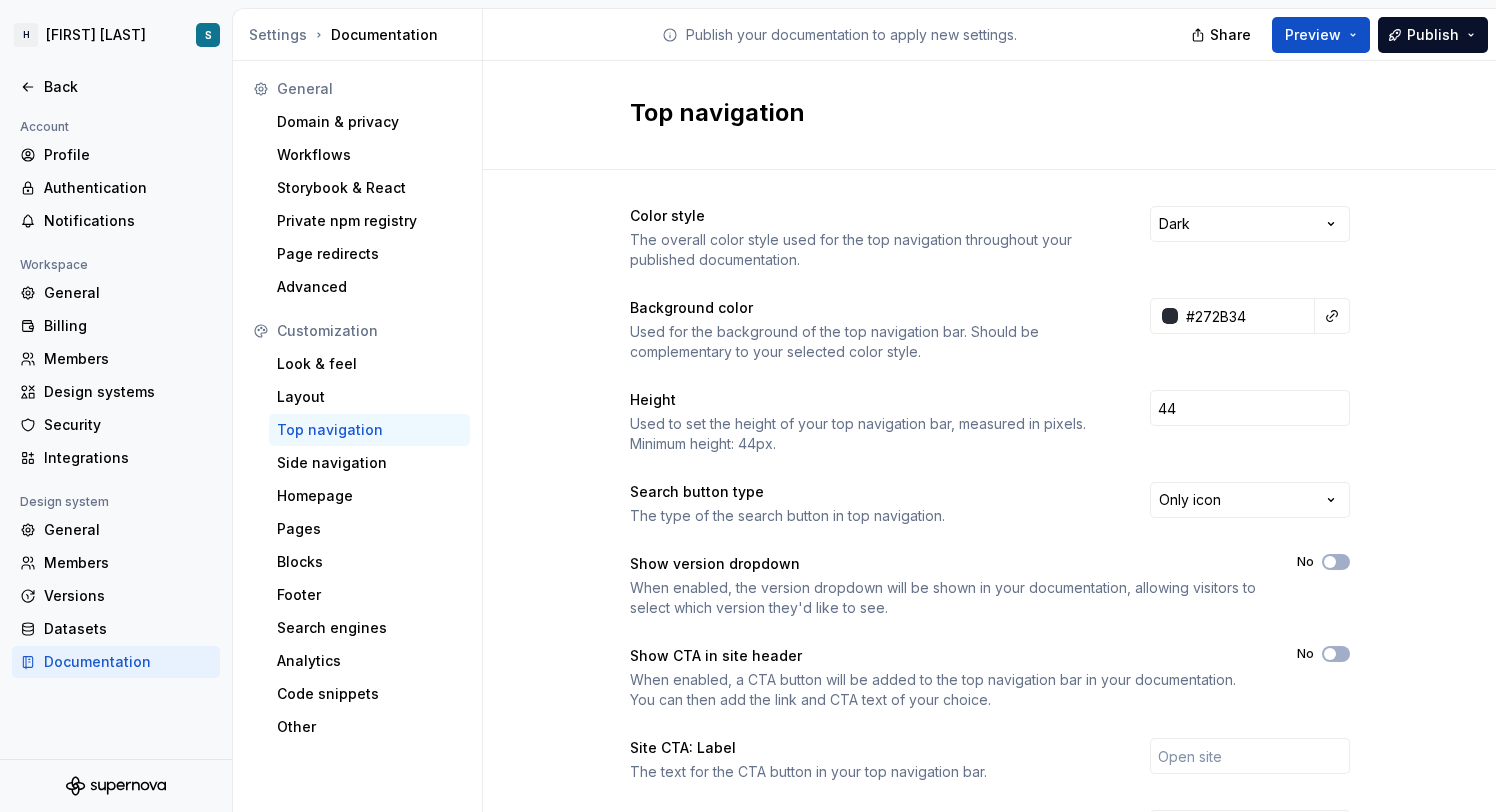 click on "Color style The overall color style used for the top navigation throughout your published documentation. Dark Background color Used for the background of the top navigation bar. Should be complementary to your selected color style. #272B34 Height Used to set the height of your top navigation bar, measured in pixels. Minimum height: 44px. 44 Search button type The type of the search button in top navigation. Only icon Show version dropdown When enabled, the version dropdown will be shown in your documentation, allowing visitors to select which version they'd like to see. No Show CTA in site header When enabled, a CTA button will be added to the top navigation bar in your documentation. You can then add the link and CTA text of your choice. No Site CTA: Label The text for the CTA button in your top navigation bar. Site CTA: Link The URL you want the CTA button in your top navigation bar to link to. Site CTA: Open in new tab When enabled, the link will open in a new tab once the user clicks on the CTA button." at bounding box center (989, 632) 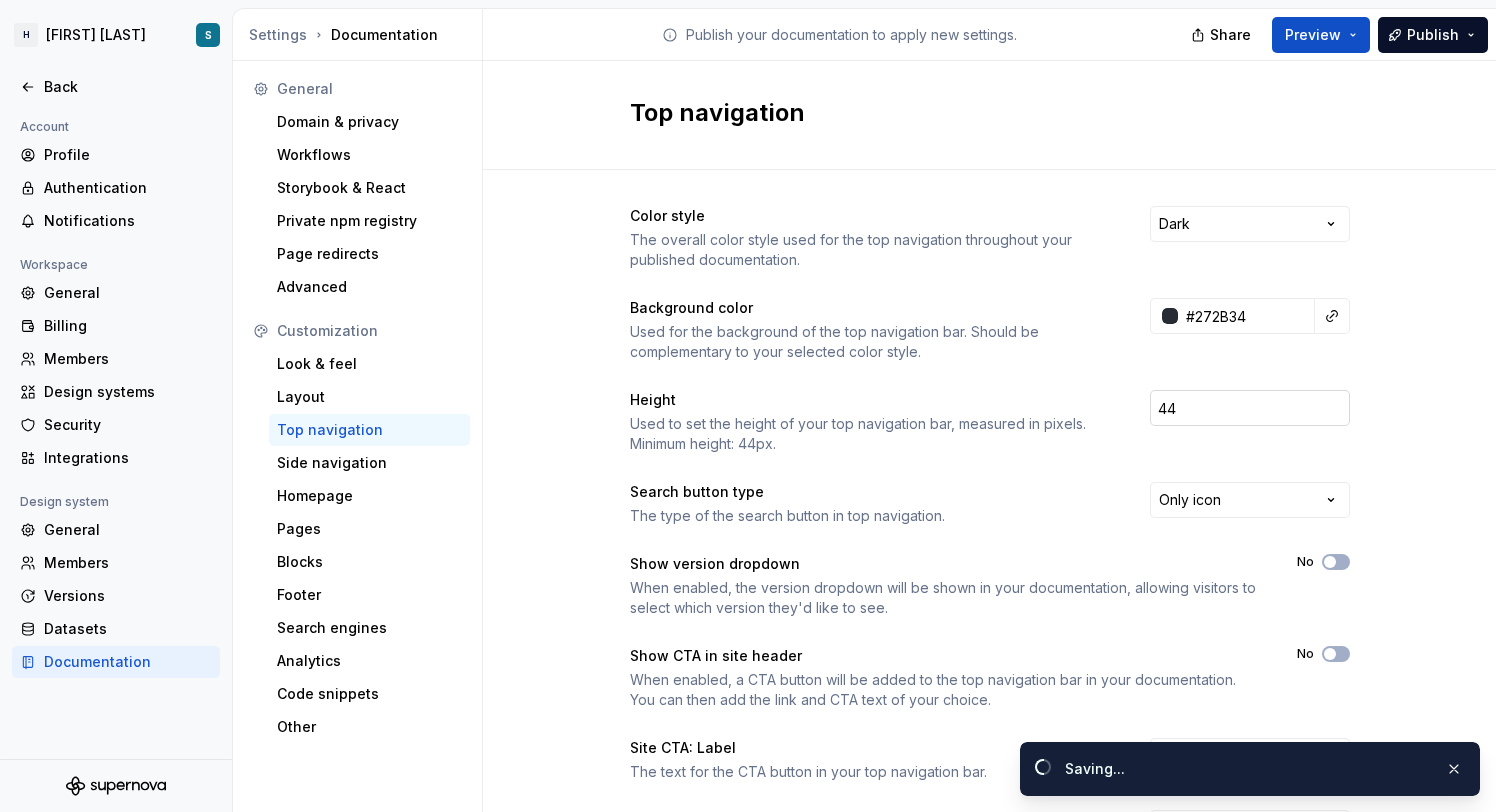 type on "#272b34ff" 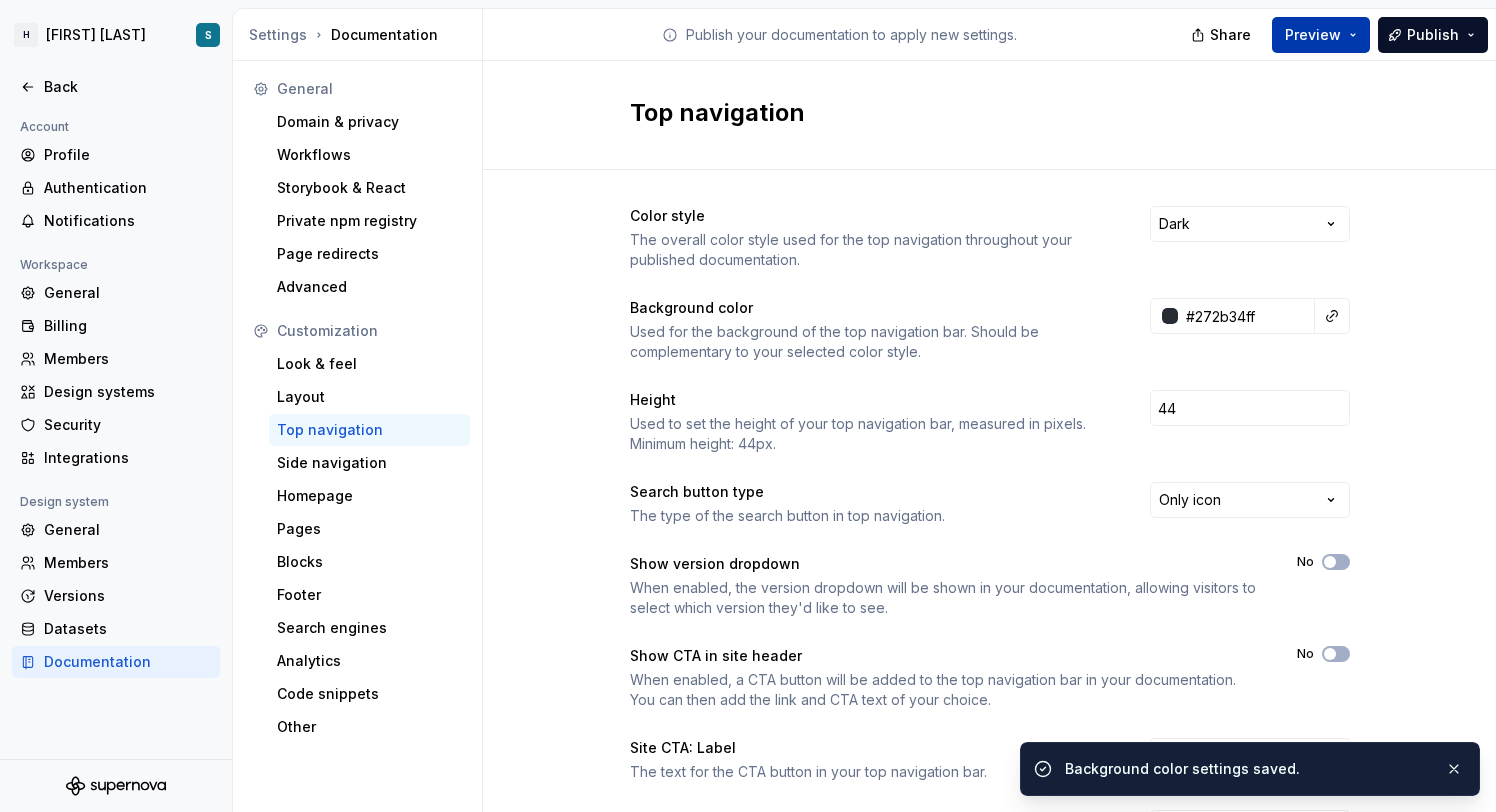 click on "Preview" at bounding box center (1321, 35) 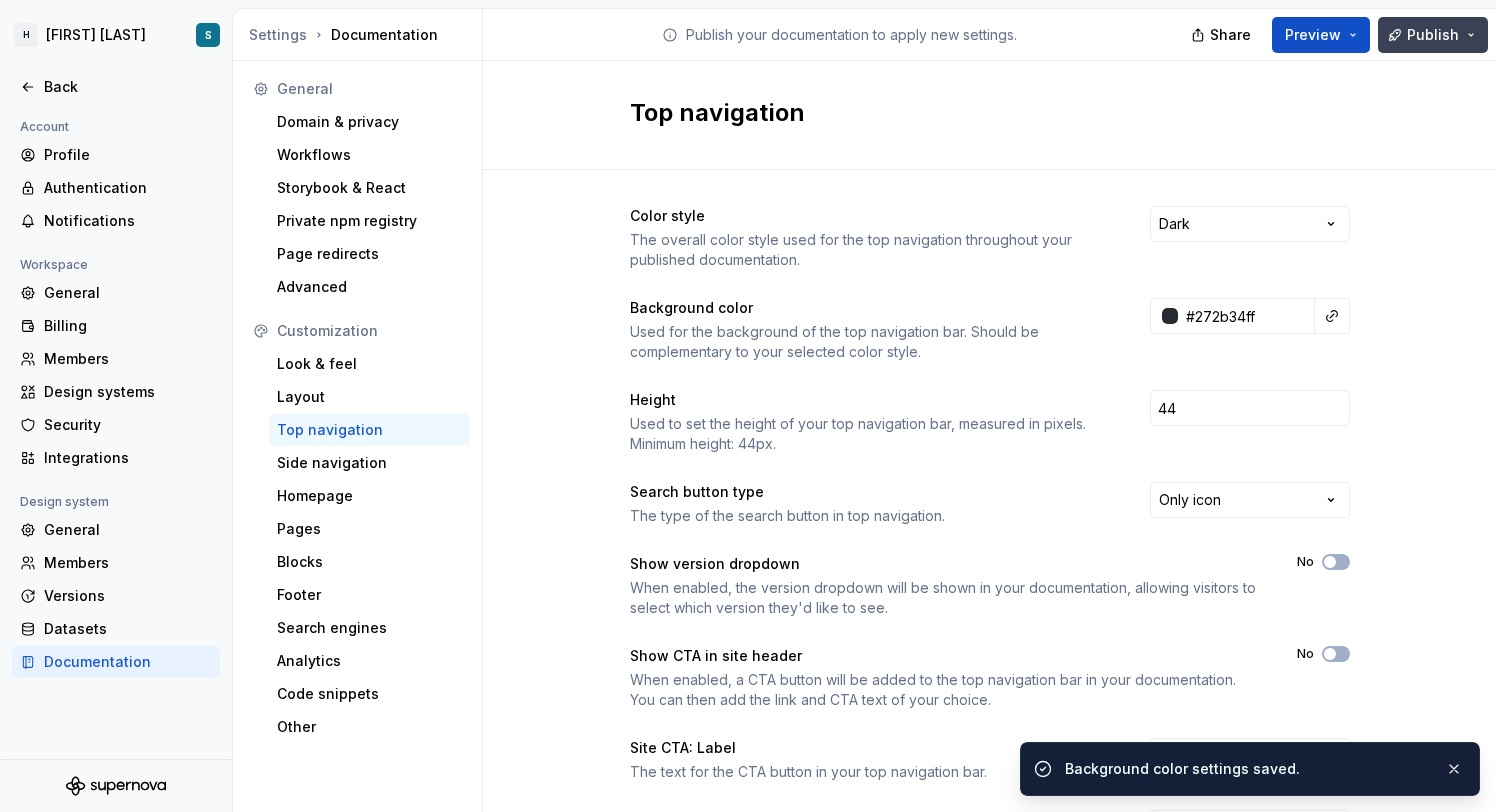 click on "Publish" at bounding box center [1433, 35] 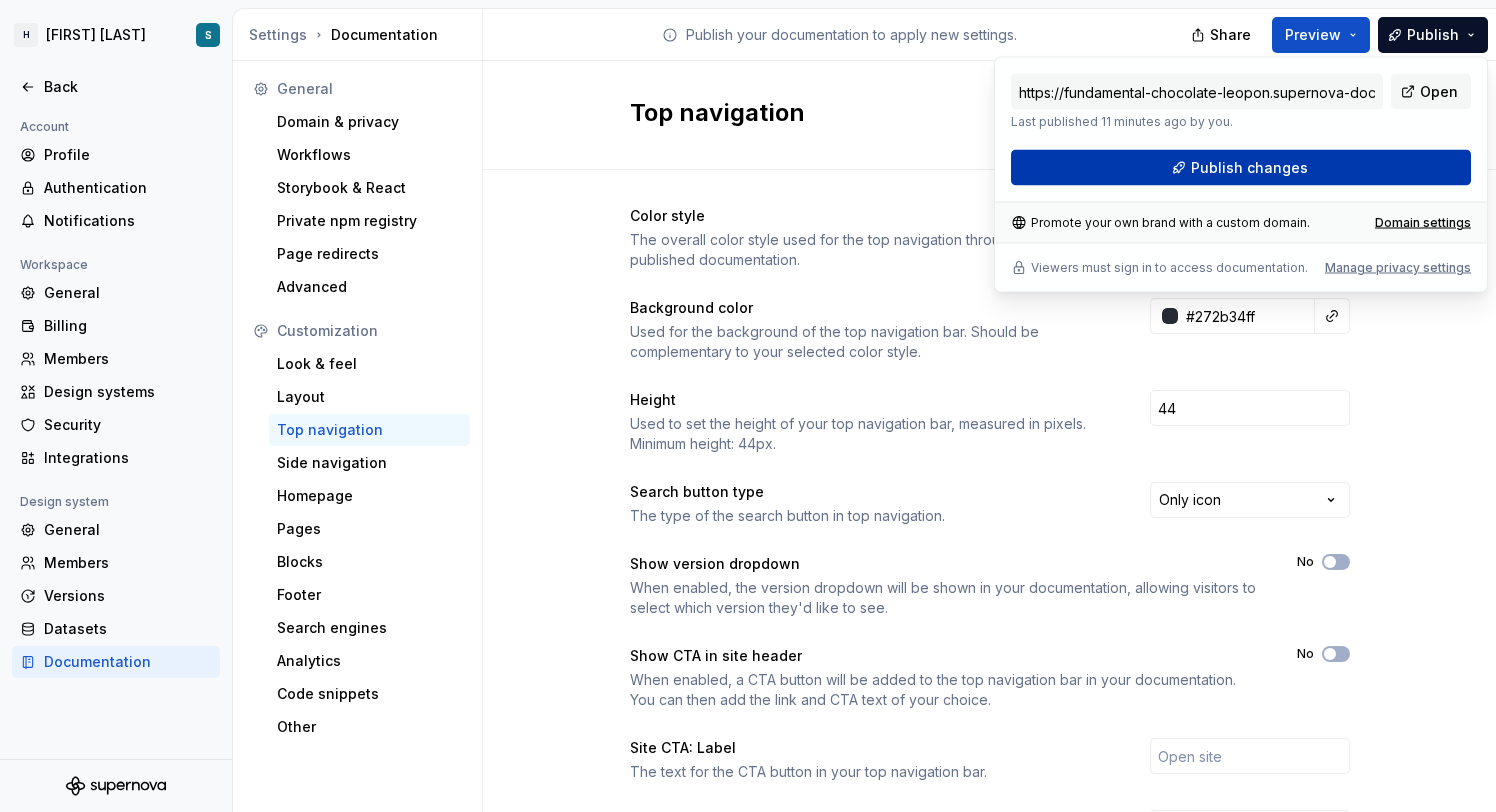 click on "Publish changes" at bounding box center [1241, 168] 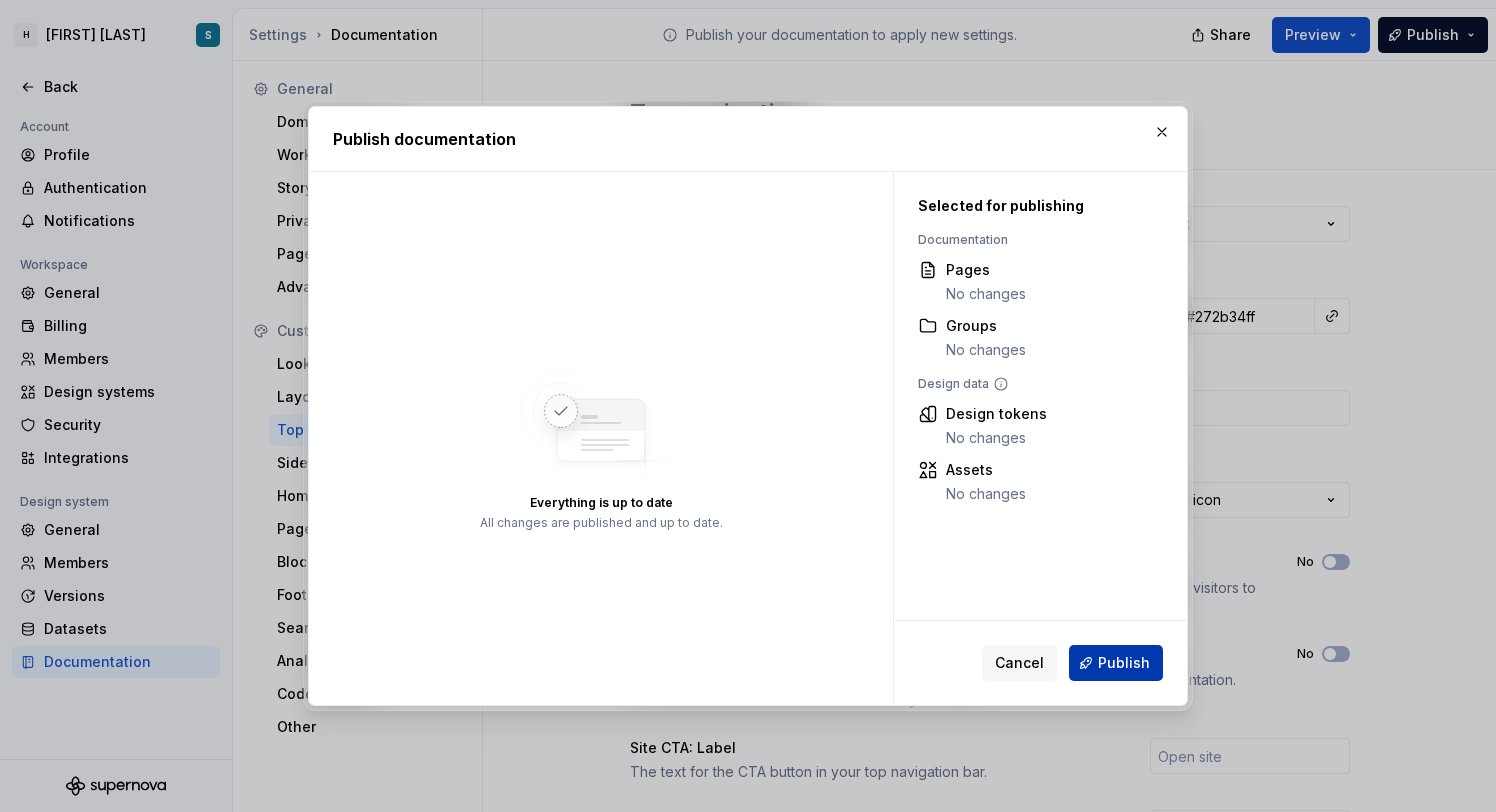 click on "Publish" at bounding box center (1116, 663) 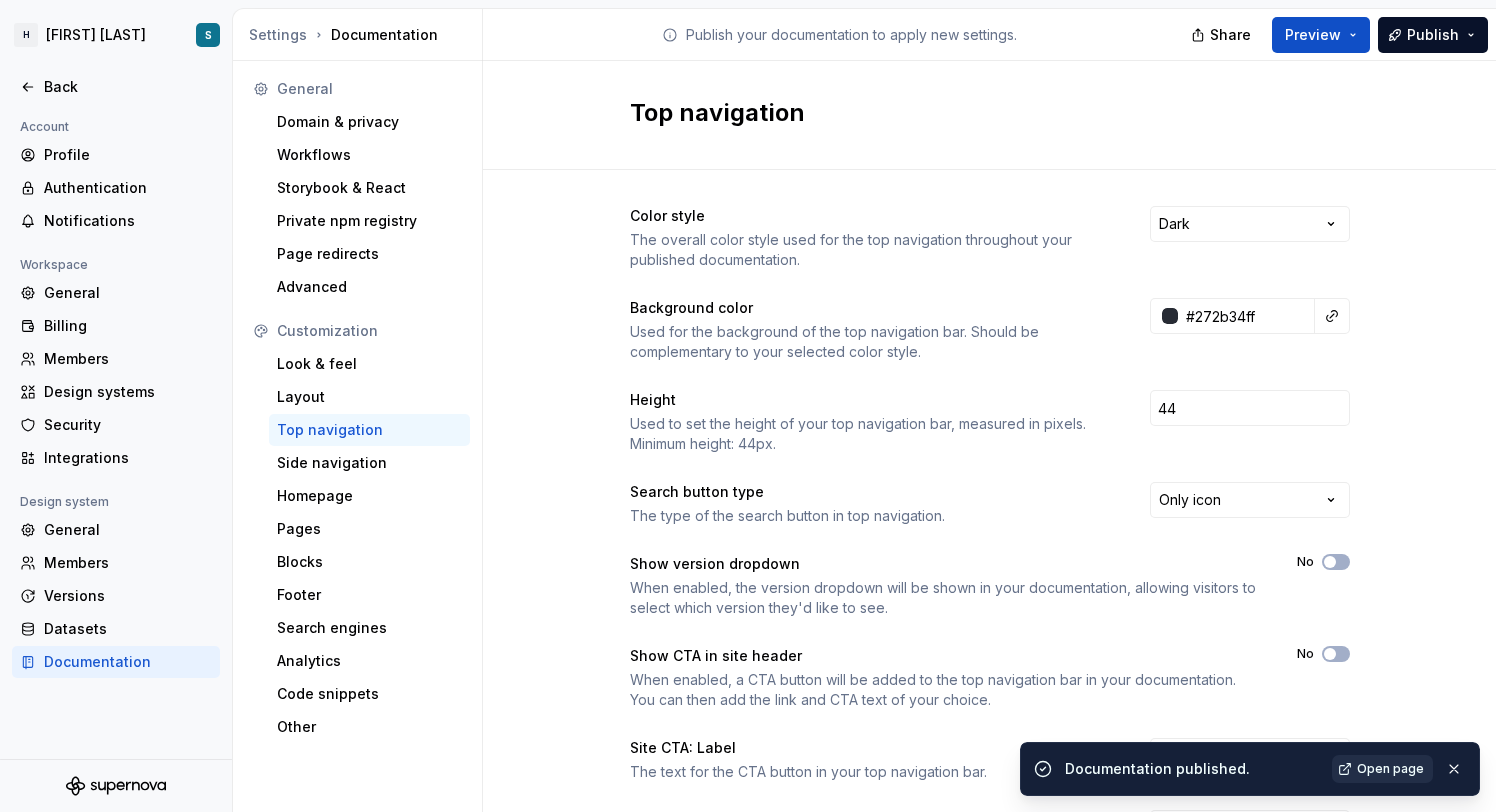 click on "Open page" at bounding box center (1390, 769) 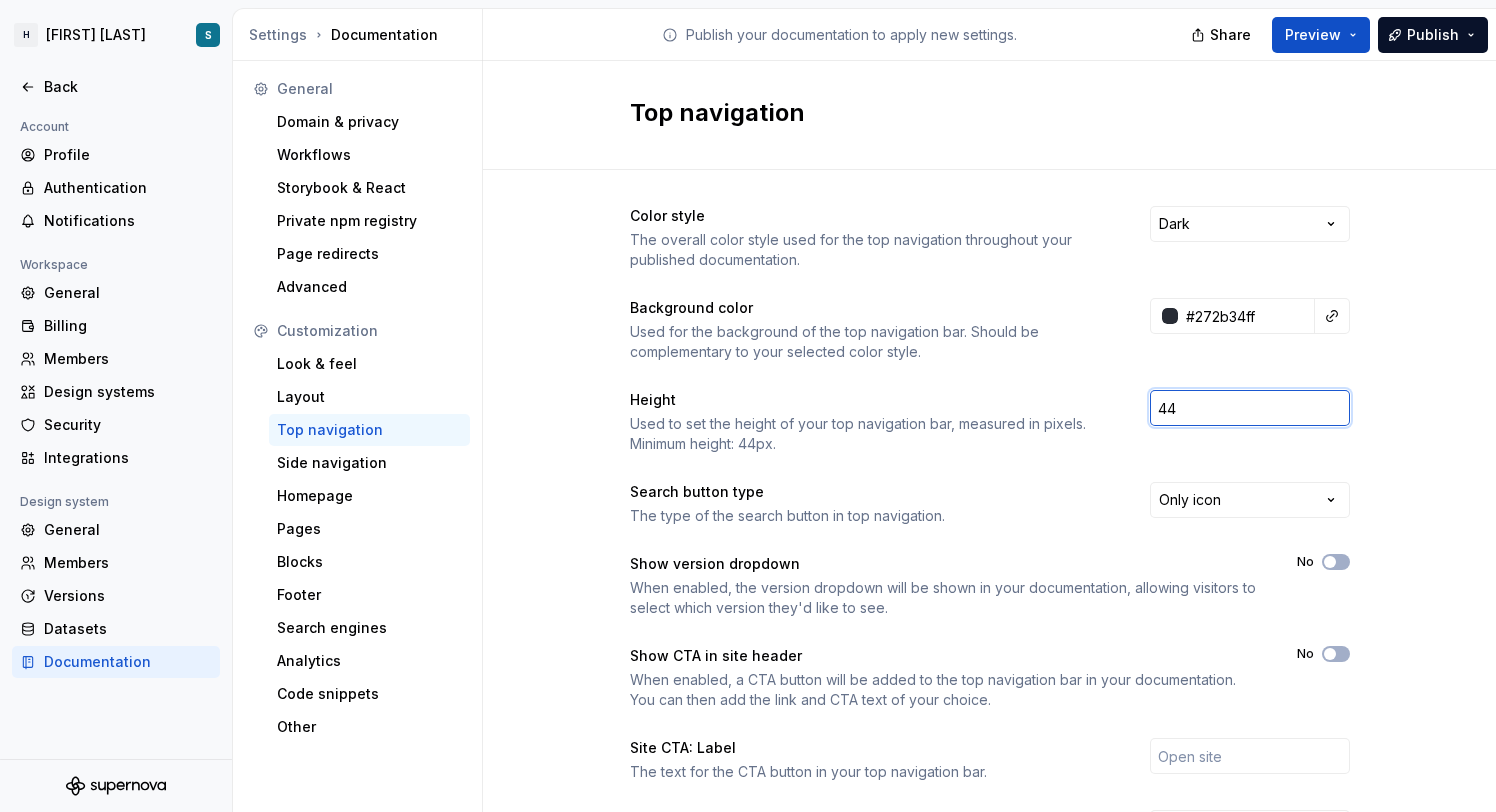 click on "44" at bounding box center [1250, 408] 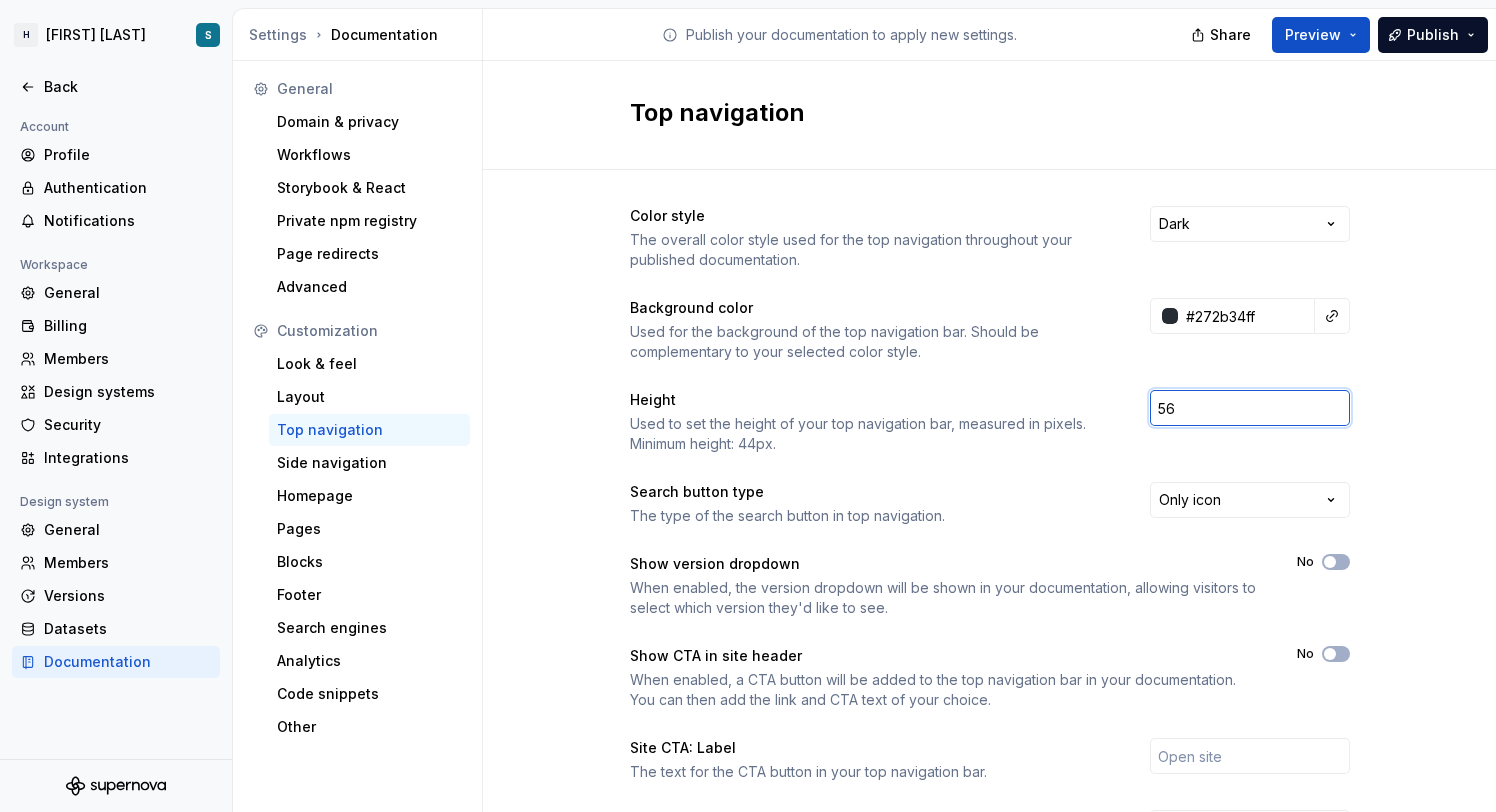 type on "56" 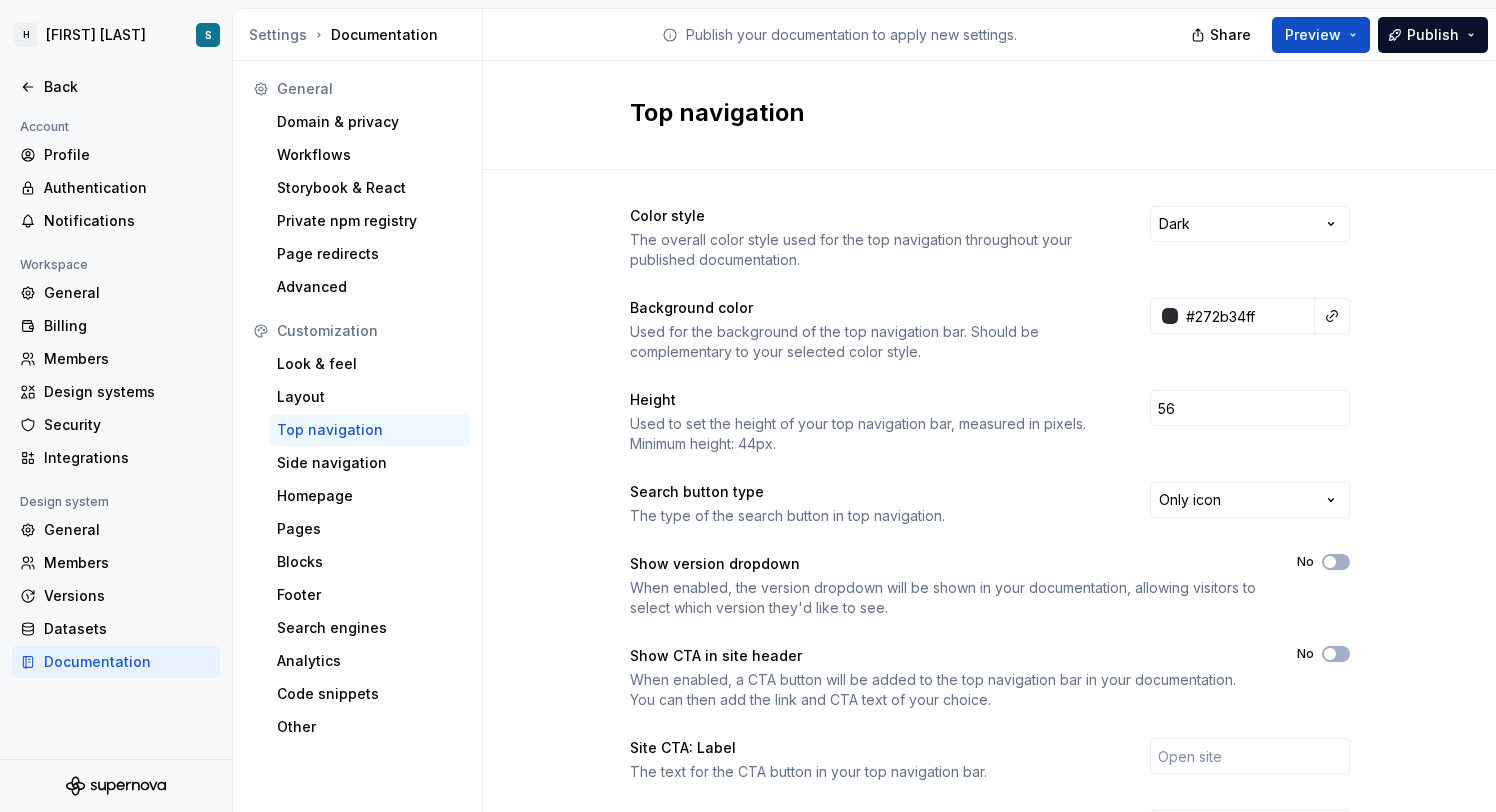 click on "Color style The overall color style used for the top navigation throughout your published documentation. Dark Background color Used for the background of the top navigation bar. Should be complementary to your selected color style. #272b34ff Height Used to set the height of your top navigation bar, measured in pixels. Minimum height: 44px. 56 Search button type The type of the search button in top navigation. Only icon Show version dropdown When enabled, the version dropdown will be shown in your documentation, allowing visitors to select which version they'd like to see. No Show CTA in site header When enabled, a CTA button will be added to the top navigation bar in your documentation. You can then add the link and CTA text of your choice. No Site CTA: Label The text for the CTA button in your top navigation bar. Site CTA: Link The URL you want the CTA button in your top navigation bar to link to. Site CTA: Open in new tab When enabled, the link will open in a new tab once the user clicks on the CTA button." at bounding box center [990, 612] 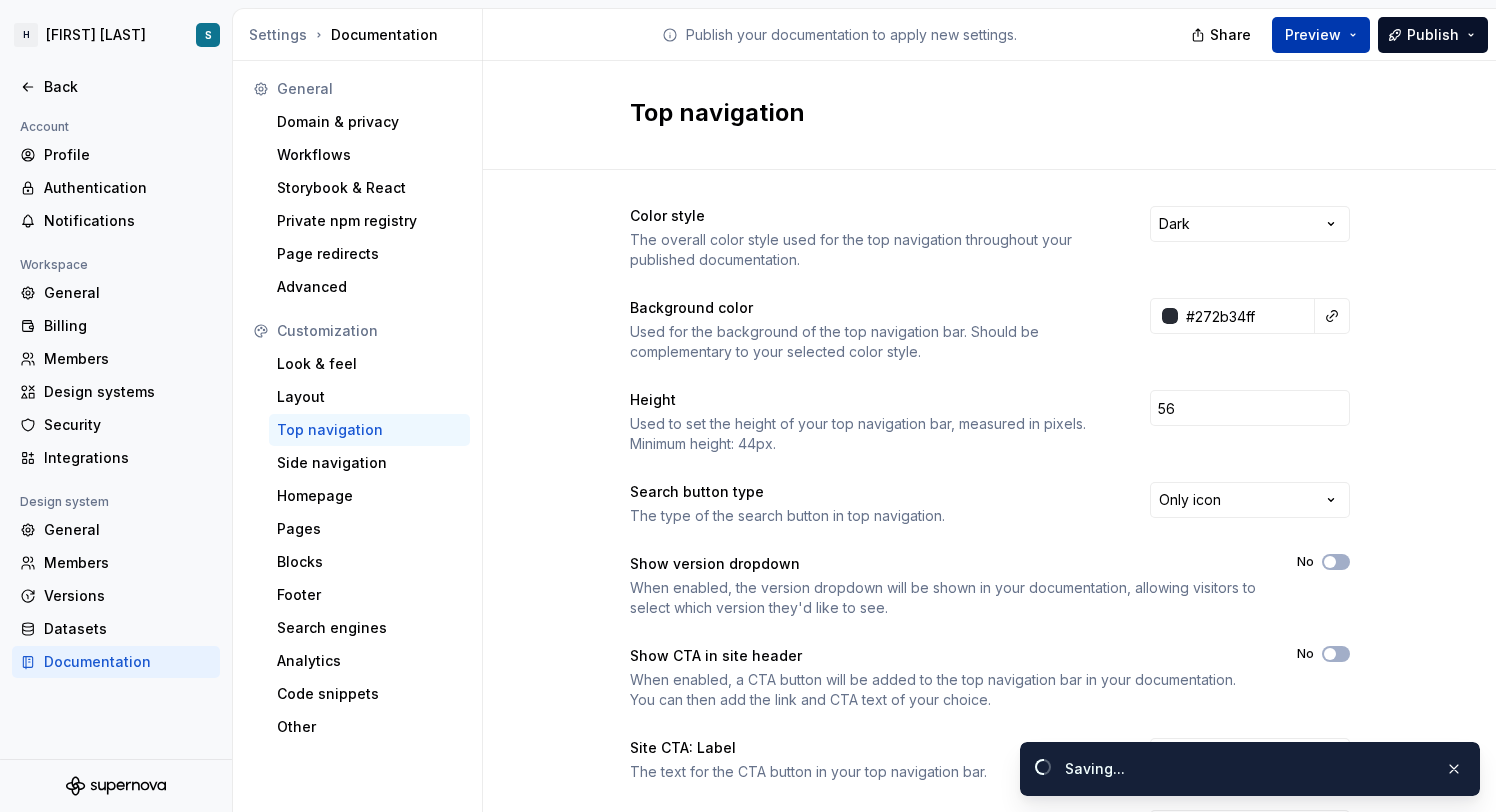 click on "Preview" at bounding box center (1321, 35) 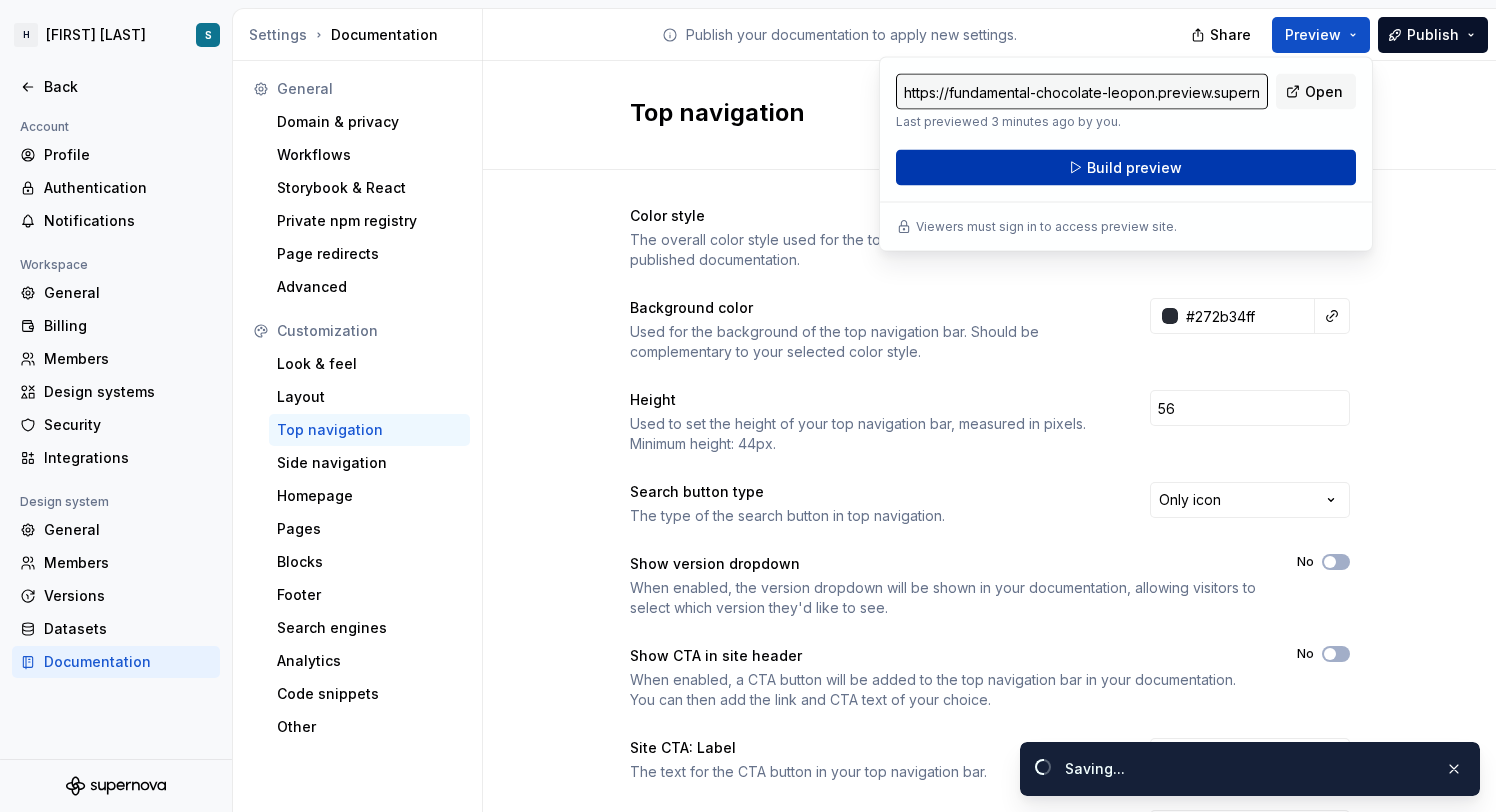 click on "Build preview" at bounding box center (1126, 168) 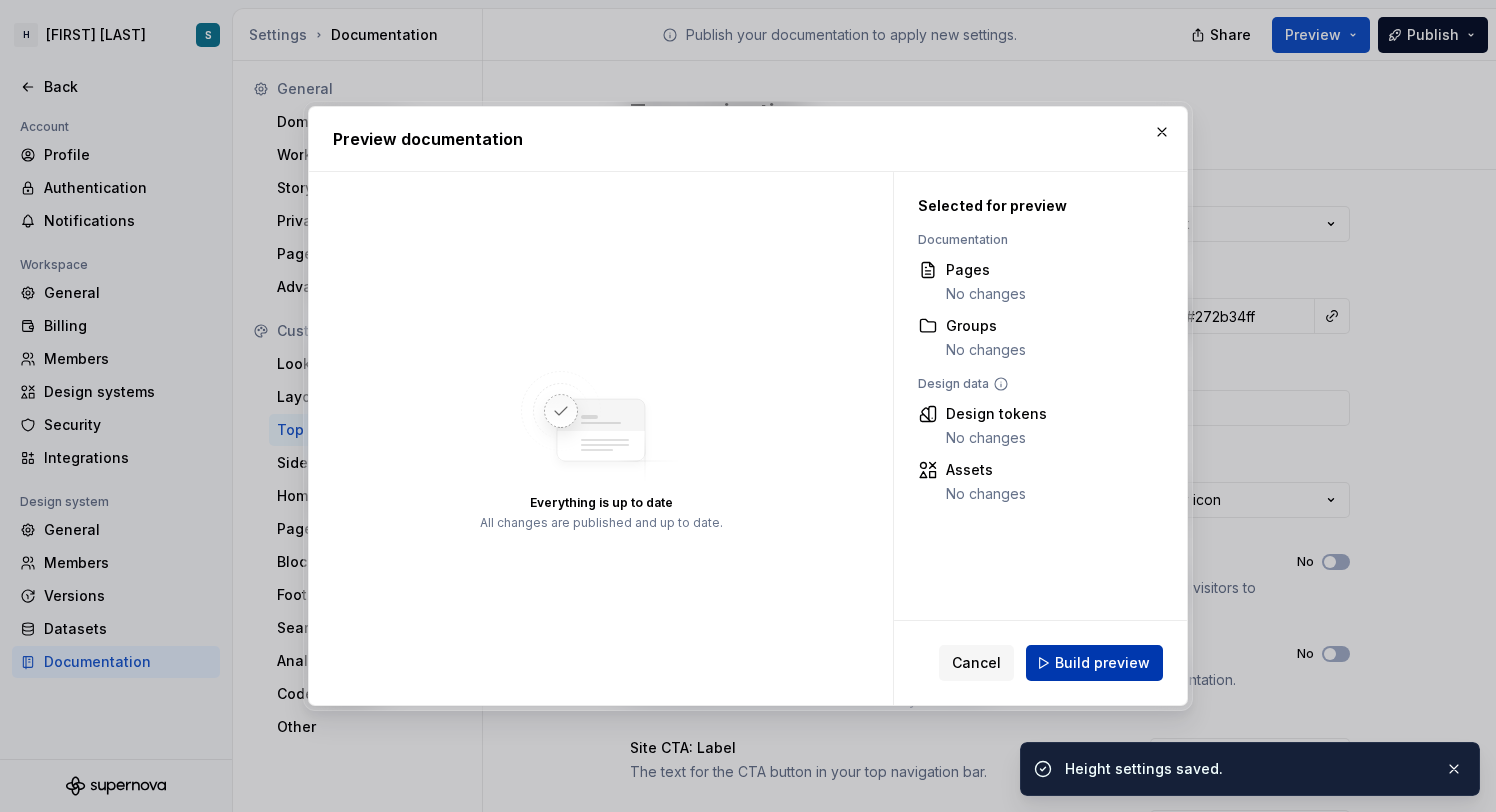 click on "Build preview" at bounding box center (1094, 663) 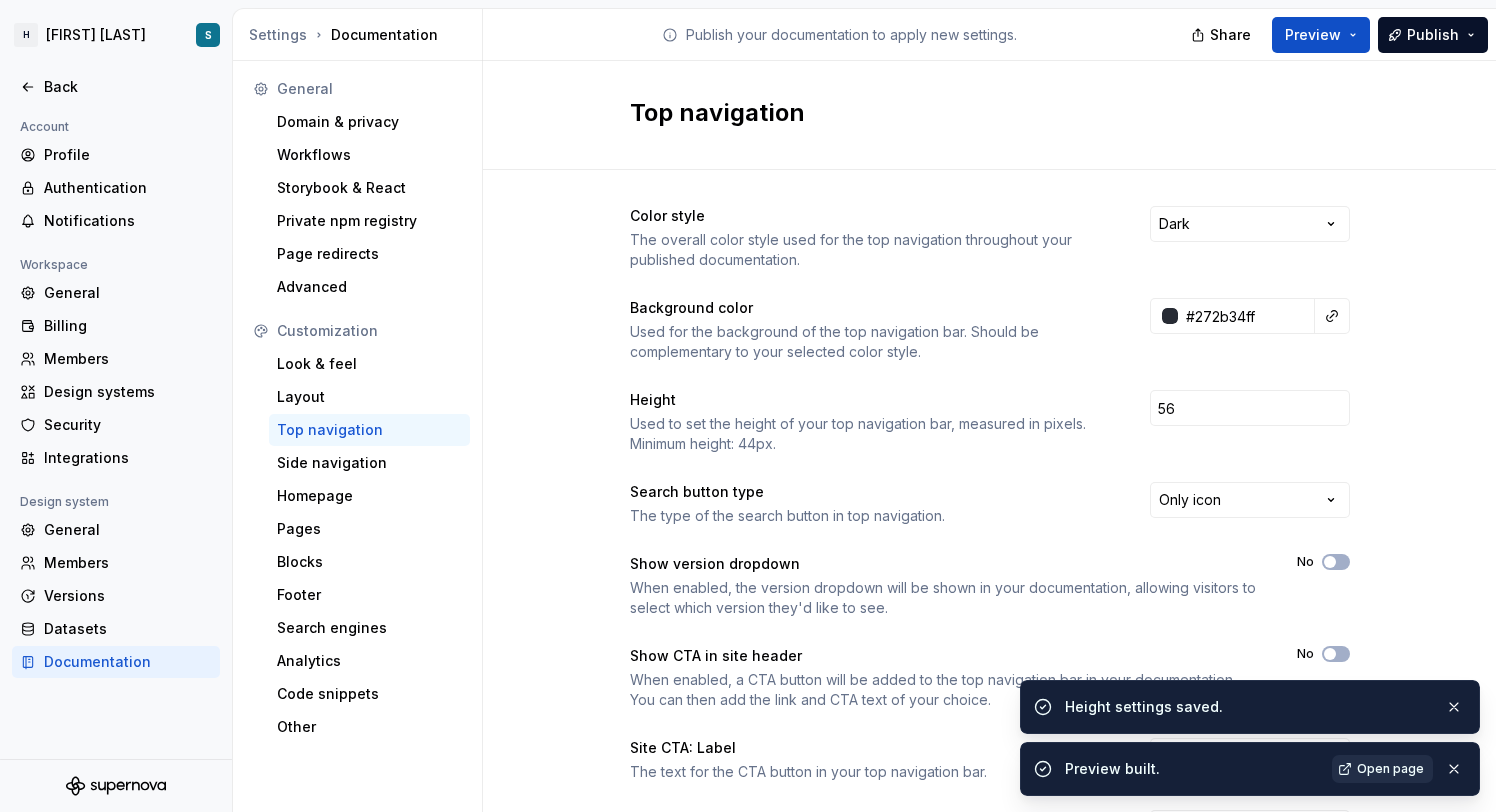 click on "Open page" at bounding box center [1390, 769] 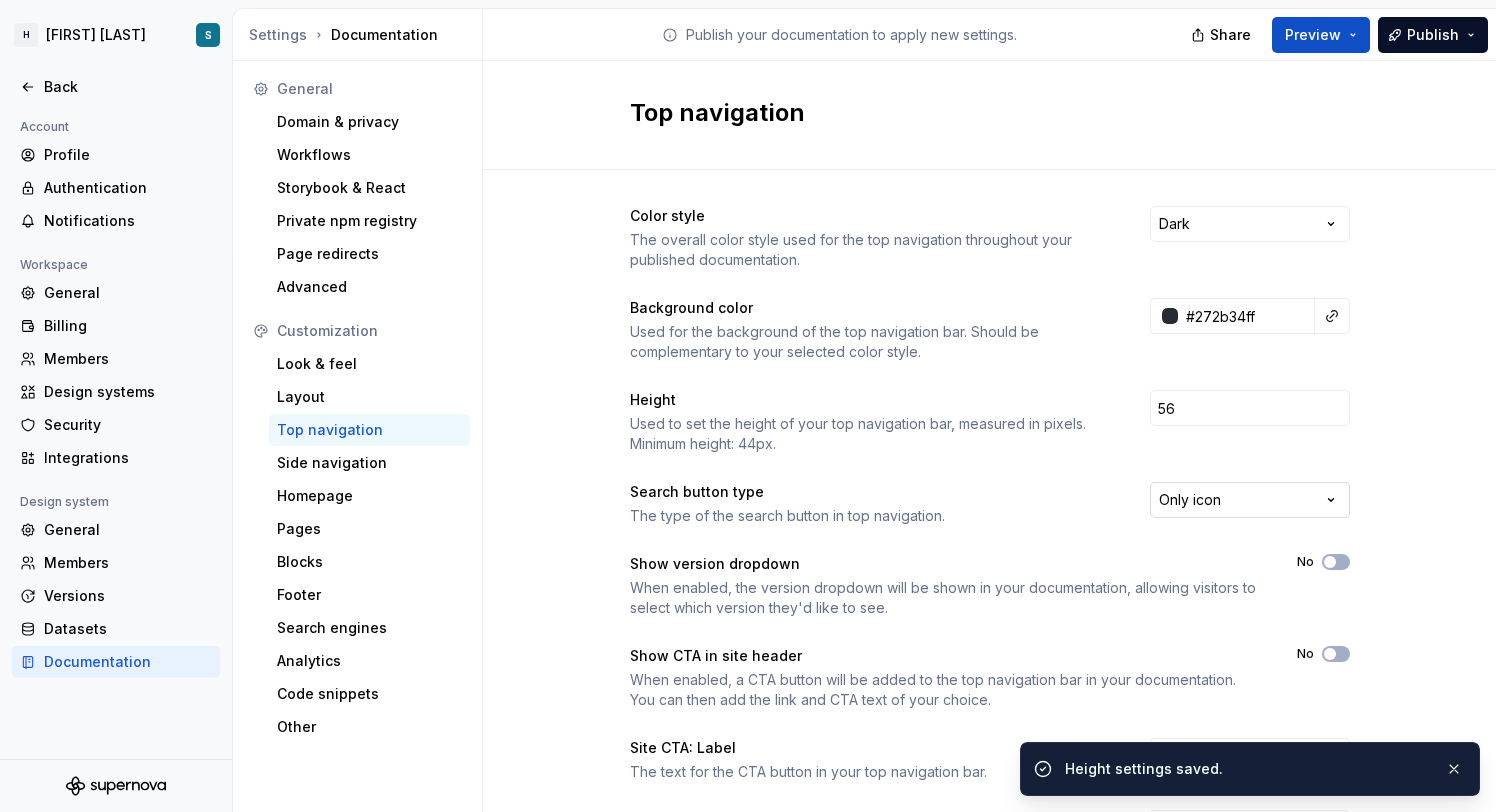 click on "H [LAST] Test S Back Account Profile Authentication Notifications Workspace General Billing Members Design systems Security Integrations Design system General Members Versions Datasets Documentation Settings Documentation Publish your documentation to apply new settings. Share Preview Publish General Domain & privacy Workflows Storybook & React Private npm registry Page redirects Advanced Customization Look & feel Layout Top navigation Side navigation Homepage Pages Blocks Footer Search engines Analytics Code snippets Other Top navigation Color style The overall color style used for the top navigation throughout your published documentation. Dark Background color Used for the background of the top navigation bar. Should be complementary to your selected color style. #272b34ff Height Used to set the height of your top navigation bar, measured in pixels. Minimum height: 44px. 56 Search button type The type of the search button in top navigation. Only icon Show version dropdown No Show CTA in site header No Yes No" at bounding box center (748, 406) 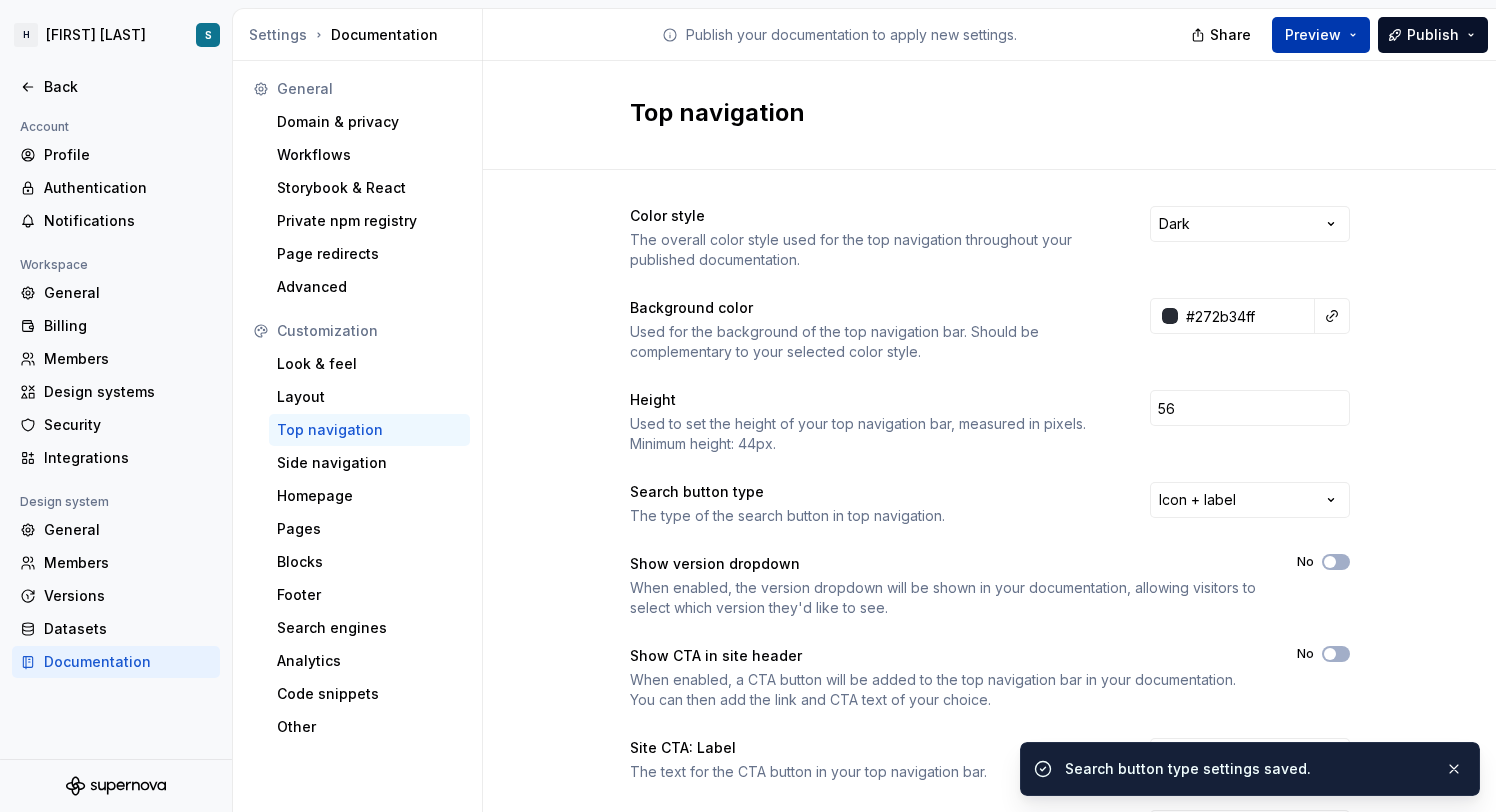 click on "Preview" at bounding box center (1321, 35) 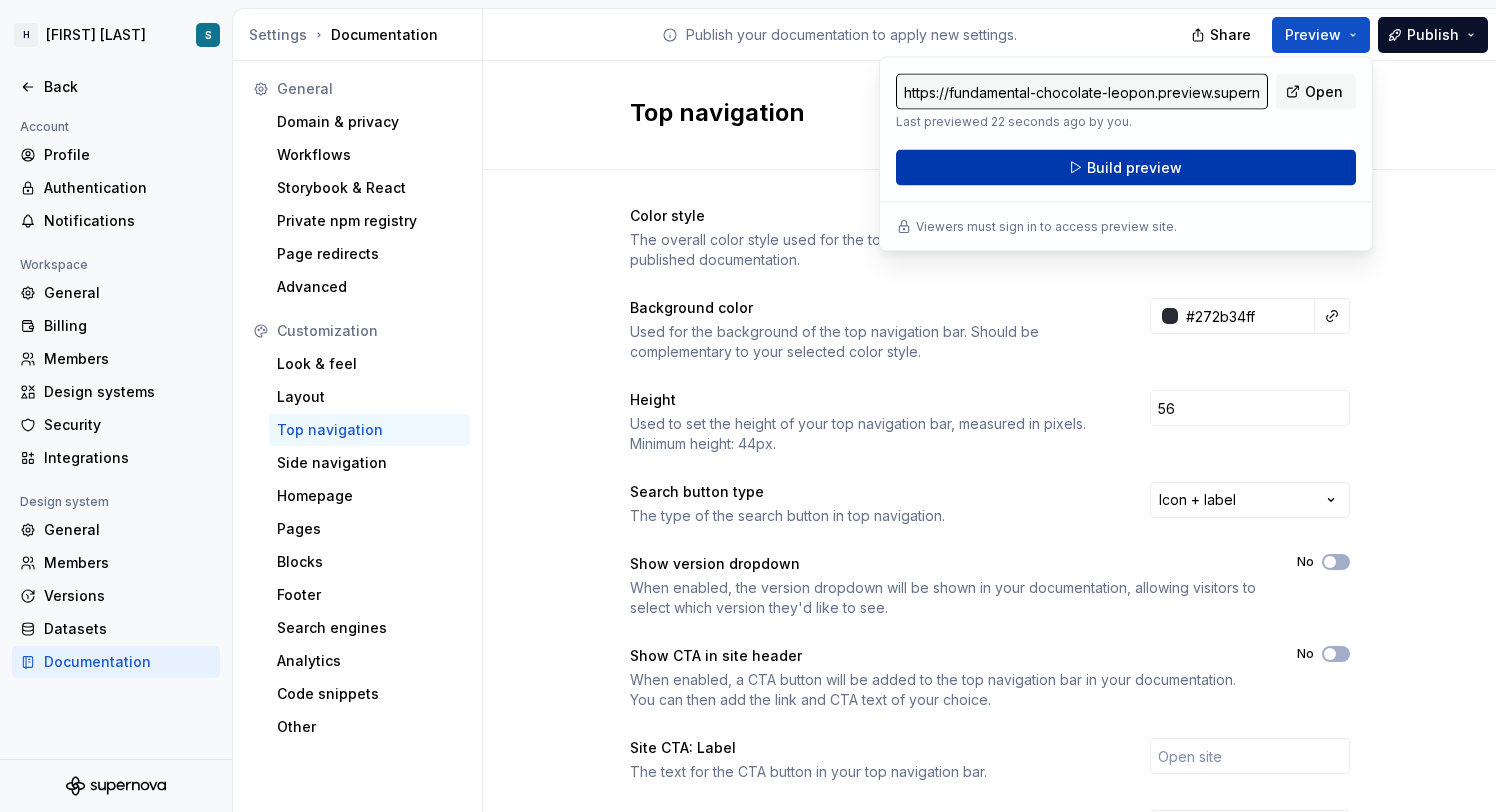 click on "Build preview" at bounding box center (1126, 168) 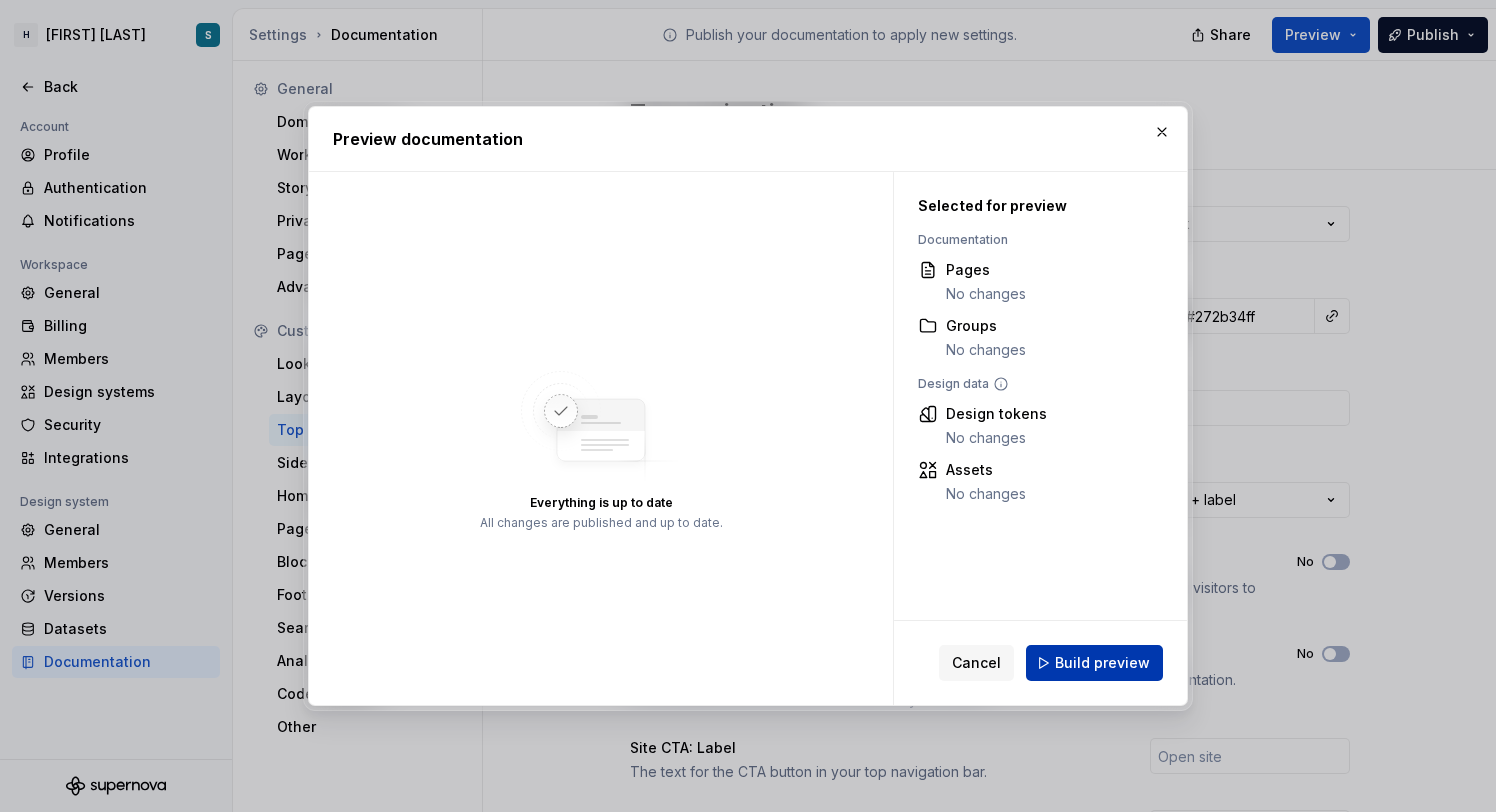 click on "Build preview" at bounding box center (1094, 663) 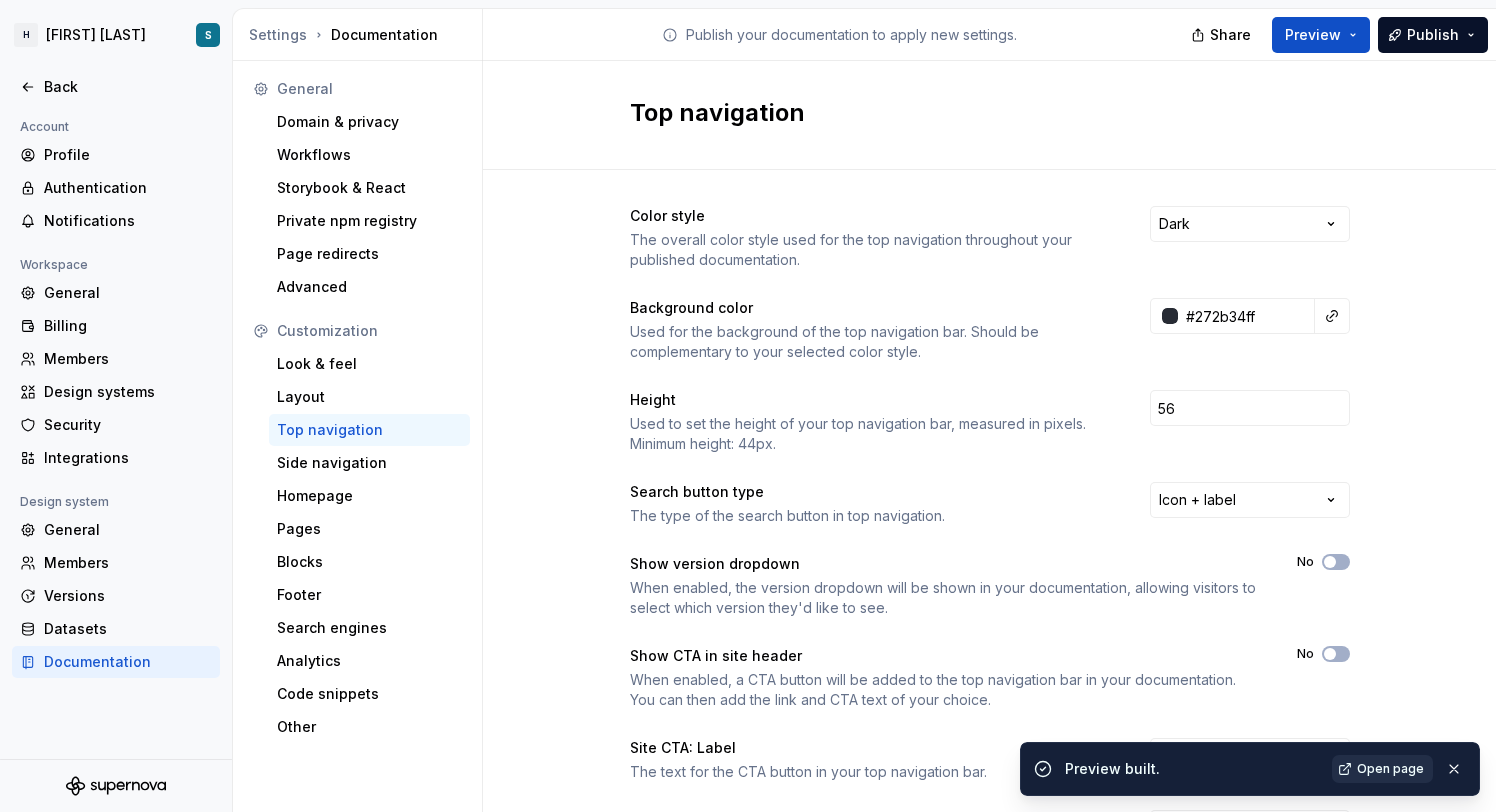 click on "Open page" at bounding box center (1390, 769) 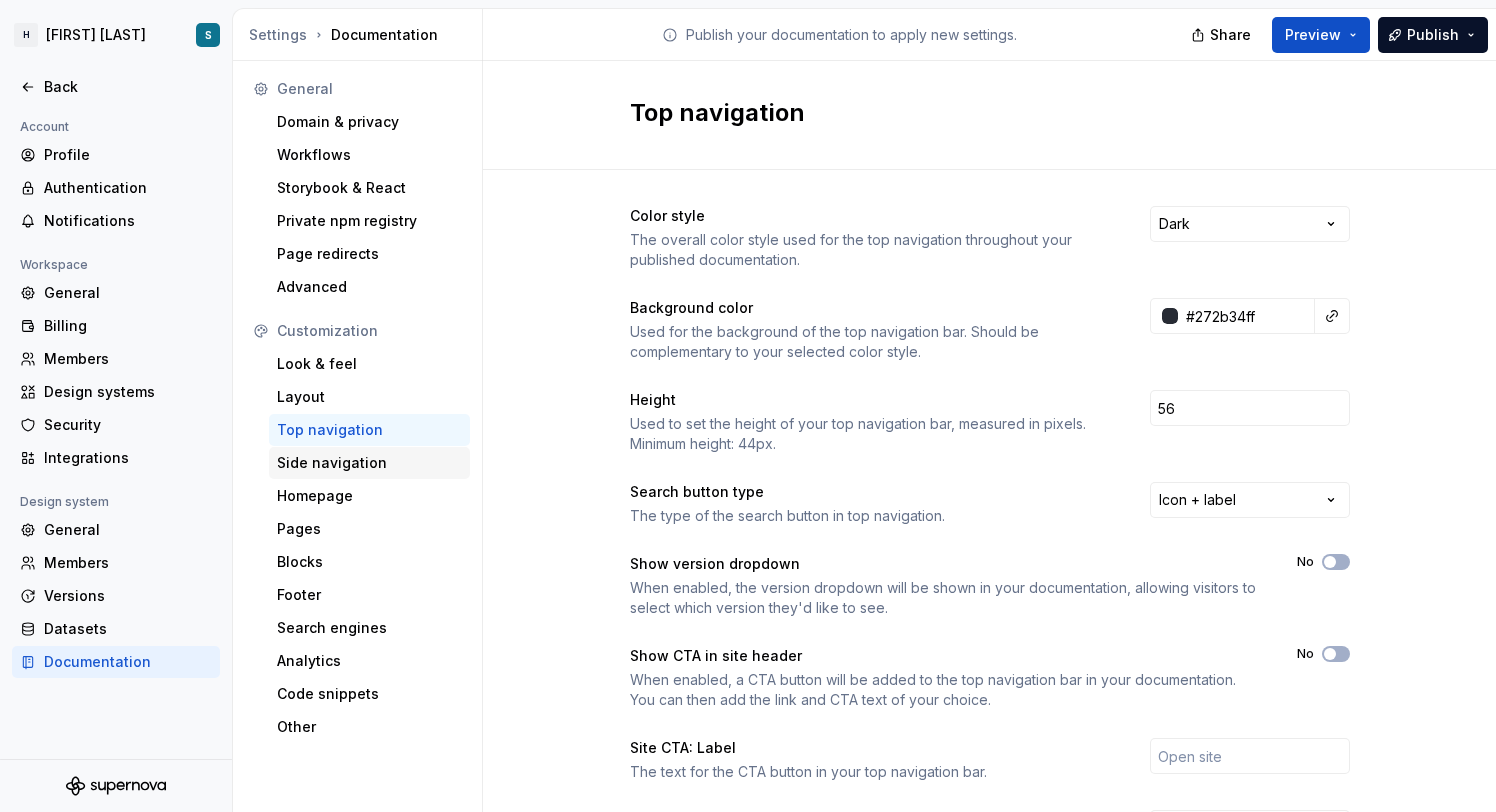 click on "Side navigation" at bounding box center (369, 463) 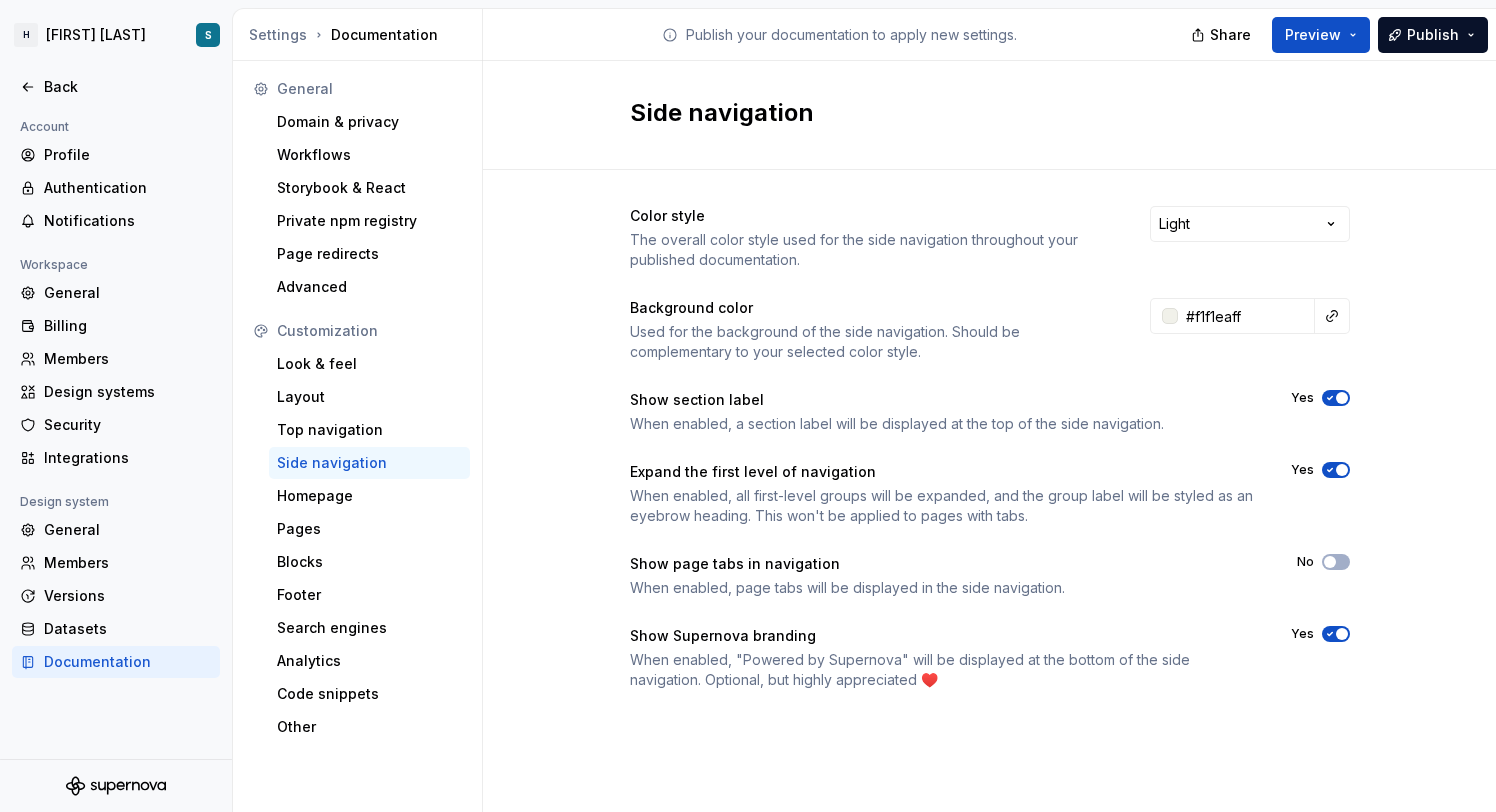 click at bounding box center (1342, 398) 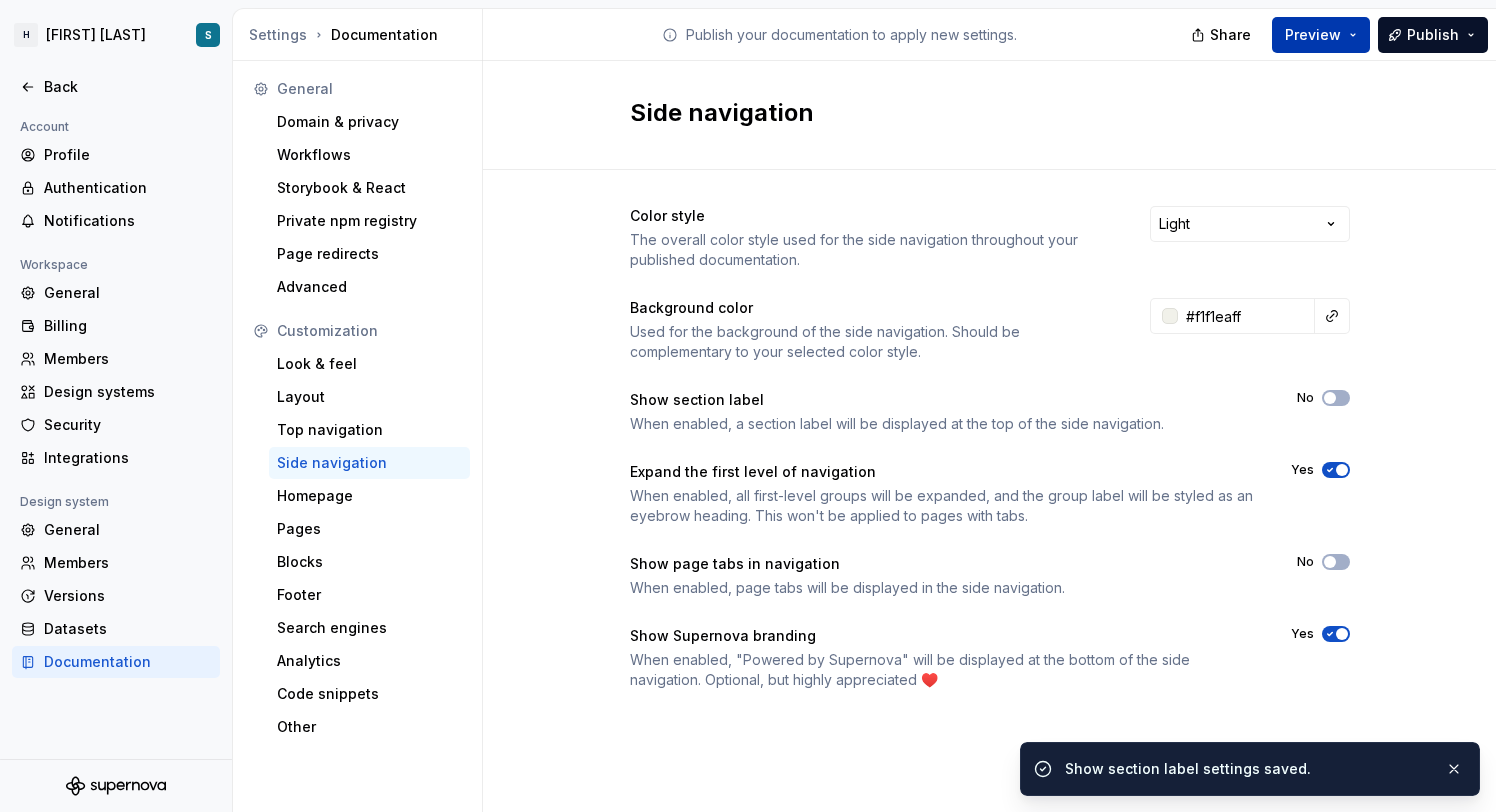 click on "Preview" at bounding box center [1321, 35] 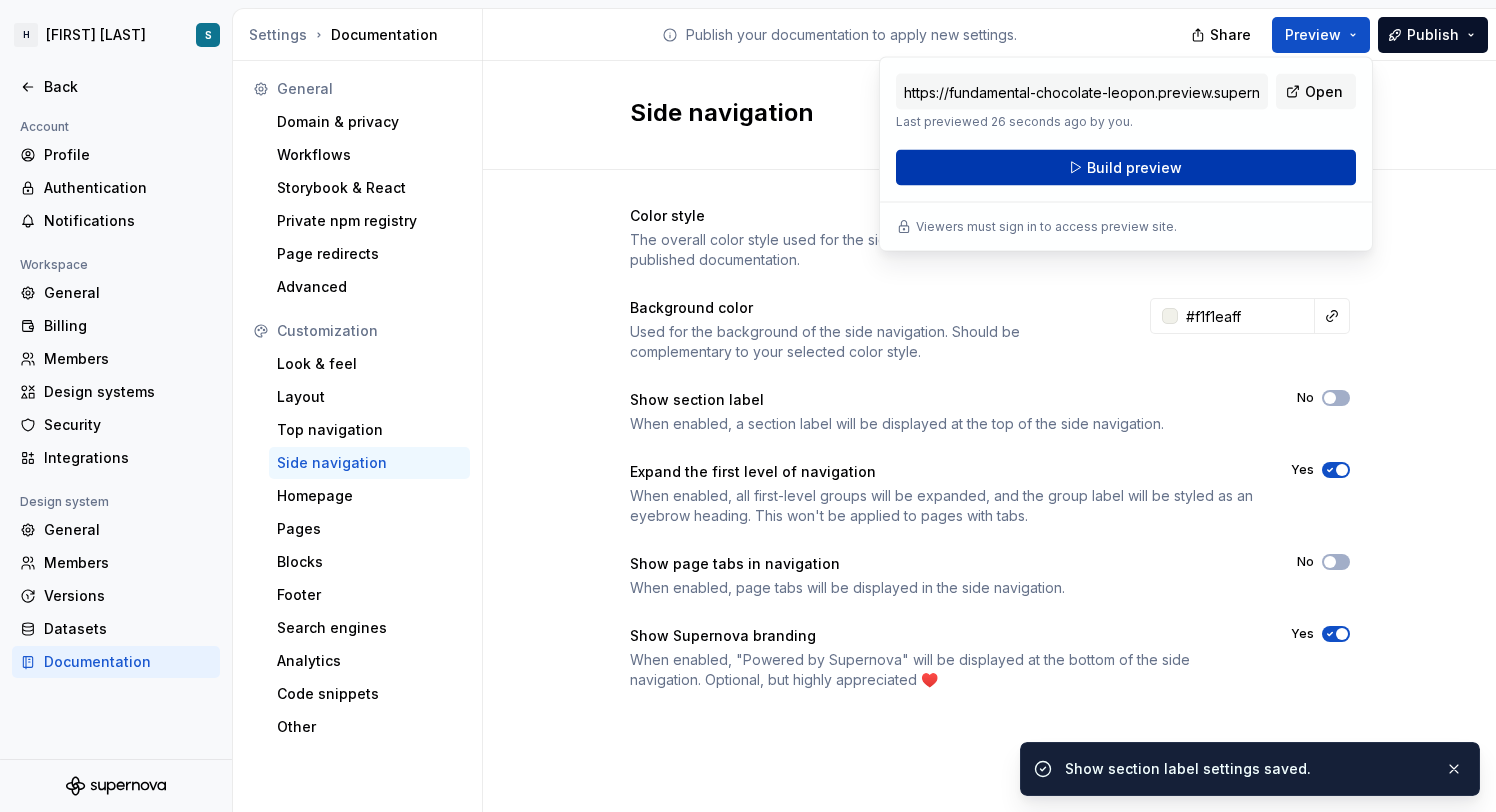 click on "Build preview" at bounding box center [1126, 168] 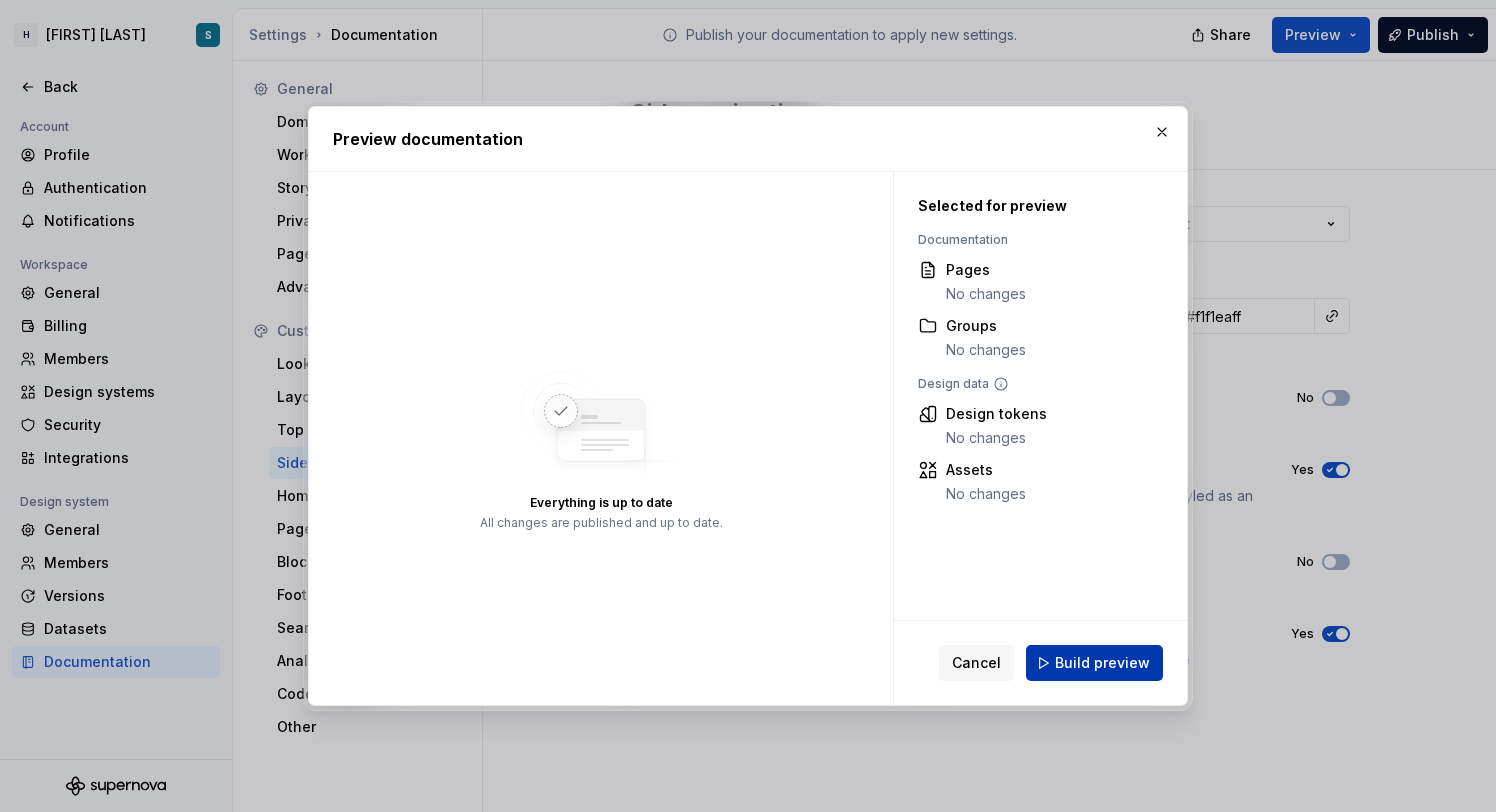 click on "Build preview" at bounding box center [1094, 663] 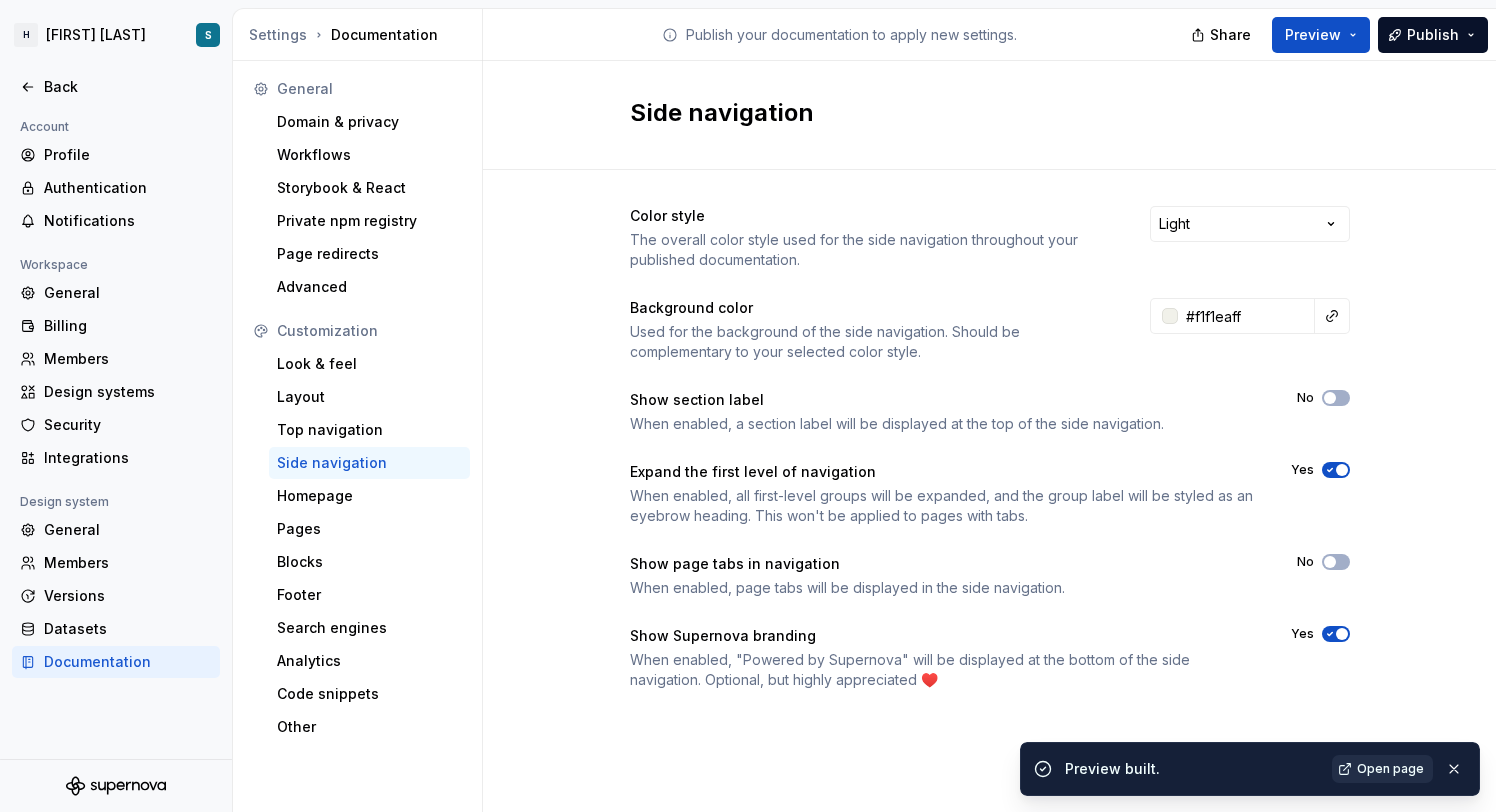 click on "Open page" at bounding box center [1390, 769] 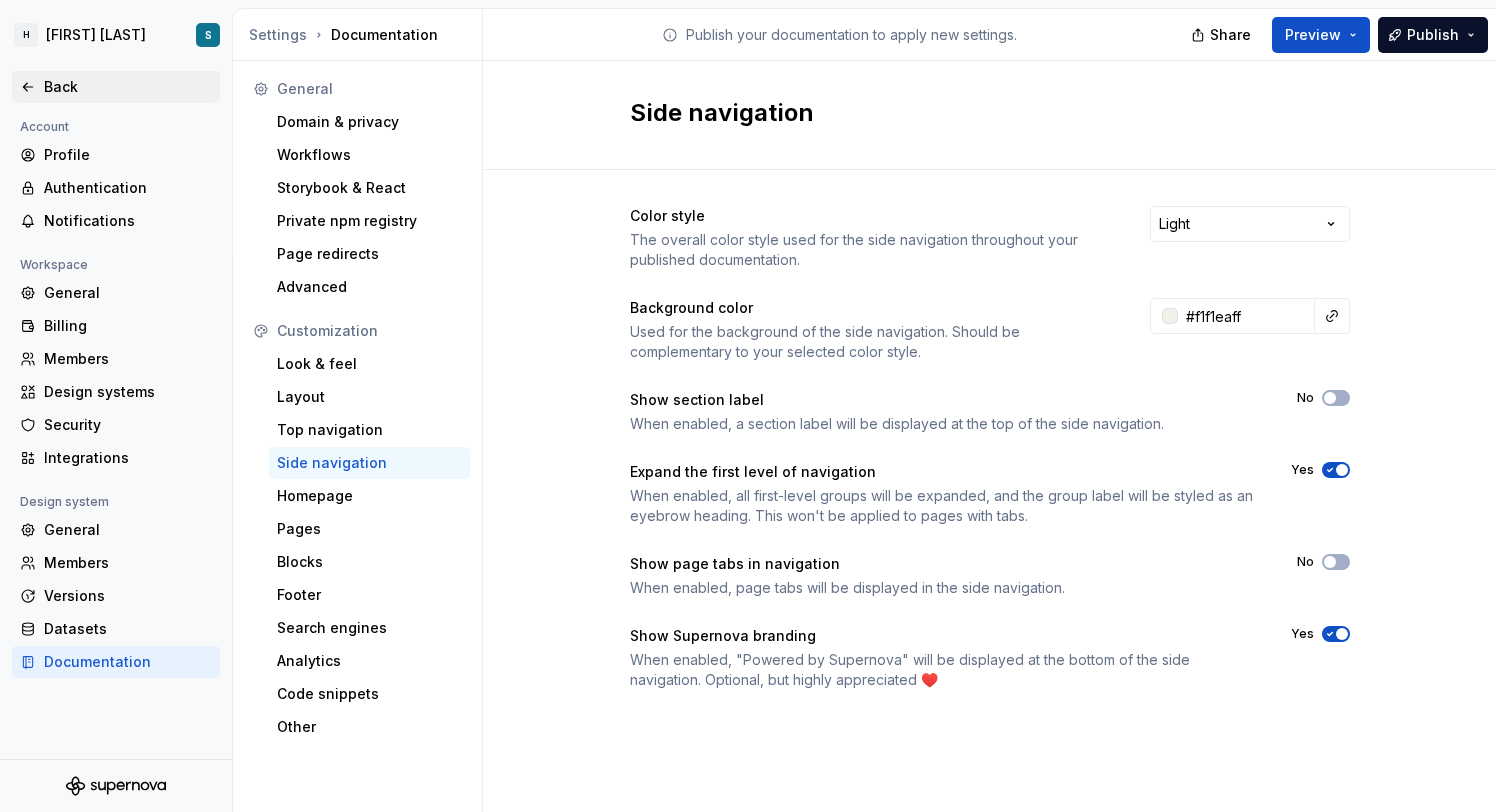 click on "Back" at bounding box center [128, 87] 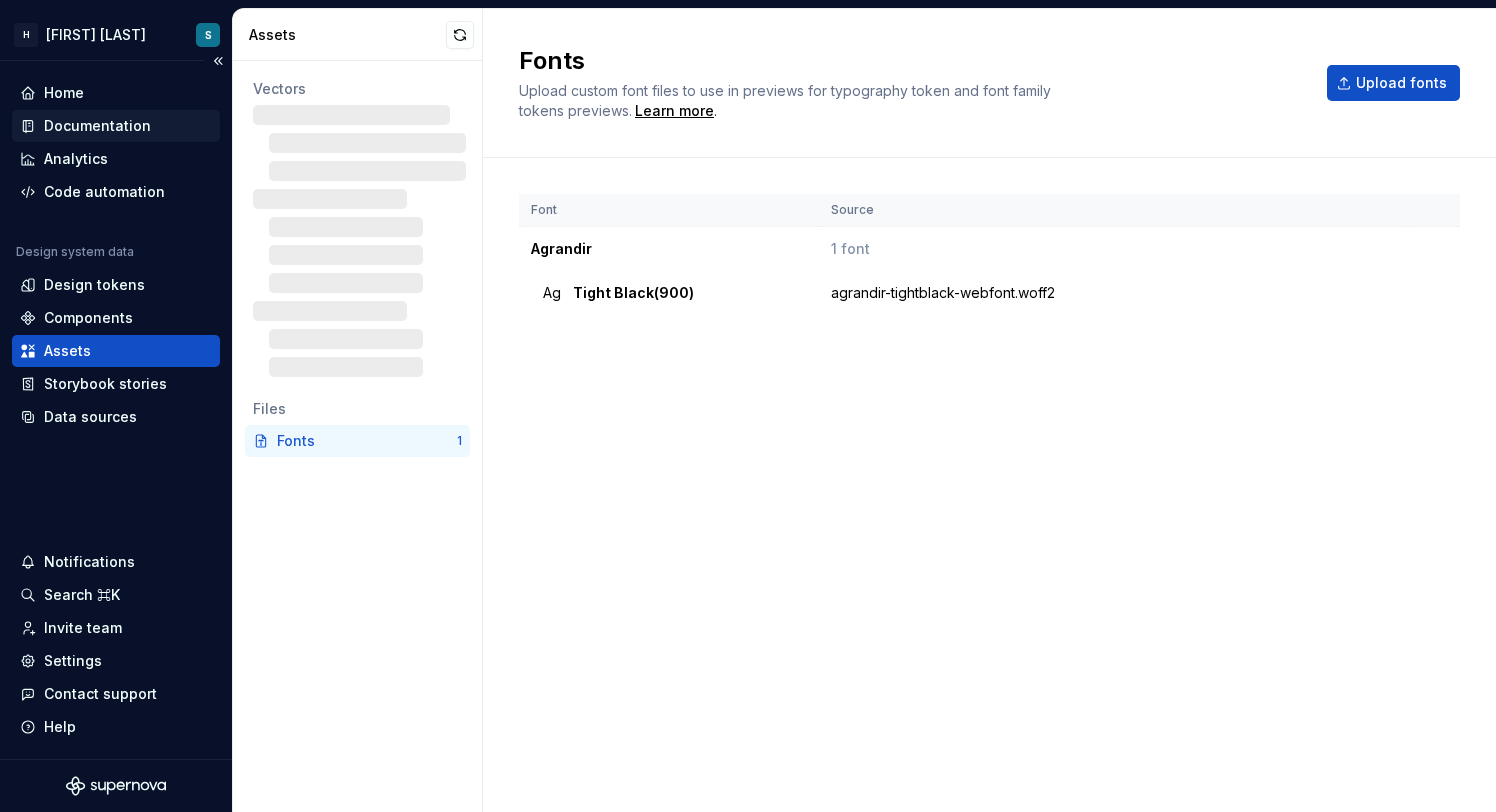 click on "Documentation" at bounding box center (97, 126) 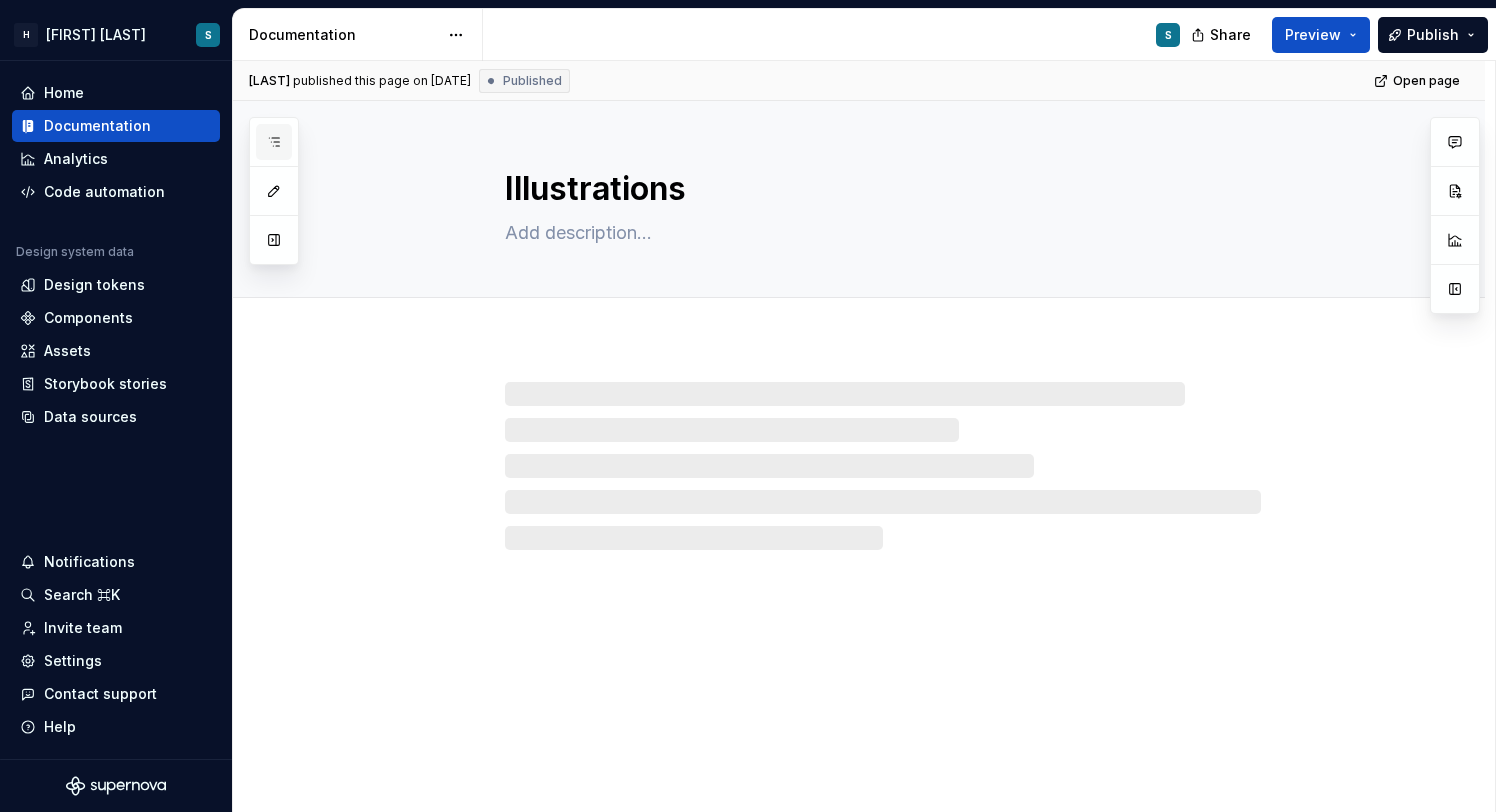 click 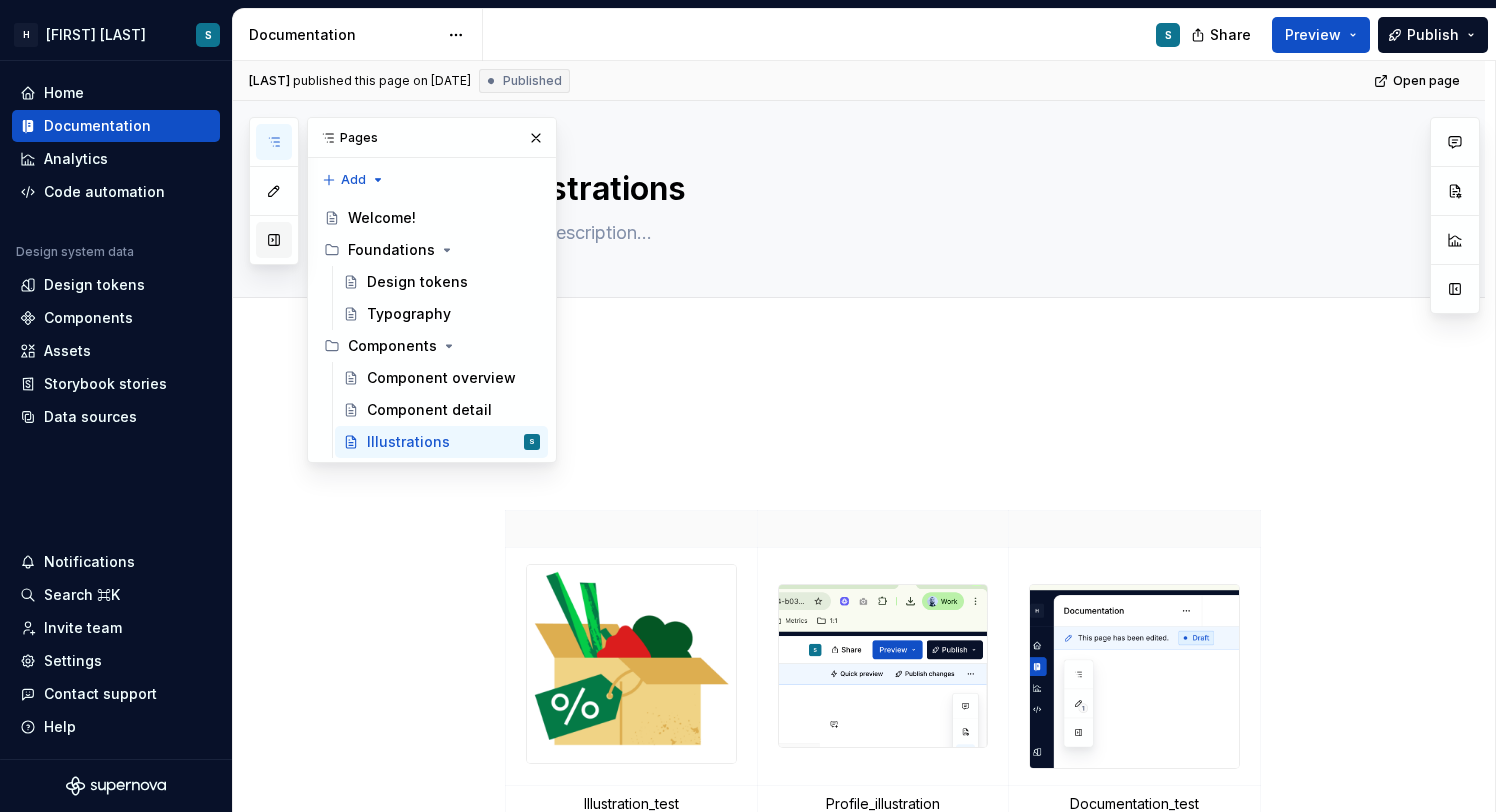 click at bounding box center [274, 240] 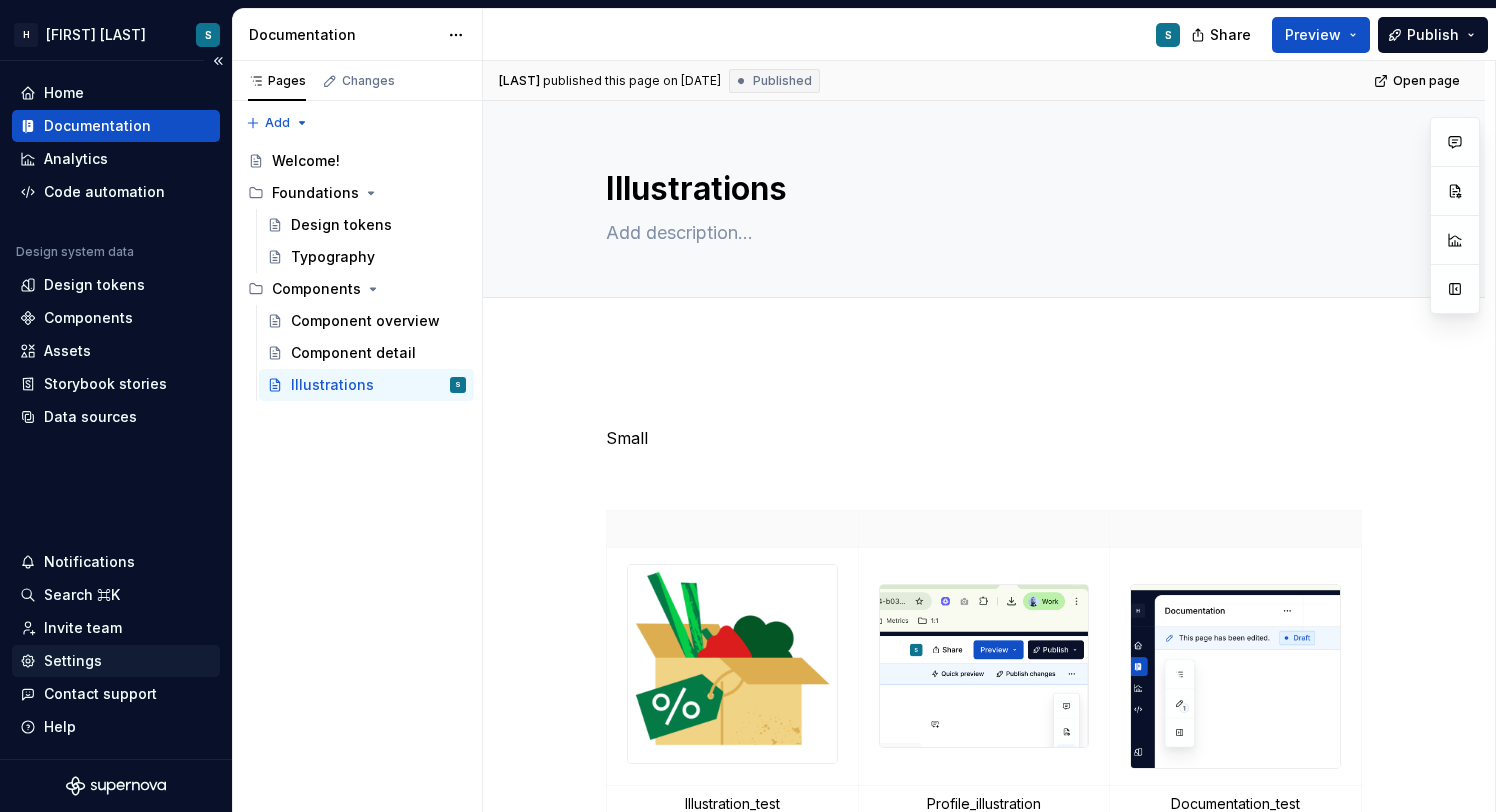 click on "Settings" at bounding box center [73, 661] 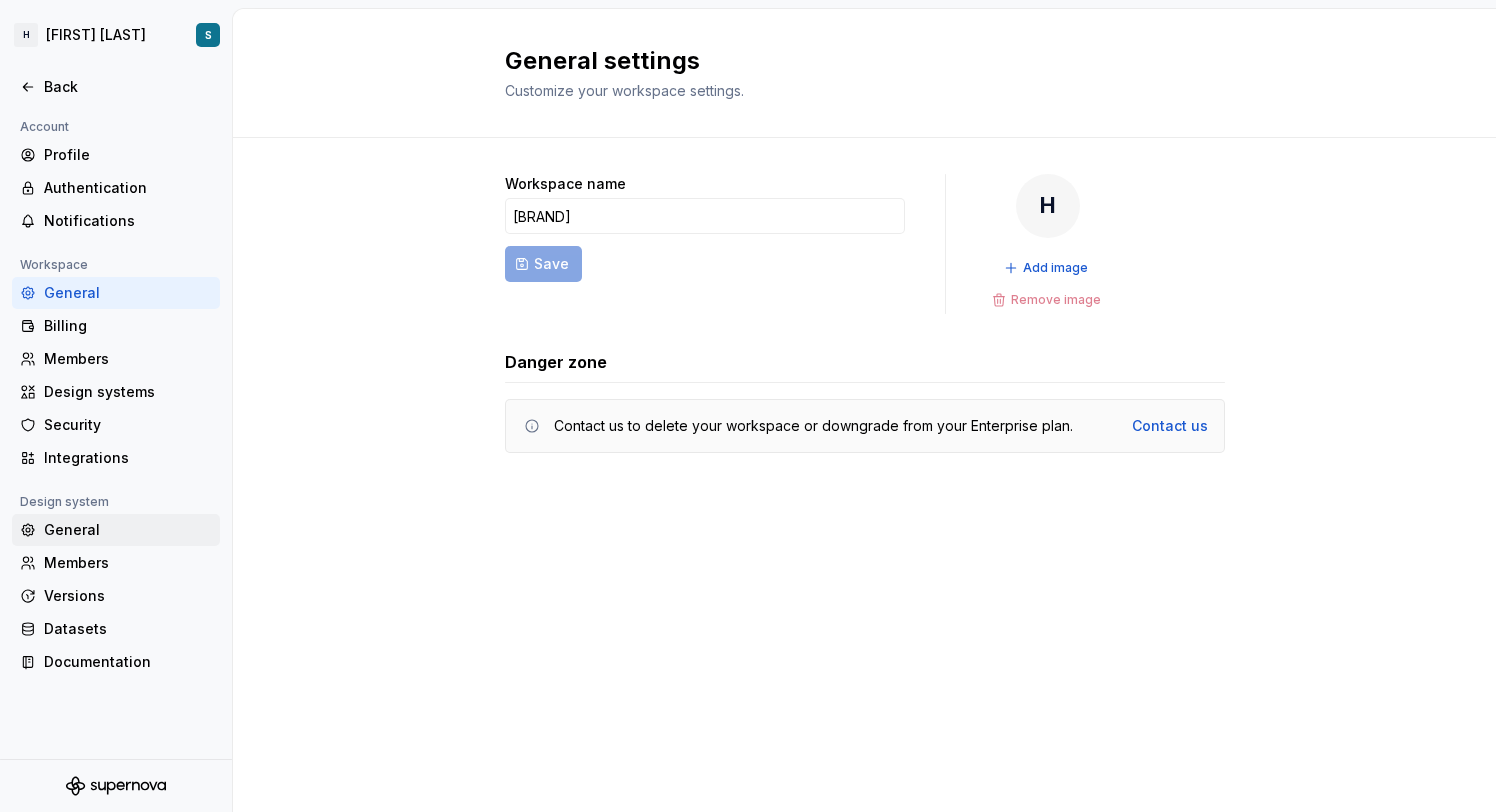 click on "General" at bounding box center [116, 530] 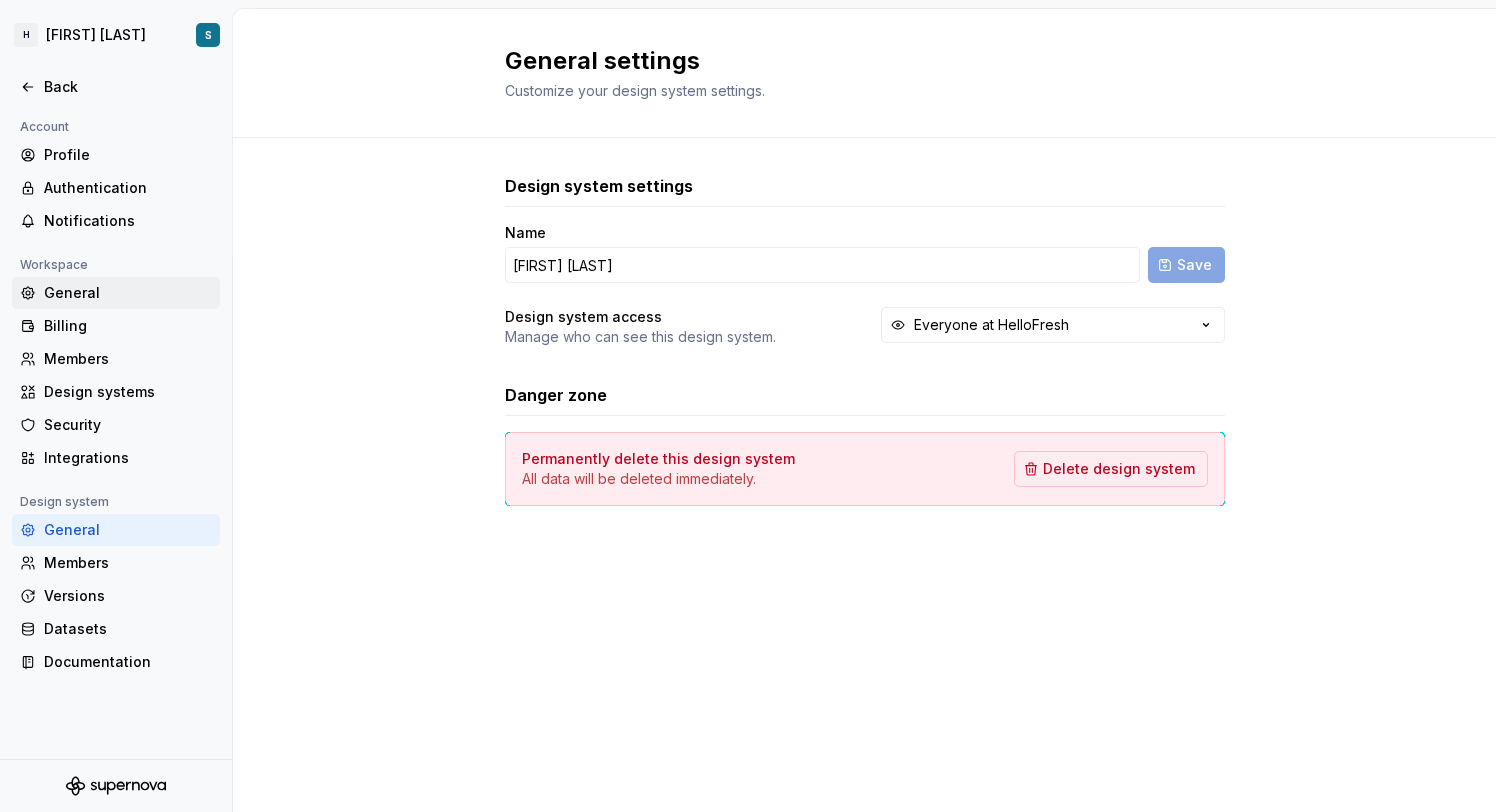 click on "General" at bounding box center [128, 293] 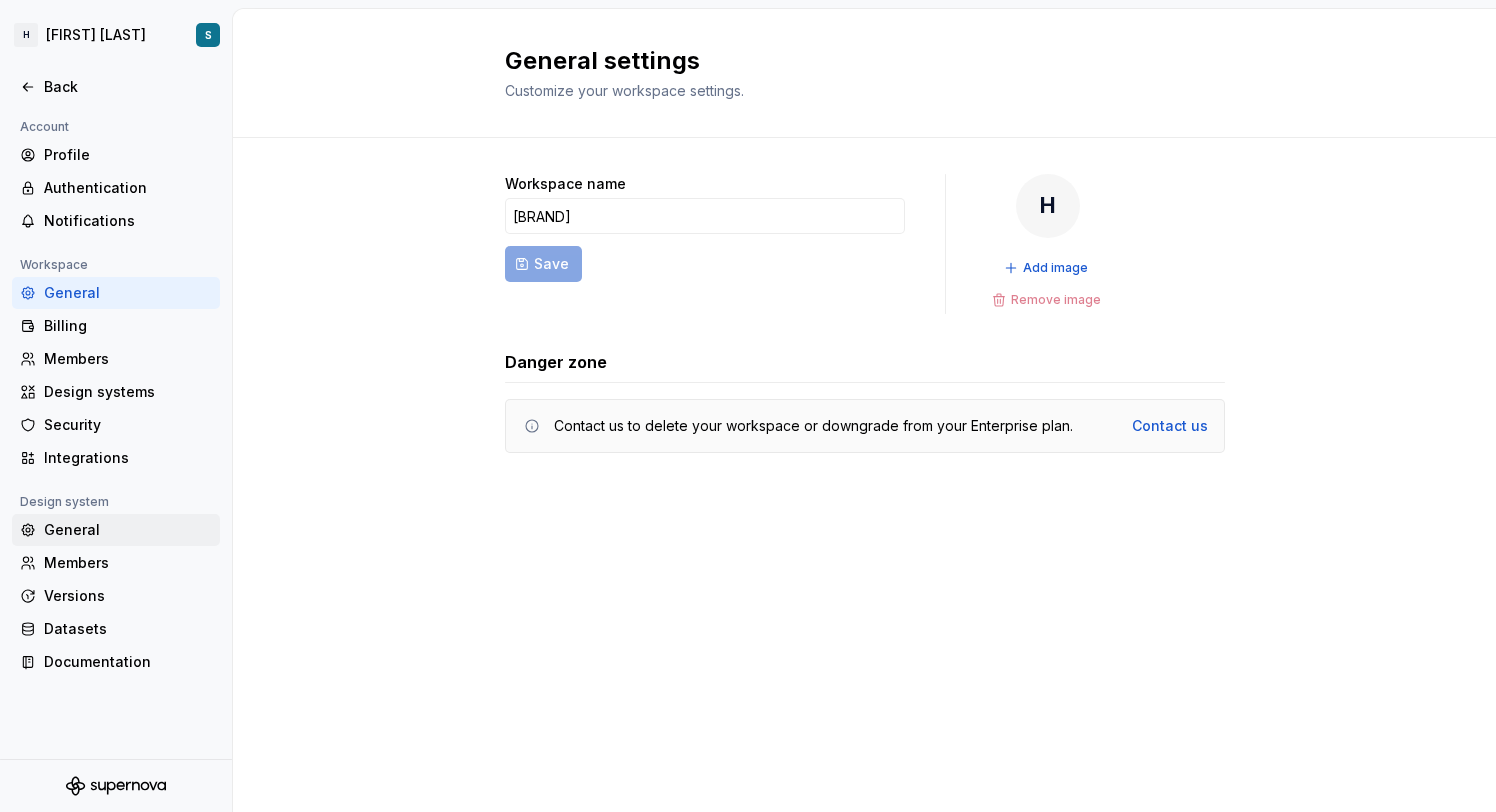 click on "General" at bounding box center (128, 530) 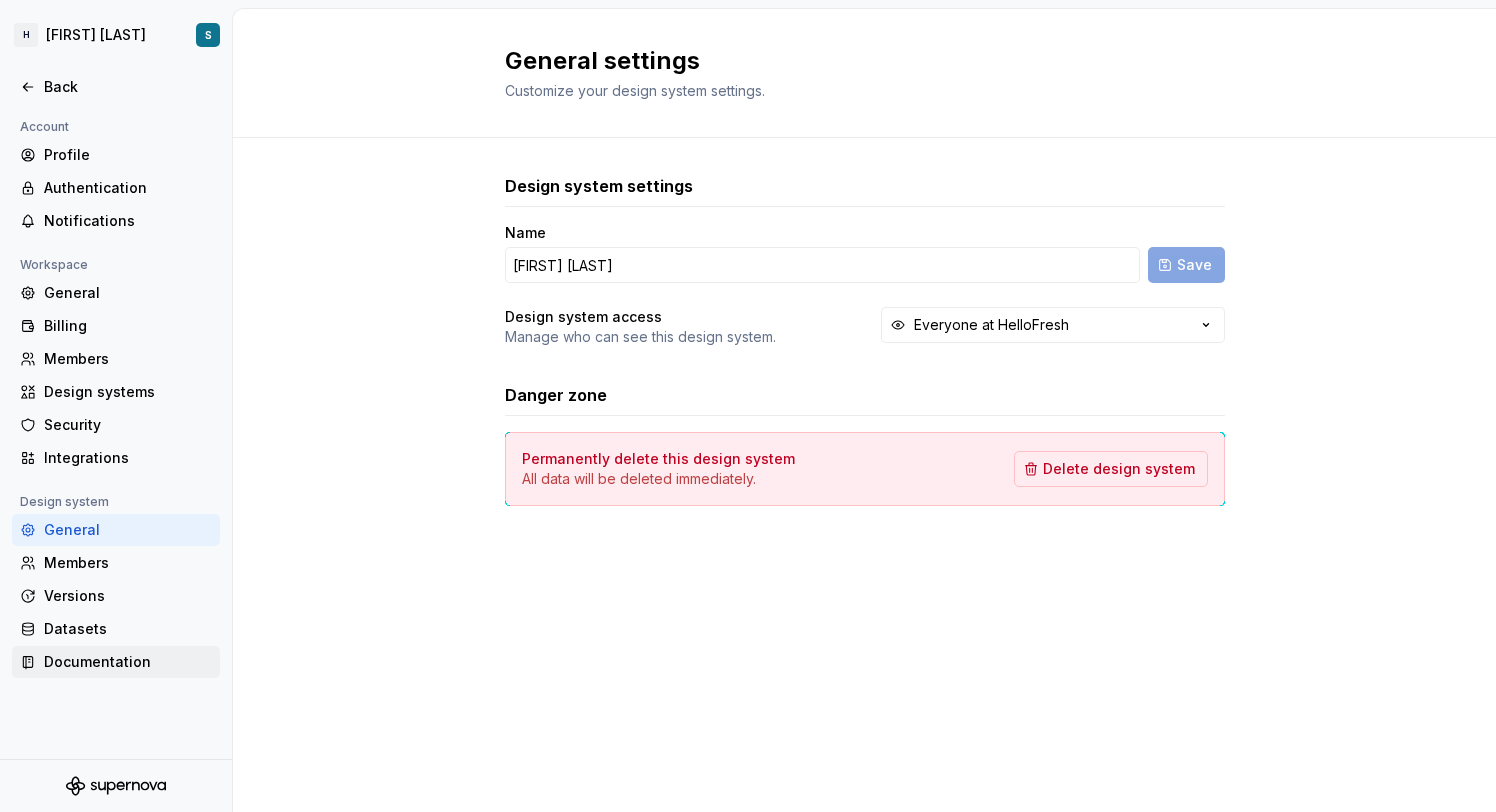 click on "Documentation" at bounding box center (128, 662) 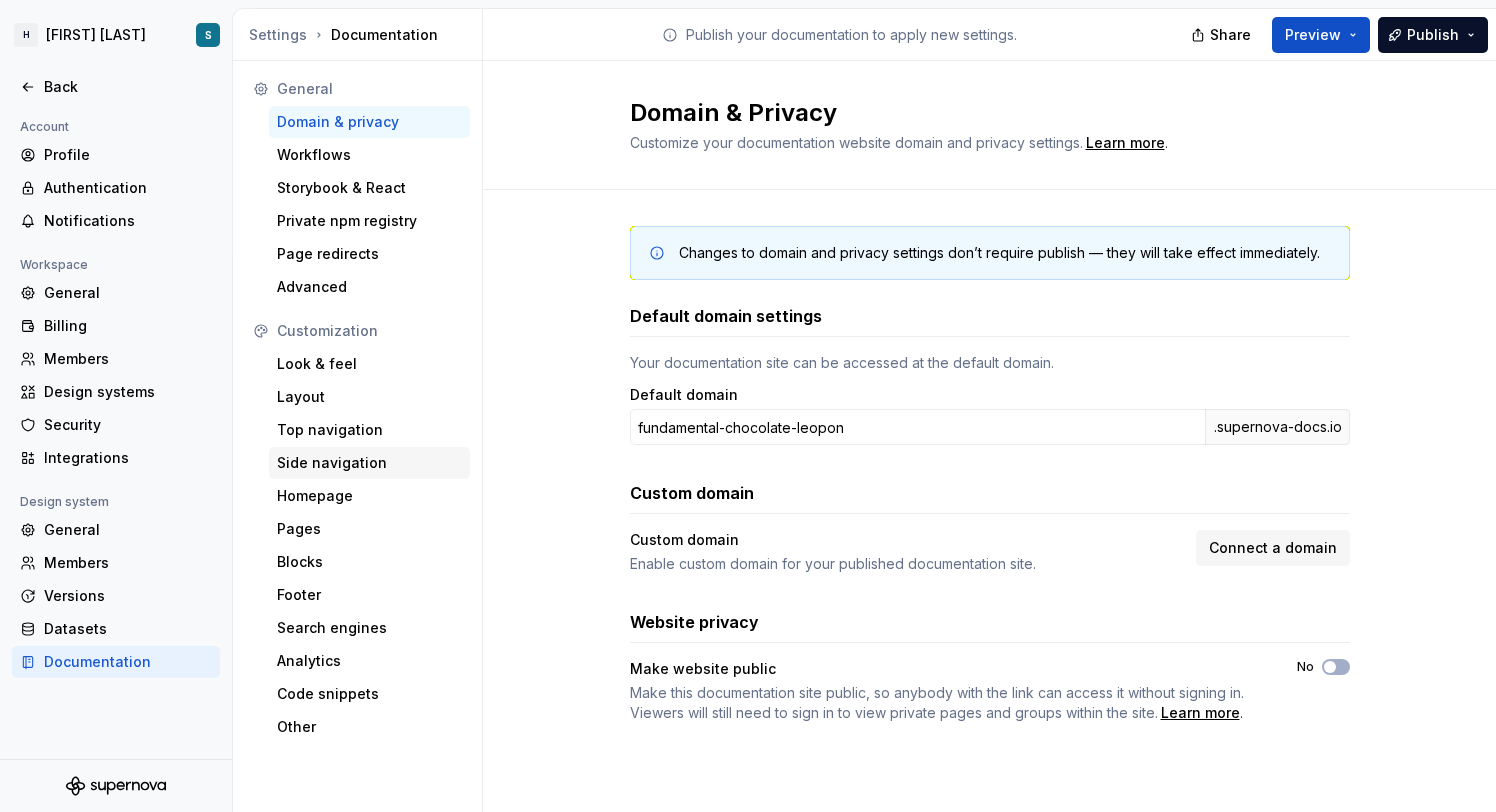 click on "Side navigation" at bounding box center (369, 463) 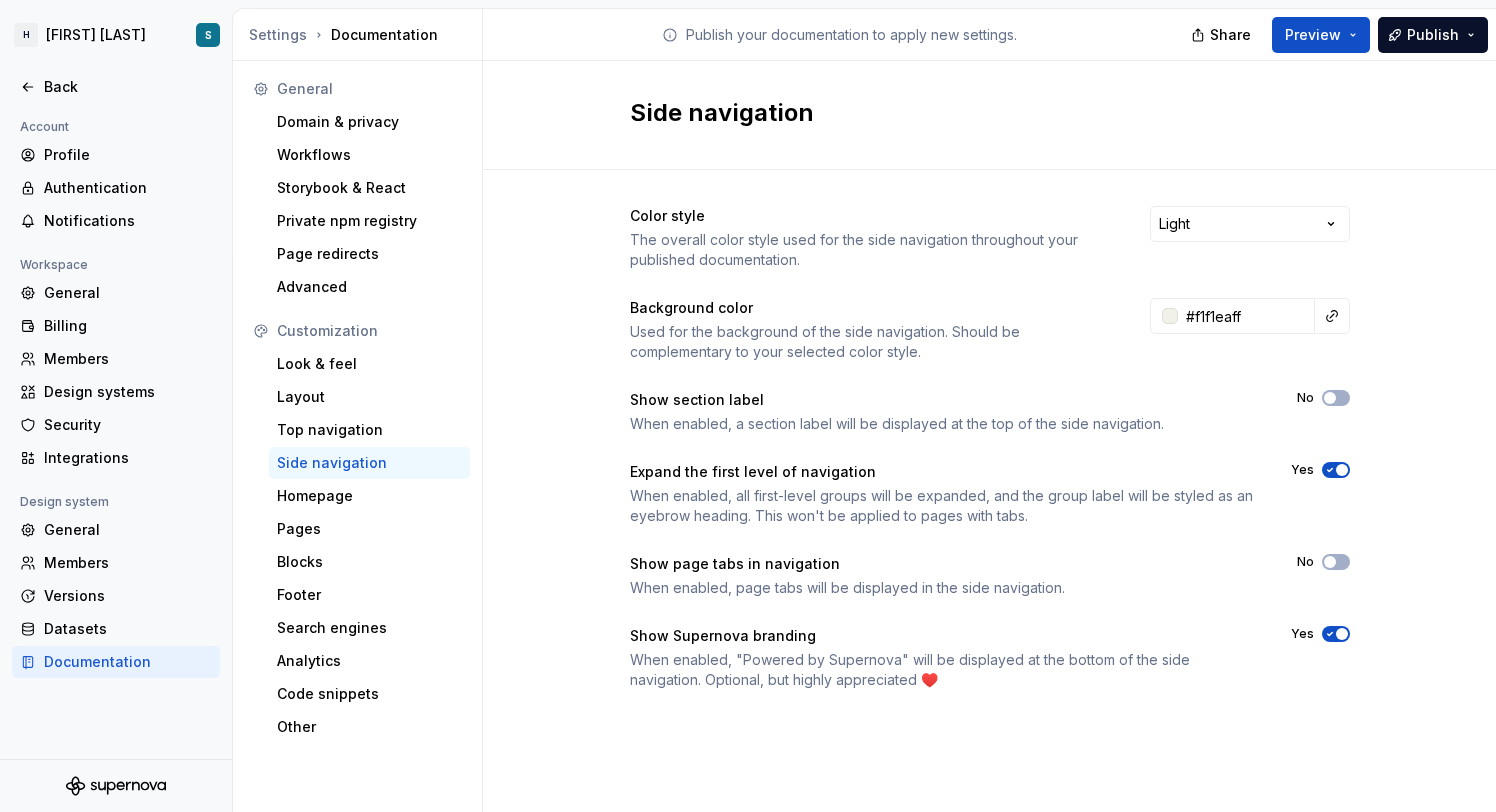 click at bounding box center [1342, 470] 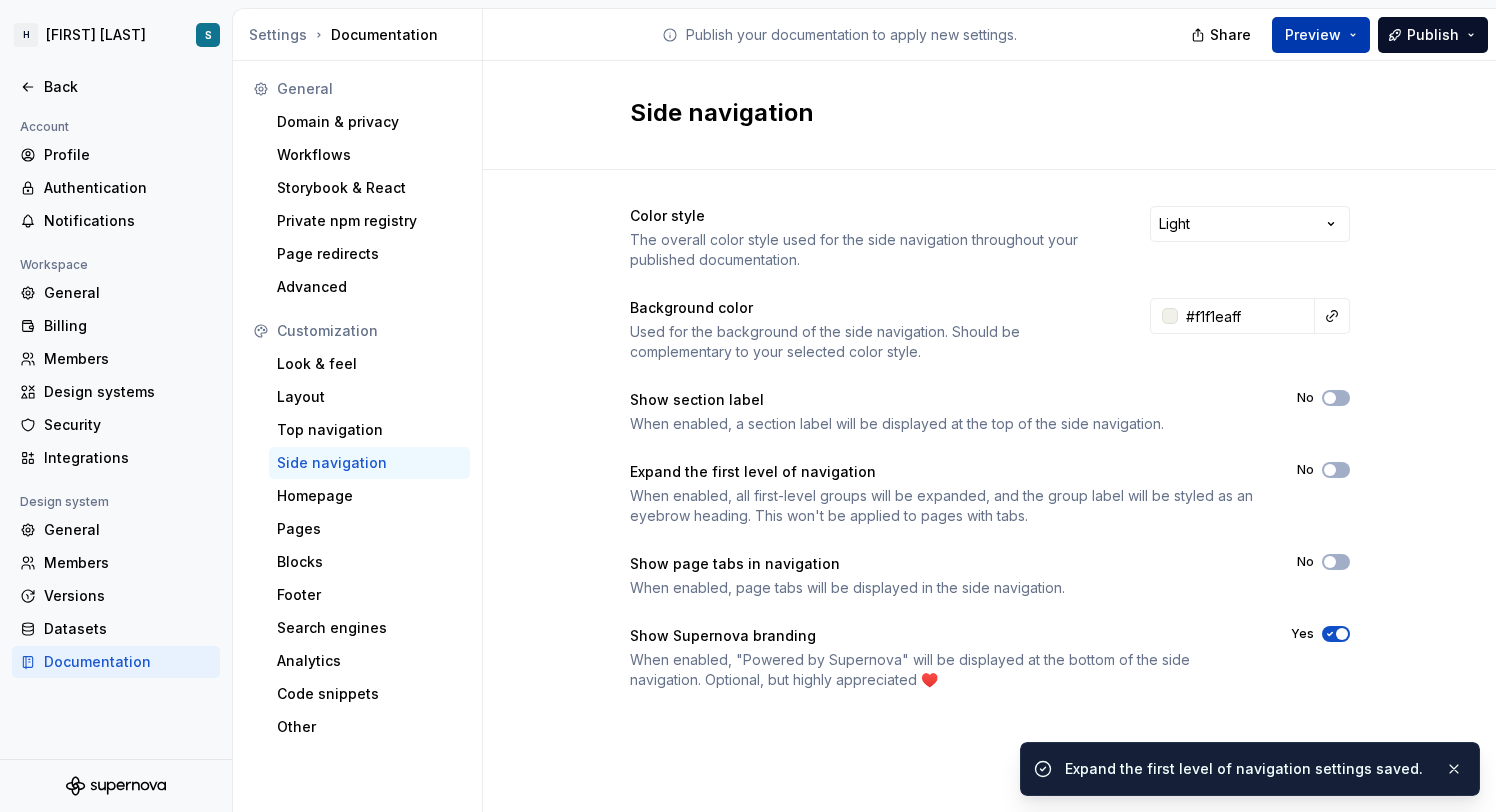 click on "Preview" at bounding box center (1321, 35) 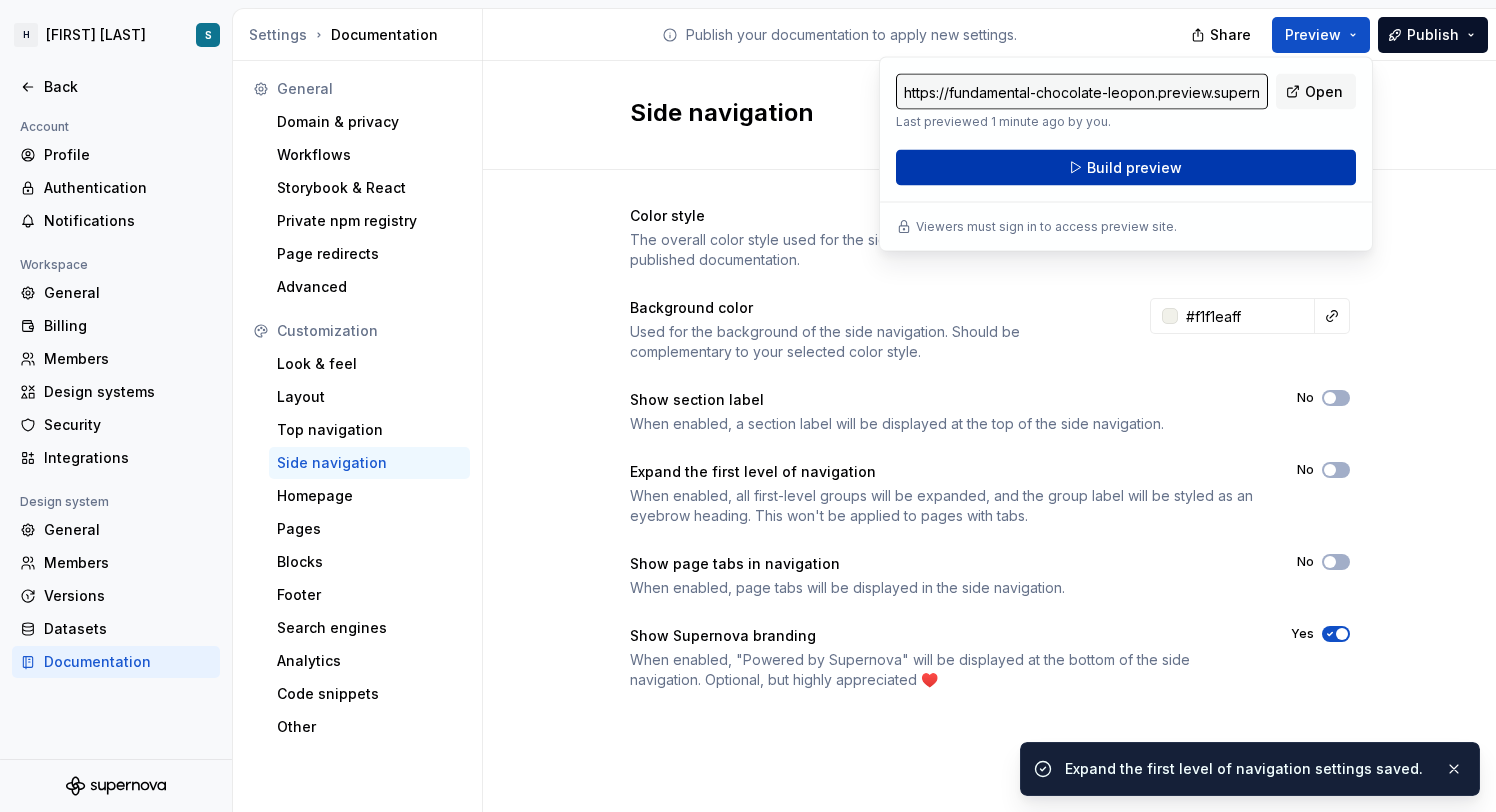 click on "Build preview" at bounding box center (1126, 168) 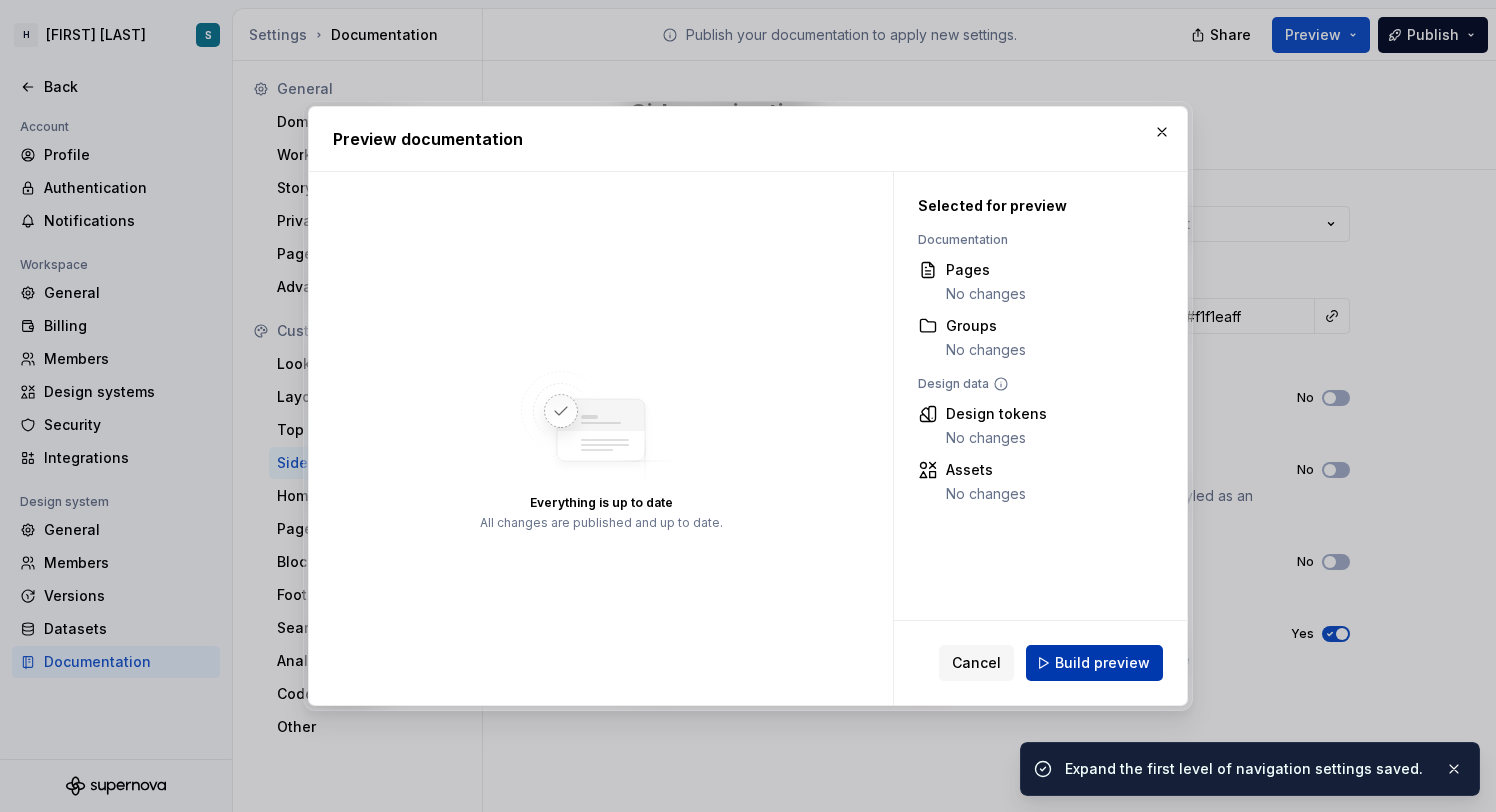 click on "Build preview" at bounding box center [1102, 663] 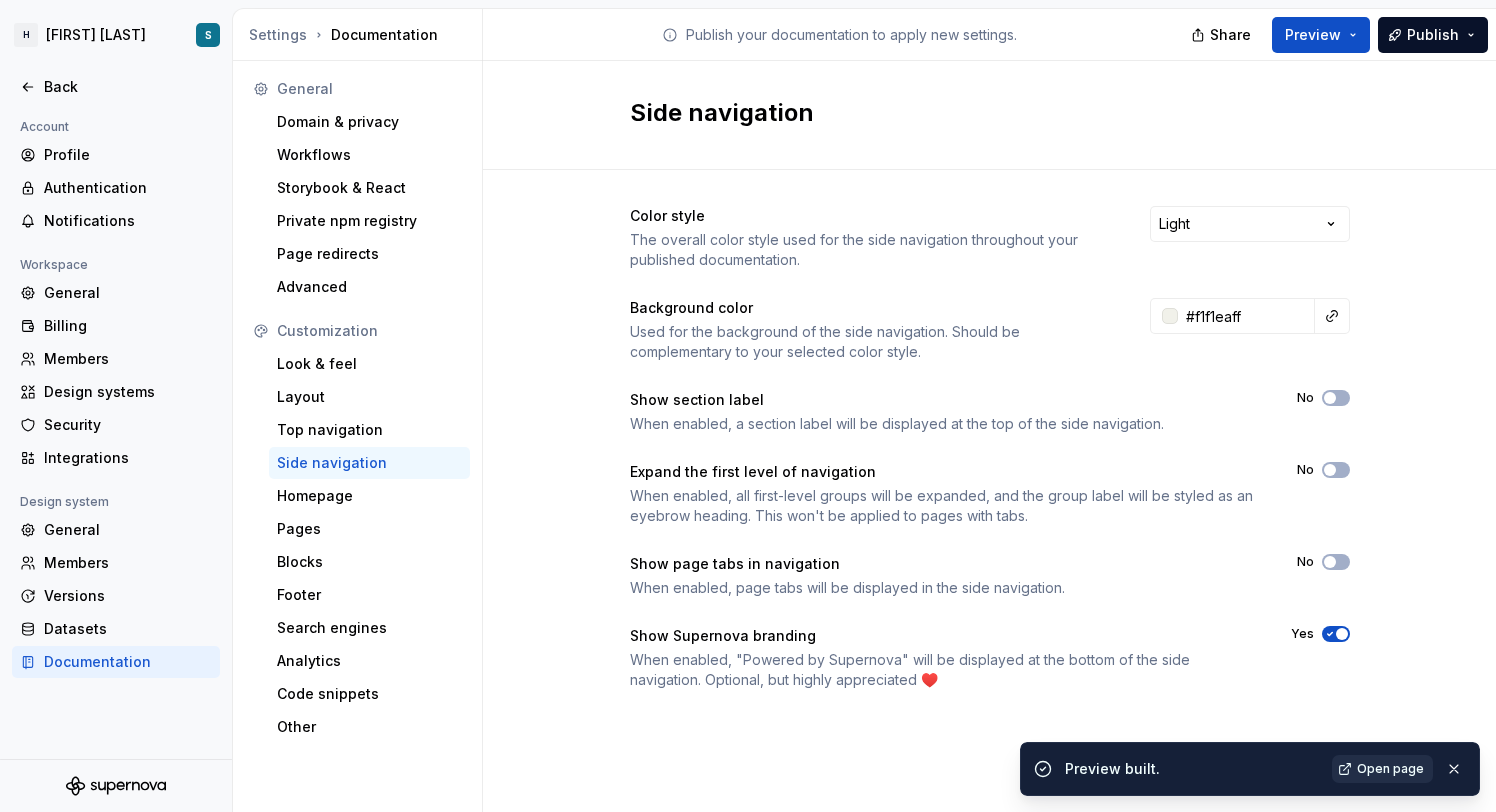 click on "Open page" at bounding box center (1390, 769) 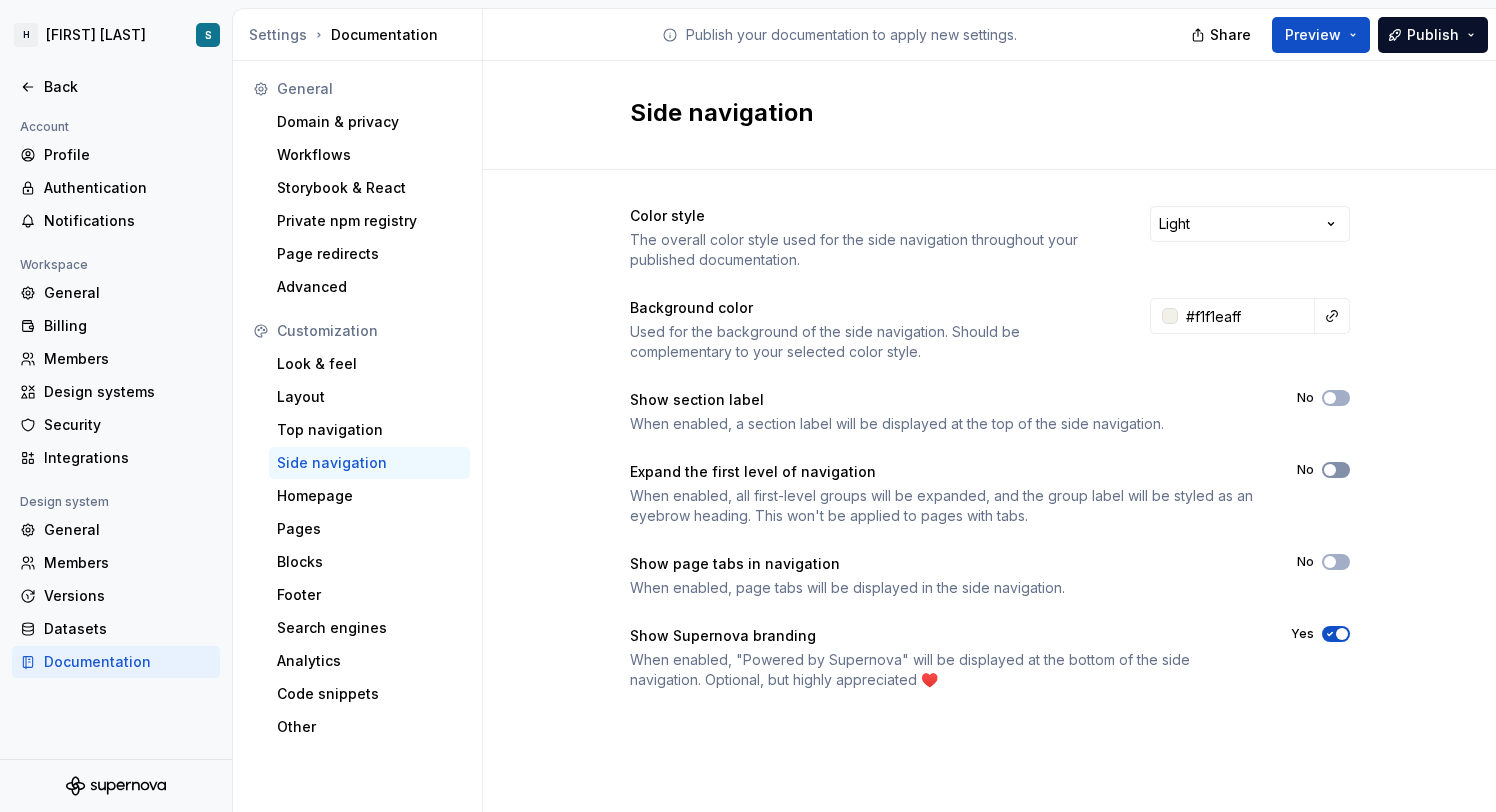 click at bounding box center [1330, 470] 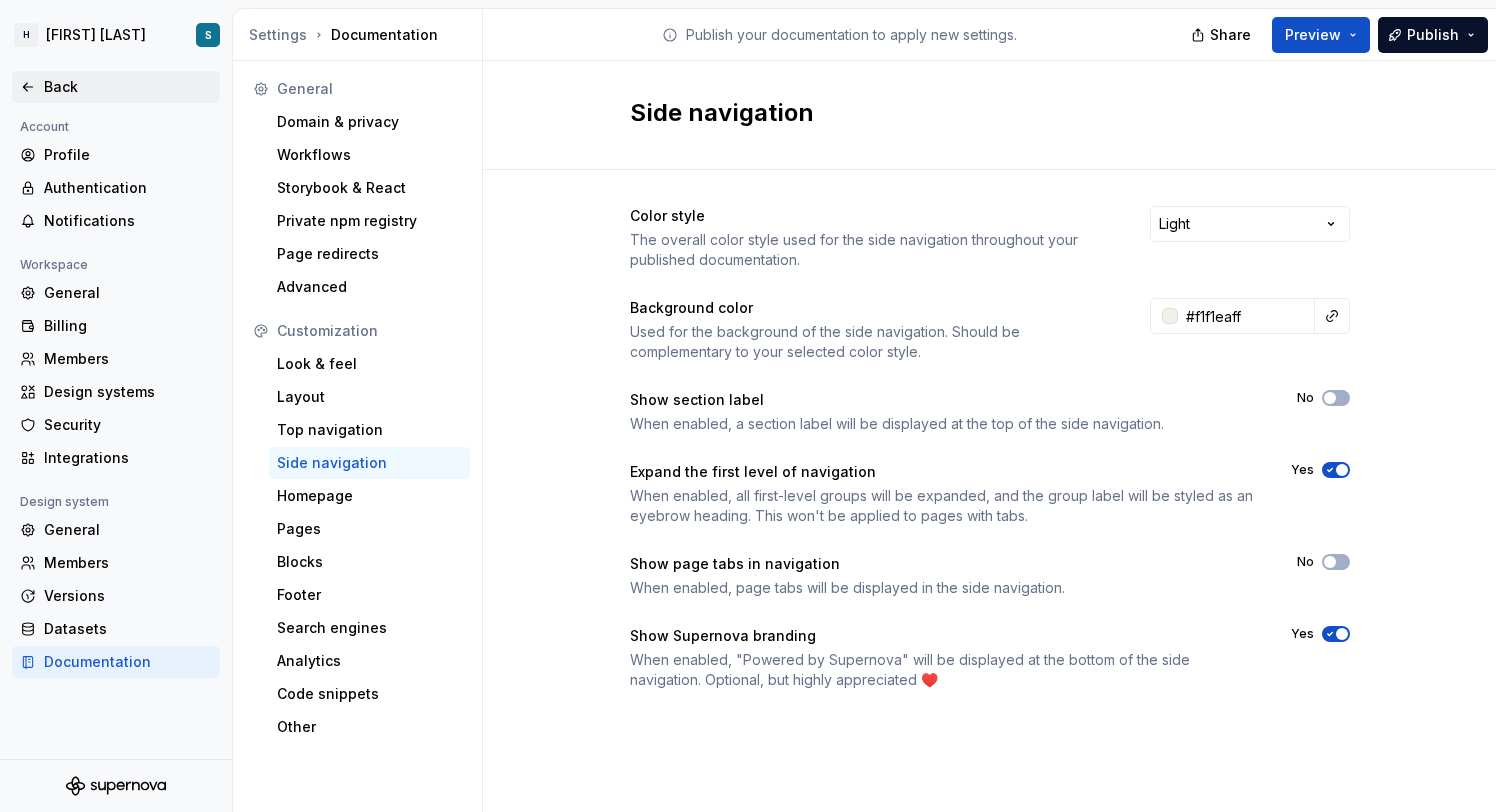 click on "Back" at bounding box center [128, 87] 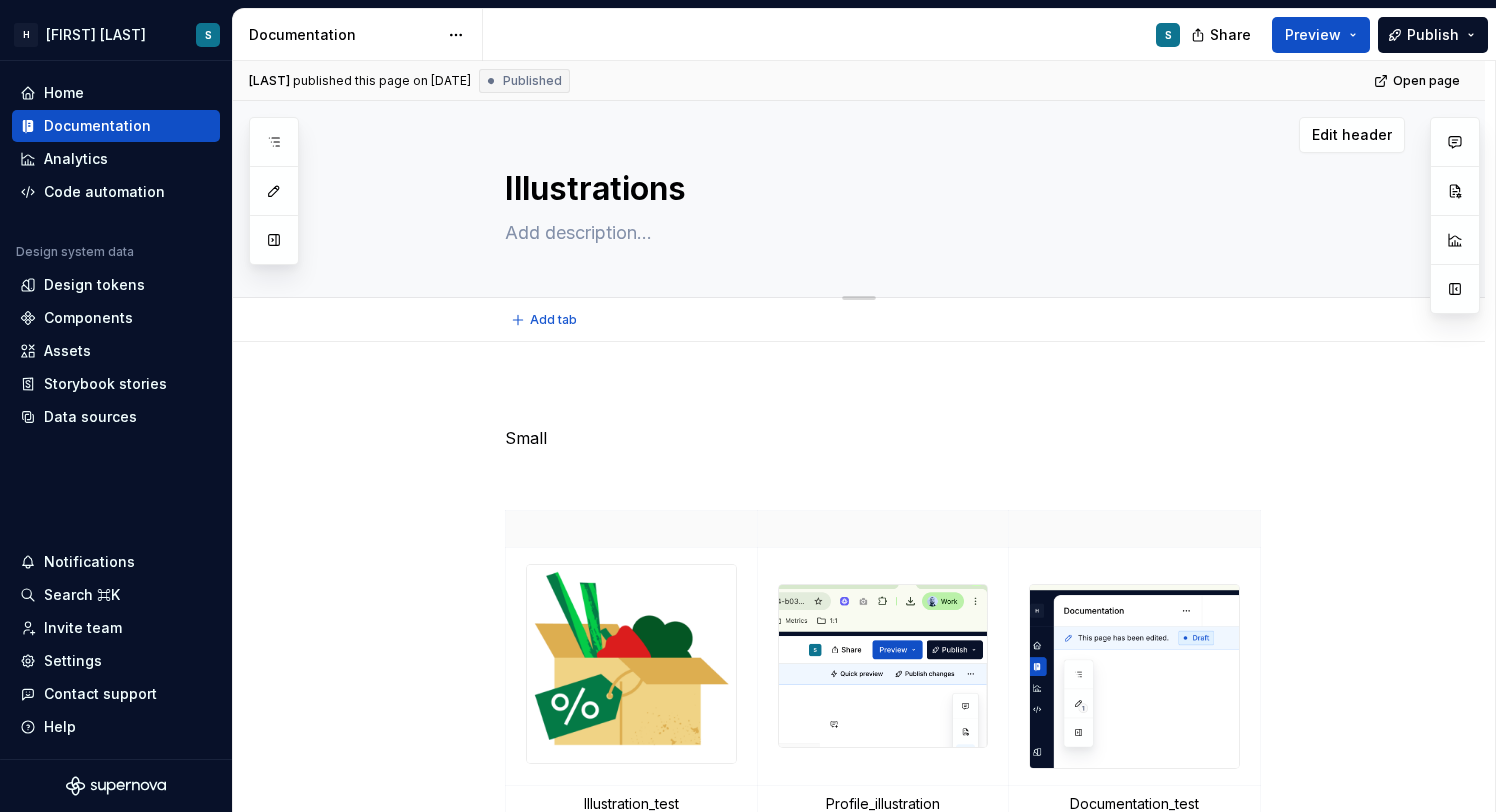 click at bounding box center (879, 233) 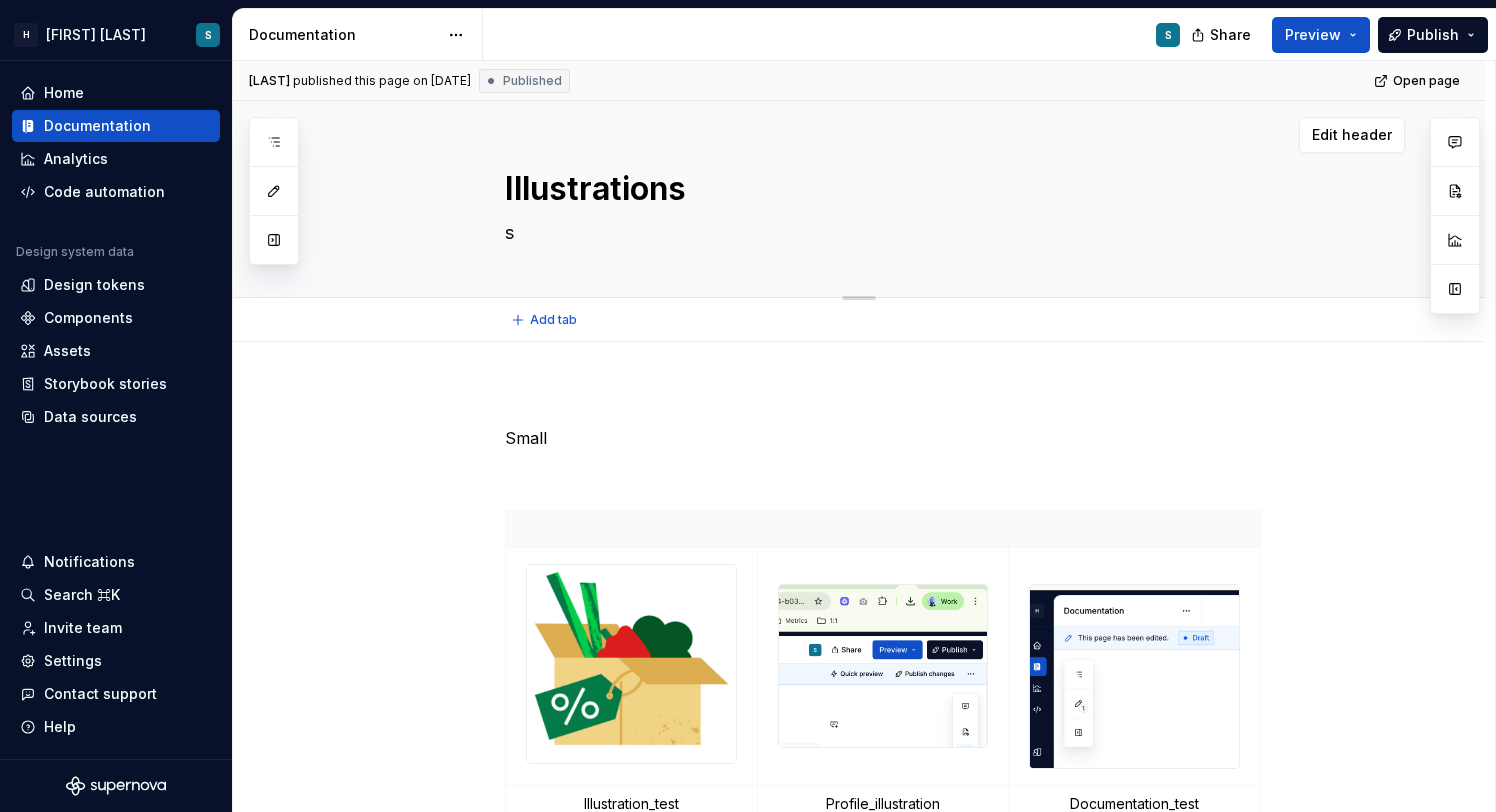 type on "sf" 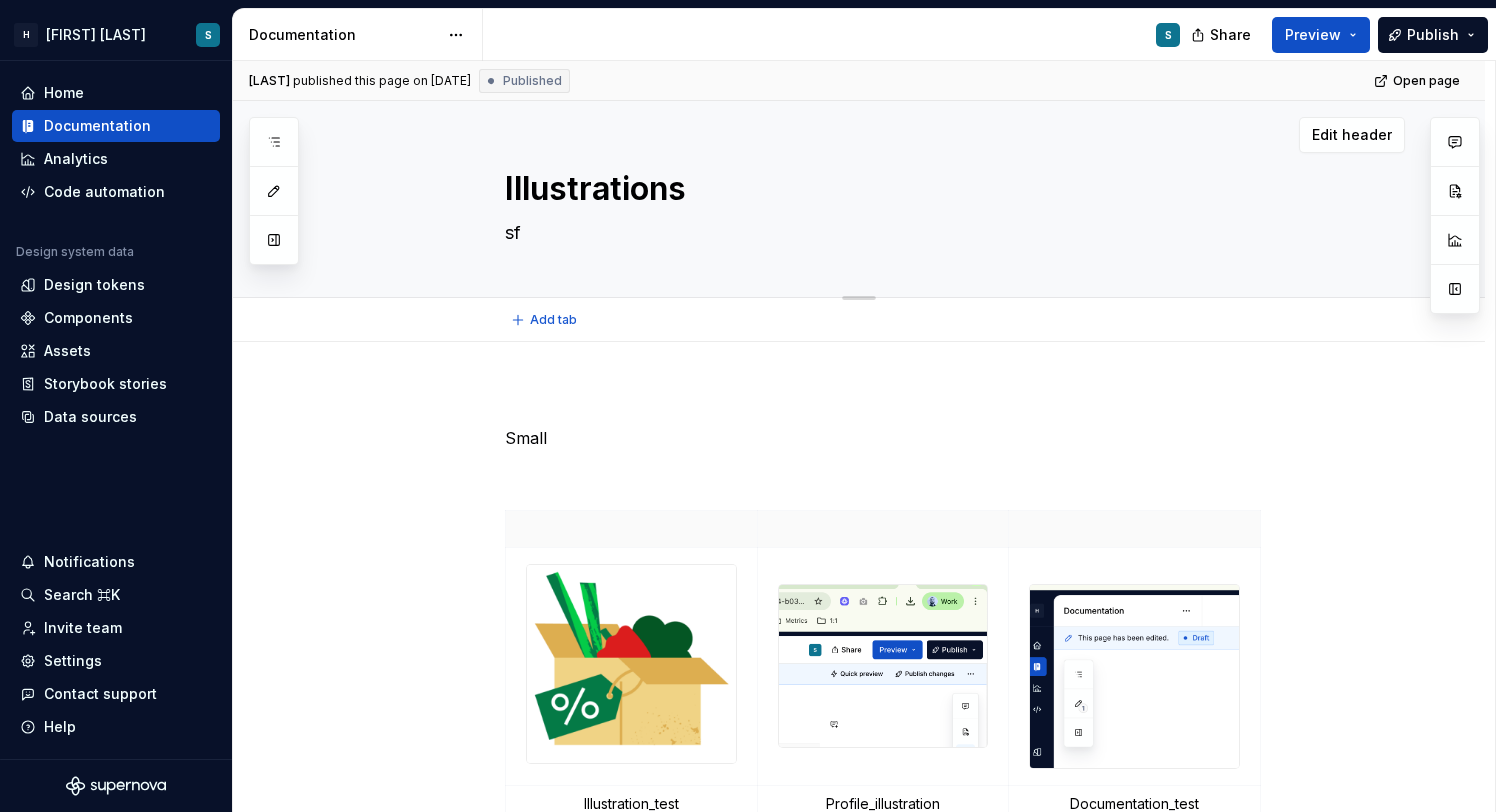 type on "*" 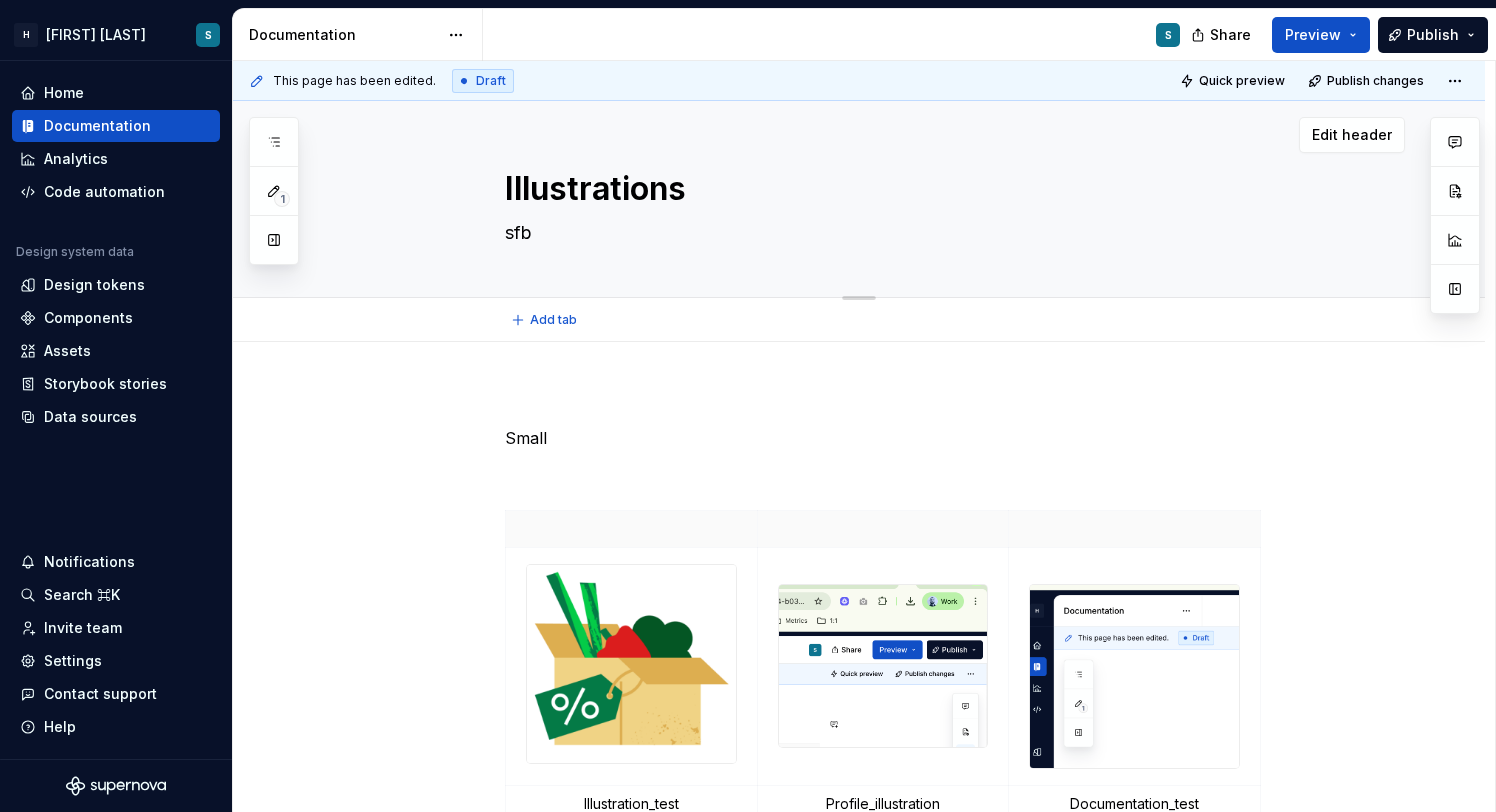 type on "*" 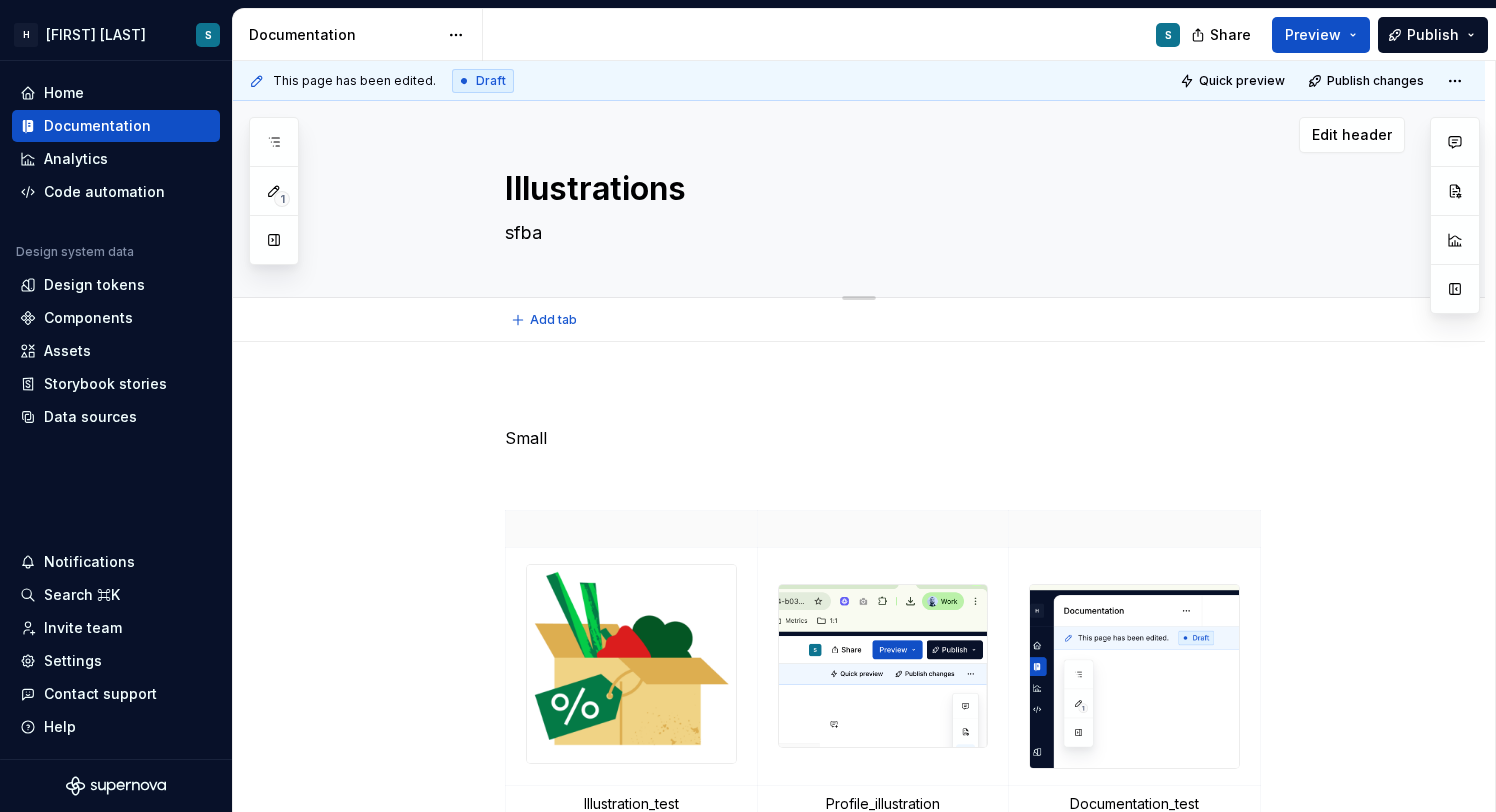 type on "*" 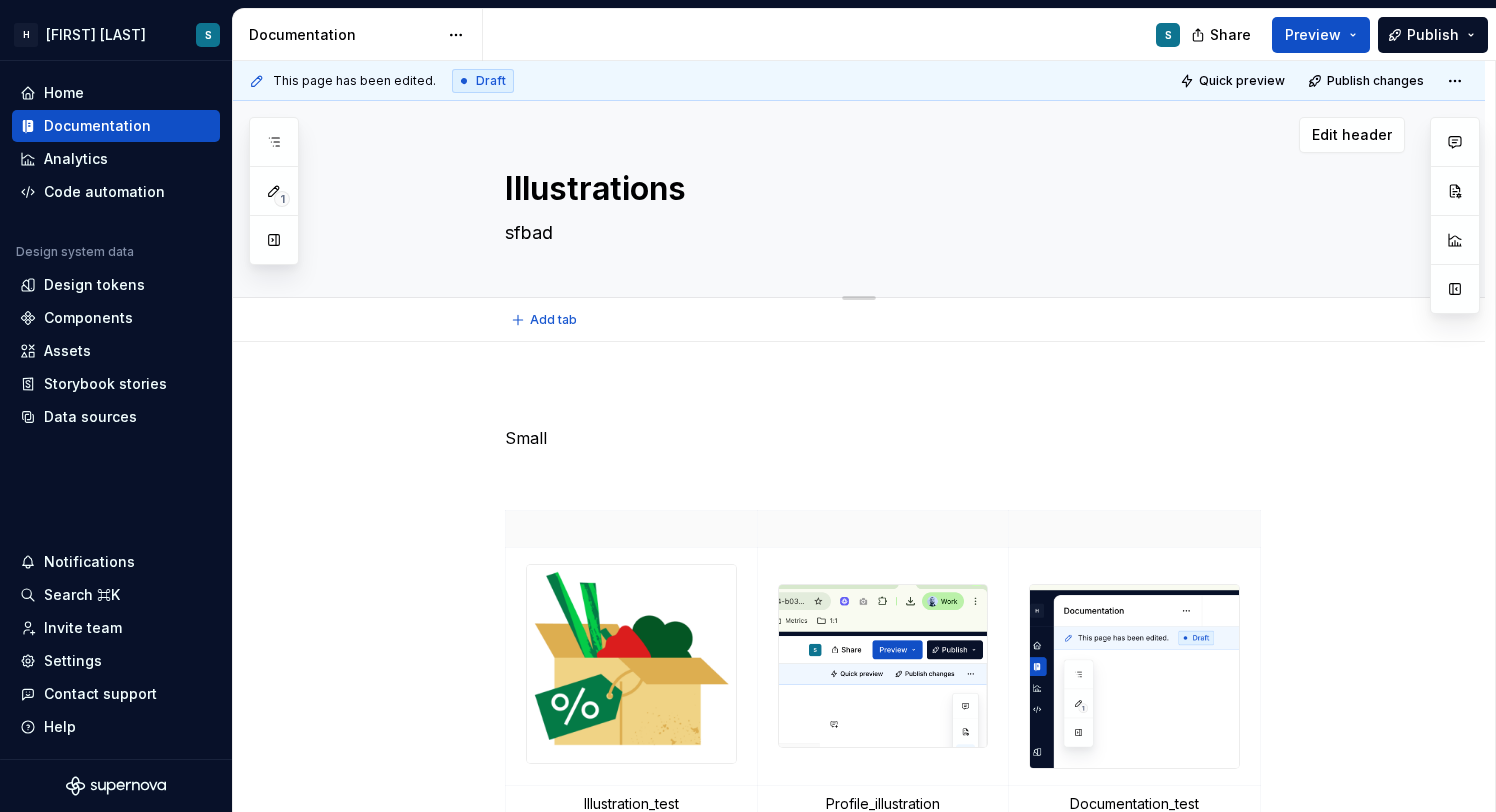 type on "*" 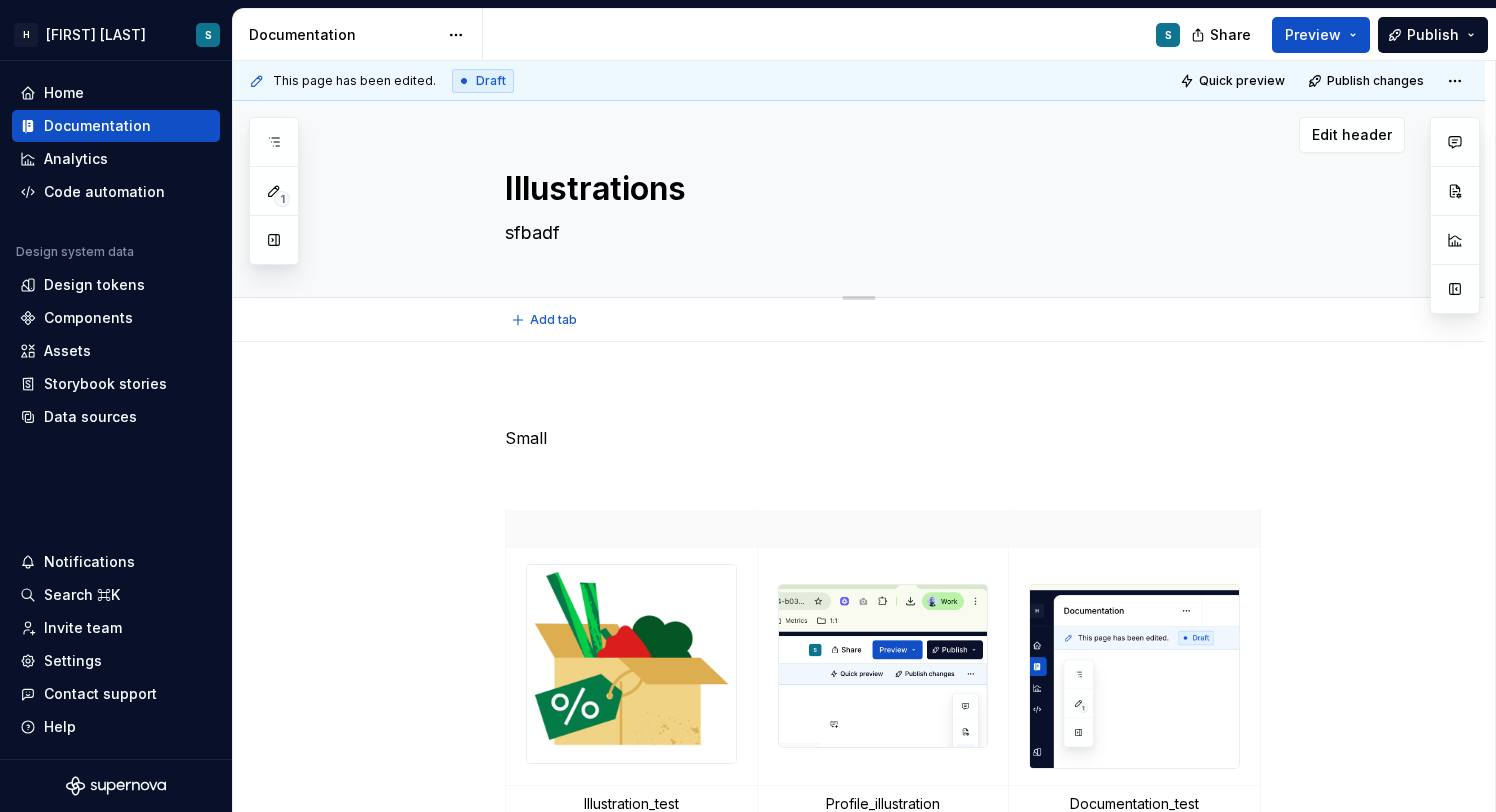 type on "*" 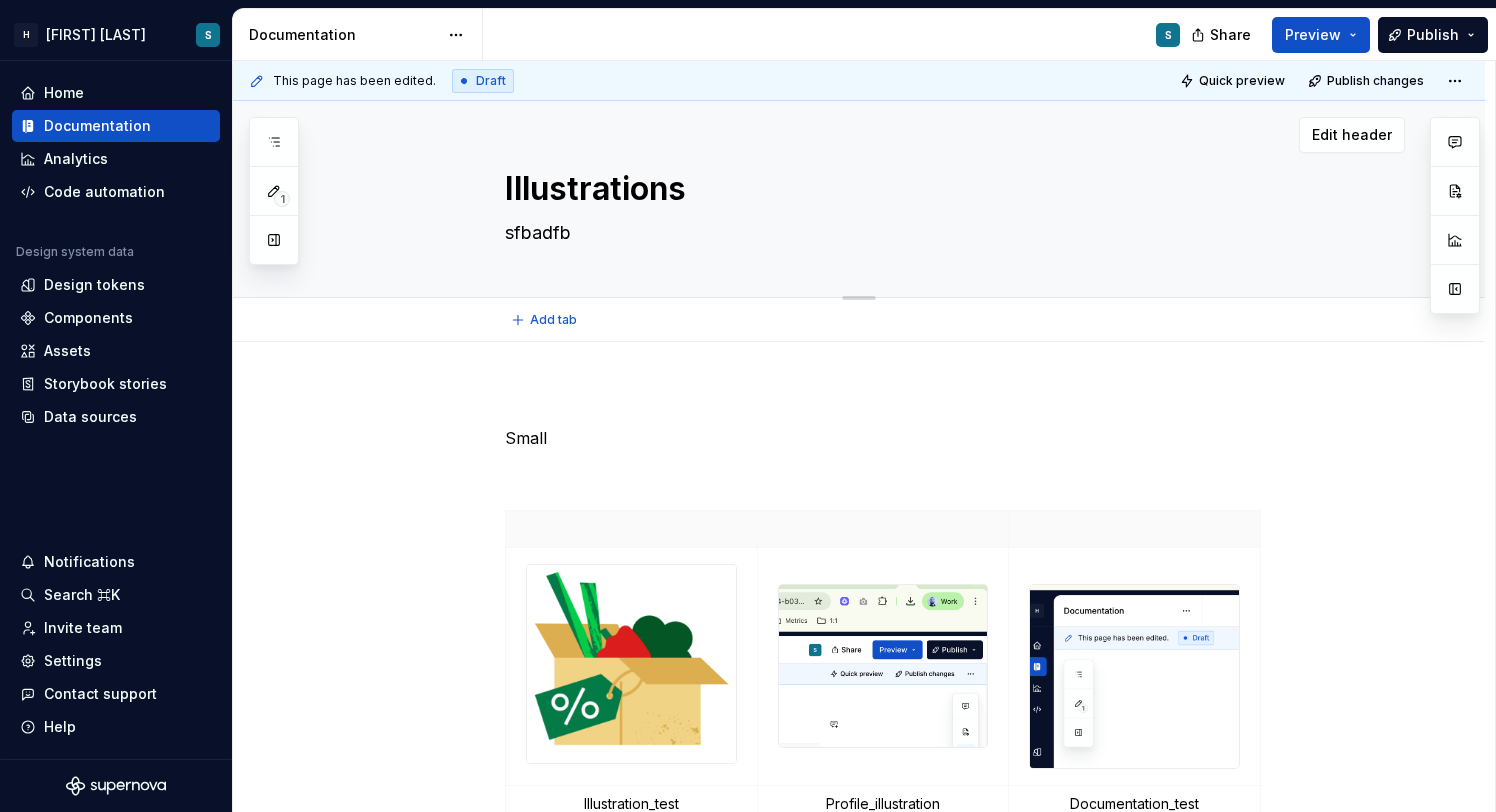 type on "*" 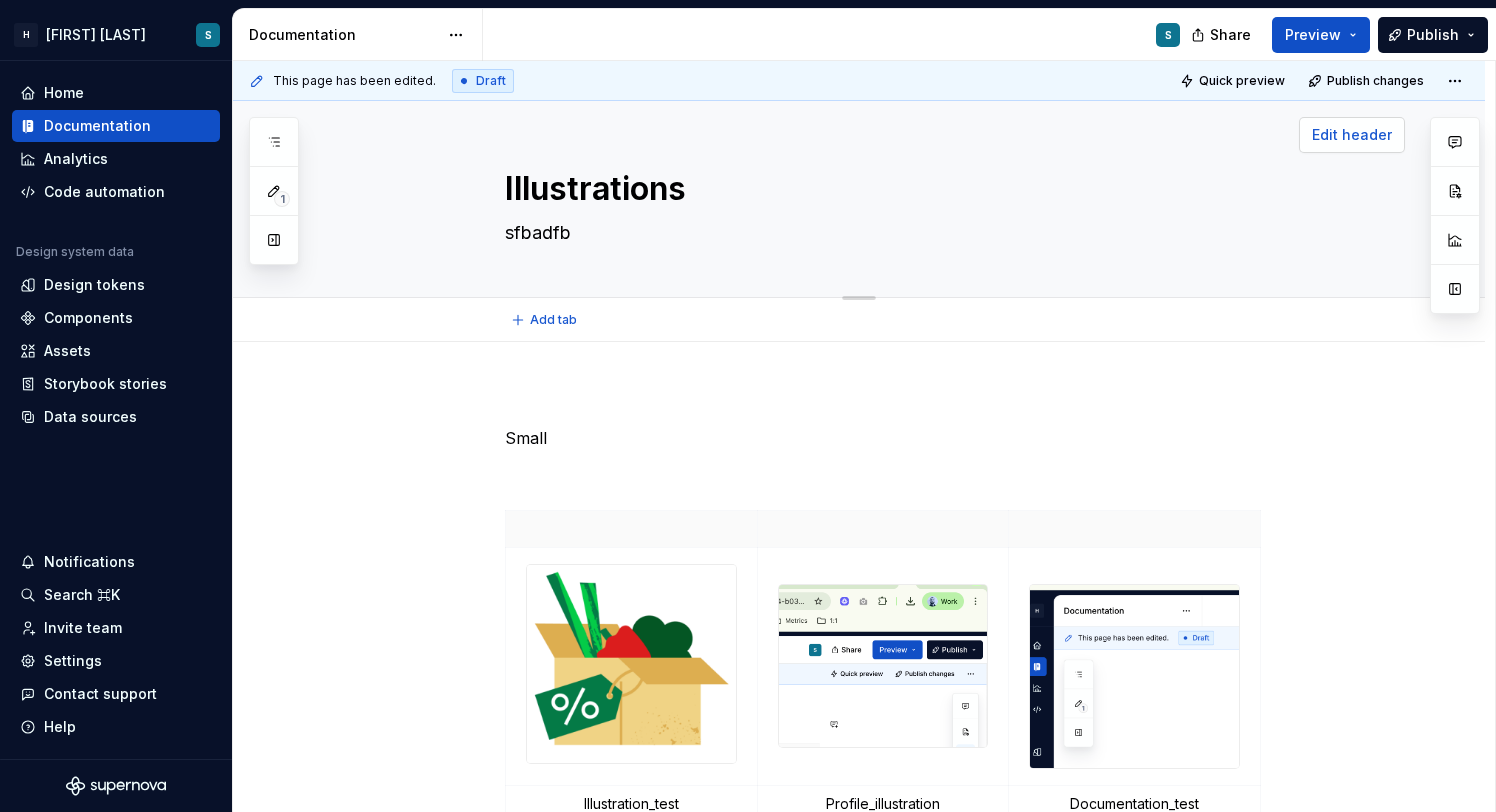 type on "sfbadfb" 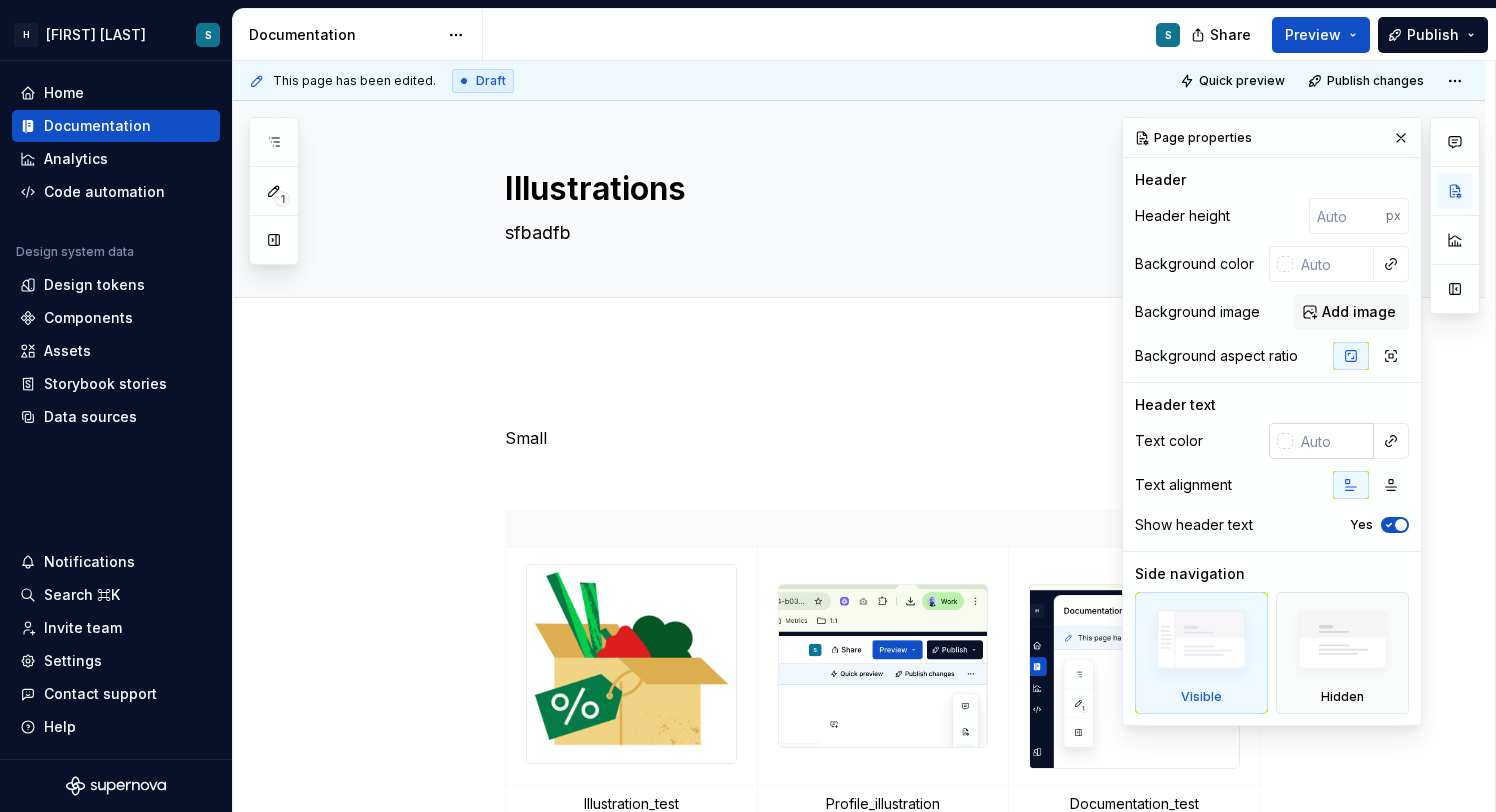 scroll, scrollTop: 1, scrollLeft: 0, axis: vertical 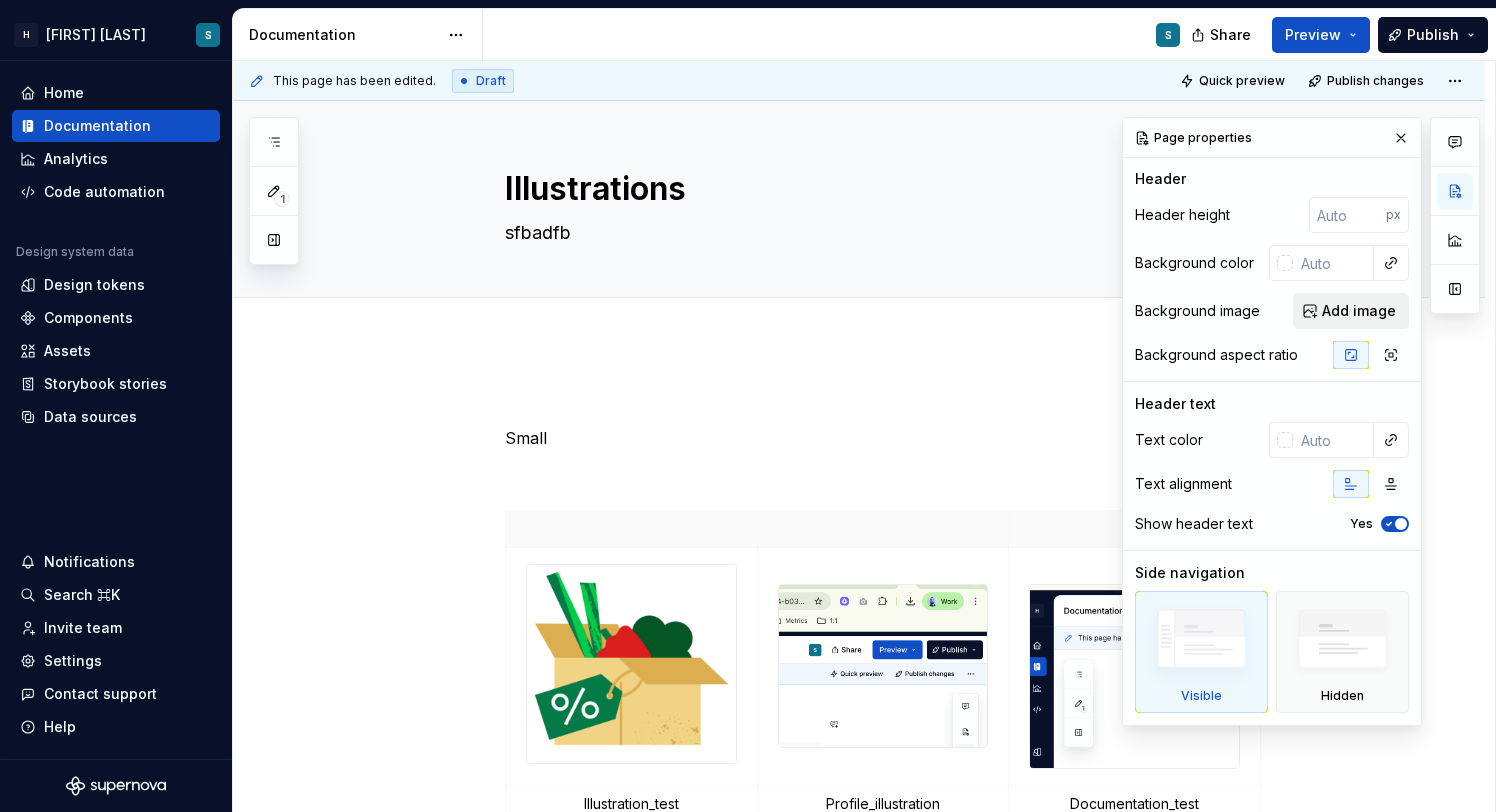 click on "Add image" at bounding box center (1359, 311) 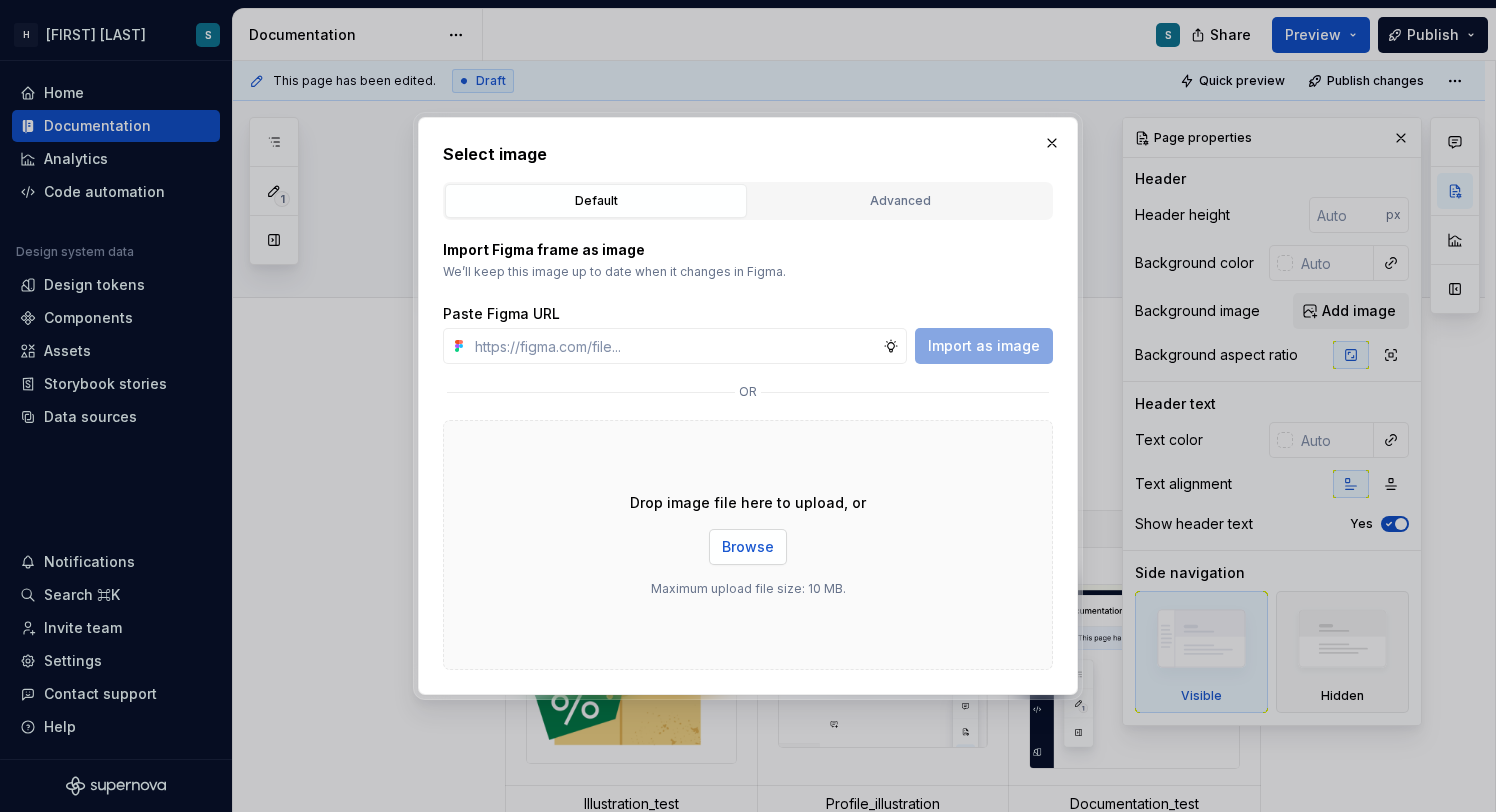 click on "Browse" at bounding box center (748, 547) 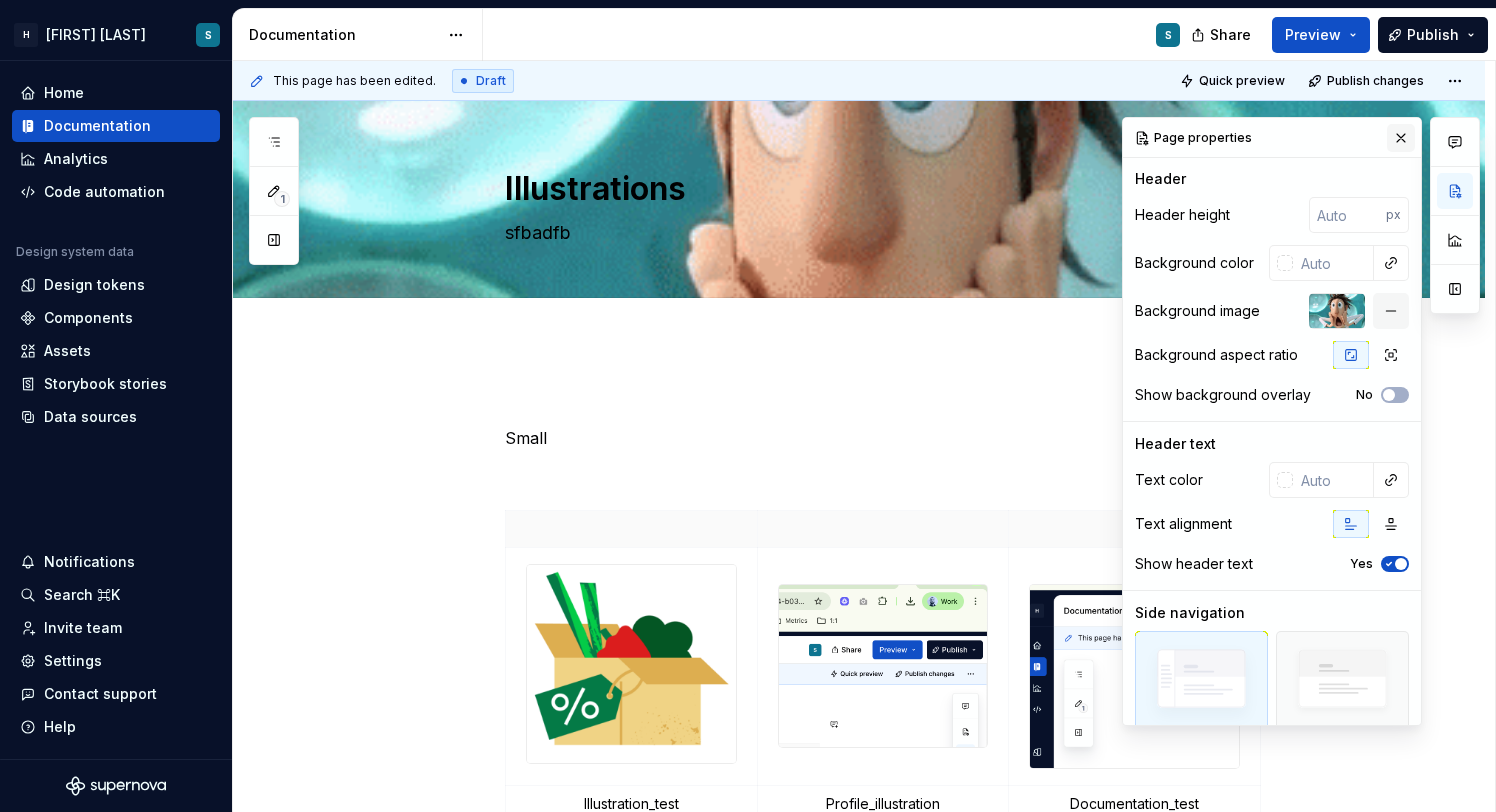 click at bounding box center (1401, 138) 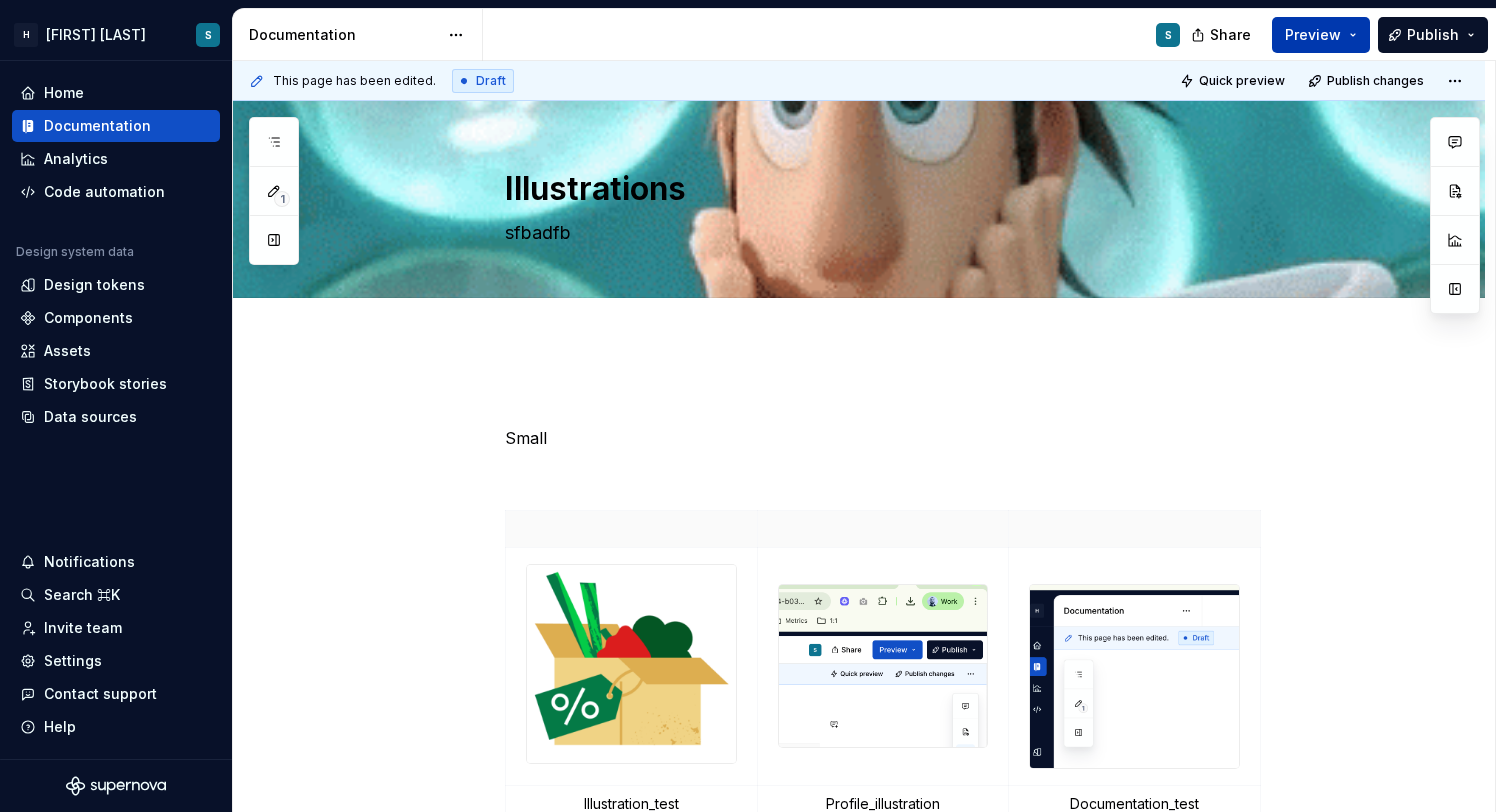click on "Preview" at bounding box center (1321, 35) 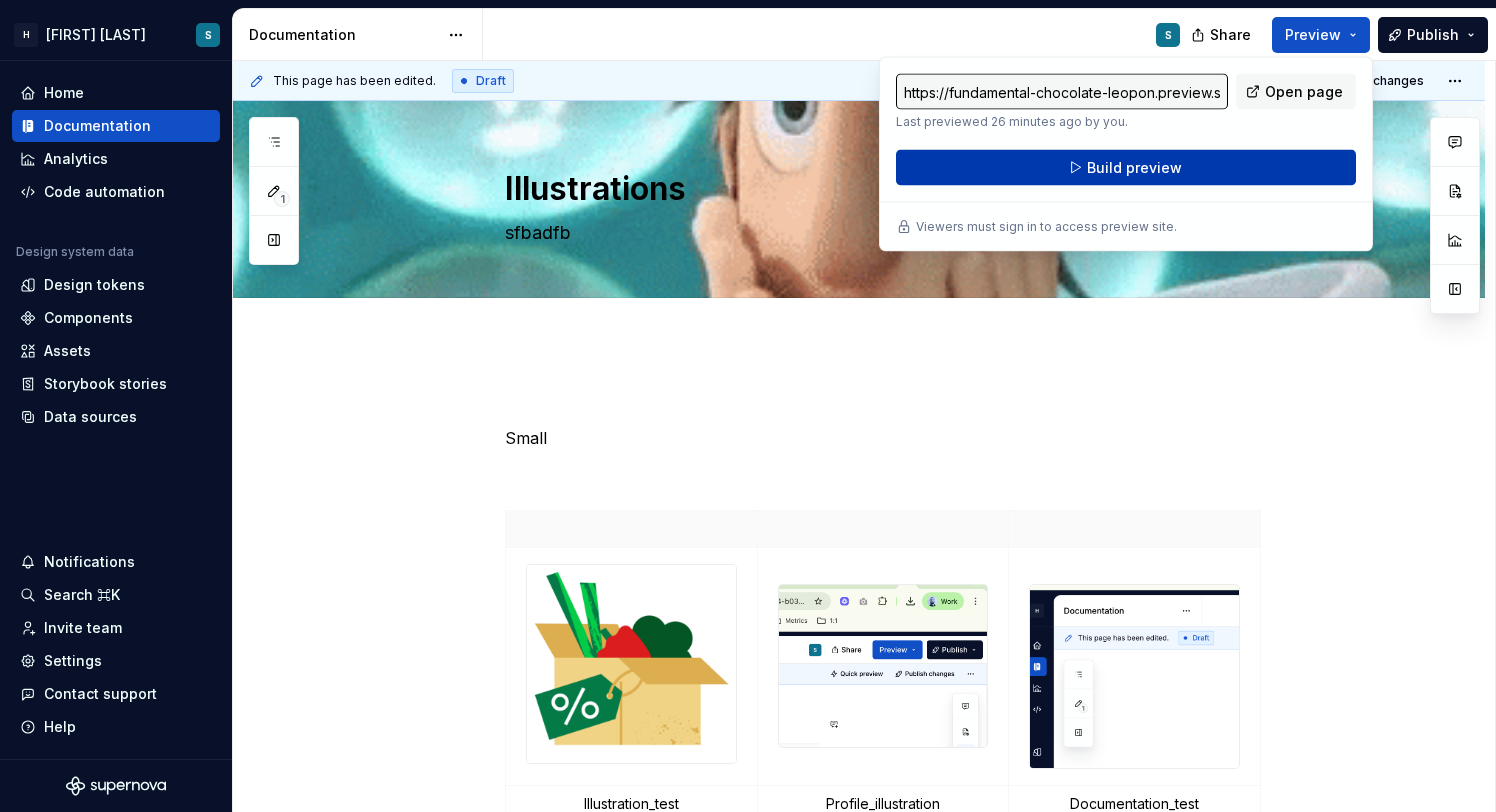 click on "Build preview" at bounding box center (1126, 168) 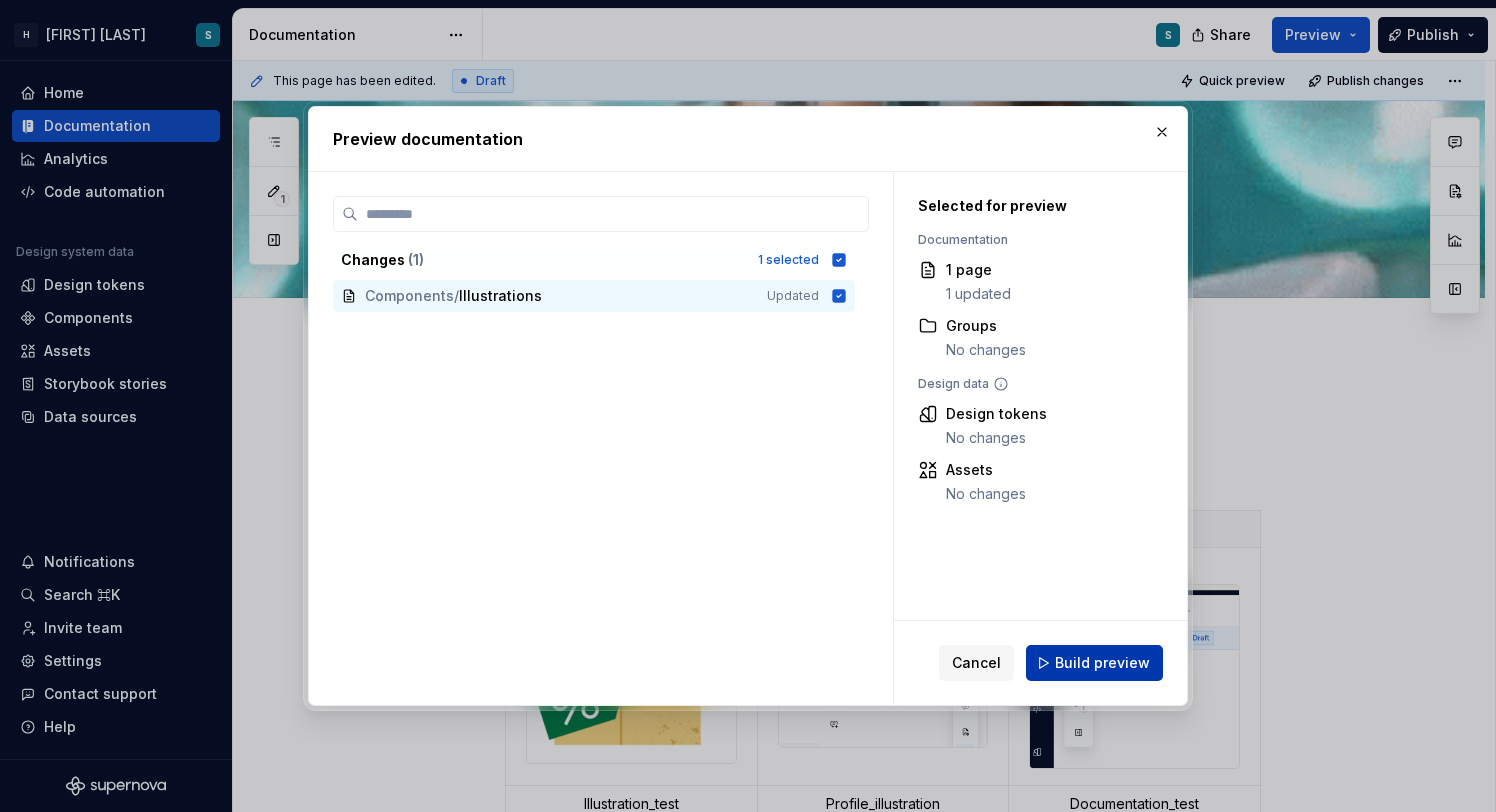 click on "Build preview" at bounding box center [1094, 663] 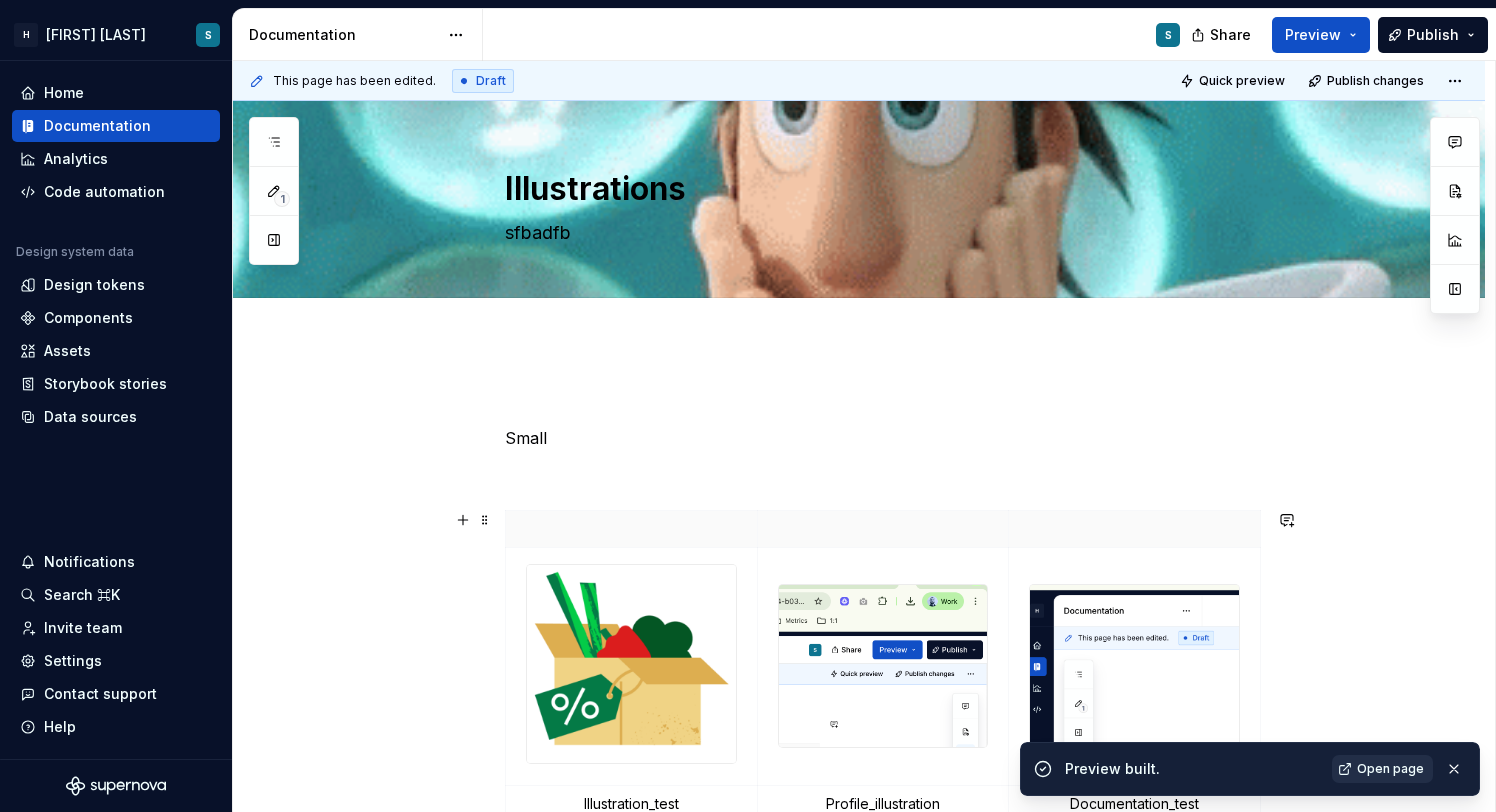 click on "Open page" at bounding box center [1390, 769] 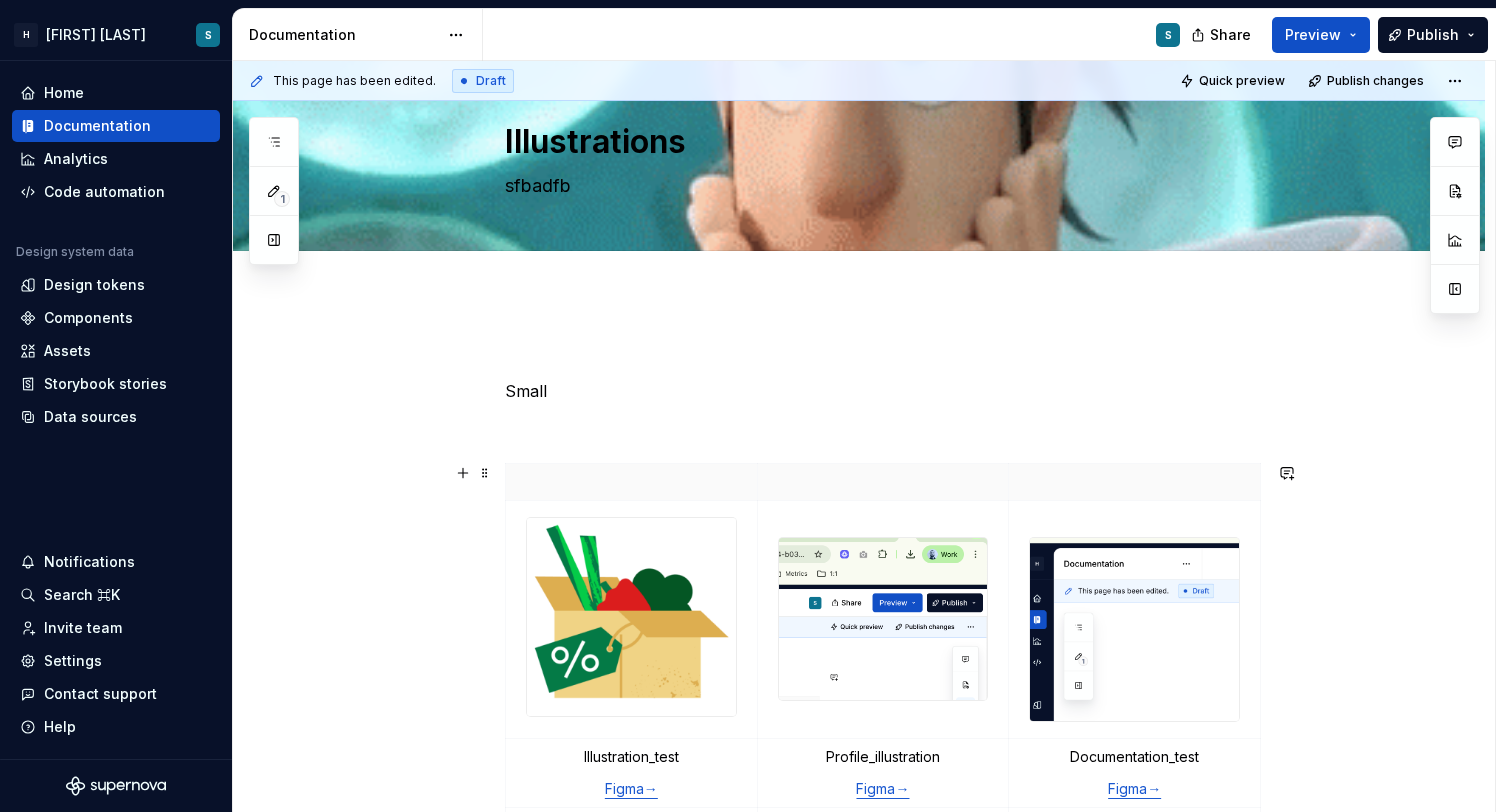 scroll, scrollTop: 0, scrollLeft: 0, axis: both 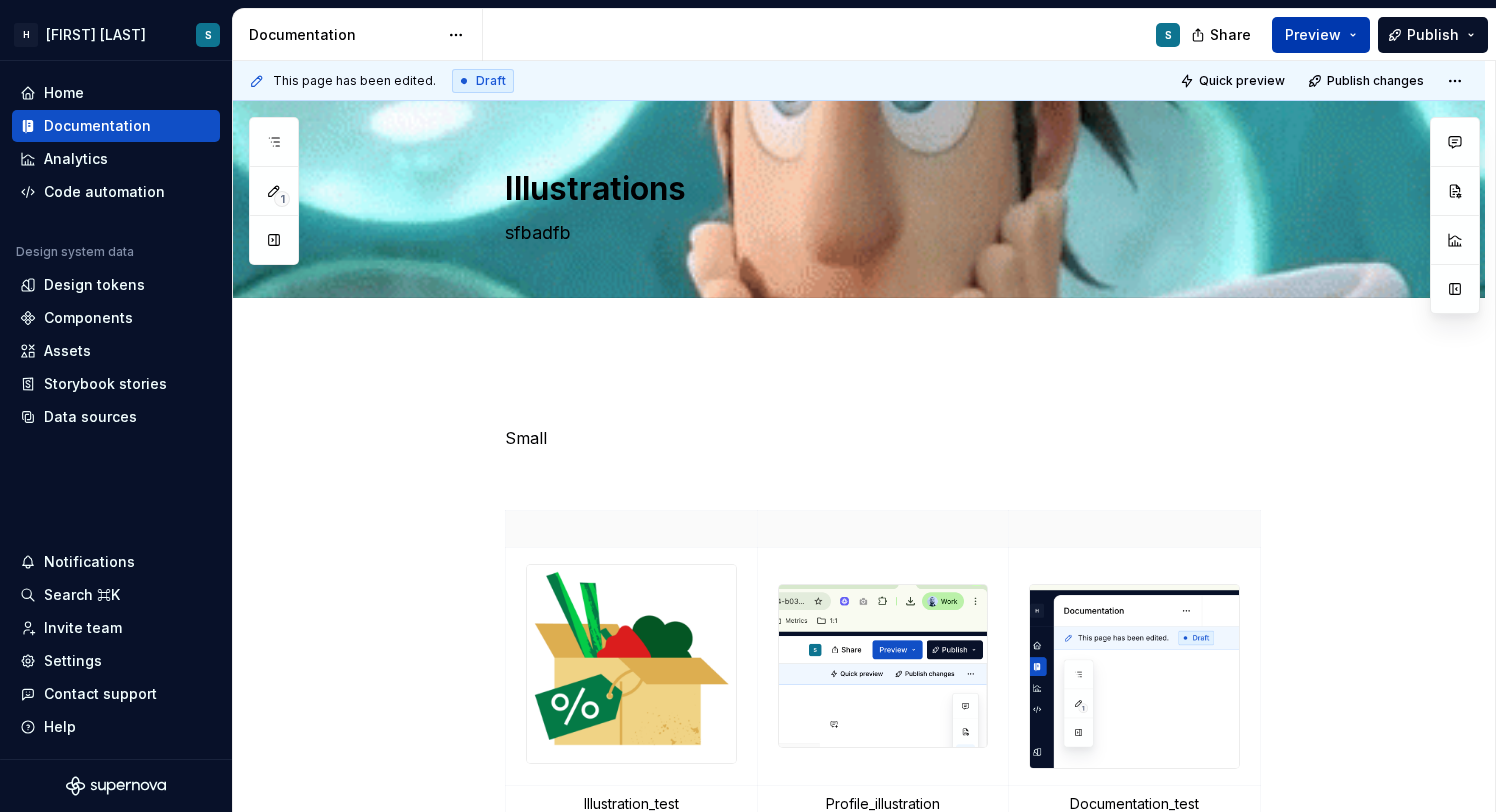 click on "Preview" at bounding box center (1321, 35) 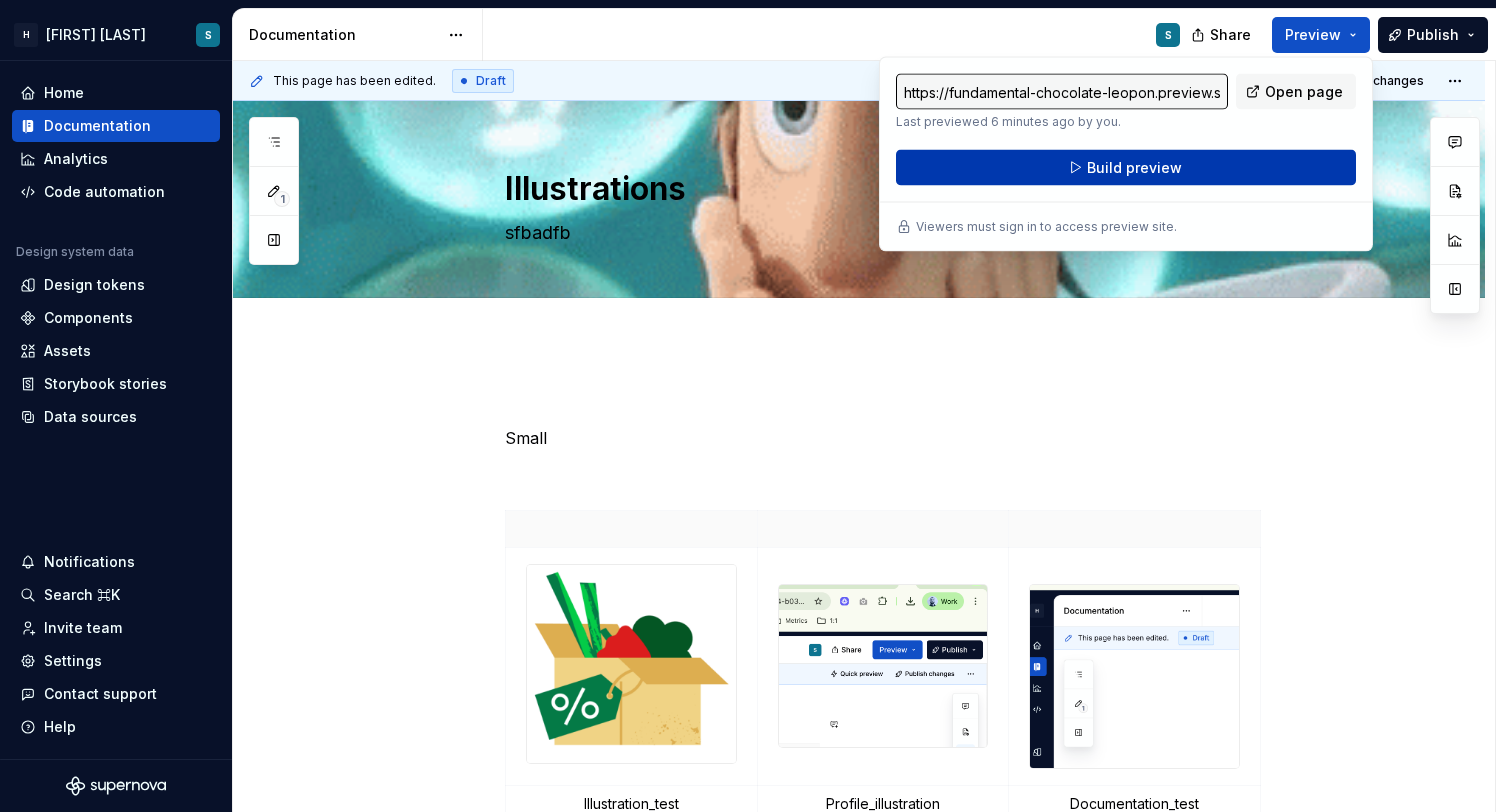 click on "Build preview" at bounding box center [1126, 168] 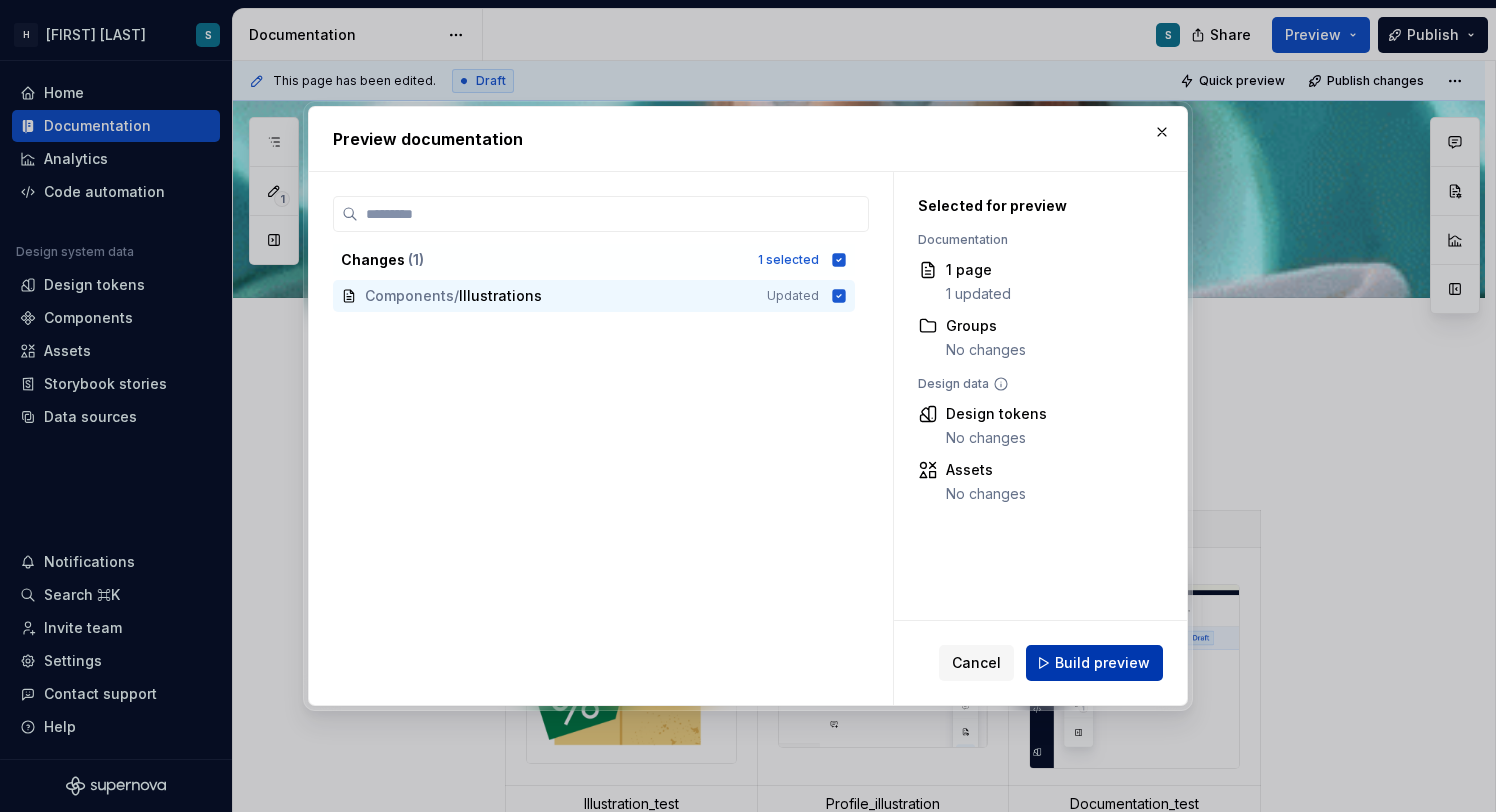 click on "Build preview" at bounding box center (1102, 663) 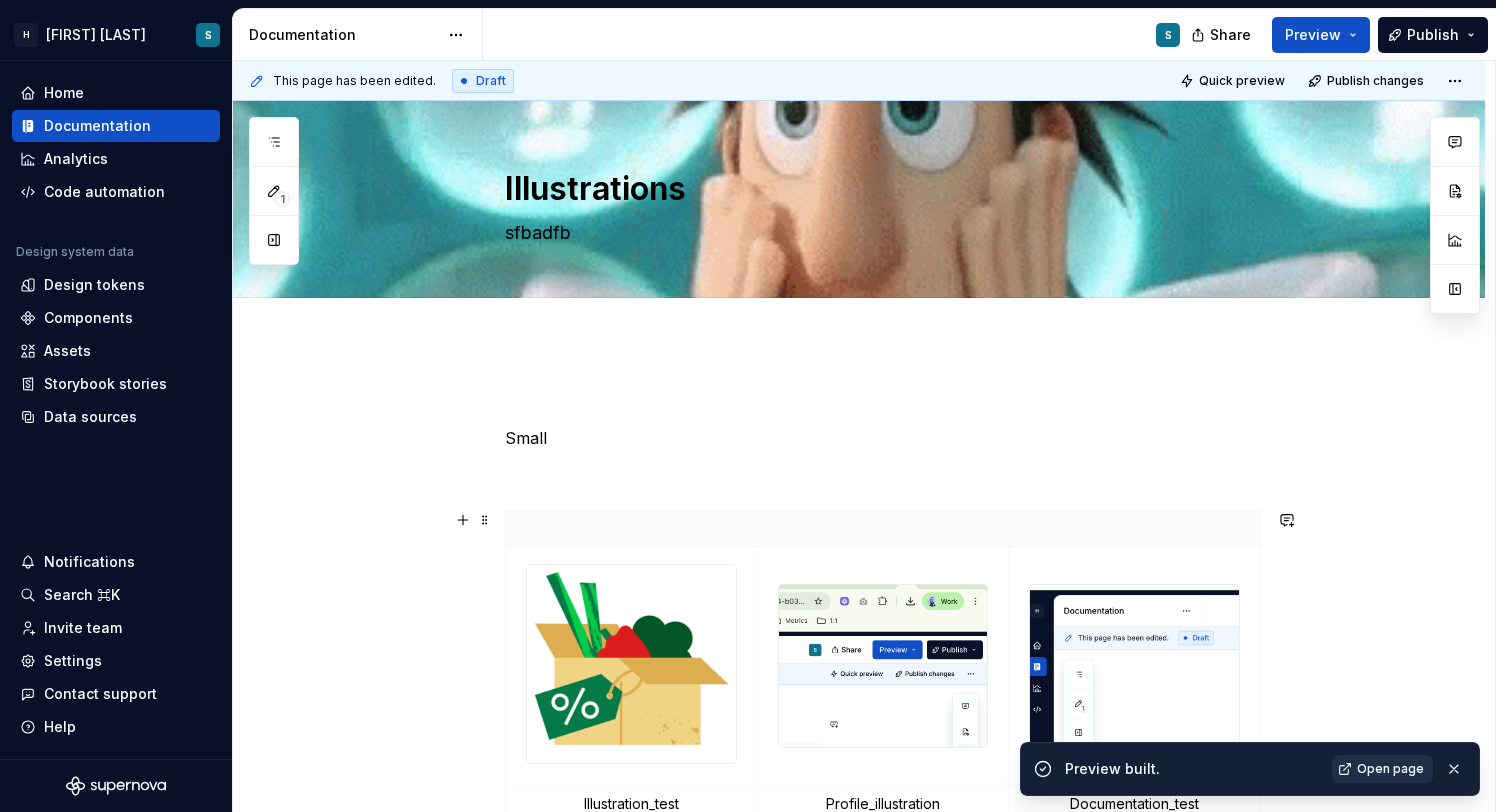 click on "Open page" at bounding box center (1390, 769) 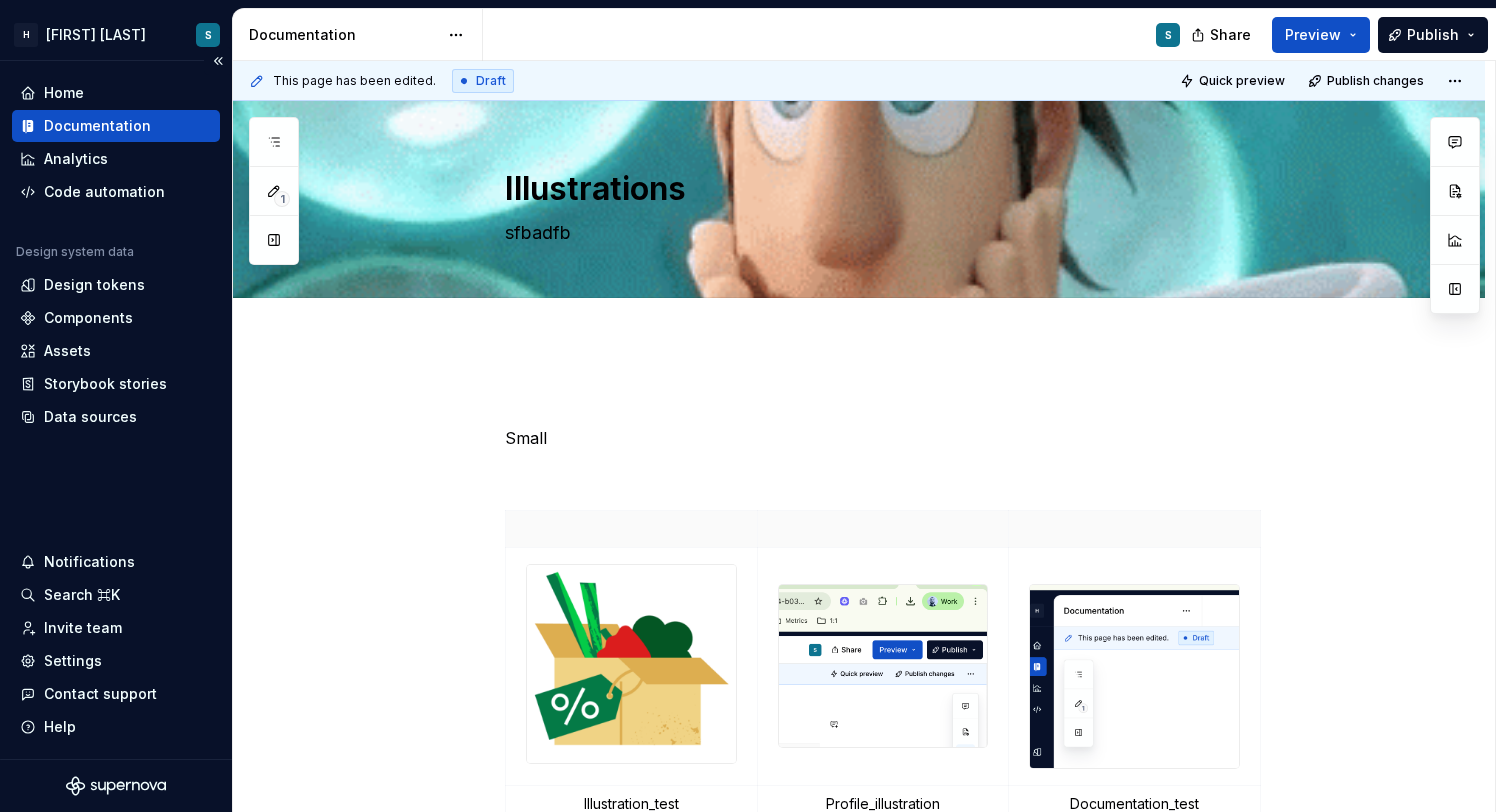 type on "*" 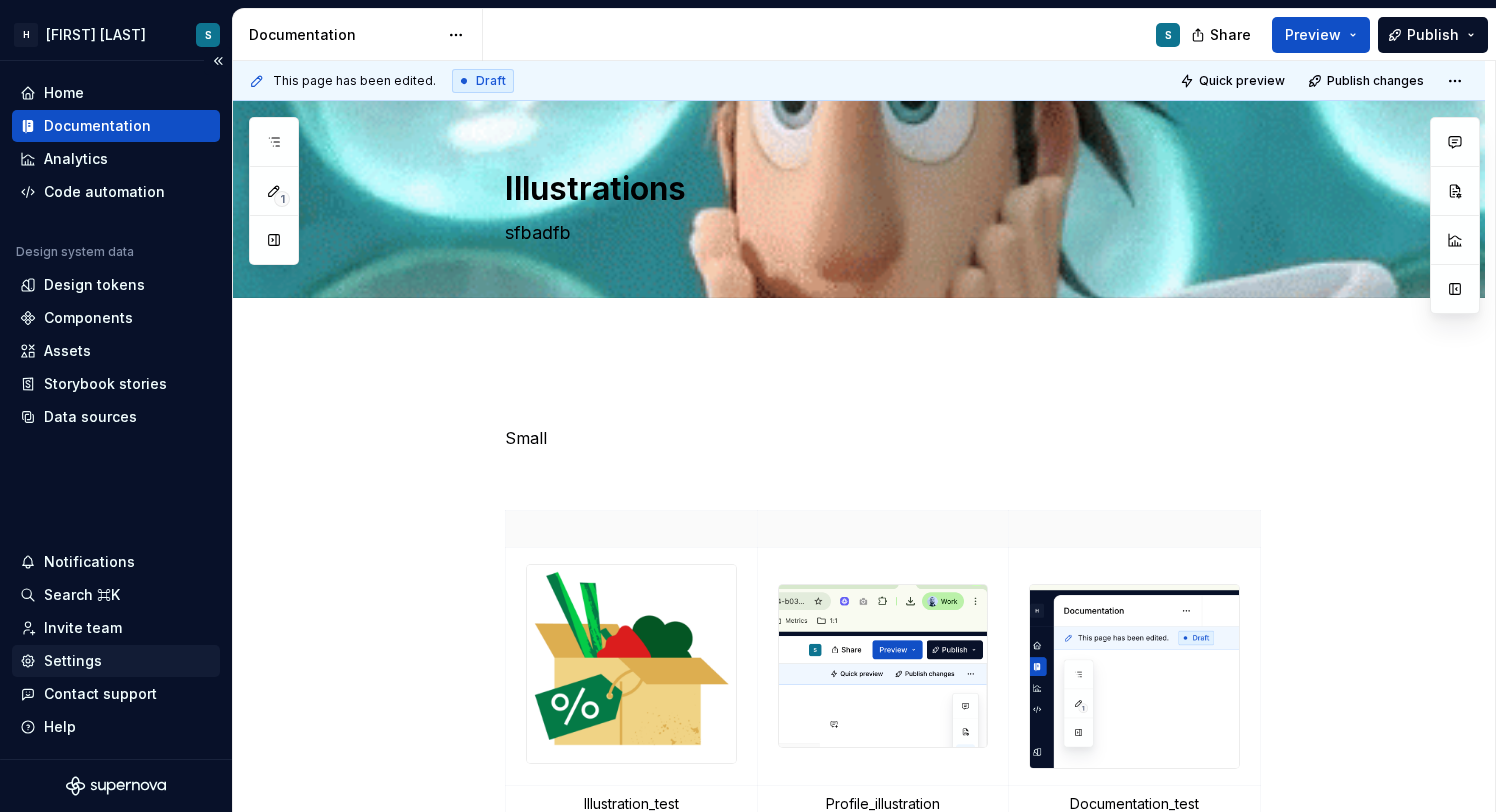 click on "Settings" at bounding box center (116, 661) 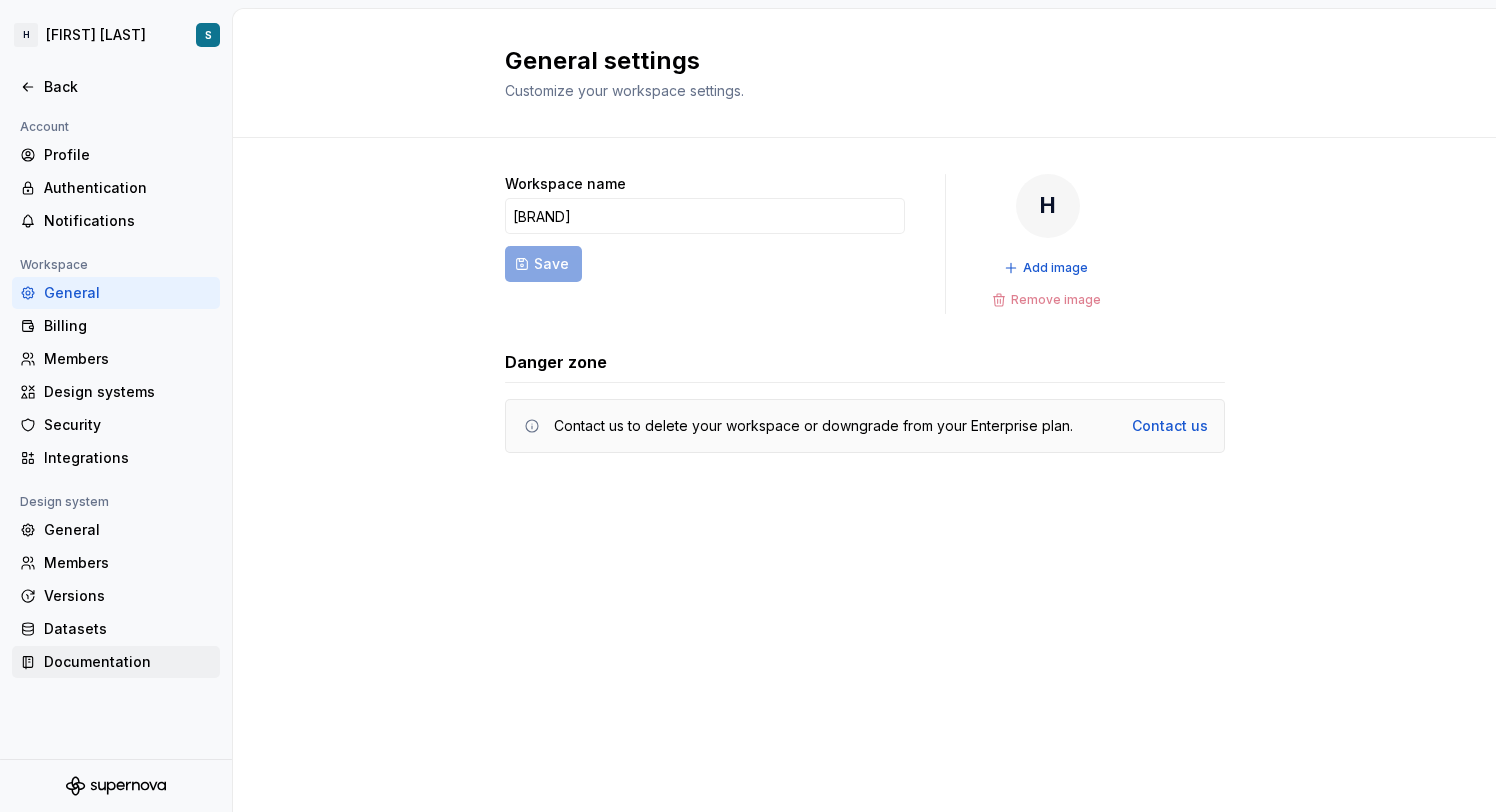 click on "Documentation" at bounding box center (128, 662) 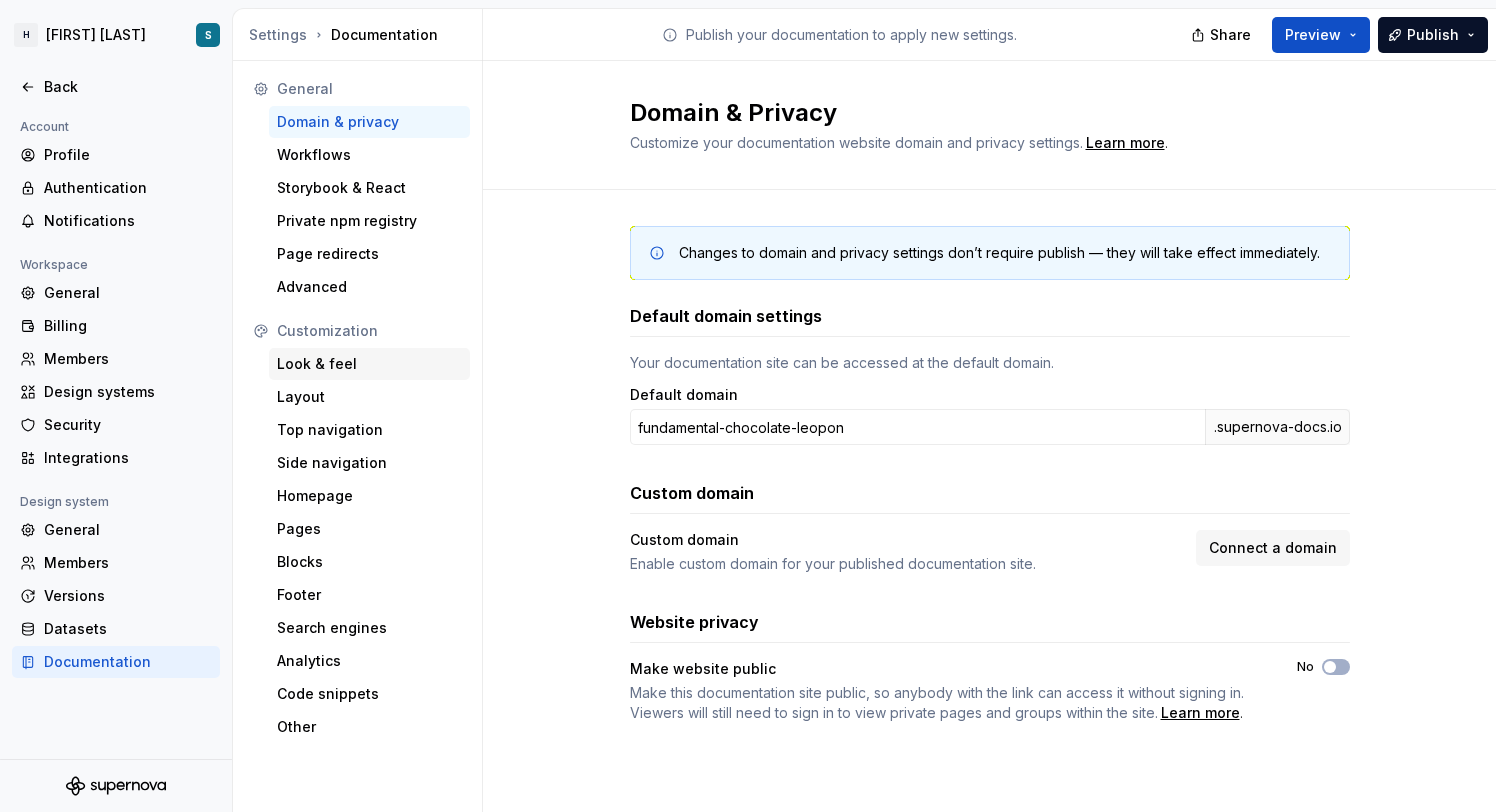 click on "Look & feel" at bounding box center [369, 364] 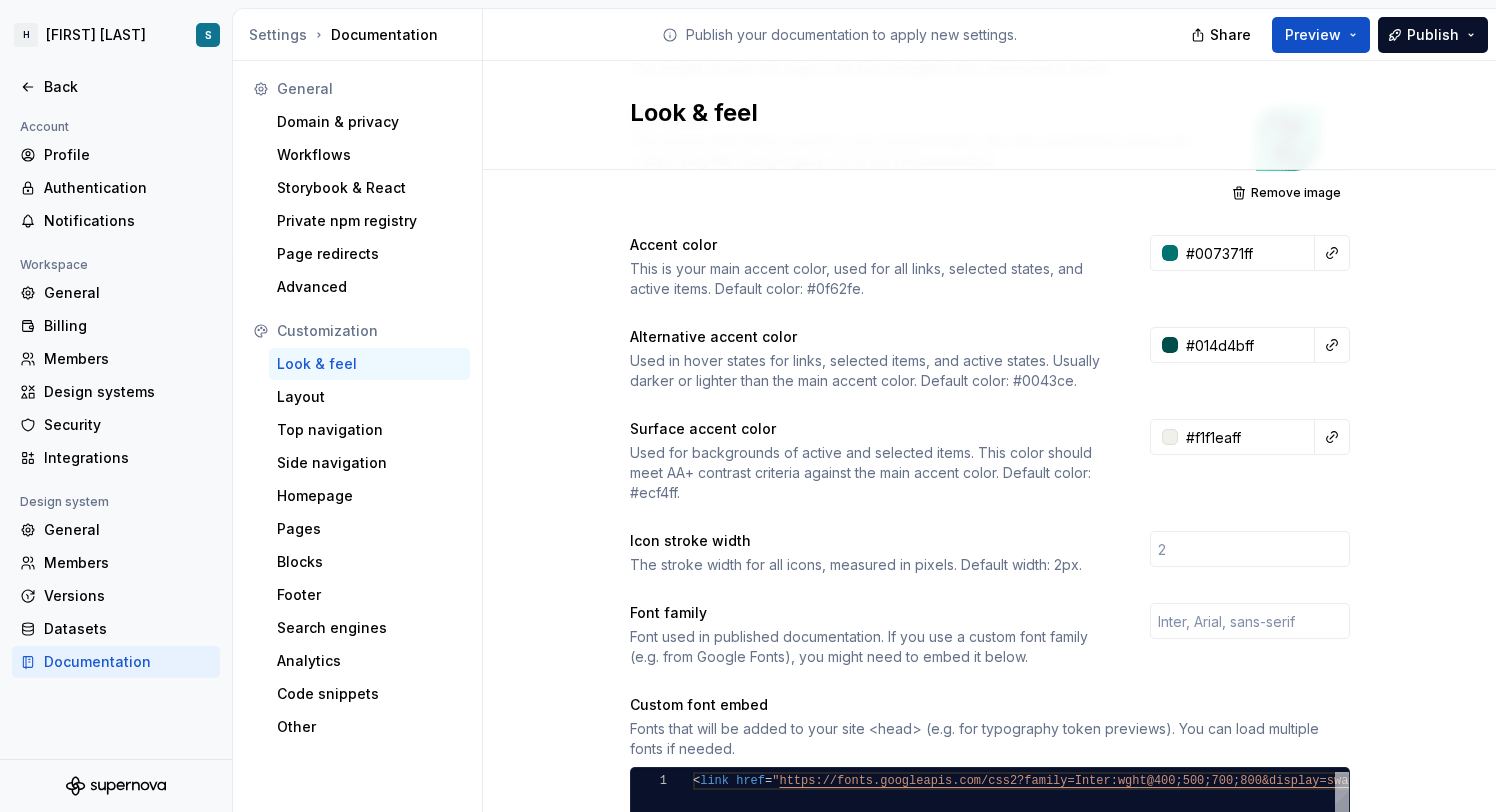 scroll, scrollTop: 301, scrollLeft: 0, axis: vertical 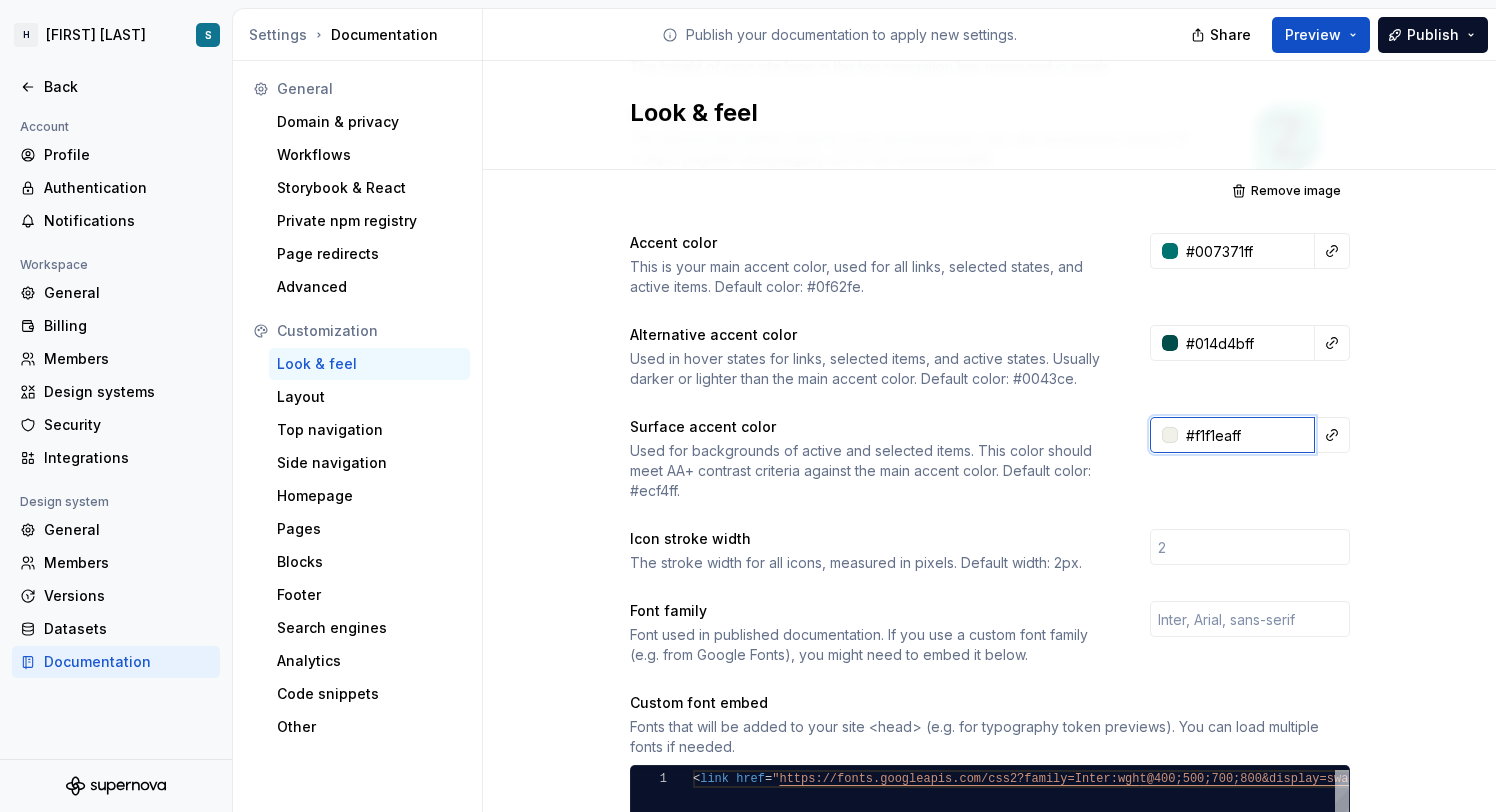 click on "#f1f1eaff" at bounding box center [1246, 435] 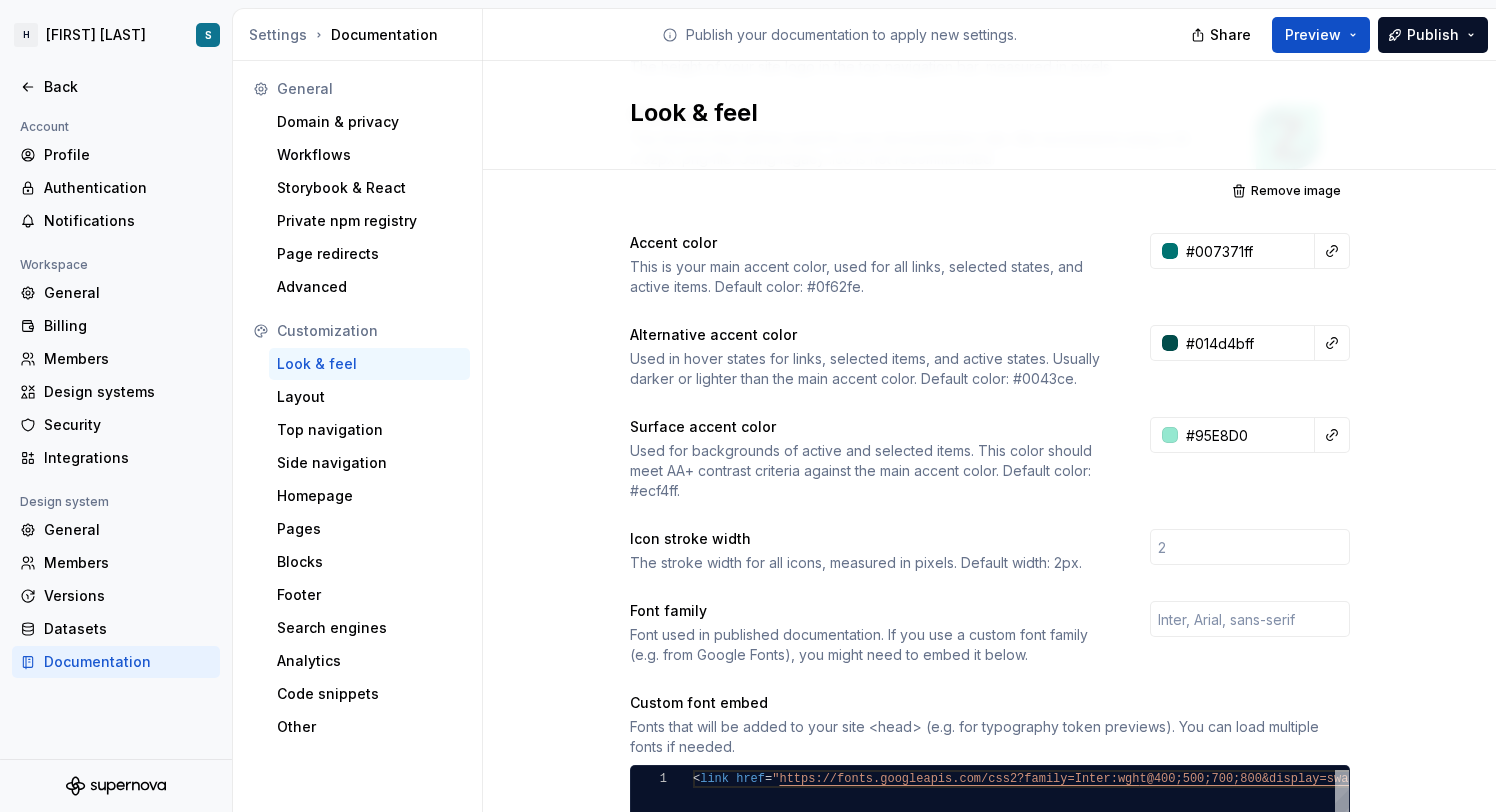 click on "Site logo A company logo that will be displayed on all pages on your documentation site. We recommend using a 200 x 30px .svg or .png file.         Remove image Site logo height The height of your site logo in the top navigation bar, measured in pixels. 32 Site favicon The favicon that will be used for your documentation site. We recommend using a 32 x 32px .png file. Using legacy .ico is not recommended. Remove image Accent color This is your main accent color, used for all links, selected states, and active items. Default color: #0f62fe. #007371ff Alternative accent color Used in hover states for links, selected items, and active states. Usually darker or lighter than the main accent color. Default color: #0043ce. #014d4bff Surface accent color Used for backgrounds of active and selected items. This color should meet AA+ contrast criteria against the main accent color. Default color: #ecf4ff. #95E8D0 Icon stroke width The stroke width for all icons, measured in pixels. Default width: 2px. Font family 1 <" at bounding box center [990, 612] 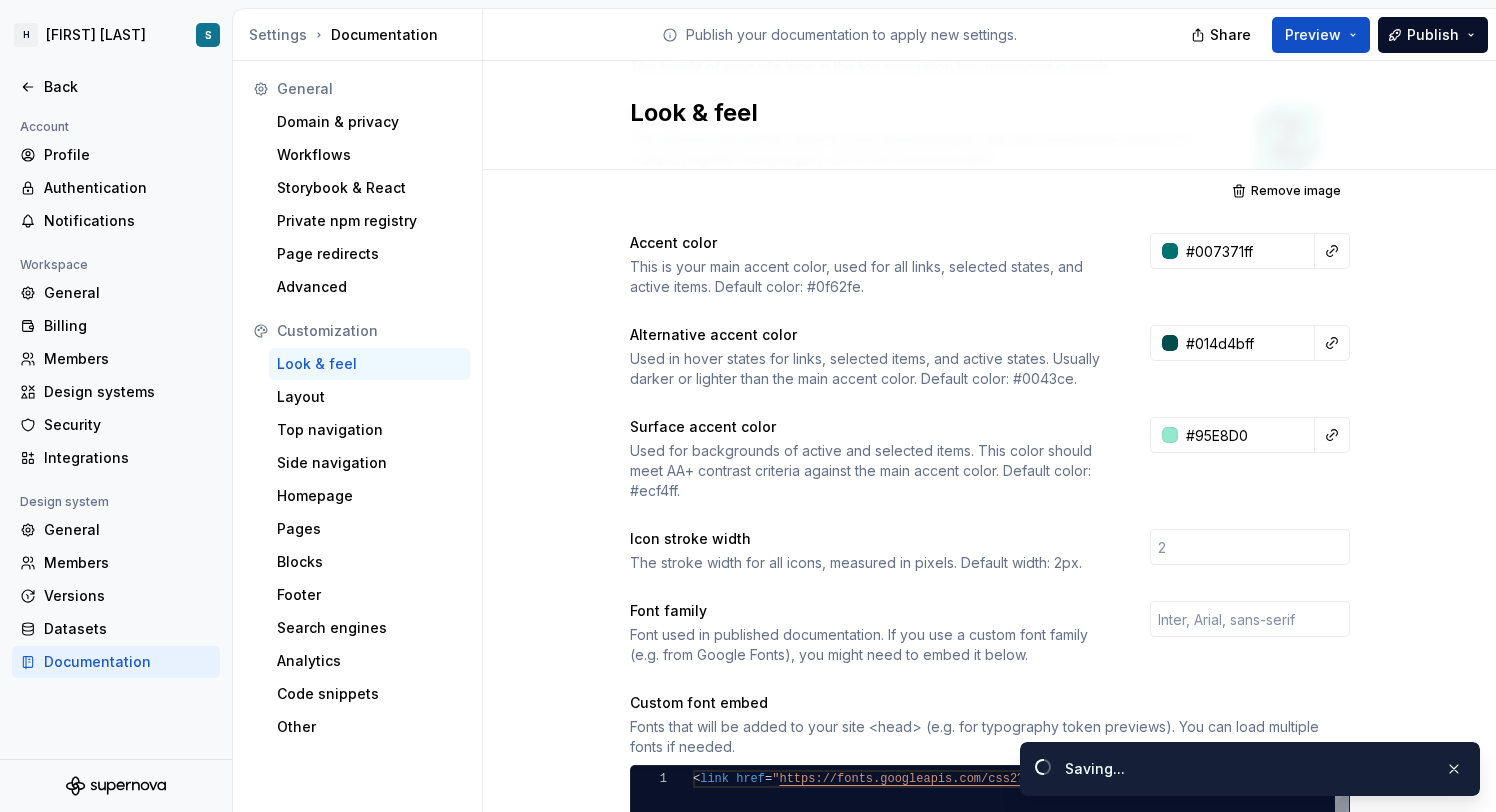 type on "#95e8d0ff" 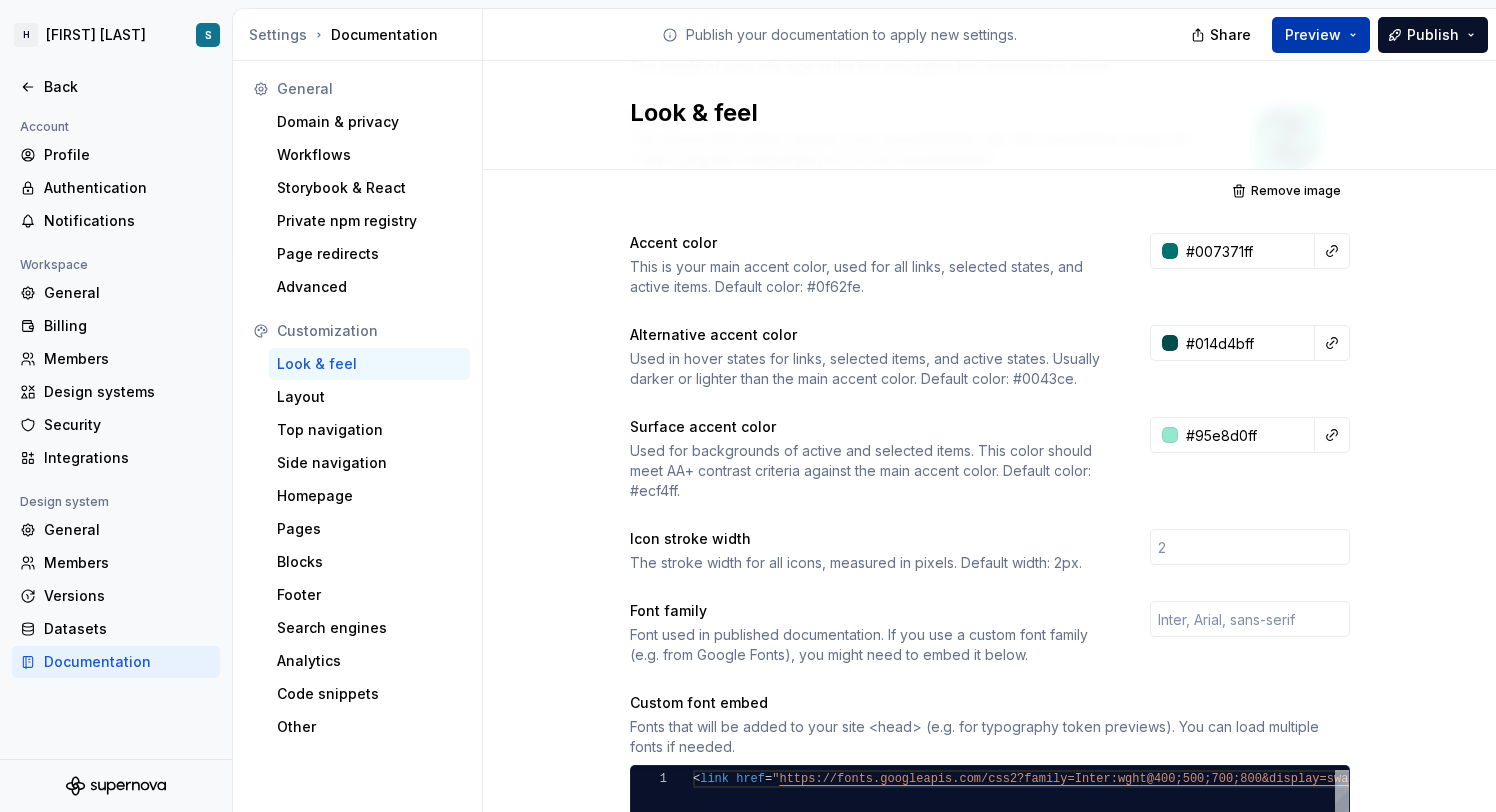 click on "Preview" at bounding box center [1321, 35] 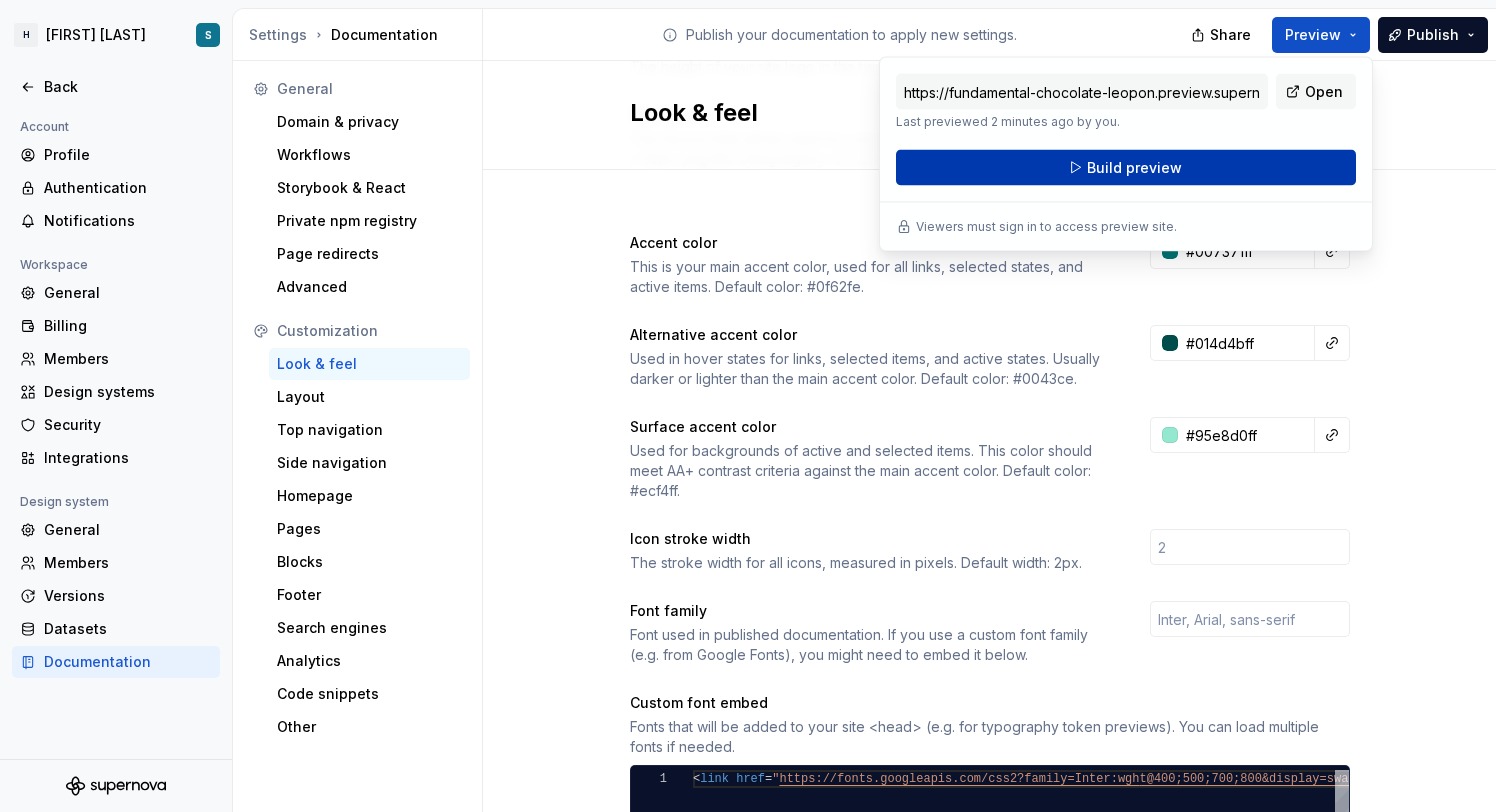 click on "Build preview" at bounding box center [1126, 168] 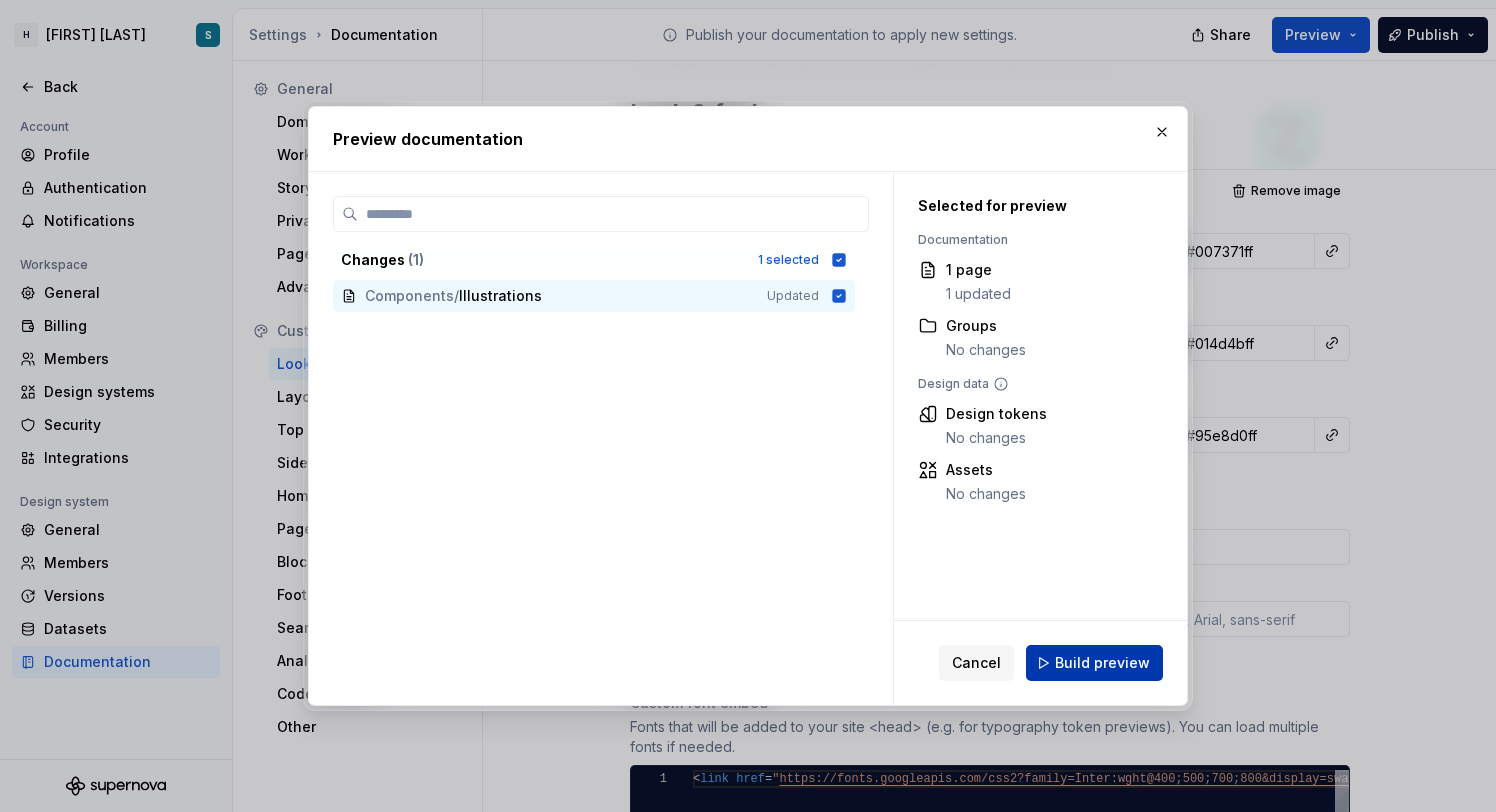 click on "Build preview" at bounding box center [1102, 663] 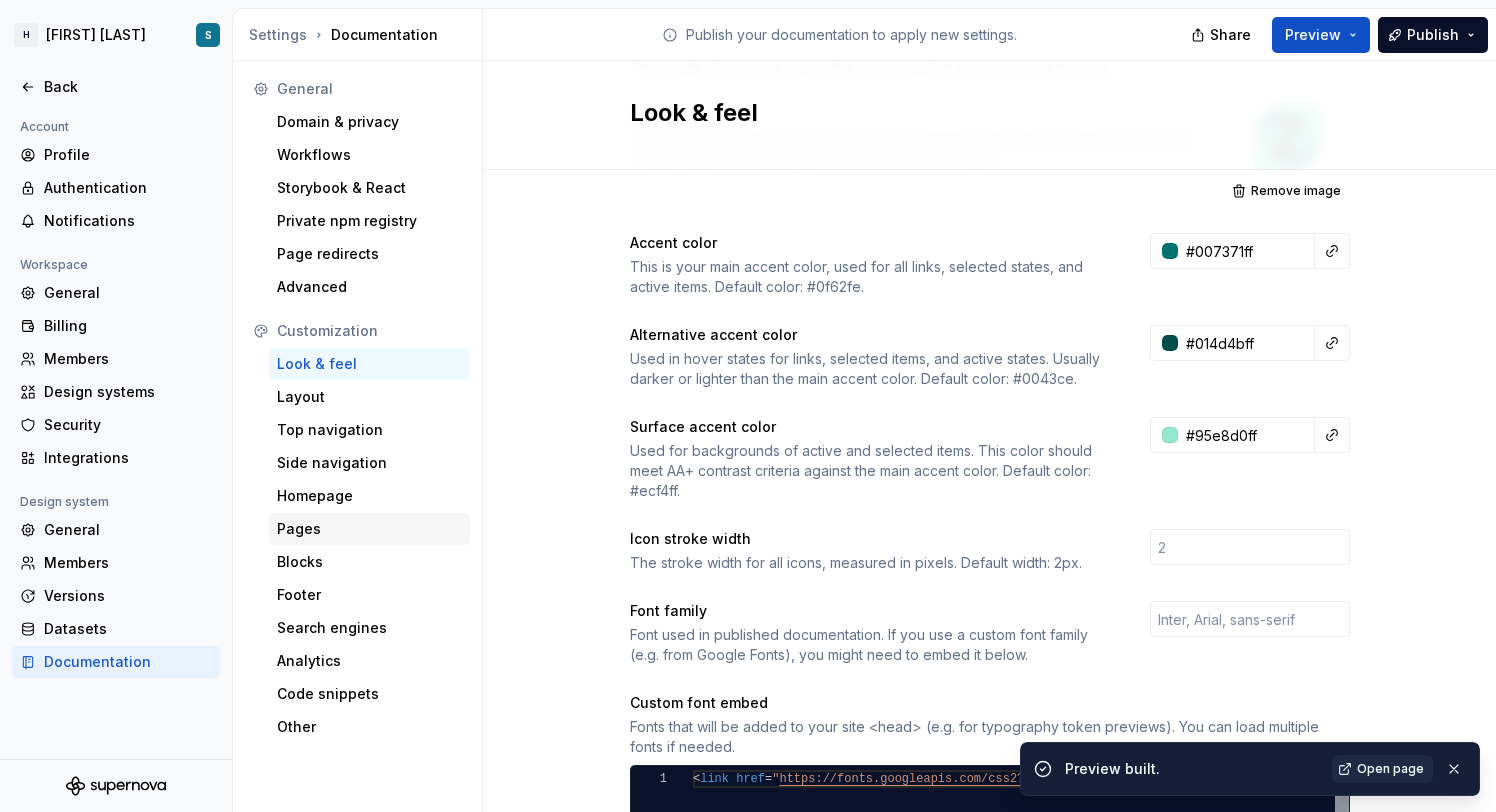 click on "Pages" at bounding box center (369, 529) 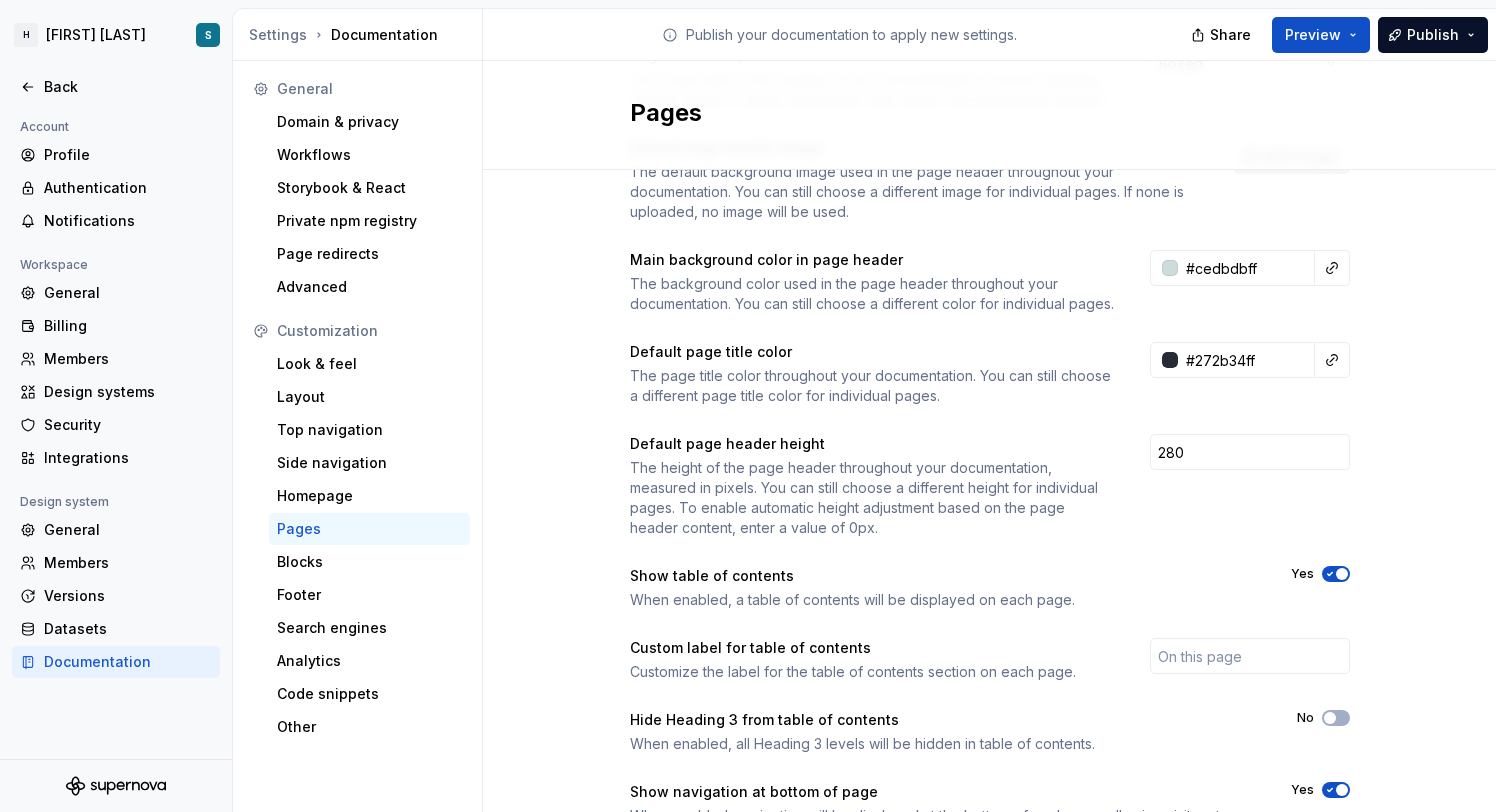 scroll, scrollTop: 203, scrollLeft: 0, axis: vertical 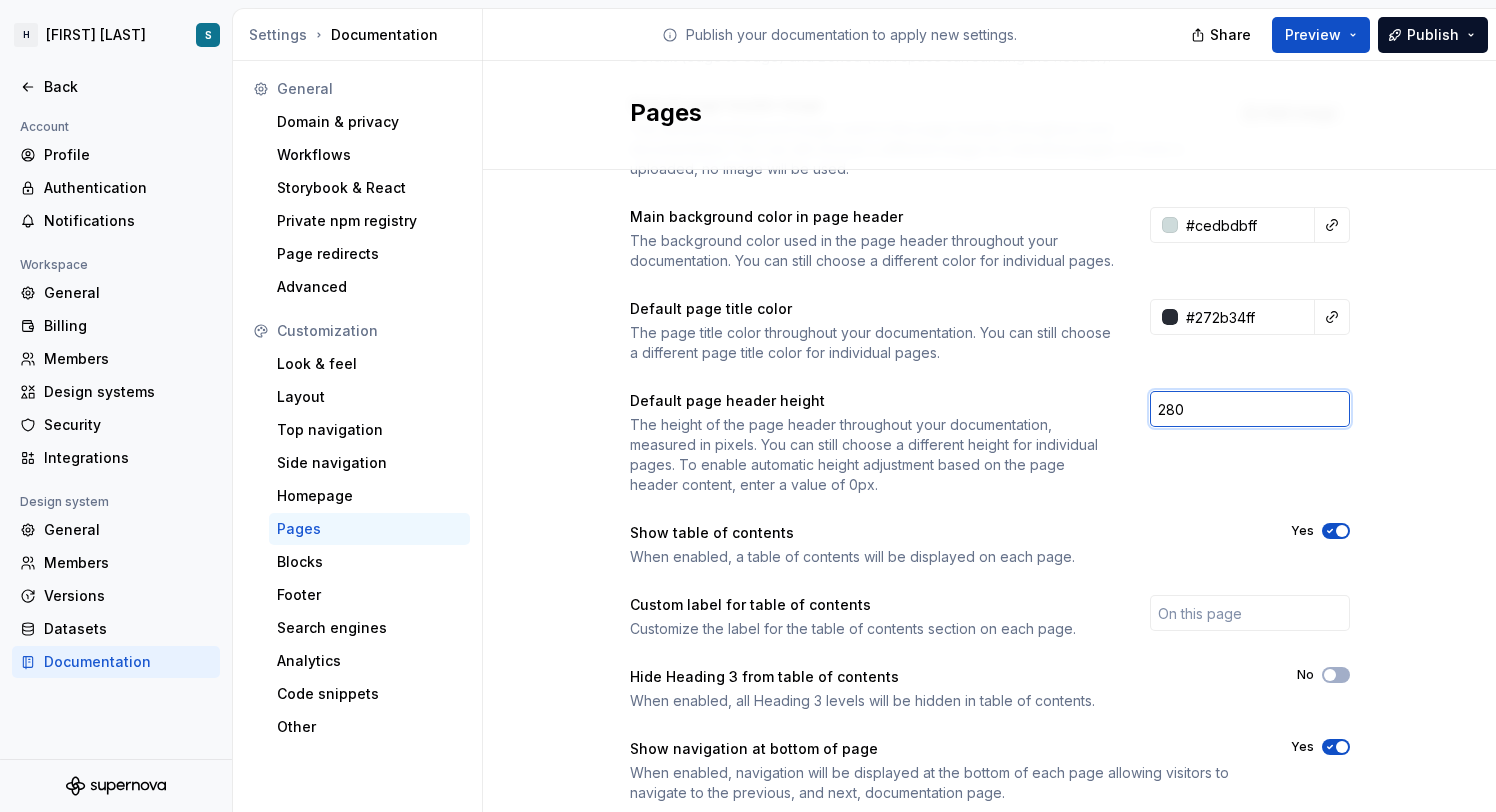 click on "280" at bounding box center (1250, 409) 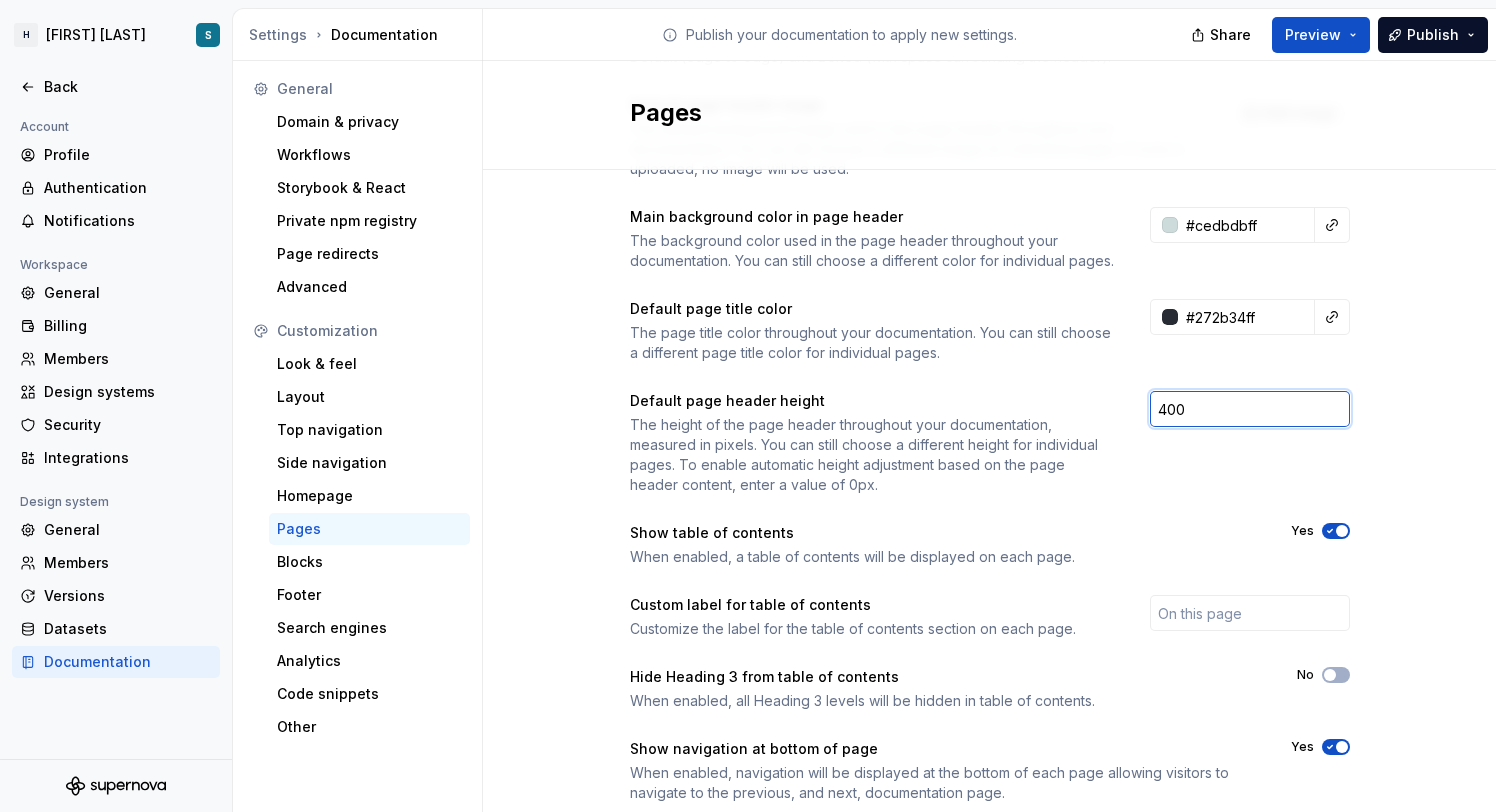 type on "400" 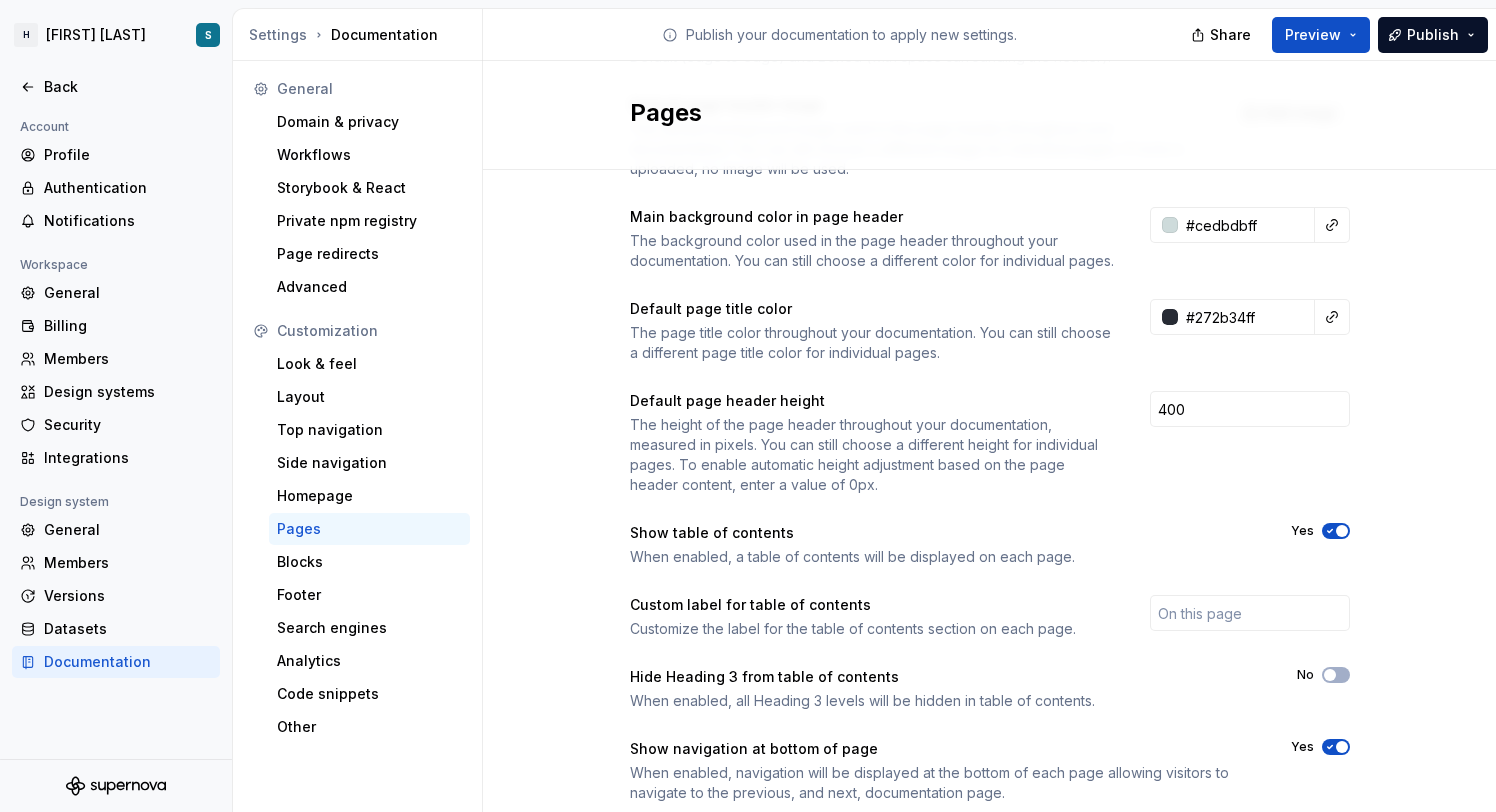 click on "Page header style The visual style of the header in your documentation. Choose between Default (edge to edge) and Boxed (with space surrounding the header). Boxed Default page header image The default background image used in the page header throughout your documentation. You can still choose a different image for individual pages. If none is uploaded, no image will be used. Add image Main background color in page header The background color used in the page header throughout your documentation. You can still choose a different color for individual pages. #cedbdbff Default page title color The page title color throughout your documentation. You can still choose a different page title color for individual pages. #272b34ff Default page header height The height of the page header throughout your documentation, measured in pixels. You can still choose a different height for individual pages. To enable automatic height adjustment based on the page header content, enter a value of 0px. 400 Show table of contents No" at bounding box center (989, 423) 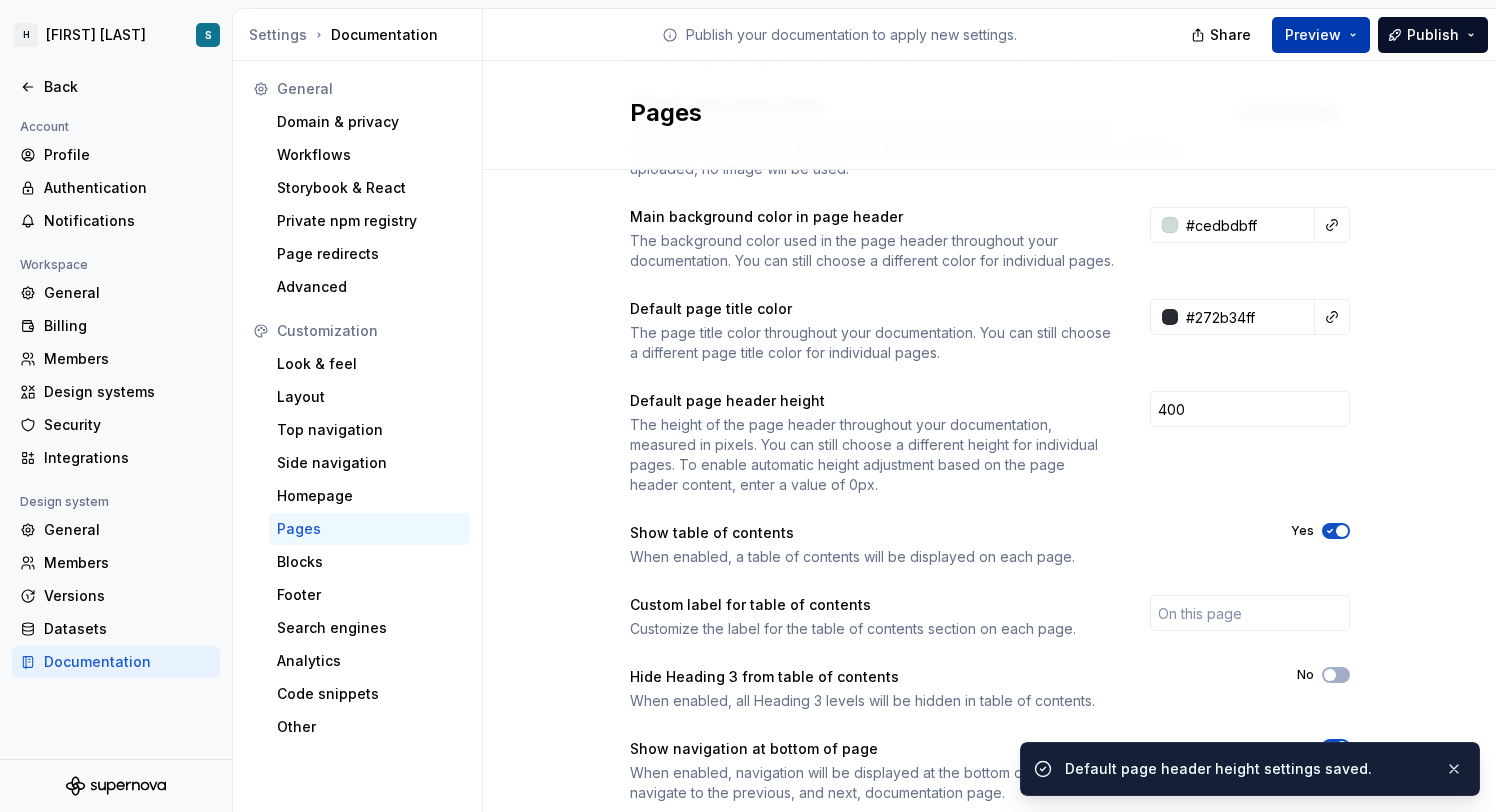 click on "Preview" at bounding box center (1321, 35) 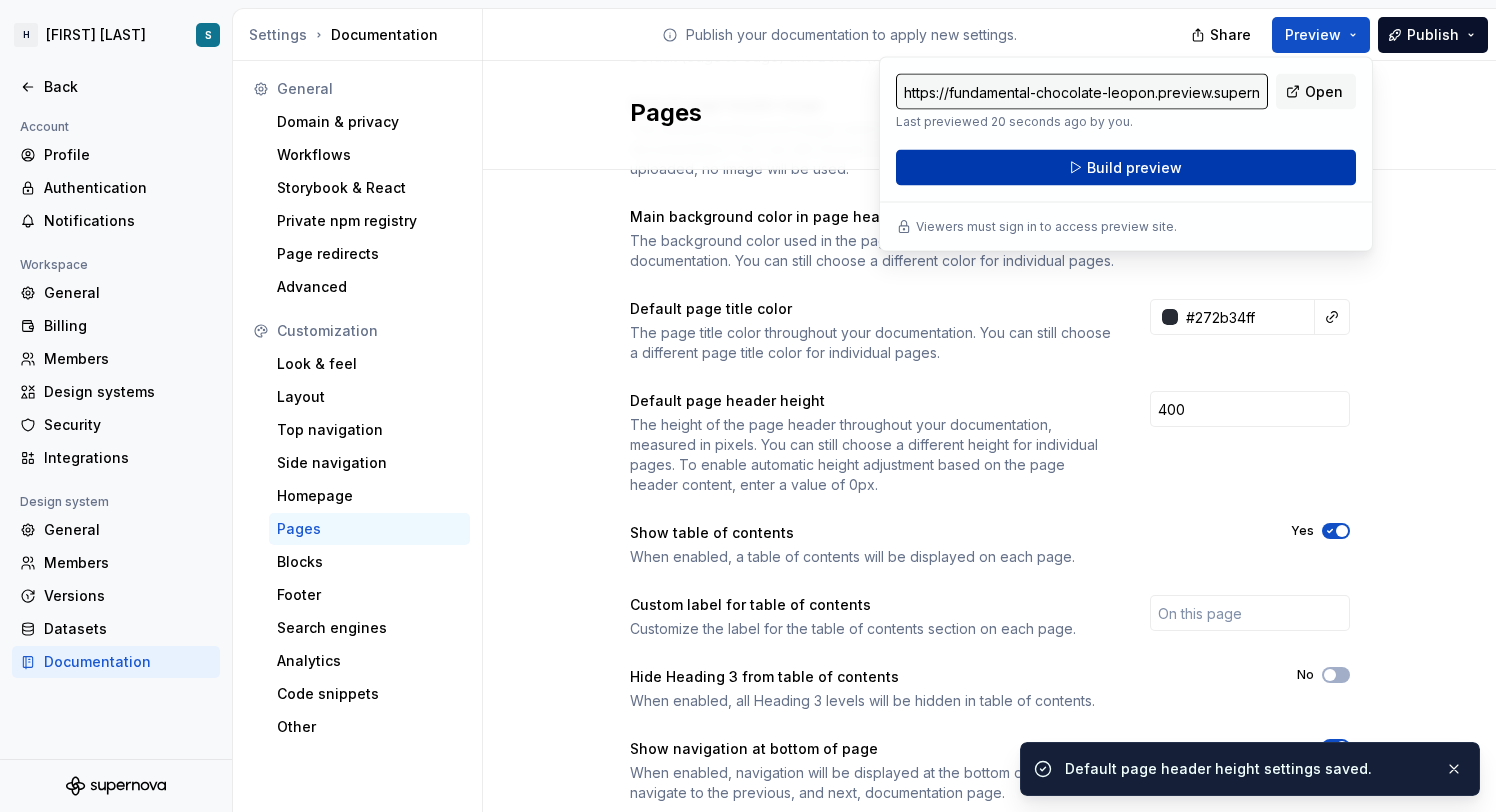 click on "Build preview" at bounding box center (1126, 168) 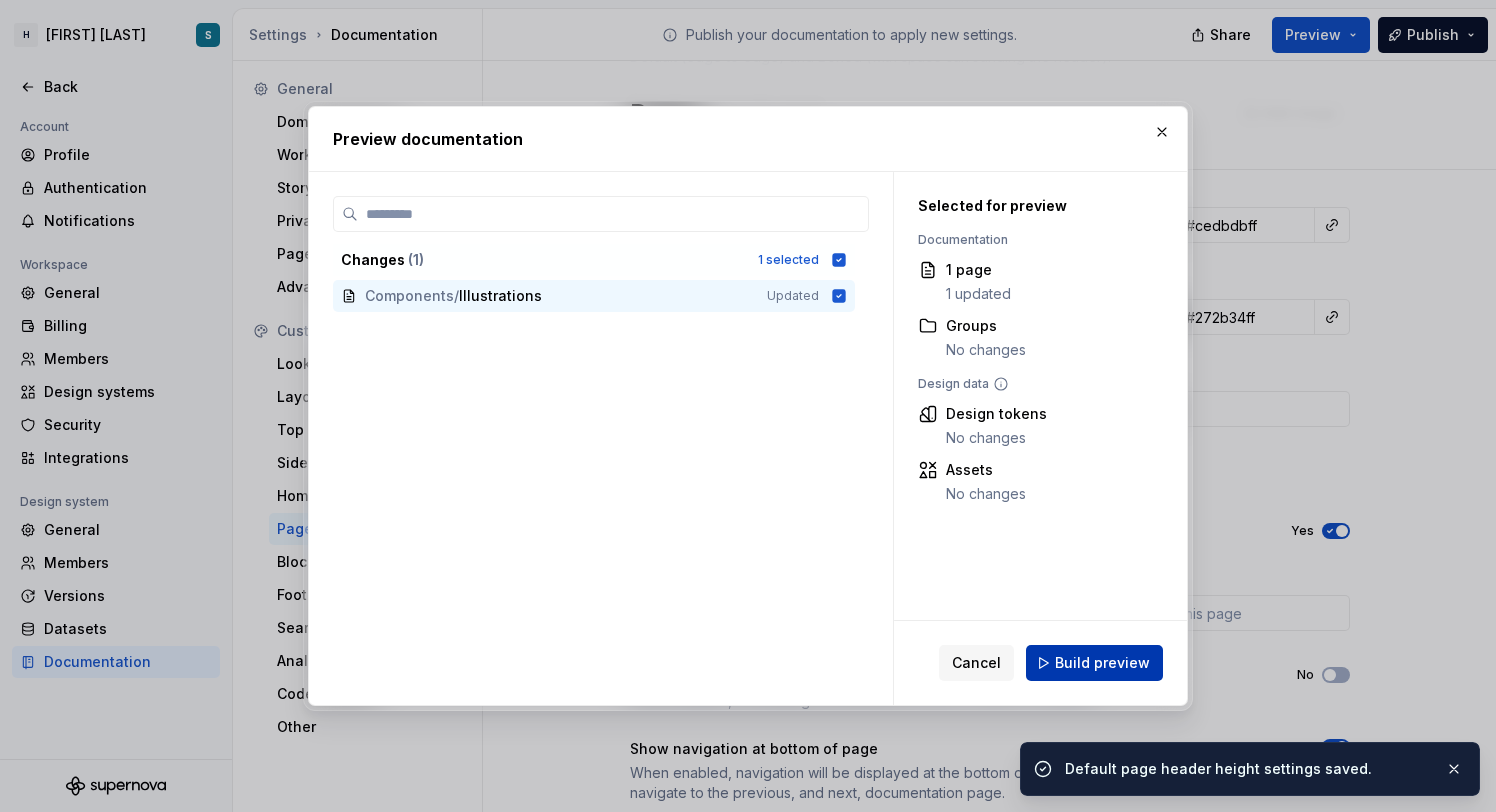 click on "Build preview" at bounding box center [1102, 663] 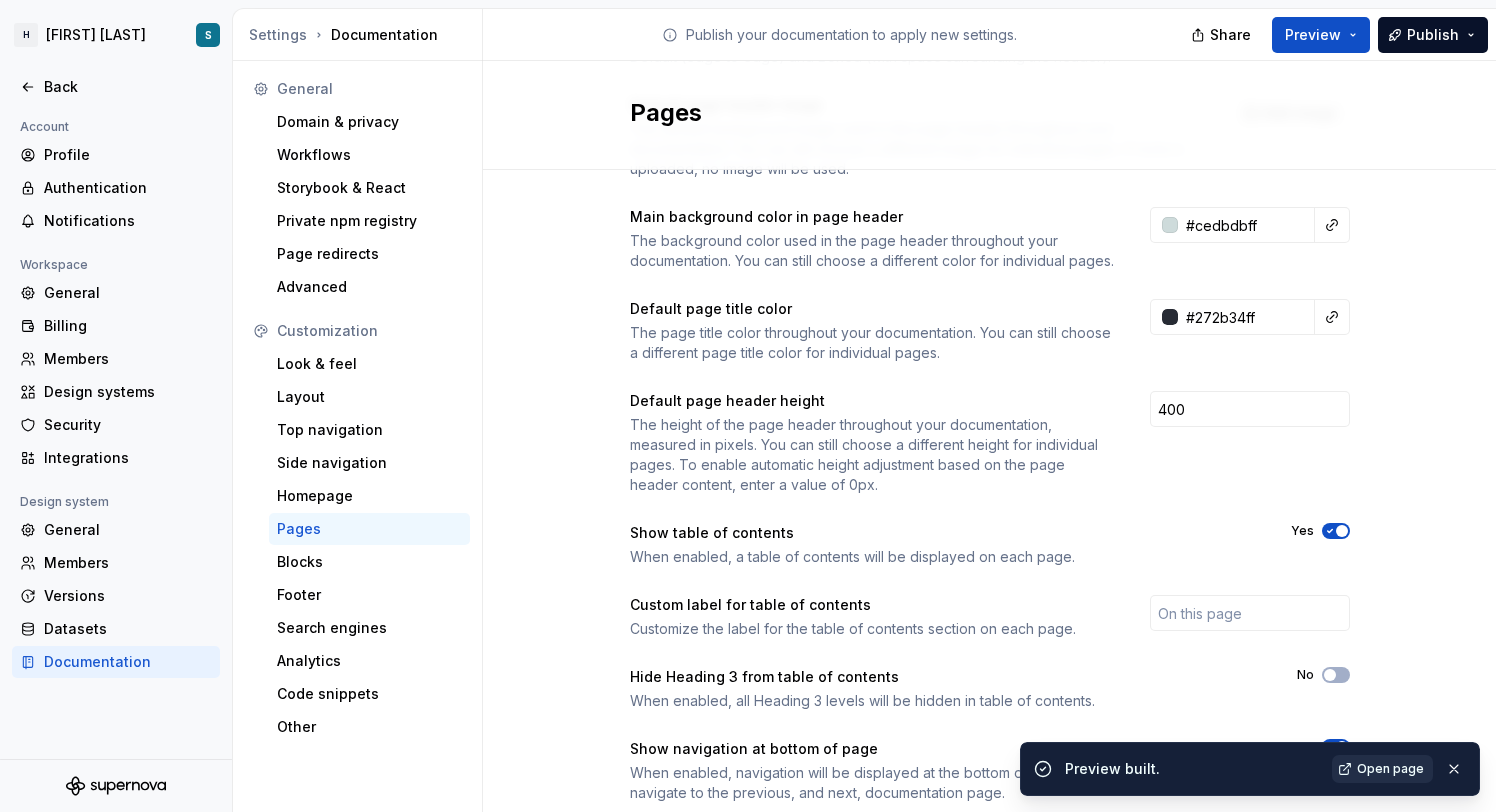 click on "Open page" at bounding box center [1390, 769] 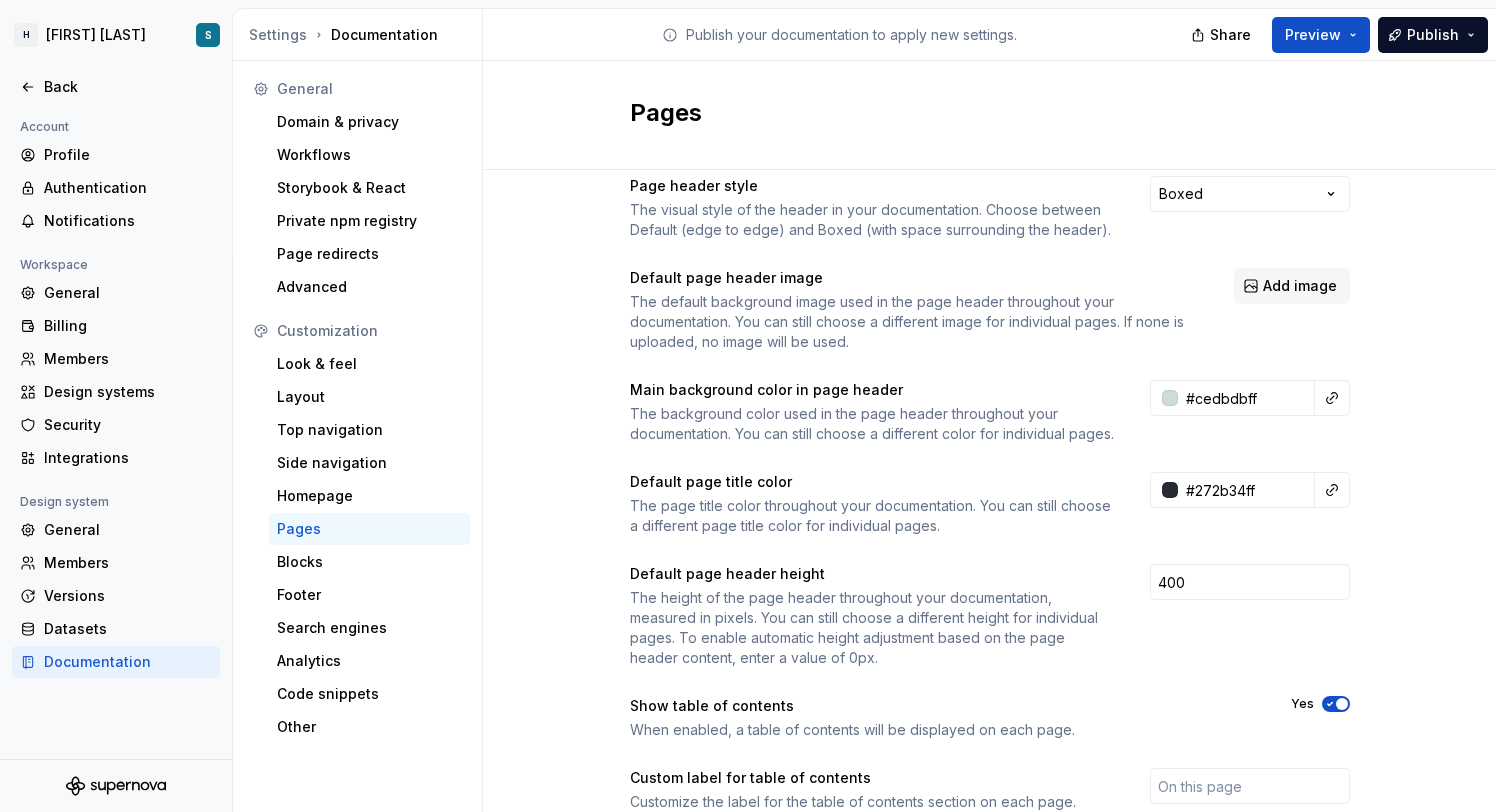 scroll, scrollTop: 0, scrollLeft: 0, axis: both 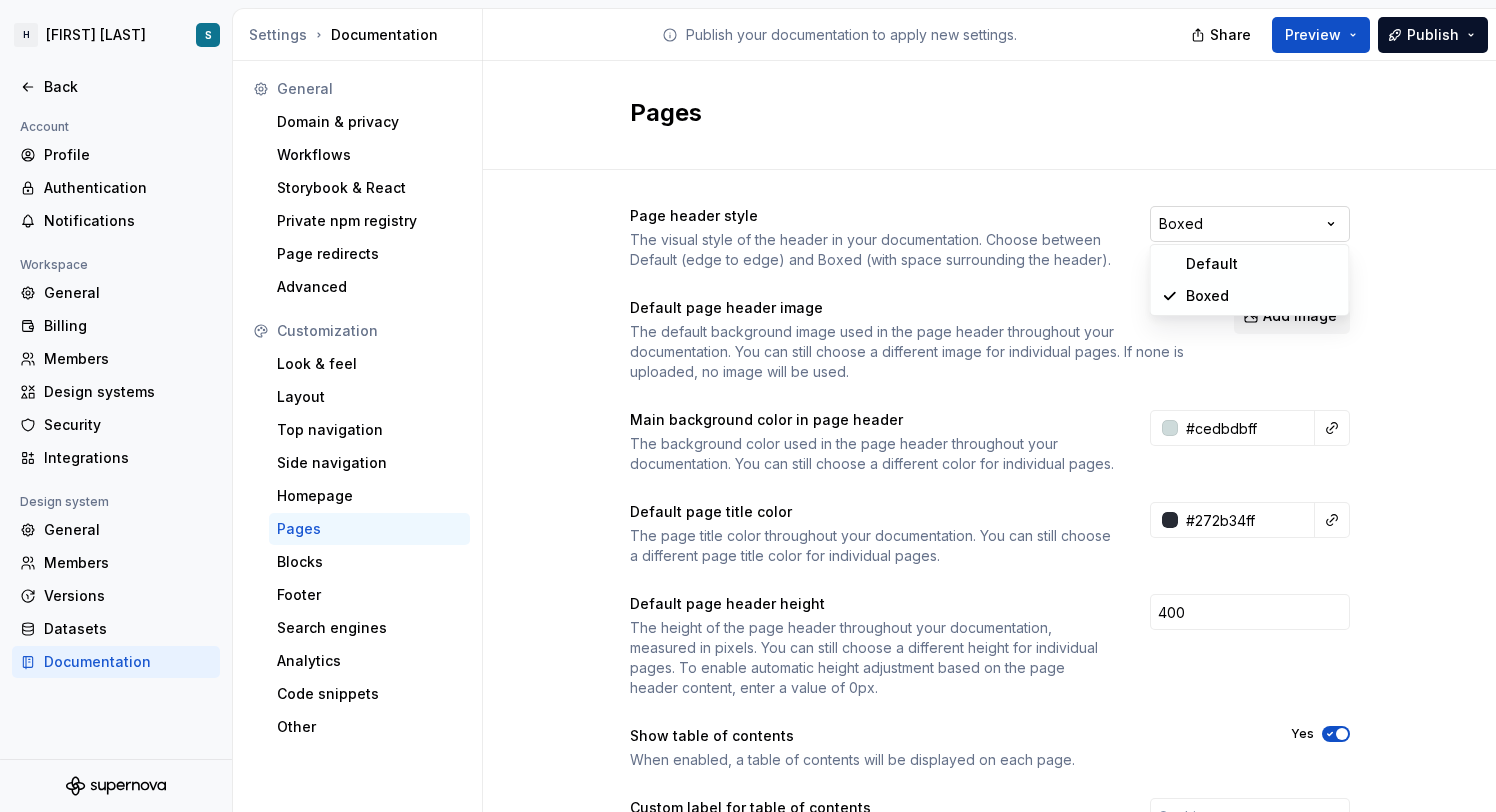 click on "H Zest Test S Back Account Profile Authentication Notifications Workspace General Billing Members Design systems Security Integrations Design system General Members Versions Datasets Documentation Settings Documentation Publish your documentation to apply new settings. Share Preview Publish General Domain & privacy Workflows Storybook & React Private npm registry Page redirects Advanced Customization Look & feel Layout Top navigation Side navigation Homepage Pages Blocks Footer Search engines Analytics Code snippets Other Pages Page header style The visual style of the header in your documentation. Choose between Default (edge to edge) and Boxed (with space surrounding the header). Boxed Default page header image The default background image used in the page header throughout your documentation. You can still choose a different image for individual pages. If none is uploaded, no image will be used. Add image Main background color in page header #cedbdbff Default page title color #272b34ff 400 Yes No Yes *" at bounding box center (748, 406) 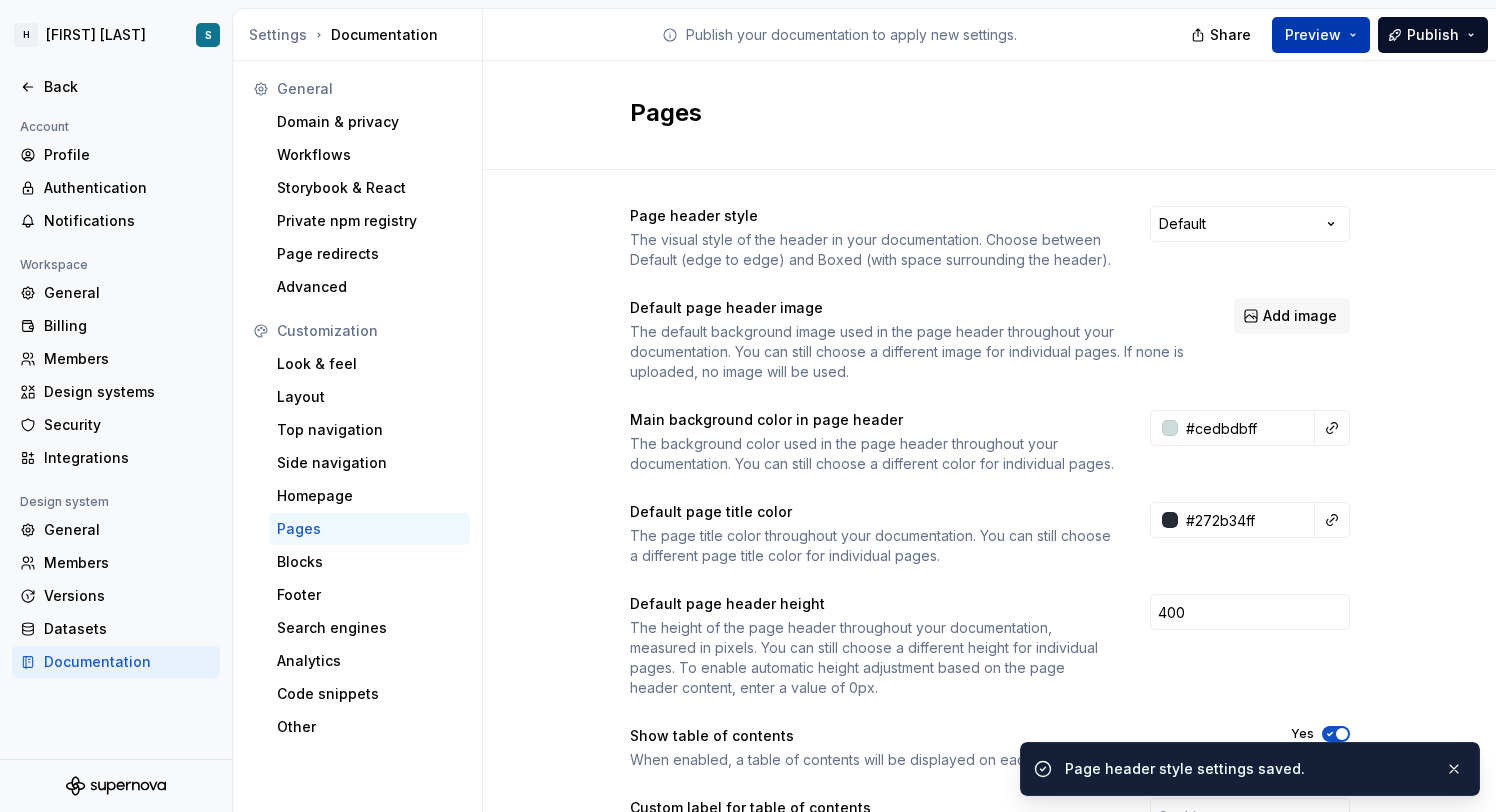 click on "Preview" at bounding box center (1321, 35) 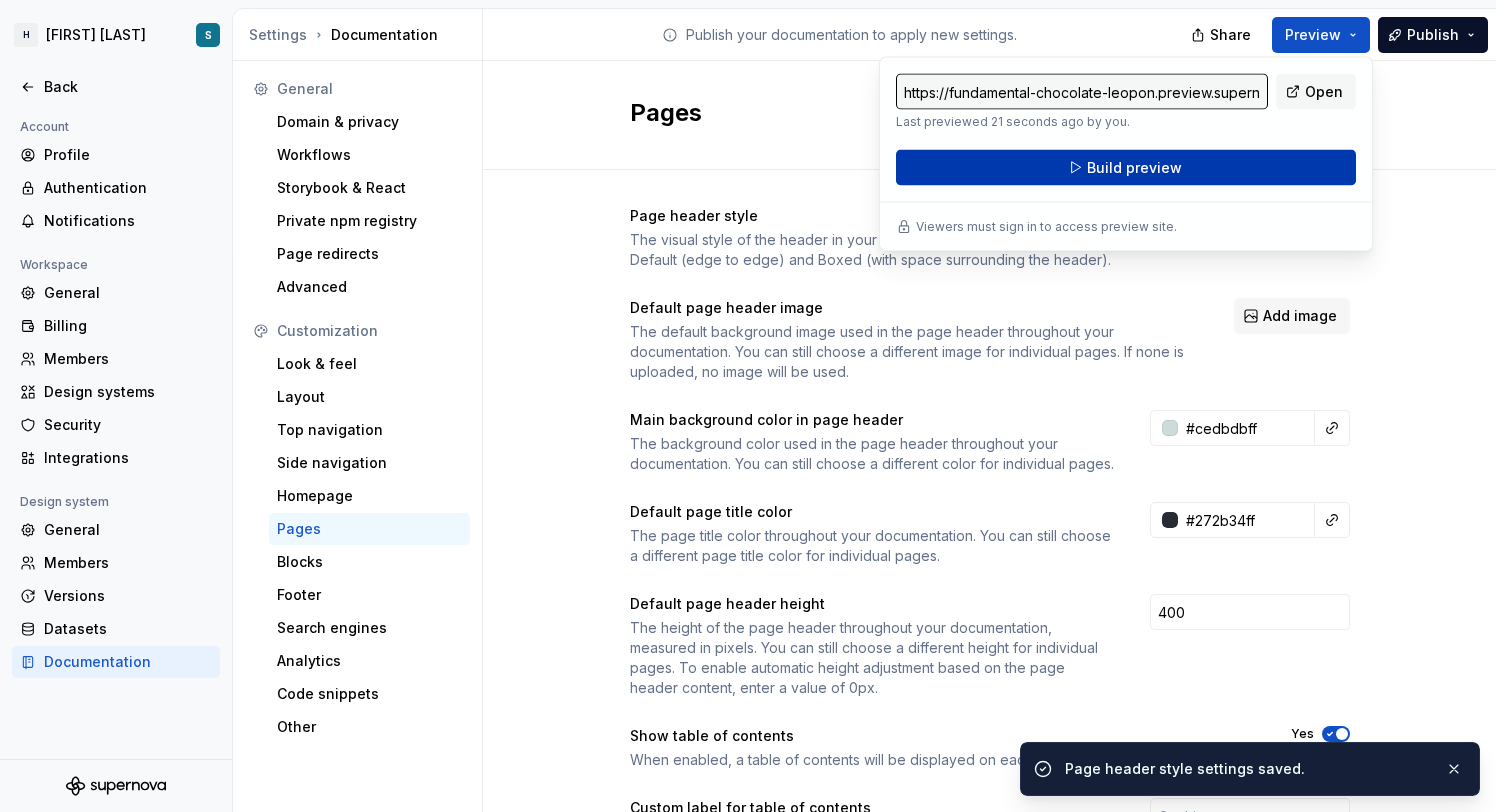 click on "Build preview" at bounding box center (1126, 168) 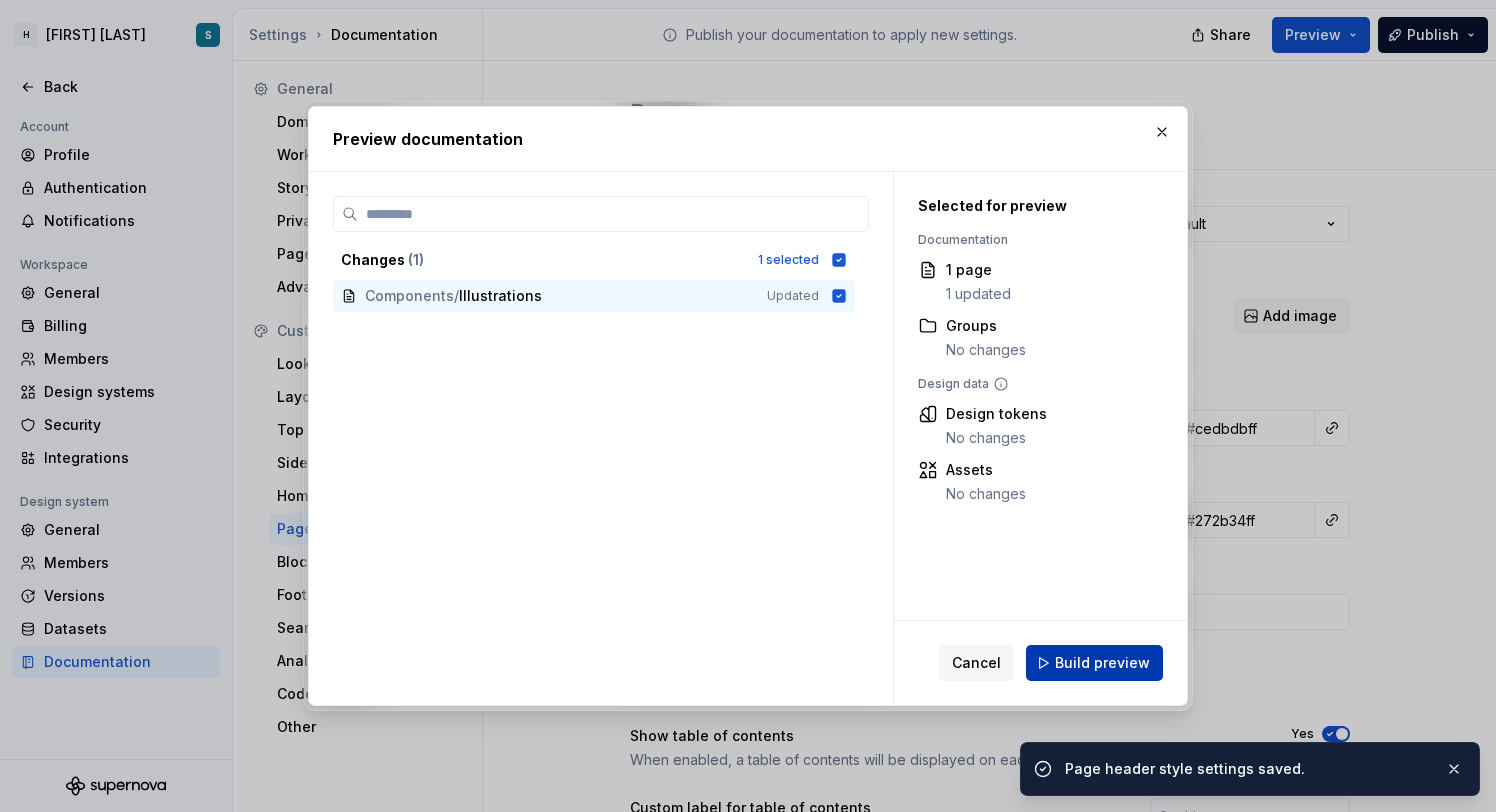 click on "Build preview" at bounding box center [1102, 663] 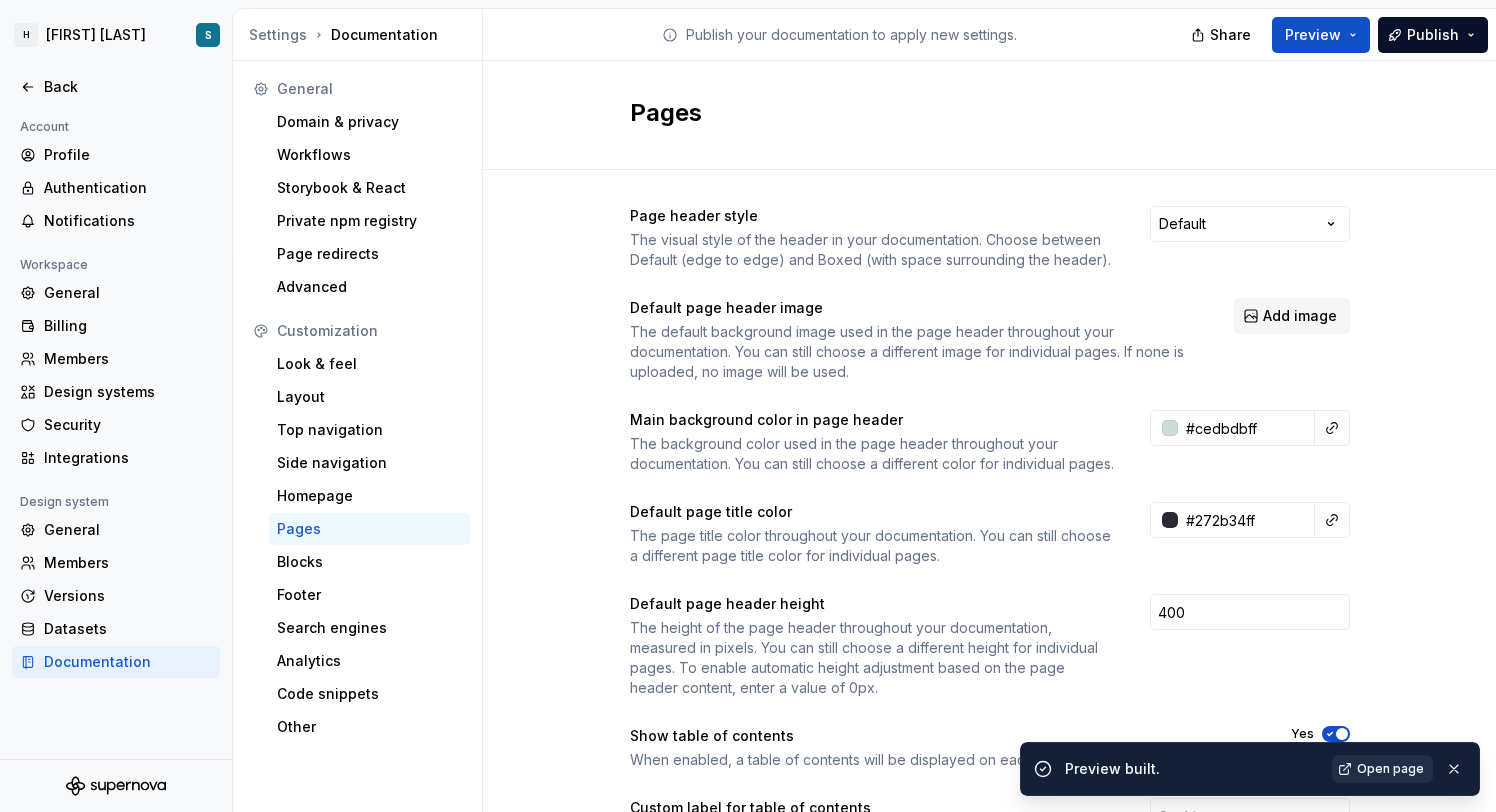 click on "Open page" at bounding box center [1390, 769] 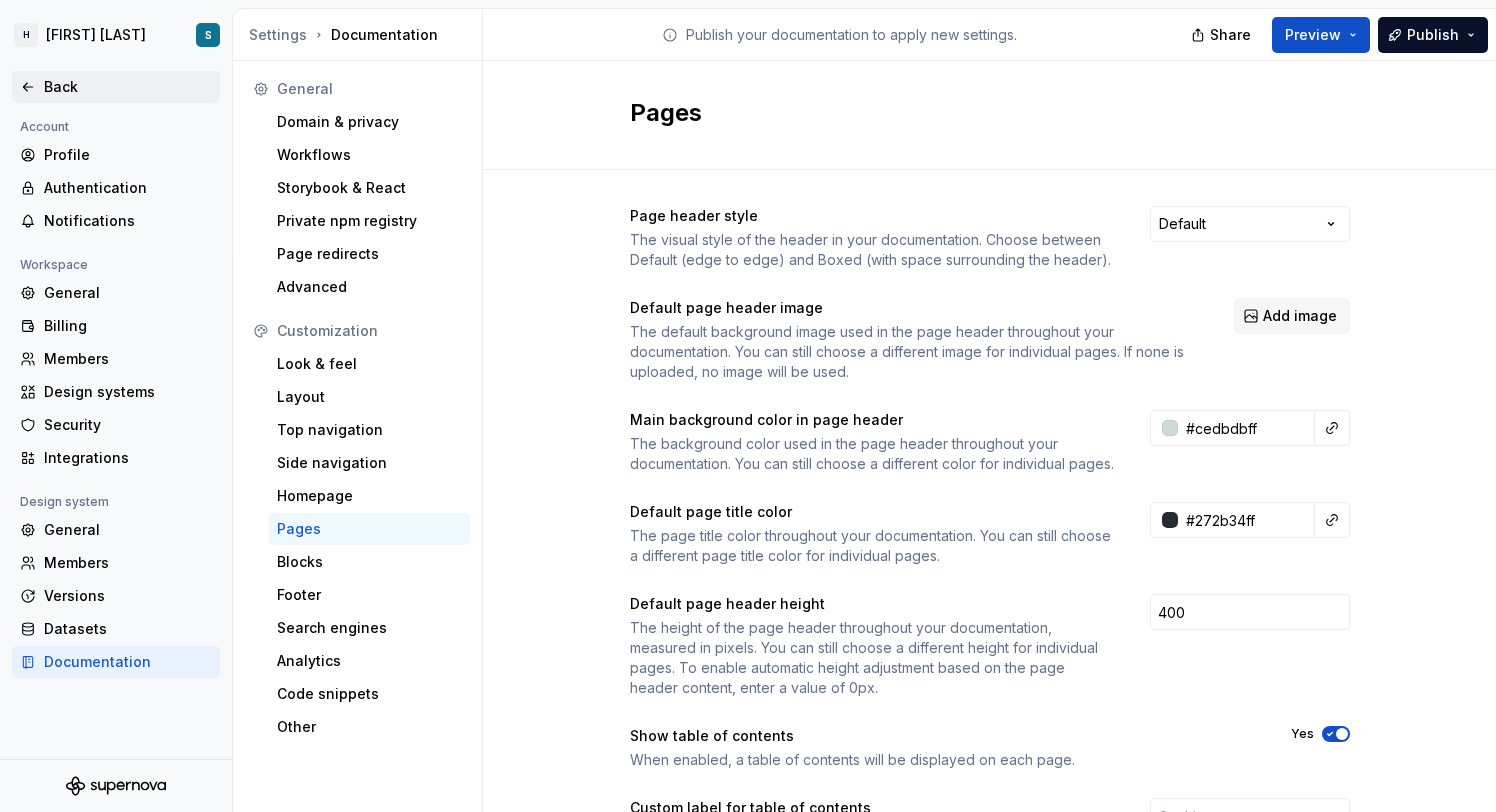 click on "Back" at bounding box center [116, 87] 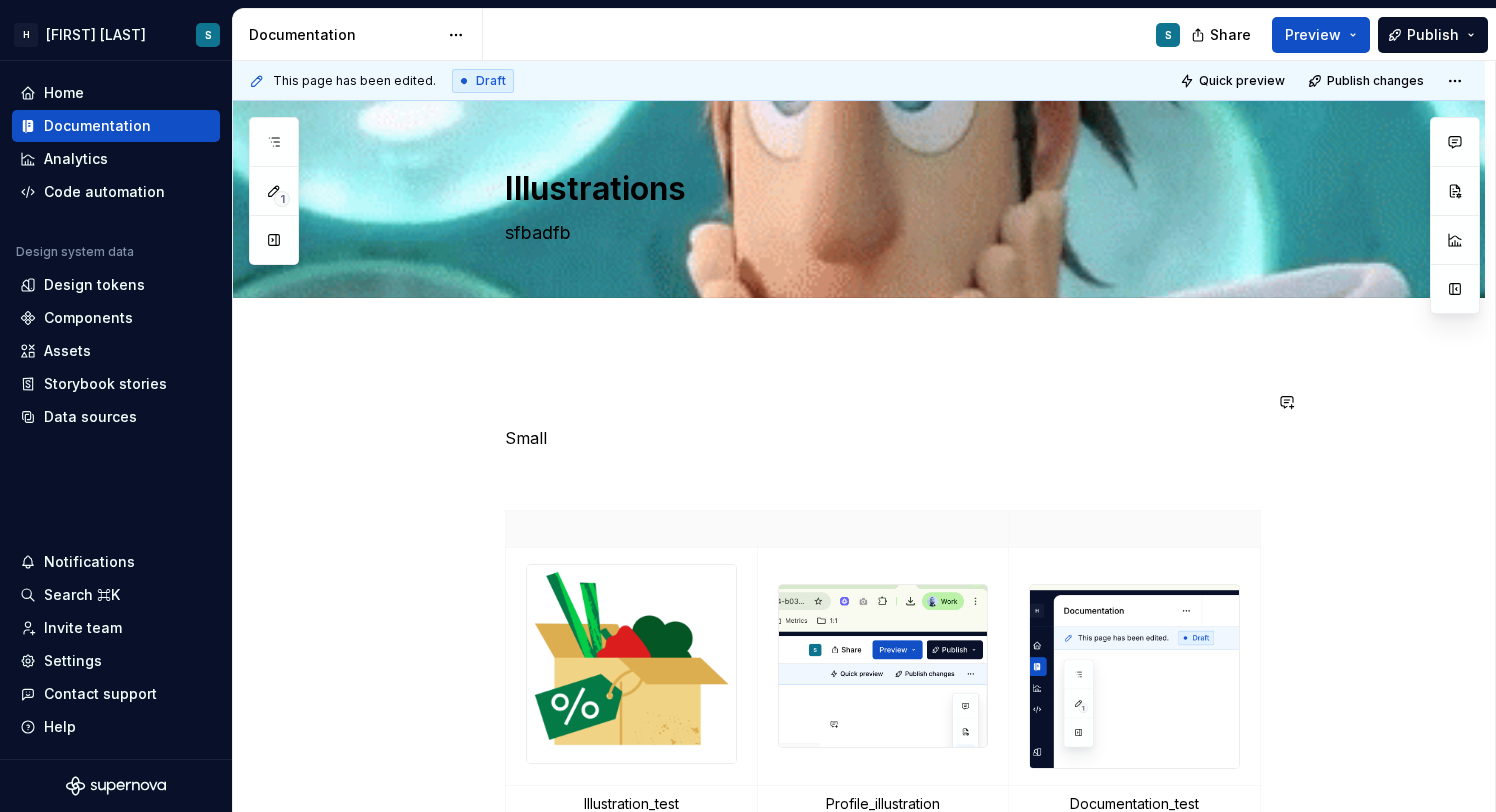 type on "*" 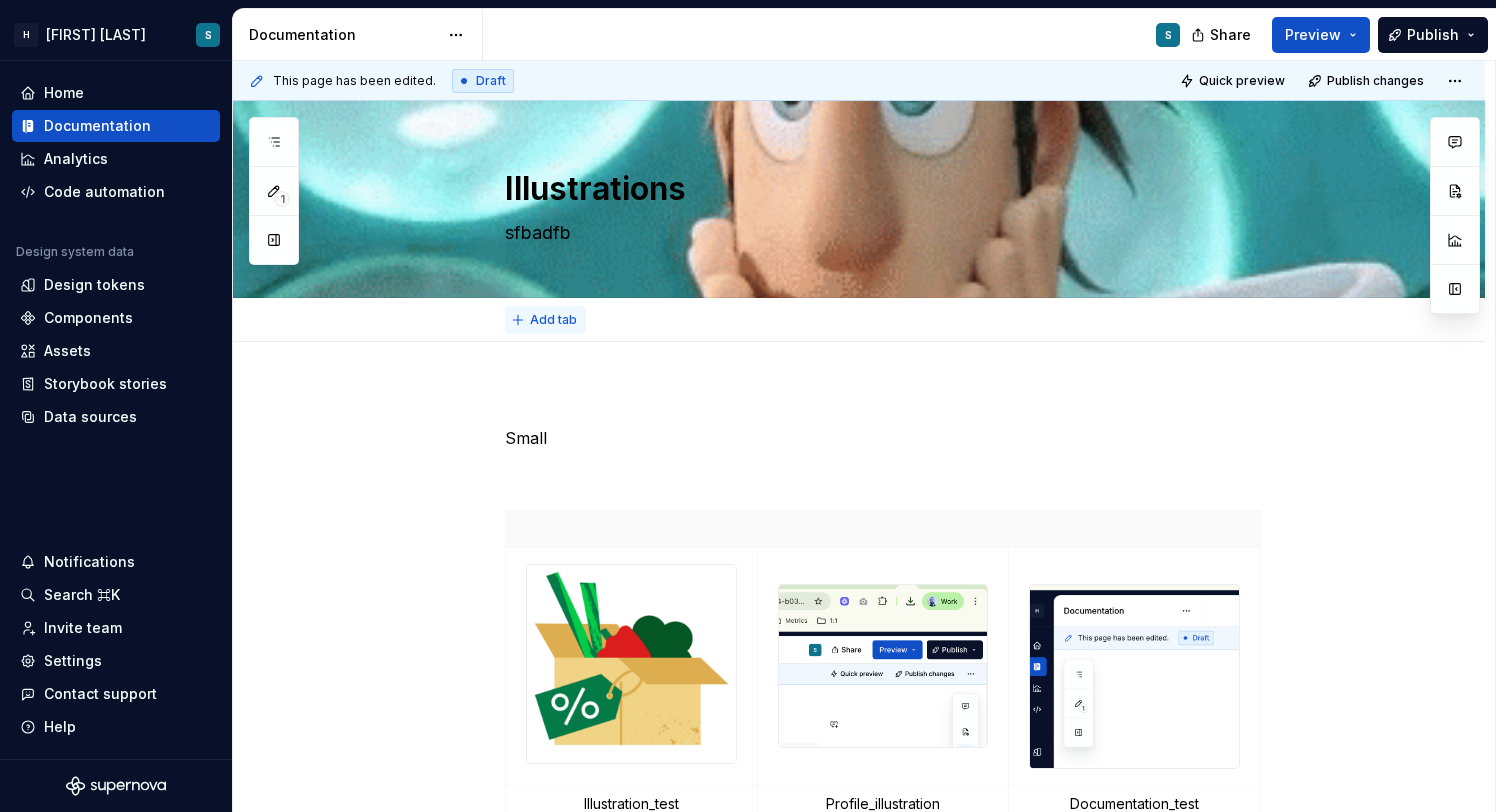 click on "Add tab" at bounding box center [553, 320] 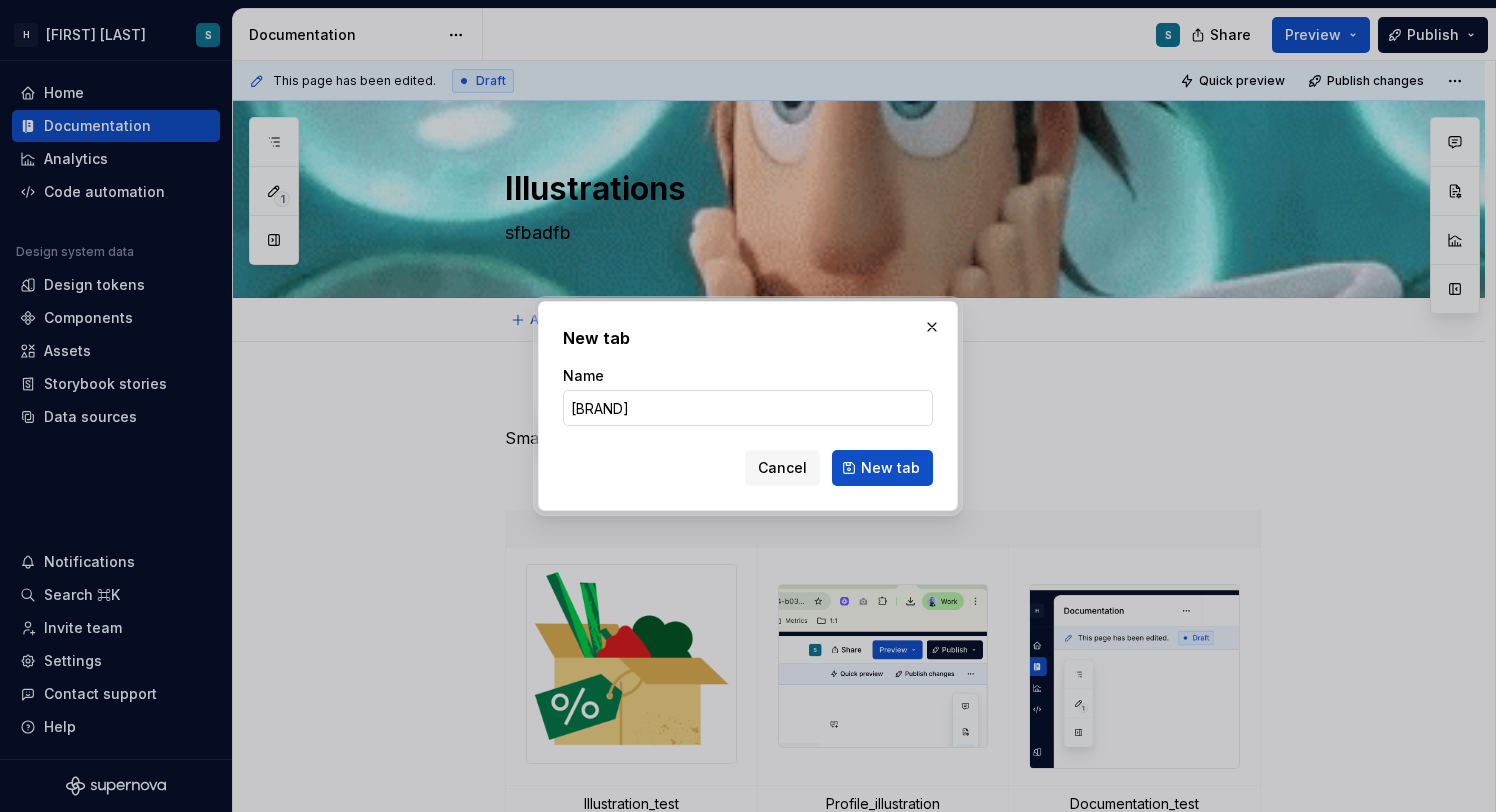 type on "Zest" 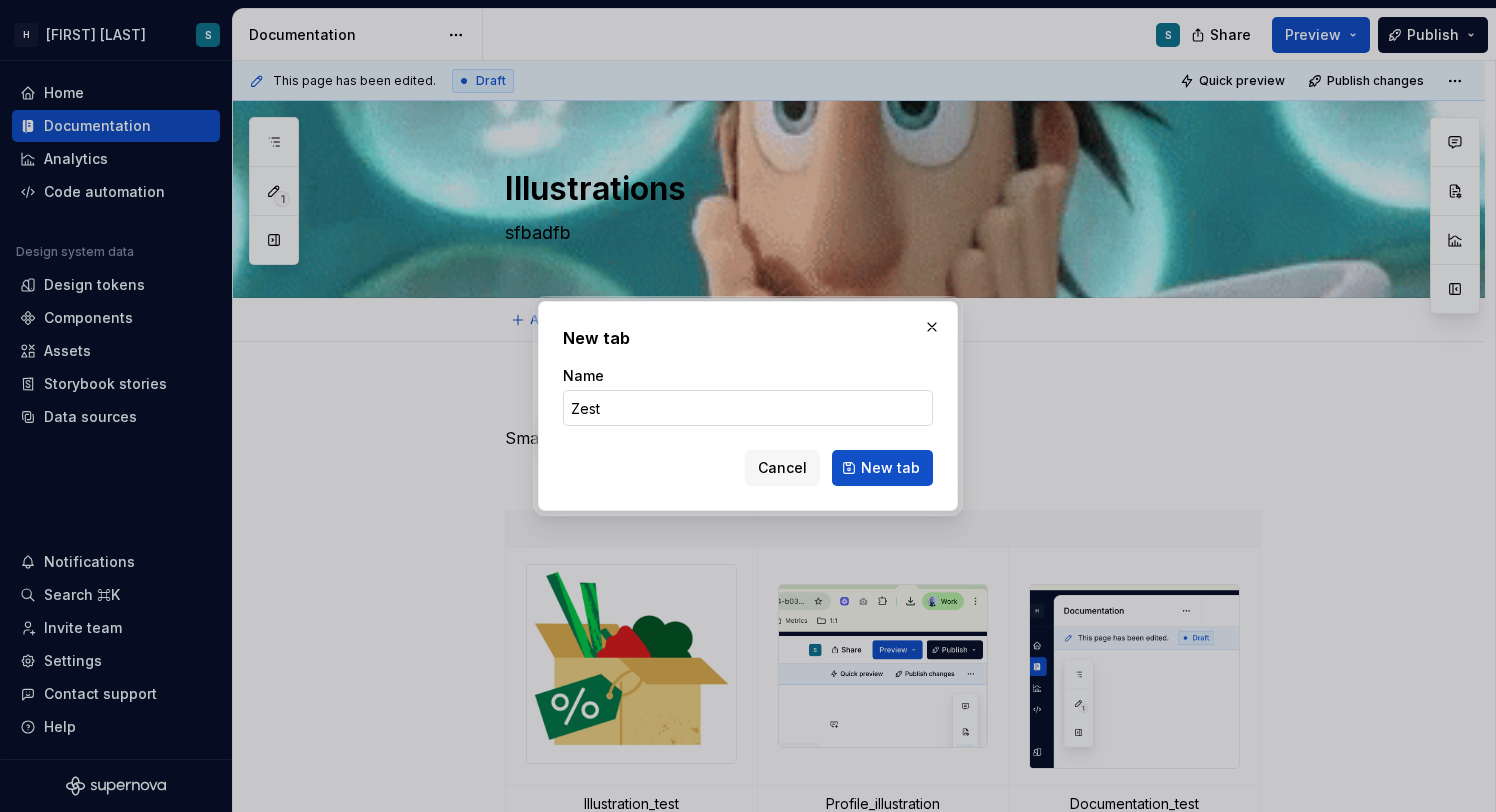 click on "New tab" at bounding box center [882, 468] 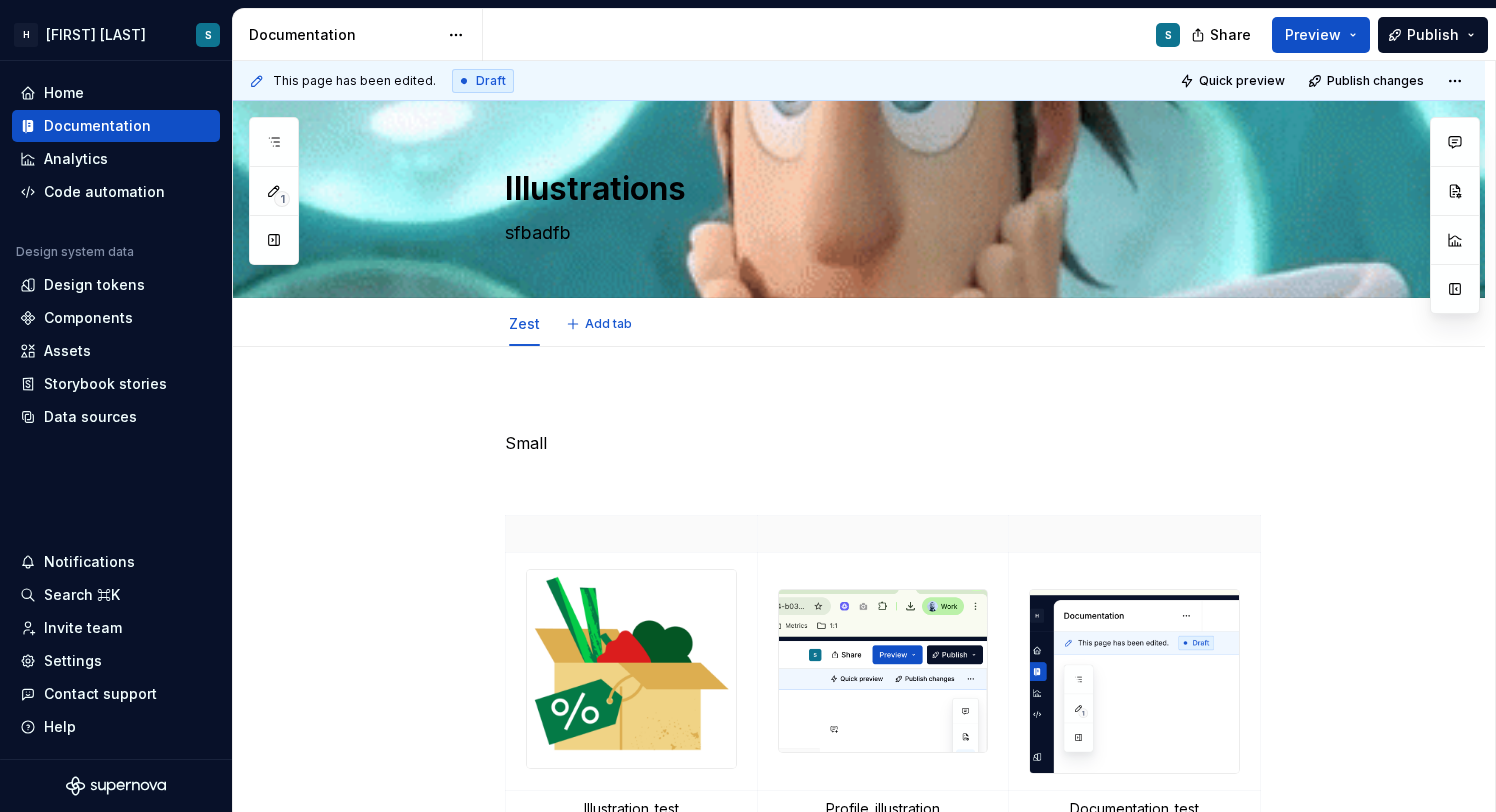 type on "*" 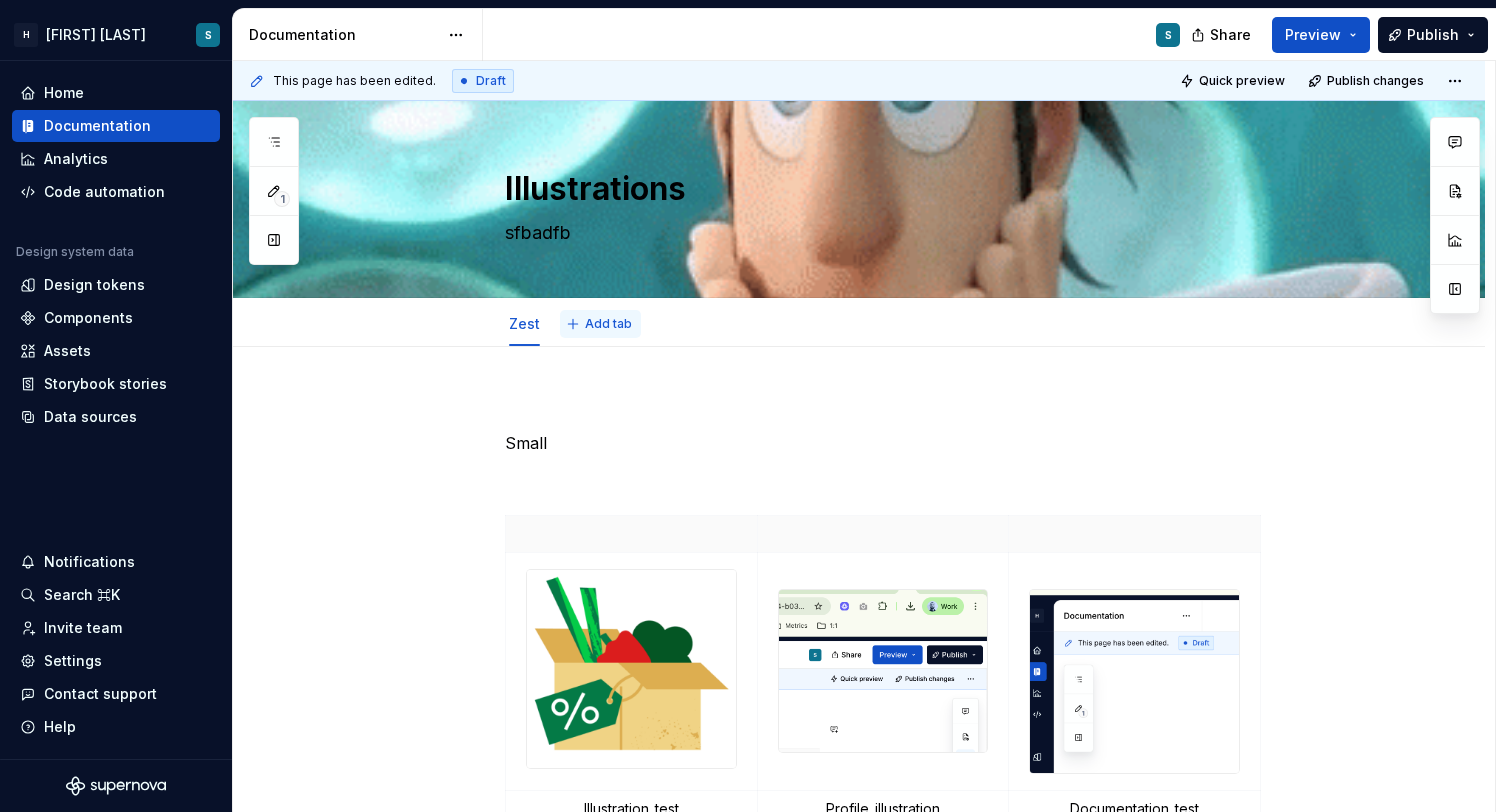 click on "Add tab" at bounding box center (608, 324) 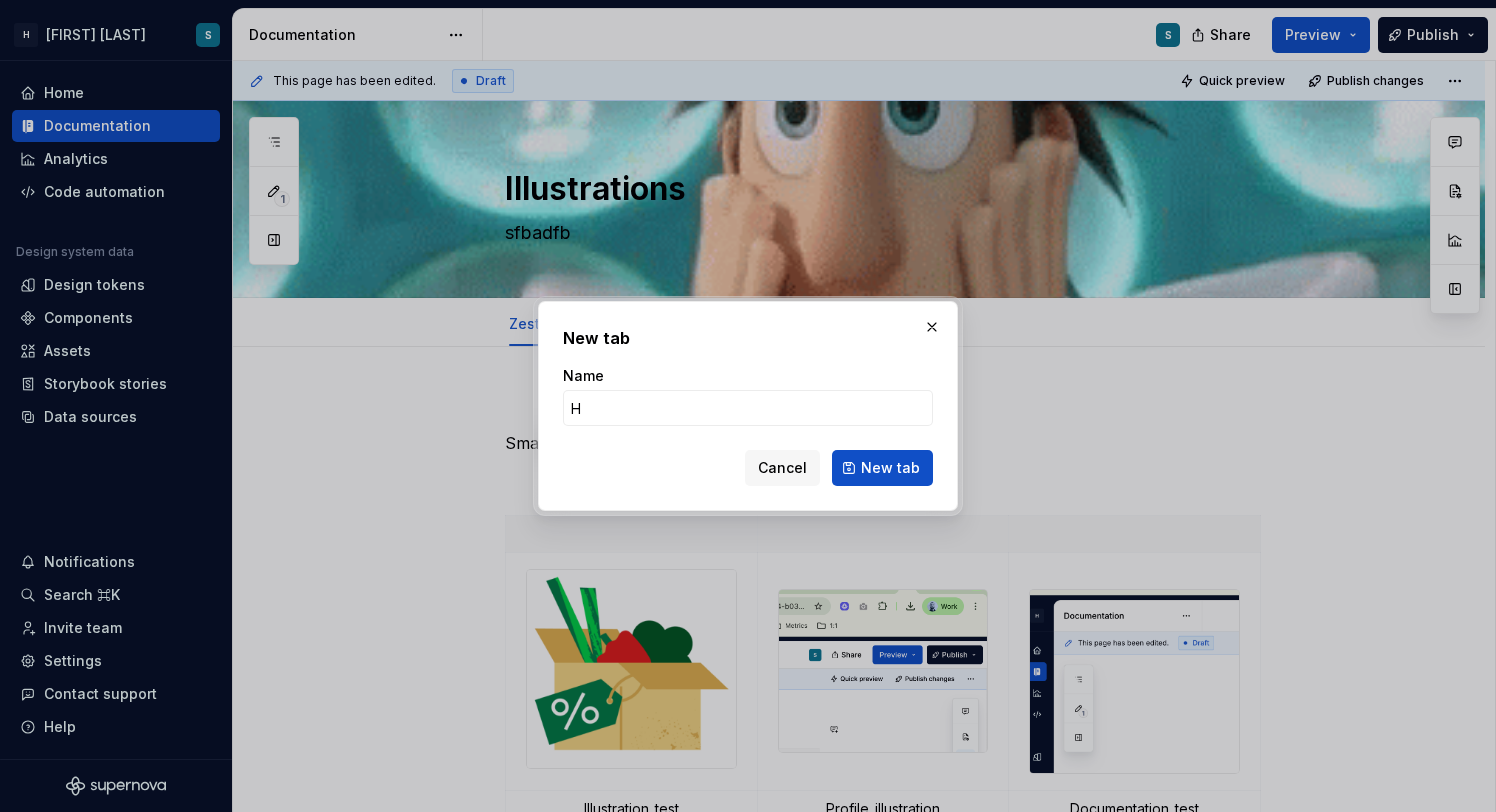 type on "HF" 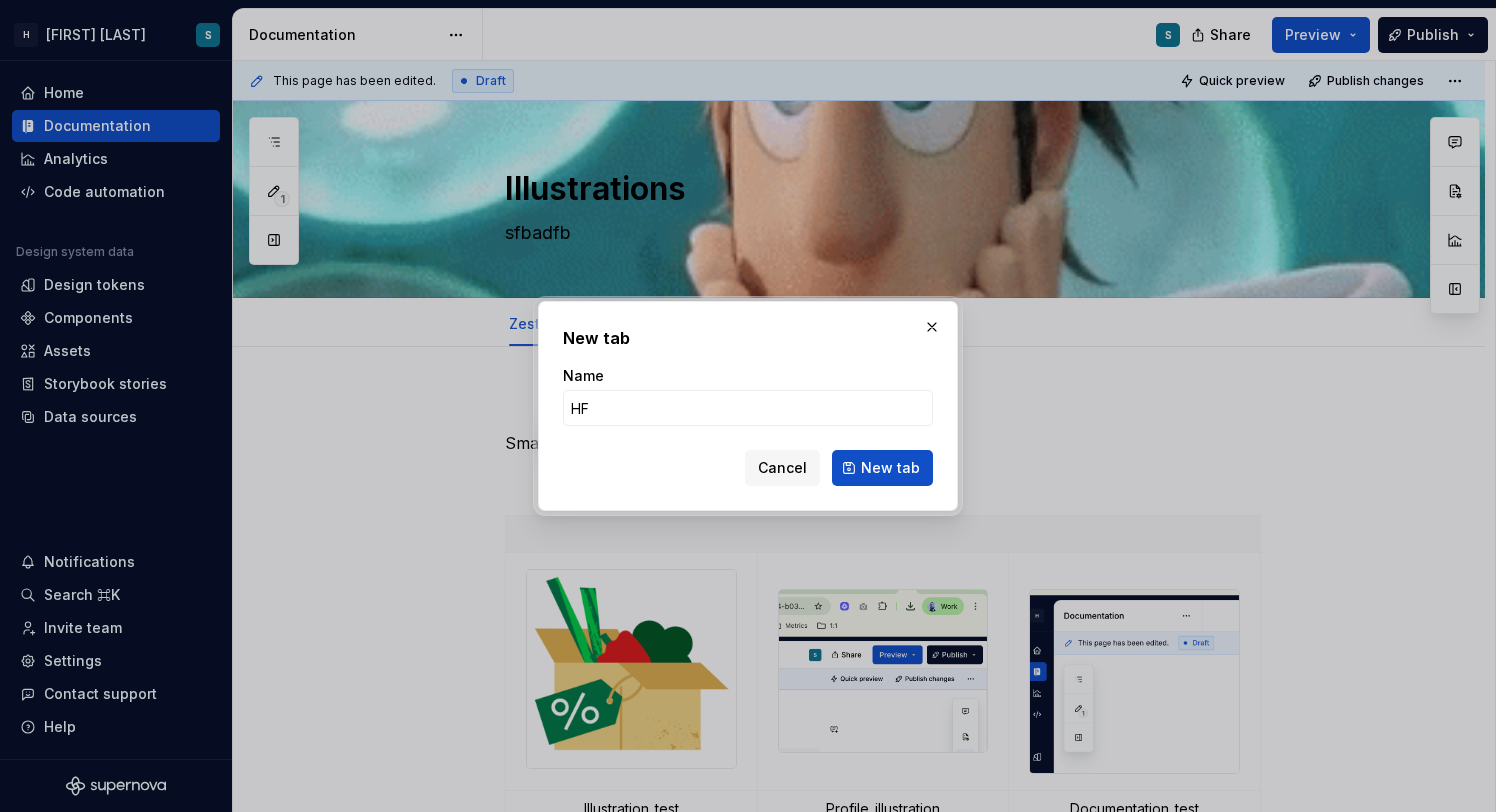 click on "New tab" at bounding box center [882, 468] 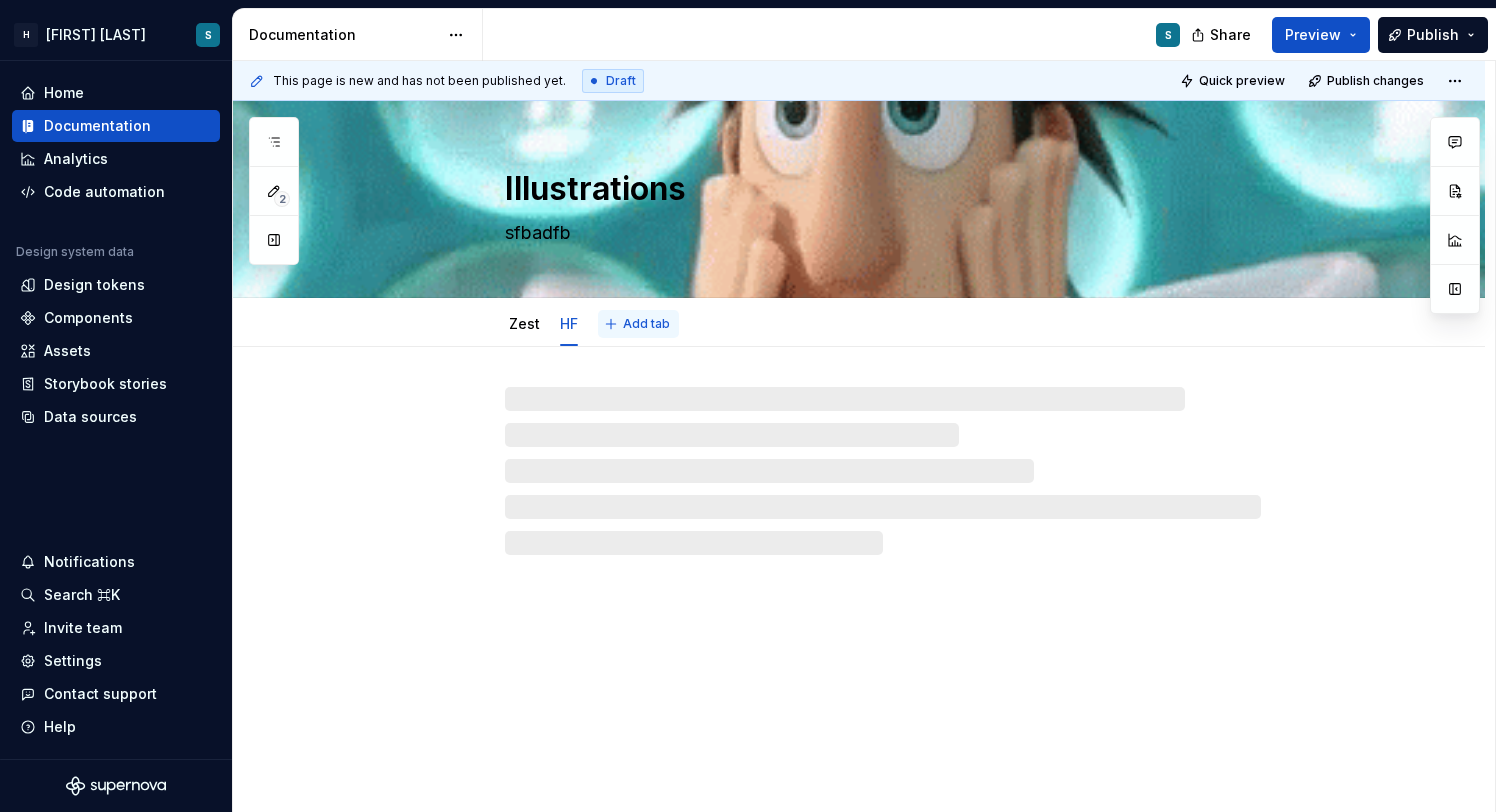 type on "*" 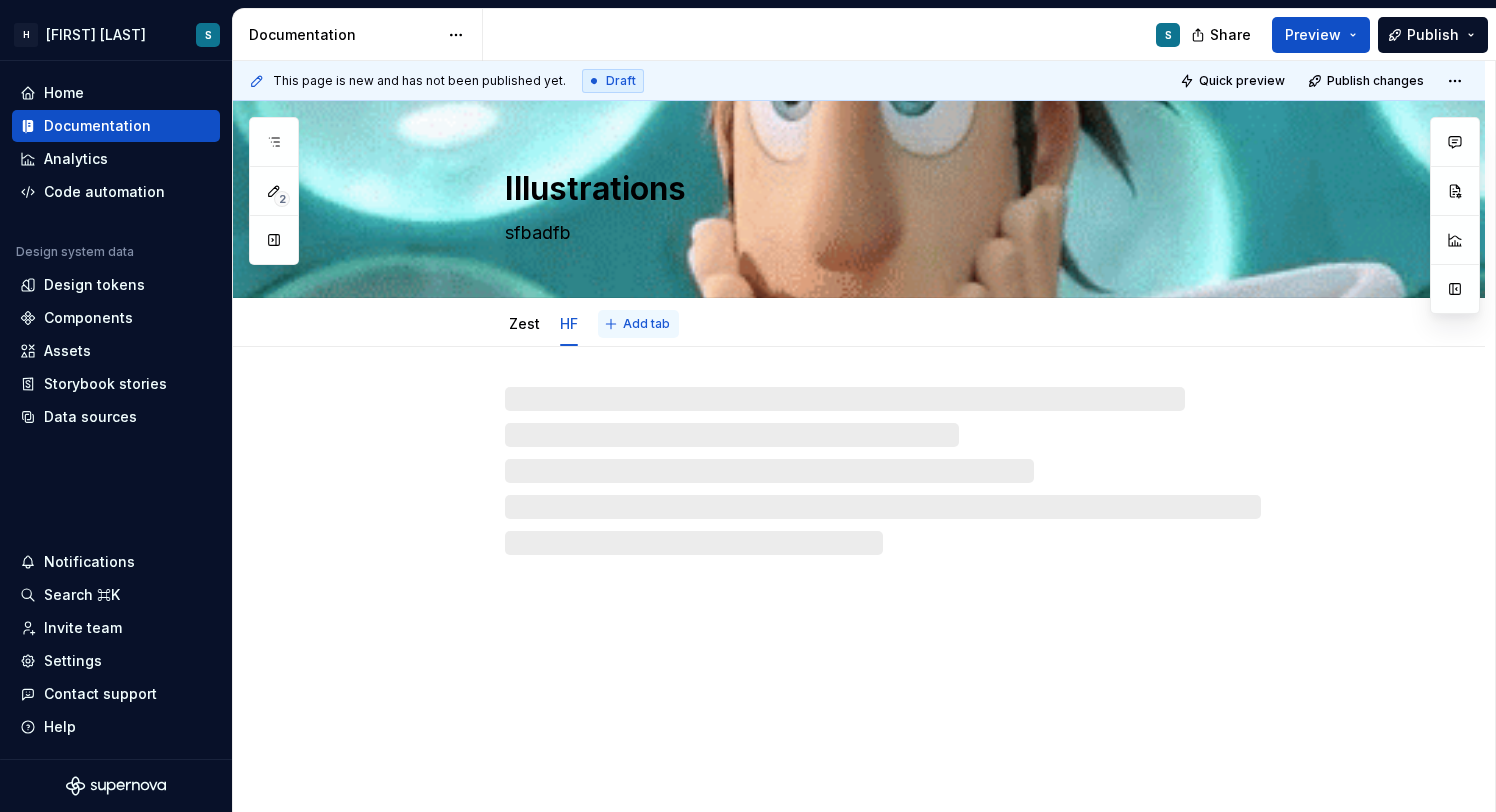 click on "Add tab" at bounding box center (646, 324) 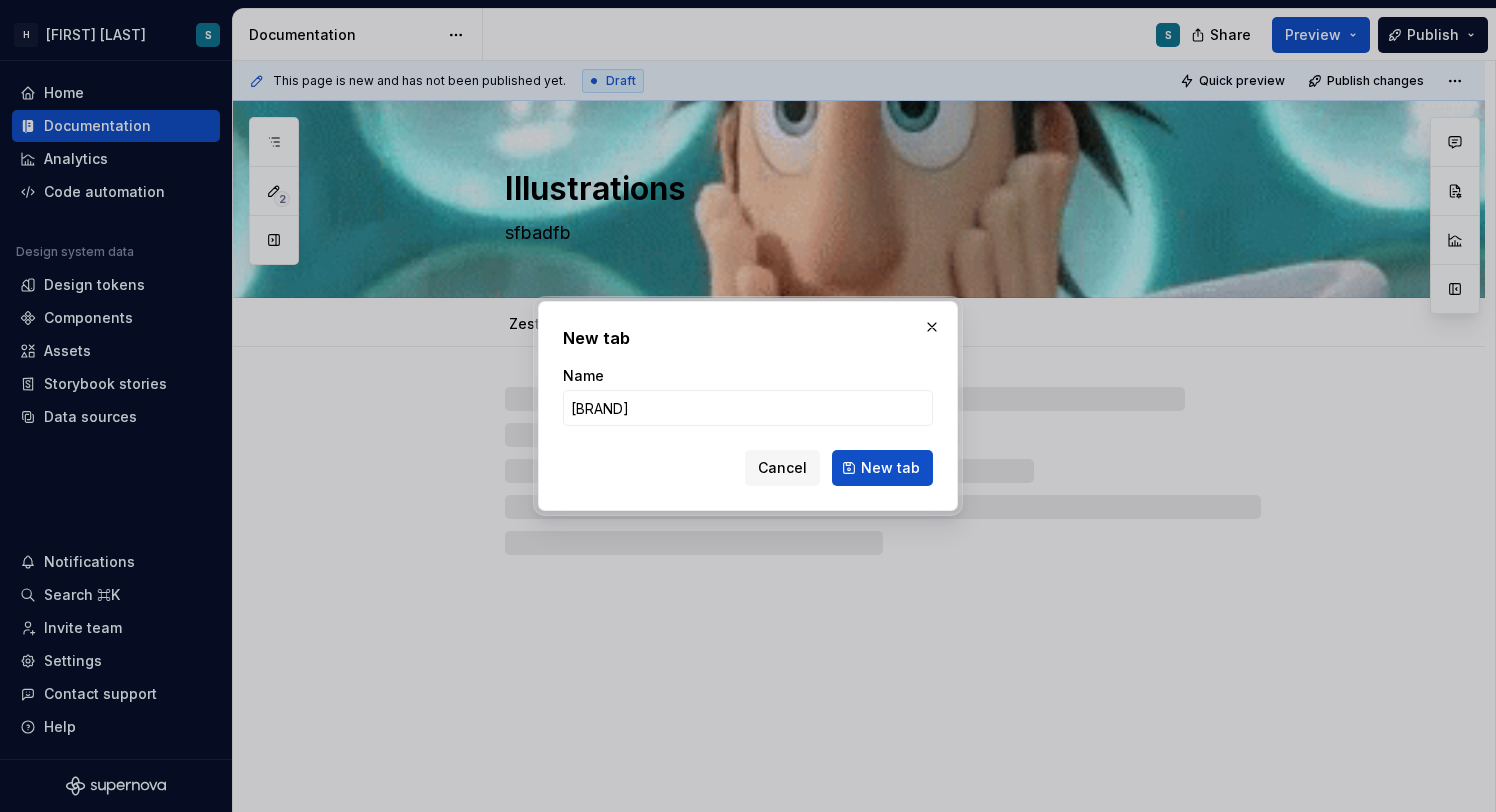 type on "Facto" 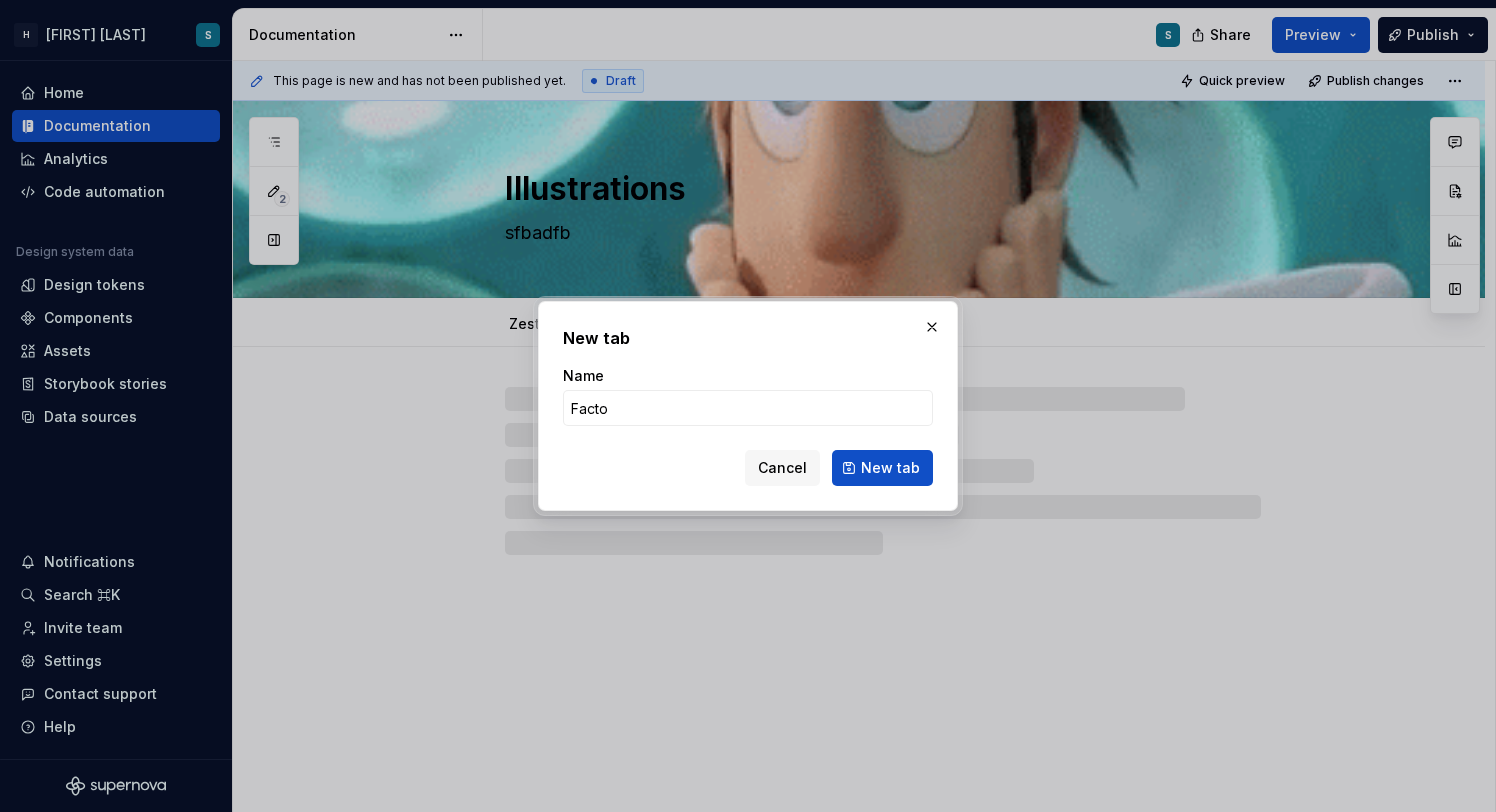 type on "*" 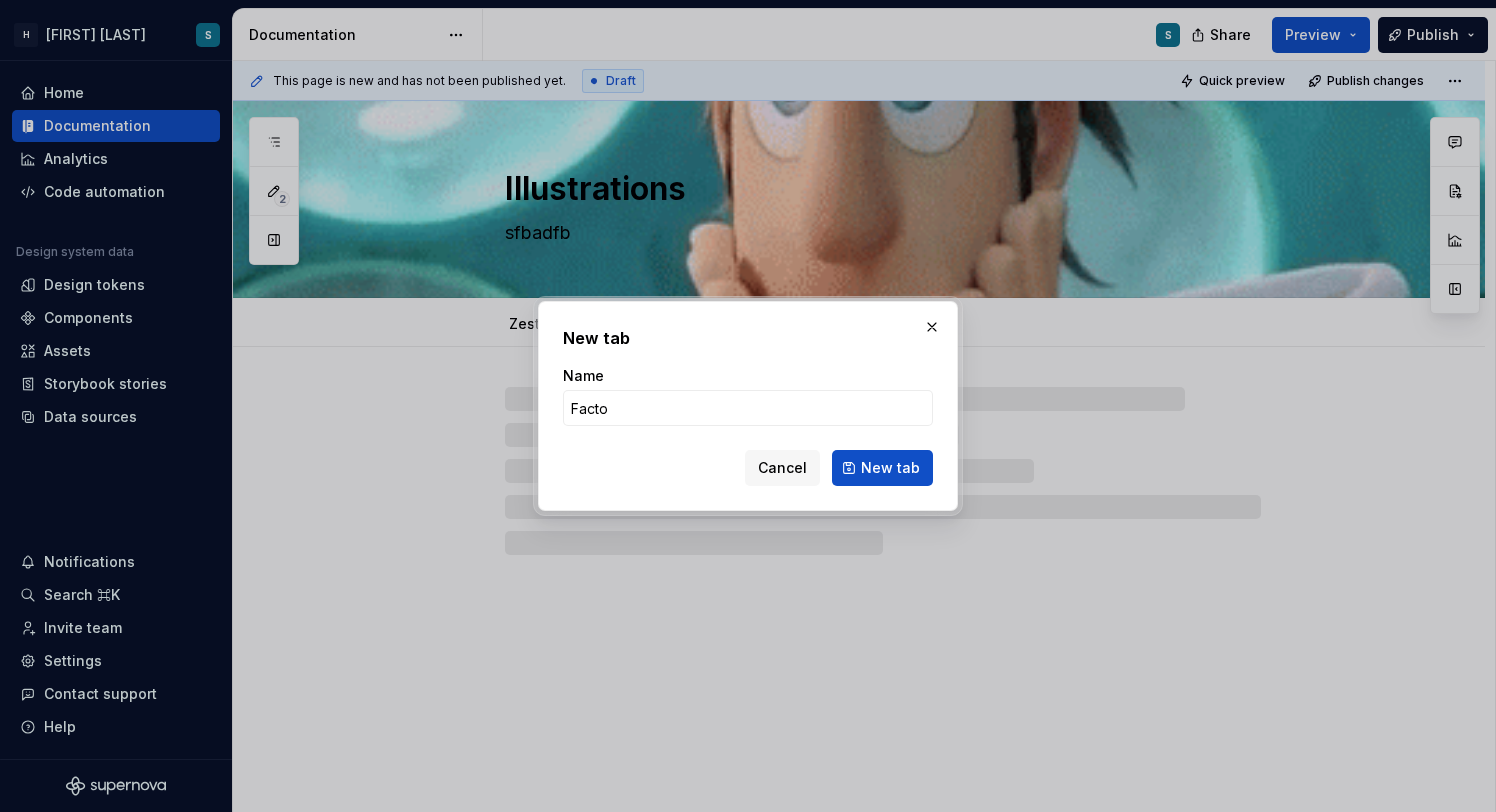 type on "Factor" 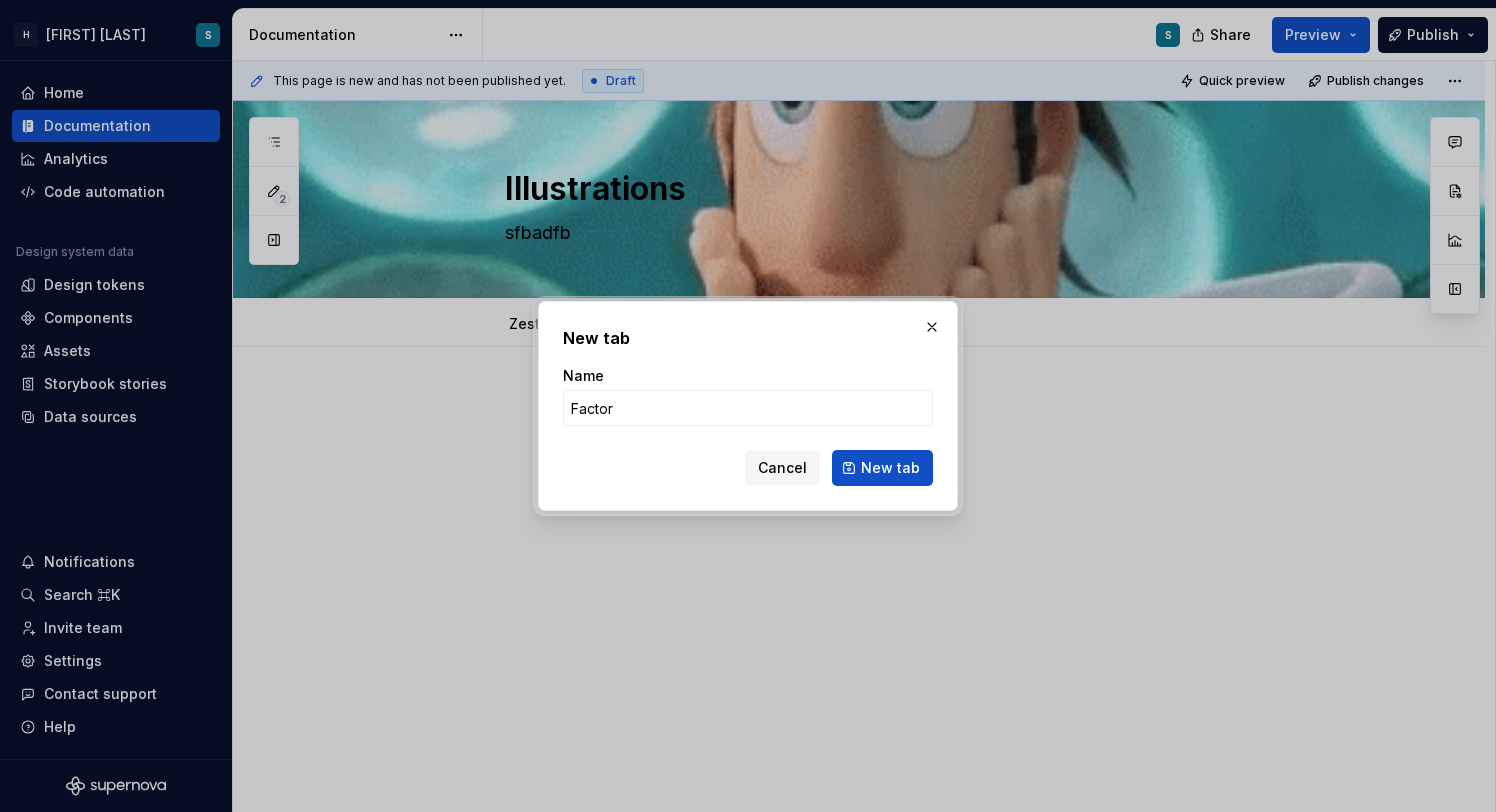 click on "New tab" at bounding box center (882, 468) 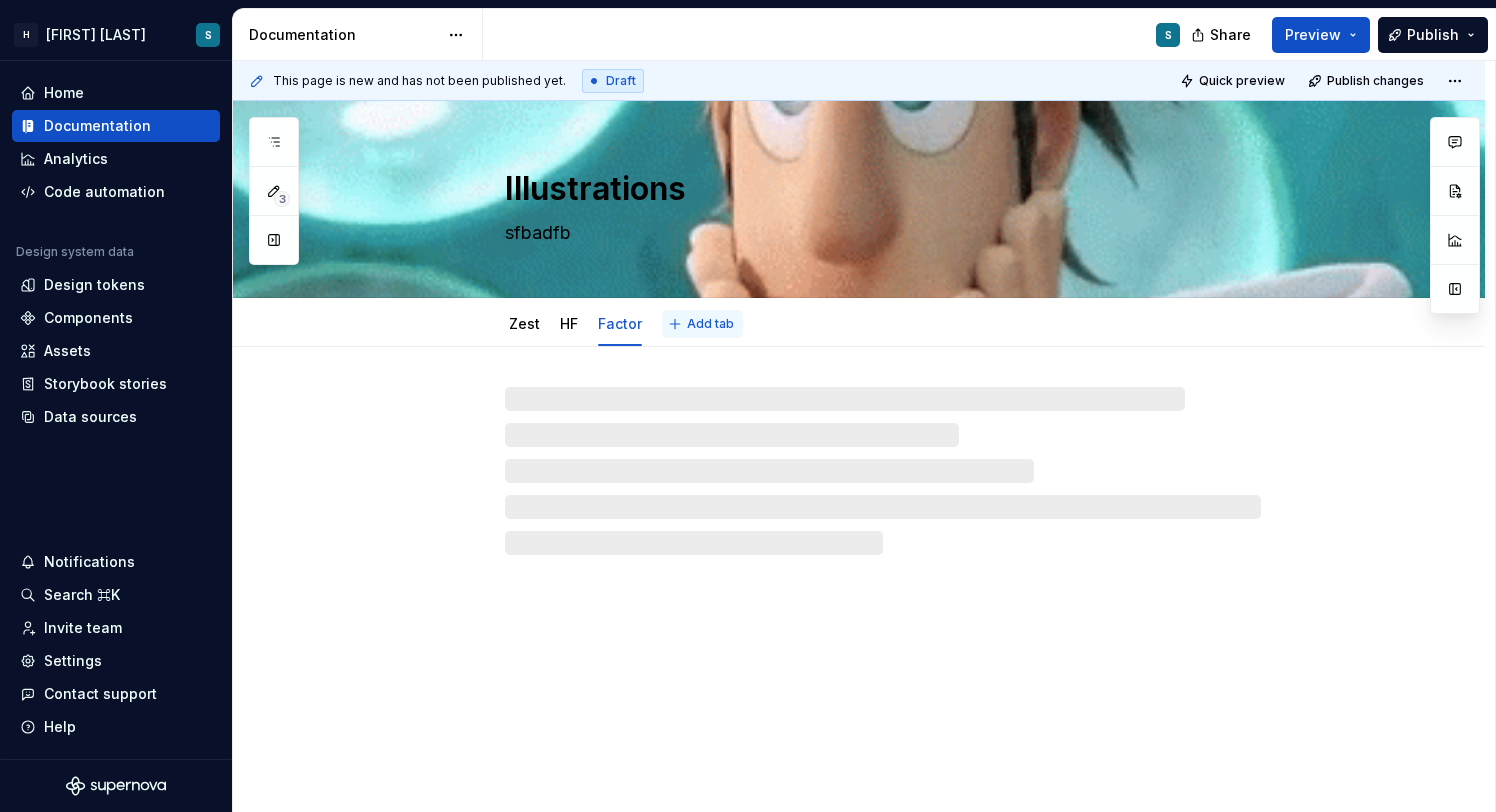 click on "Add tab" at bounding box center (710, 324) 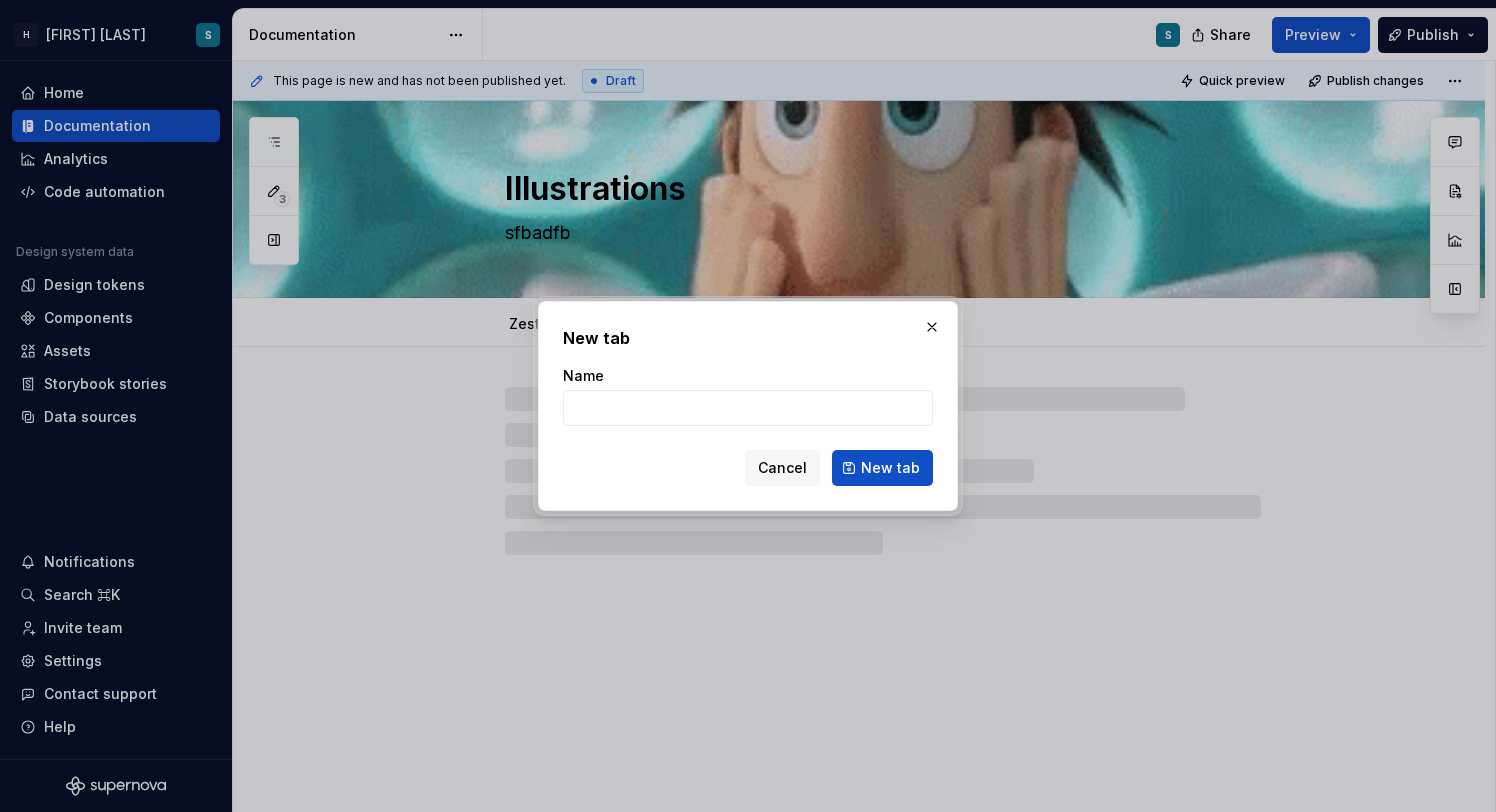 type on "*" 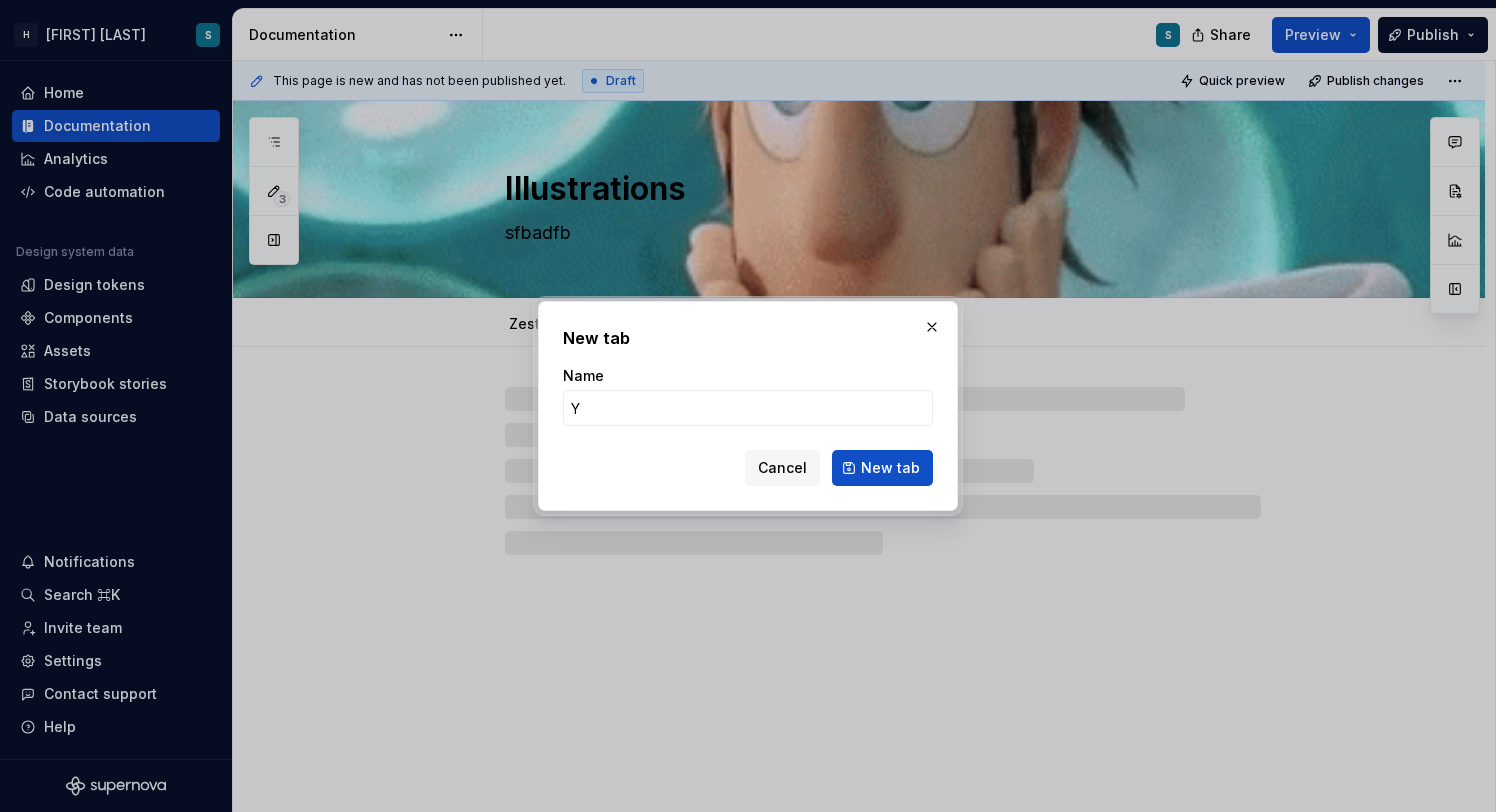 type on "*" 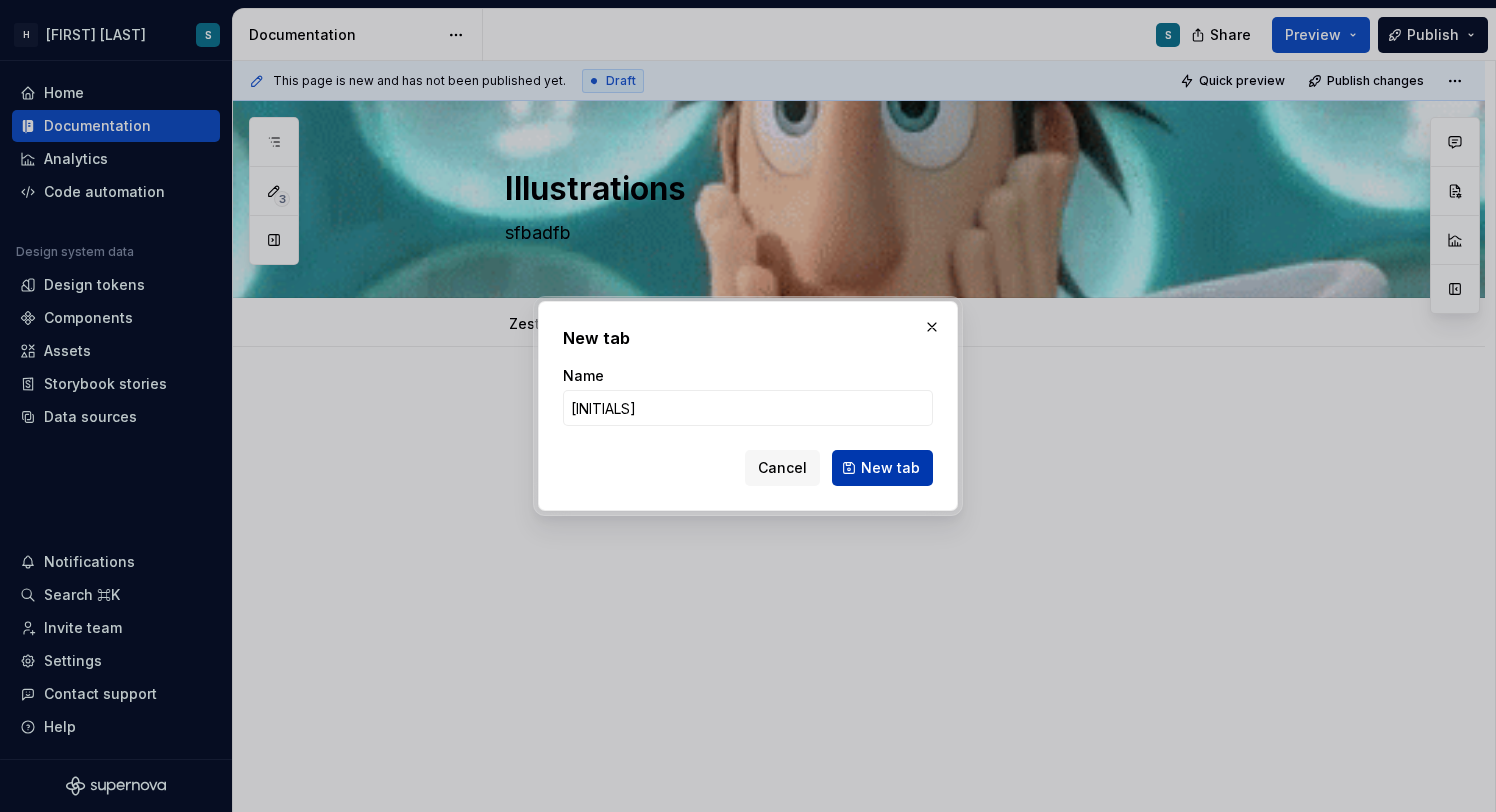 type on "[INITIALS]" 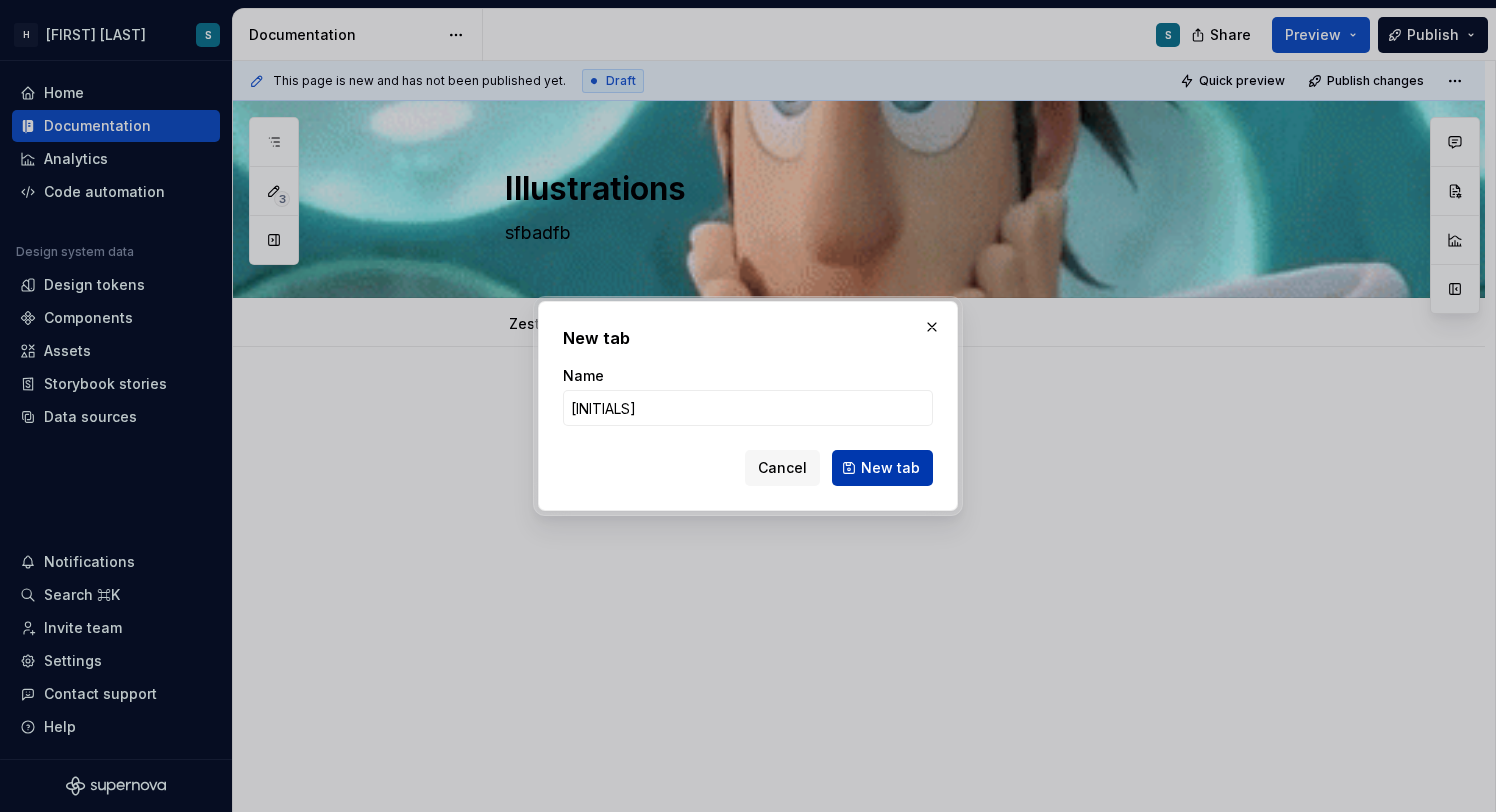 click on "New tab" at bounding box center (890, 468) 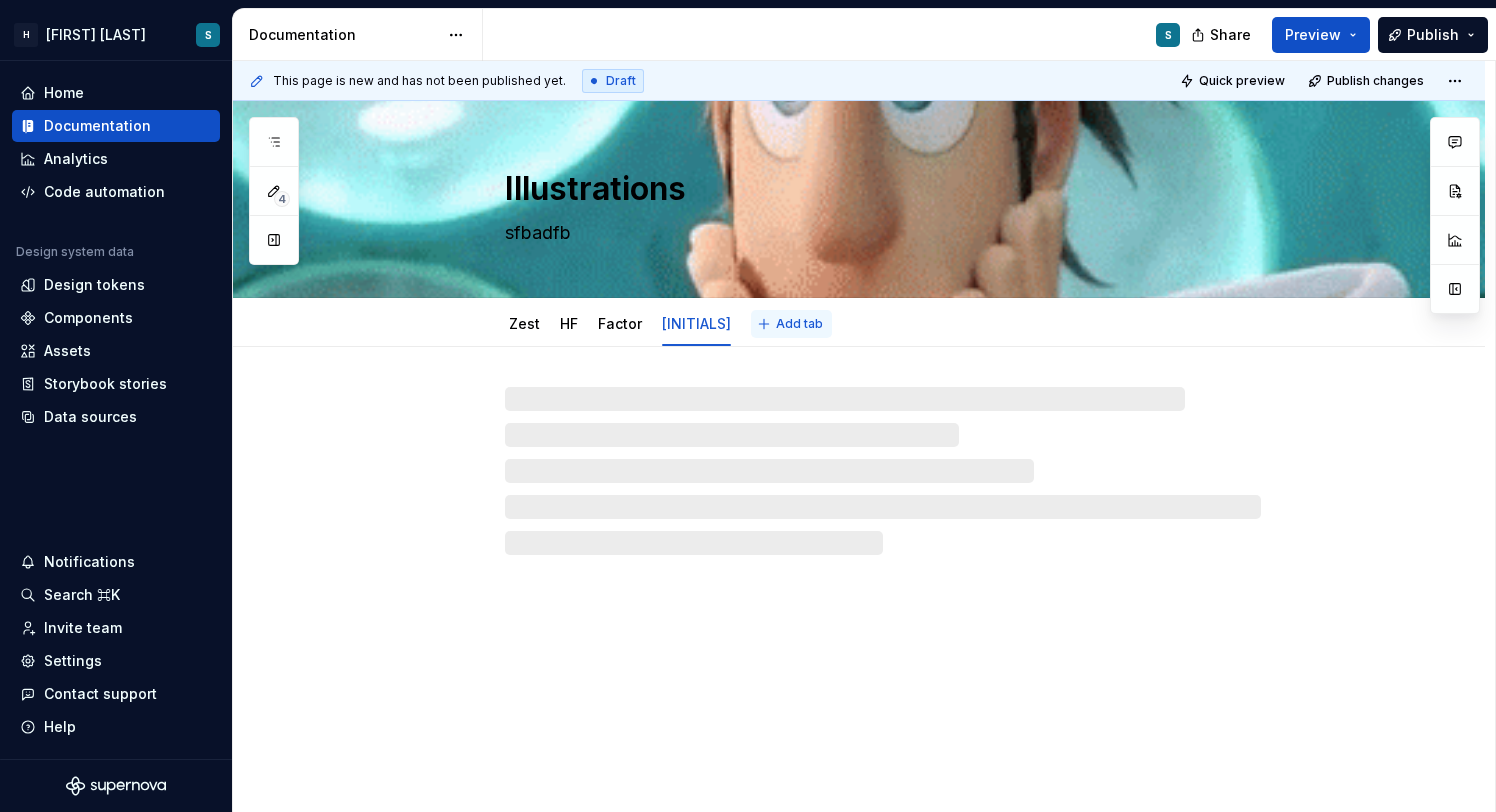 click on "Add tab" at bounding box center (799, 324) 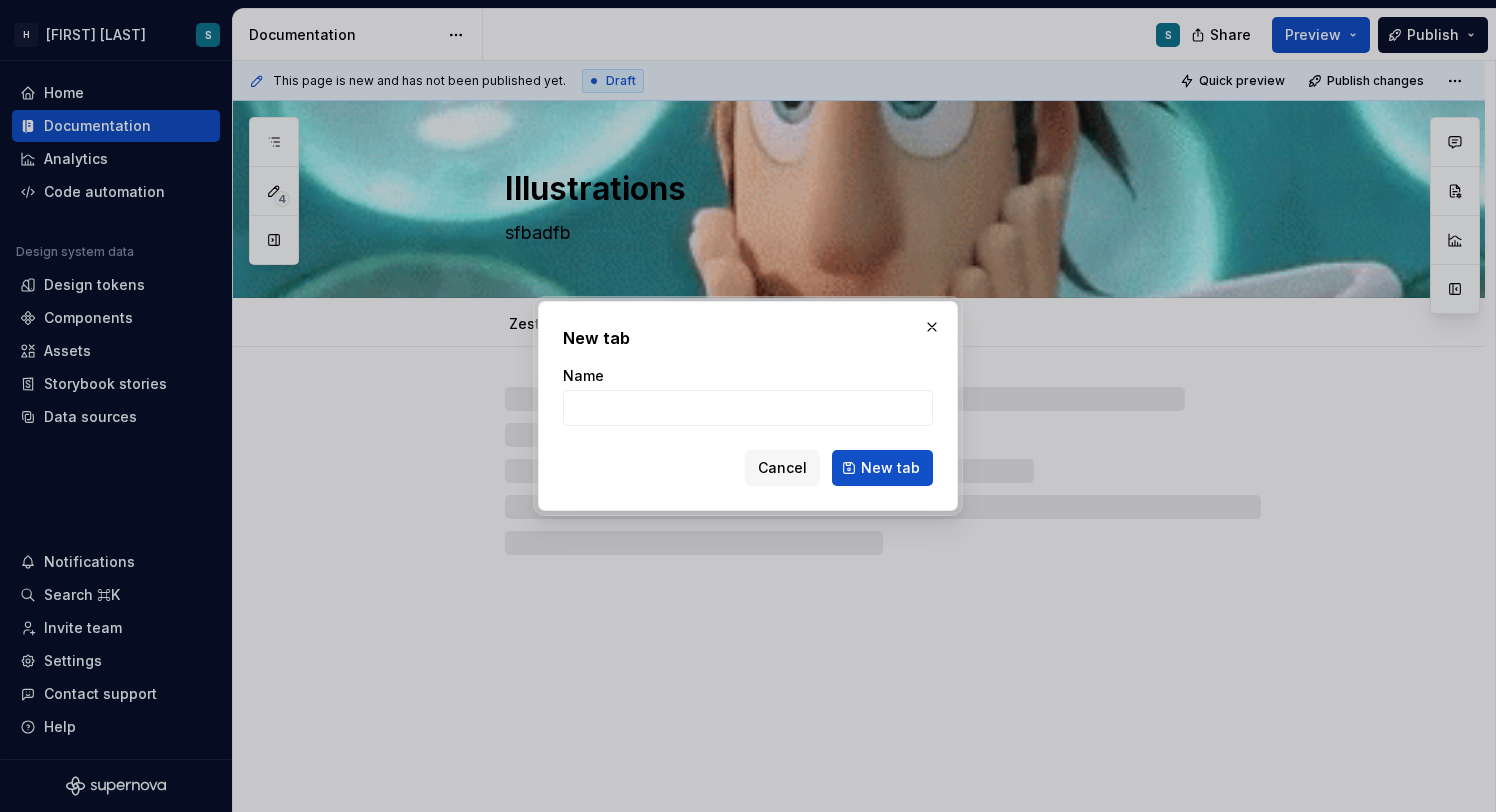 type on "*" 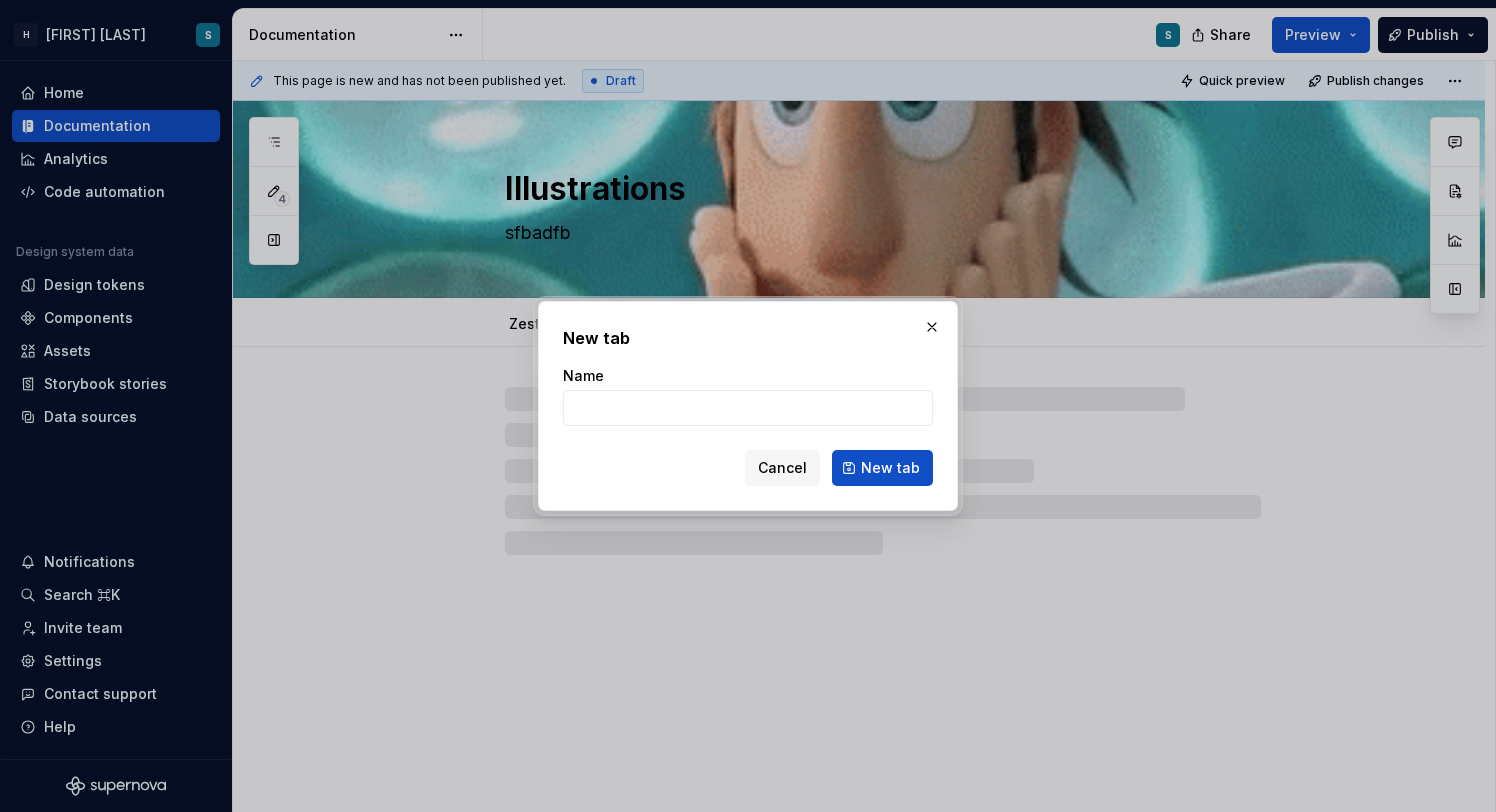 type on "G" 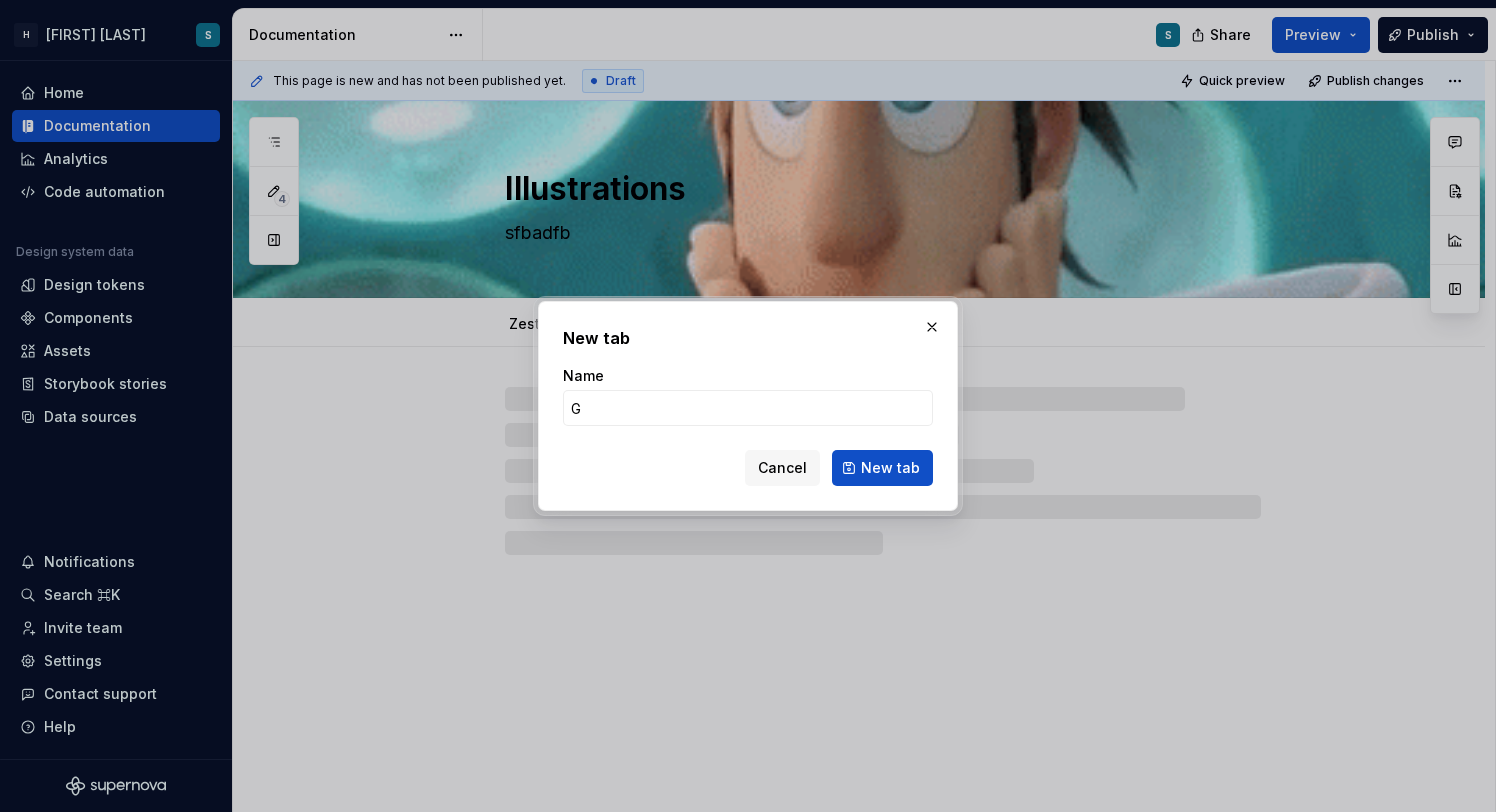type on "*" 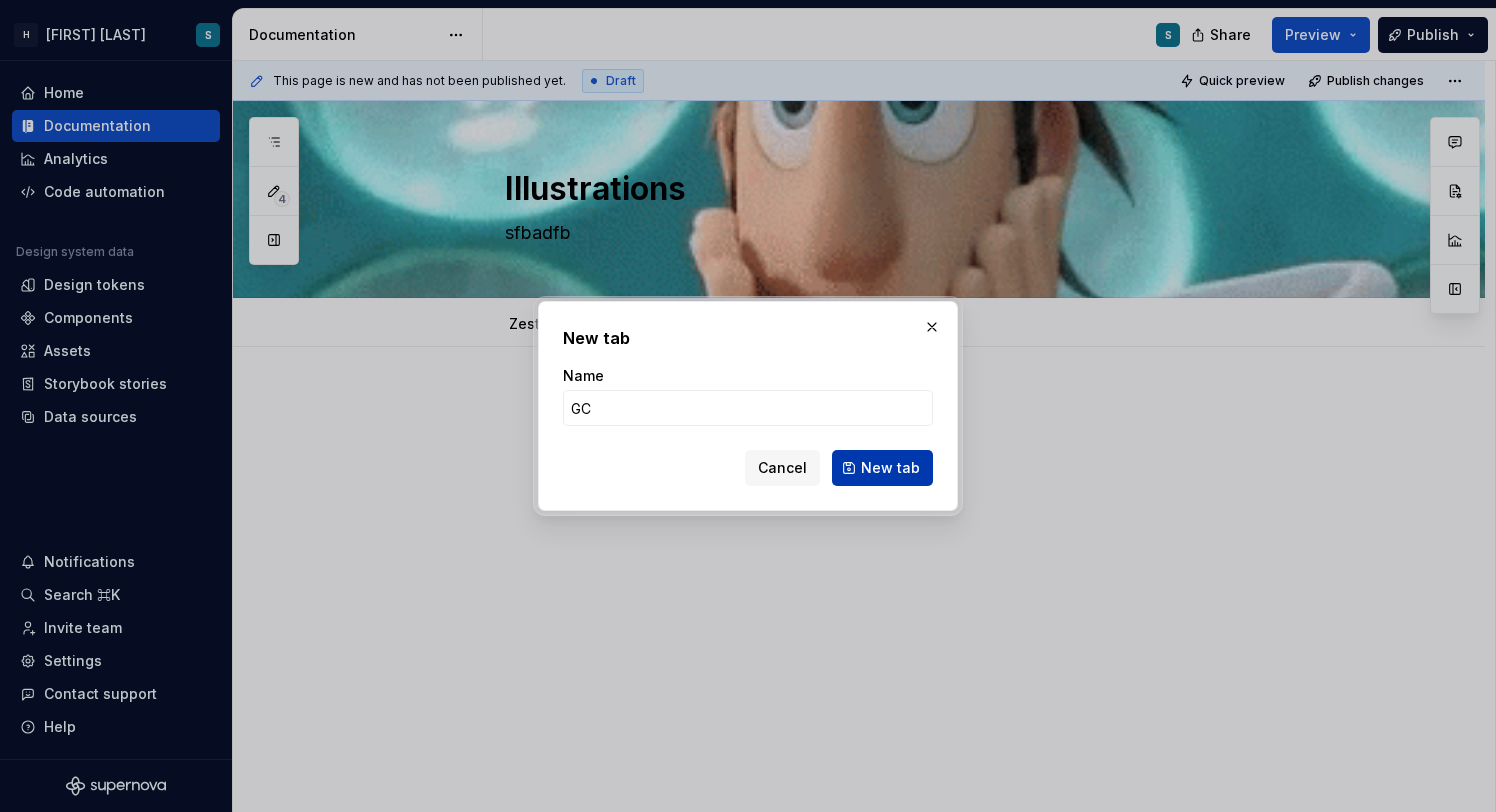 type on "GC" 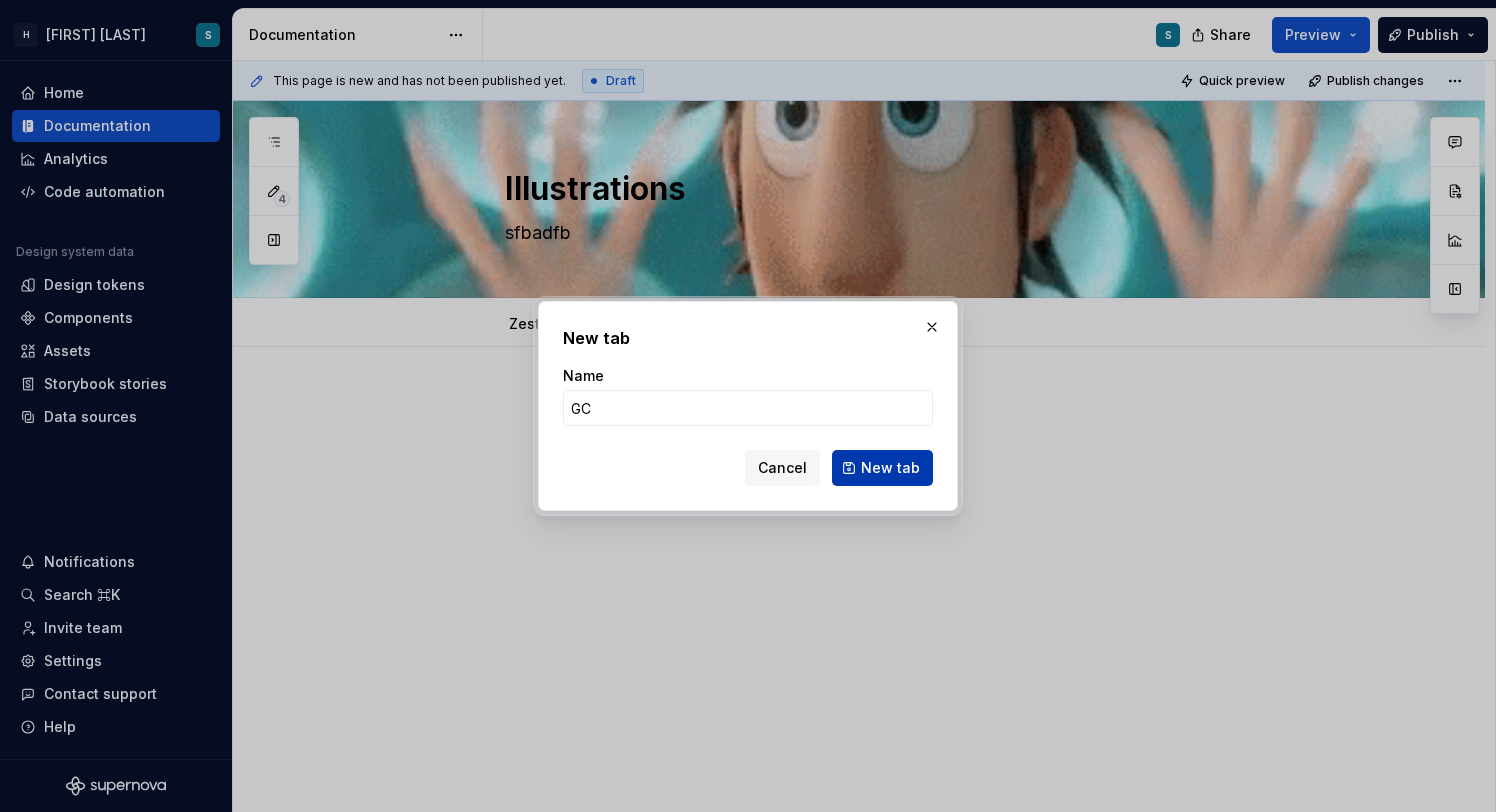 click on "New tab" at bounding box center (890, 468) 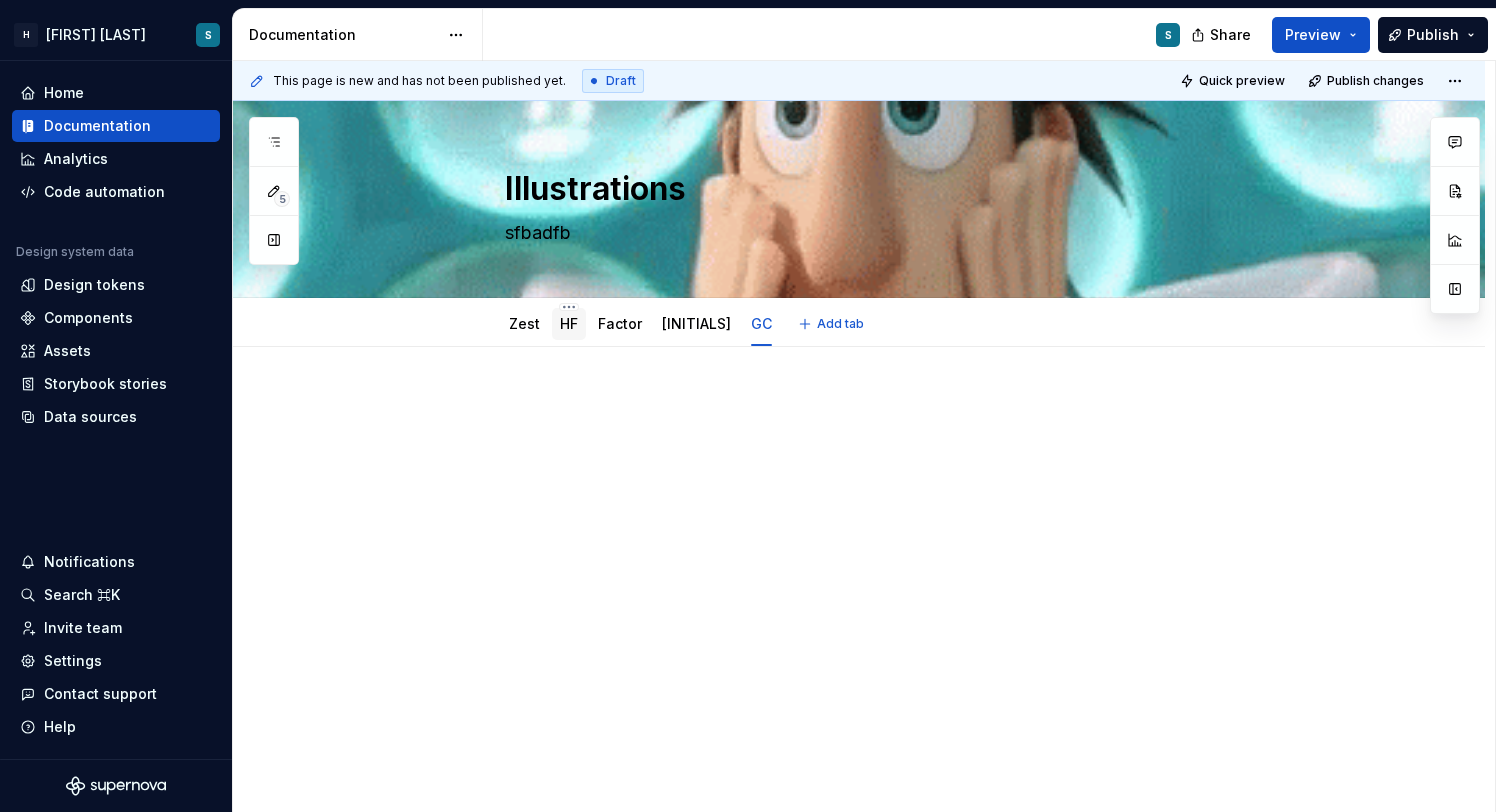 click on "HF" at bounding box center [569, 323] 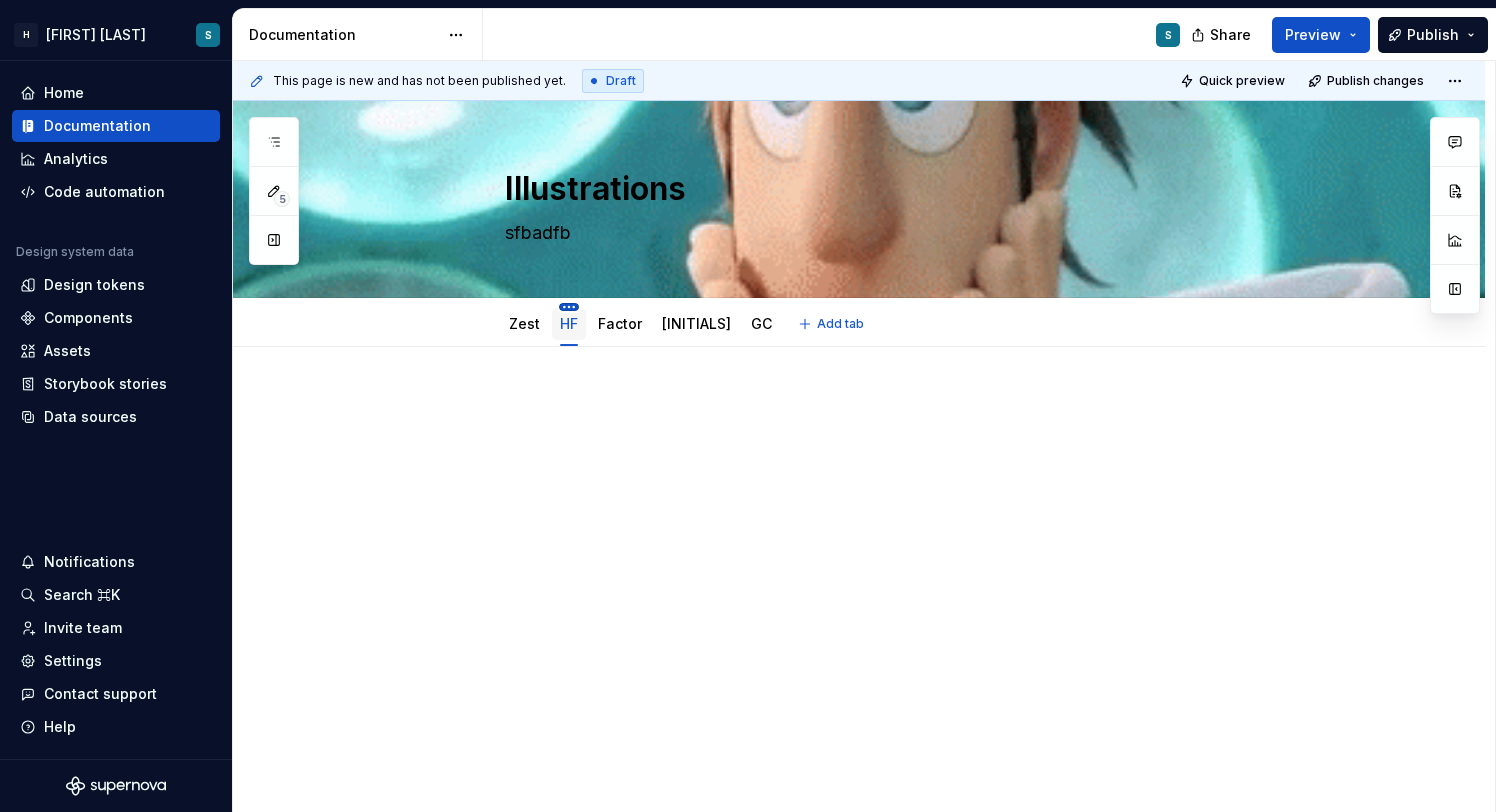 click on "H [LAST] Test S Home Documentation Analytics Code automation Design system data Design tokens Components Assets Storybook stories Data sources Notifications Search ⌘K Invite team Settings Contact support Help Documentation S Share Preview Publish 5 Pages Add Accessibility guide for tree Page tree. Navigate the tree with the arrow keys. Common tree hotkeys apply. Further keybindings are available: enter to execute primary action on focused item f2 to start renaming the focused item escape to abort renaming an item control+d to start dragging selected items Welcome! Foundations Design tokens Typography Components Component overview Component detail Illustrations Zest HF S Factor YF GC Changes Enable approval workflow View edited pages by status when selecting which pages to publish. Learn more . Turn on Dismiss Components / Illustrations / Zest Components / Illustrations / HF Components / Illustrations / Factor / YF /" at bounding box center (748, 406) 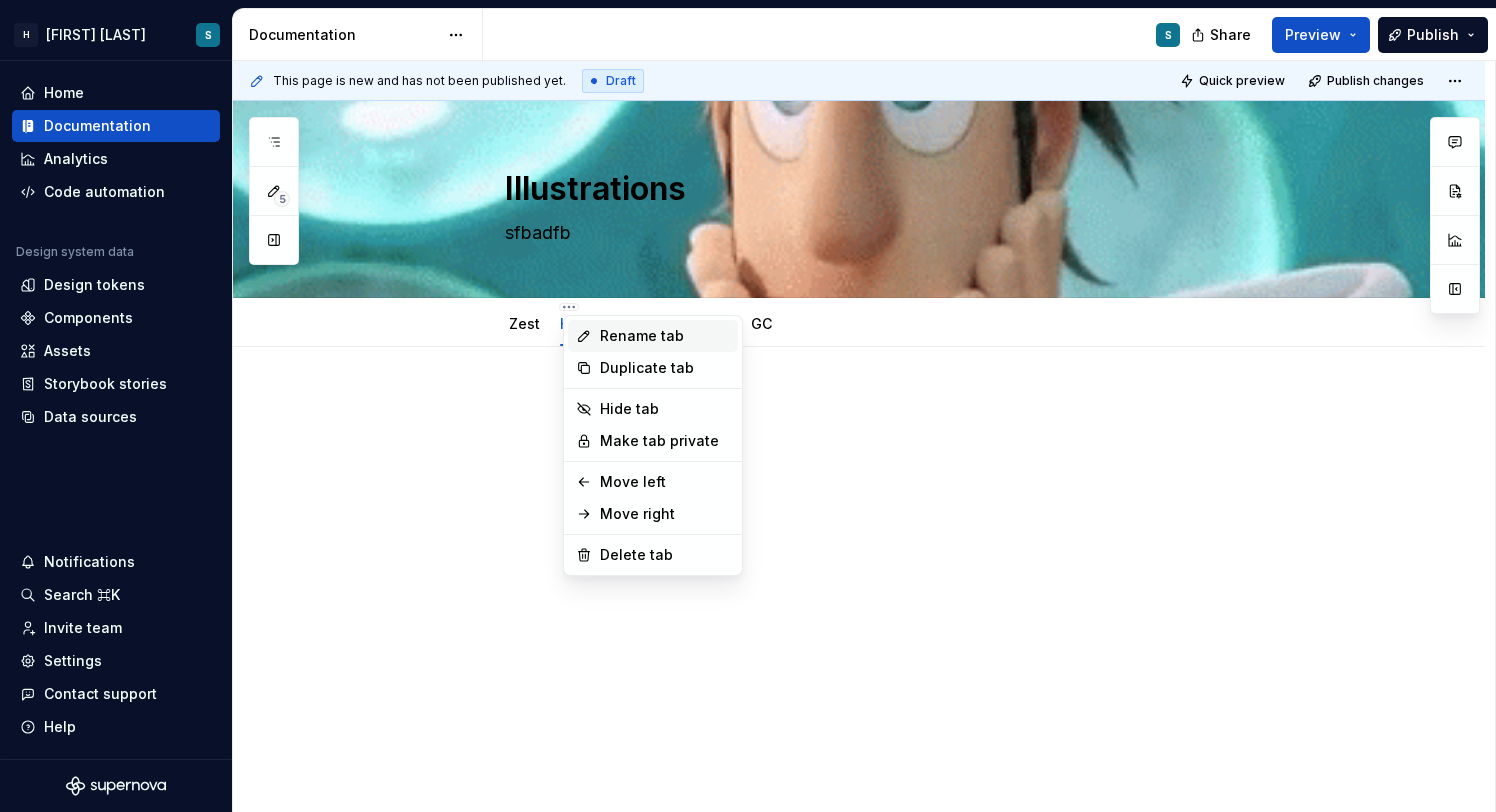 type on "*" 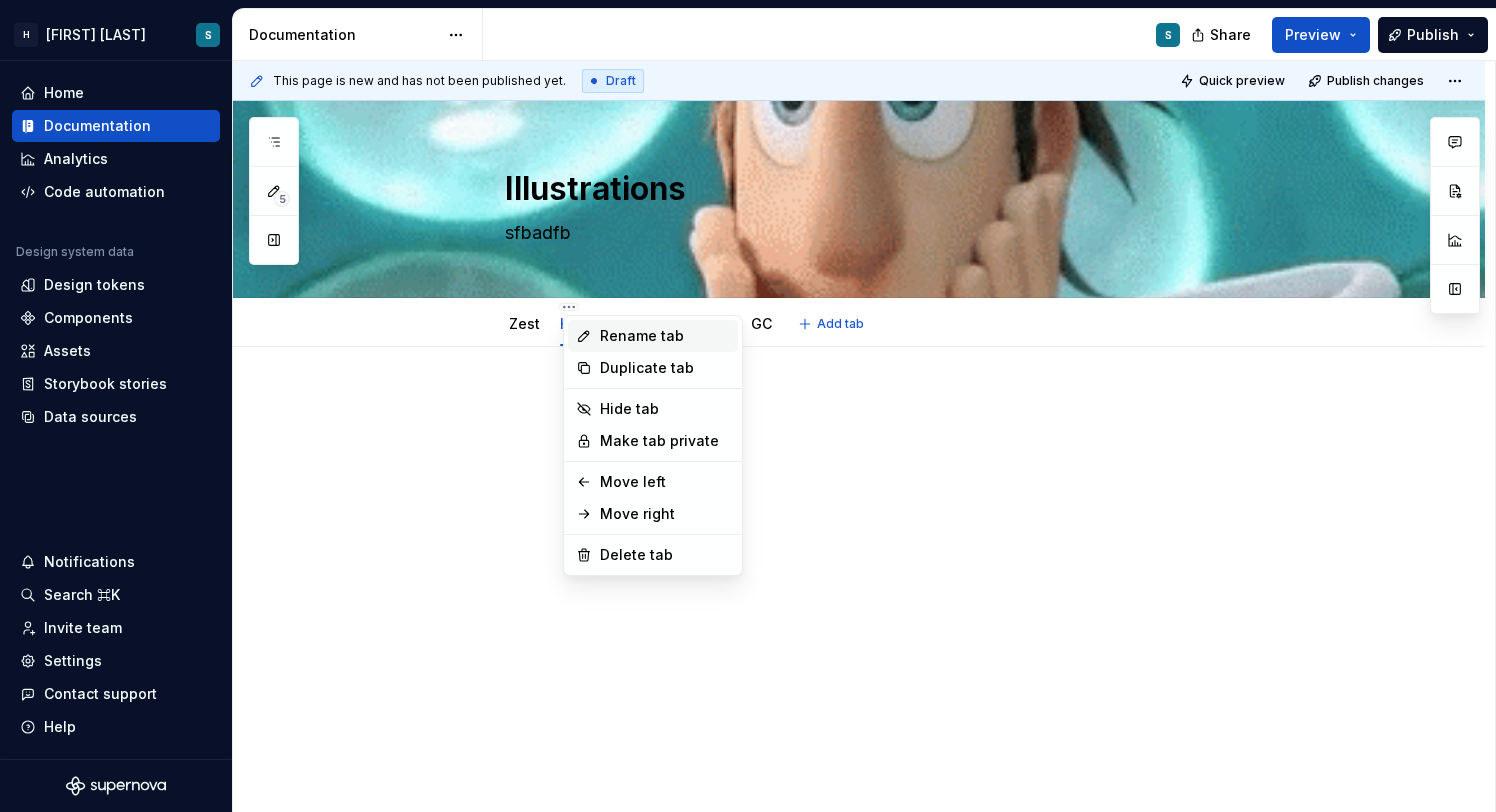 click on "Rename tab" at bounding box center (665, 336) 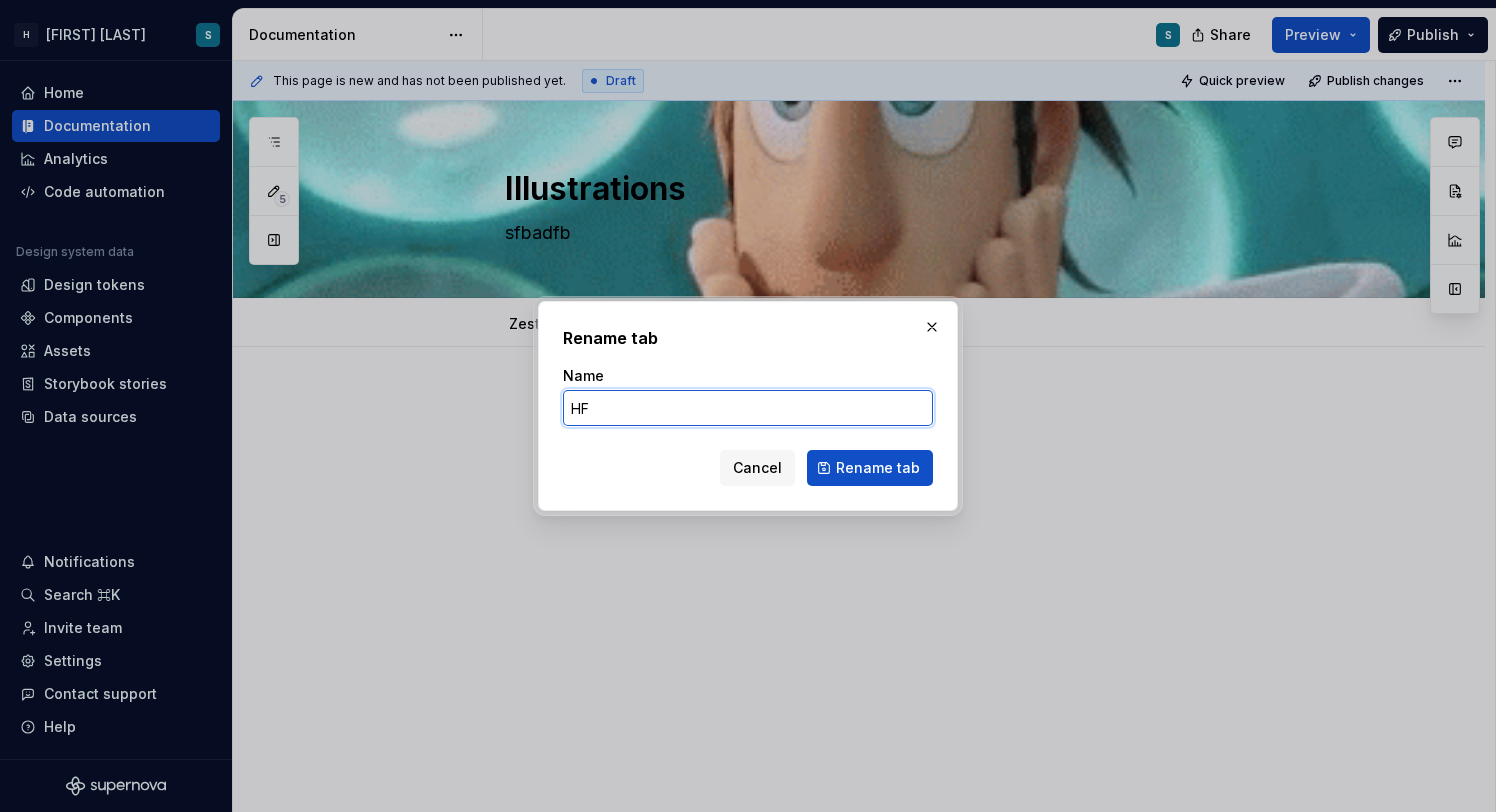 click on "HF" at bounding box center (748, 408) 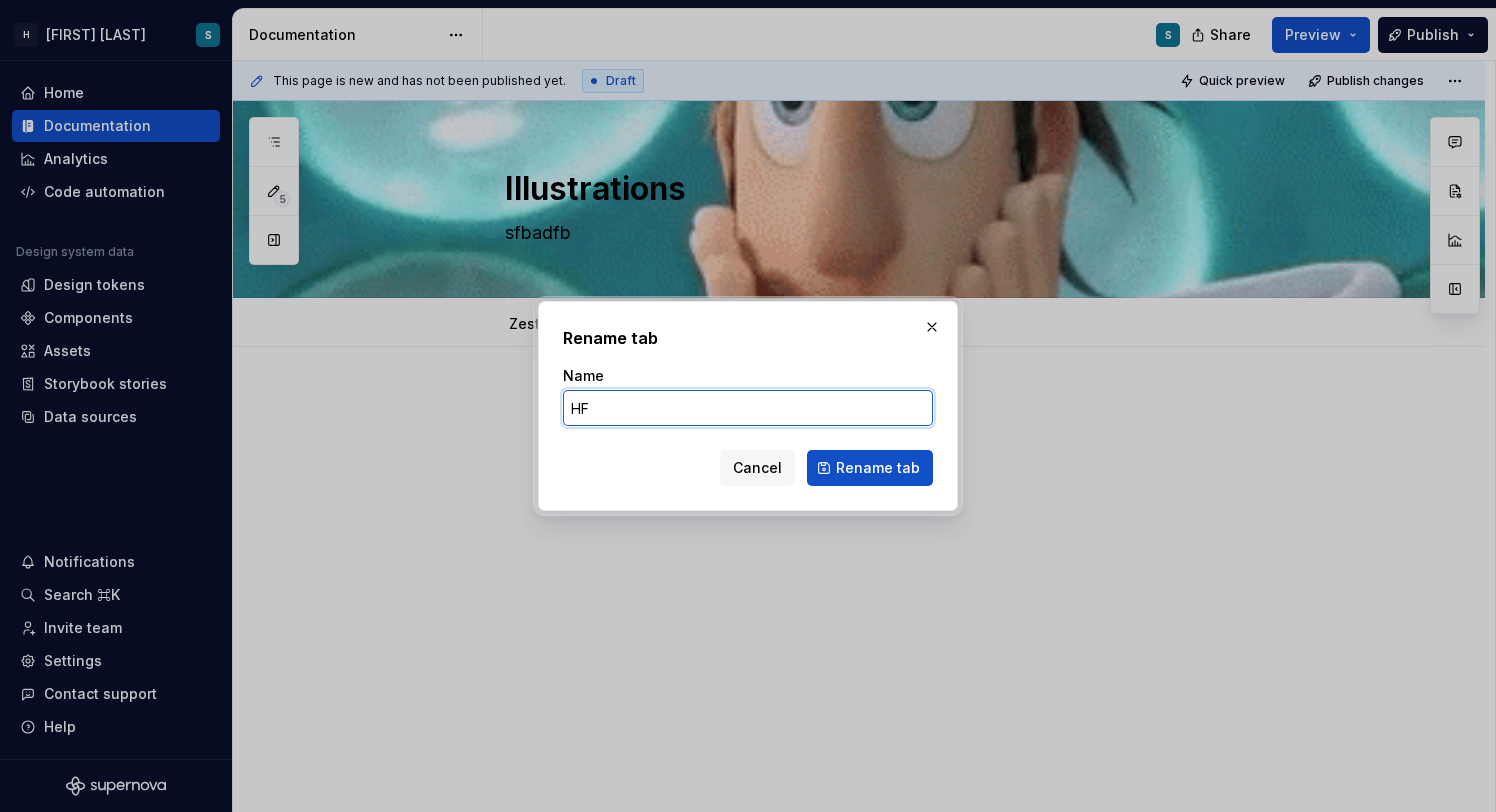 click on "HF" at bounding box center [748, 408] 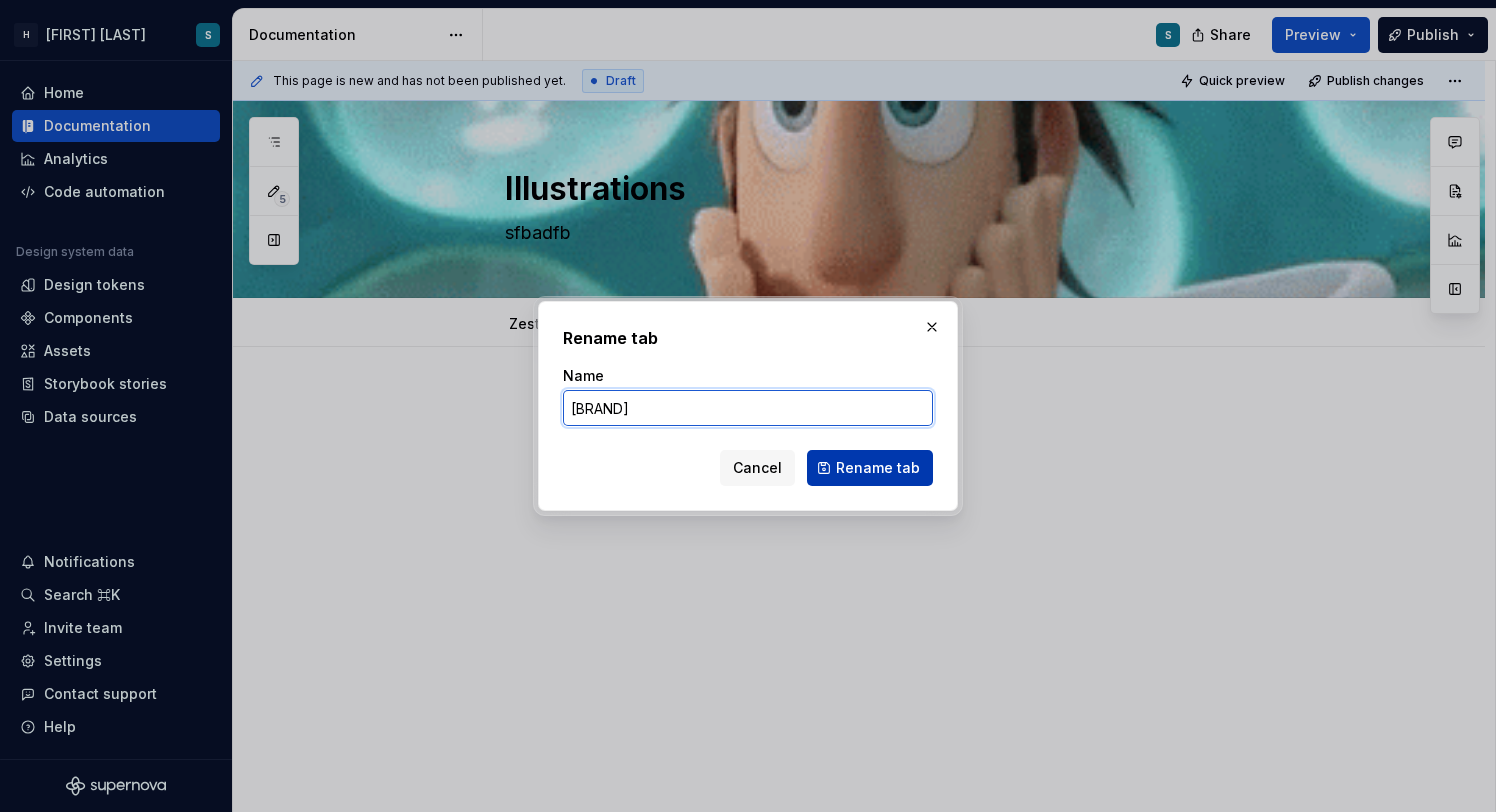 type on "[BRAND]" 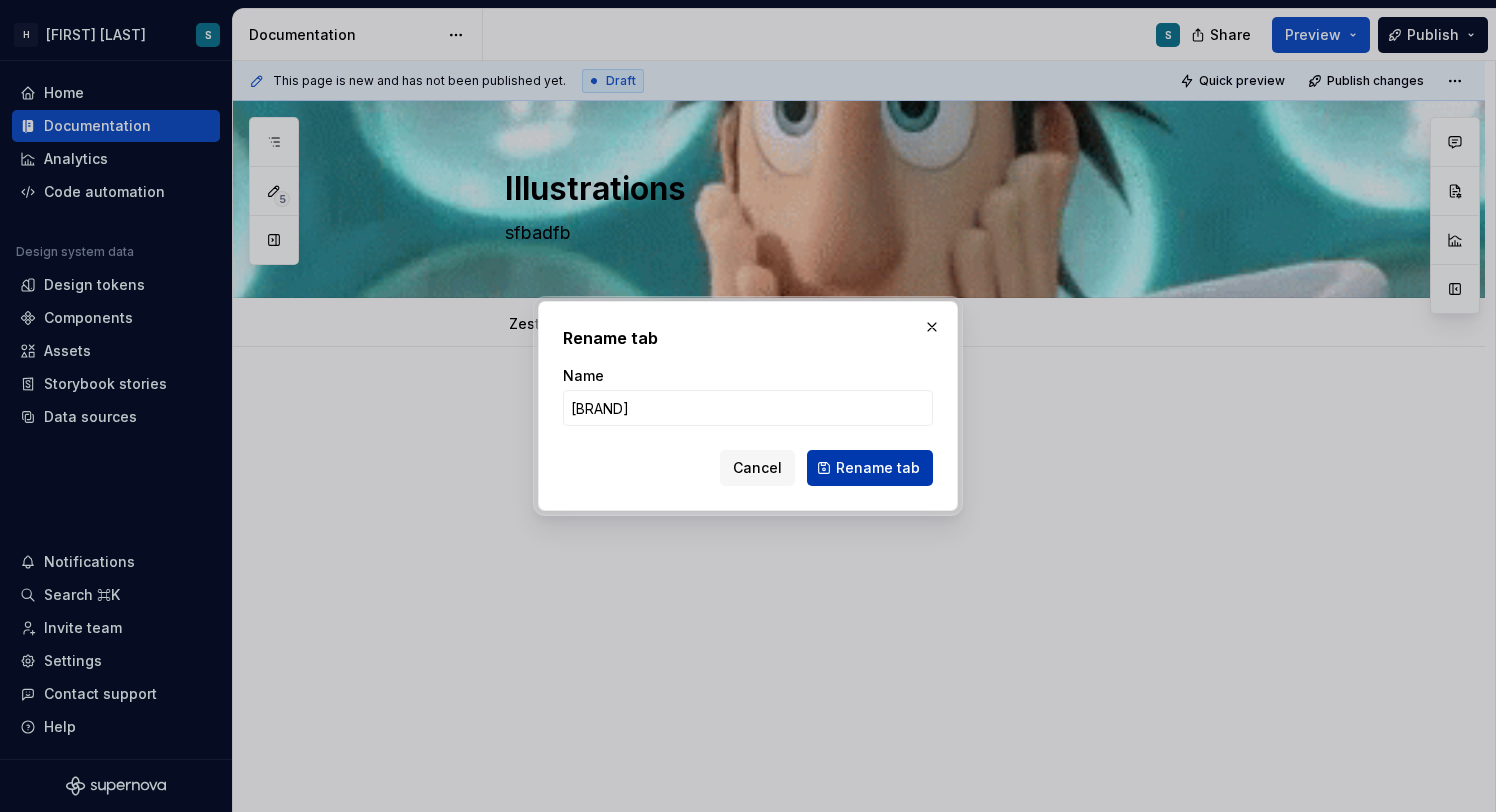 click on "Rename tab" at bounding box center [878, 468] 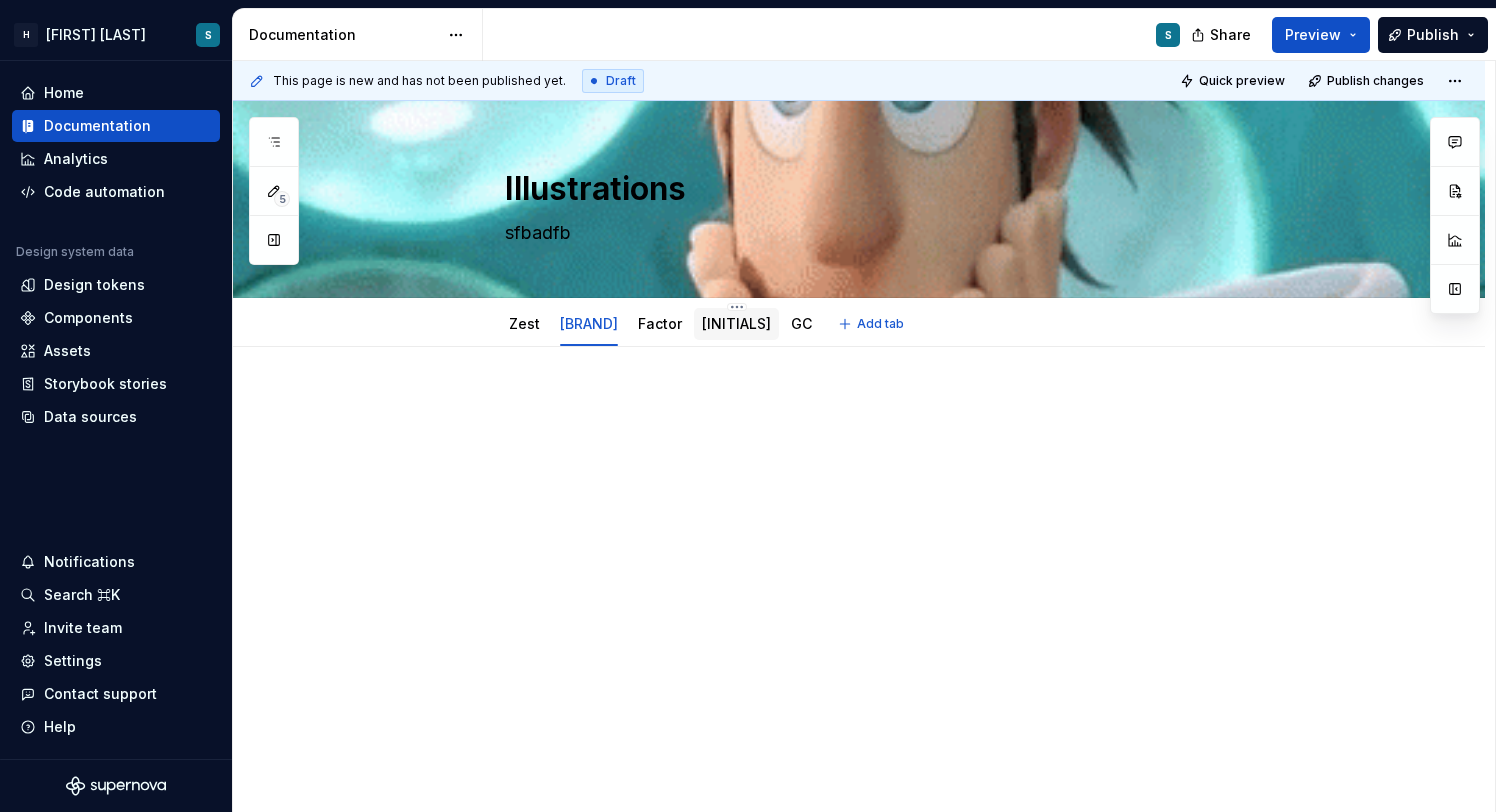 click on "[INITIALS]" at bounding box center (736, 323) 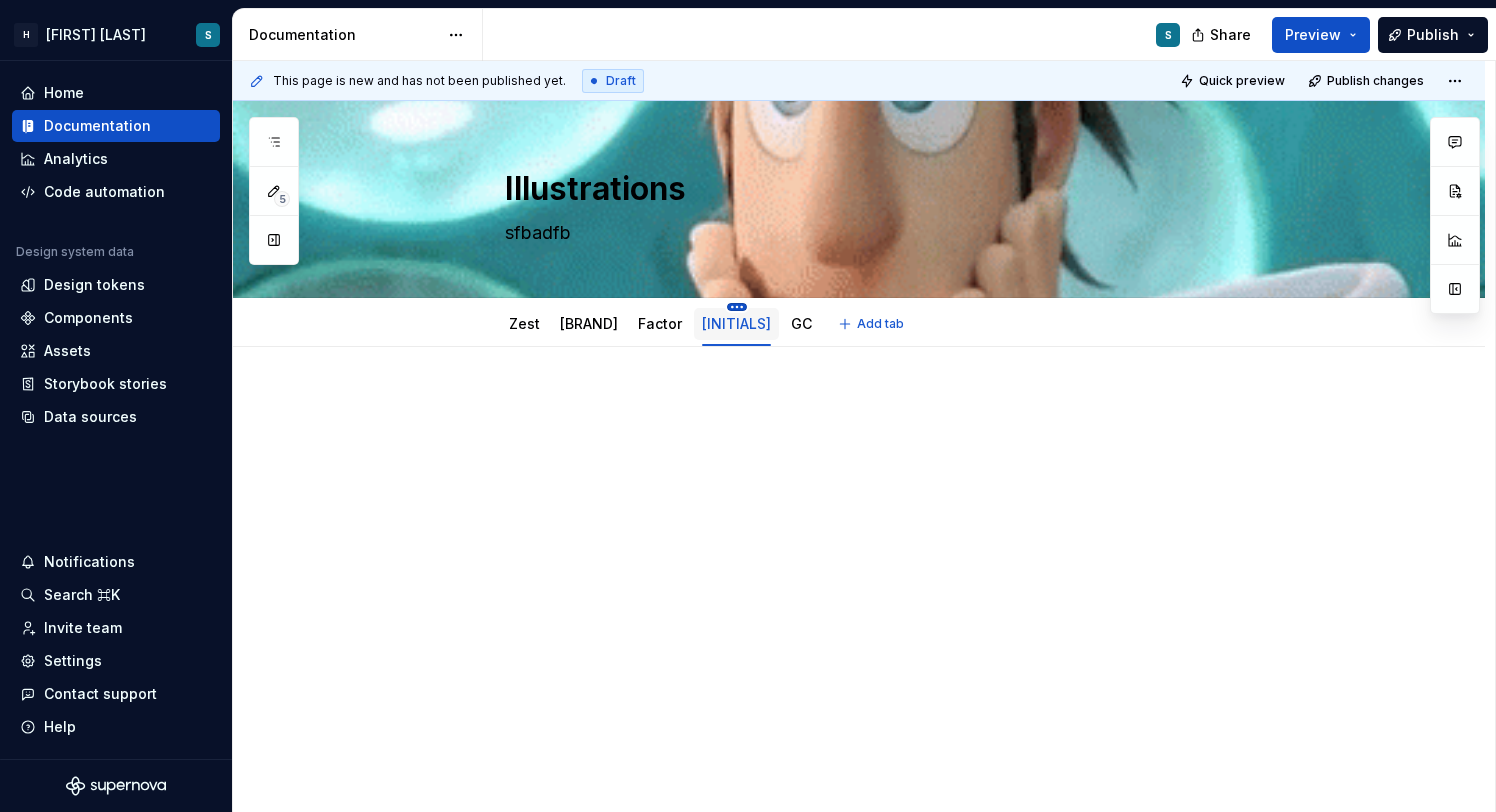 click on "H Zest Test S Home Documentation Analytics Code automation Design system data Design tokens Components Assets Storybook stories Data sources Notifications Search ⌘K Invite team Settings Contact support Help Documentation S Share Preview Publish 5 Pages Add Accessibility guide for tree Page tree. Navigate the tree with the arrow keys. Common tree hotkeys apply. Further keybindings are available: enter to execute primary action on focused item f2 to start renaming the focused item escape to abort renaming an item control+d to start dragging selected items Welcome! Foundations Design tokens Typography Components Component overview Component detail Illustrations Zest HelloFresh Factor YF S GC Changes Enable approval workflow View edited pages by status when selecting which pages to publish. Learn more . Turn on Dismiss Components / Illustrations / Zest Components / Illustrations / HelloFresh Components / Illustrations / Factor" at bounding box center [748, 406] 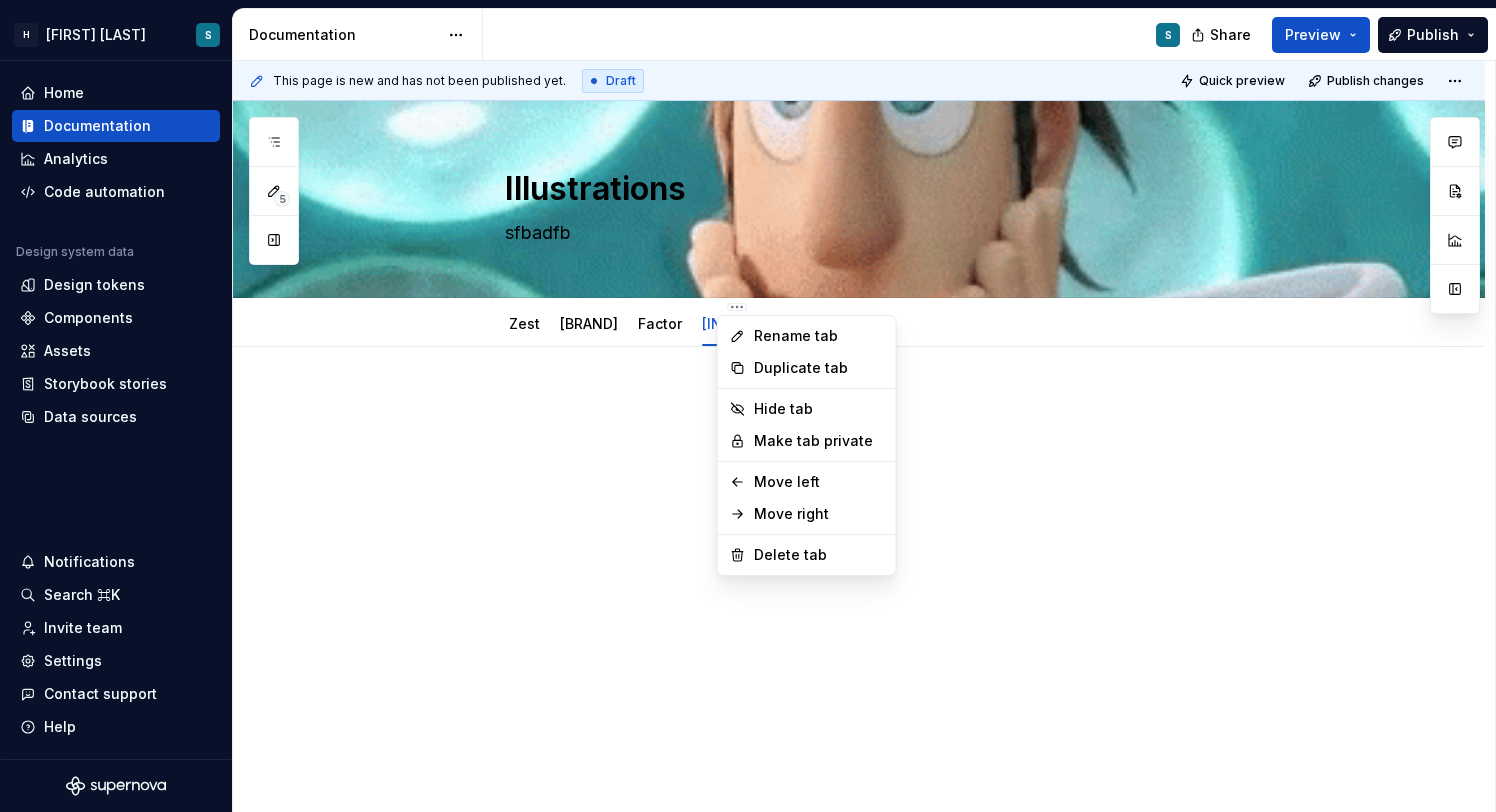 type on "*" 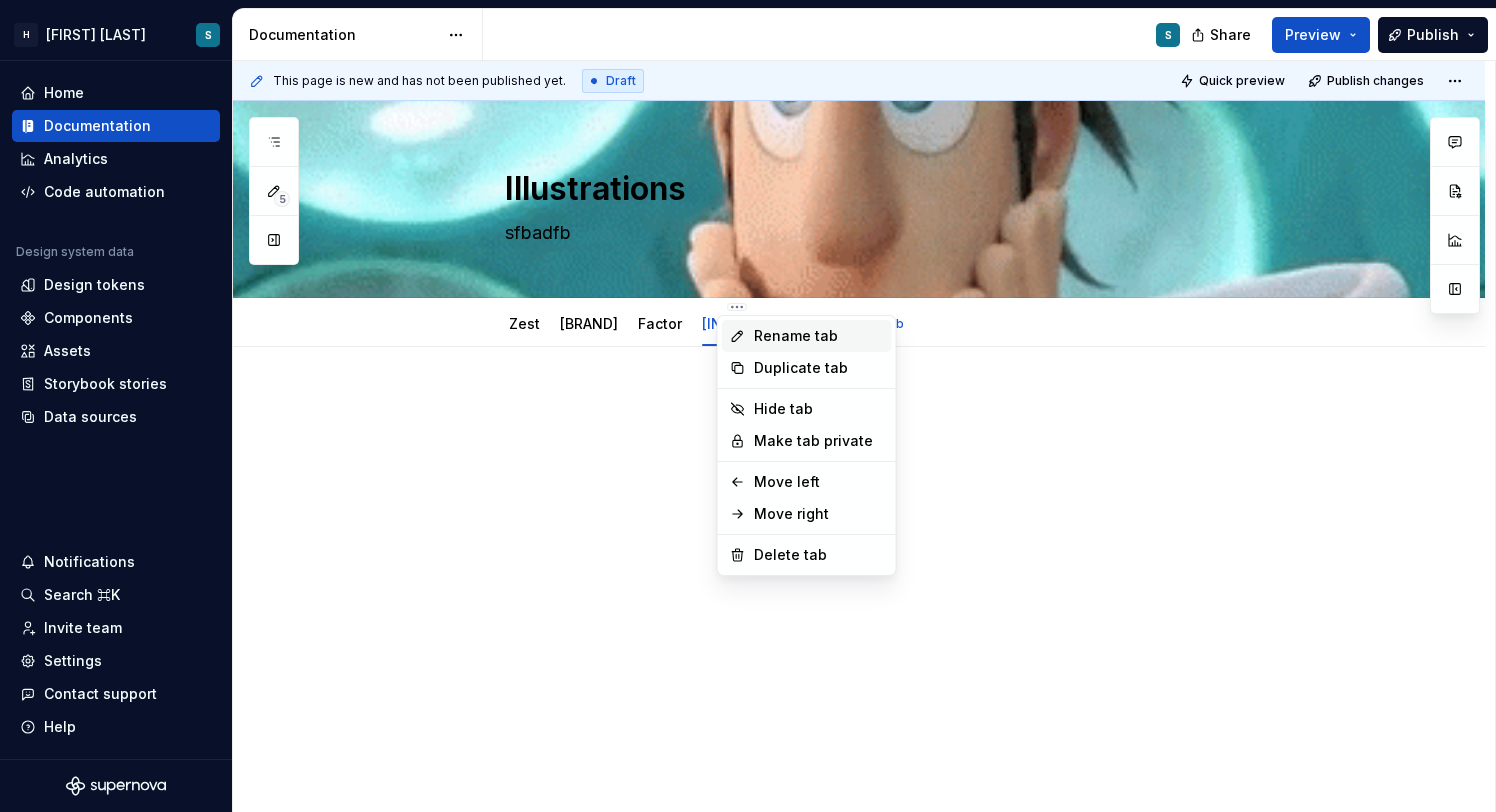 click on "Rename tab" at bounding box center [819, 336] 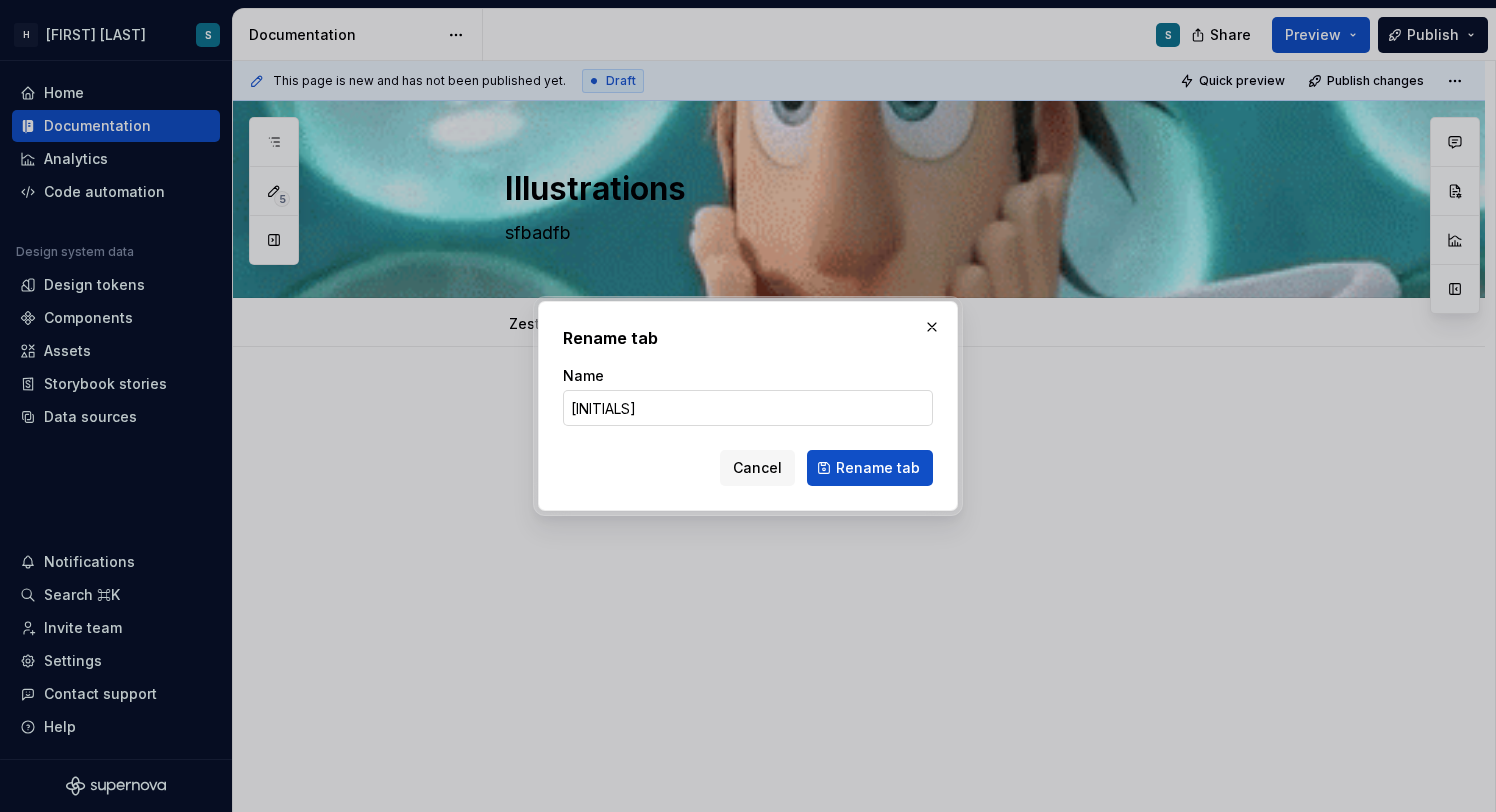 click on "[INITIALS]" at bounding box center (748, 408) 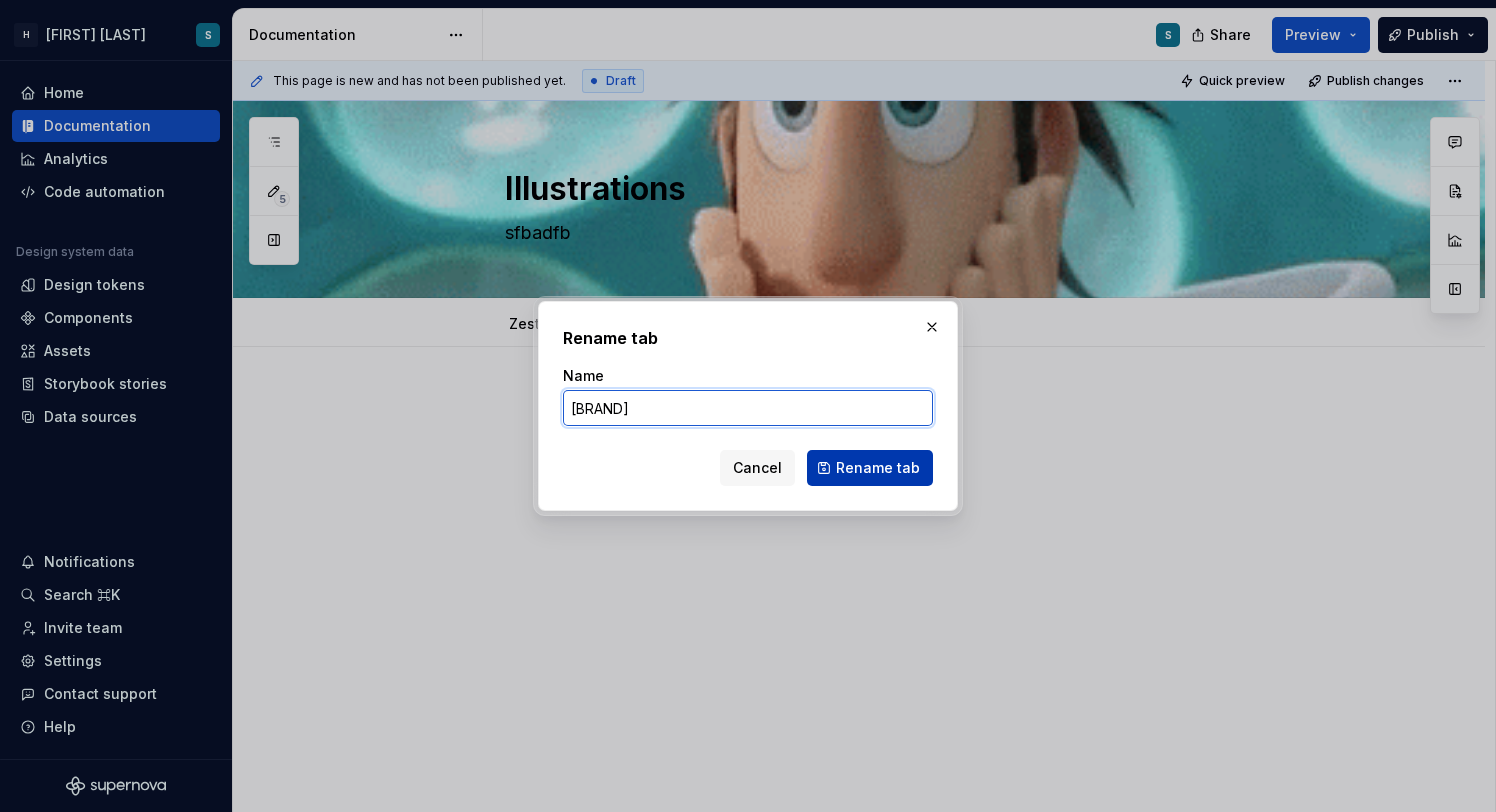 type on "[BRAND]" 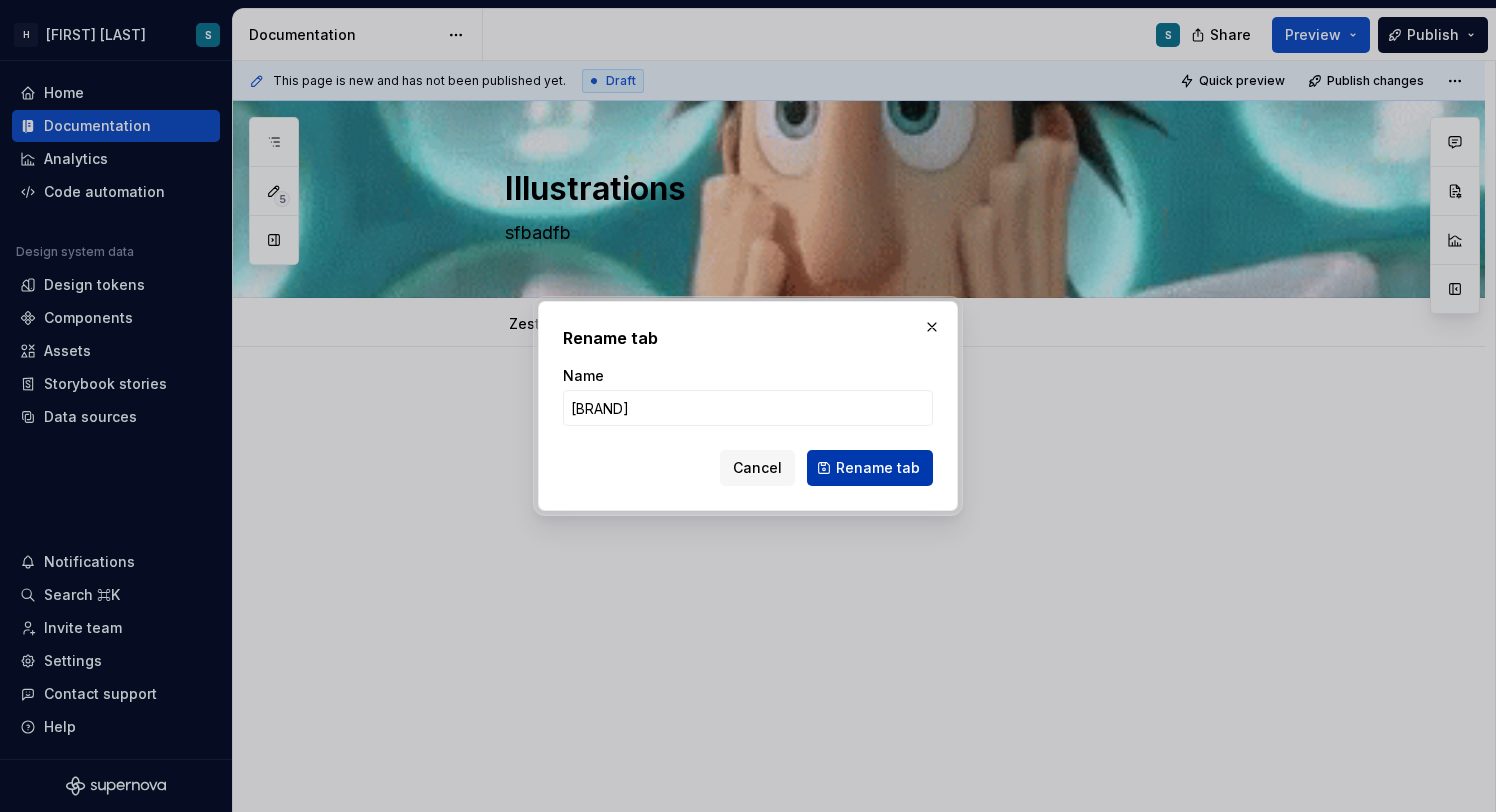 click on "Rename tab" at bounding box center (878, 468) 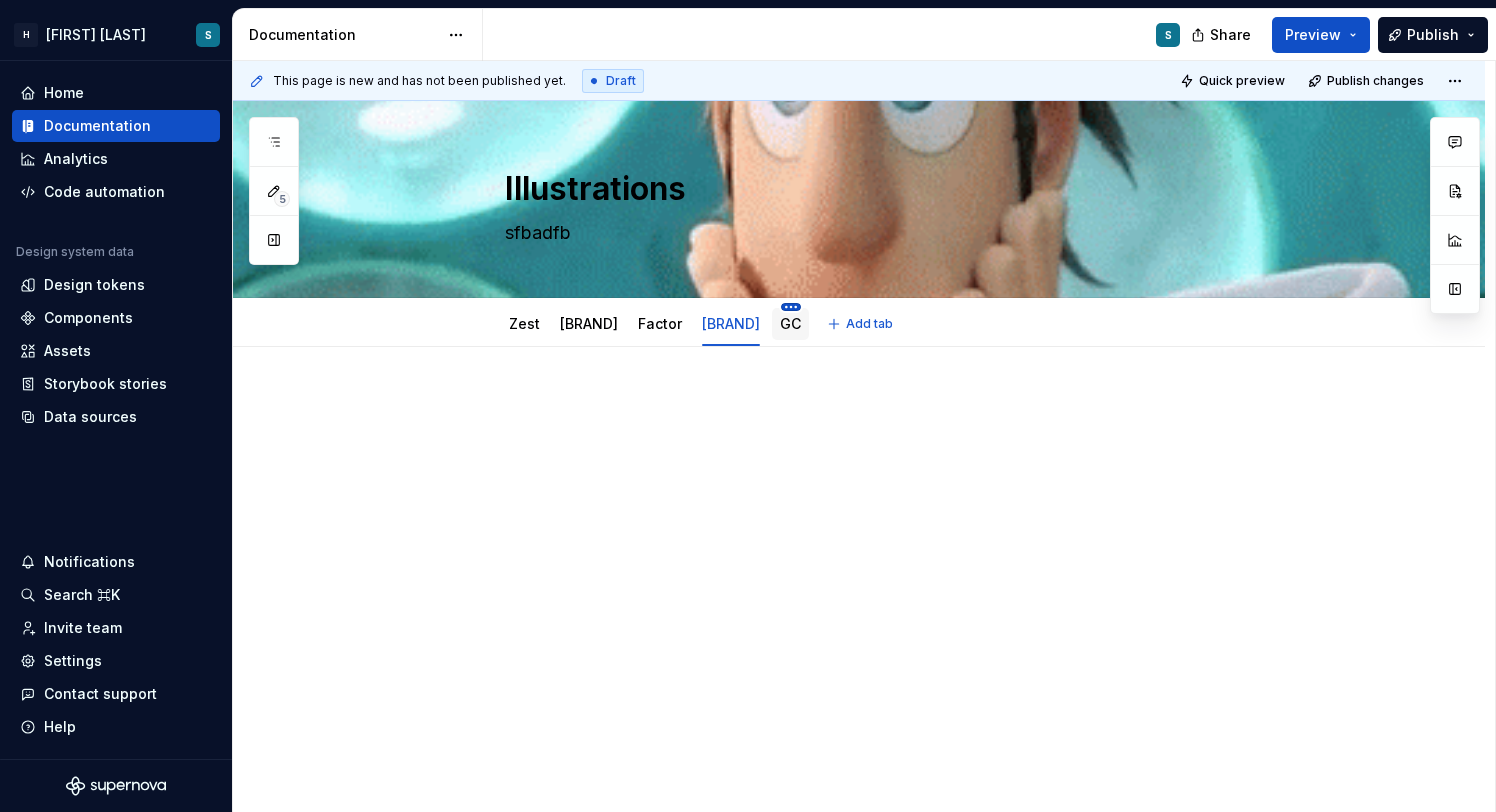 click on "H Zest Test S Home Documentation Analytics Code automation Design system data Design tokens Components Assets Storybook stories Data sources Notifications Search ⌘K Invite team Settings Contact support Help Documentation S Share Preview Publish 5 Pages Add Accessibility guide for tree Page tree. Navigate the tree with the arrow keys. Common tree hotkeys apply. Further keybindings are available: enter to execute primary action on focused item f2 to start renaming the focused item escape to abort renaming an item control+d to start dragging selected items Welcome! Foundations Design tokens Typography Components Component overview Component detail Illustrations Zest HelloFresh Factor YouFoodz S GC Changes Enable approval workflow View edited pages by status when selecting which pages to publish. Learn more . Turn on Dismiss Components / Illustrations / Zest Components / Illustrations / HelloFresh Components / Illustrations /" at bounding box center [748, 406] 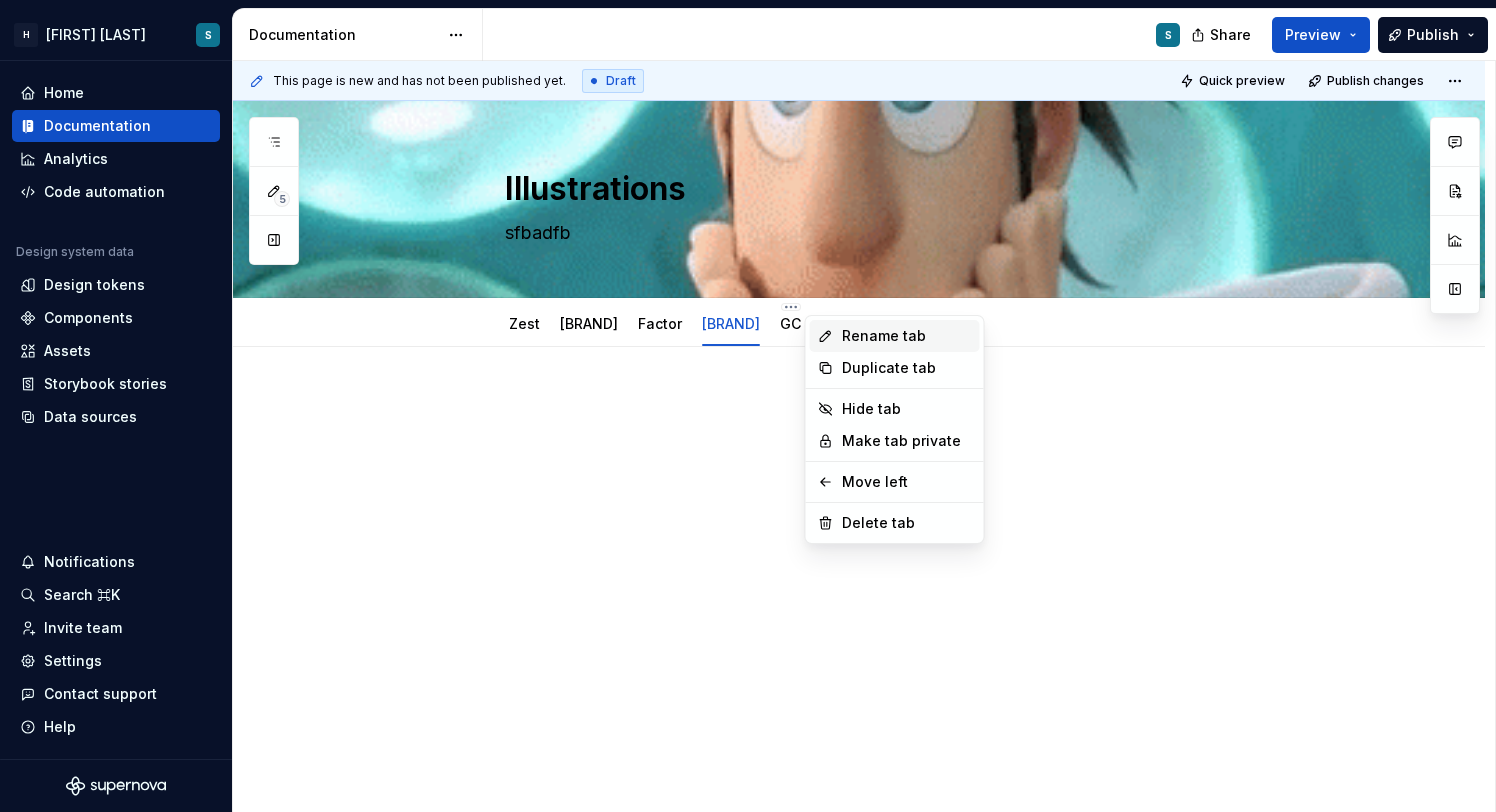 type on "*" 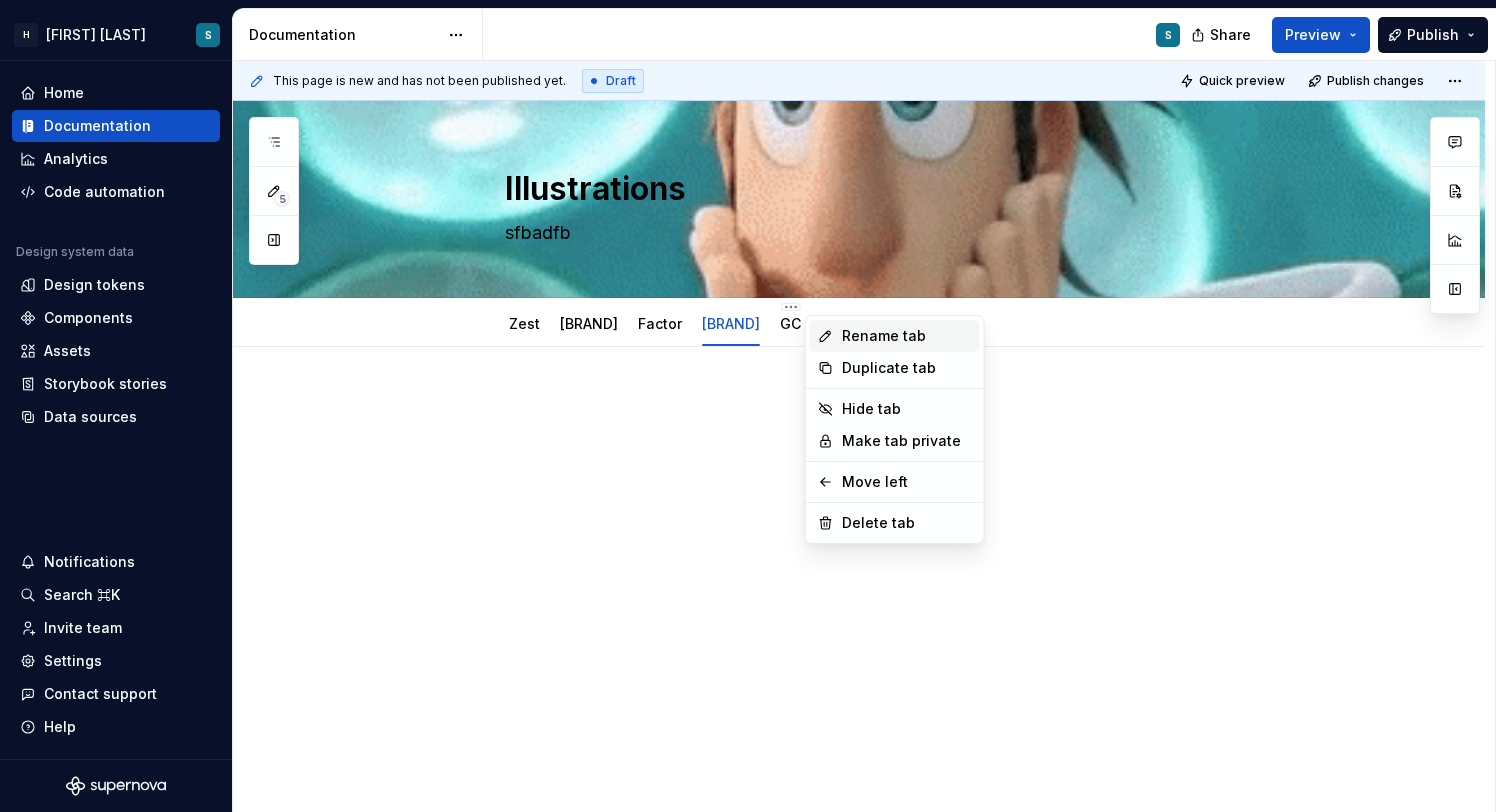 click on "Rename tab" at bounding box center [907, 336] 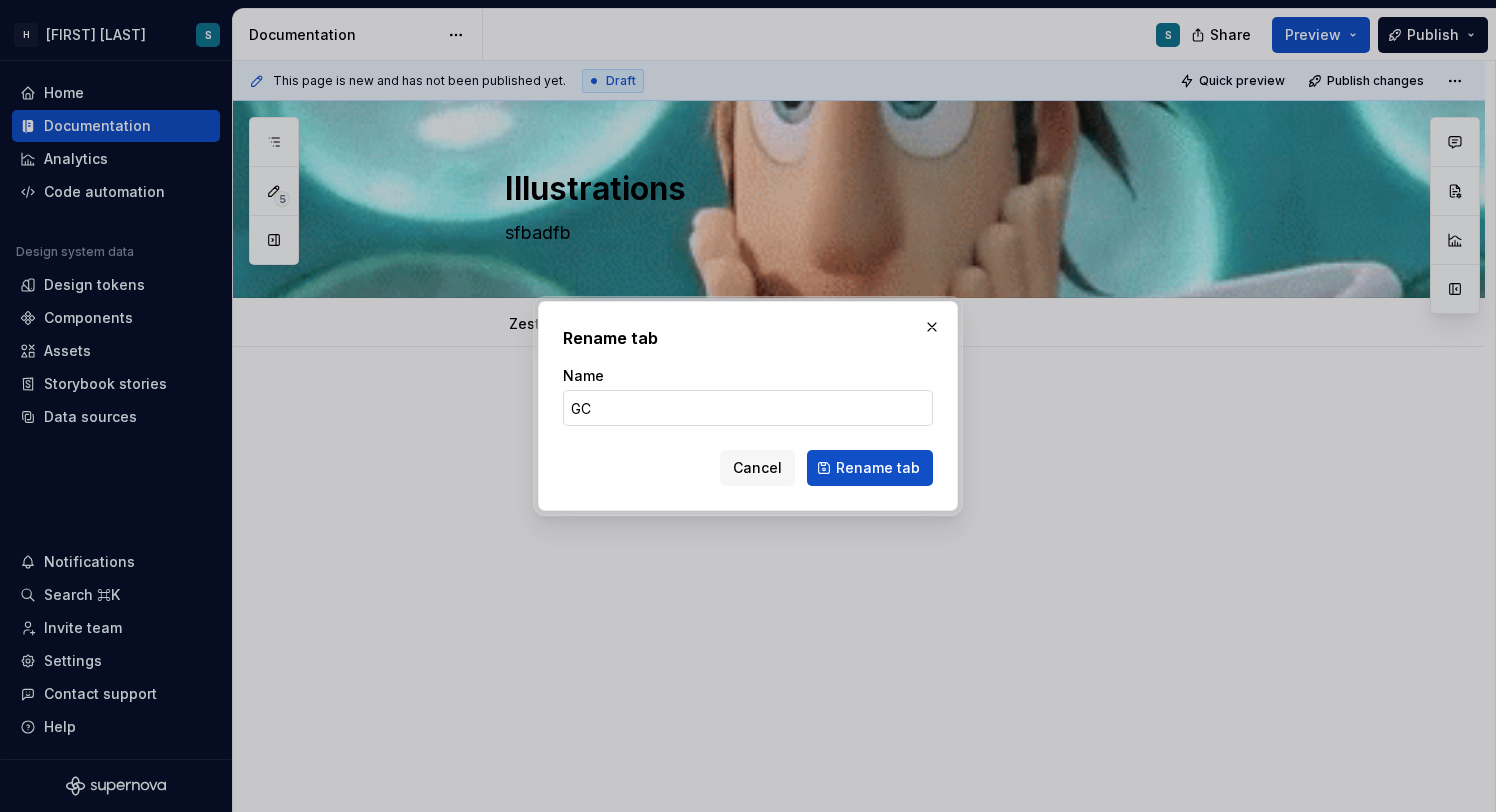 click on "GC" at bounding box center [748, 408] 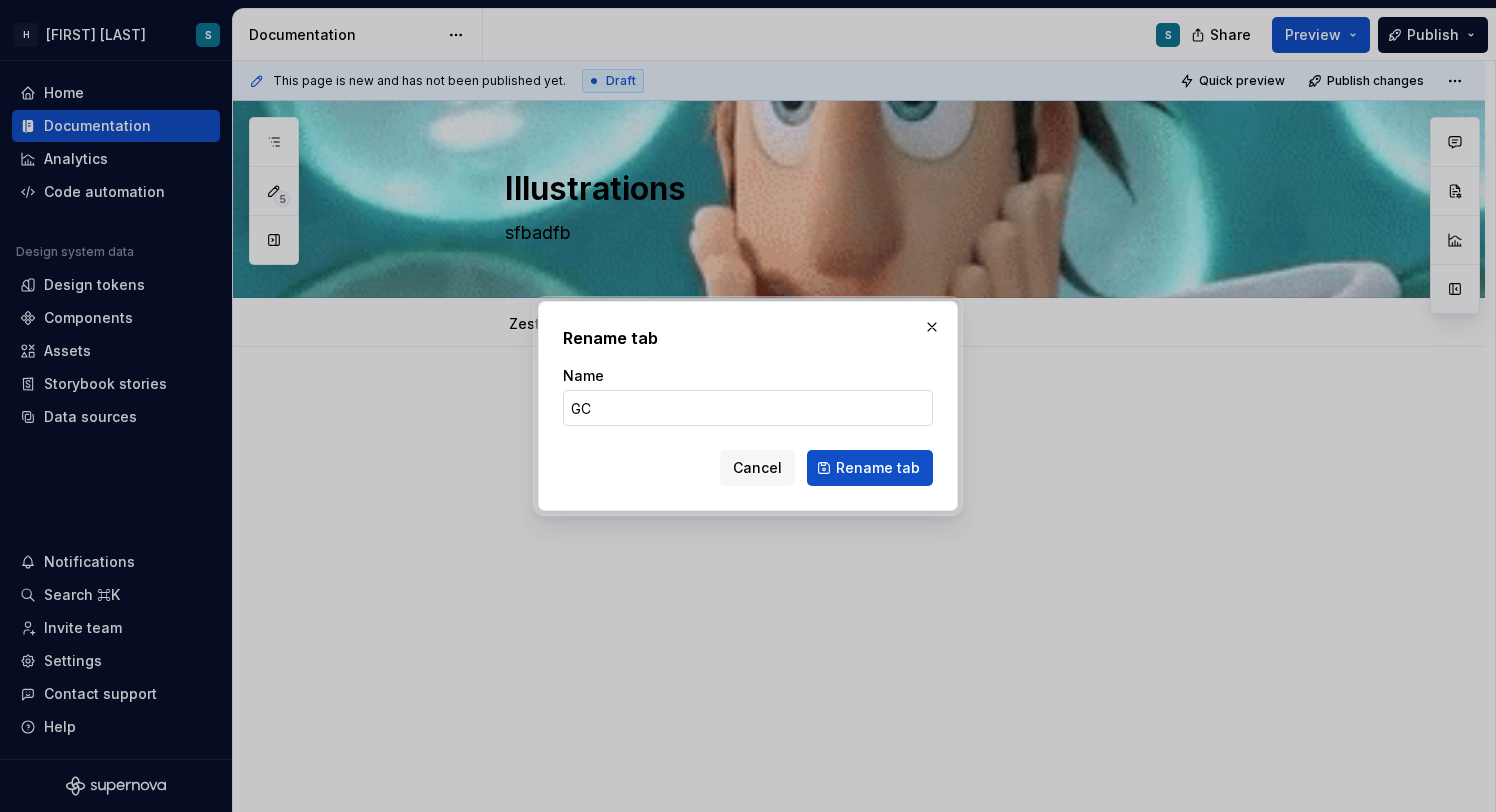 click on "GC" at bounding box center [748, 408] 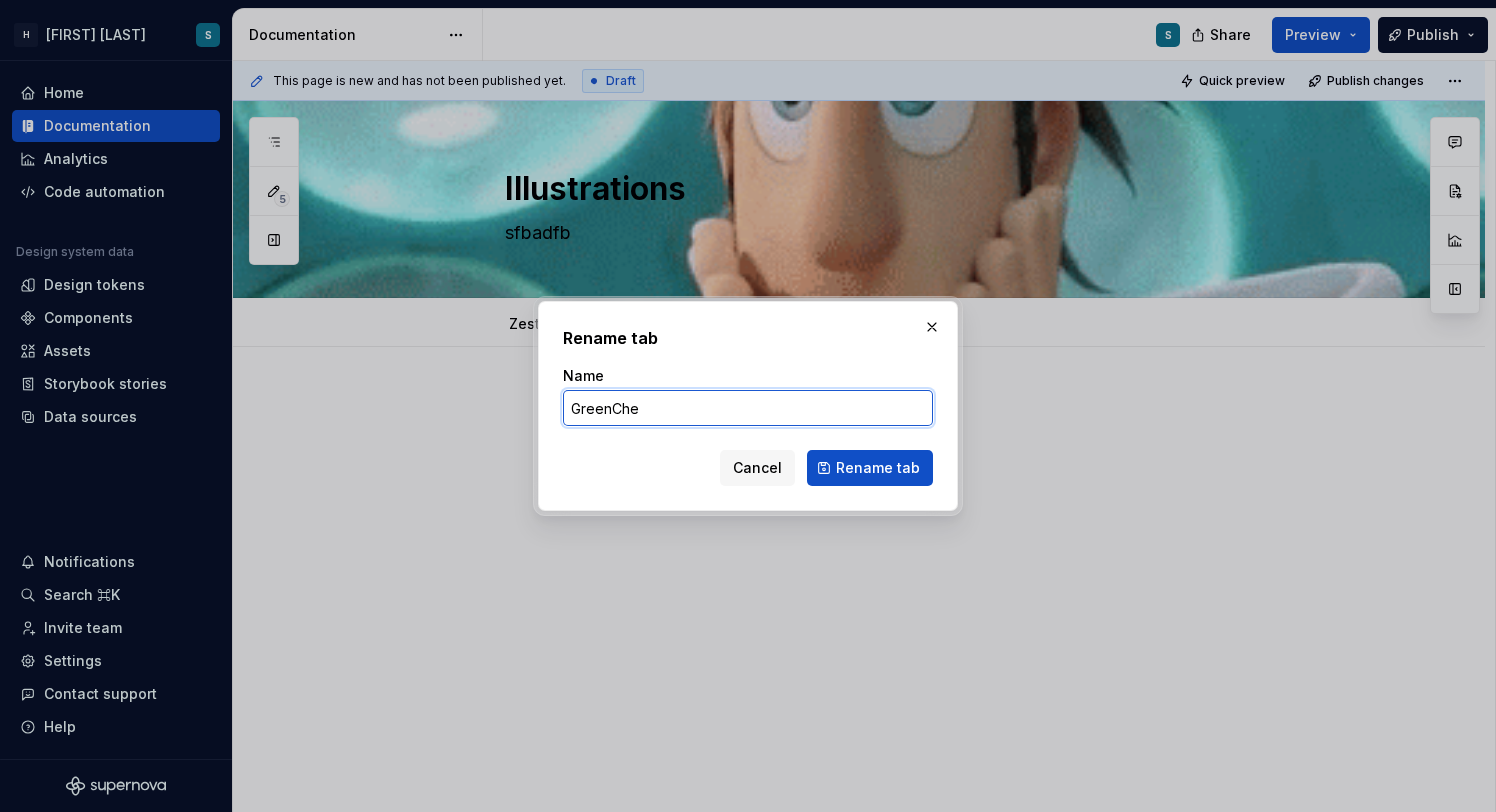 type on "GreenChef" 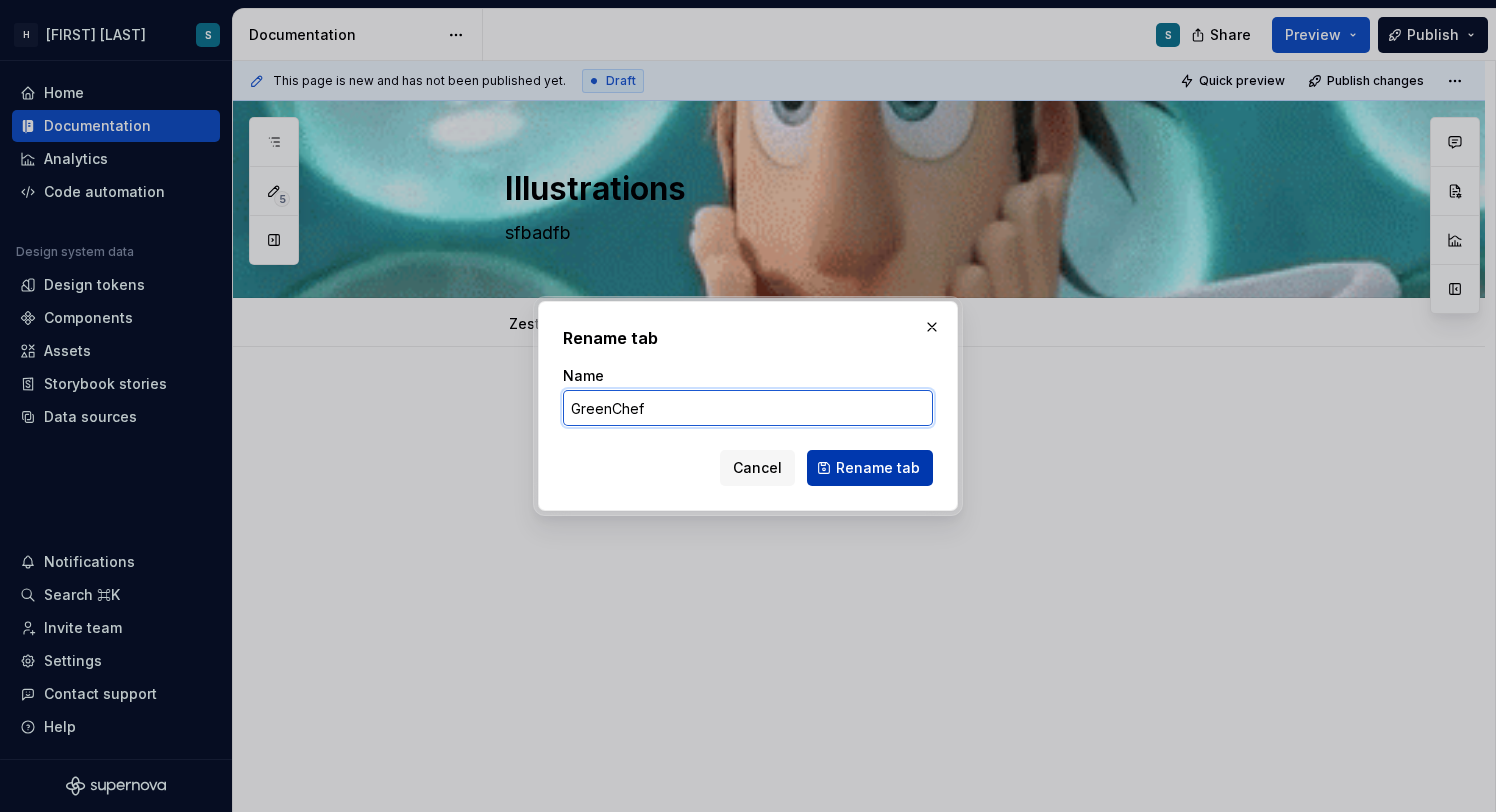 type on "*" 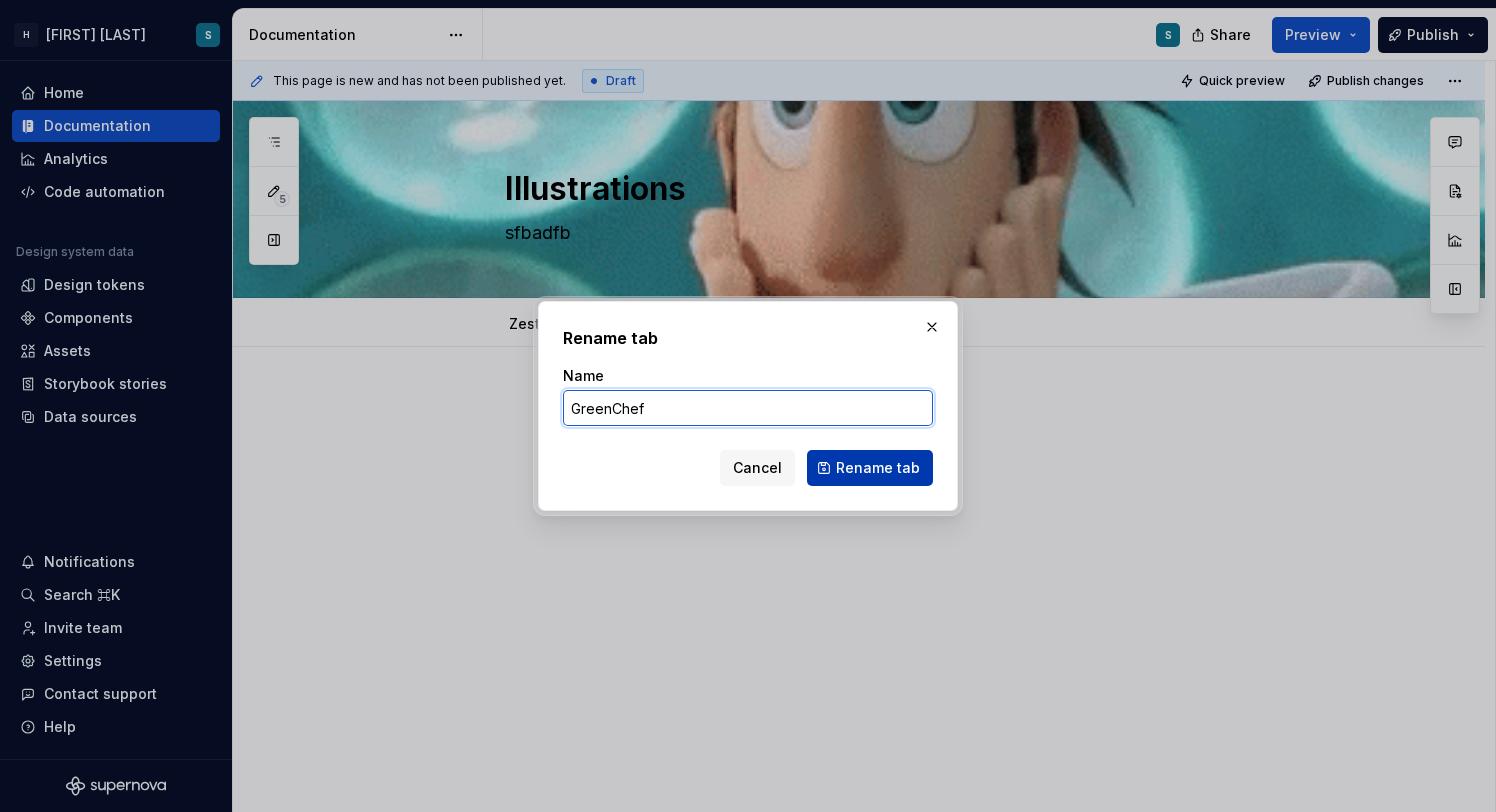 type on "GreenChef" 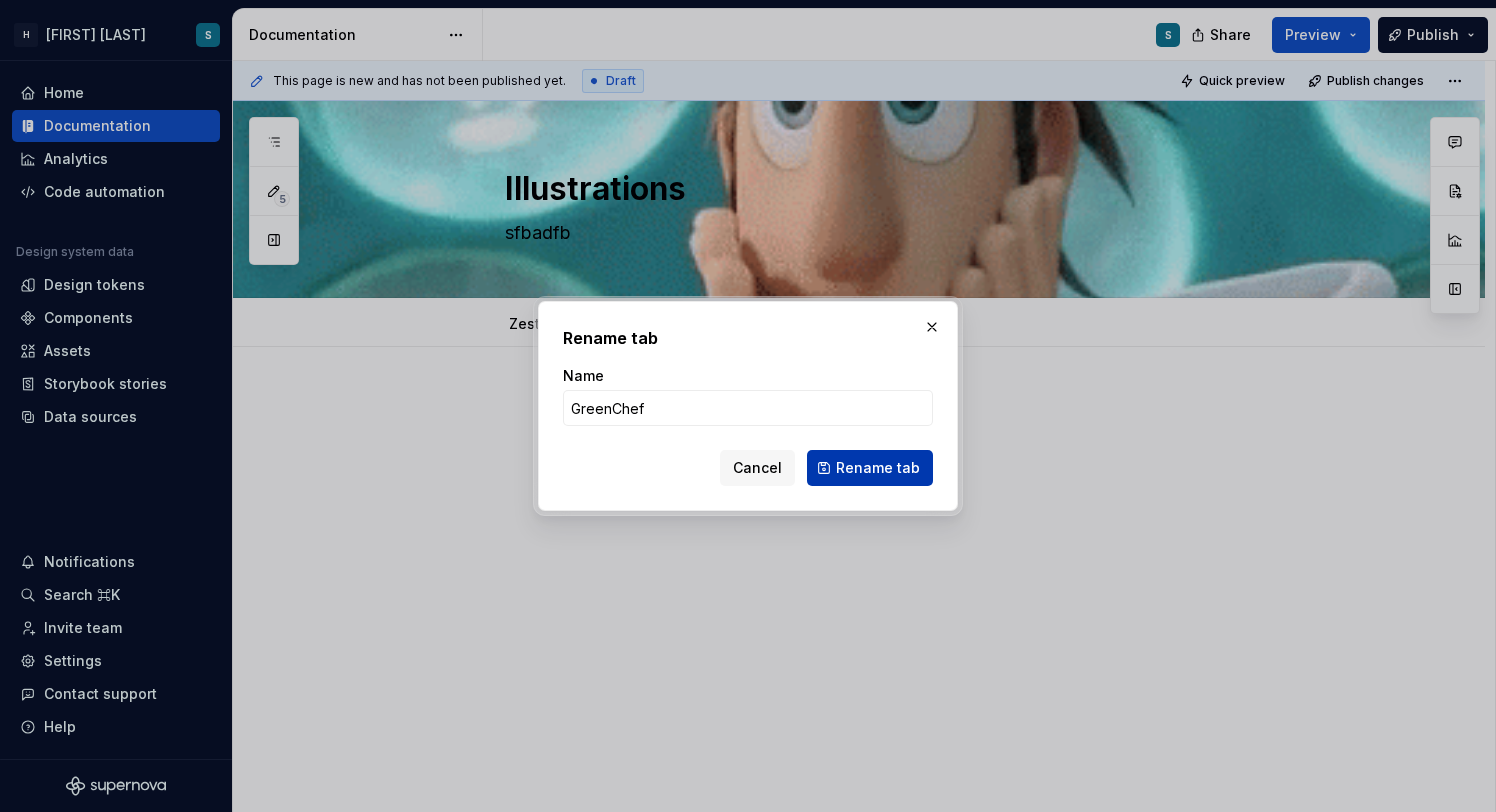 click on "Rename tab" at bounding box center (870, 468) 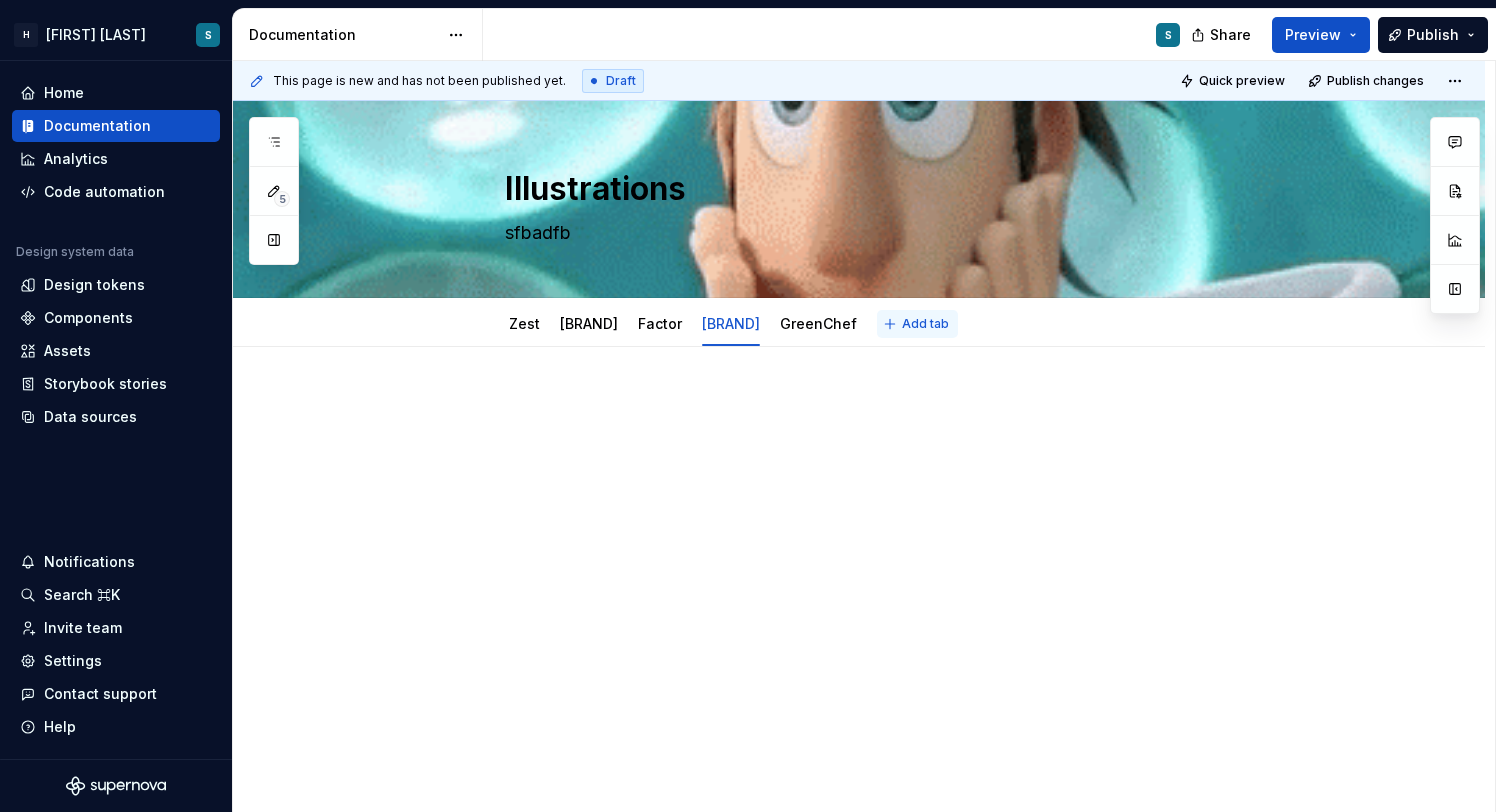 click on "Add tab" at bounding box center (917, 324) 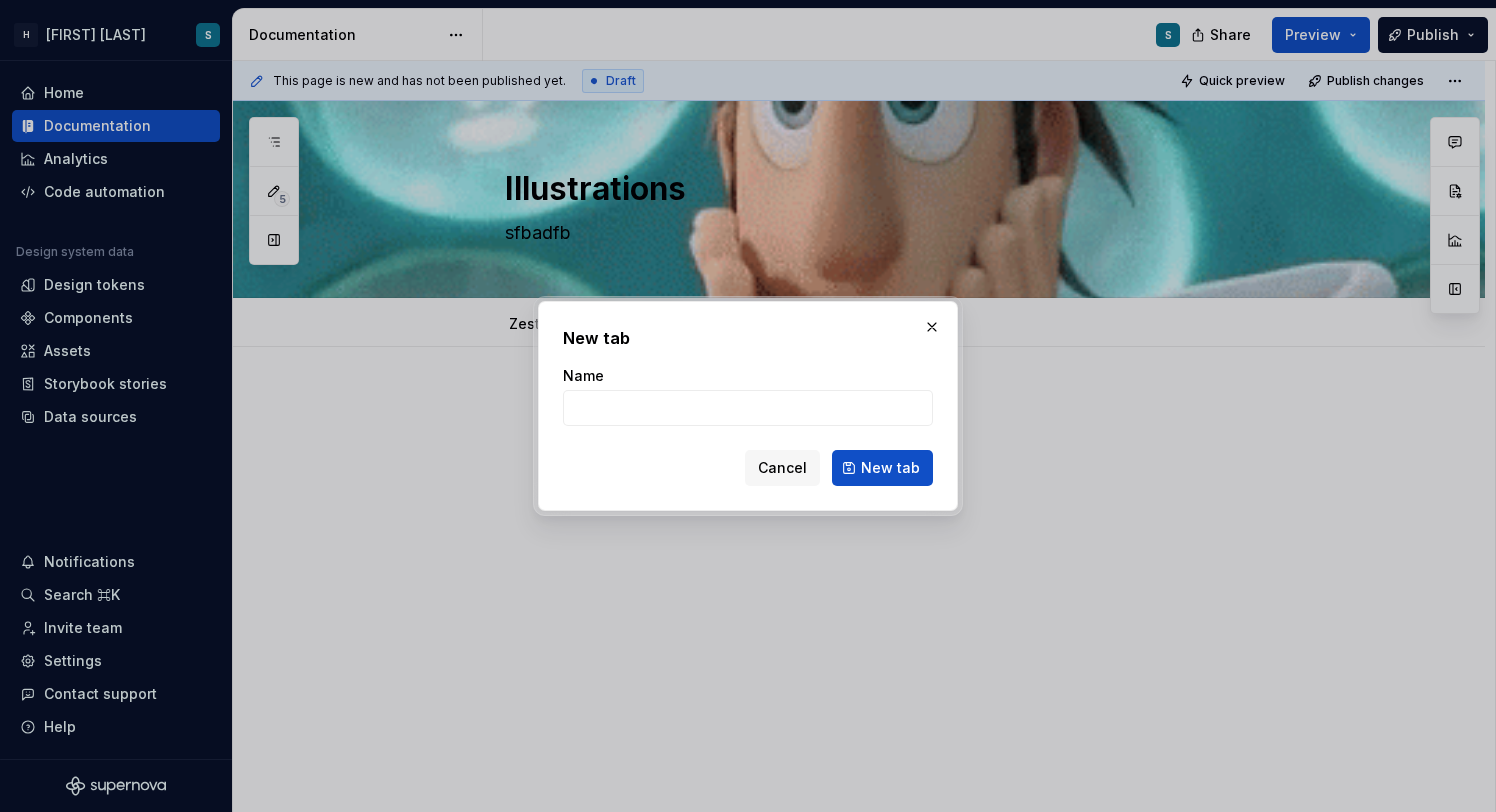type on "*" 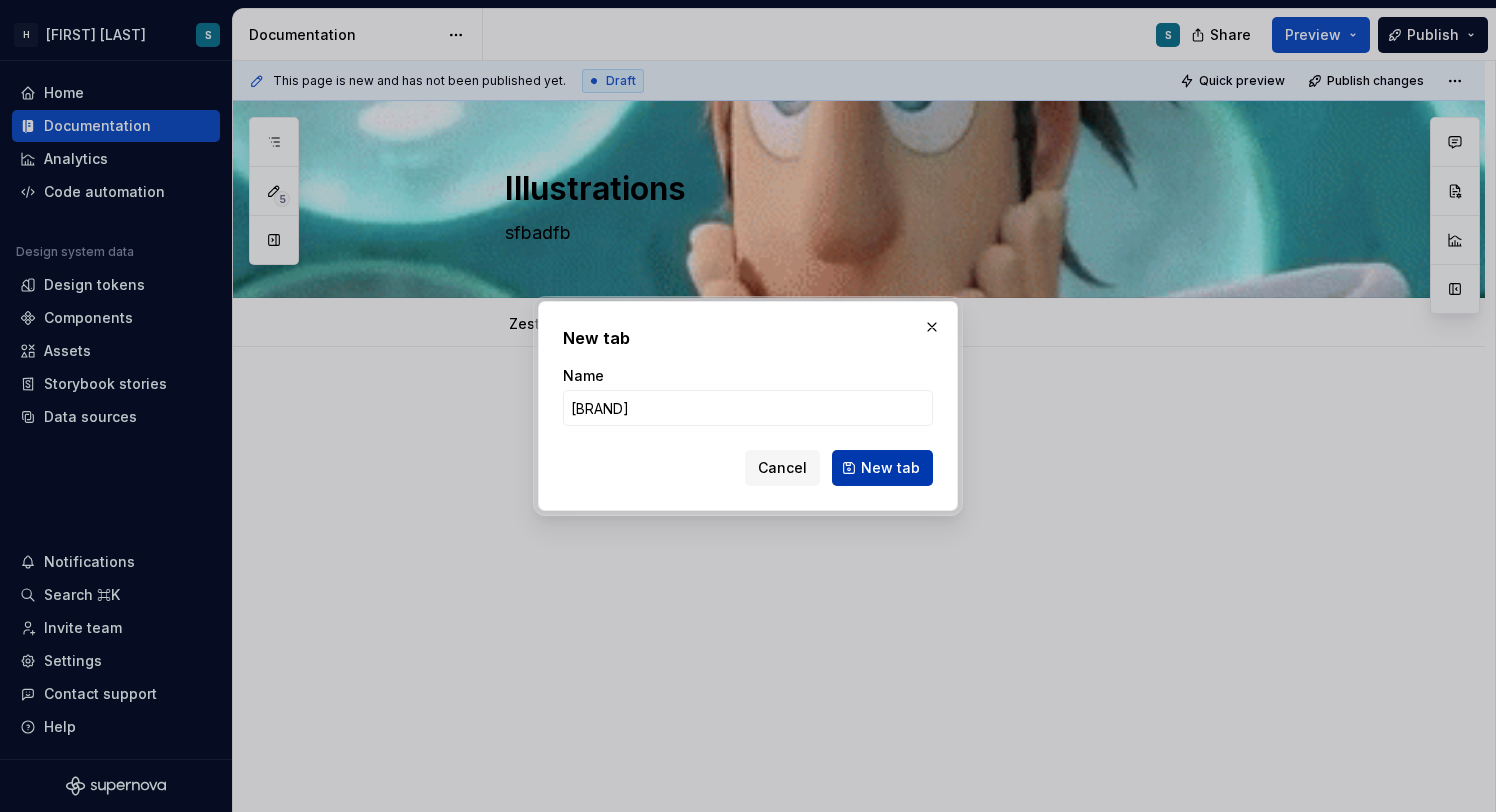 type on "[BRAND]" 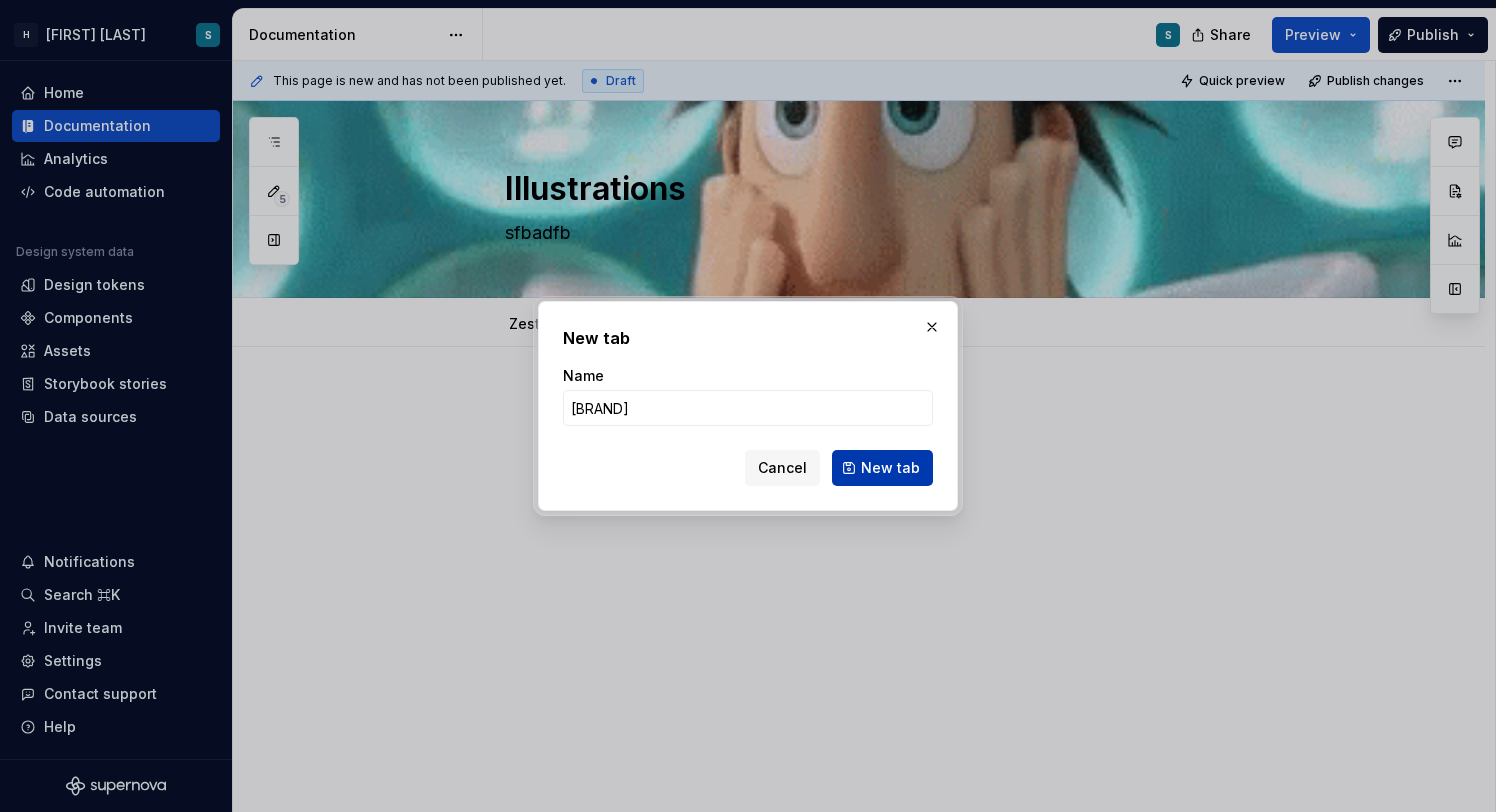 click on "New tab" at bounding box center (890, 468) 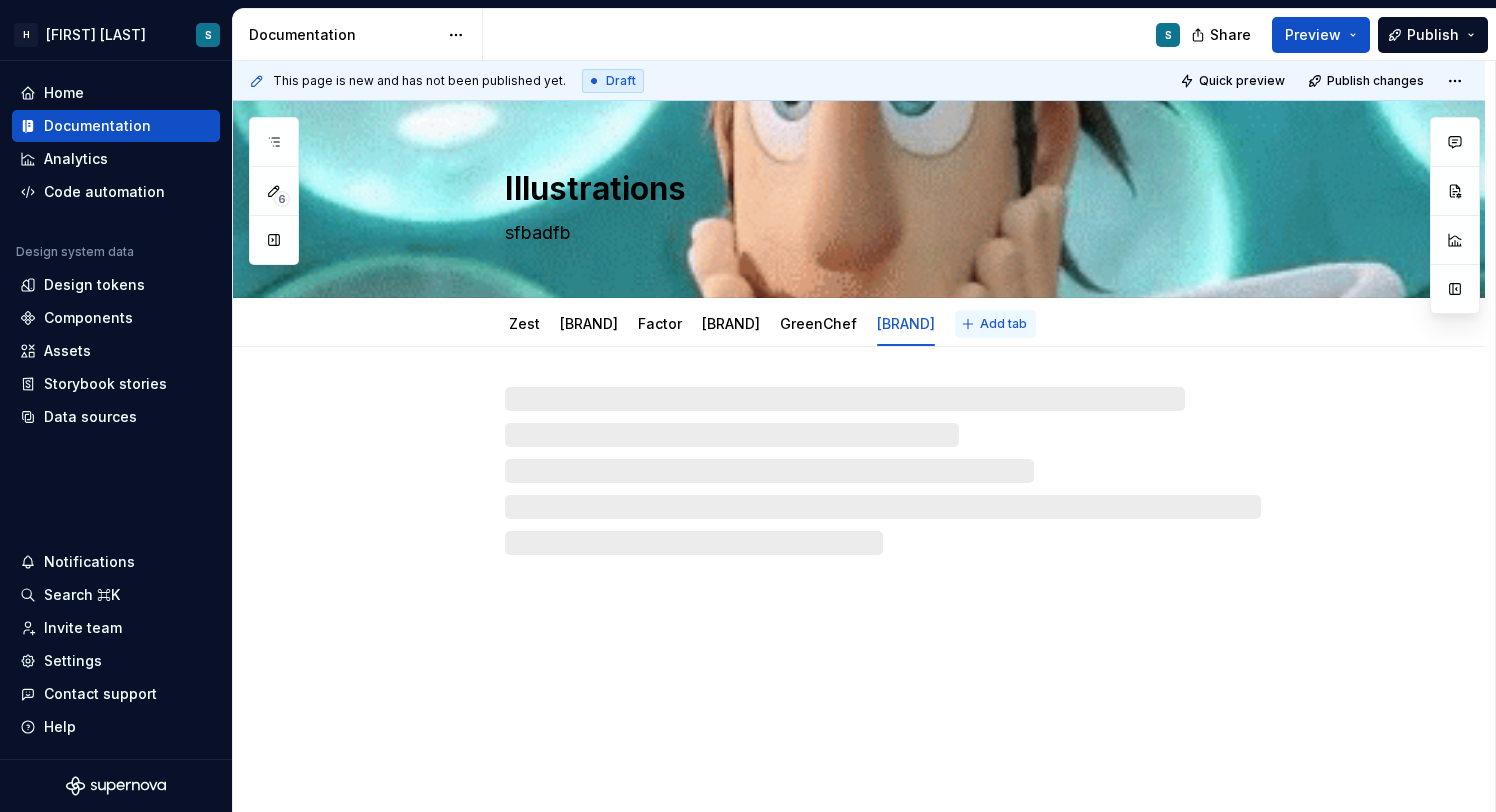 type on "*" 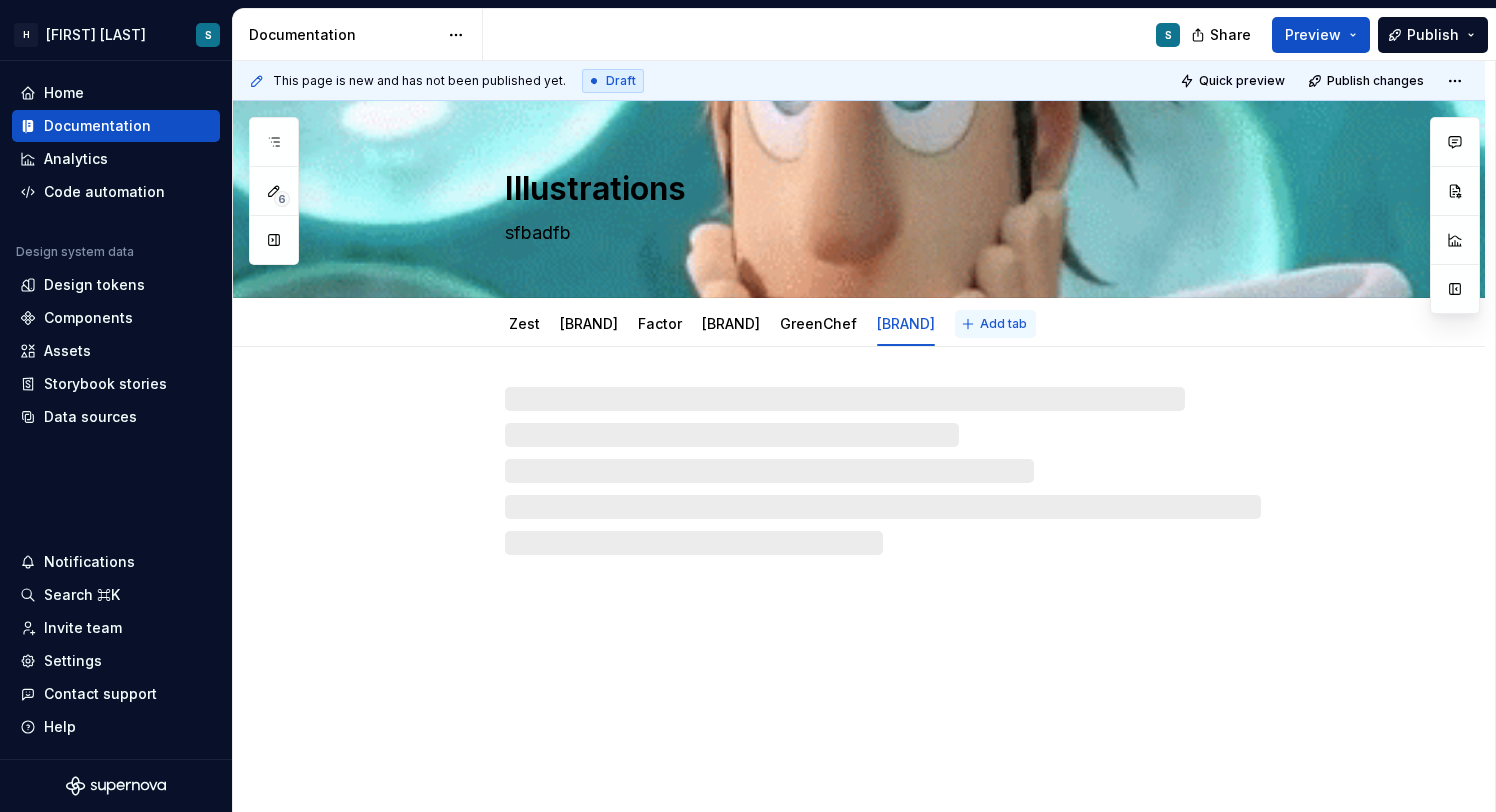 click on "Add tab" at bounding box center (1003, 324) 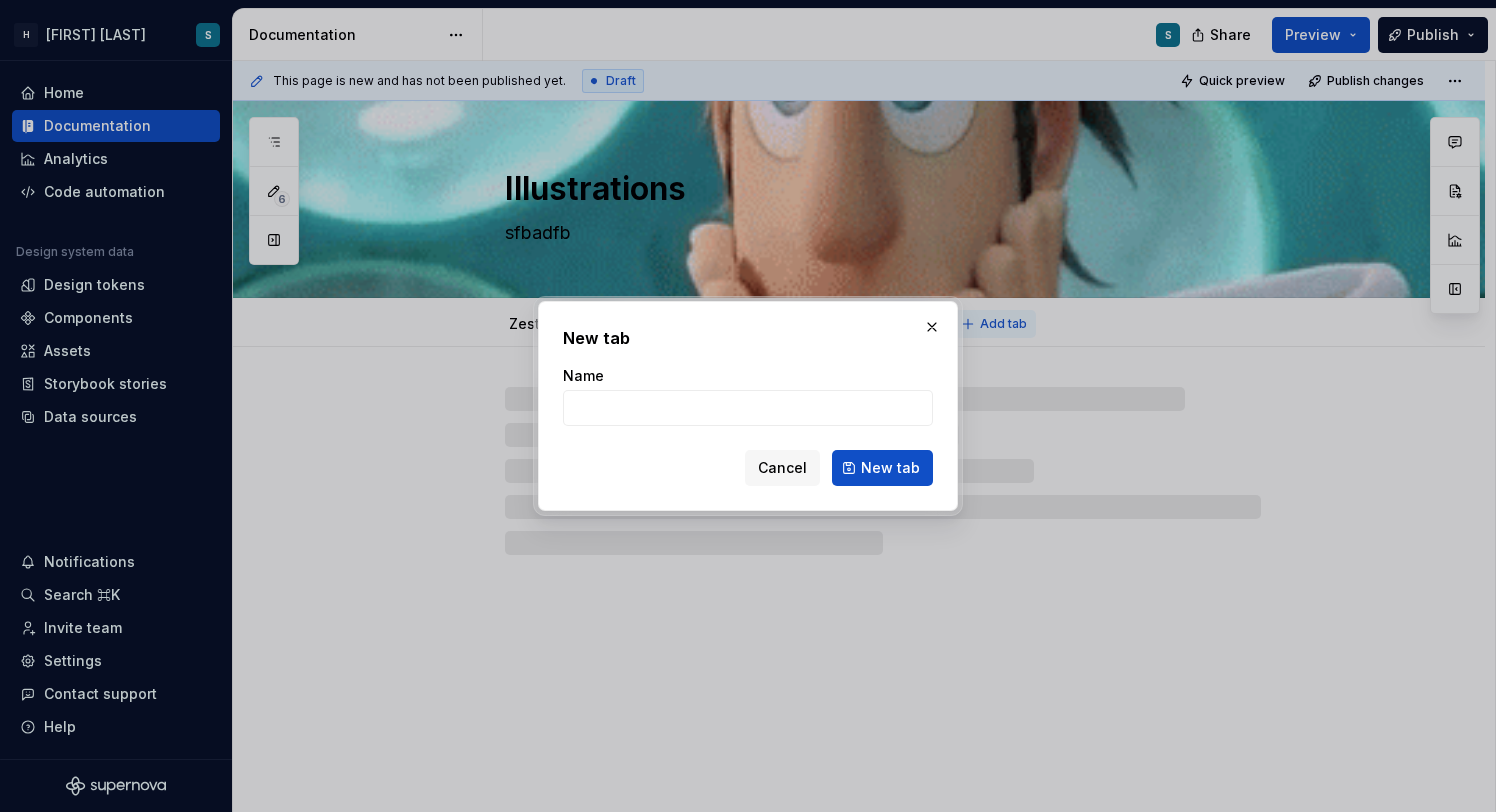 type on "T" 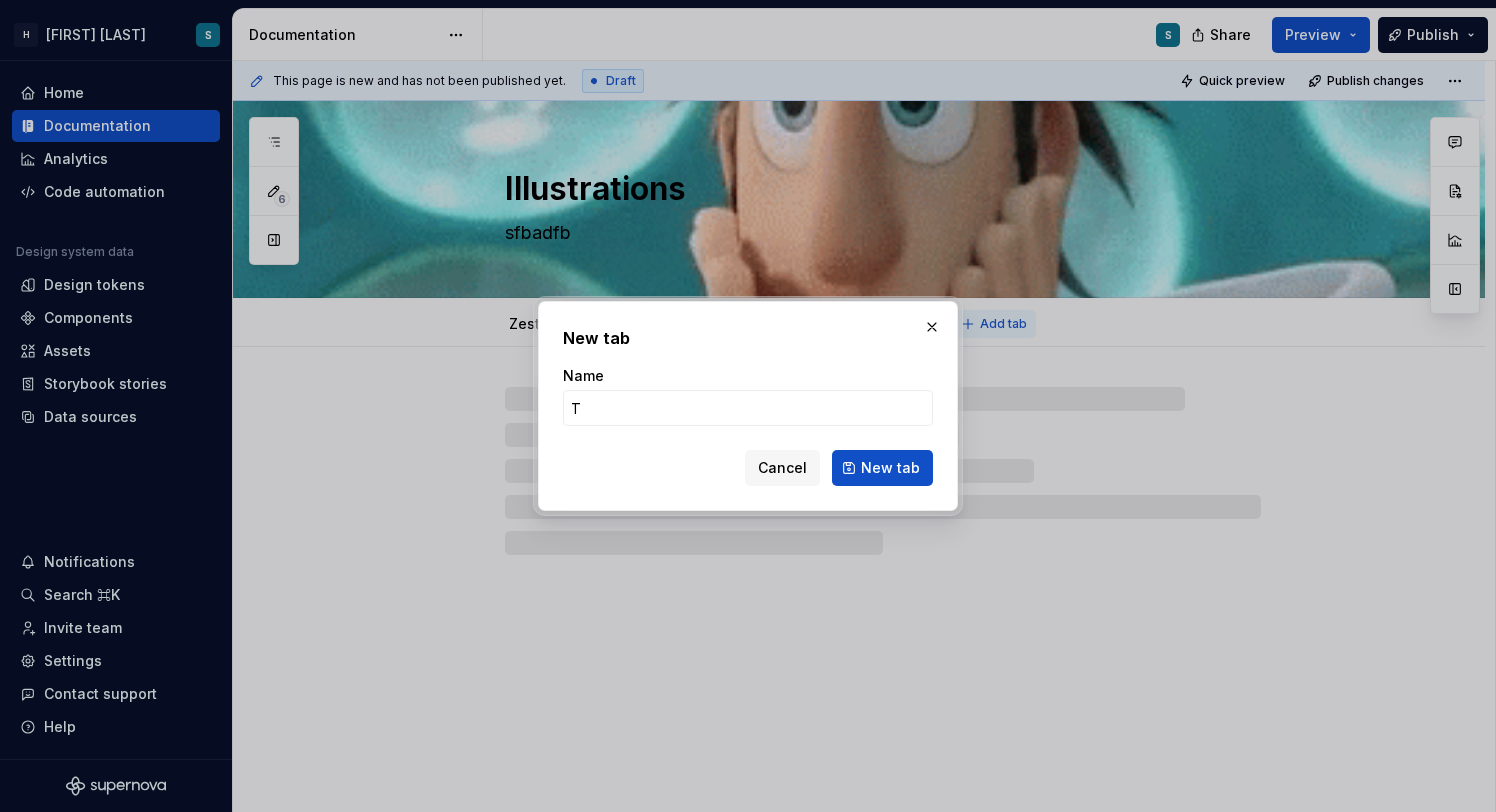 type on "*" 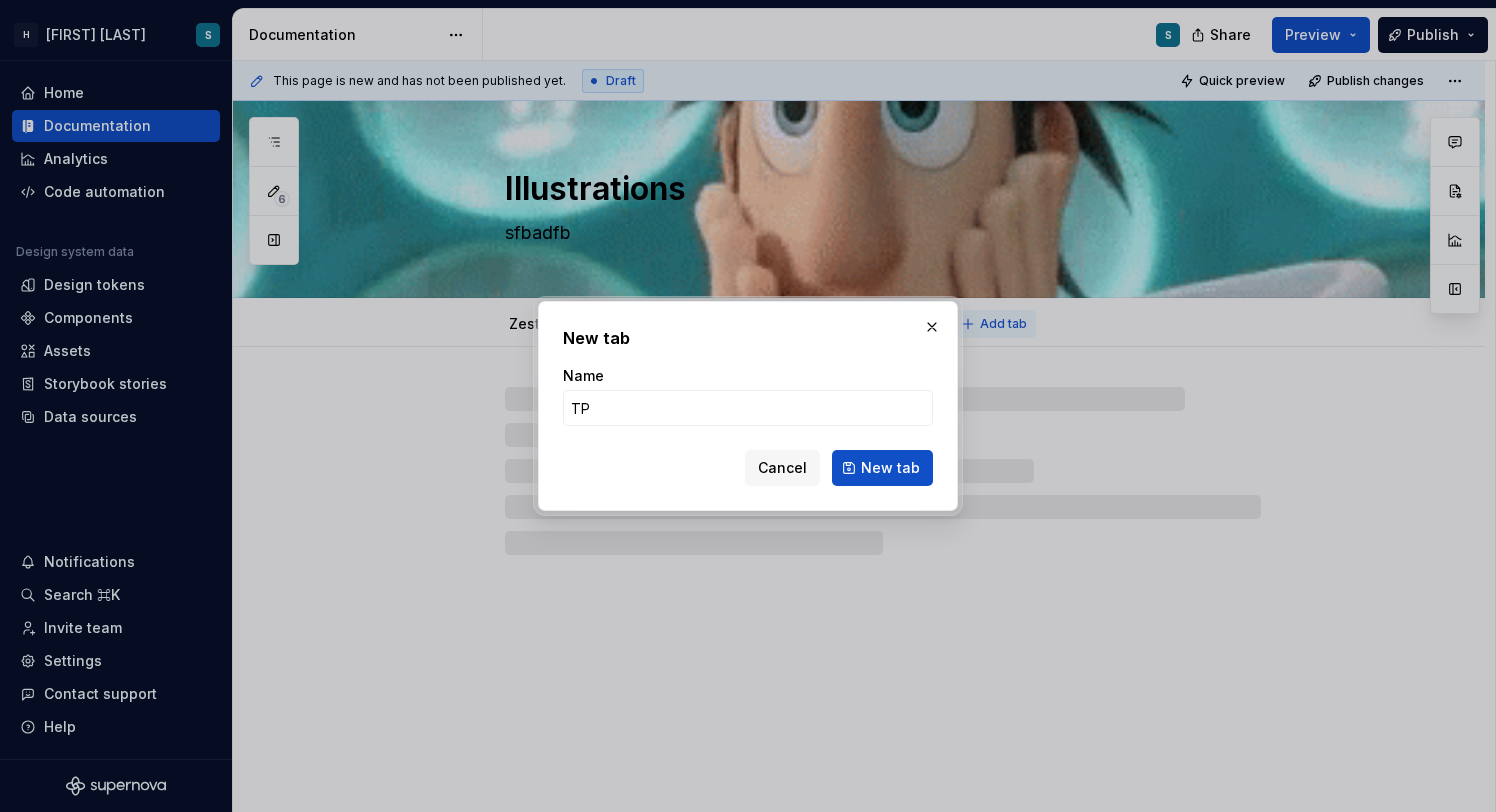 type on "TPT" 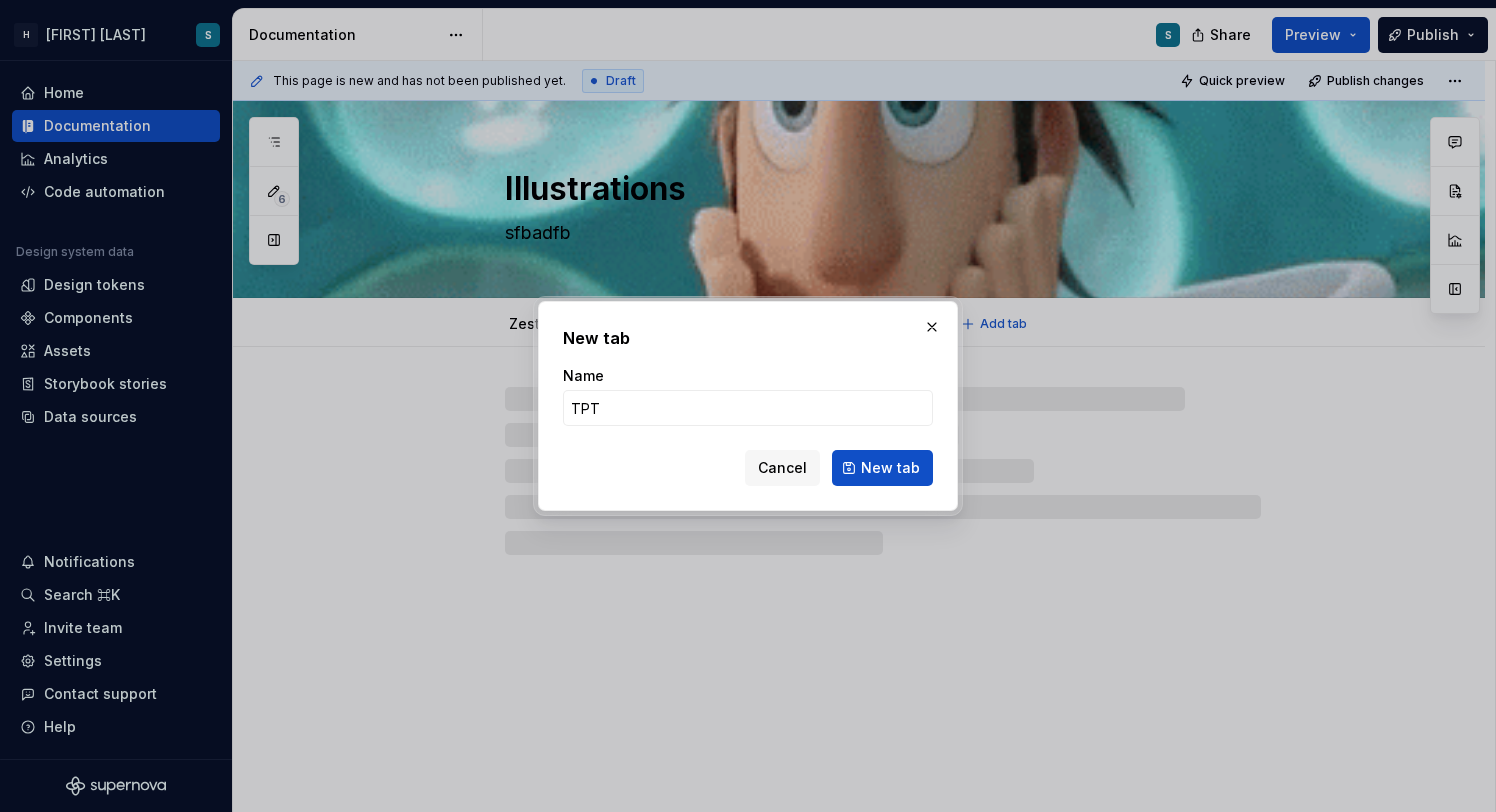 type on "*" 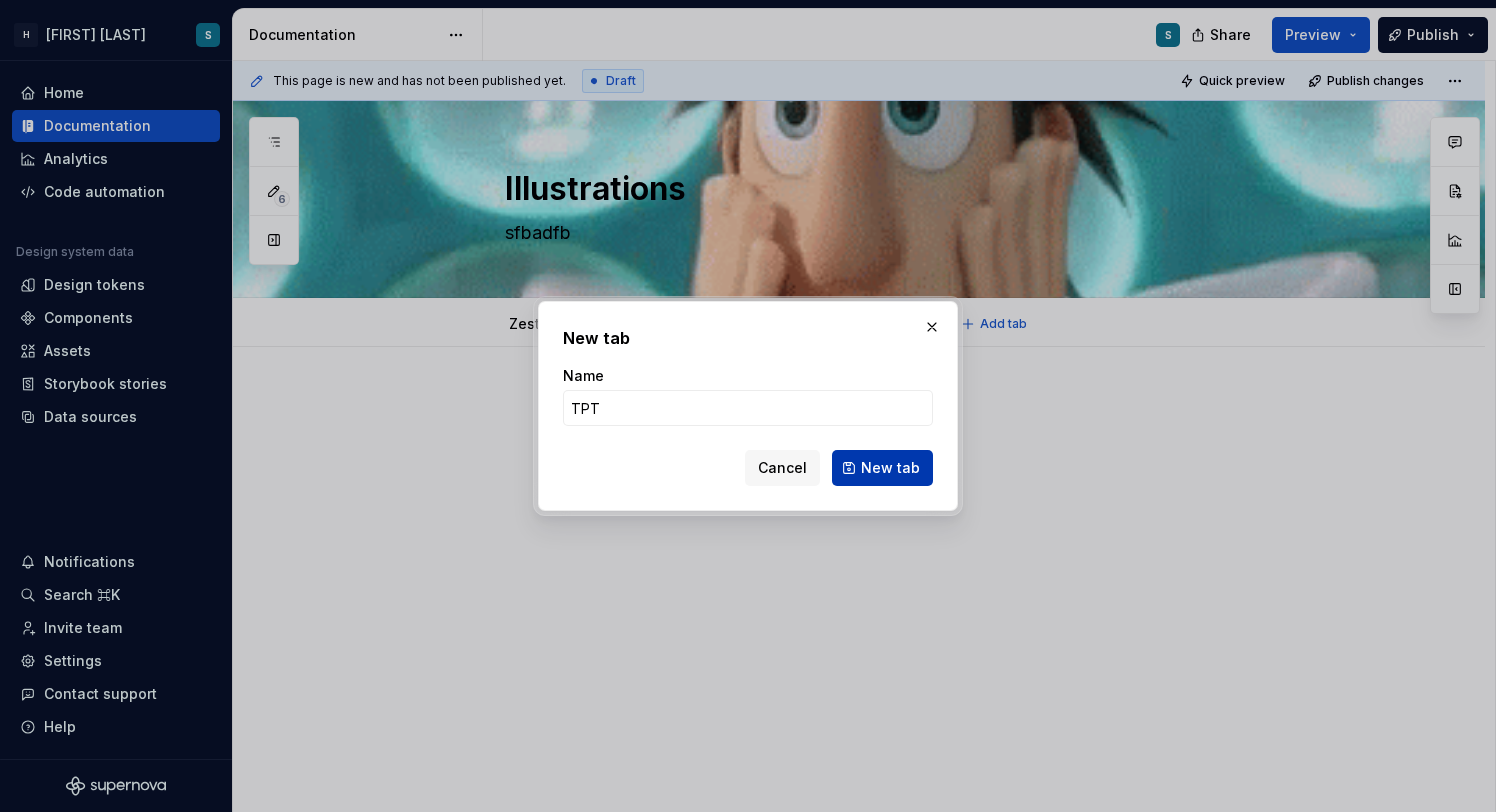 type on "TPT" 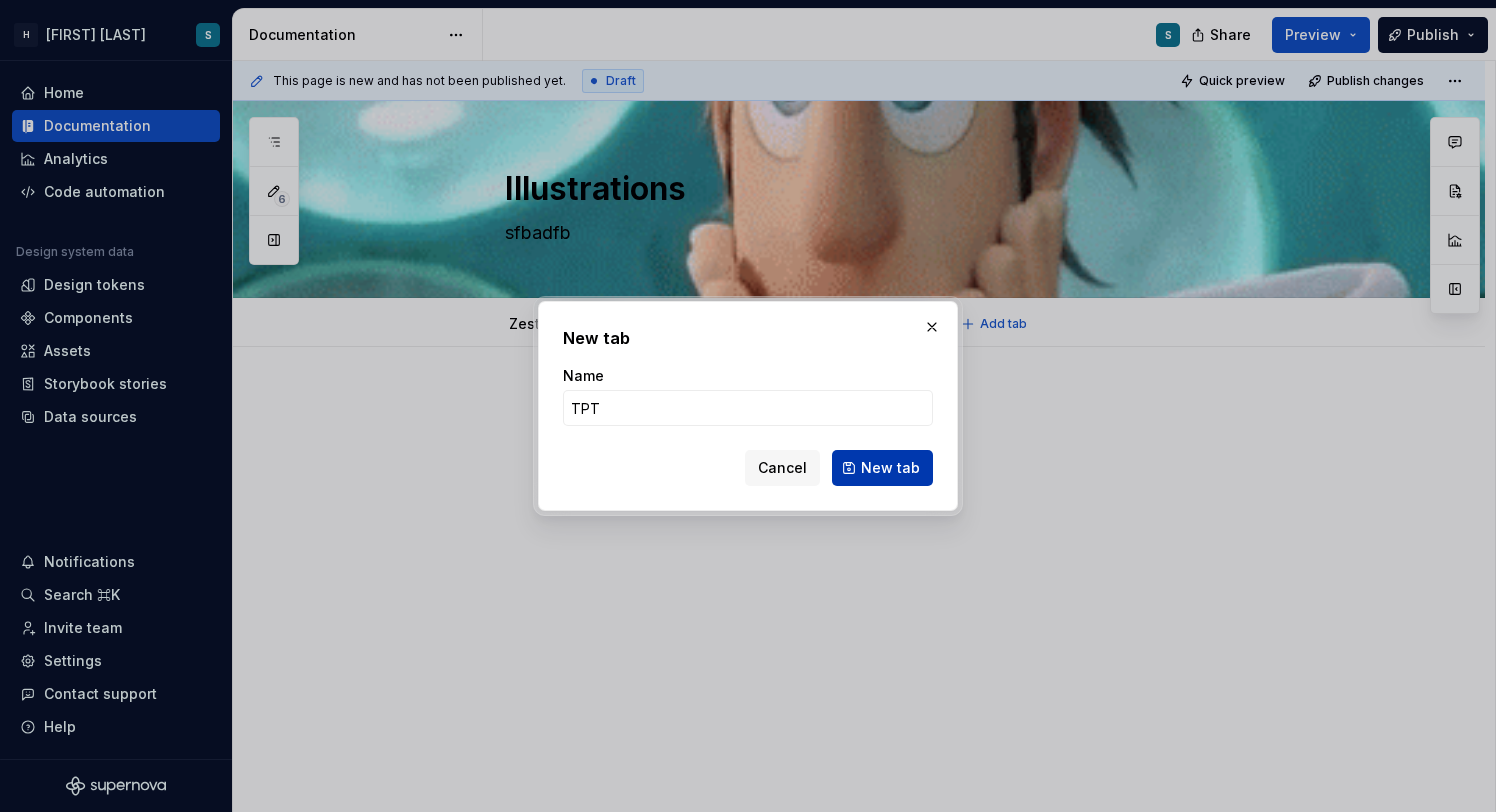 click on "New tab" at bounding box center (890, 468) 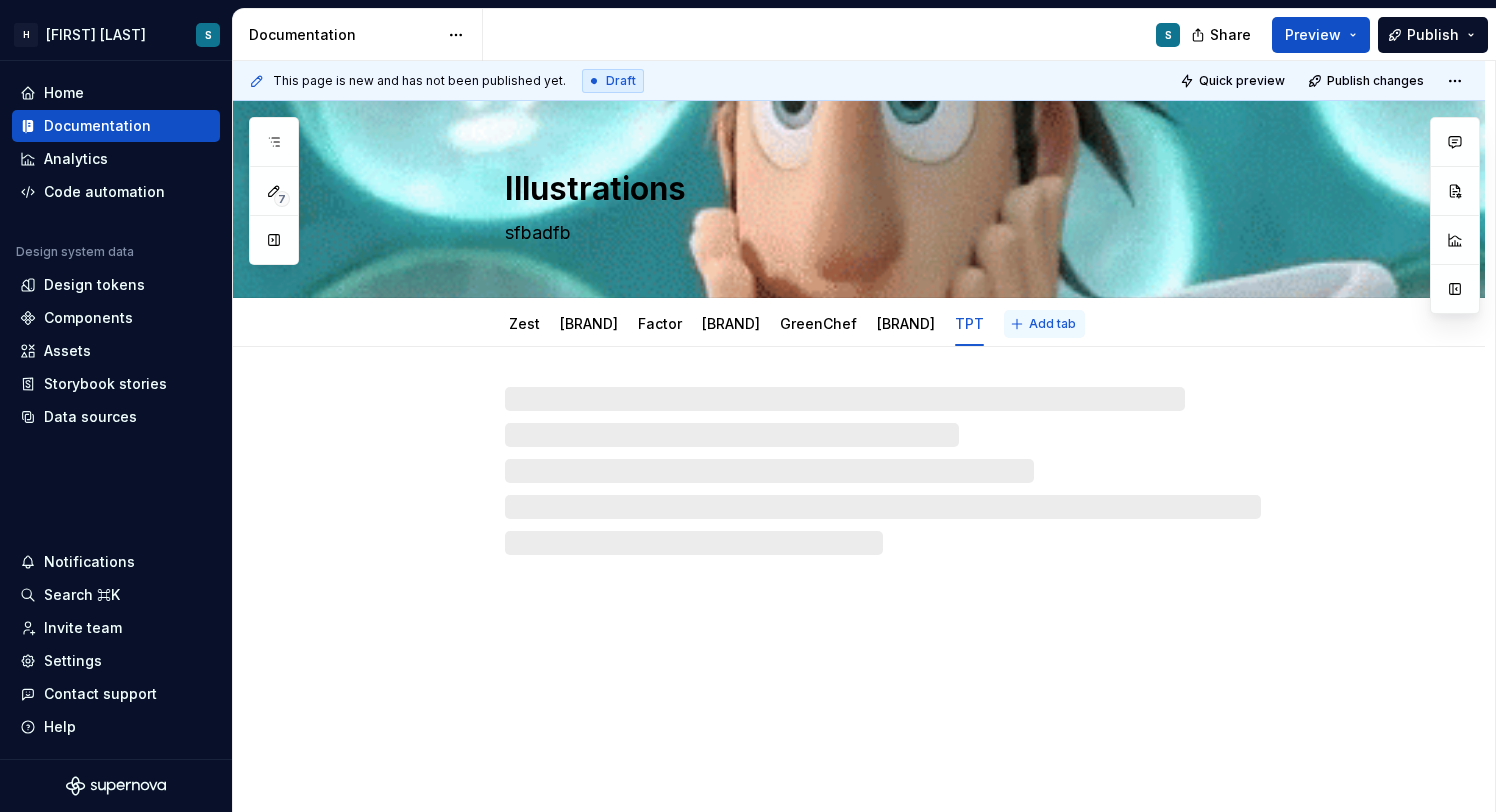 click on "Add tab" at bounding box center [1052, 324] 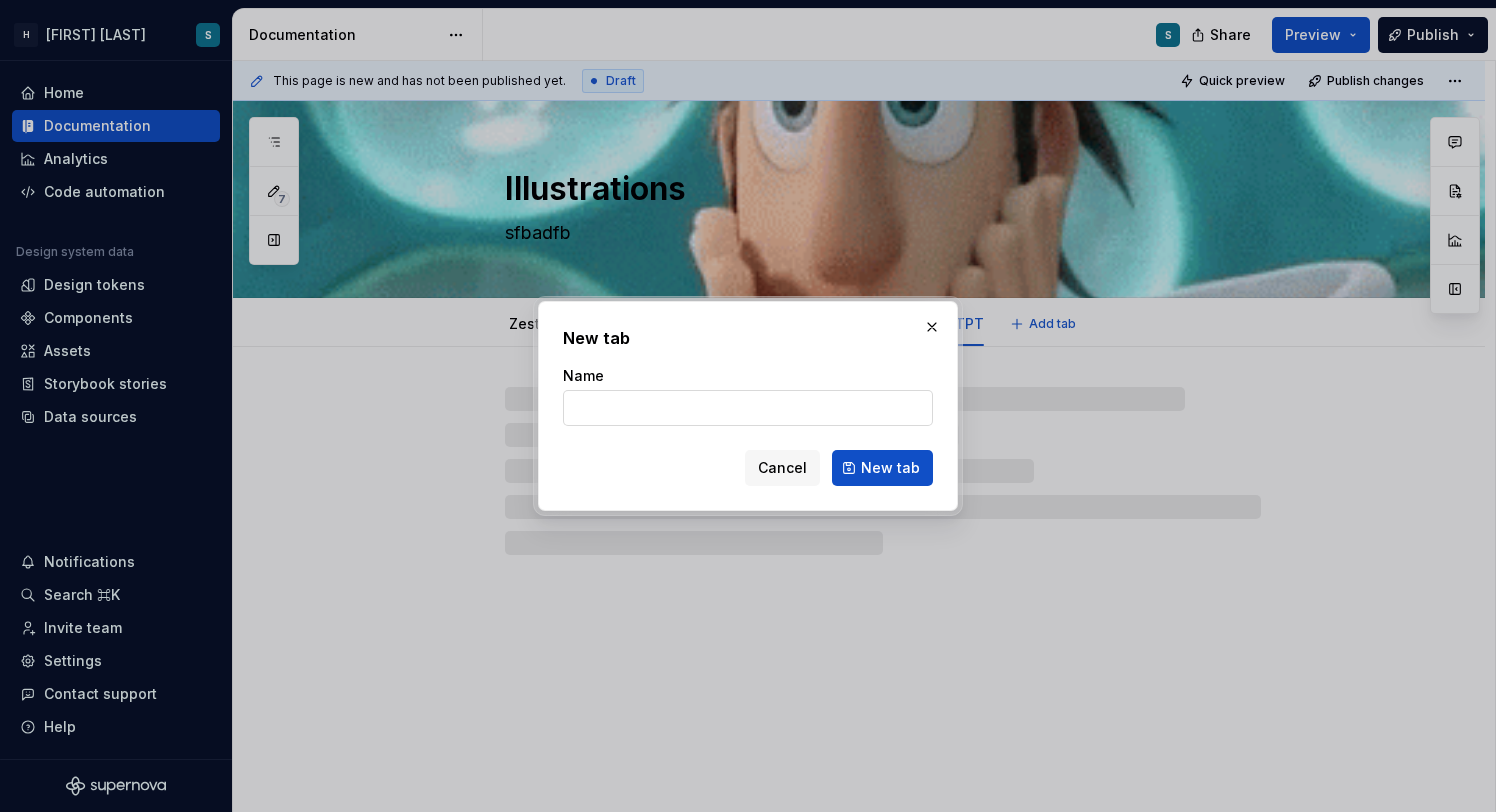 type on "*" 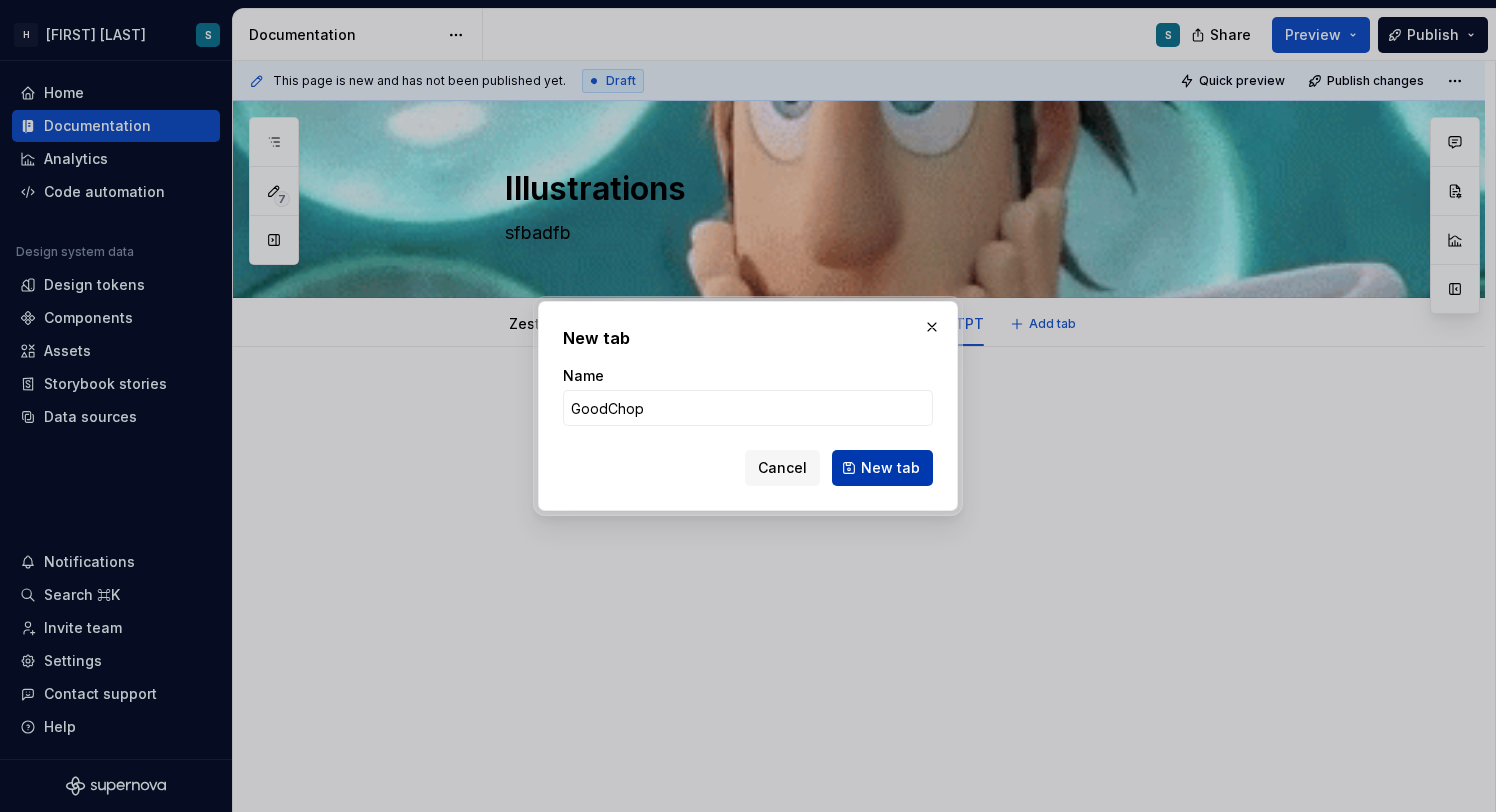 type on "GoodChop" 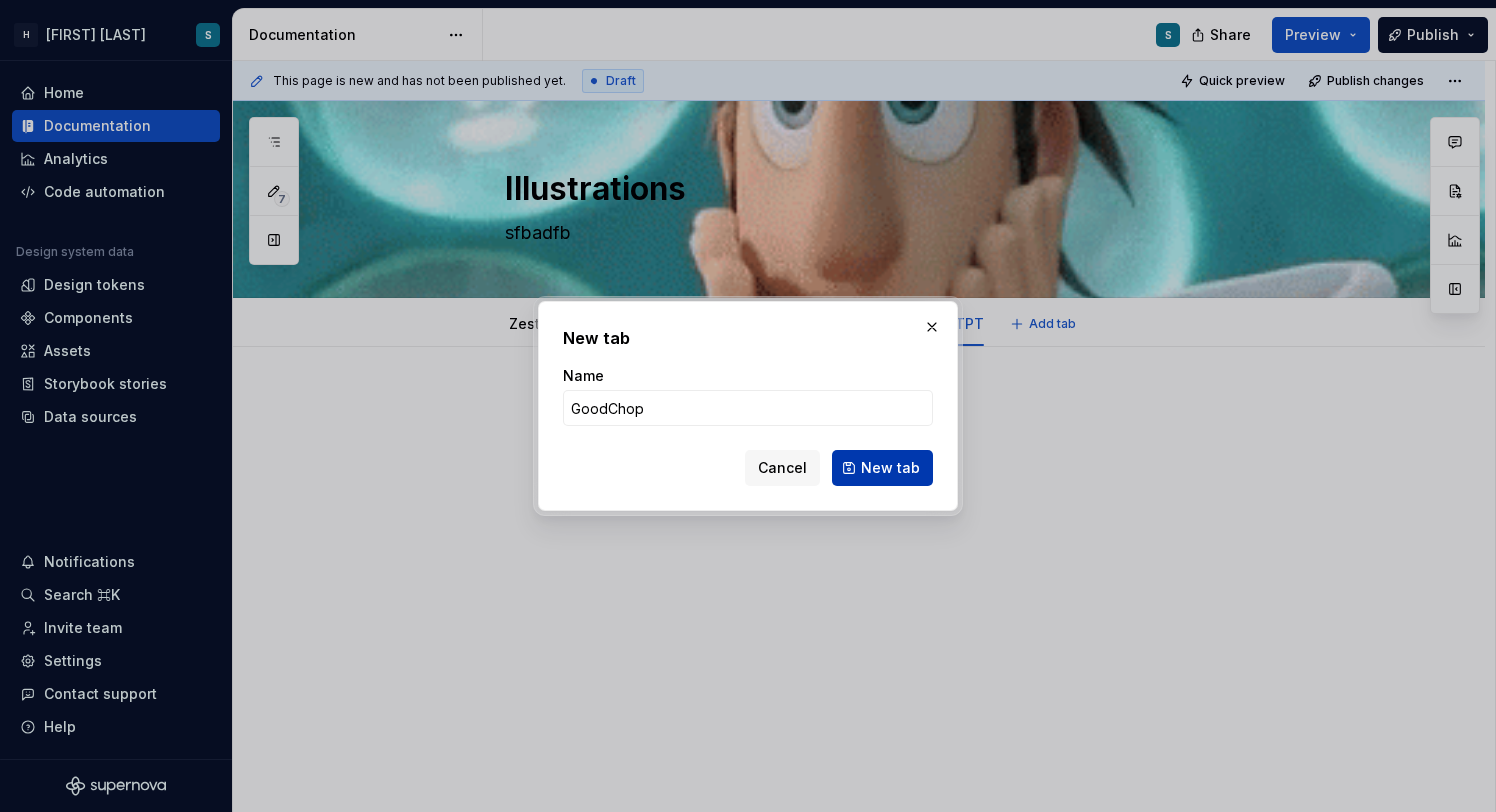 click on "New tab" at bounding box center (890, 468) 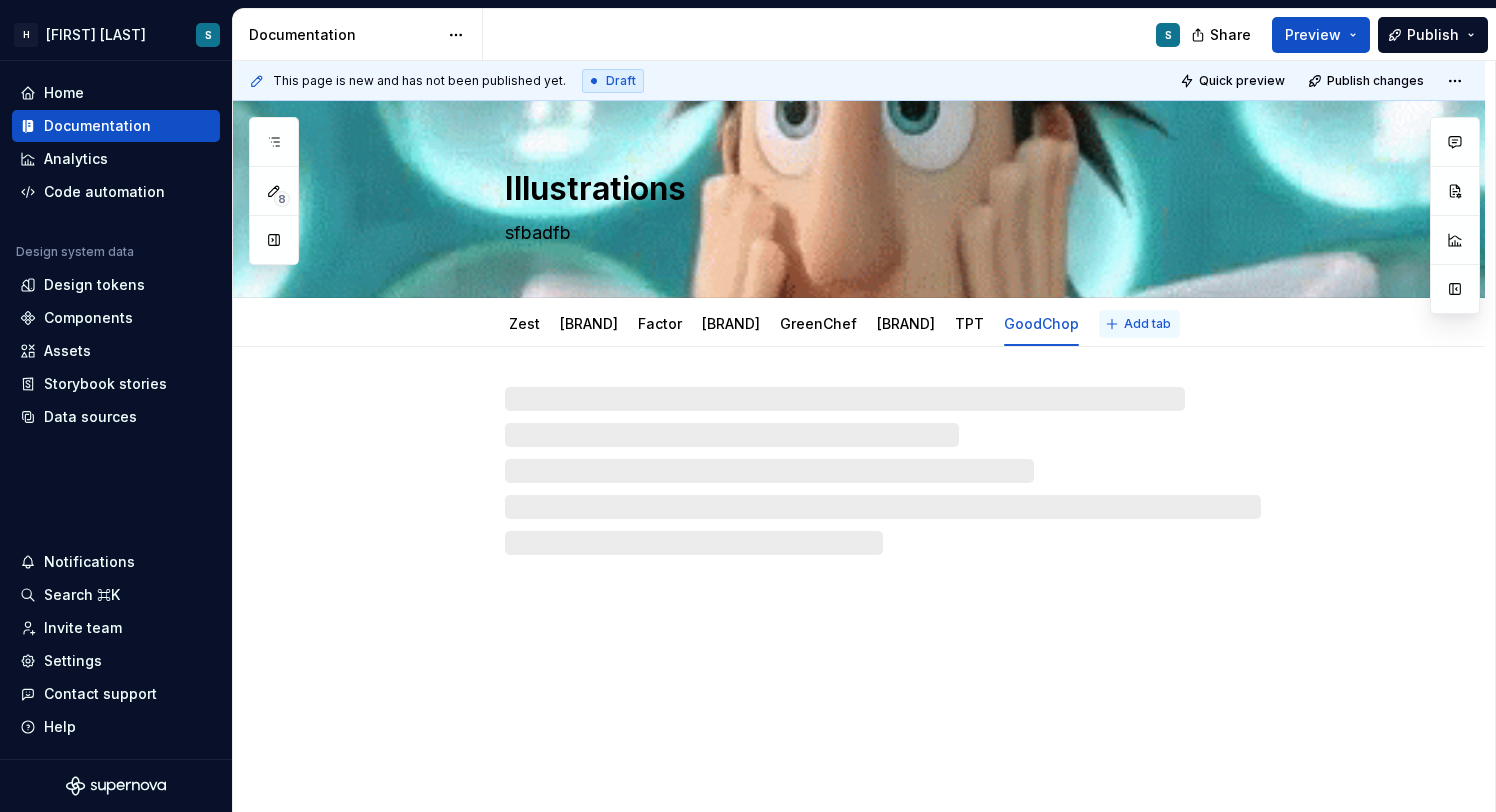 click on "Add tab" at bounding box center [1139, 324] 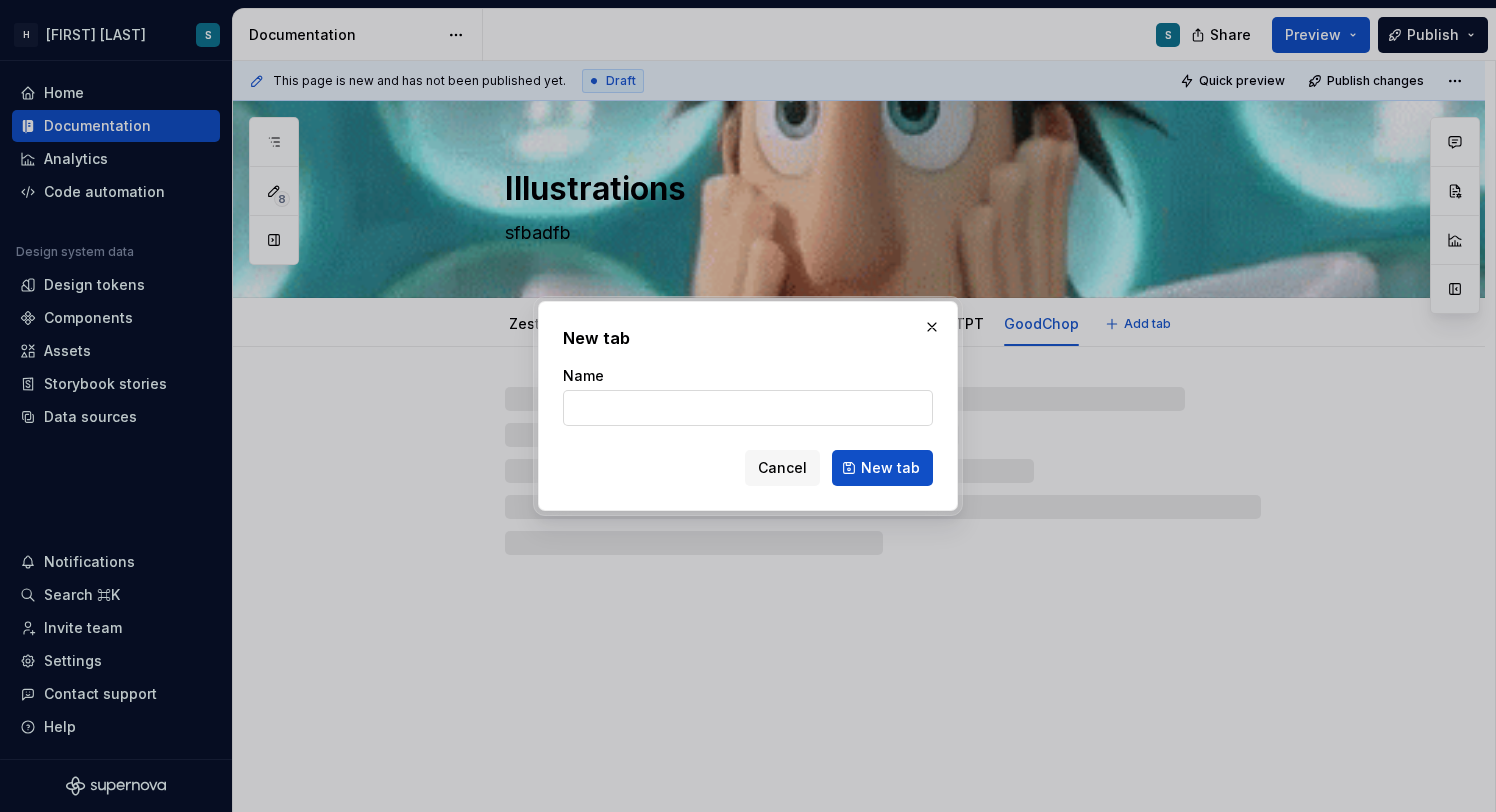 type on "*" 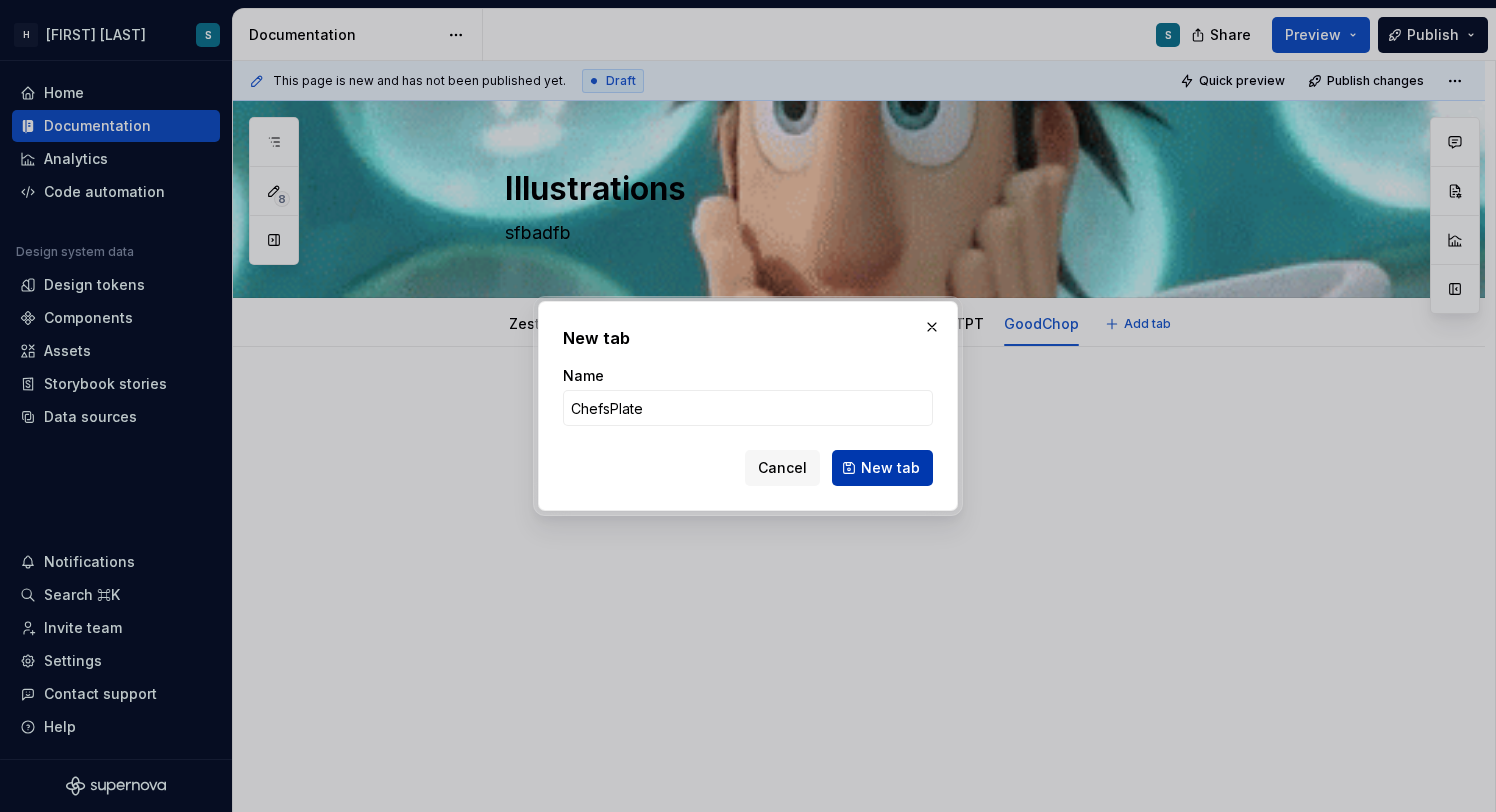 type on "ChefsPlate" 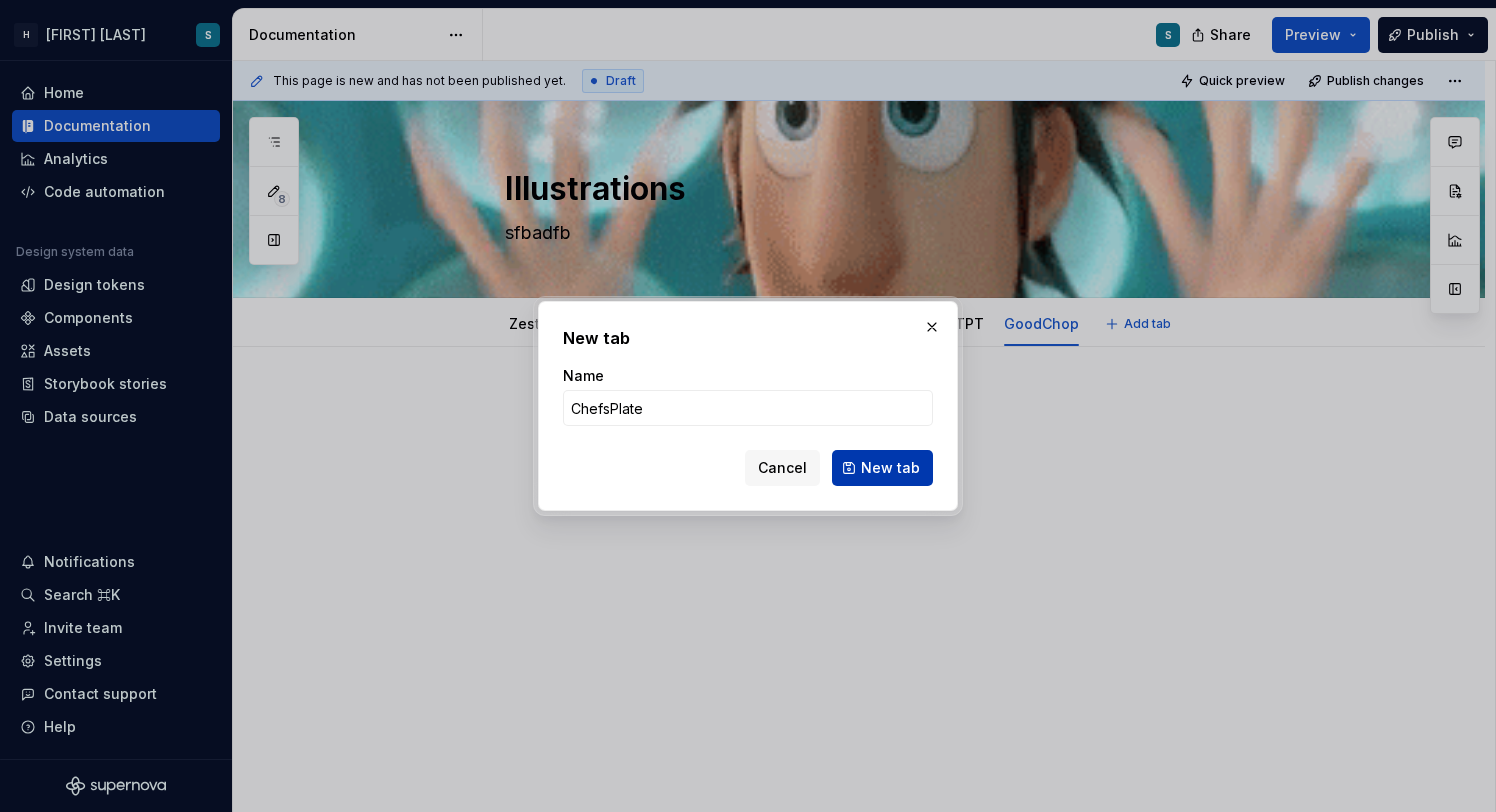click on "New tab" at bounding box center [882, 468] 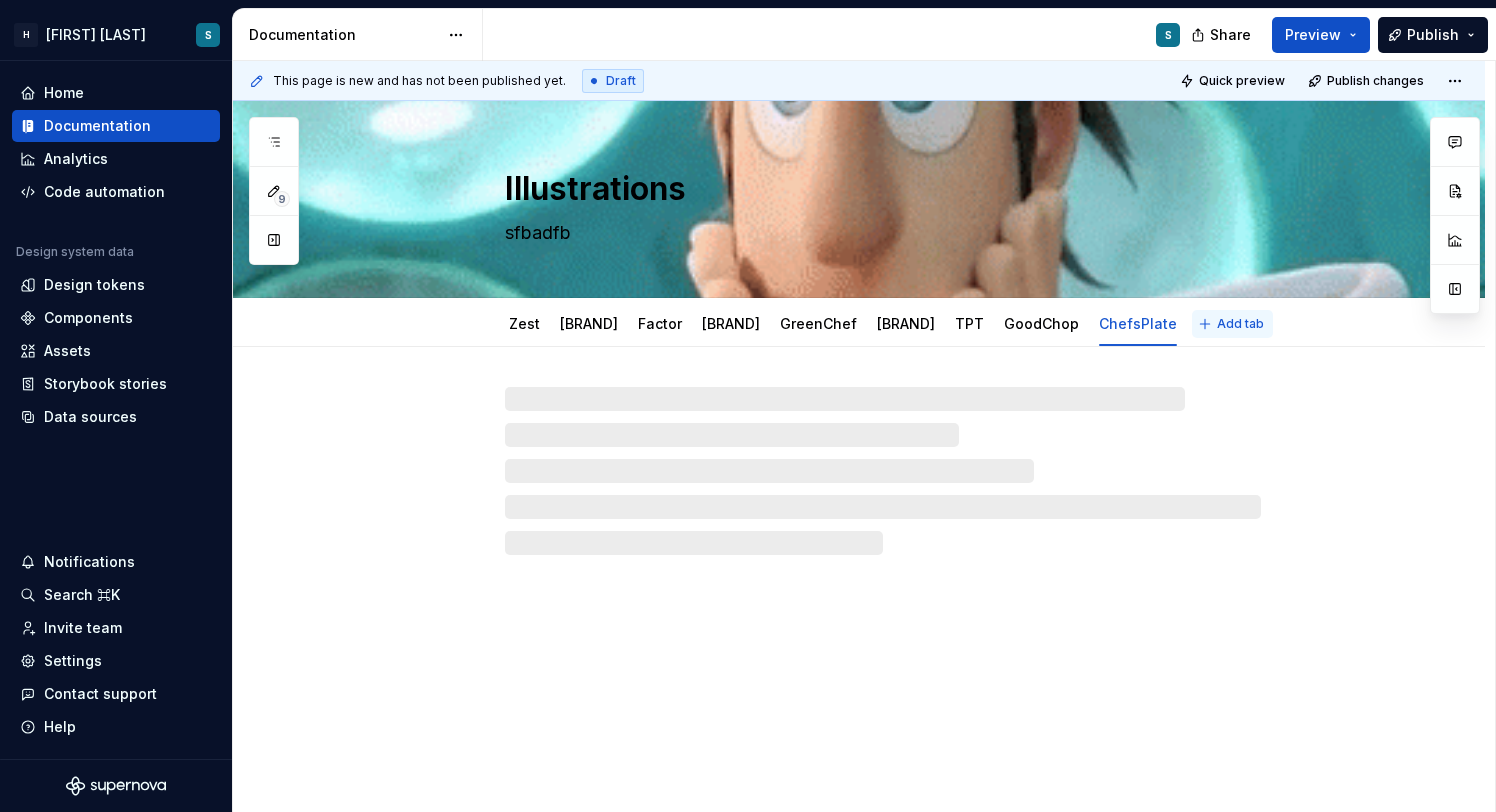 click on "Add tab" at bounding box center [1240, 324] 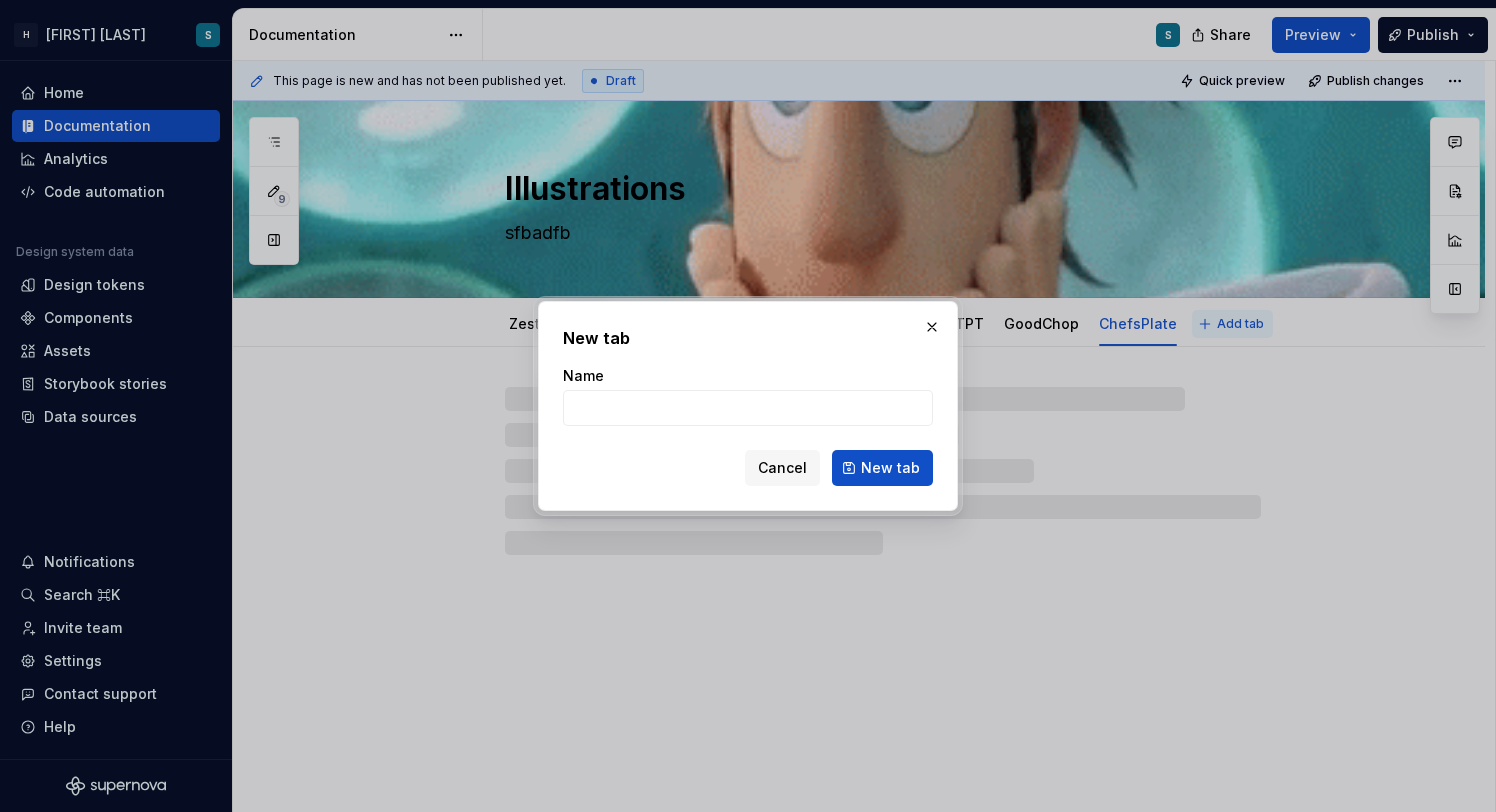 type on "*" 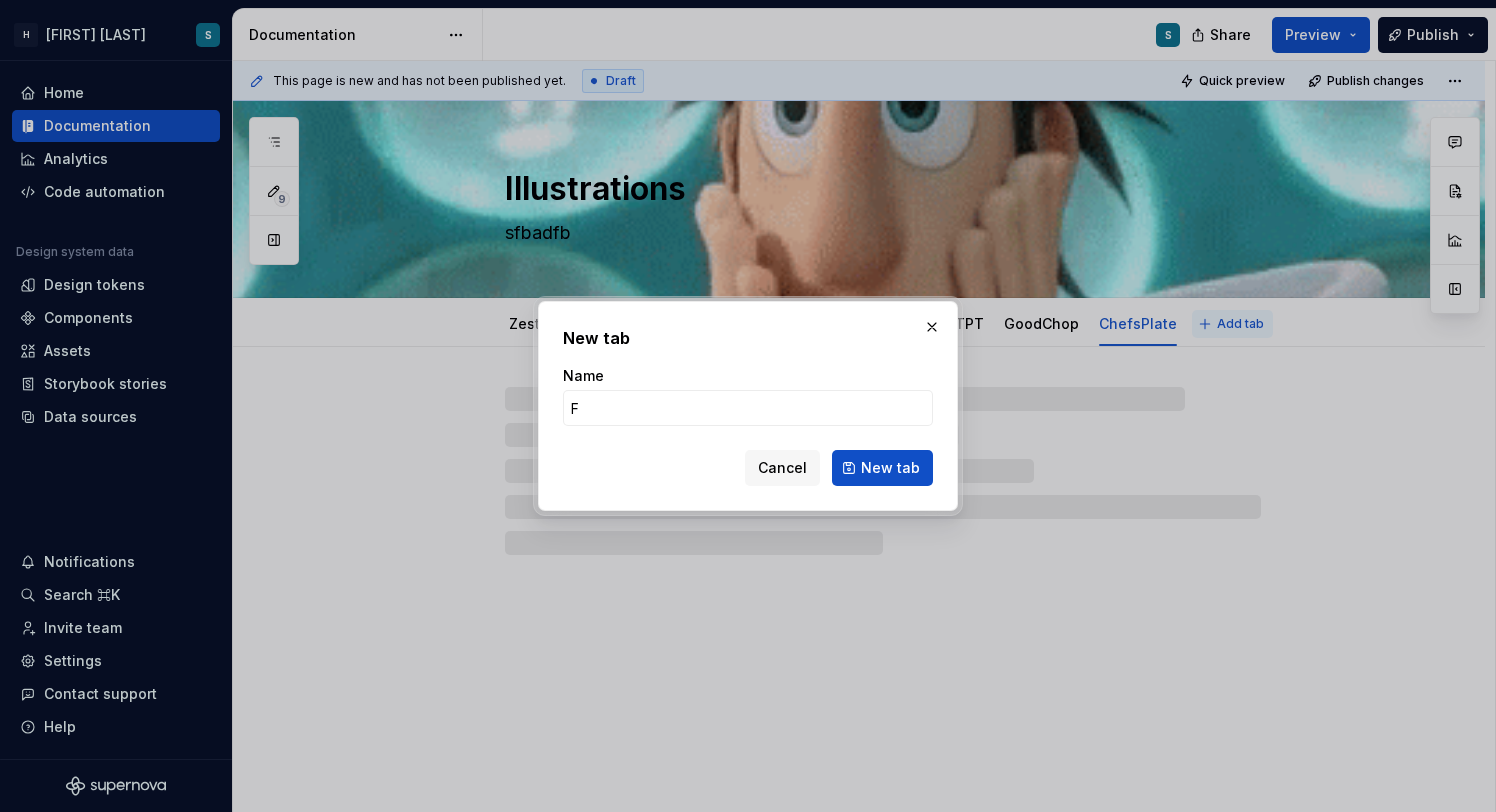 type on "FA" 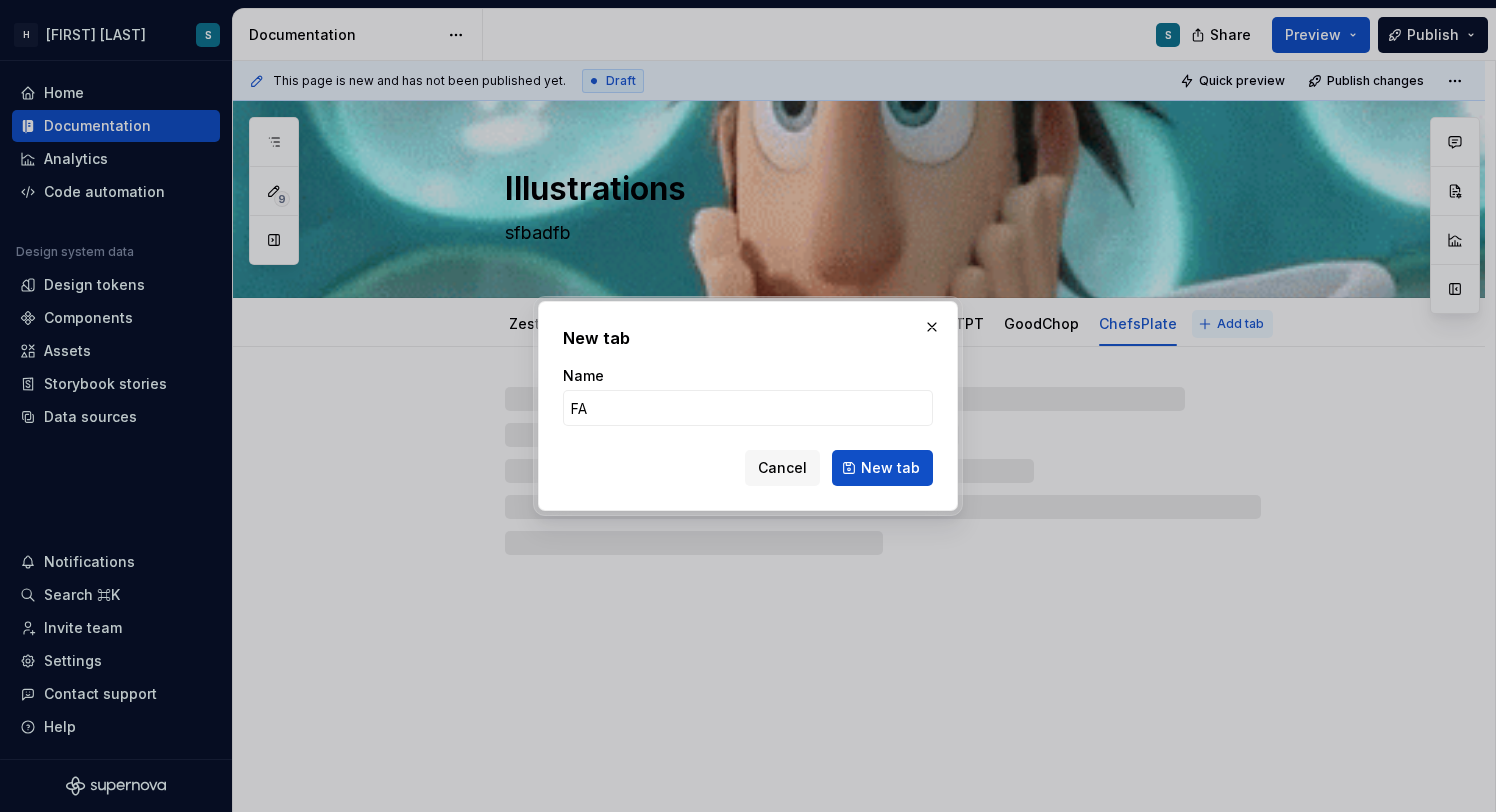 type on "*" 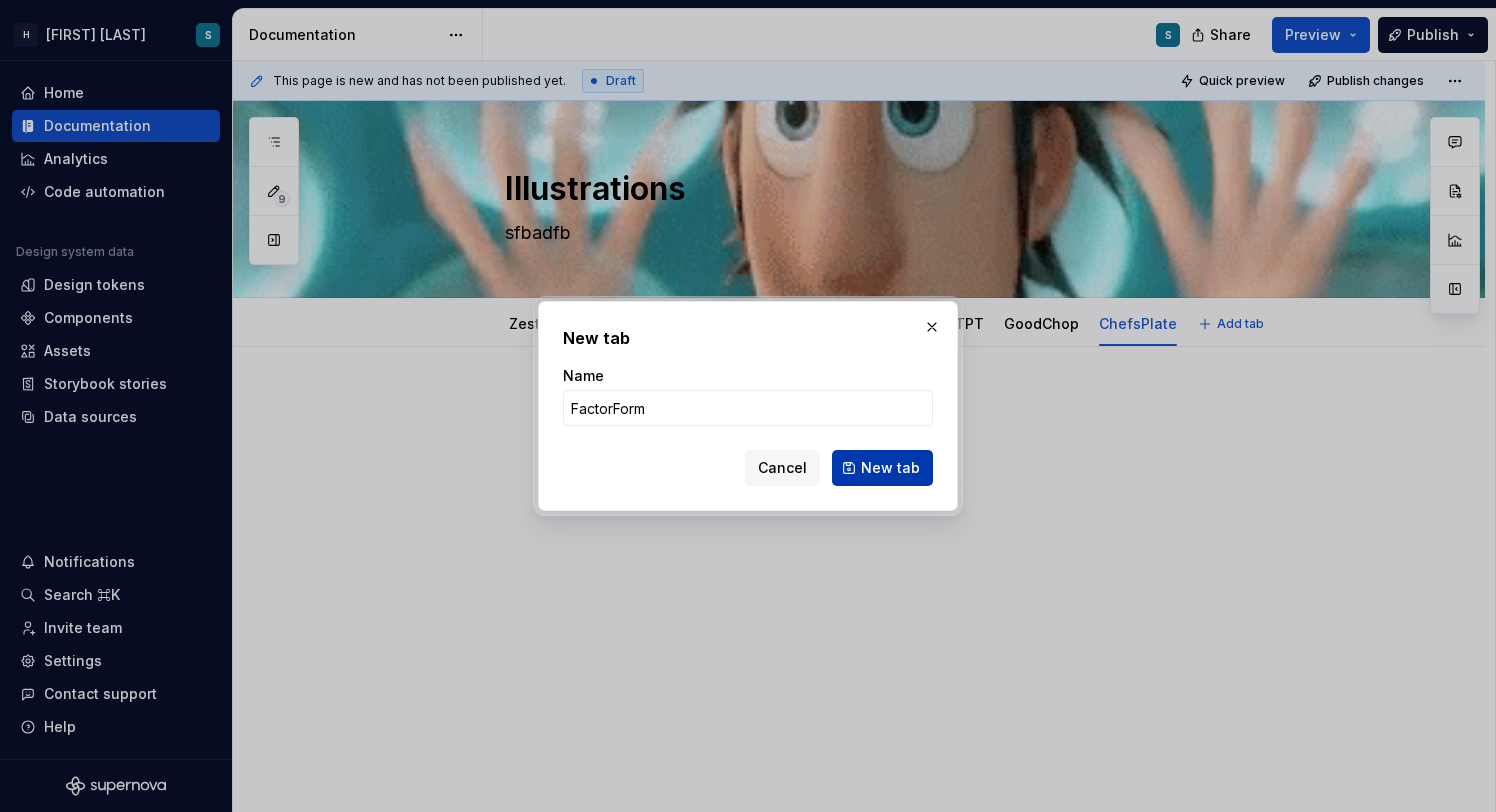 type on "FactorForm" 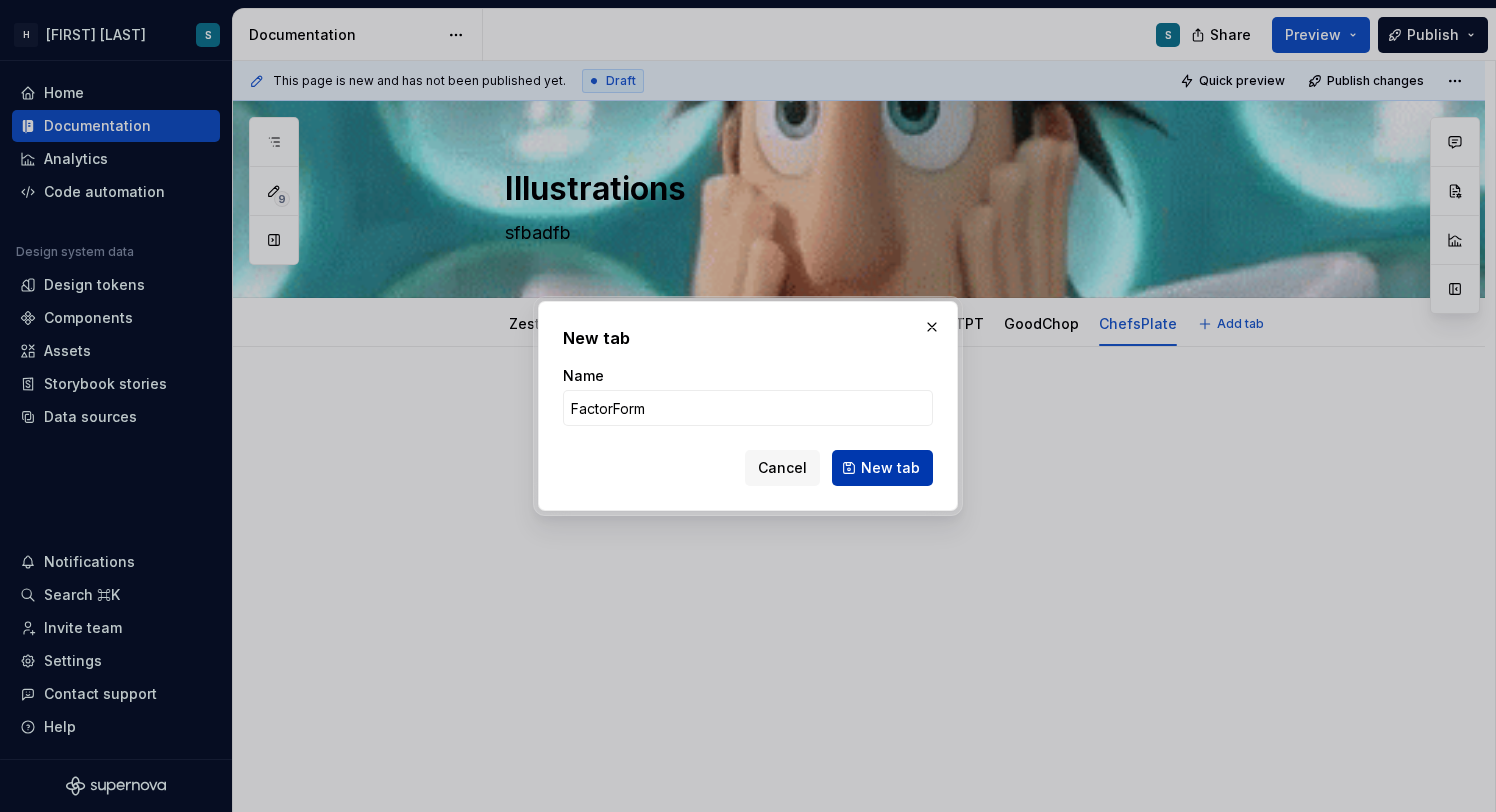 click on "New tab" at bounding box center [890, 468] 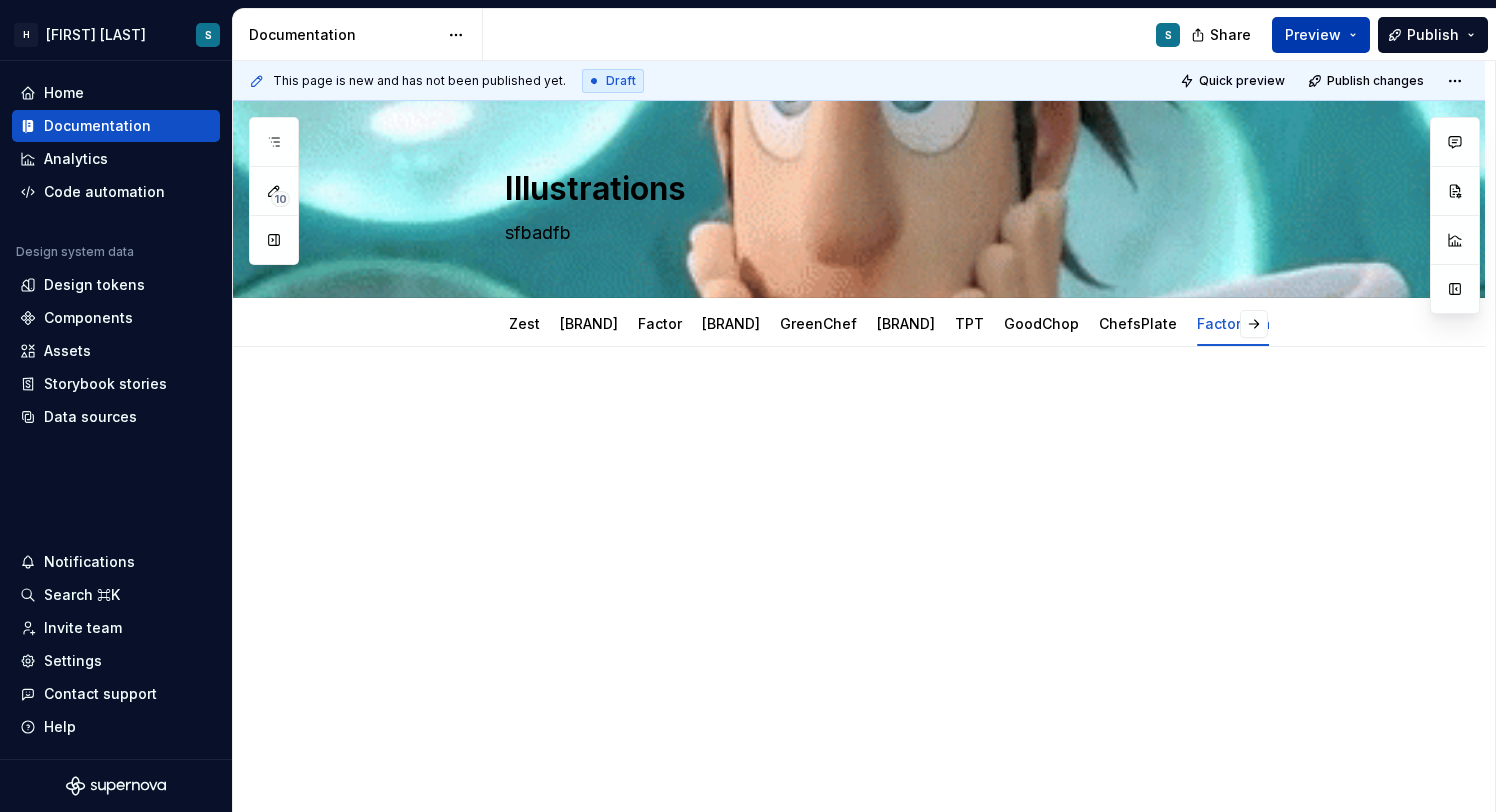 click on "Preview" at bounding box center [1321, 35] 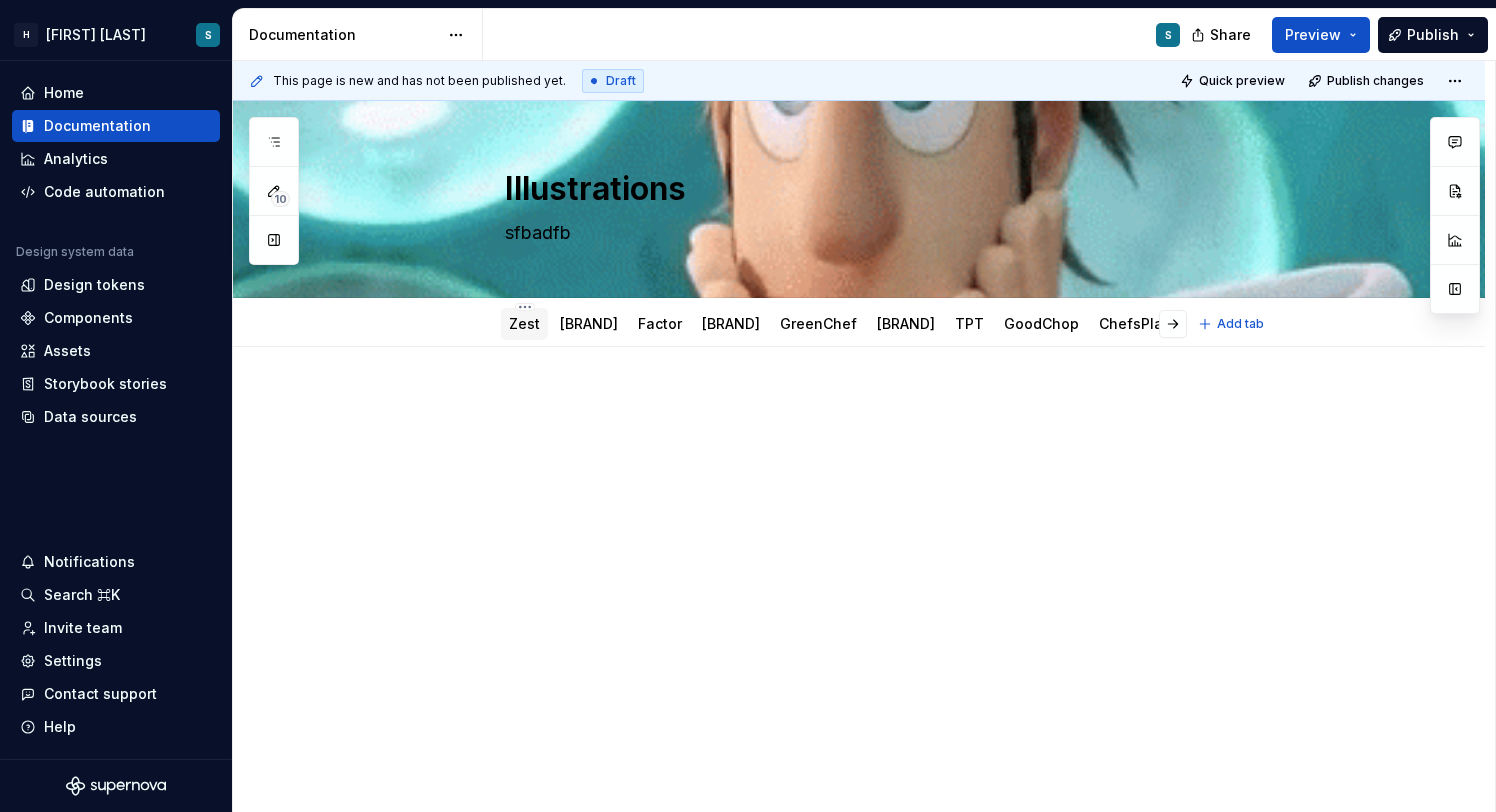 click on "Zest" at bounding box center (524, 324) 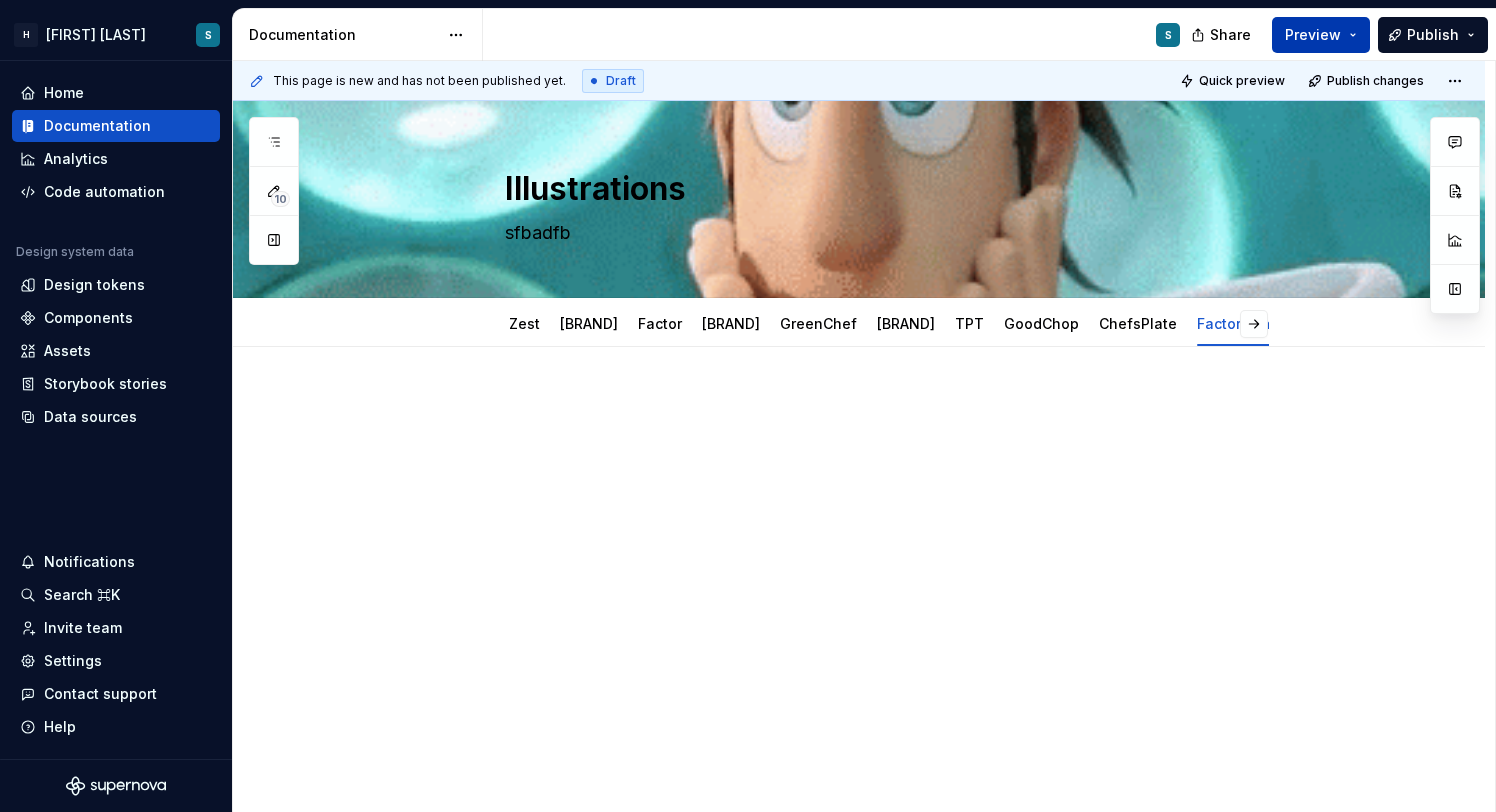 click on "Preview" at bounding box center (1313, 35) 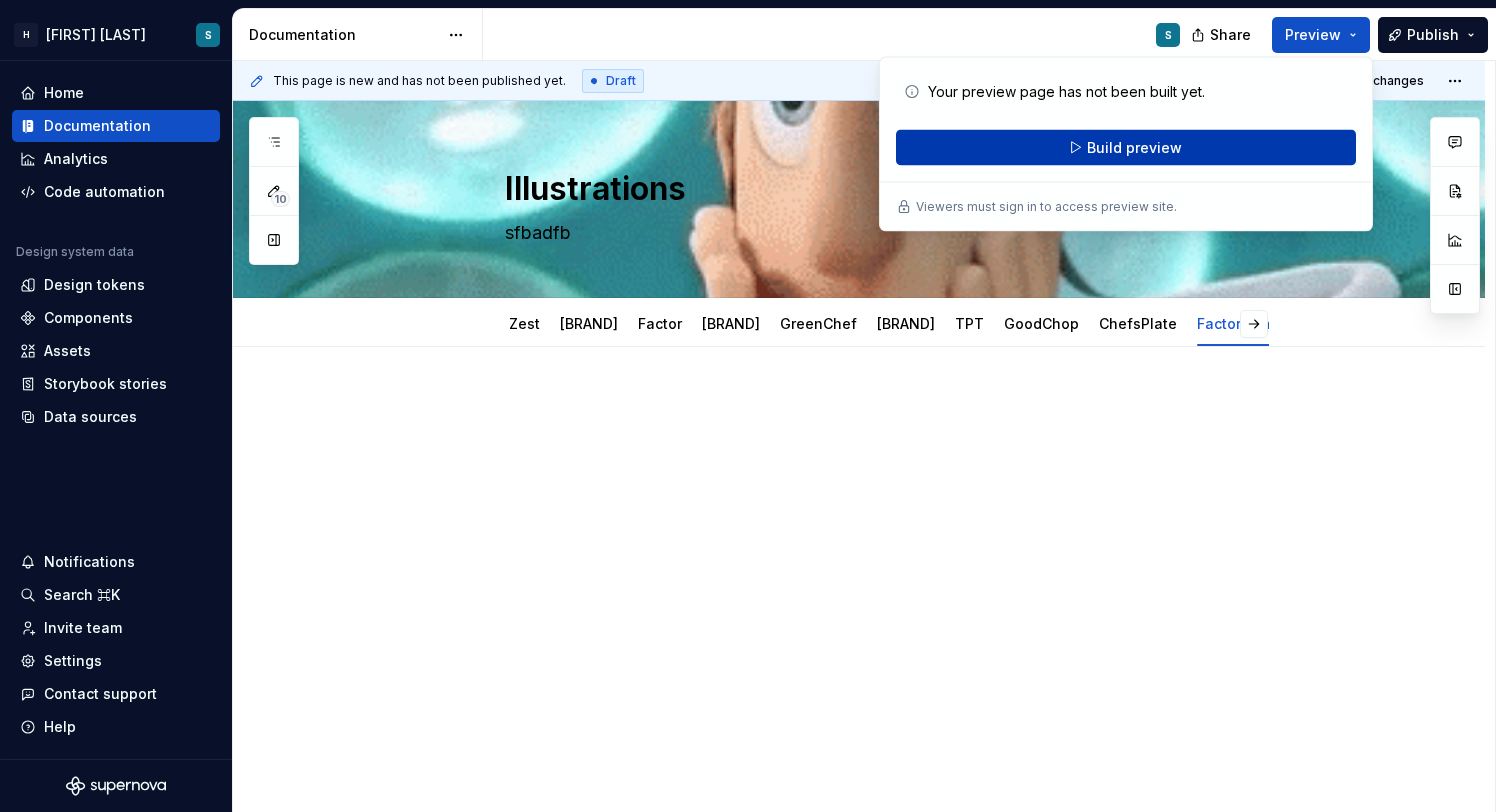 click on "Build preview" at bounding box center (1126, 148) 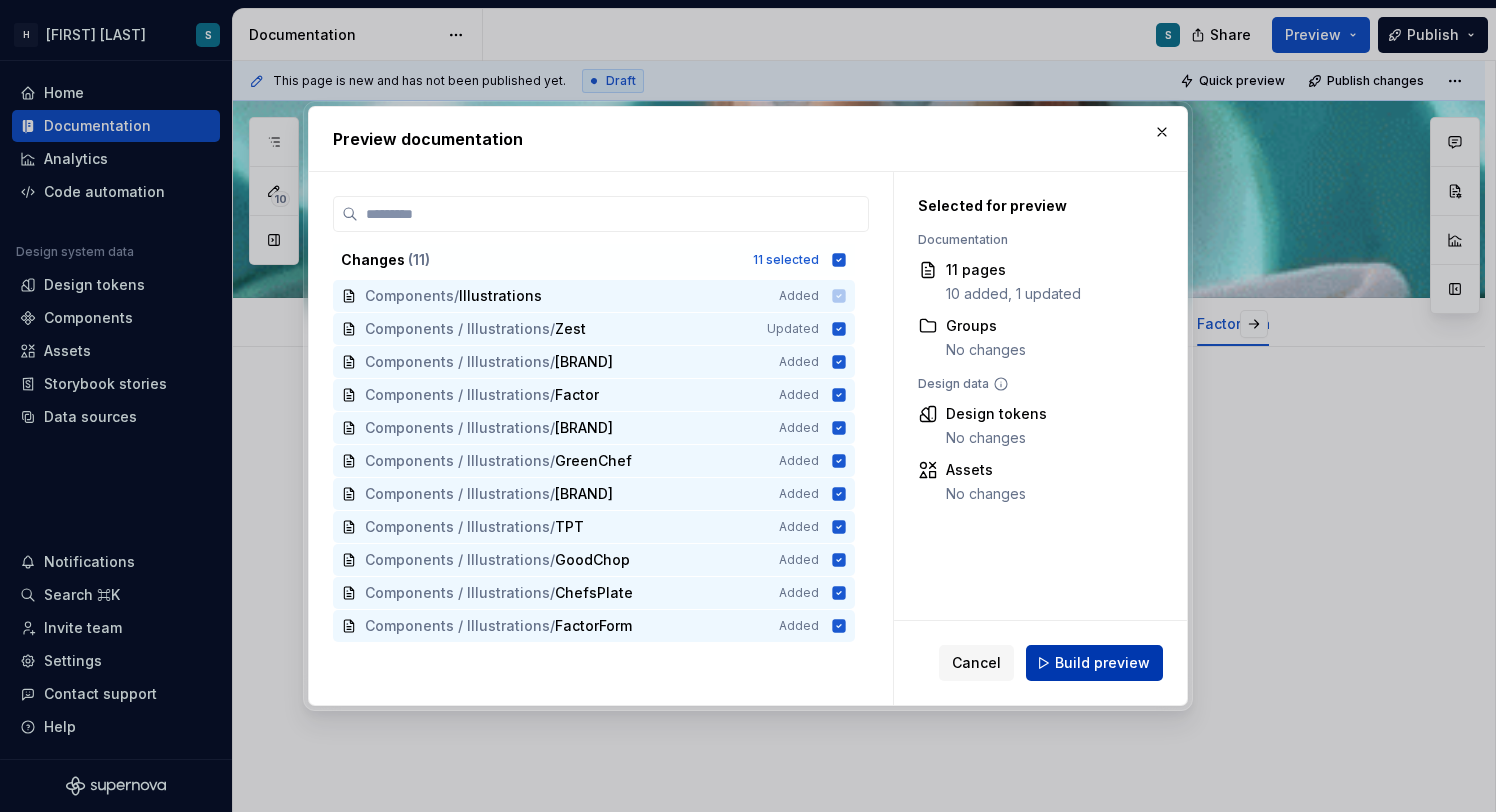 click on "Build preview" at bounding box center (1102, 663) 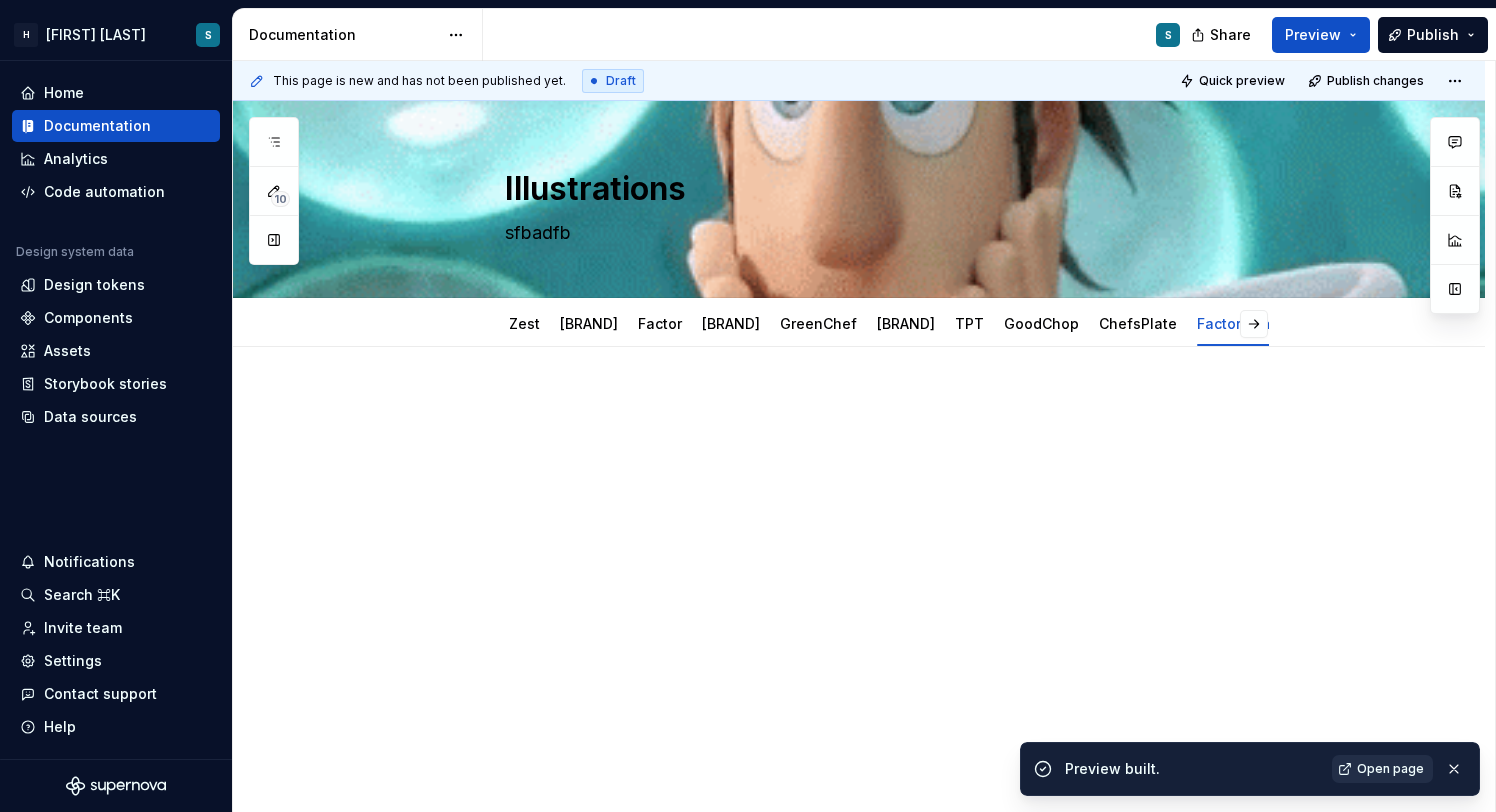 click on "Open page" at bounding box center (1390, 769) 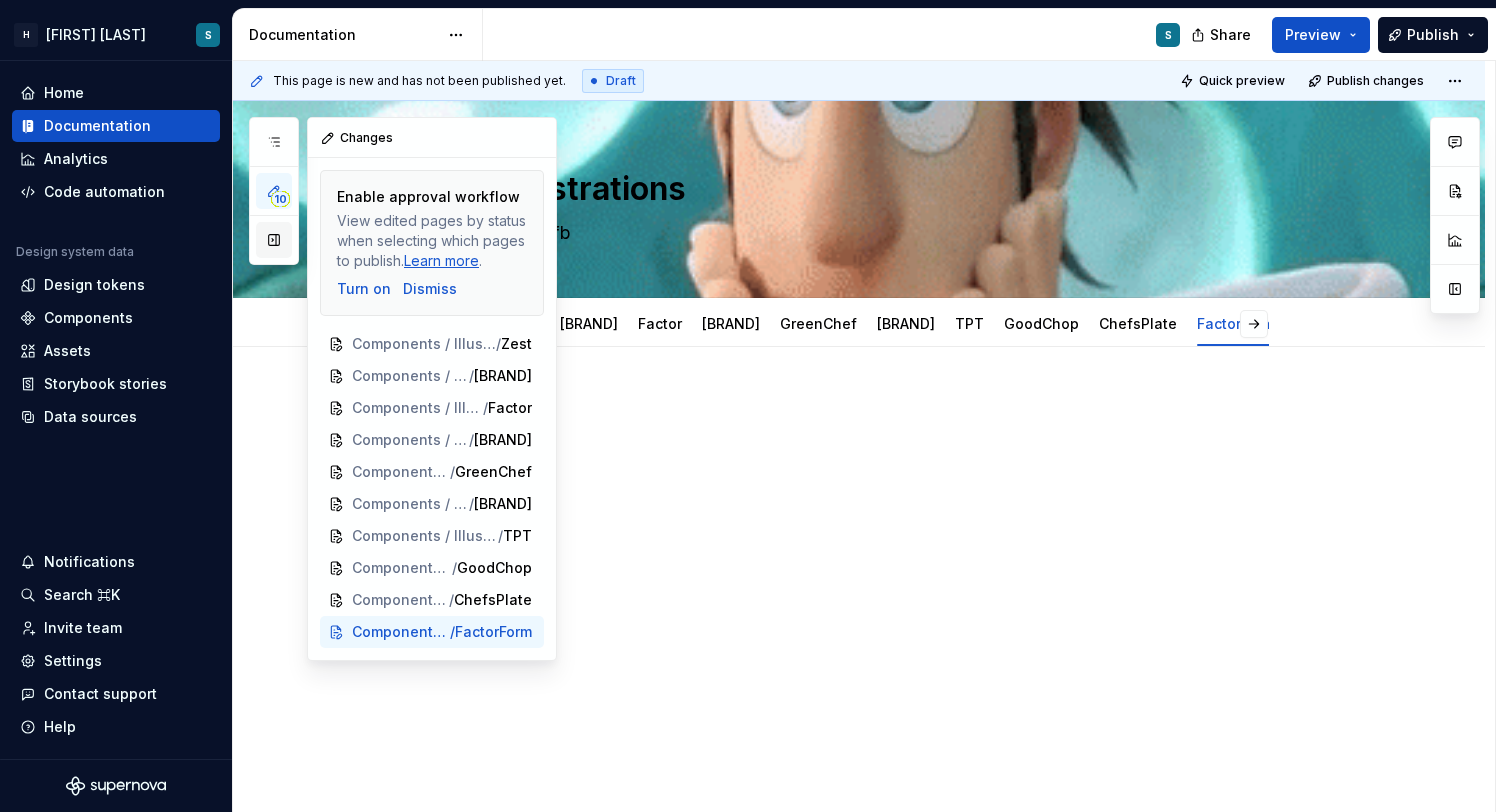click at bounding box center [274, 240] 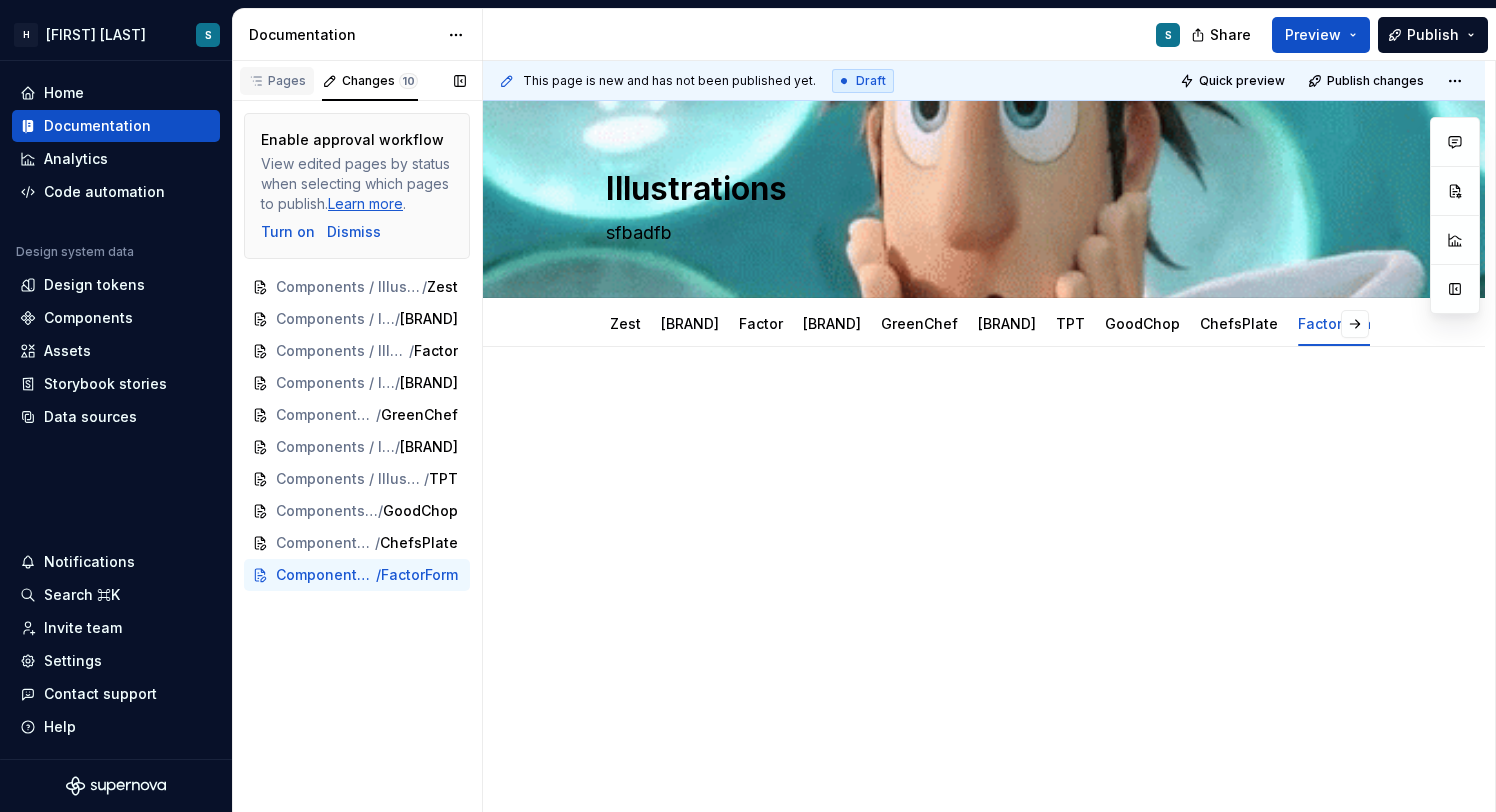 click on "Pages" at bounding box center (277, 81) 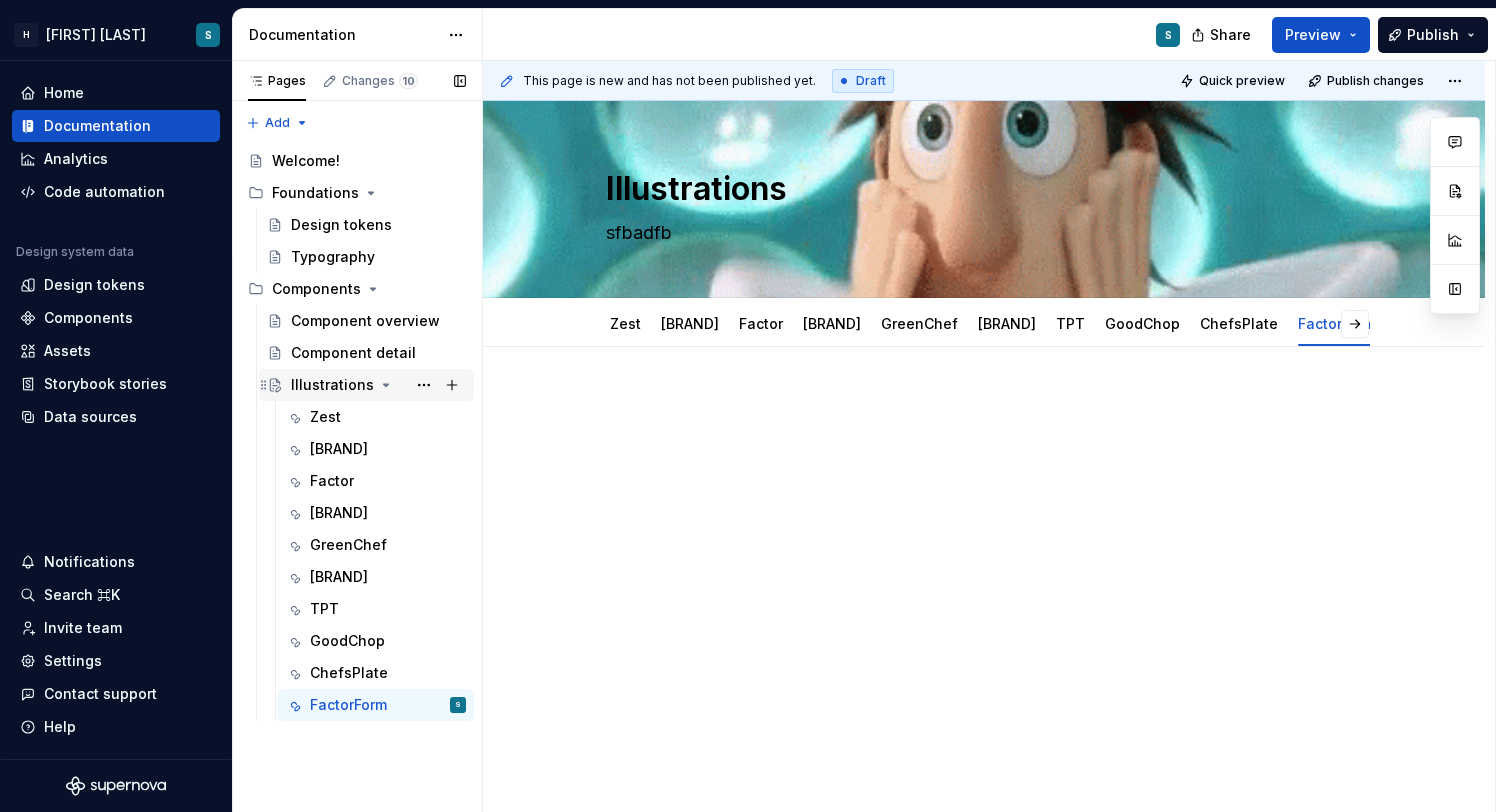 click 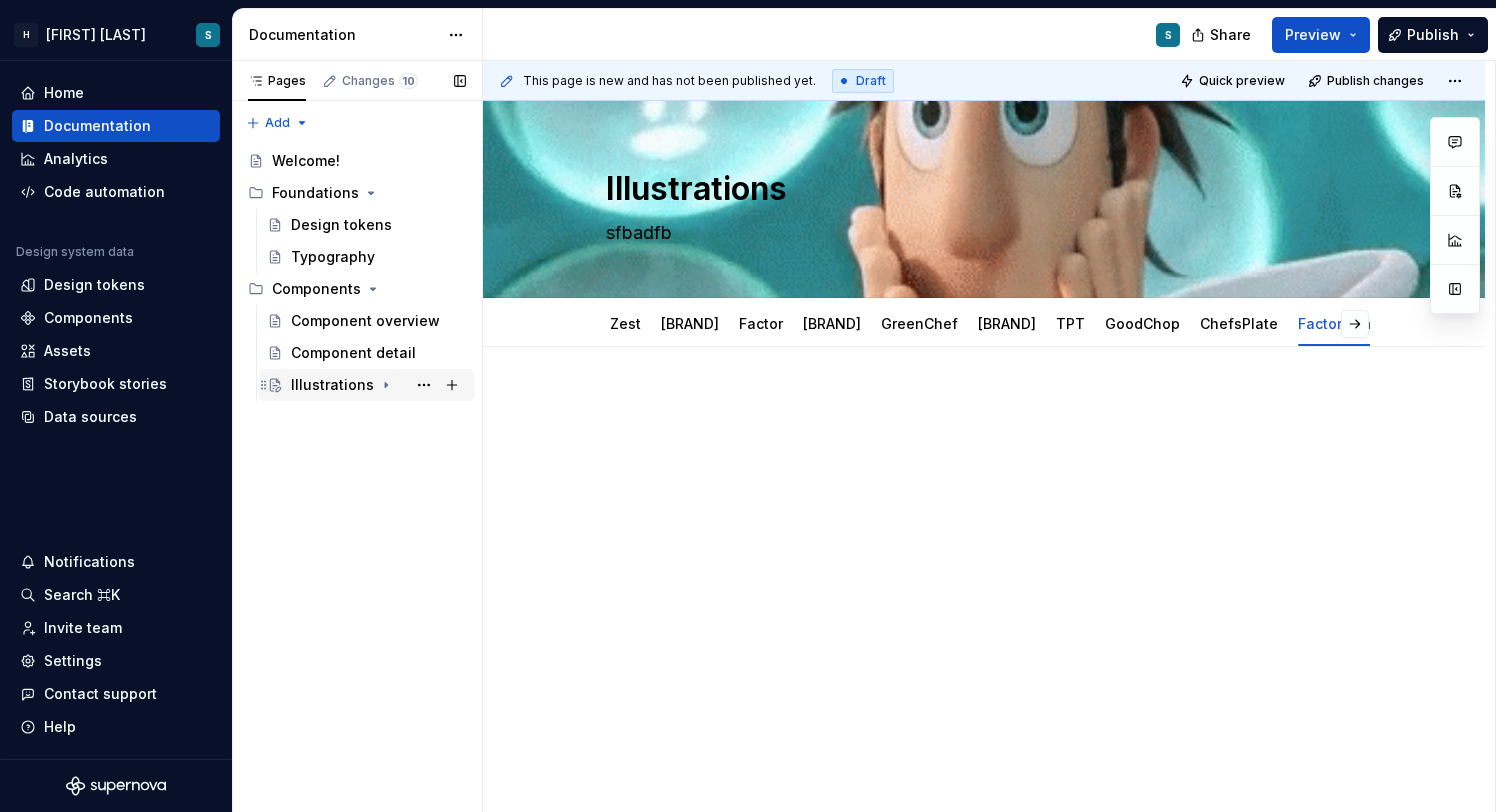 click 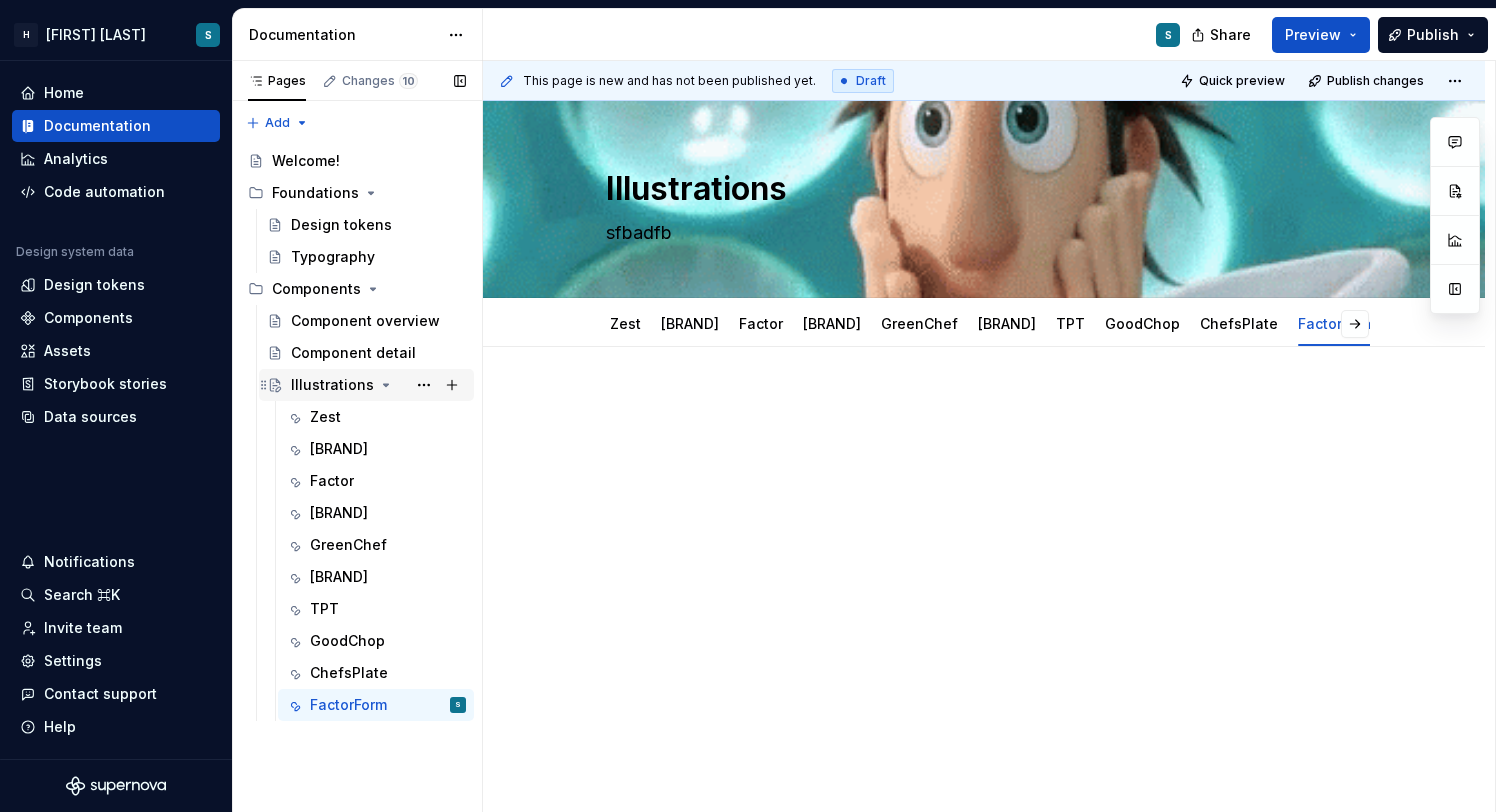 click 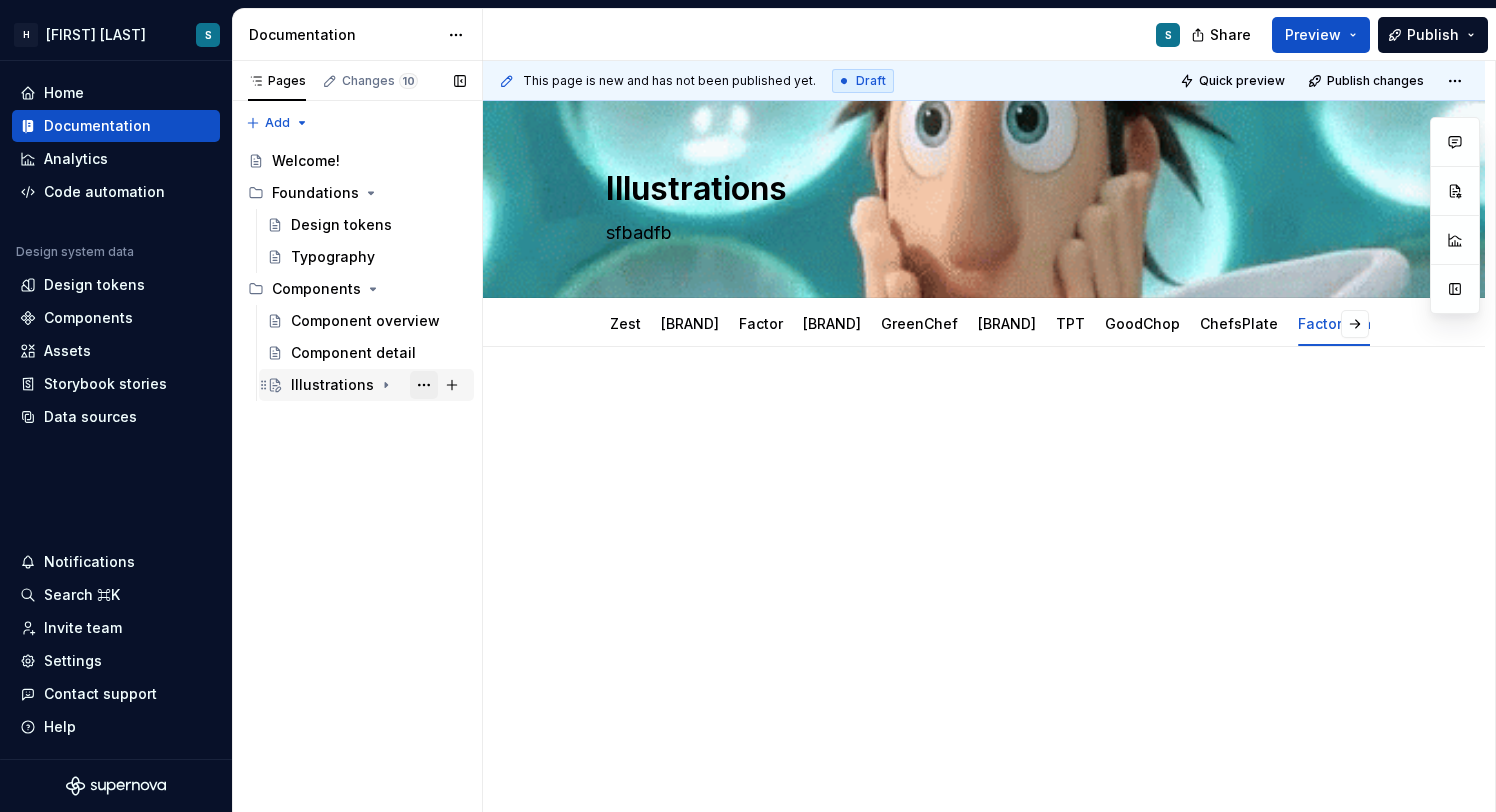 click at bounding box center [424, 385] 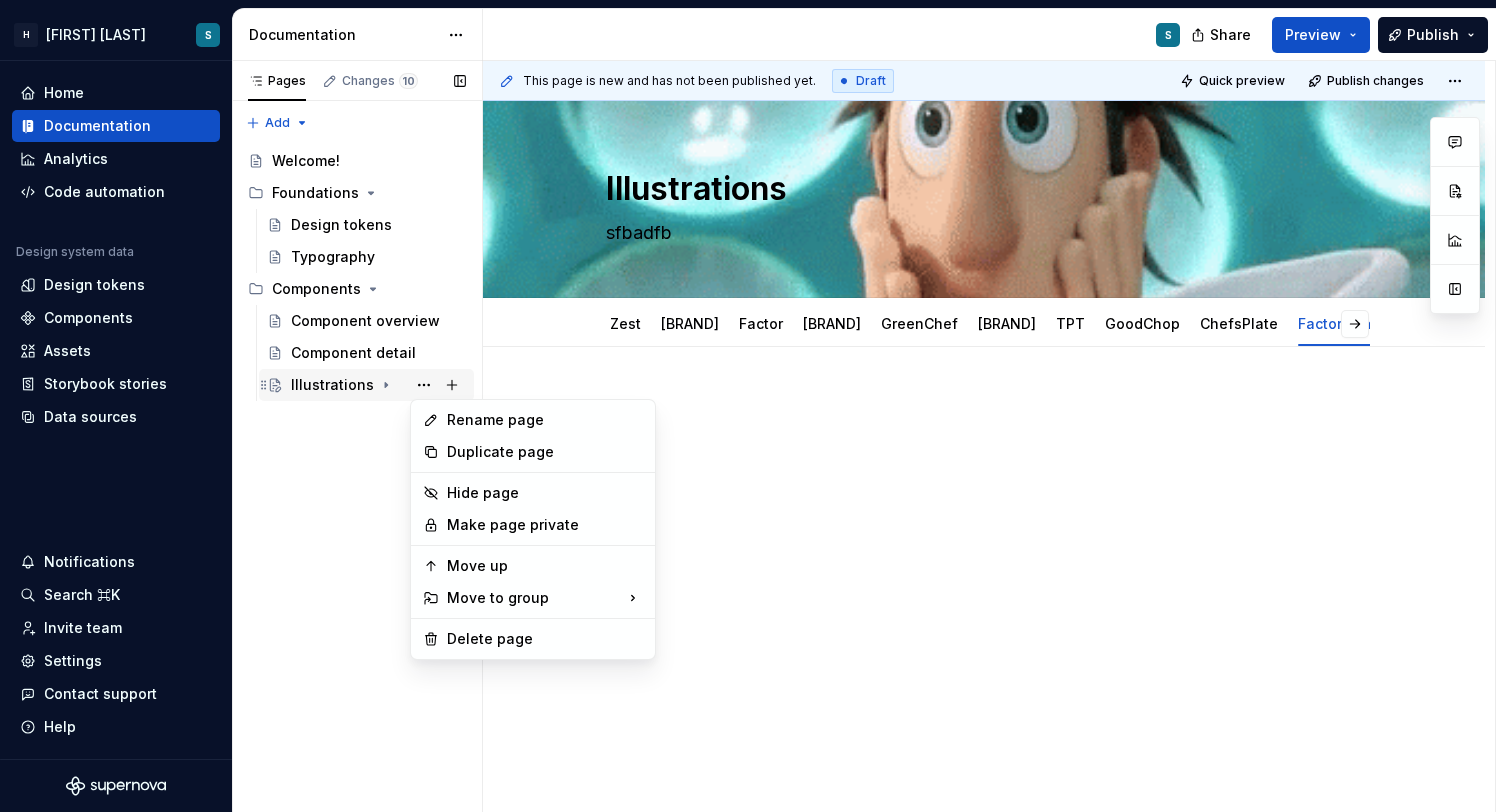 click on "Pages Changes 10 Add
Accessibility guide for tree Page tree.
Navigate the tree with the arrow keys. Common tree hotkeys apply. Further keybindings are available:
enter to execute primary action on focused item
f2 to start renaming the focused item
escape to abort renaming an item
control+d to start dragging selected items
Welcome! Foundations Design tokens Typography Components Component overview Component detail Illustrations Enable approval workflow View edited pages by status when selecting which pages to publish. Learn more . Turn on Dismiss Components / Illustrations  /  Zest Components / Illustrations  /  HelloFresh Components / Illustrations  /  Factor Components / Illustrations  /  YouFoodz Components / Illustrations  /  GreenChef Components / Illustrations  /  EveryPlate Components / Illustrations  /  TPT Components / Illustrations  /  GoodChop Components / Illustrations  /  ChefsPlate  /  FactorForm" at bounding box center [357, 437] 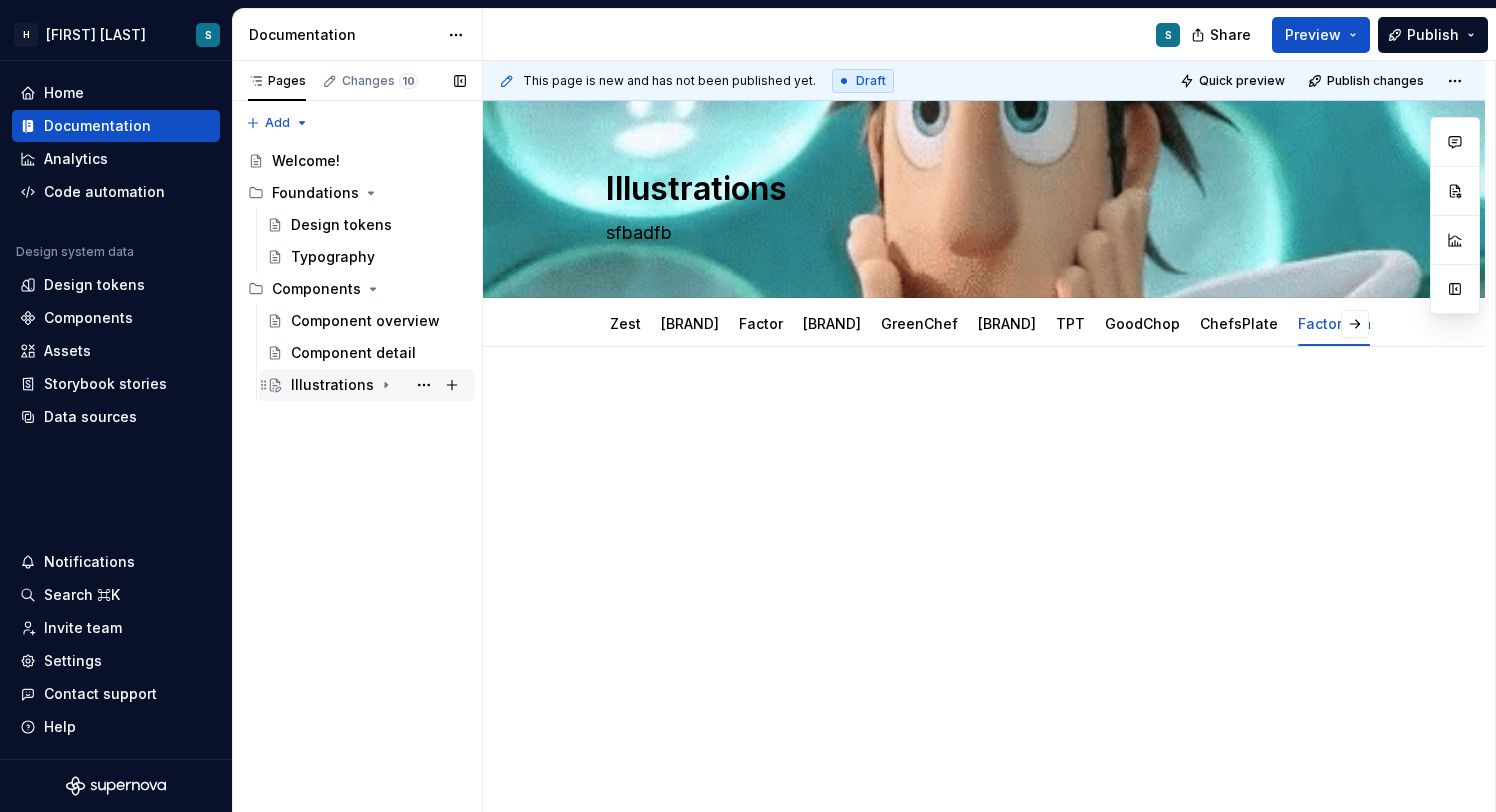 click on "Illustrations" at bounding box center [378, 385] 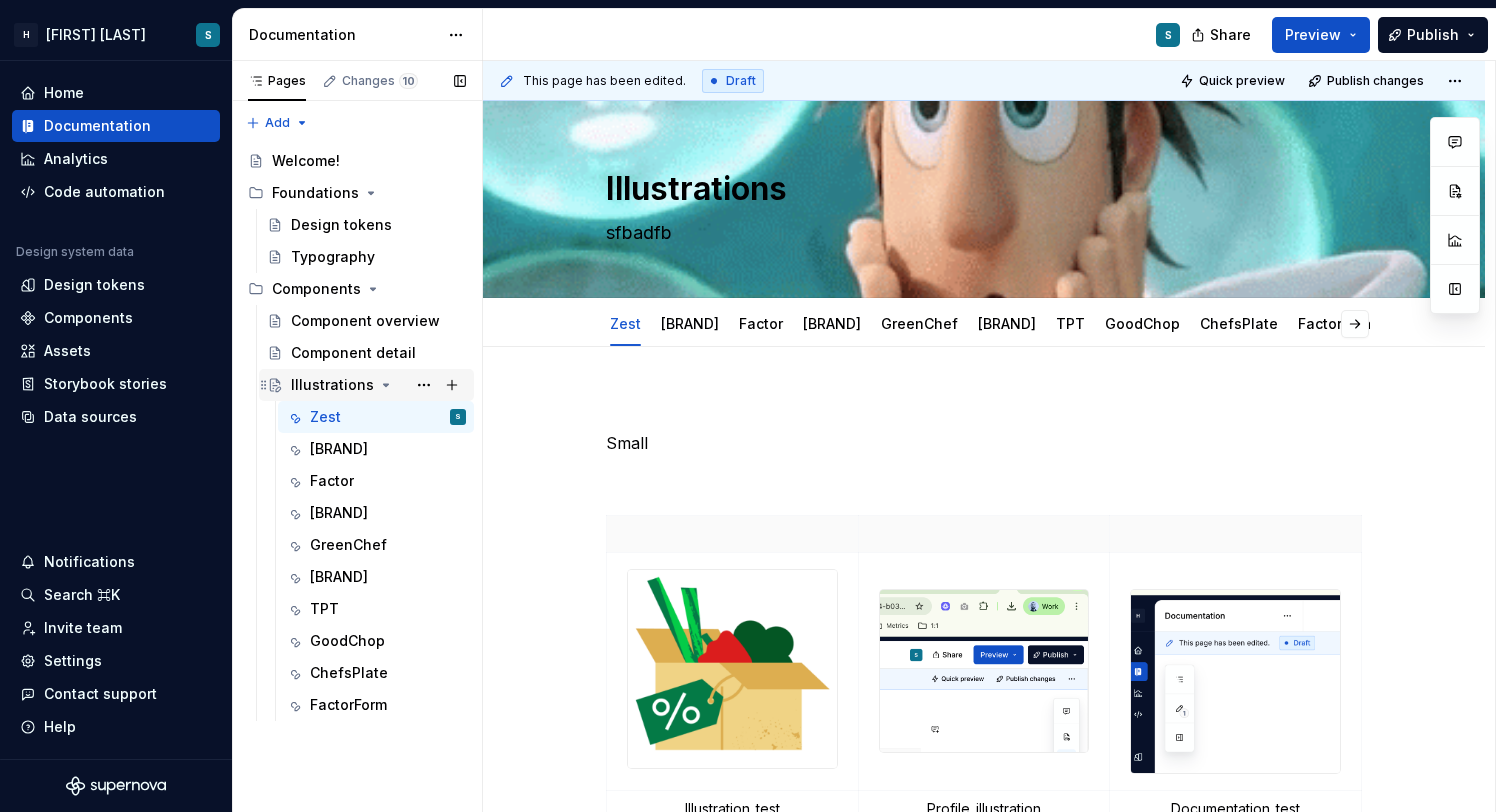 click on "Illustrations" at bounding box center (378, 385) 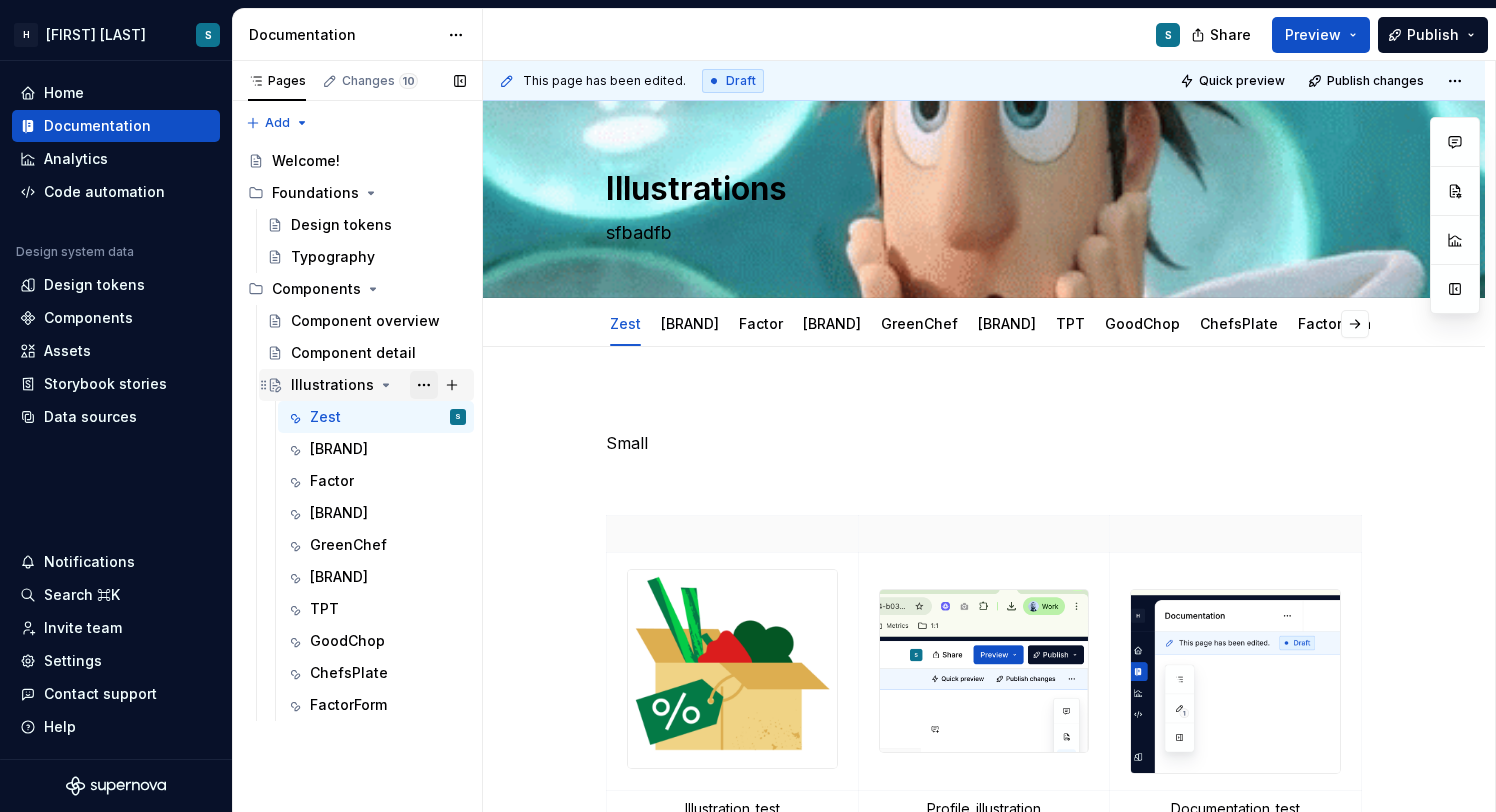 click at bounding box center [424, 385] 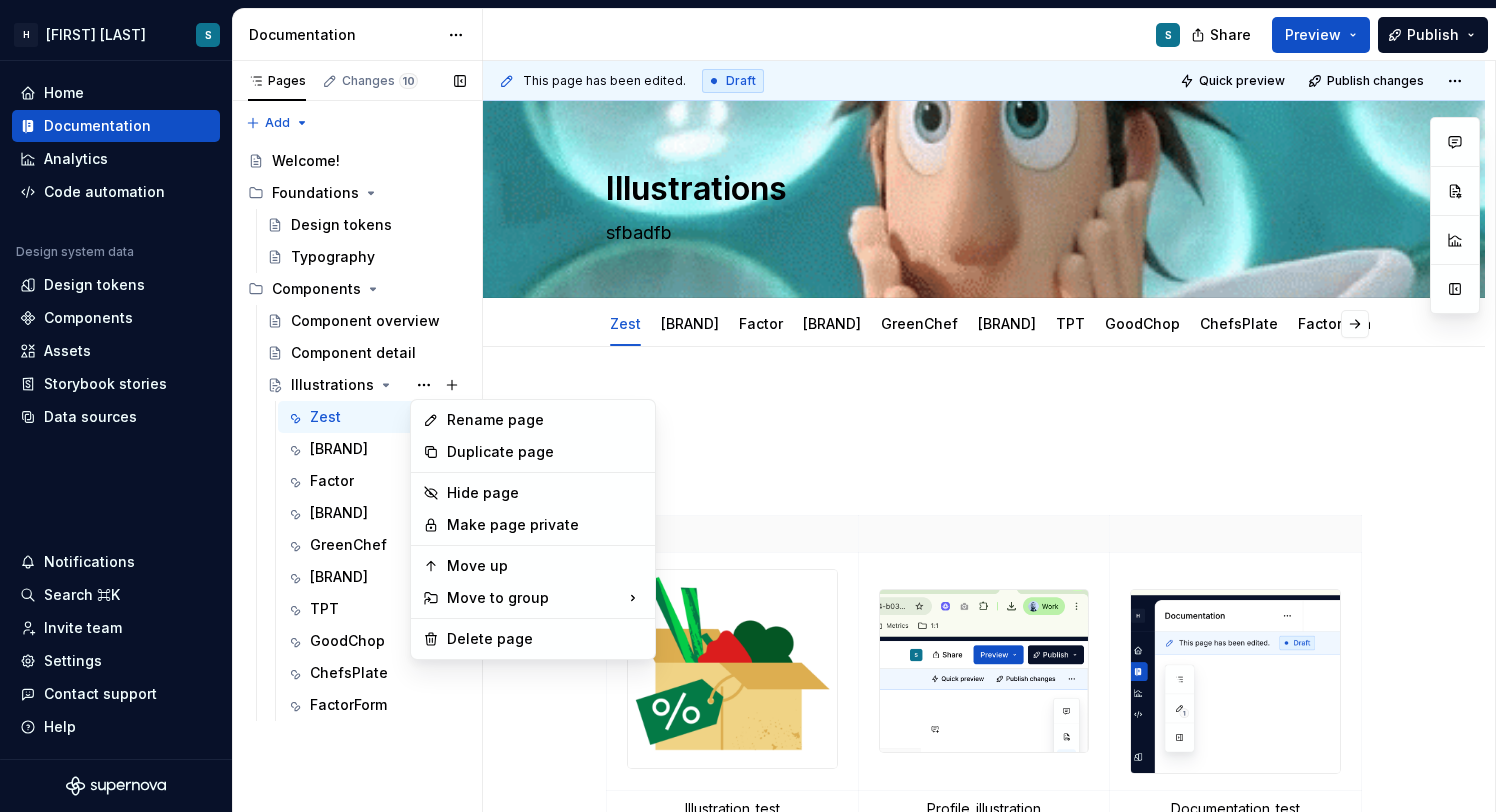 click on "Pages Changes 10 Add
Accessibility guide for tree Page tree.
Navigate the tree with the arrow keys. Common tree hotkeys apply. Further keybindings are available:
enter to execute primary action on focused item
f2 to start renaming the focused item
escape to abort renaming an item
control+d to start dragging selected items
Welcome! Foundations Design tokens Typography Components Component overview Component detail Illustrations Zest S HelloFresh Factor YouFoodz GreenChef EveryPlate TPT GoodChop ChefsPlate FactorForm Enable approval workflow View edited pages by status when selecting which pages to publish. Learn more . Turn on Dismiss Components / Illustrations  /  Zest Components / Illustrations  /  HelloFresh Components / Illustrations  /  Factor Components / Illustrations  /  YouFoodz Components / Illustrations  /  GreenChef Components / Illustrations  /  EveryPlate Components / Illustrations  /  TPT  /  GoodChop  /" at bounding box center [357, 437] 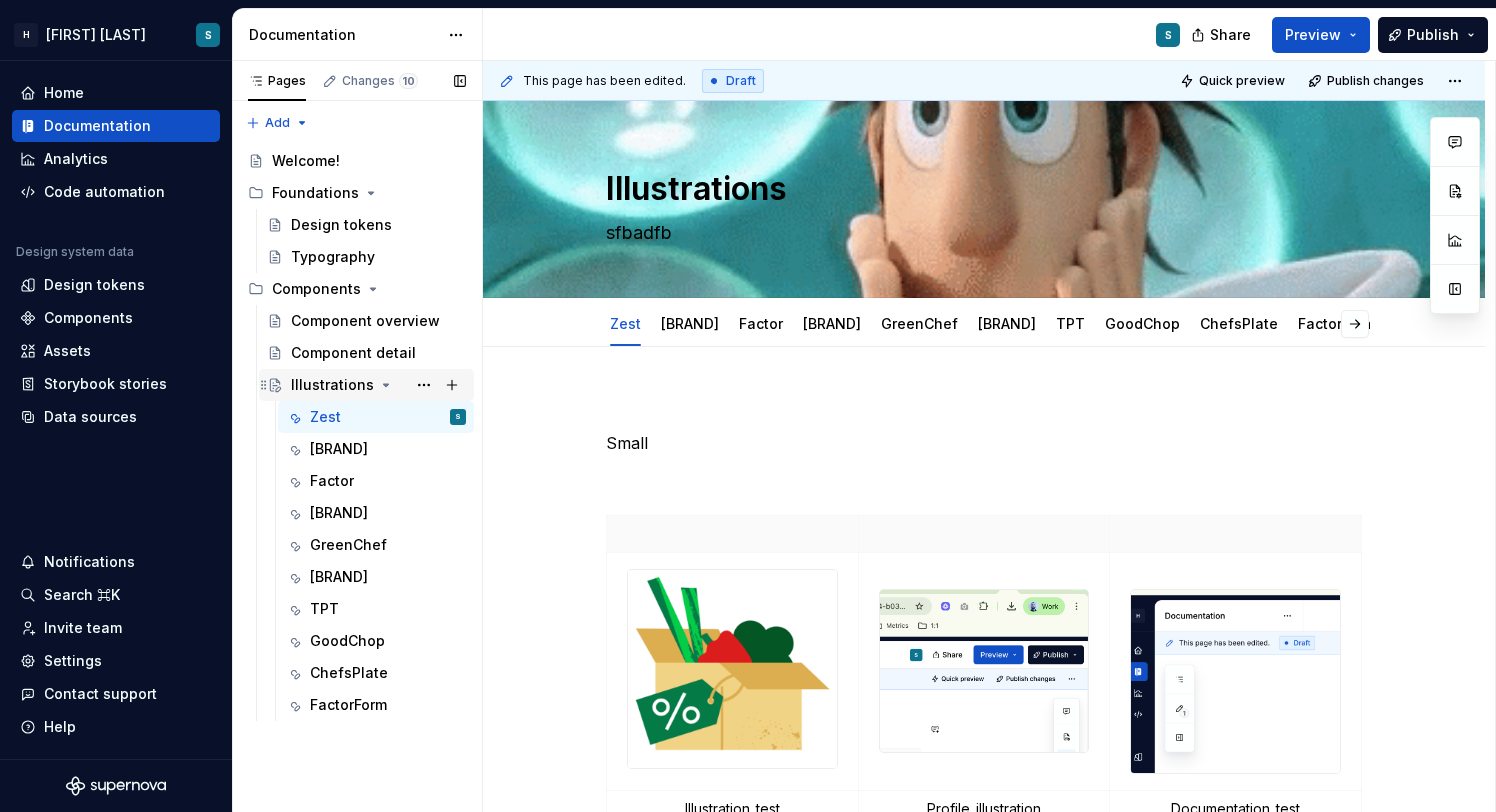 click 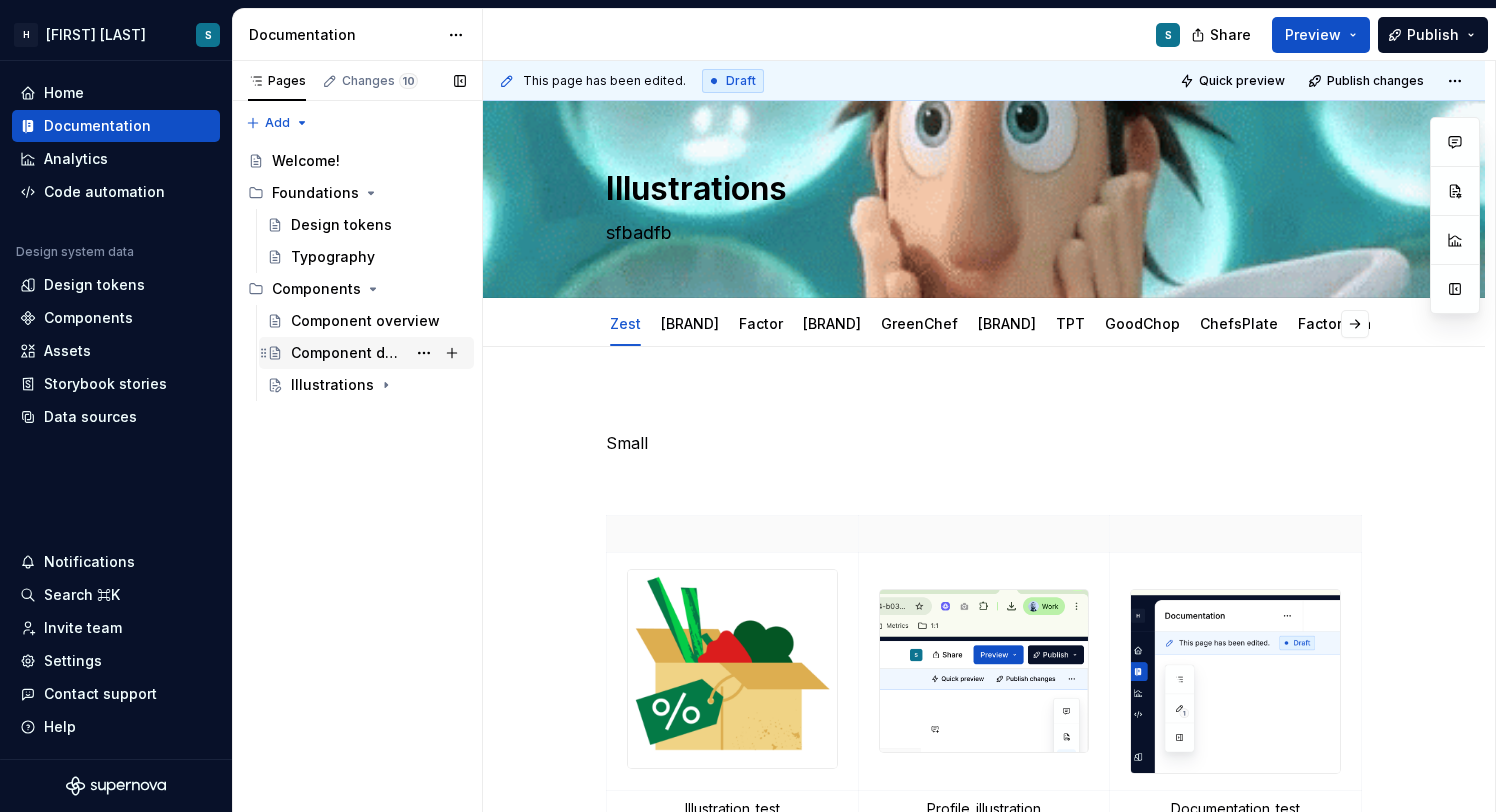 click on "Component detail" at bounding box center (348, 353) 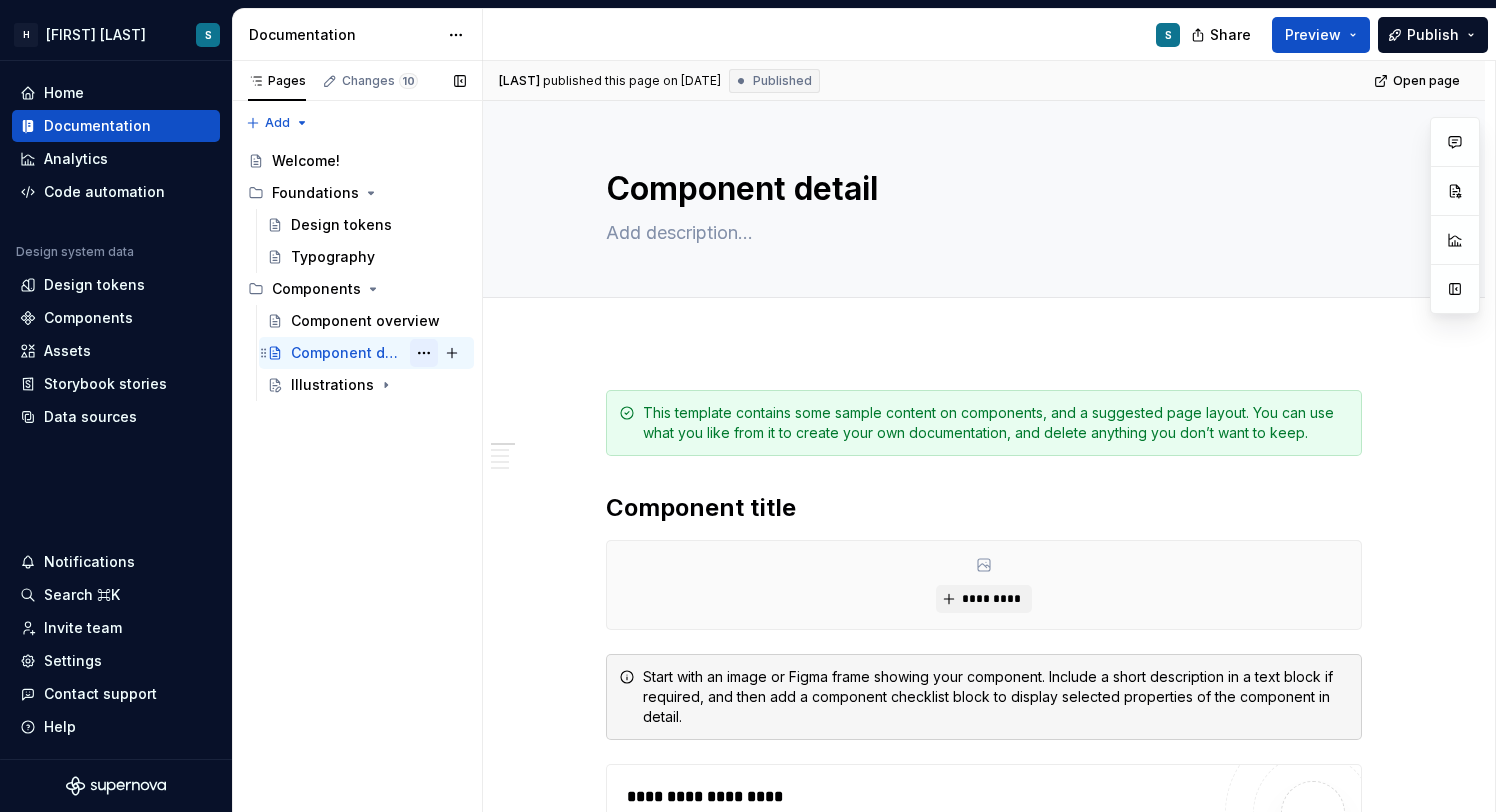 click at bounding box center (424, 353) 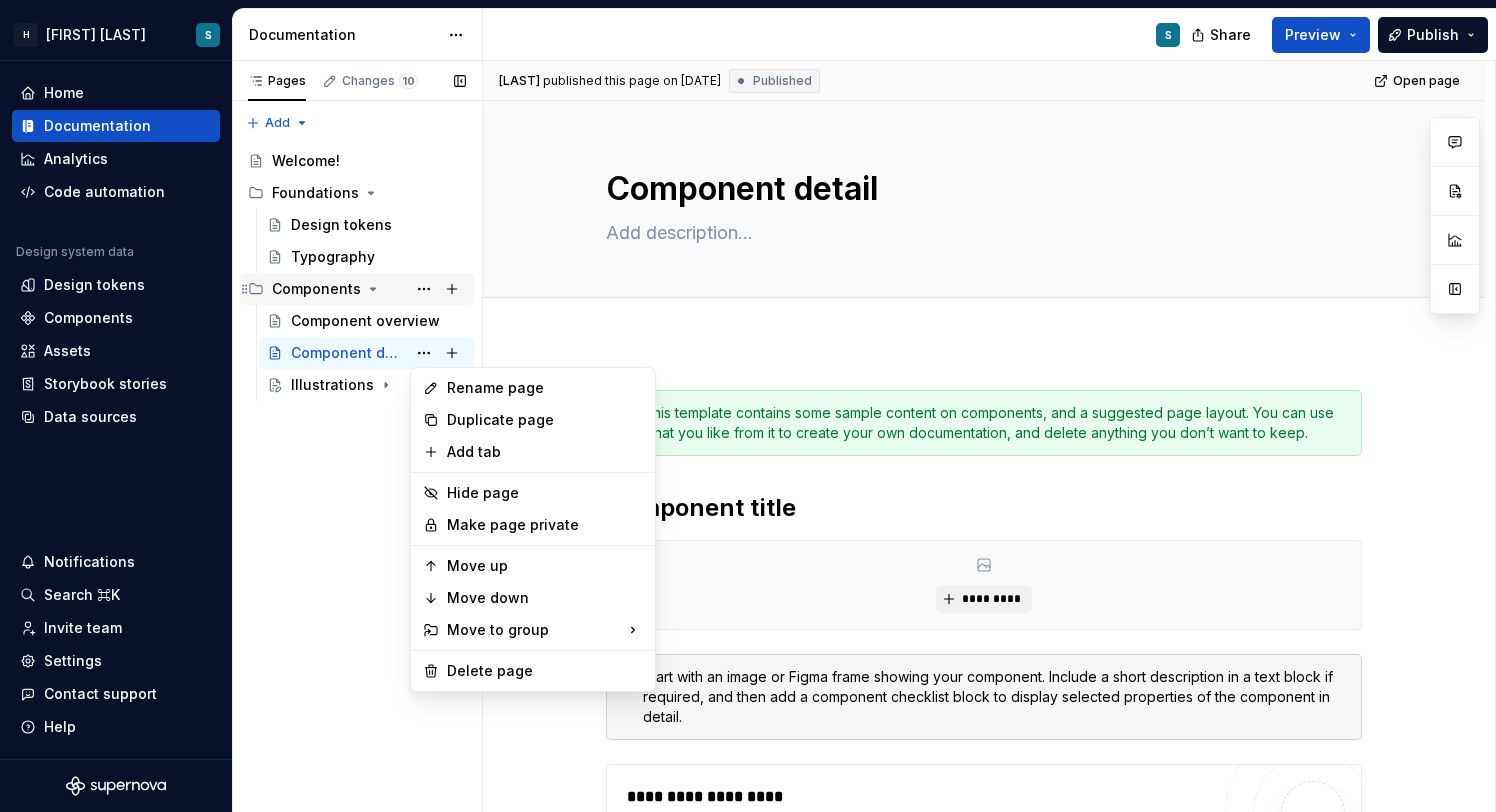 click on "Pages Changes 10 Add Accessibility guide for tree Page tree. Navigate the tree with the arrow keys. Common tree hotkeys apply. Further keybindings are available: enter to execute primary action on focused item f2 to start renaming the focused item escape to abort renaming an item control+d to start dragging selected items Welcome! Foundations Design tokens Typography Components Component overview Component detail S Illustrations Enable approval workflow View edited pages by status when selecting which pages to publish. Learn more . Turn on Dismiss Components / Illustrations / Zest Components / Illustrations / HelloFresh Components / Illustrations / Factor Components / Illustrations / YouFoodz Components / Illustrations / GreenChef Components / Illustrations / EveryPlate Components / Illustrations / TPT Components / Illustrations / GoodChop Components / Illustrations / ChefsPlate / FactorForm" at bounding box center (357, 437) 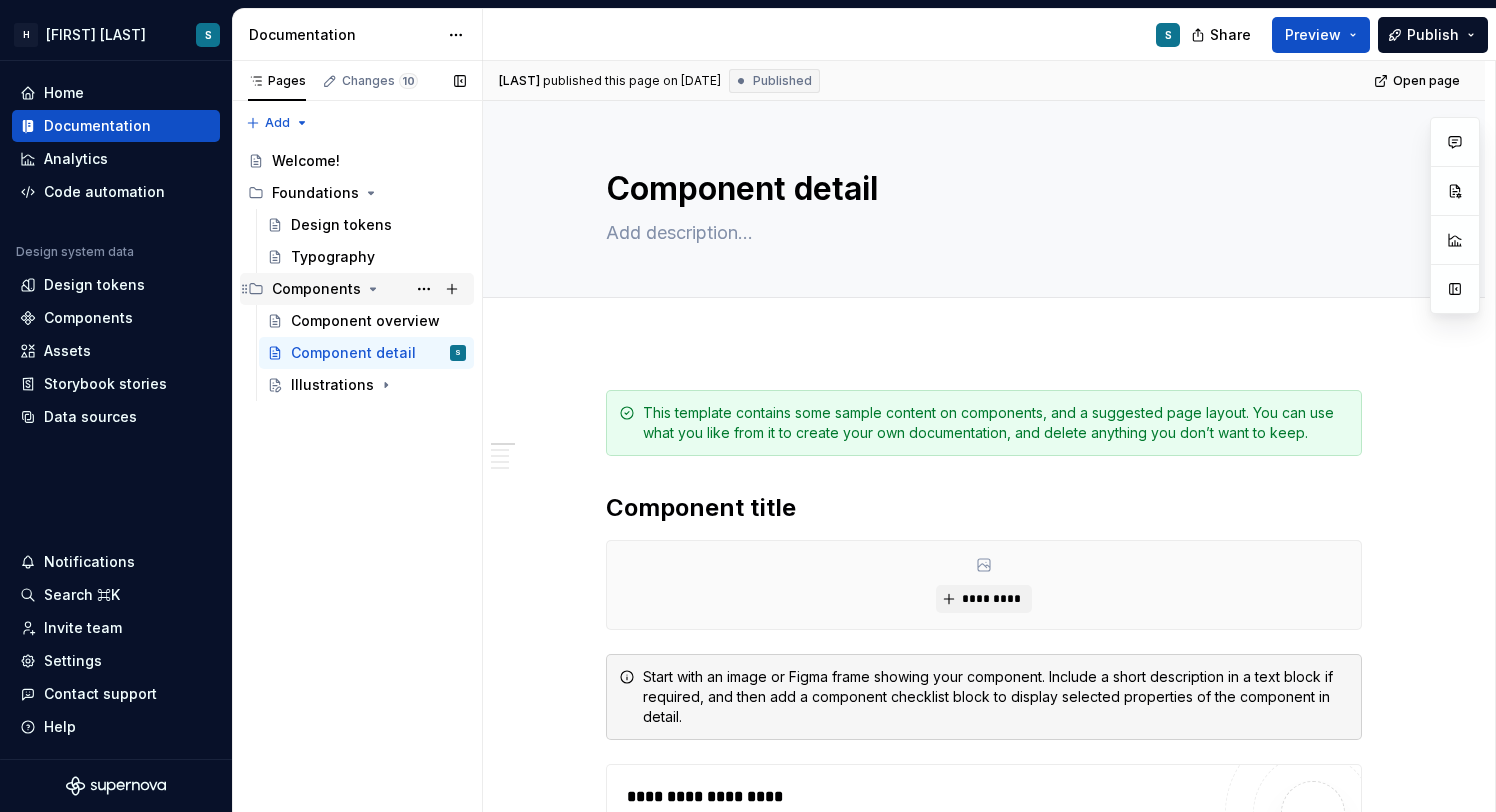 click 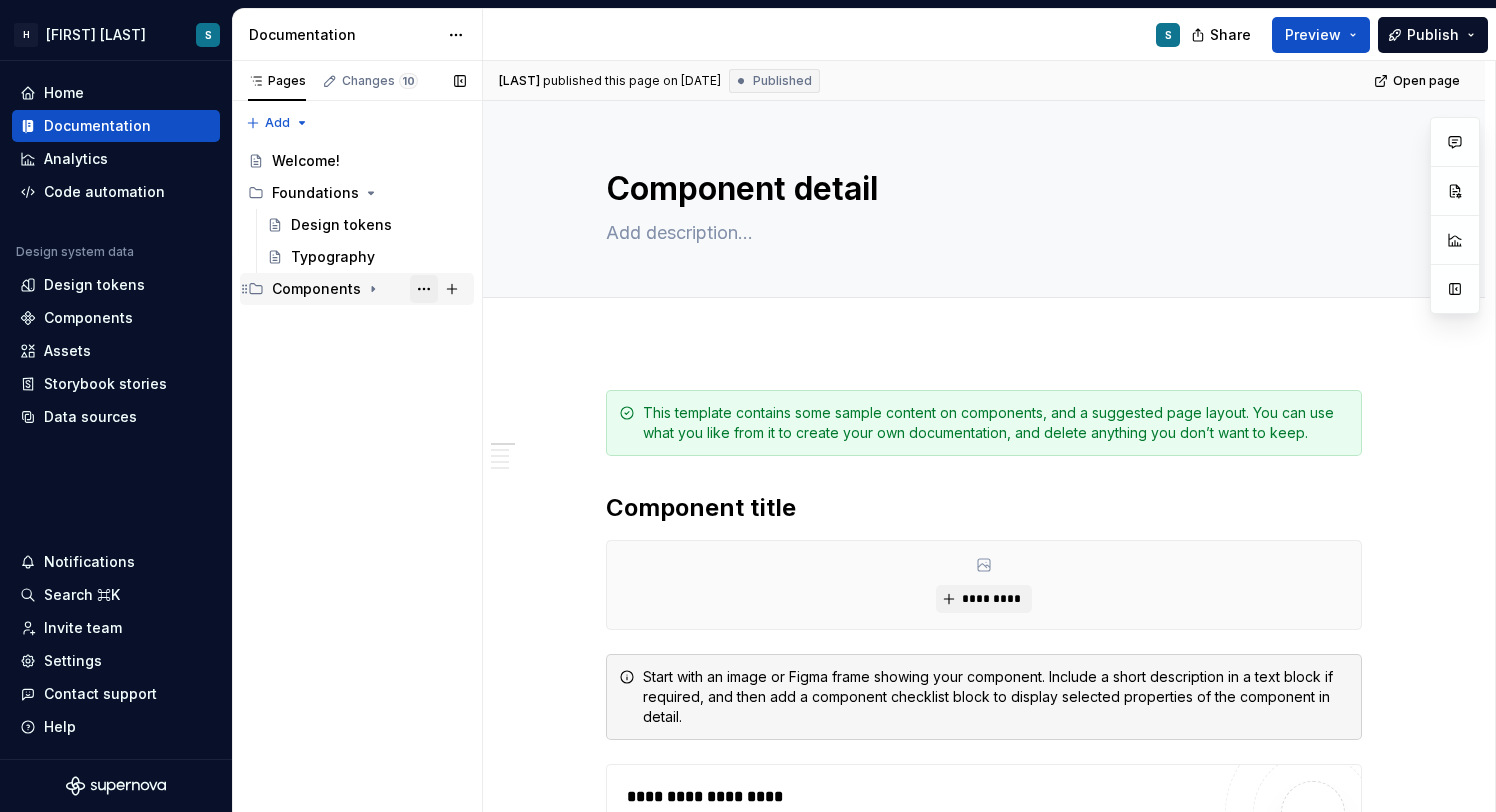 click at bounding box center [424, 289] 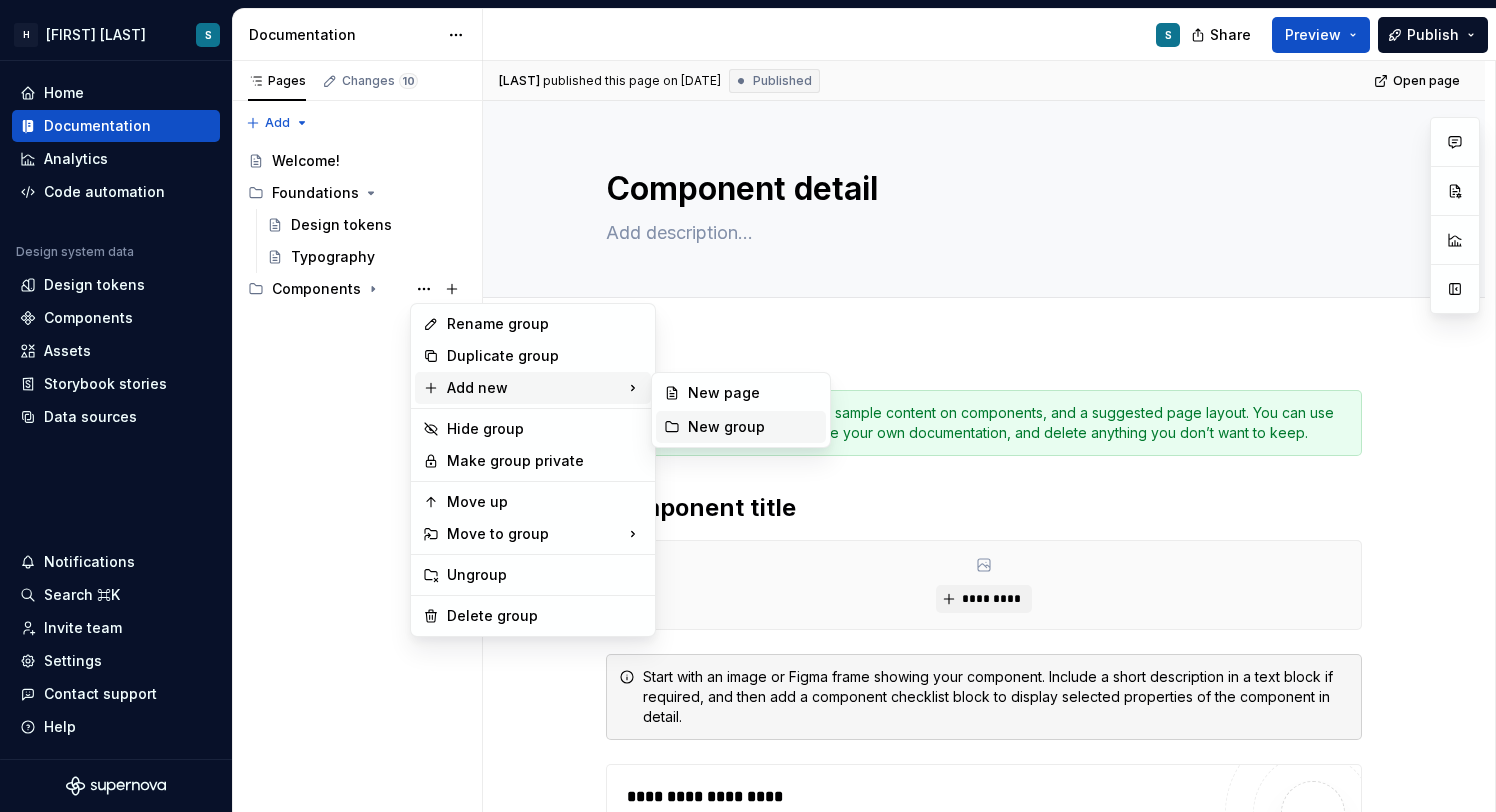 click on "New group" at bounding box center (753, 427) 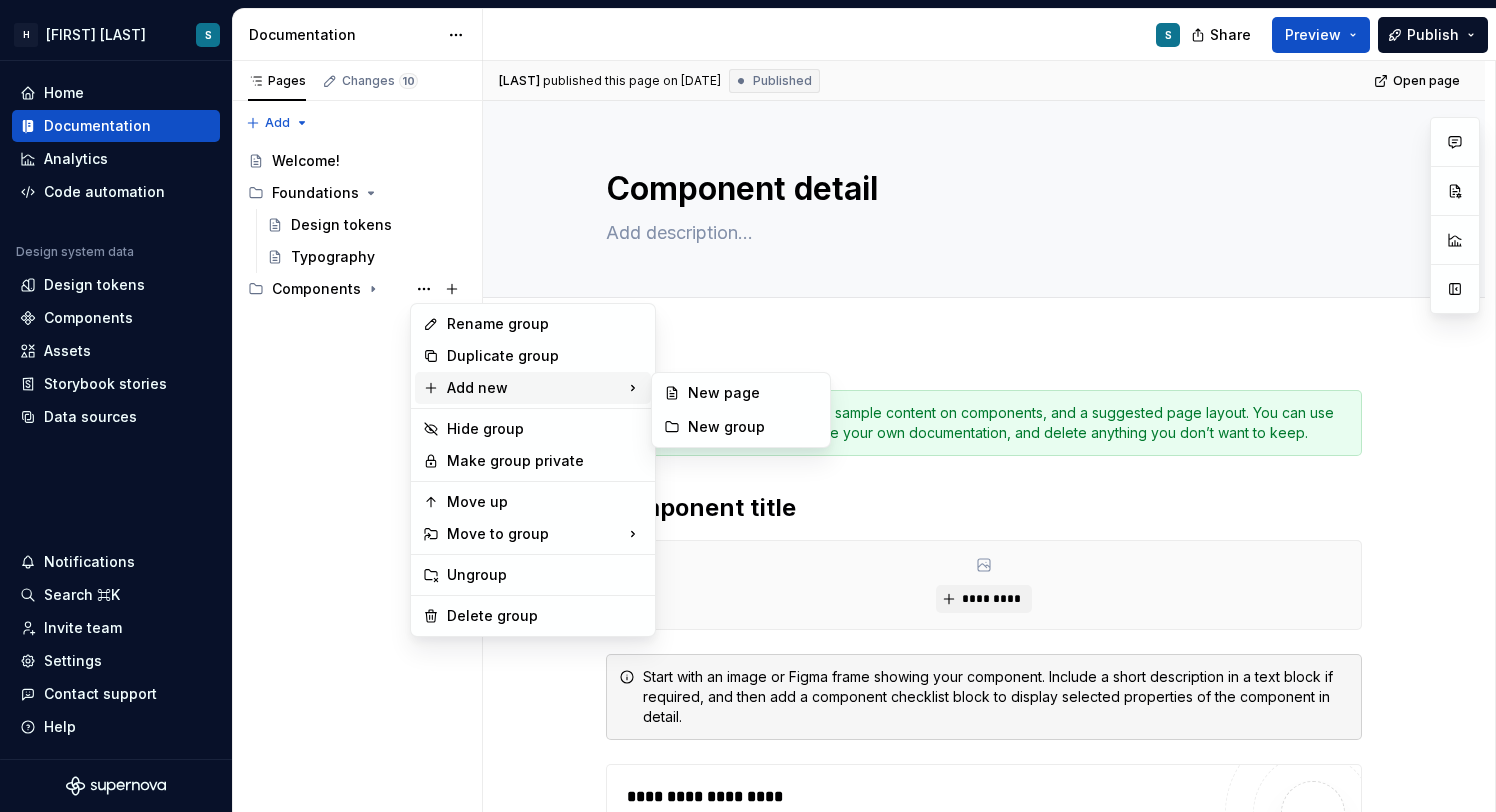 type on "*" 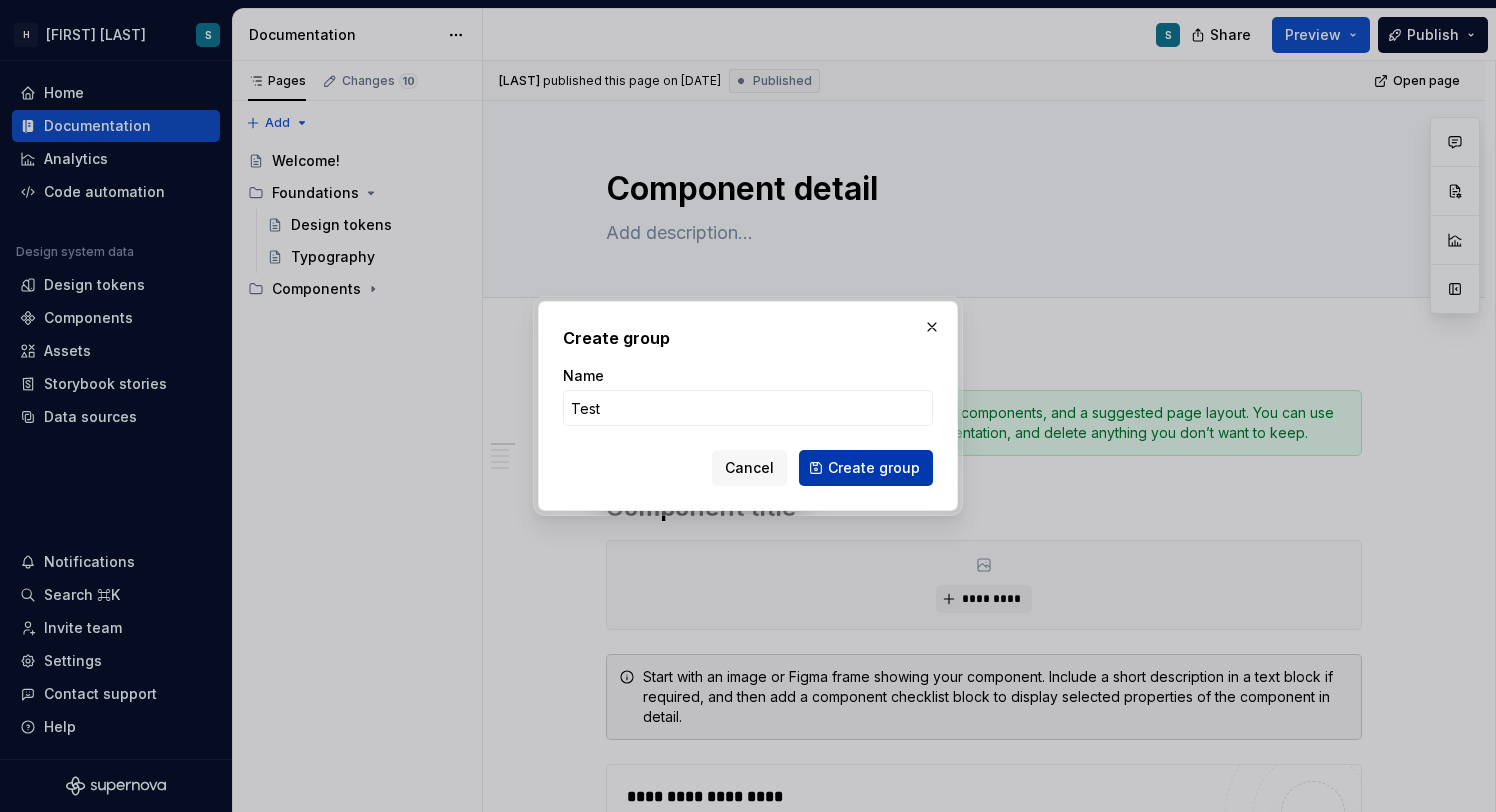 type on "Test" 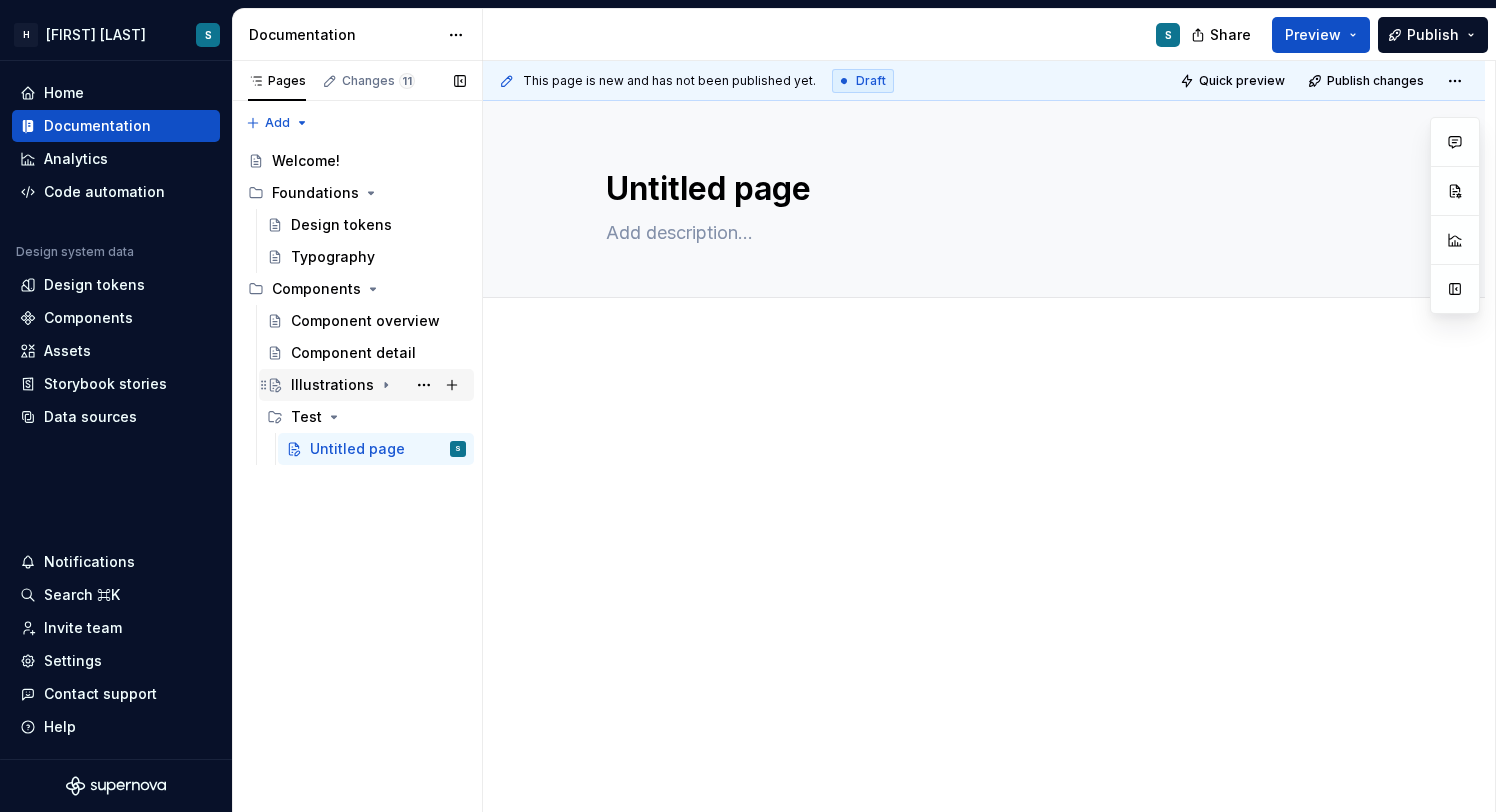 click on "Illustrations" at bounding box center (332, 385) 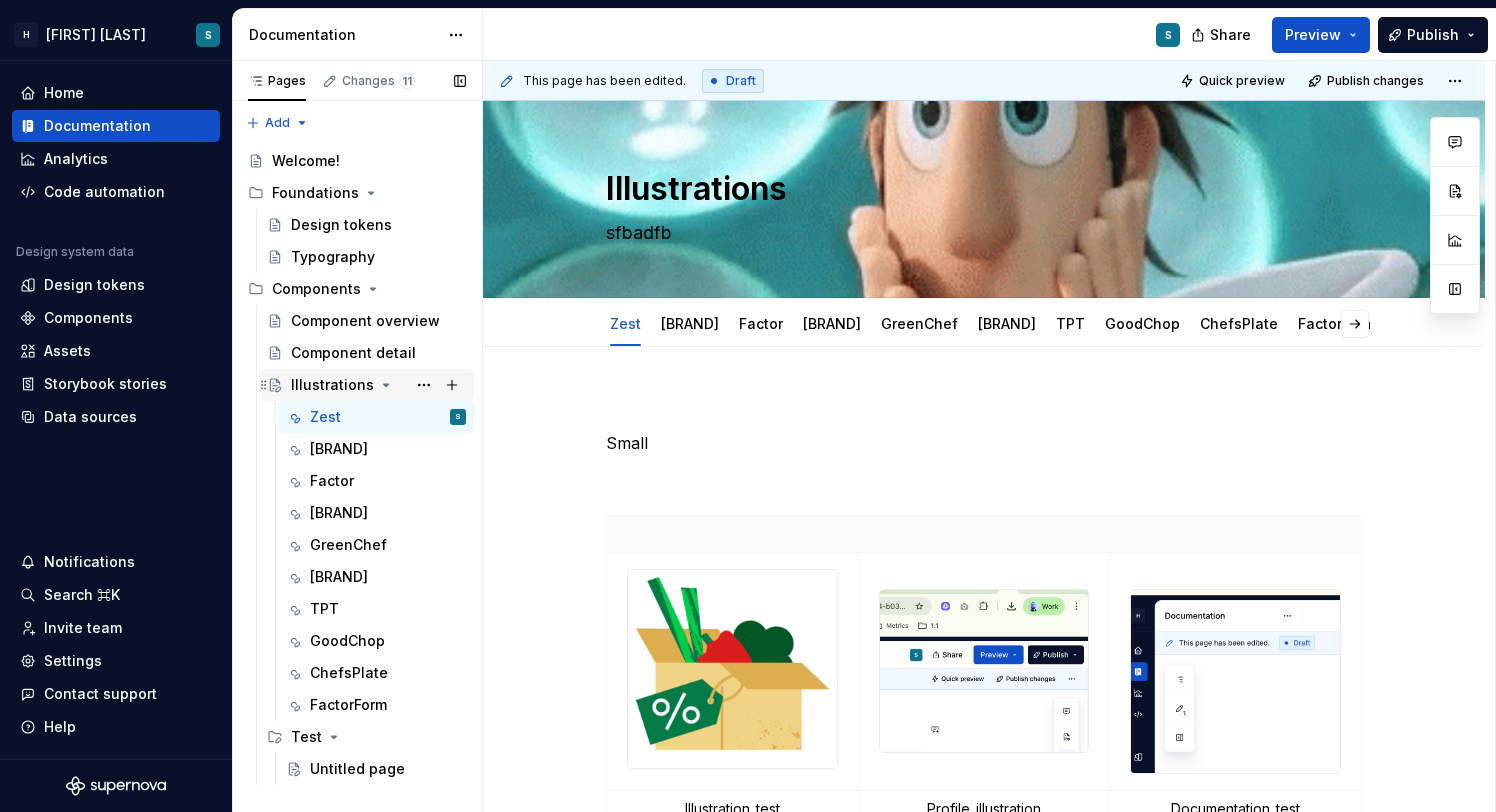 click 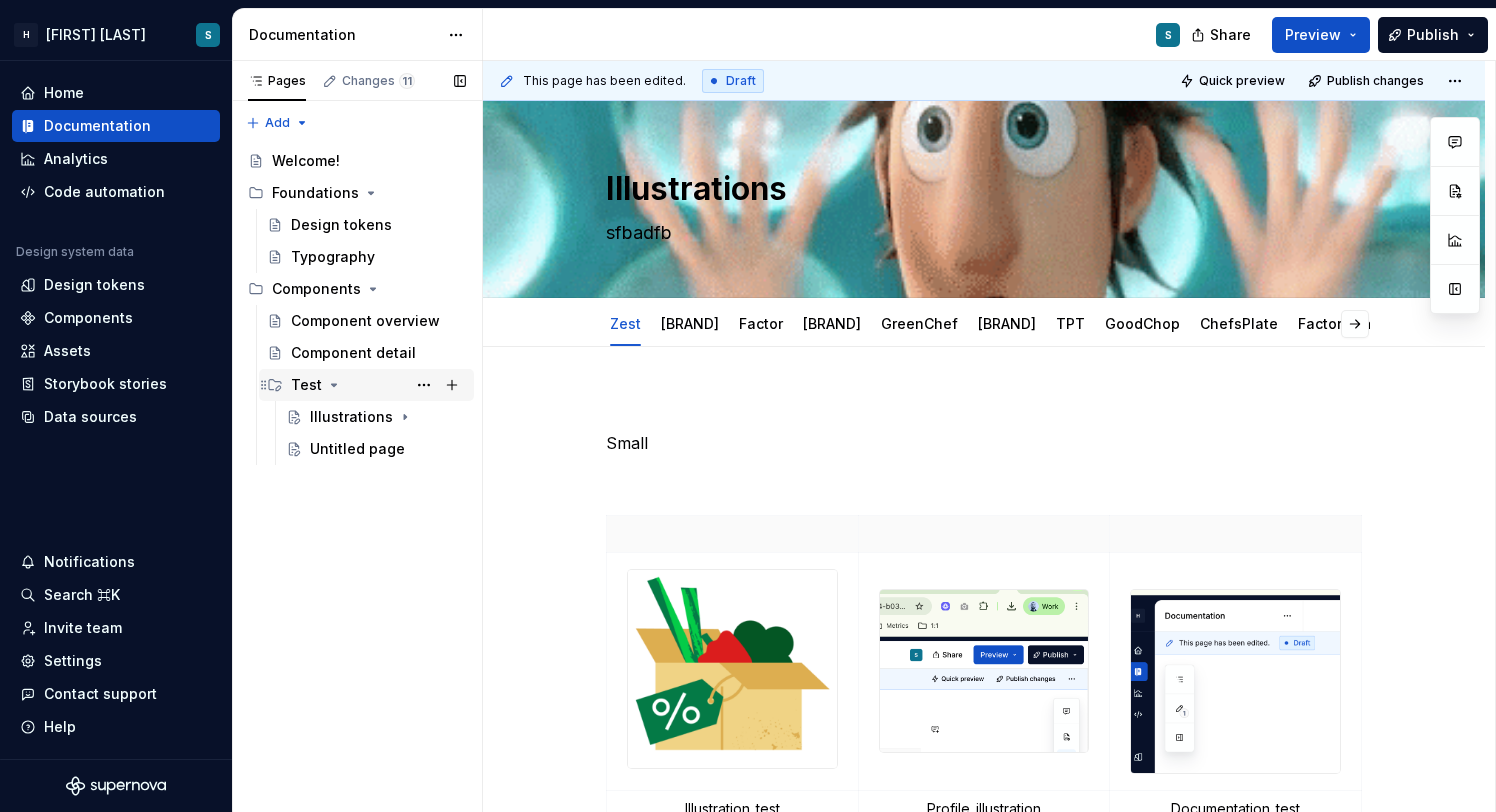 click on "Test" at bounding box center [306, 385] 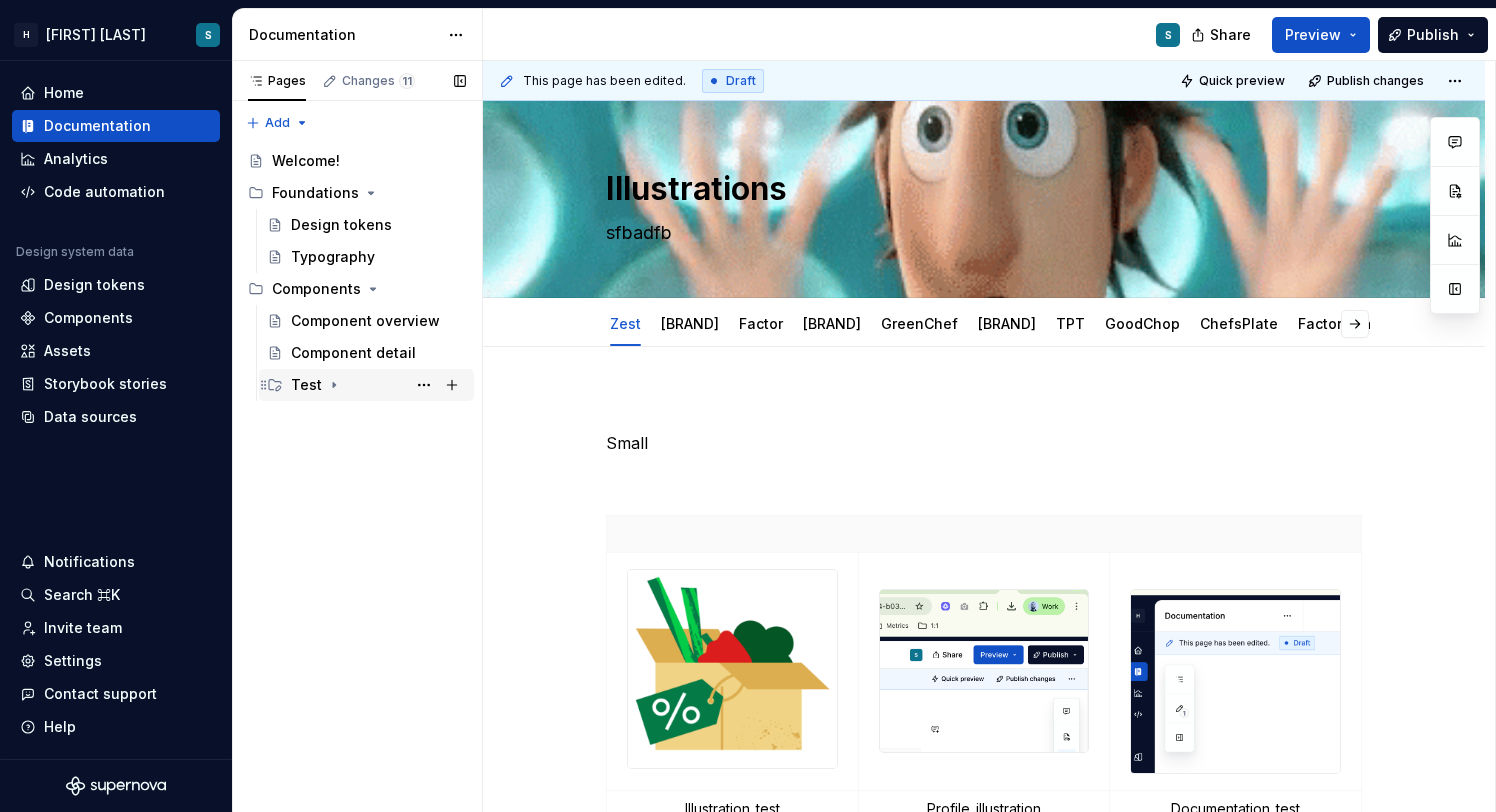 click on "Test" at bounding box center [306, 385] 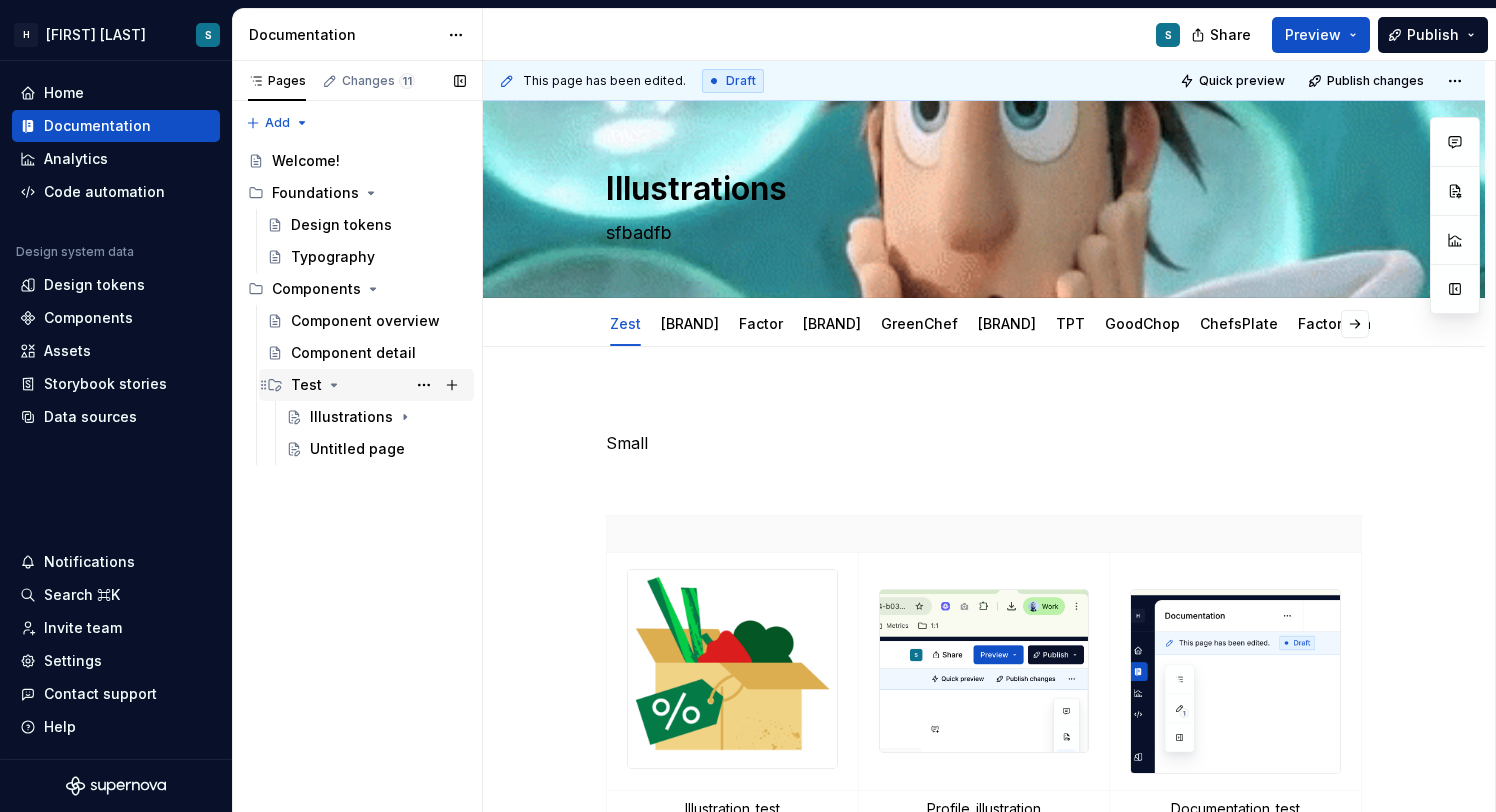 click on "Test" at bounding box center (306, 385) 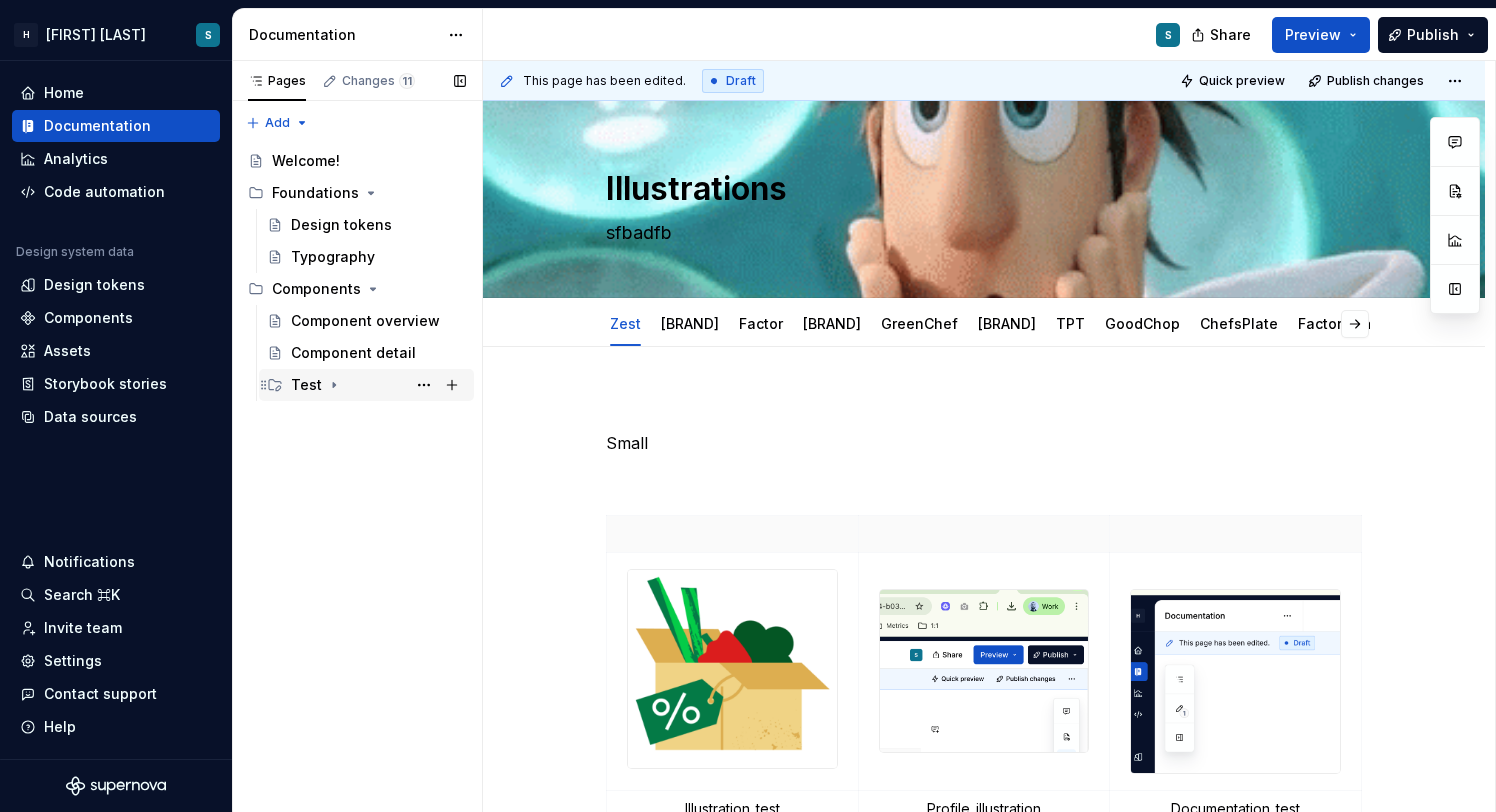 click on "Test" at bounding box center [306, 385] 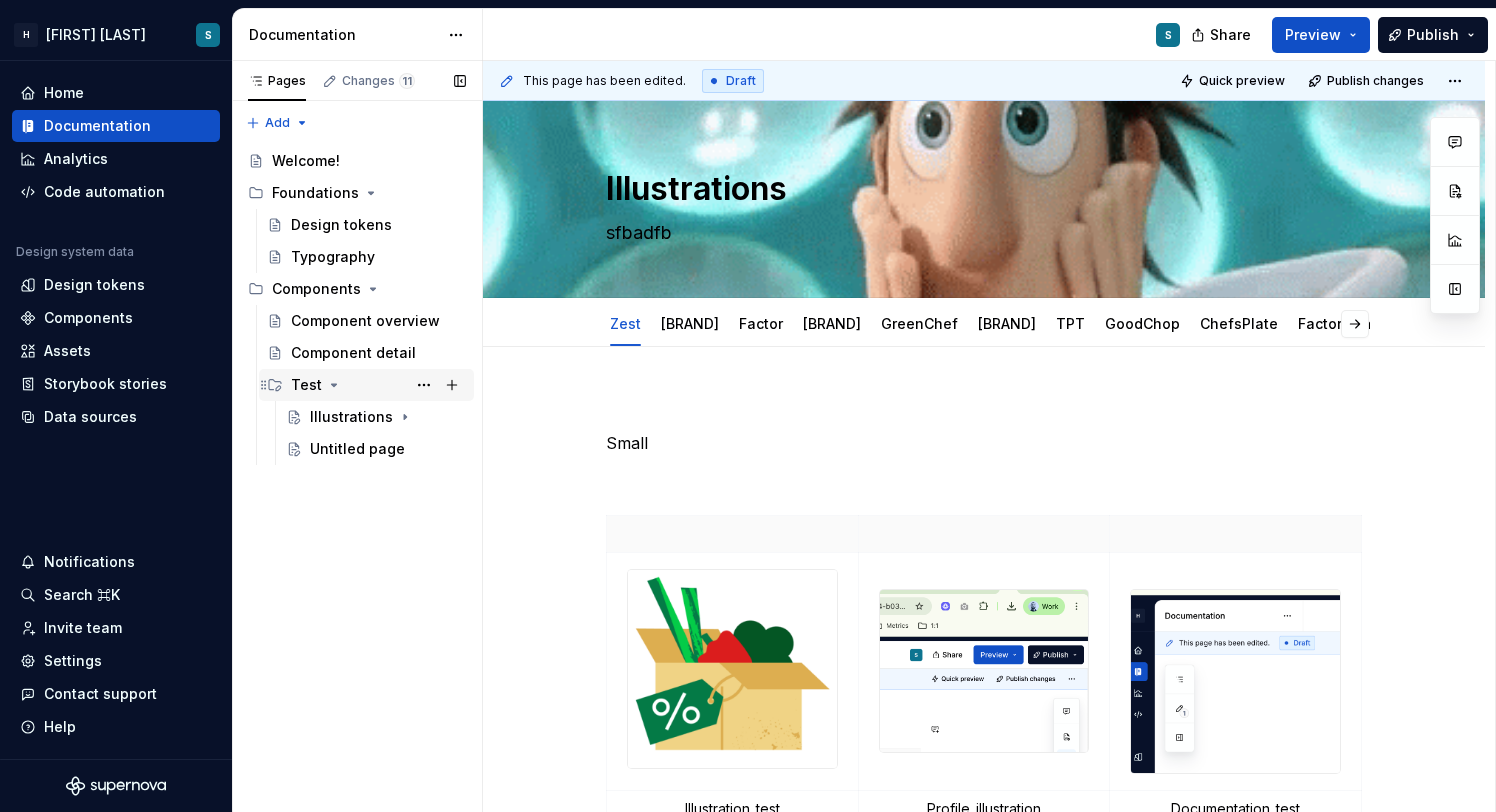 click on "Test" at bounding box center [306, 385] 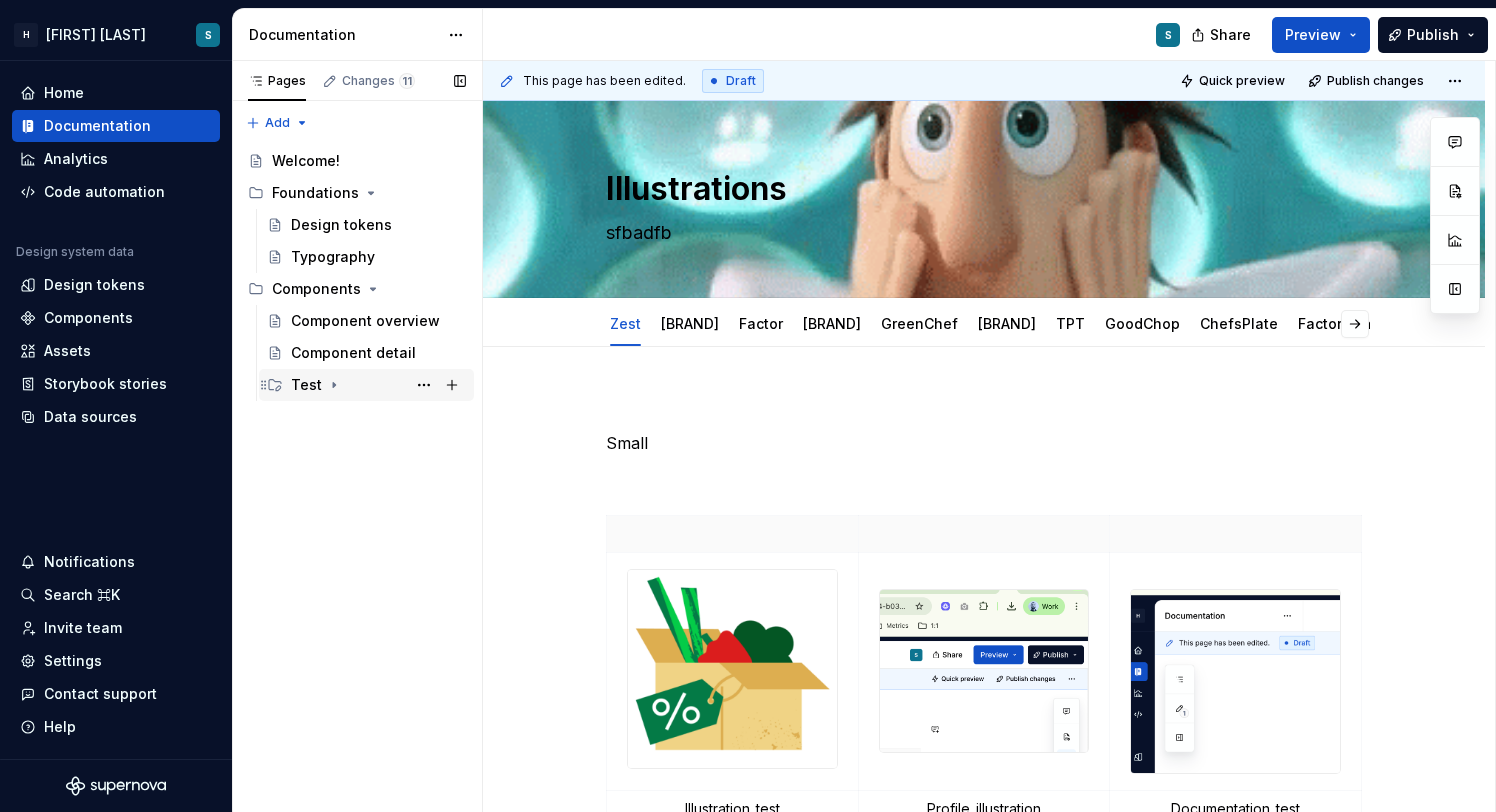 click on "Test" at bounding box center [306, 385] 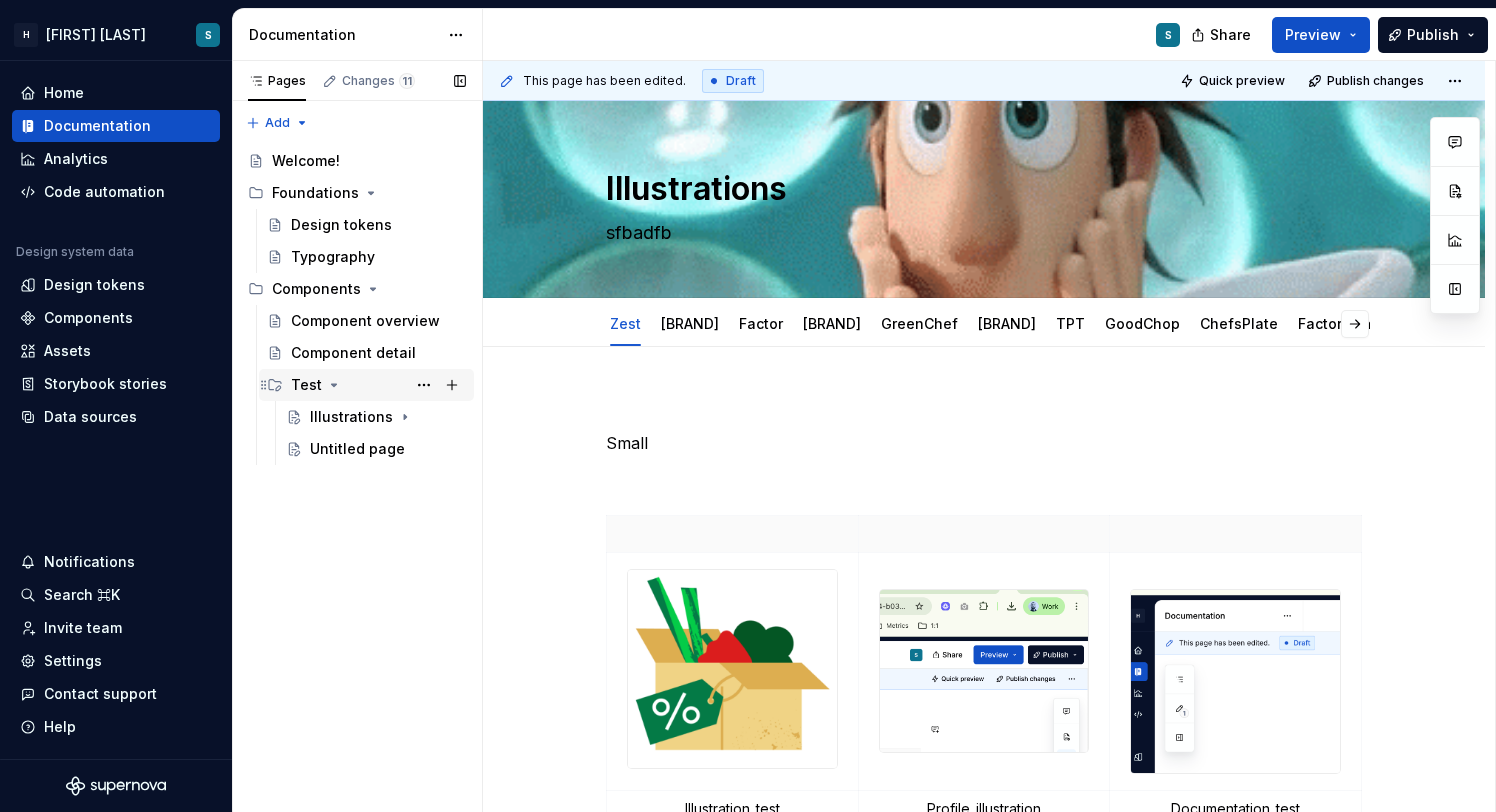 click on "Test" at bounding box center [378, 385] 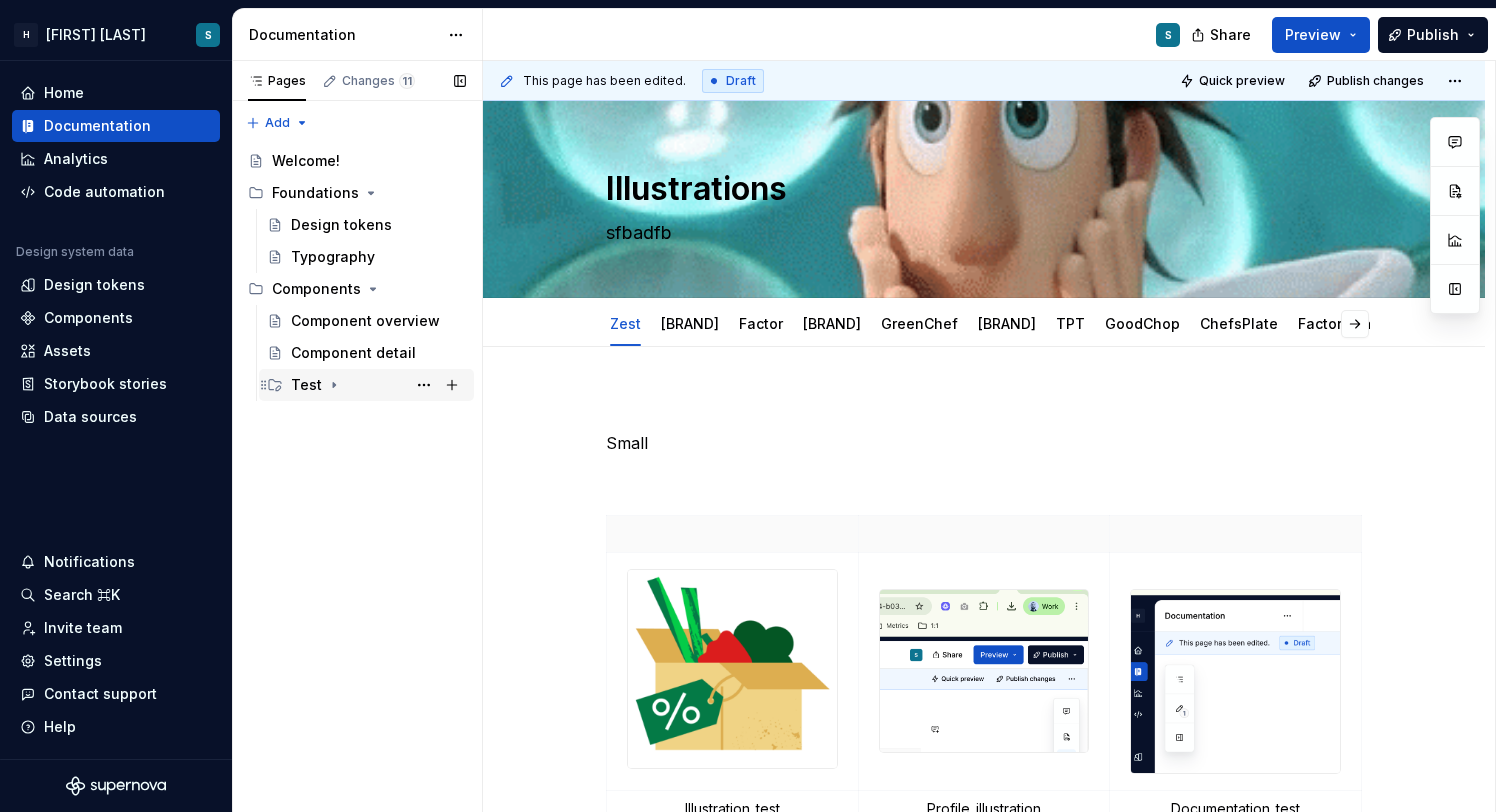 click on "Test" at bounding box center [378, 385] 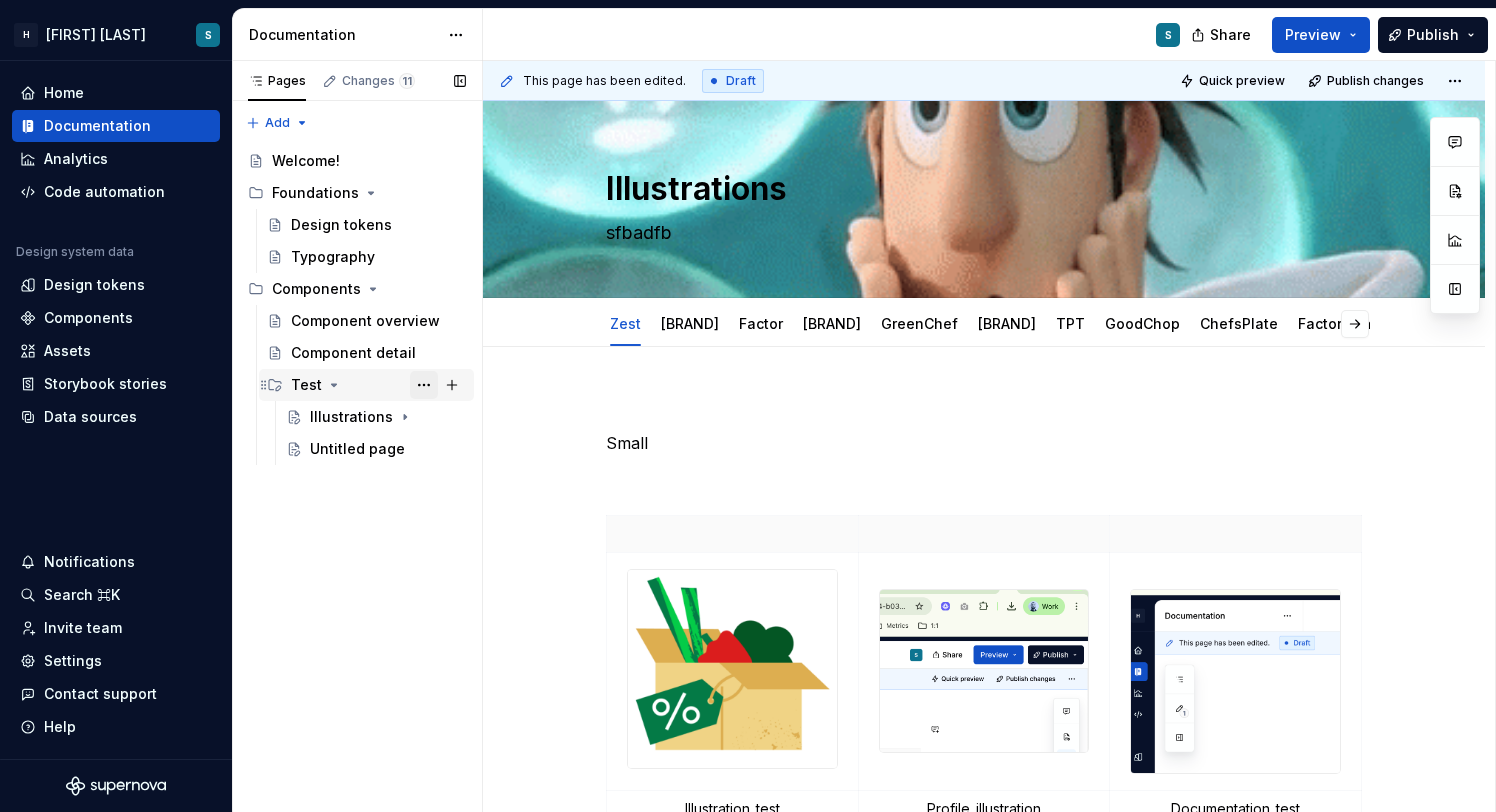 click at bounding box center [424, 385] 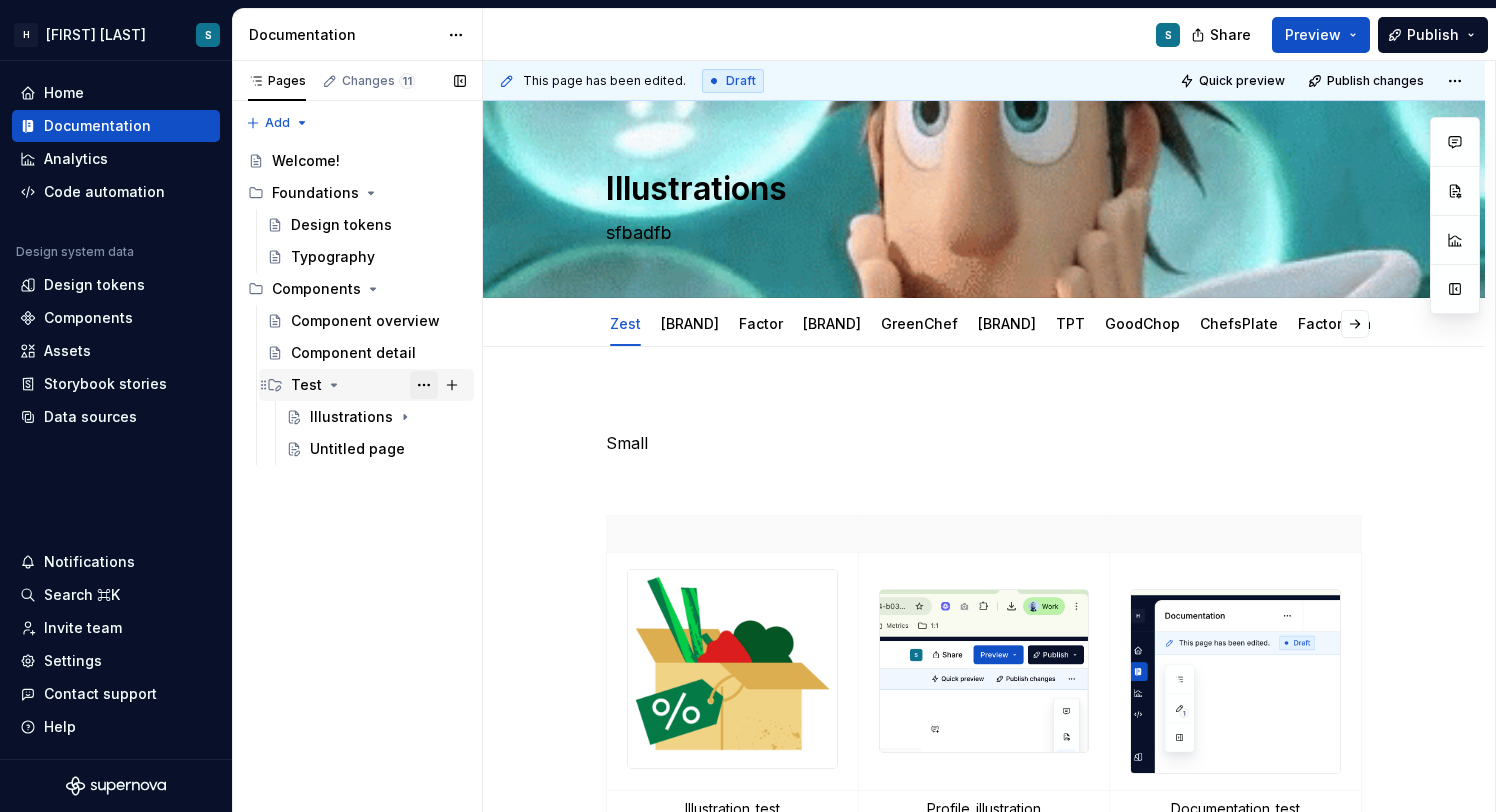 type on "*" 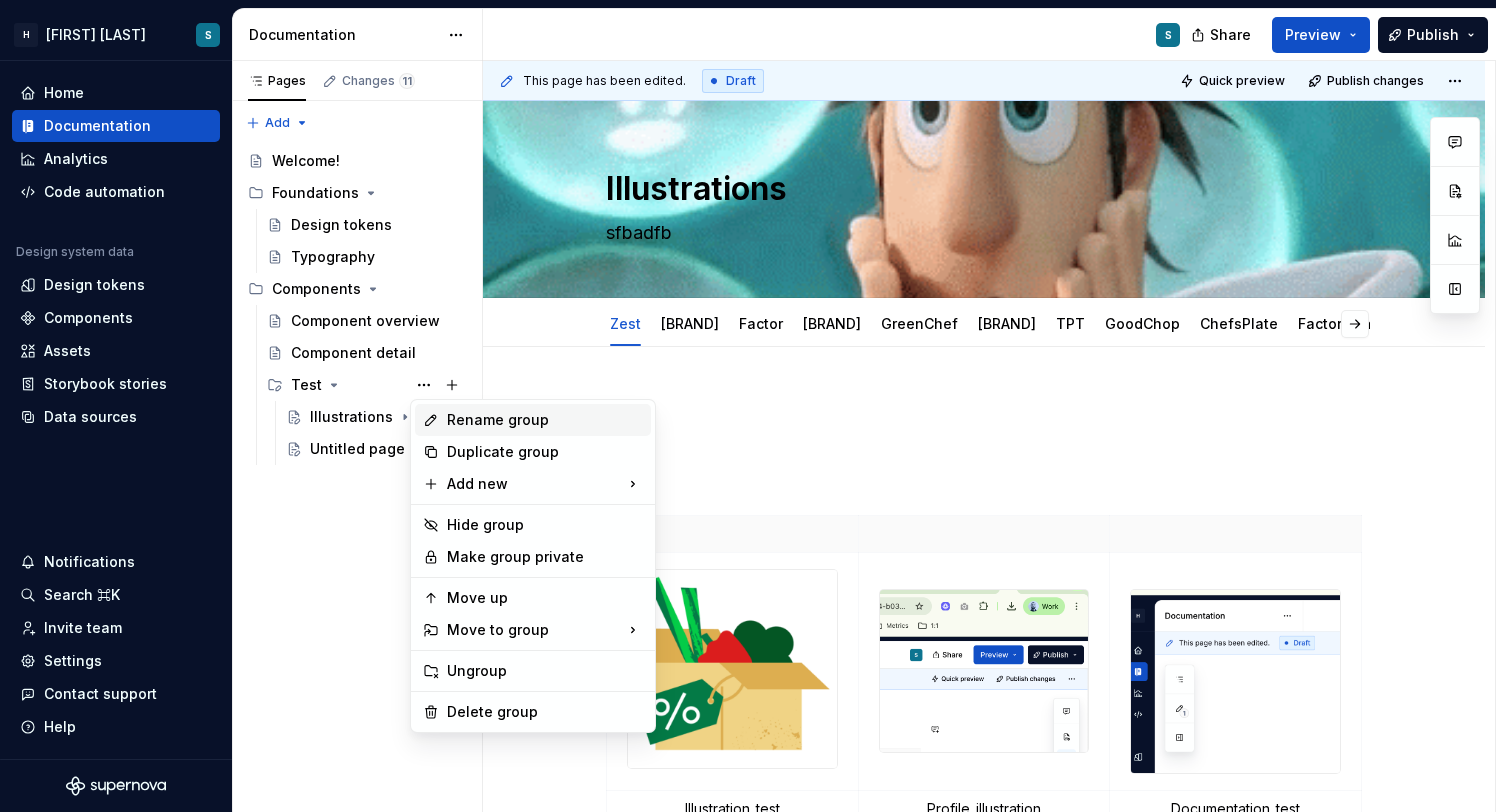 click on "Rename group" at bounding box center [545, 420] 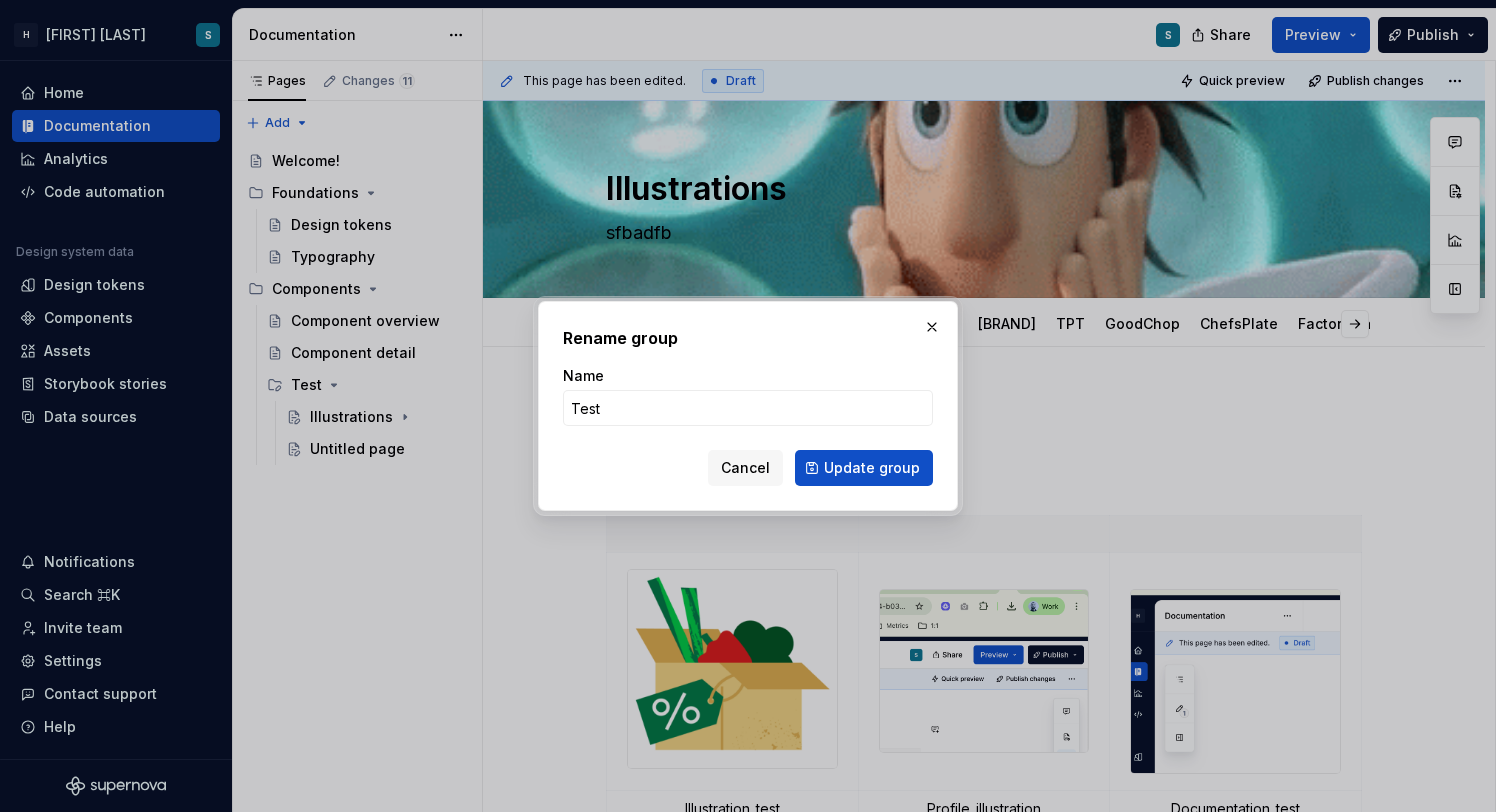 type on "U" 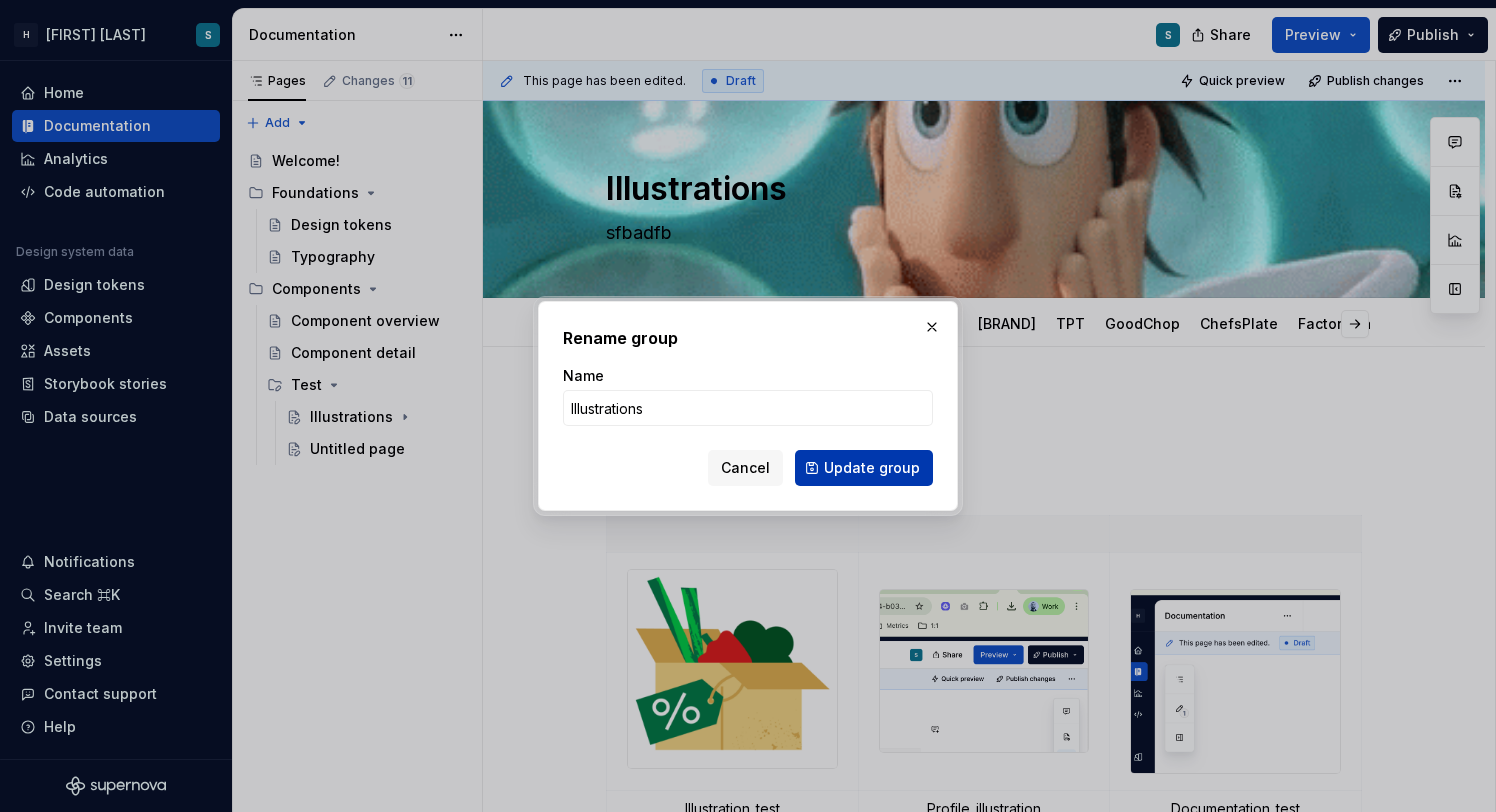 type on "Illustrations" 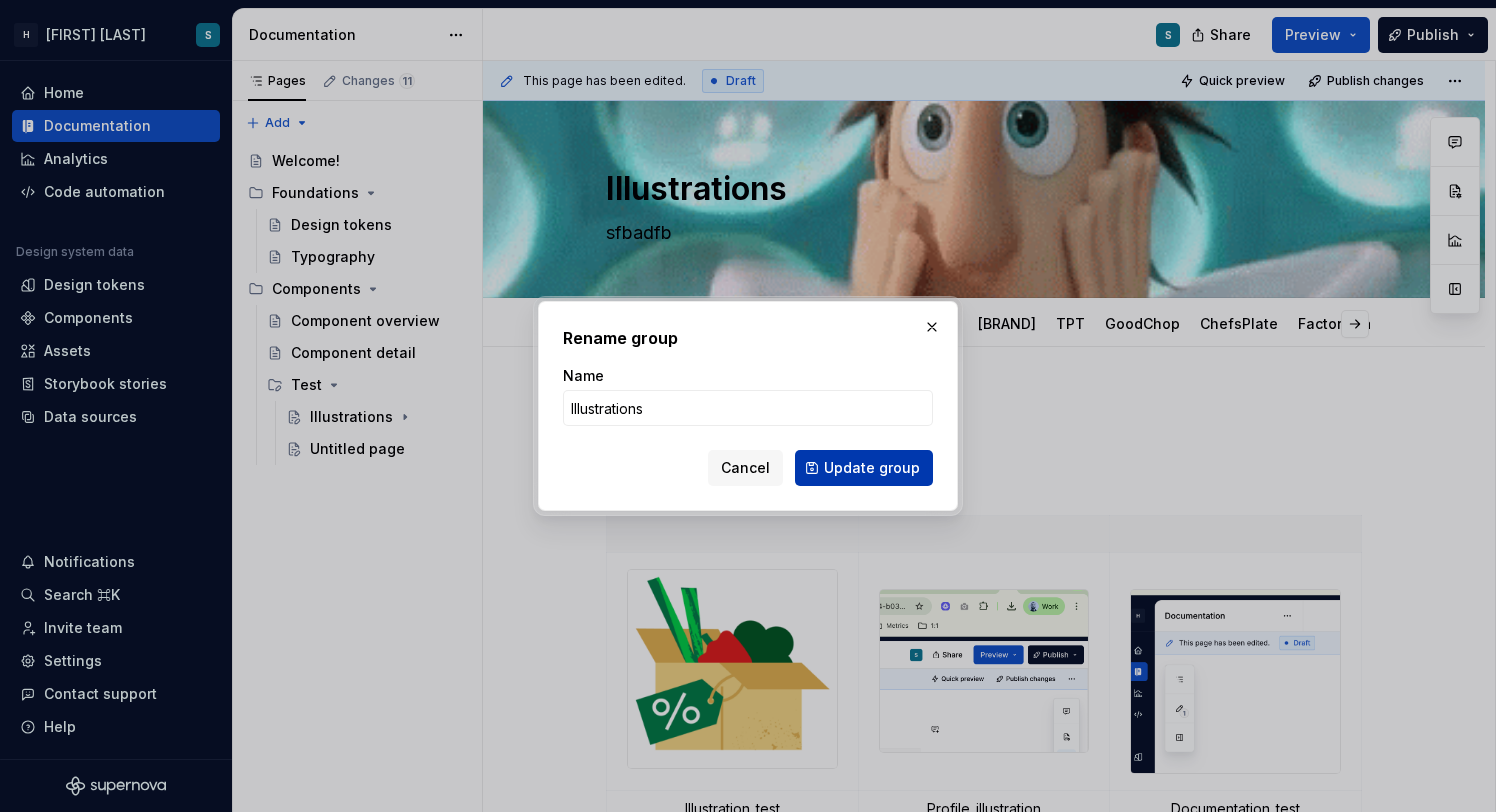 click on "Update group" at bounding box center [872, 468] 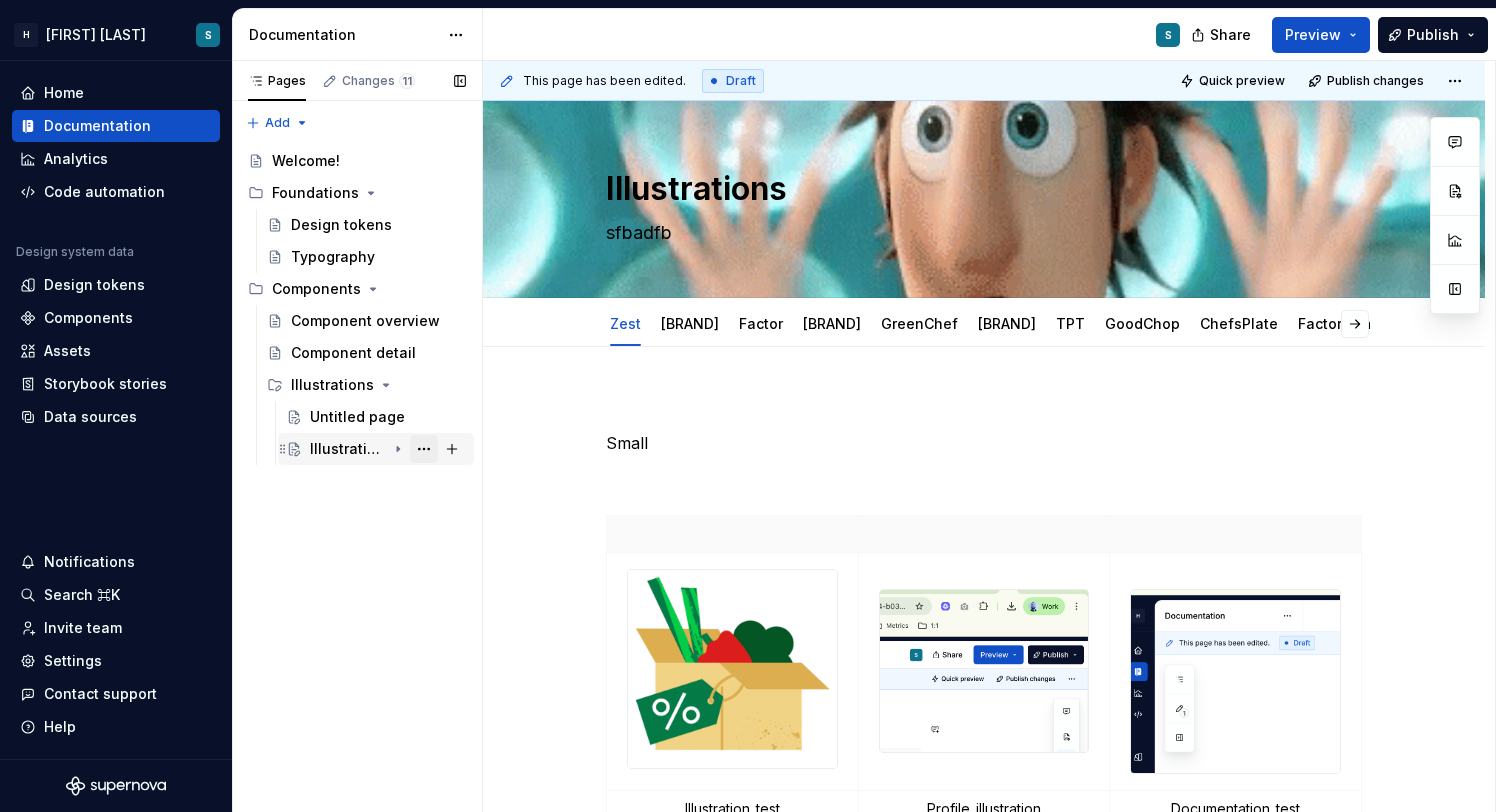 click at bounding box center (424, 449) 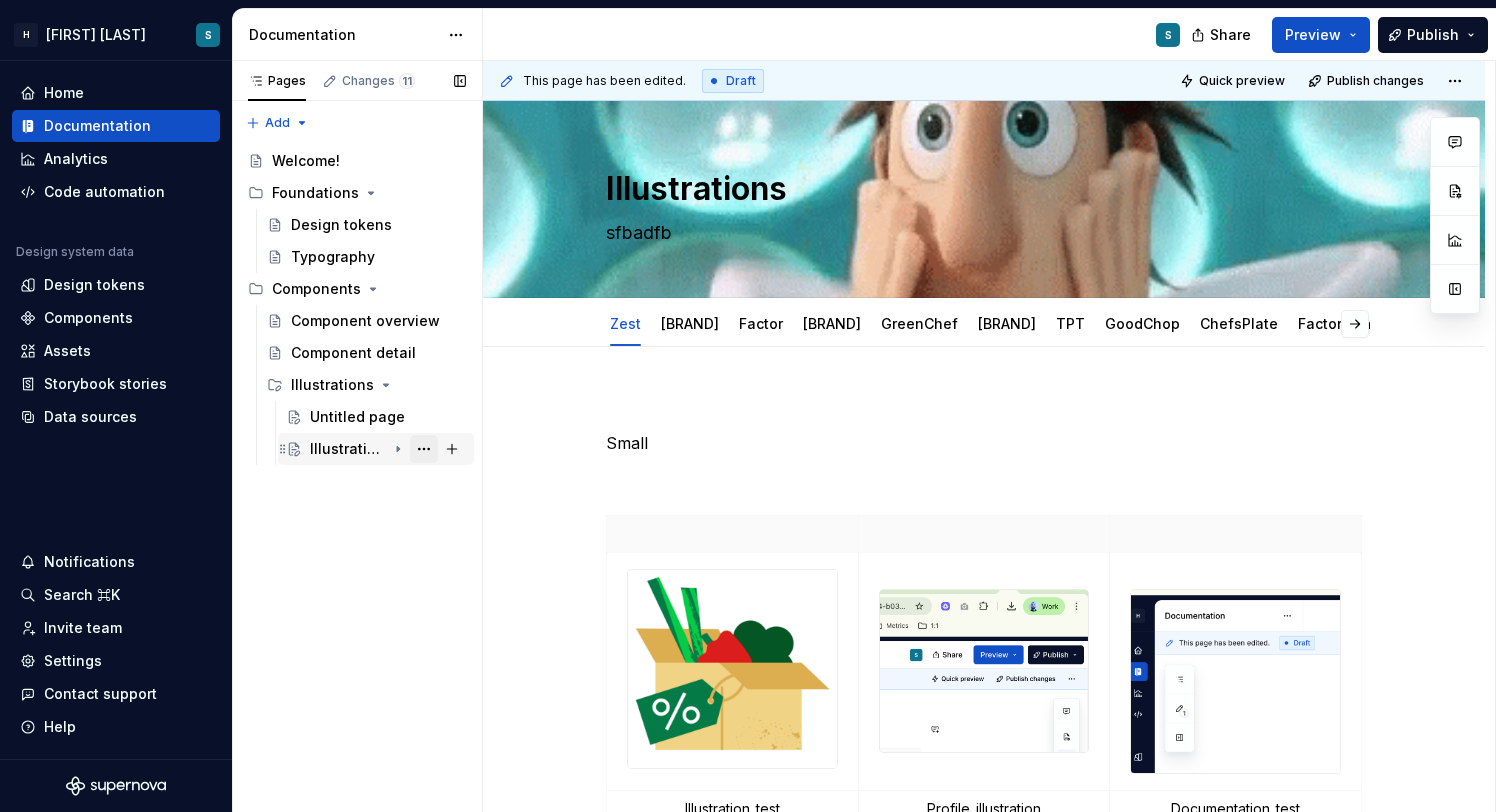 type on "*" 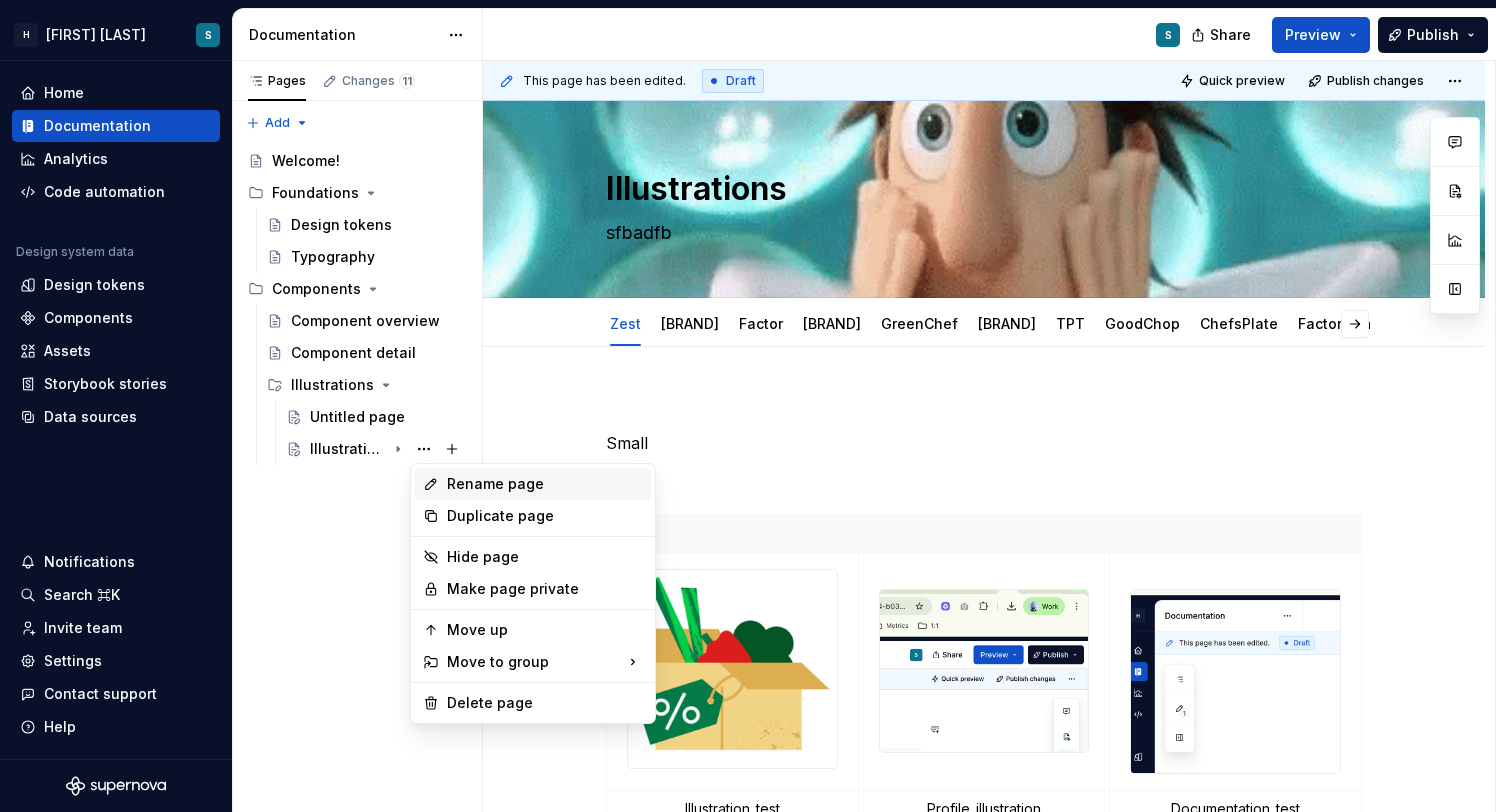 click on "Rename page" at bounding box center [545, 484] 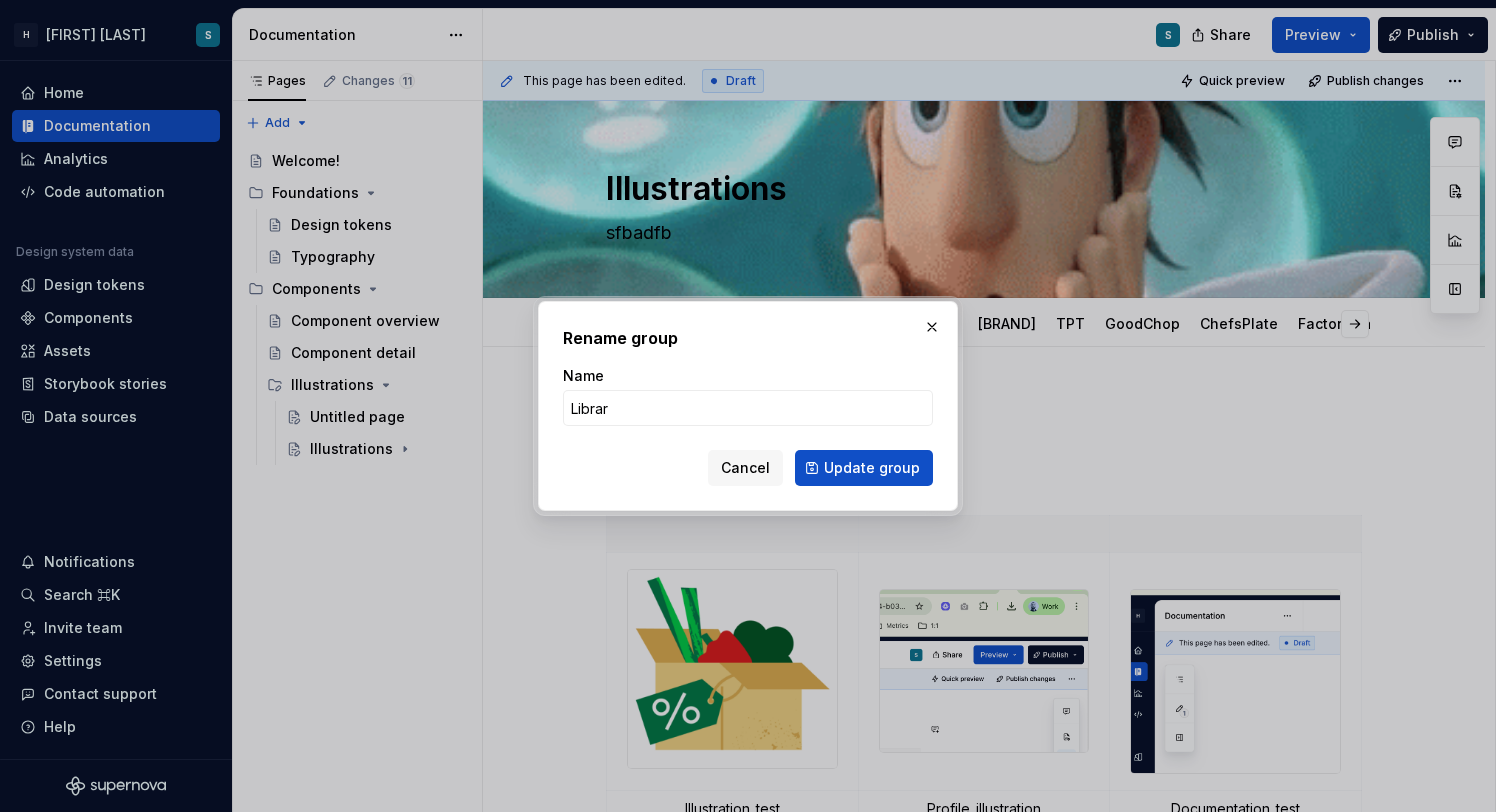 type on "Library" 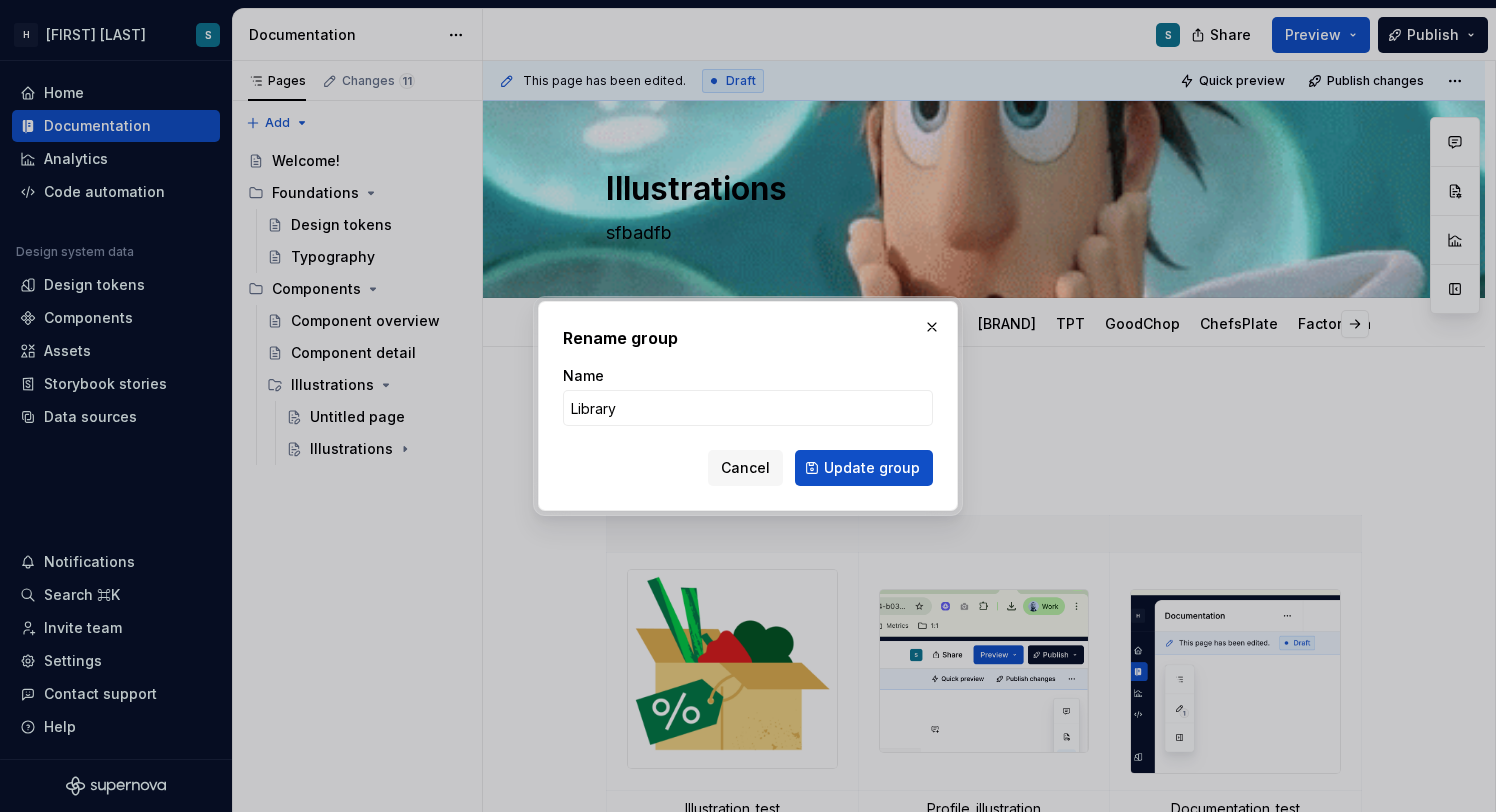 click on "Update group" at bounding box center [864, 468] 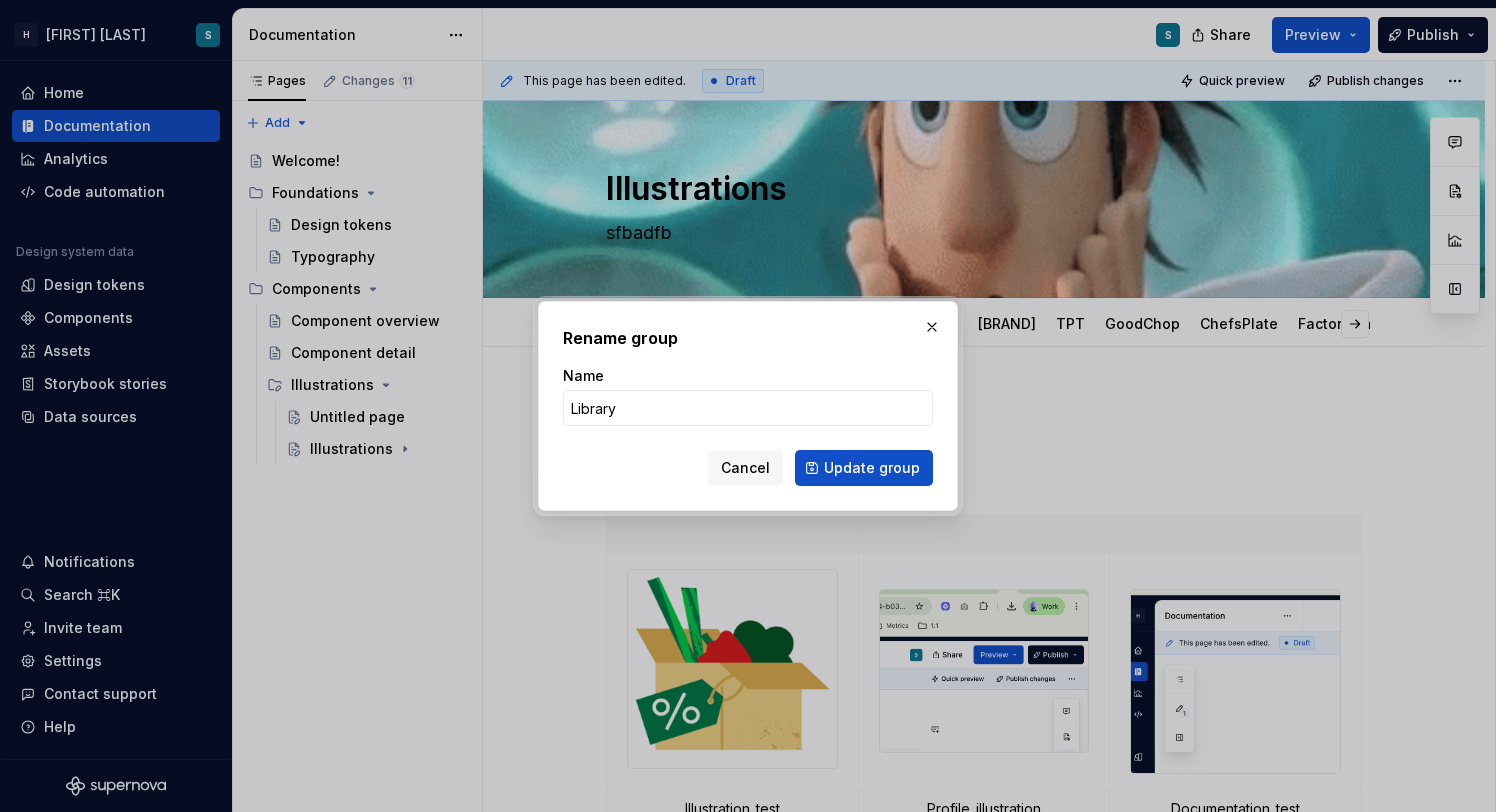 type on "Library" 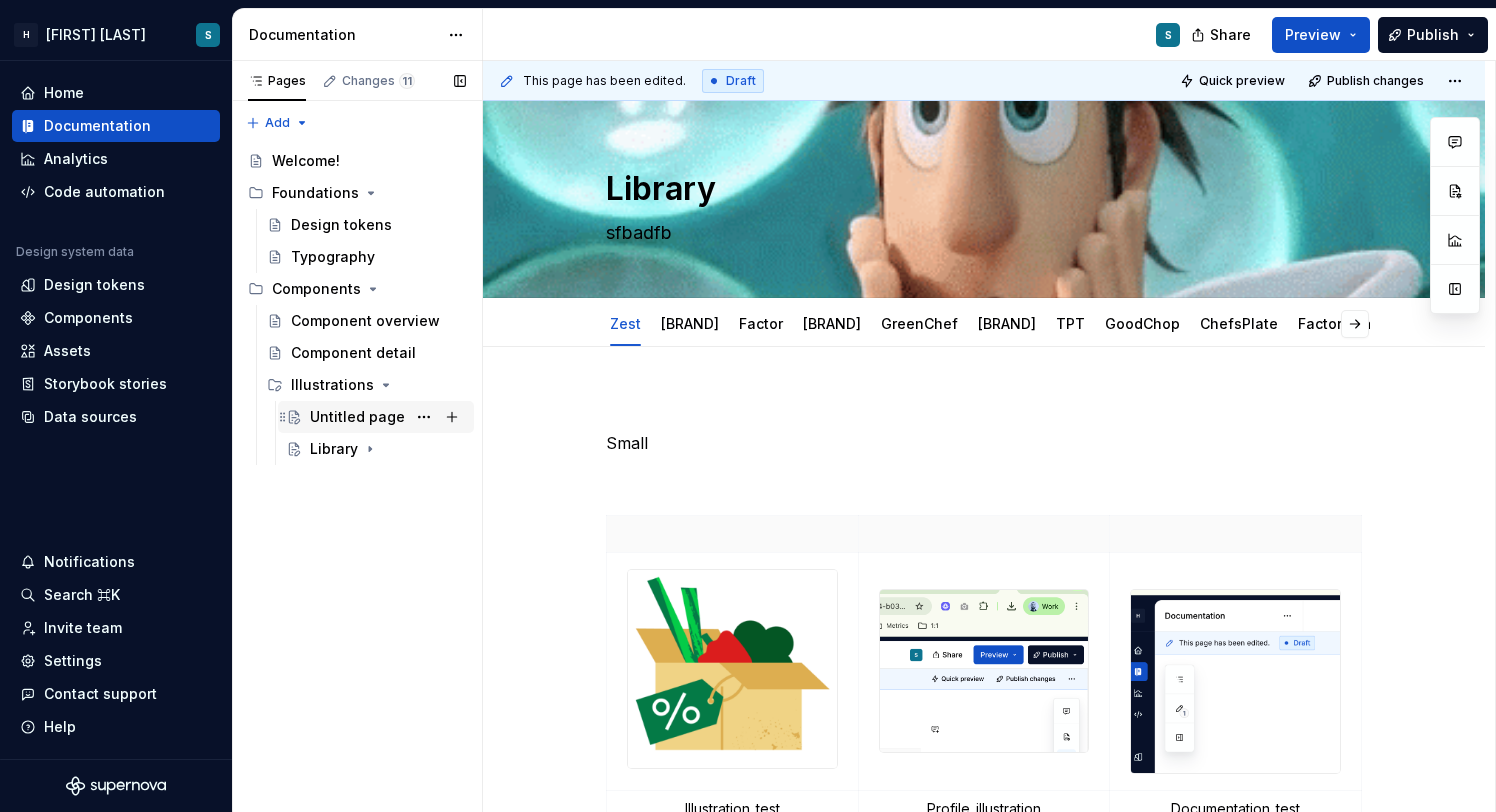 click on "Untitled page" at bounding box center (357, 417) 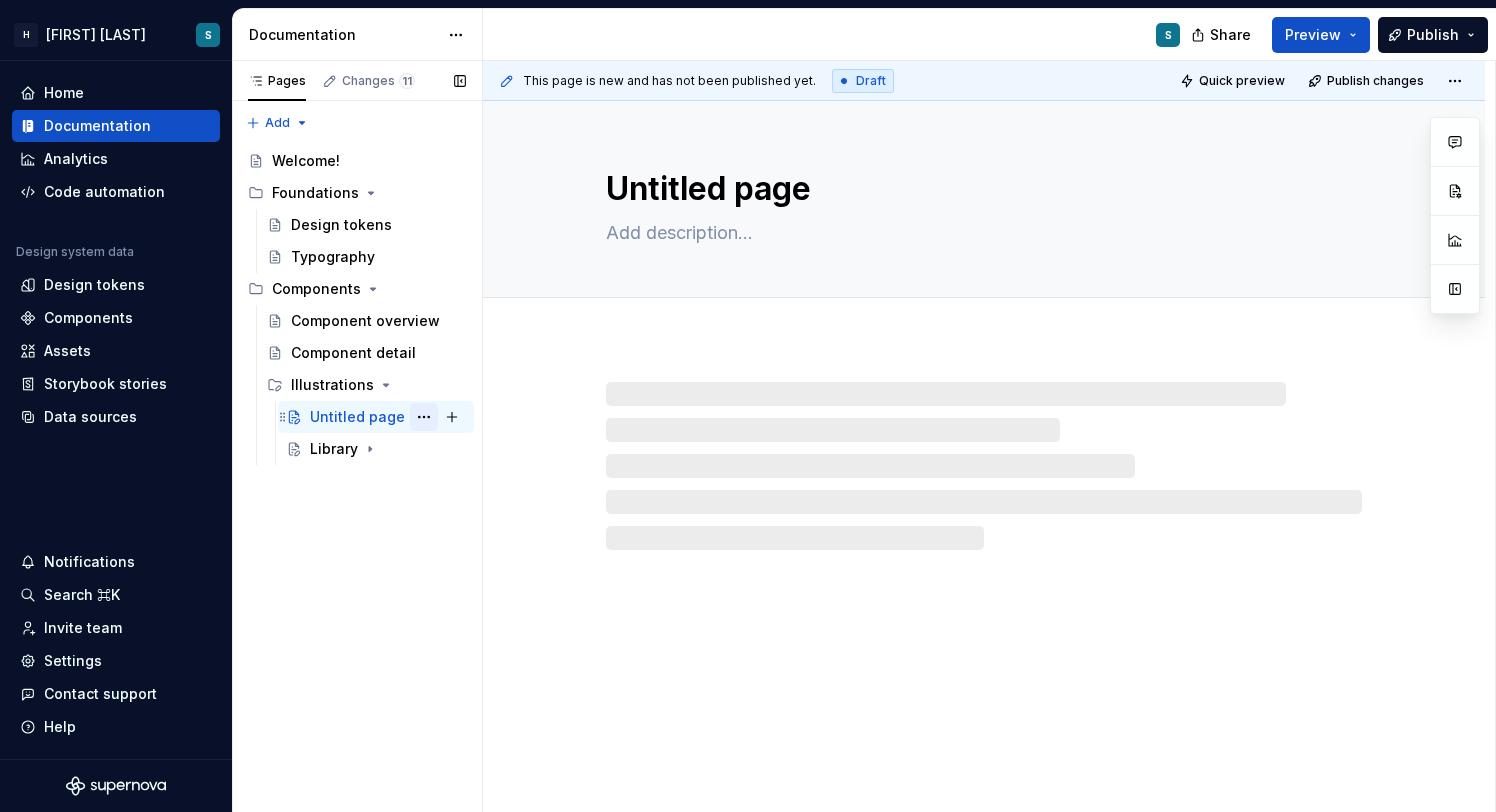 click at bounding box center (424, 417) 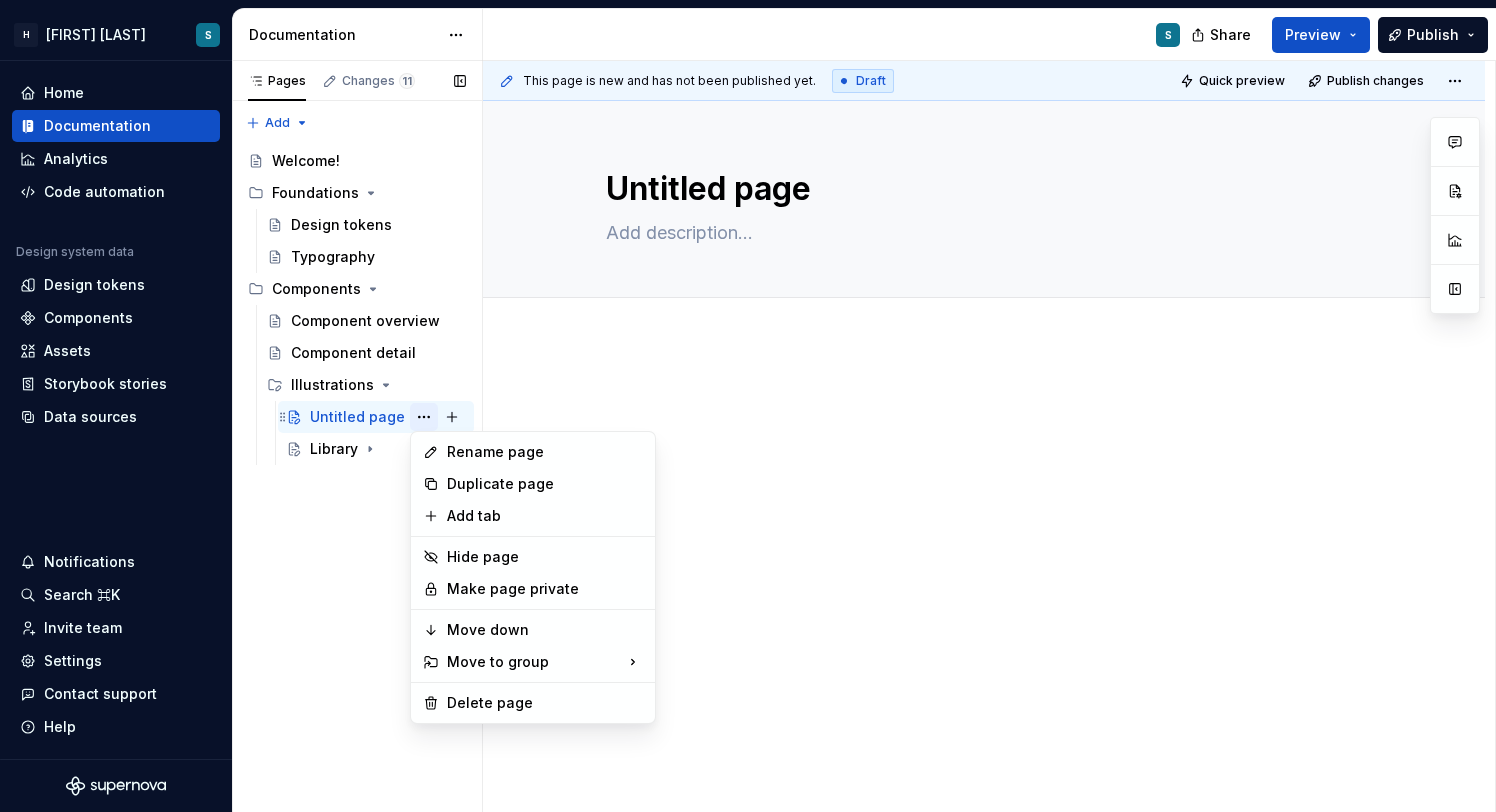 type on "*" 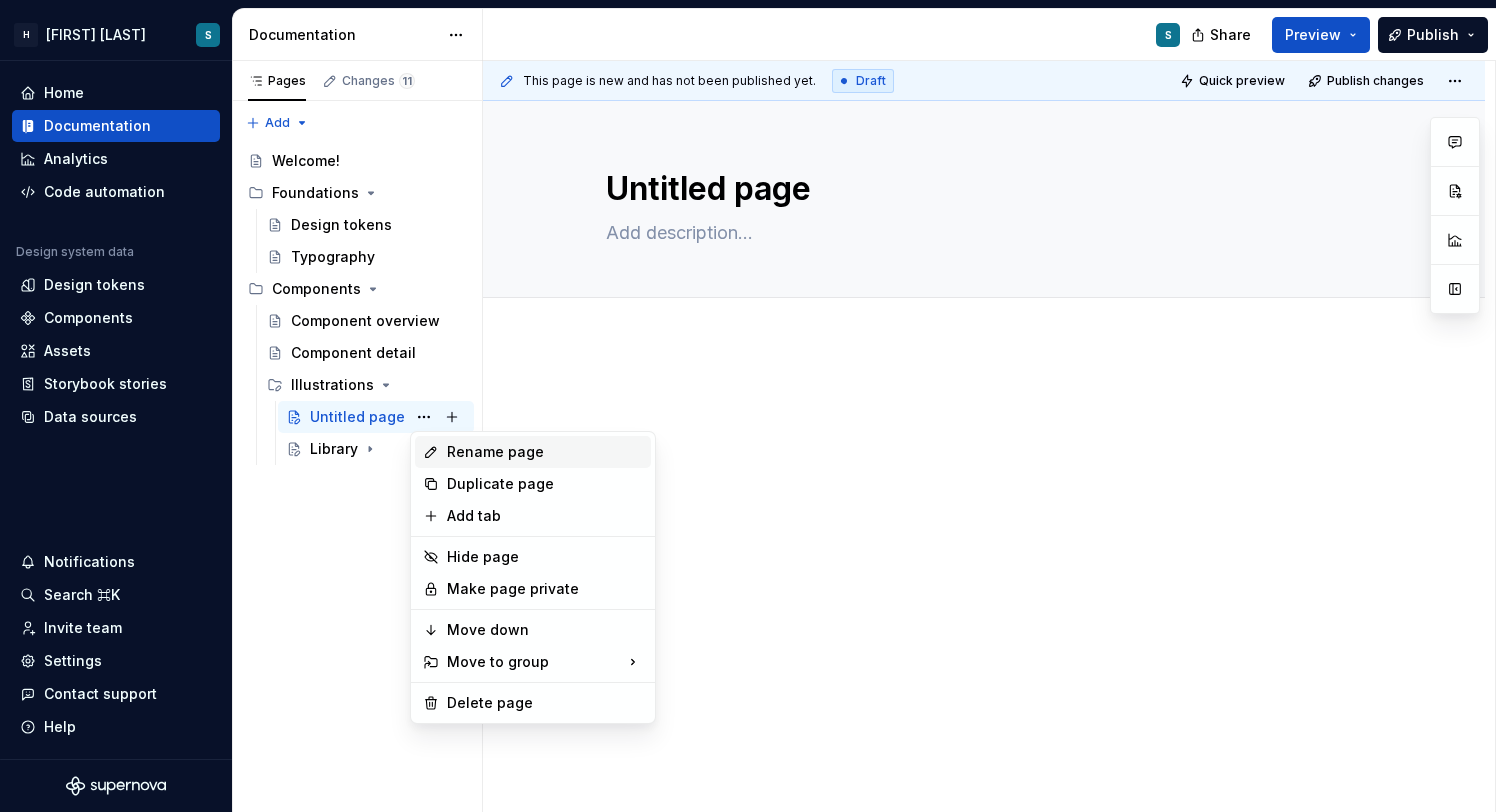 click on "Rename page" at bounding box center (545, 452) 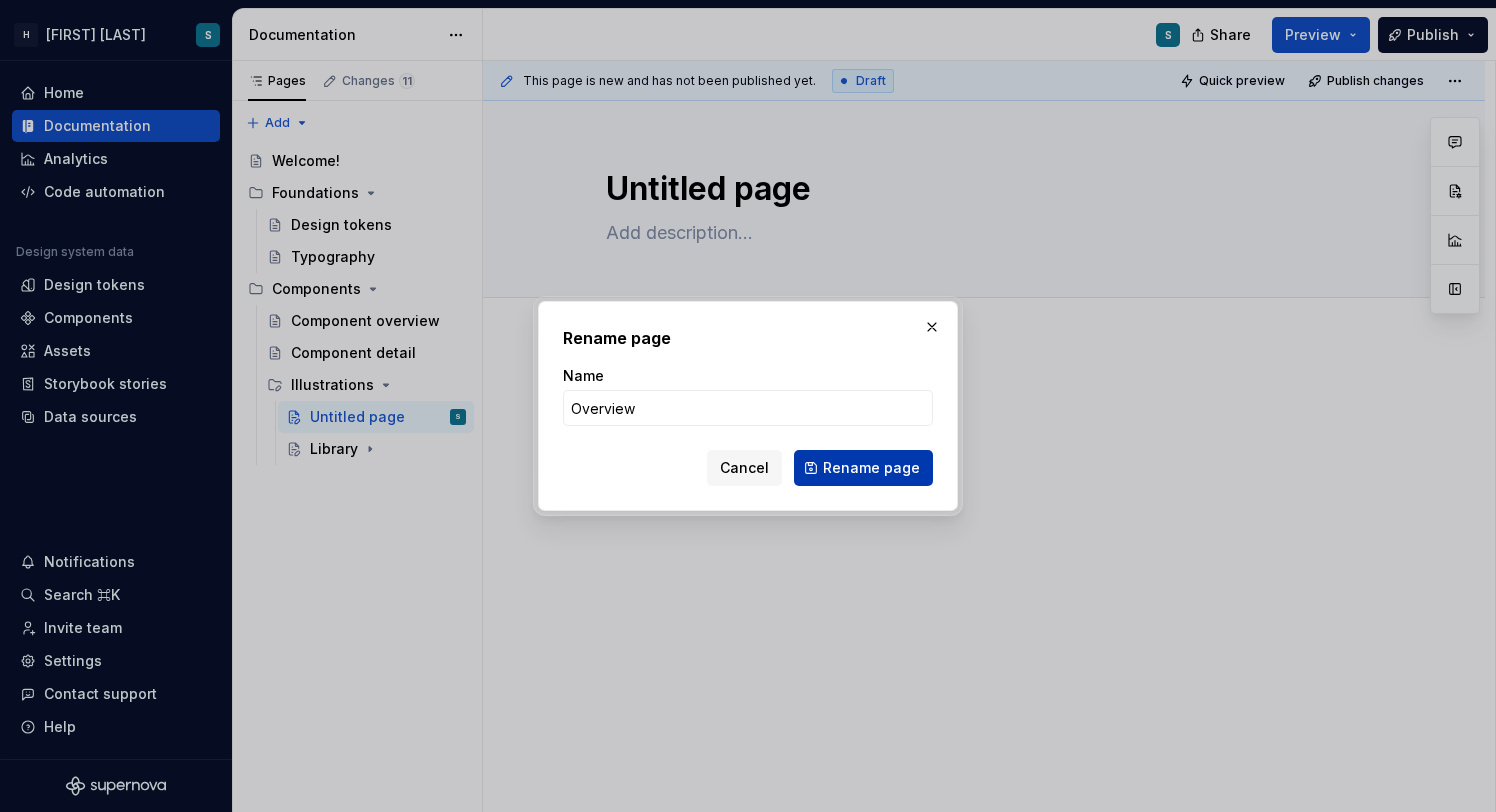 type on "Overview" 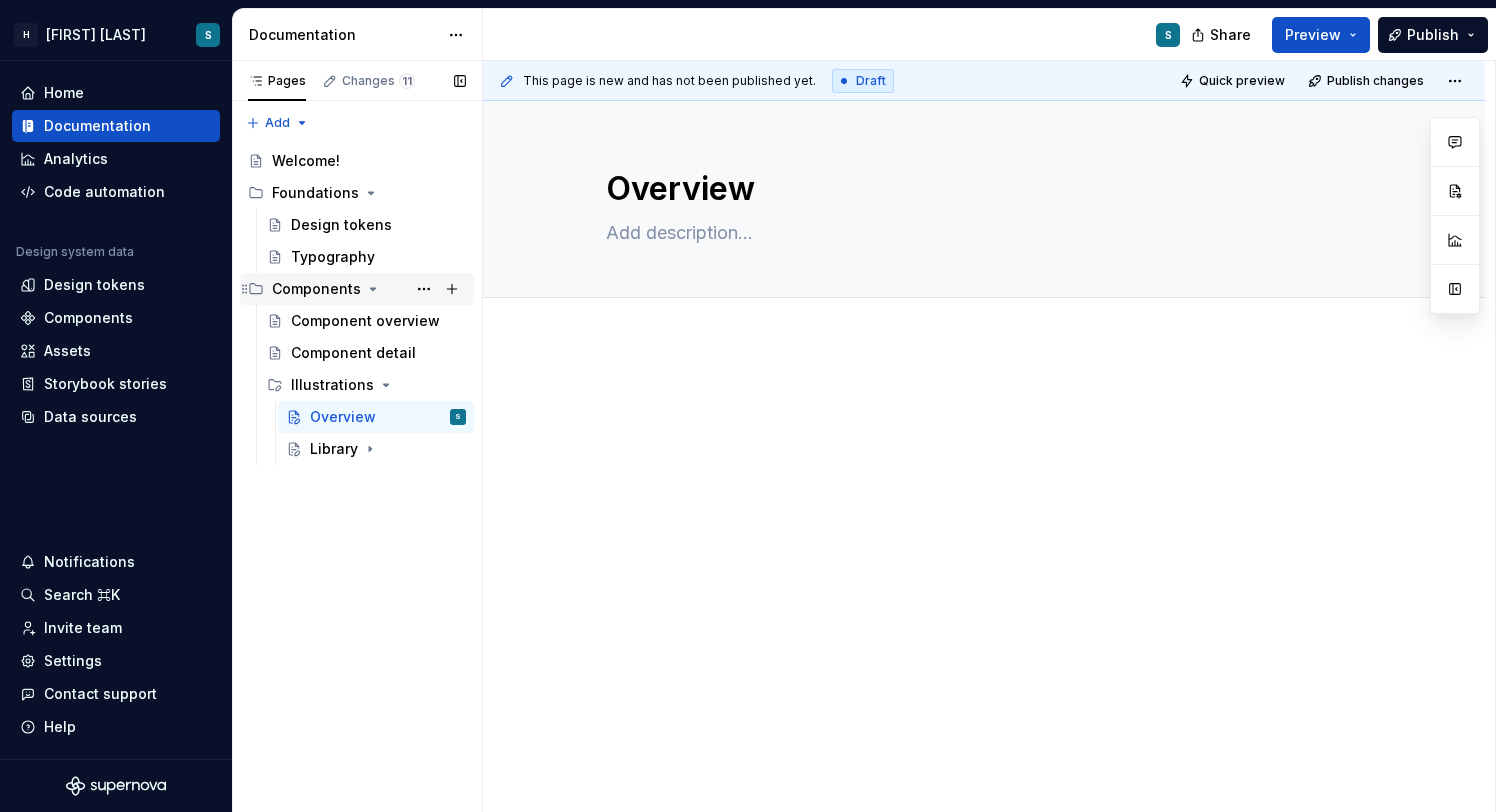 click on "Components" at bounding box center (369, 289) 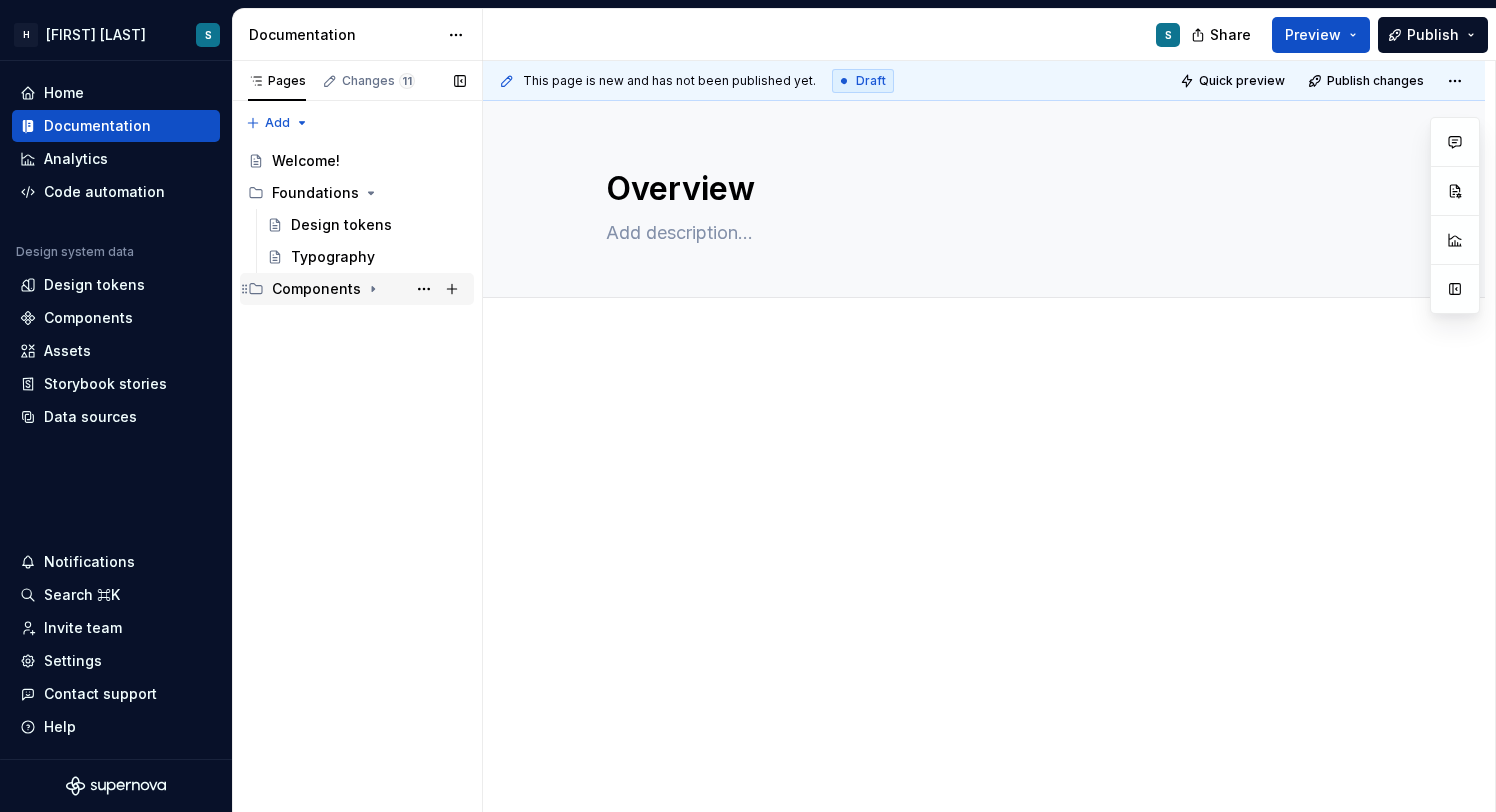 click on "Components" at bounding box center (369, 289) 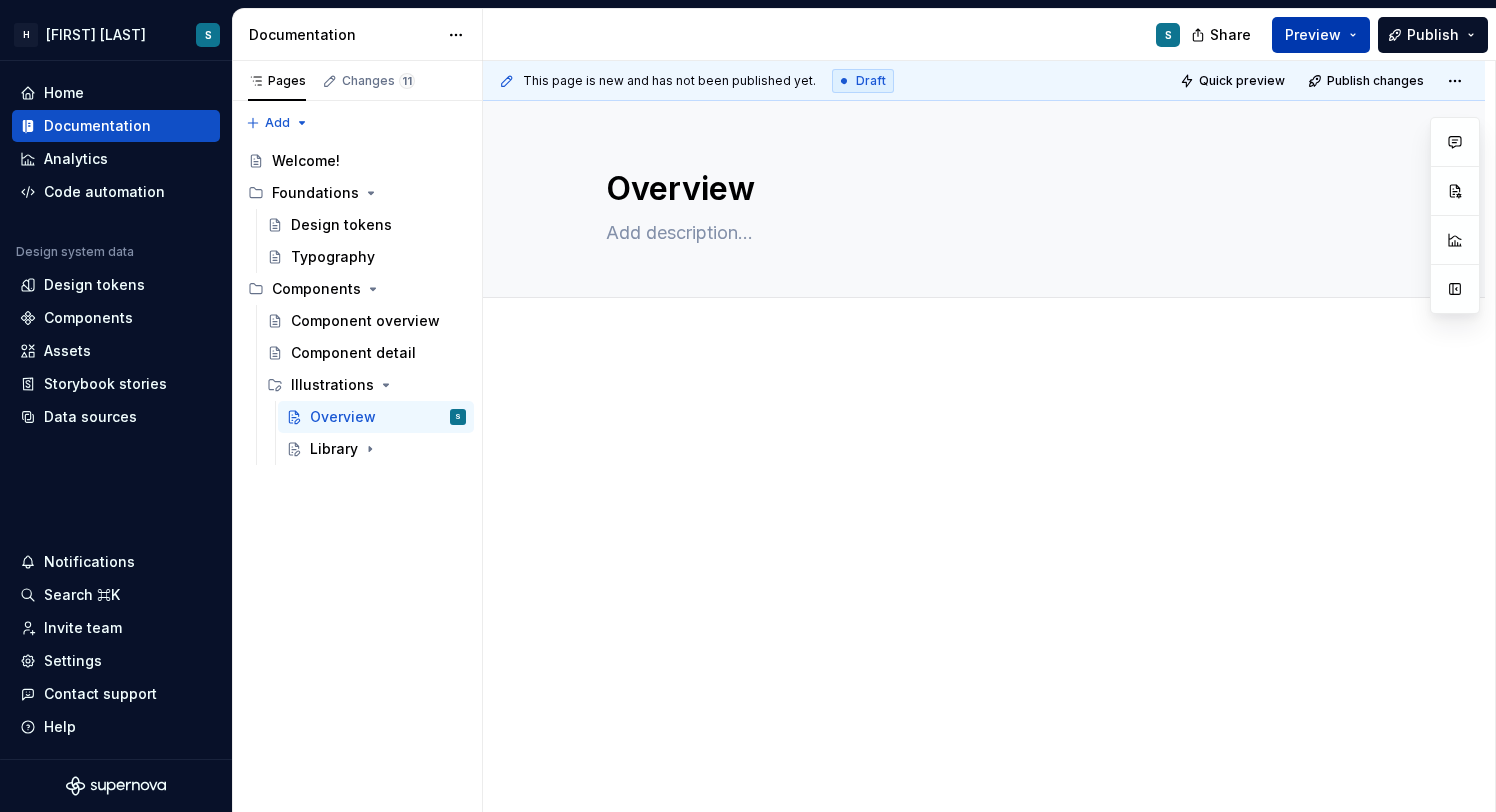 click on "Preview" at bounding box center (1321, 35) 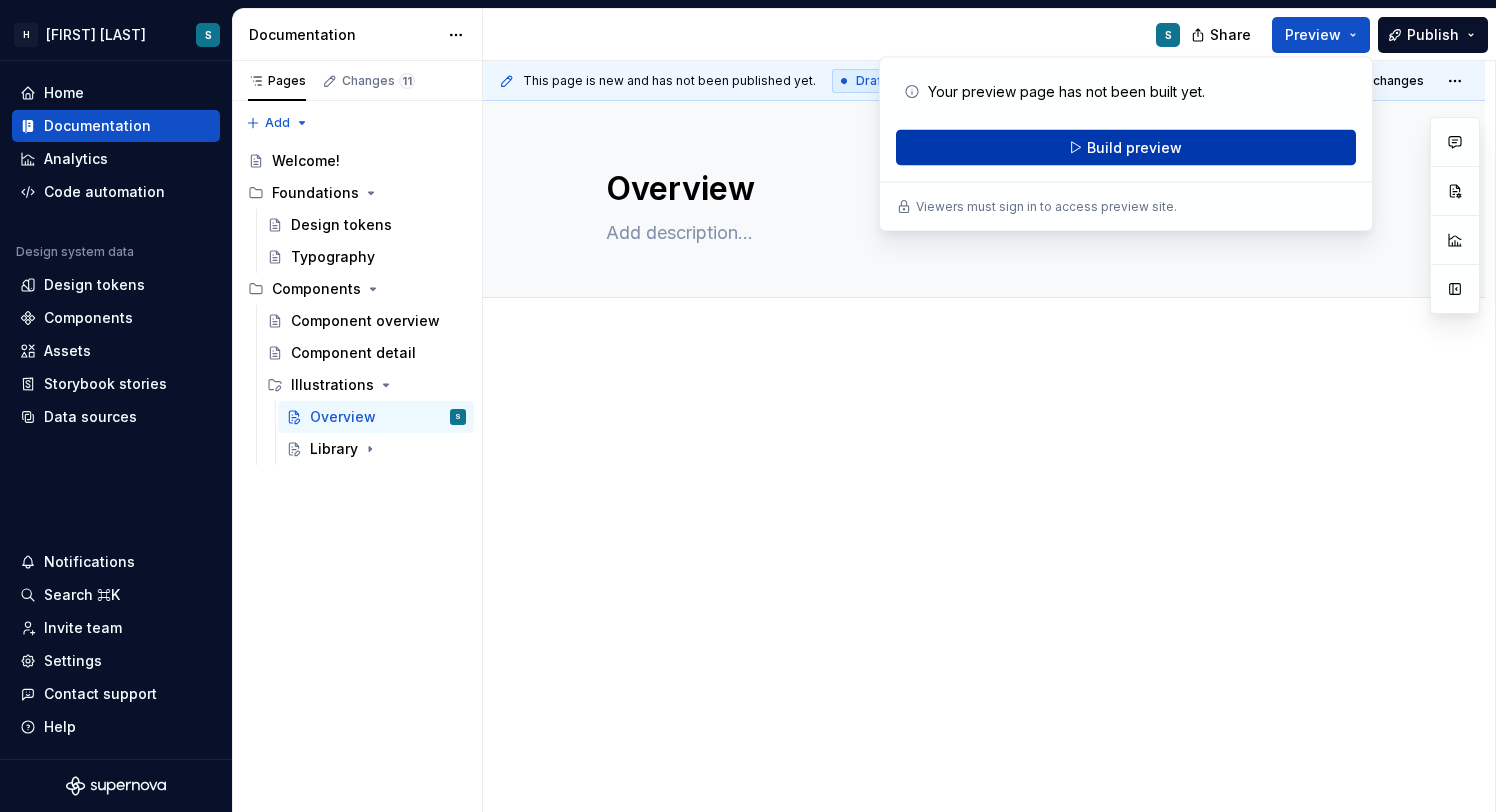 click on "Build preview" at bounding box center [1126, 148] 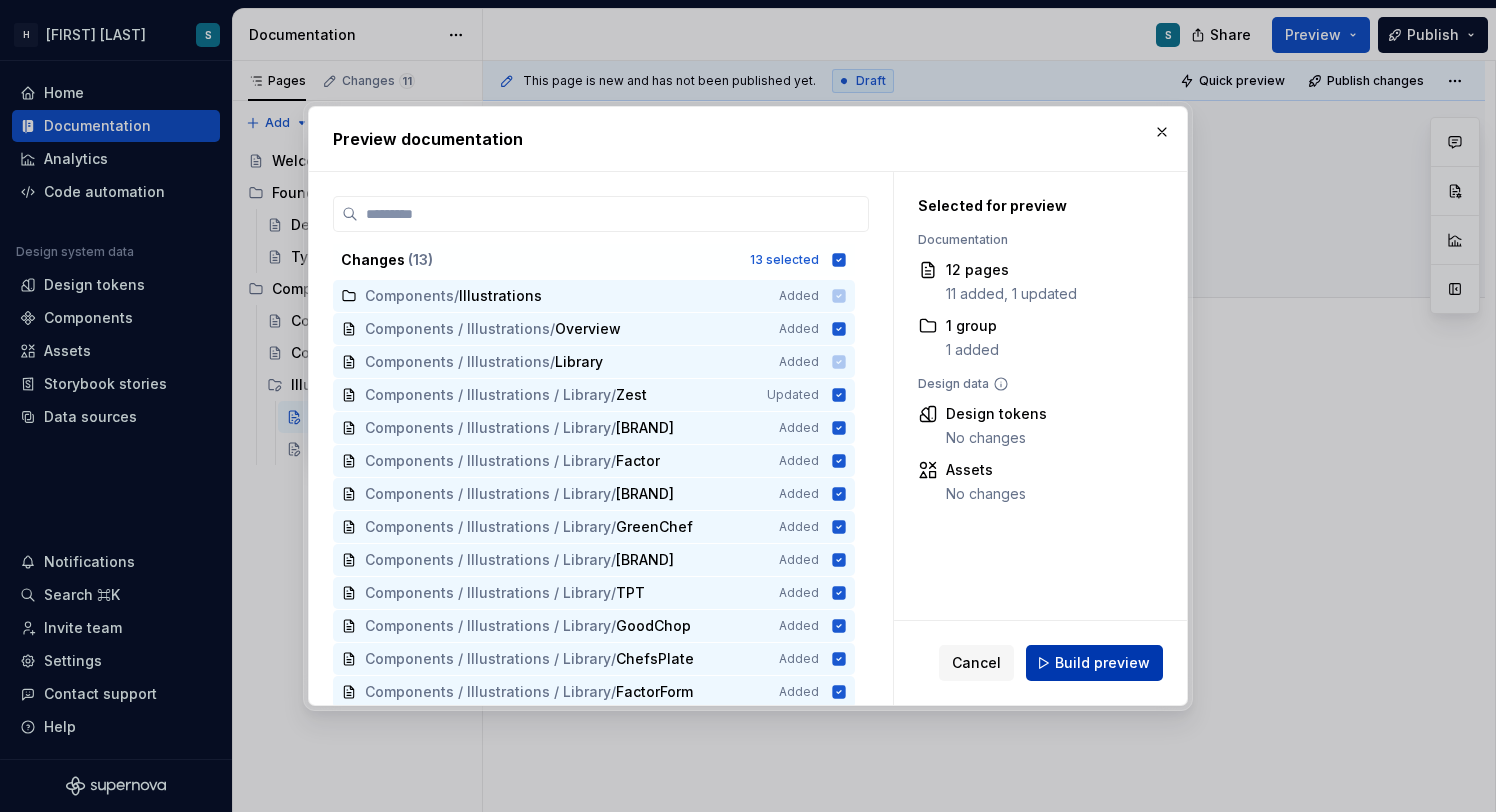 click on "Build preview" at bounding box center [1102, 663] 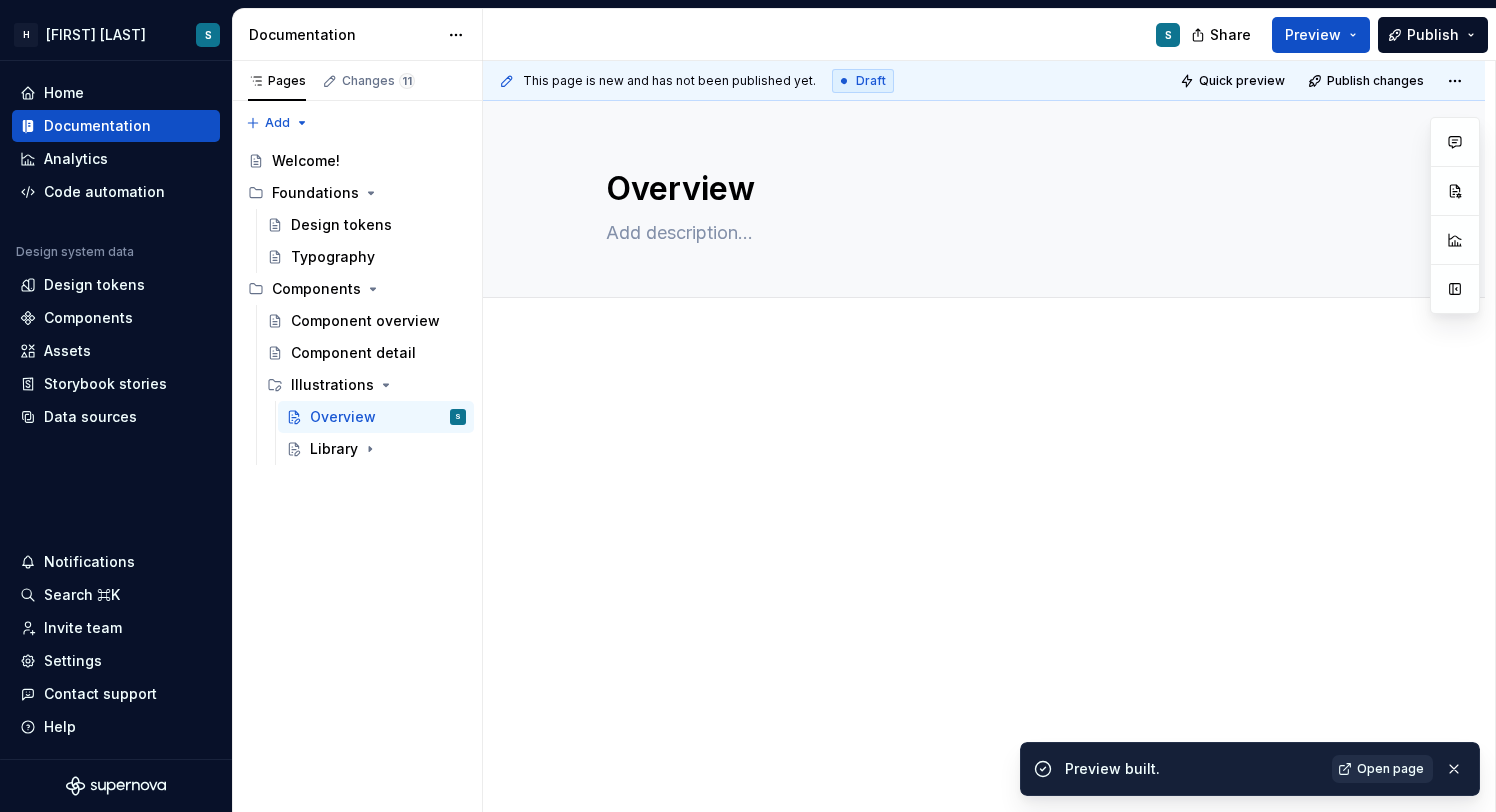 click on "Open page" at bounding box center [1390, 769] 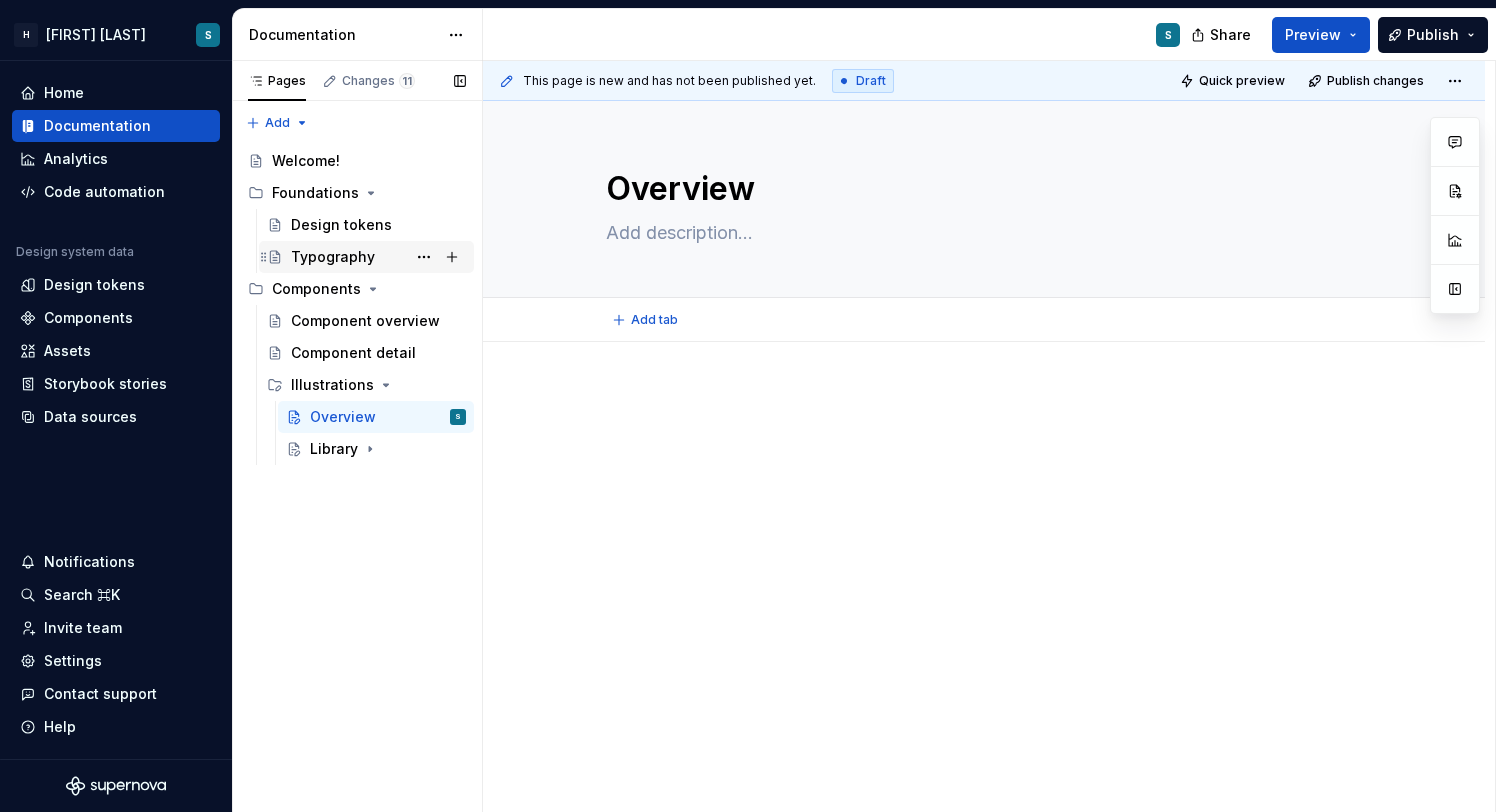 type on "*" 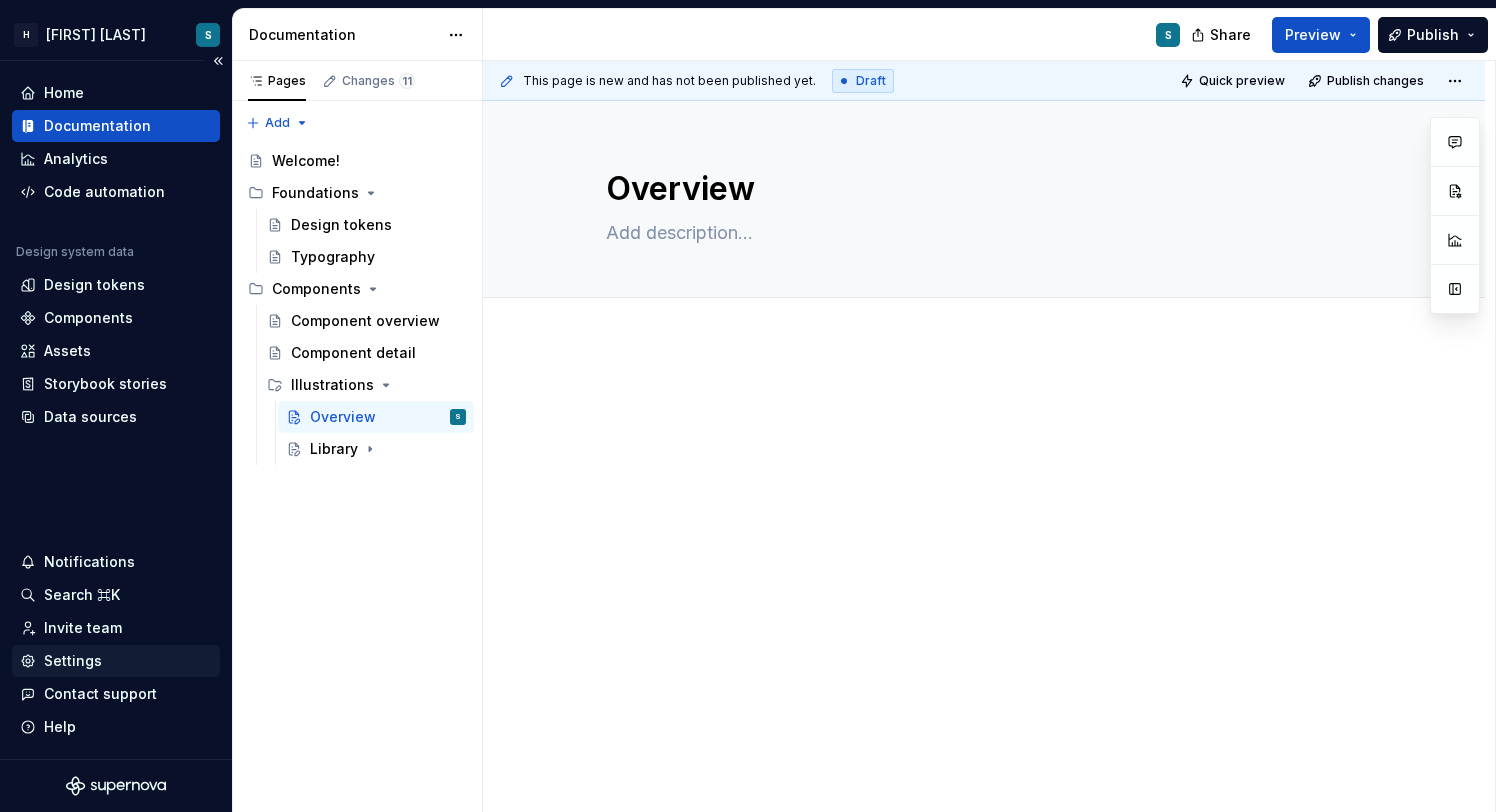 click on "Settings" at bounding box center [116, 661] 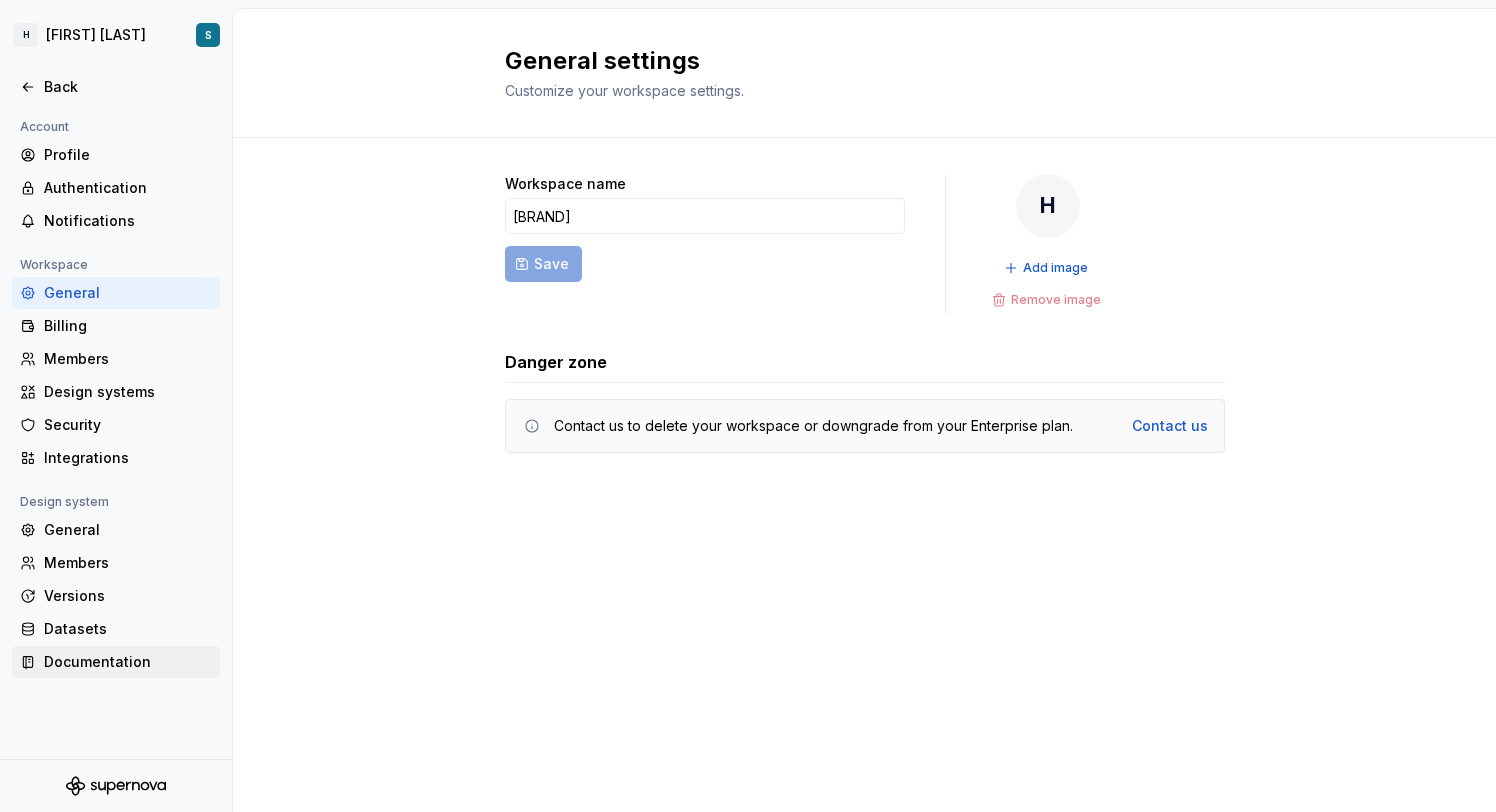 click on "Documentation" at bounding box center (128, 662) 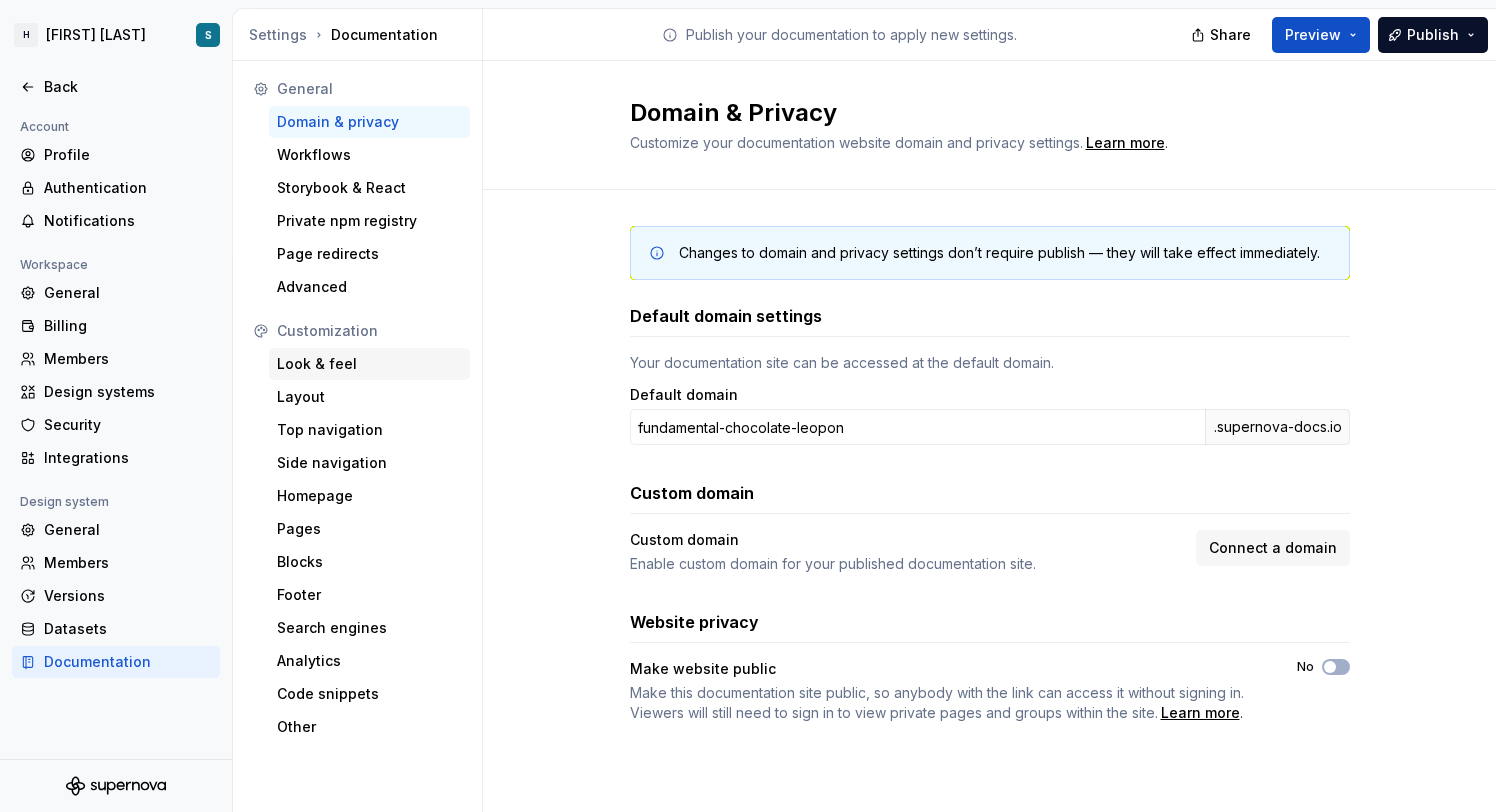 click on "Look & feel" at bounding box center [369, 364] 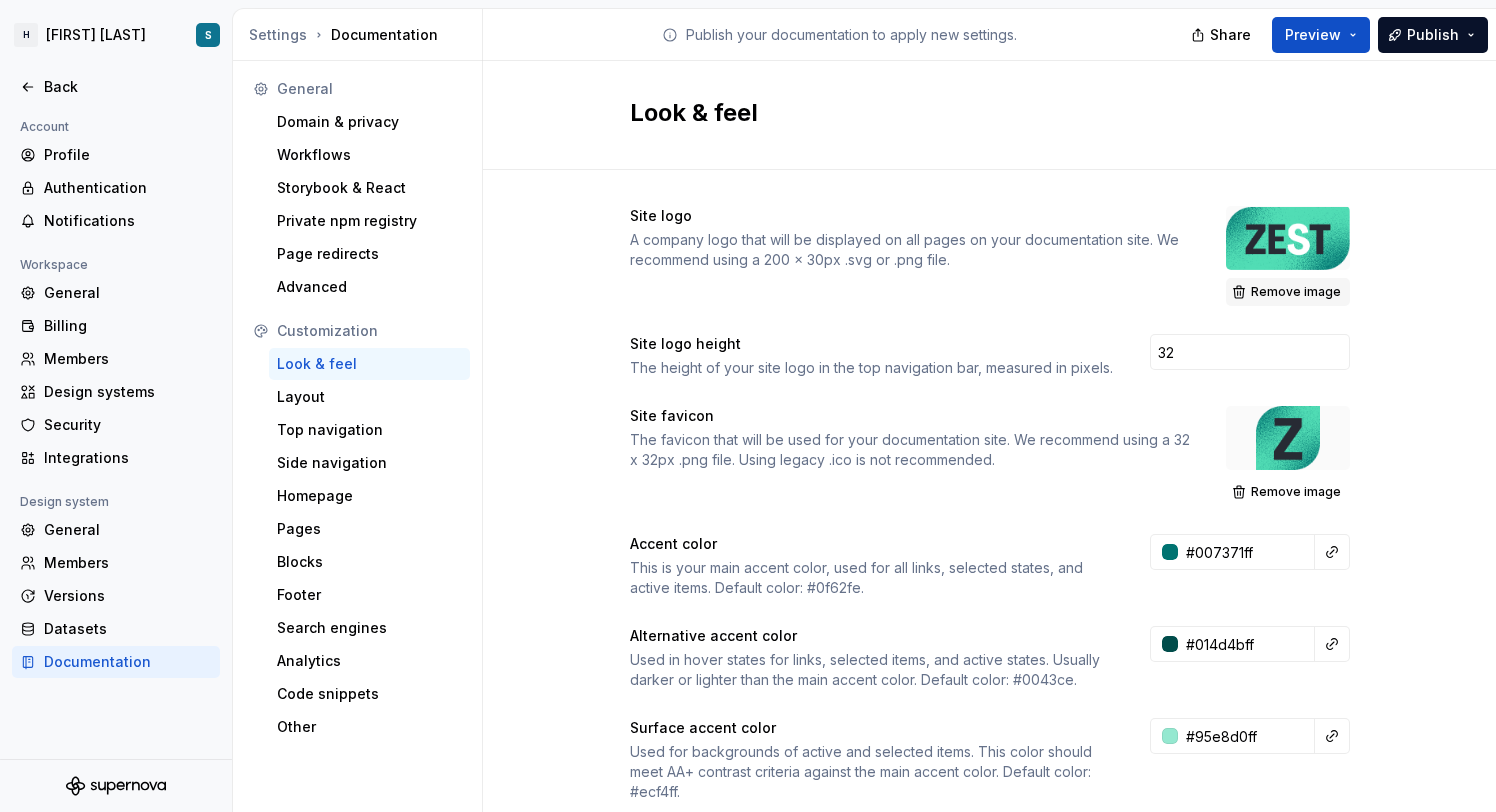 click on "Remove image" at bounding box center [1296, 292] 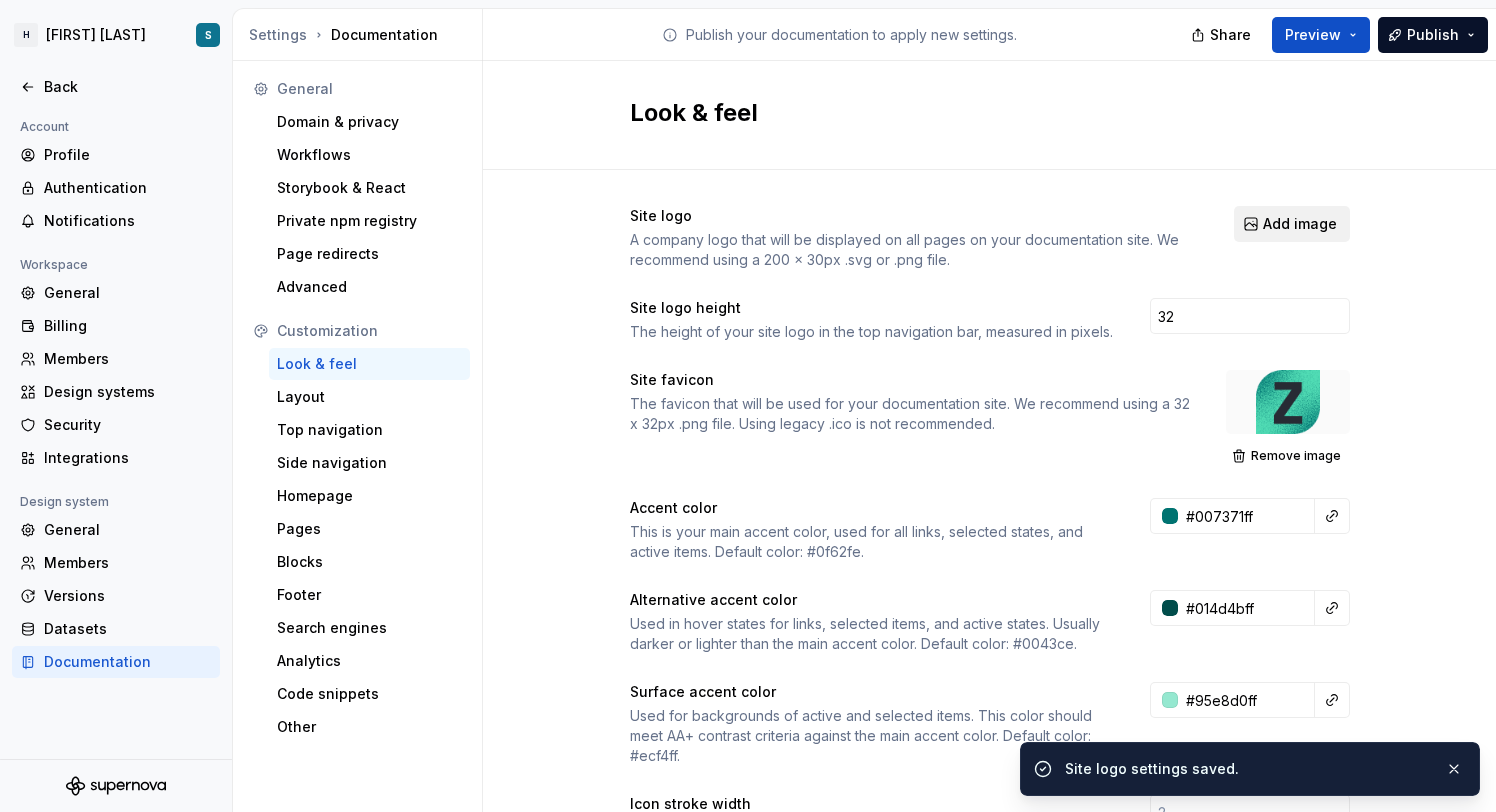 click on "Add image" at bounding box center [1300, 224] 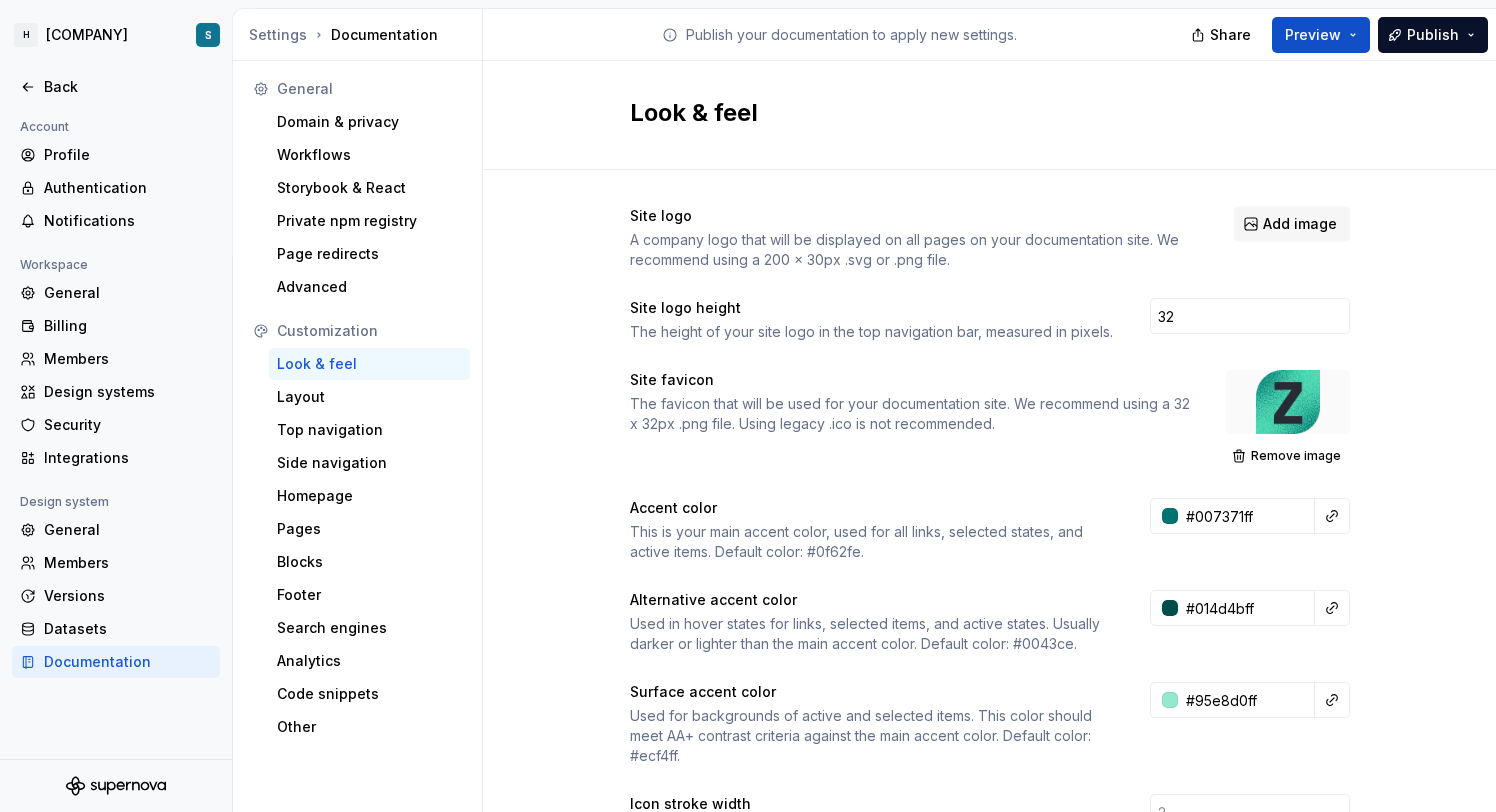 scroll, scrollTop: 0, scrollLeft: 0, axis: both 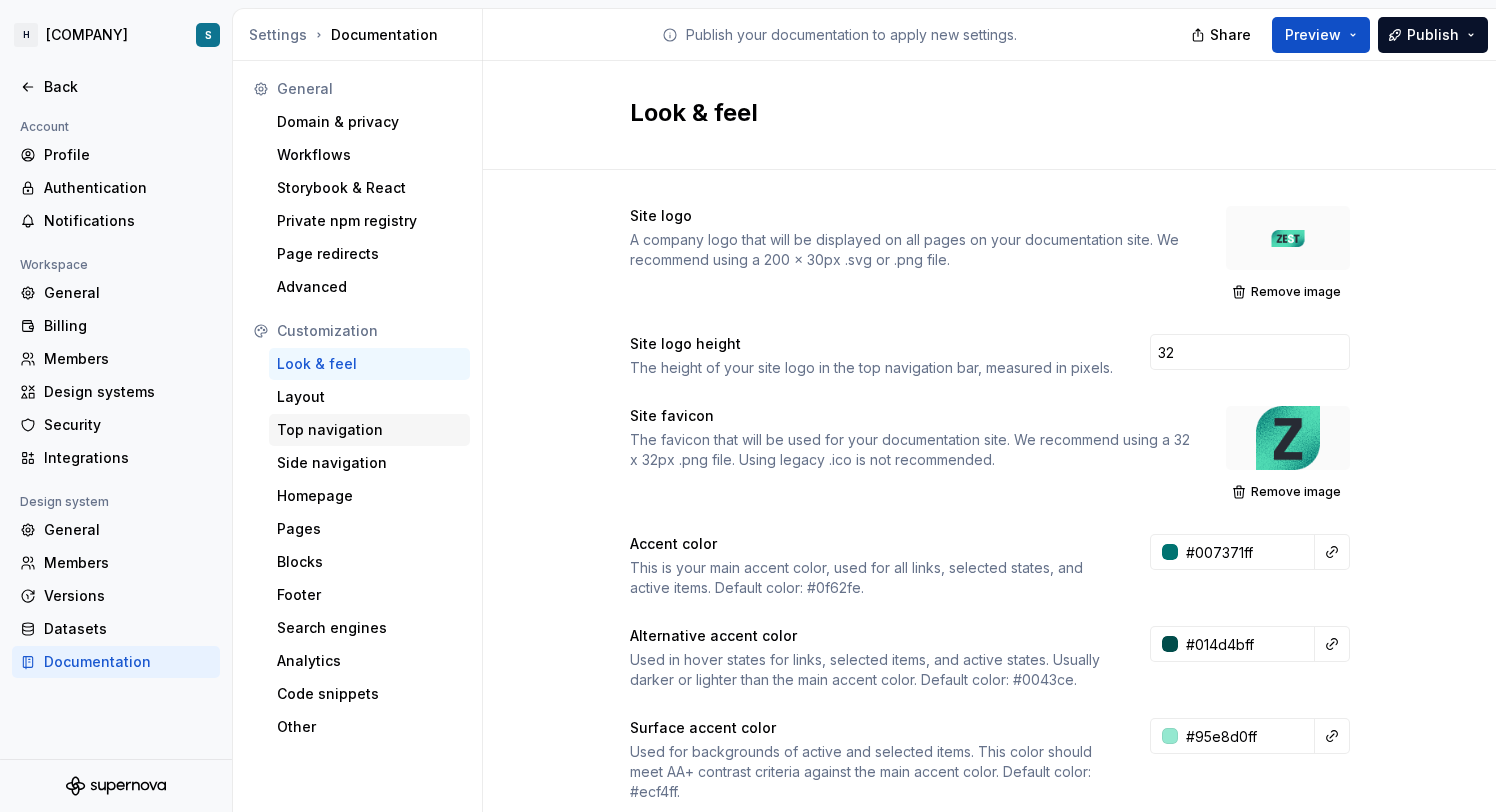 click on "Top navigation" at bounding box center [369, 430] 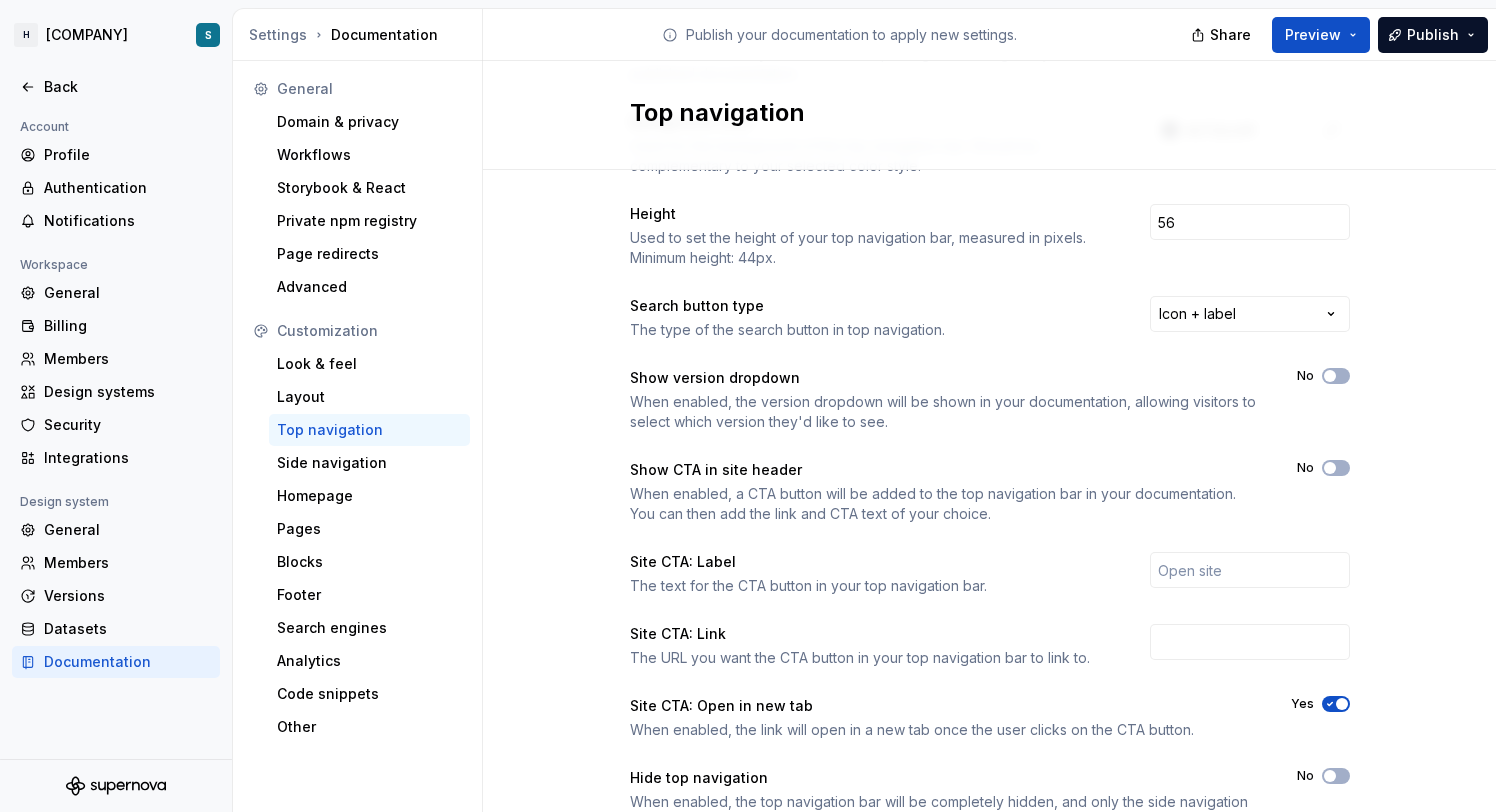scroll, scrollTop: 273, scrollLeft: 0, axis: vertical 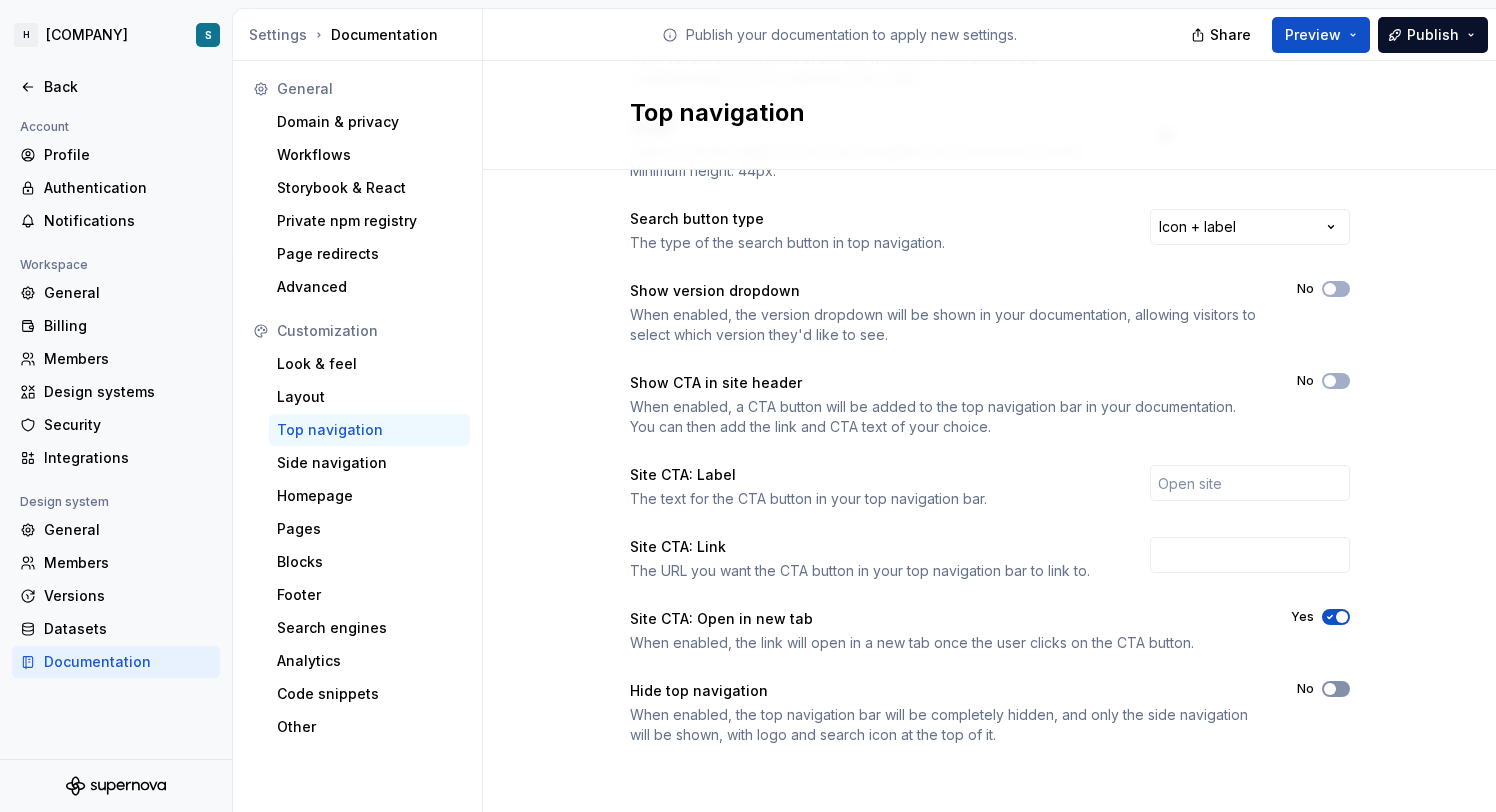 click 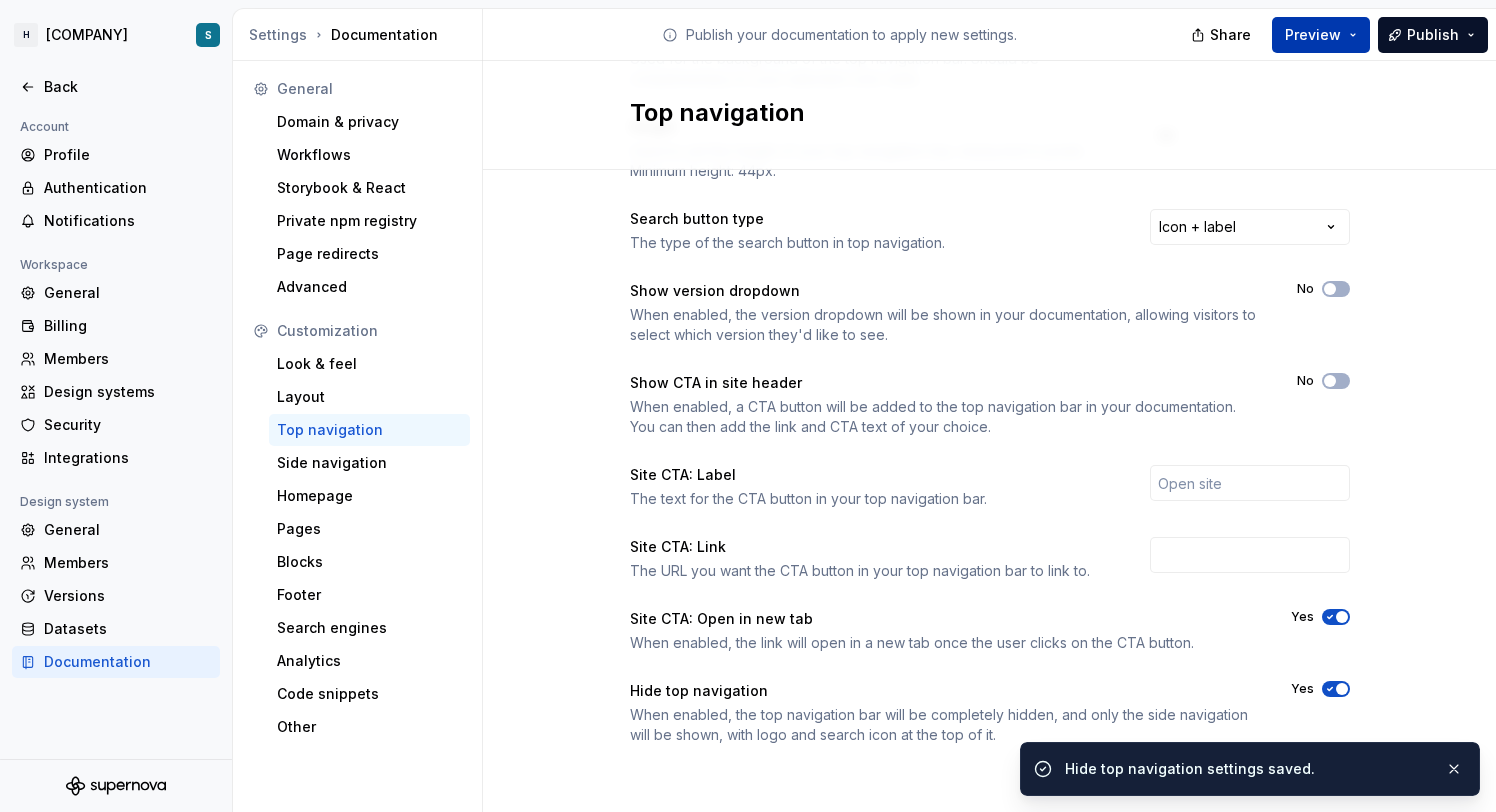 click on "Preview" at bounding box center [1321, 35] 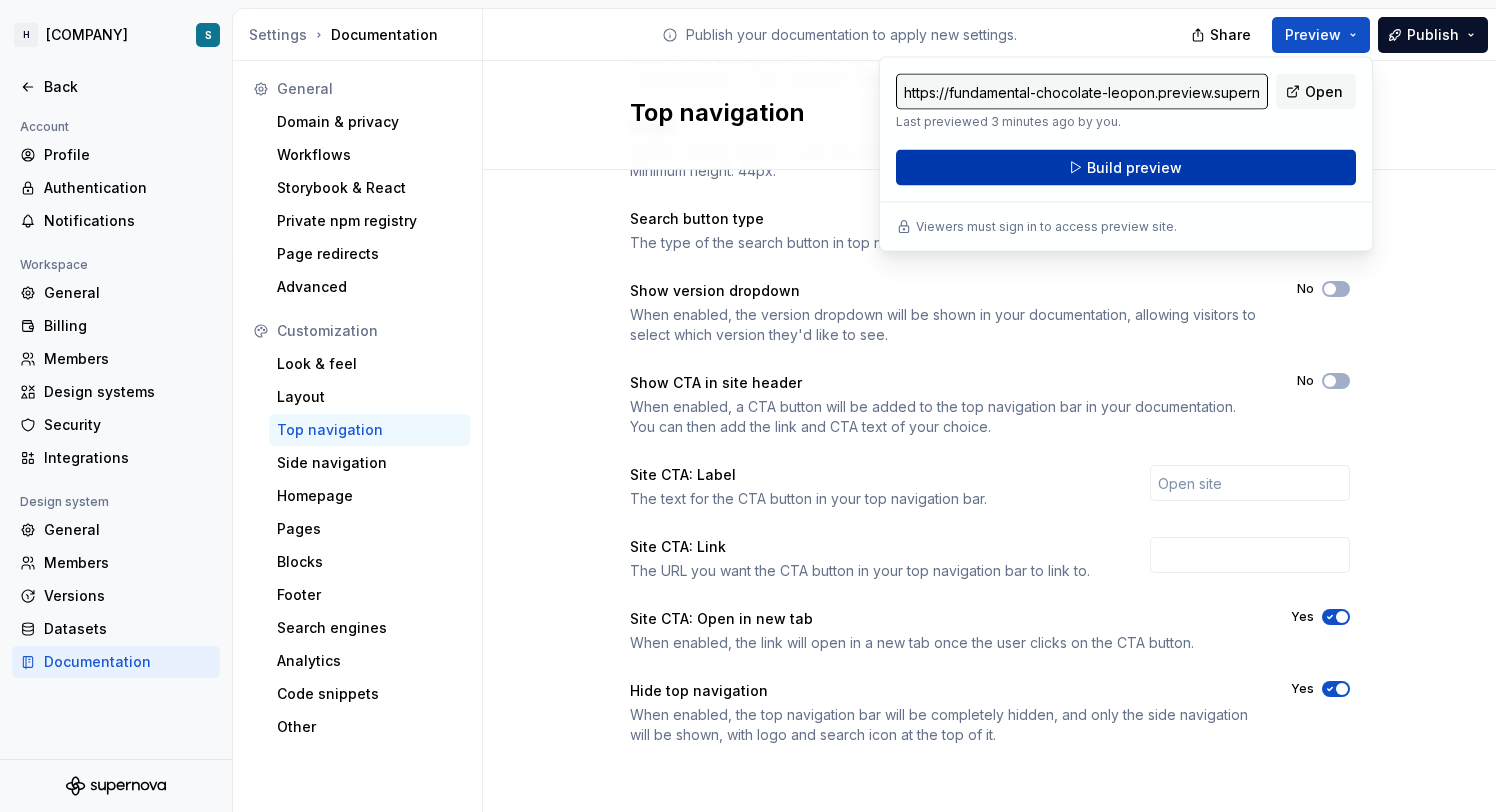 click on "Build preview" at bounding box center [1126, 168] 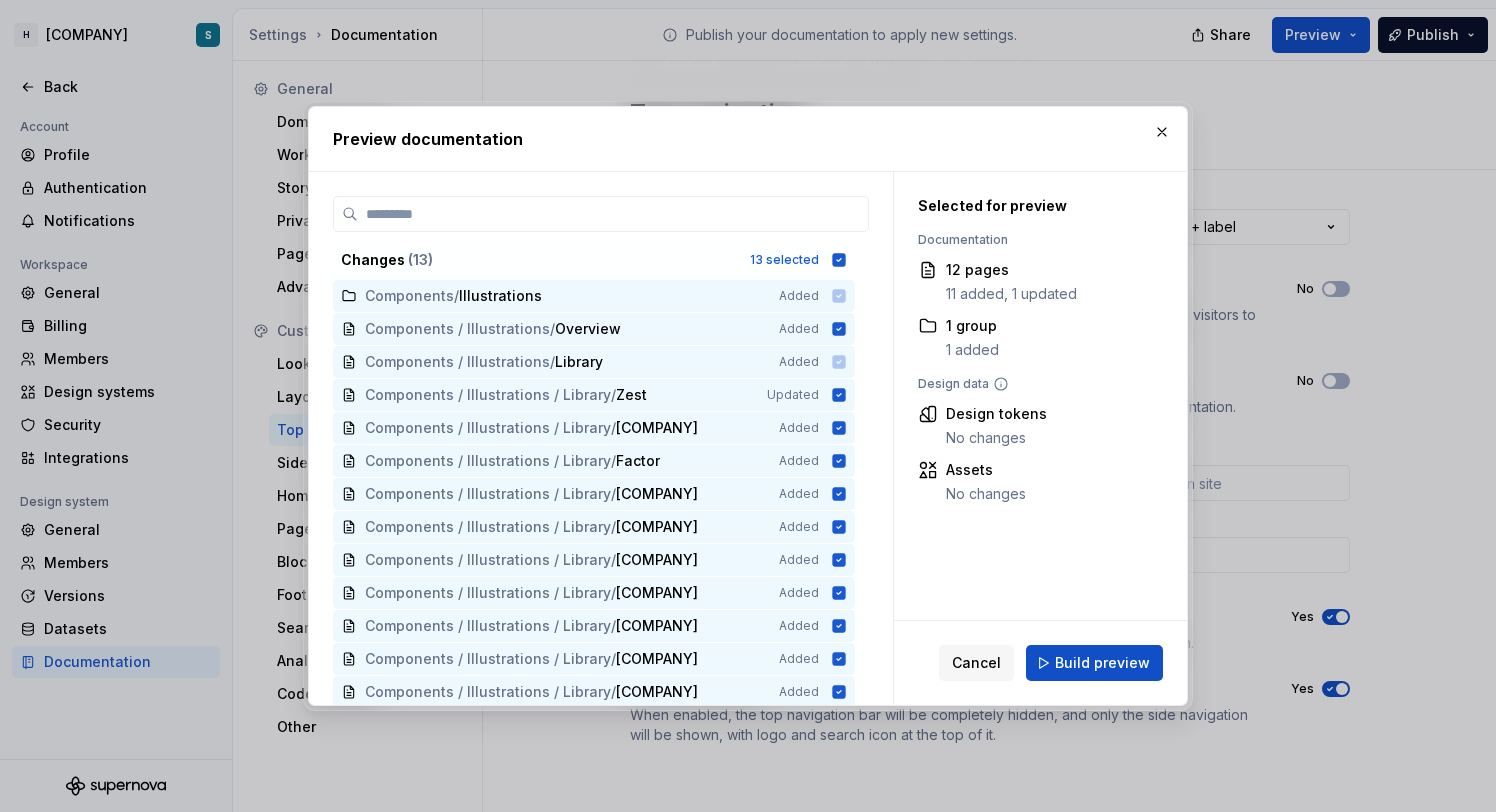 click on "Cancel Build preview" at bounding box center [1040, 663] 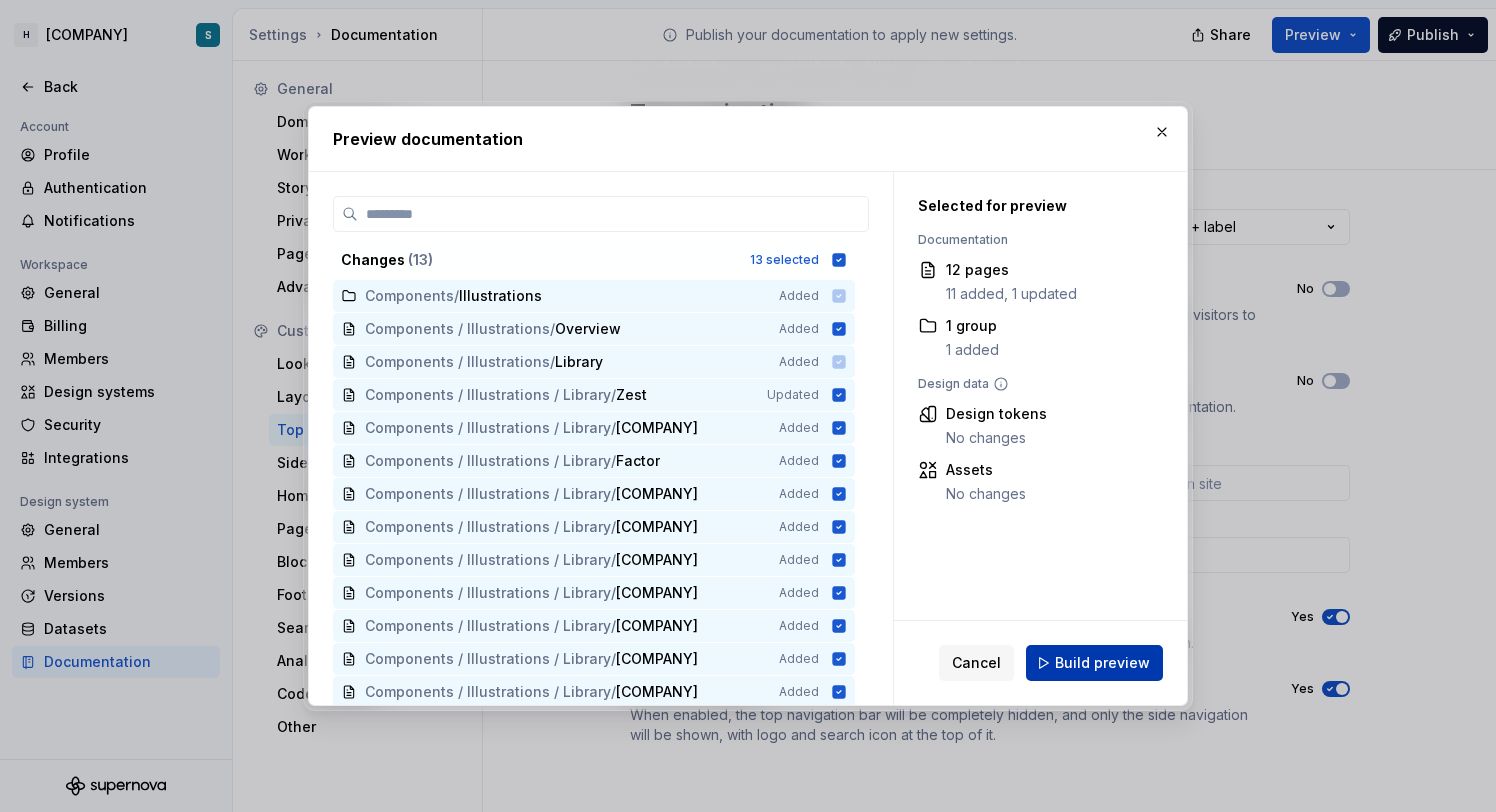 click on "Build preview" at bounding box center (1094, 663) 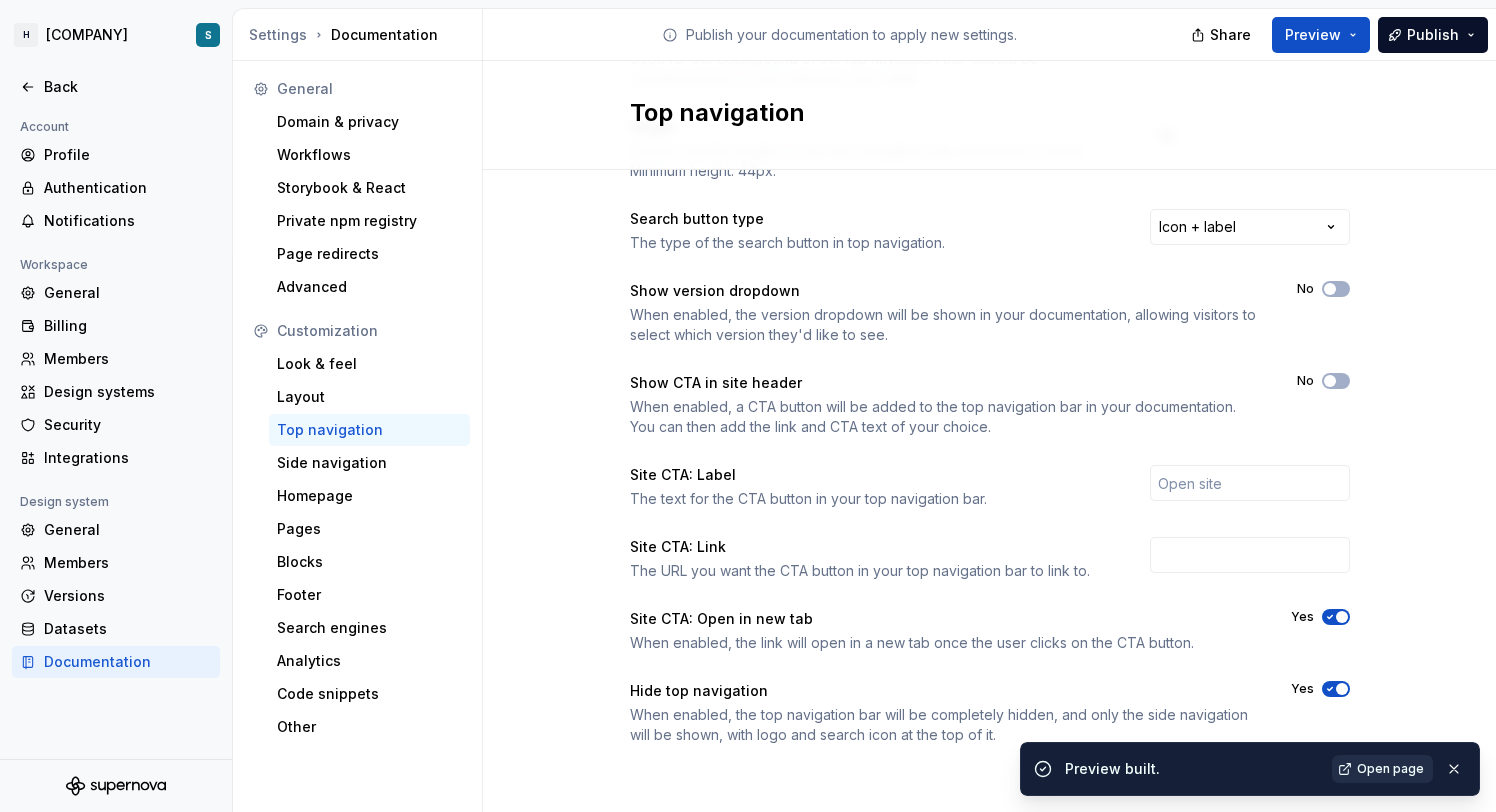 click on "Open page" at bounding box center (1390, 769) 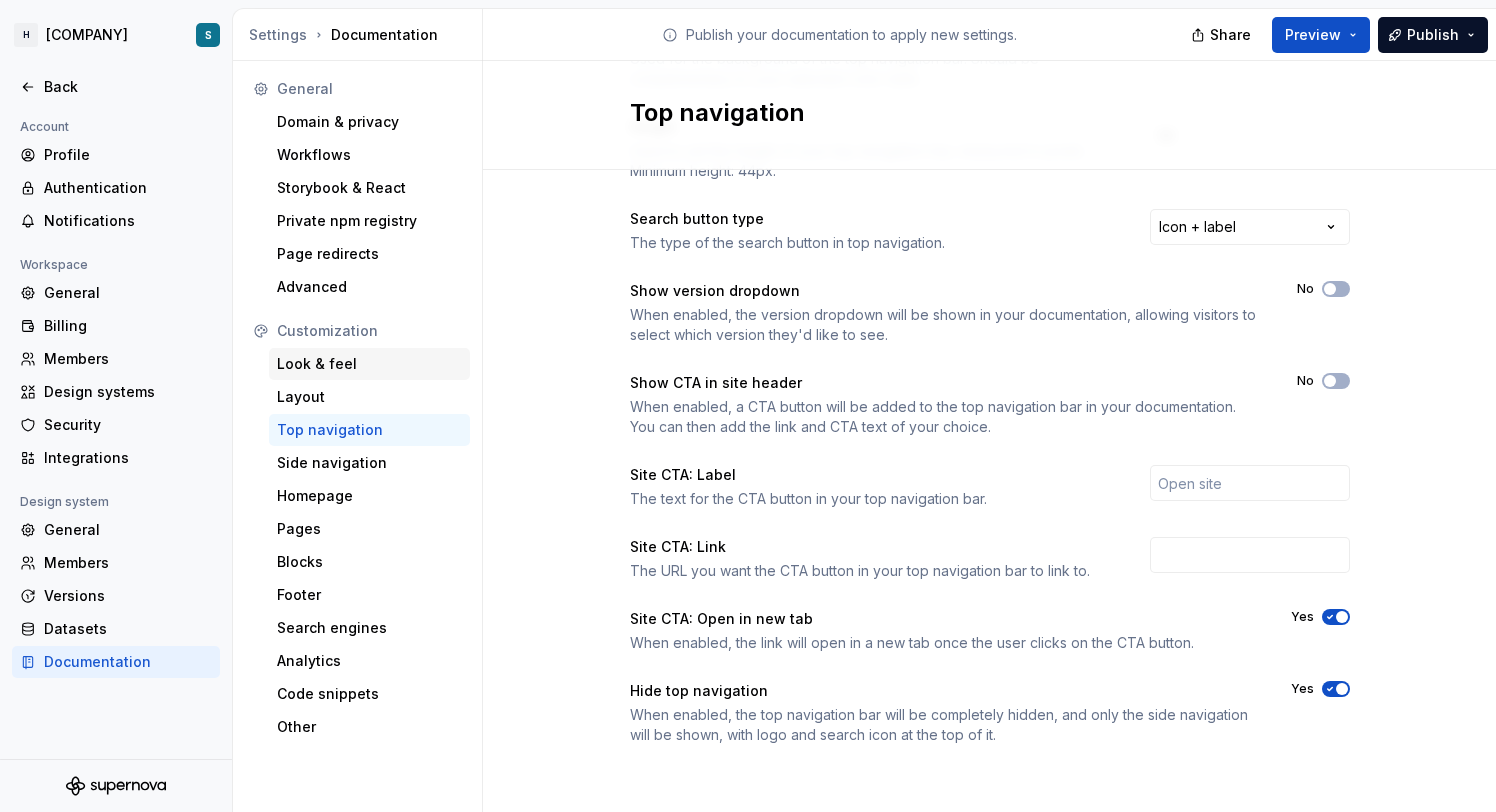 click on "Look & feel" at bounding box center (369, 364) 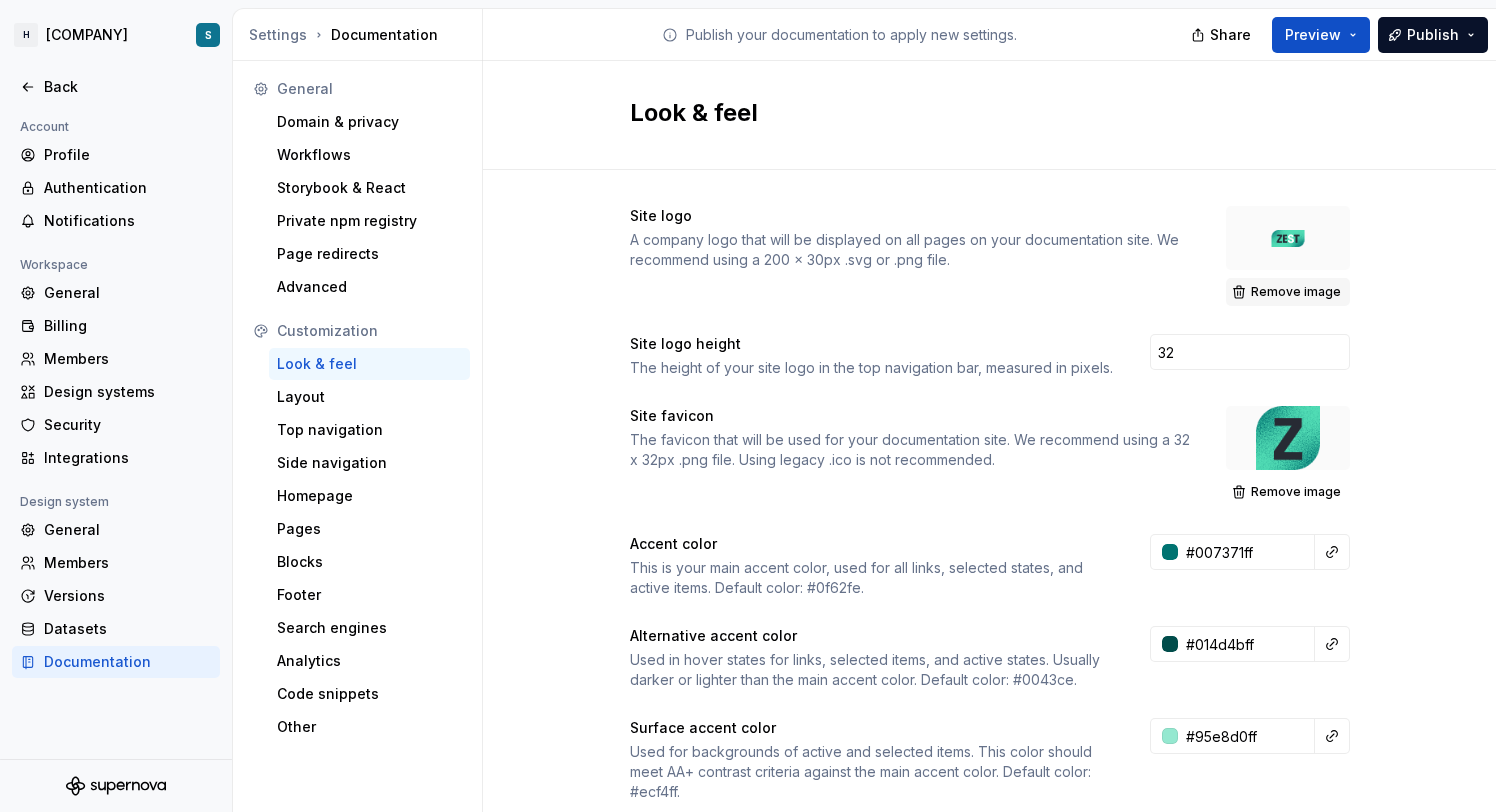 click on "Remove image" at bounding box center [1296, 292] 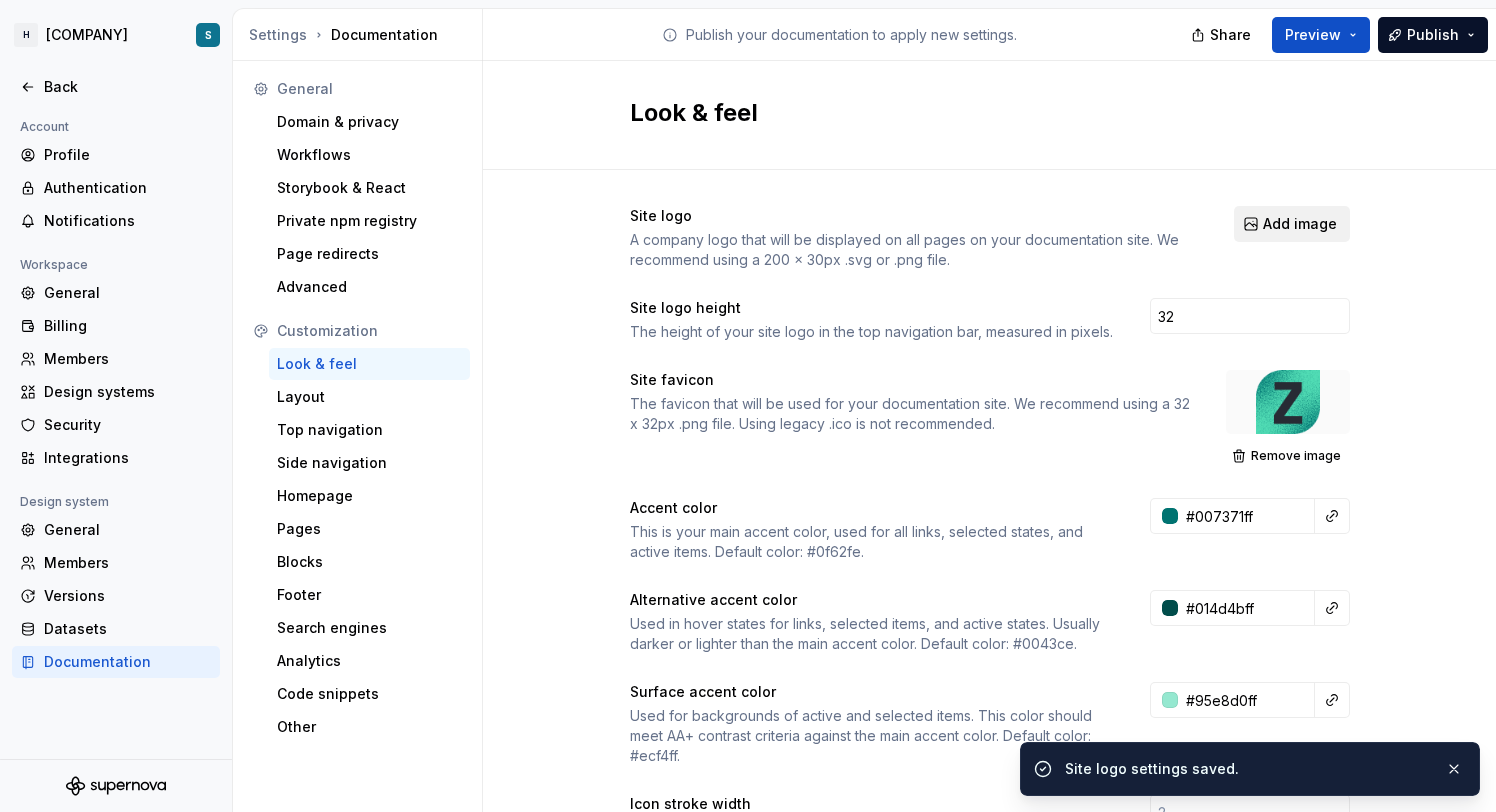 click on "Add image" at bounding box center [1300, 224] 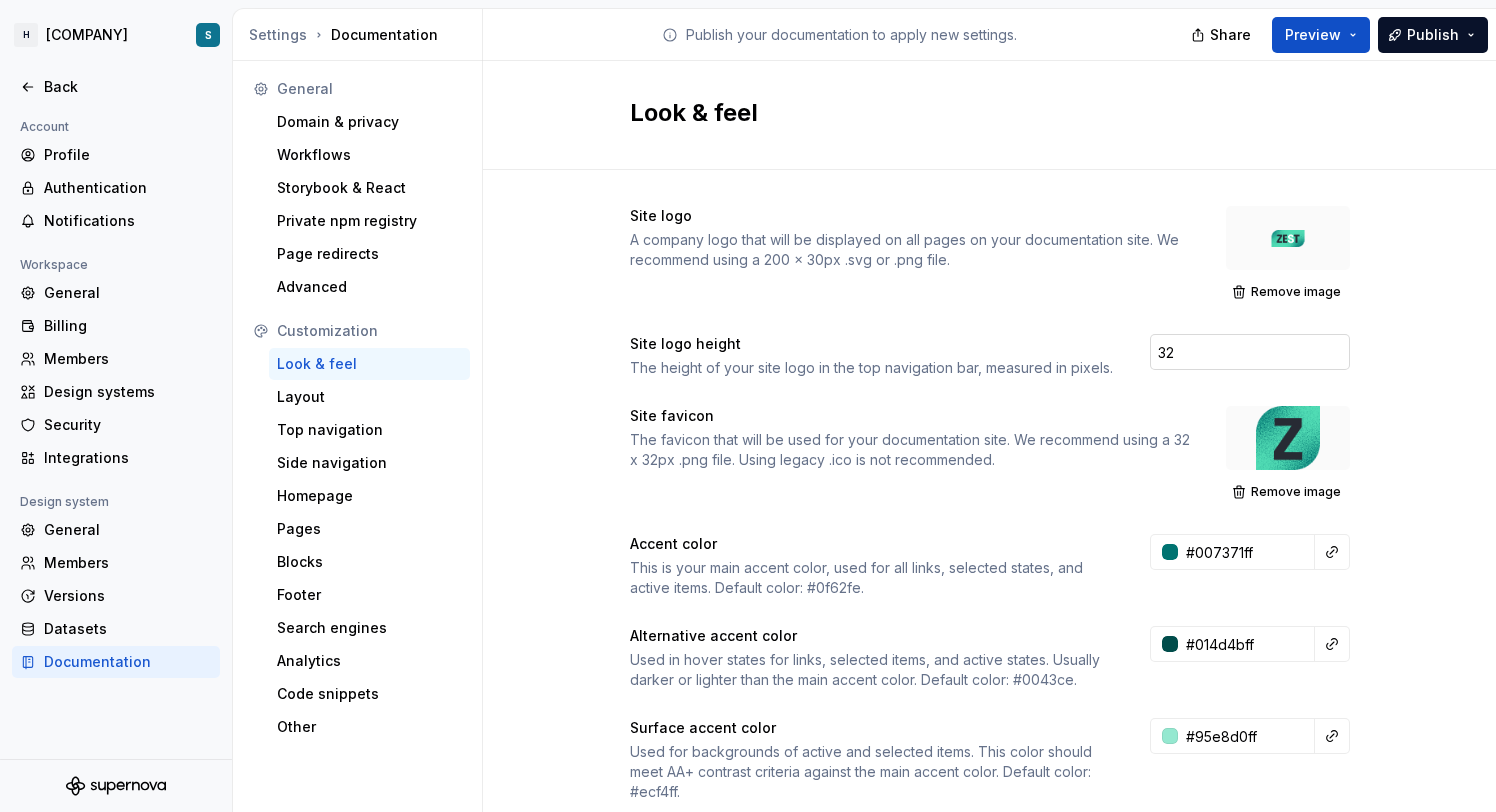 click on "32" at bounding box center [1250, 352] 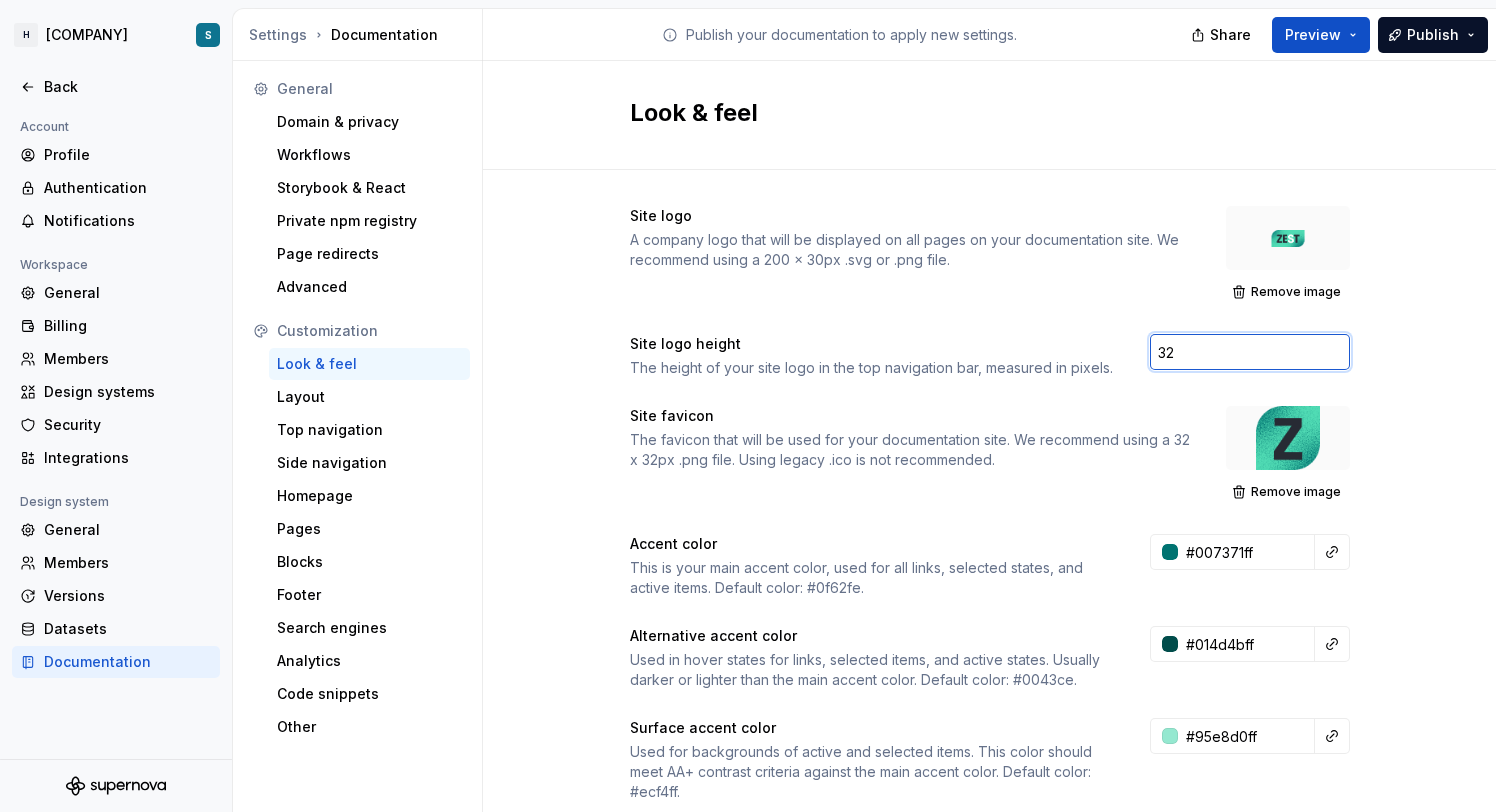 type on "3" 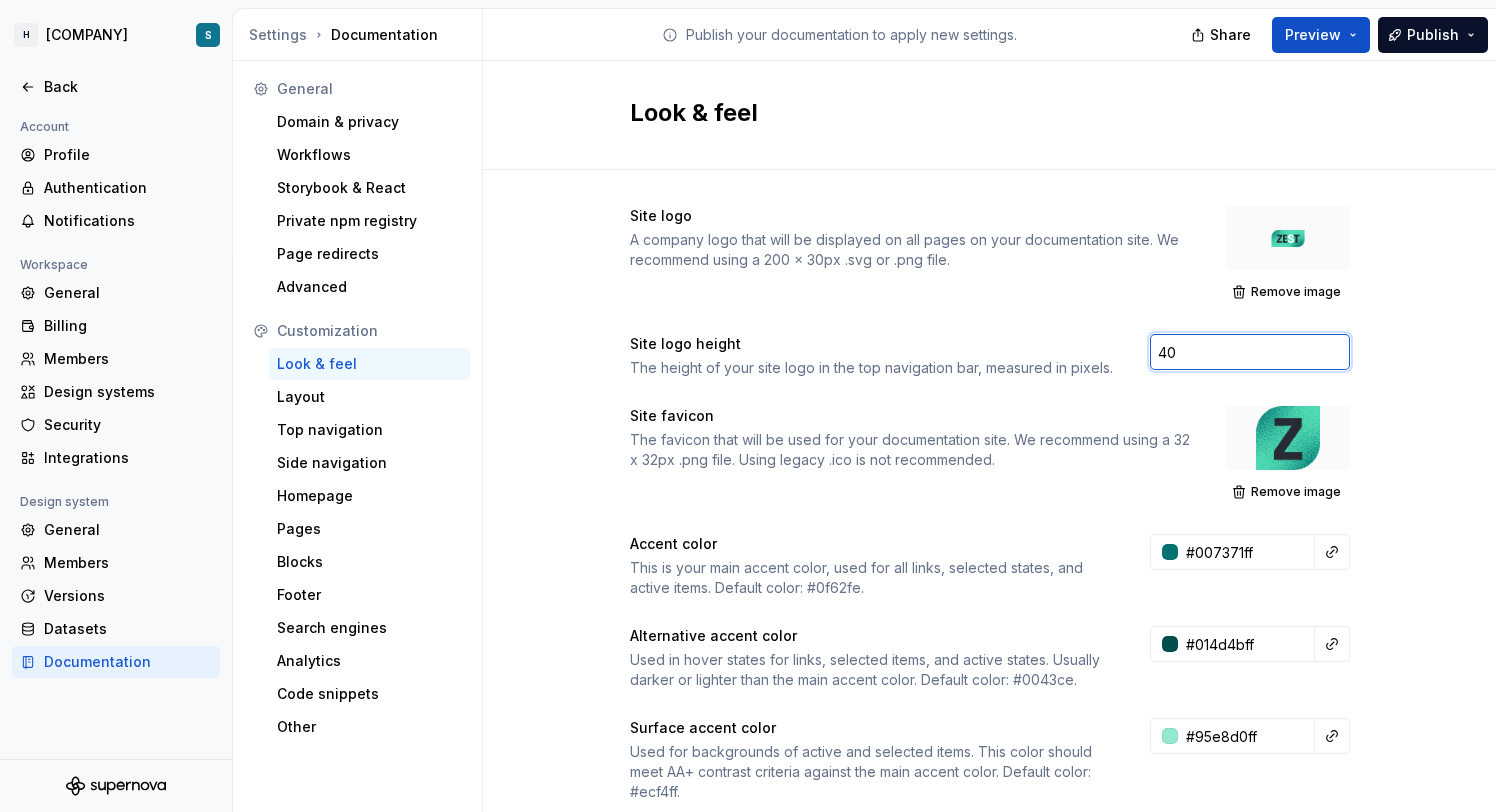 type on "40" 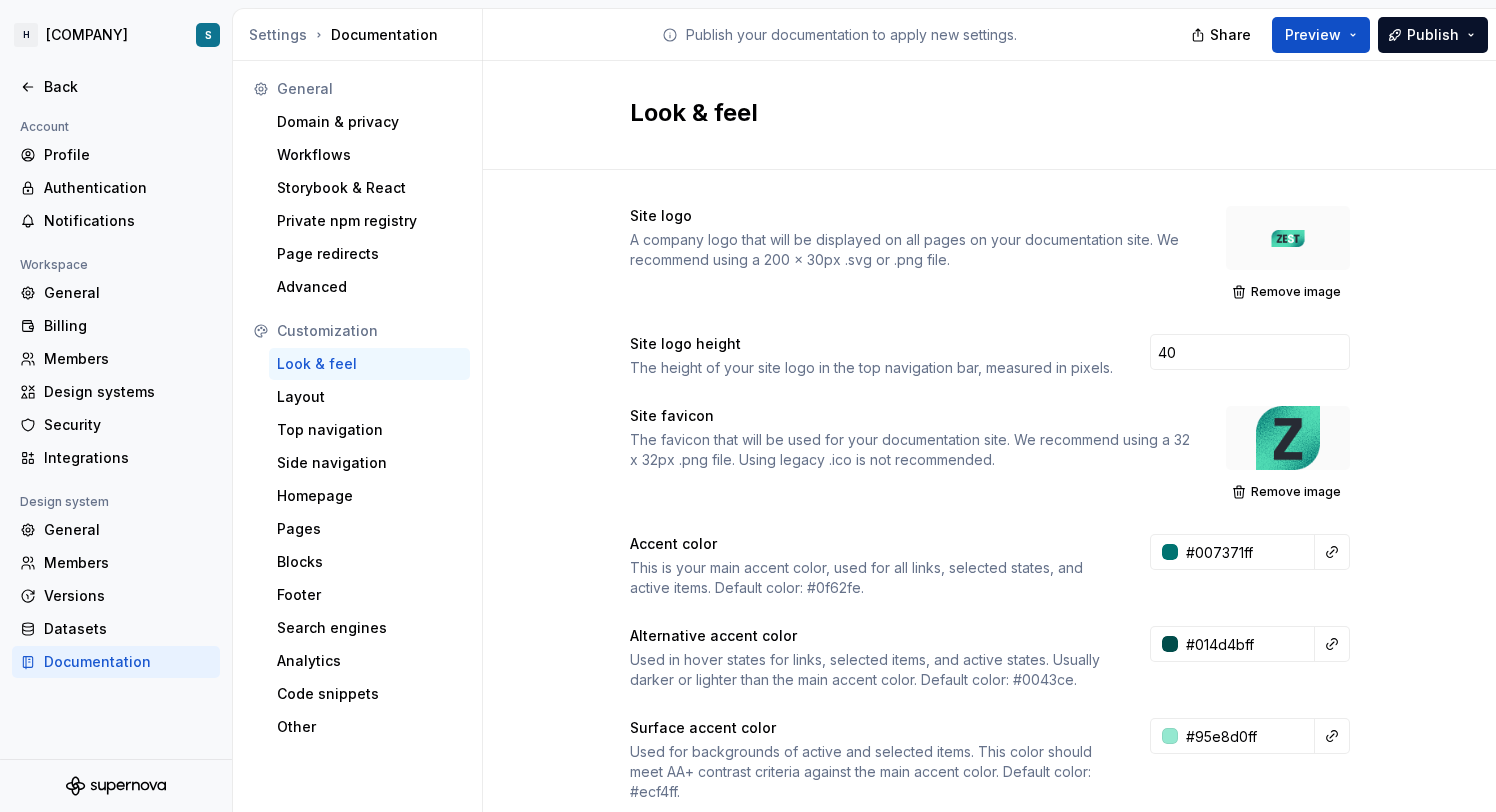 click on "Site logo A company logo that will be displayed on all pages on your documentation site. We recommend using a 200 x 30px .svg or .png file.         Remove image Site logo height The height of your site logo in the top navigation bar, measured in pixels. 40 Site favicon The favicon that will be used for your documentation site. We recommend using a 32 x 32px .png file. Using legacy .ico is not recommended. Remove image Accent color This is your main accent color, used for all links, selected states, and active items. Default color: #0f62fe. #007371ff Alternative accent color Used in hover states for links, selected items, and active states. Usually darker or lighter than the main accent color. Default color: #0043ce. #014d4bff Surface accent color Used for backgrounds of active and selected items. This color should meet AA+ contrast criteria against the main accent color. Default color: #ecf4ff. #95e8d0ff Icon stroke width The stroke width for all icons, measured in pixels. Default width: 2px. Font family 1 <" at bounding box center [989, 933] 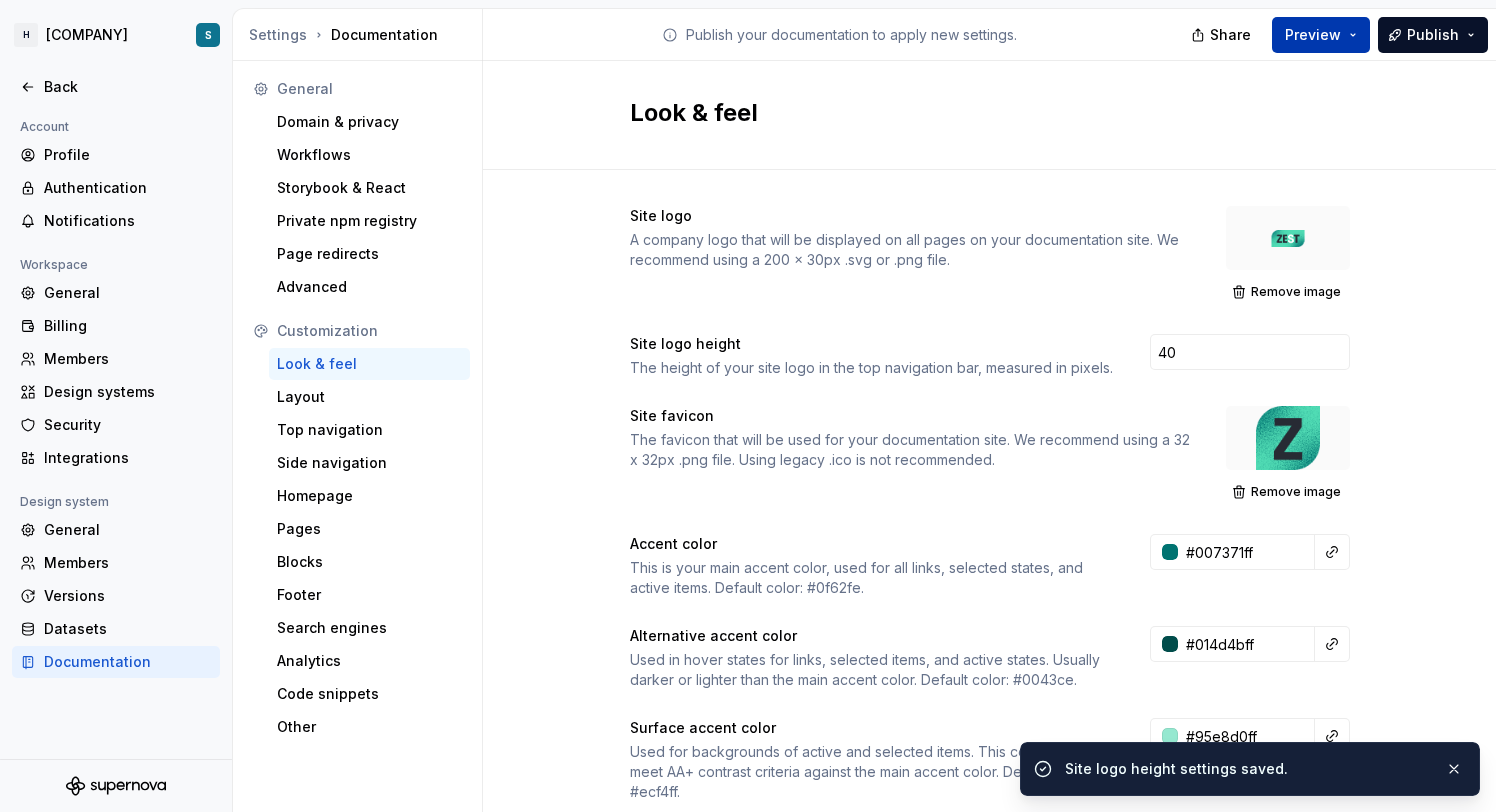 click on "Preview" at bounding box center (1321, 35) 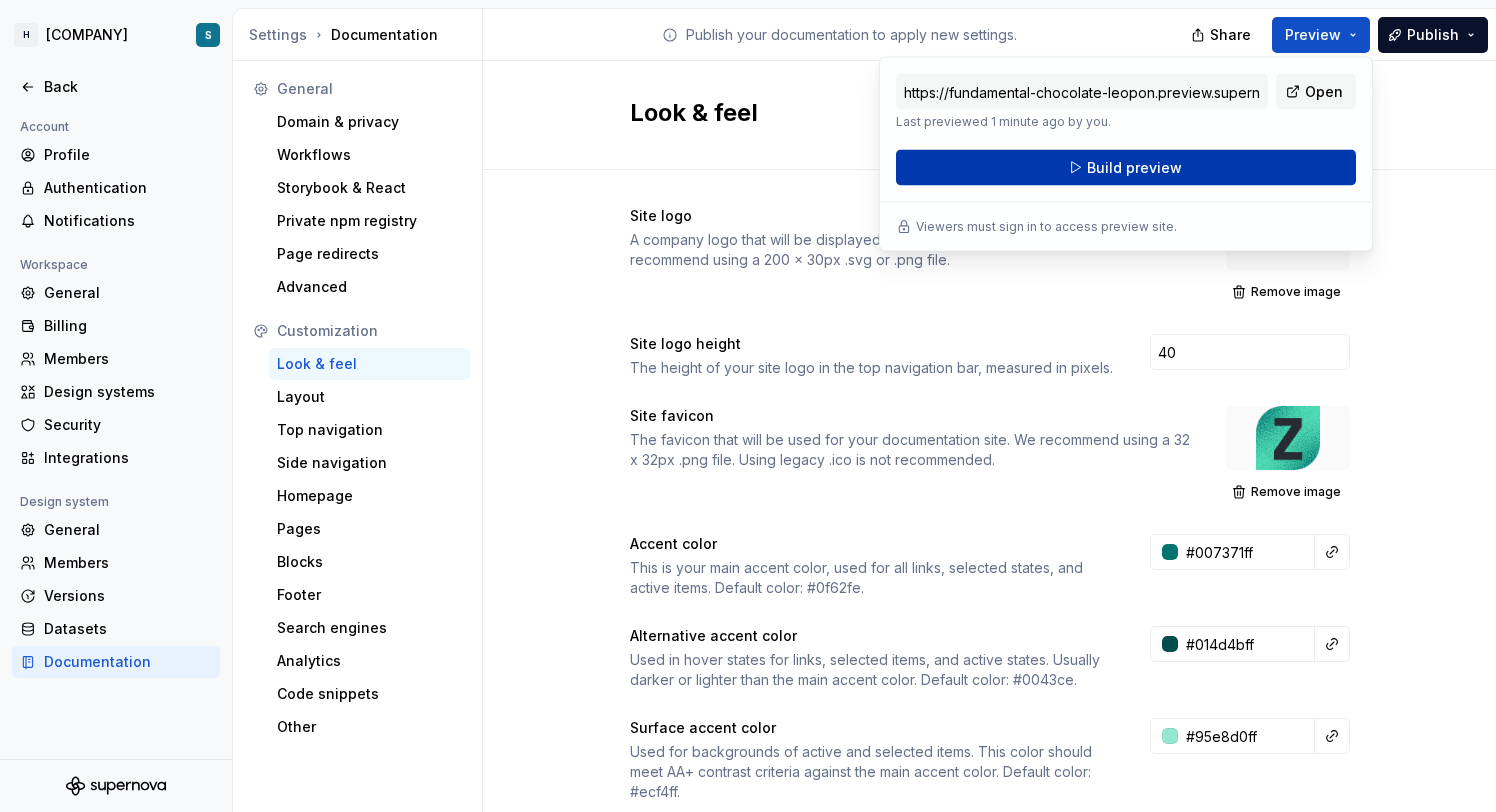 click on "Build preview" at bounding box center (1126, 168) 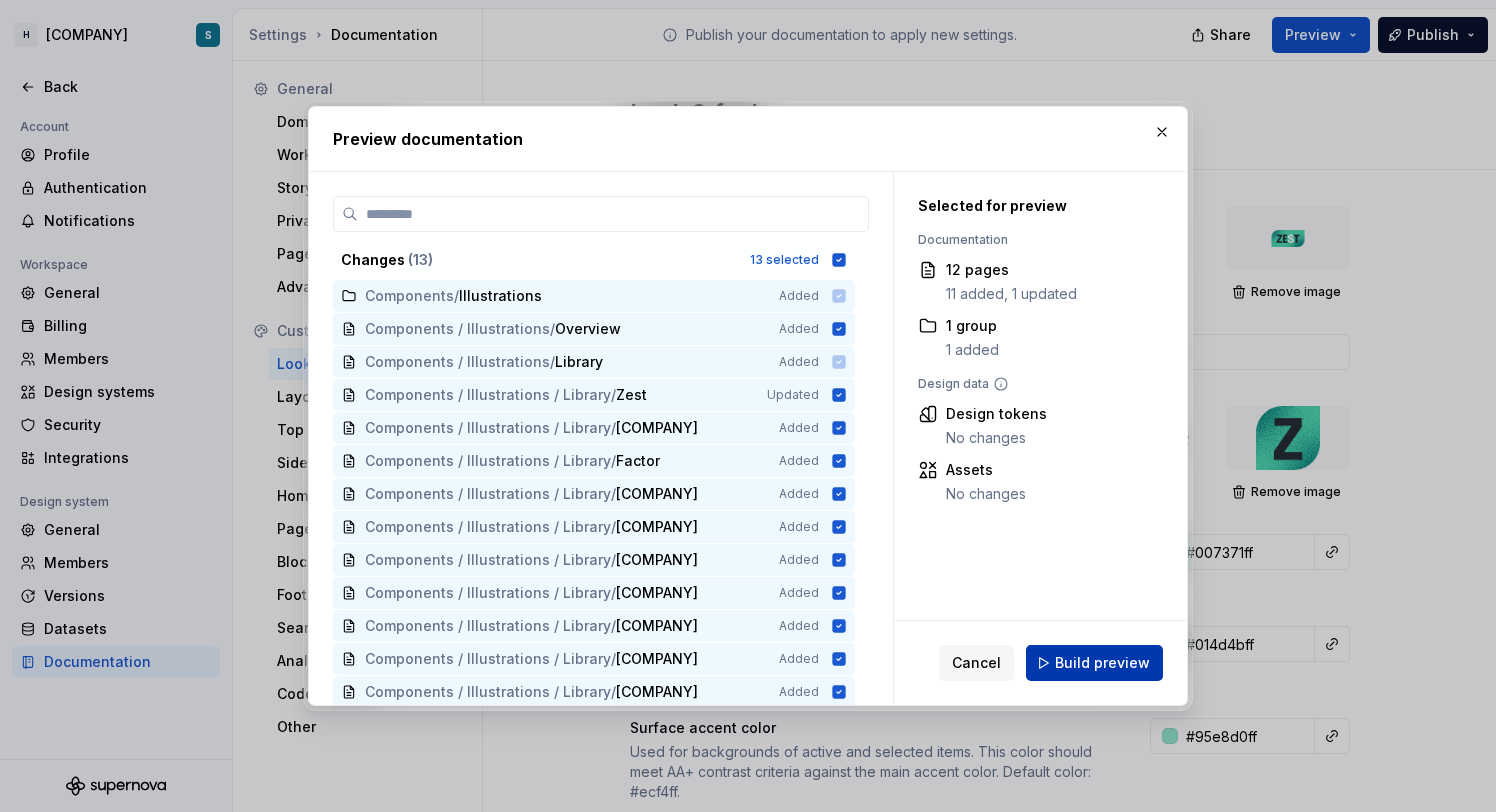 click on "Build preview" at bounding box center [1102, 663] 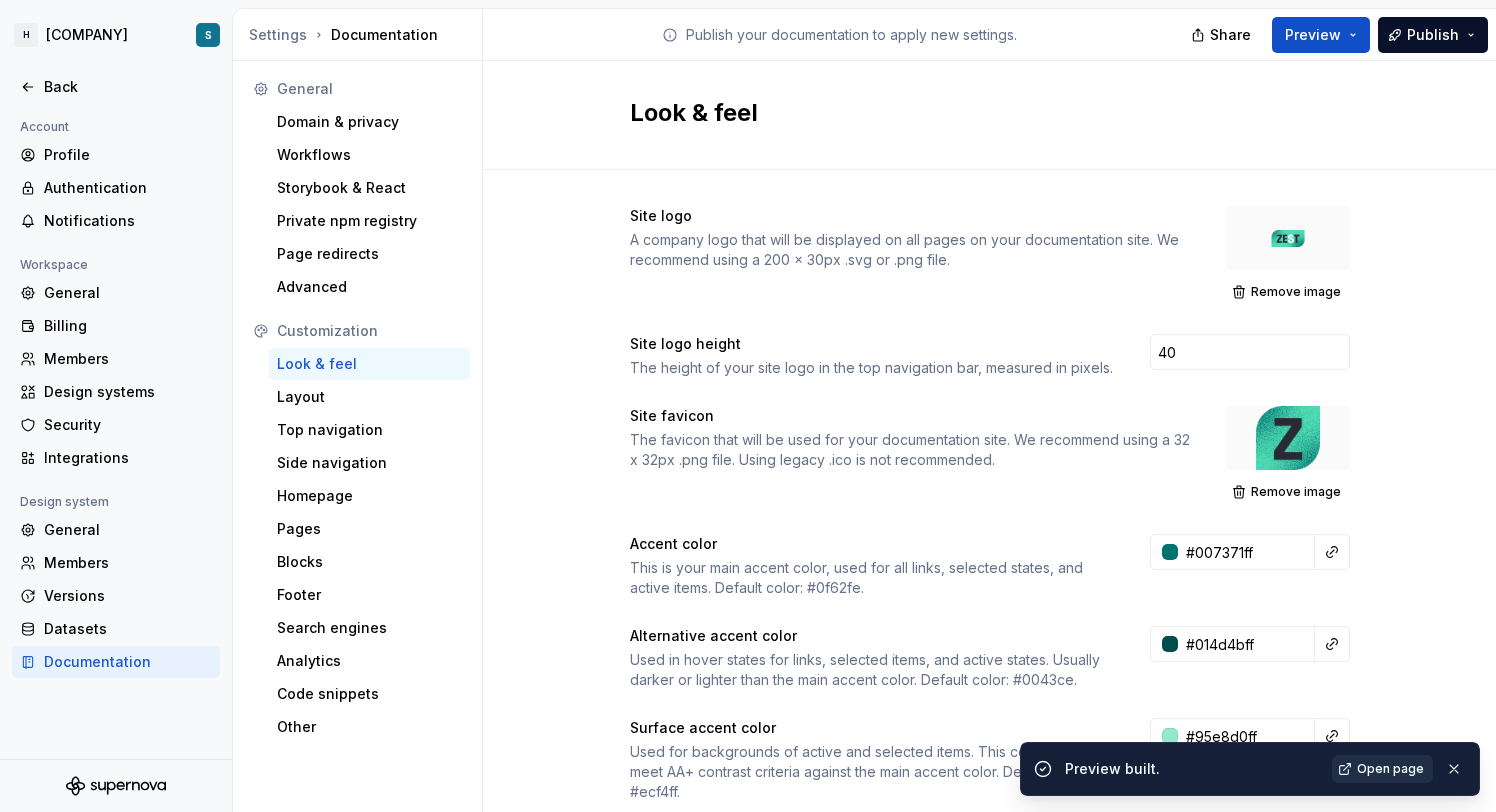 click on "Open page" at bounding box center (1390, 769) 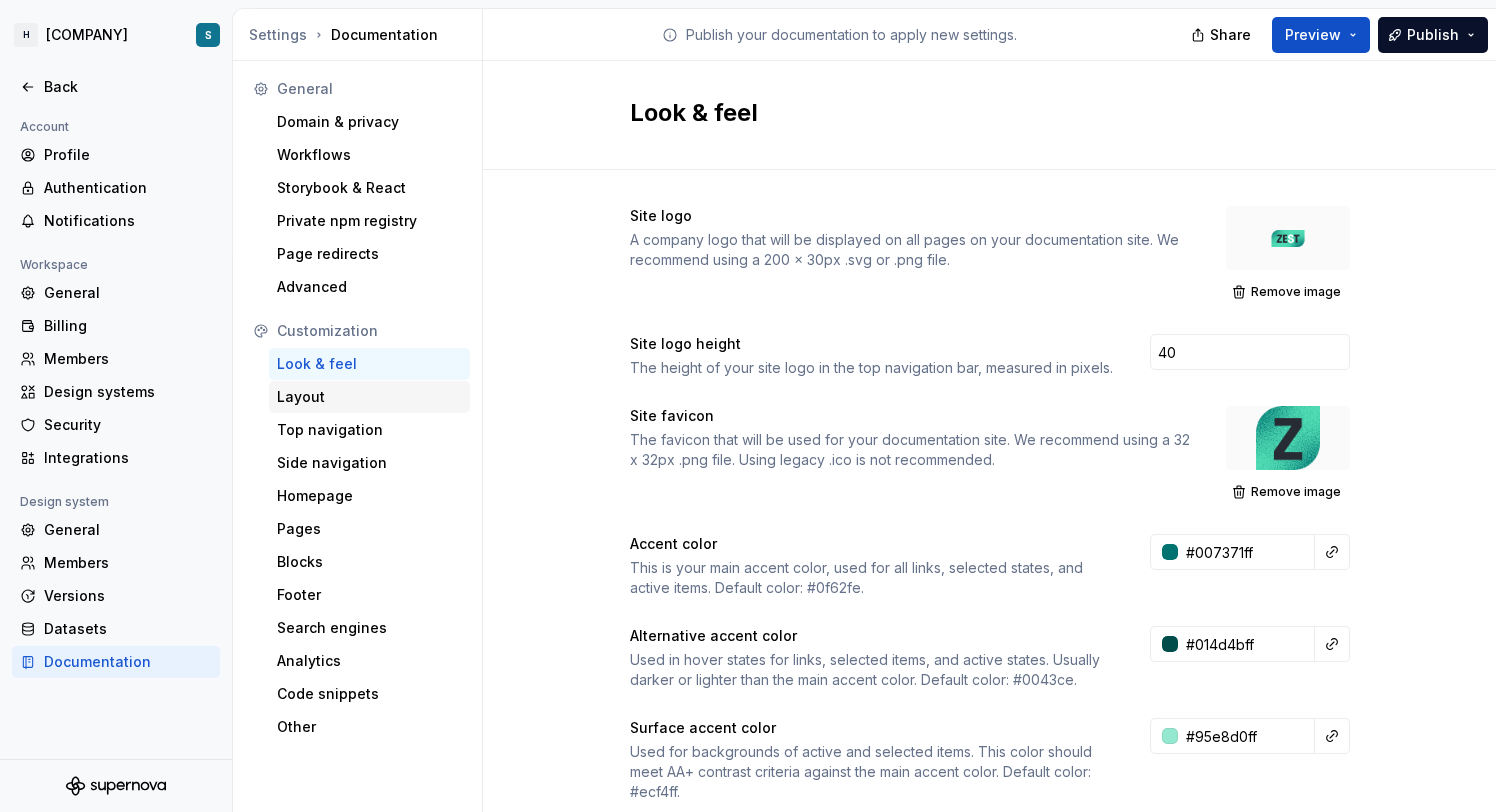 click on "Layout" at bounding box center [369, 397] 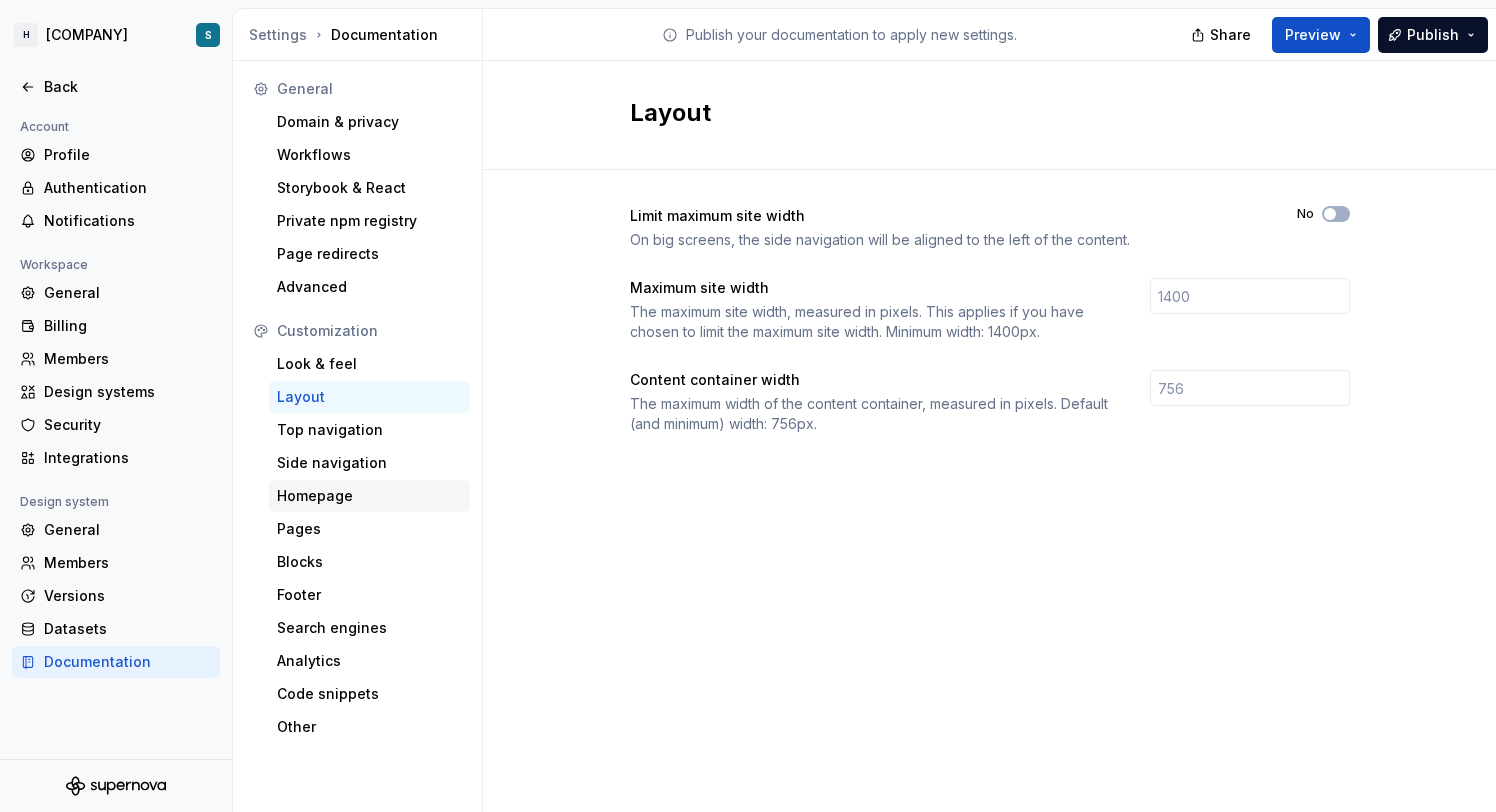 click on "Homepage" at bounding box center (369, 496) 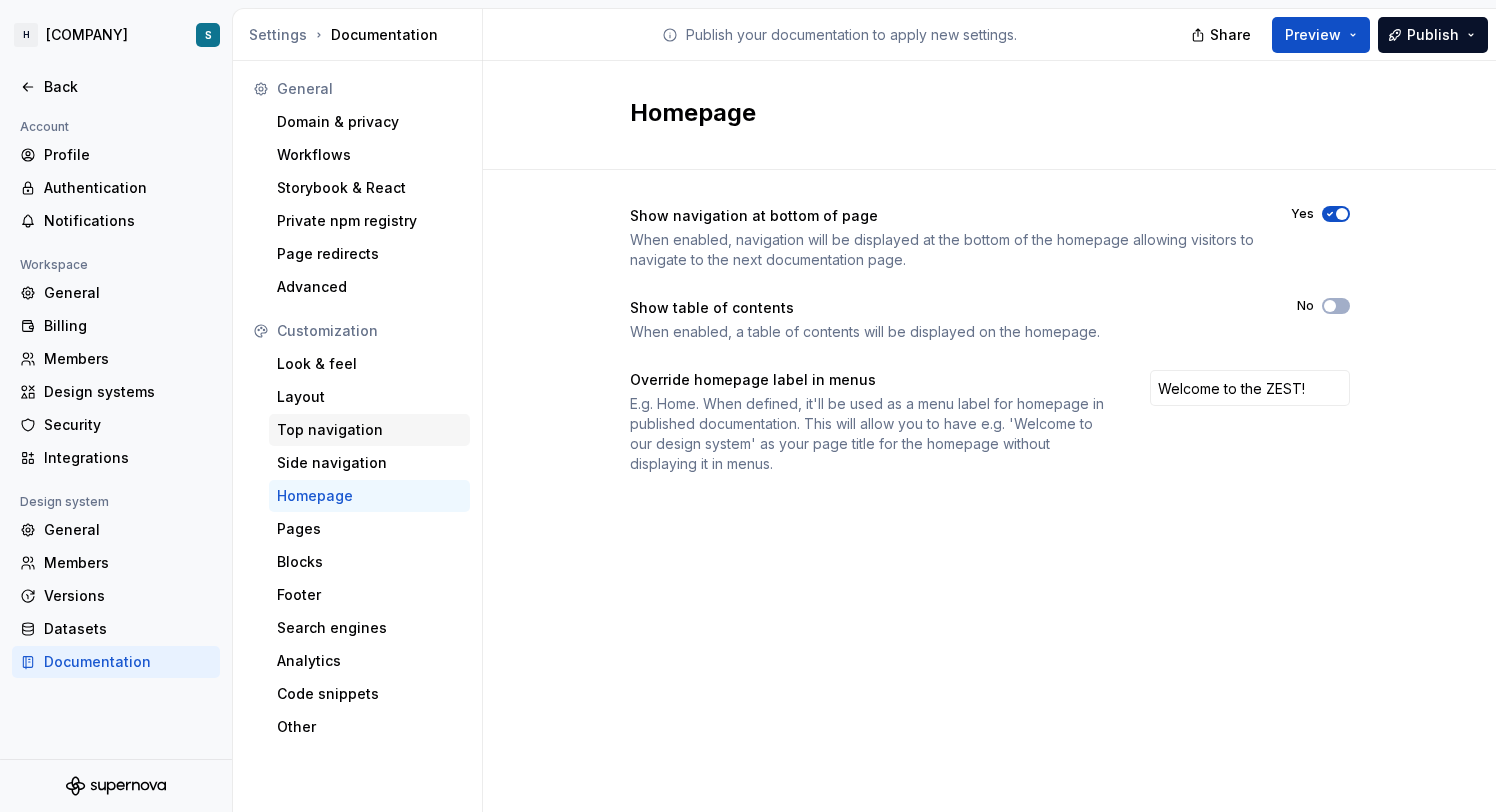 click on "Top navigation" at bounding box center [369, 430] 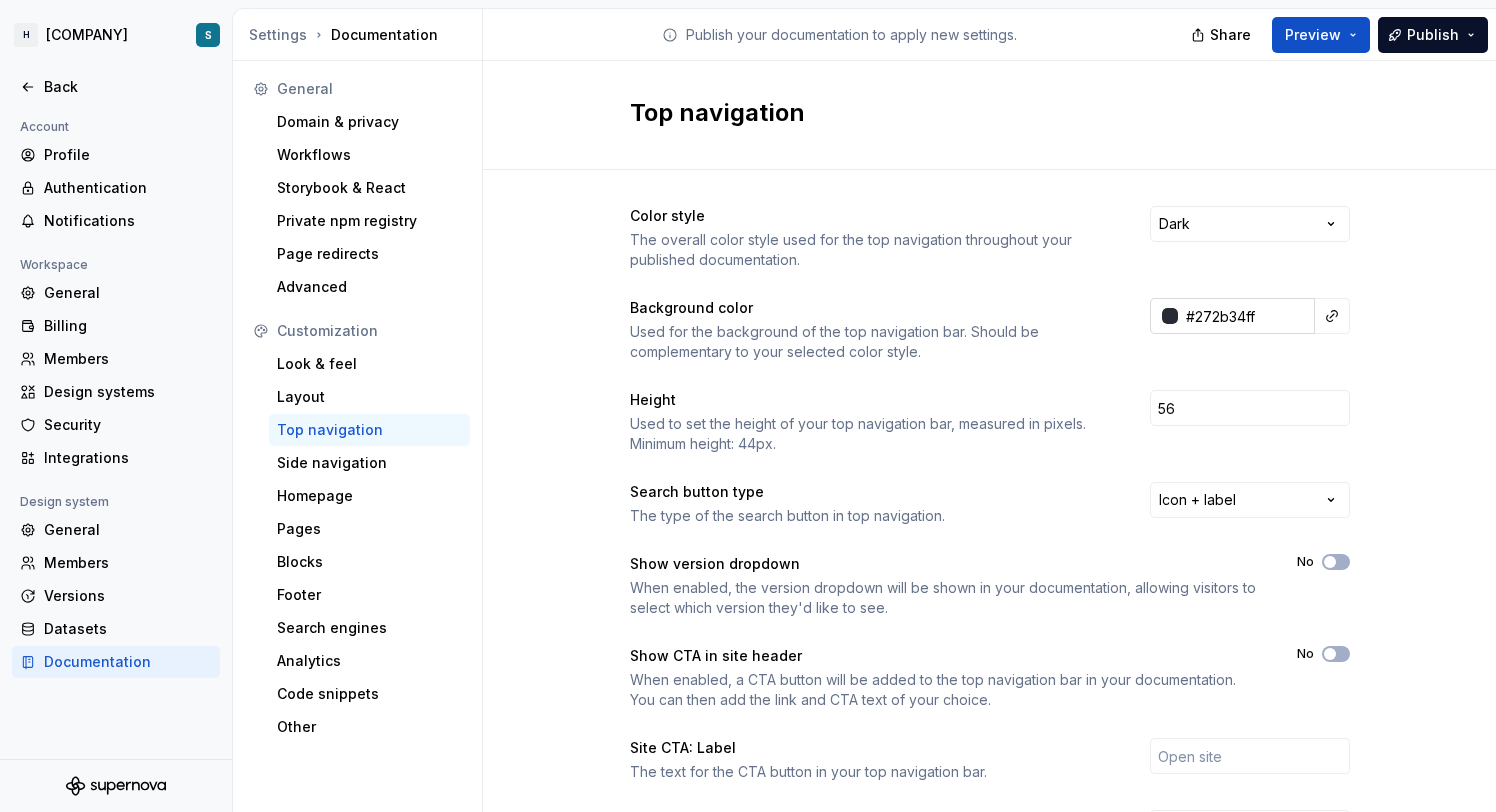click on "#272b34ff" at bounding box center (1246, 316) 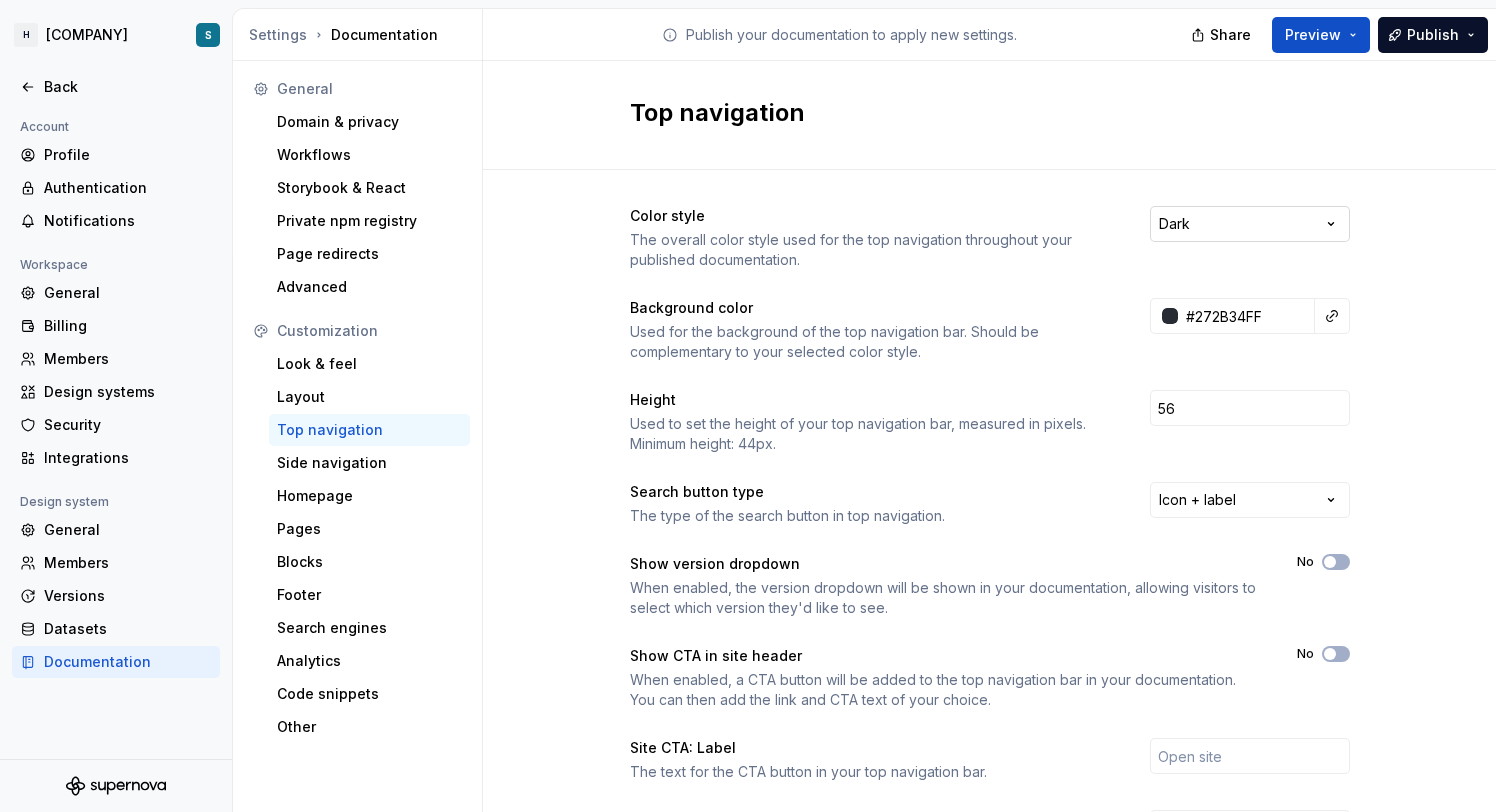 click on "H Zest Test S Back Account Profile Authentication Notifications Workspace General Billing Members Design systems Security Integrations Design system General Members Versions Datasets Documentation Settings Documentation Publish your documentation to apply new settings. Share Preview Publish General Domain & privacy Workflows Storybook & React Private npm registry Page redirects Advanced Customization Look & feel Layout Top navigation Side navigation Homepage Pages Blocks Footer Search engines Analytics Code snippets Other Top navigation Color style The overall color style used for the top navigation throughout your published documentation. Dark Background color Used for the background of the top navigation bar. Should be complementary to your selected color style. #272B34FF Height Used to set the height of your top navigation bar, measured in pixels. Minimum height: 44px. 56 Search button type The type of the search button in top navigation. Icon + label Show version dropdown No Show CTA in site header No Yes" at bounding box center (748, 406) 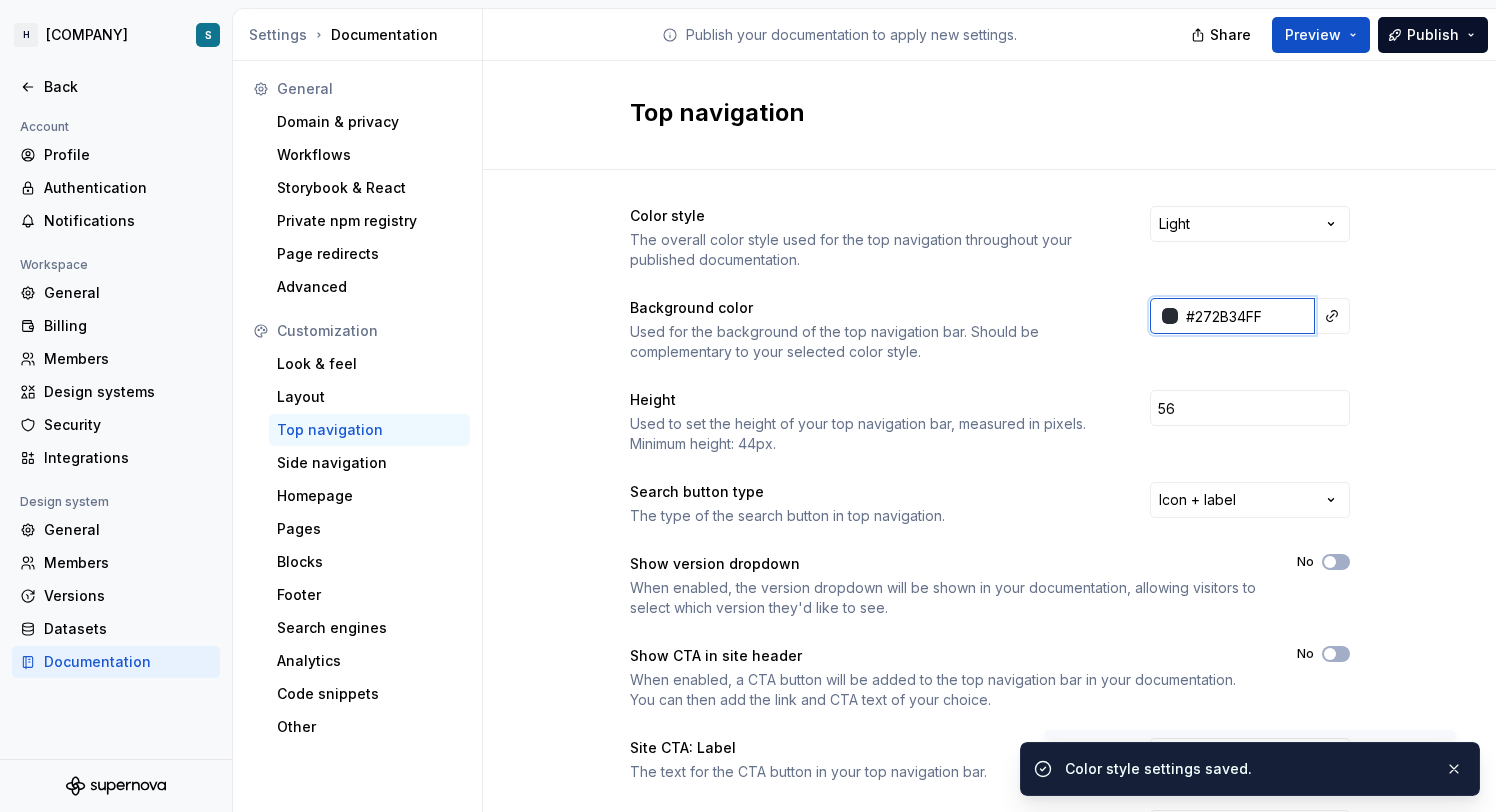 click on "#272B34FF" at bounding box center (1246, 316) 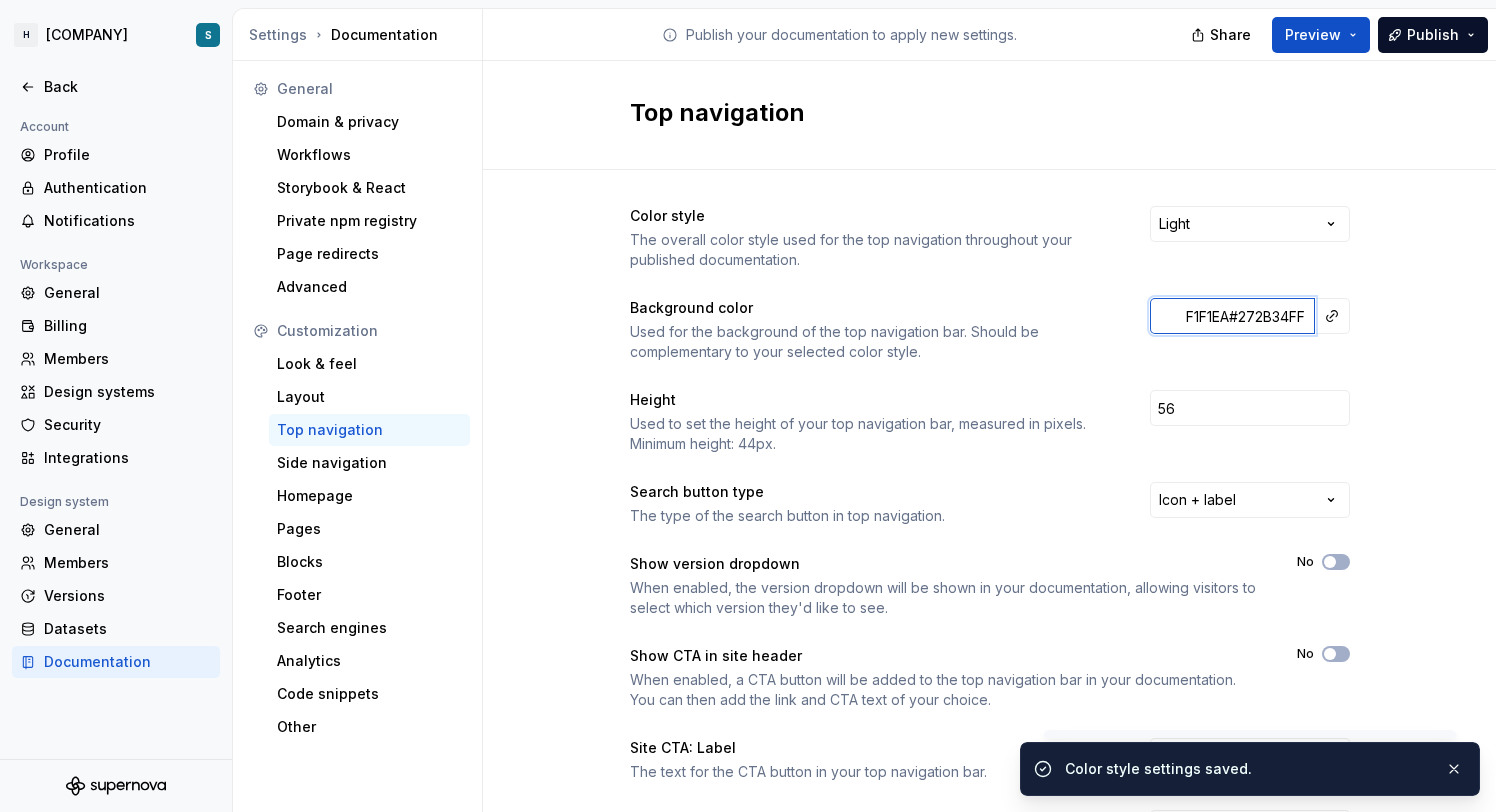 click on "F1F1EA#272B34FF" at bounding box center [1246, 316] 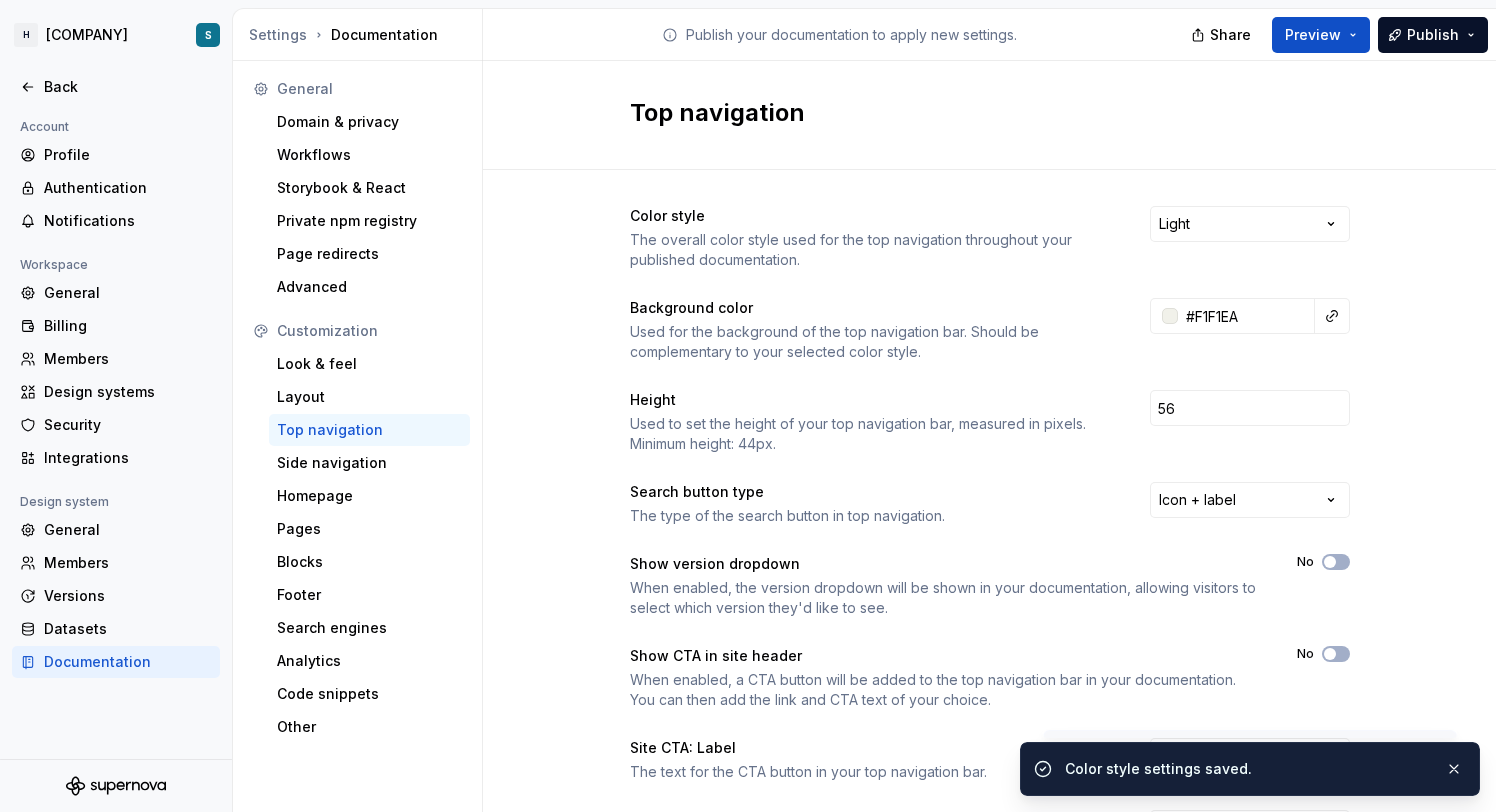 click on "Color style The overall color style used for the top navigation throughout your published documentation. Light Background color Used for the background of the top navigation bar. Should be complementary to your selected color style. #F1F1EA Height Used to set the height of your top navigation bar, measured in pixels. Minimum height: 44px. 56 Search button type The type of the search button in top navigation. Icon + label Show version dropdown When enabled, the version dropdown will be shown in your documentation, allowing visitors to select which version they'd like to see. No Show CTA in site header When enabled, a CTA button will be added to the top navigation bar in your documentation. You can then  add the link and CTA text of your choice. No Site CTA: Label The text for the CTA button in your top navigation bar. Site CTA: Link The URL you want the CTA button in your top navigation bar to link to. Site CTA: Open in new tab Yes Hide top navigation Yes" at bounding box center (989, 632) 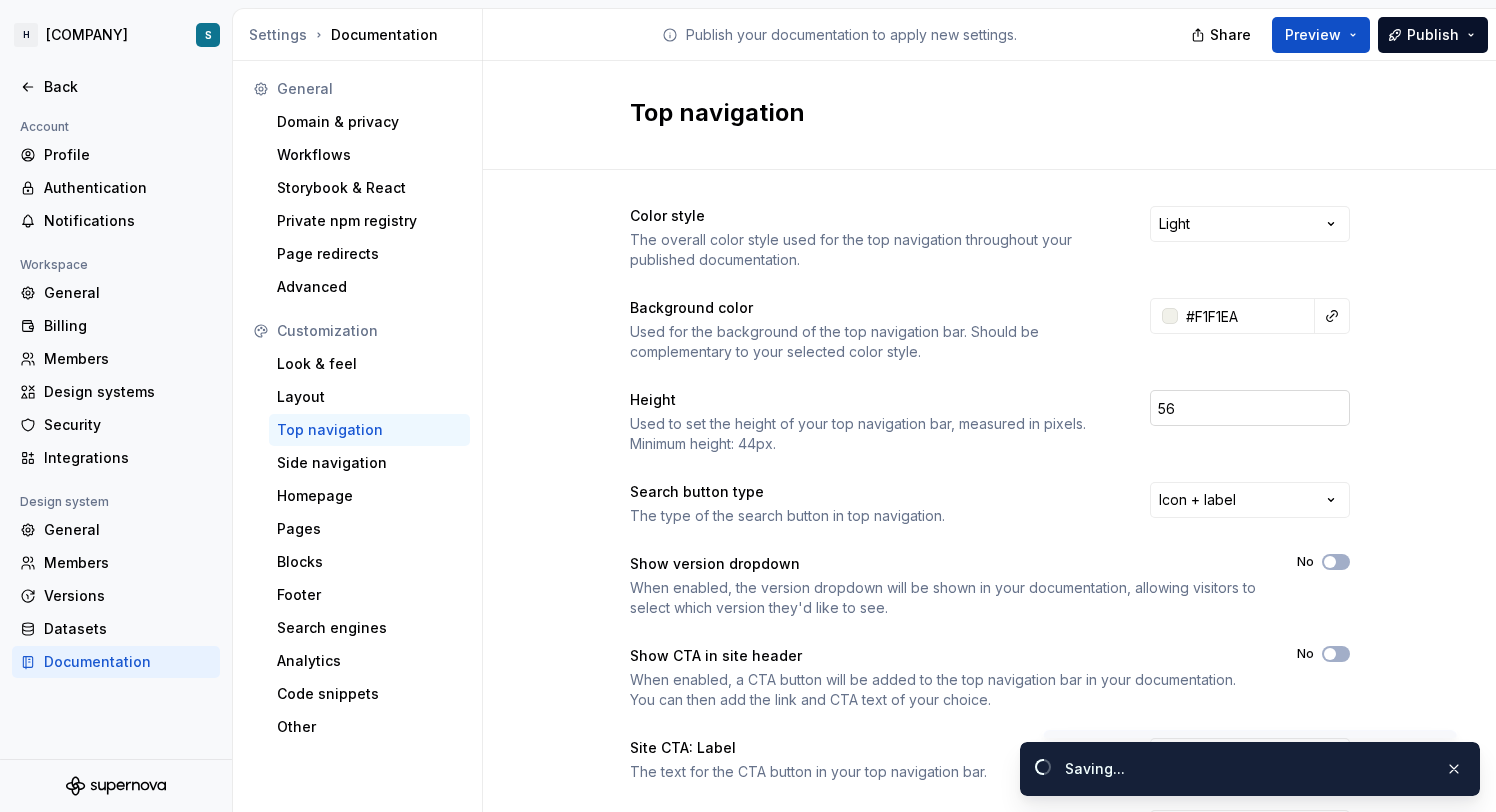 type on "#f1f1eaff" 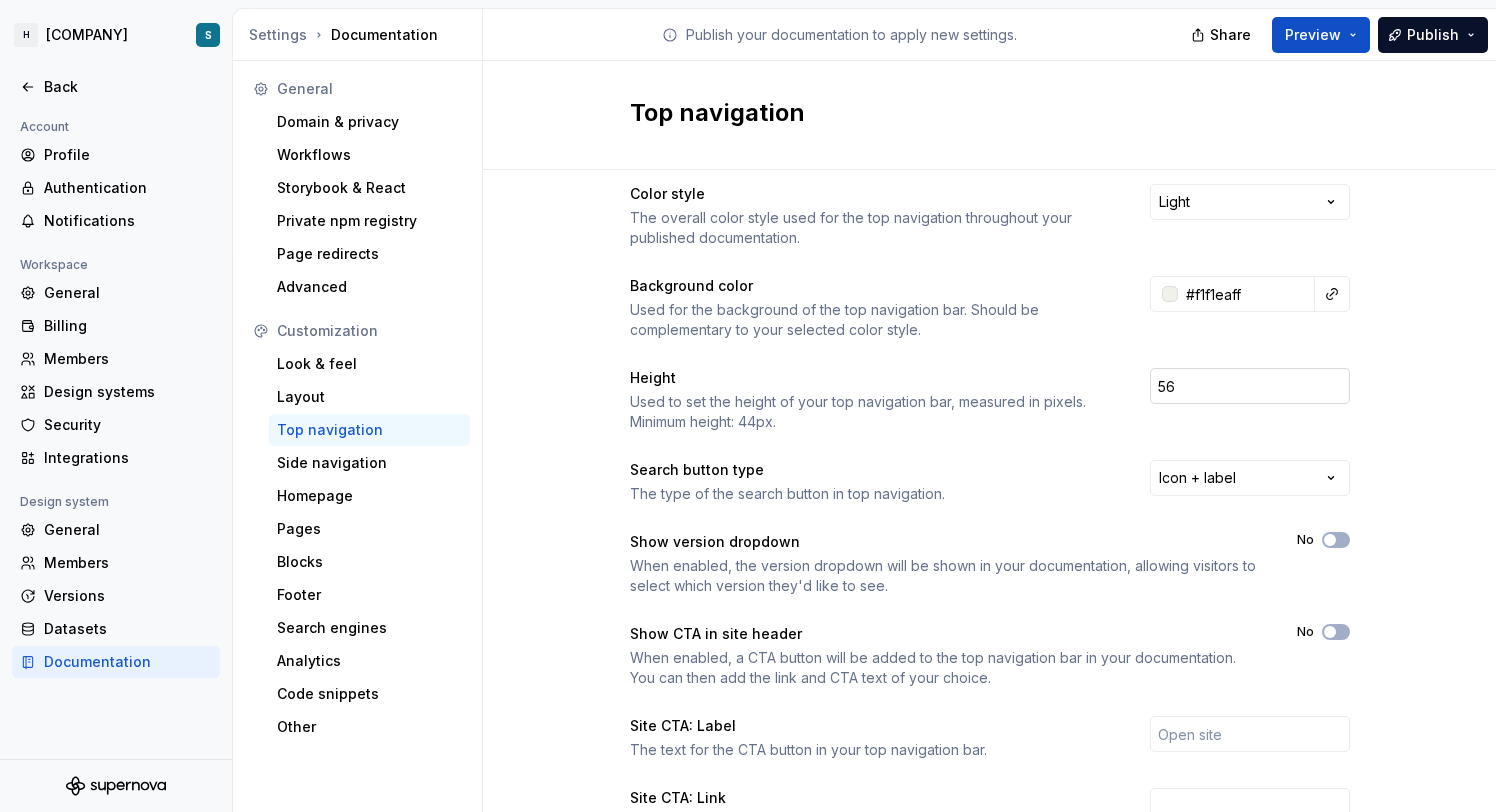 scroll, scrollTop: 0, scrollLeft: 0, axis: both 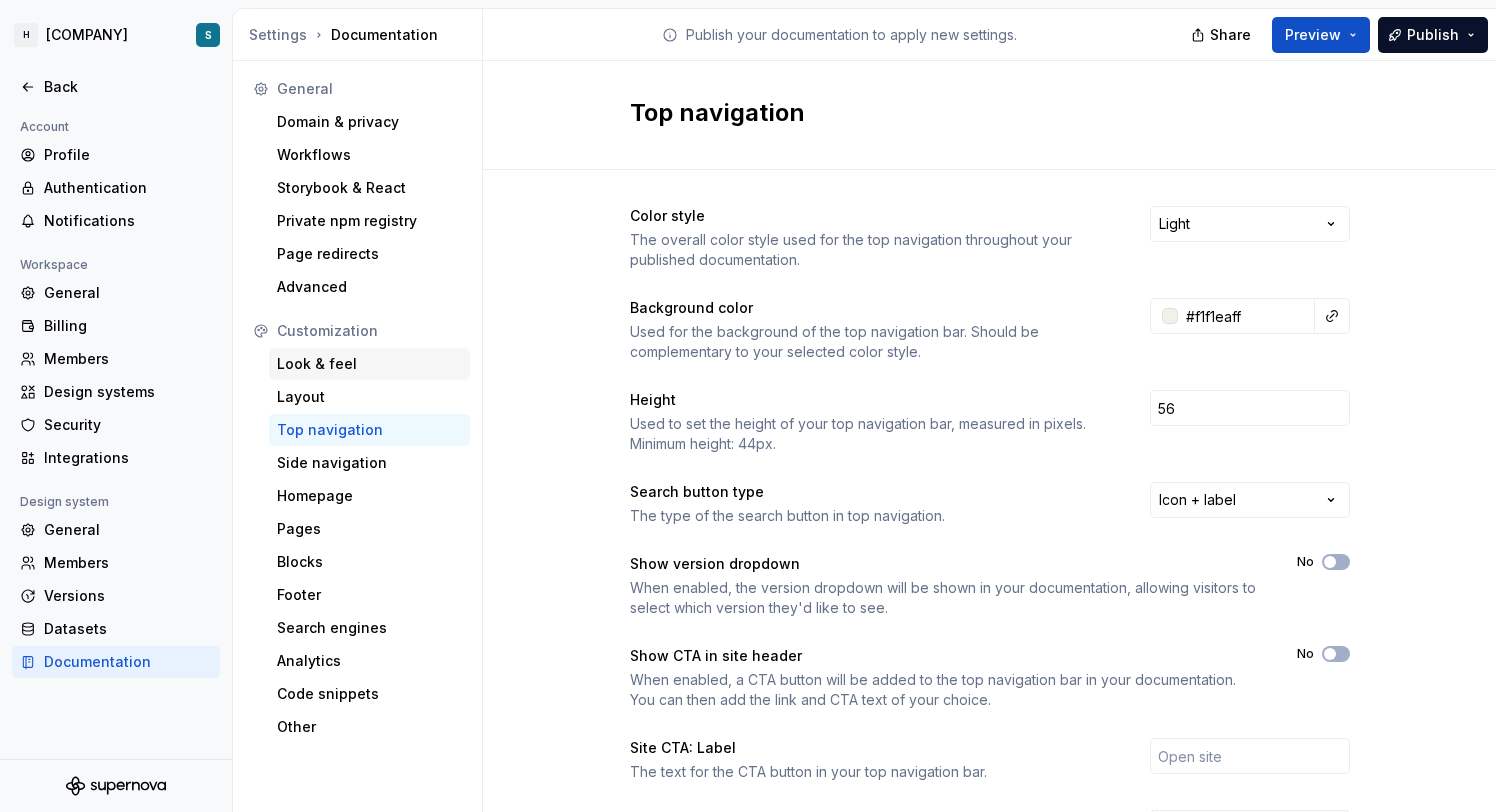 click on "Look & feel" at bounding box center (369, 364) 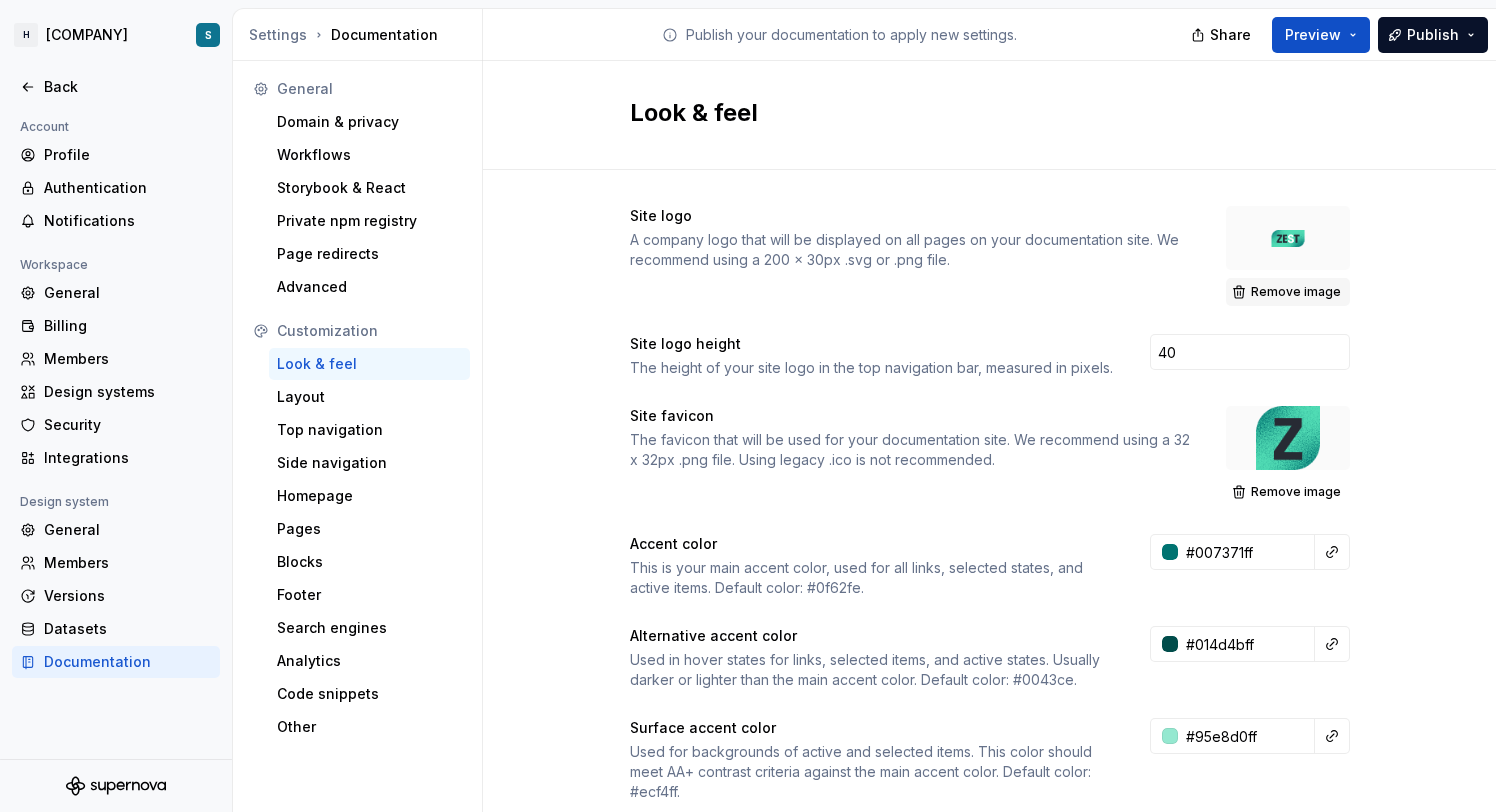 click on "Remove image" at bounding box center [1296, 292] 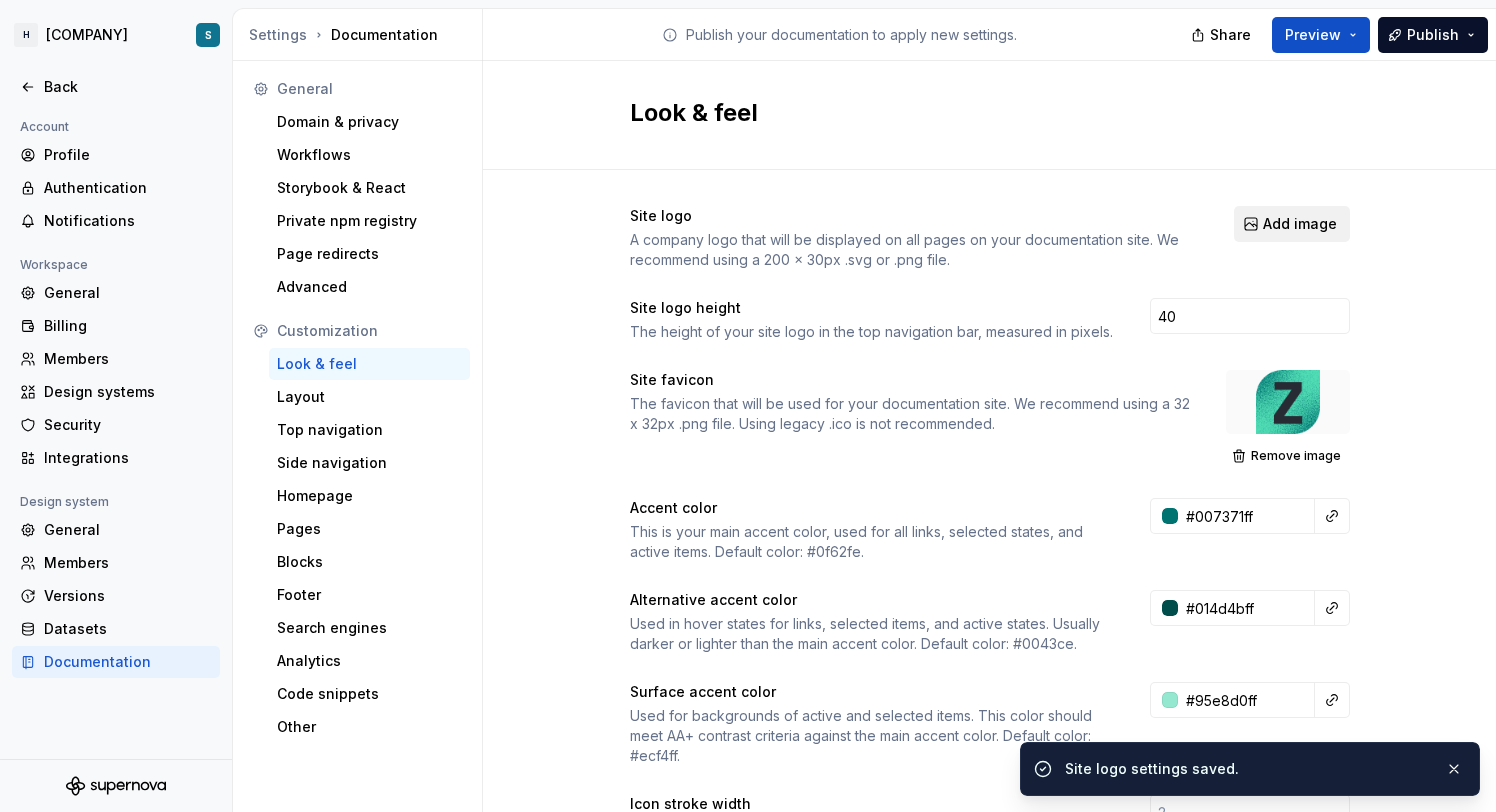 click on "Add image" at bounding box center (1292, 224) 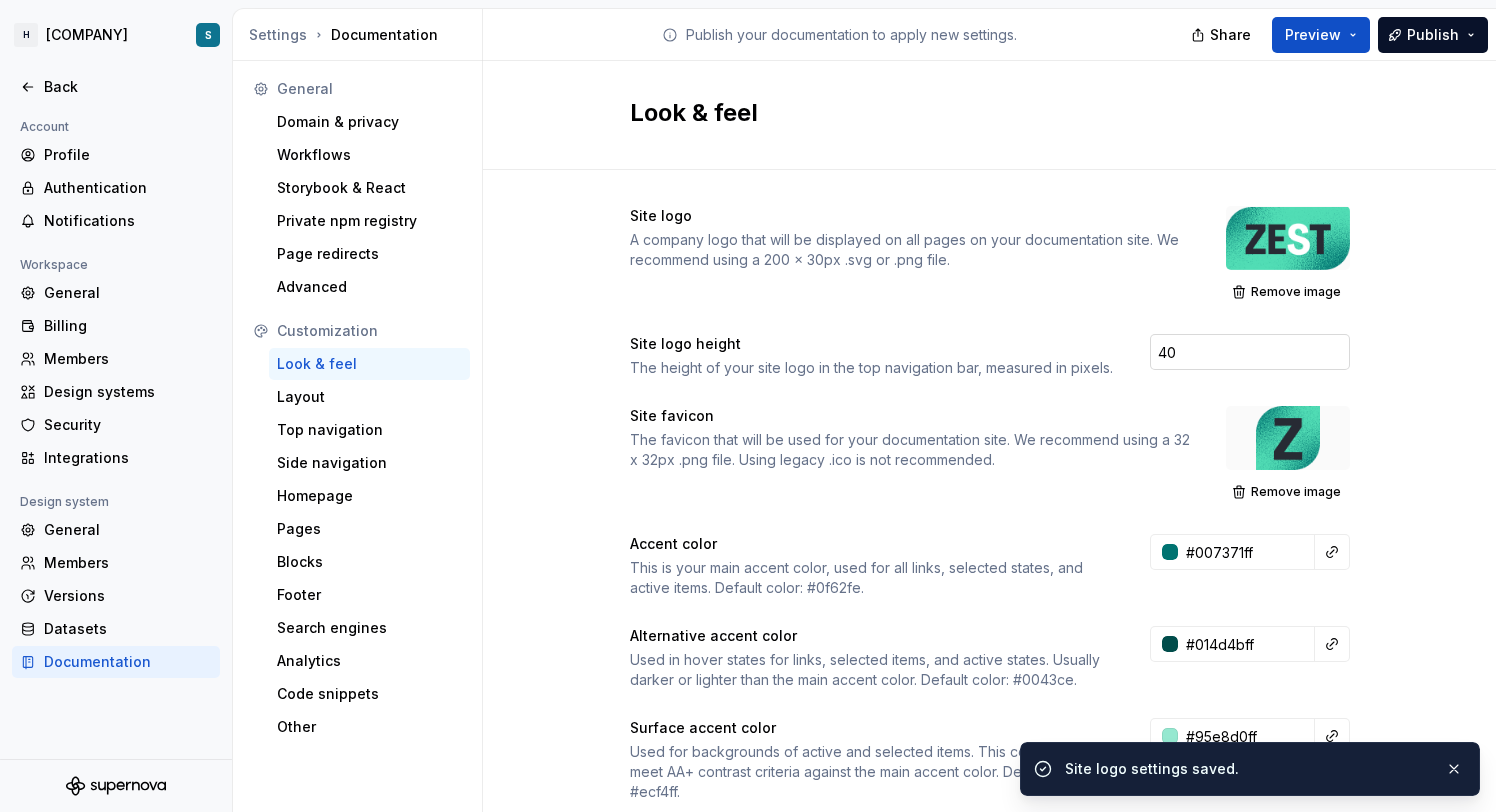click on "40" at bounding box center (1250, 352) 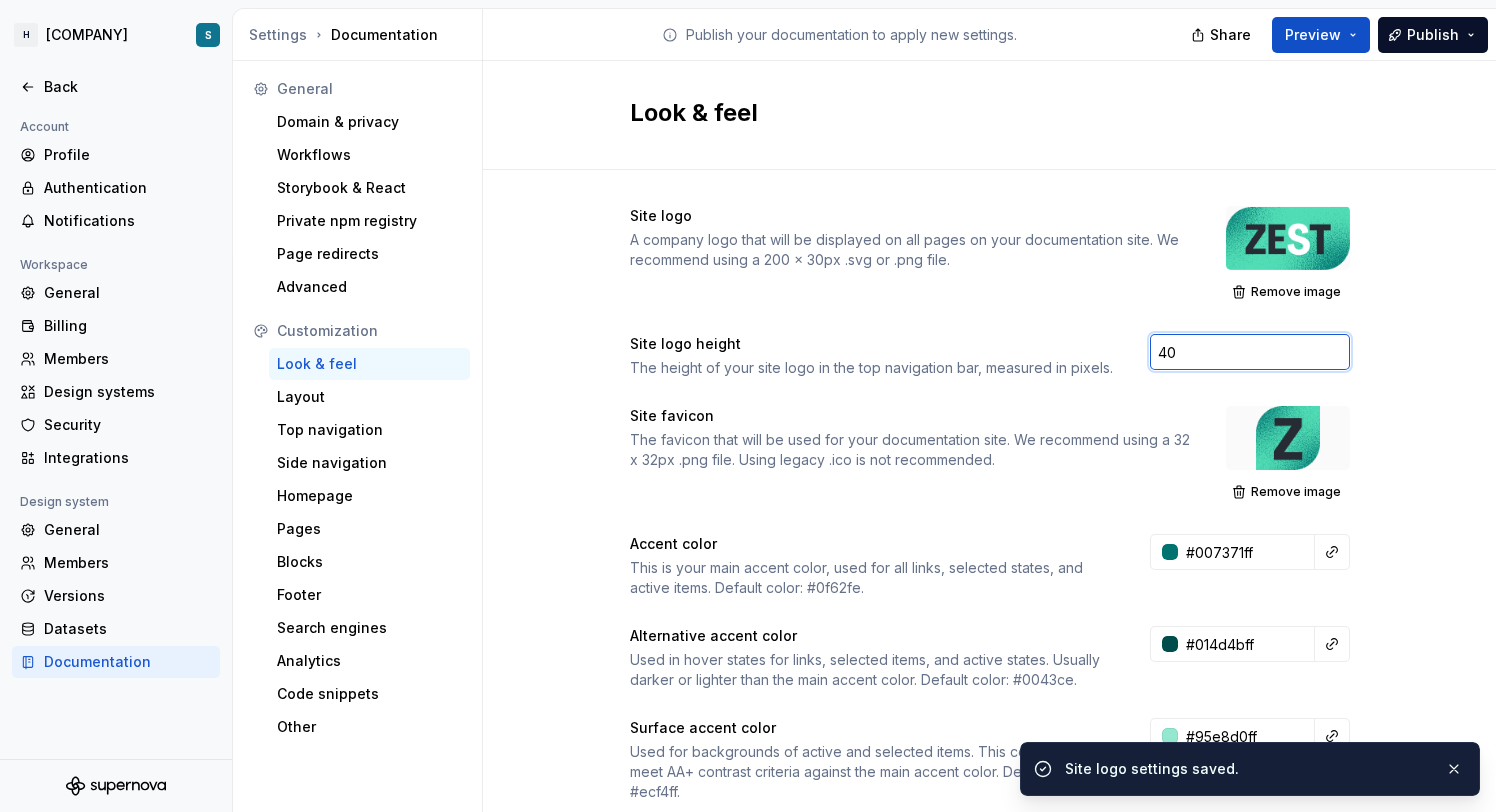 click on "40" at bounding box center (1250, 352) 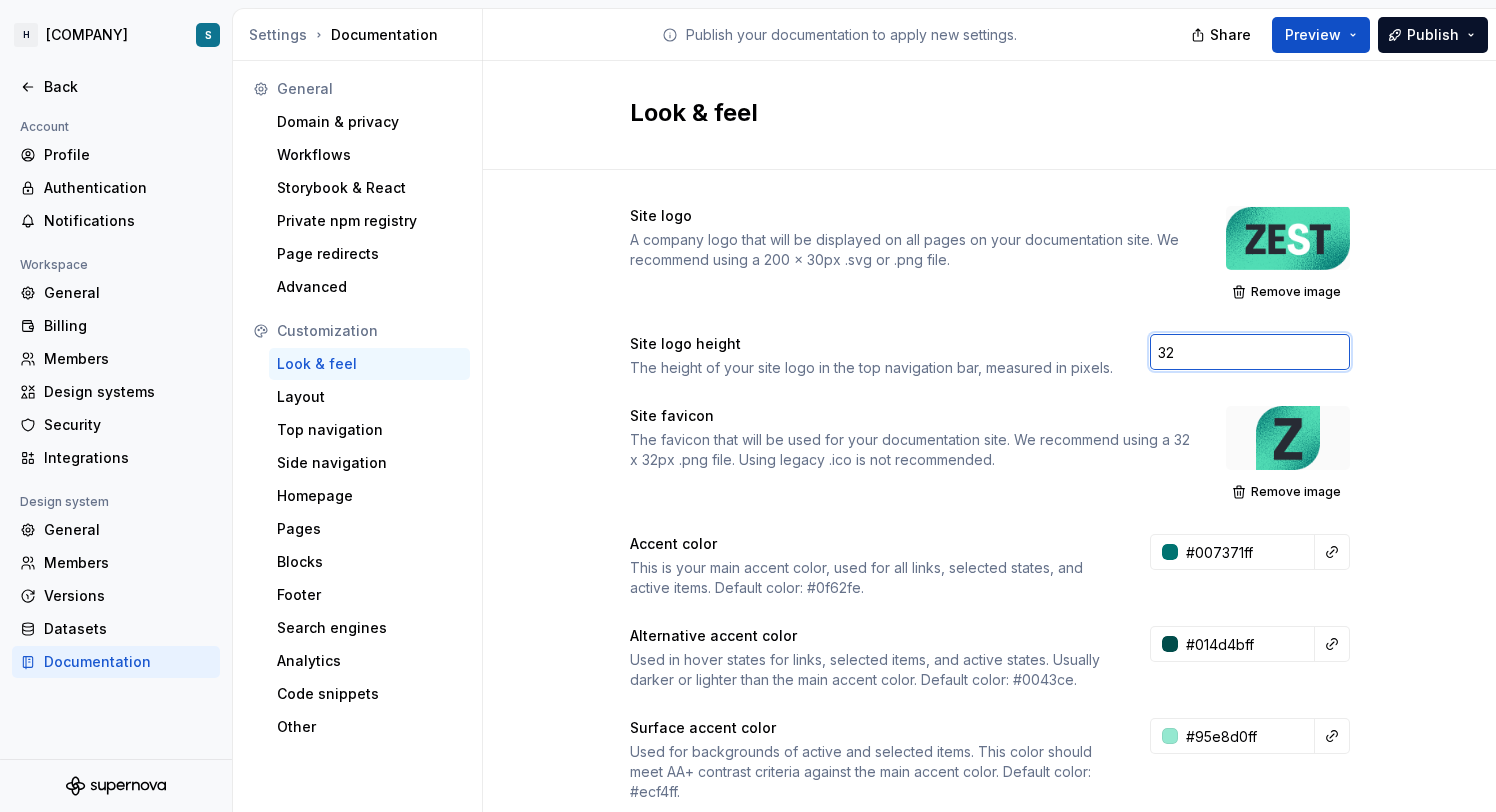 type on "32" 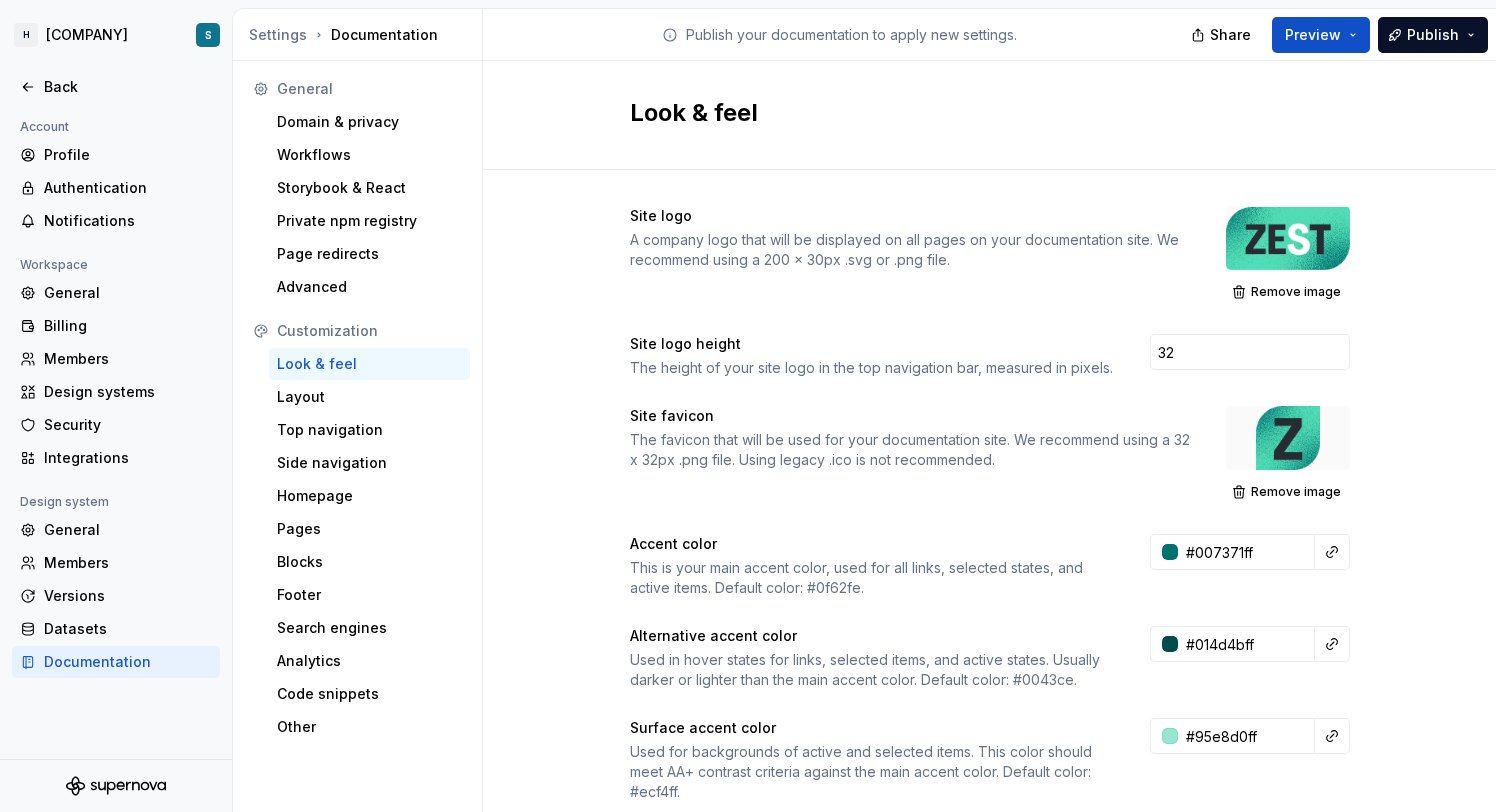 click on "Site logo A company logo that will be displayed on all pages on your documentation site. We recommend using a 200 x 30px .svg or .png file.         Remove image Site logo height The height of your site logo in the top navigation bar, measured in pixels. 32 Site favicon The favicon that will be used for your documentation site. We recommend using a 32 x 32px .png file. Using legacy .ico is not recommended. Remove image Accent color This is your main accent color, used for all links, selected states, and active items. Default color: #0f62fe. #007371ff Alternative accent color Used in hover states for links, selected items, and active states. Usually darker or lighter than the main accent color. Default color: #0043ce. #014d4bff Surface accent color Used for backgrounds of active and selected items. This color should meet AA+ contrast criteria against the main accent color. Default color: #ecf4ff. #95e8d0ff Icon stroke width The stroke width for all icons, measured in pixels. Default width: 2px. Font family 1 <" at bounding box center [989, 933] 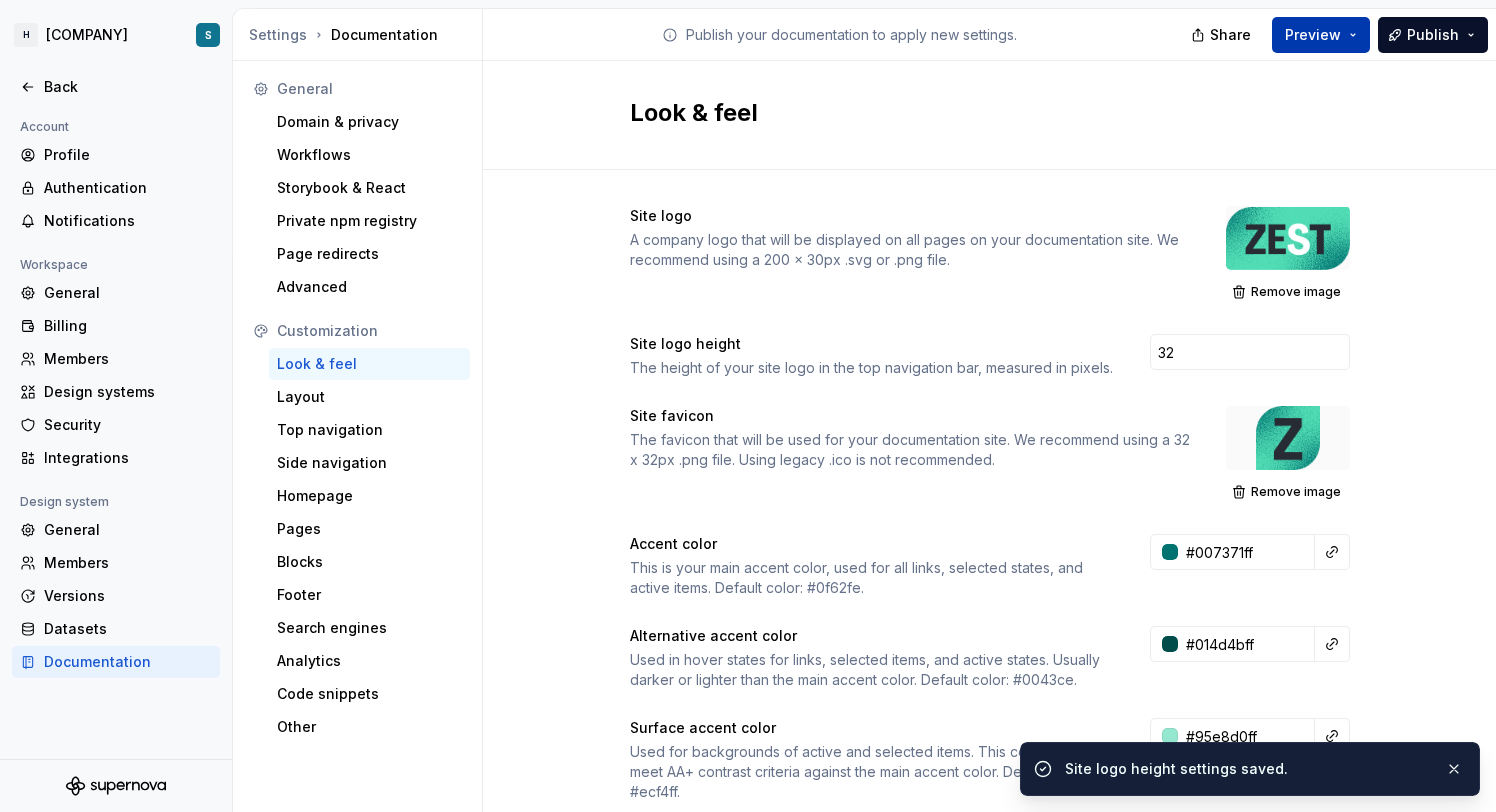 click on "Preview" at bounding box center [1321, 35] 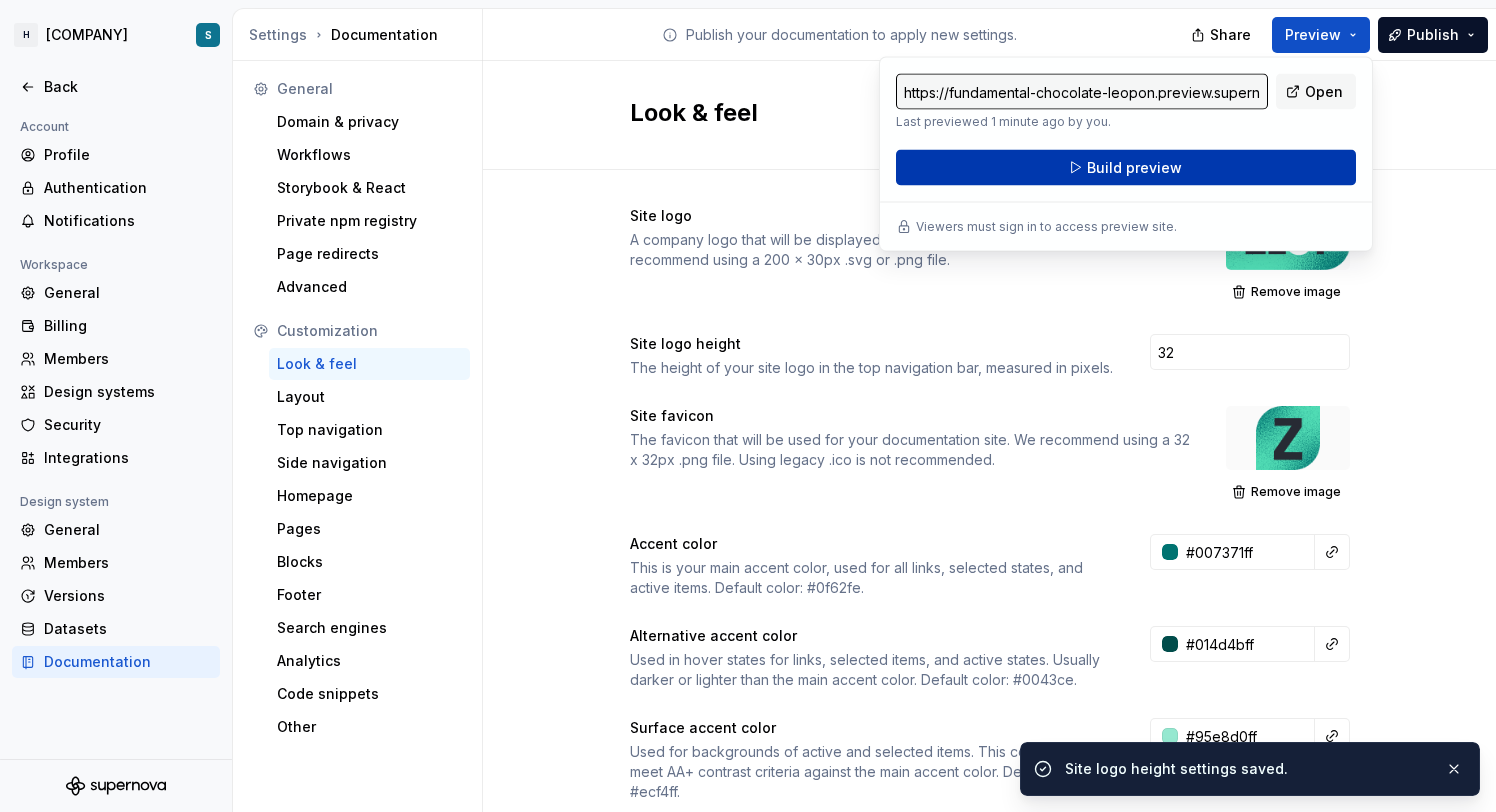 click on "Build preview" at bounding box center [1126, 168] 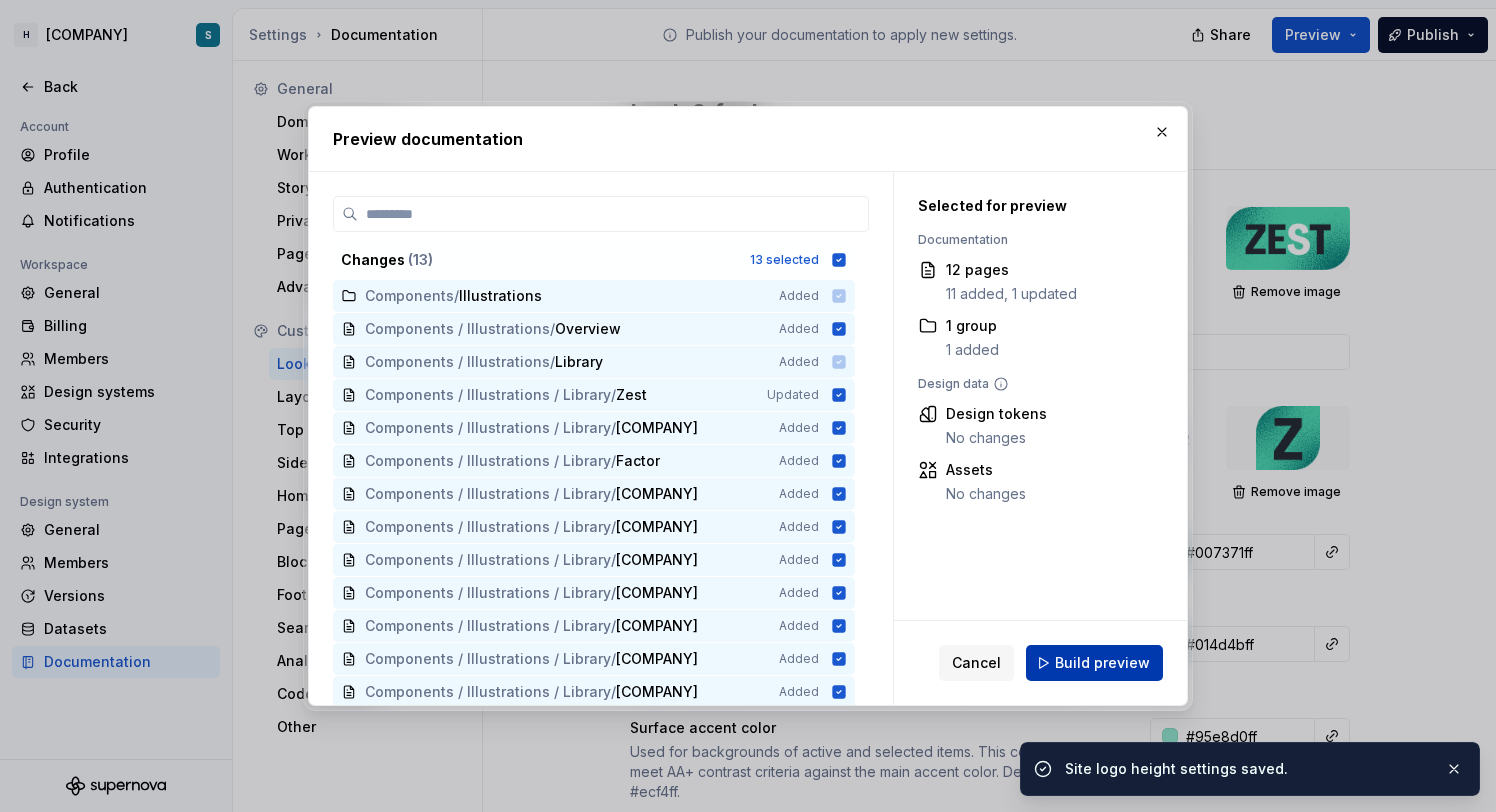 click on "Build preview" at bounding box center [1102, 663] 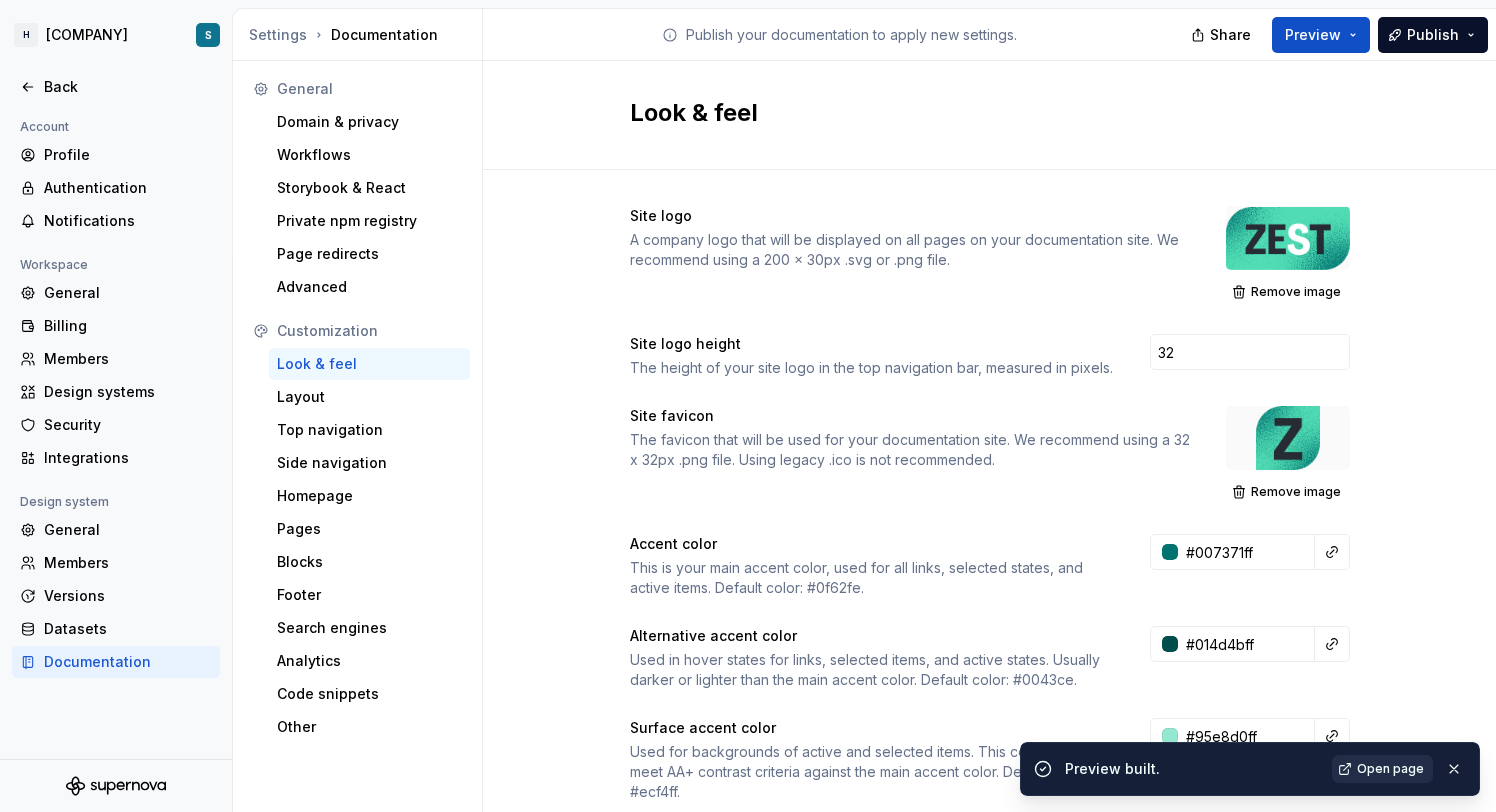 click on "Open page" at bounding box center (1390, 769) 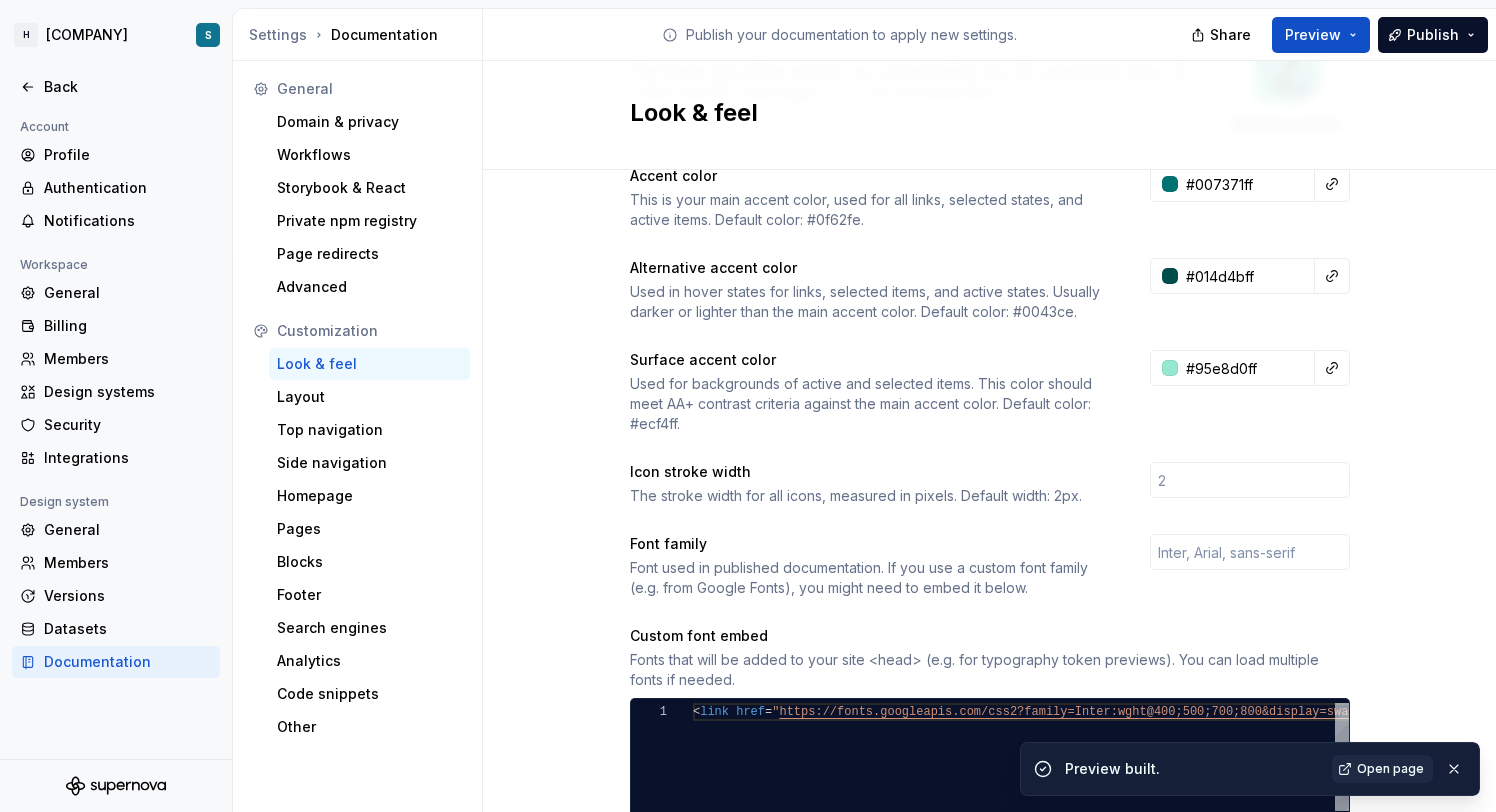 scroll, scrollTop: 421, scrollLeft: 0, axis: vertical 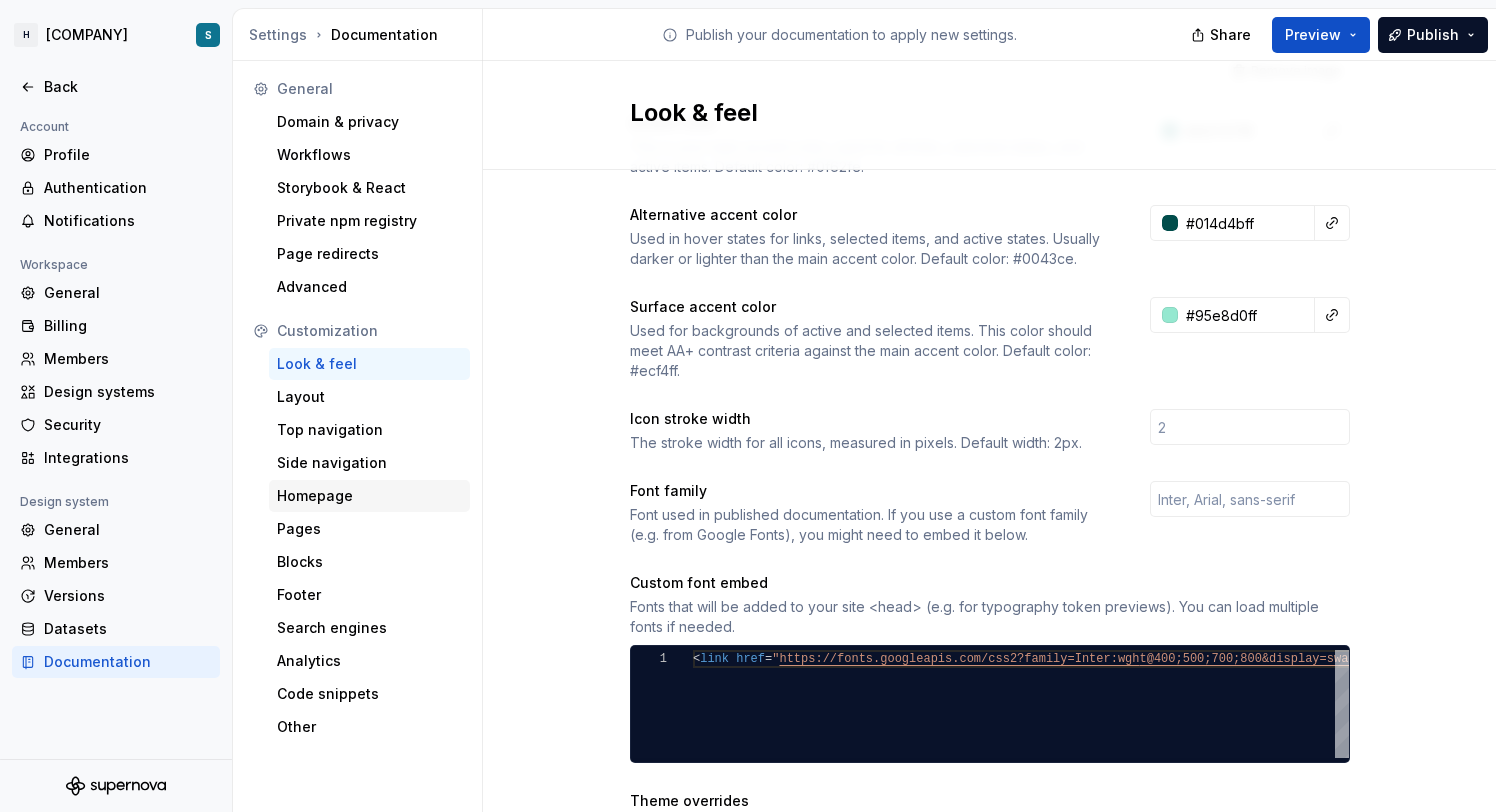 click on "Homepage" at bounding box center (369, 496) 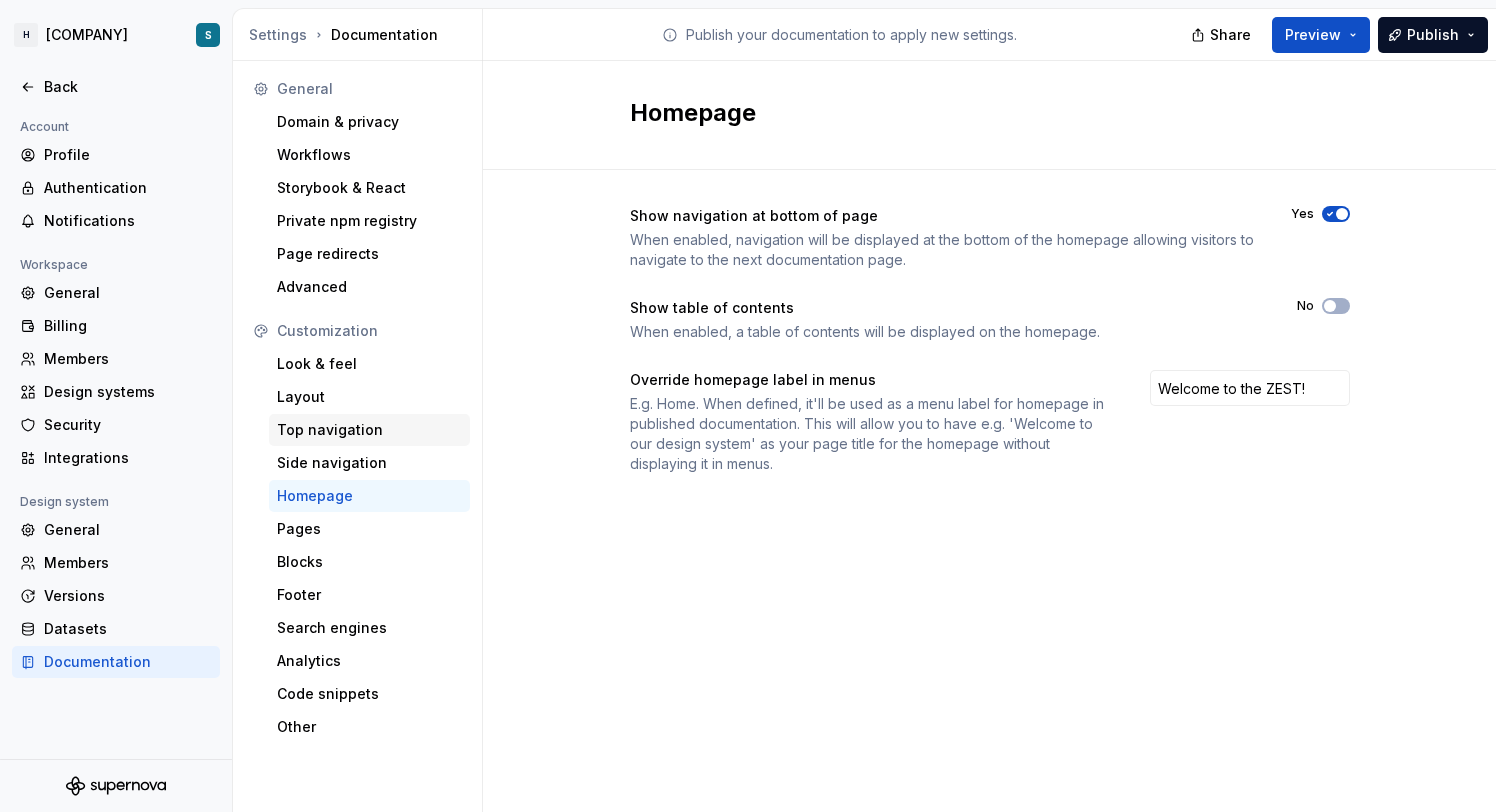 click on "Top navigation" at bounding box center (369, 430) 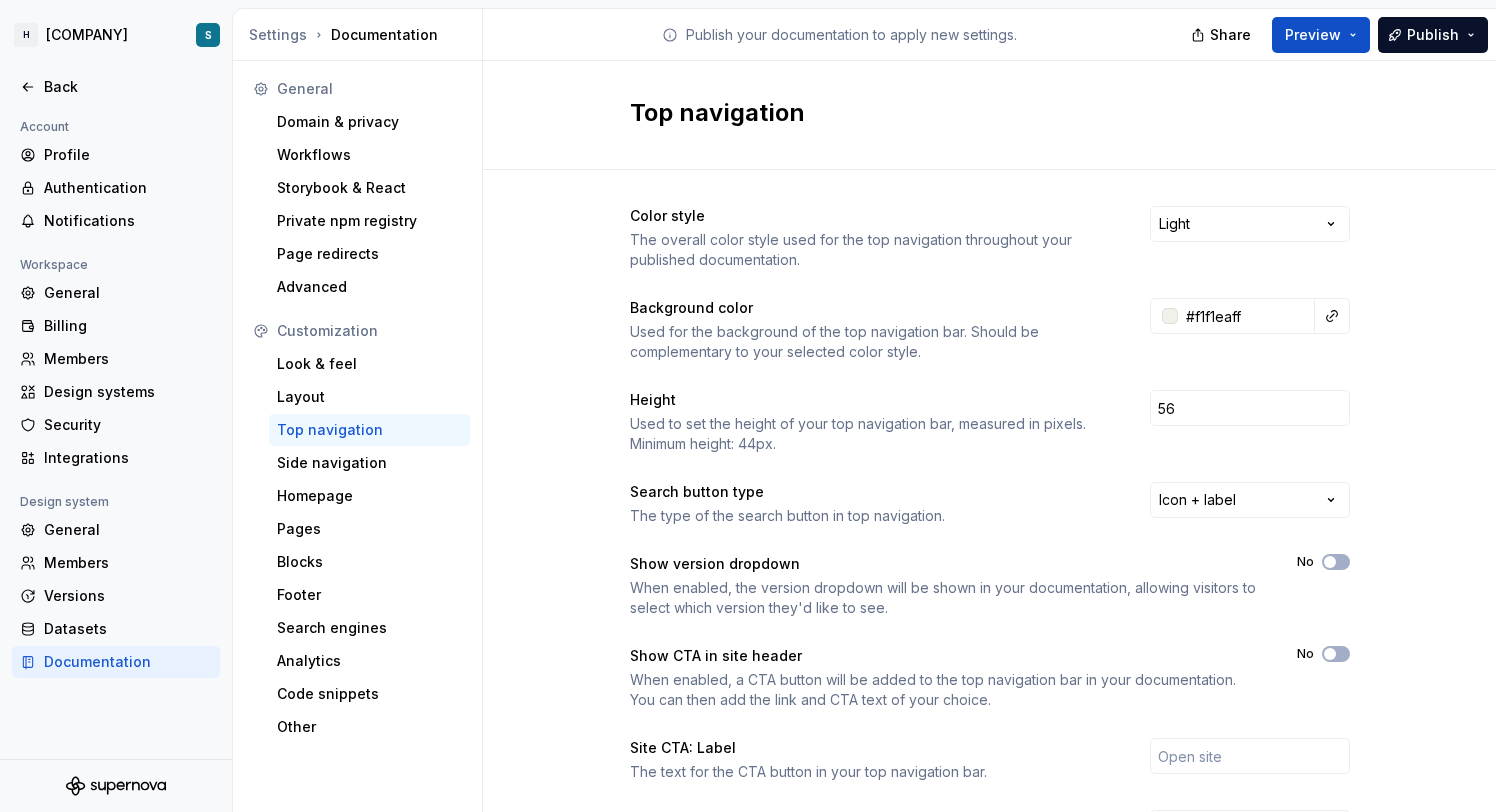 scroll, scrollTop: 273, scrollLeft: 0, axis: vertical 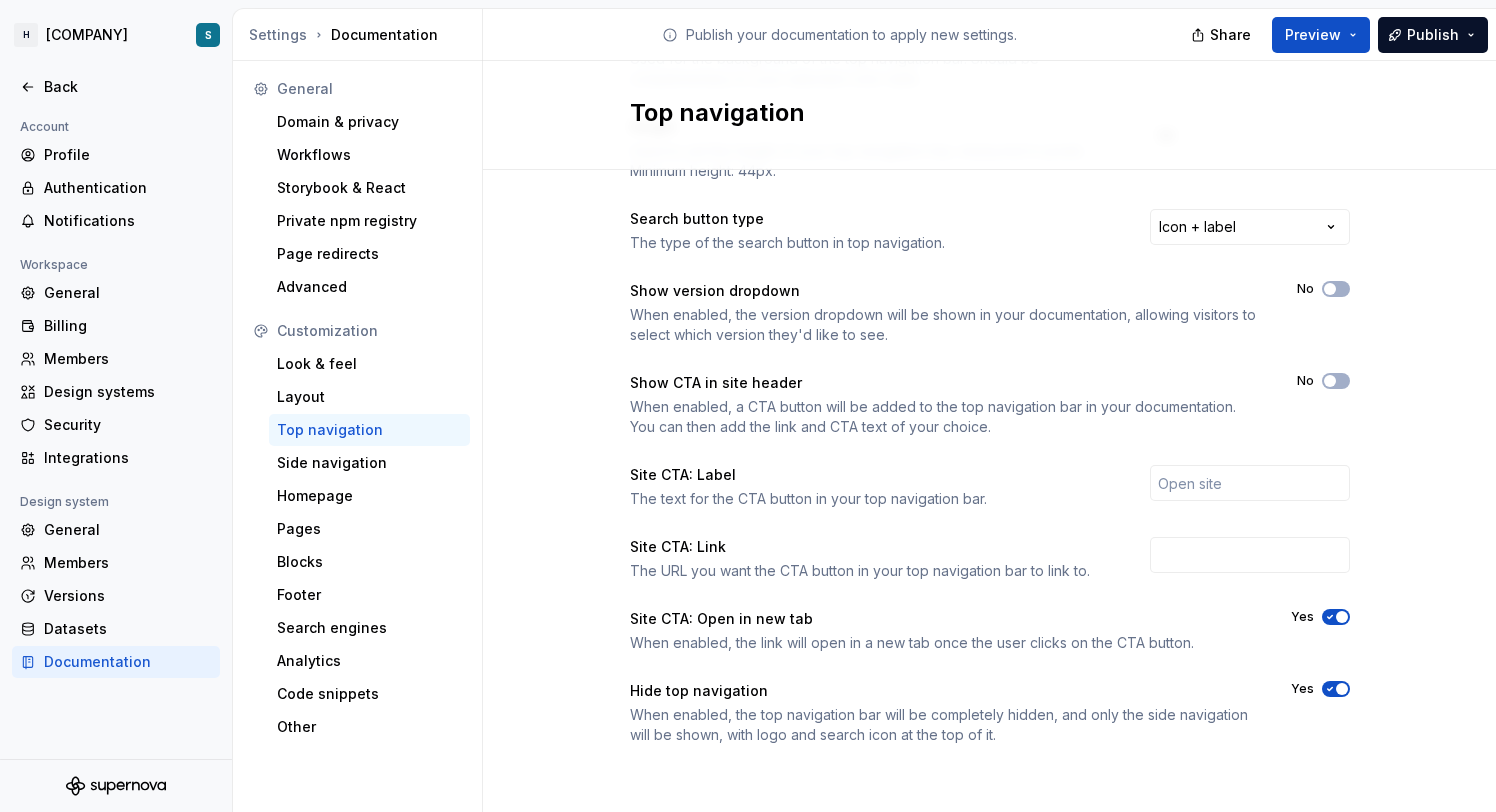 click 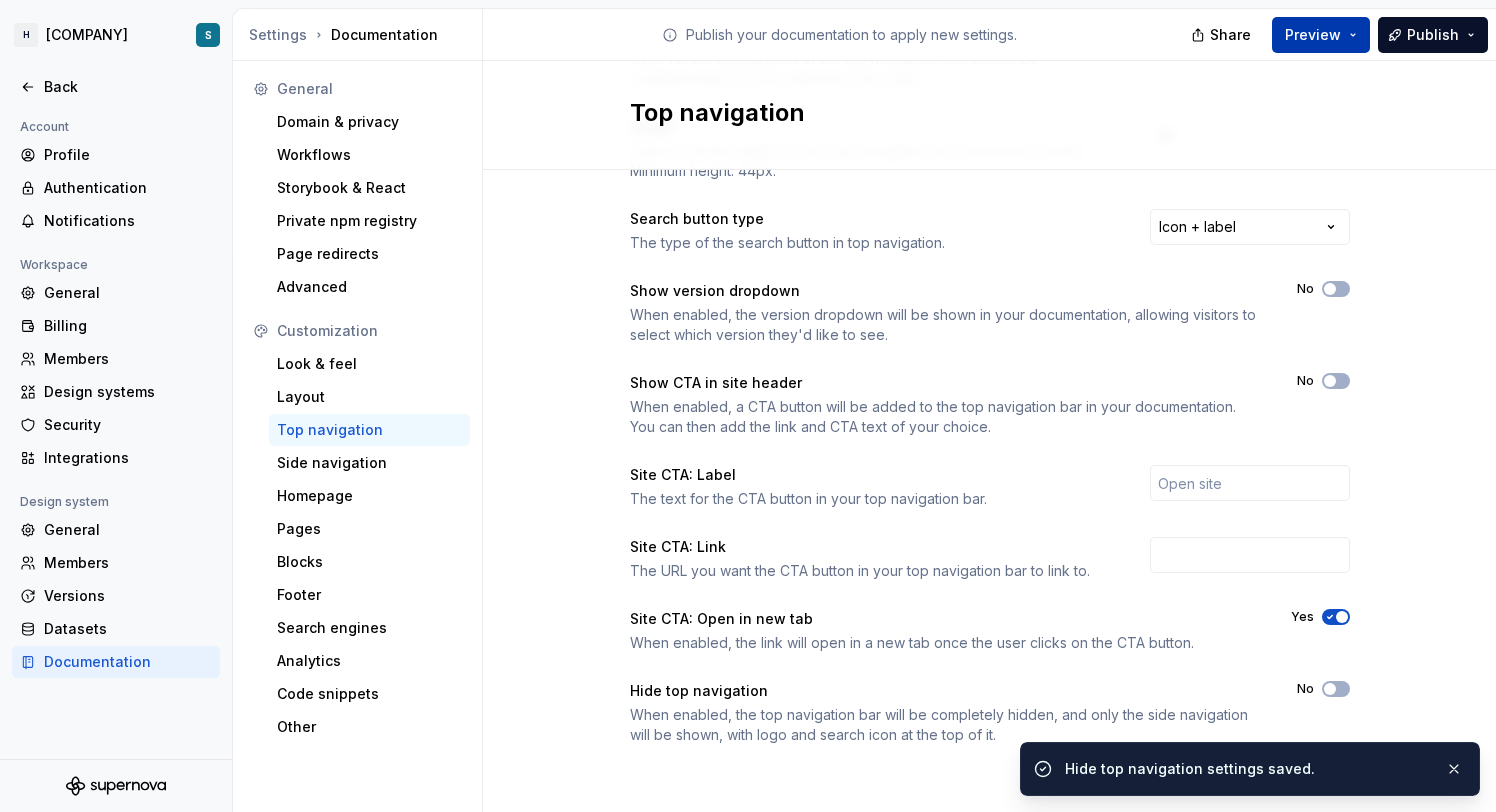 click on "Preview" at bounding box center (1321, 35) 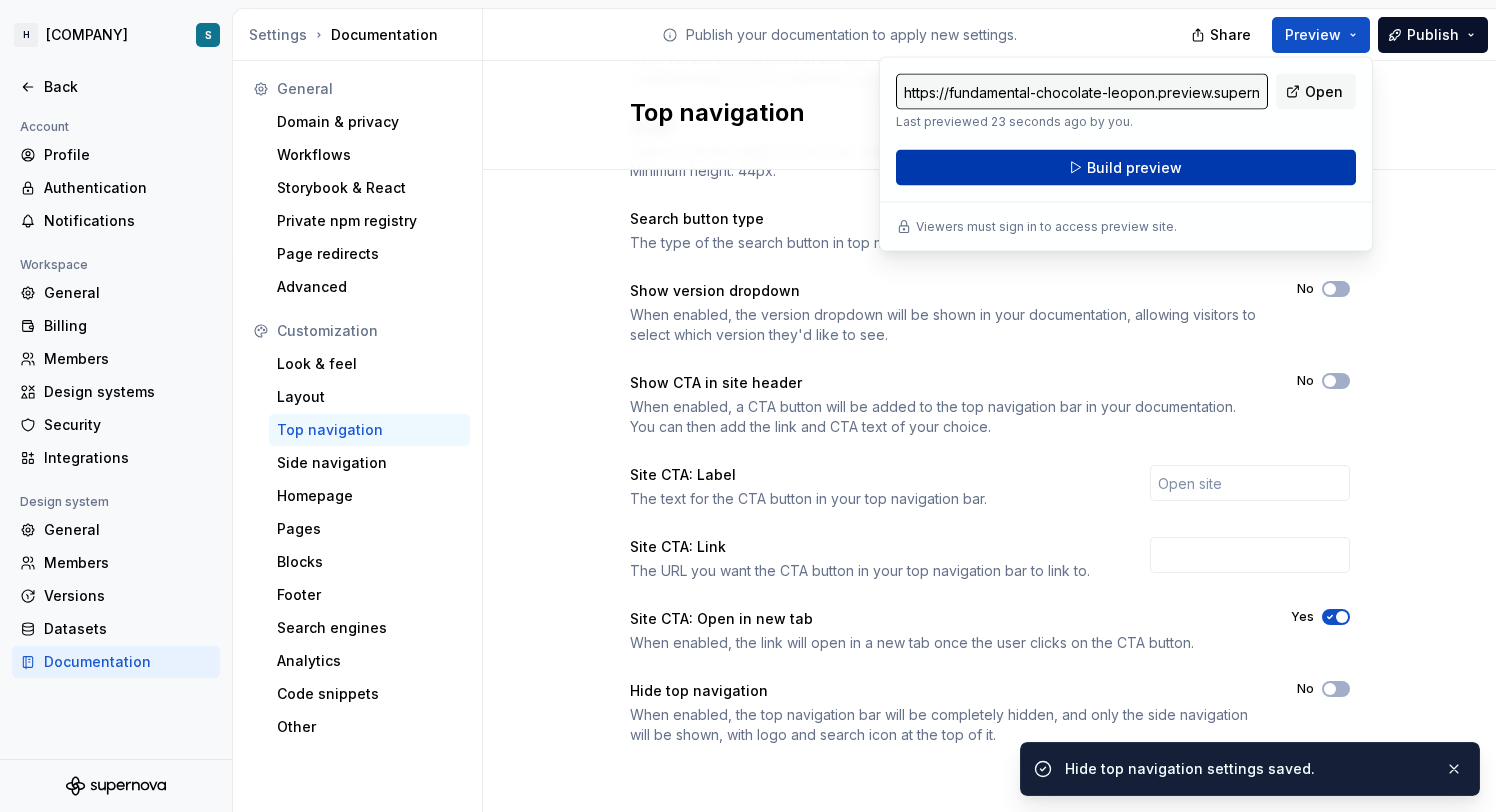 click on "Build preview" at bounding box center [1126, 168] 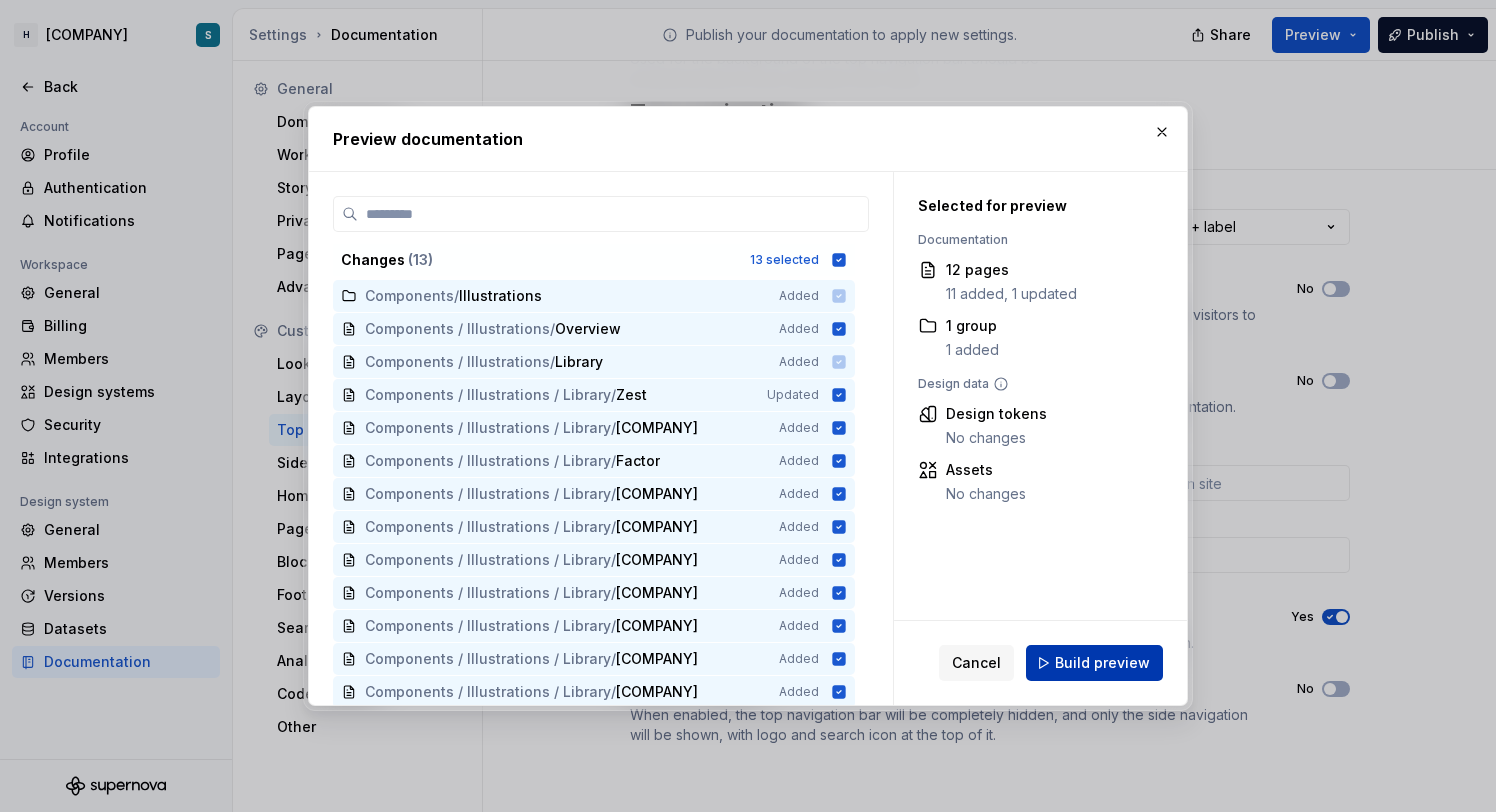 click on "Build preview" at bounding box center [1102, 663] 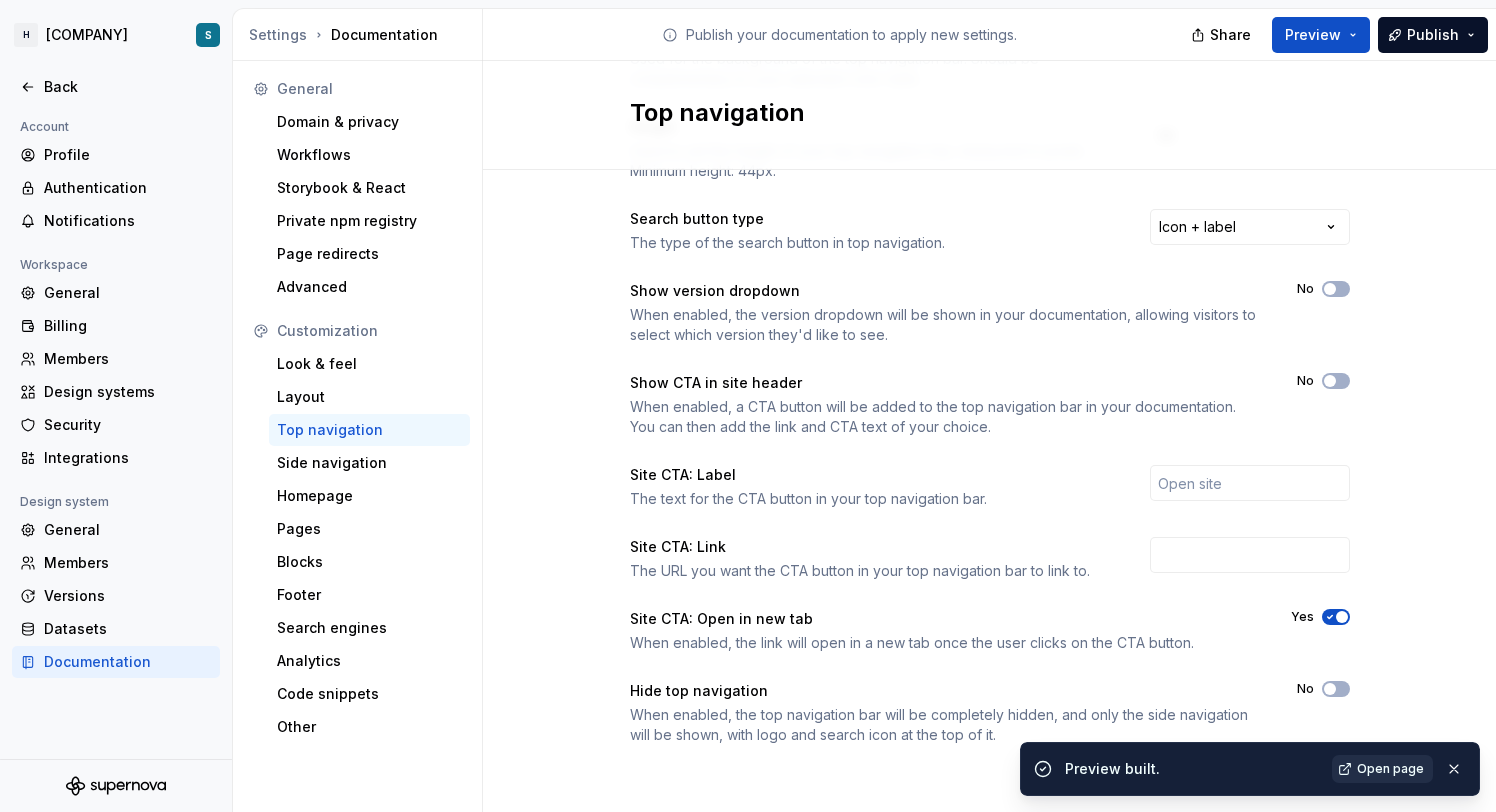 click on "Open page" at bounding box center (1390, 769) 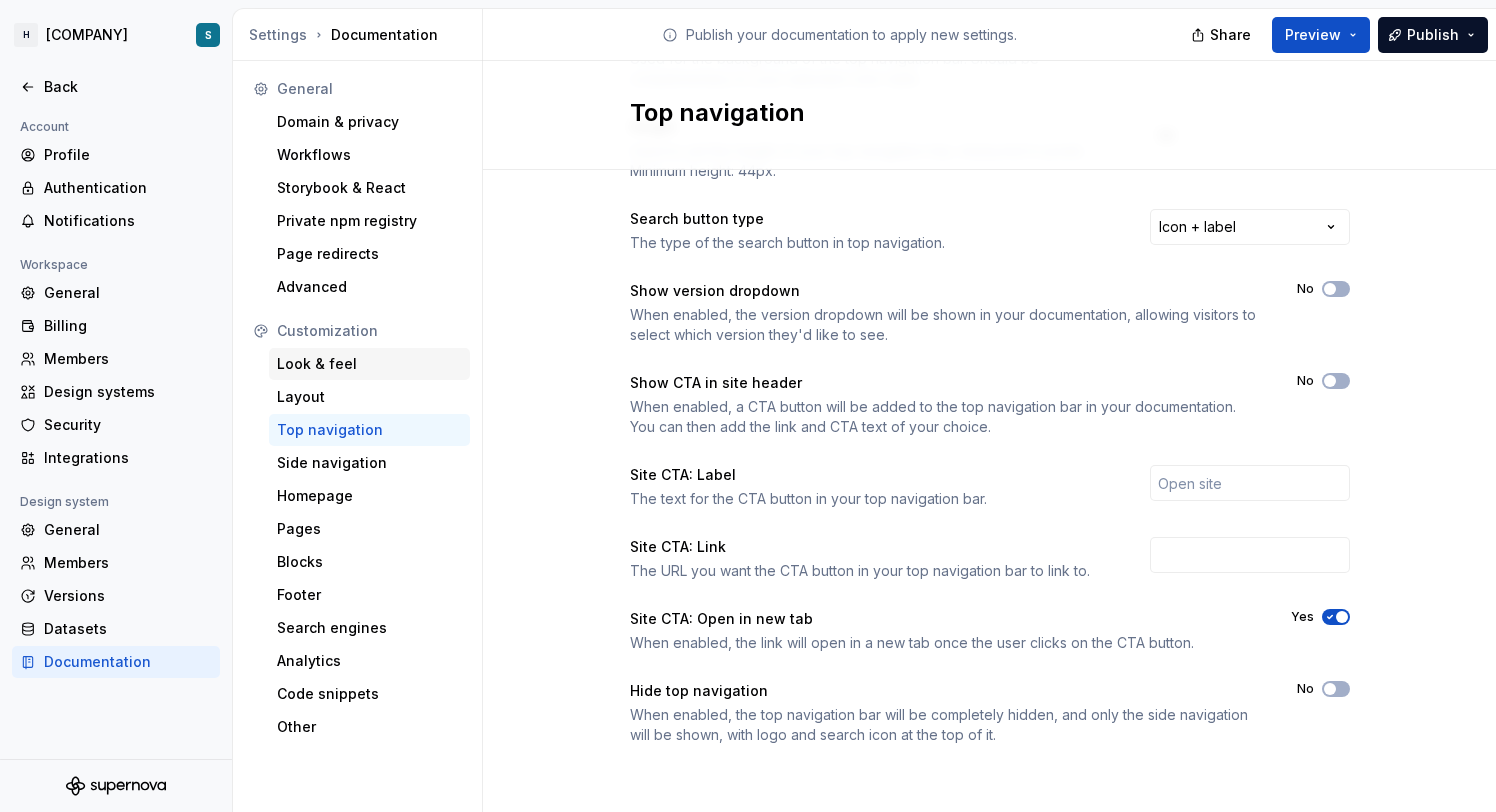 click on "Look & feel" at bounding box center [369, 364] 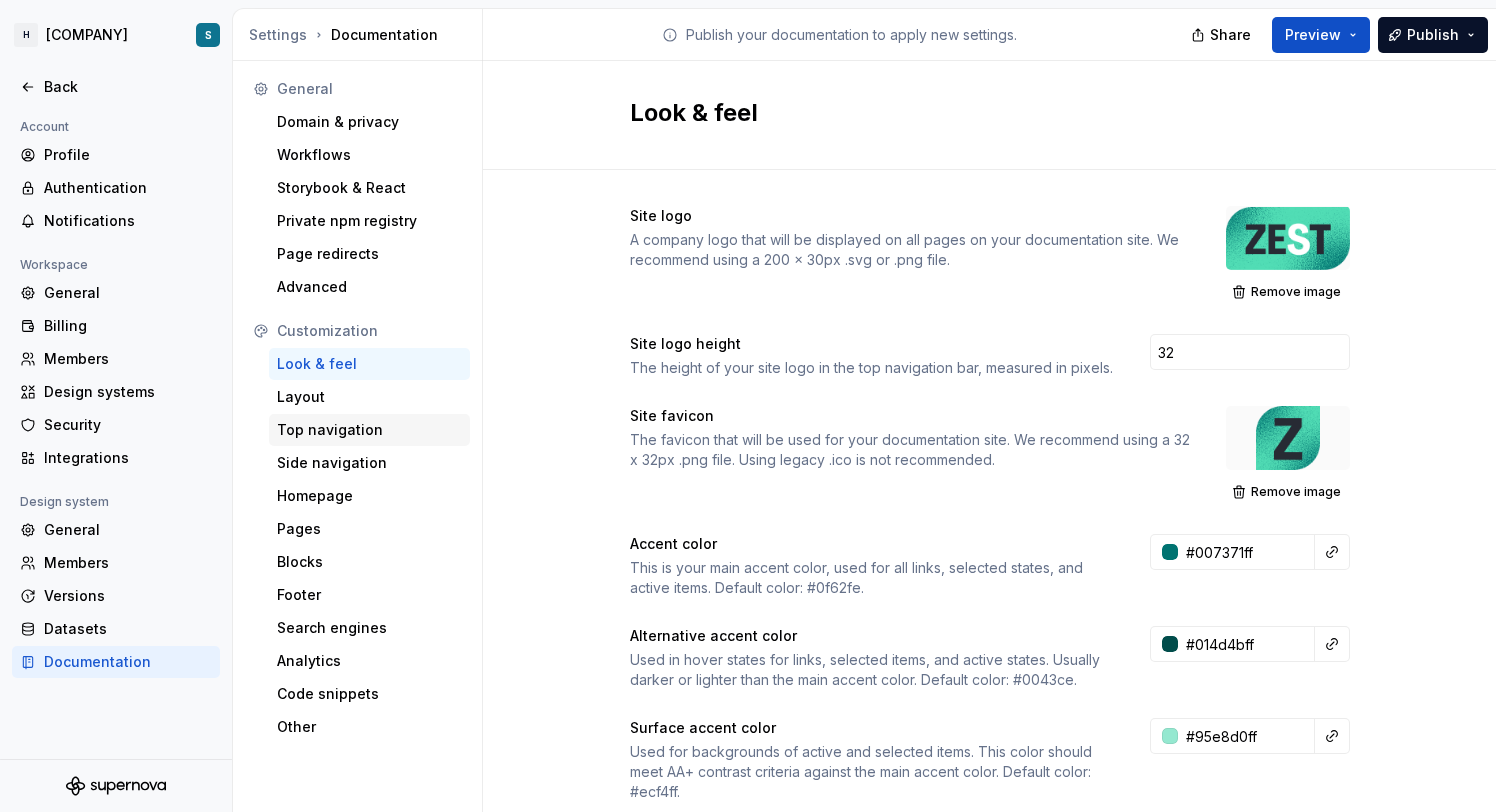 click on "Top navigation" at bounding box center [369, 430] 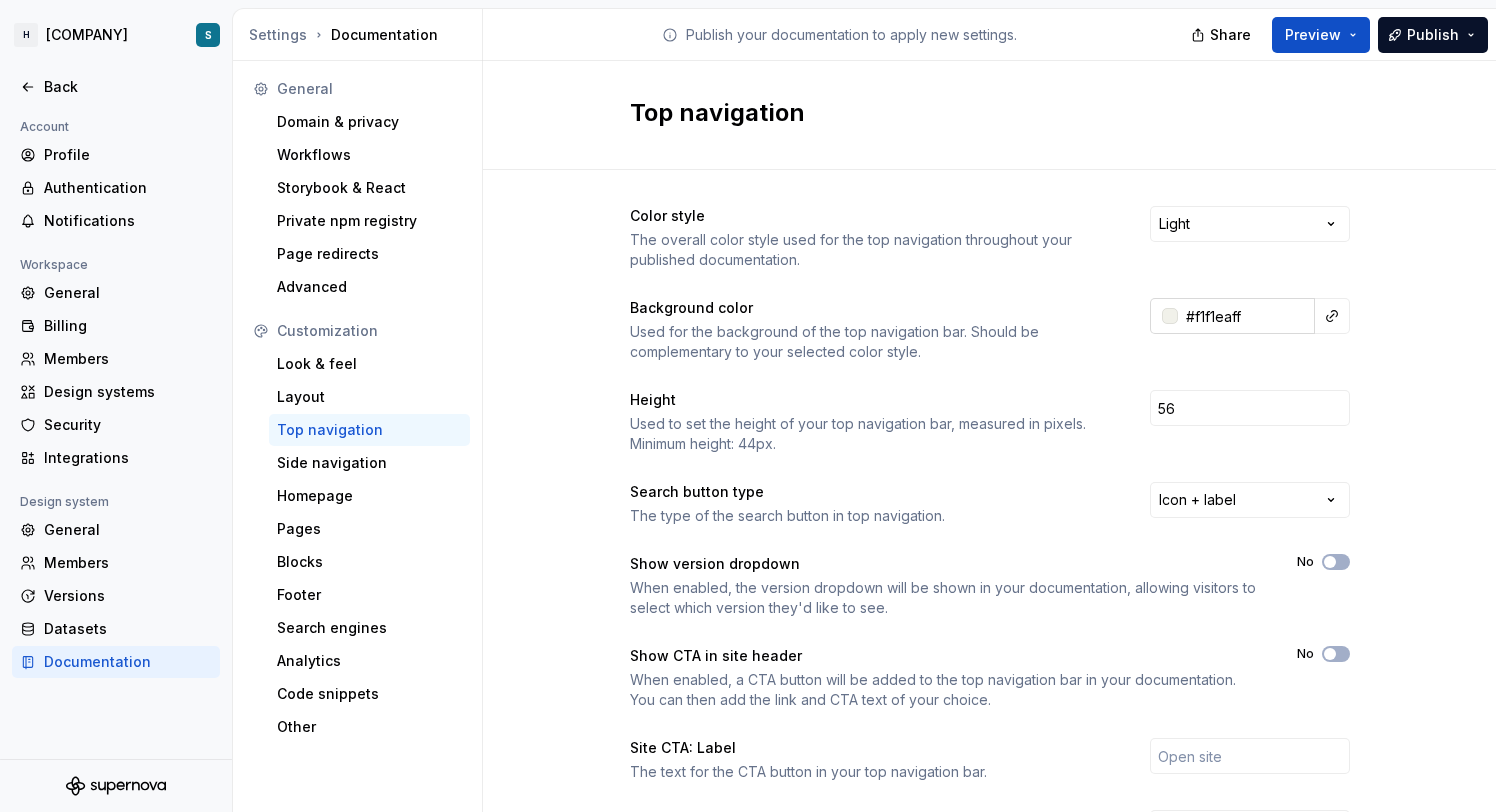 click on "#f1f1eaff" at bounding box center [1246, 316] 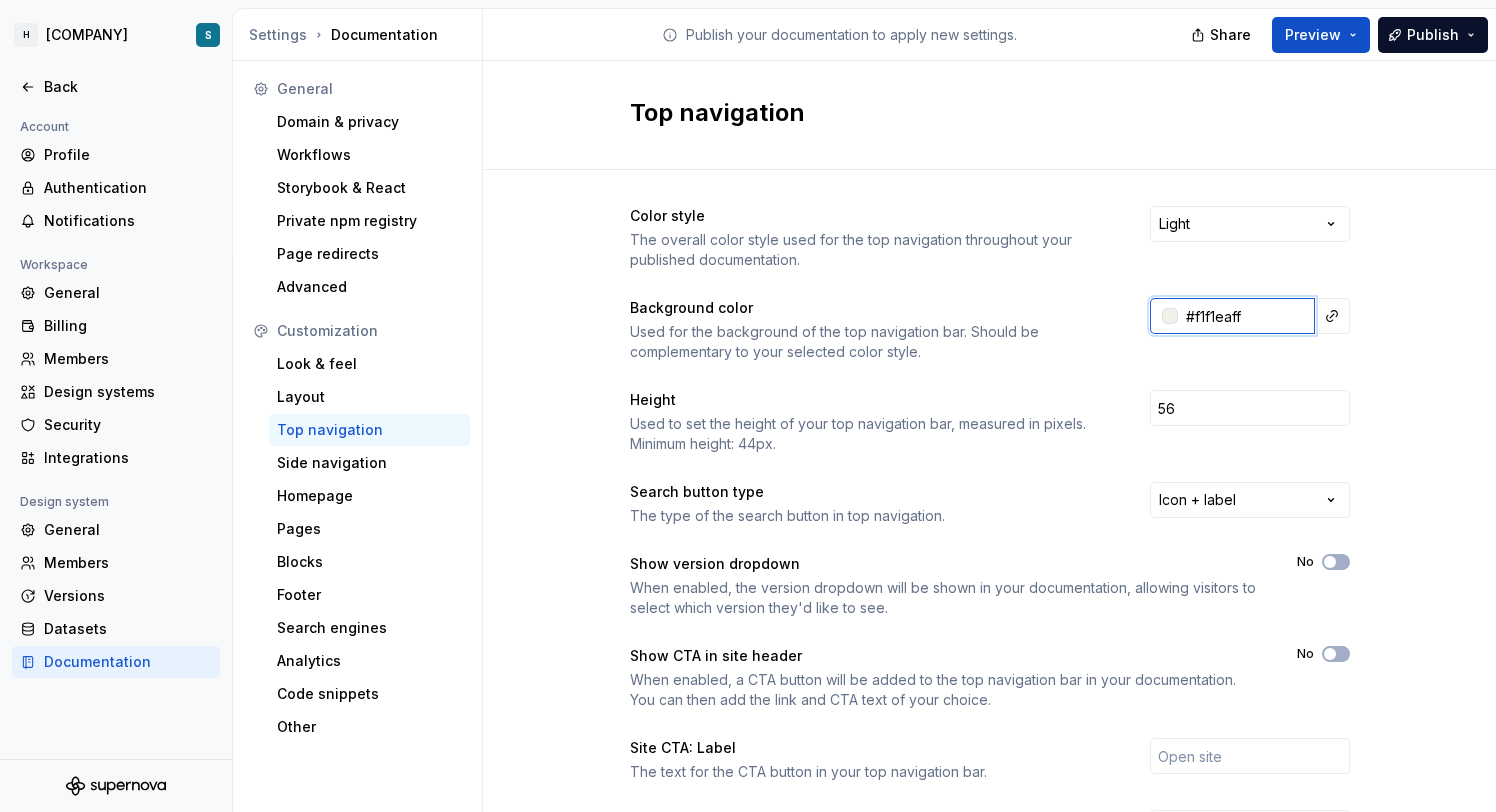 click on "#f1f1eaff" at bounding box center [1246, 316] 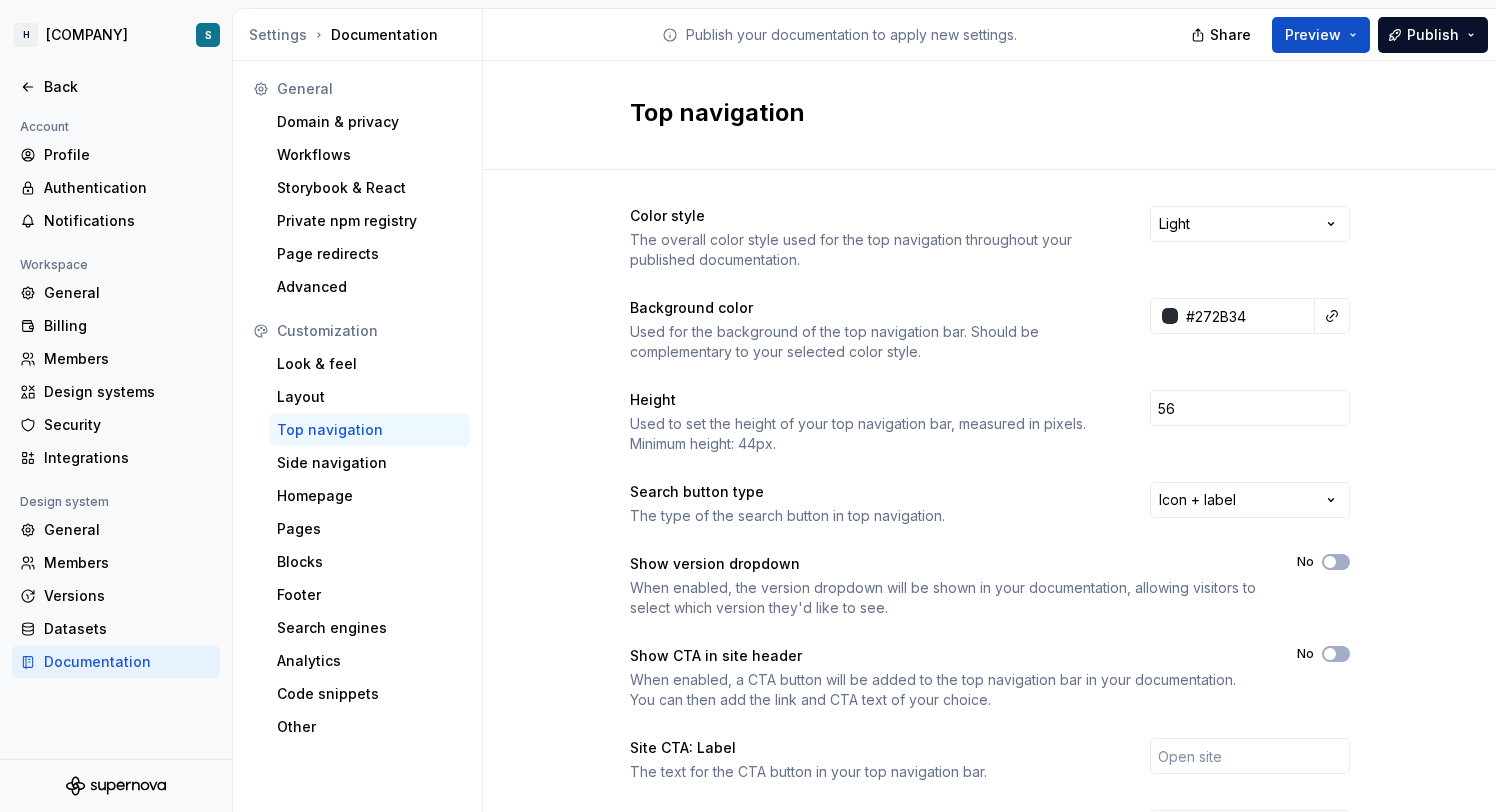click on "Color style The overall color style used for the top navigation throughout your published documentation. Light Background color Used for the background of the top navigation bar. Should be complementary to your selected color style. #272B34 Height Used to set the height of your top navigation bar, measured in pixels. Minimum height: 44px. 56 Search button type The type of the search button in top navigation. Icon + label Show version dropdown When enabled, the version dropdown will be shown in your documentation, allowing visitors to select which version they'd like to see. No Show CTA in site header When enabled, a CTA button will be added to the top navigation bar in your documentation. You can then  add the link and CTA text of your choice. No Site CTA: Label The text for the CTA button in your top navigation bar. Site CTA: Link The URL you want the CTA button in your top navigation bar to link to. Site CTA: Open in new tab Yes Hide top navigation No" at bounding box center [989, 632] 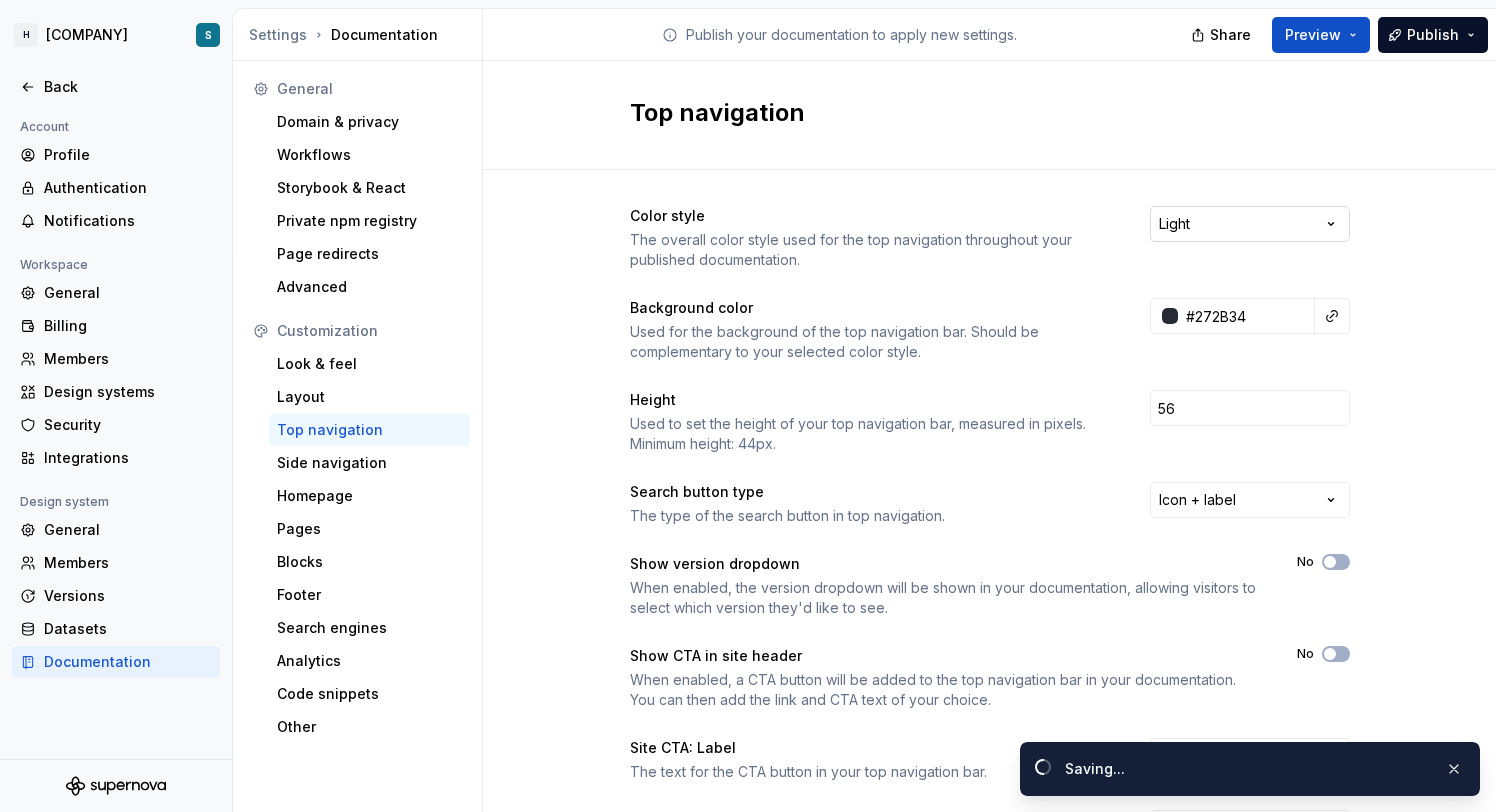 type on "#272b34ff" 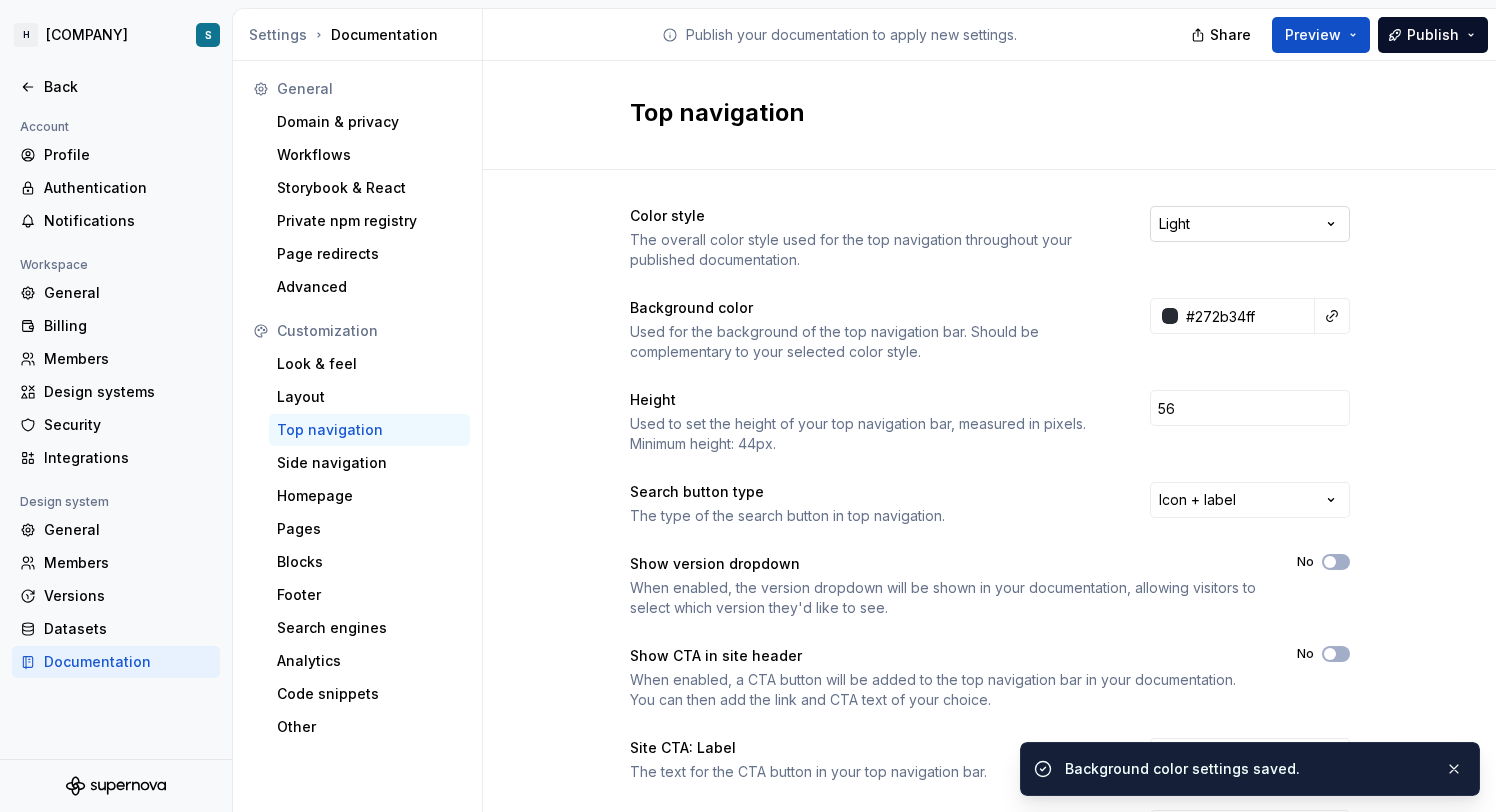 click on "H Zest Test S Back Account Profile Authentication Notifications Workspace General Billing Members Design systems Security Integrations Design system General Members Versions Datasets Documentation Settings Documentation Publish your documentation to apply new settings. Share Preview Publish General Domain & privacy Workflows Storybook & React Private npm registry Page redirects Advanced Customization Look & feel Layout Top navigation Side navigation Homepage Pages Blocks Footer Search engines Analytics Code snippets Other Top navigation Color style The overall color style used for the top navigation throughout your published documentation. Light Background color Used for the background of the top navigation bar. Should be complementary to your selected color style. #272b34ff Height Used to set the height of your top navigation bar, measured in pixels. Minimum height: 44px. 56 Search button type The type of the search button in top navigation. Icon + label Show version dropdown No Show CTA in site header No No" at bounding box center (748, 406) 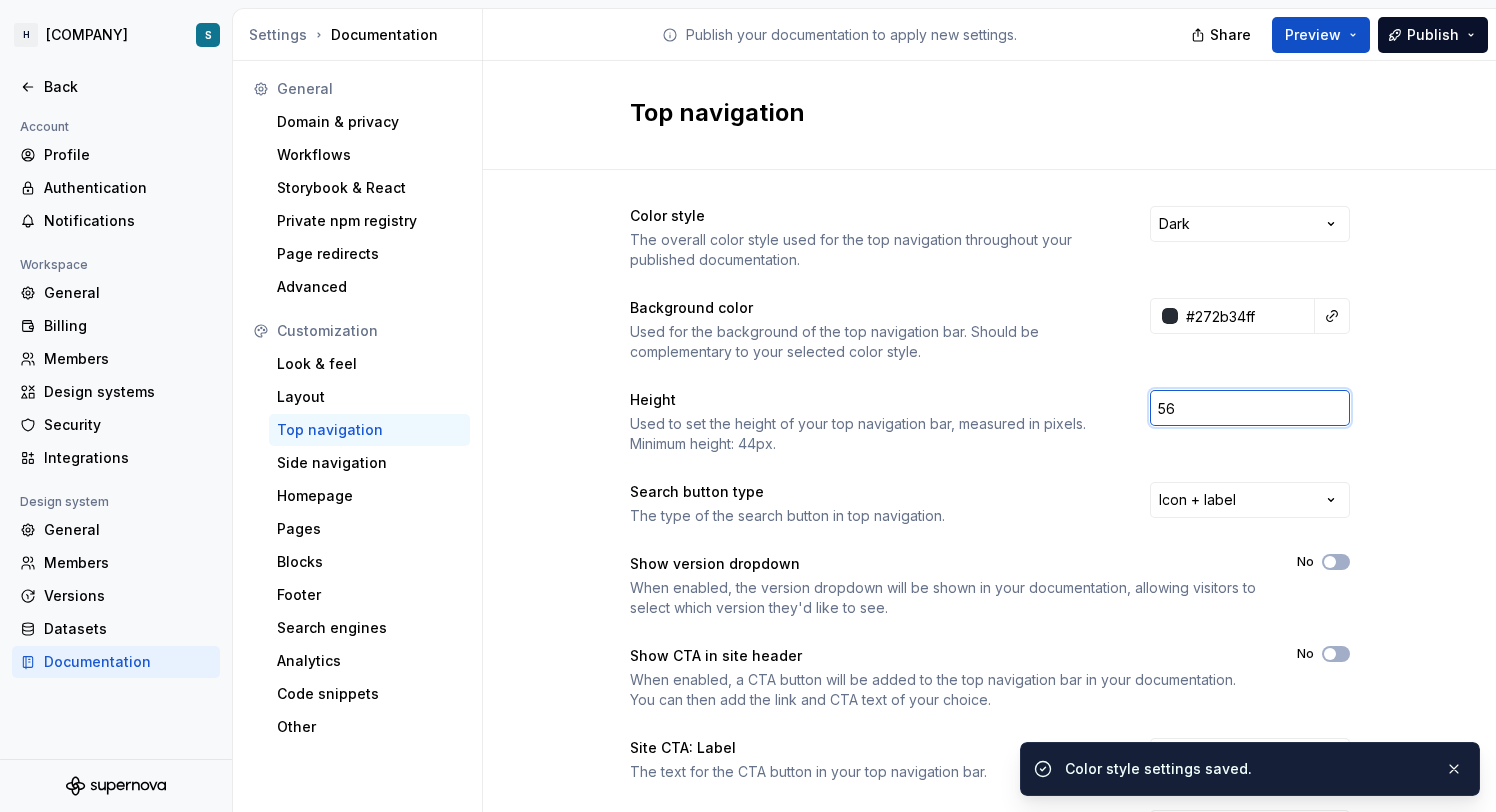 click on "56" at bounding box center [1250, 408] 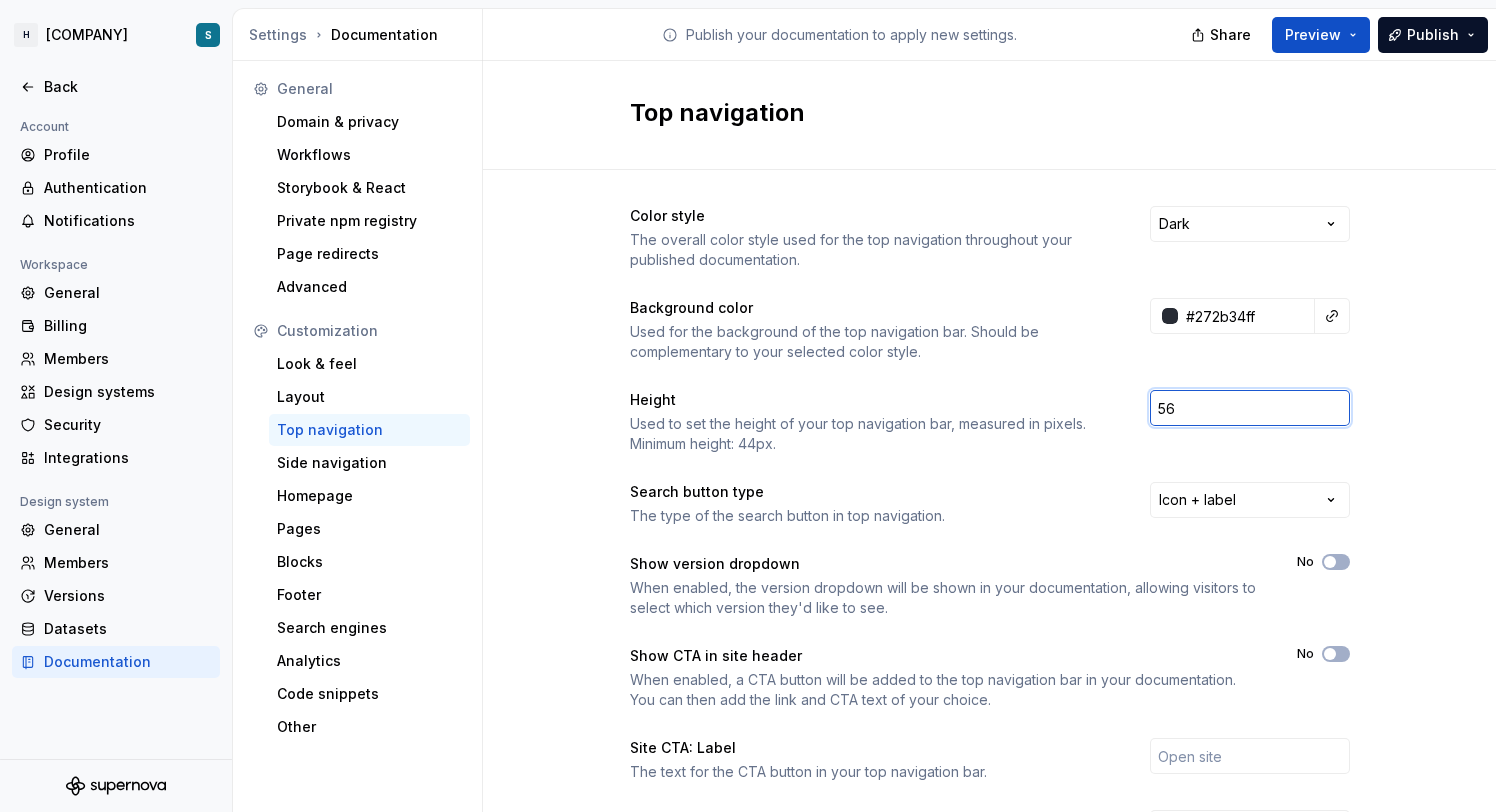 click on "56" at bounding box center (1250, 408) 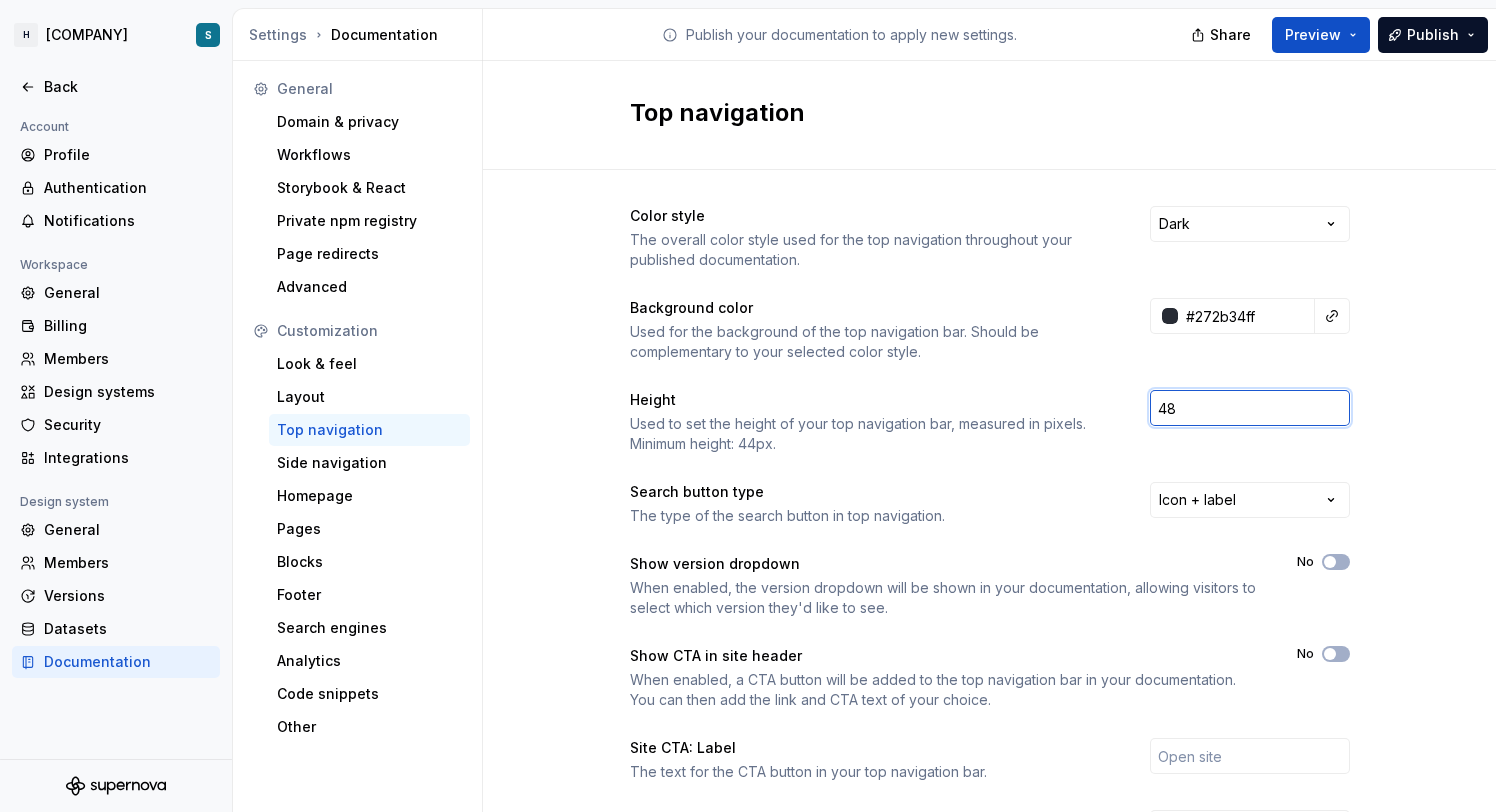 type on "48" 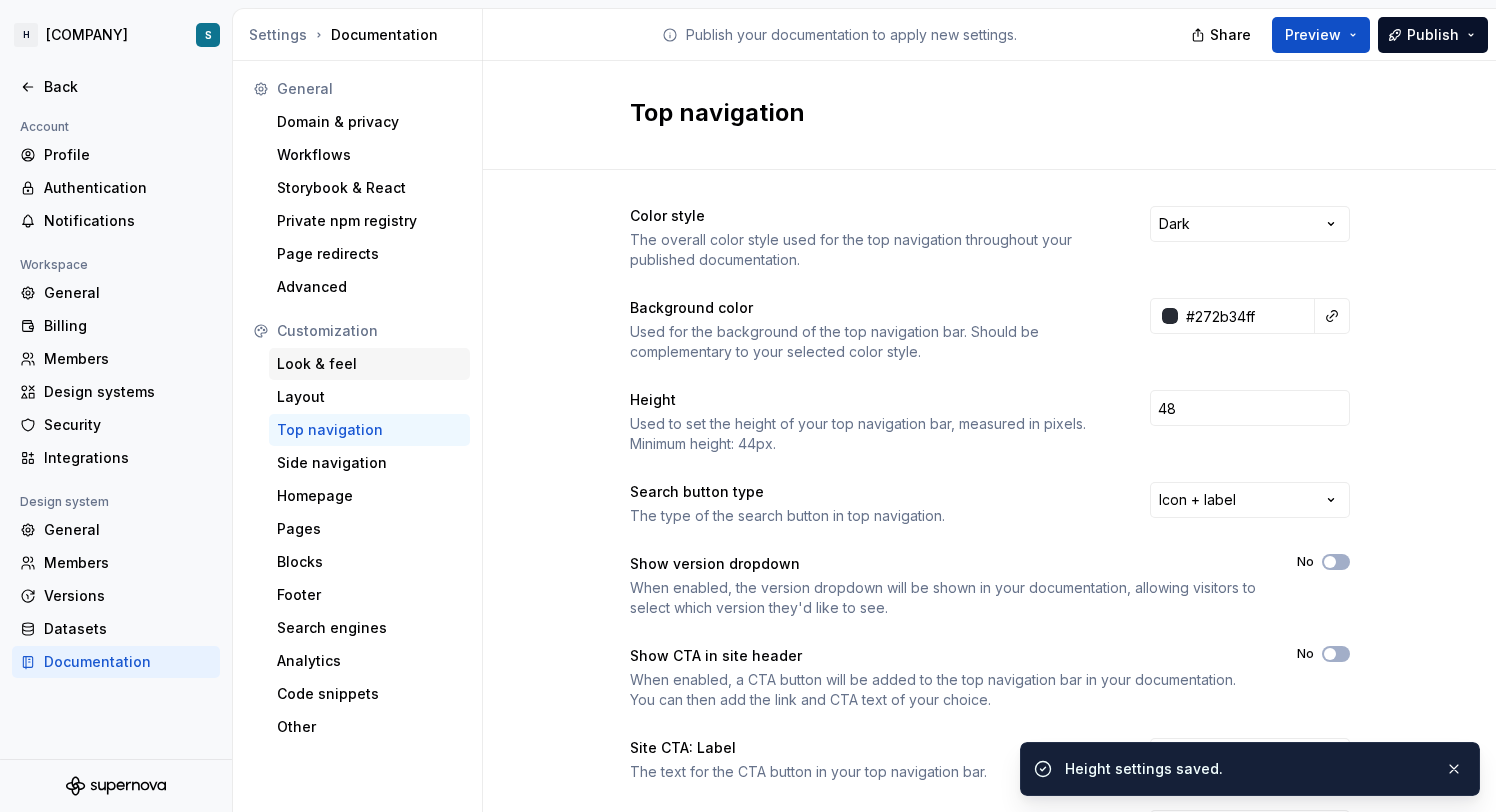 click on "Look & feel" at bounding box center (369, 364) 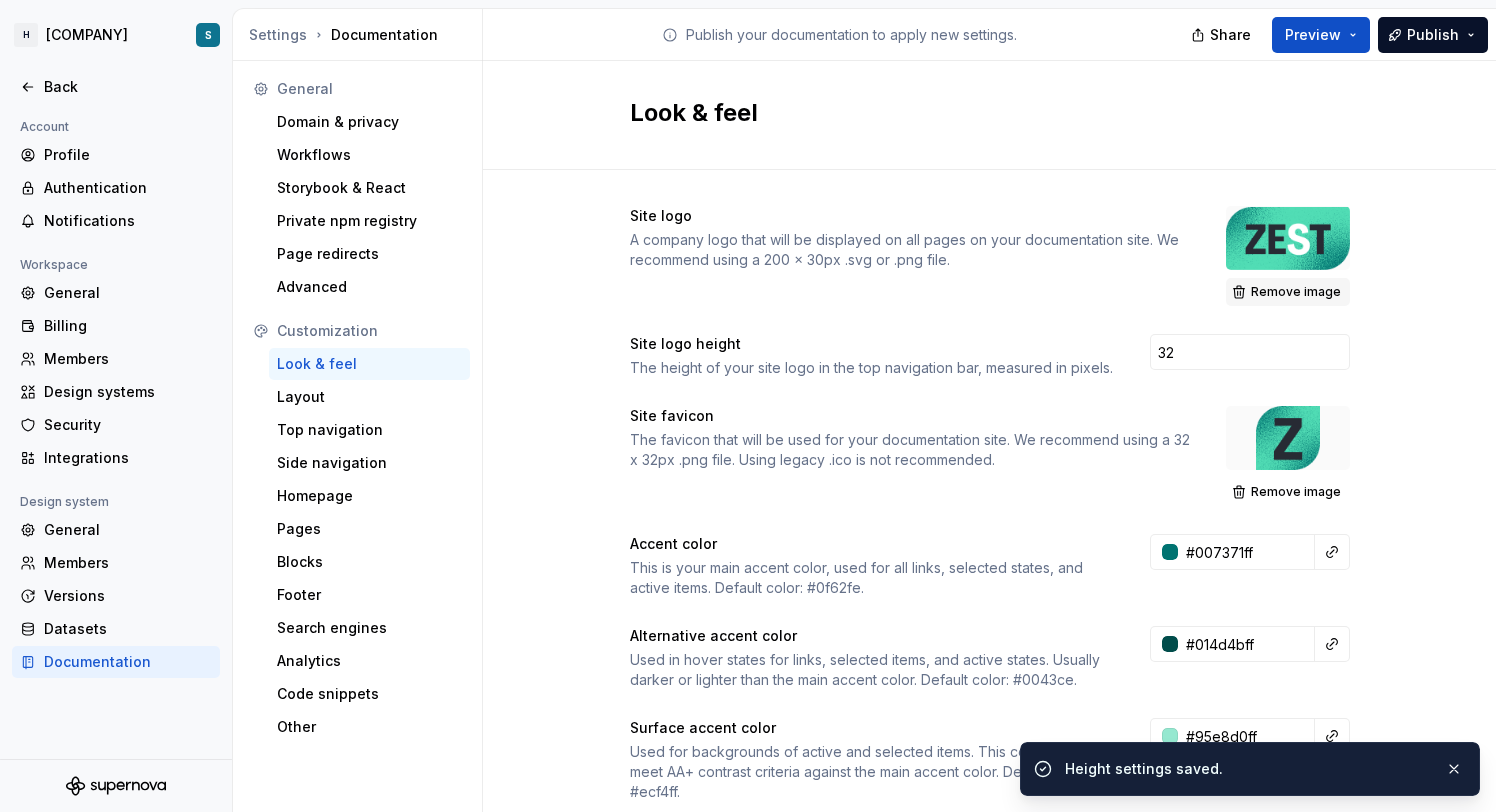 click on "Remove image" at bounding box center [1296, 292] 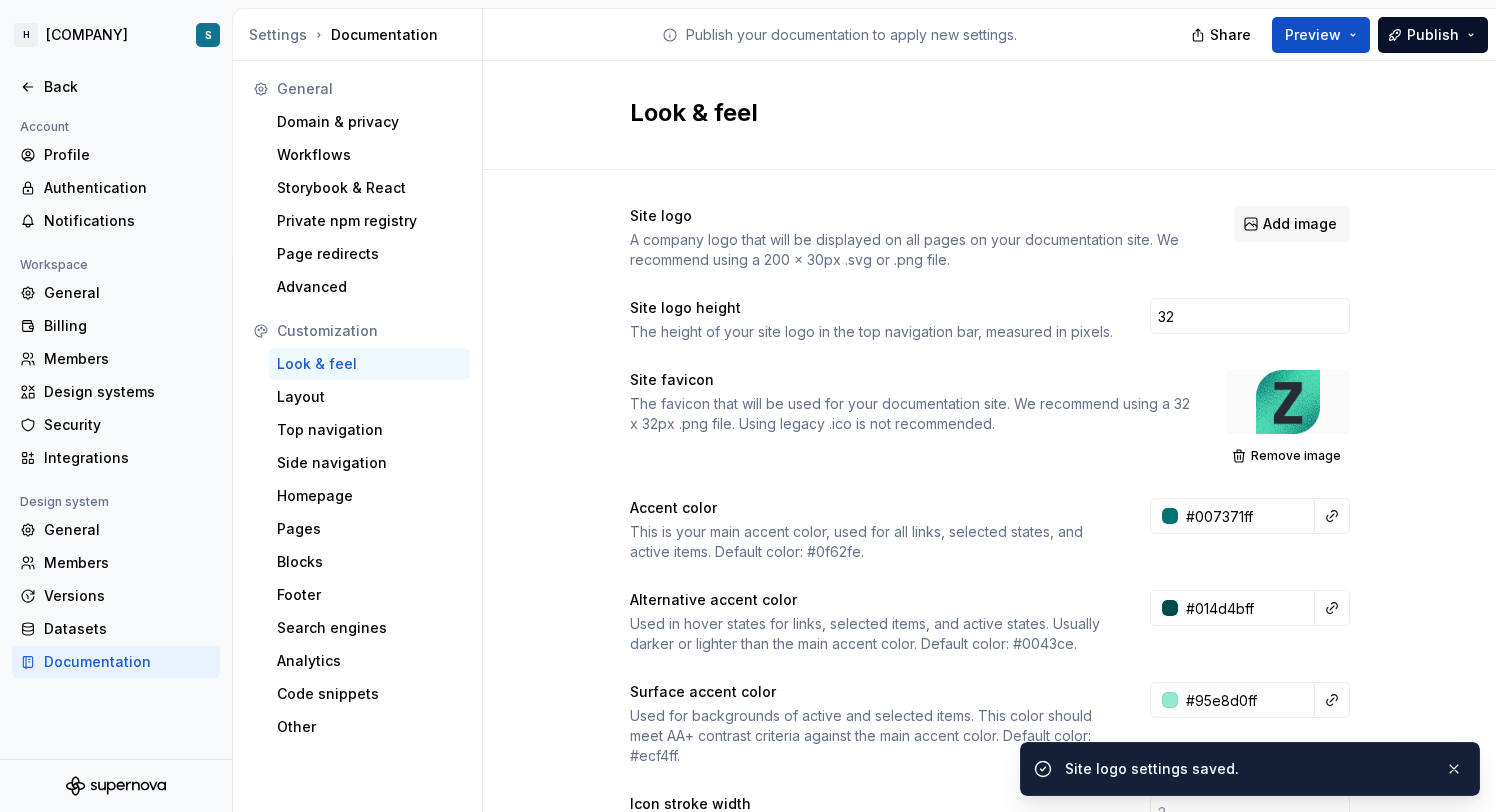 click on "Add image" at bounding box center (1292, 224) 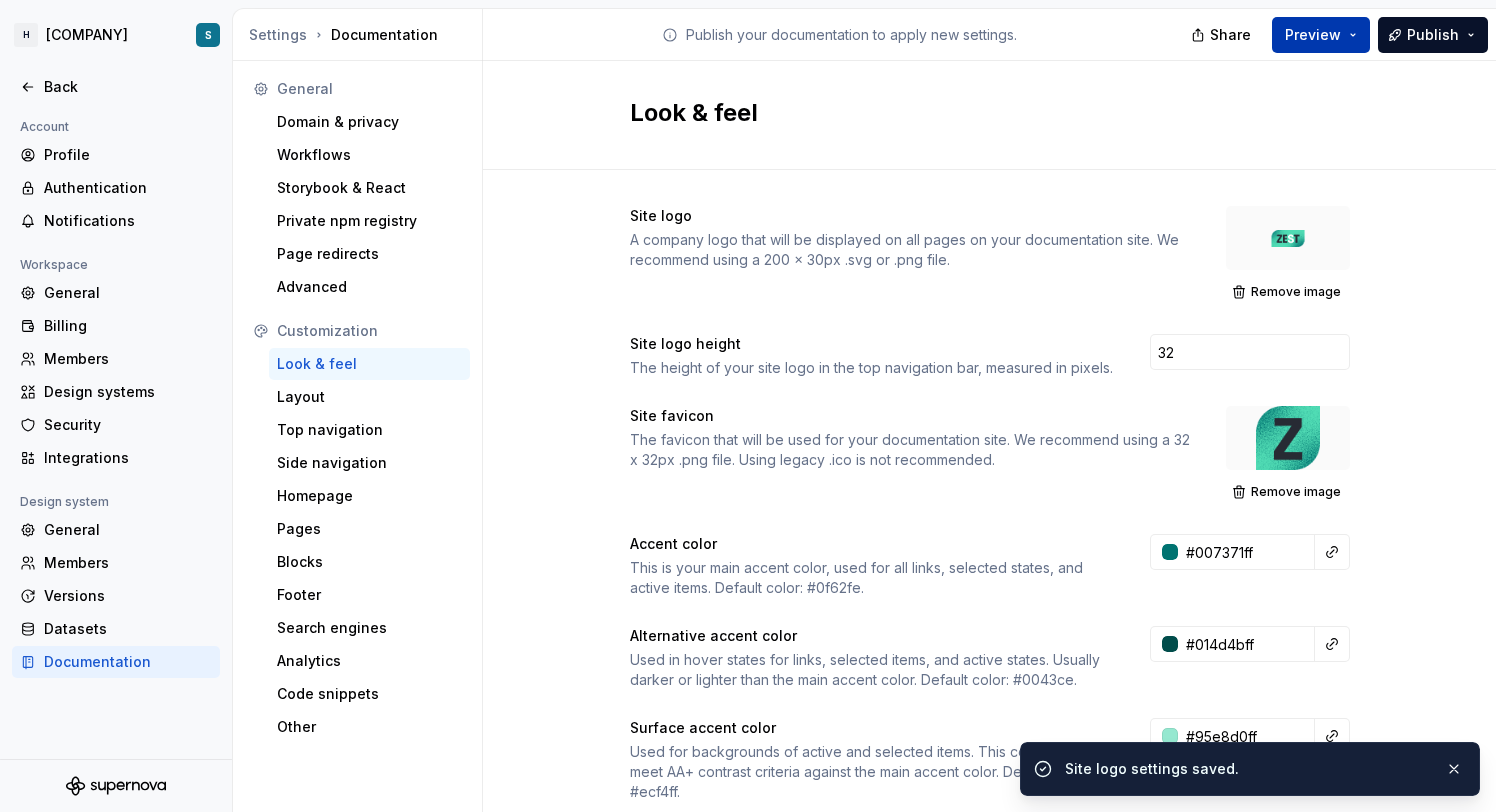 click on "Preview" at bounding box center [1321, 35] 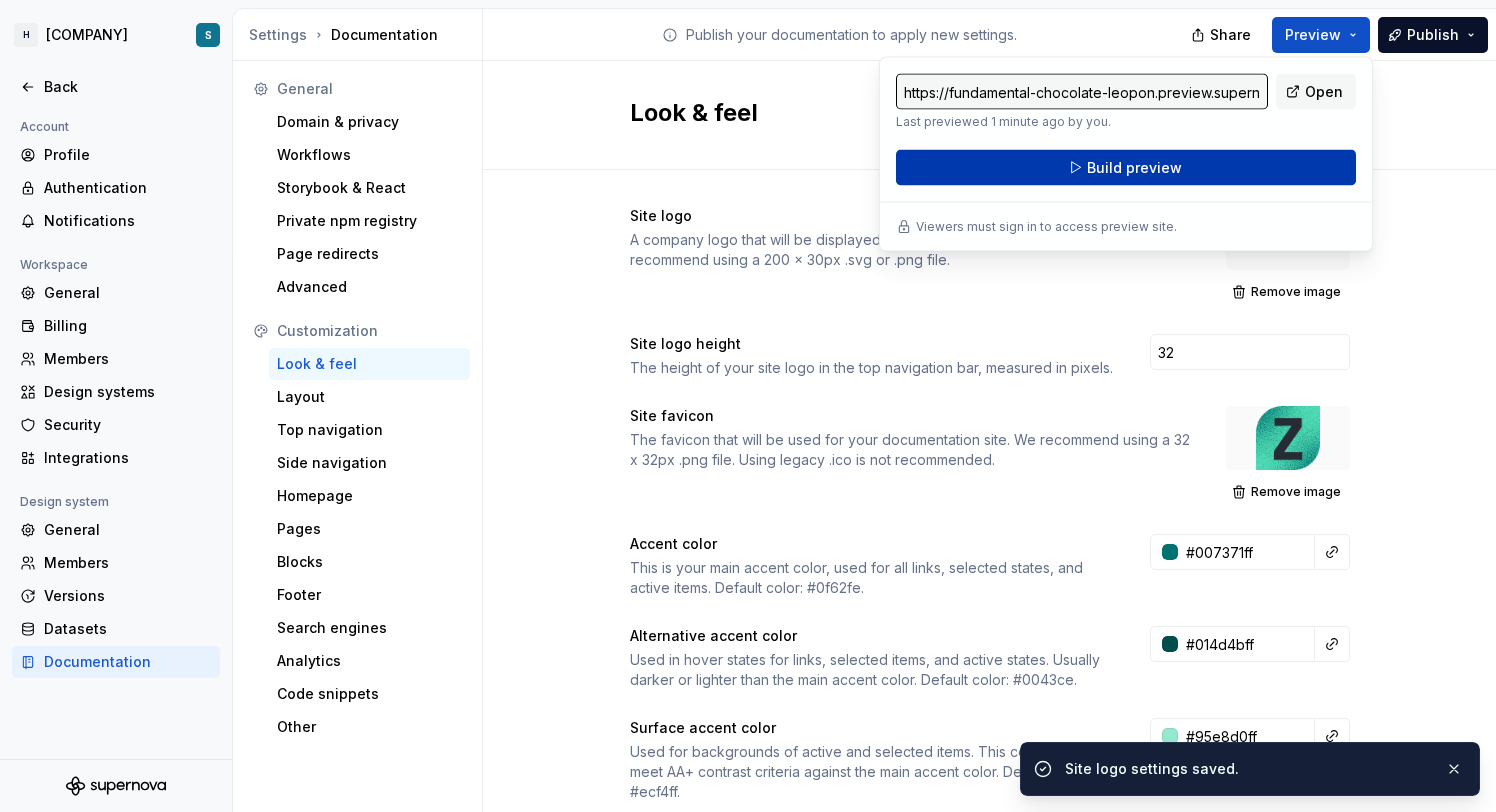 click on "Build preview" at bounding box center [1126, 168] 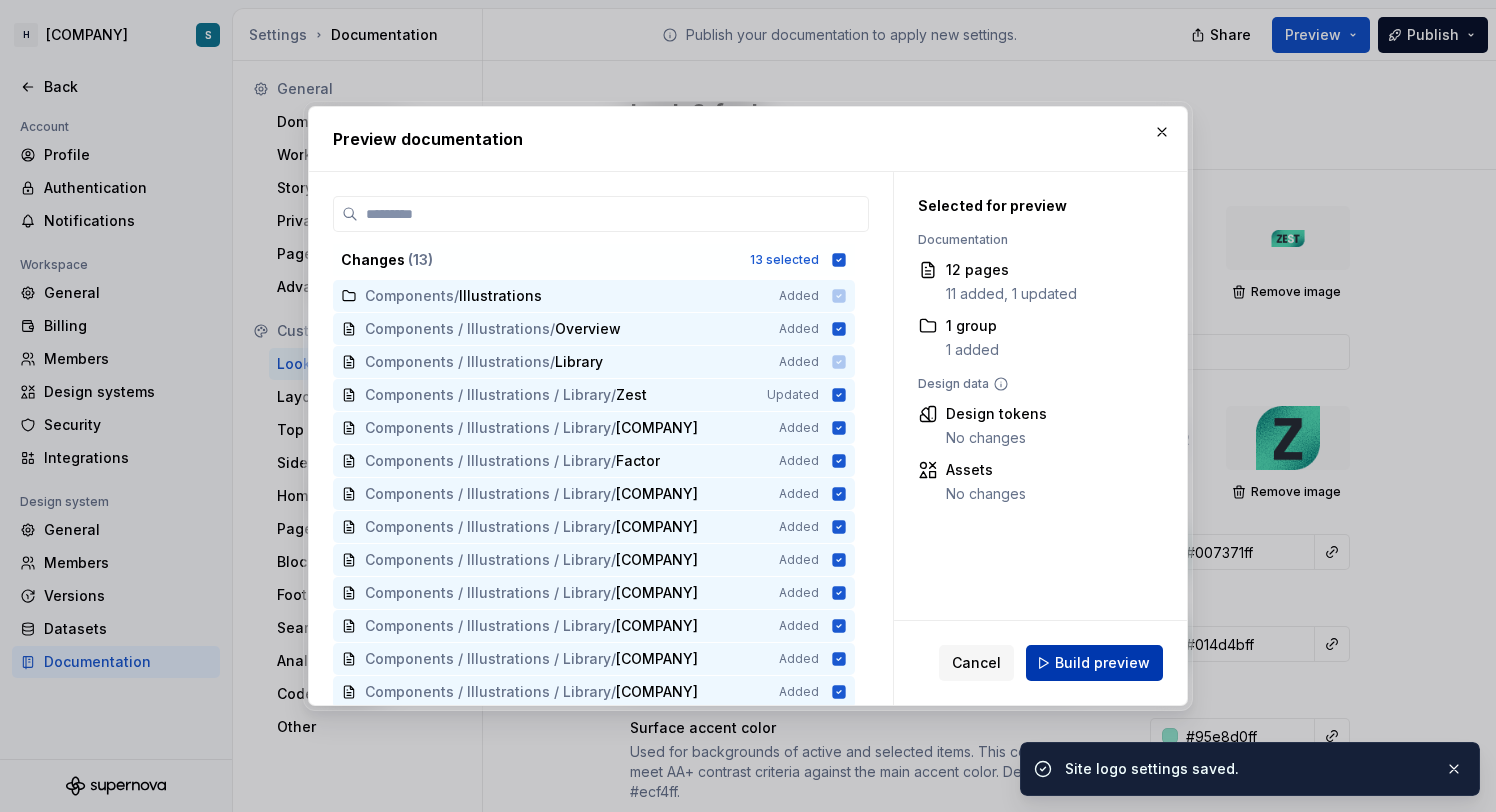 click on "Build preview" at bounding box center (1094, 663) 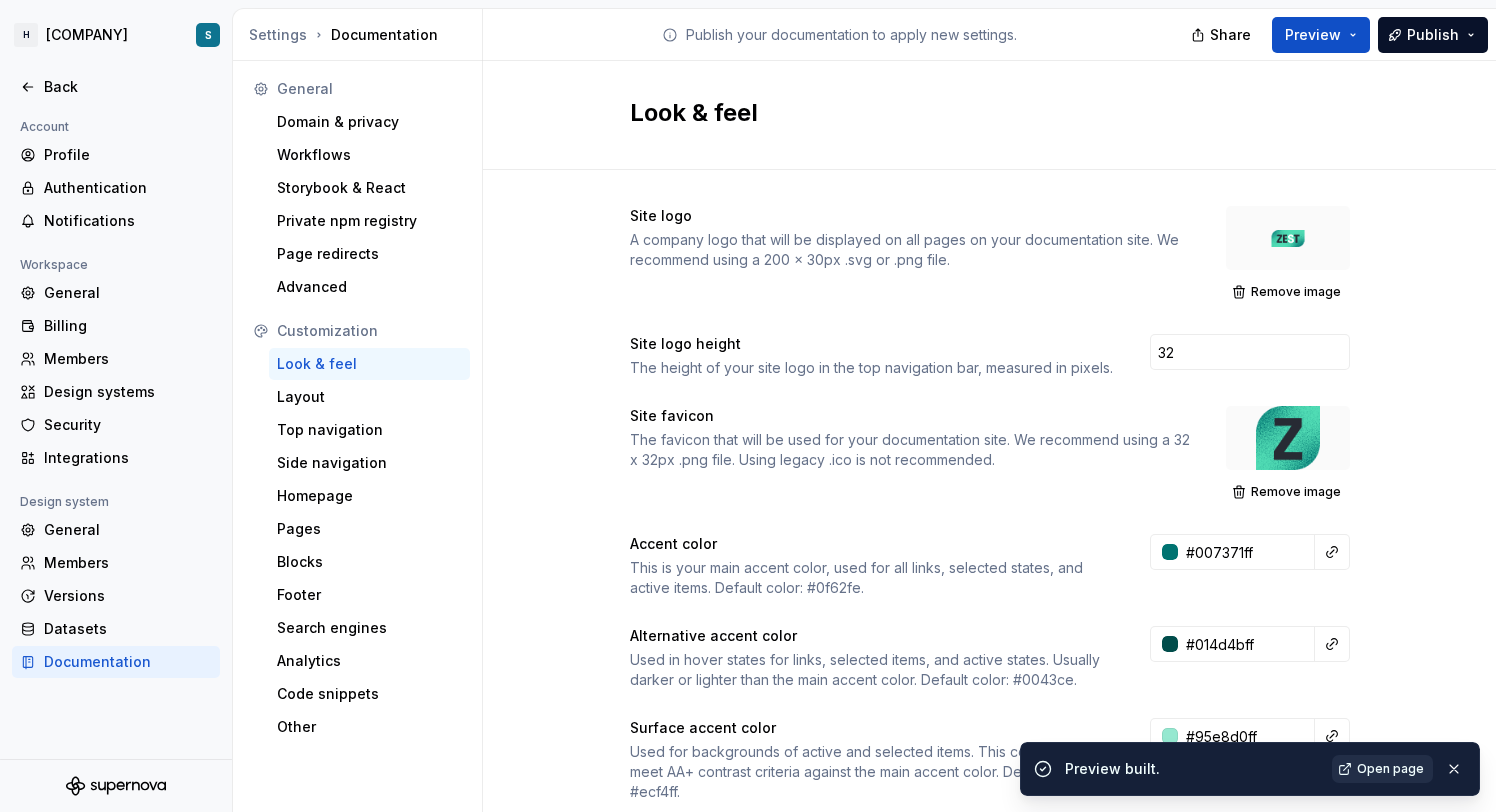 click on "Open page" at bounding box center [1390, 769] 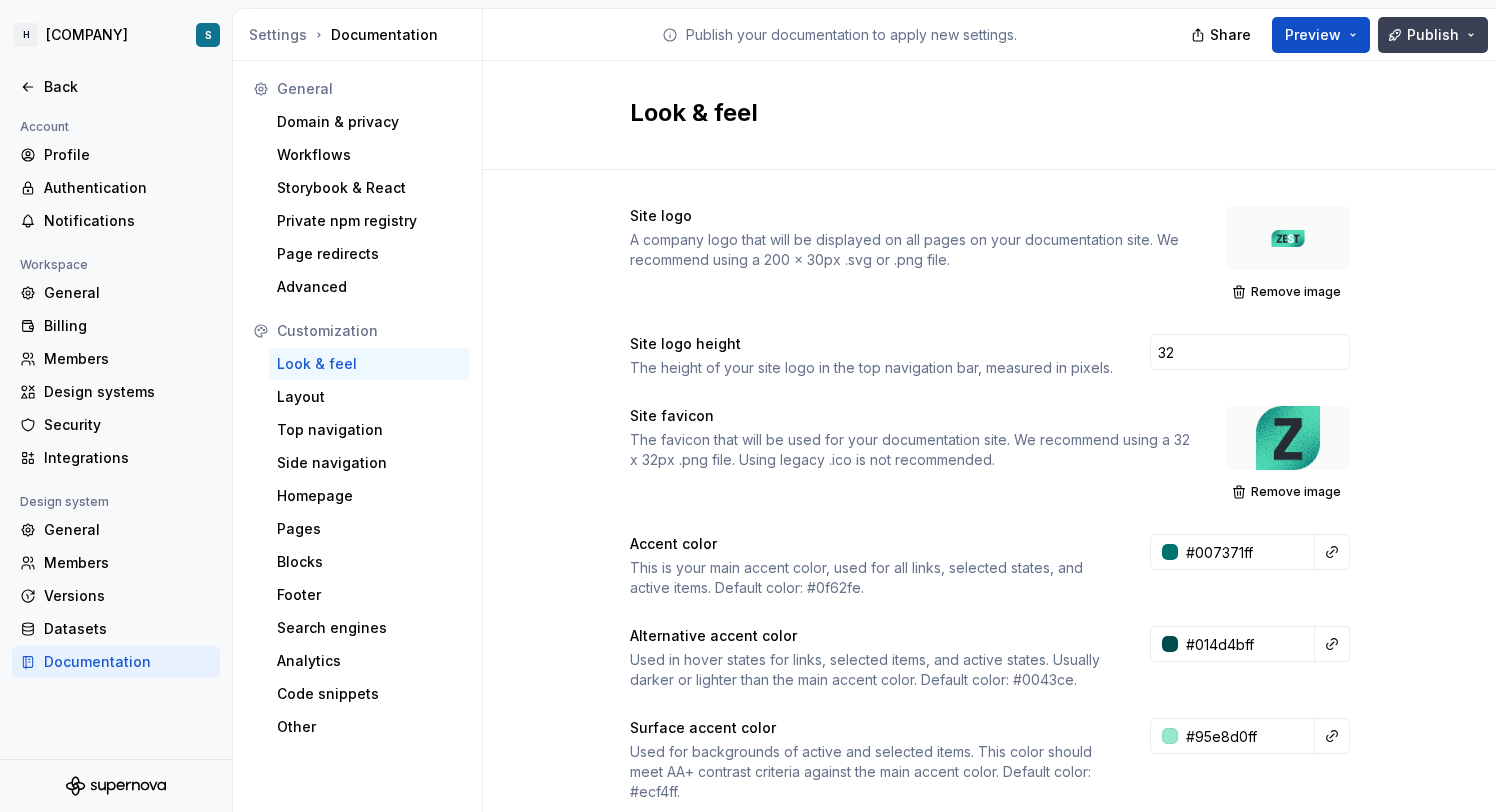 click on "Publish" at bounding box center [1433, 35] 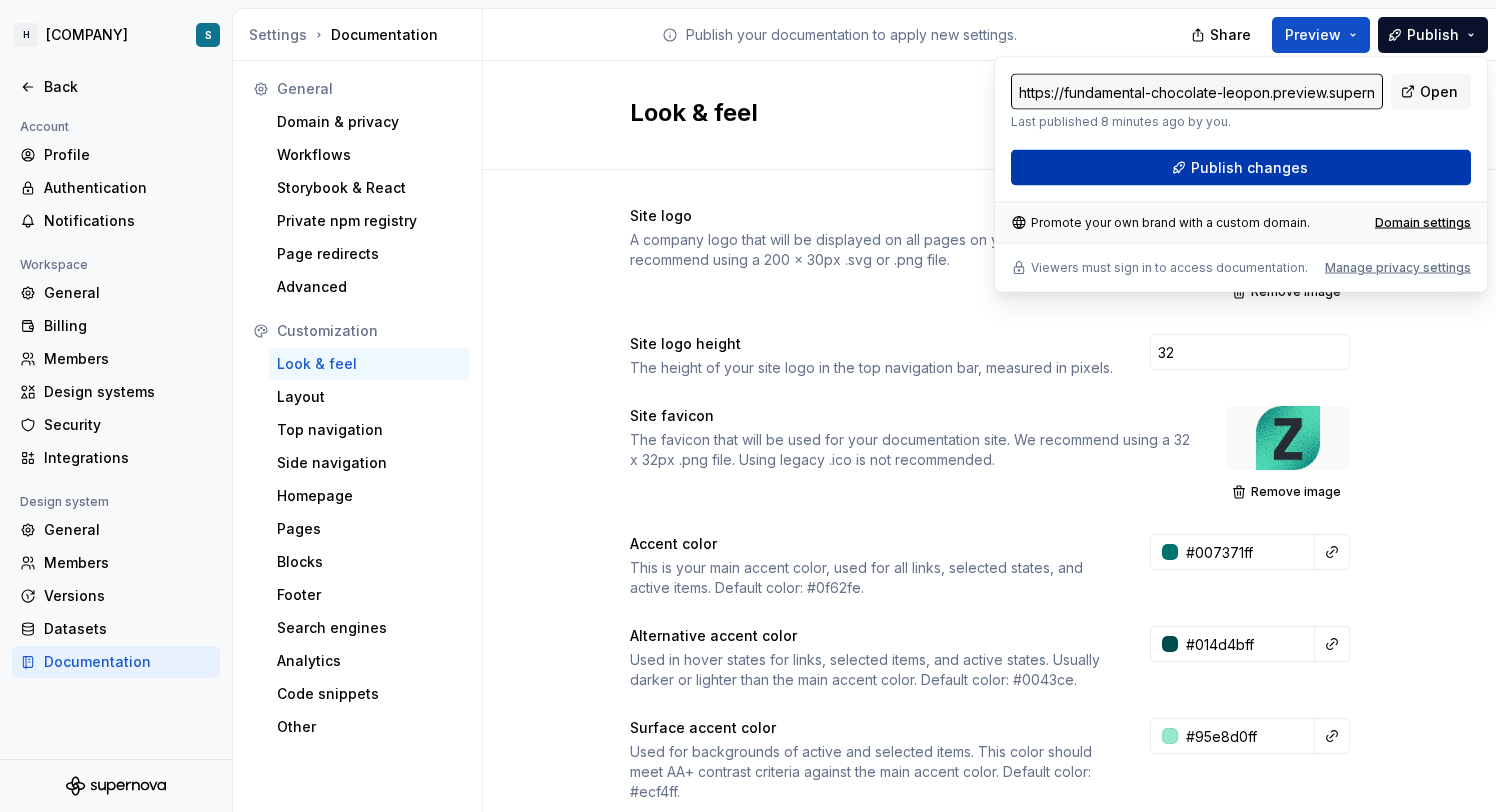 click on "Publish changes" at bounding box center (1241, 168) 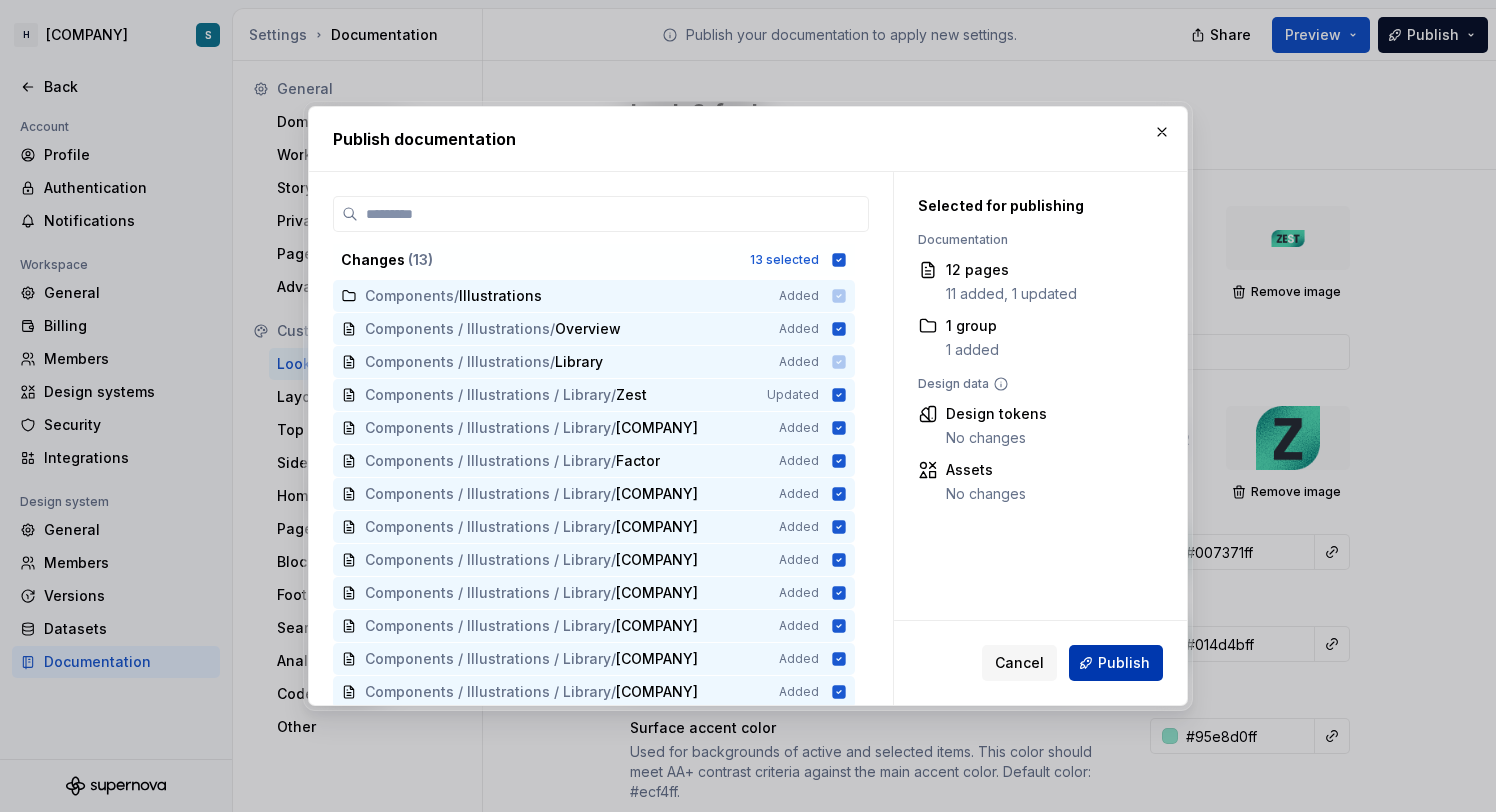 click on "Publish" at bounding box center (1124, 663) 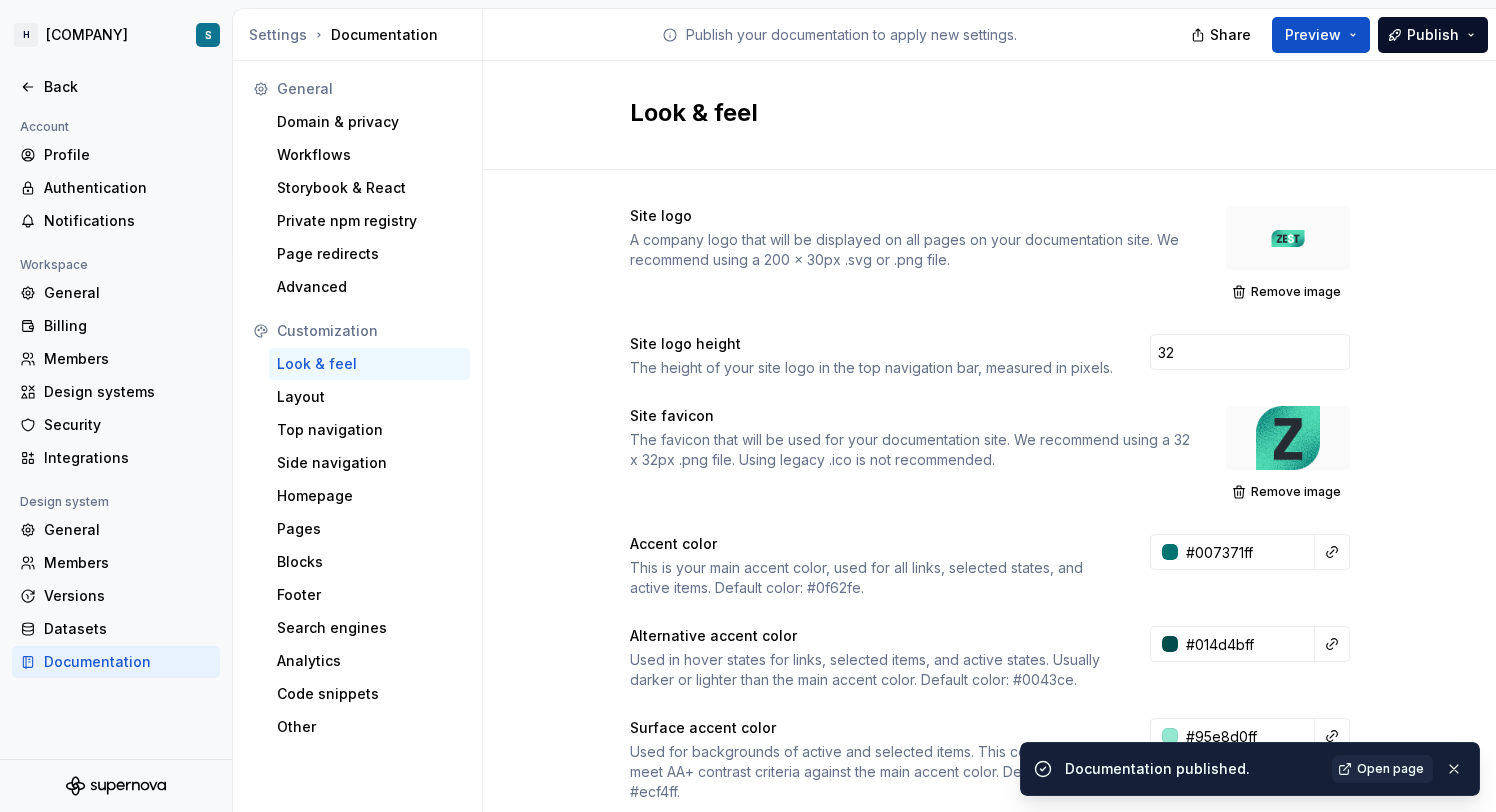 click on "Documentation published. Open page" at bounding box center [1250, 769] 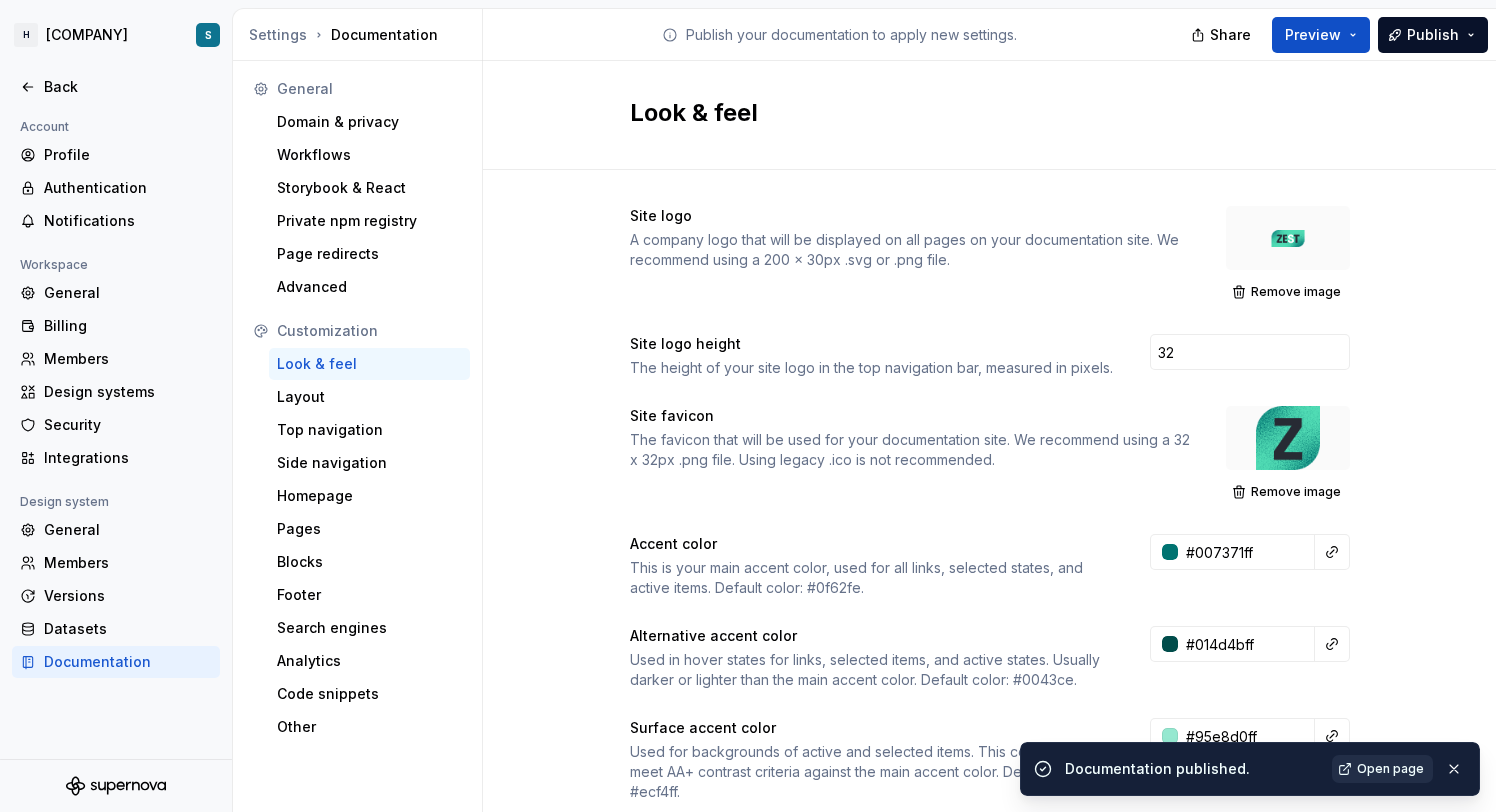 click on "Open page" at bounding box center (1390, 769) 